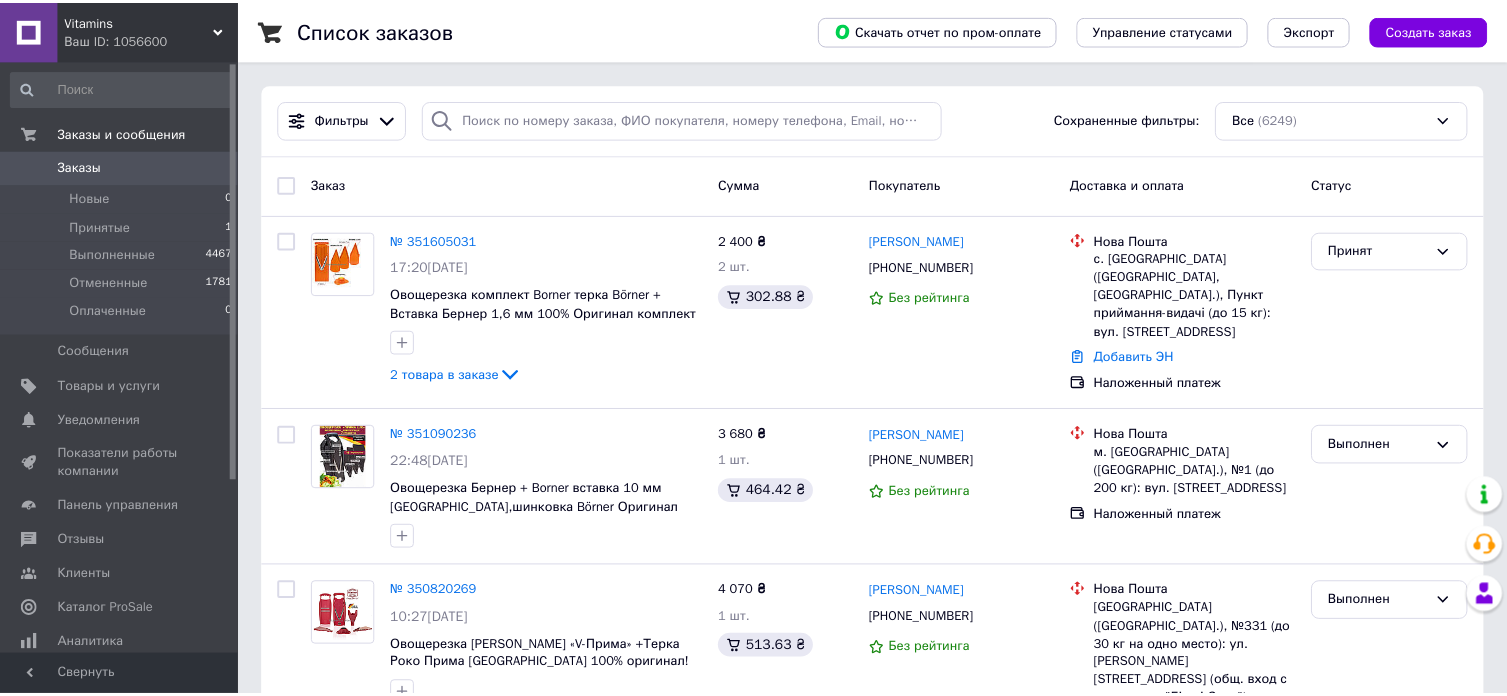scroll, scrollTop: 0, scrollLeft: 0, axis: both 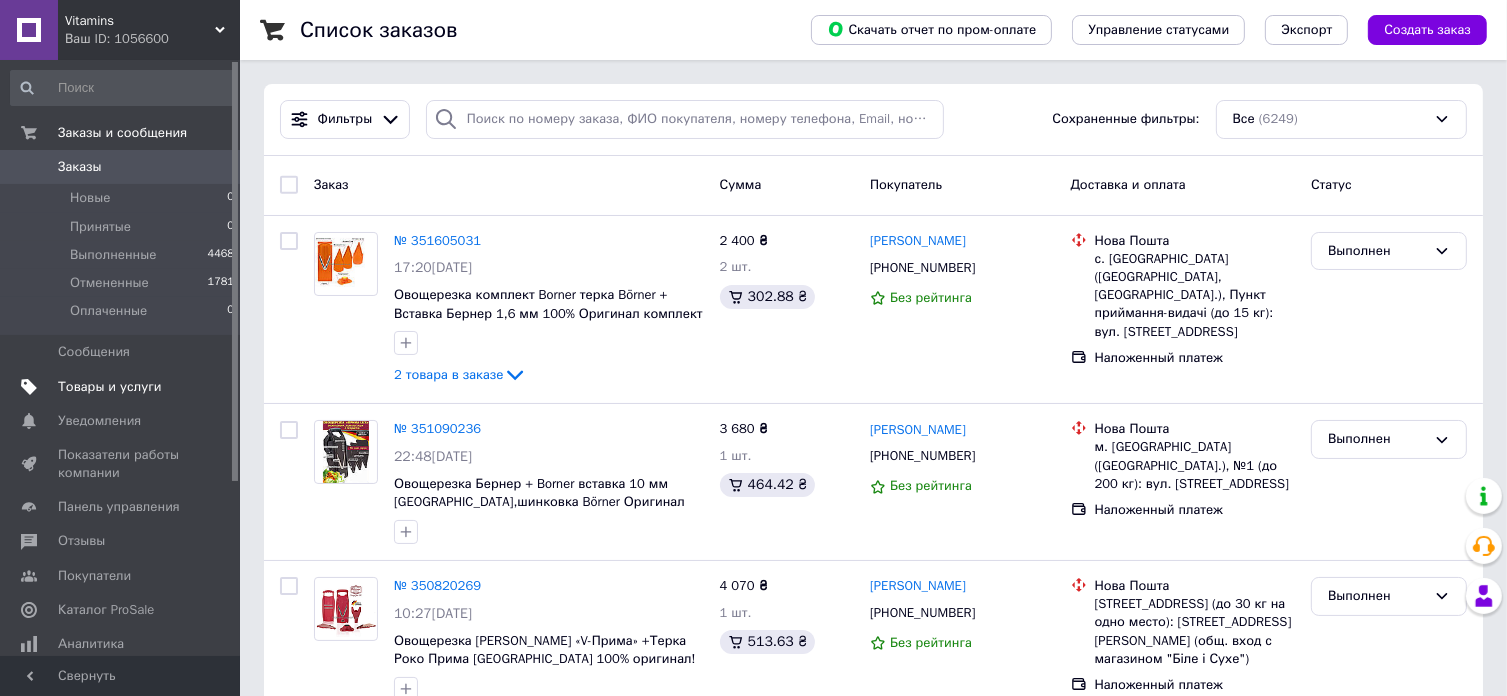 click on "Товары и услуги" at bounding box center [110, 387] 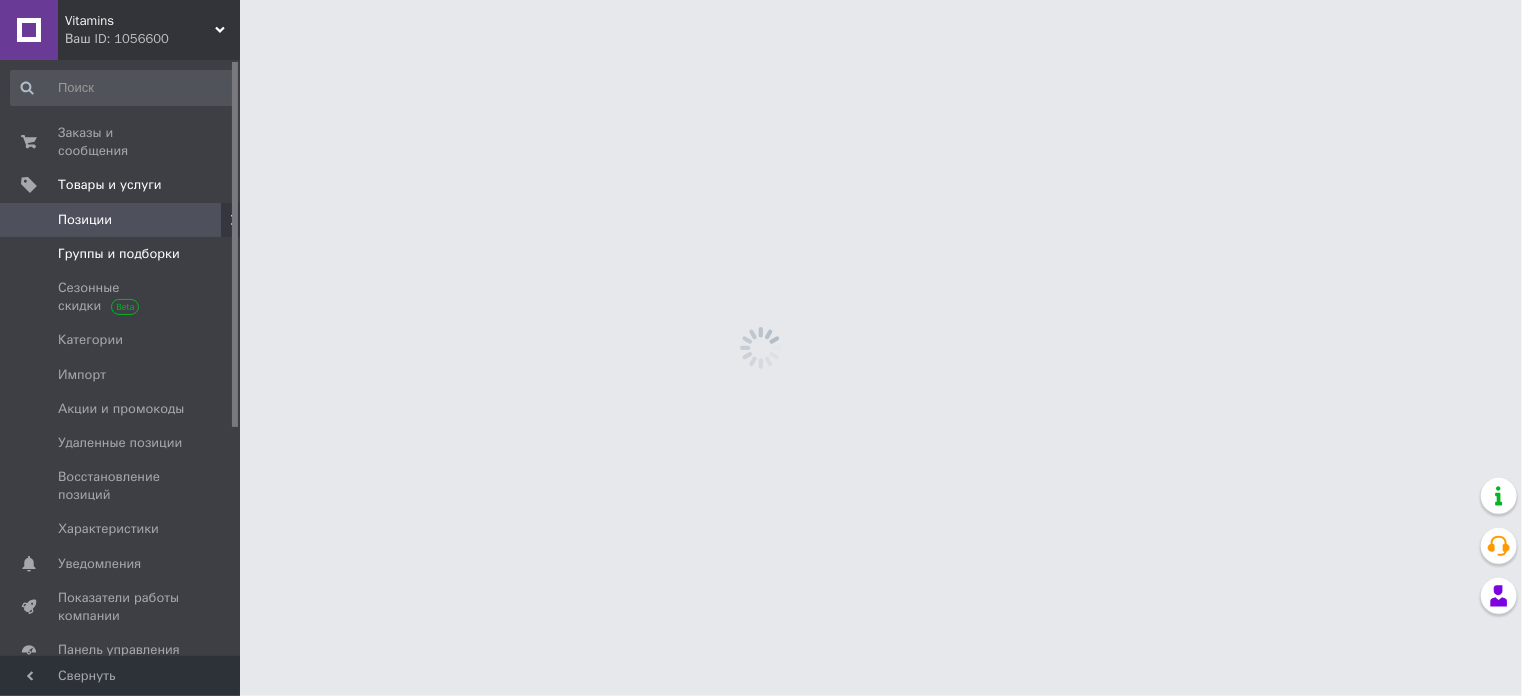 click on "Группы и подборки" at bounding box center (119, 254) 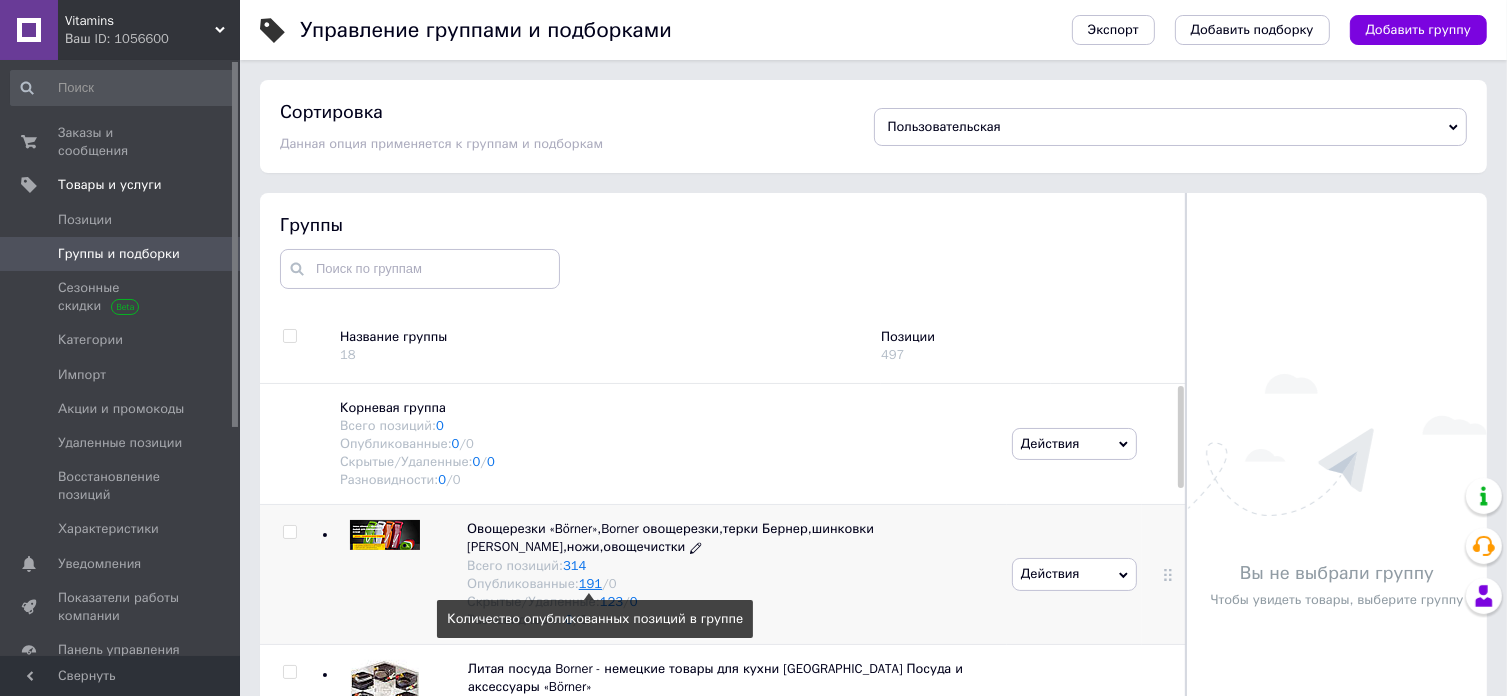 click on "191" at bounding box center [590, 583] 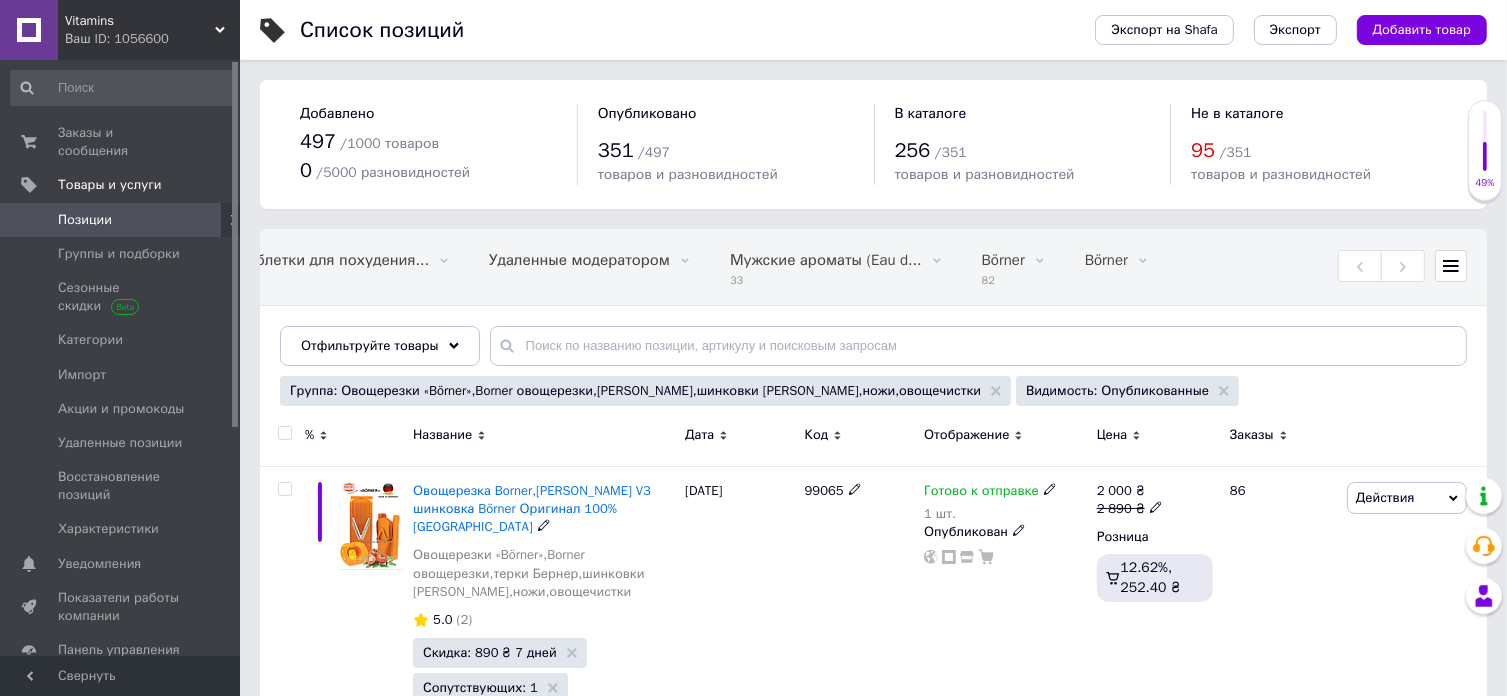 scroll, scrollTop: 0, scrollLeft: 1012, axis: horizontal 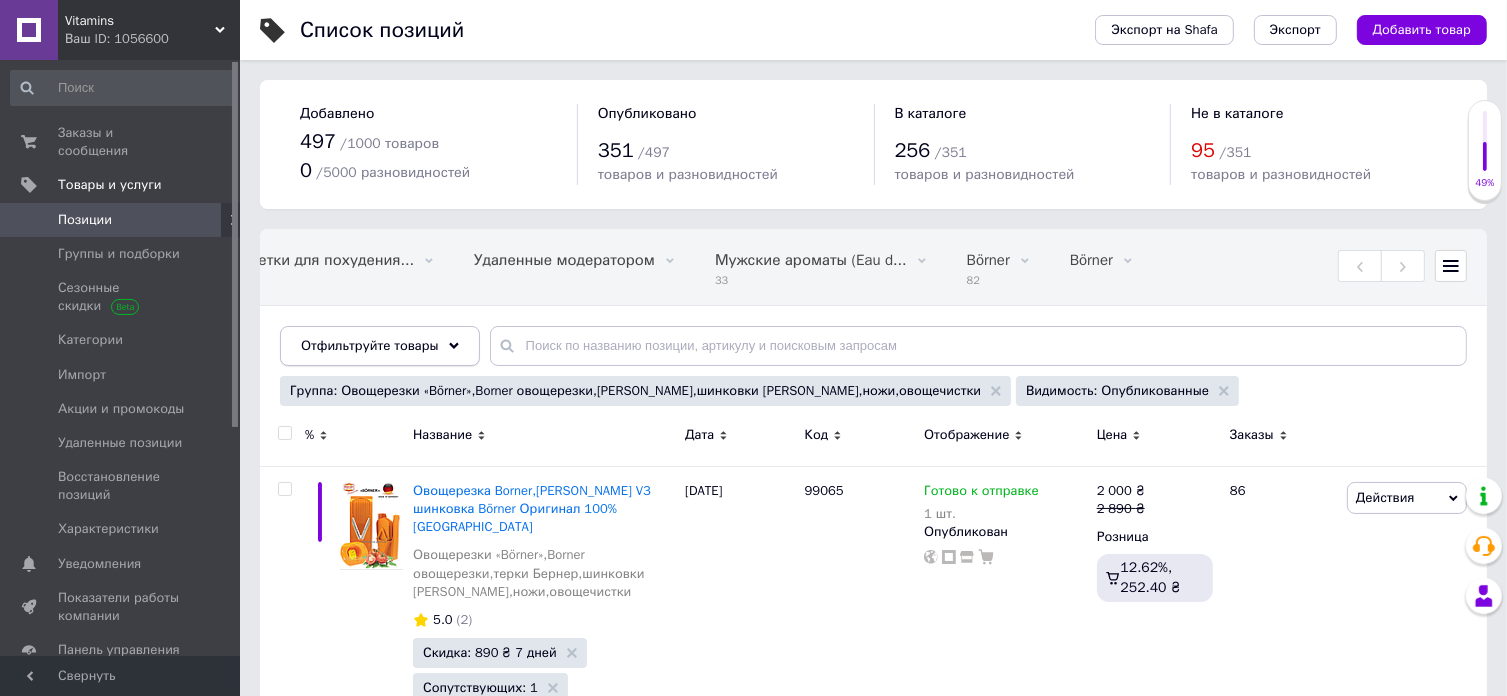 click on "Отфильтруйте товары" at bounding box center (380, 346) 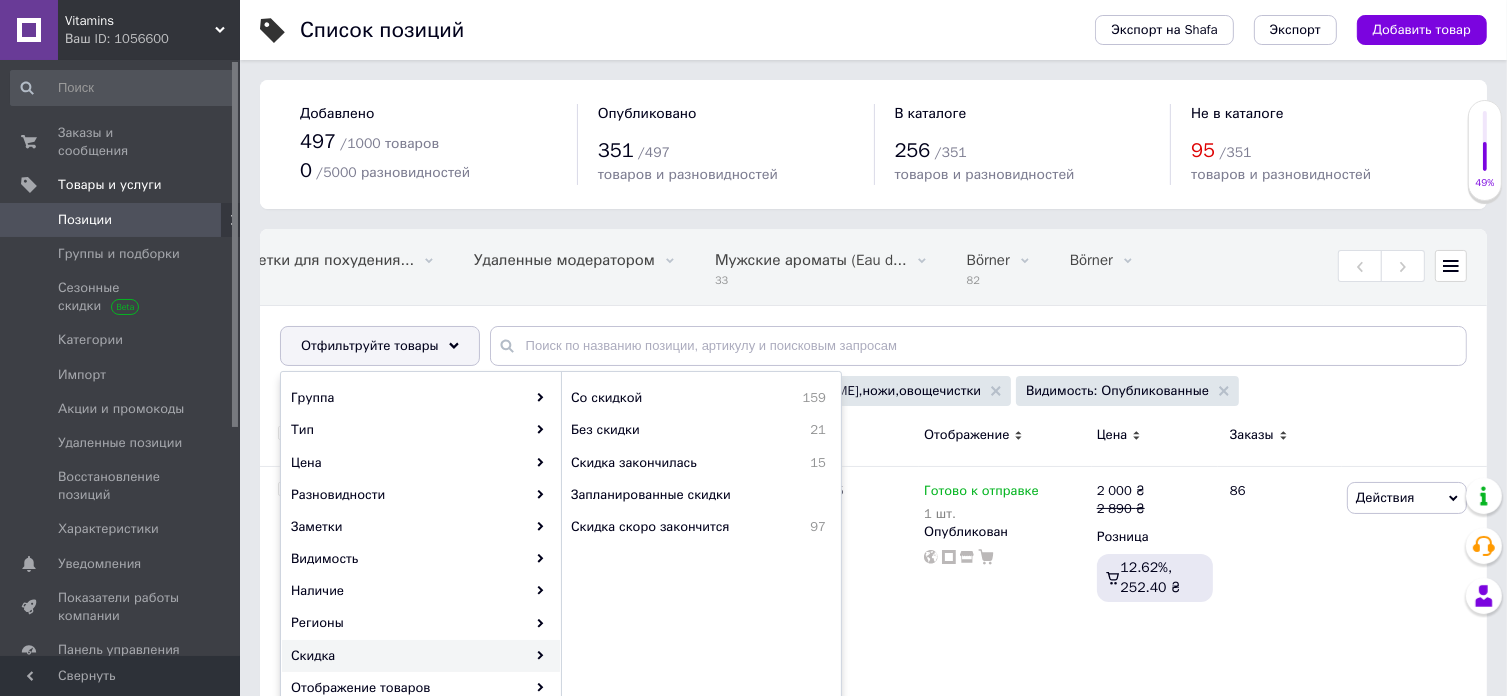 click on "Скидка" at bounding box center (421, 656) 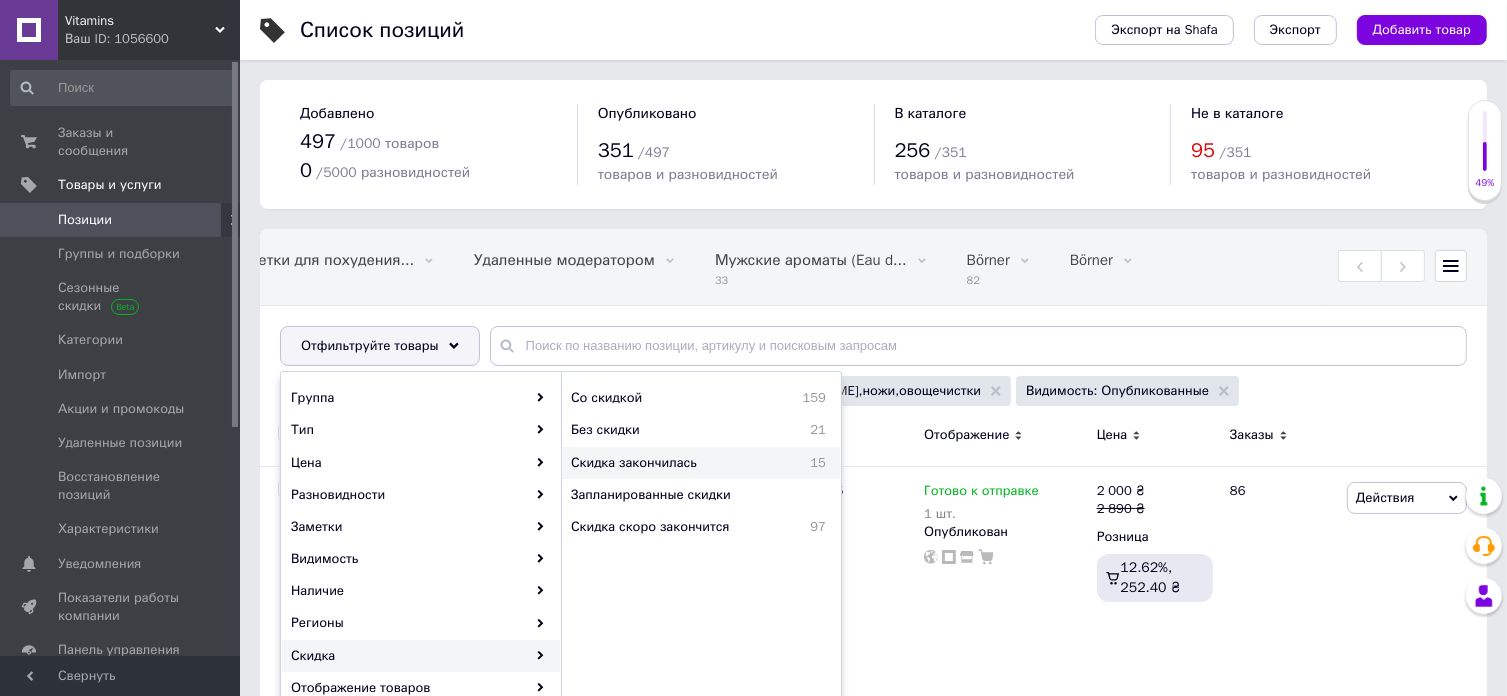 click on "Скидка закончилась" at bounding box center (677, 463) 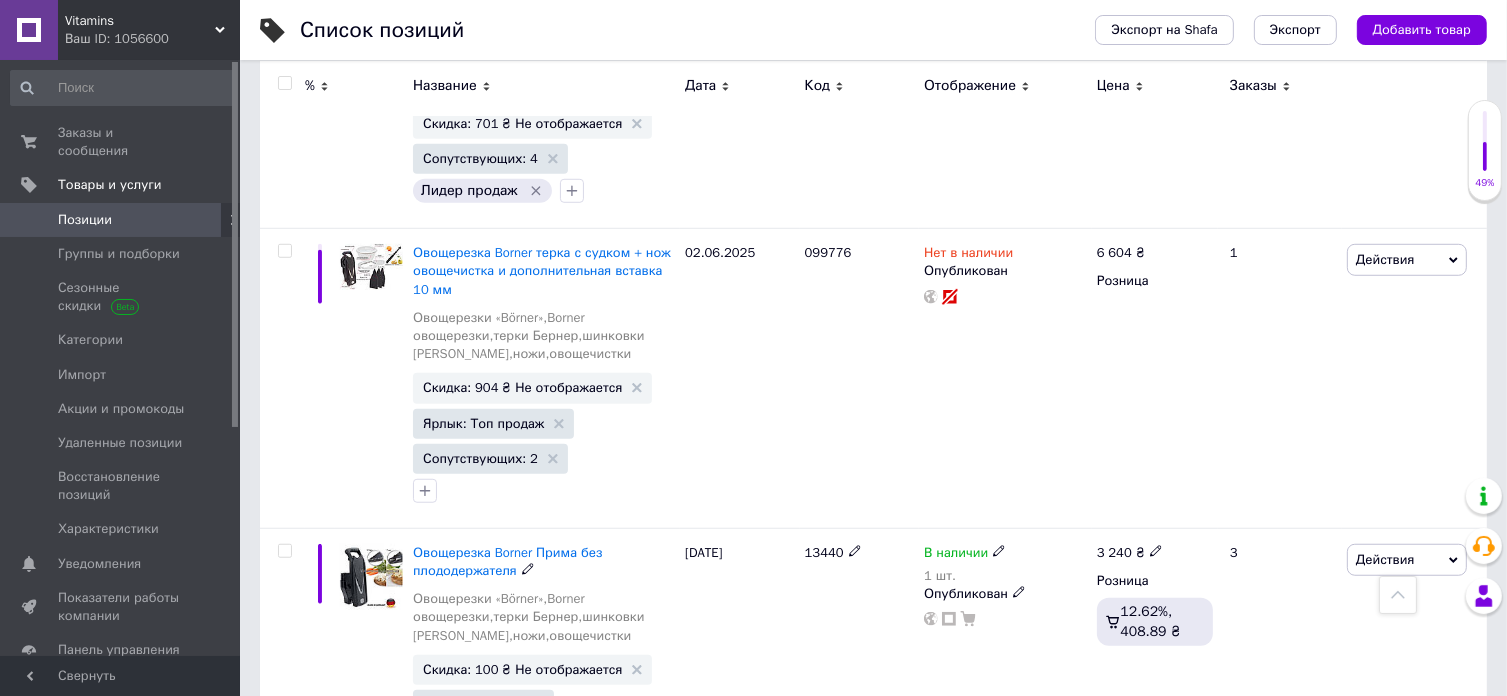 scroll, scrollTop: 1500, scrollLeft: 0, axis: vertical 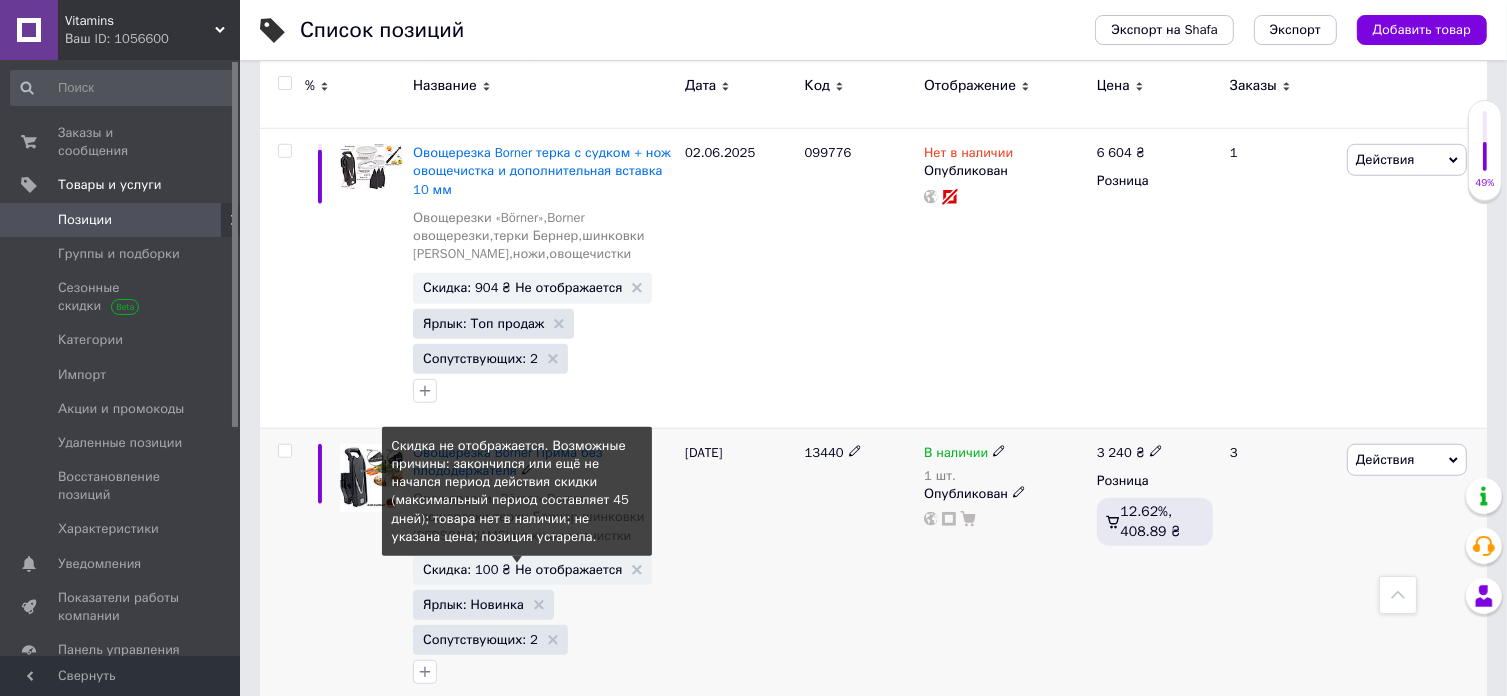 click on "Скидка: 100 ₴ Не отображается" at bounding box center [522, 569] 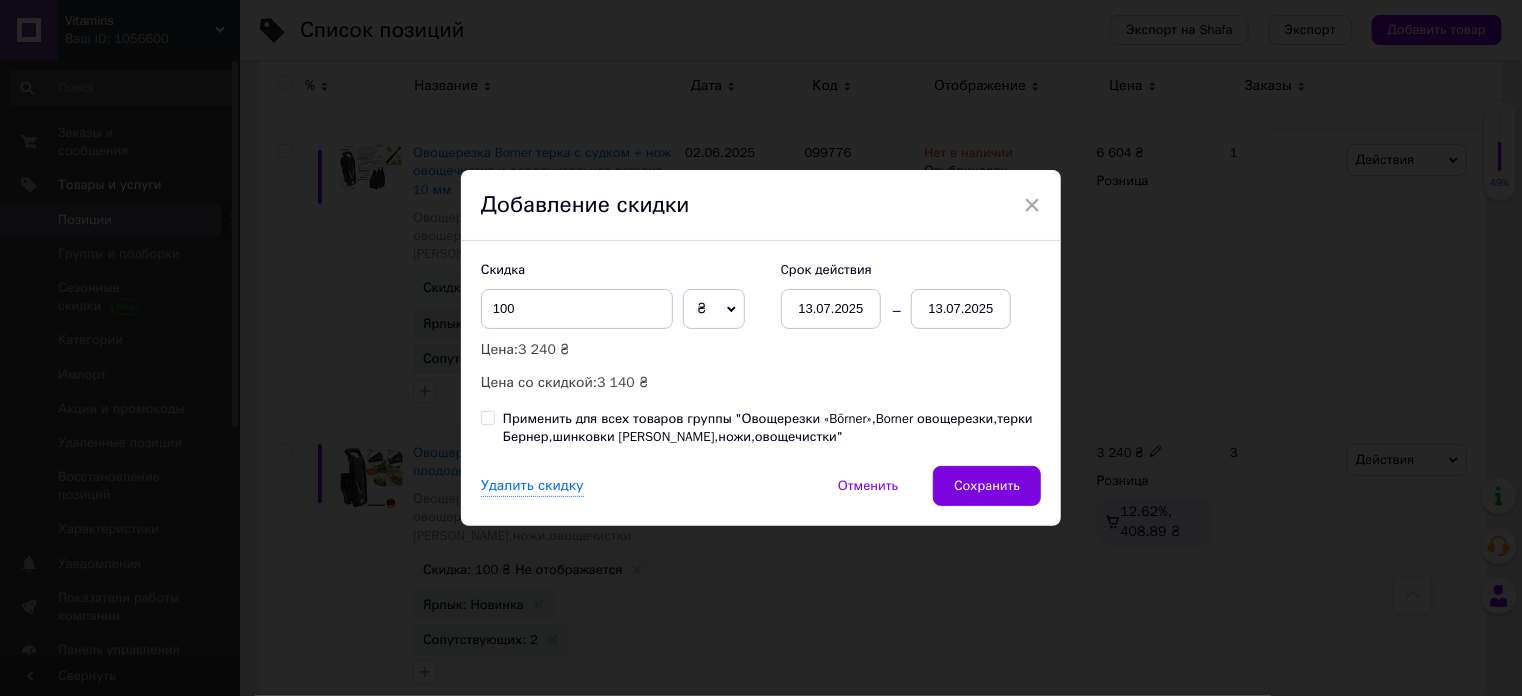 click on "13.07.2025" at bounding box center [961, 309] 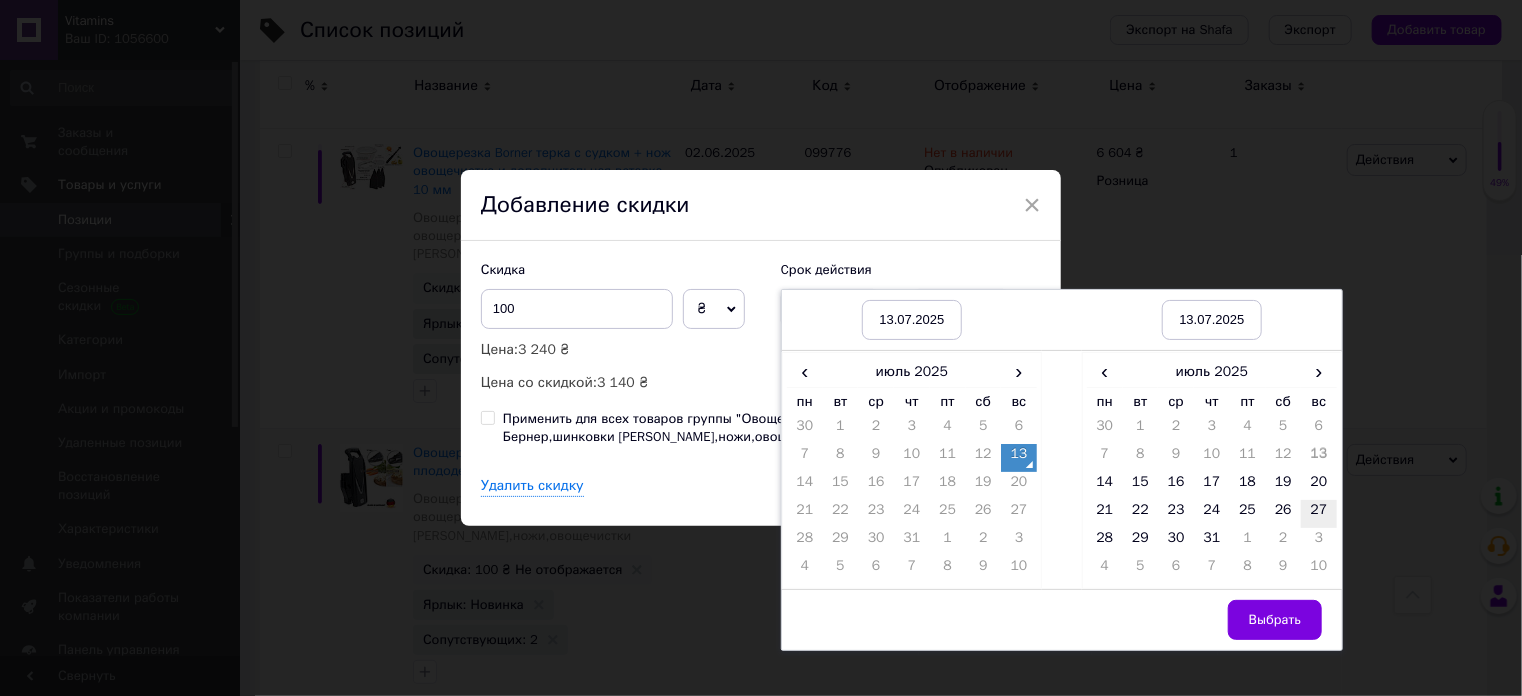 click on "27" at bounding box center [1319, 514] 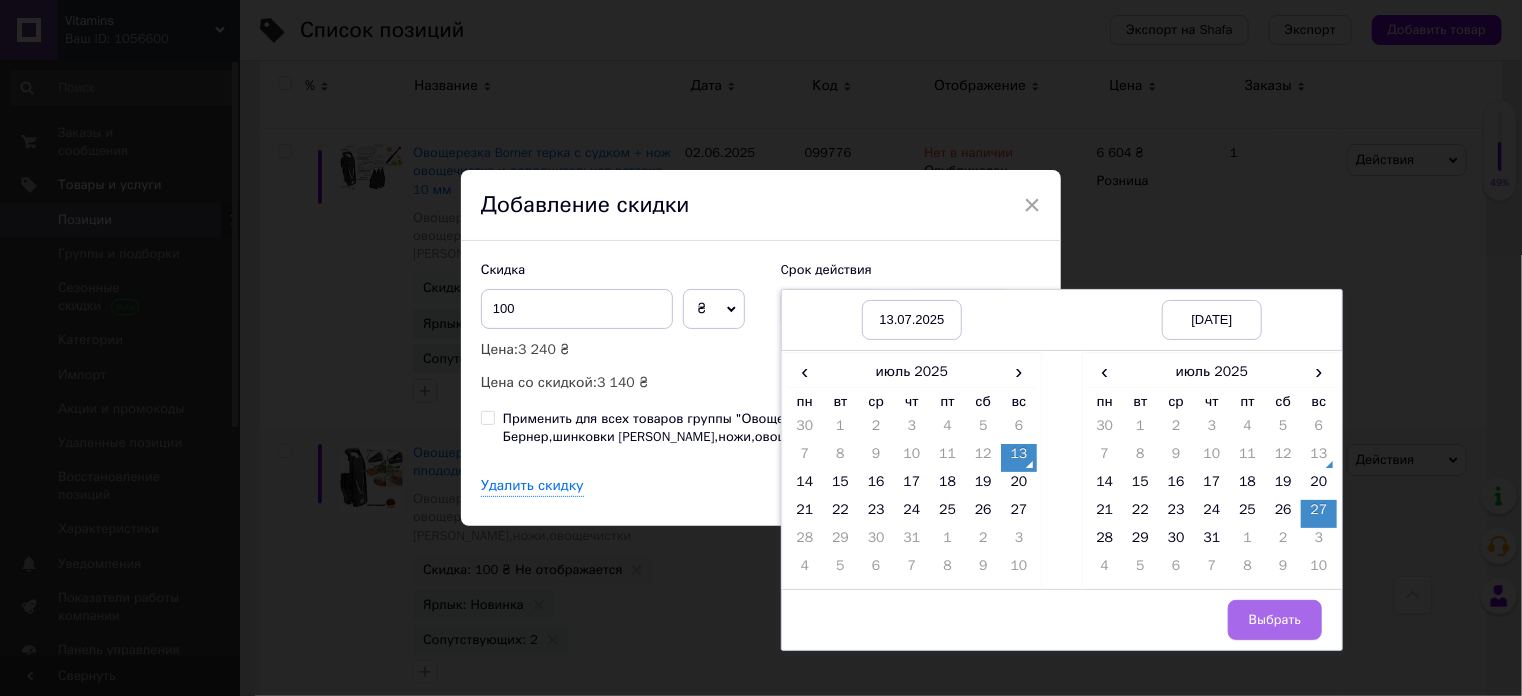 click on "Выбрать" at bounding box center [1275, 620] 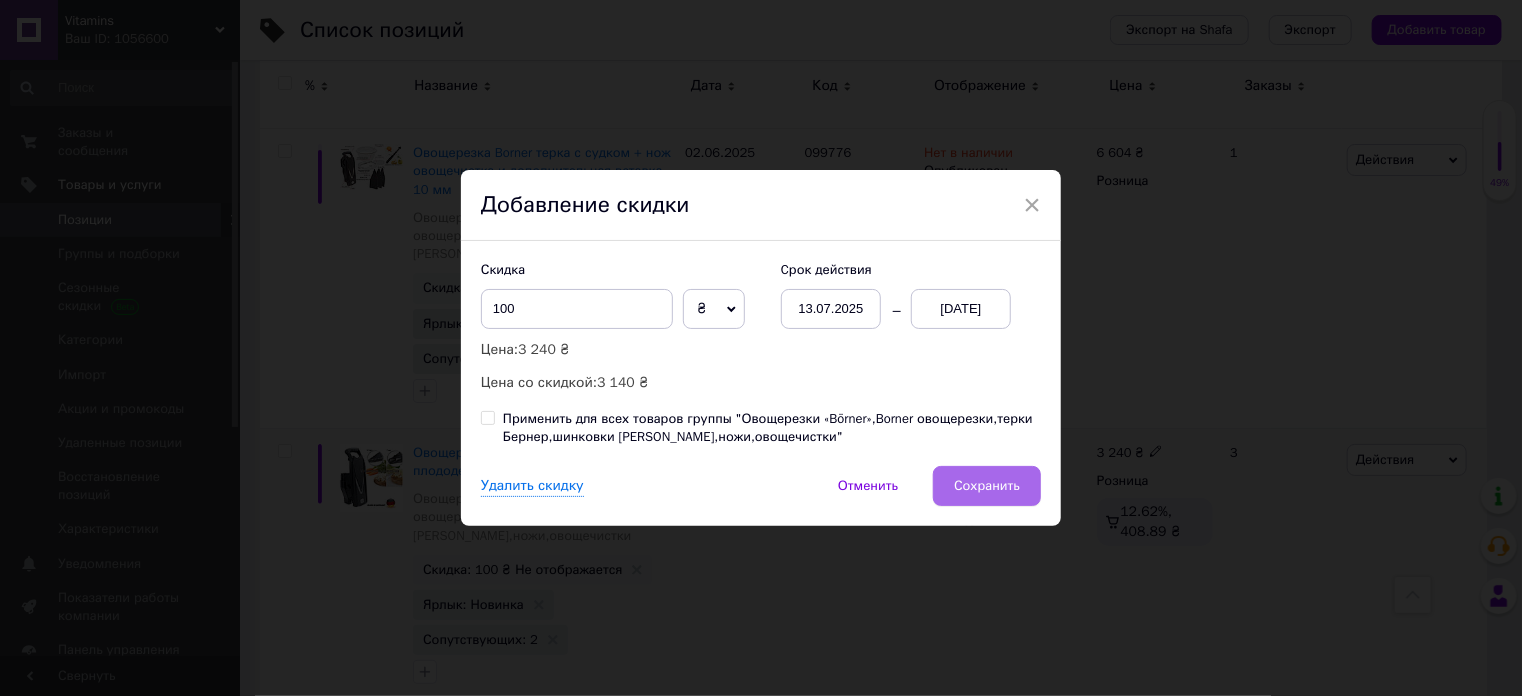 click on "Сохранить" at bounding box center [987, 486] 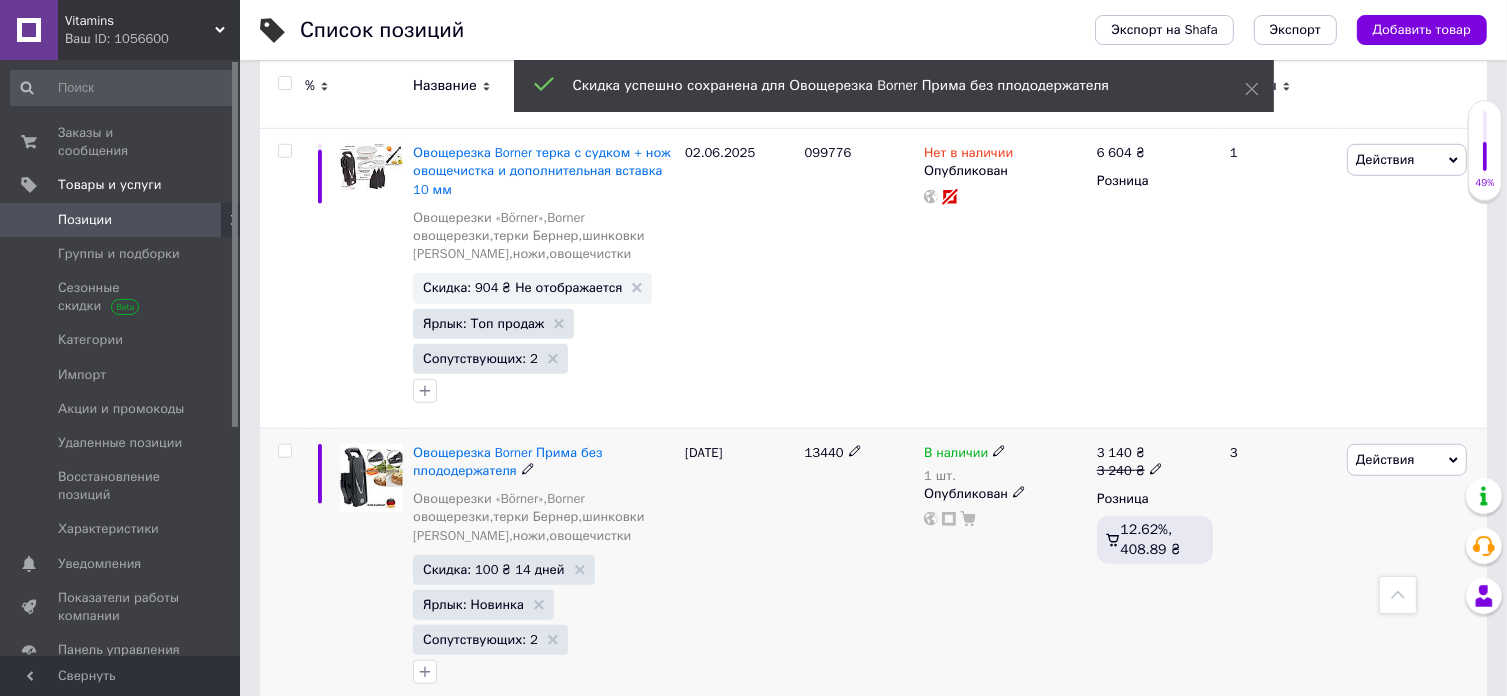 scroll, scrollTop: 0, scrollLeft: 1012, axis: horizontal 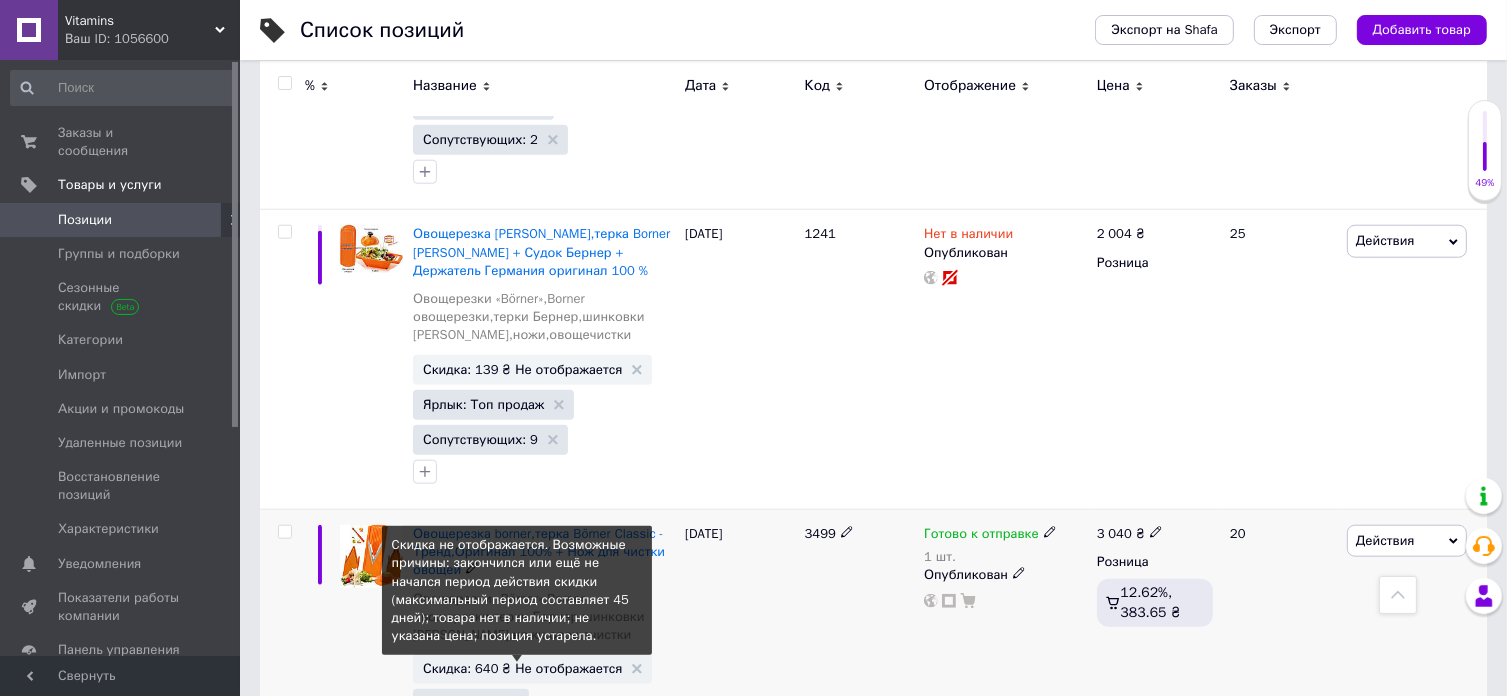 click on "Скидка: 640 ₴ Не отображается" at bounding box center [522, 668] 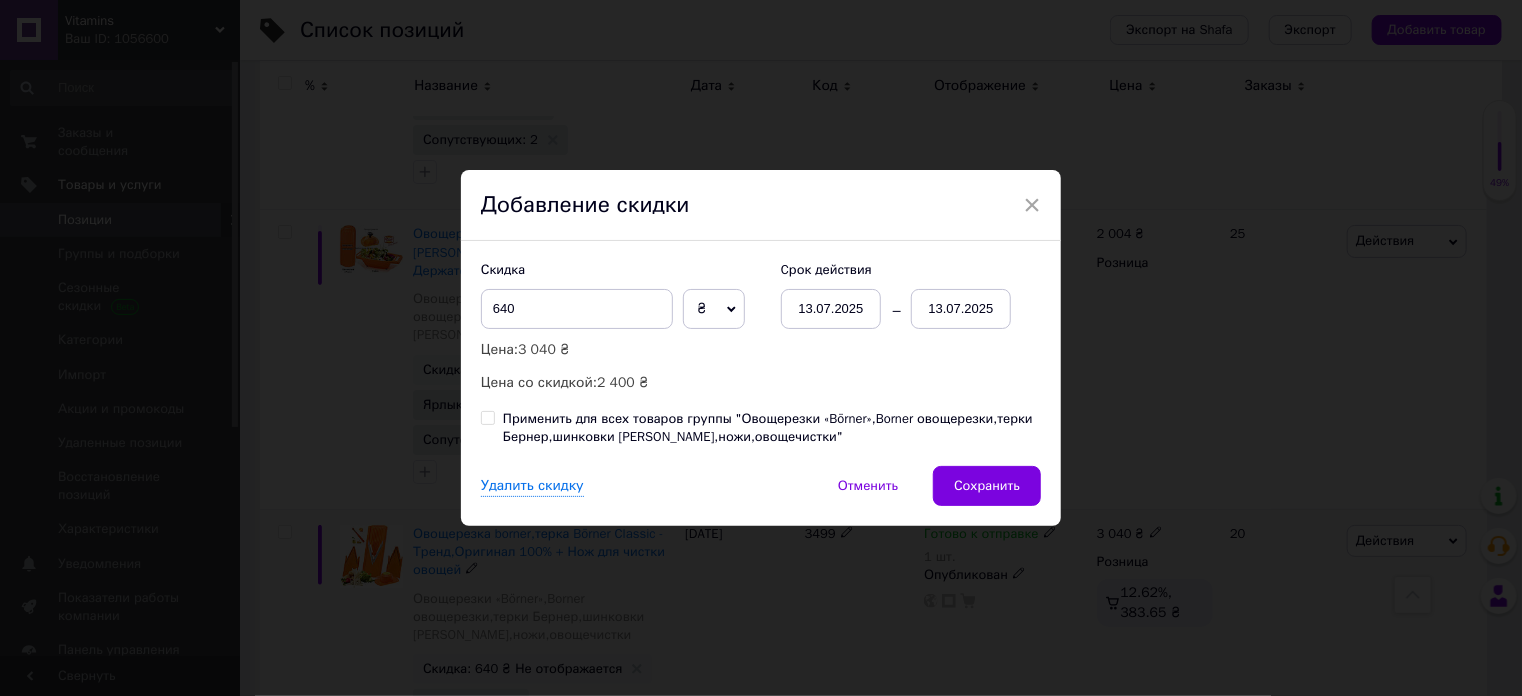 click on "13.07.2025" at bounding box center [961, 309] 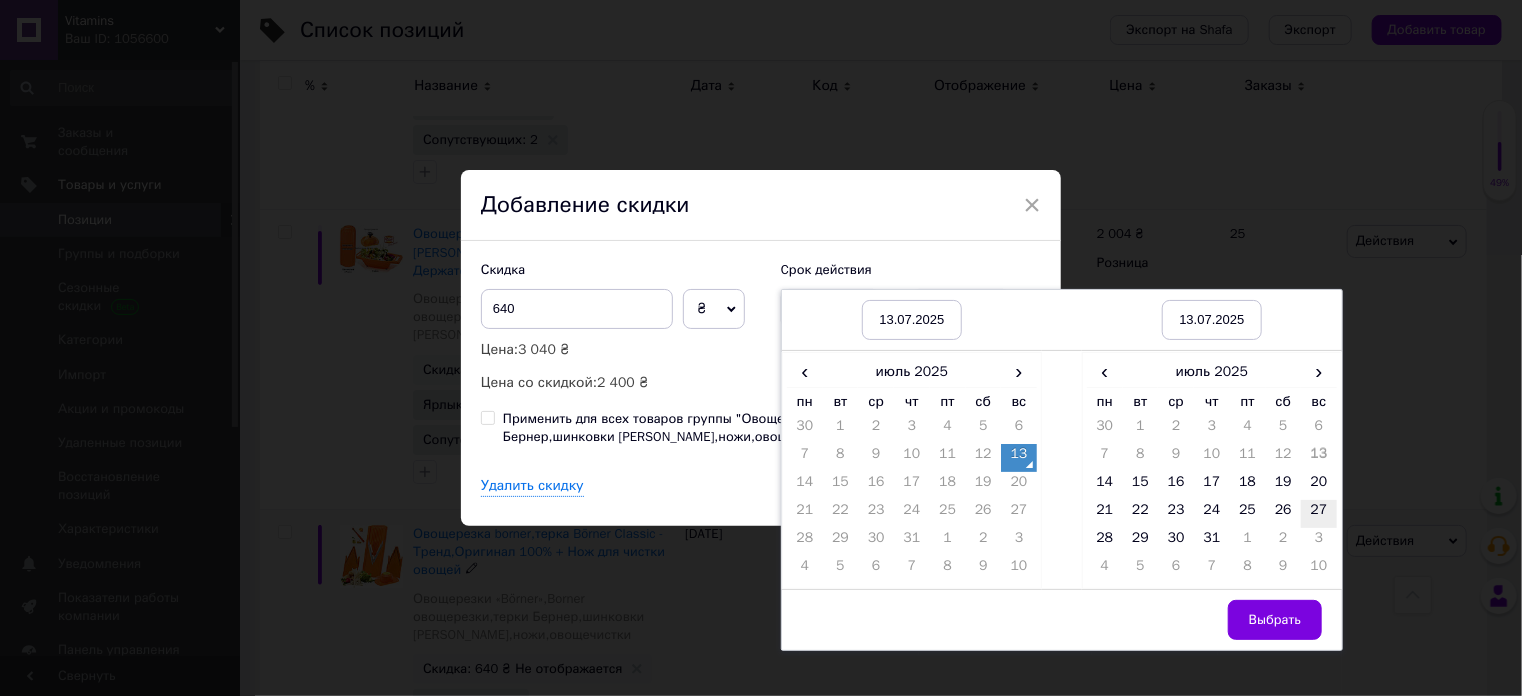 click on "27" at bounding box center (1319, 514) 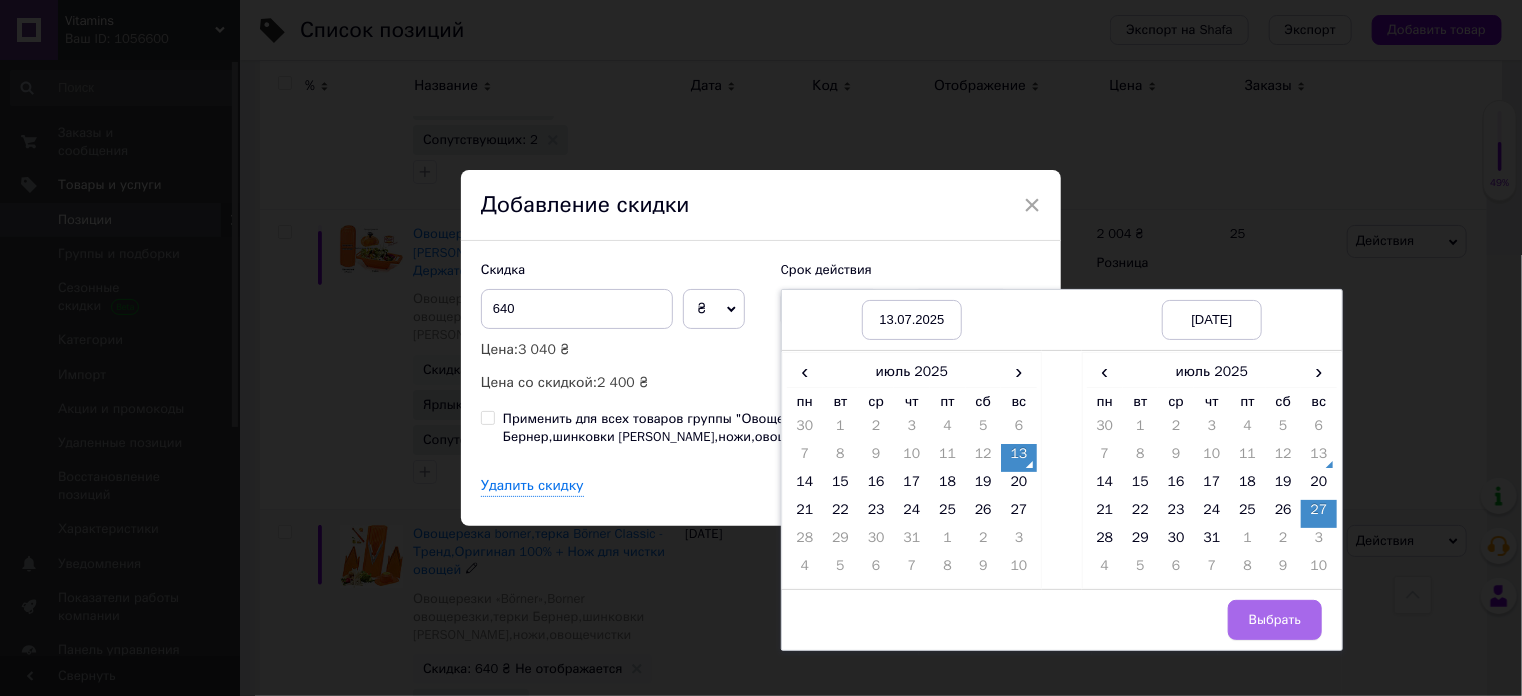 click on "Выбрать" at bounding box center (1275, 620) 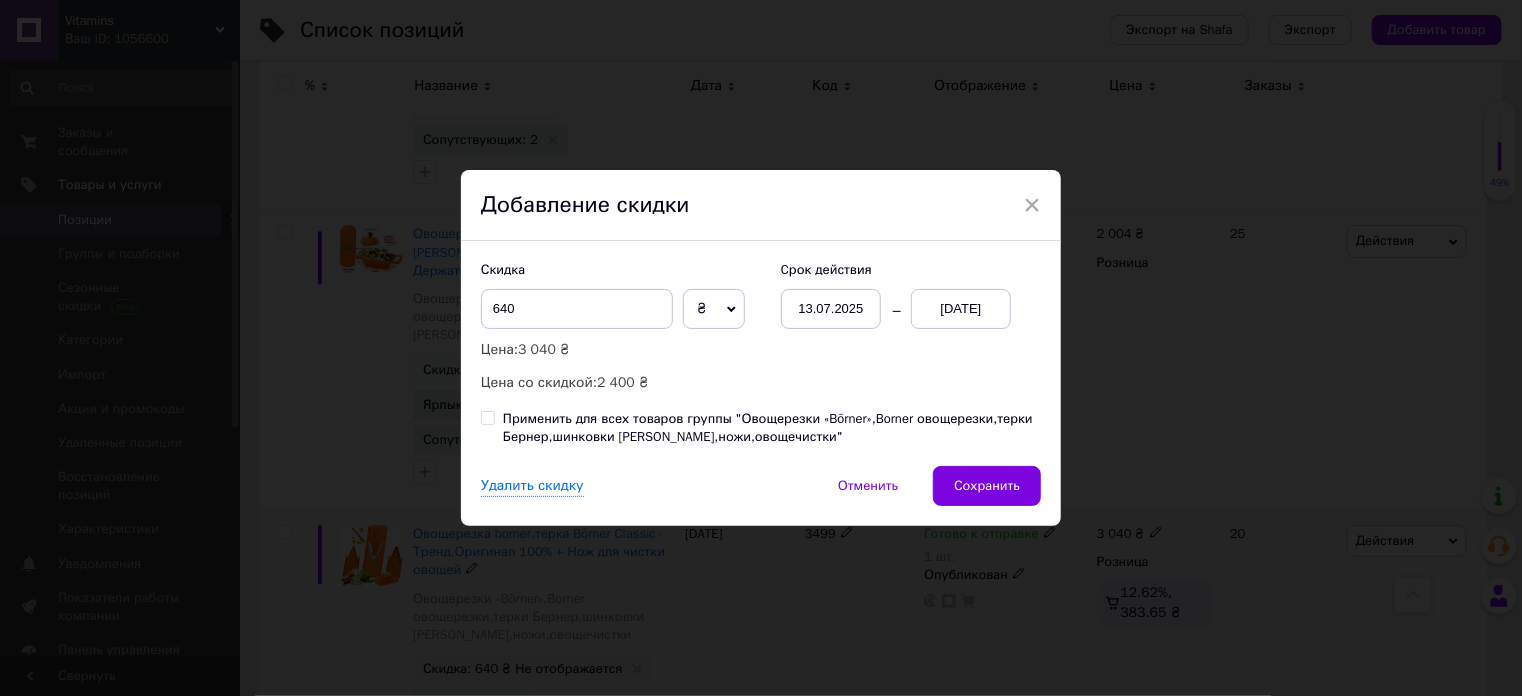 click on "Сохранить" at bounding box center [987, 486] 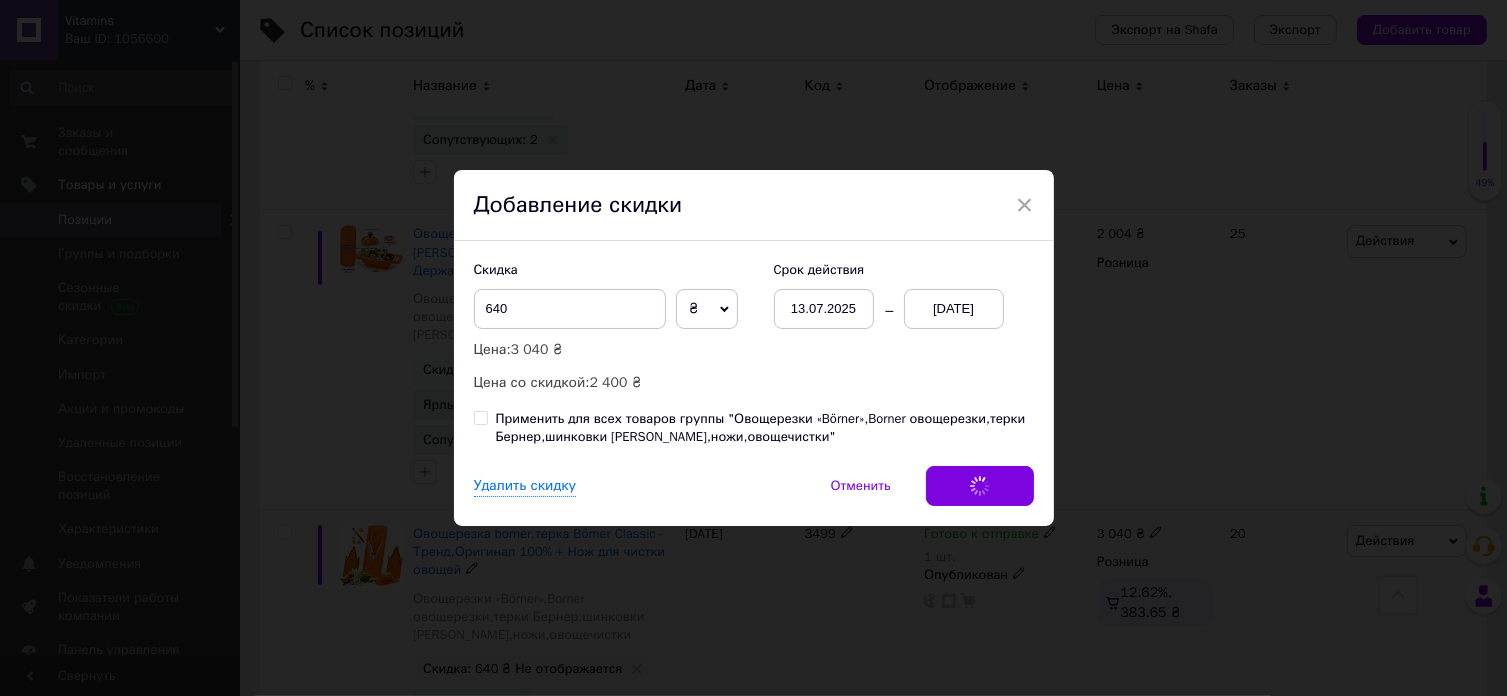scroll, scrollTop: 0, scrollLeft: 1012, axis: horizontal 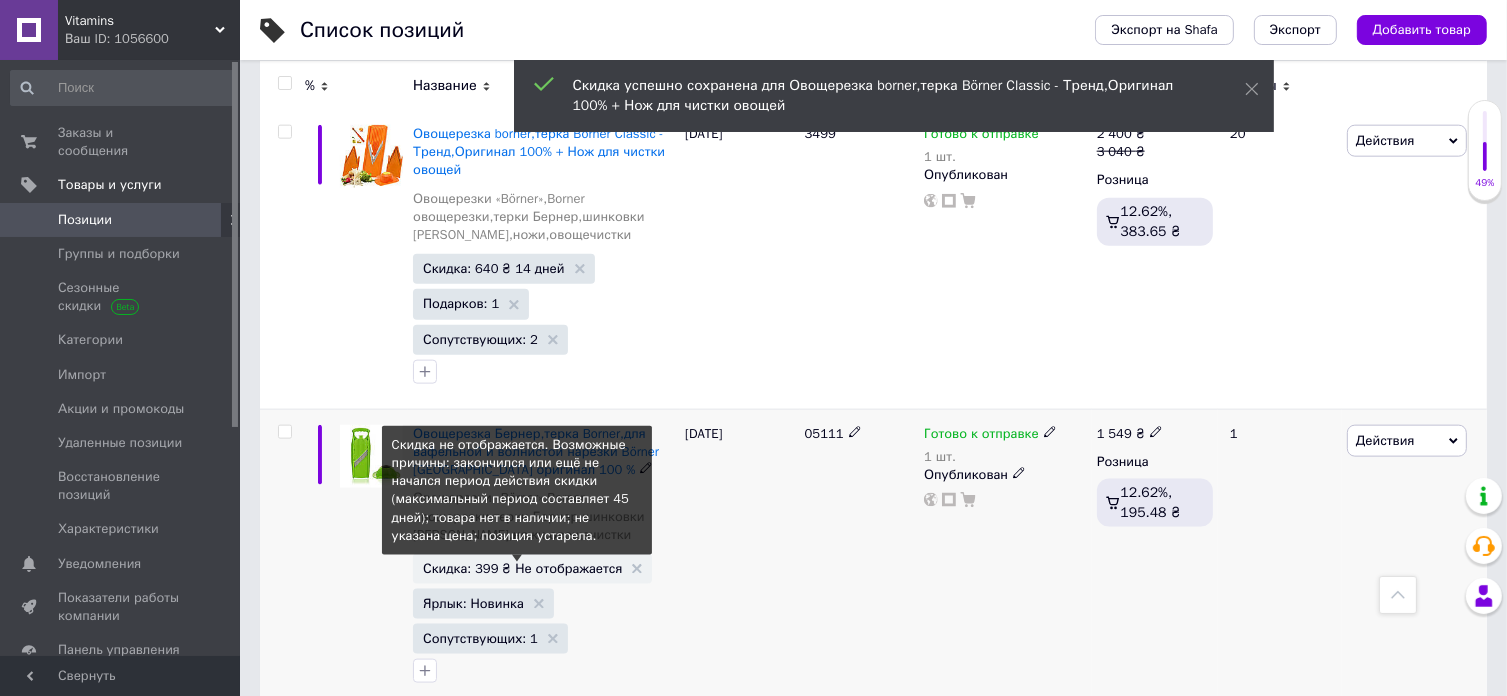 click on "Скидка: 399 ₴ Не отображается" at bounding box center (522, 568) 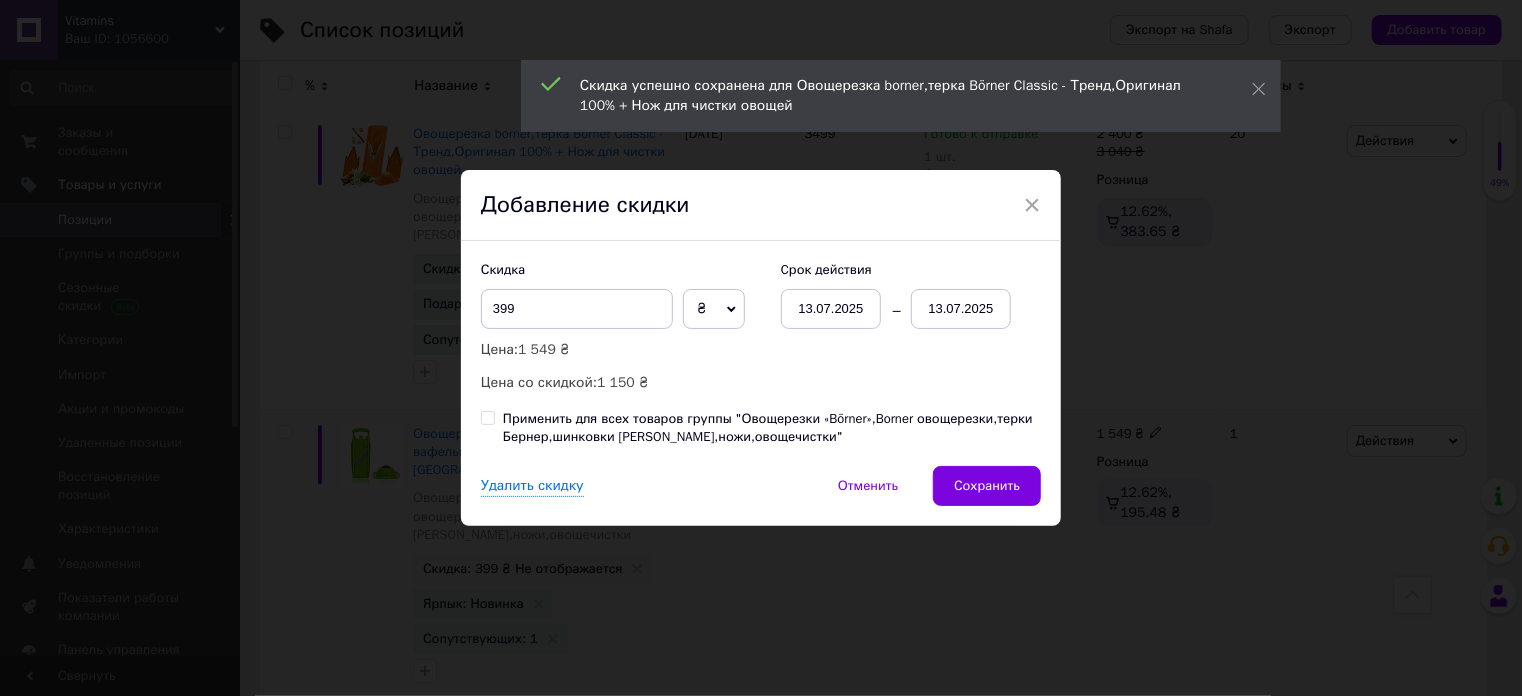 click on "13.07.2025" at bounding box center [961, 309] 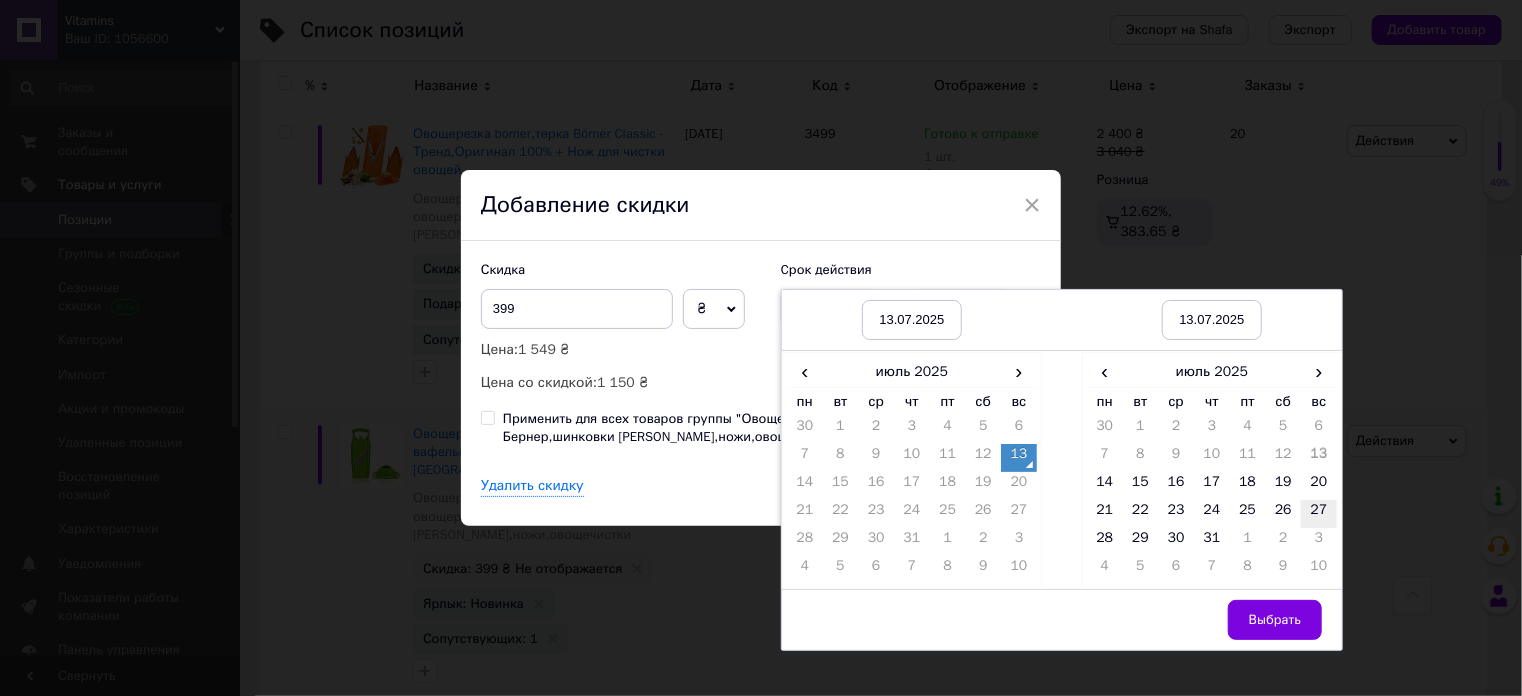 click on "27" at bounding box center [1319, 514] 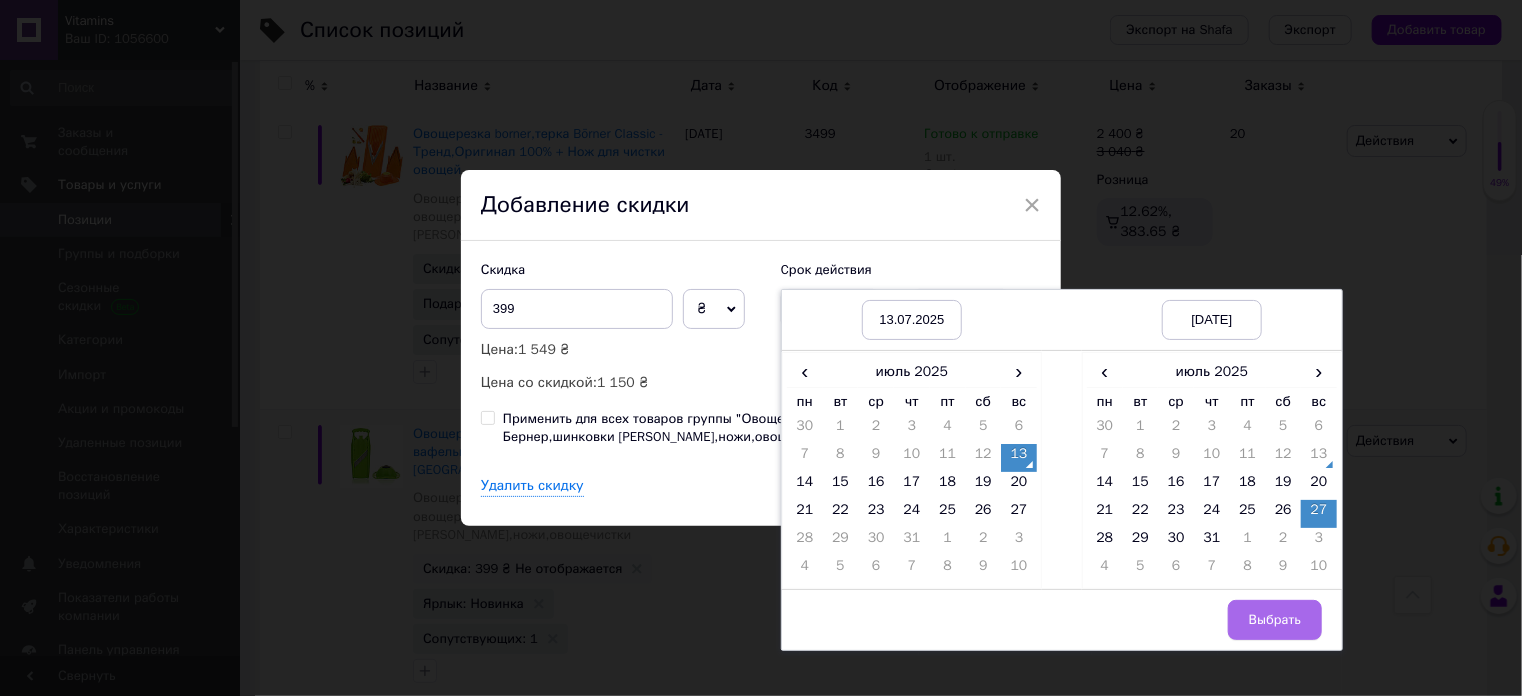 click on "Выбрать" at bounding box center [1275, 620] 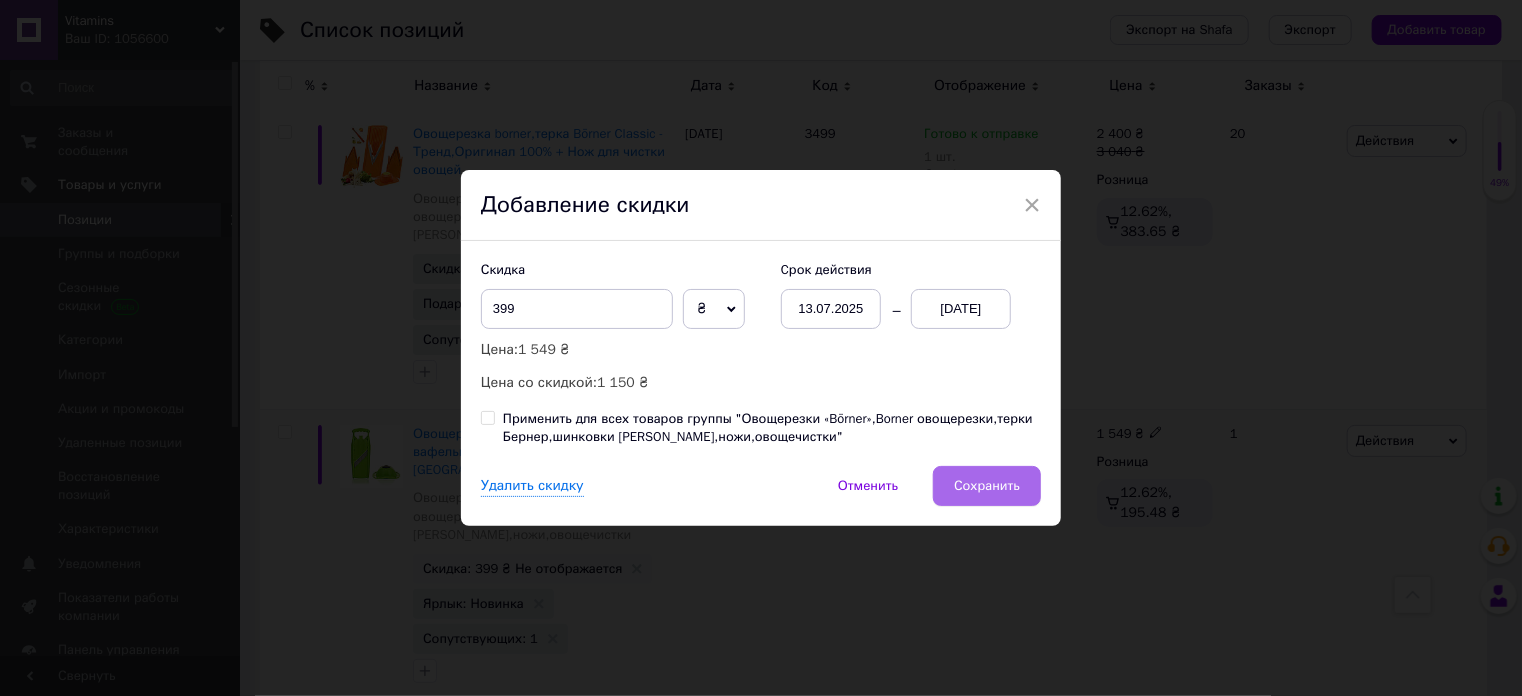 click on "Сохранить" at bounding box center (987, 486) 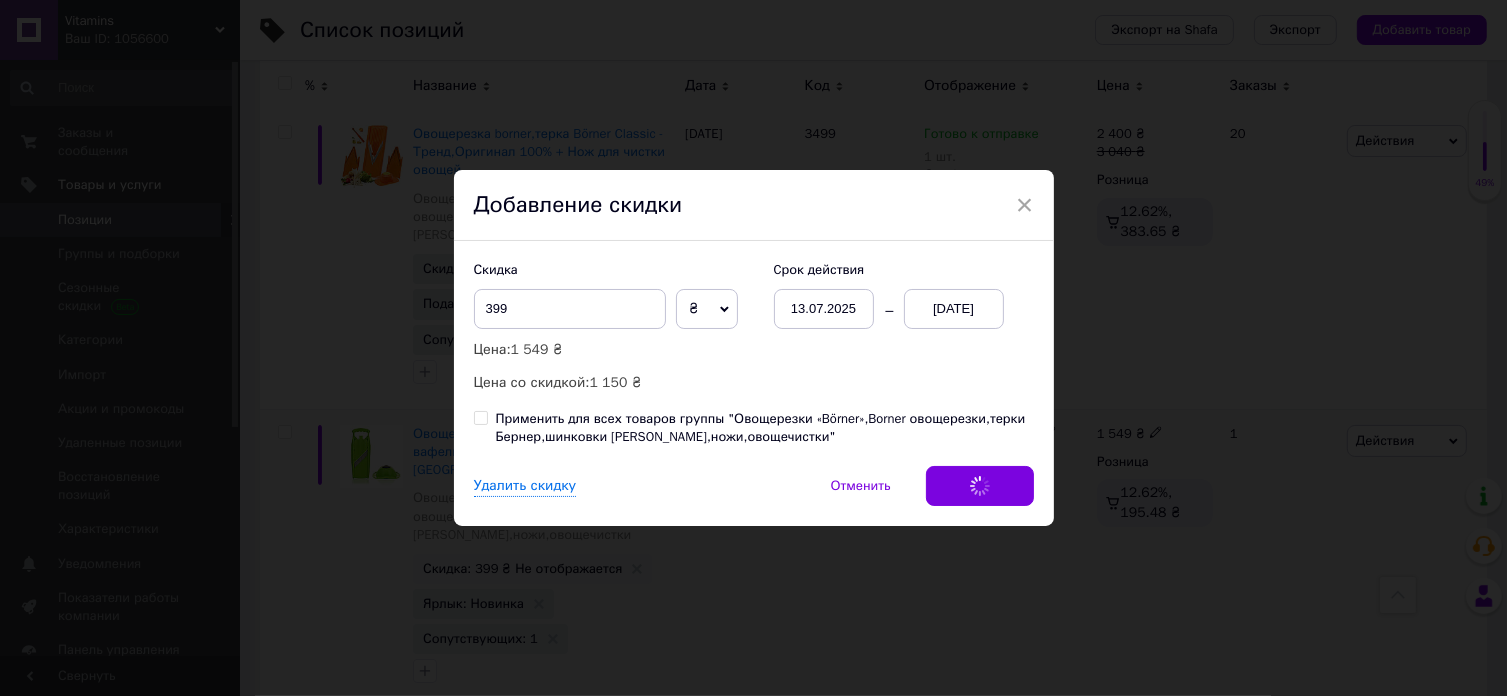 scroll, scrollTop: 0, scrollLeft: 1012, axis: horizontal 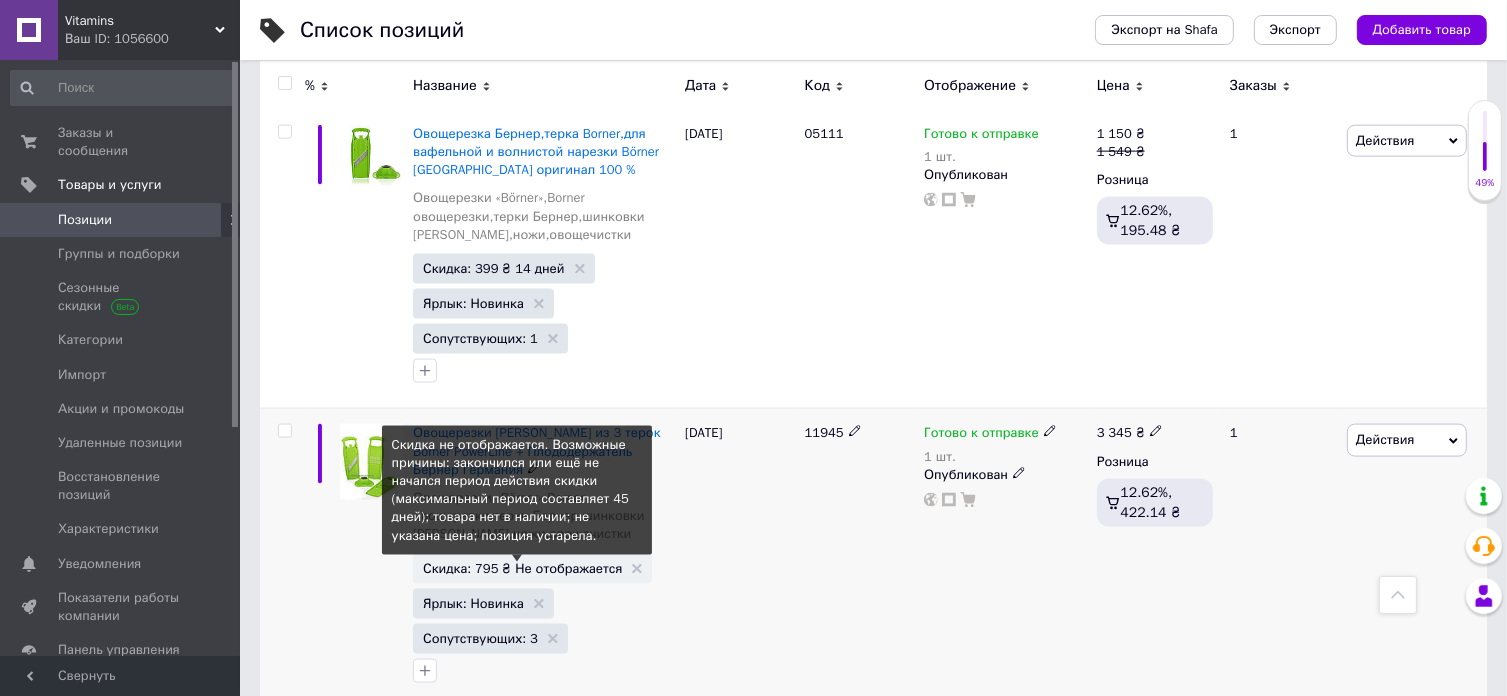 click on "Скидка: 795 ₴ Не отображается" at bounding box center (522, 568) 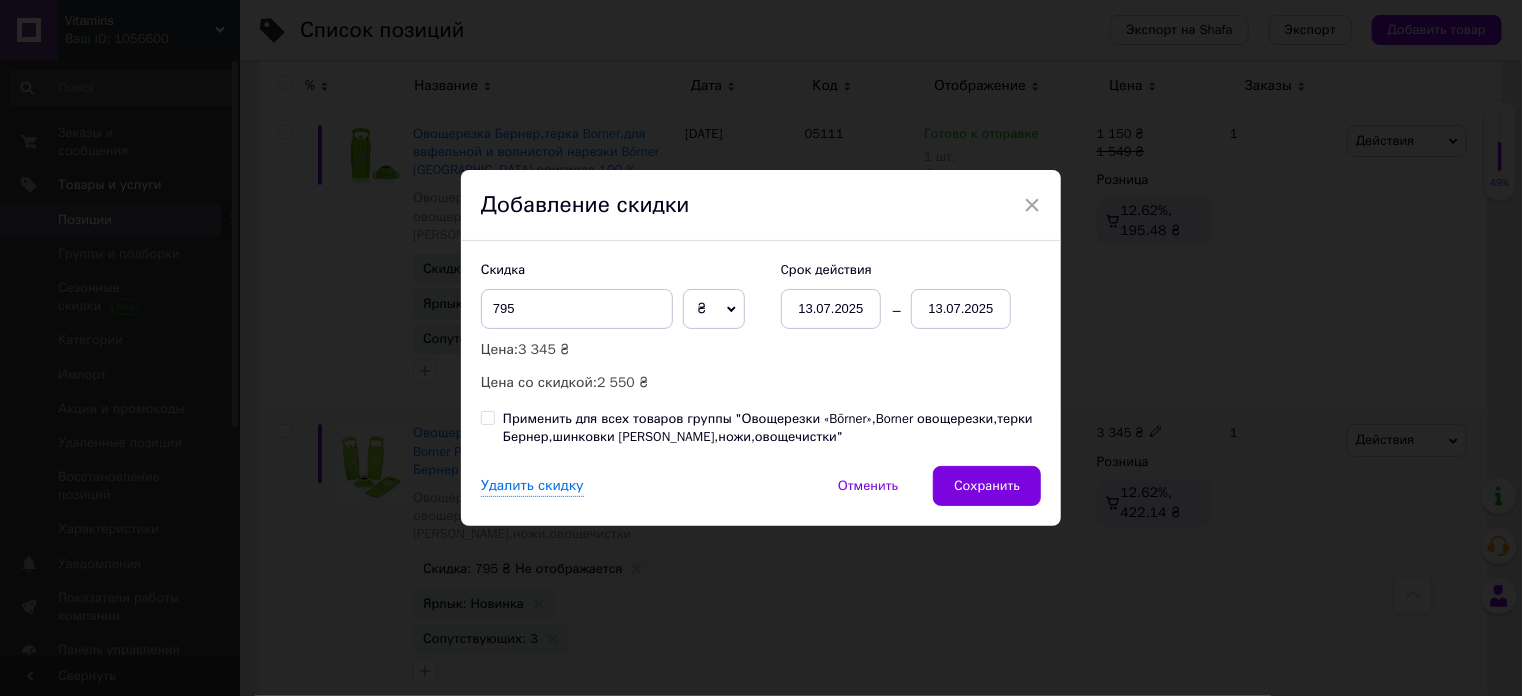 click on "13.07.2025" at bounding box center [961, 309] 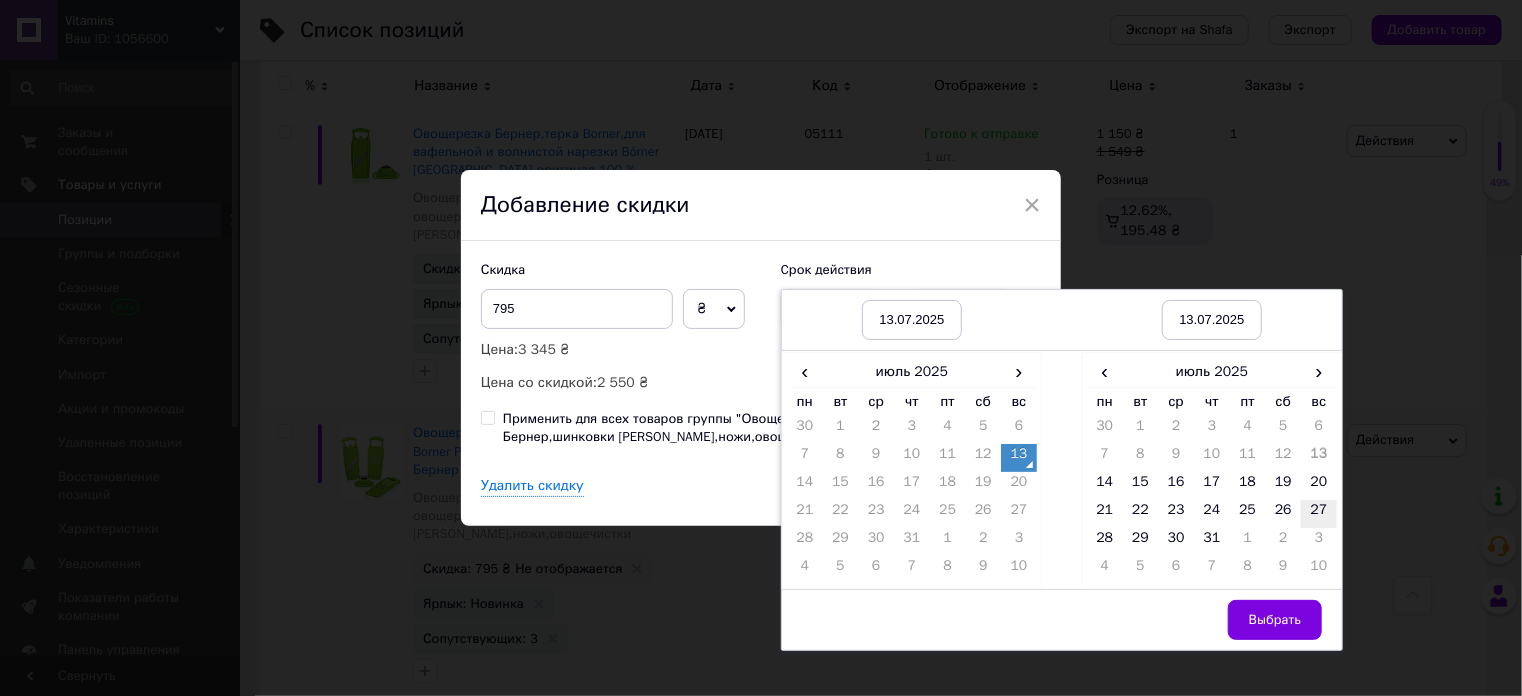 click on "27" at bounding box center (1319, 514) 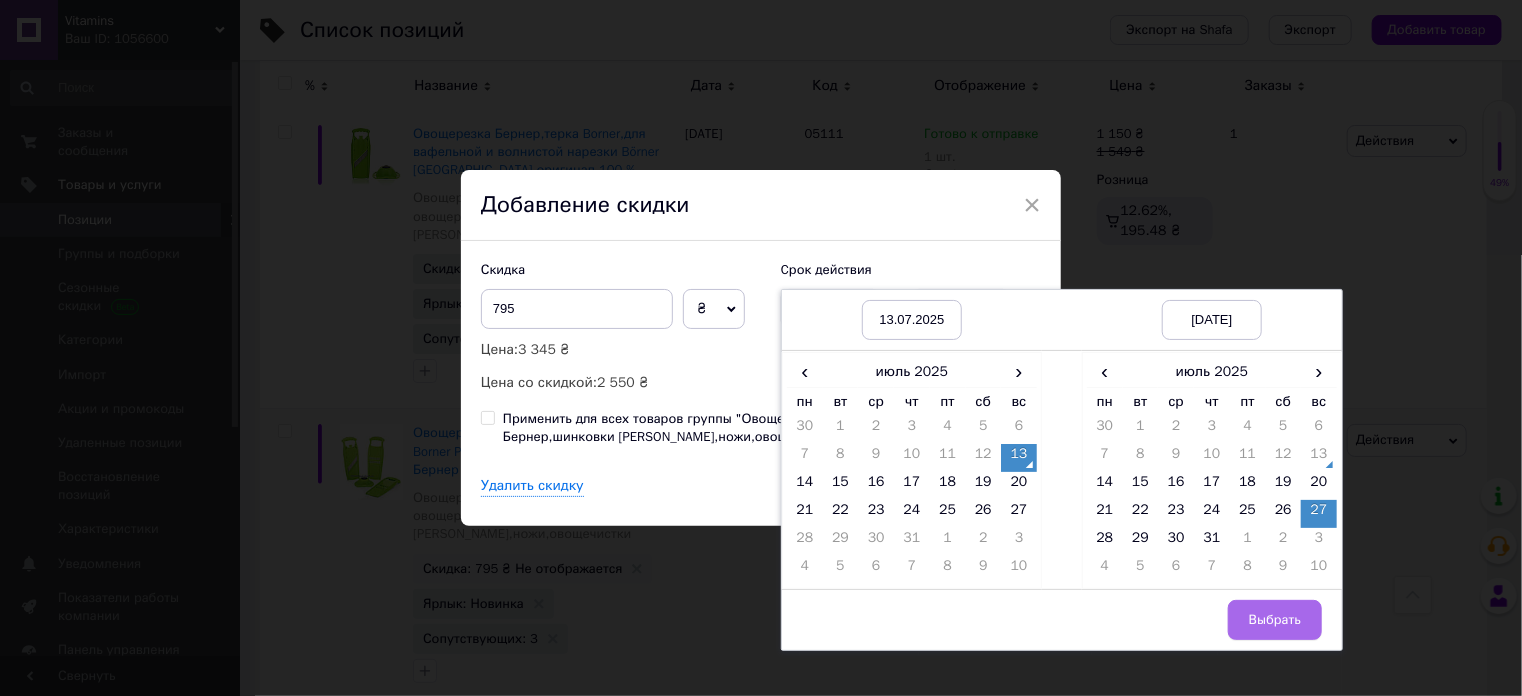 click on "Выбрать" at bounding box center [1275, 620] 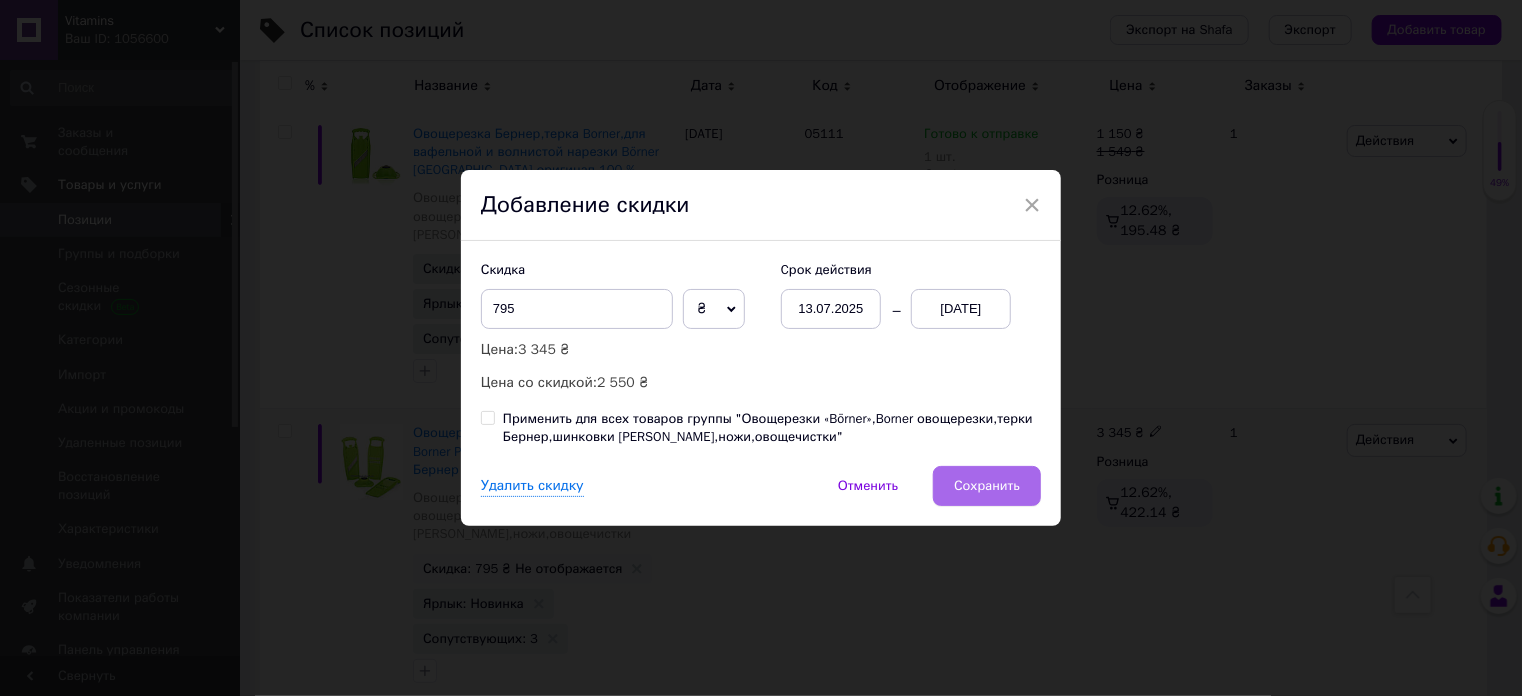 click on "Сохранить" at bounding box center [987, 486] 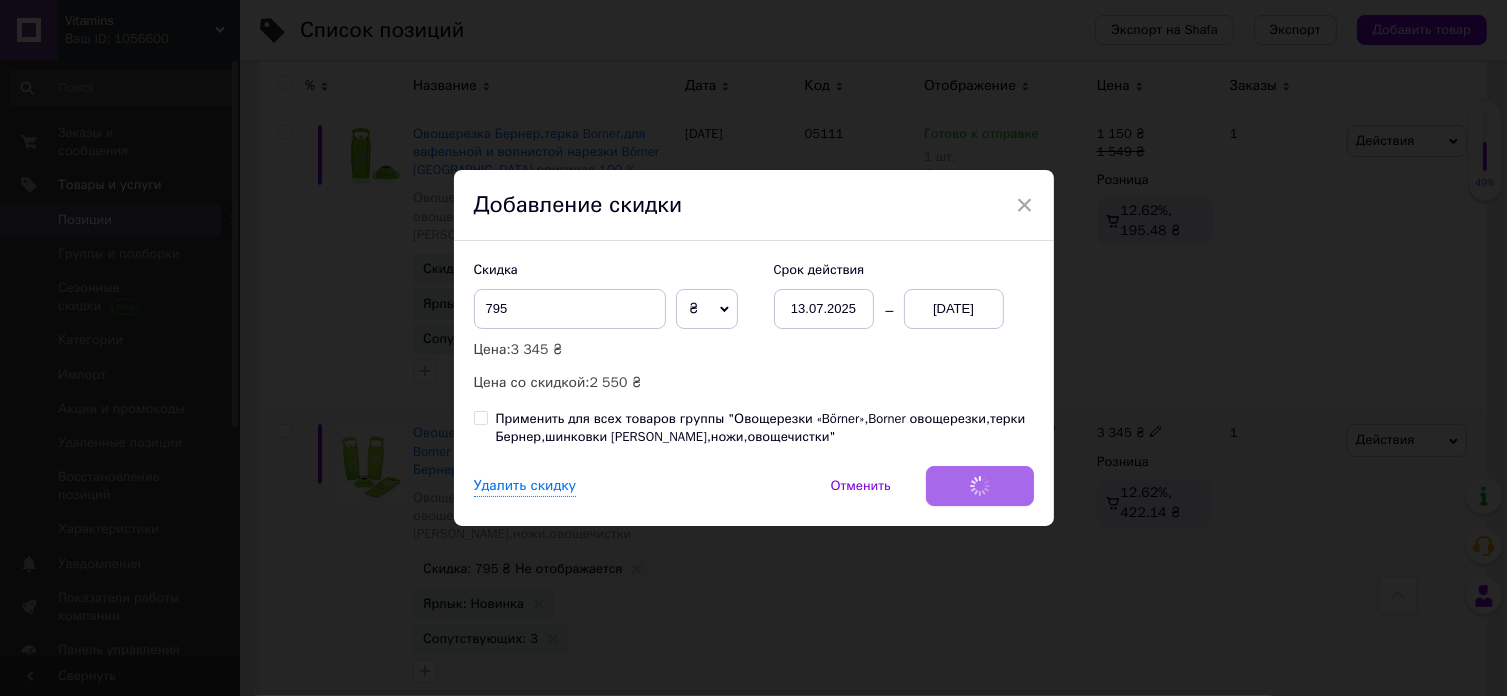 scroll, scrollTop: 0, scrollLeft: 1012, axis: horizontal 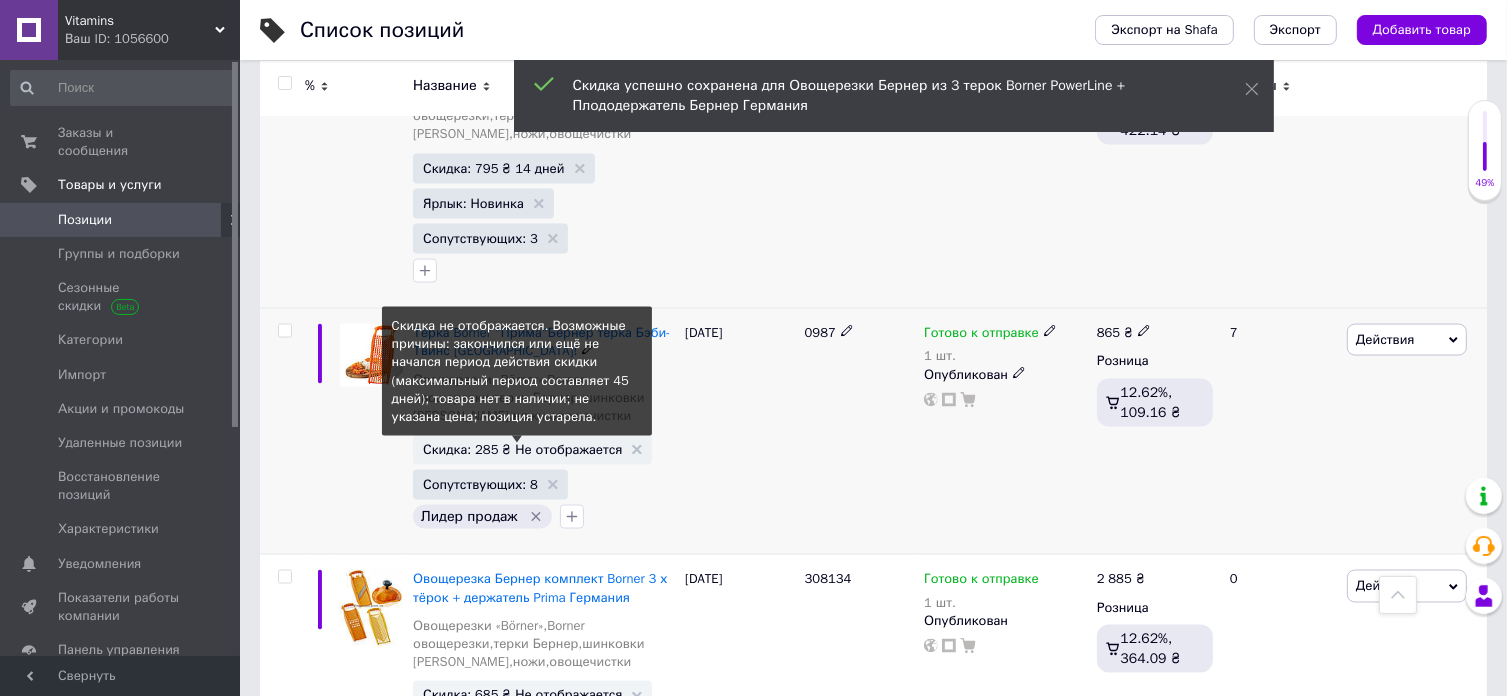 click on "Скидка: 285 ₴ Не отображается" at bounding box center (522, 449) 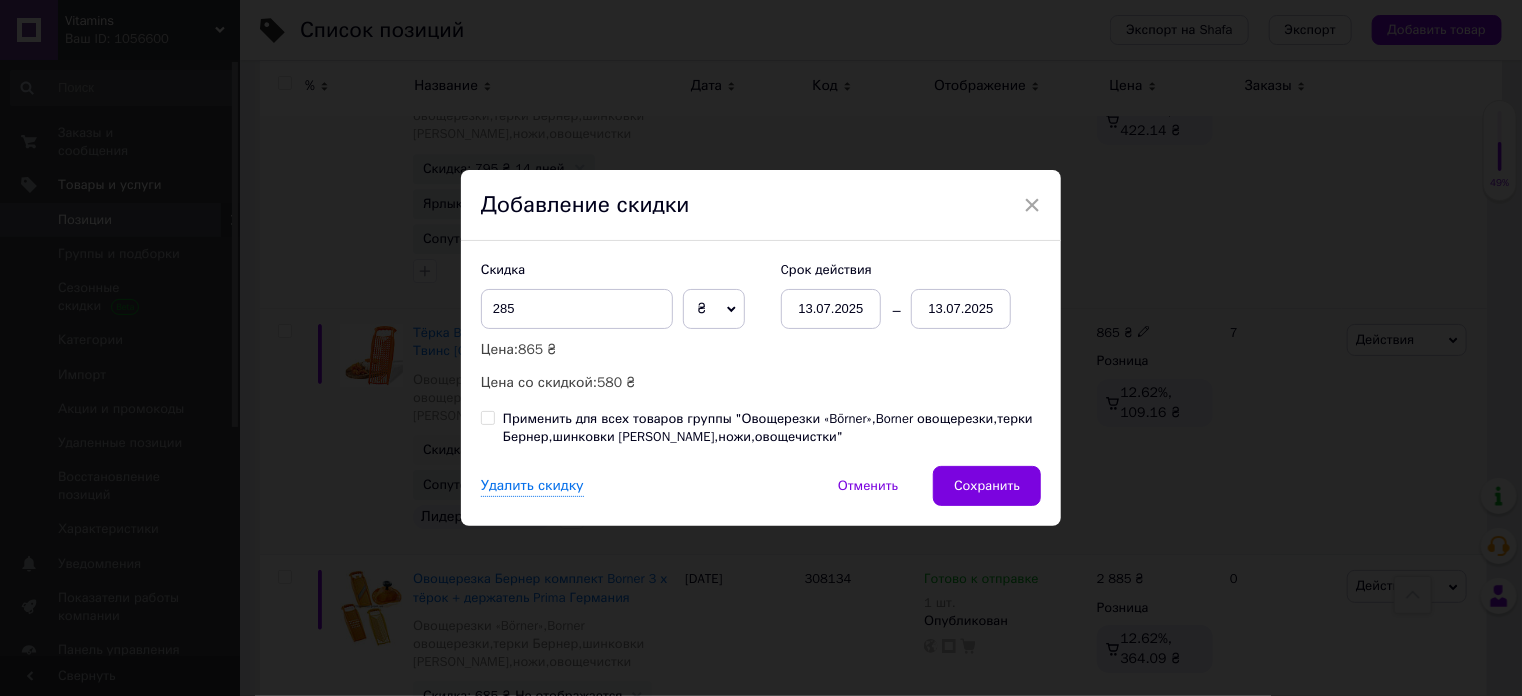 click on "13.07.2025" at bounding box center (961, 309) 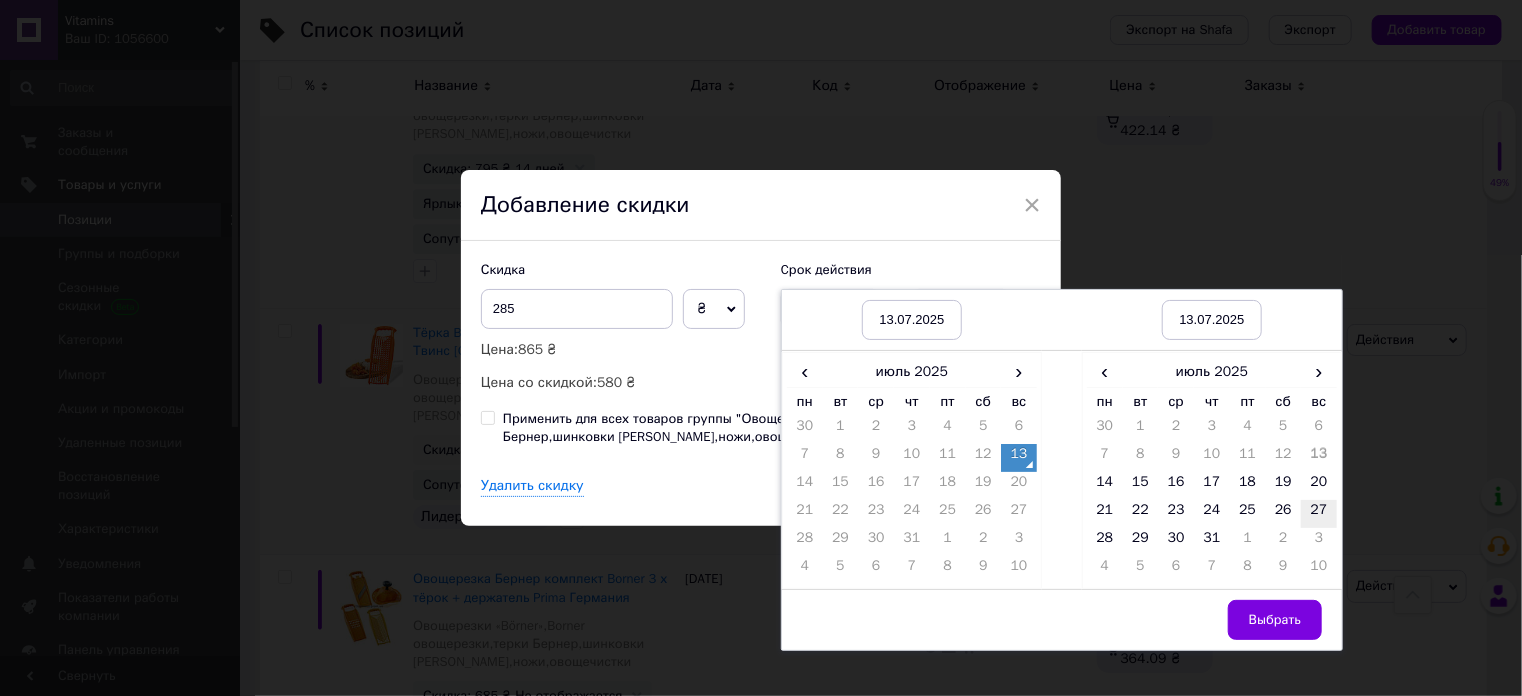 click on "27" at bounding box center [1319, 514] 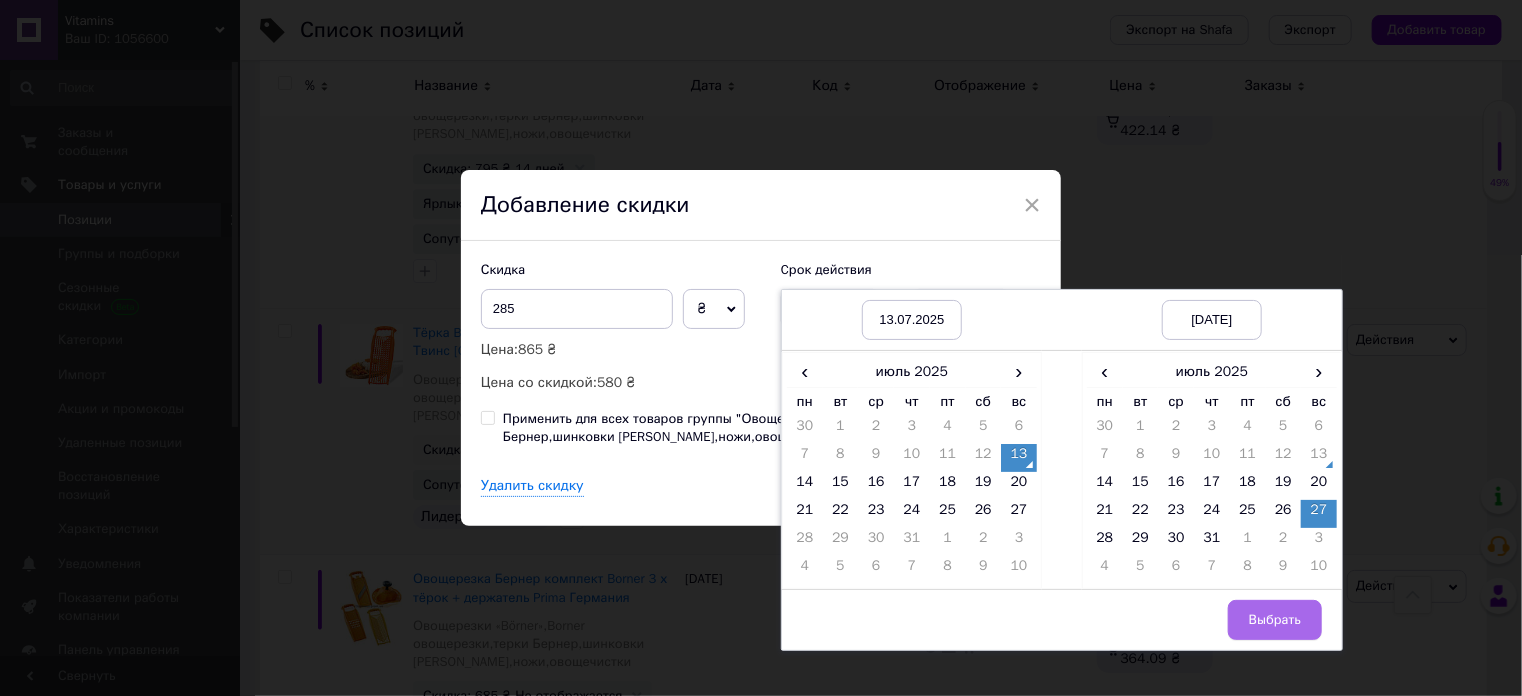 click on "Выбрать" at bounding box center (1275, 620) 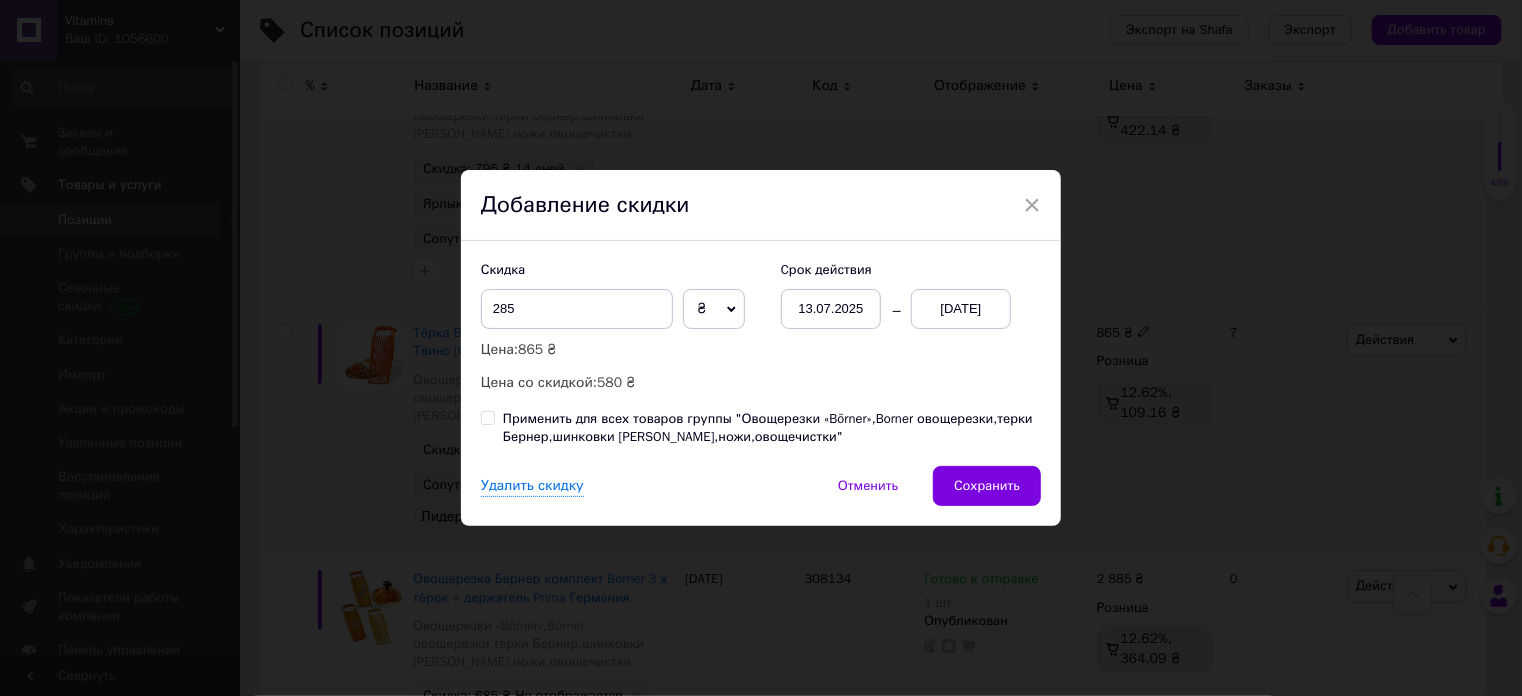 click on "Сохранить" at bounding box center (987, 486) 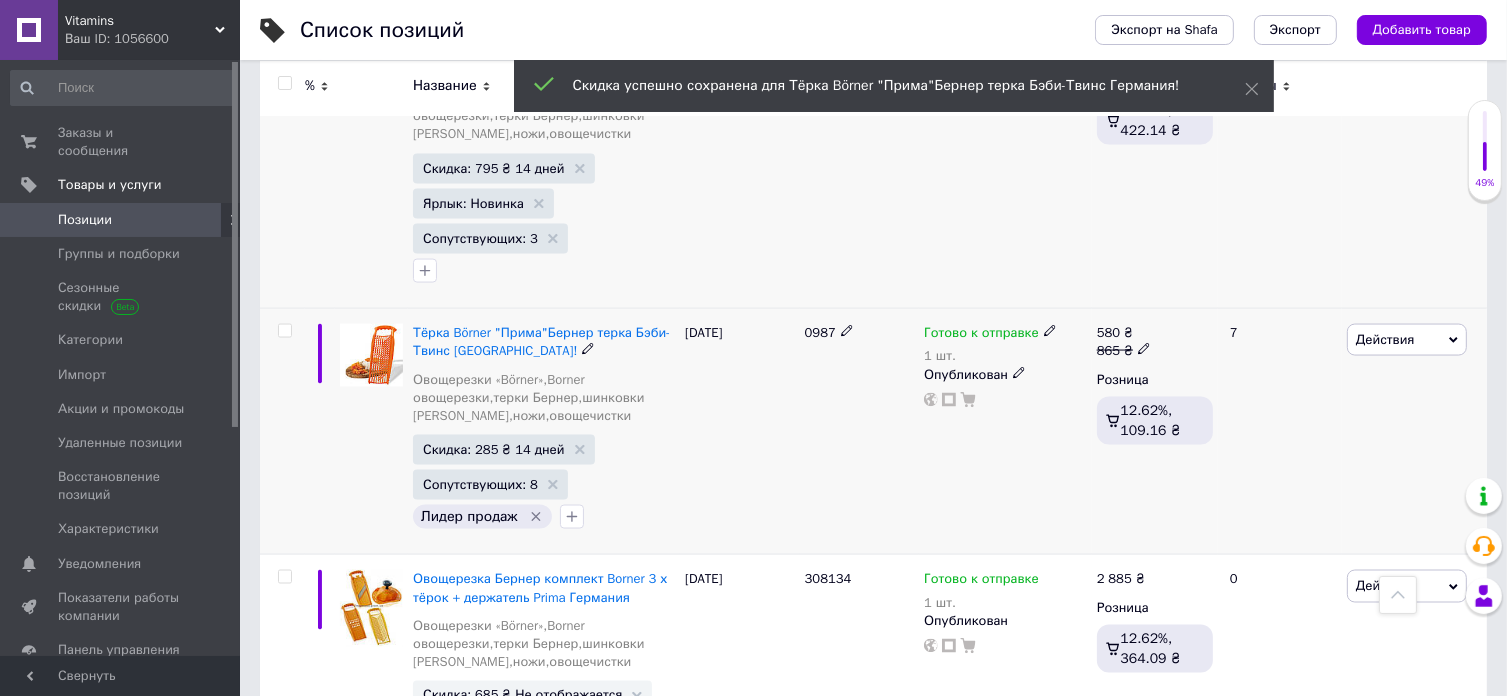 scroll, scrollTop: 0, scrollLeft: 1012, axis: horizontal 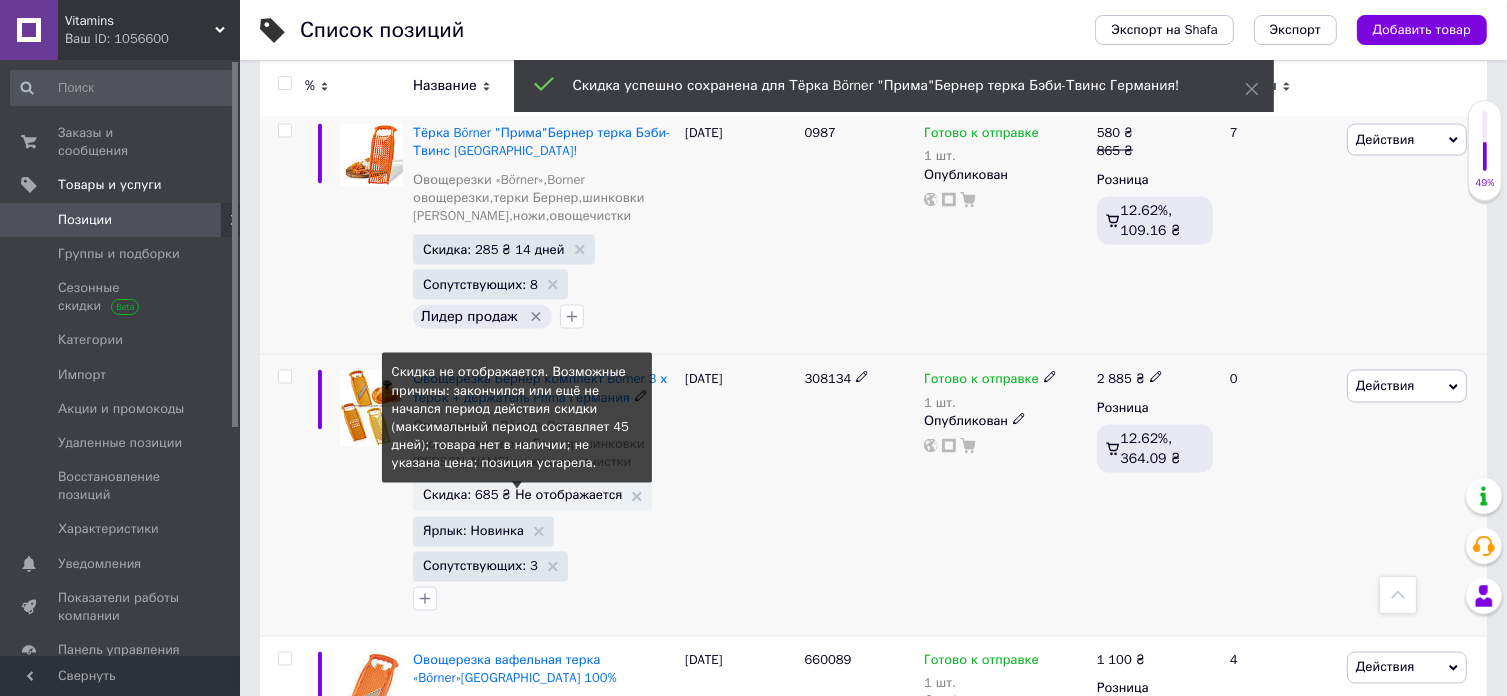 click on "Скидка: 685 ₴ Не отображается" at bounding box center [522, 495] 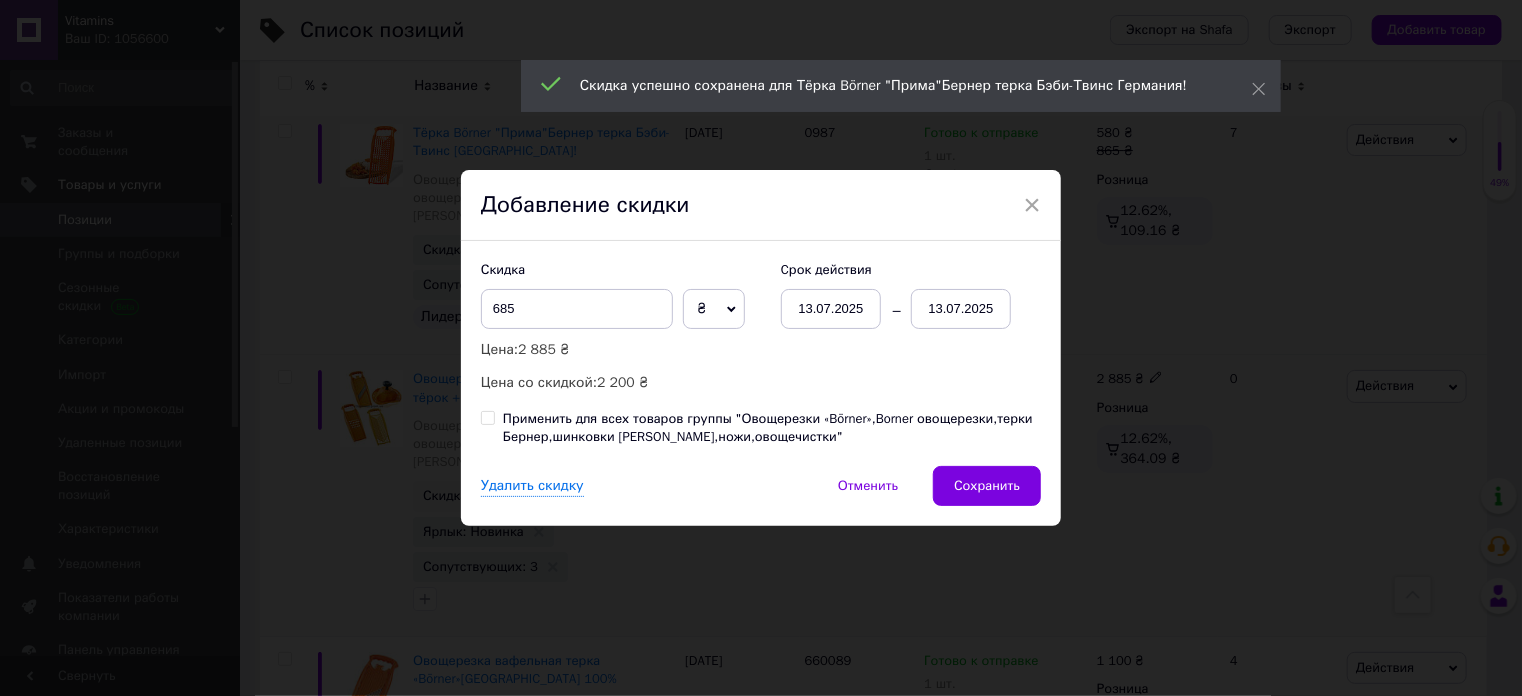 click on "13.07.2025" at bounding box center (961, 309) 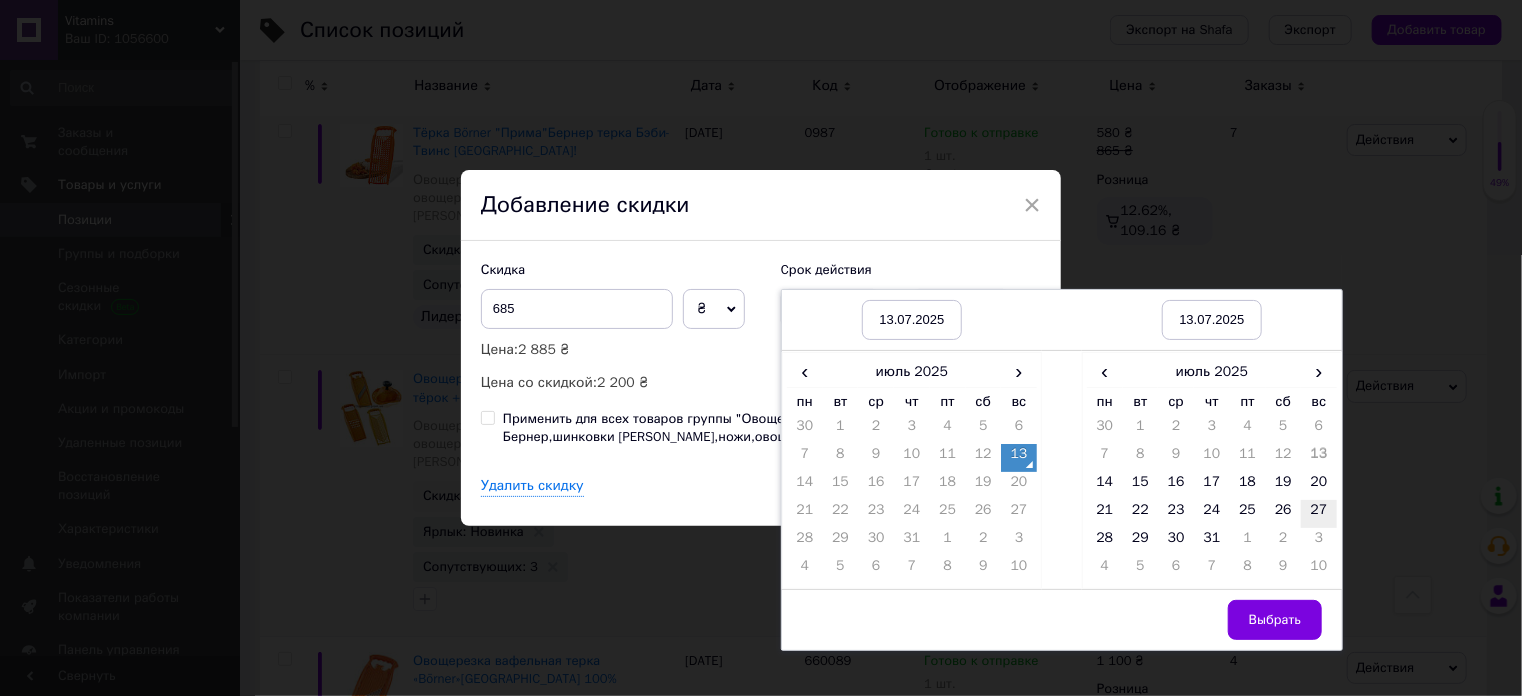 click on "27" at bounding box center (1319, 514) 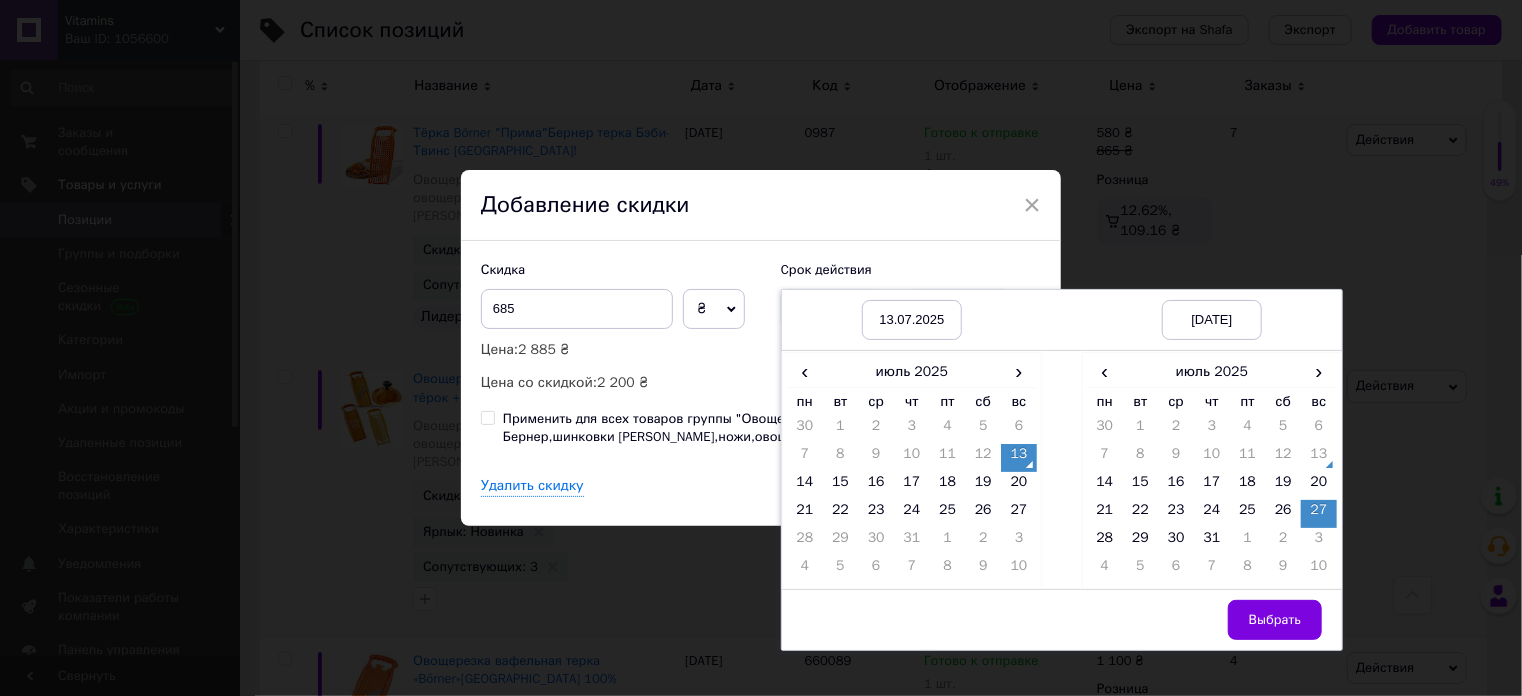 click on "Выбрать" at bounding box center (1275, 620) 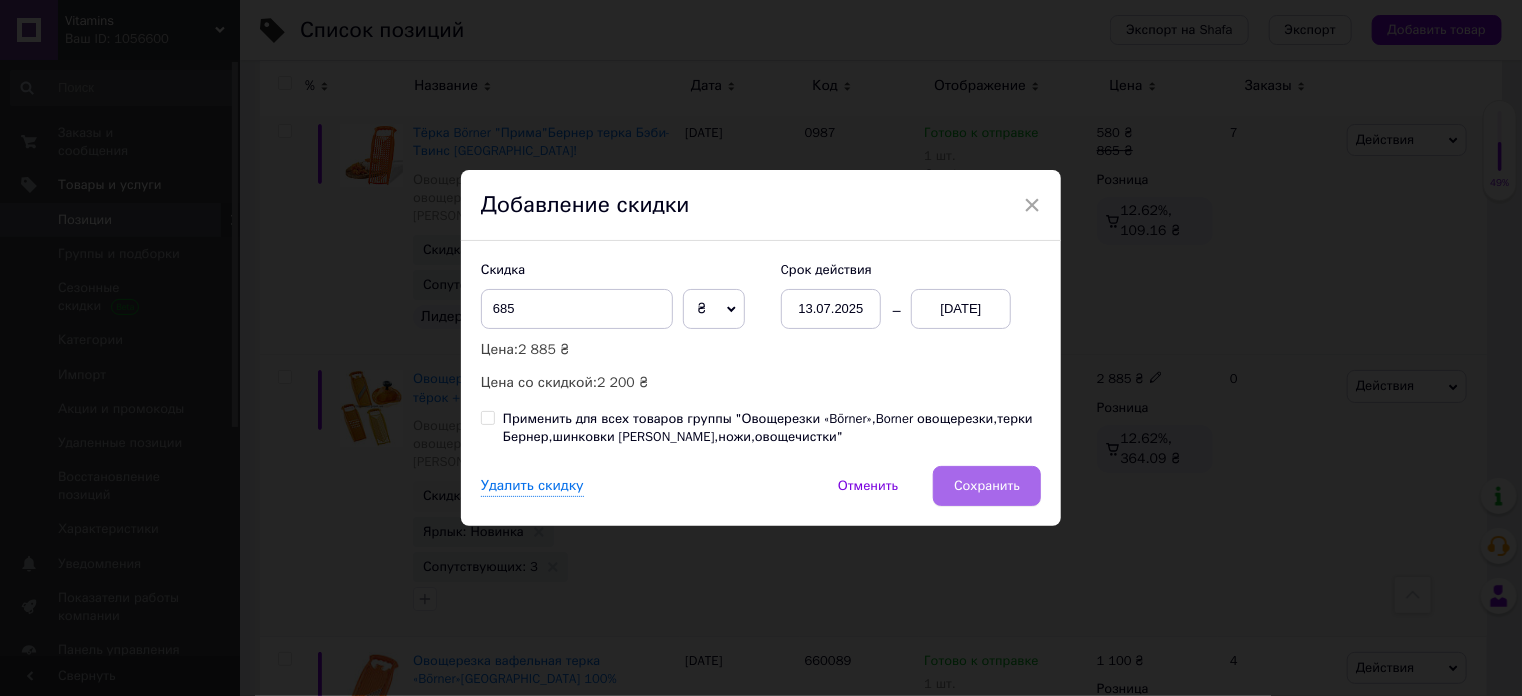 click on "Сохранить" at bounding box center [987, 486] 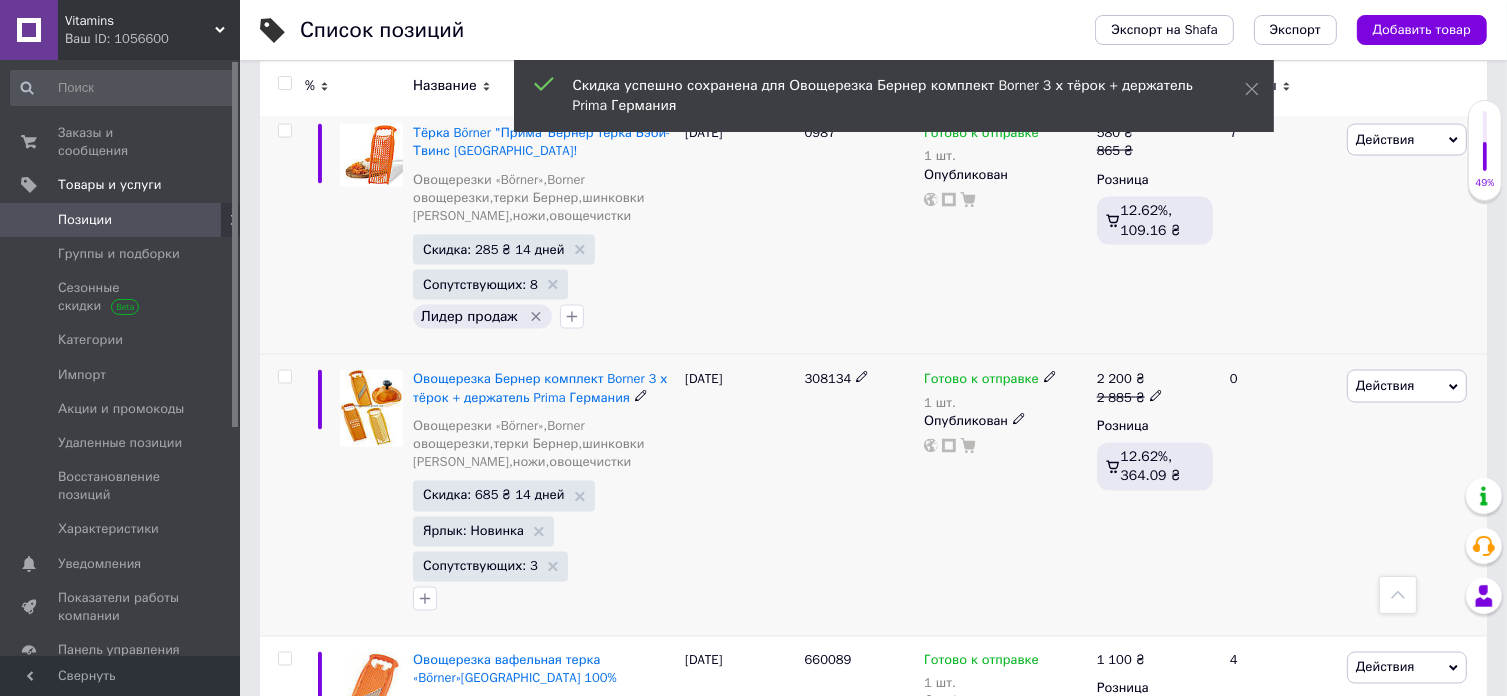 scroll, scrollTop: 0, scrollLeft: 1012, axis: horizontal 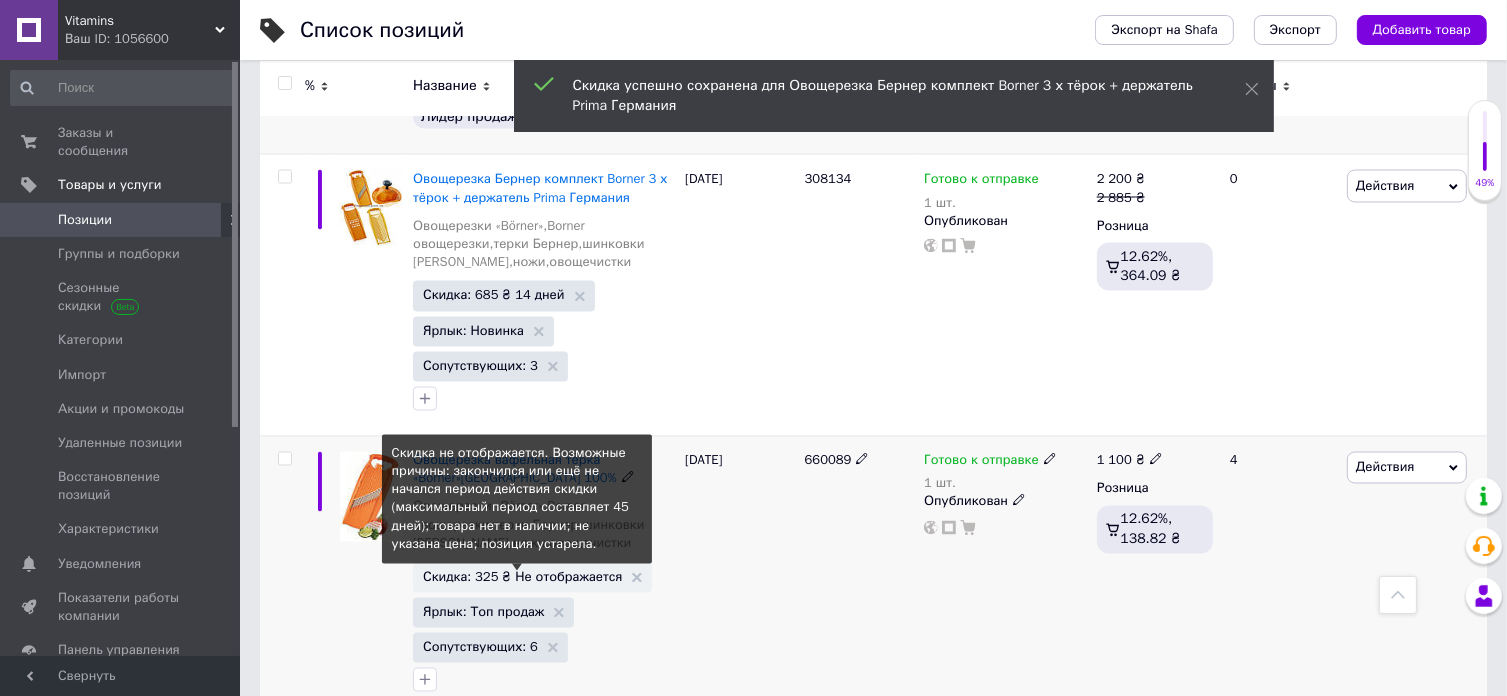 click on "Скидка: 325 ₴ Не отображается" at bounding box center (522, 577) 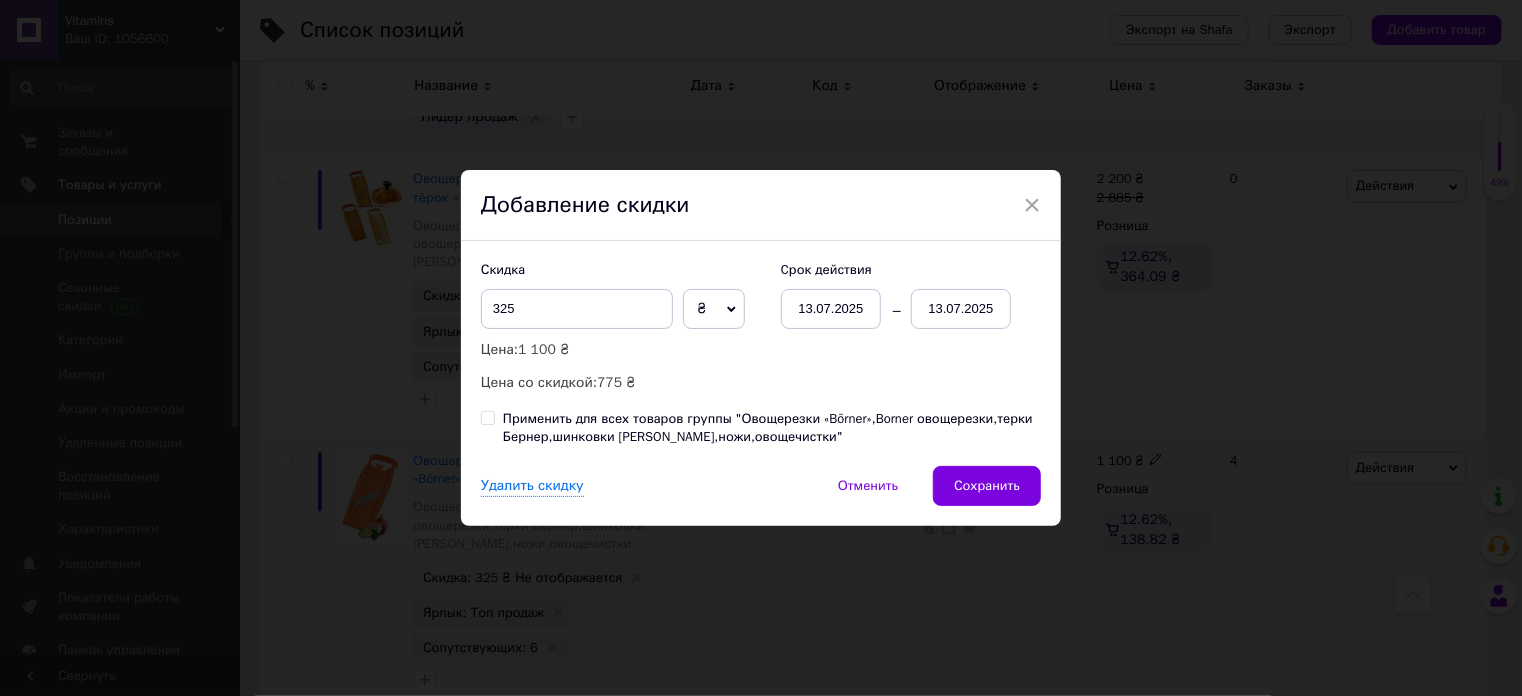 click on "13.07.2025" at bounding box center (961, 309) 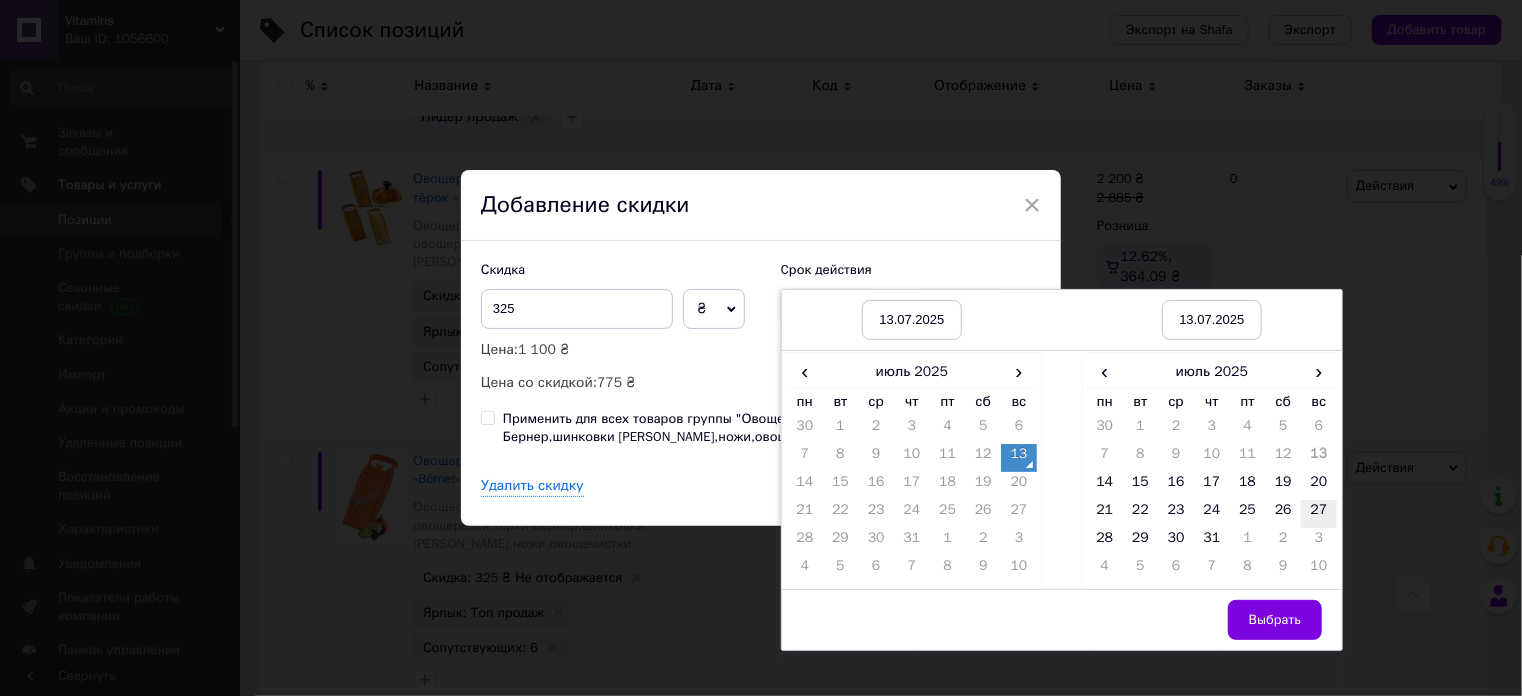click on "27" at bounding box center [1319, 514] 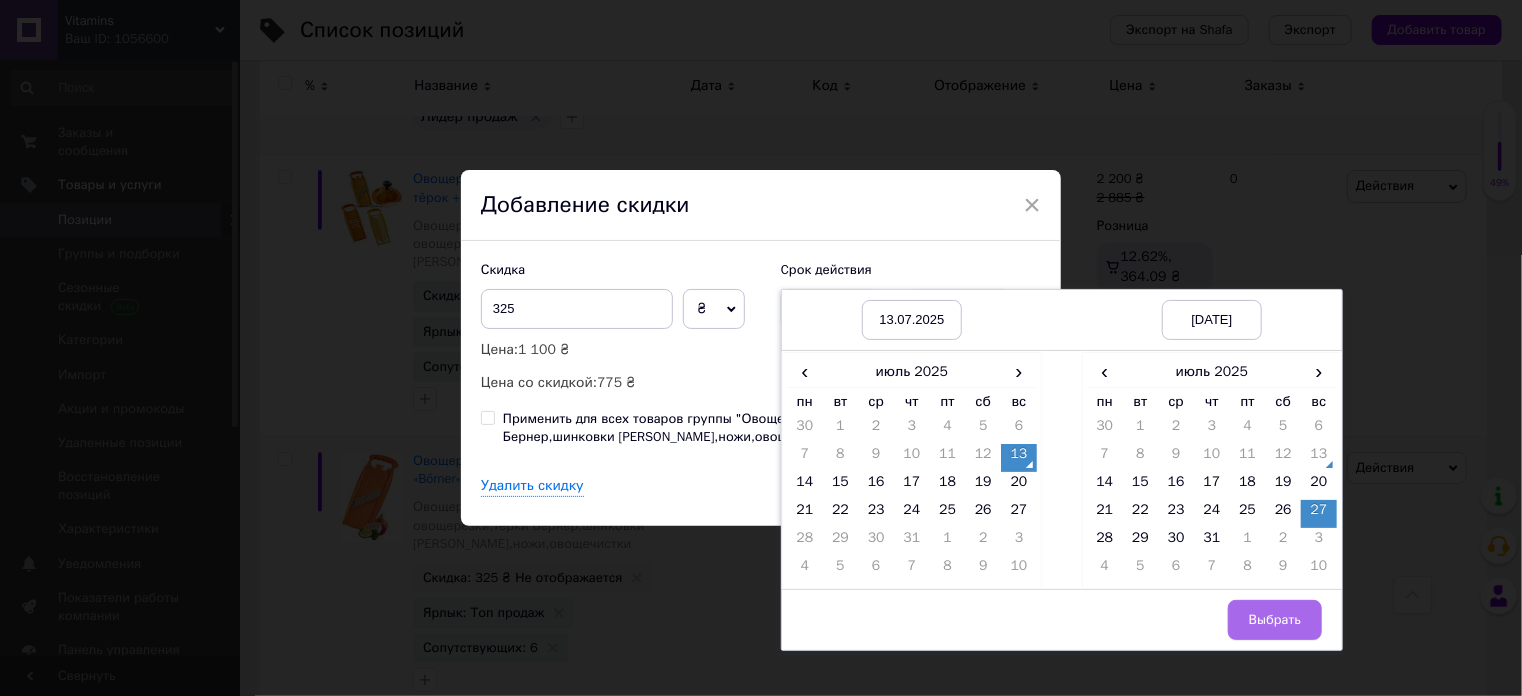 click on "Выбрать" at bounding box center (1275, 620) 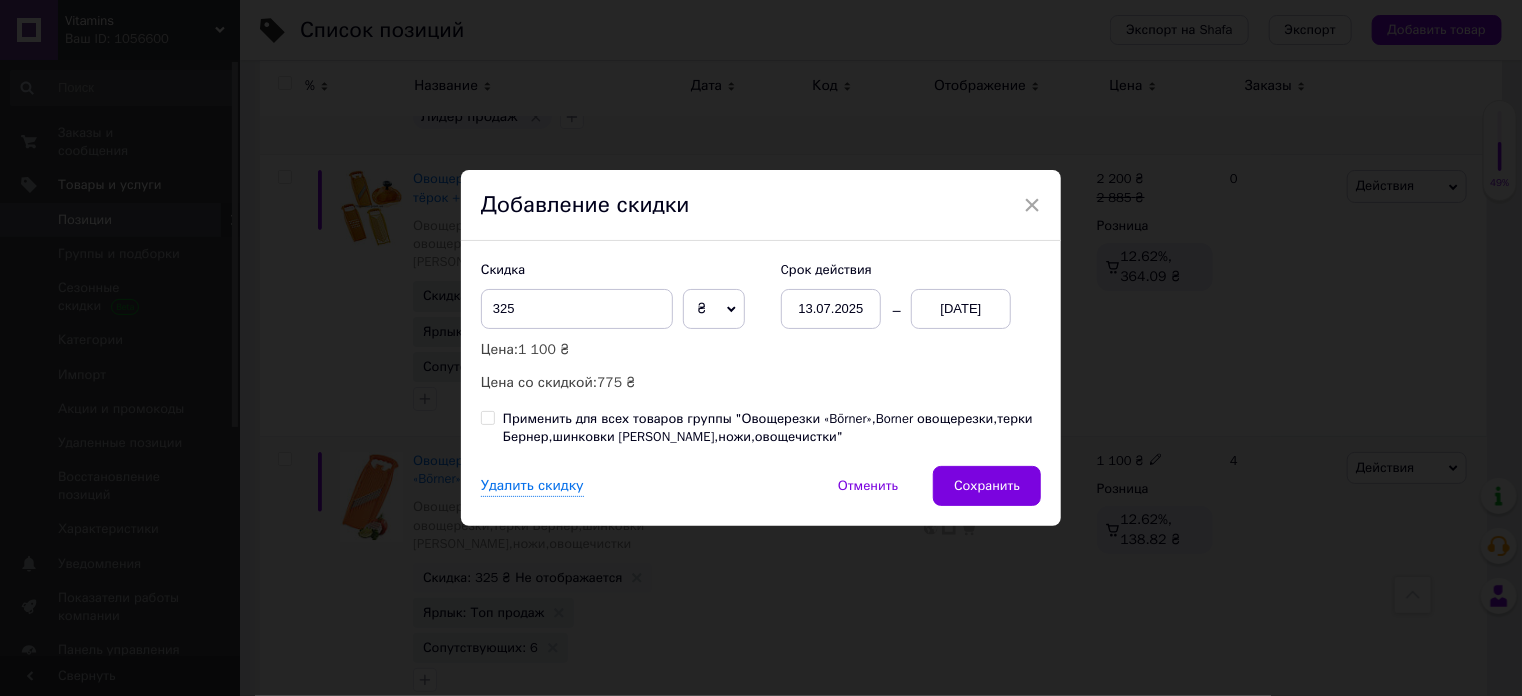 click on "Сохранить" at bounding box center (987, 486) 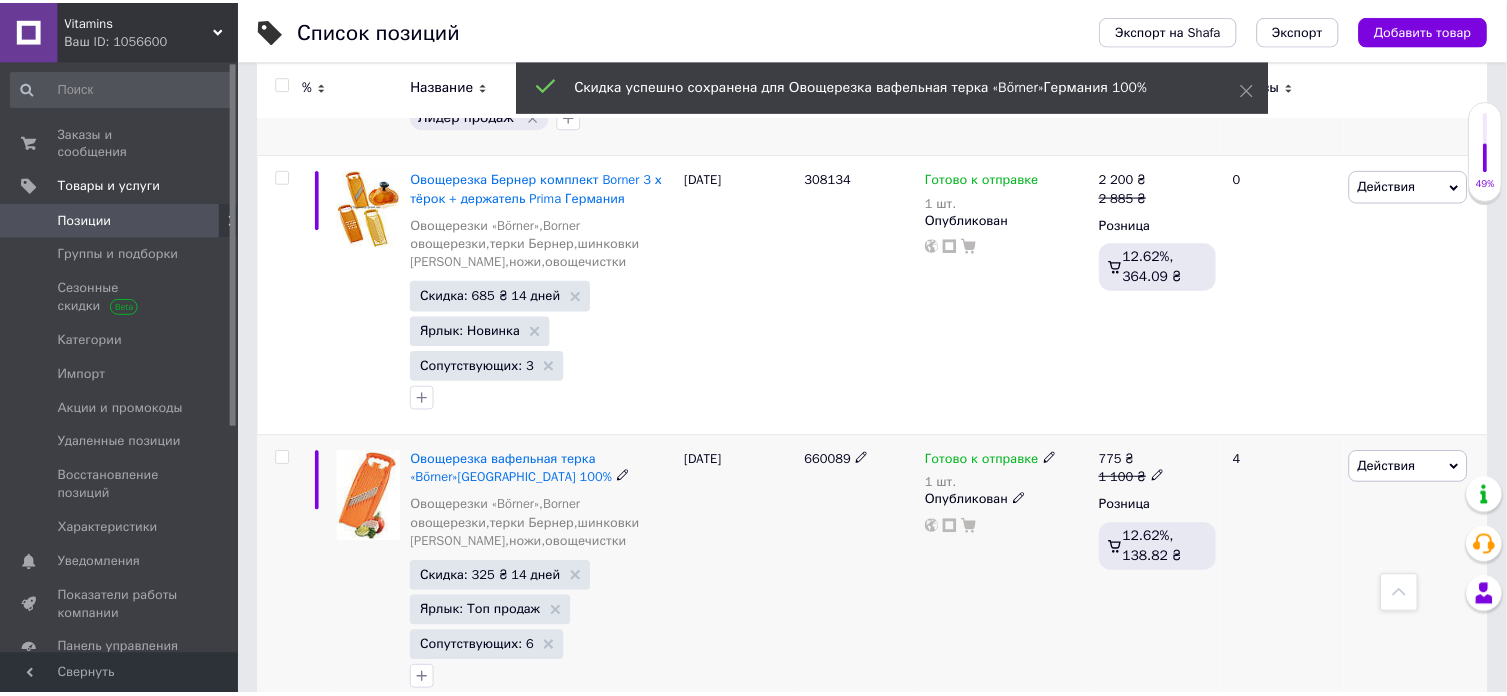 scroll, scrollTop: 0, scrollLeft: 1012, axis: horizontal 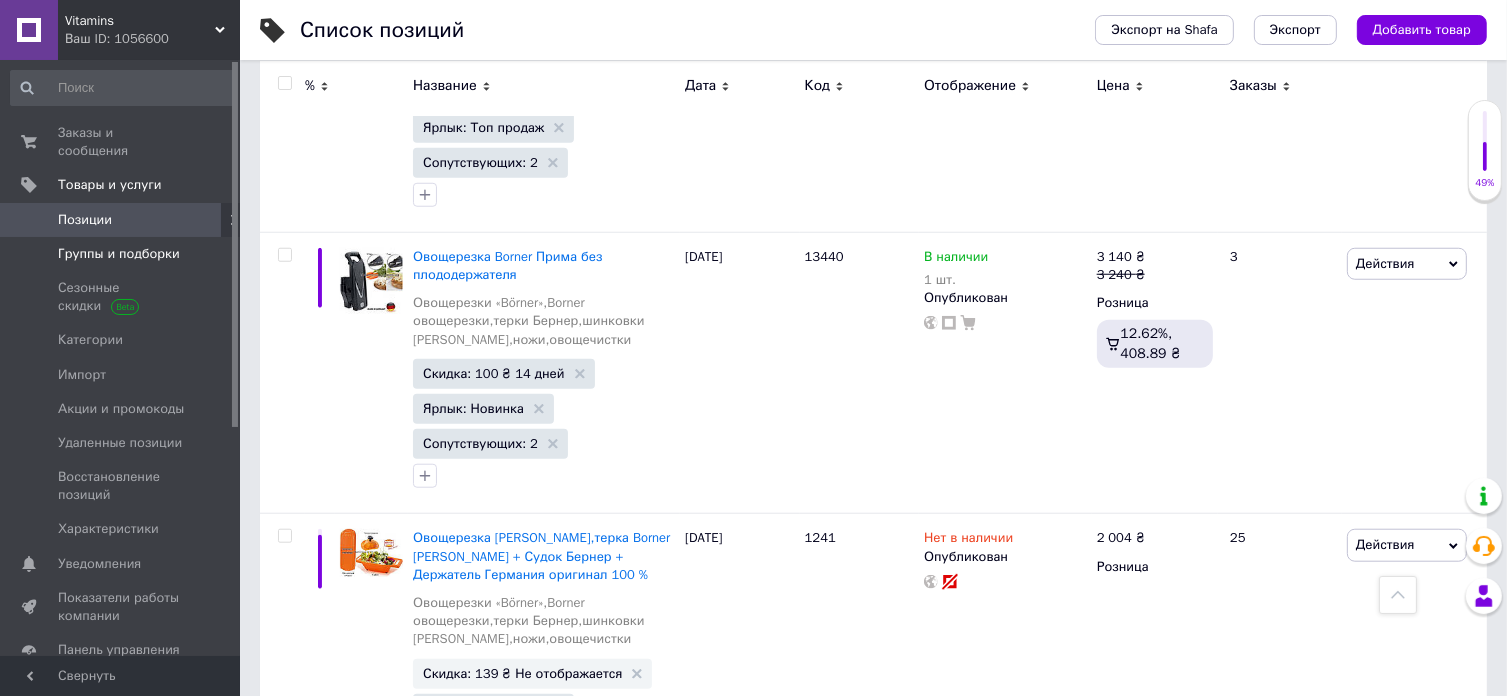 click on "Группы и подборки" at bounding box center [119, 254] 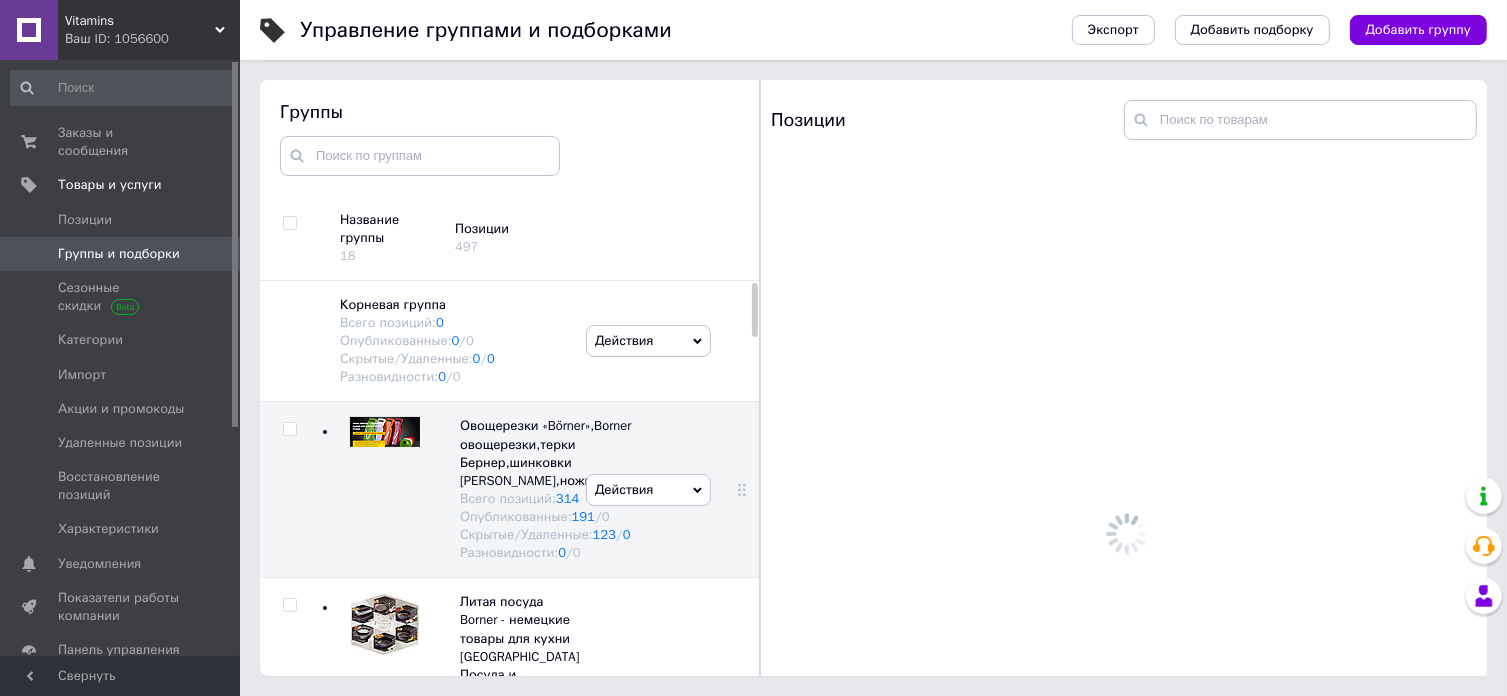 scroll, scrollTop: 113, scrollLeft: 0, axis: vertical 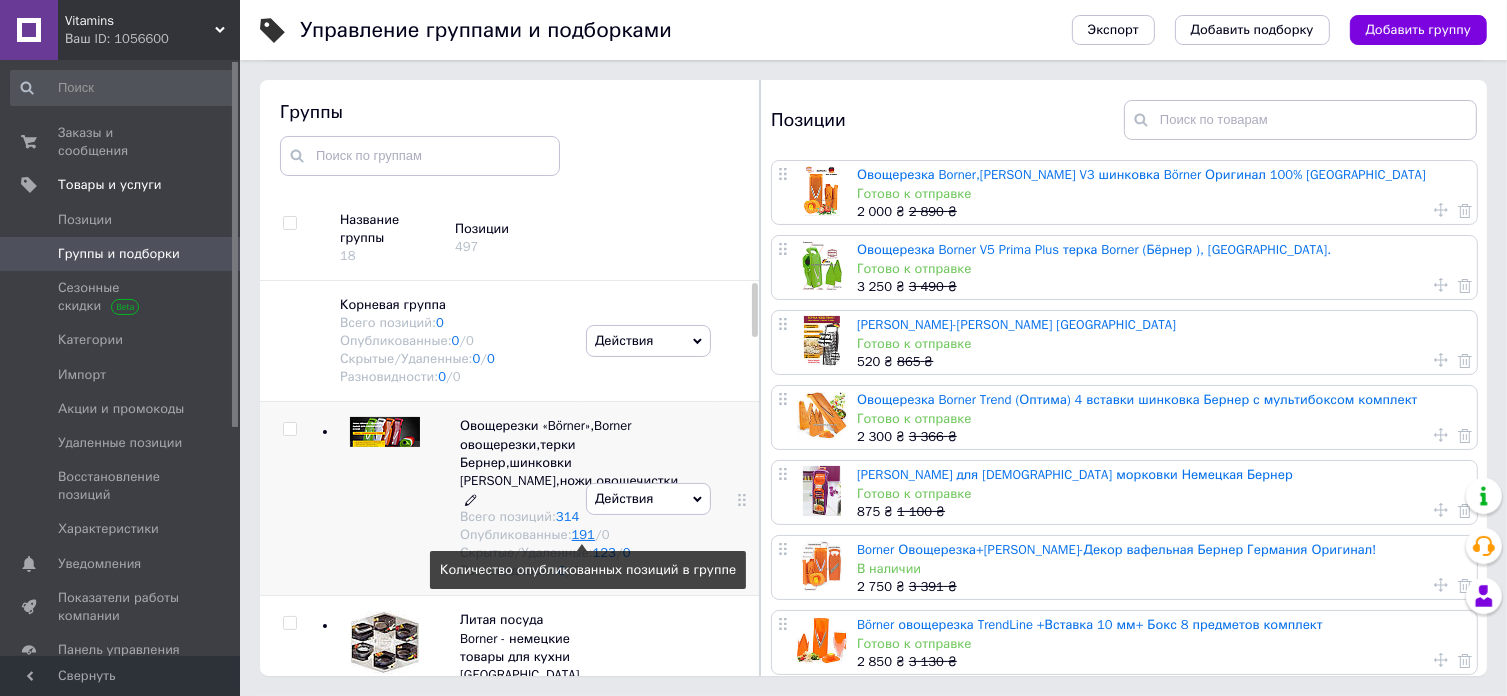 click on "191" at bounding box center (583, 534) 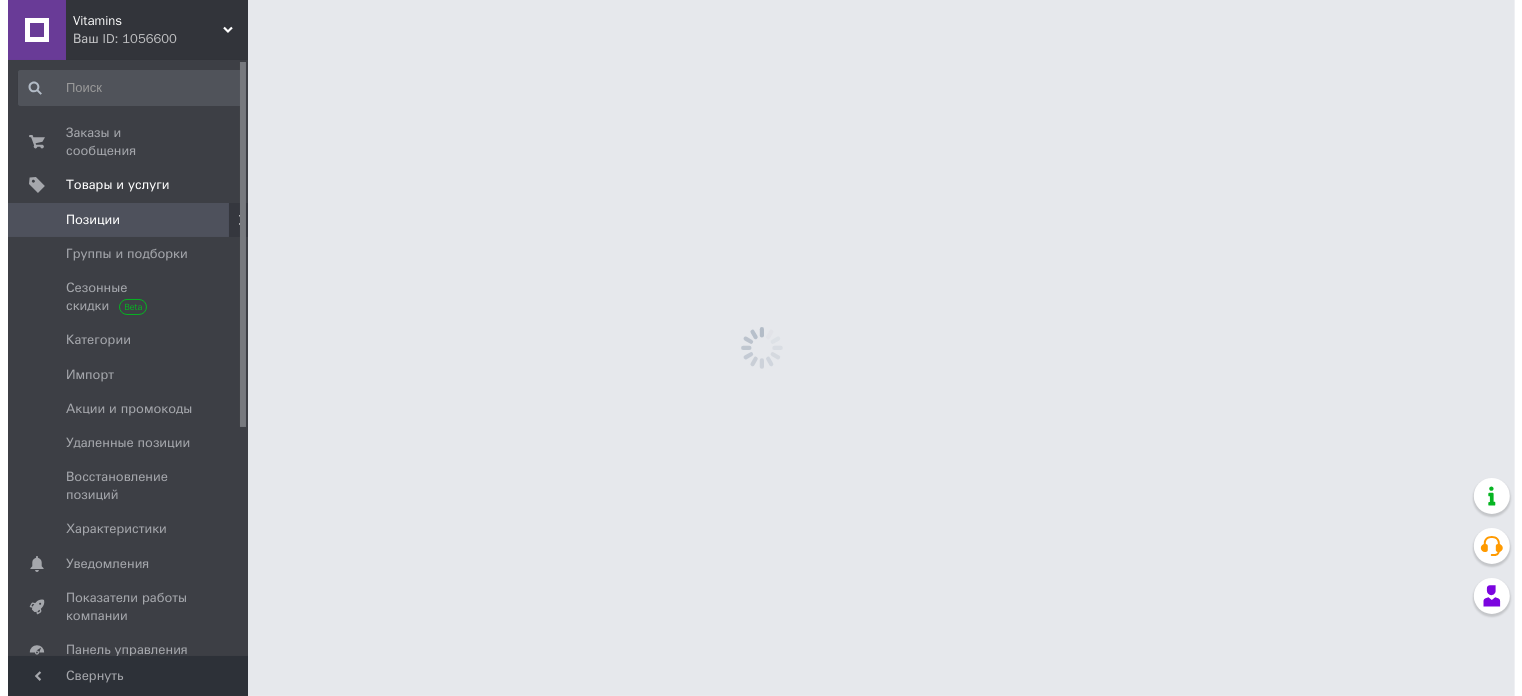 scroll, scrollTop: 0, scrollLeft: 0, axis: both 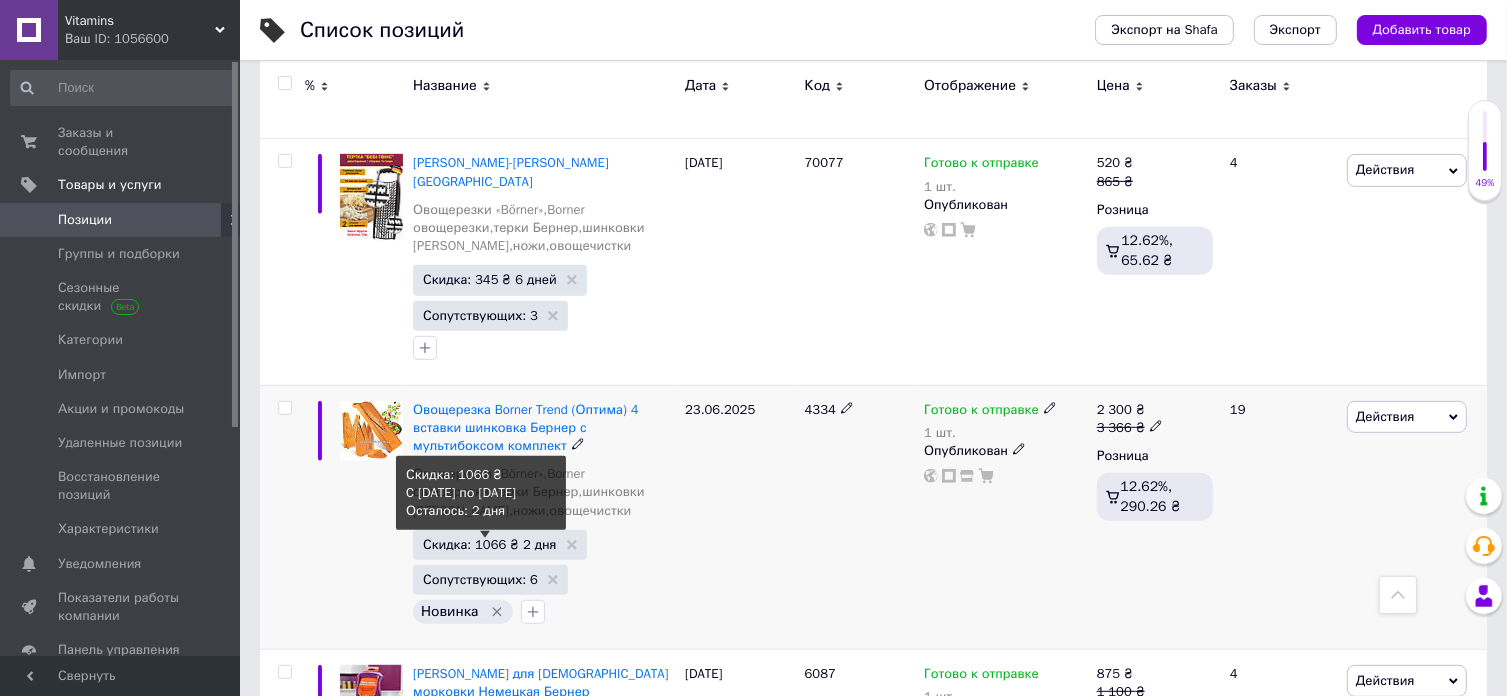 click on "Скидка: 1066 ₴ 2 дня" at bounding box center [489, 544] 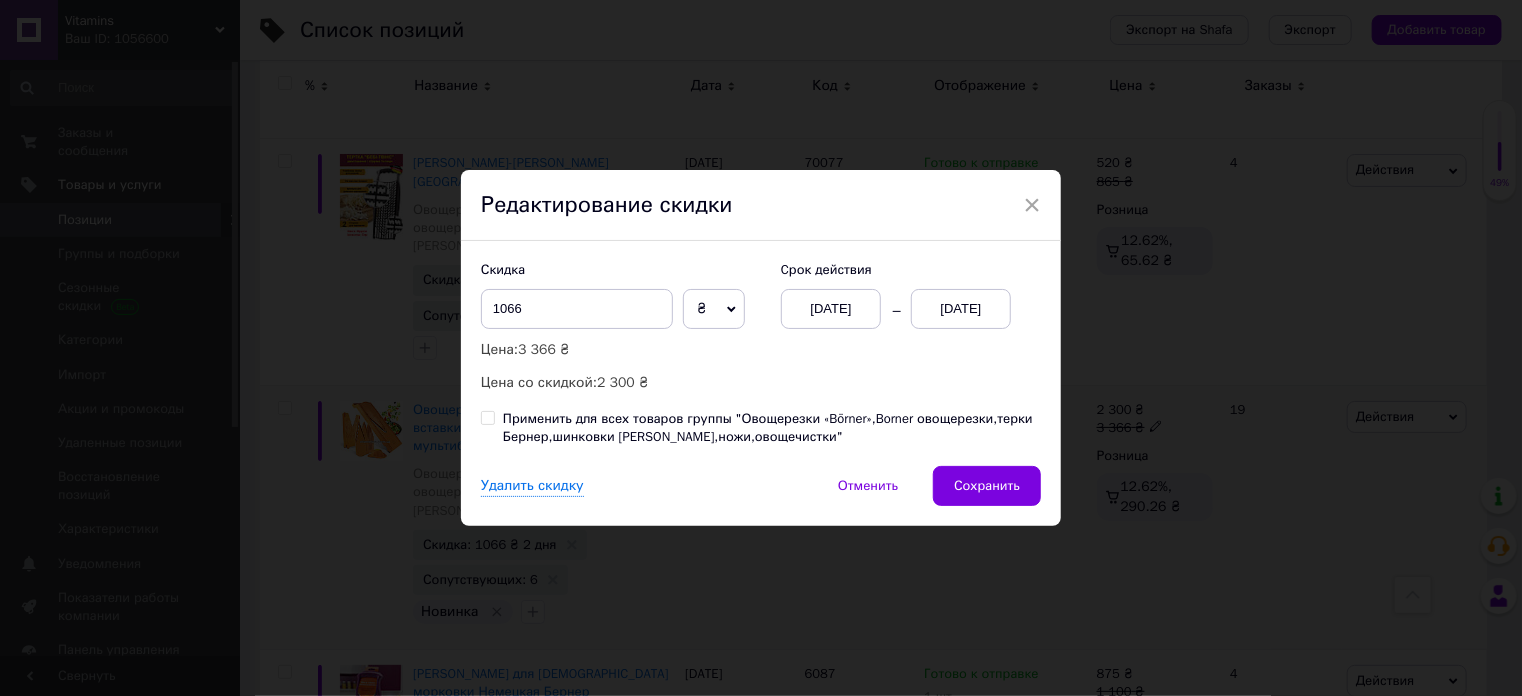 click on "[DATE]" at bounding box center [831, 309] 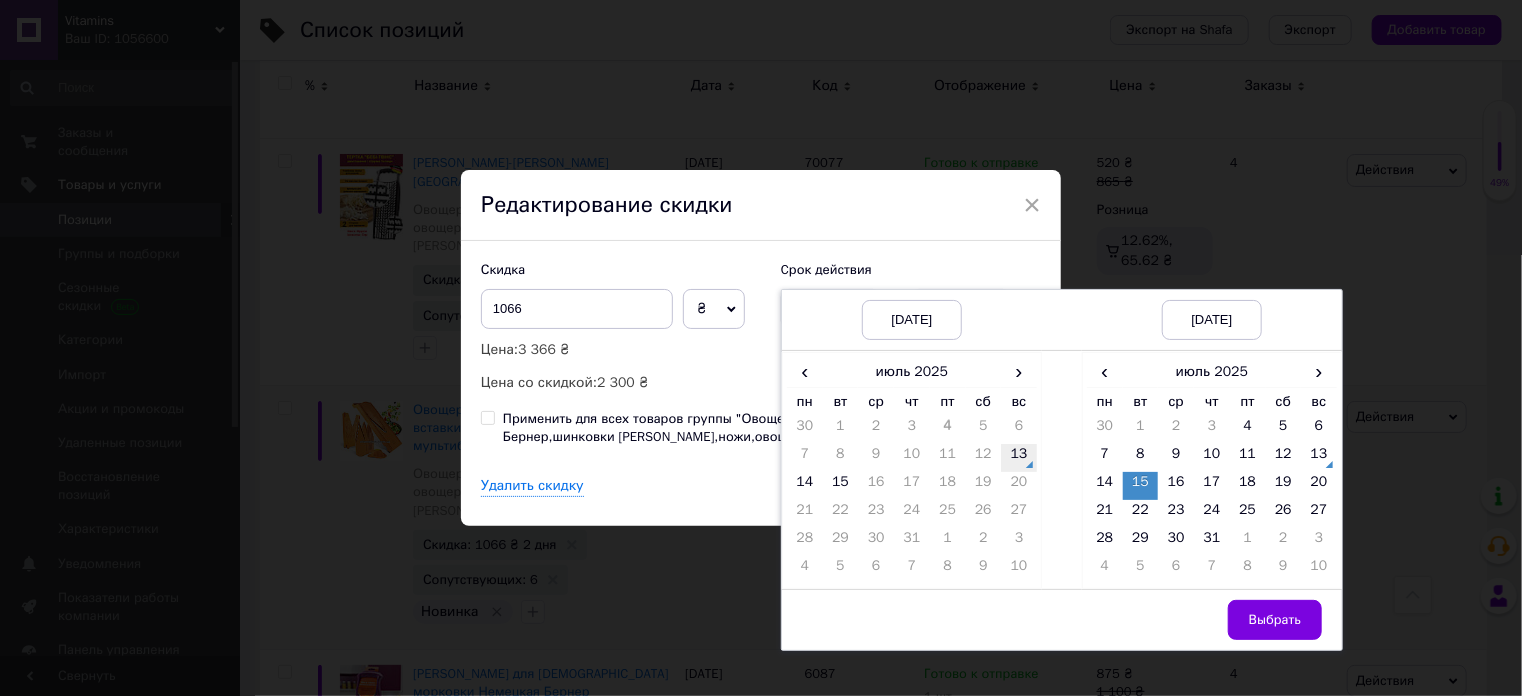 click on "13" at bounding box center (1019, 458) 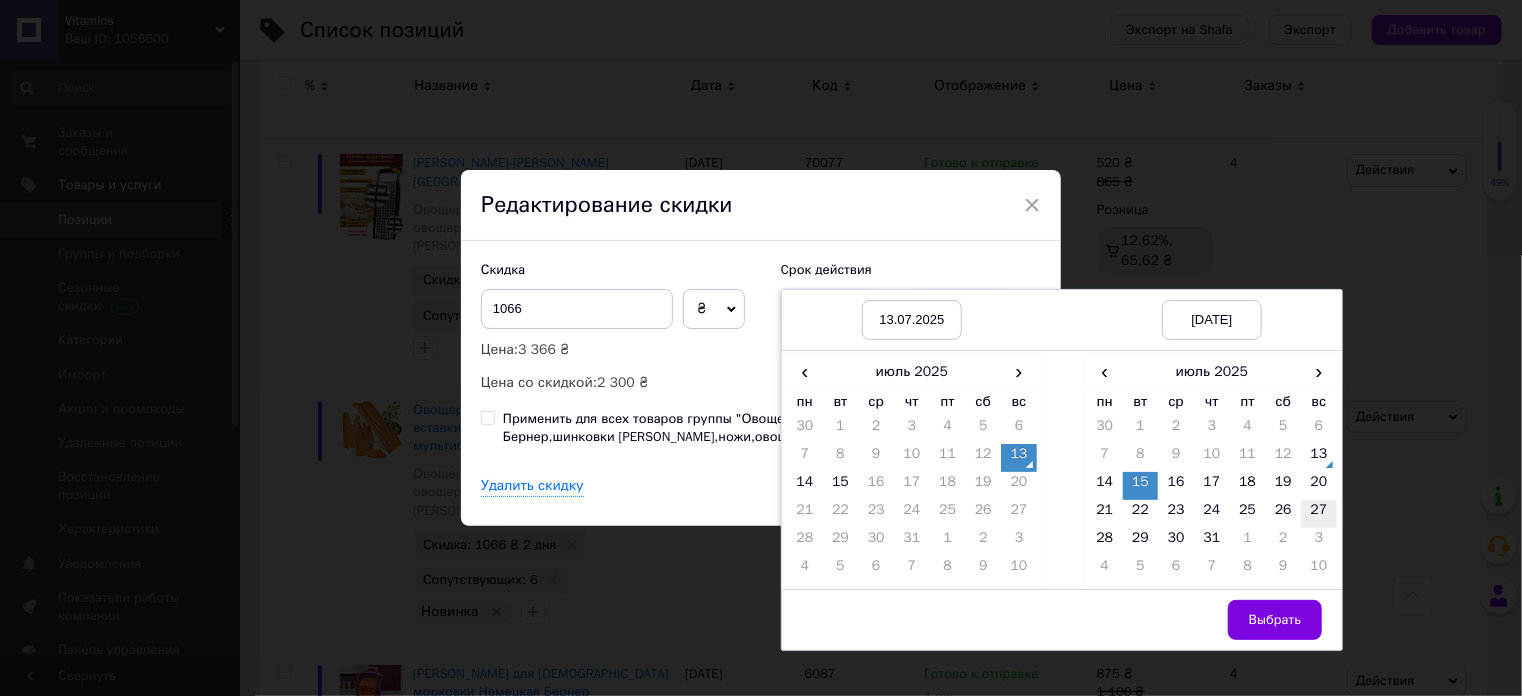 click on "27" at bounding box center [1319, 514] 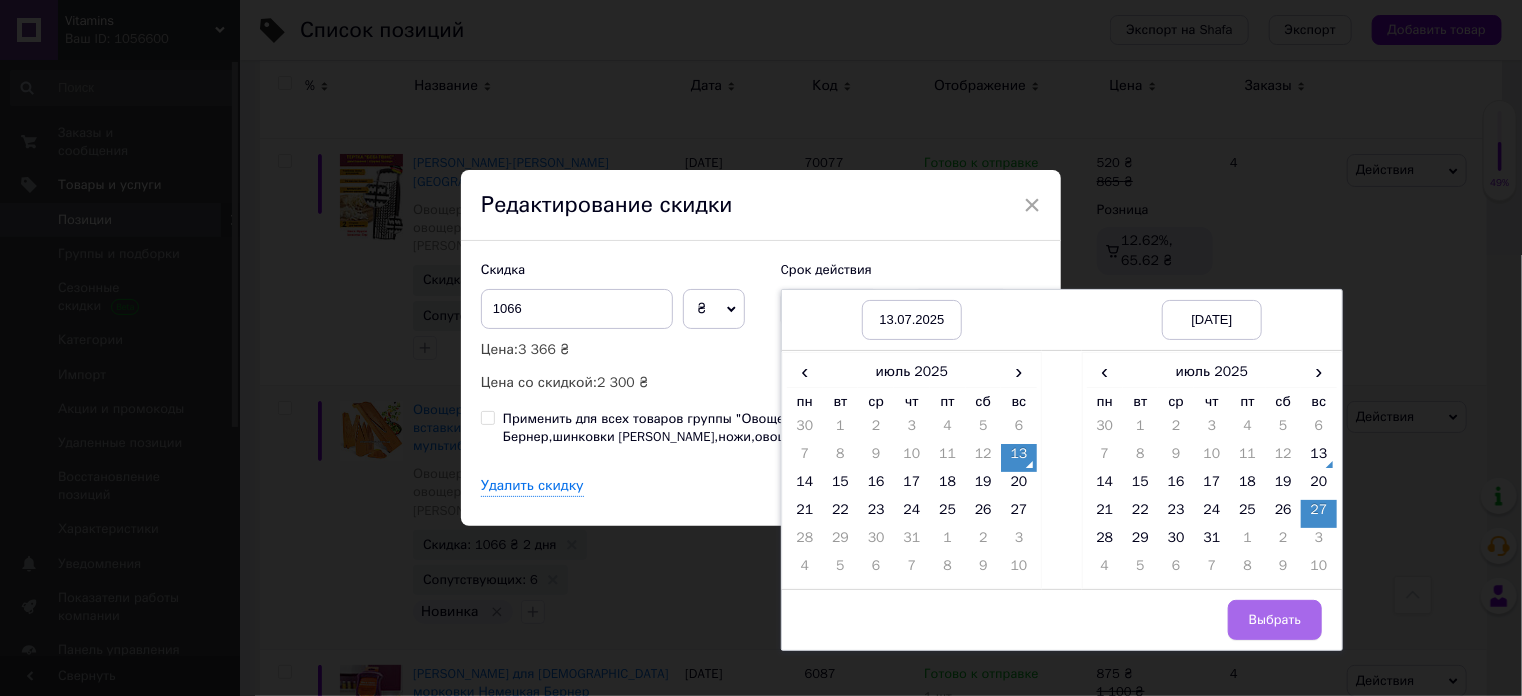 click on "Выбрать" at bounding box center [1275, 620] 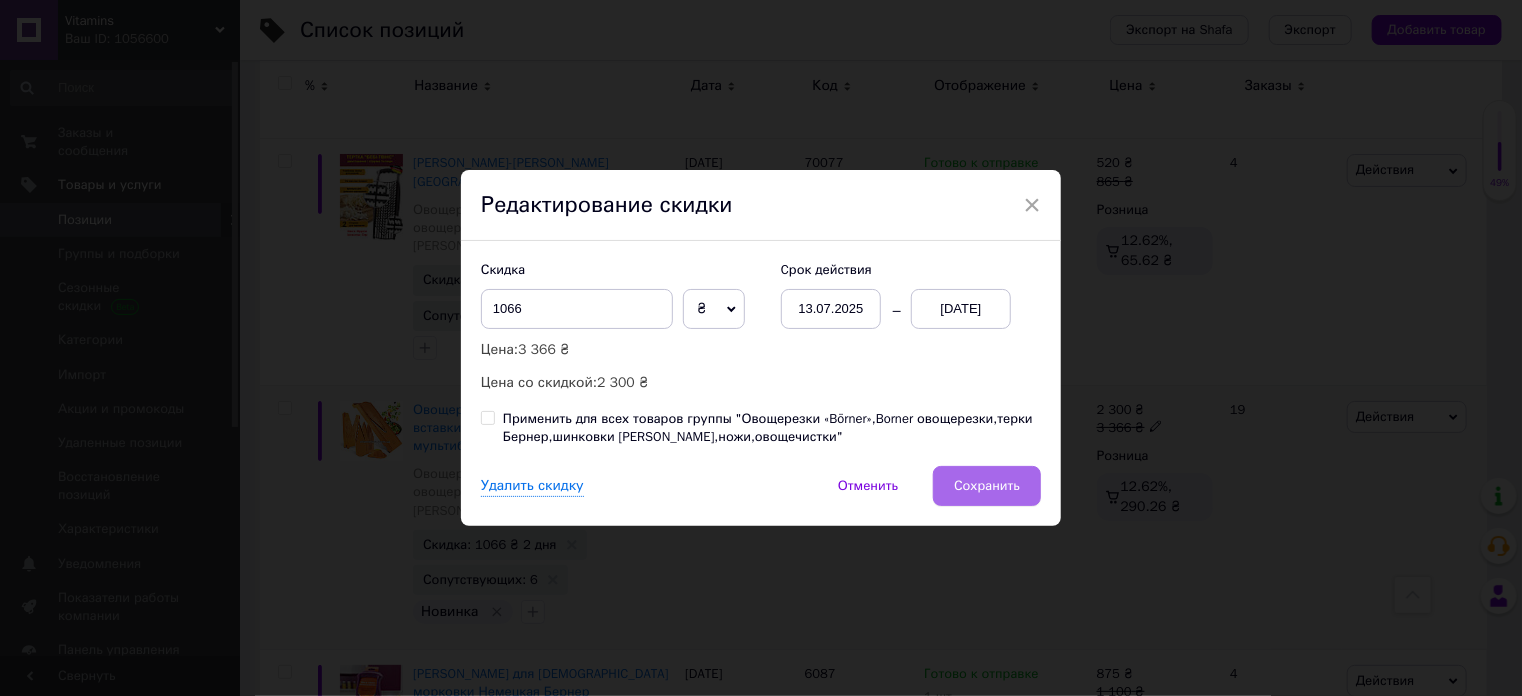 click on "Сохранить" at bounding box center [987, 486] 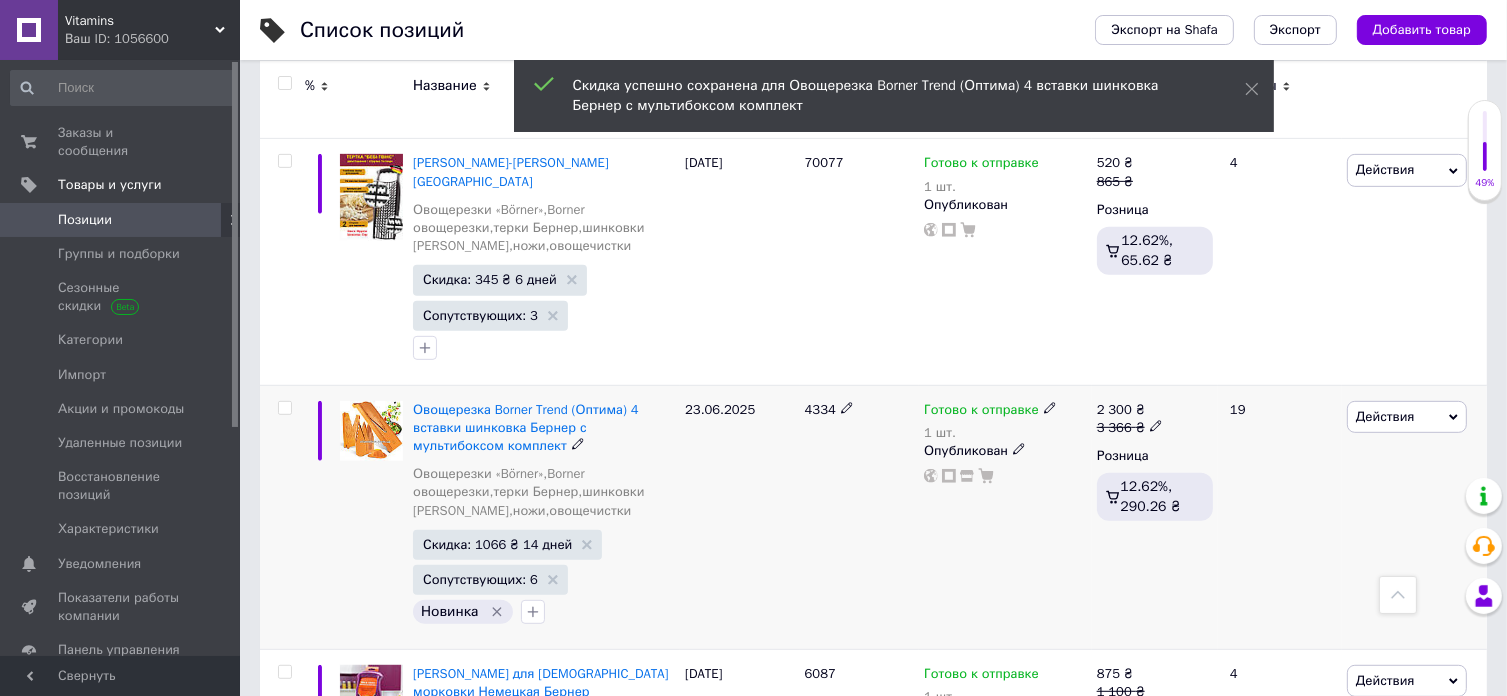 scroll, scrollTop: 0, scrollLeft: 1012, axis: horizontal 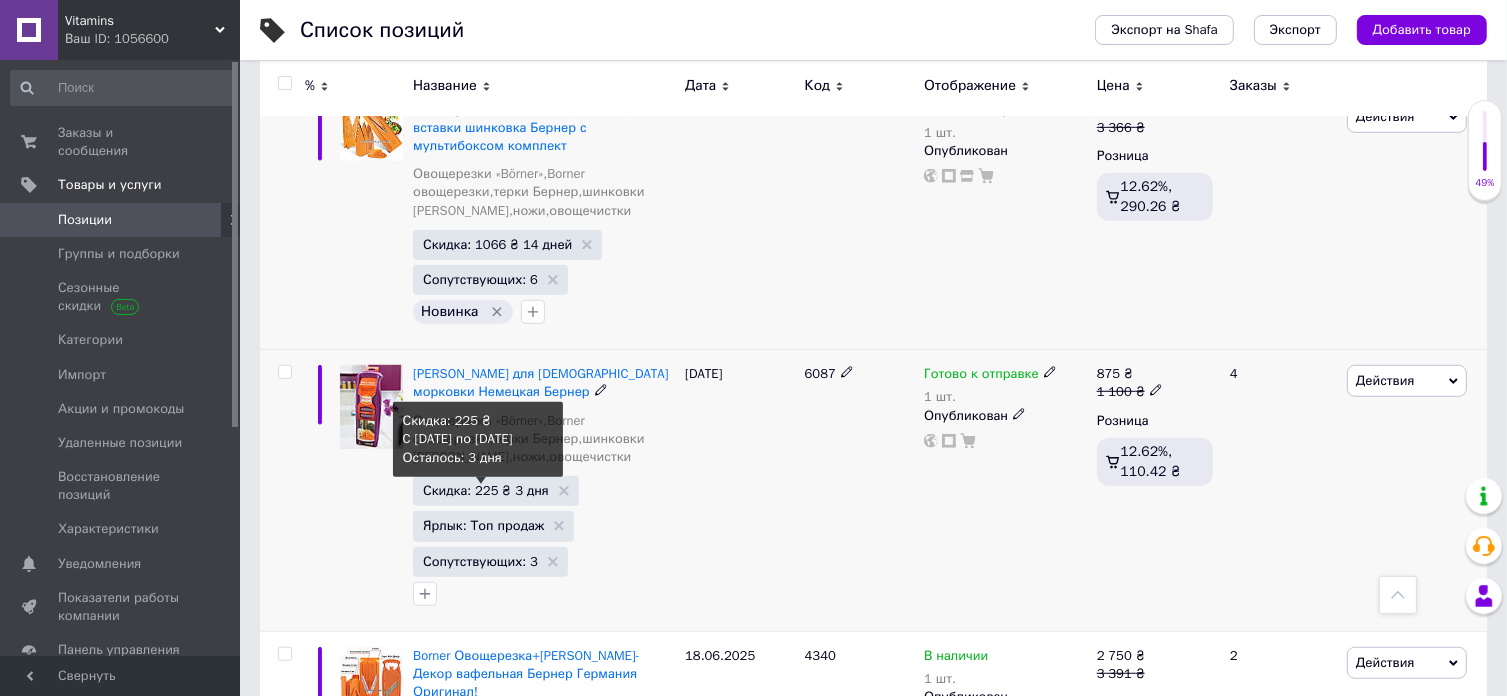 click on "Скидка: 225 ₴ 3 дня" at bounding box center [486, 490] 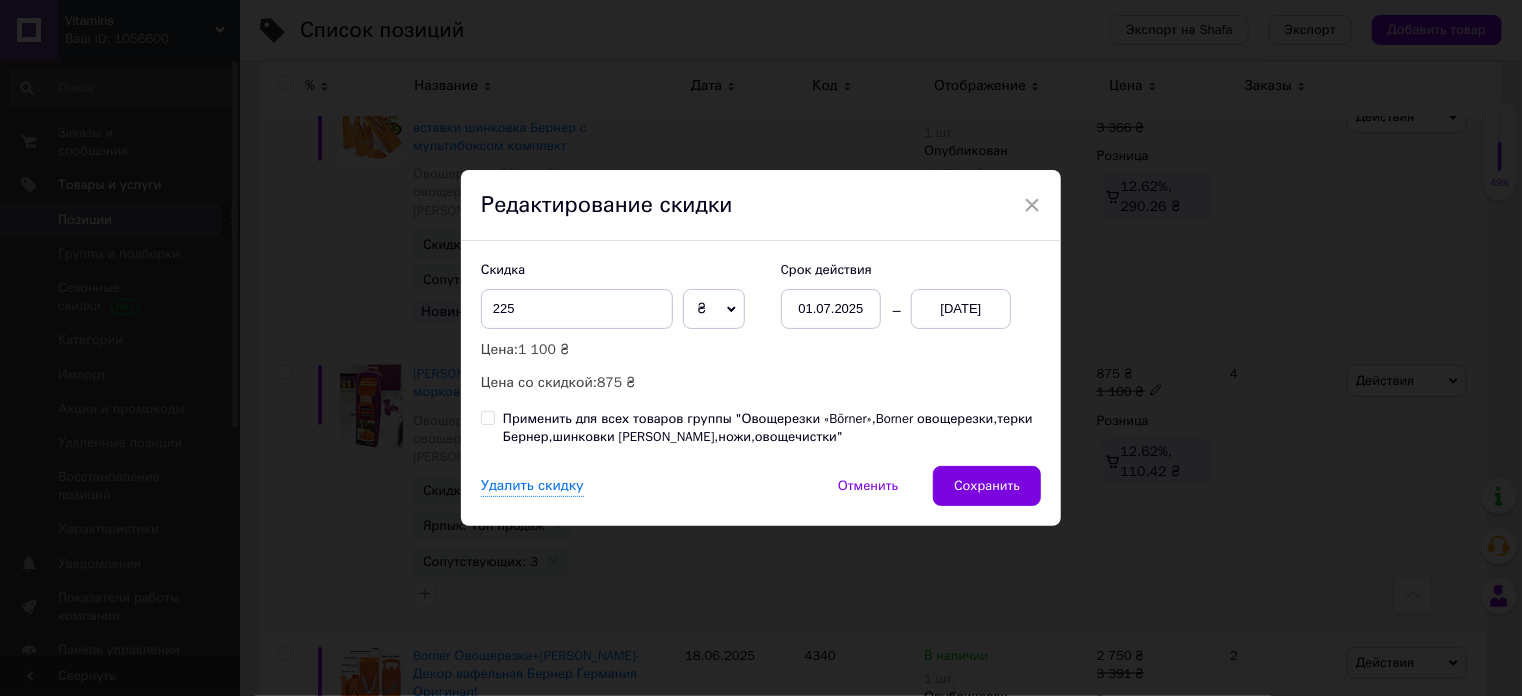 click on "01.07.2025" at bounding box center [831, 309] 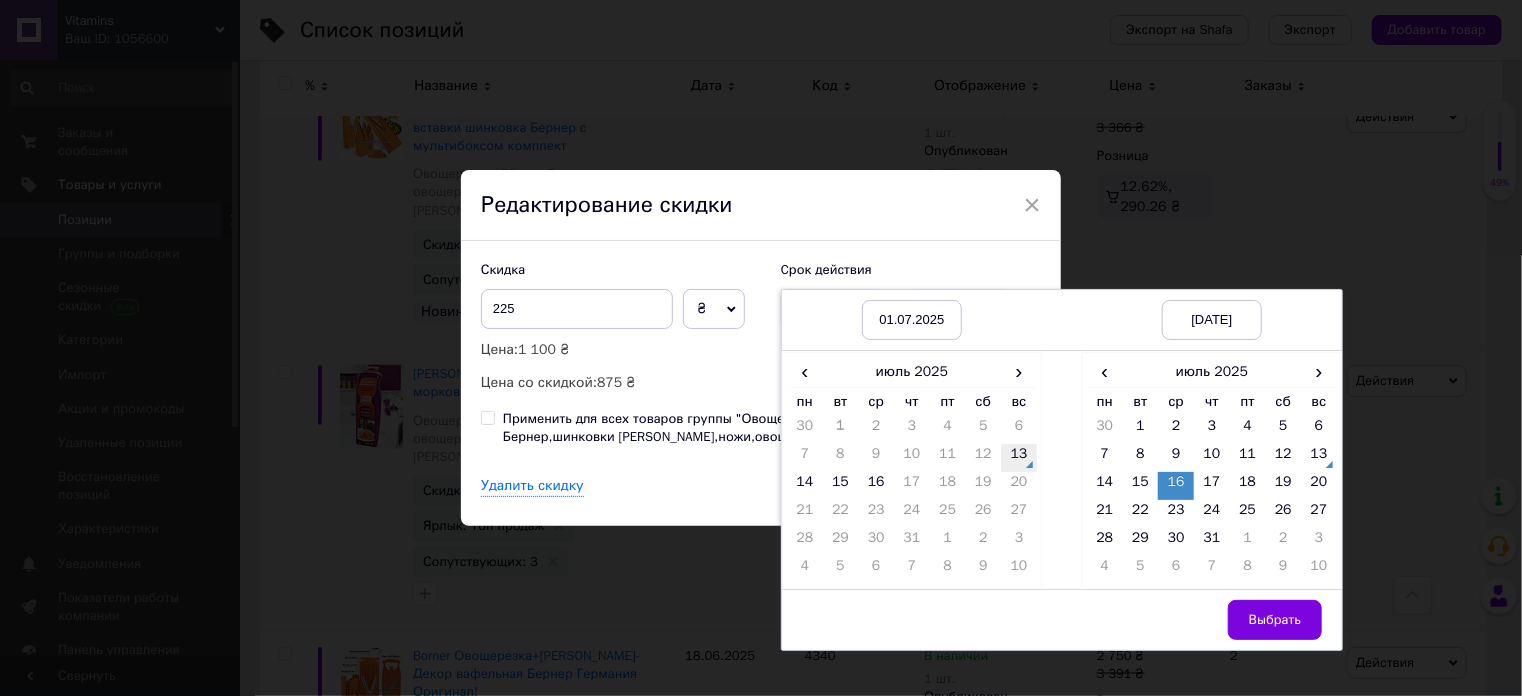click on "13" at bounding box center (1019, 458) 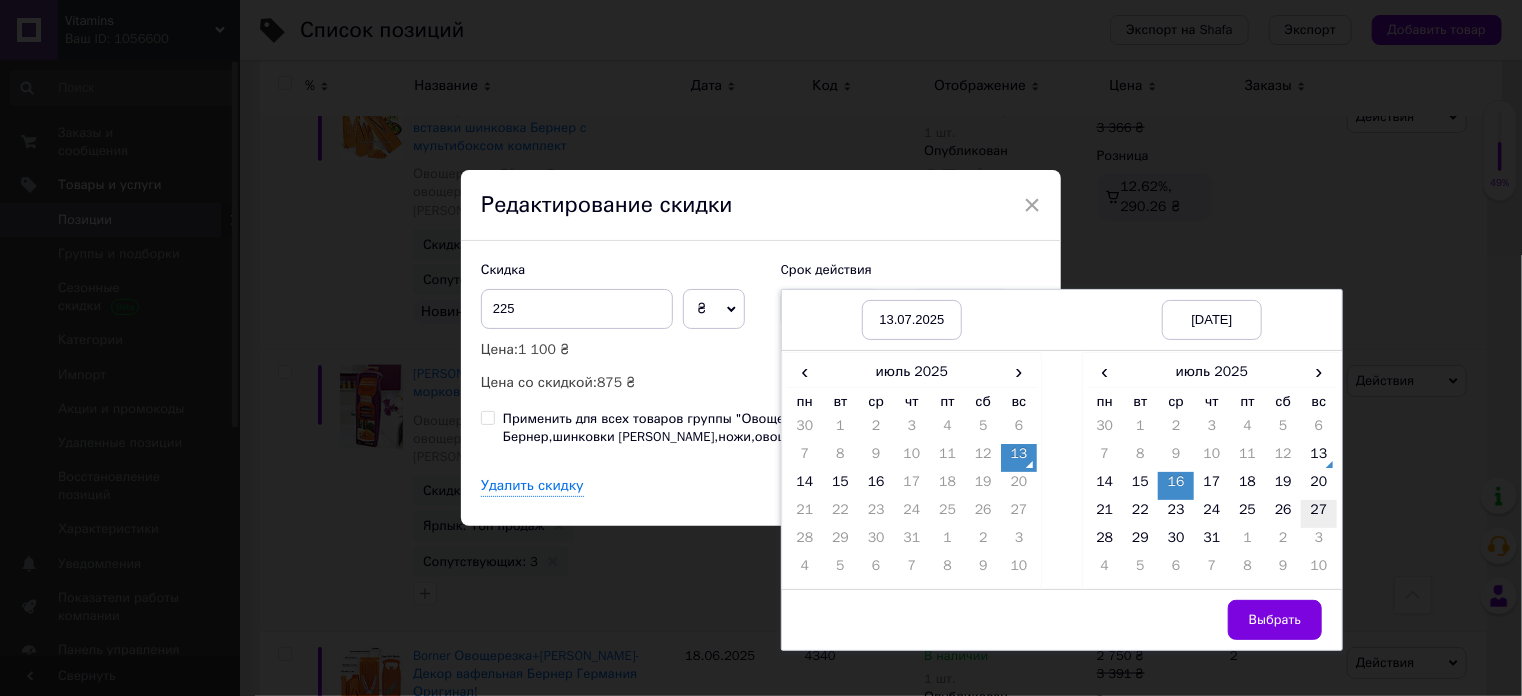 click on "27" at bounding box center [1319, 514] 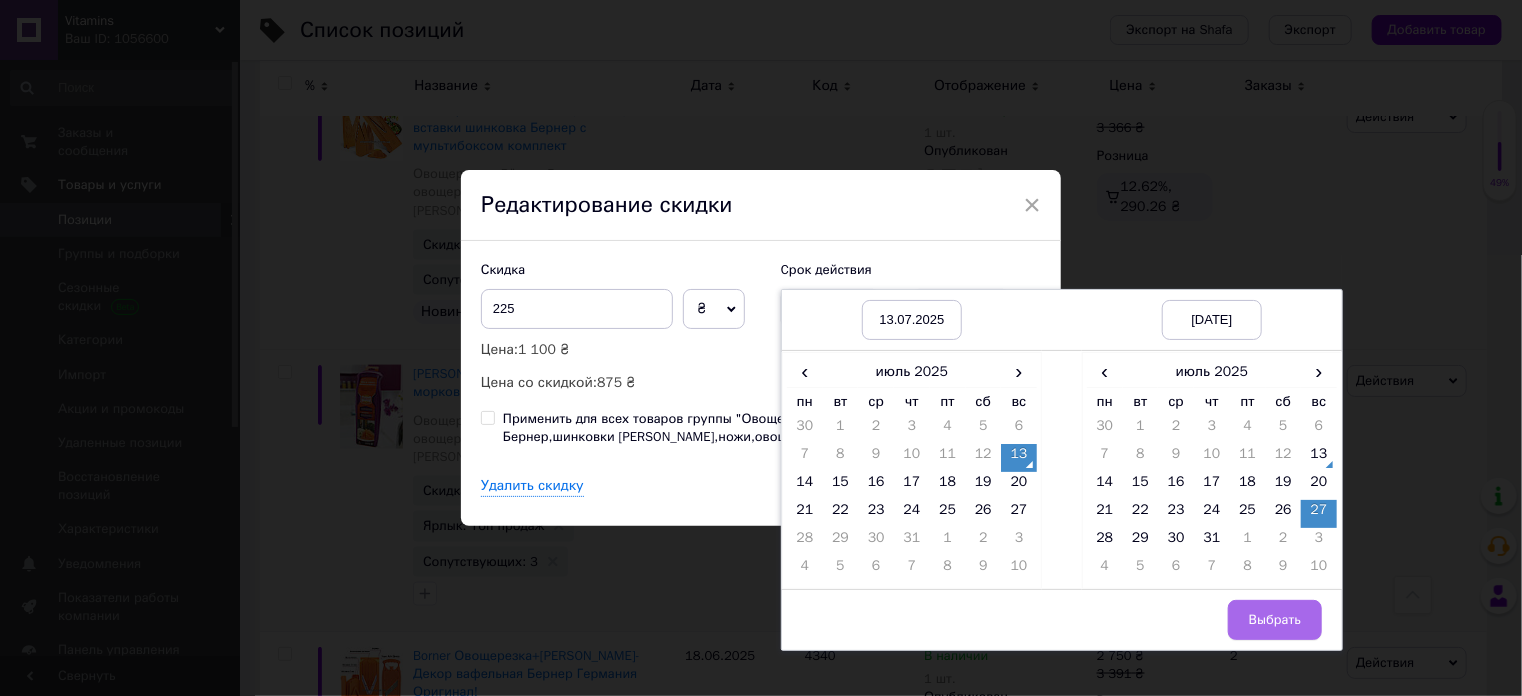 click on "Выбрать" at bounding box center [1275, 620] 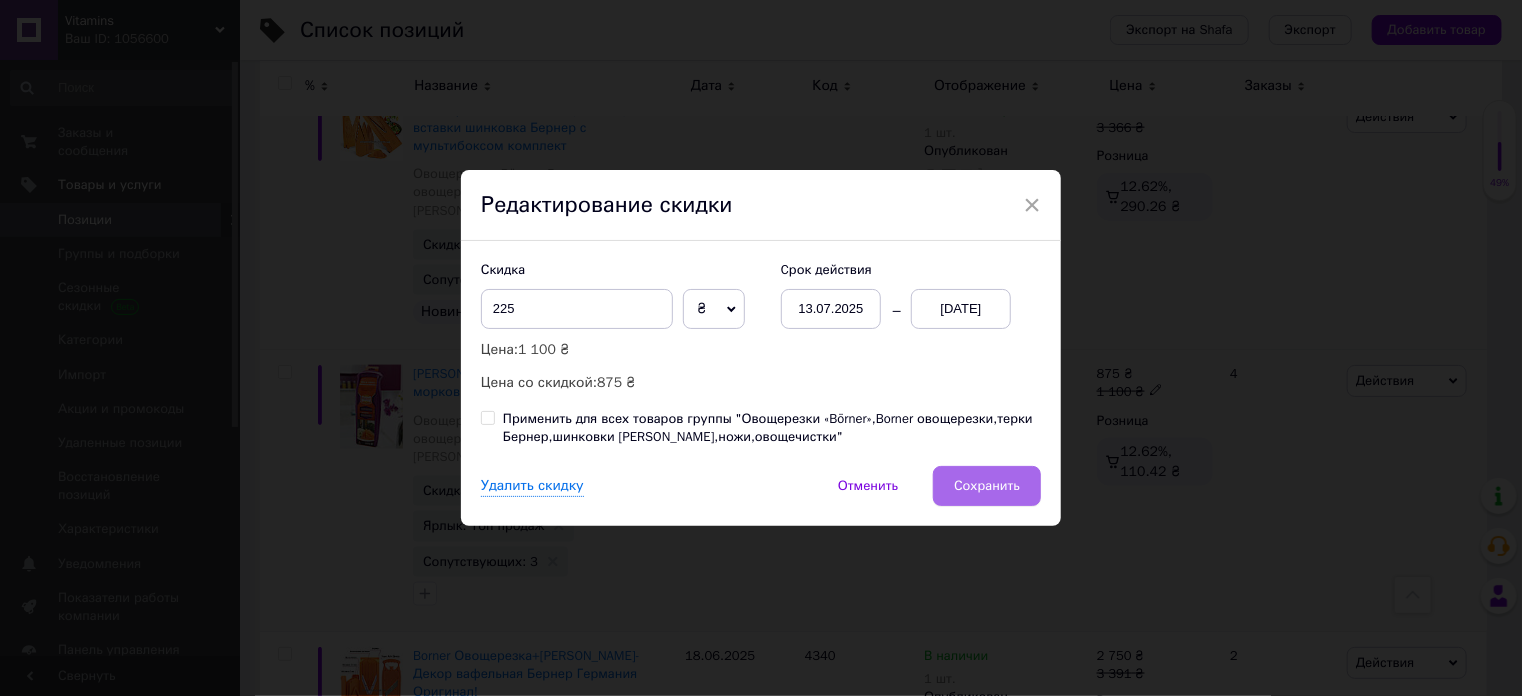 click on "Сохранить" at bounding box center (987, 486) 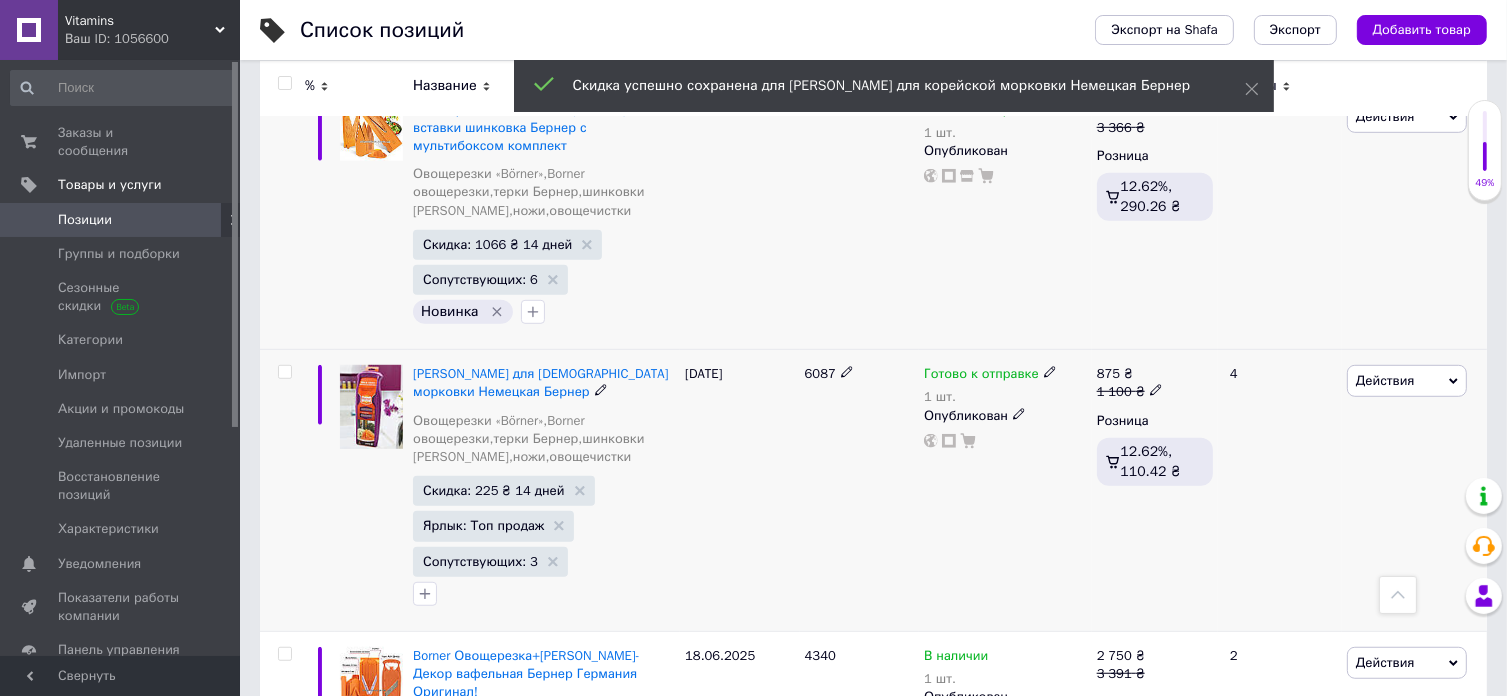 scroll, scrollTop: 0, scrollLeft: 1012, axis: horizontal 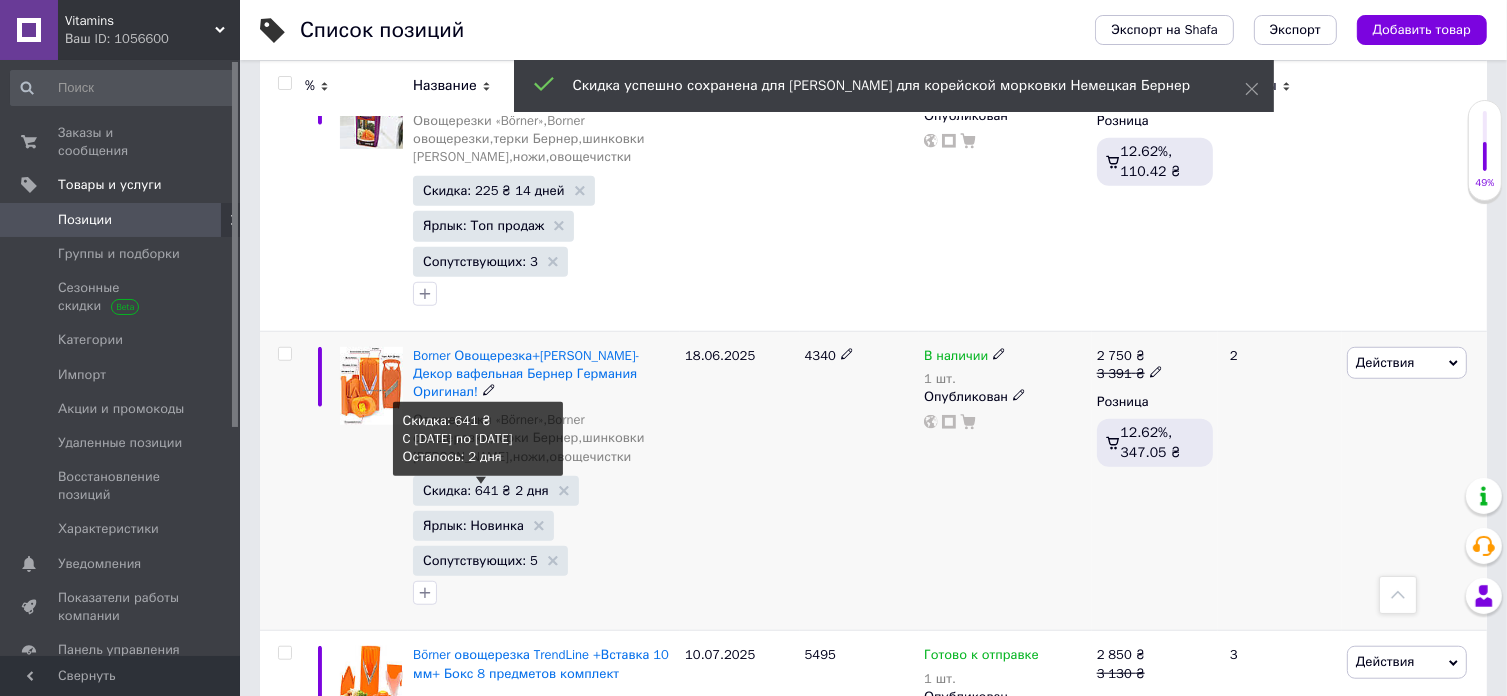 click on "Скидка: 641 ₴ 2 дня" at bounding box center [486, 490] 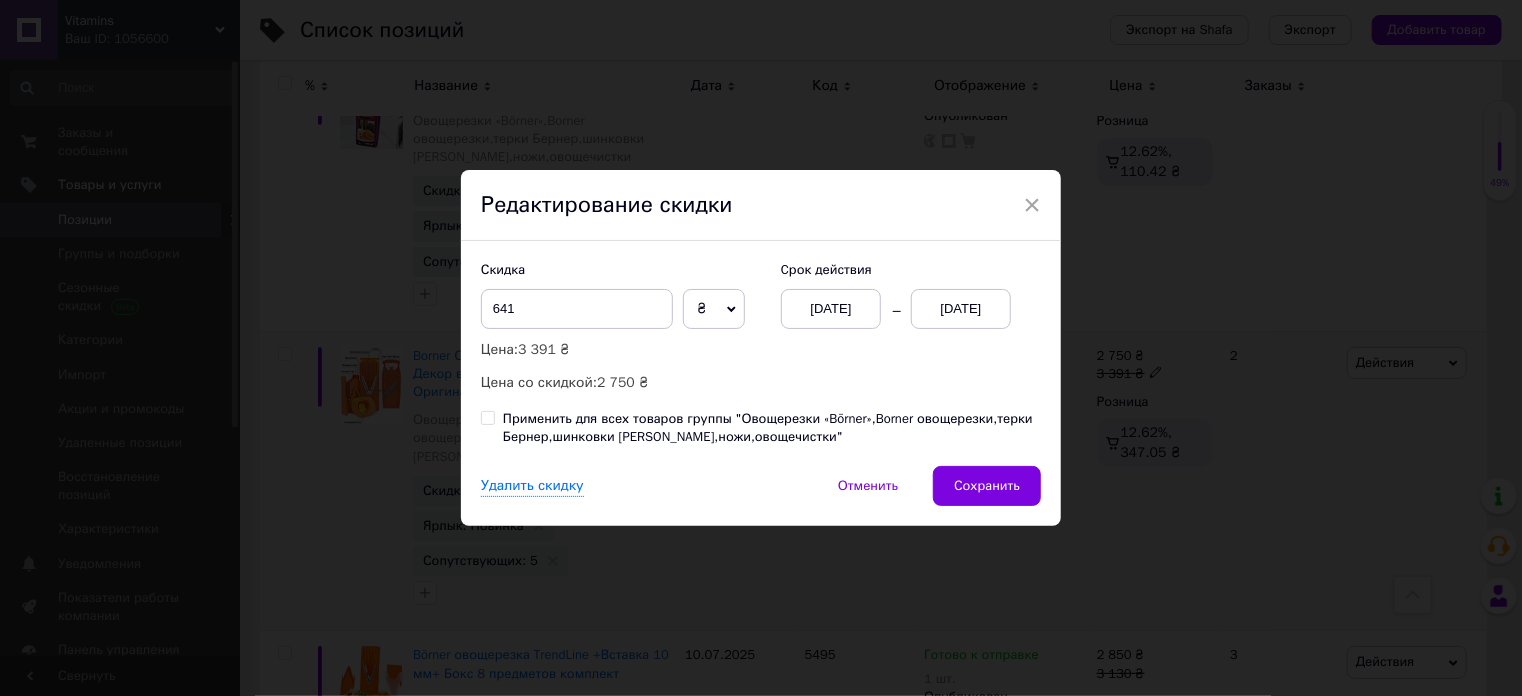 click on "[DATE]" at bounding box center [831, 309] 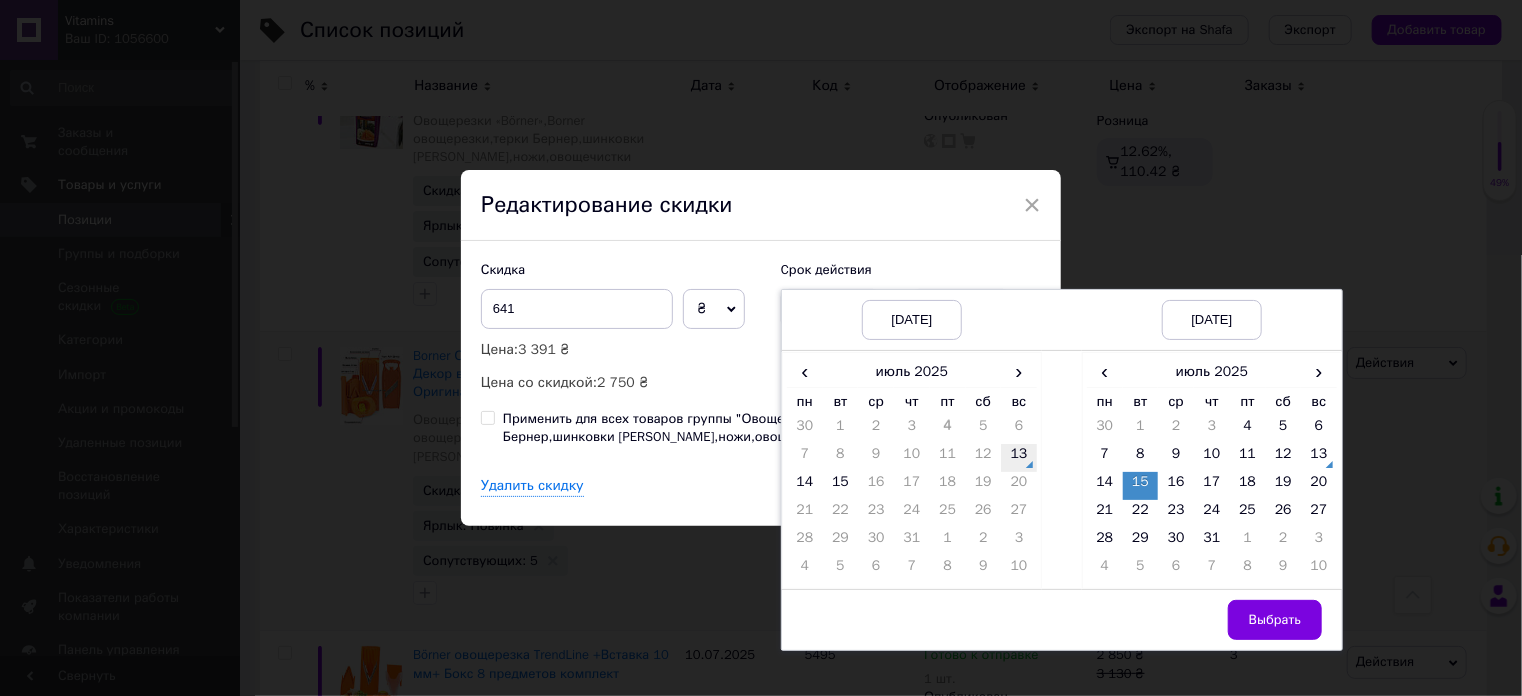 click on "13" at bounding box center (1019, 458) 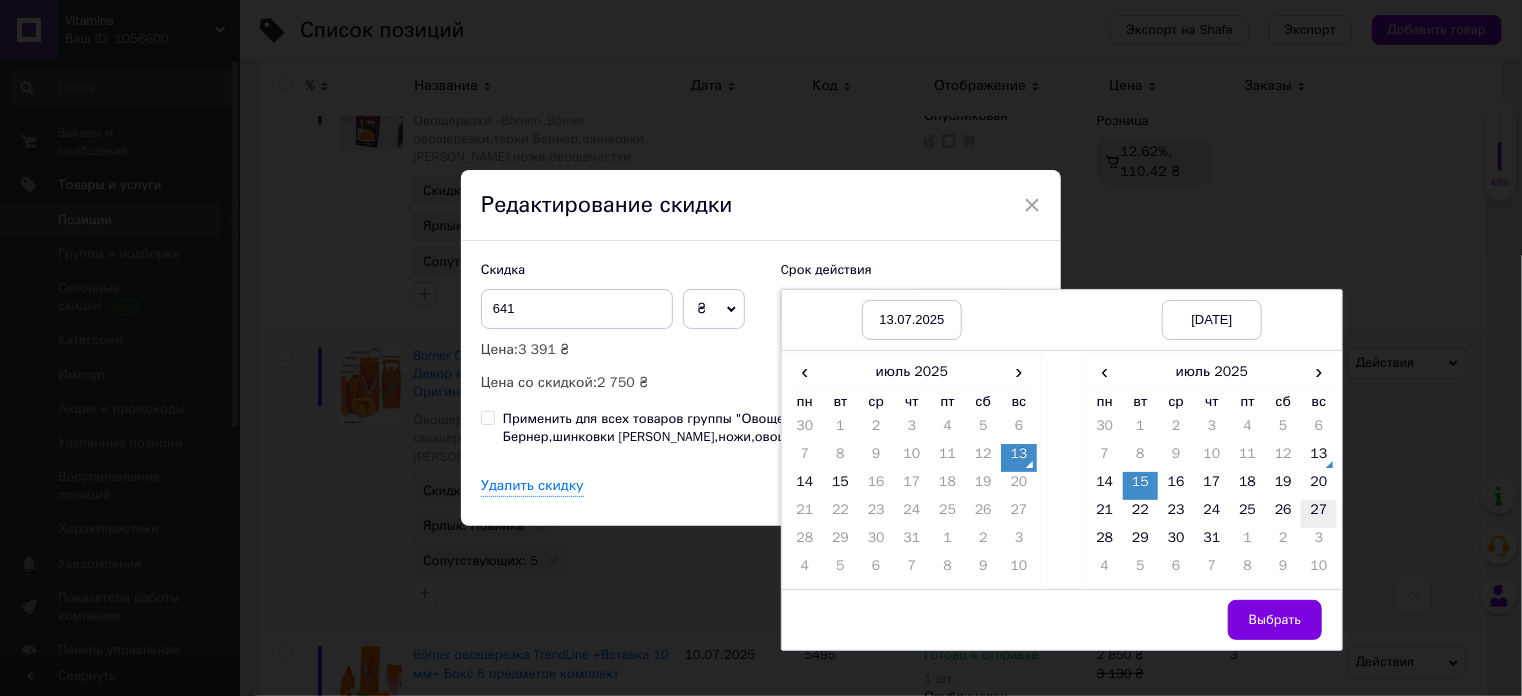 click on "27" at bounding box center (1319, 514) 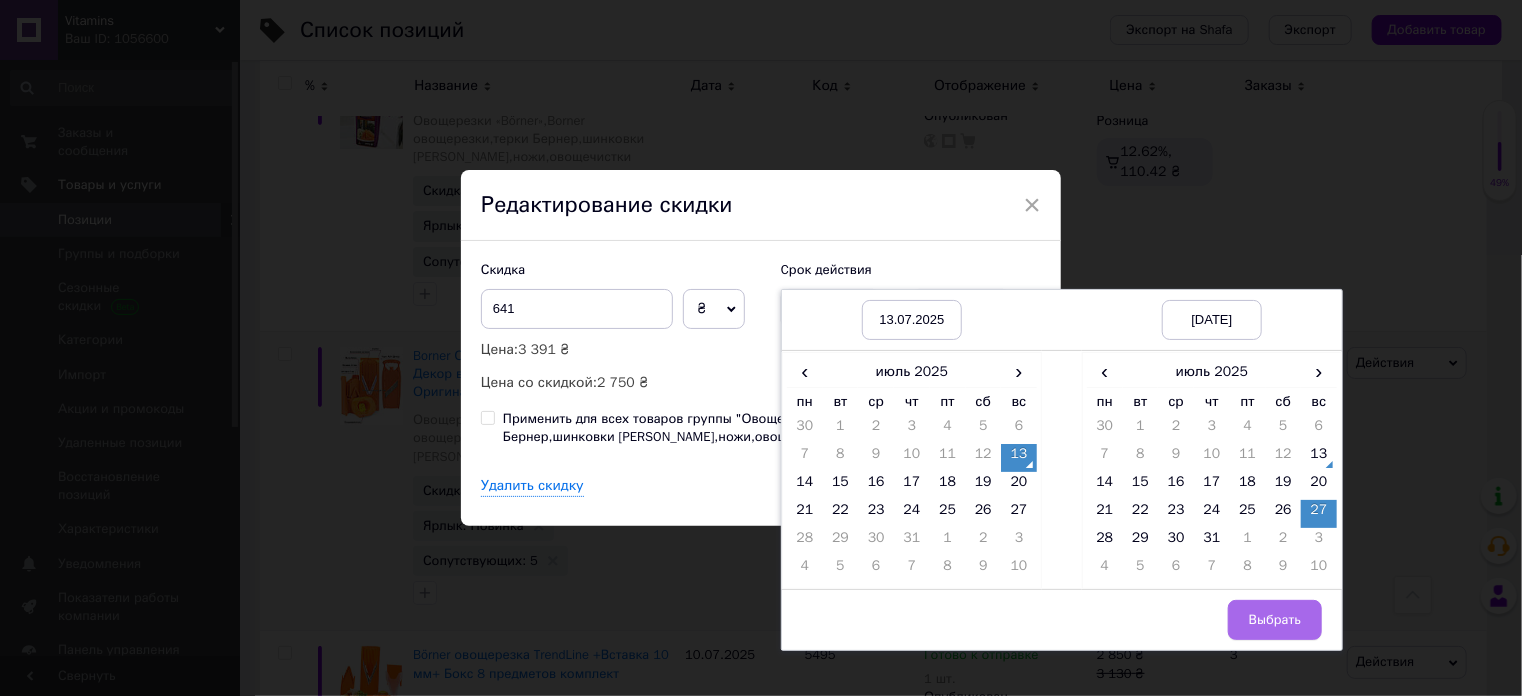 click on "Выбрать" at bounding box center [1275, 620] 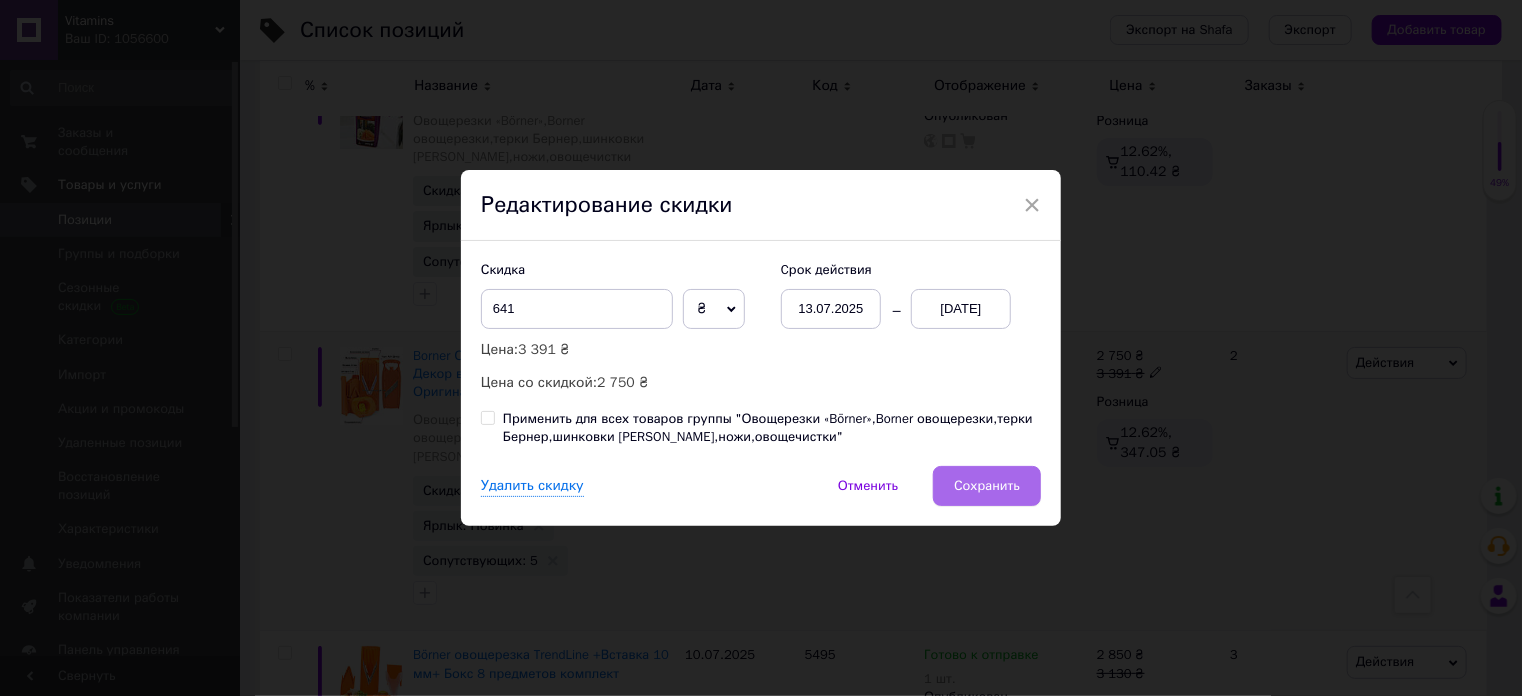 click on "Сохранить" at bounding box center [987, 486] 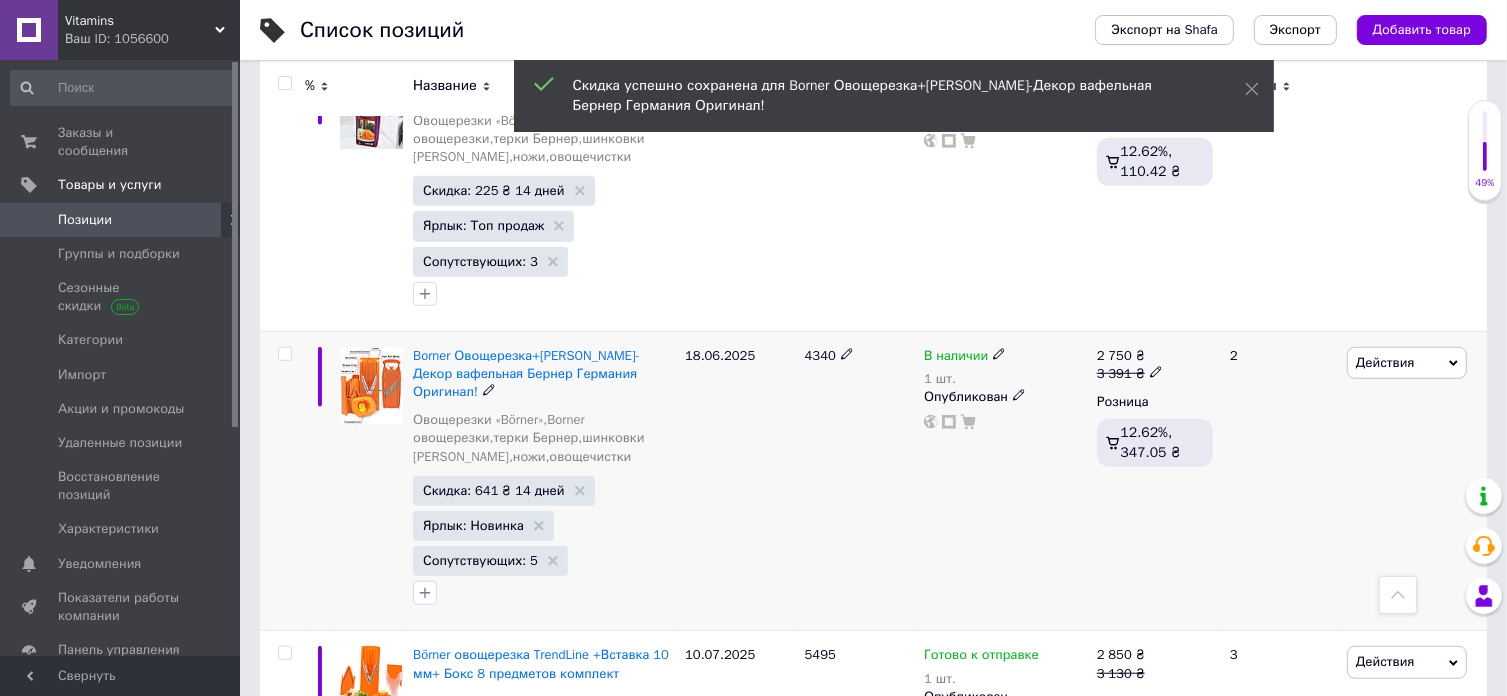 scroll, scrollTop: 0, scrollLeft: 1012, axis: horizontal 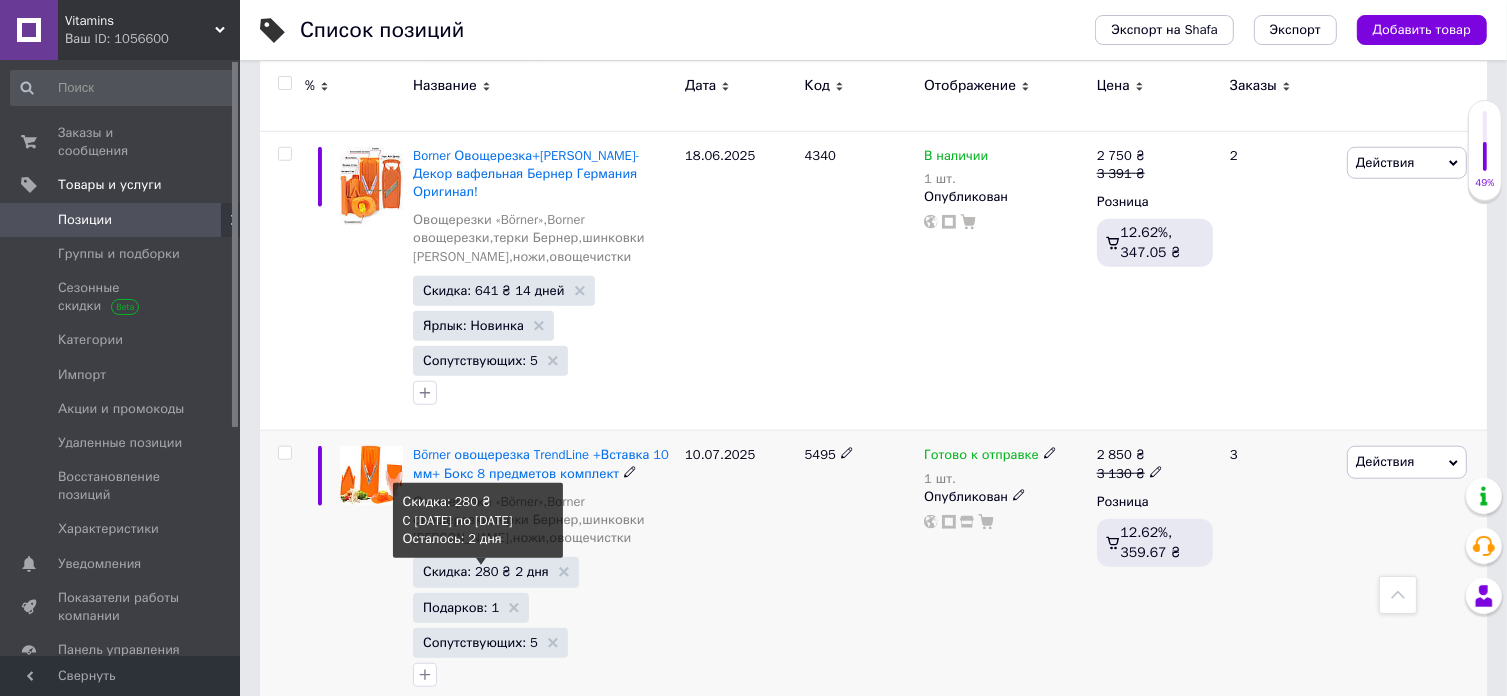 click on "Скидка: 280 ₴ 2 дня" at bounding box center (486, 571) 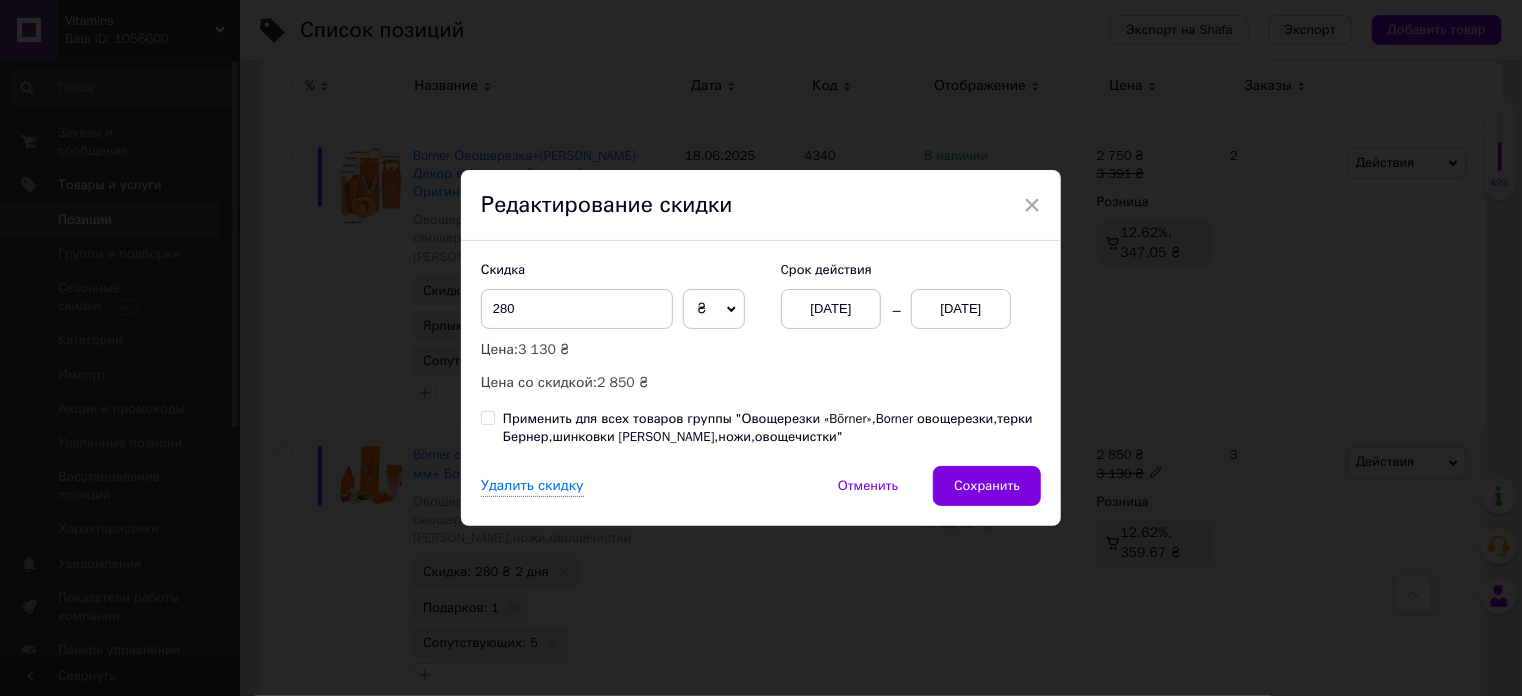 click on "[DATE]" at bounding box center [831, 309] 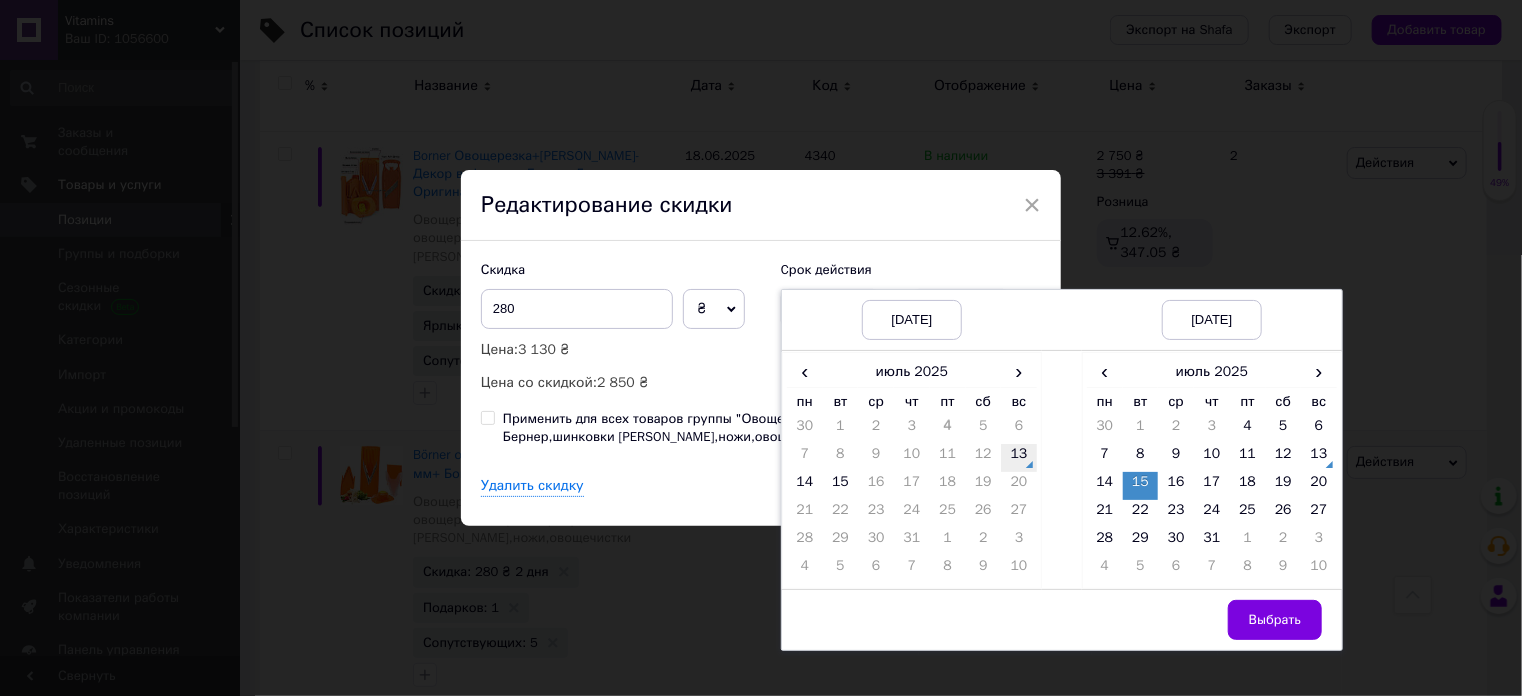 click on "13" at bounding box center [1019, 458] 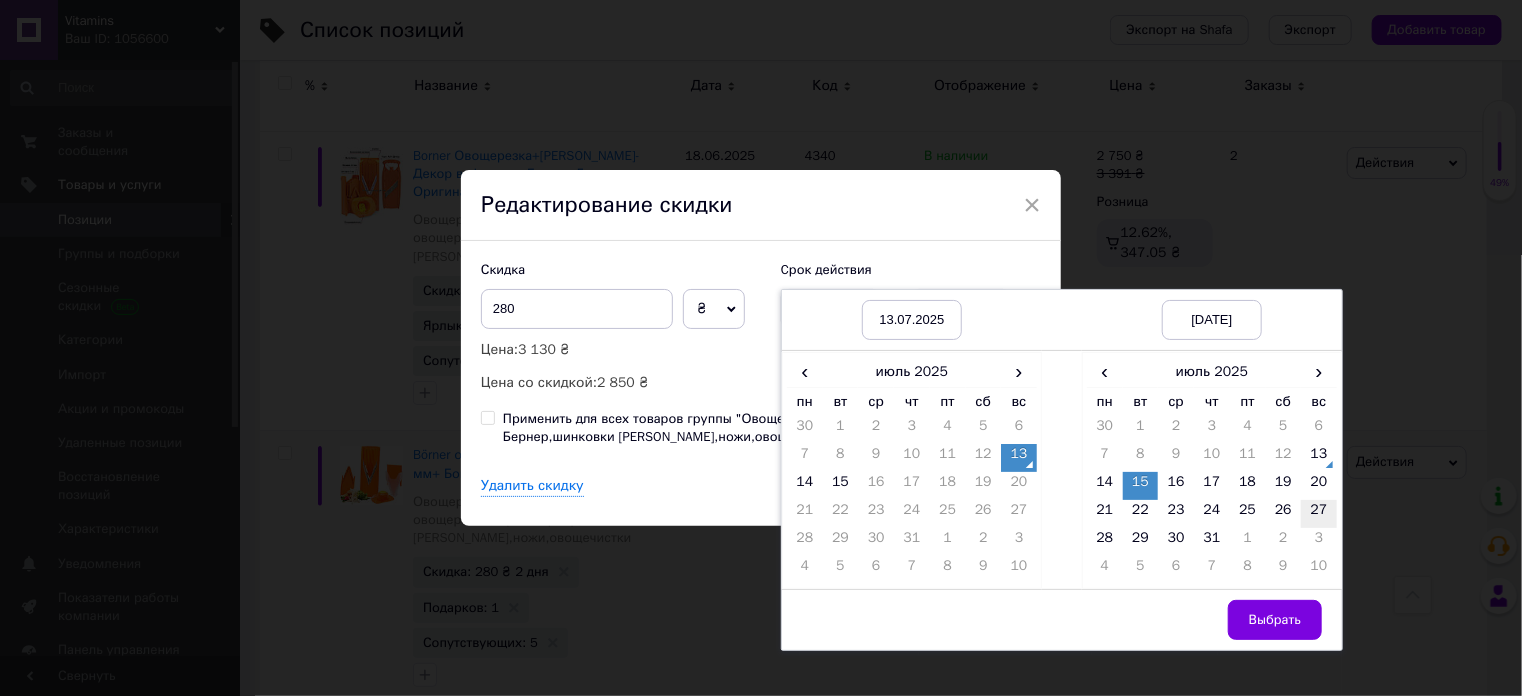 click on "27" at bounding box center (1319, 514) 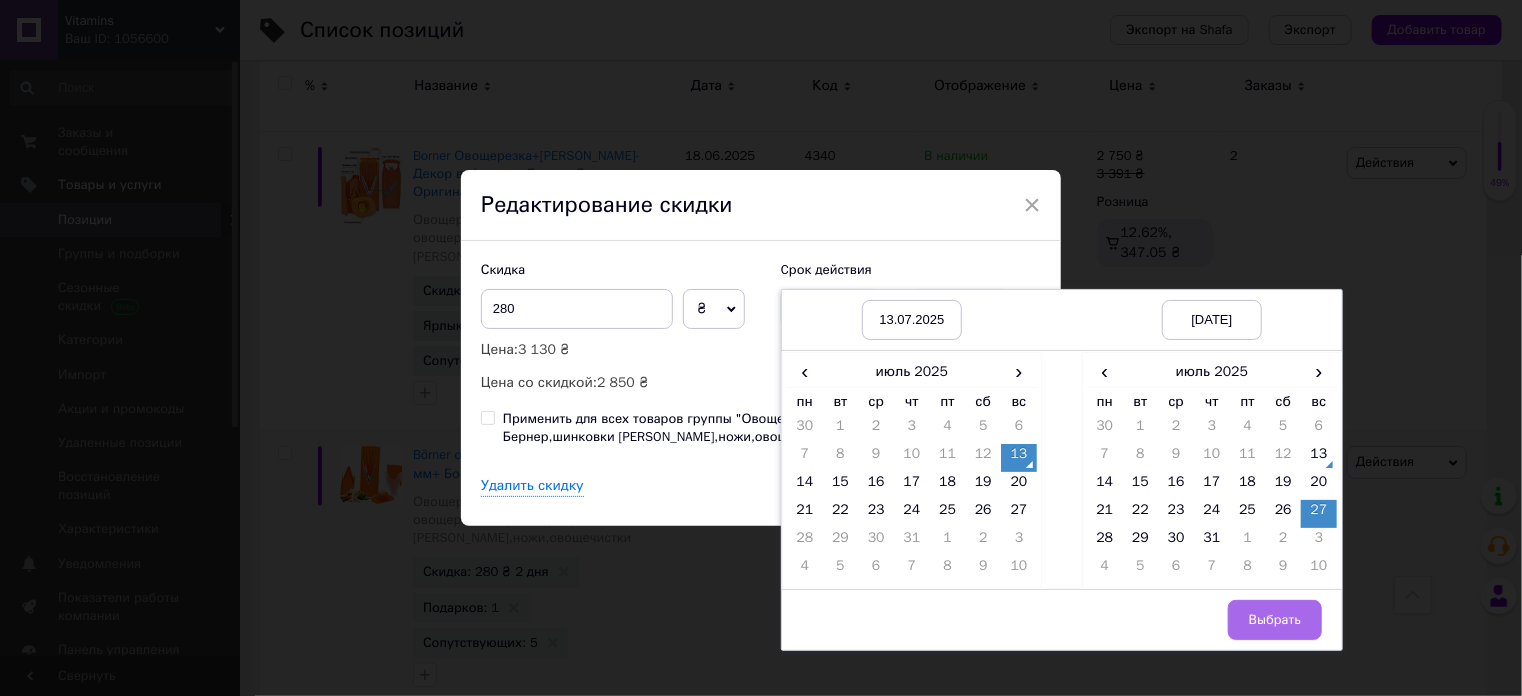 click on "Выбрать" at bounding box center [1275, 620] 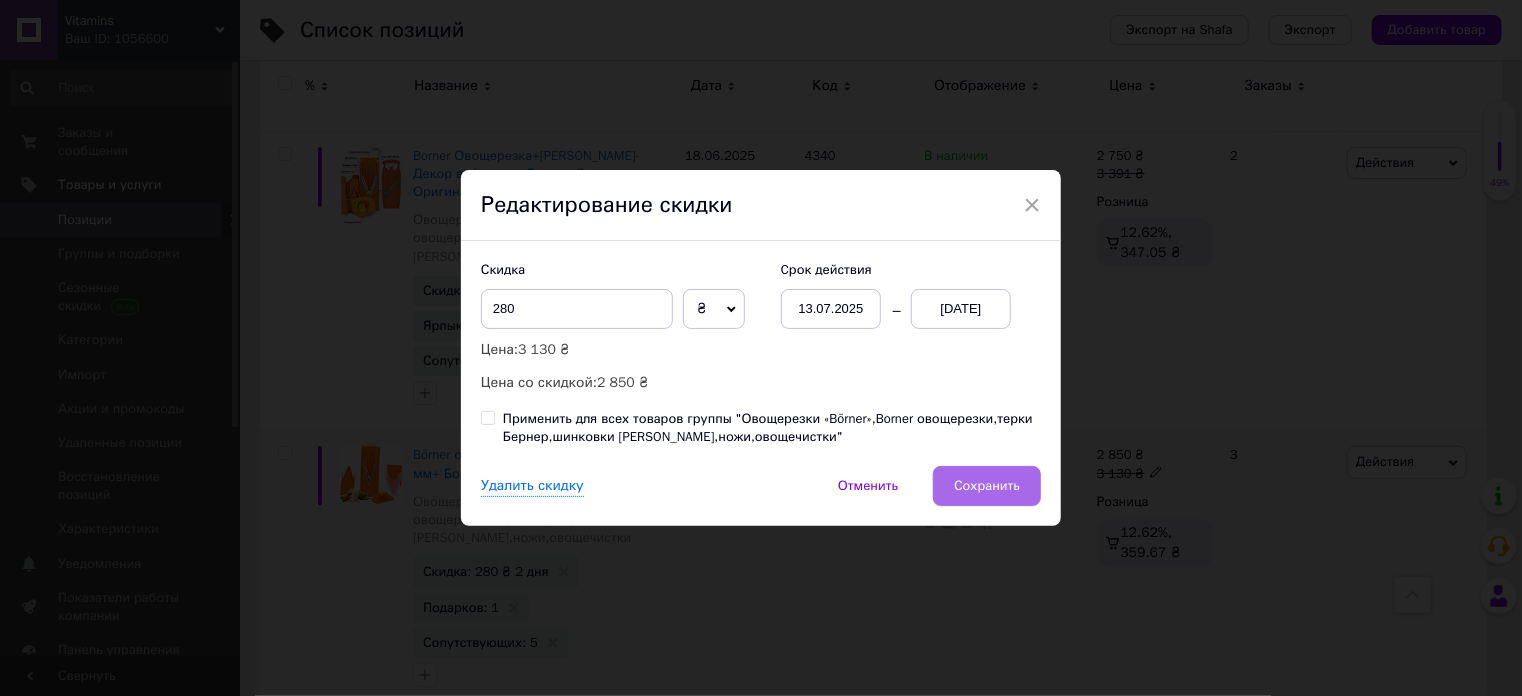 click on "Сохранить" at bounding box center [987, 486] 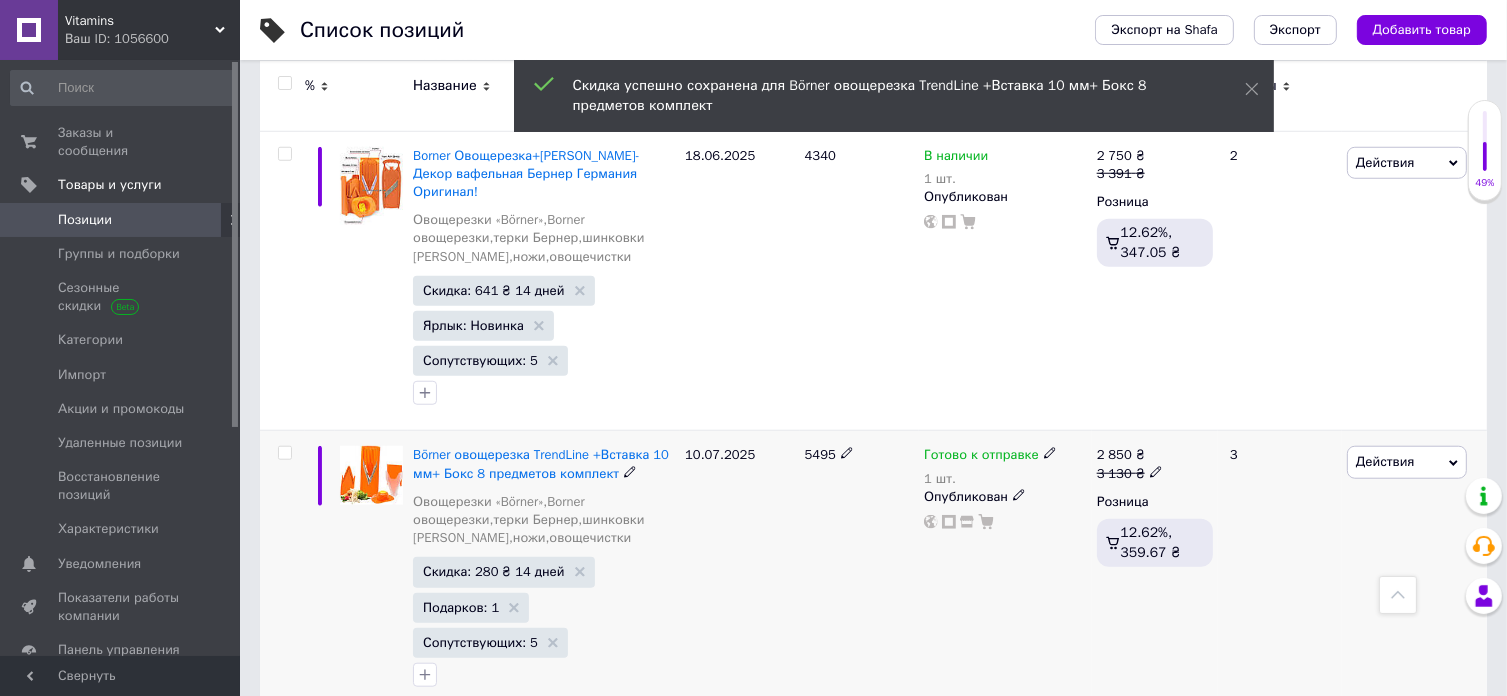 scroll, scrollTop: 0, scrollLeft: 1012, axis: horizontal 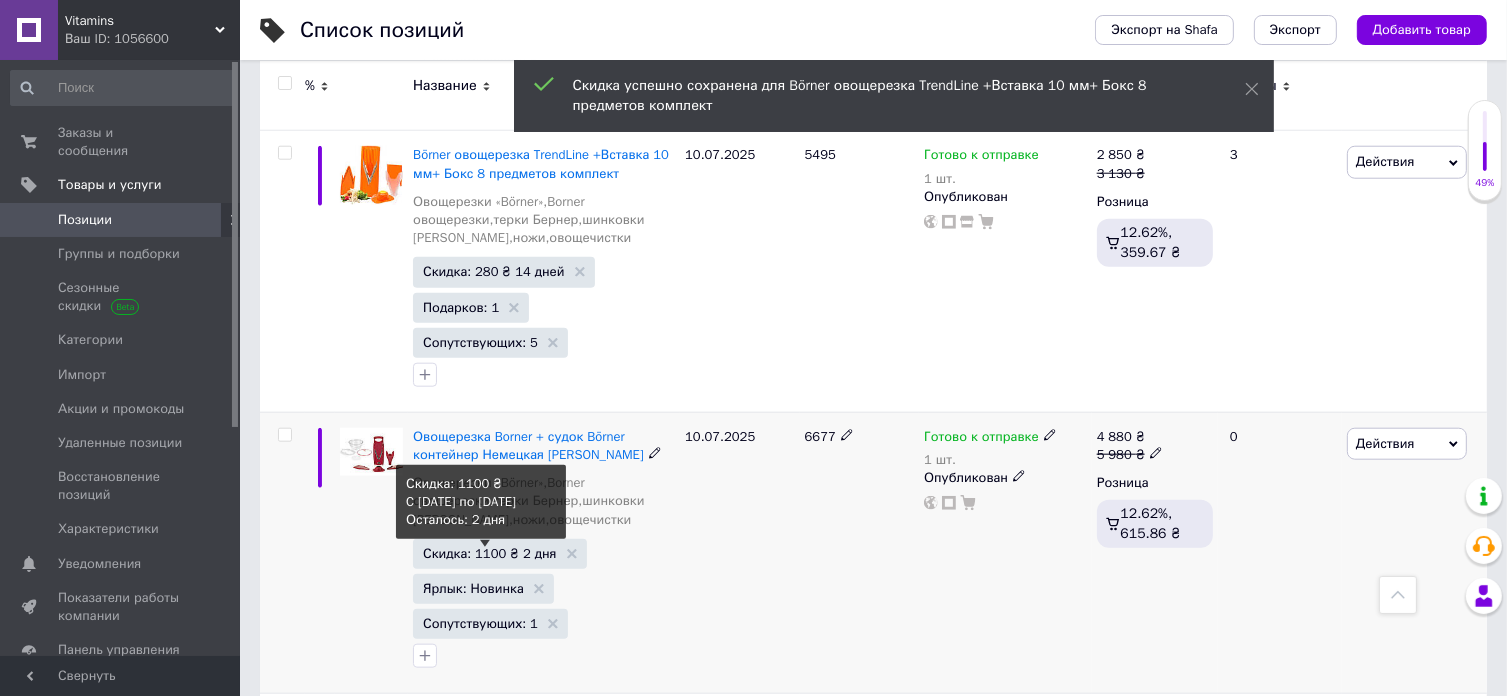 click on "Скидка: 1100 ₴ 2 дня" at bounding box center (489, 553) 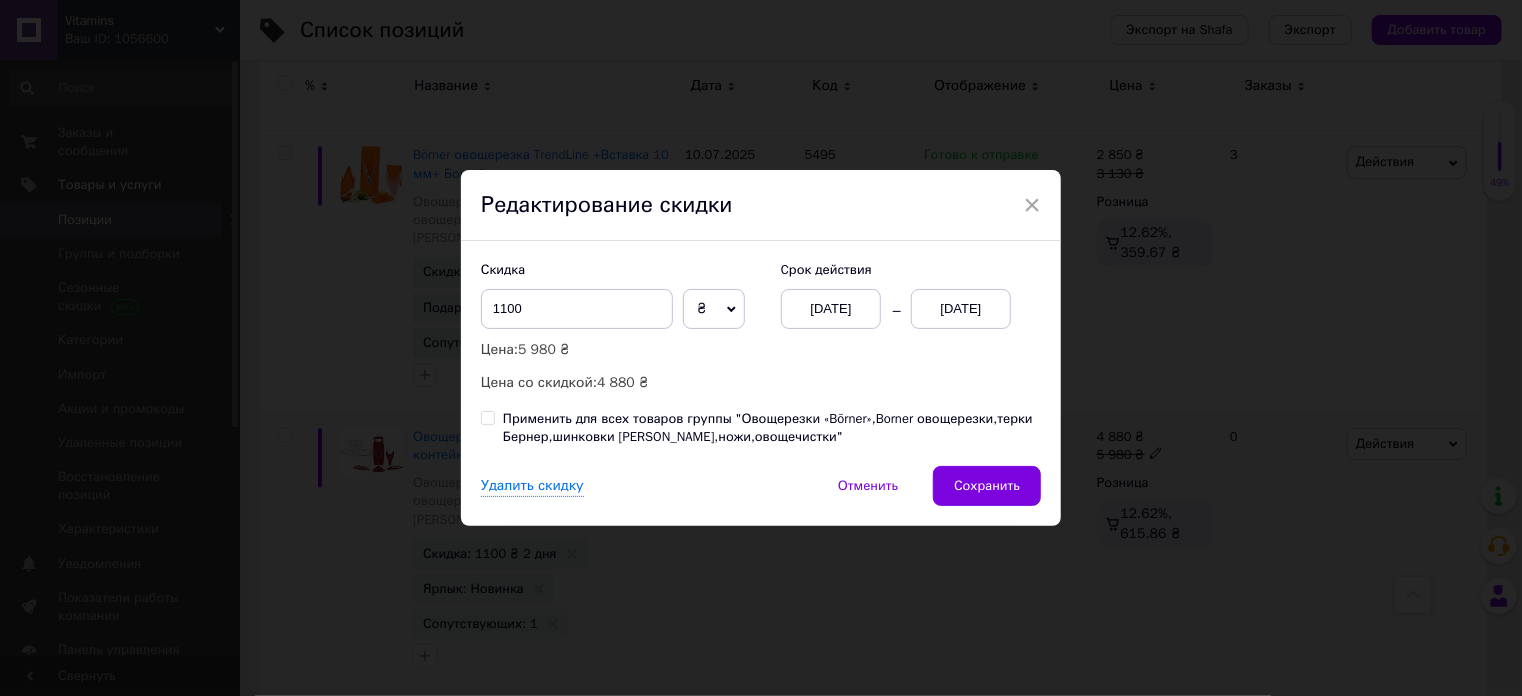 click on "[DATE]" at bounding box center (831, 309) 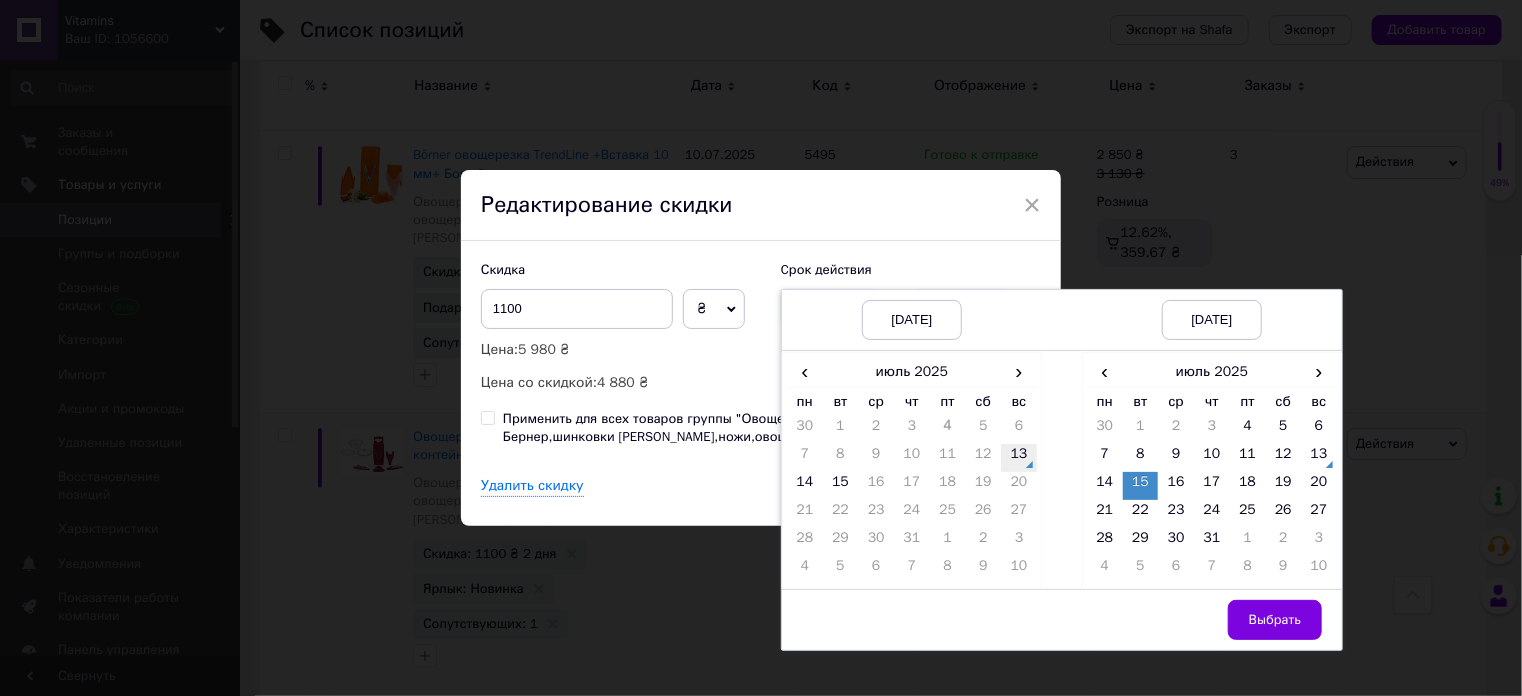 click on "13" at bounding box center (1019, 458) 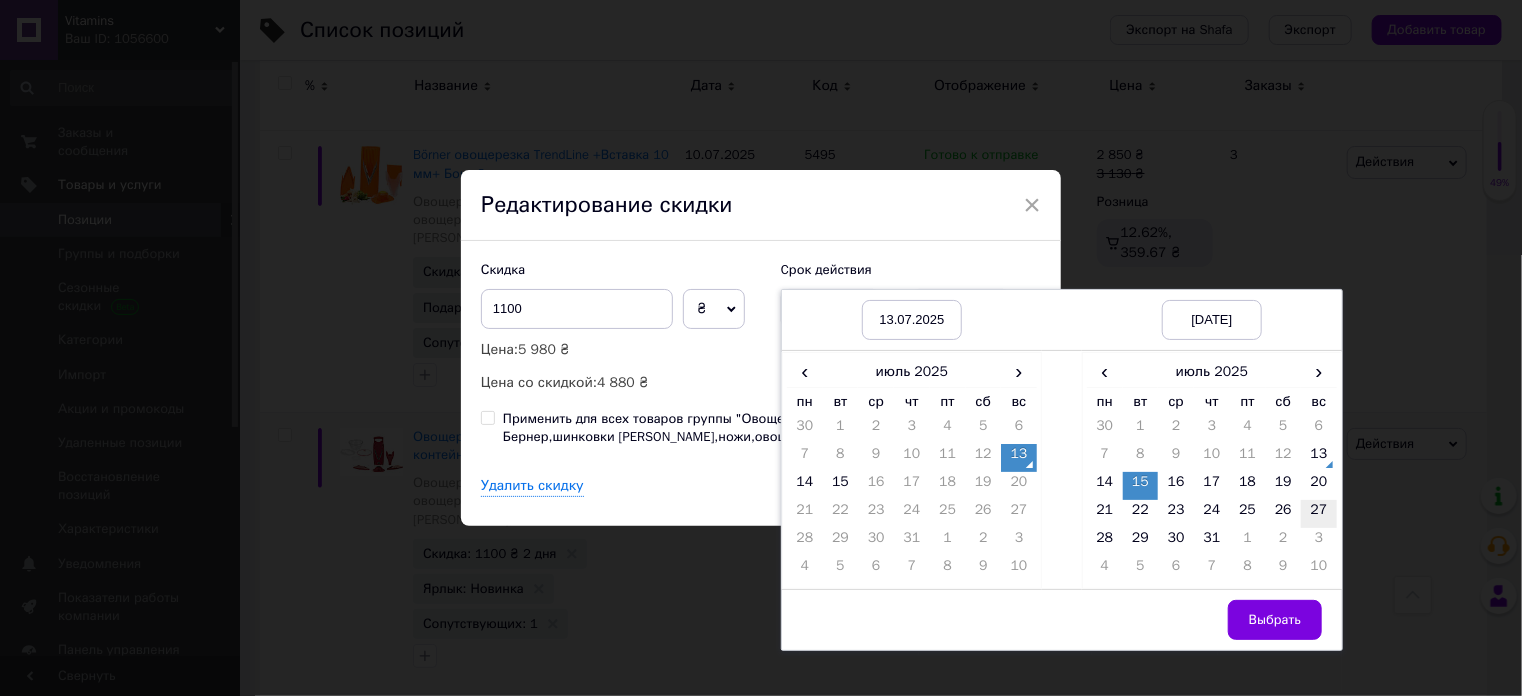 click on "27" at bounding box center (1319, 514) 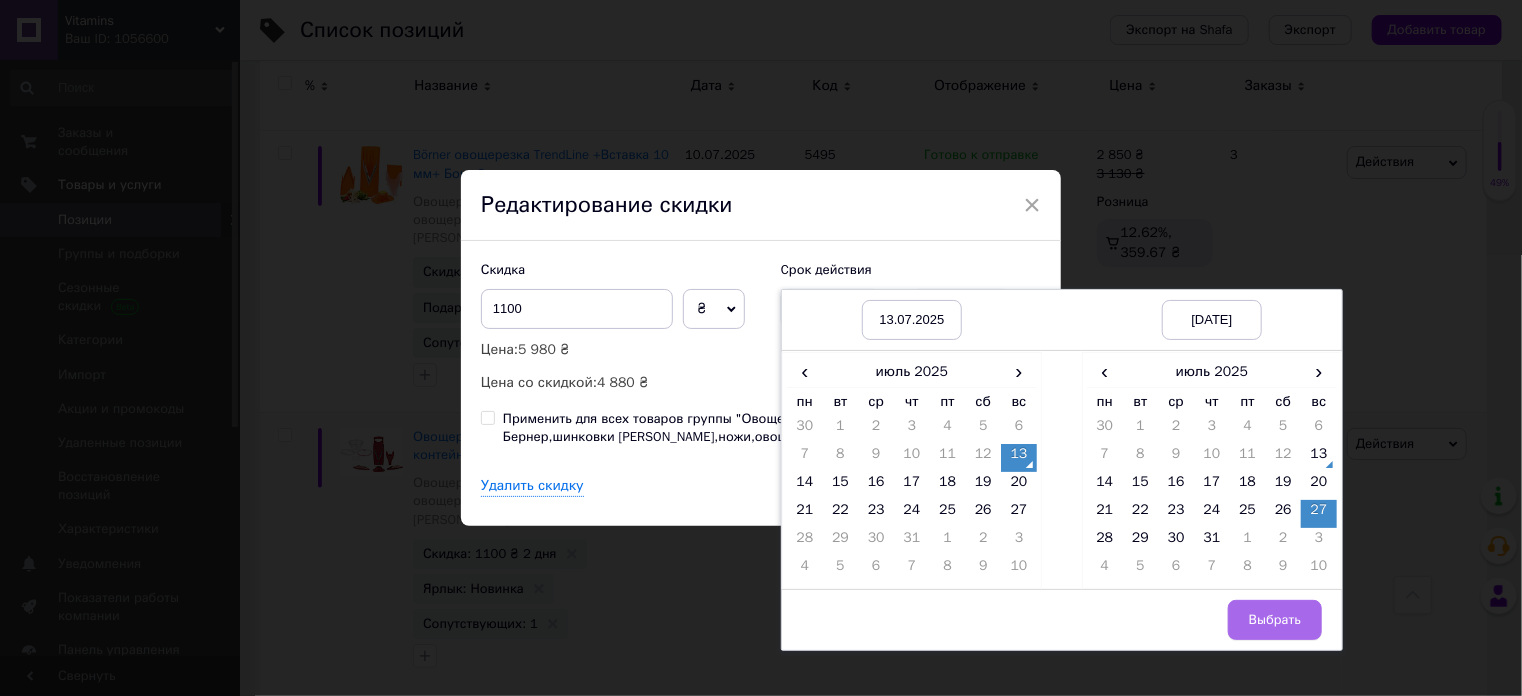 click on "Выбрать" at bounding box center [1275, 620] 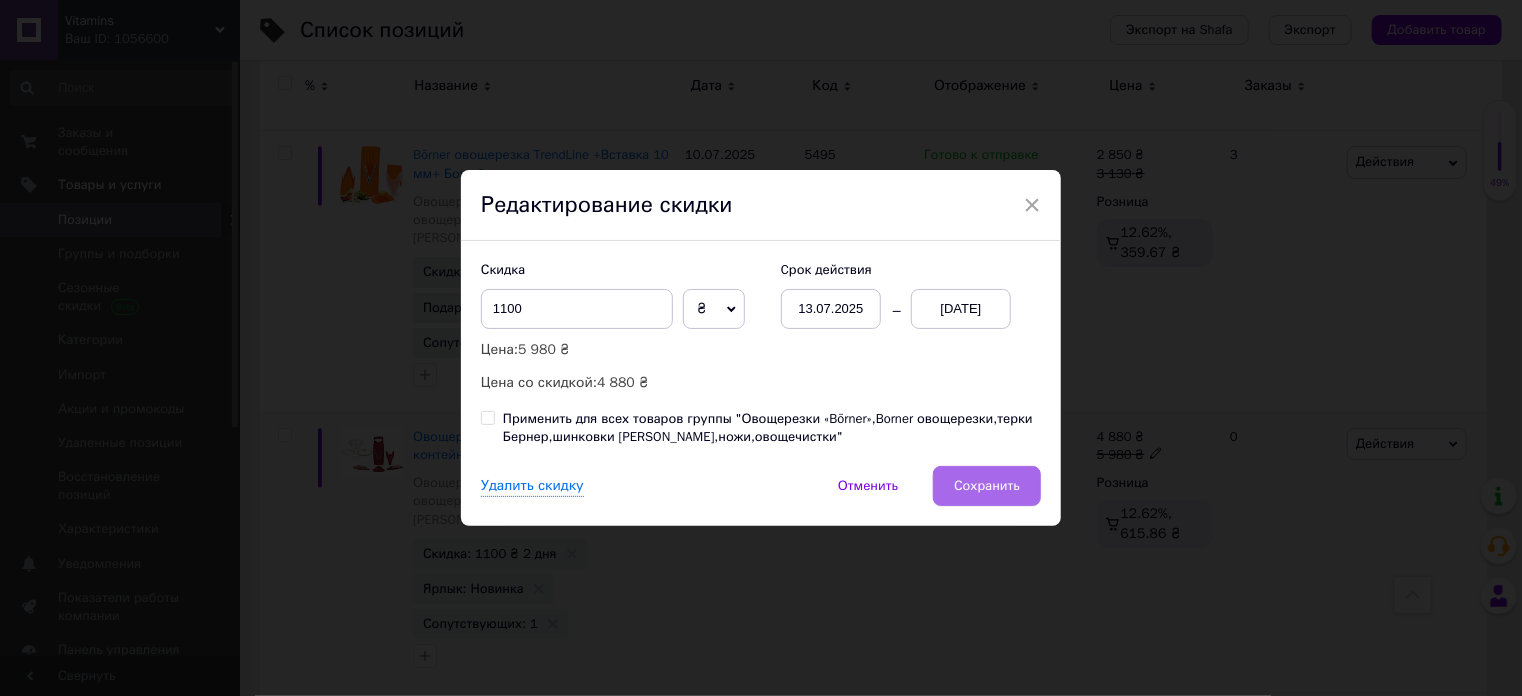 click on "Сохранить" at bounding box center (987, 486) 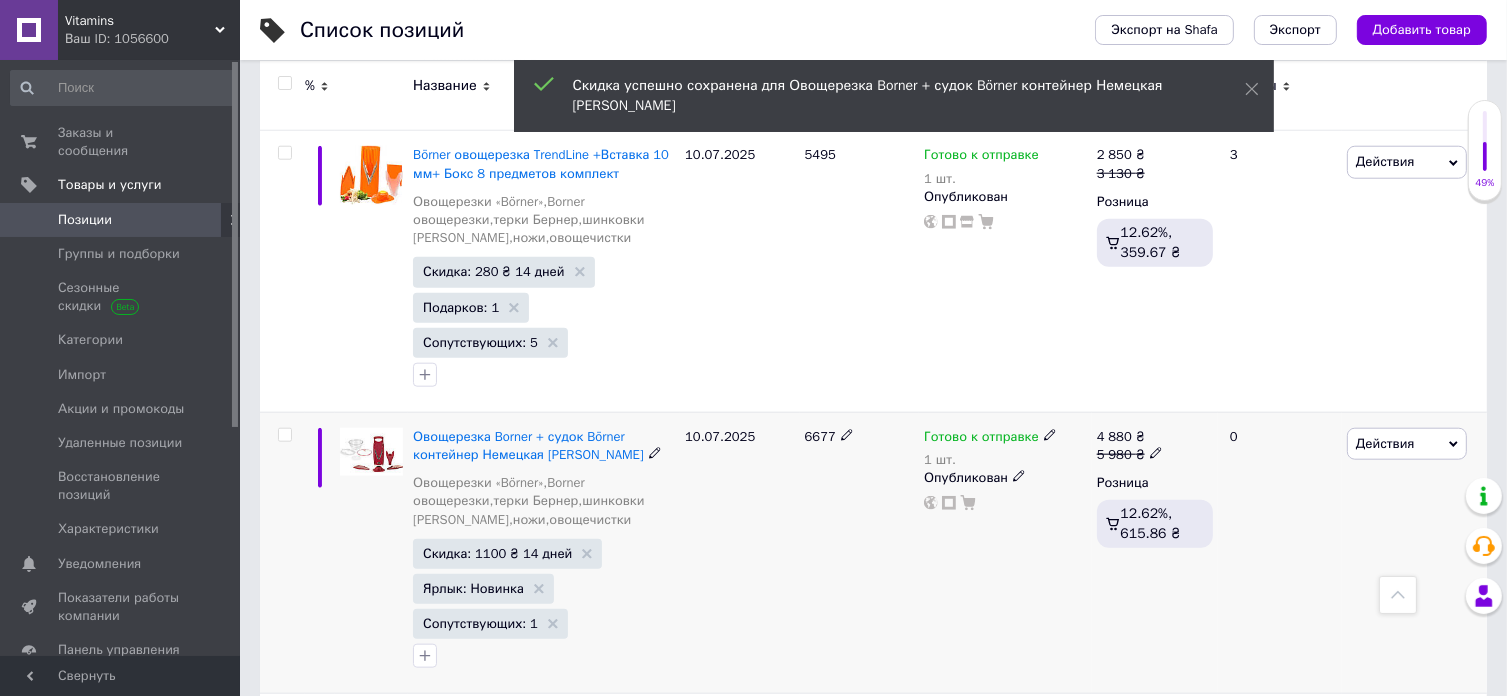 scroll, scrollTop: 0, scrollLeft: 1012, axis: horizontal 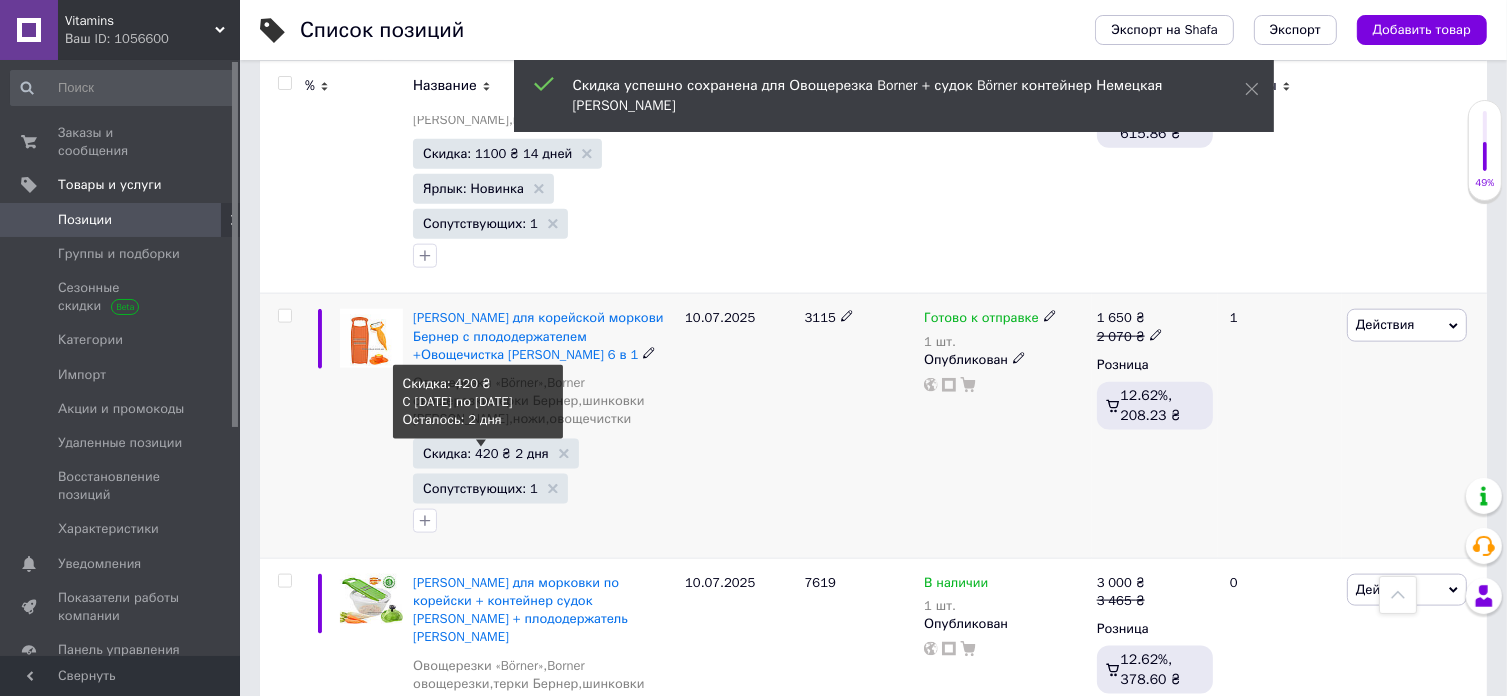 click on "Скидка: 420 ₴ 2 дня" at bounding box center [486, 453] 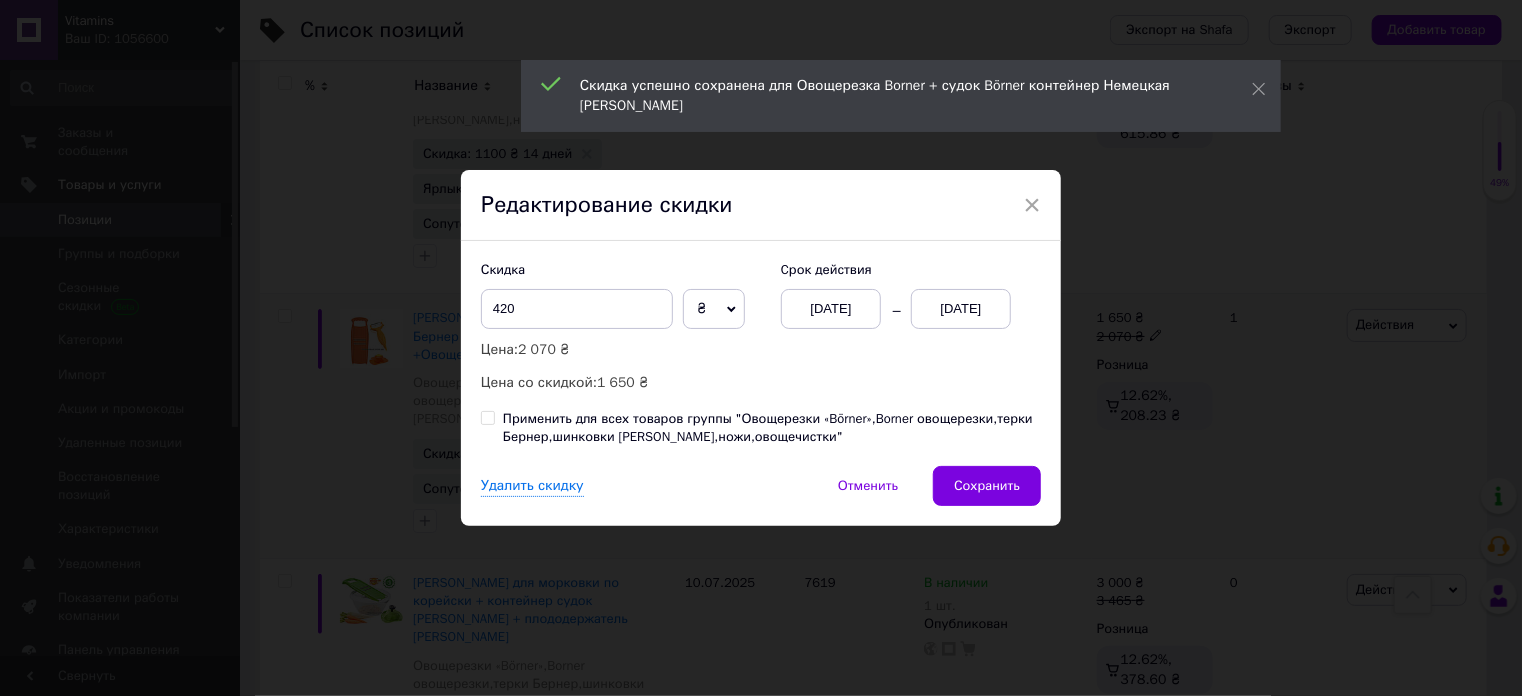 click on "[DATE]" at bounding box center (831, 309) 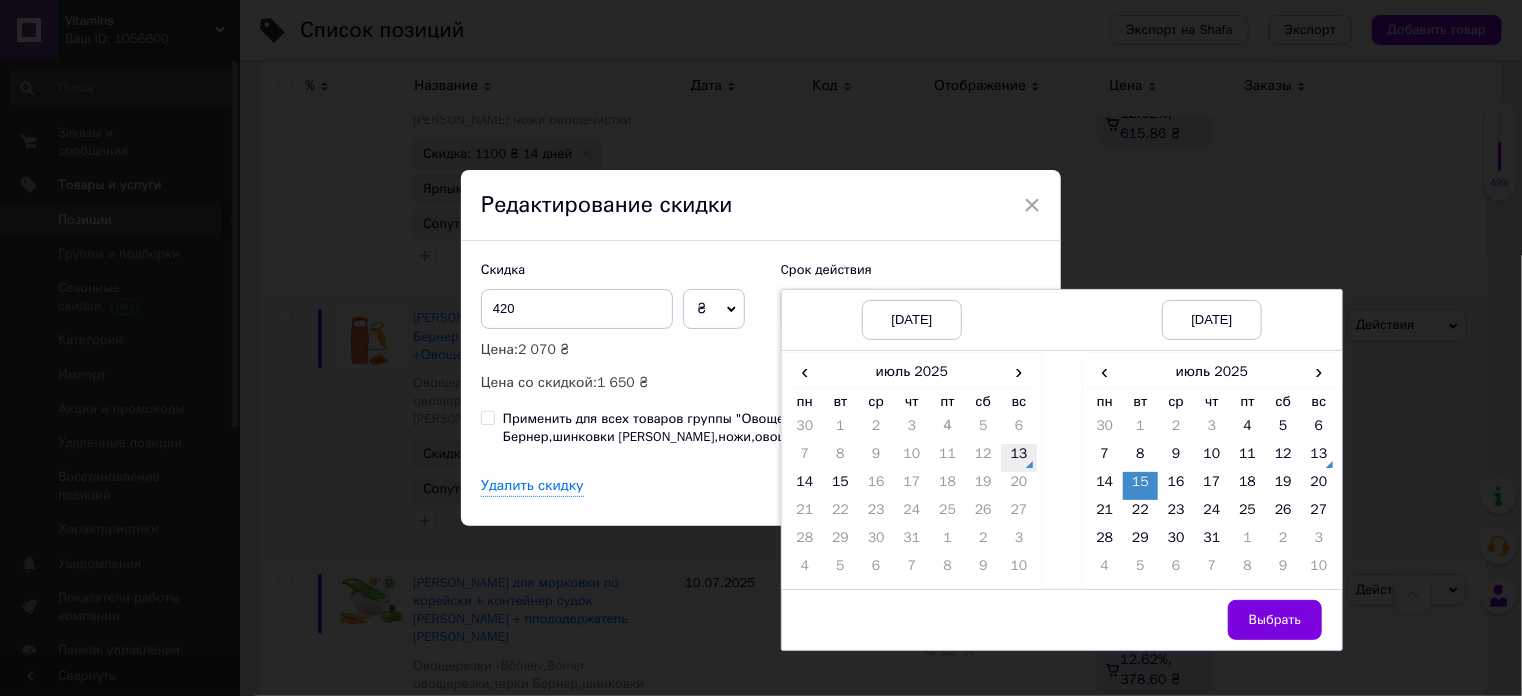 click on "13" at bounding box center [1019, 458] 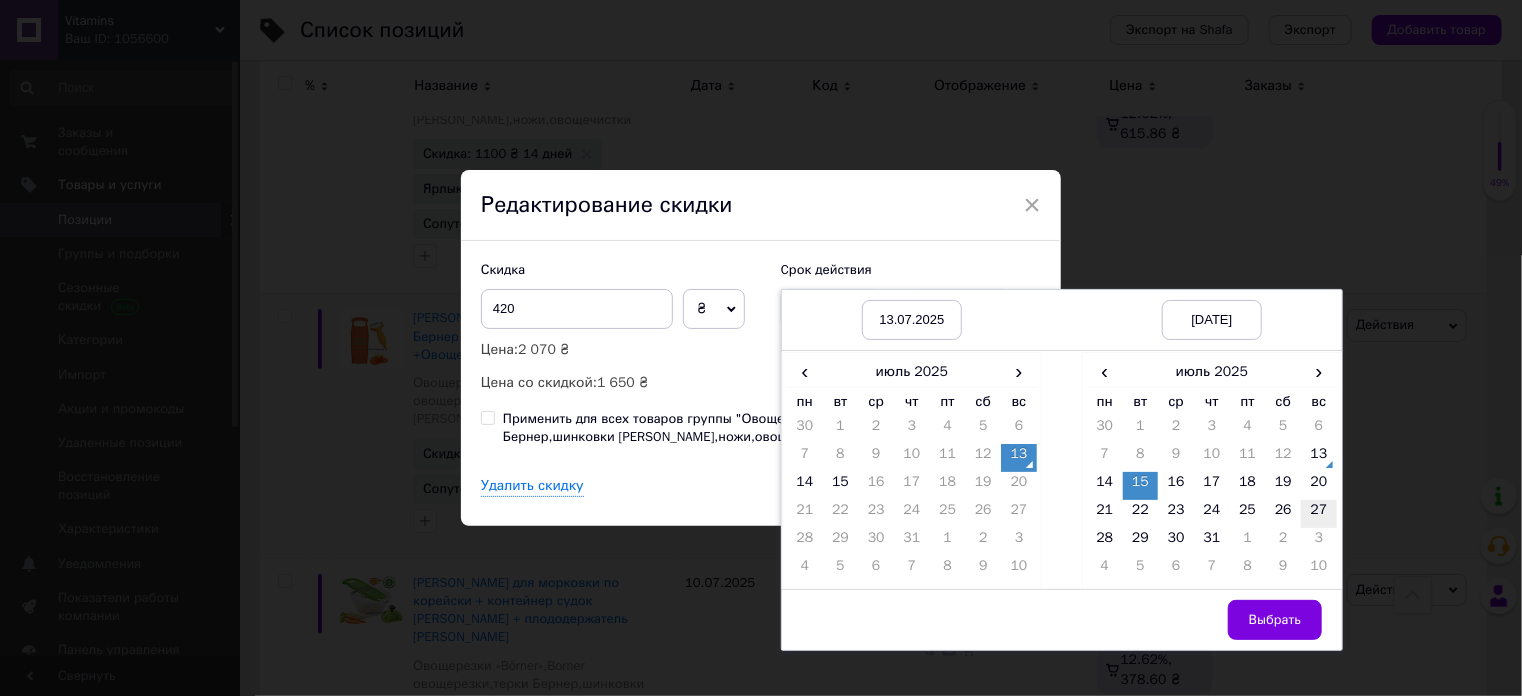 click on "27" at bounding box center [1319, 514] 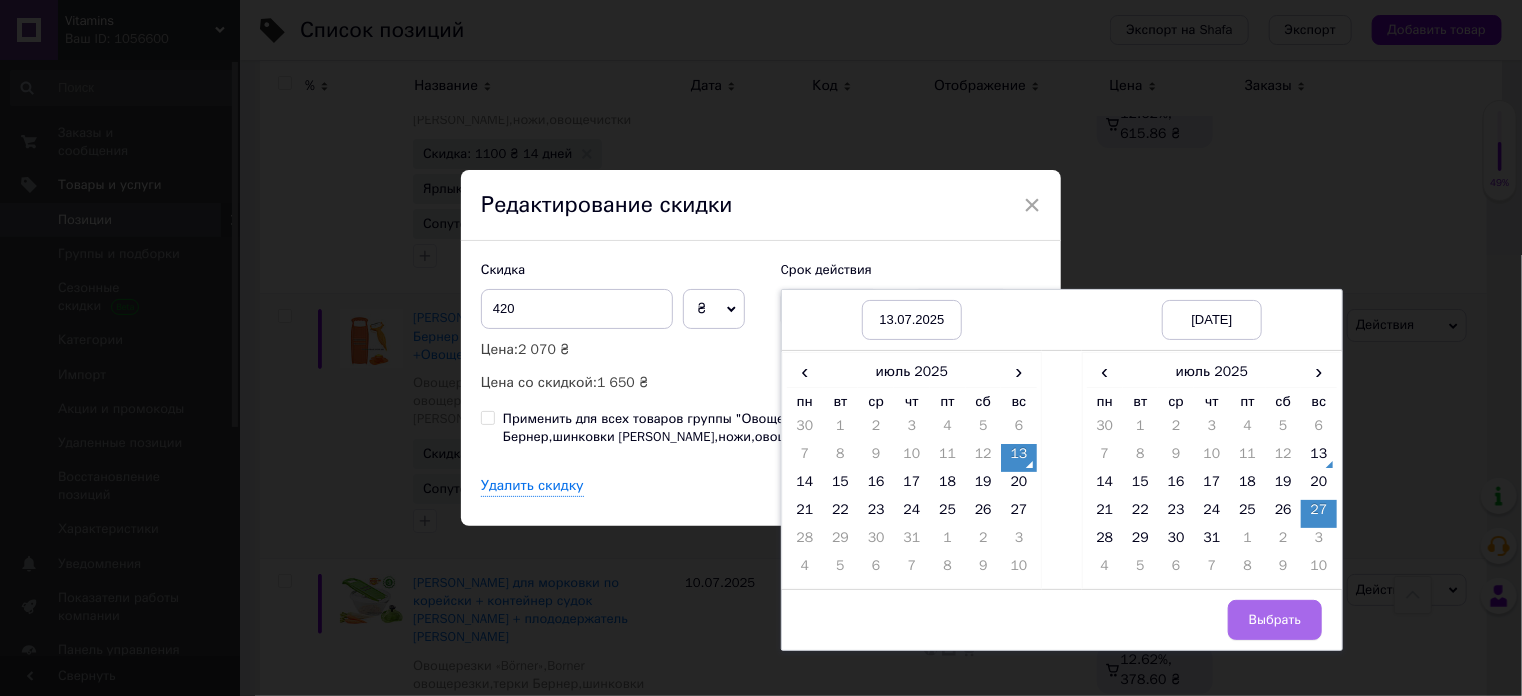 click on "Выбрать" at bounding box center [1275, 620] 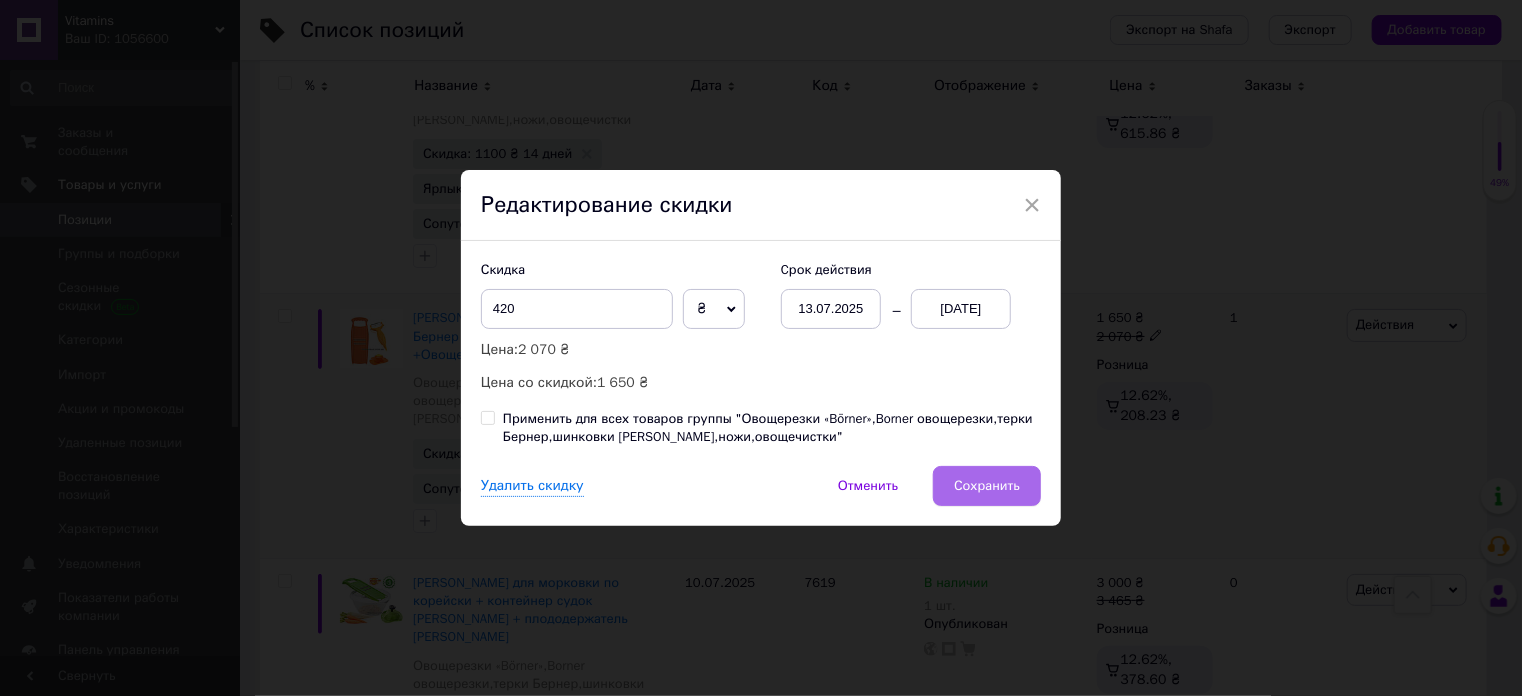 click on "Сохранить" at bounding box center [987, 486] 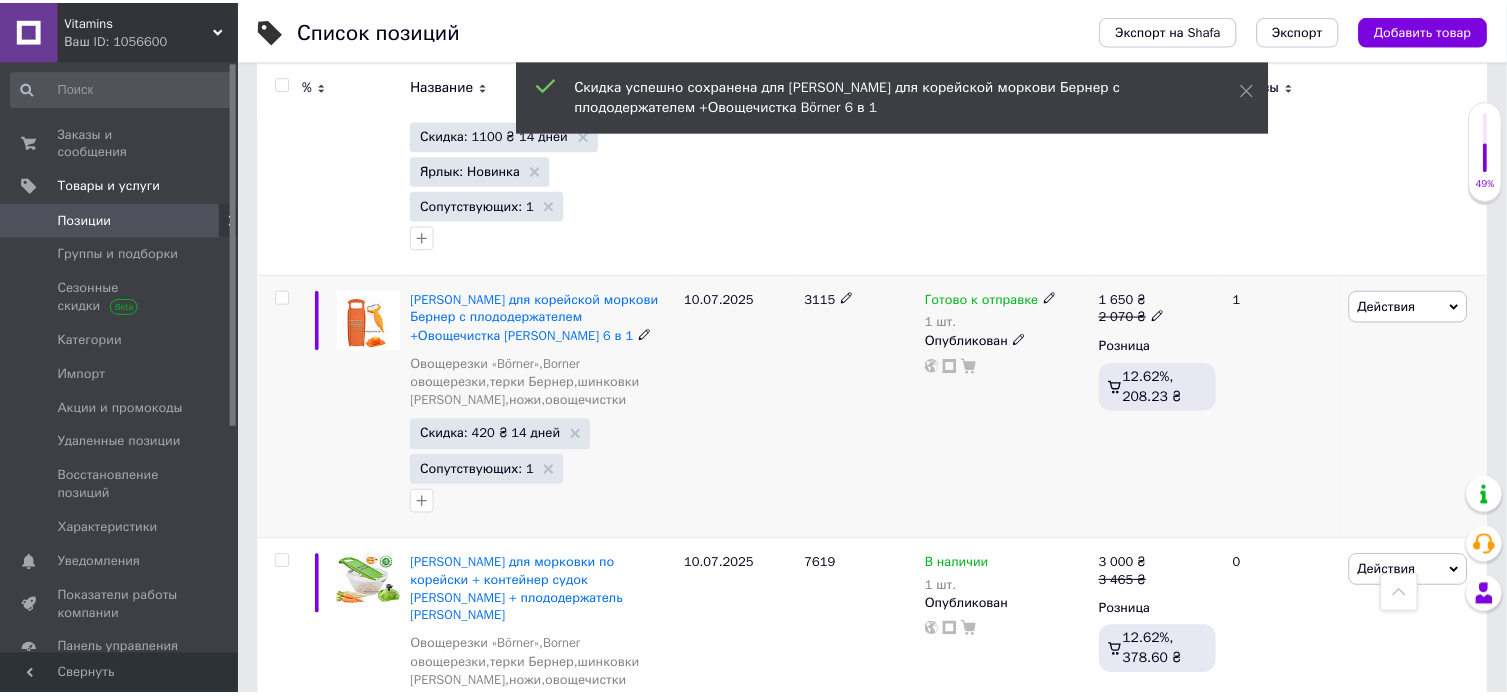 scroll, scrollTop: 0, scrollLeft: 1012, axis: horizontal 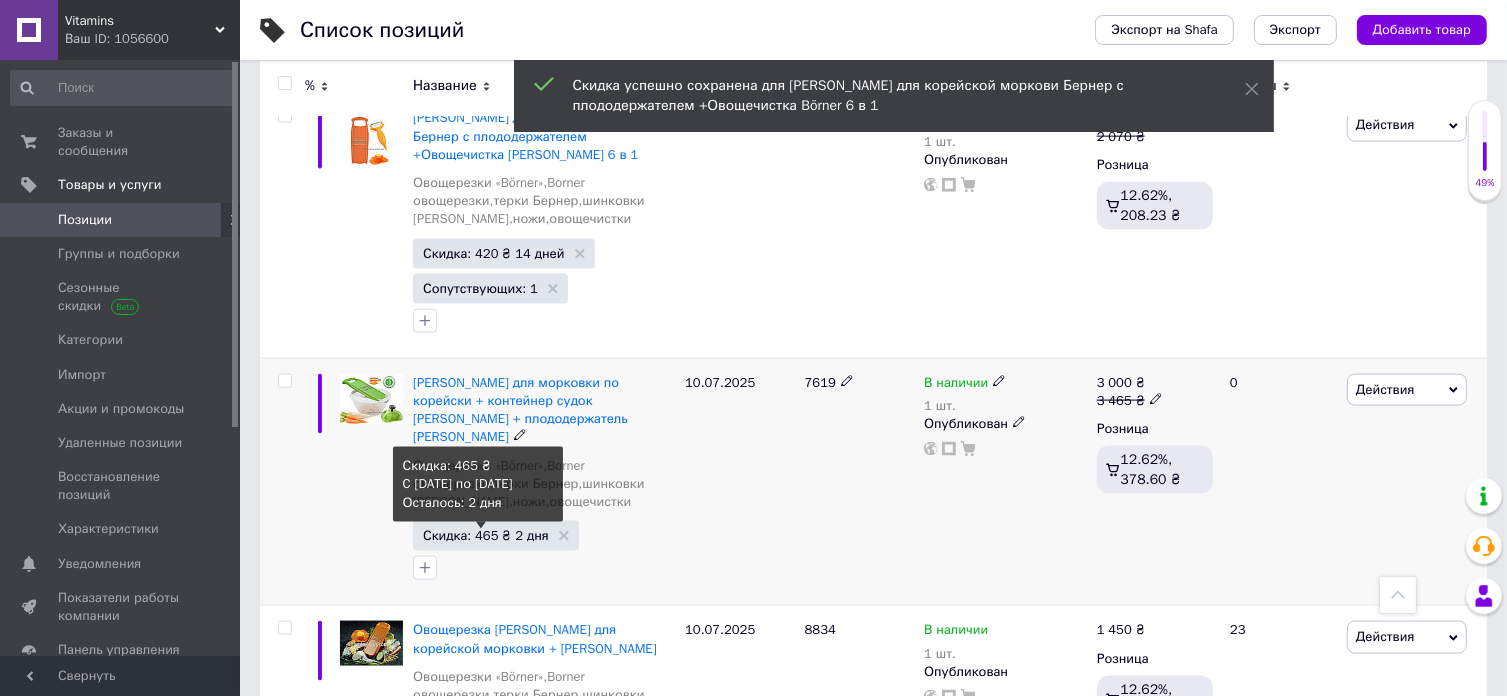 click on "Скидка: 465 ₴ 2 дня" at bounding box center (486, 535) 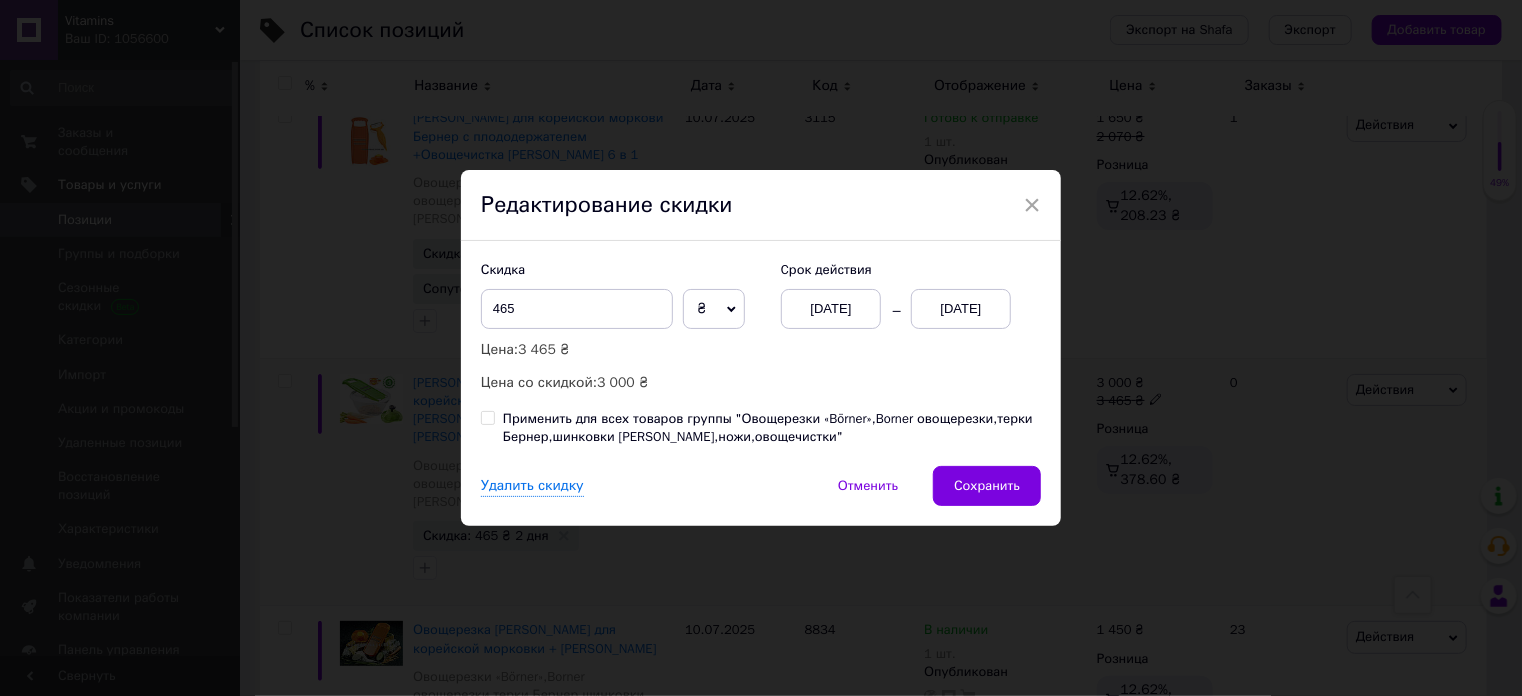 click on "[DATE]" at bounding box center (831, 309) 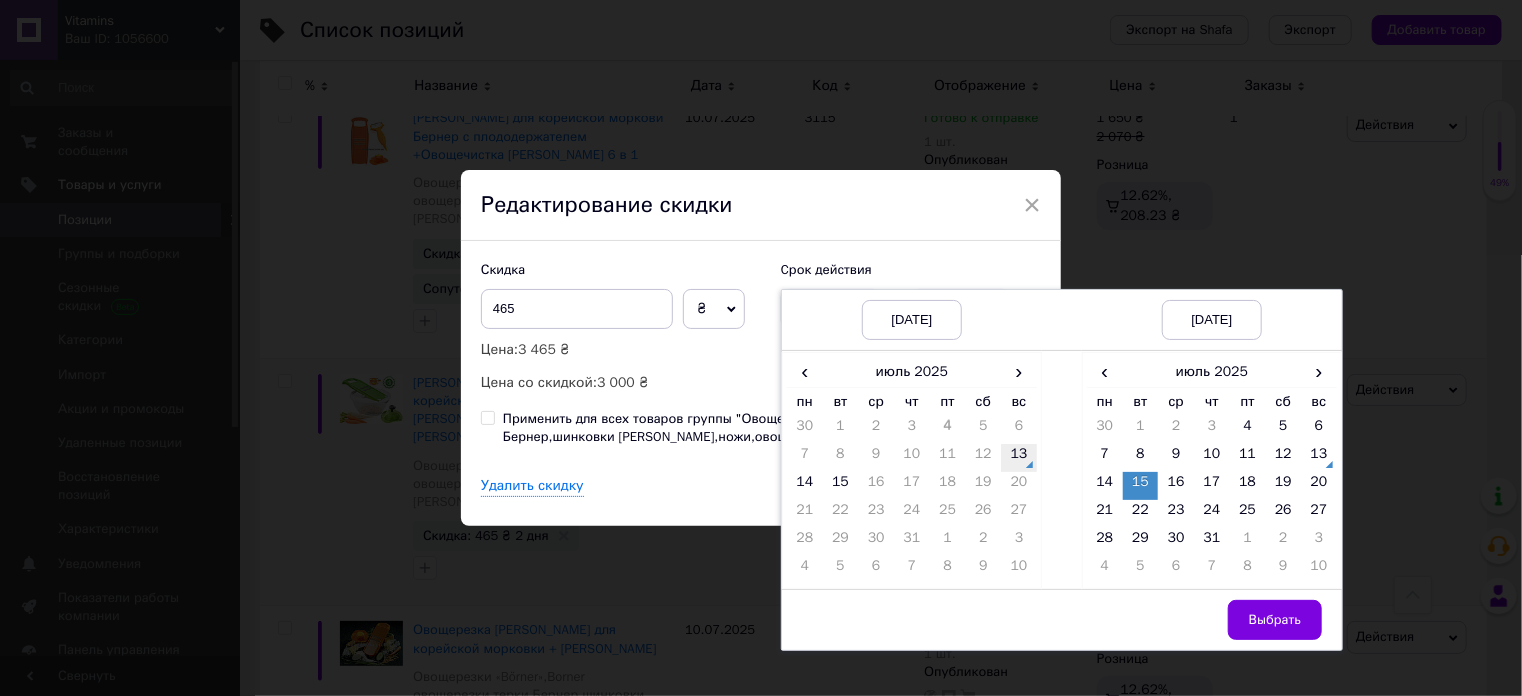 click on "13" at bounding box center [1019, 458] 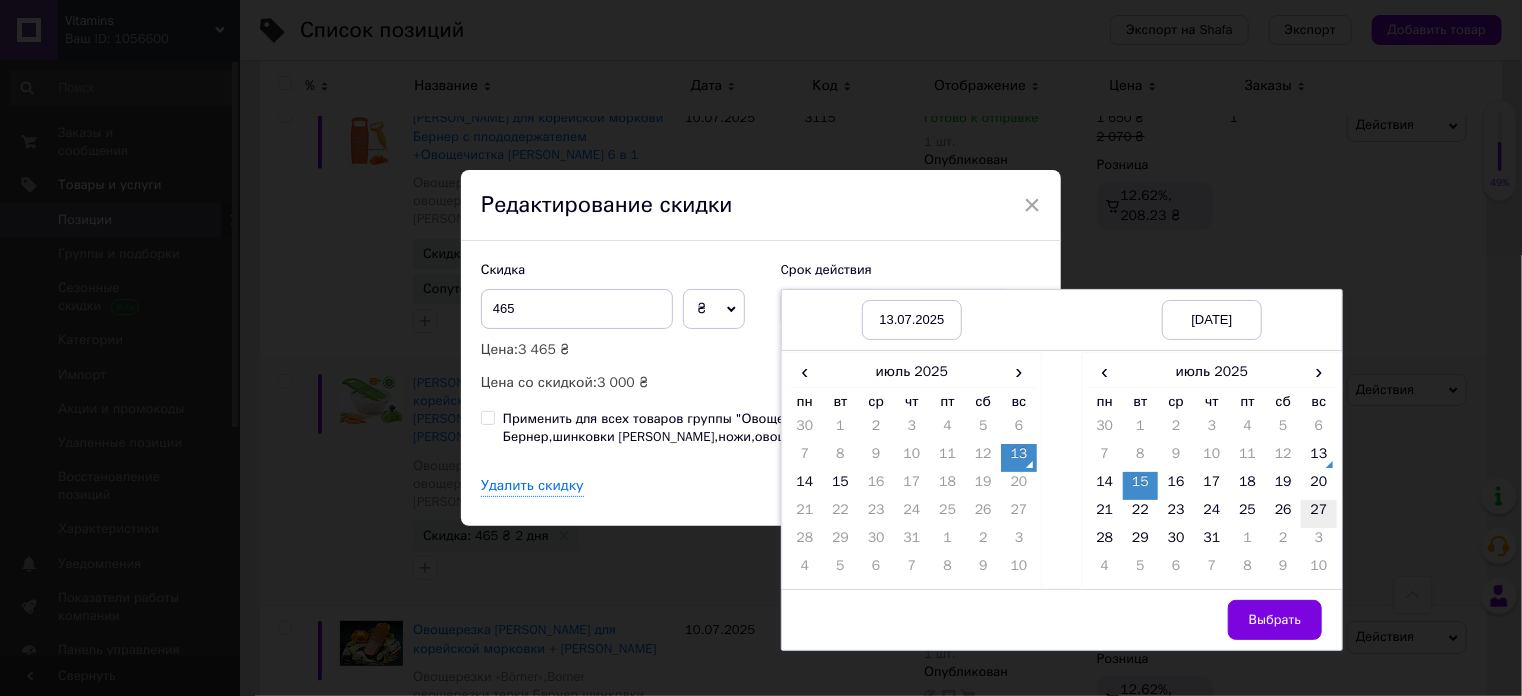 click on "27" at bounding box center (1319, 514) 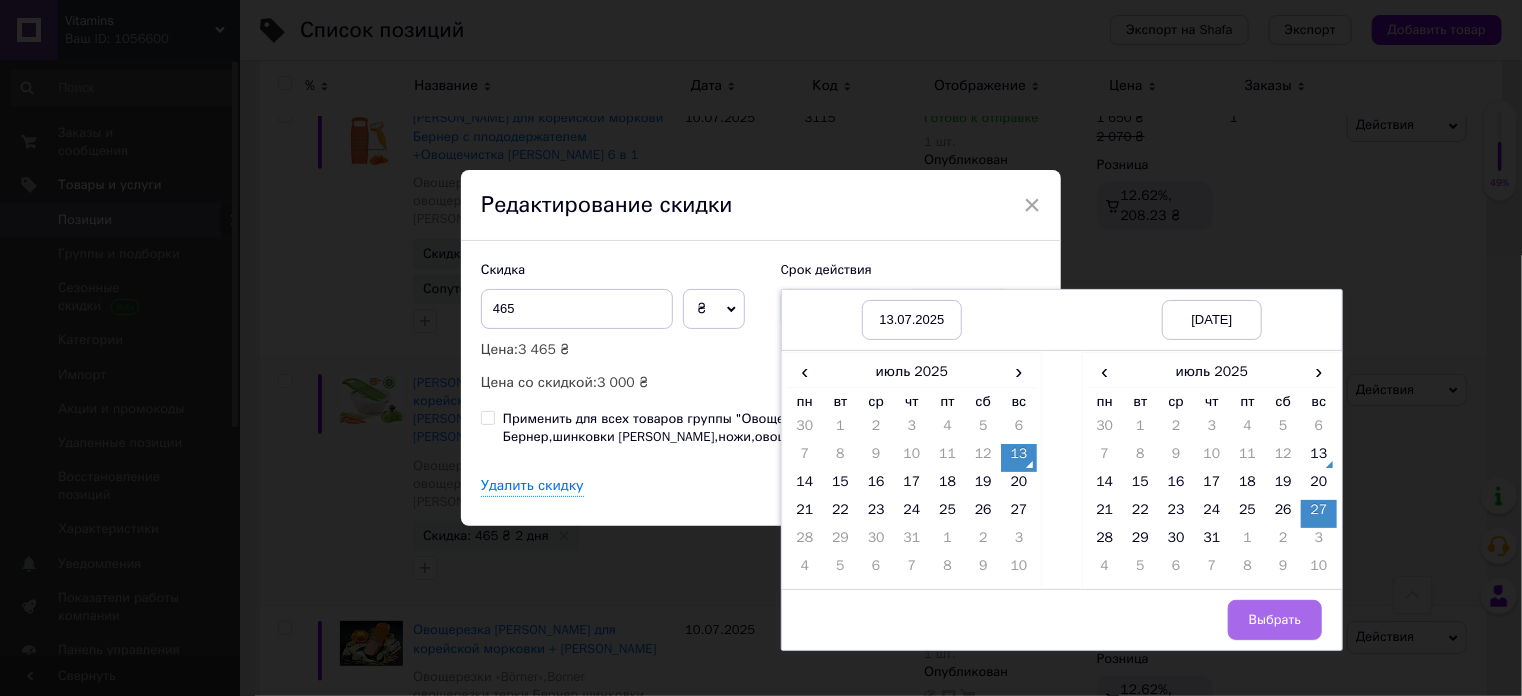 click on "Выбрать" at bounding box center [1275, 620] 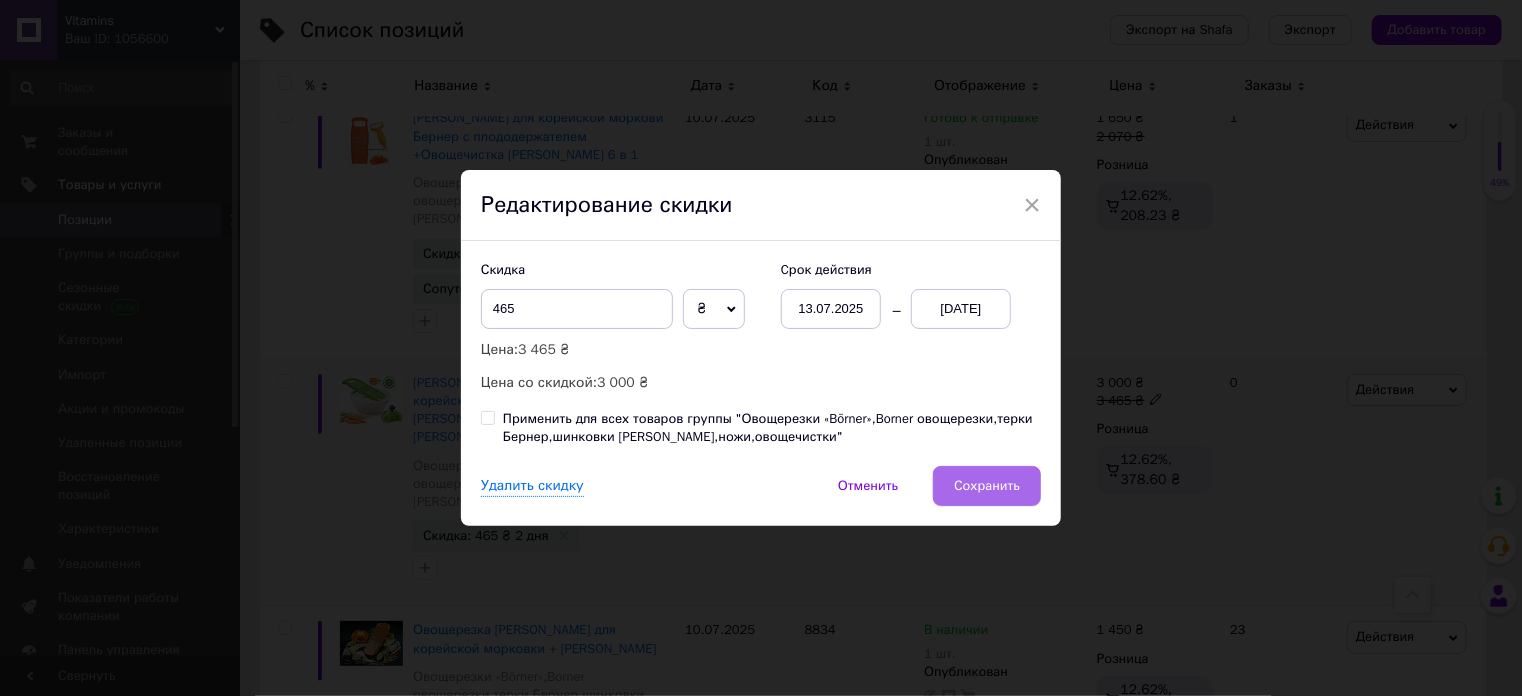 click on "Сохранить" at bounding box center [987, 486] 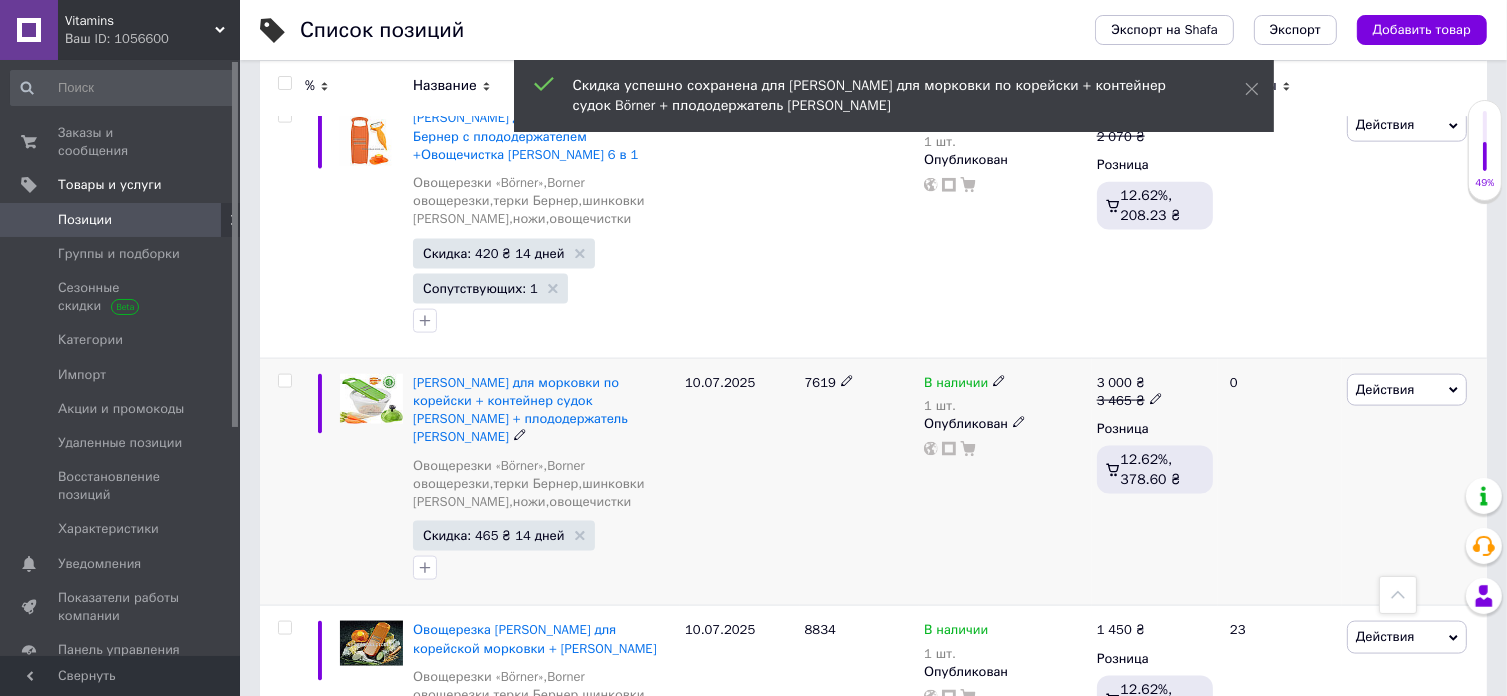 scroll, scrollTop: 0, scrollLeft: 1012, axis: horizontal 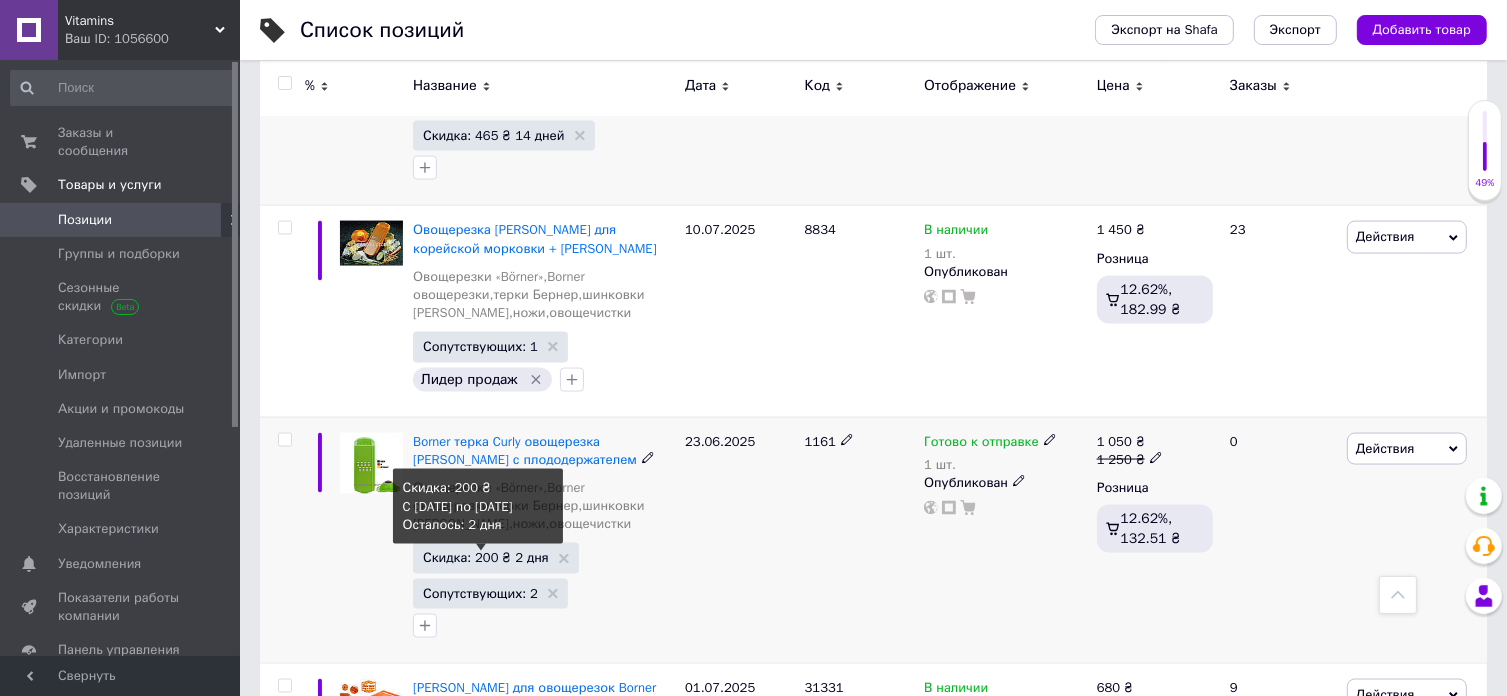 click on "Скидка: 200 ₴ 2 дня" at bounding box center [486, 557] 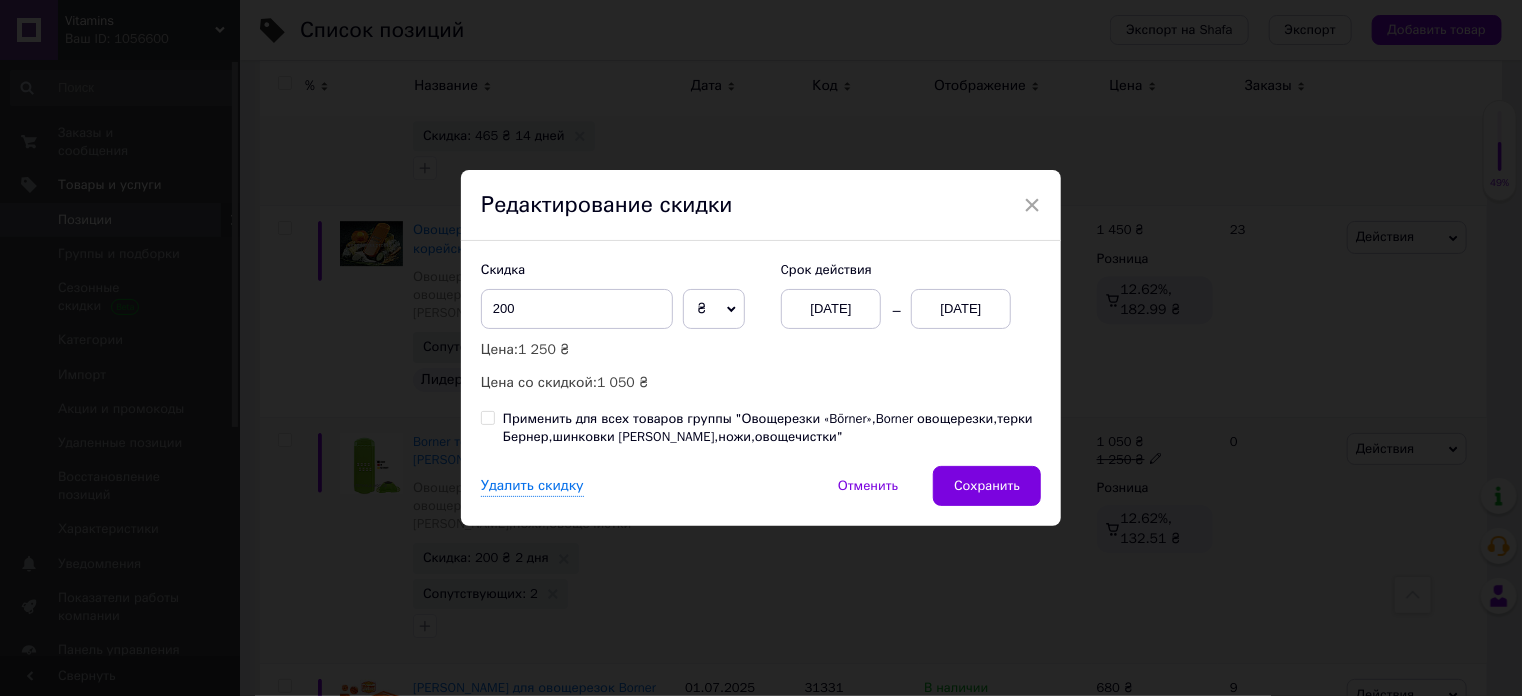 click on "[DATE]" at bounding box center (831, 309) 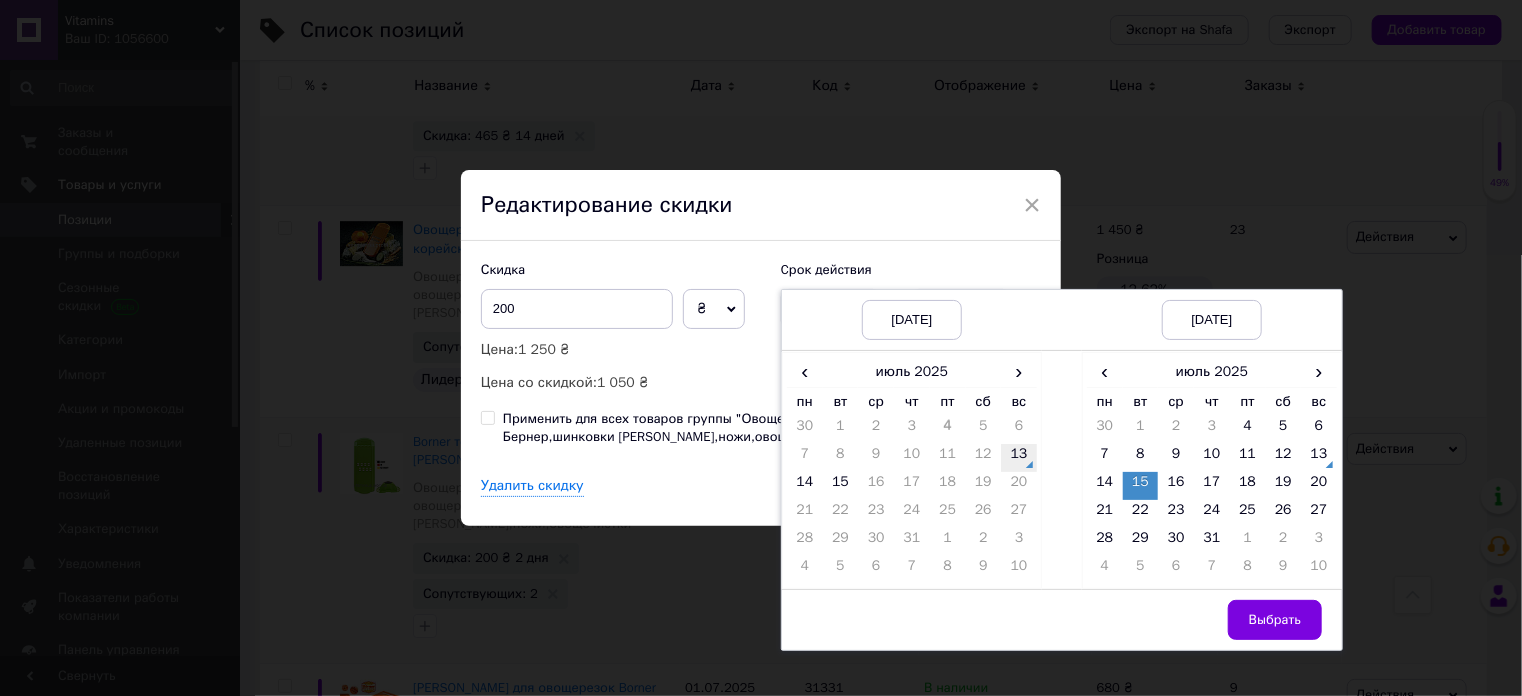 click on "13" at bounding box center [1019, 458] 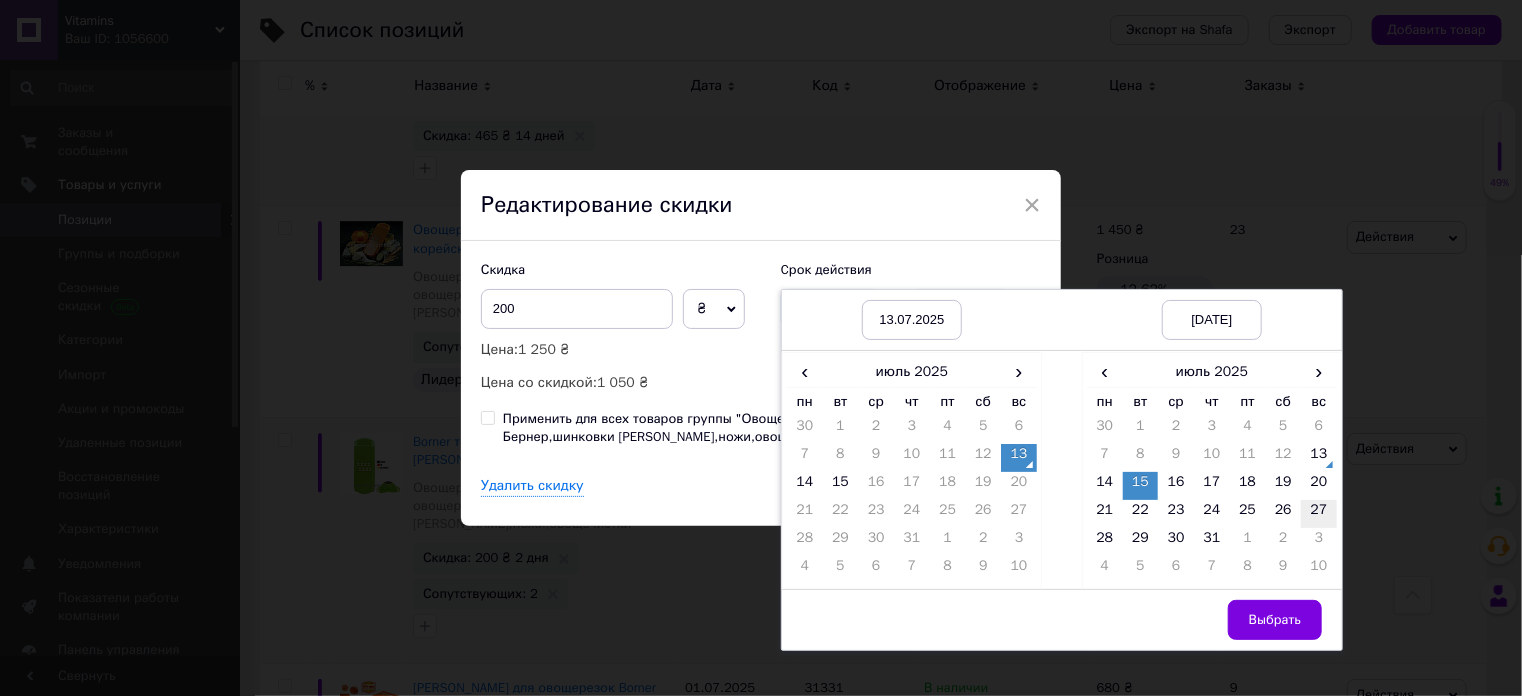 click on "27" at bounding box center (1319, 514) 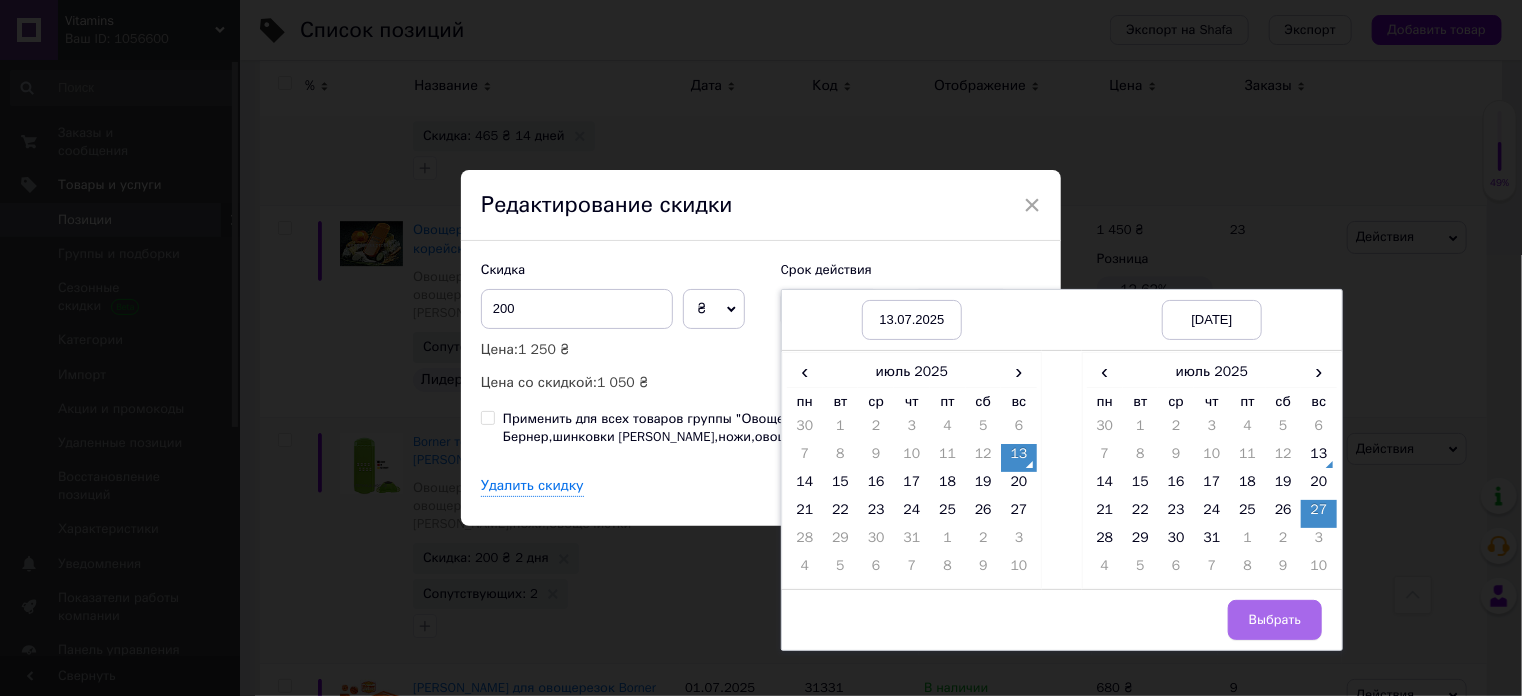 click on "Выбрать" at bounding box center (1275, 620) 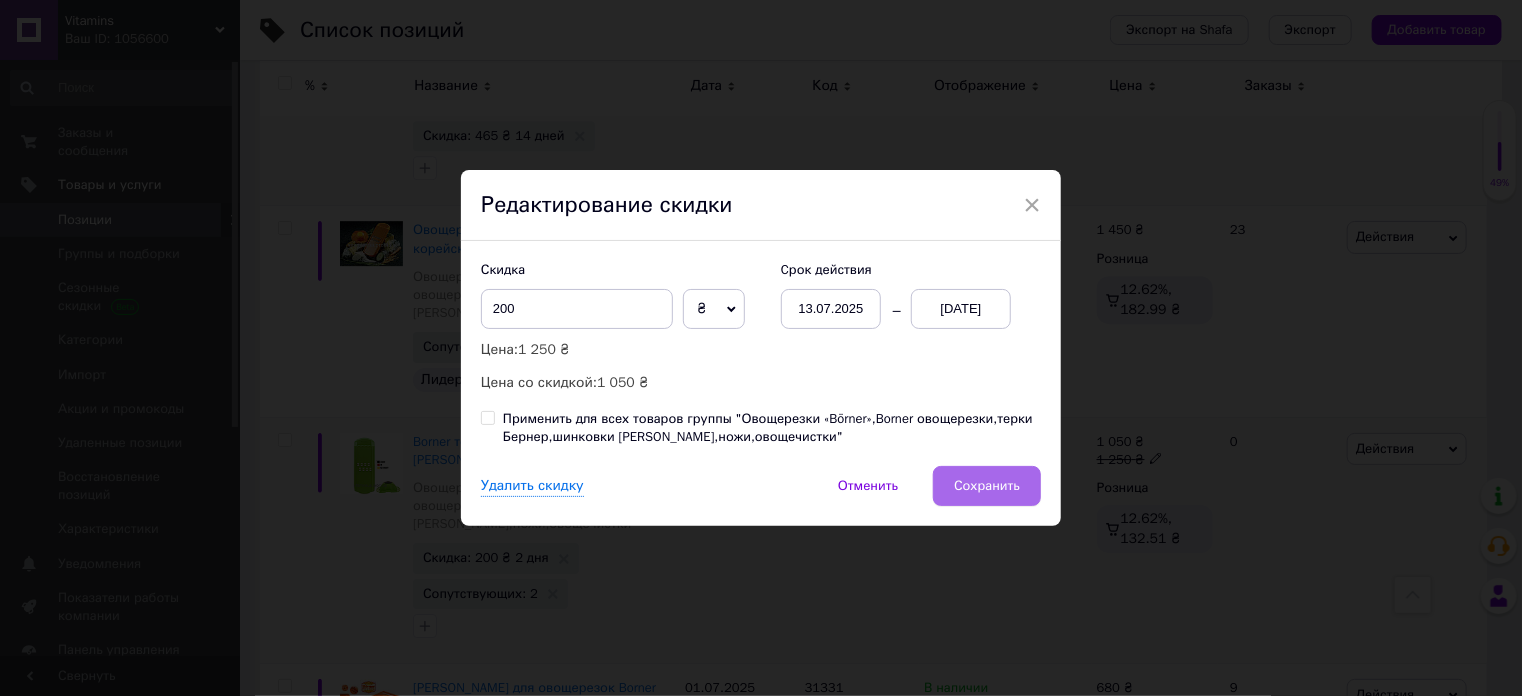 click on "Сохранить" at bounding box center [987, 486] 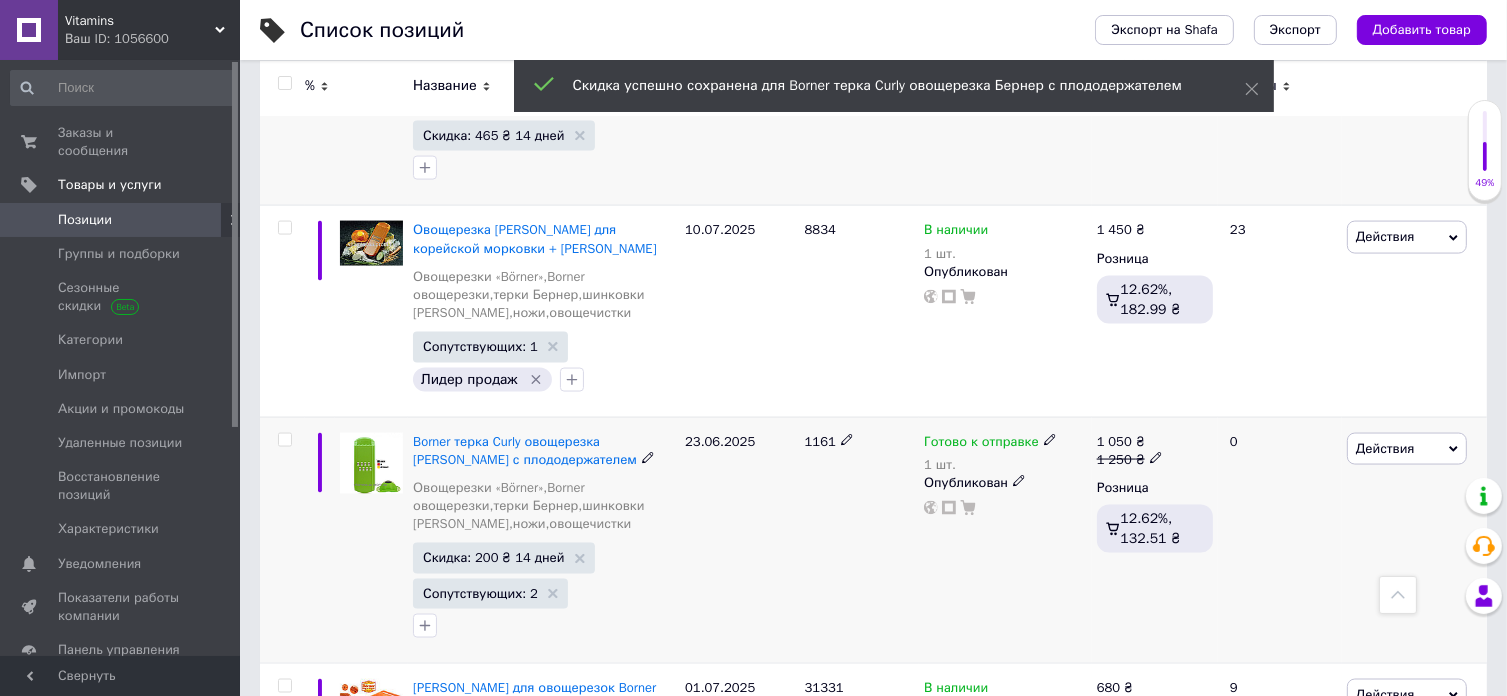 scroll, scrollTop: 0, scrollLeft: 1012, axis: horizontal 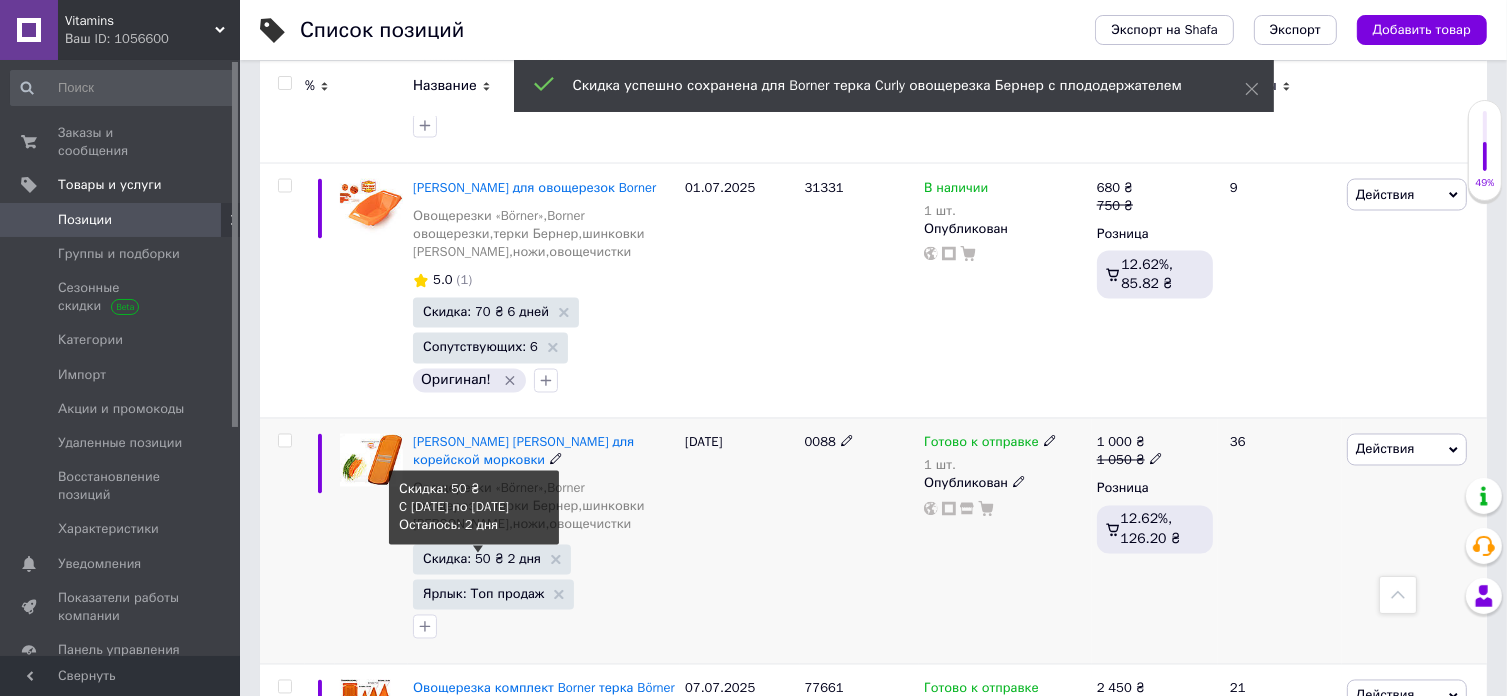 click on "Скидка: 50 ₴ 2 дня" at bounding box center (482, 559) 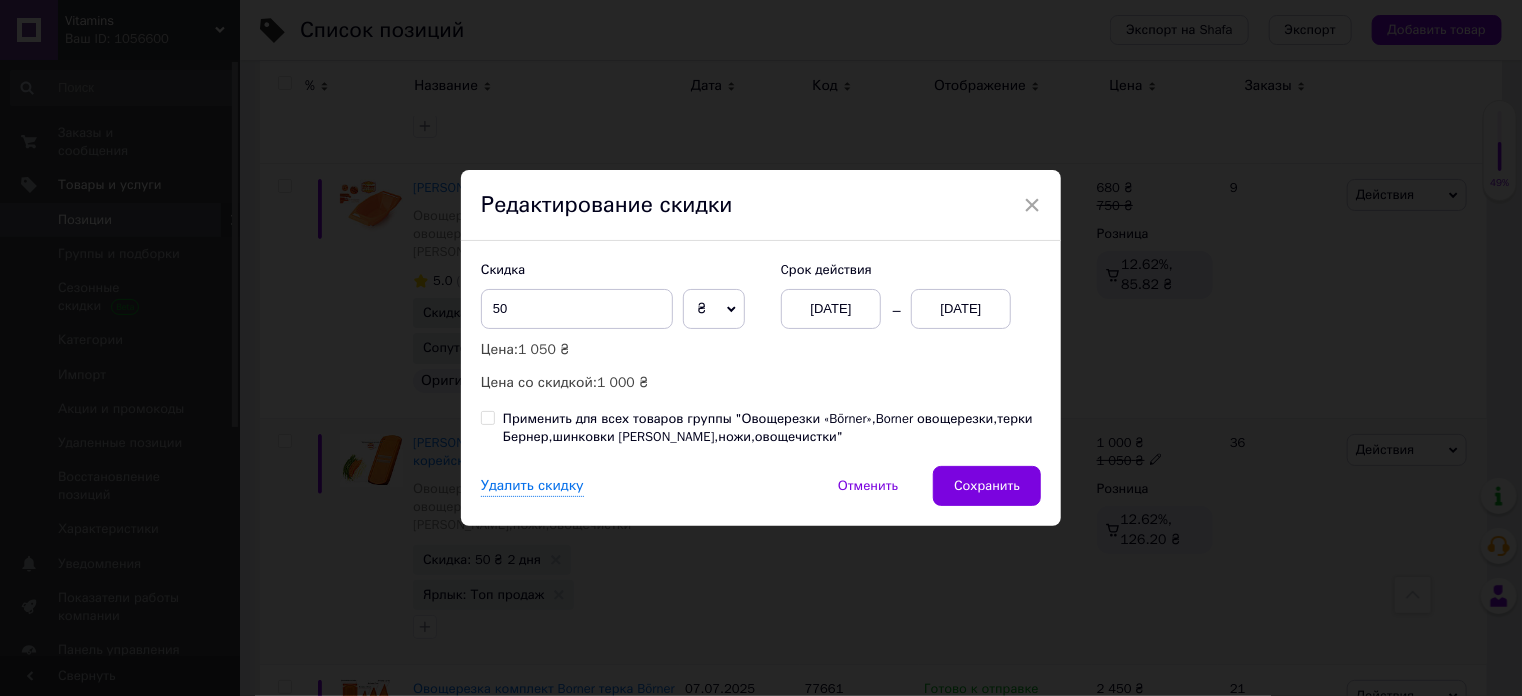 click on "[DATE]" at bounding box center (831, 309) 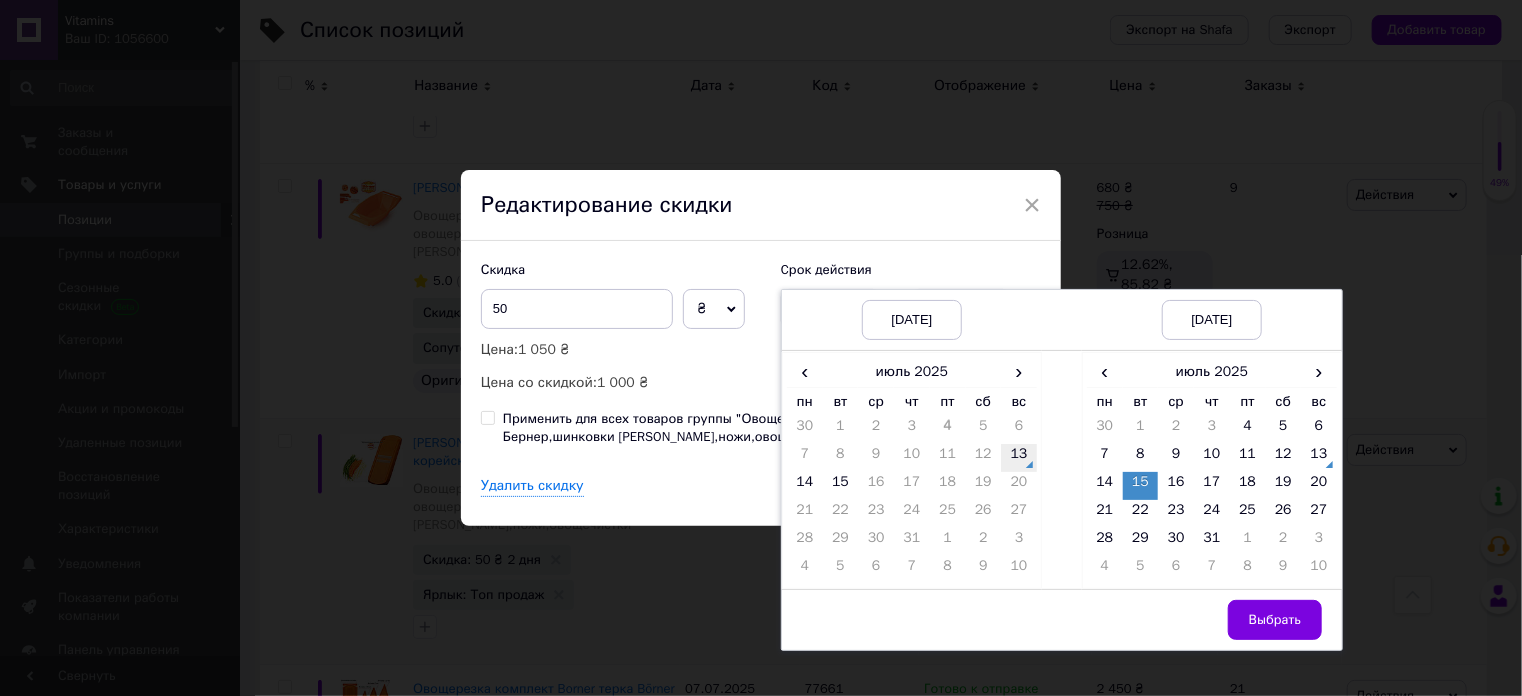 click on "13" at bounding box center [1019, 458] 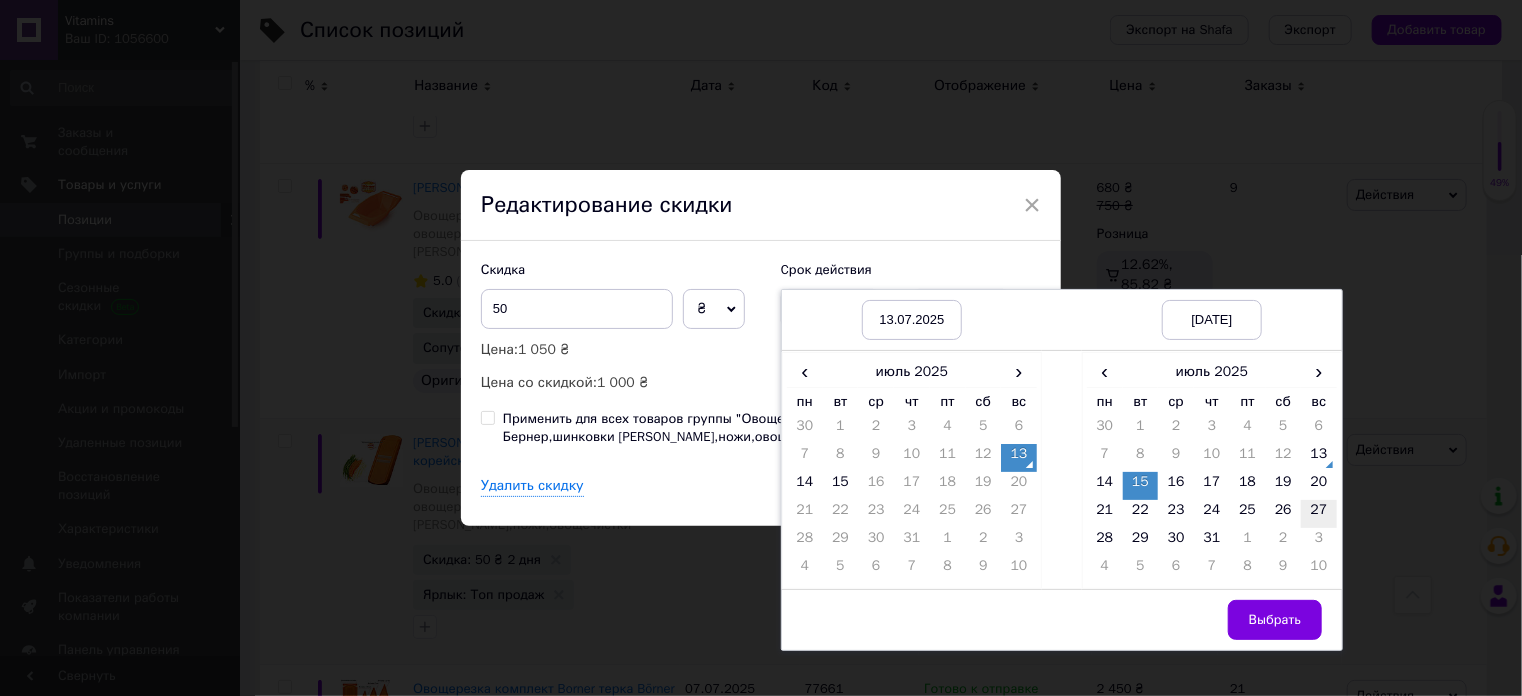 click on "27" at bounding box center [1319, 514] 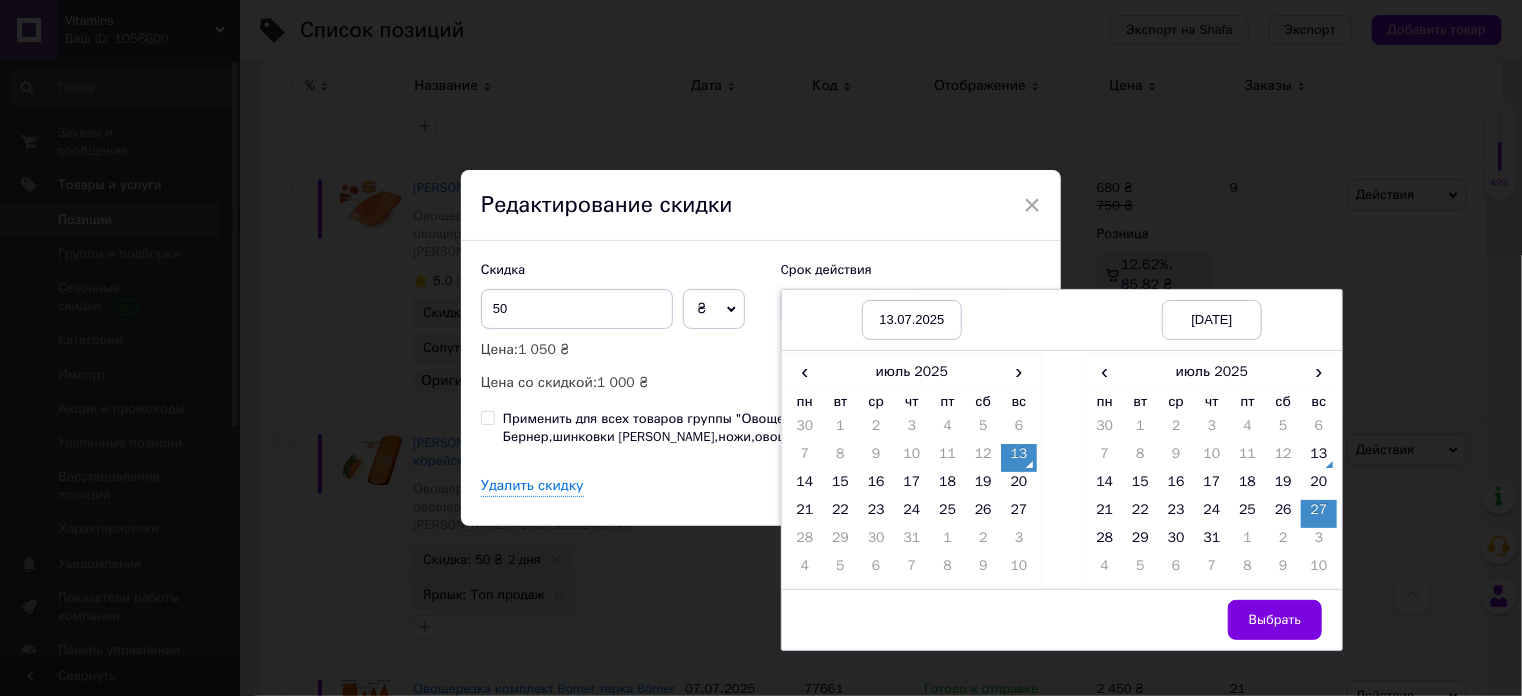 click on "Выбрать" at bounding box center [1275, 620] 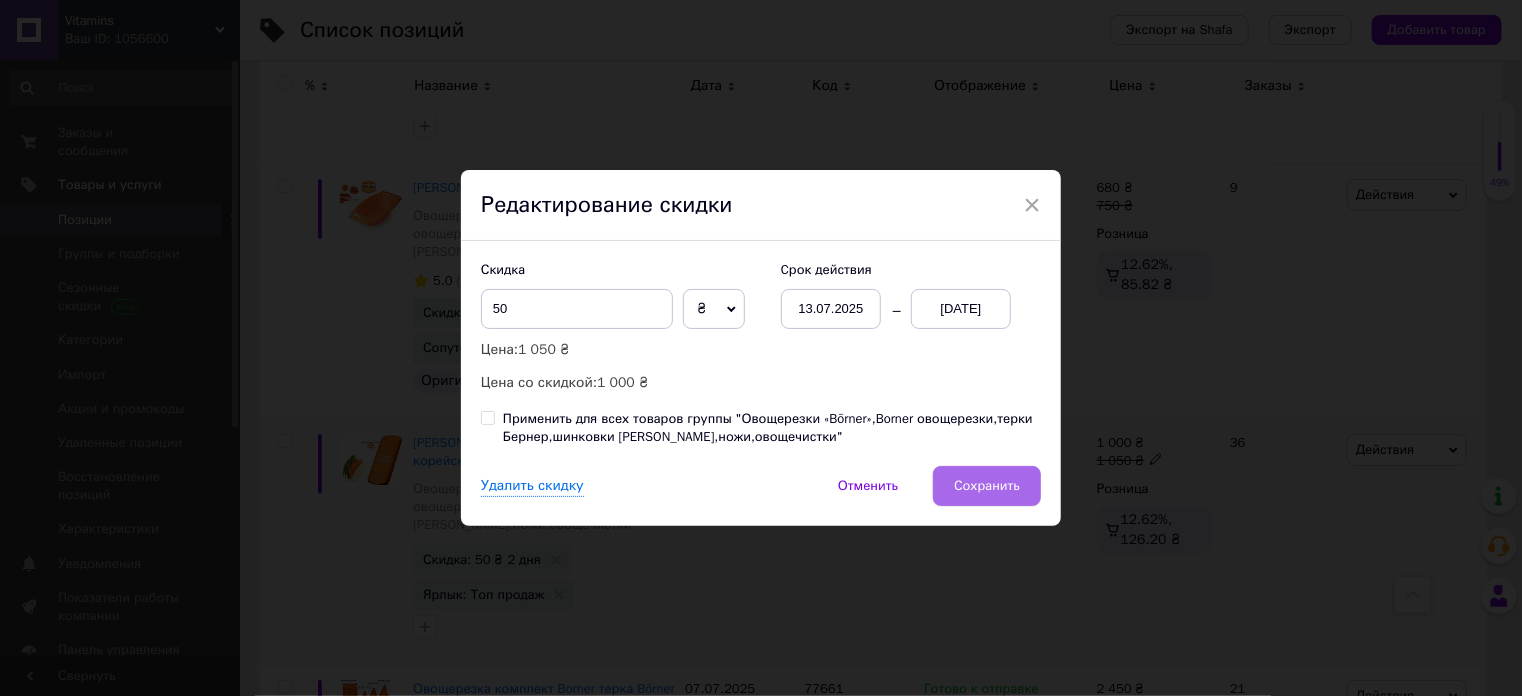 click on "Сохранить" at bounding box center [987, 486] 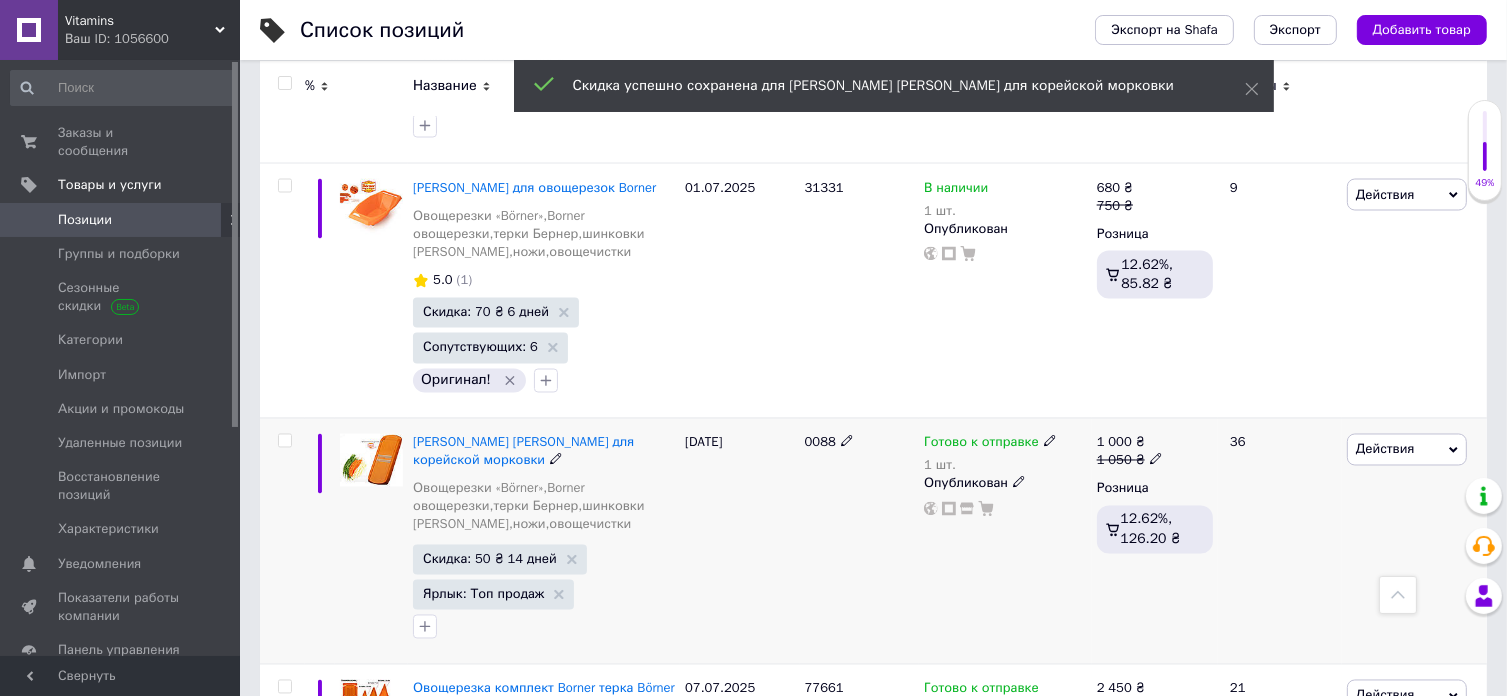 scroll, scrollTop: 0, scrollLeft: 1012, axis: horizontal 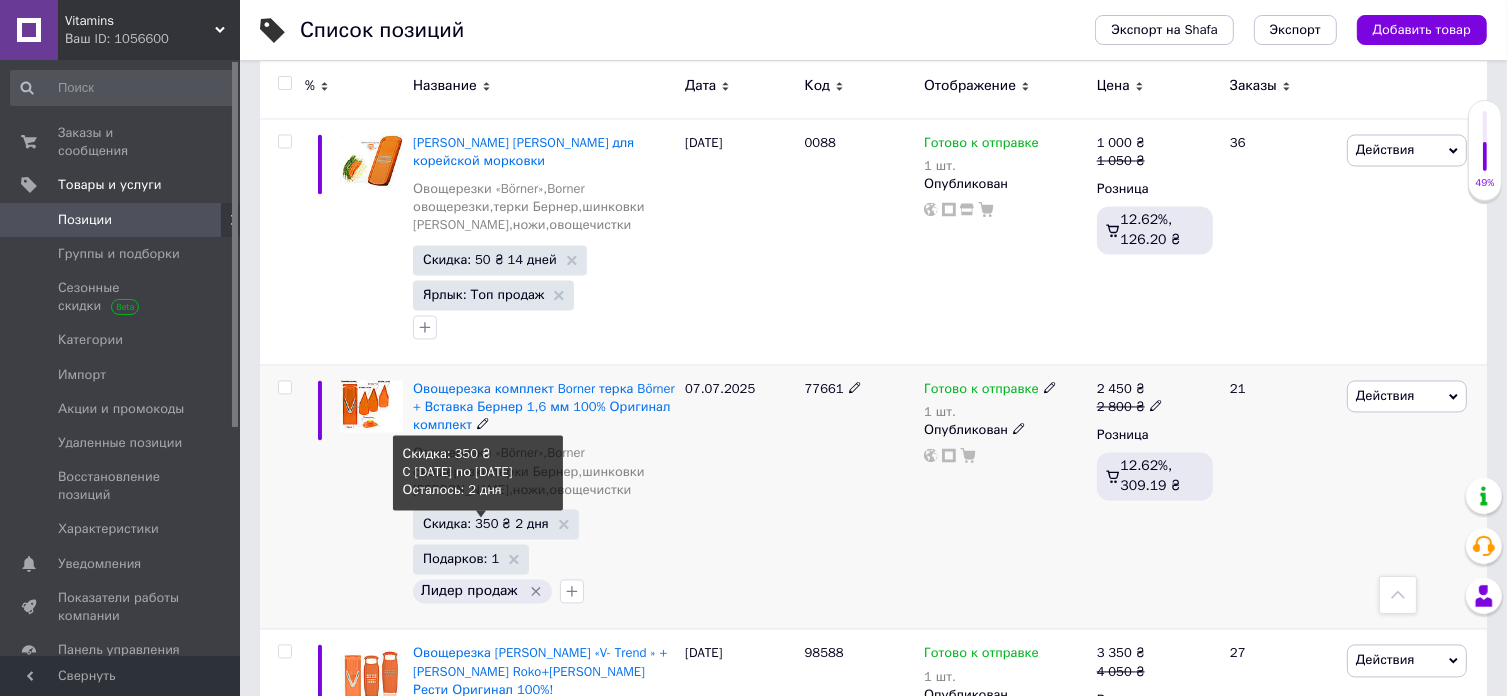 click on "Скидка: 350 ₴ 2 дня" at bounding box center (486, 523) 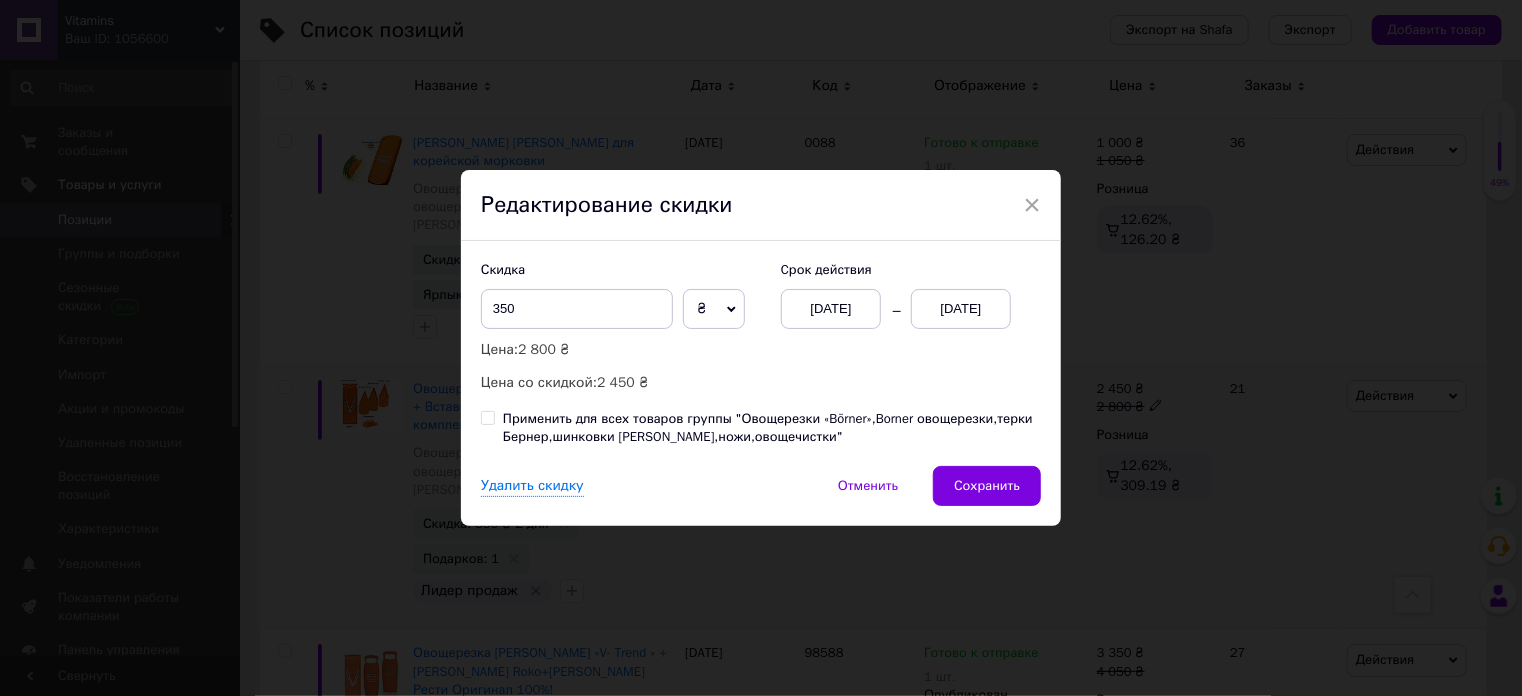 click on "[DATE]" at bounding box center [831, 309] 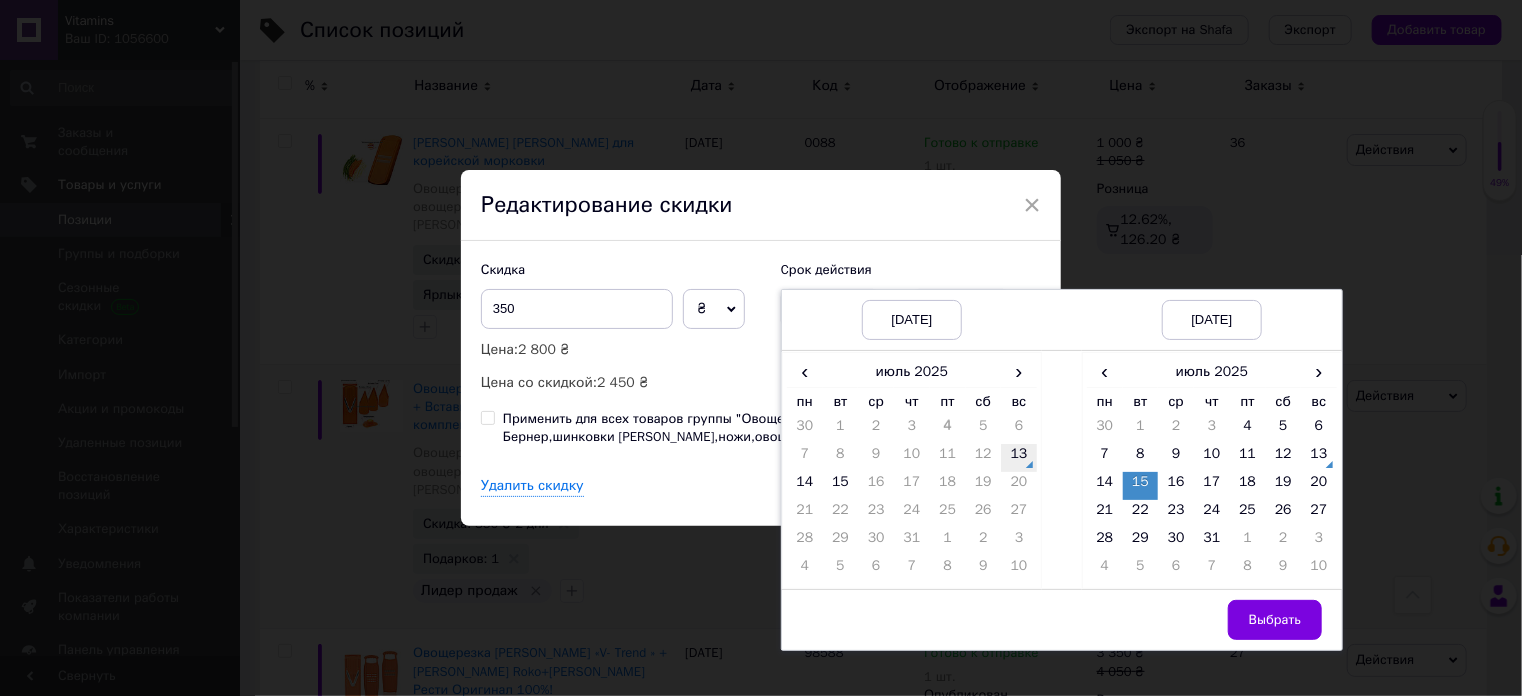 click on "13" at bounding box center [1019, 458] 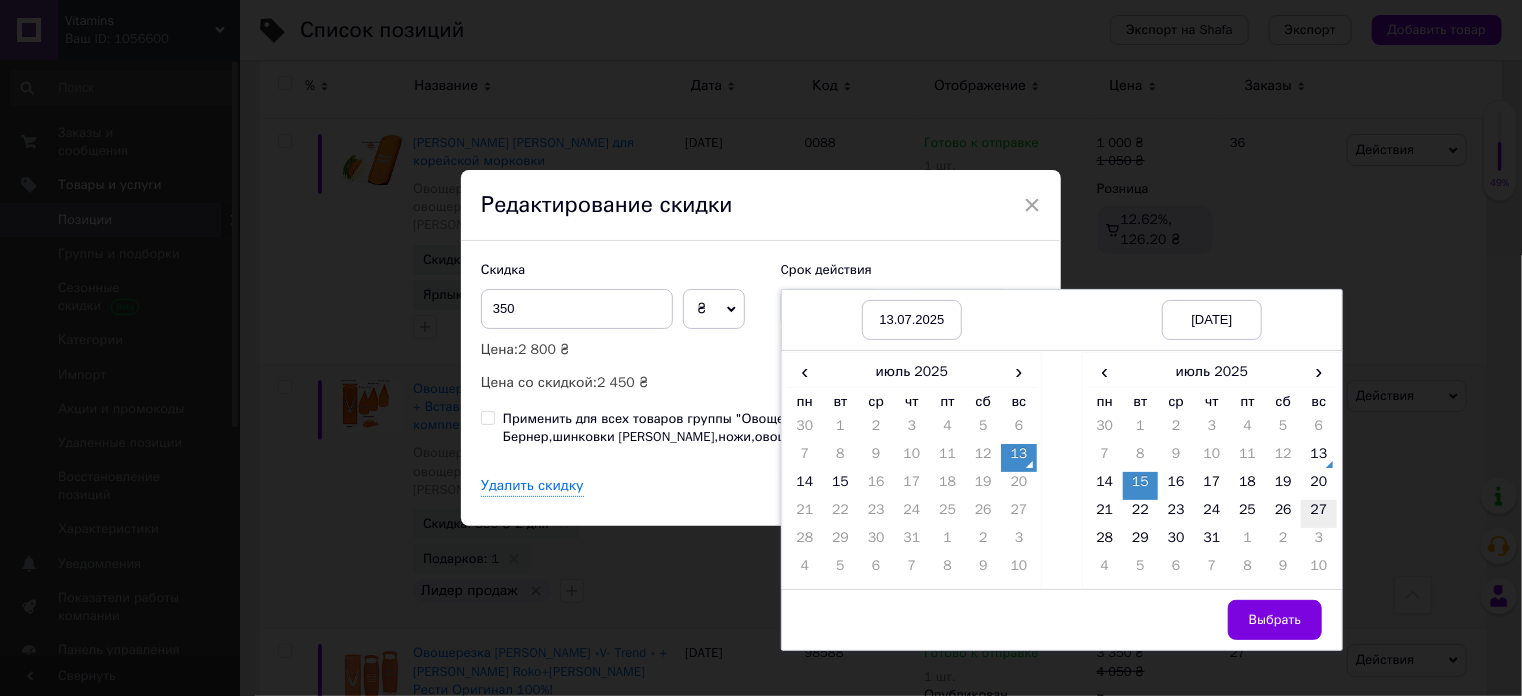click on "27" at bounding box center [1319, 514] 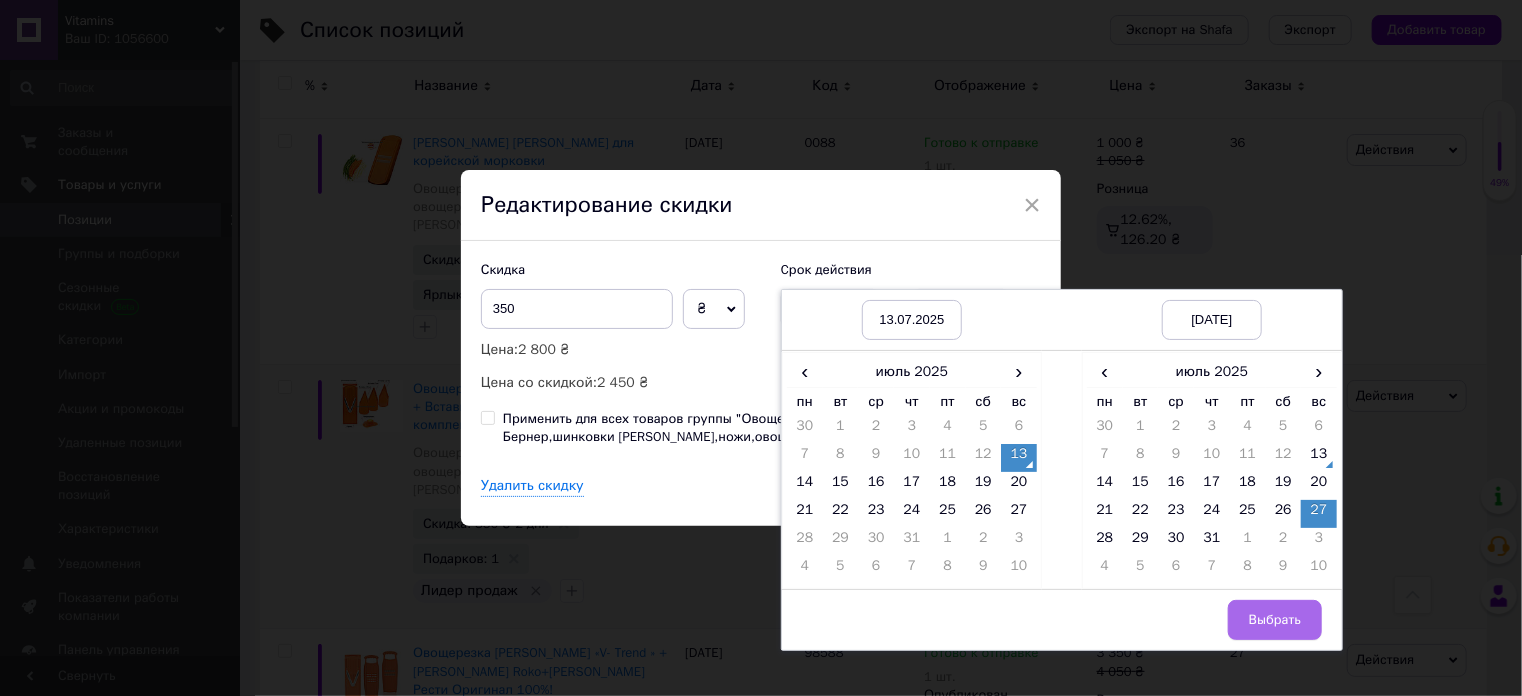 click on "Выбрать" at bounding box center [1275, 620] 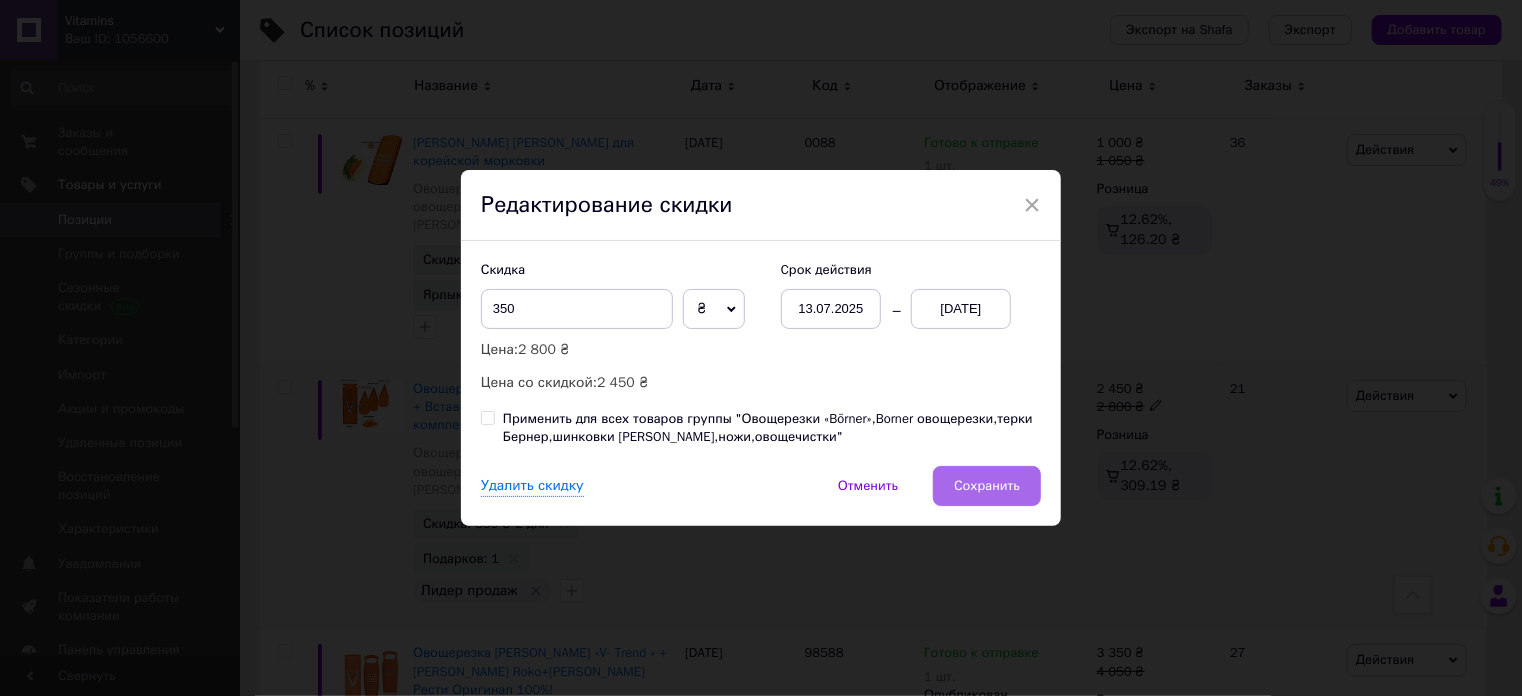 click on "Сохранить" at bounding box center [987, 486] 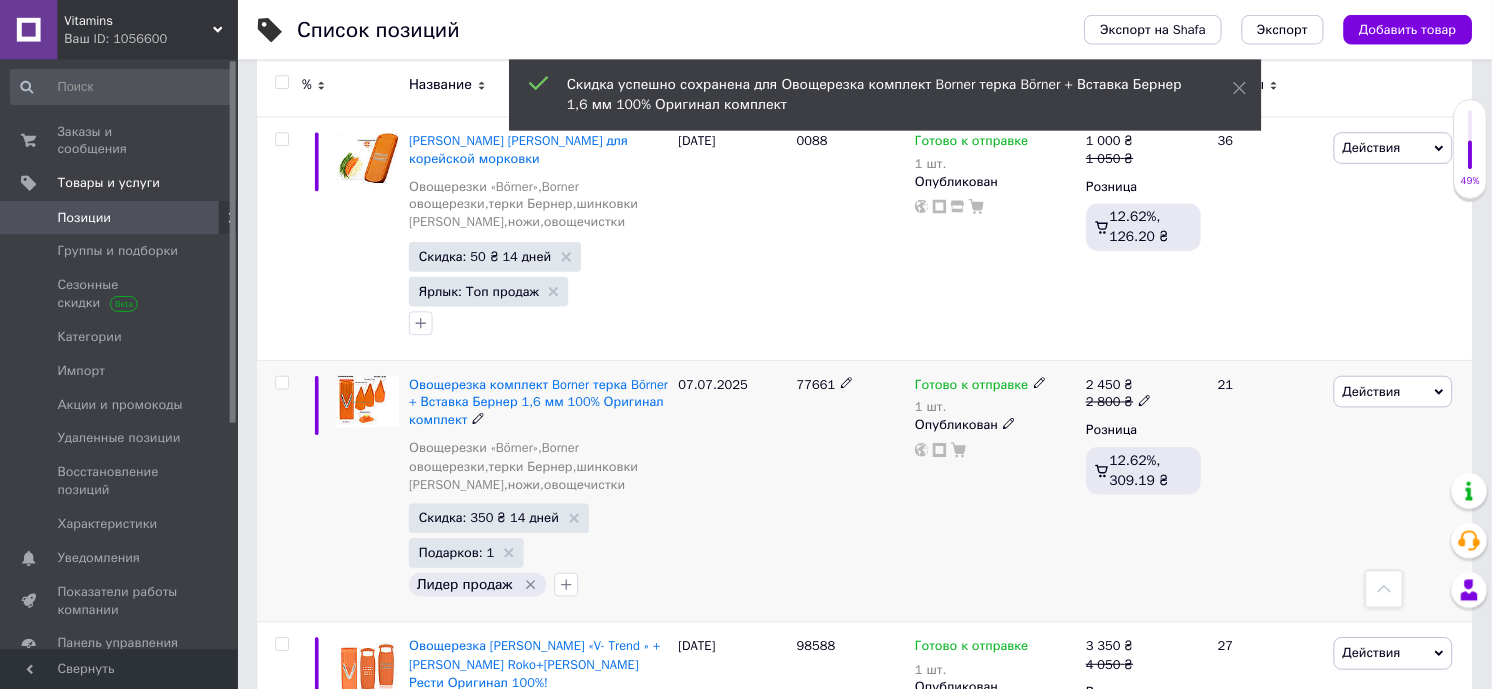 scroll, scrollTop: 0, scrollLeft: 1012, axis: horizontal 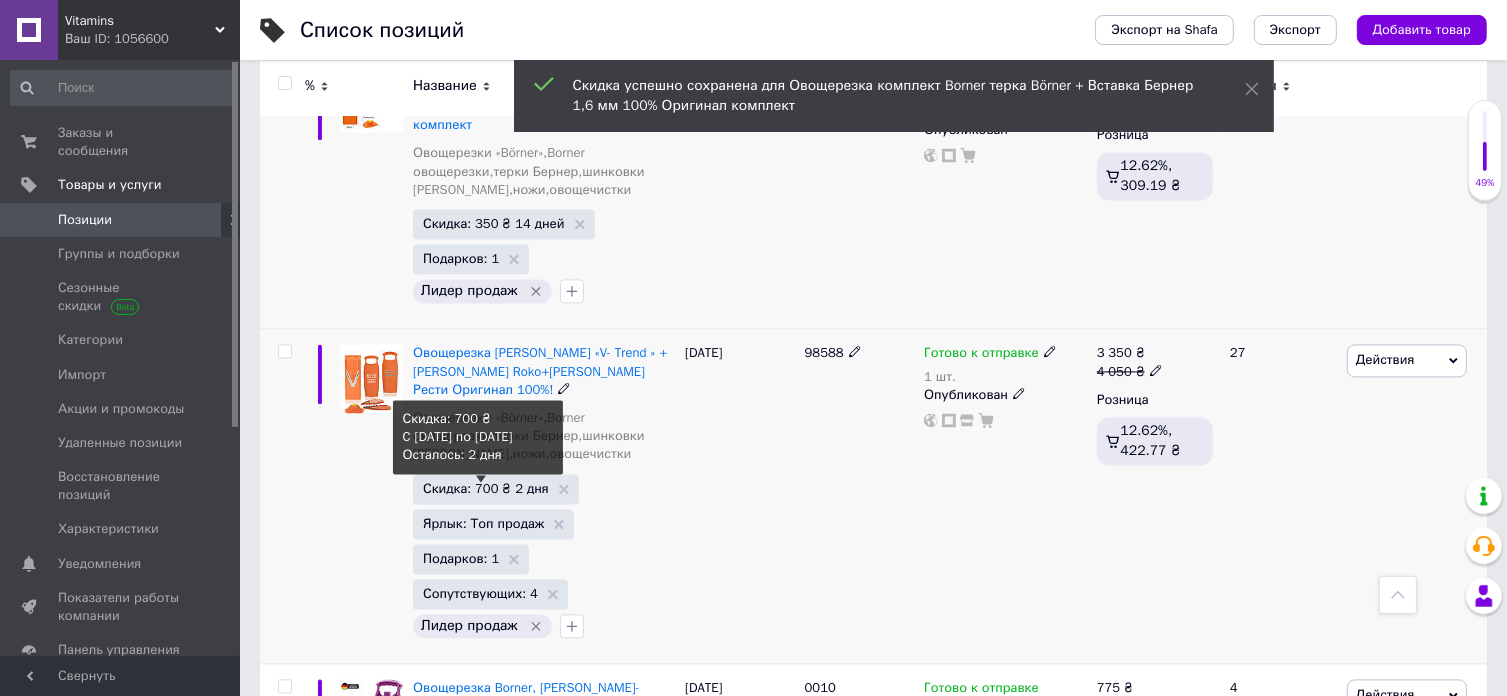 click on "Скидка: 700 ₴ 2 дня" at bounding box center (486, 488) 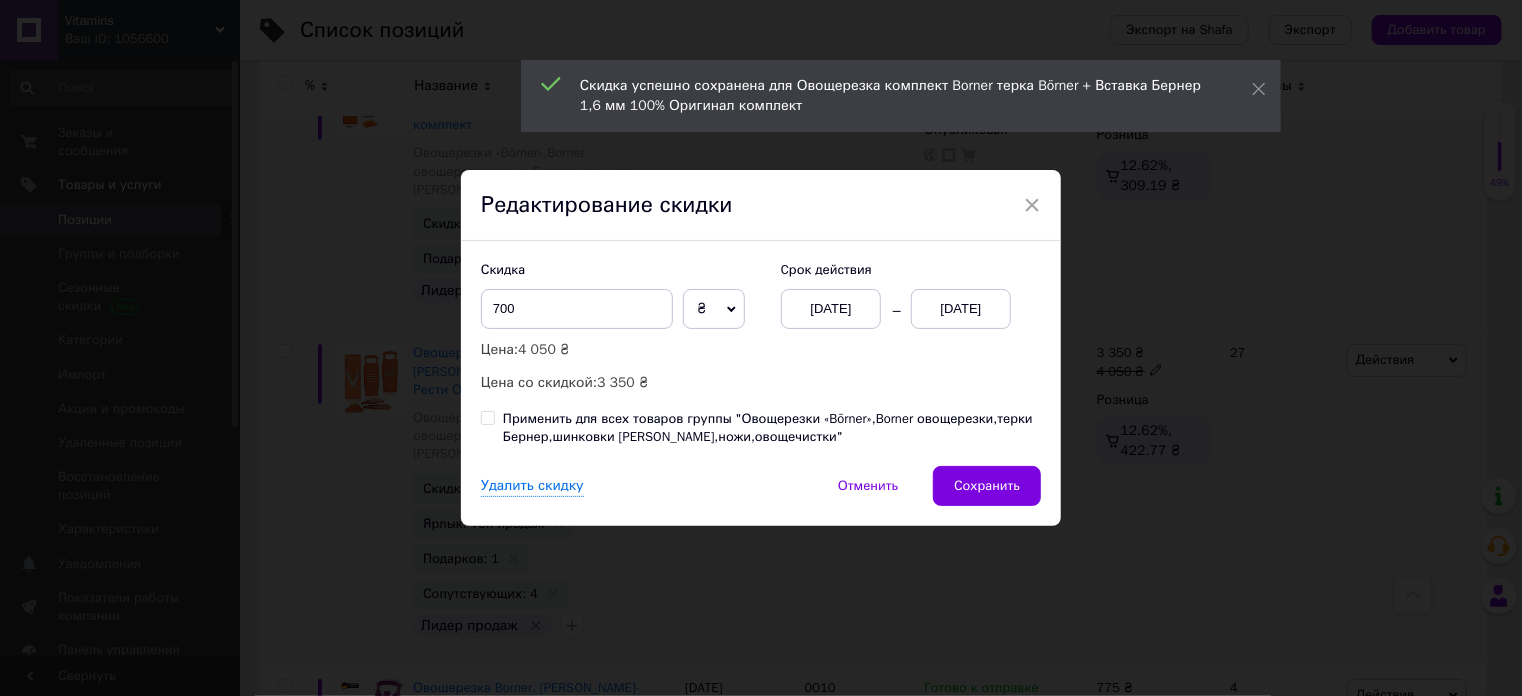 click on "[DATE]" at bounding box center (831, 309) 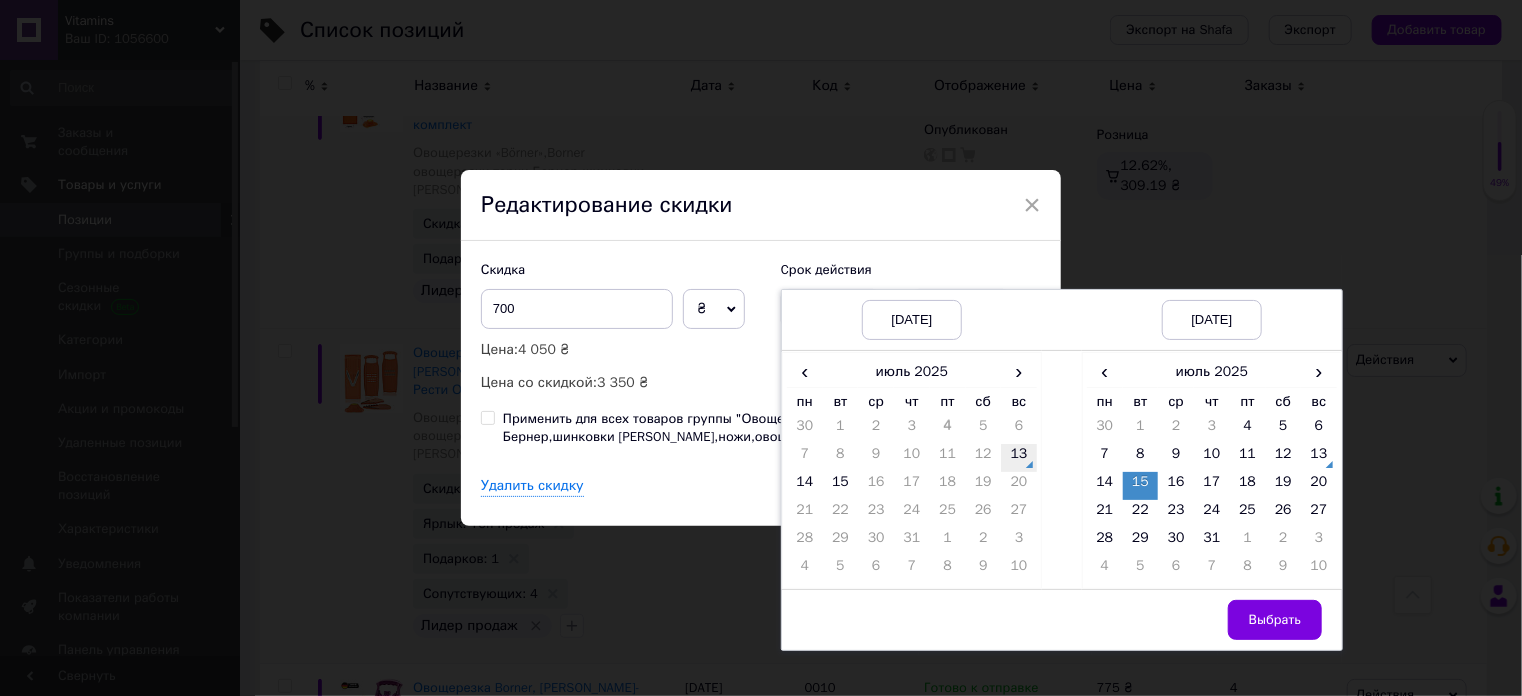 click on "13" at bounding box center (1019, 458) 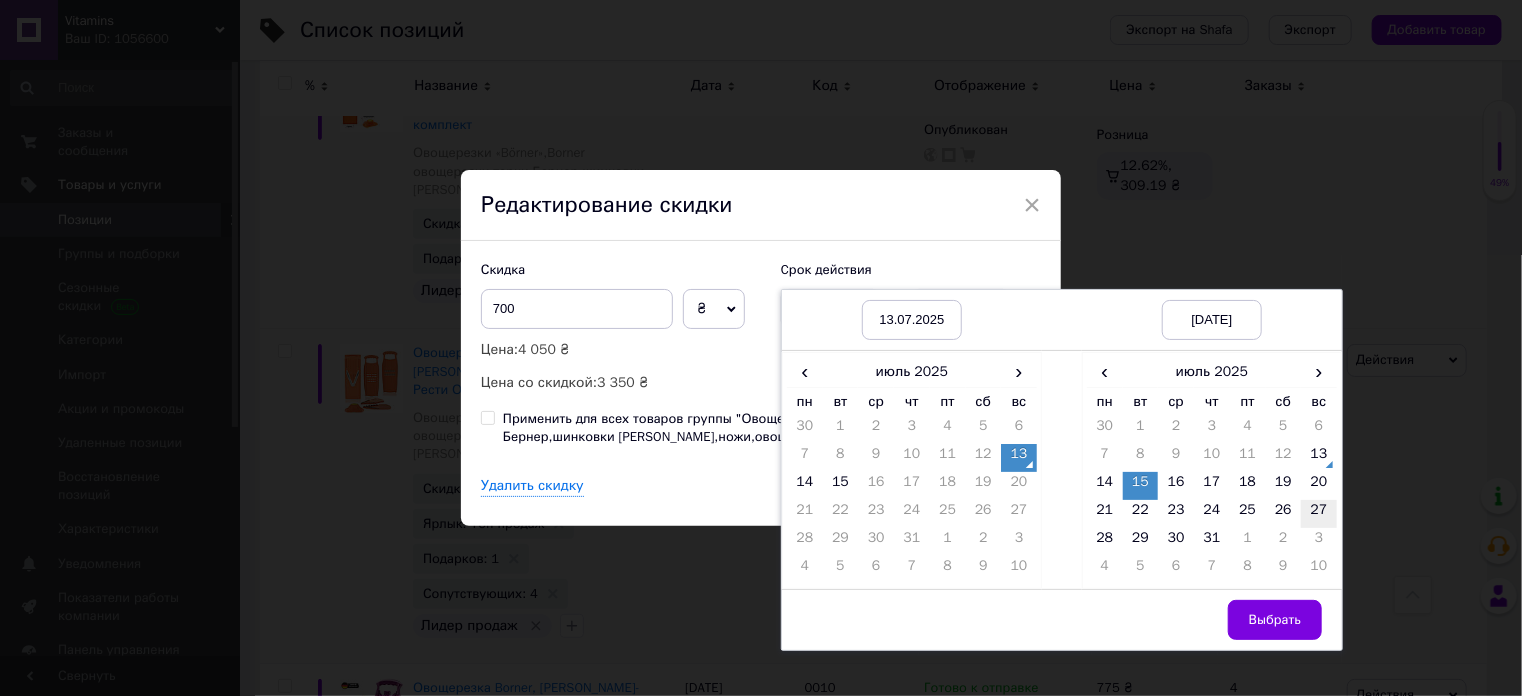 click on "27" at bounding box center [1319, 514] 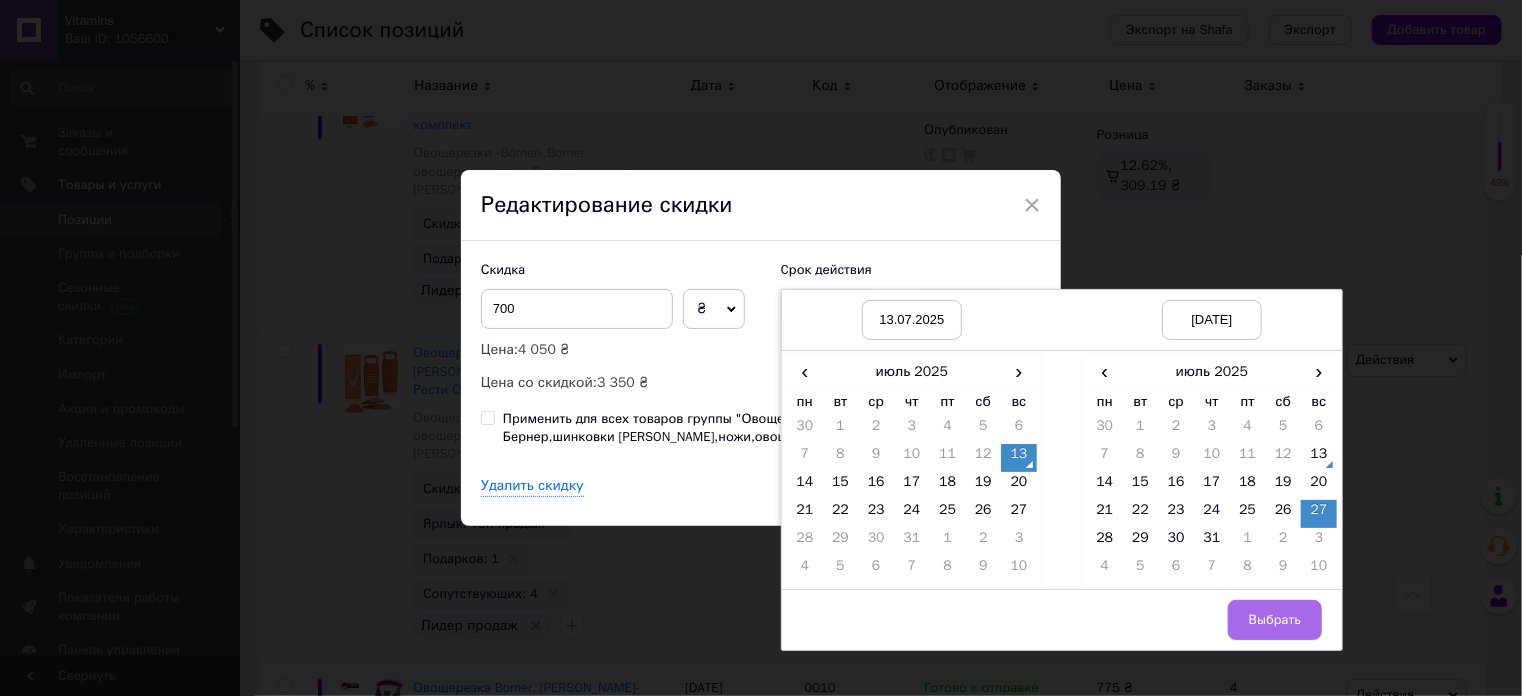 click on "Выбрать" at bounding box center [1275, 620] 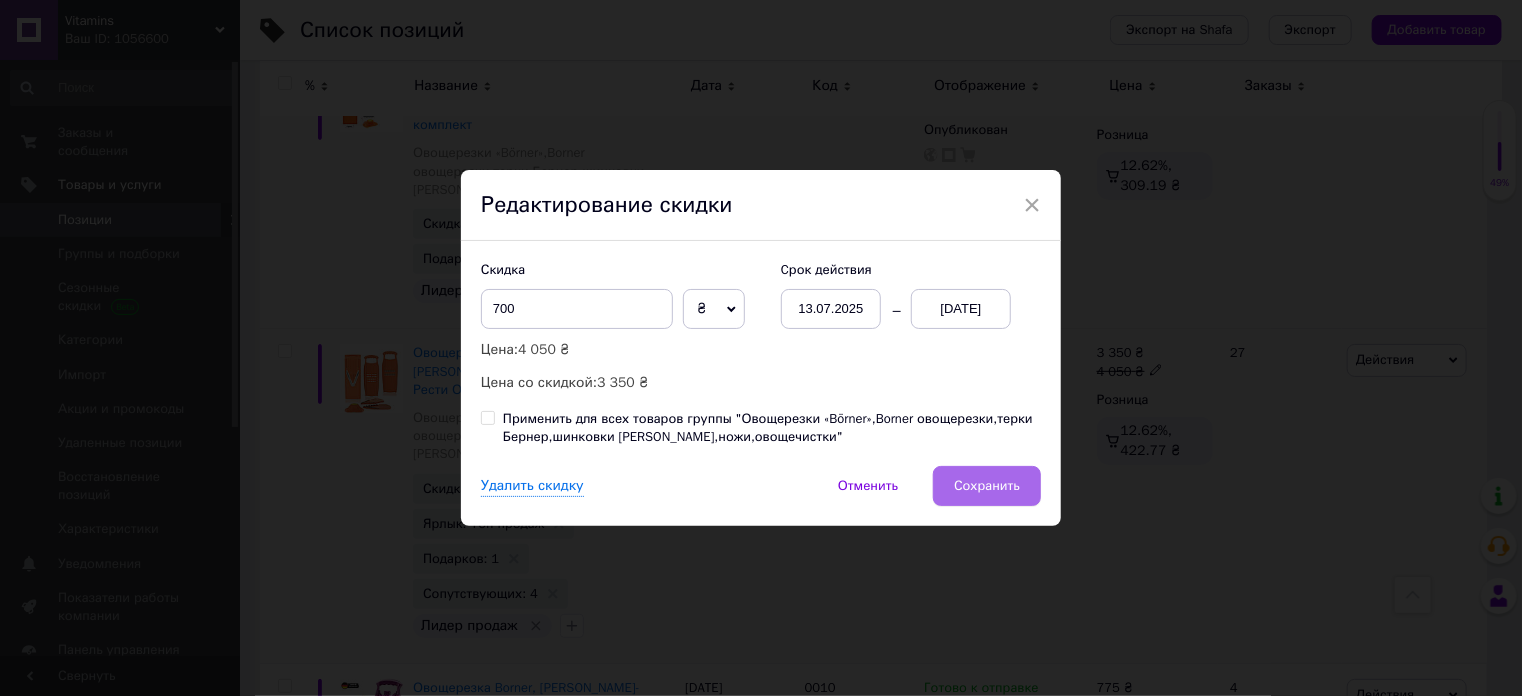click on "Сохранить" at bounding box center [987, 486] 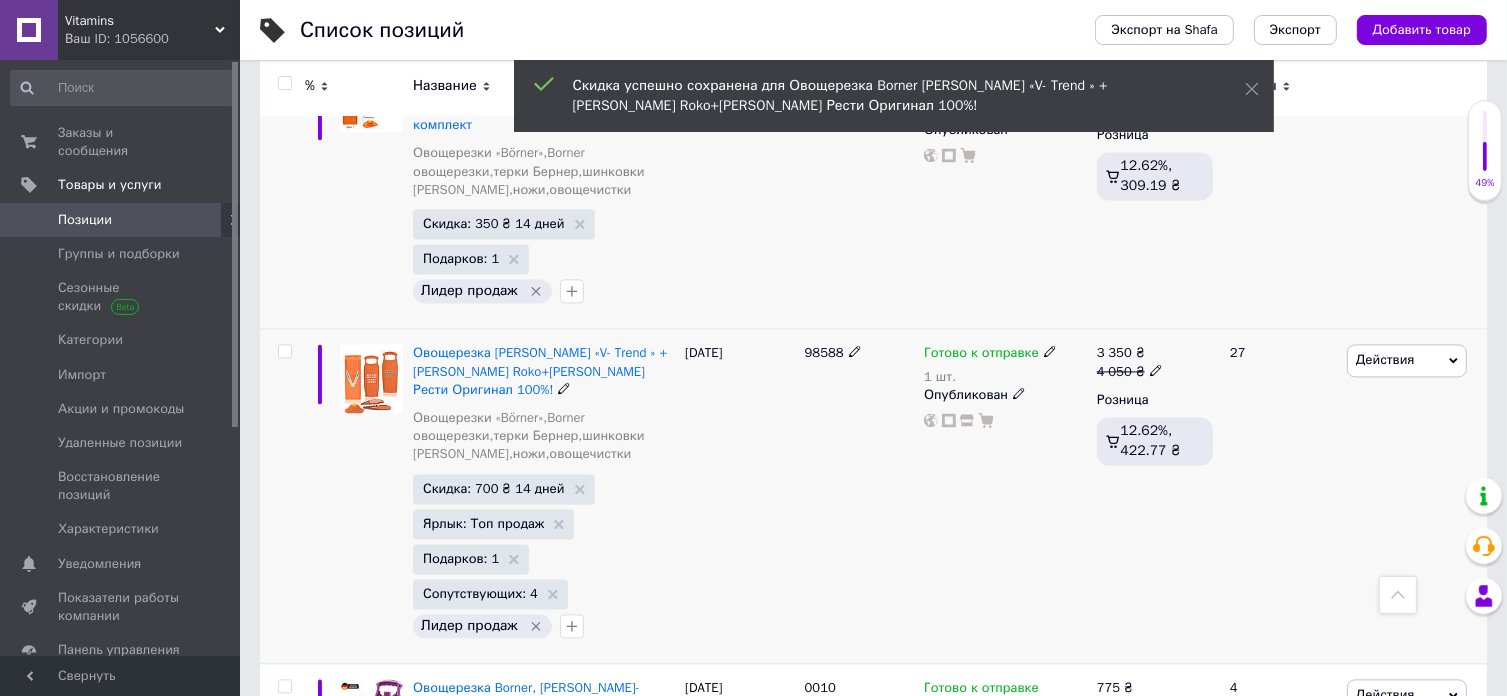 scroll, scrollTop: 0, scrollLeft: 1012, axis: horizontal 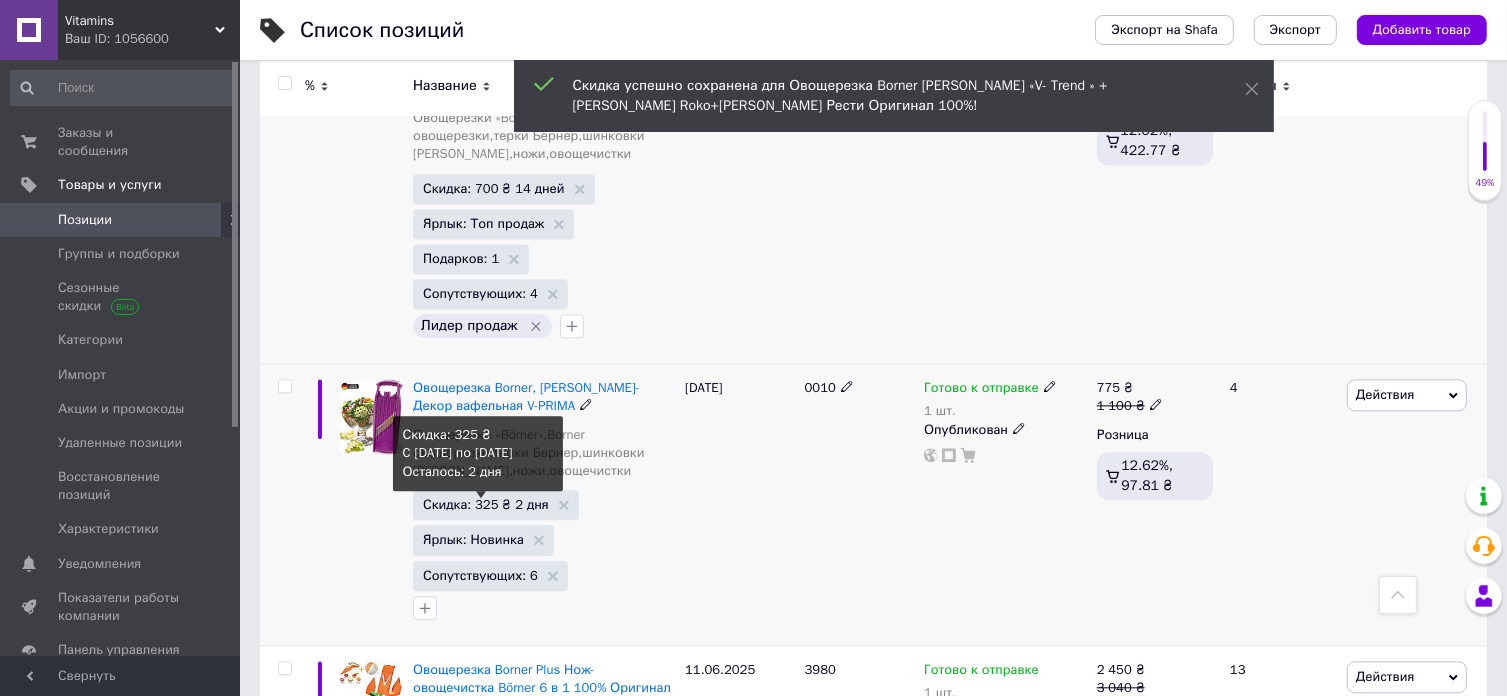 click on "Скидка: 325 ₴ 2 дня" at bounding box center [486, 504] 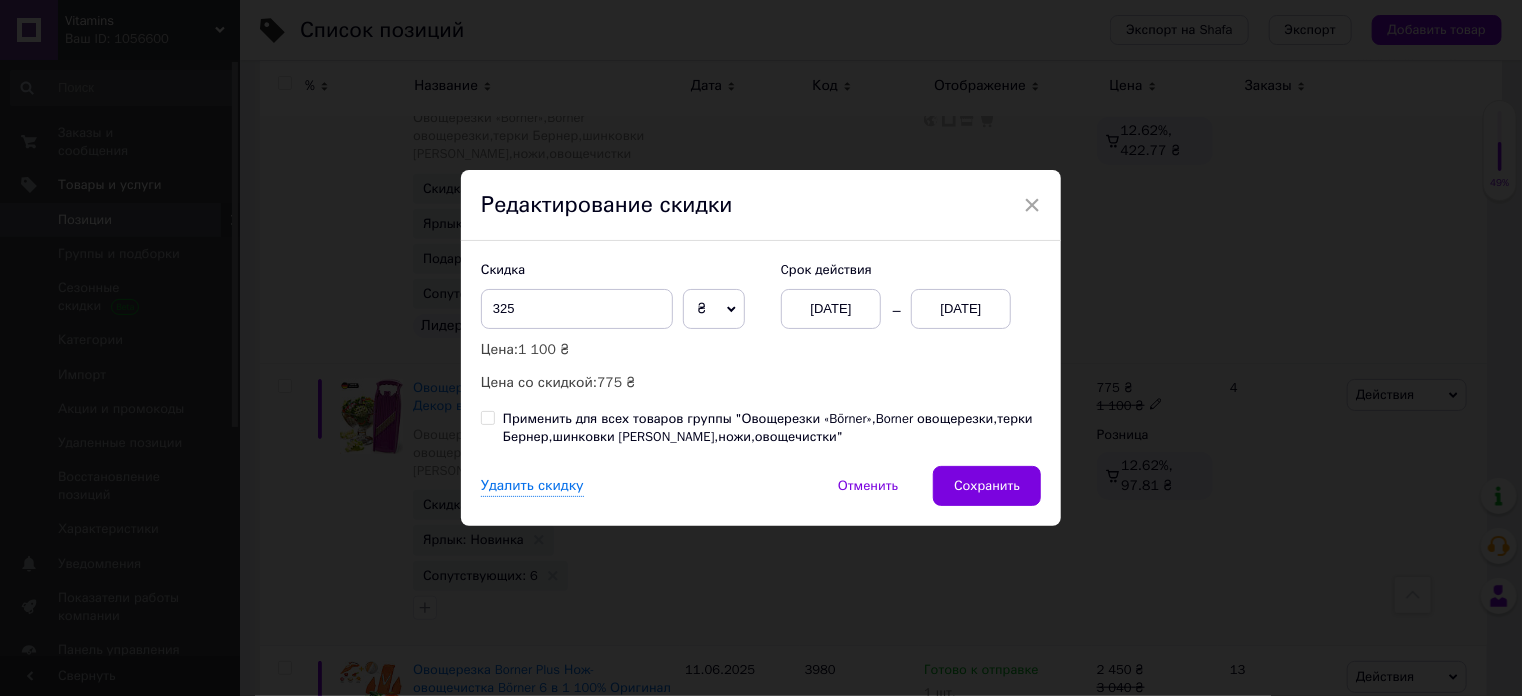 click on "[DATE]" at bounding box center [831, 309] 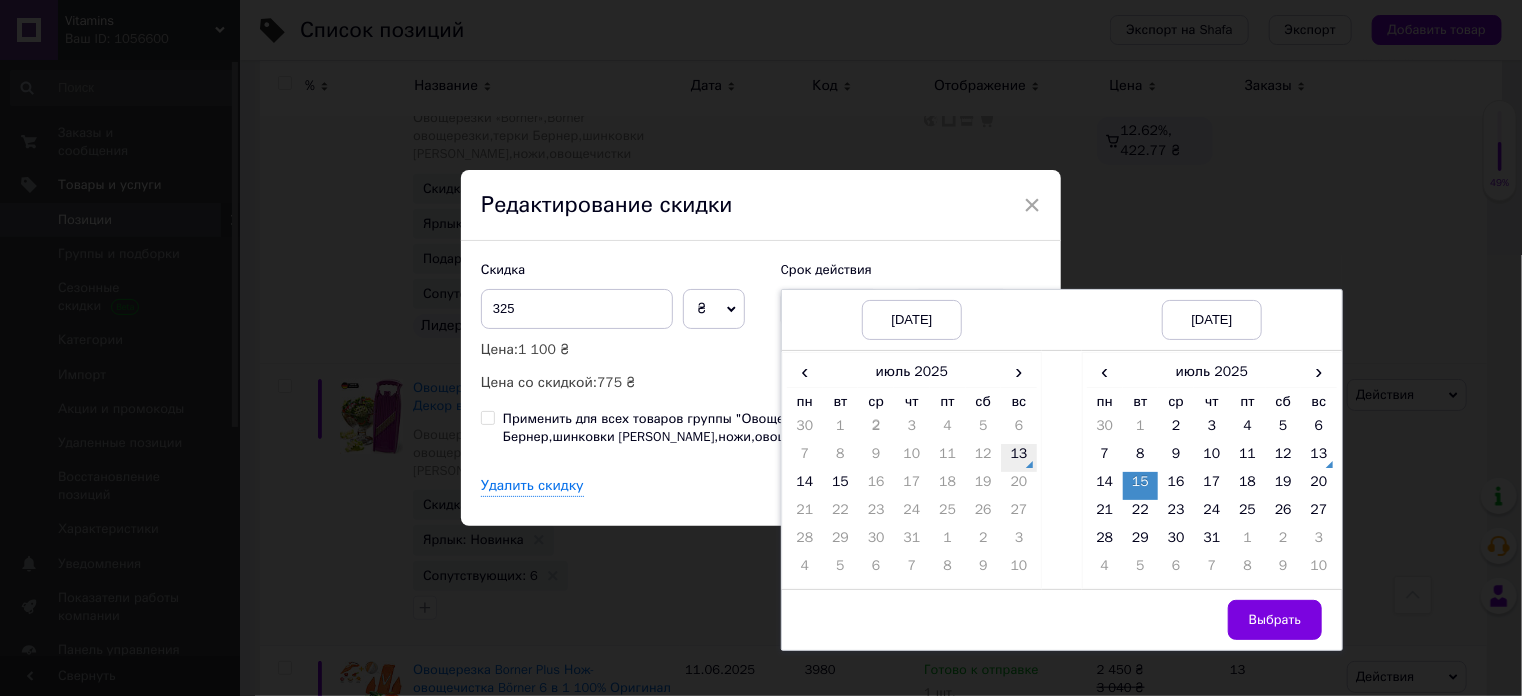click on "13" at bounding box center [1019, 458] 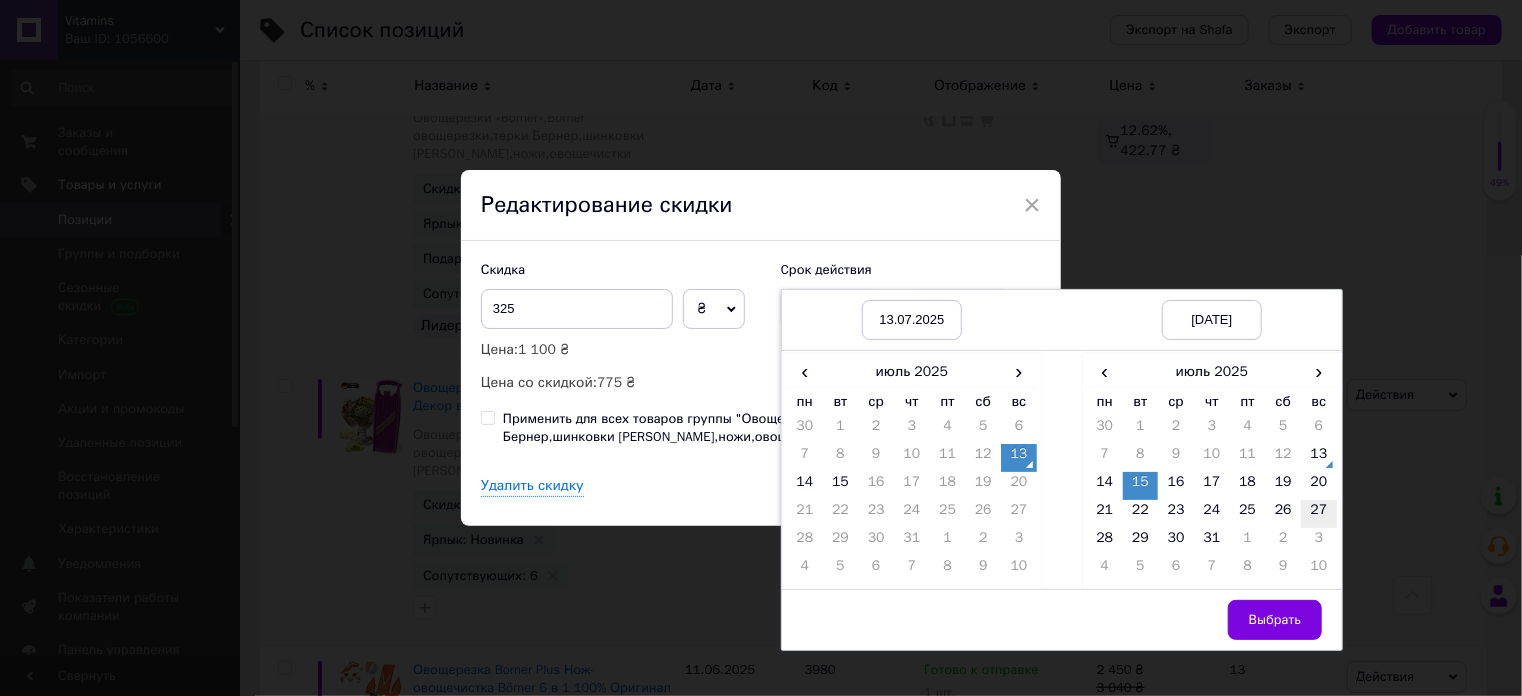 click on "27" at bounding box center (1319, 514) 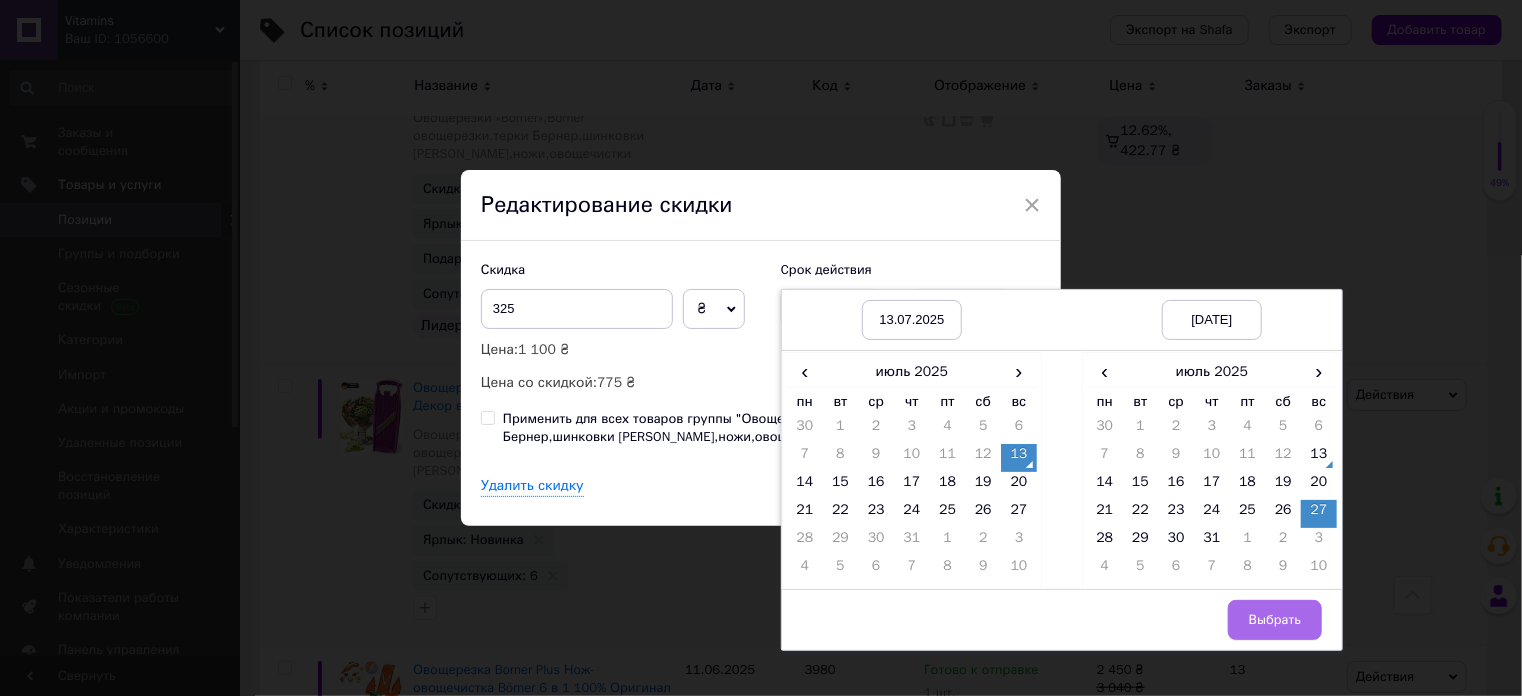 click on "Выбрать" at bounding box center (1275, 620) 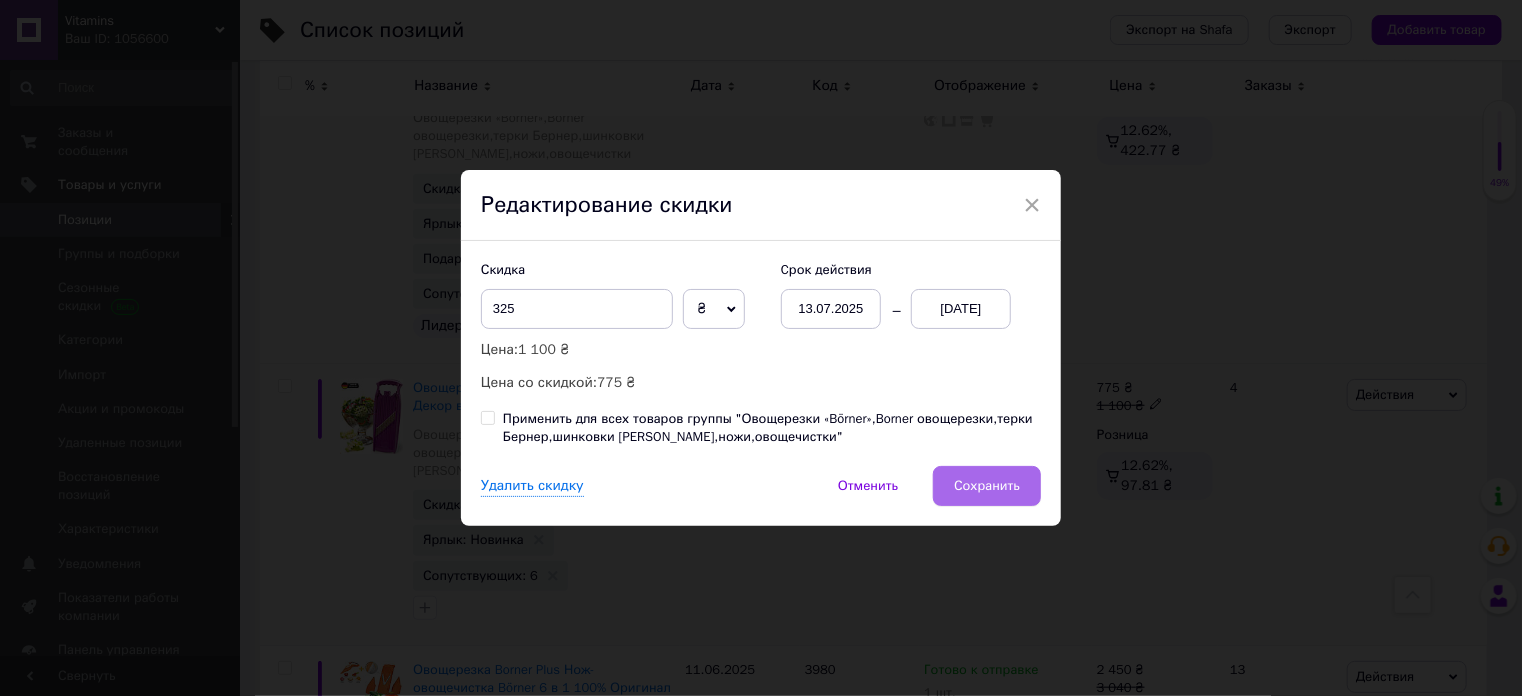 click on "Сохранить" at bounding box center (987, 486) 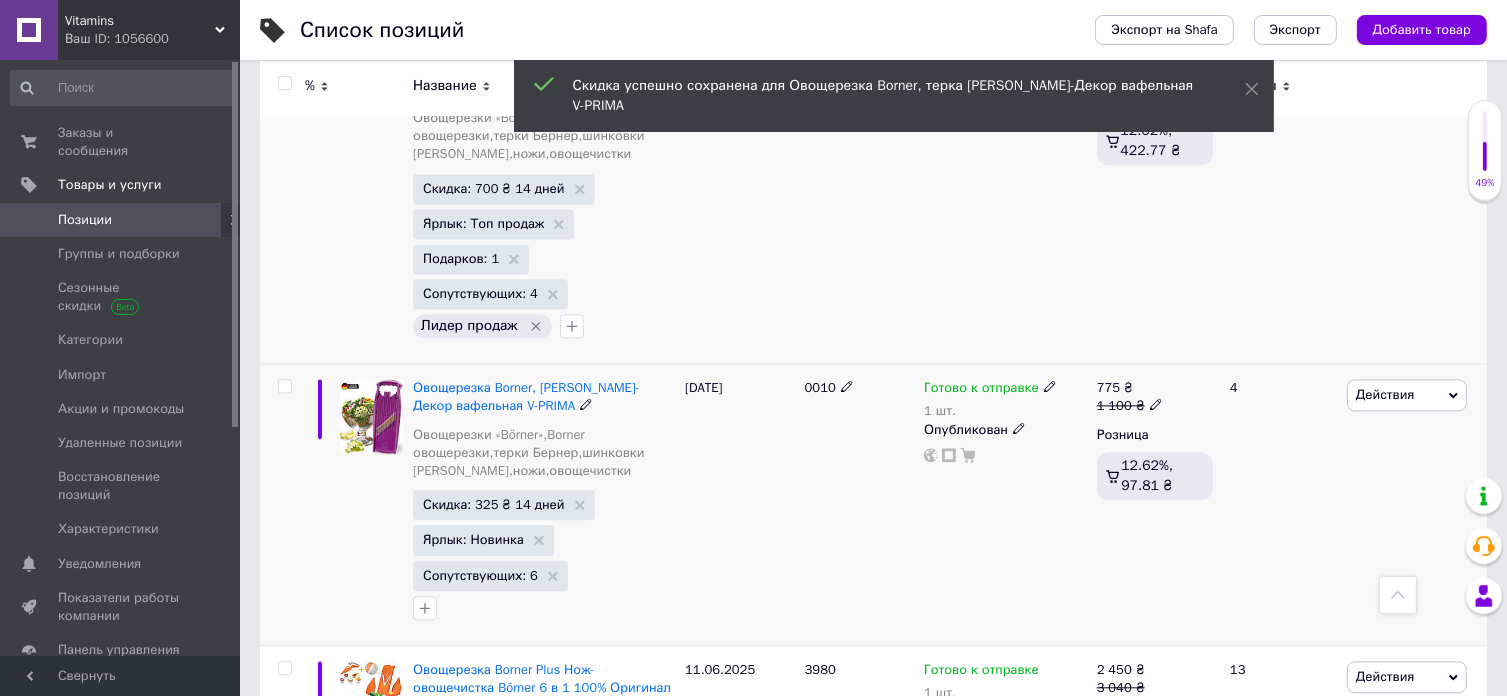 scroll, scrollTop: 0, scrollLeft: 1012, axis: horizontal 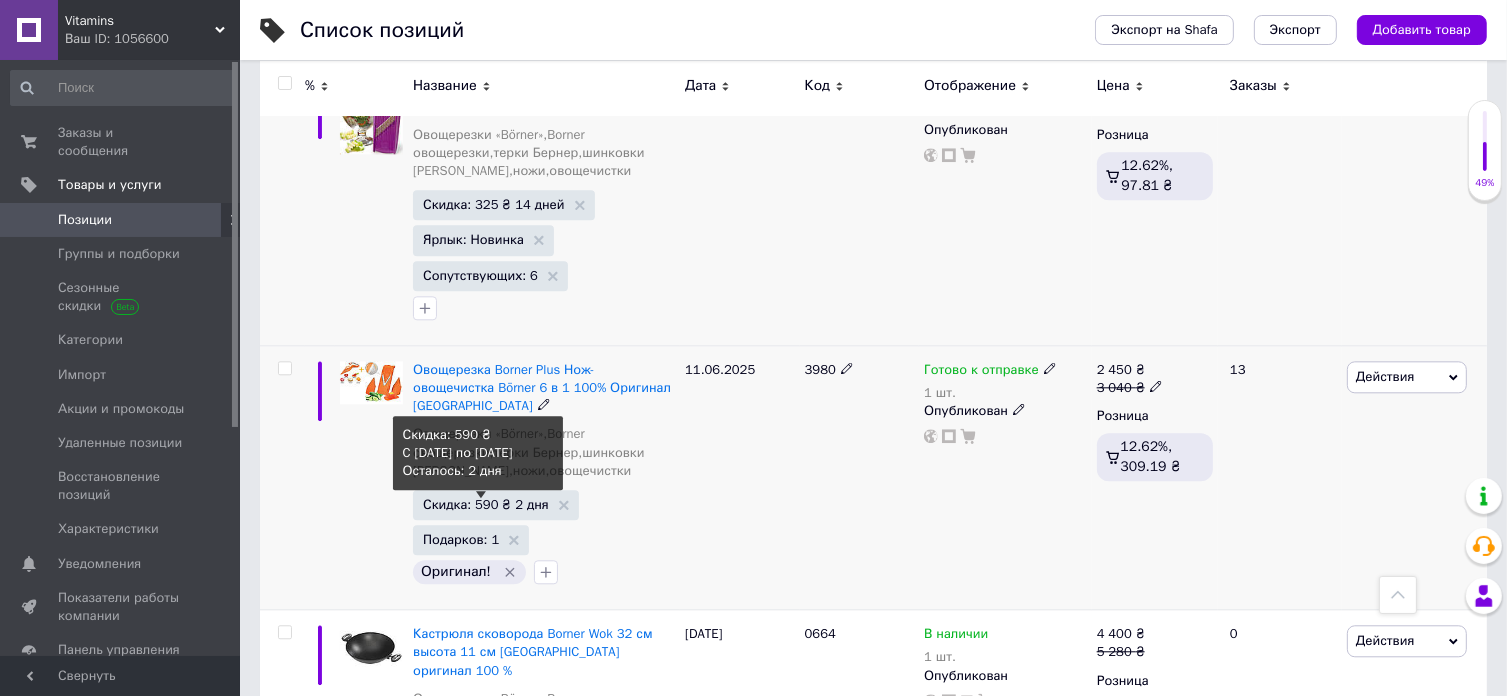 click on "Скидка: 590 ₴ 2 дня" at bounding box center [486, 504] 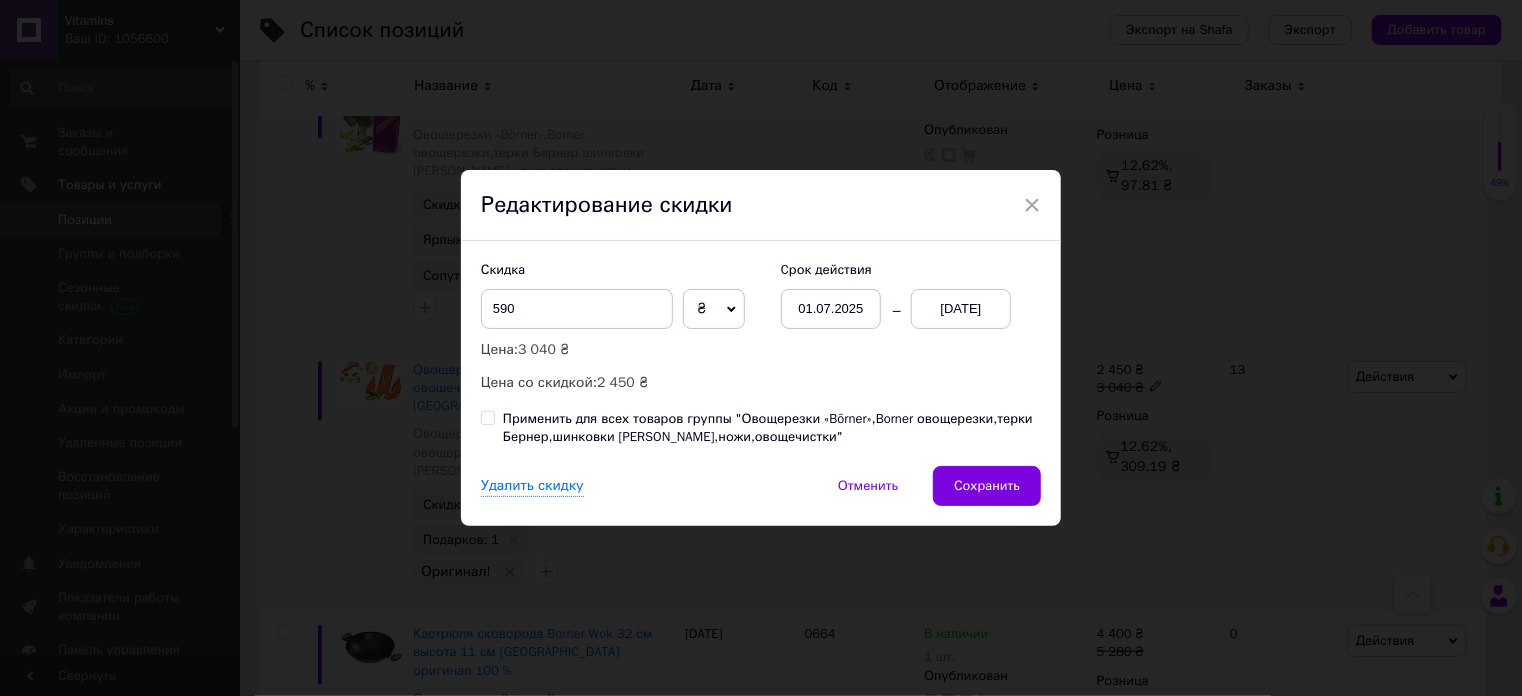 click on "01.07.2025" at bounding box center [831, 309] 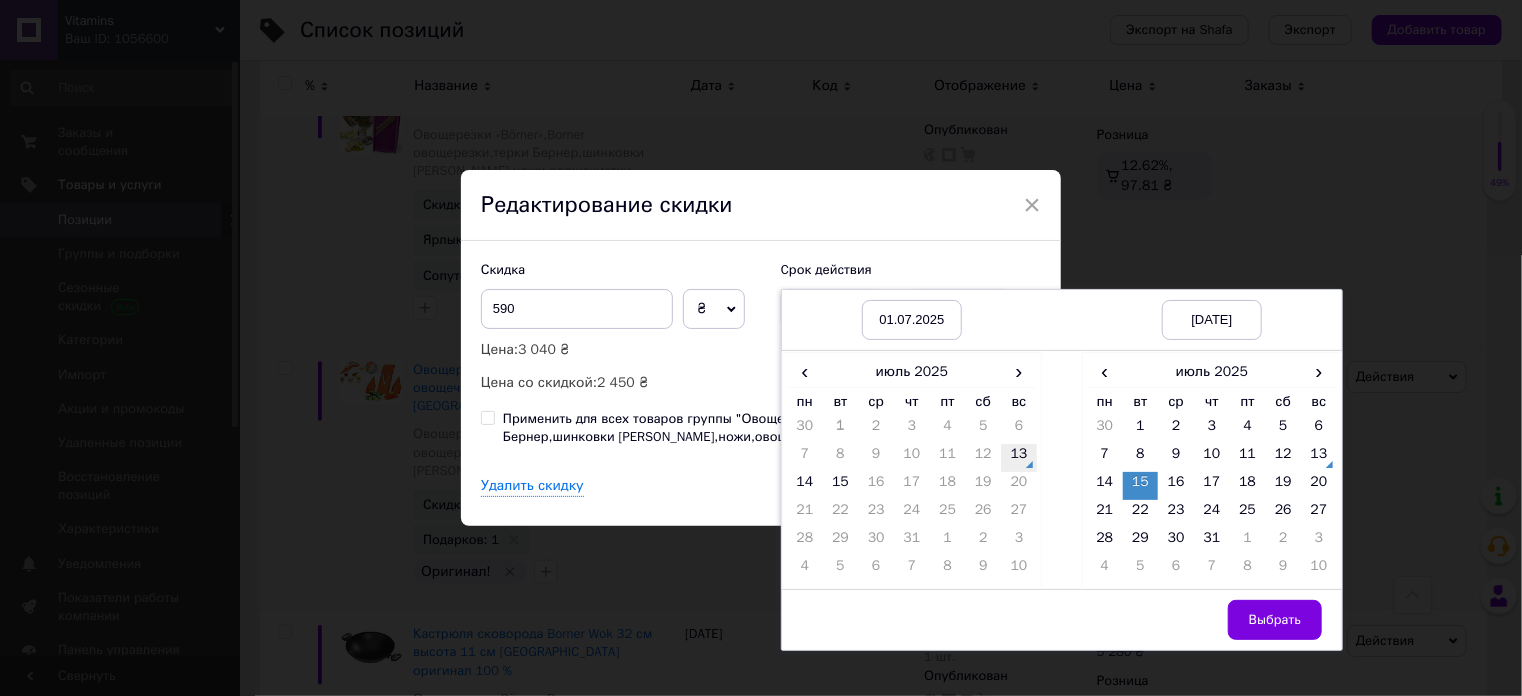 click on "13" at bounding box center [1019, 458] 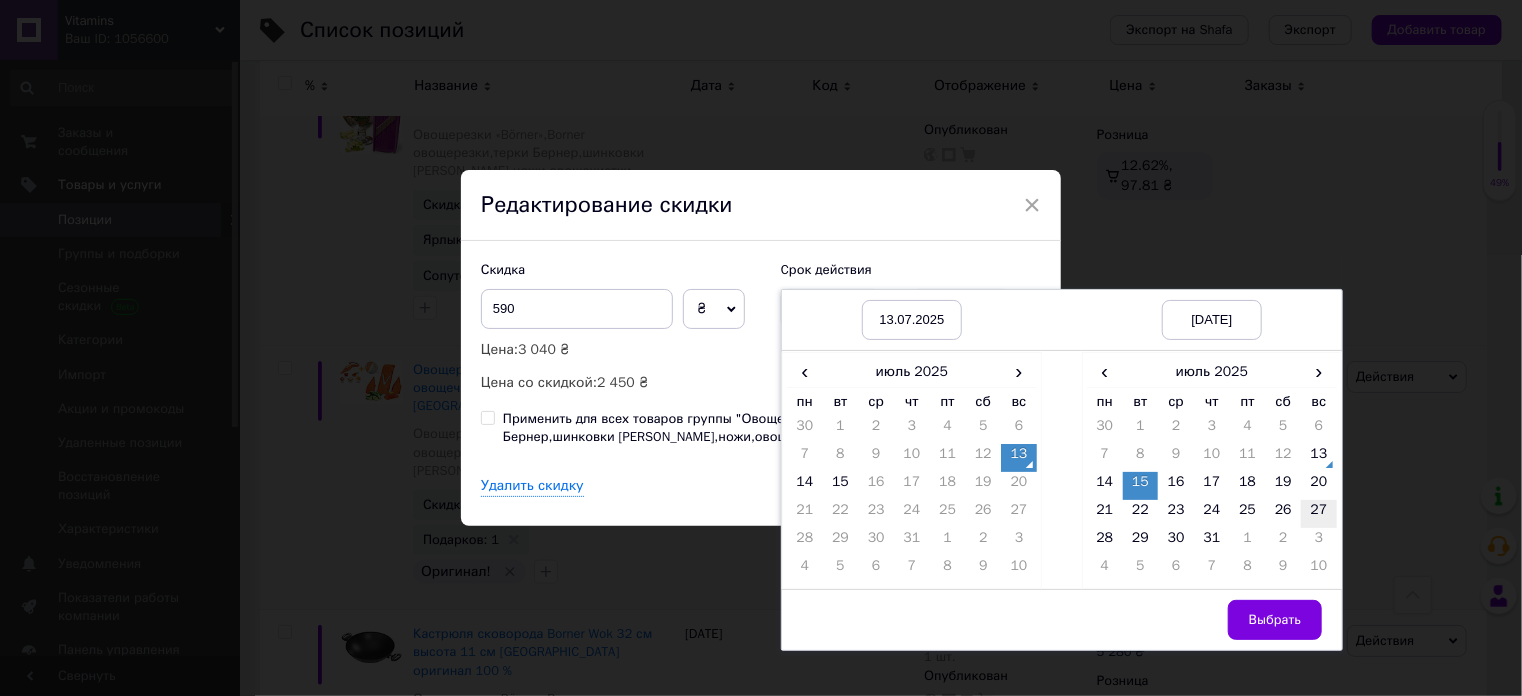click on "27" at bounding box center [1319, 514] 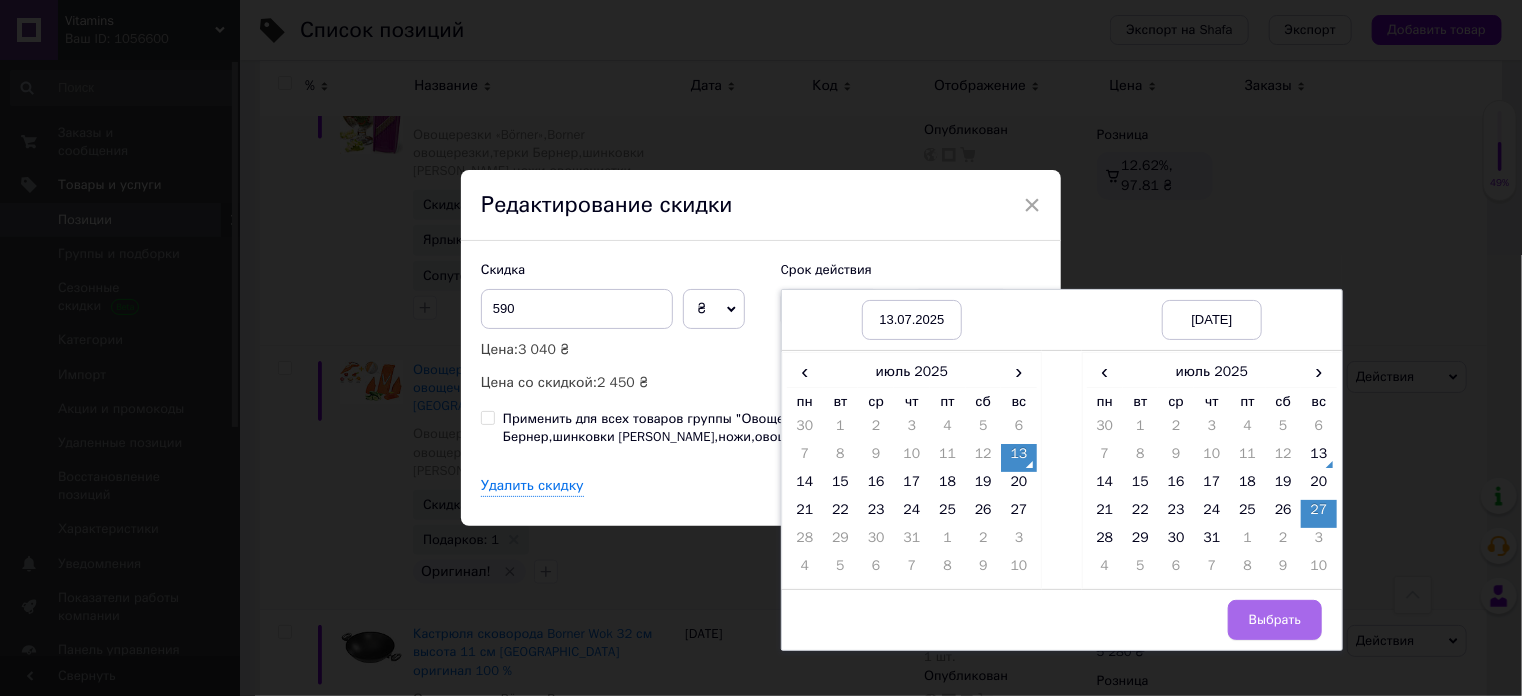 click on "Выбрать" at bounding box center (1275, 620) 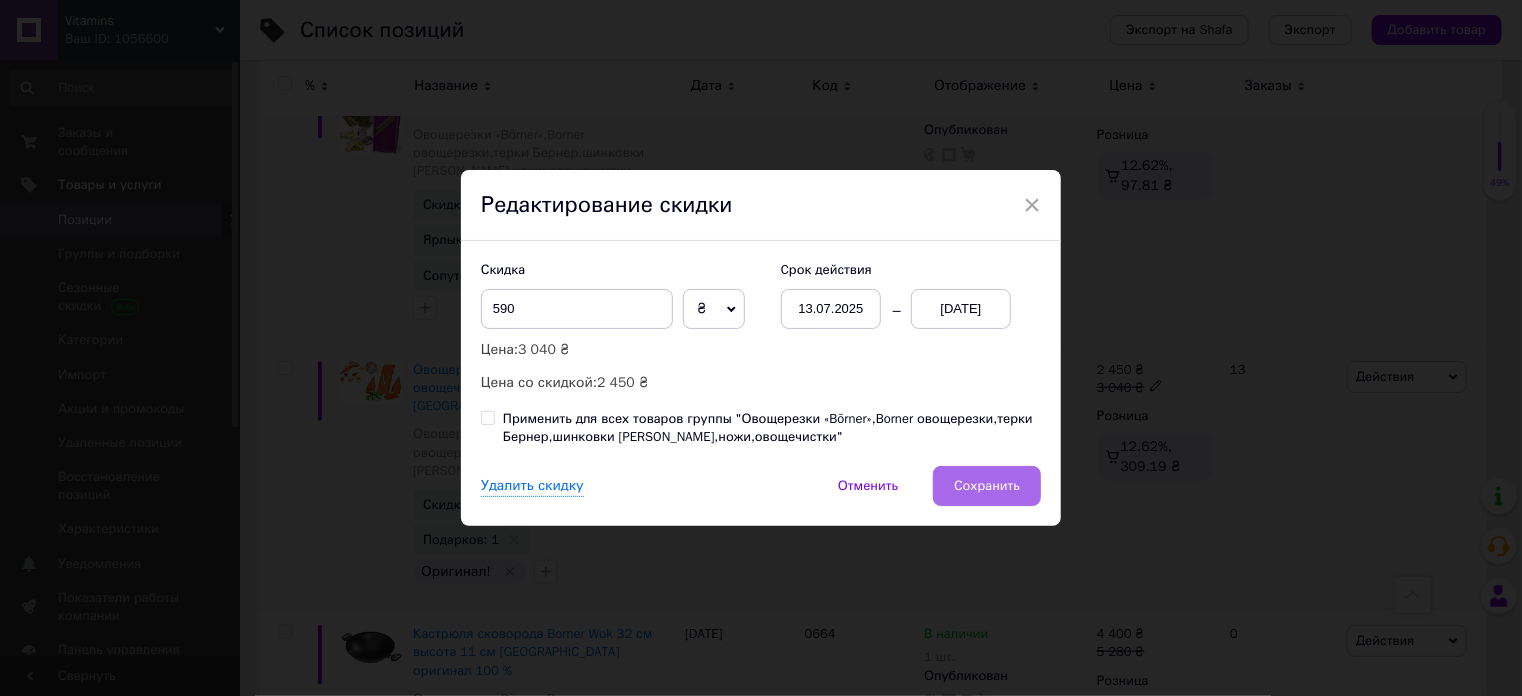 click on "Сохранить" at bounding box center [987, 486] 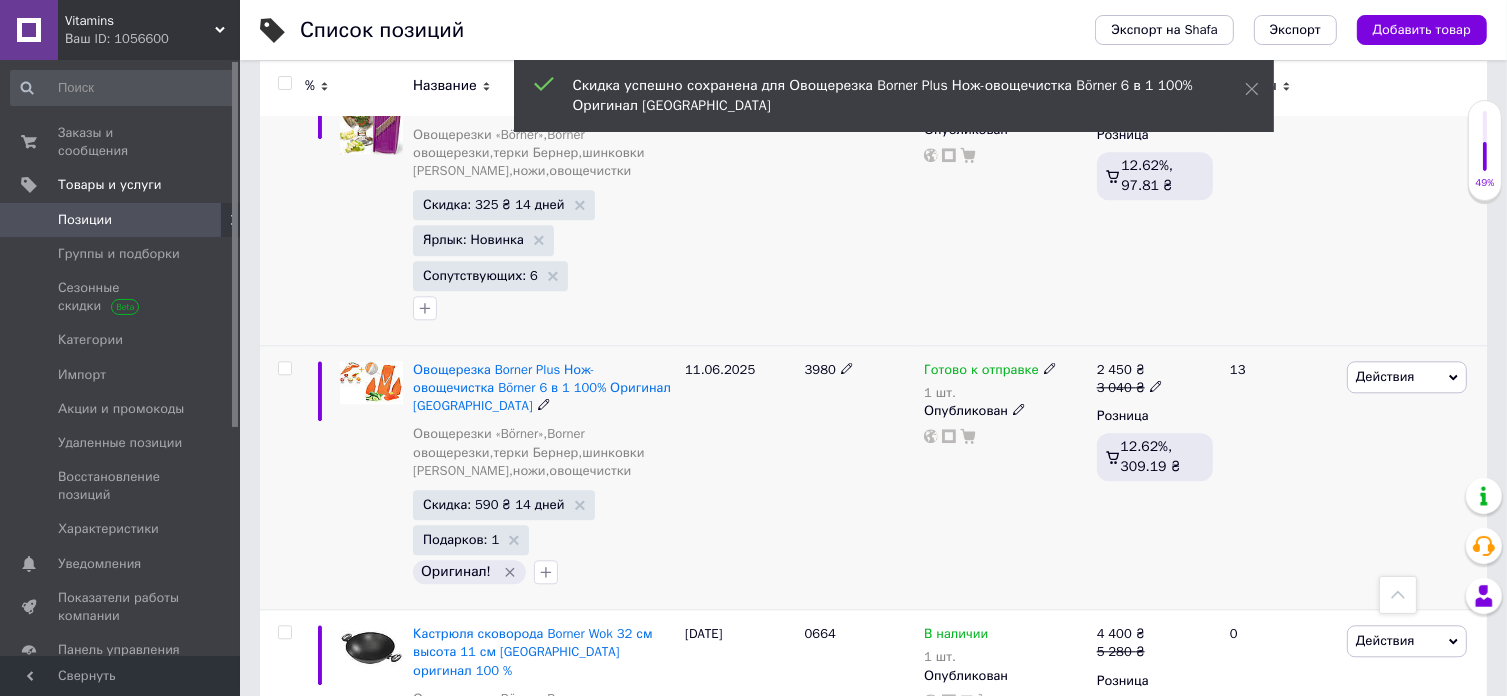 scroll, scrollTop: 0, scrollLeft: 1012, axis: horizontal 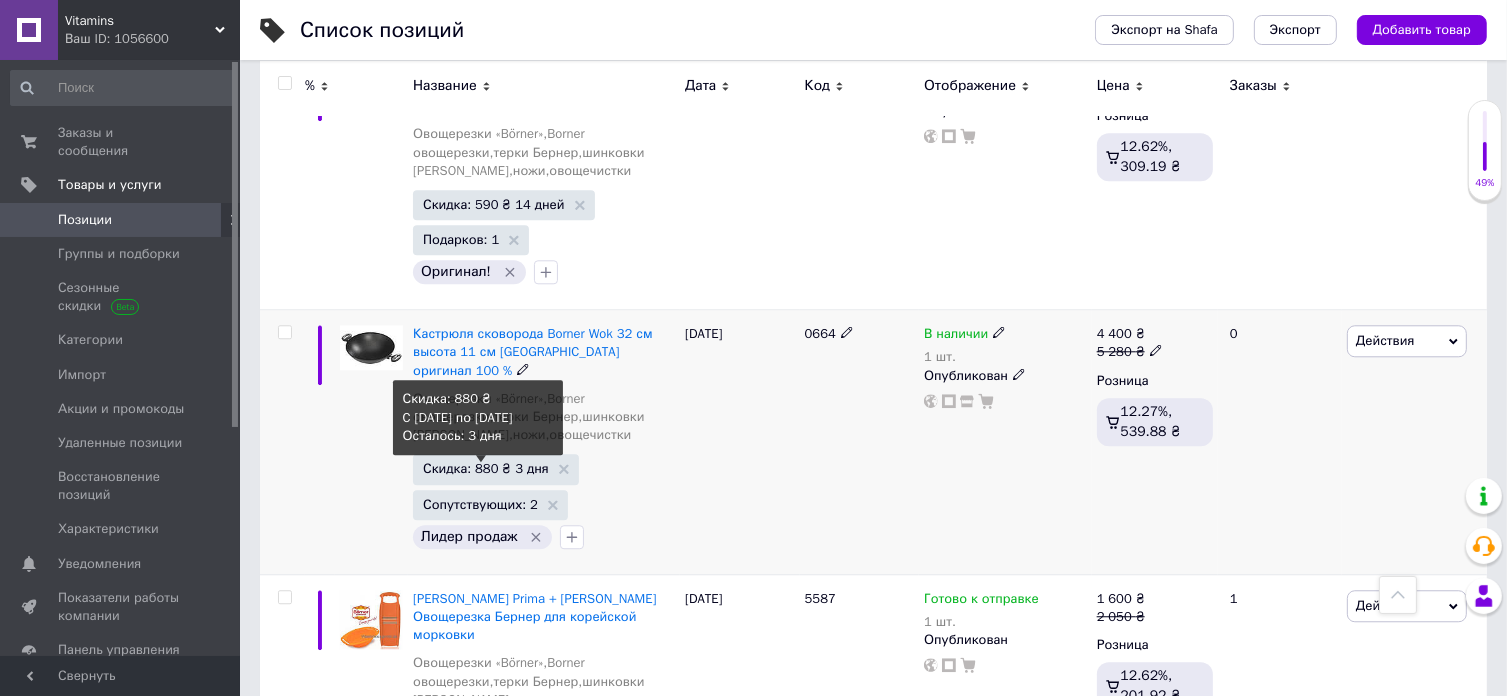 click on "Скидка: 880 ₴ 3 дня" at bounding box center (486, 468) 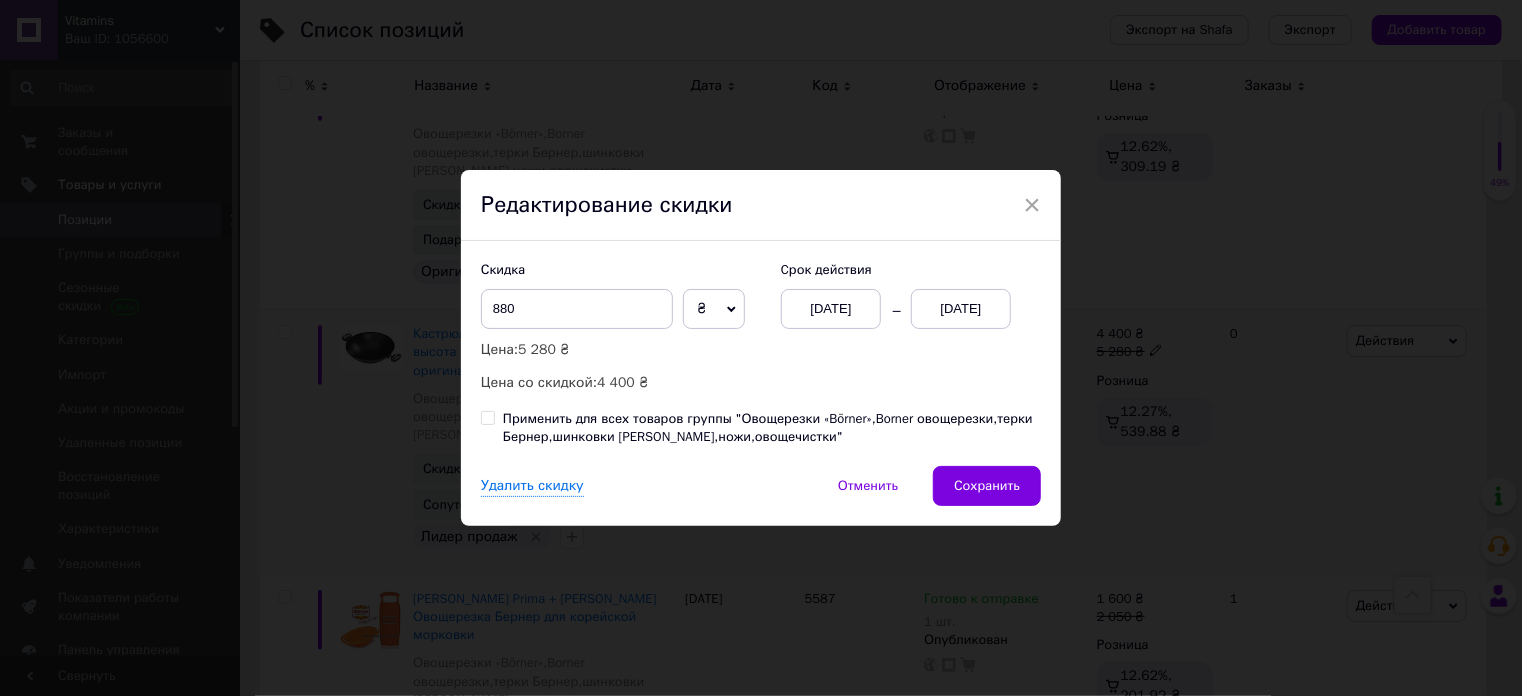 click on "[DATE]" at bounding box center [831, 309] 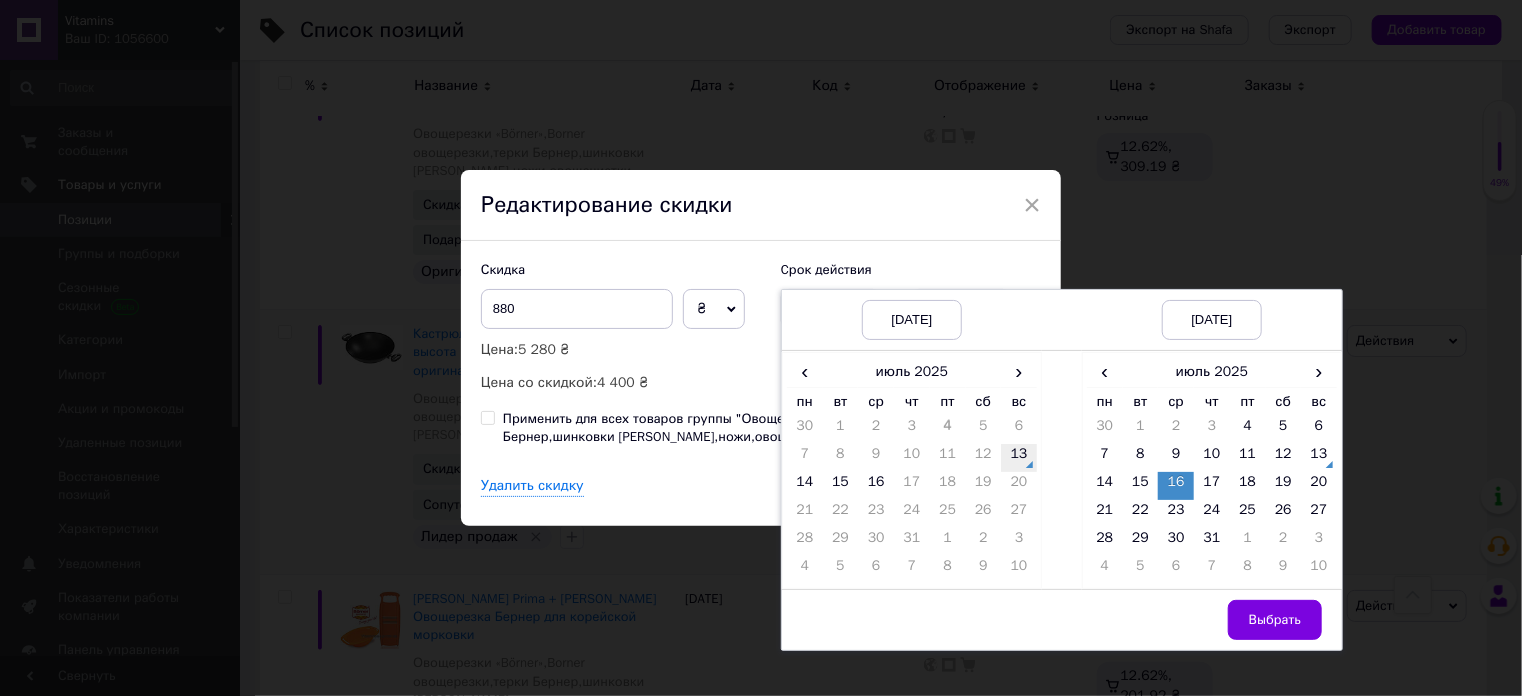 click on "13" at bounding box center [1019, 458] 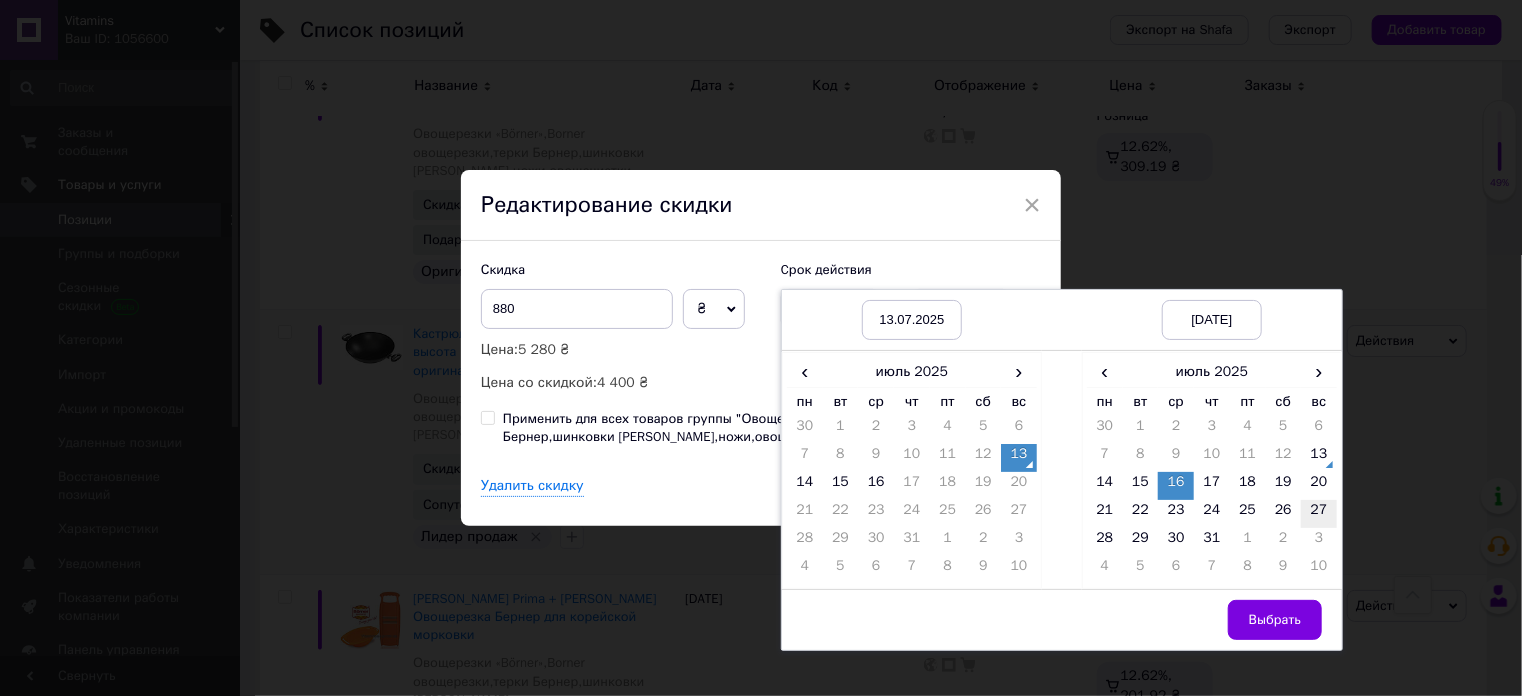 click on "27" at bounding box center [1319, 514] 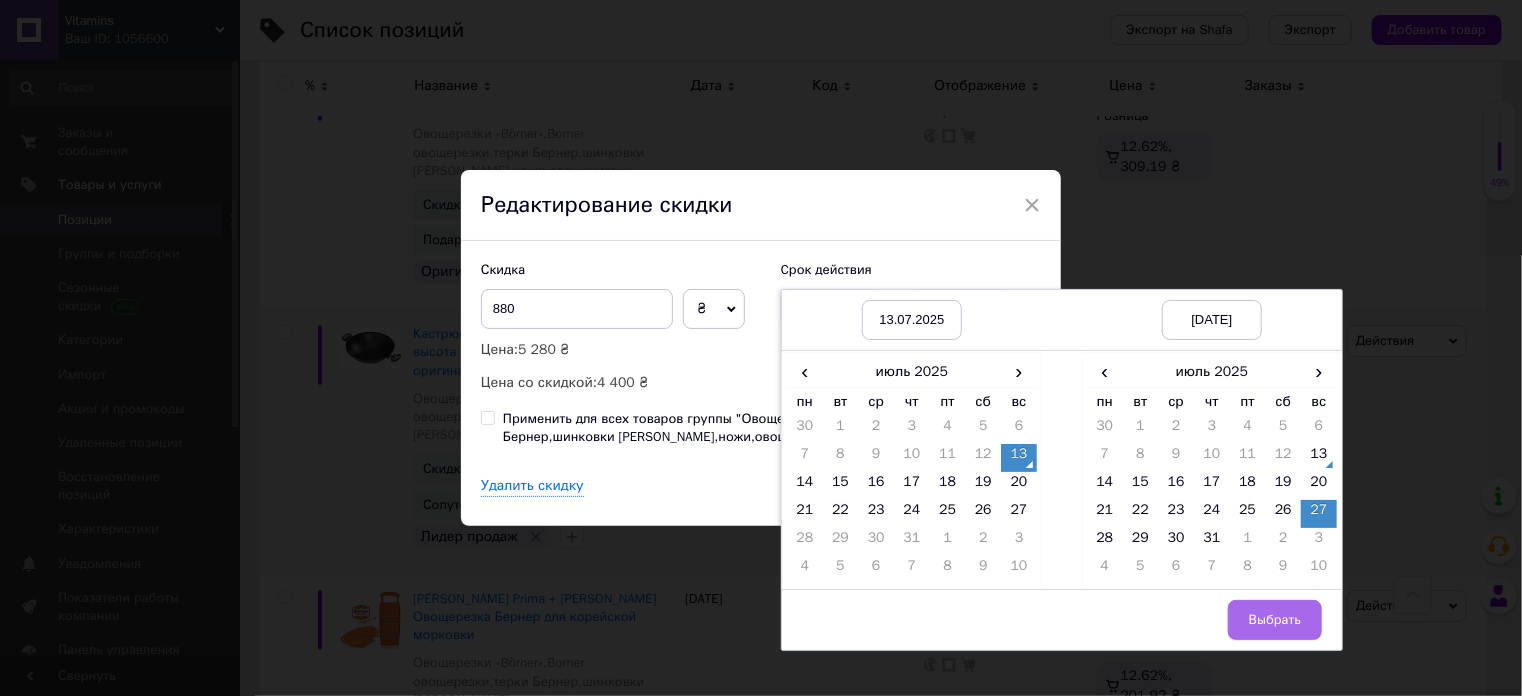 click on "Выбрать" at bounding box center [1275, 620] 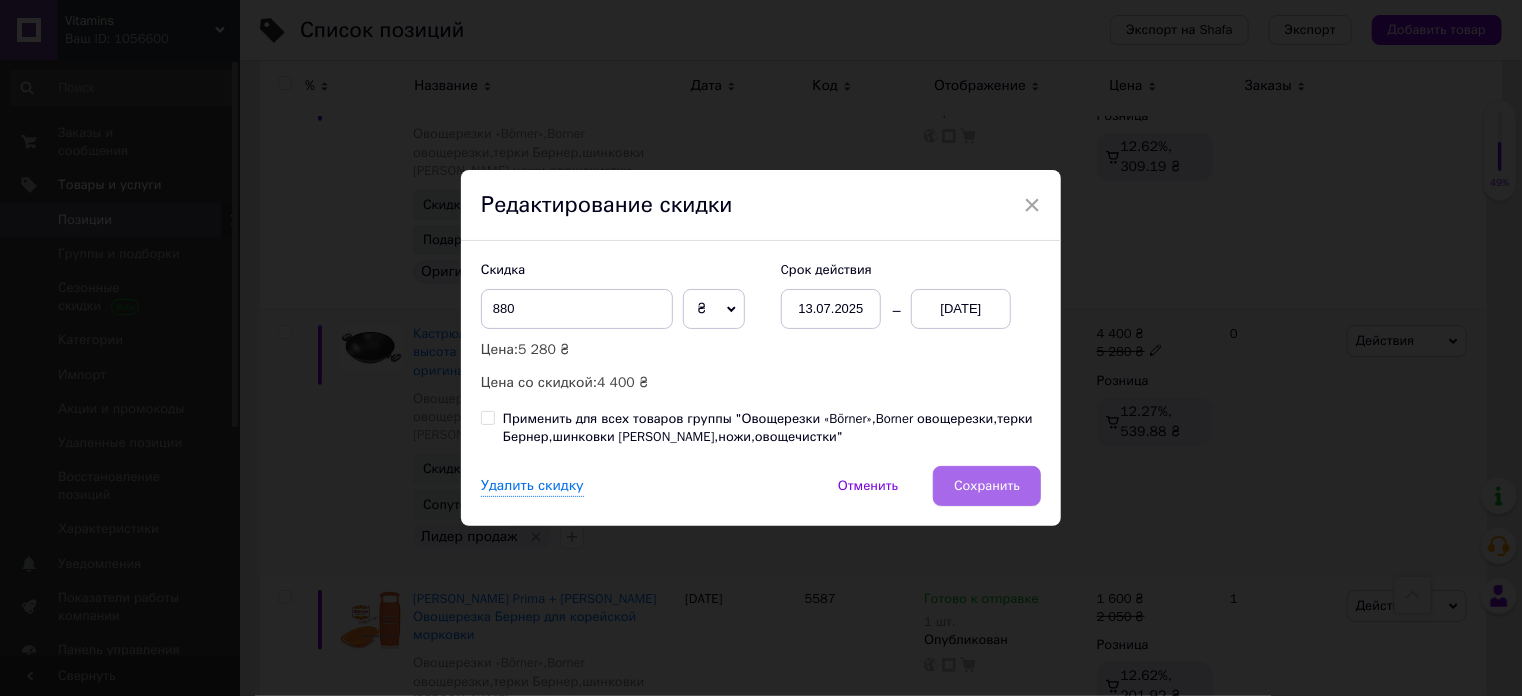 click on "Сохранить" at bounding box center (987, 486) 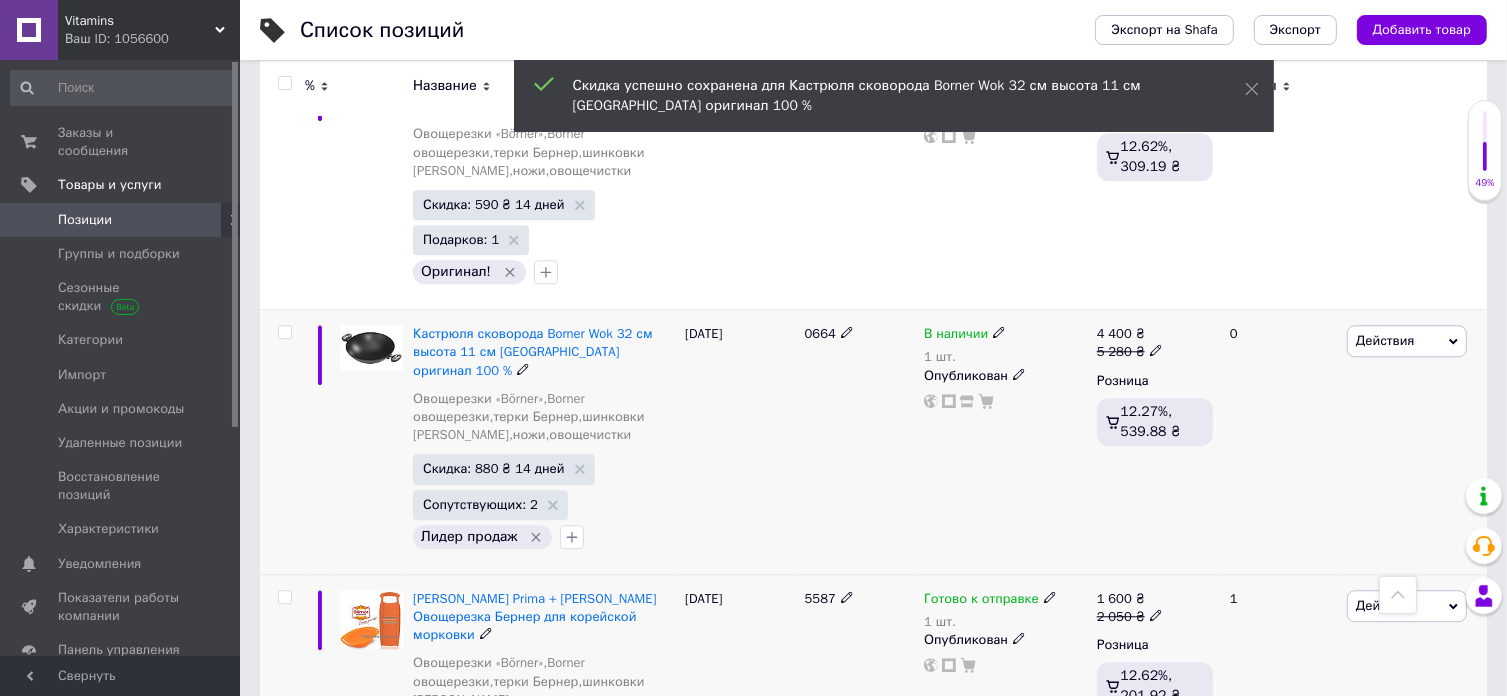 scroll, scrollTop: 0, scrollLeft: 1012, axis: horizontal 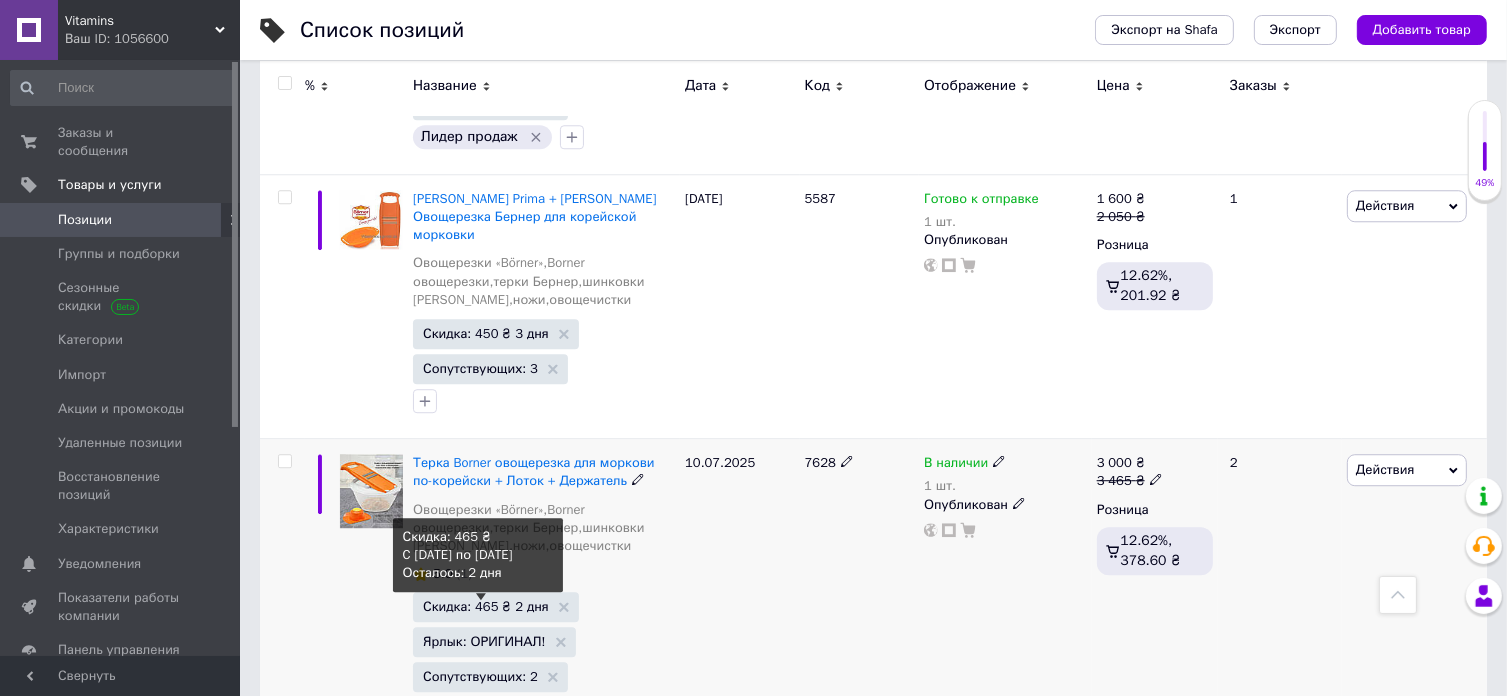 click on "Скидка: 465 ₴ 2 дня" at bounding box center (486, 606) 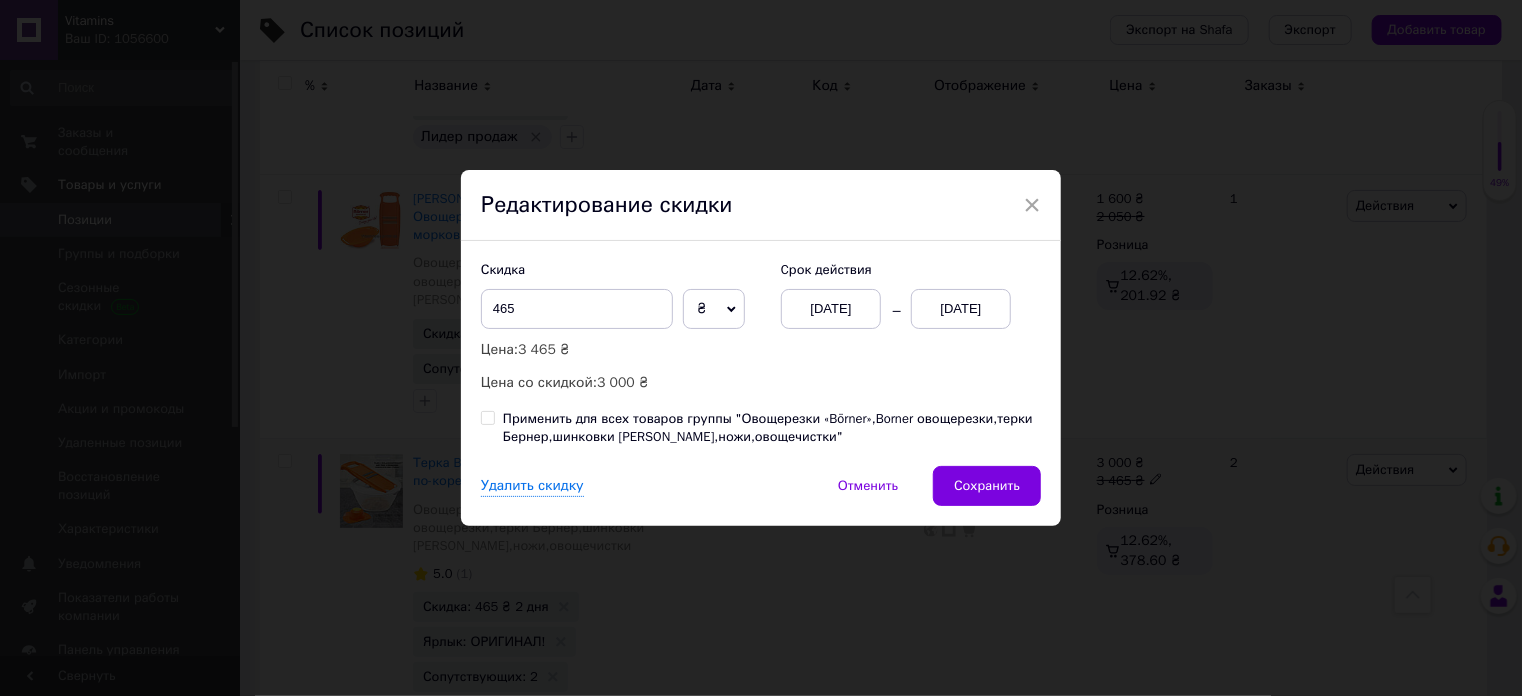 click on "[DATE]" at bounding box center [831, 309] 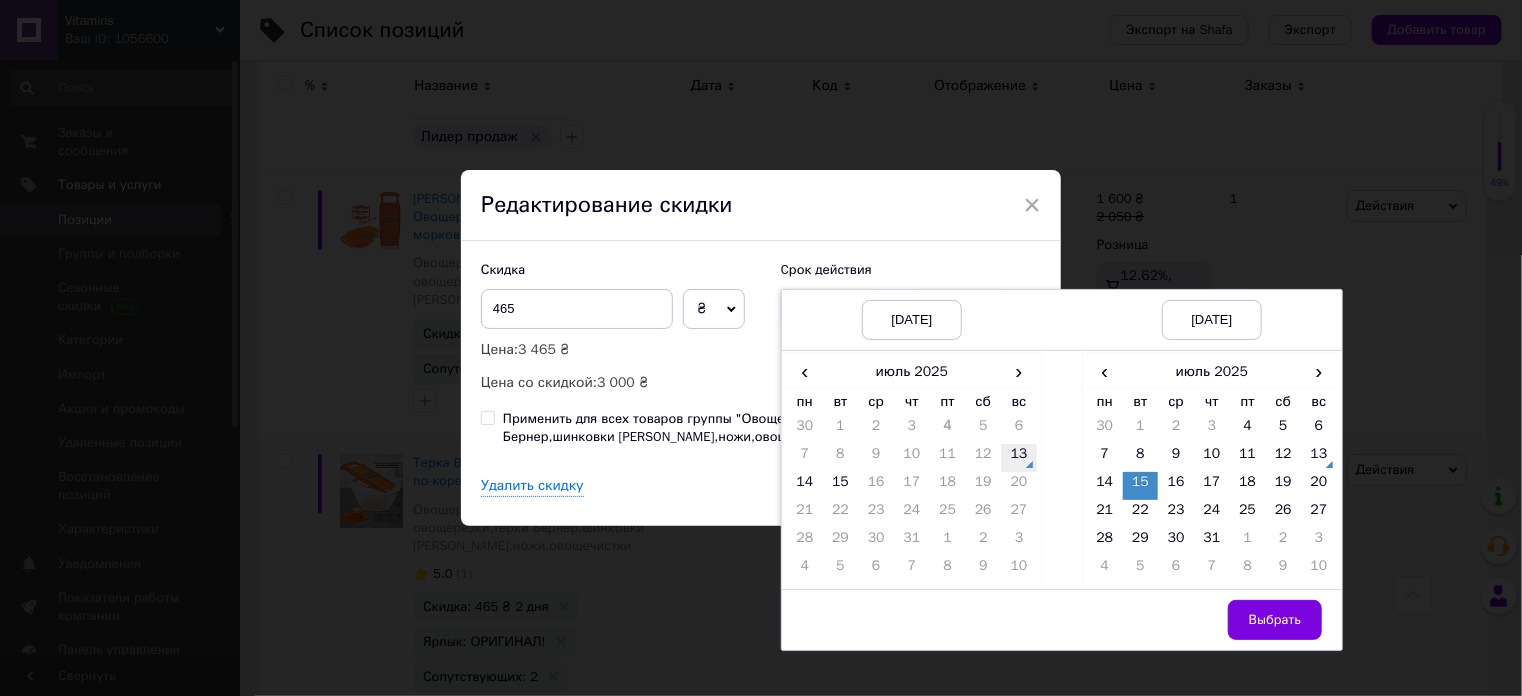 click on "13" at bounding box center (1019, 458) 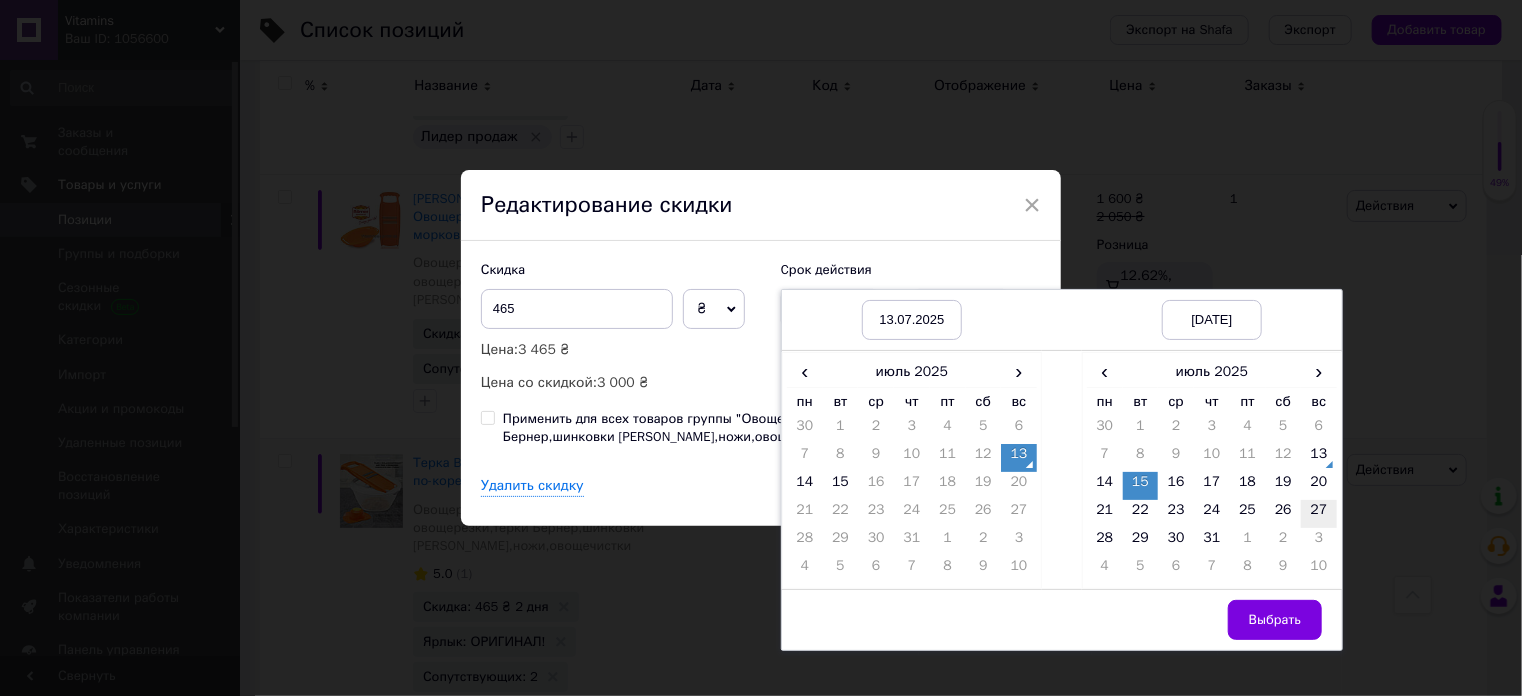 click on "27" at bounding box center [1319, 514] 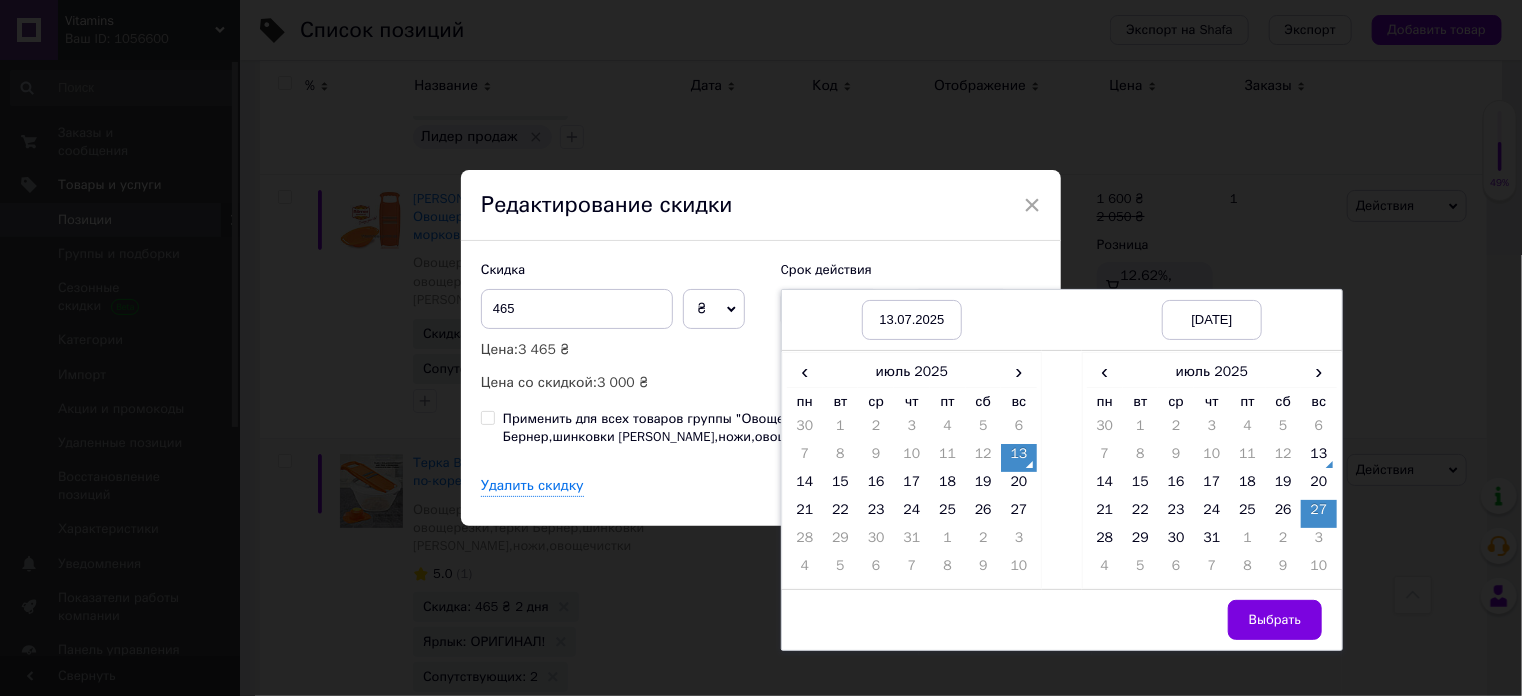 drag, startPoint x: 1284, startPoint y: 613, endPoint x: 1239, endPoint y: 587, distance: 51.971146 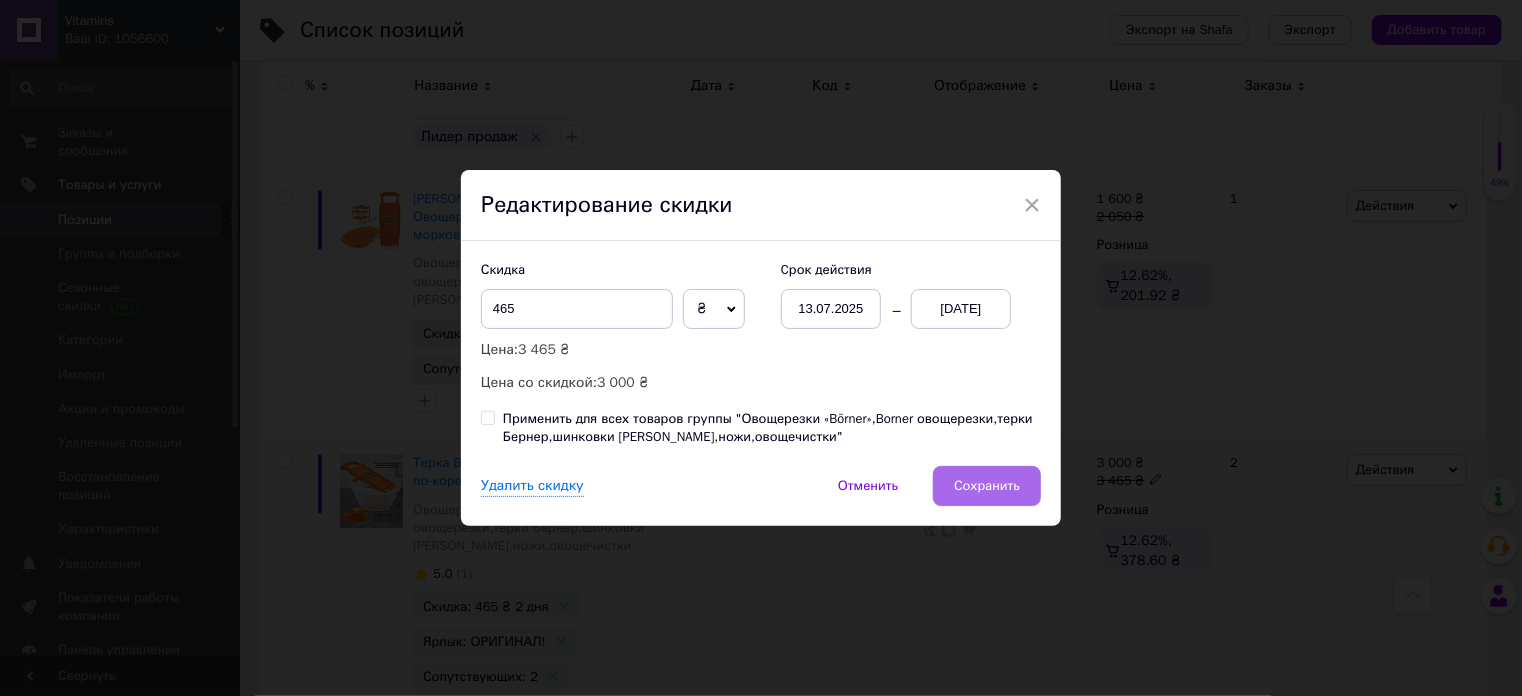 click on "Сохранить" at bounding box center [987, 486] 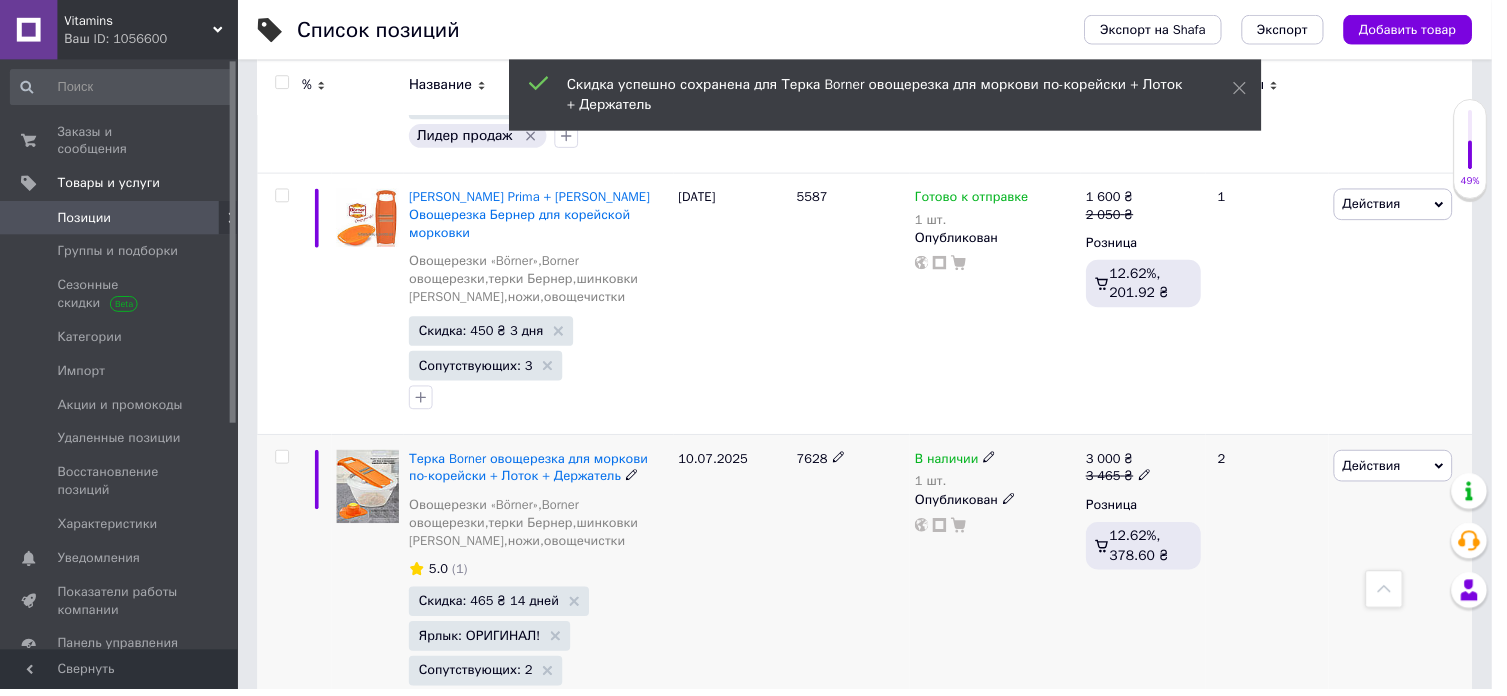 scroll, scrollTop: 0, scrollLeft: 1012, axis: horizontal 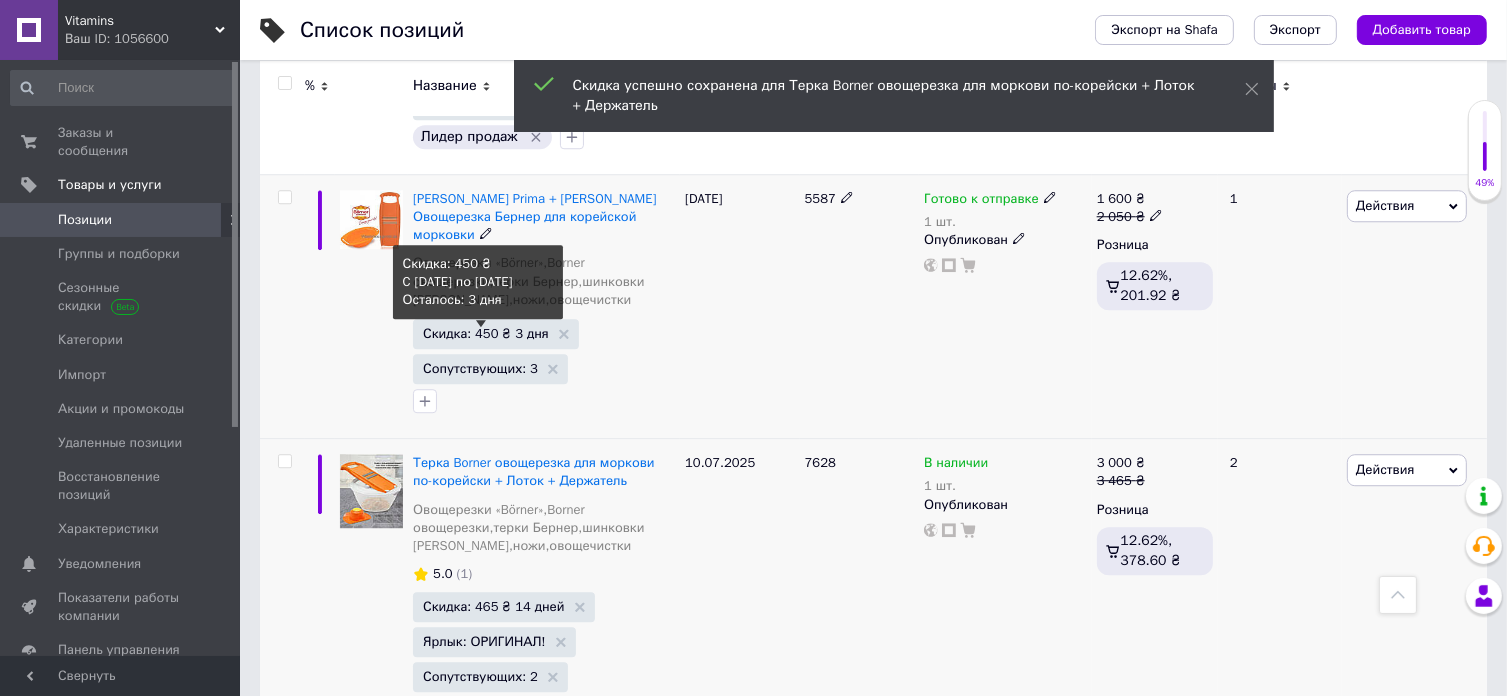 click on "Скидка: 450 ₴ 3 дня" at bounding box center [486, 333] 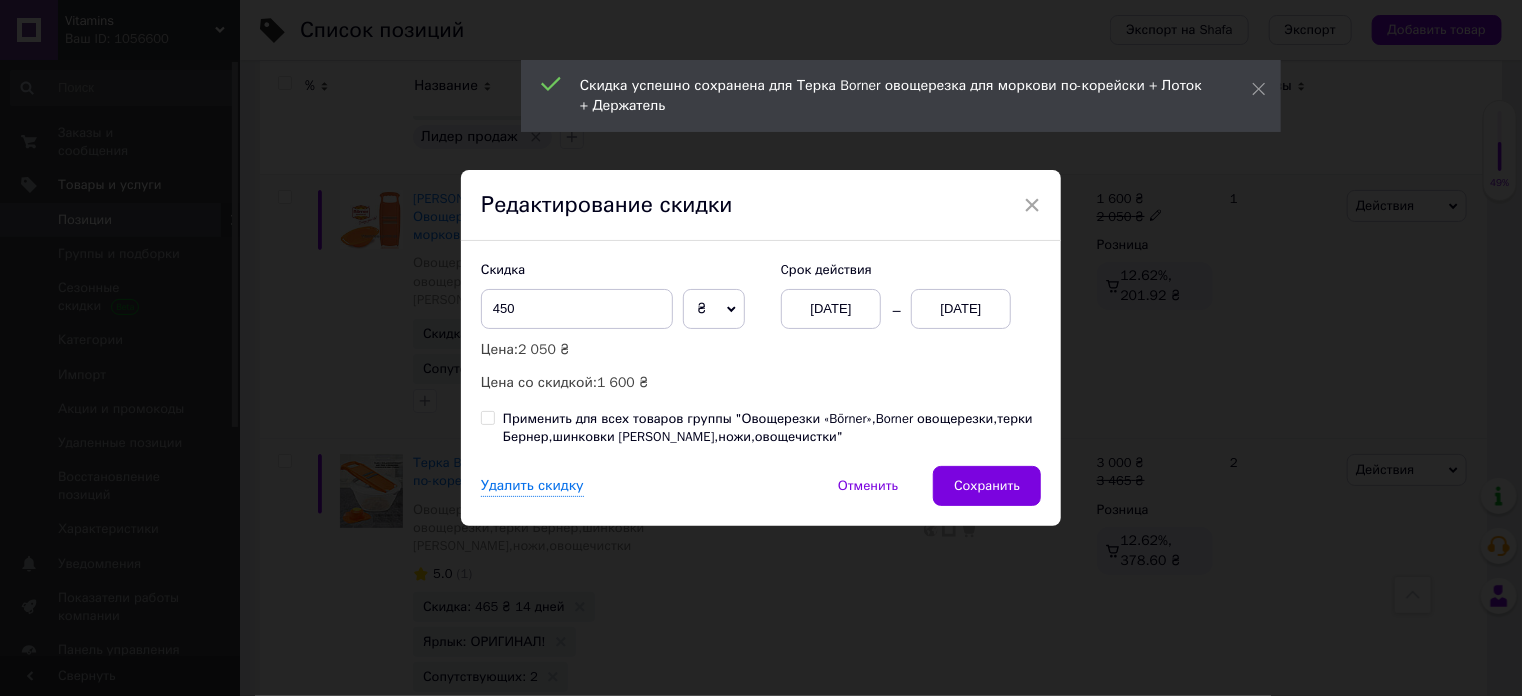 click on "[DATE]" at bounding box center [831, 309] 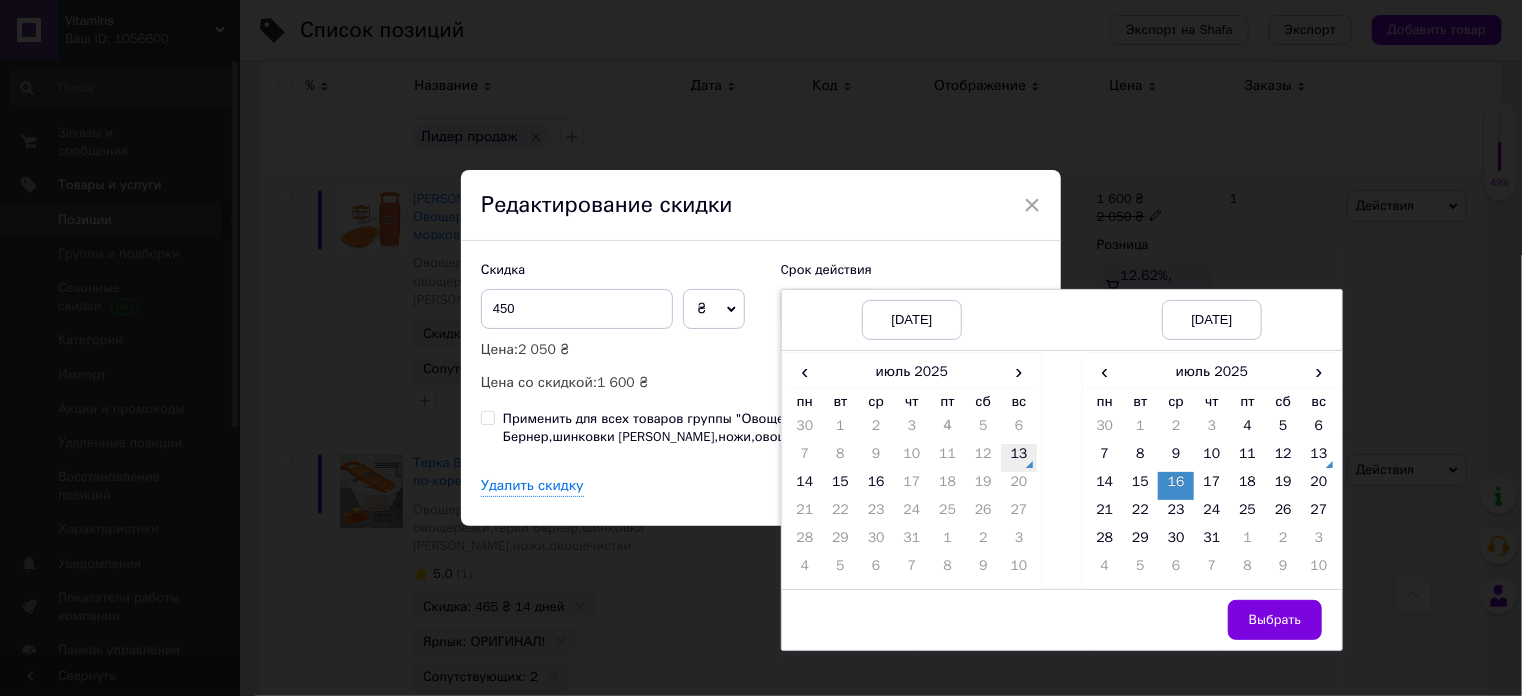 click on "13" at bounding box center [1019, 458] 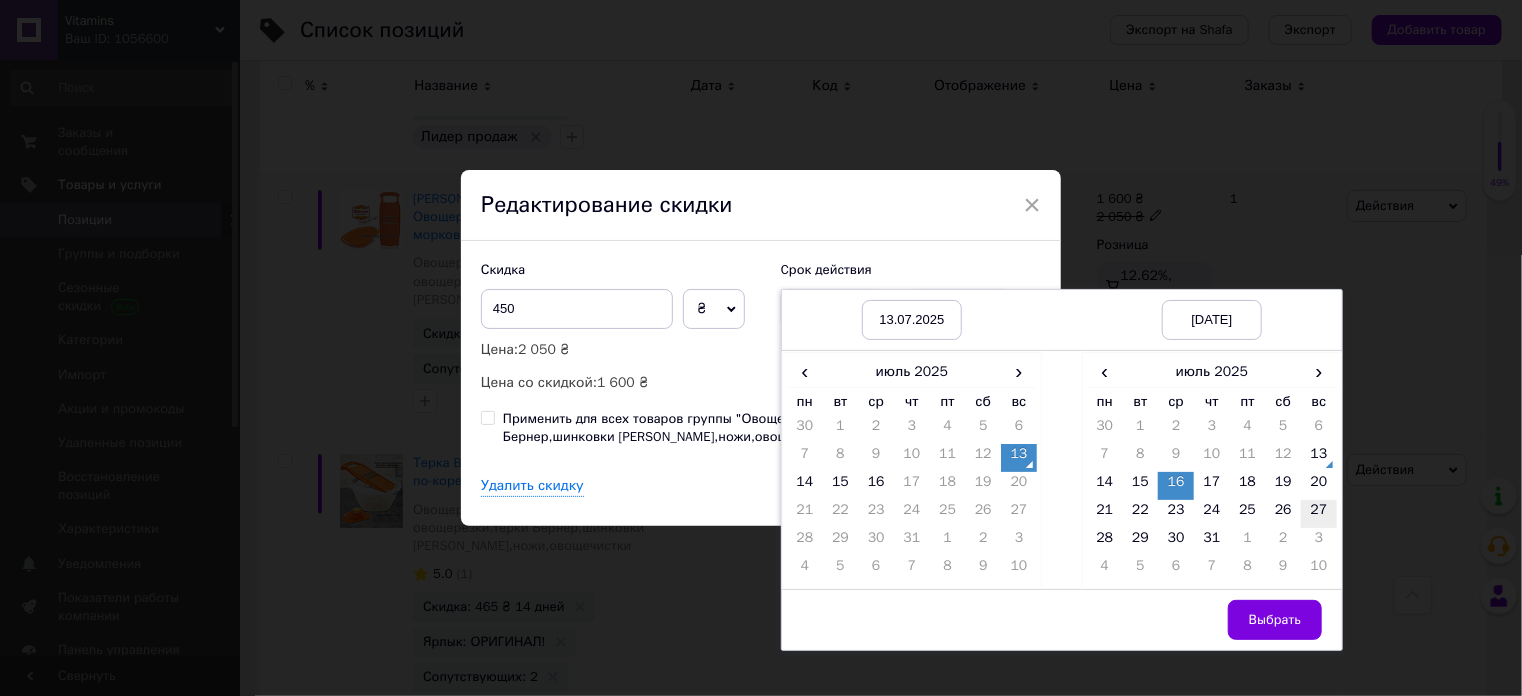 click on "27" at bounding box center [1319, 514] 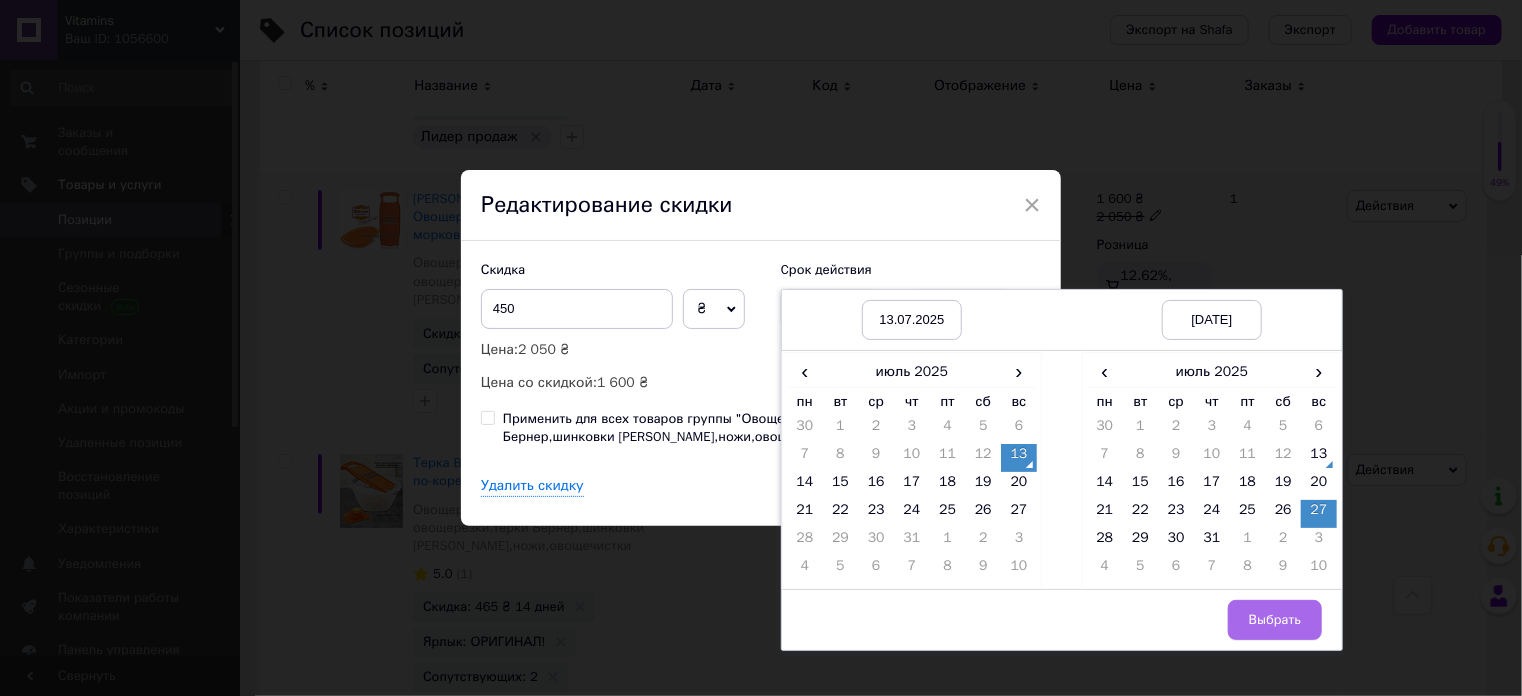 click on "Выбрать" at bounding box center [1275, 620] 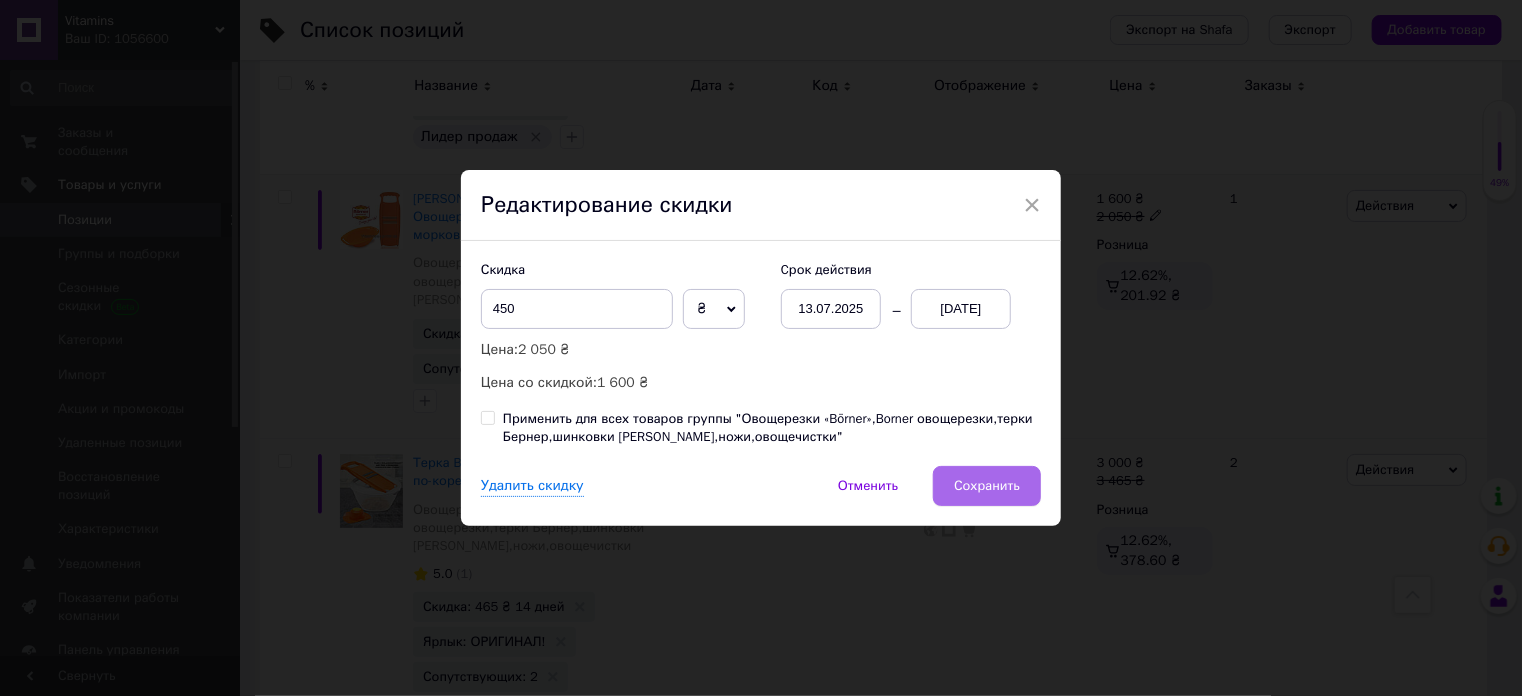 click on "Сохранить" at bounding box center (987, 486) 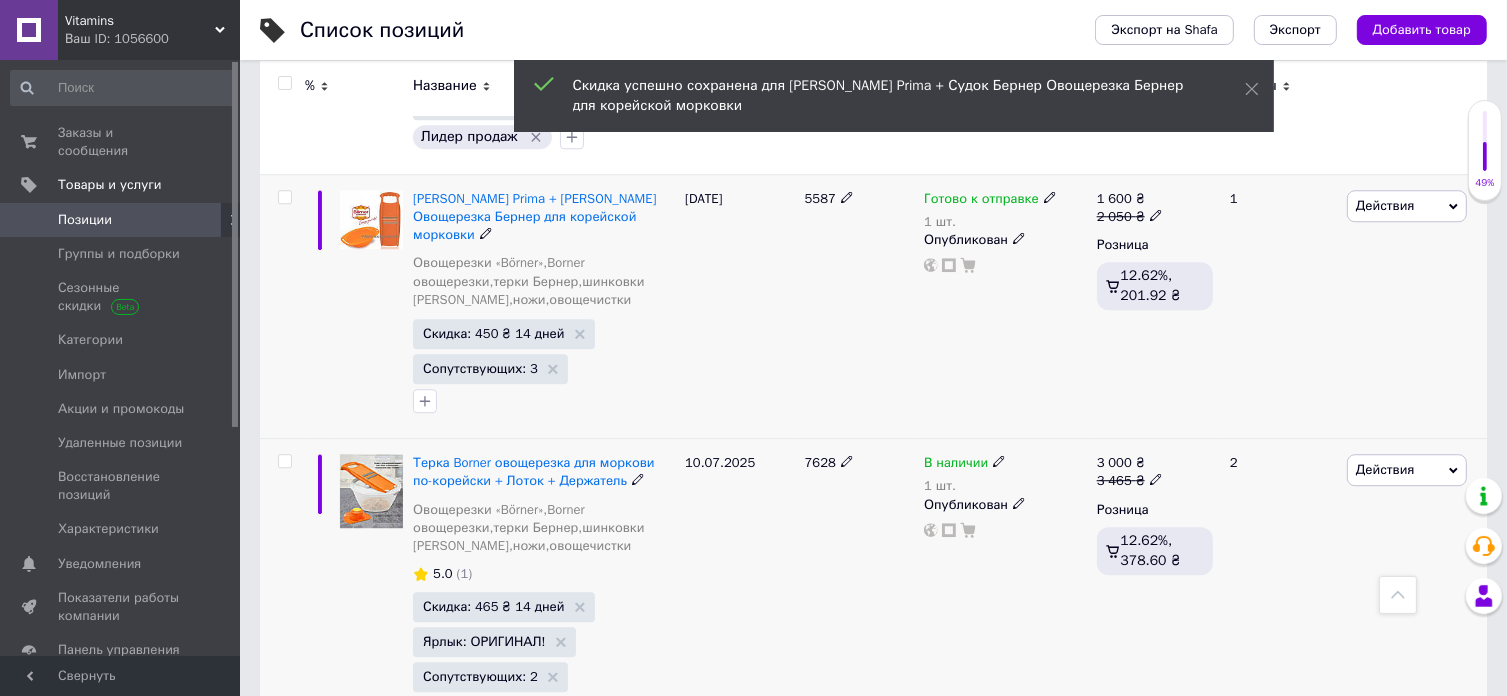scroll, scrollTop: 0, scrollLeft: 1012, axis: horizontal 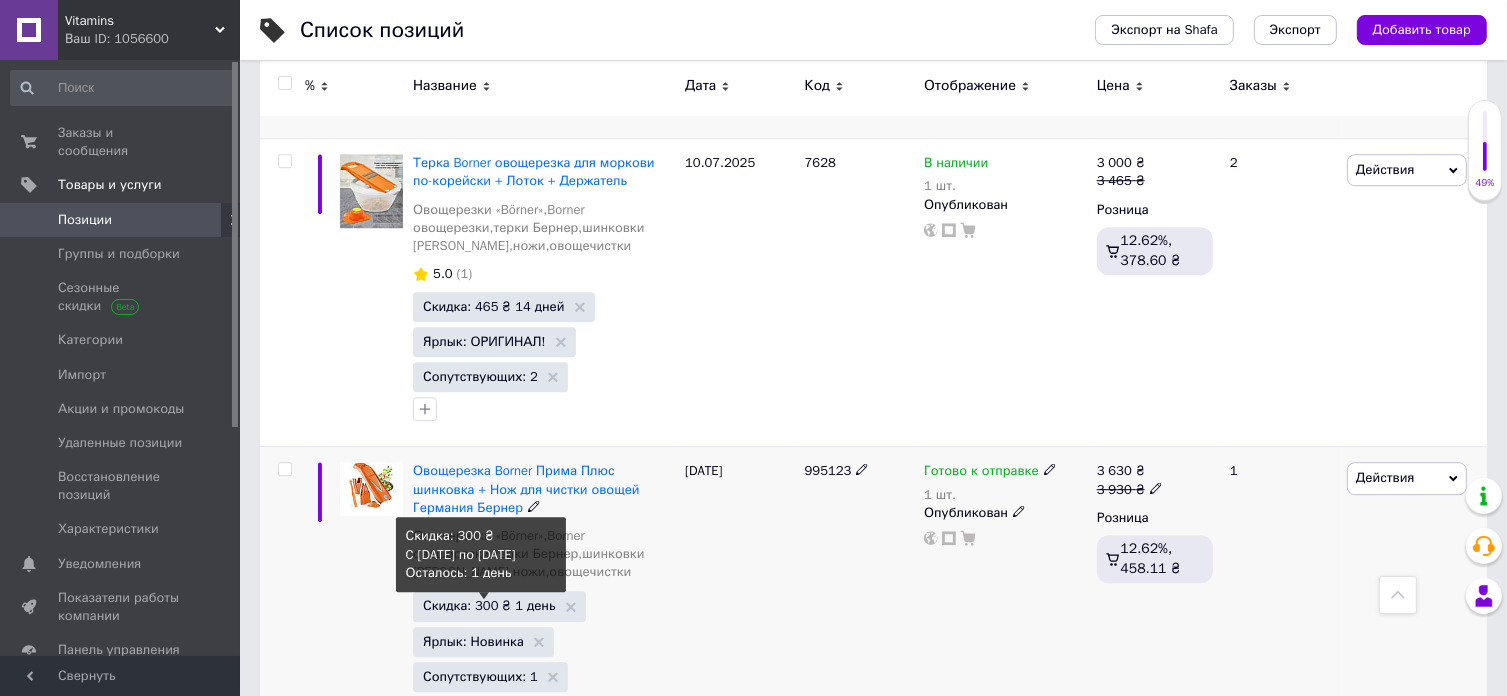 click on "Скидка: 300 ₴ 1 день" at bounding box center [489, 605] 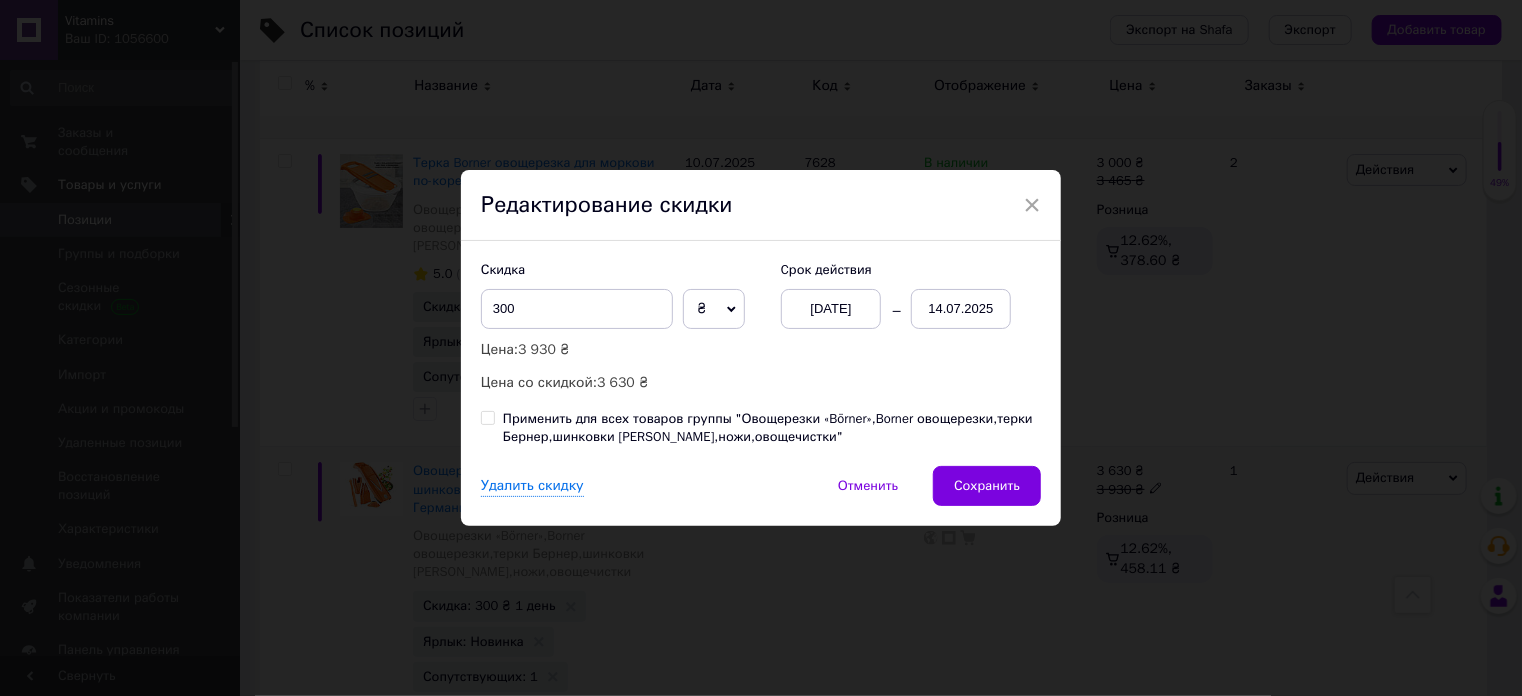 click on "[DATE]" at bounding box center [831, 309] 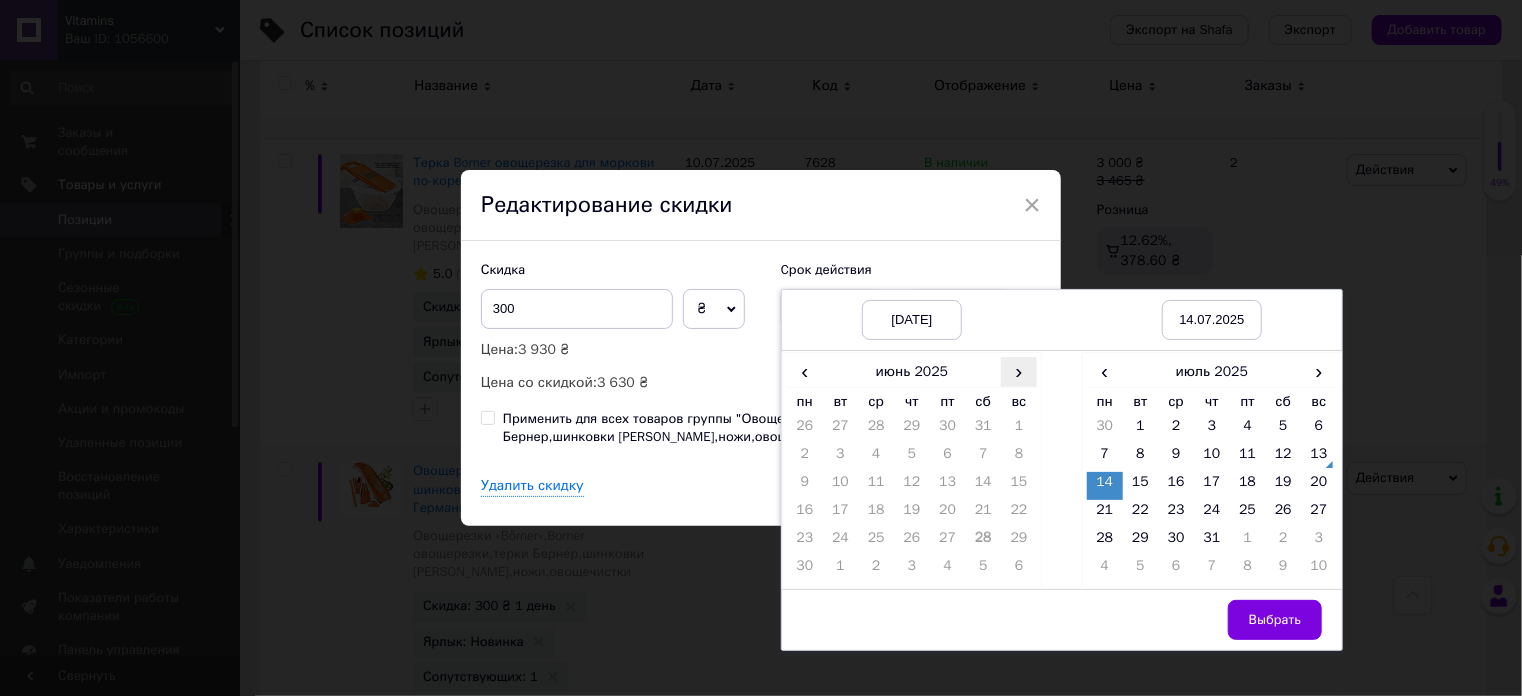 click on "›" at bounding box center (1019, 371) 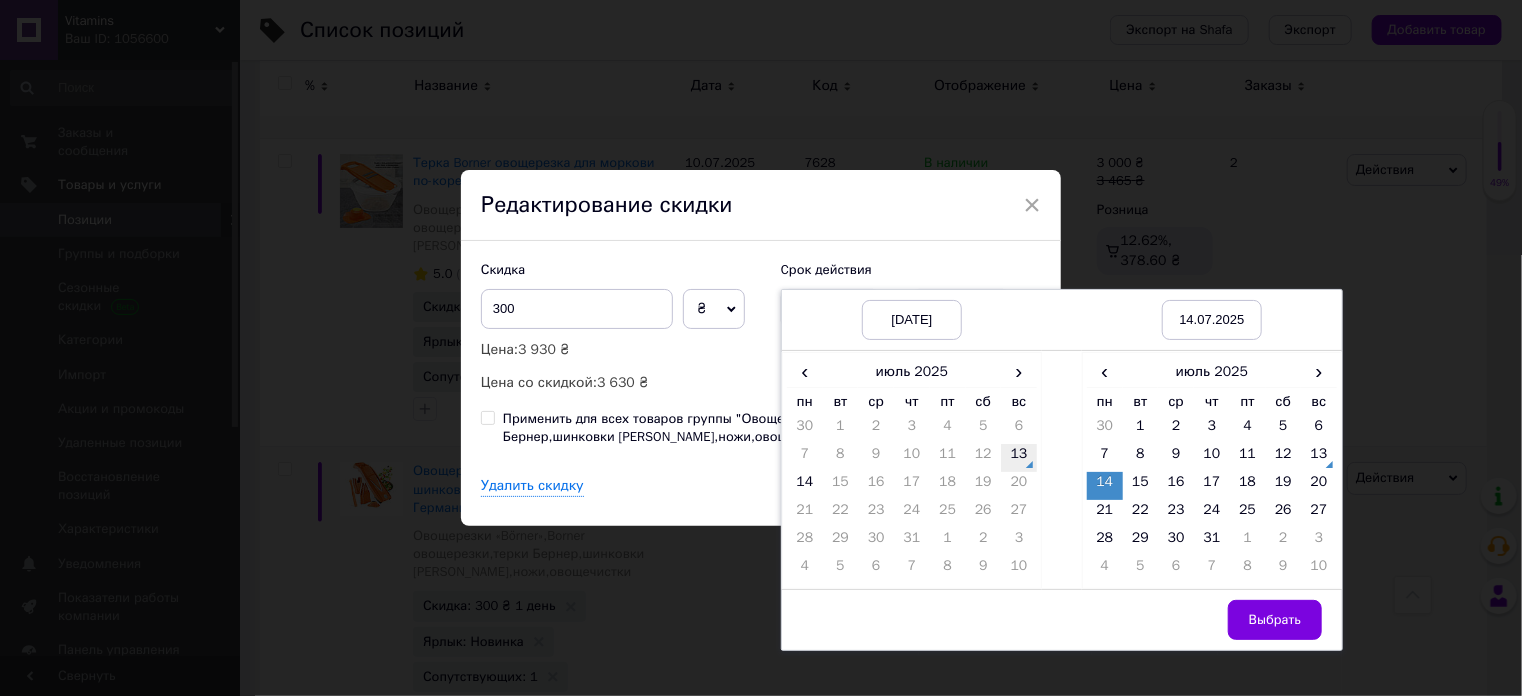 click on "13" at bounding box center [1019, 458] 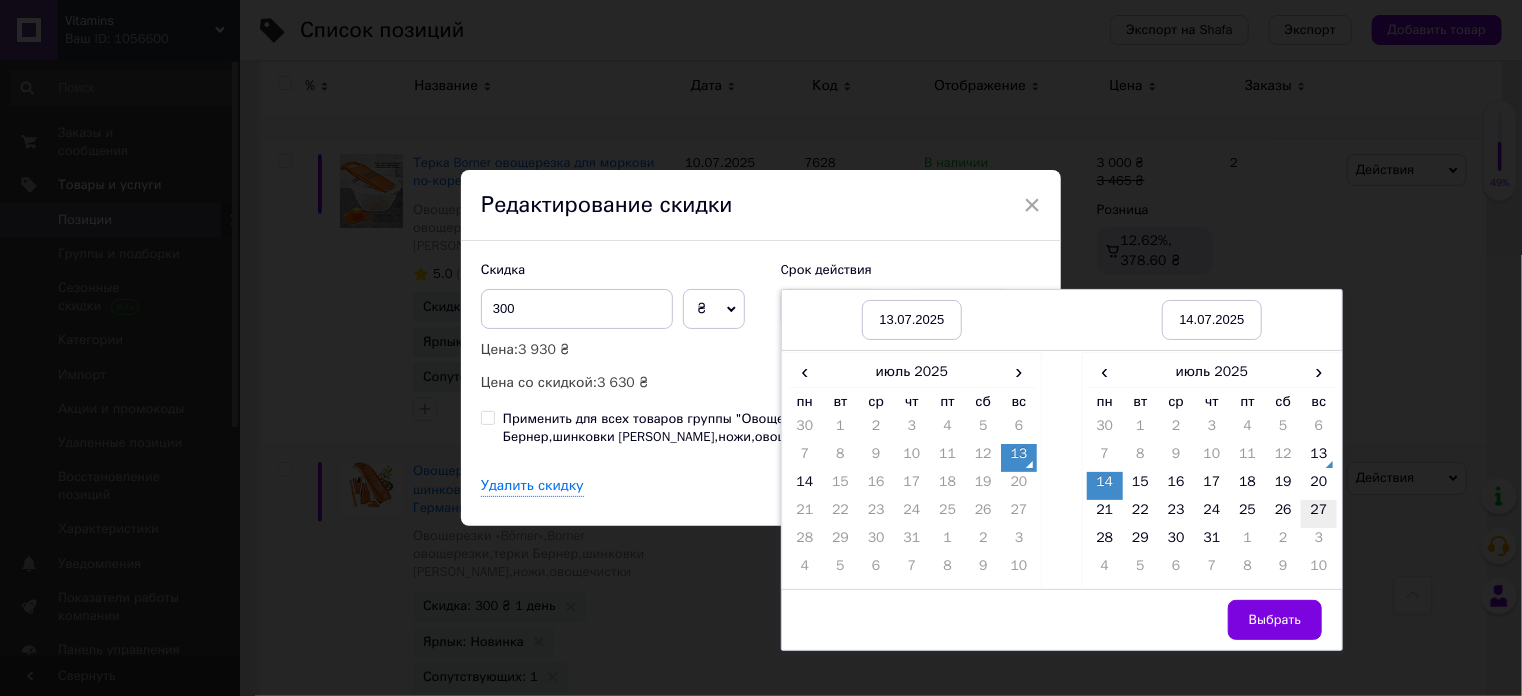 click on "27" at bounding box center (1319, 514) 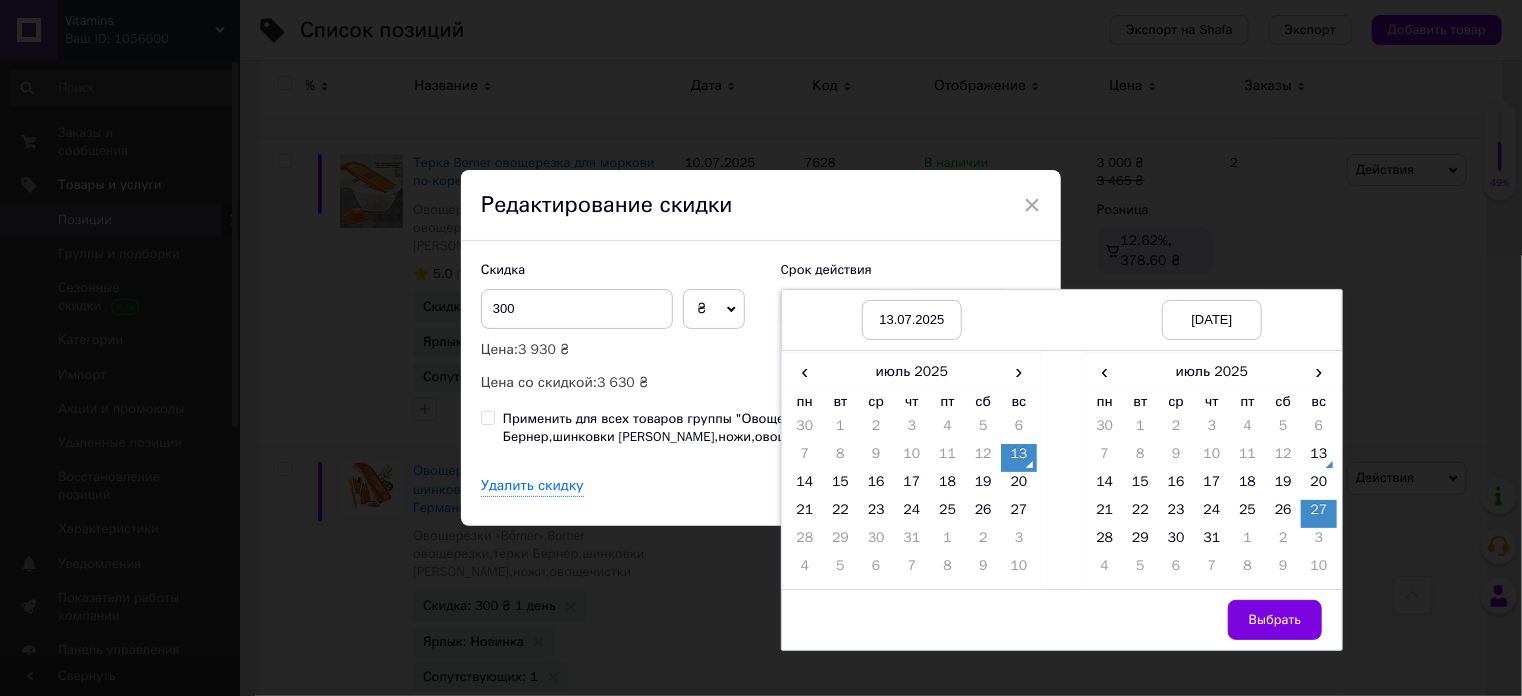 drag, startPoint x: 1311, startPoint y: 616, endPoint x: 1277, endPoint y: 601, distance: 37.161808 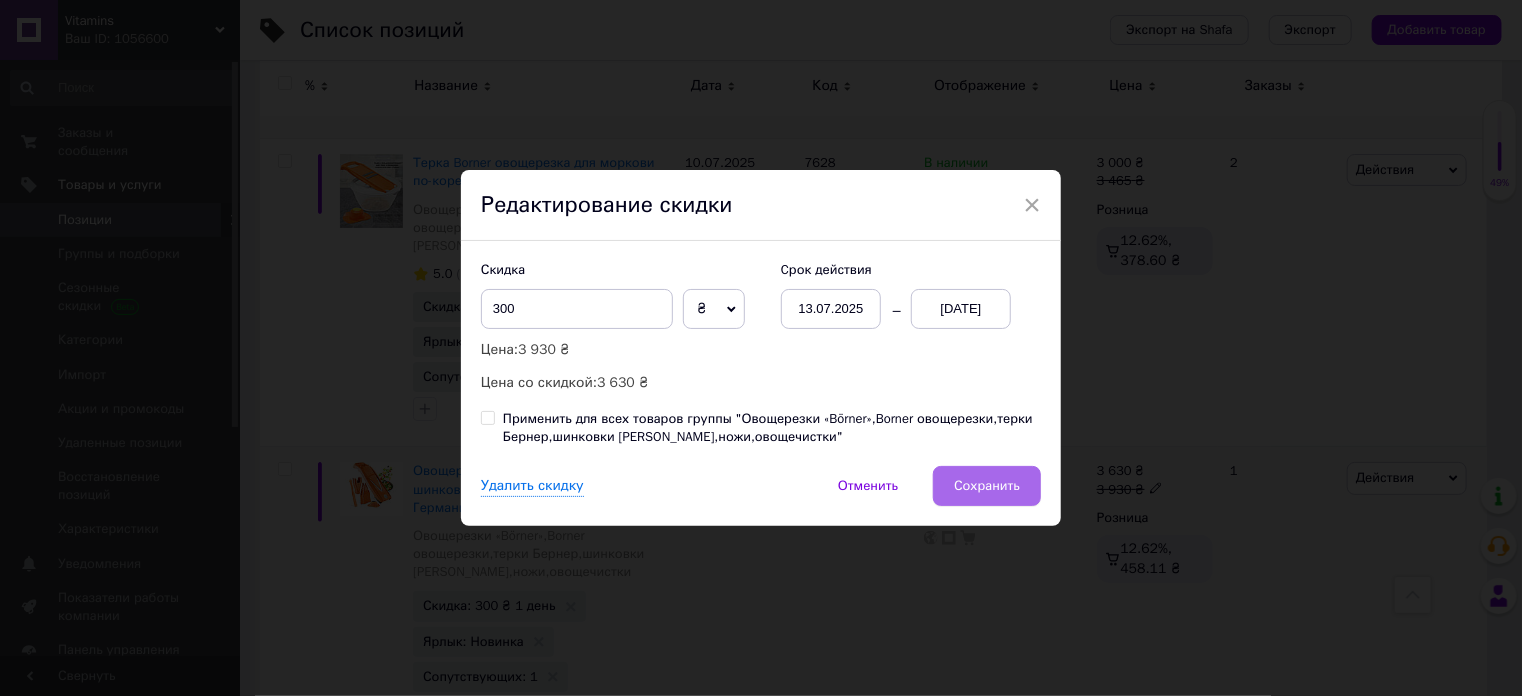 click on "Сохранить" at bounding box center [987, 486] 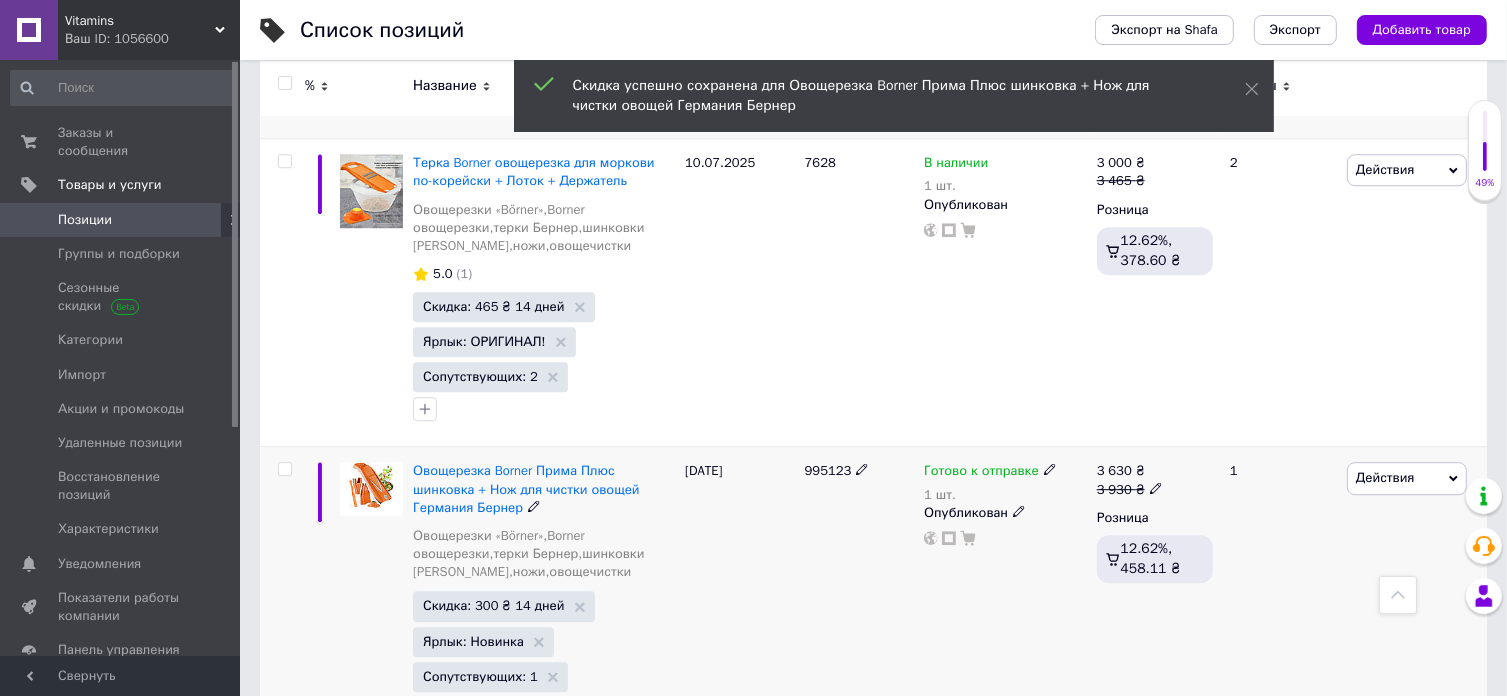 scroll, scrollTop: 0, scrollLeft: 1012, axis: horizontal 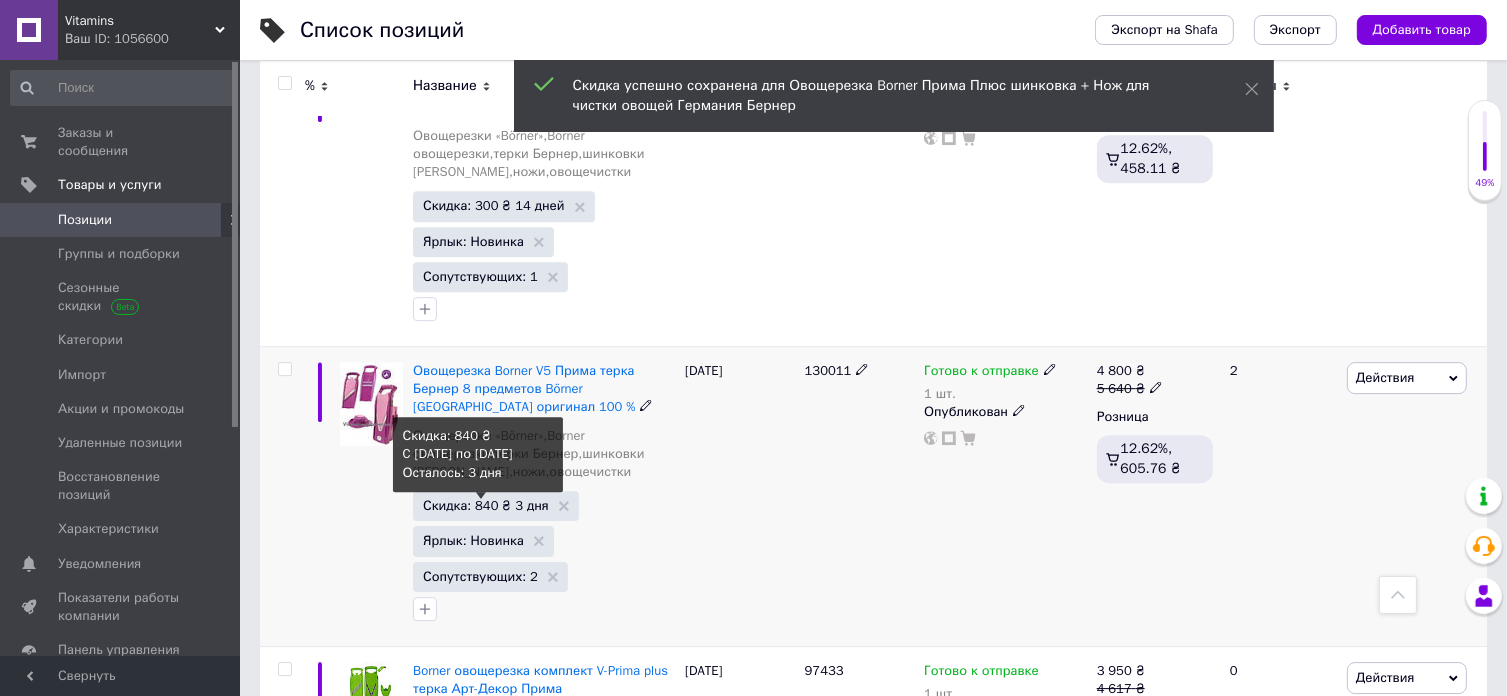 click on "Скидка: 840 ₴ 3 дня" at bounding box center (486, 505) 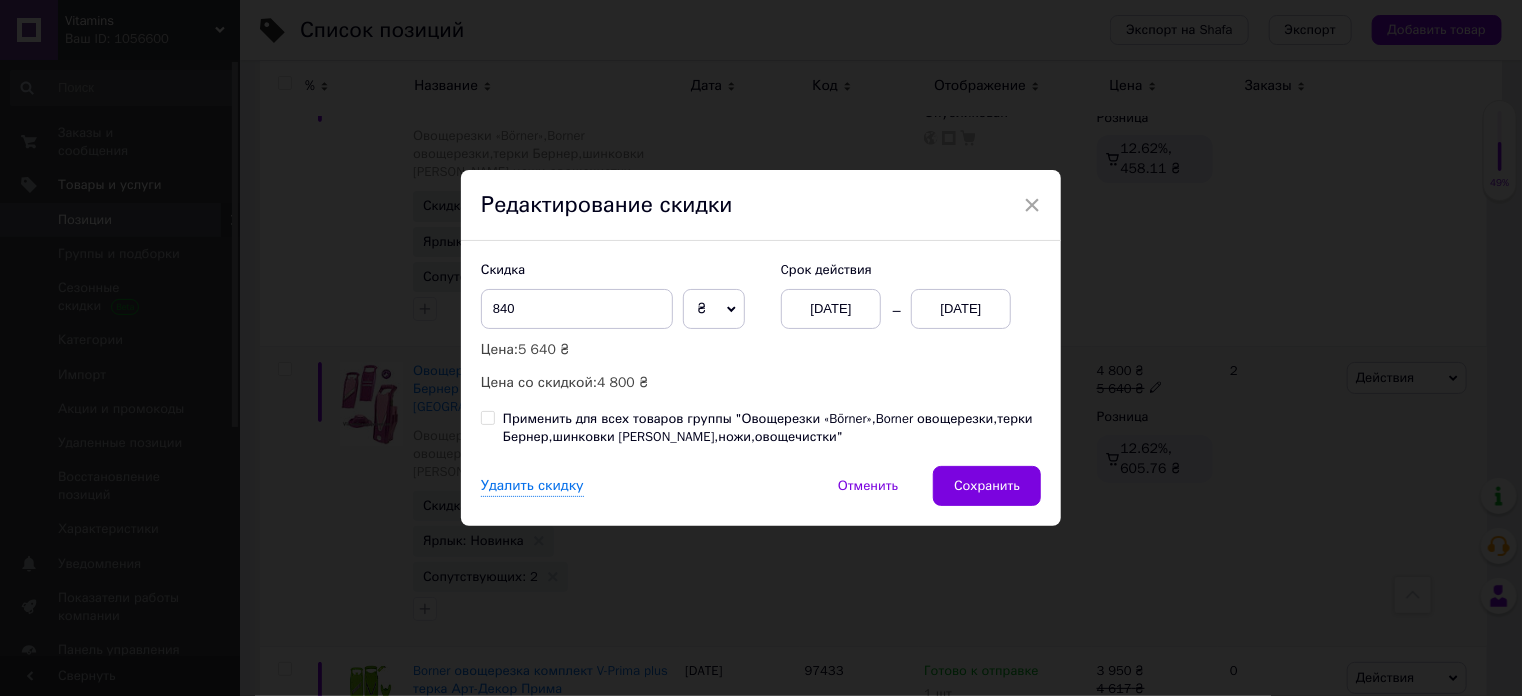 click on "[DATE]" at bounding box center (831, 309) 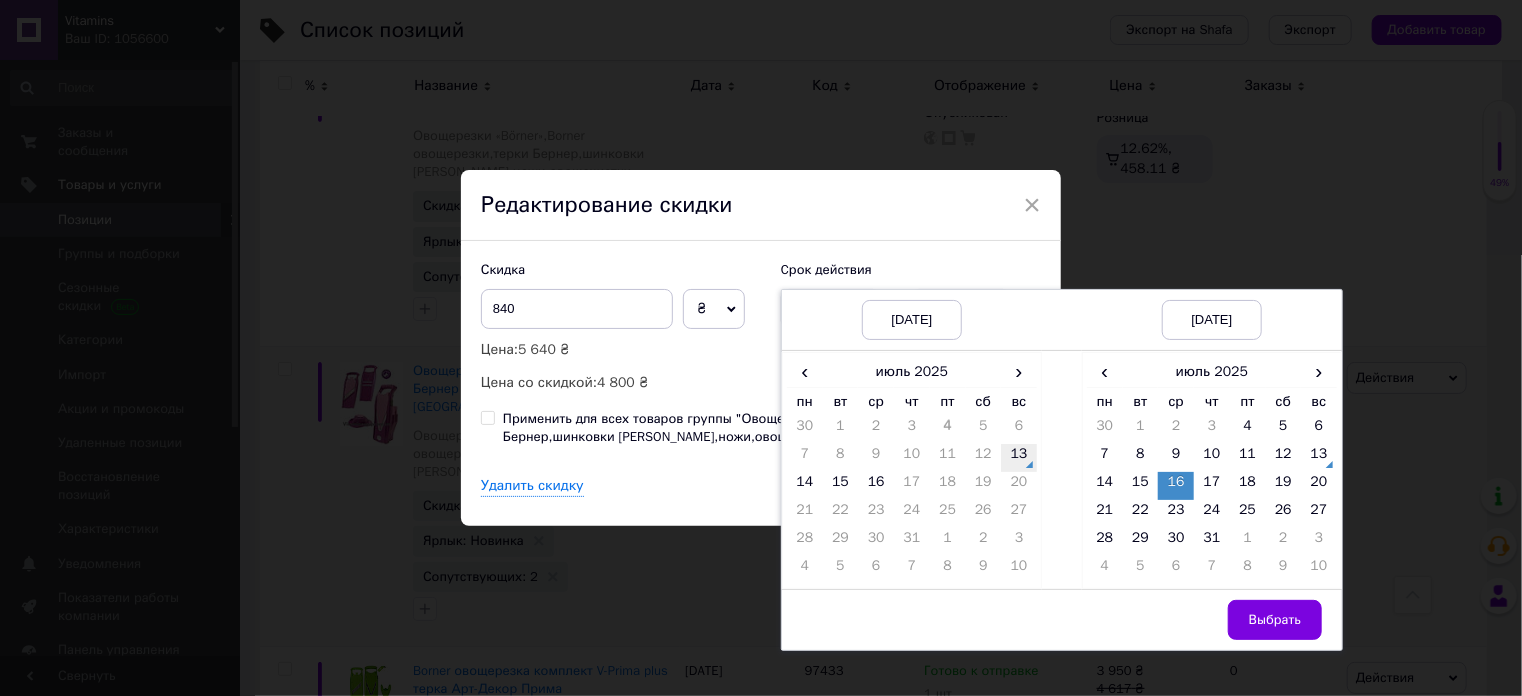 click on "13" at bounding box center (1019, 458) 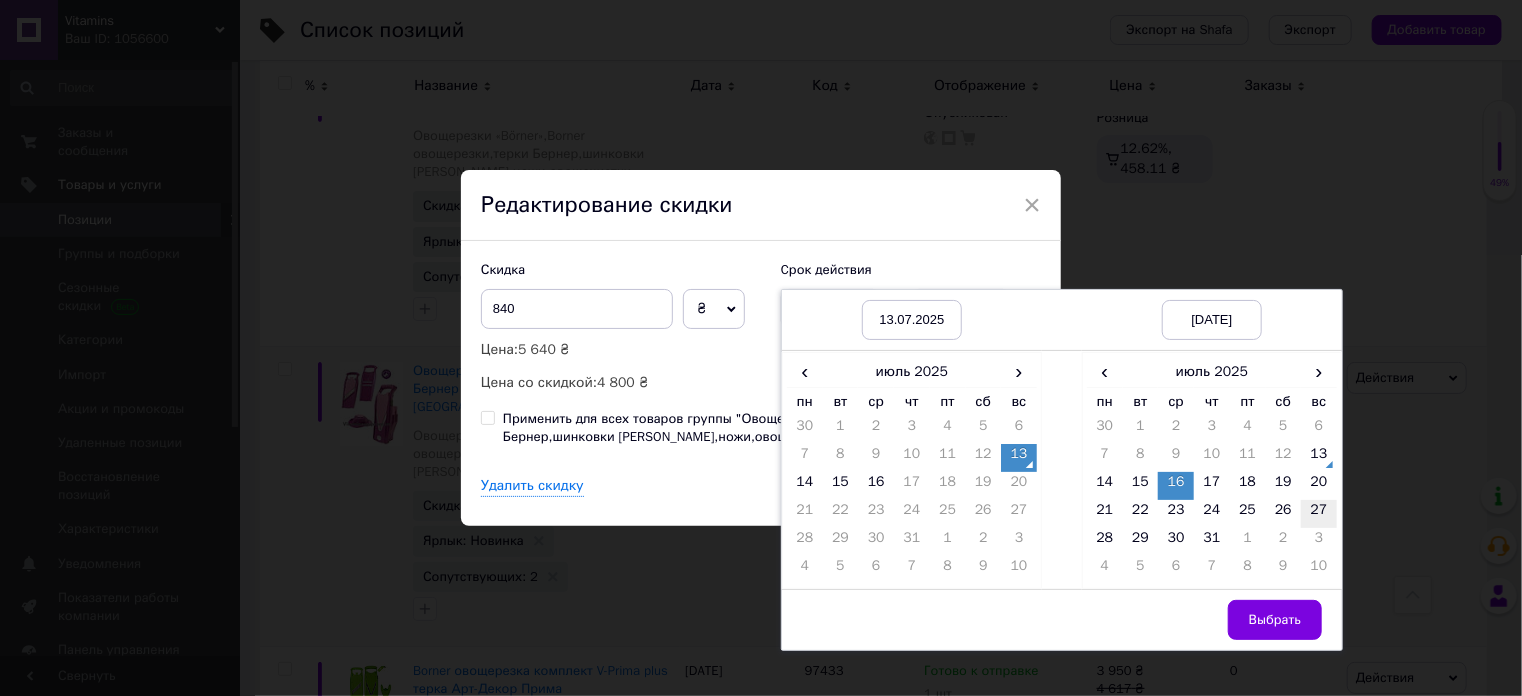 click on "27" at bounding box center (1319, 514) 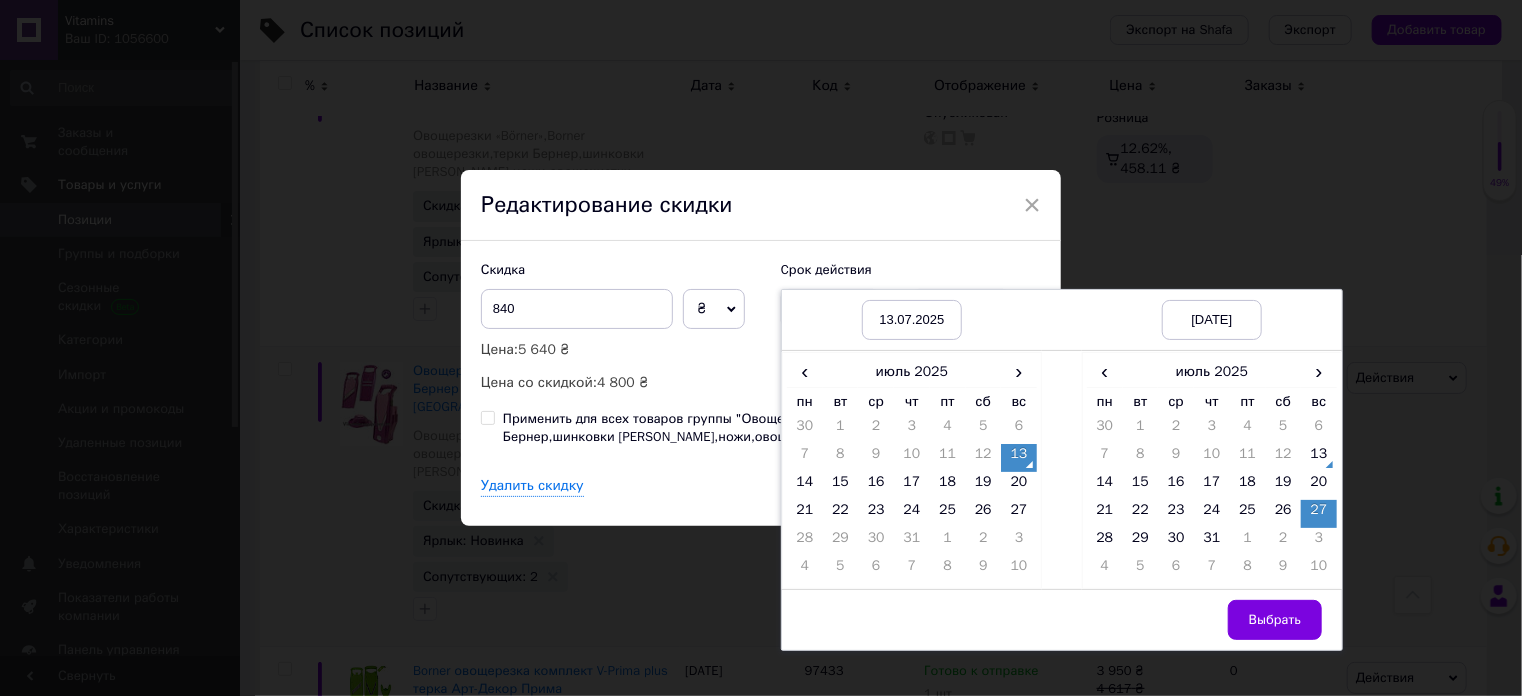 drag, startPoint x: 1316, startPoint y: 611, endPoint x: 1295, endPoint y: 607, distance: 21.377558 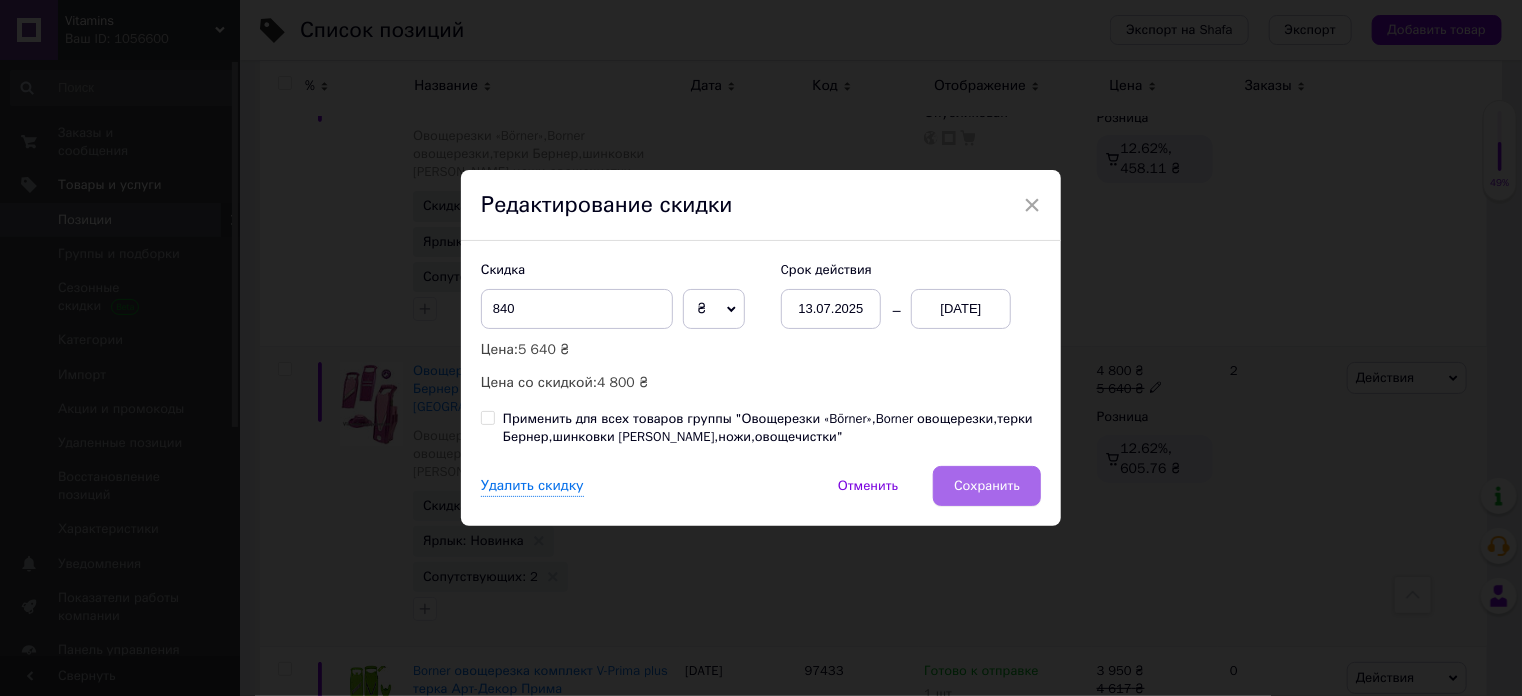 click on "Сохранить" at bounding box center [987, 486] 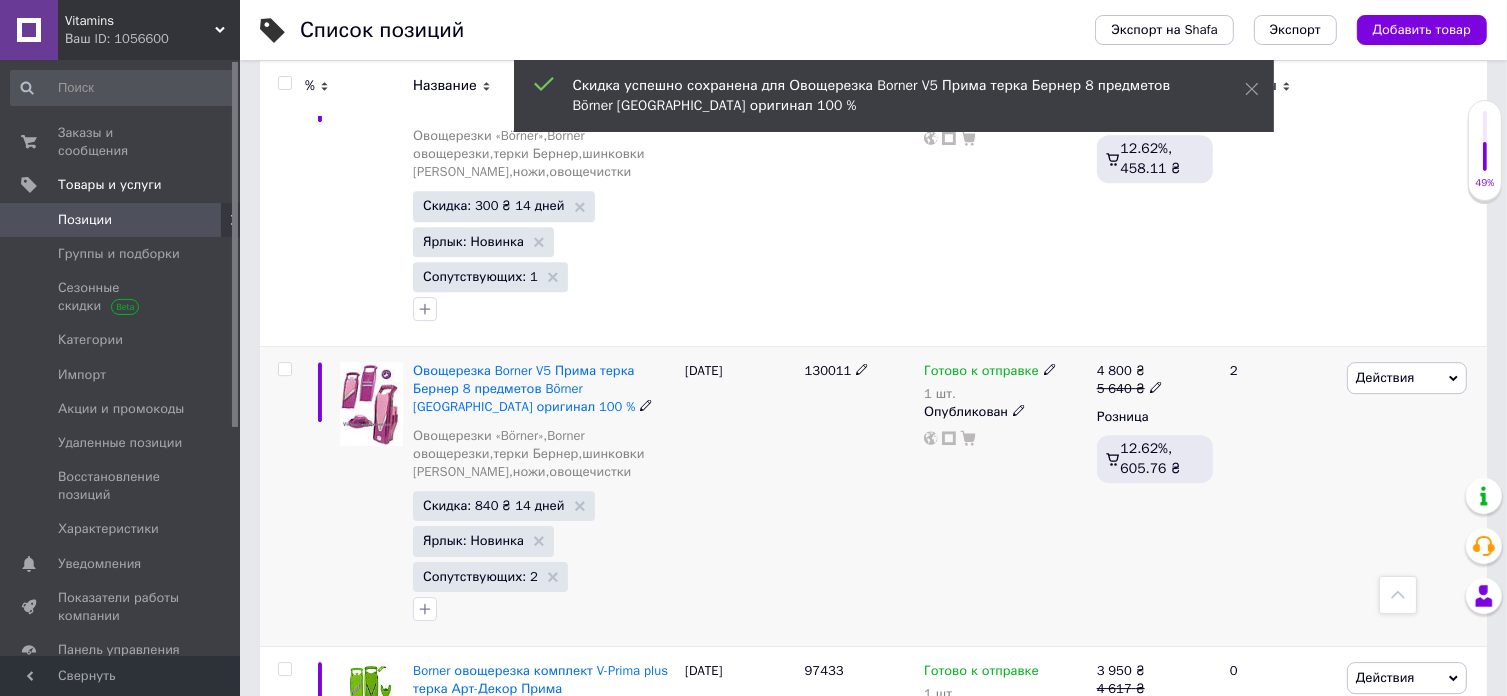 scroll, scrollTop: 0, scrollLeft: 1012, axis: horizontal 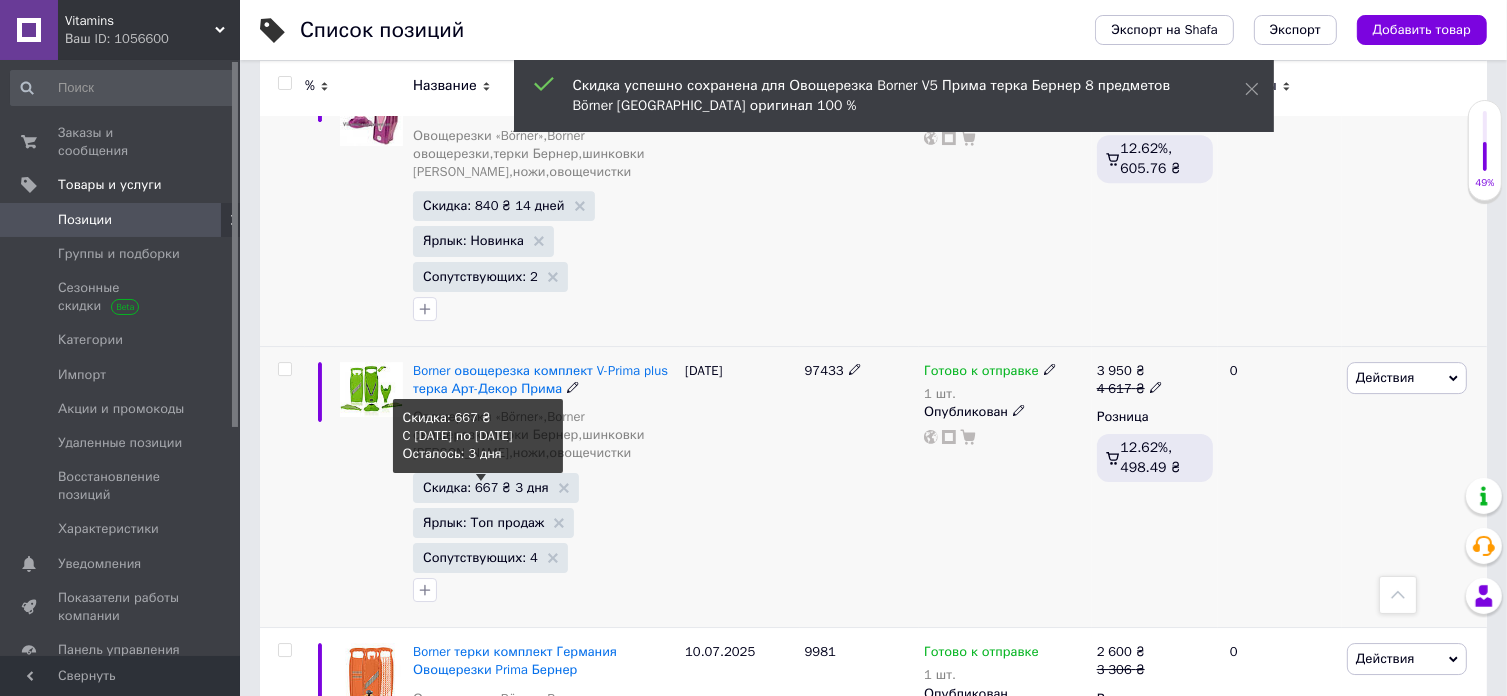 click on "Скидка: 667 ₴ 3 дня" at bounding box center [486, 487] 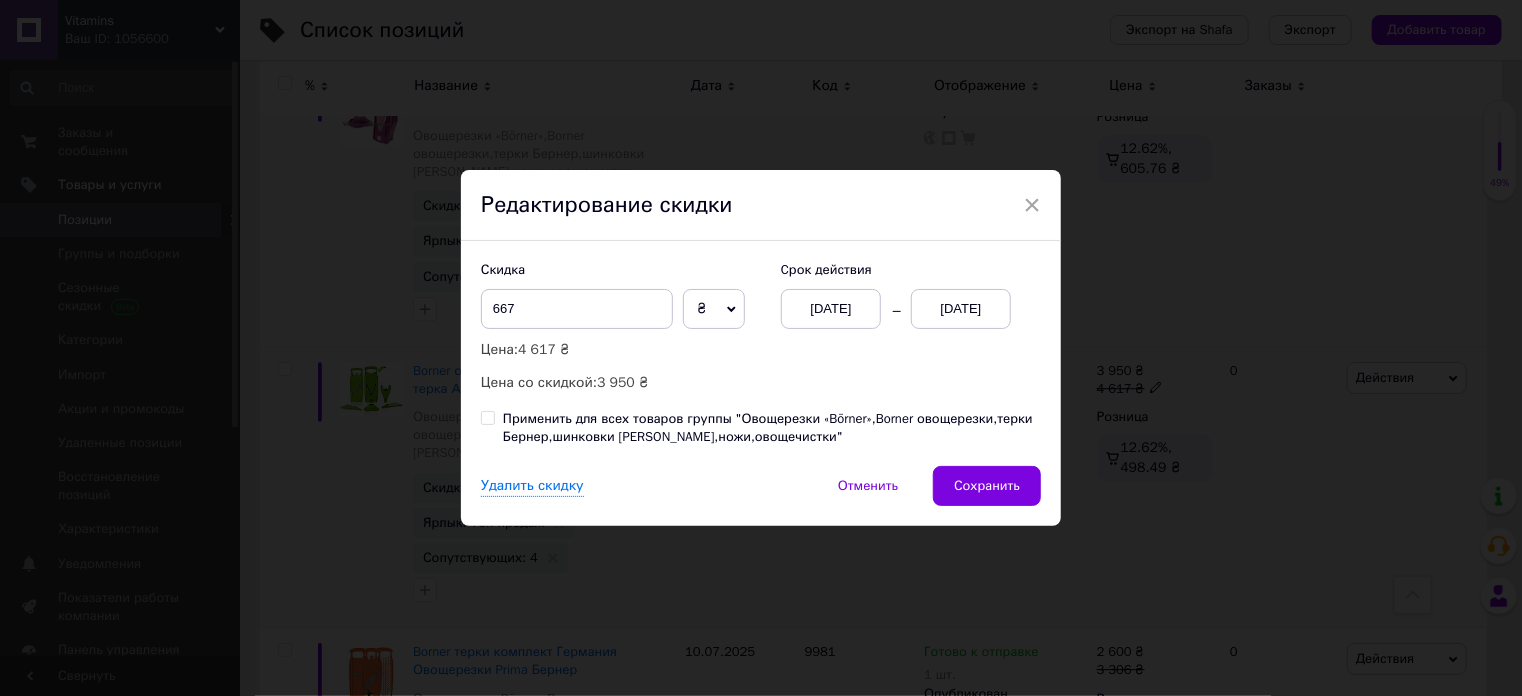 click on "[DATE]" at bounding box center (831, 309) 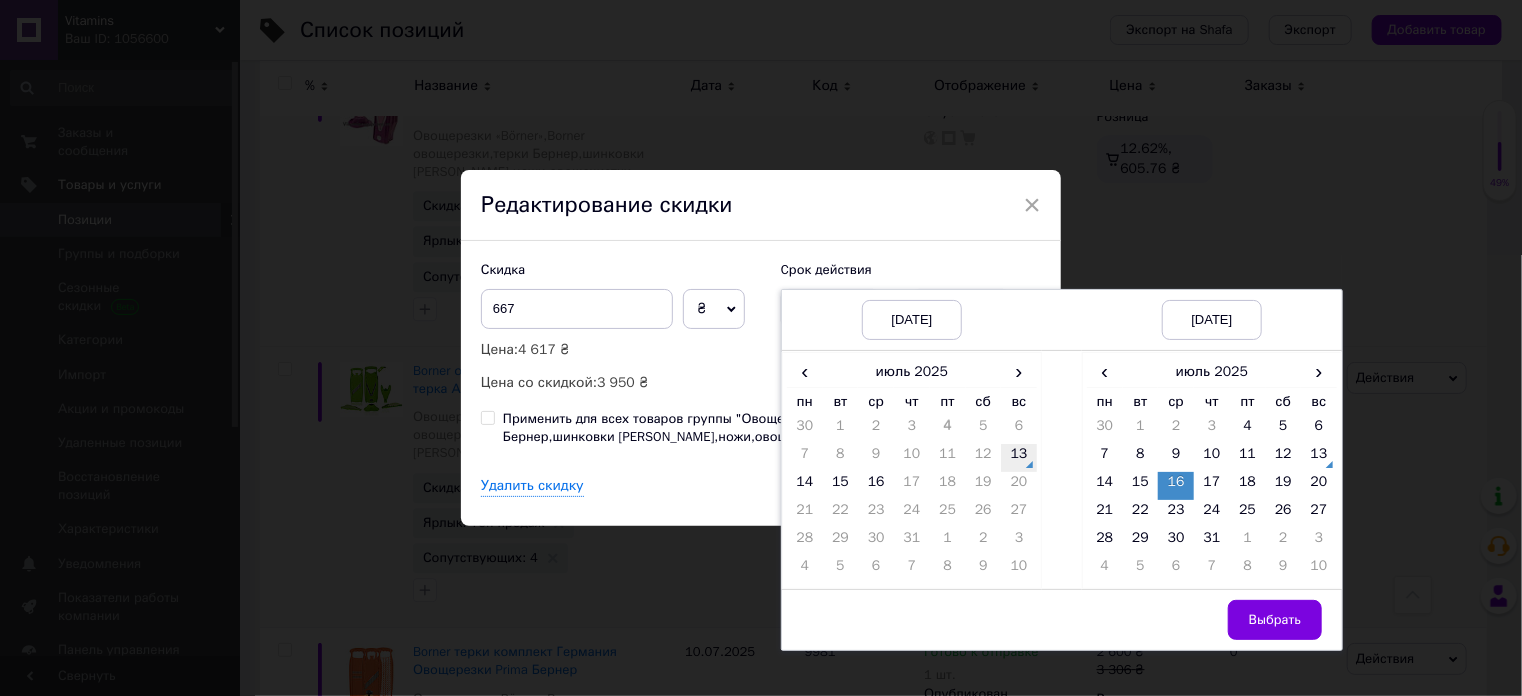 click on "13" at bounding box center (1019, 458) 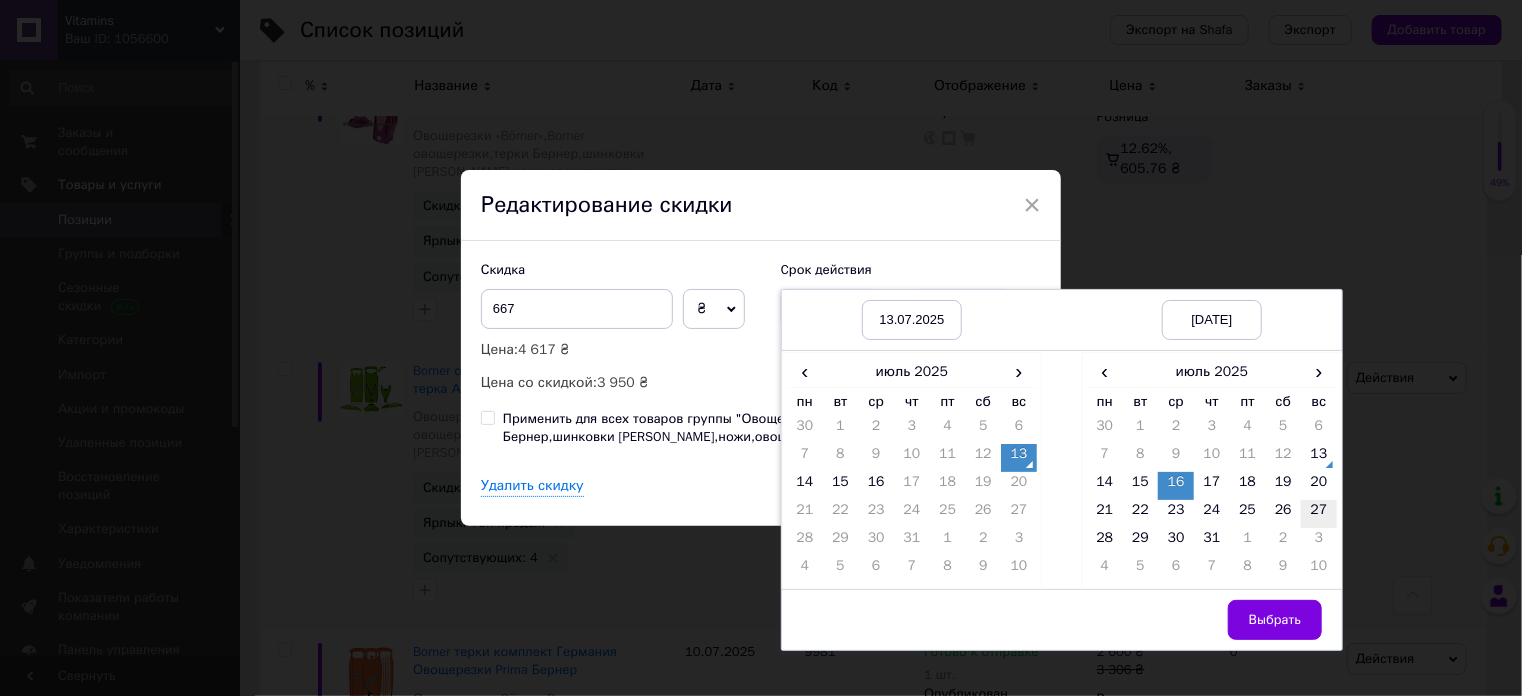 click on "27" at bounding box center [1319, 514] 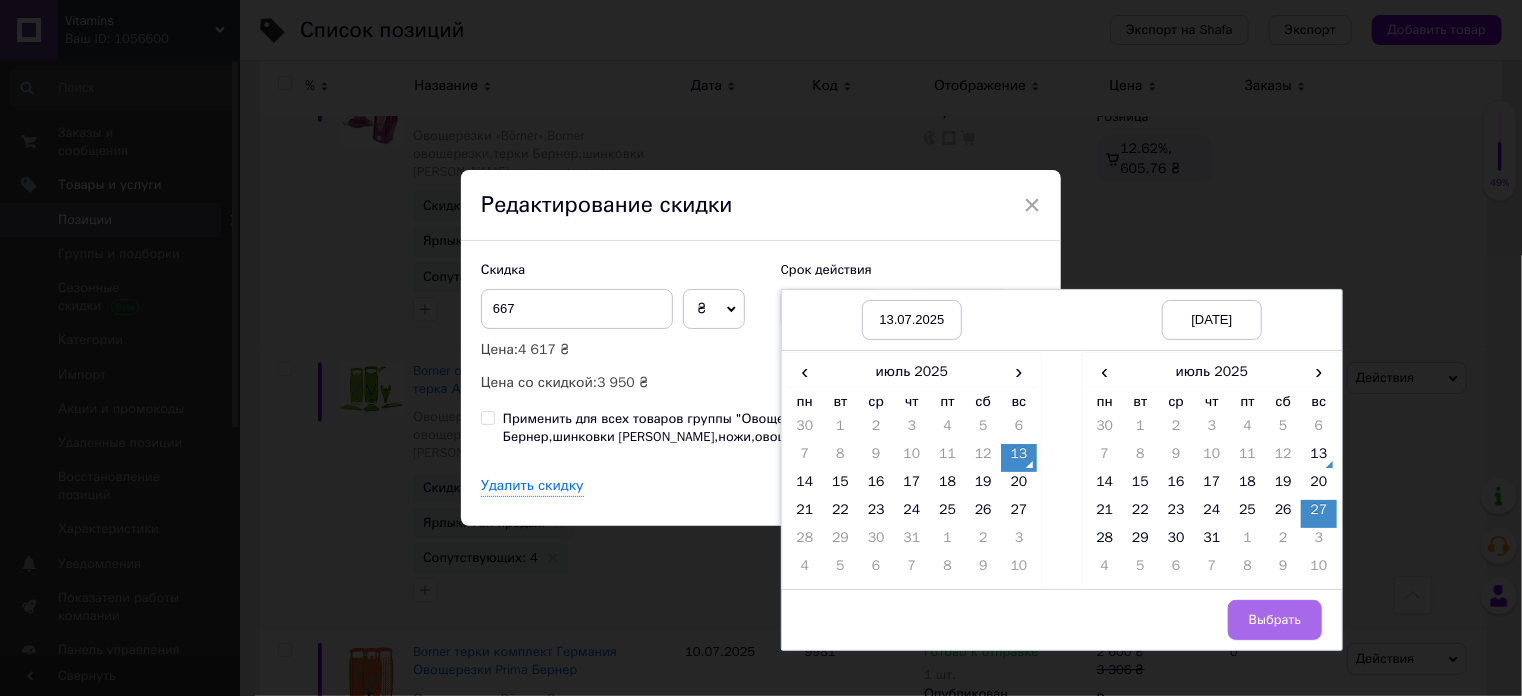 click on "Выбрать" at bounding box center [1275, 620] 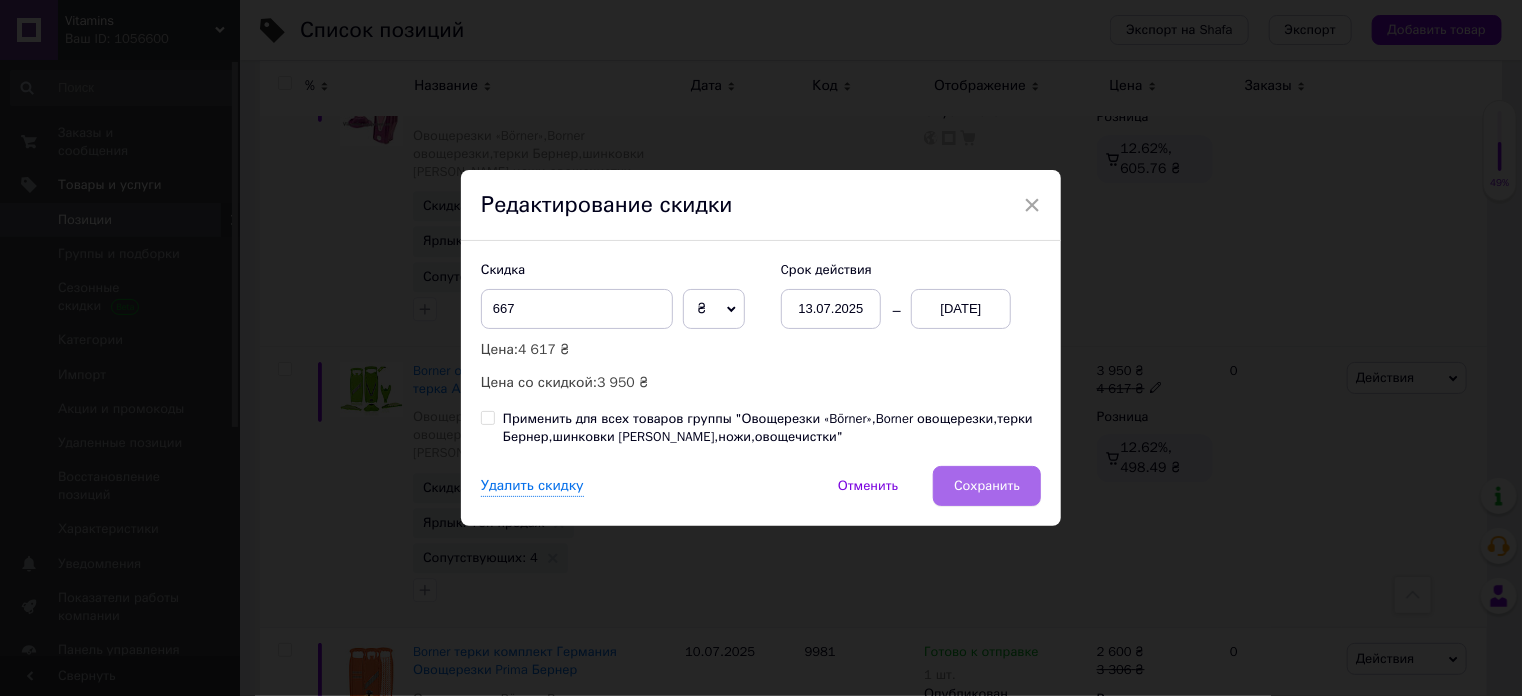 click on "Сохранить" at bounding box center (987, 486) 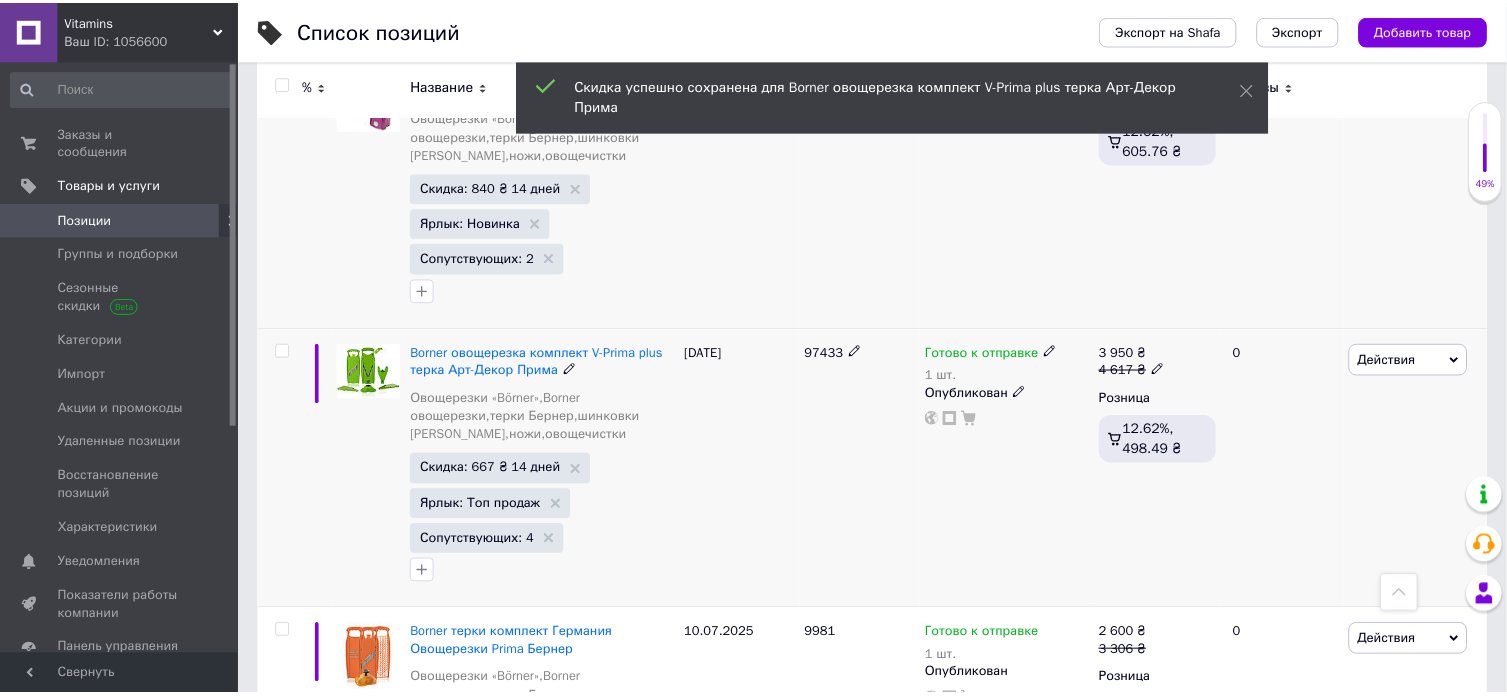 scroll, scrollTop: 0, scrollLeft: 1012, axis: horizontal 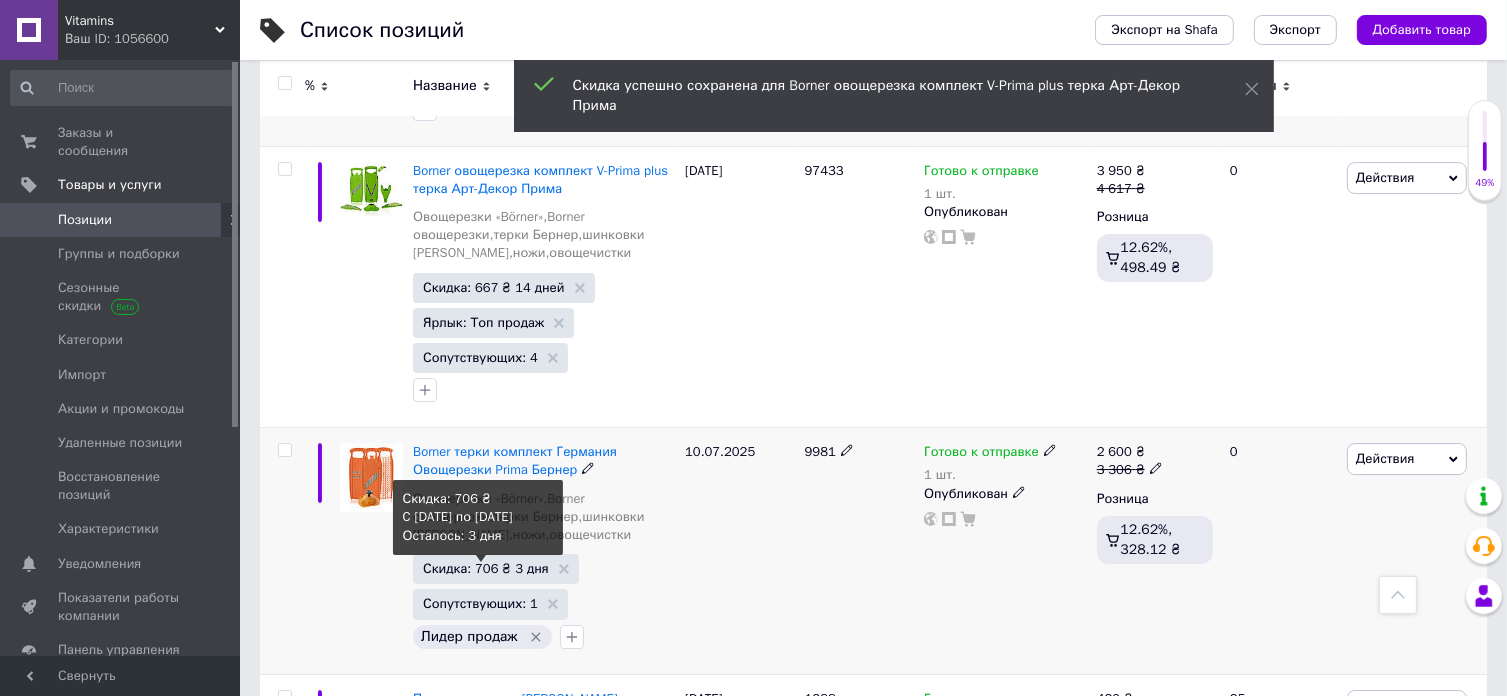 click on "Скидка: 706 ₴ 3 дня" at bounding box center (486, 568) 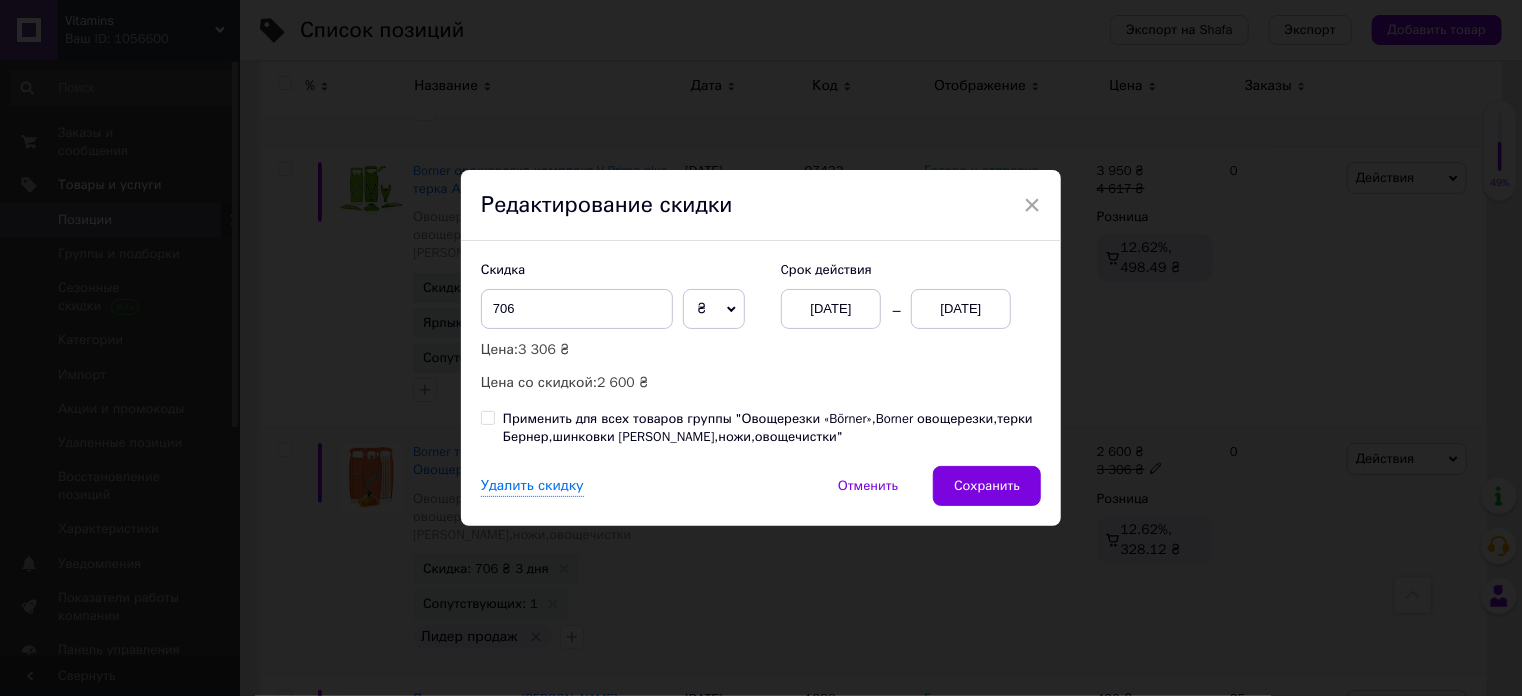 click on "[DATE]" at bounding box center [831, 309] 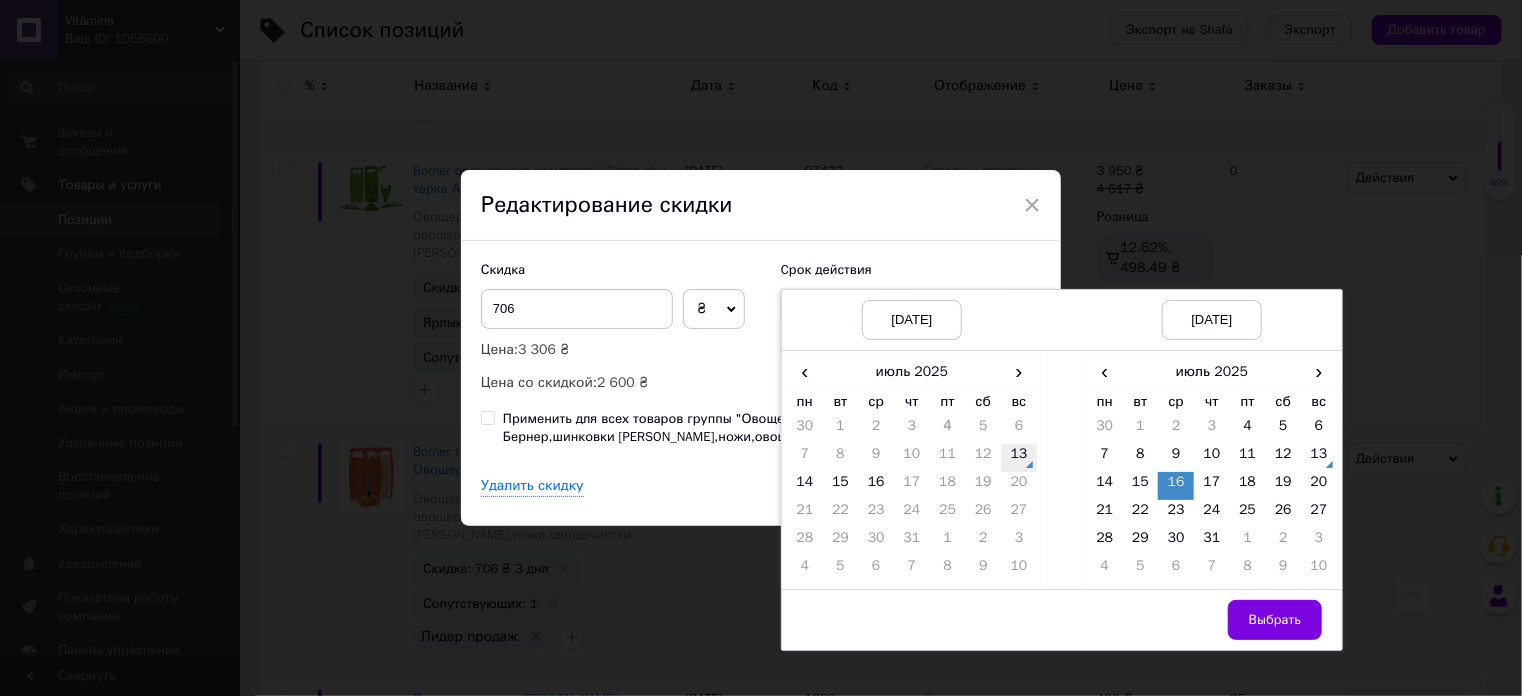 click on "13" at bounding box center (1019, 458) 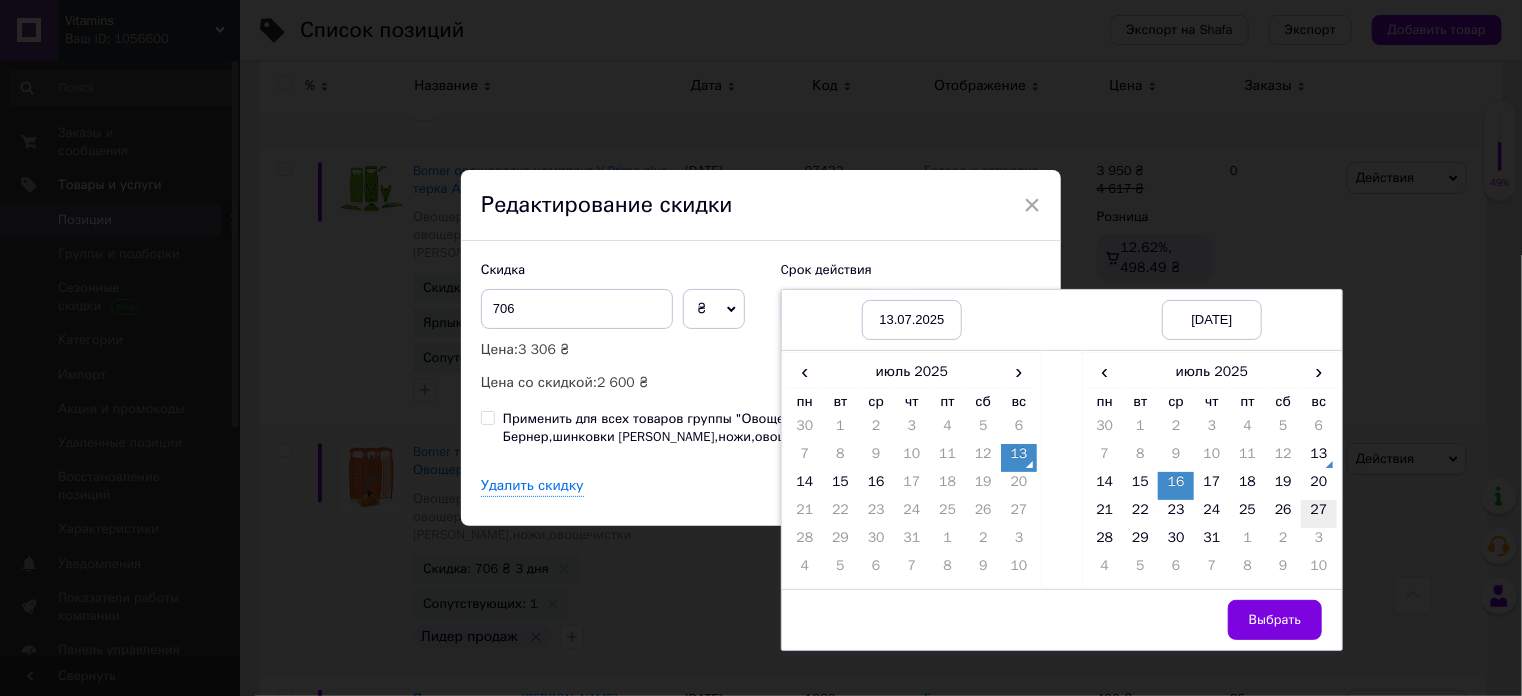 click on "27" at bounding box center [1319, 514] 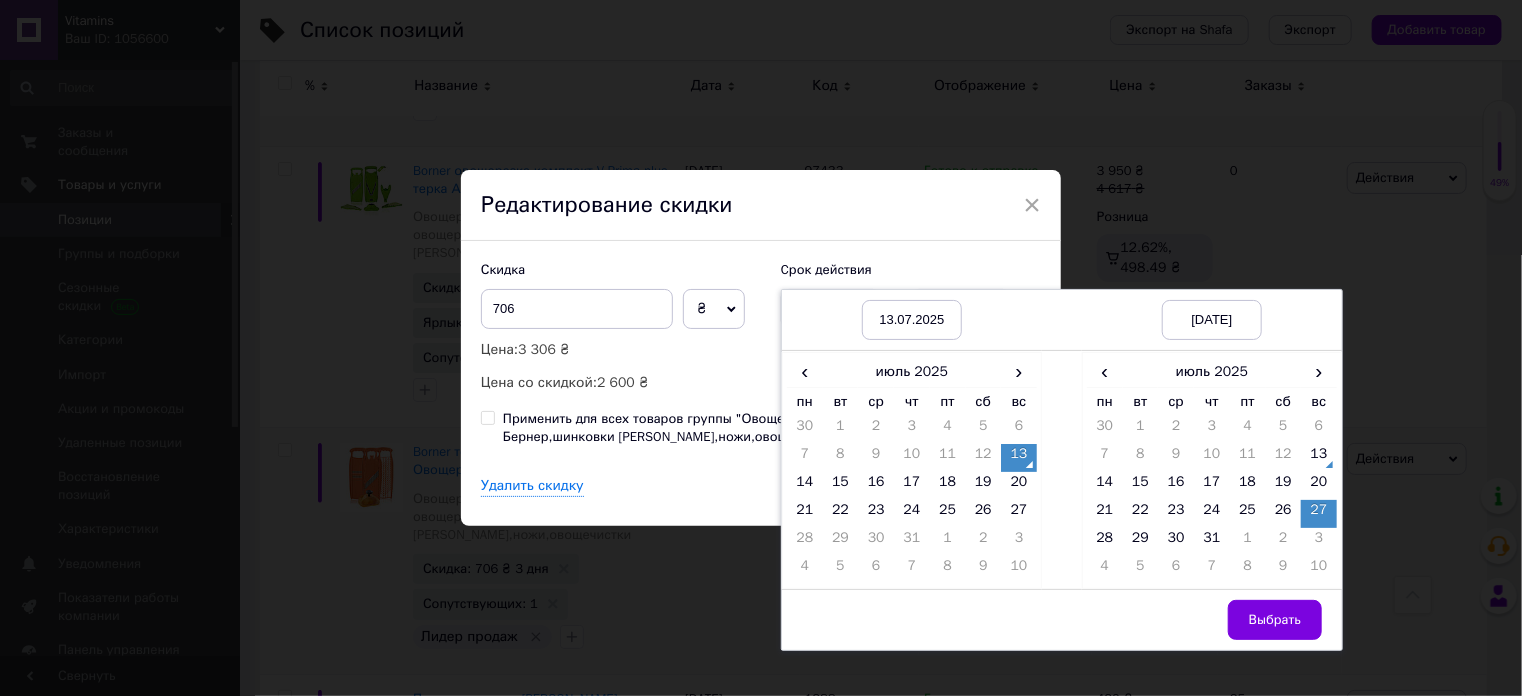 drag, startPoint x: 1305, startPoint y: 615, endPoint x: 1293, endPoint y: 595, distance: 23.323807 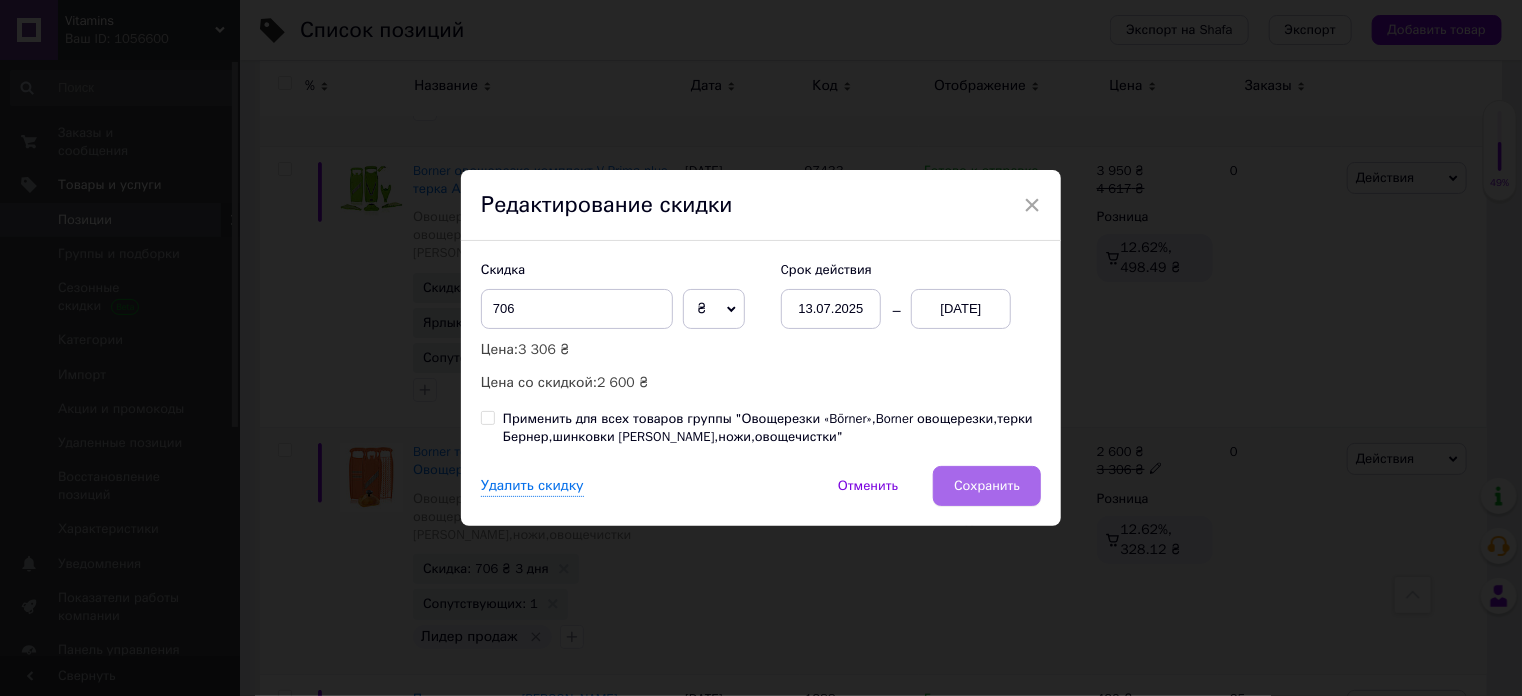 click on "Сохранить" at bounding box center (987, 486) 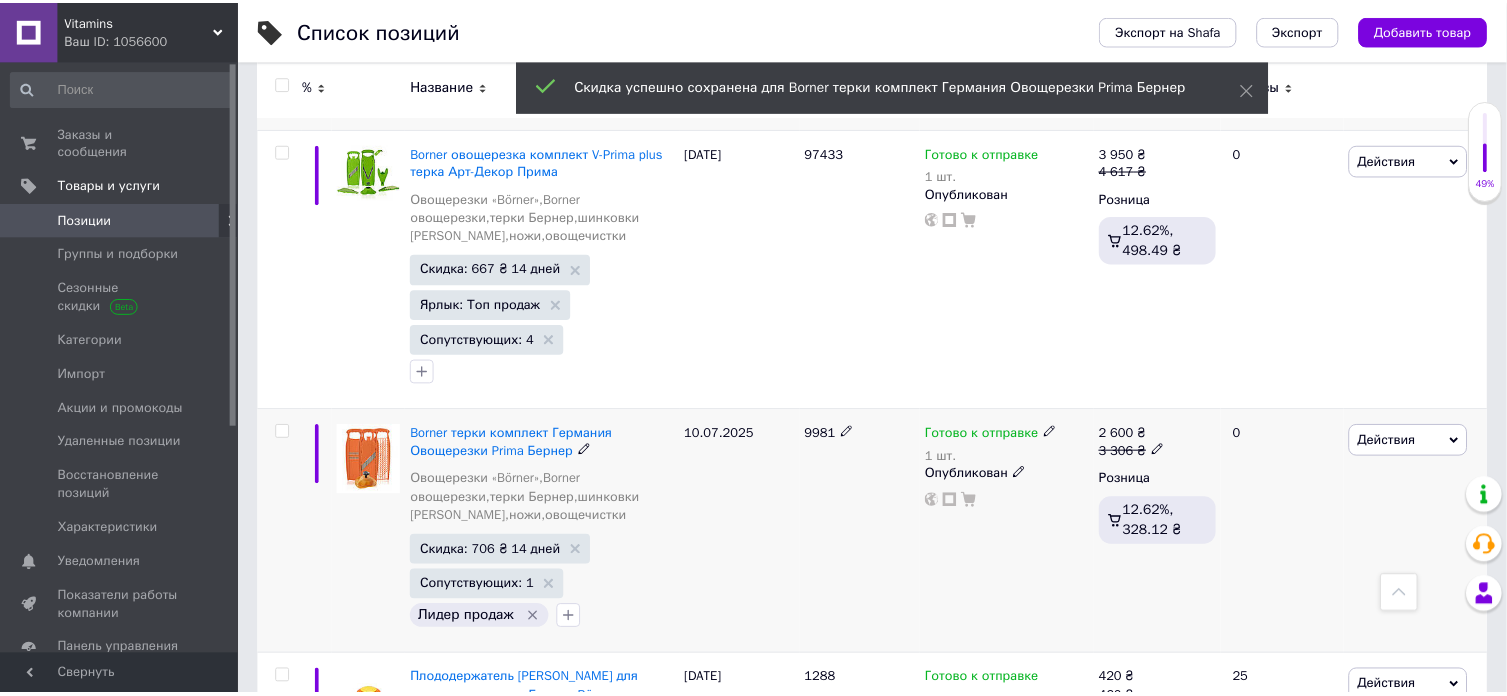 scroll, scrollTop: 0, scrollLeft: 1012, axis: horizontal 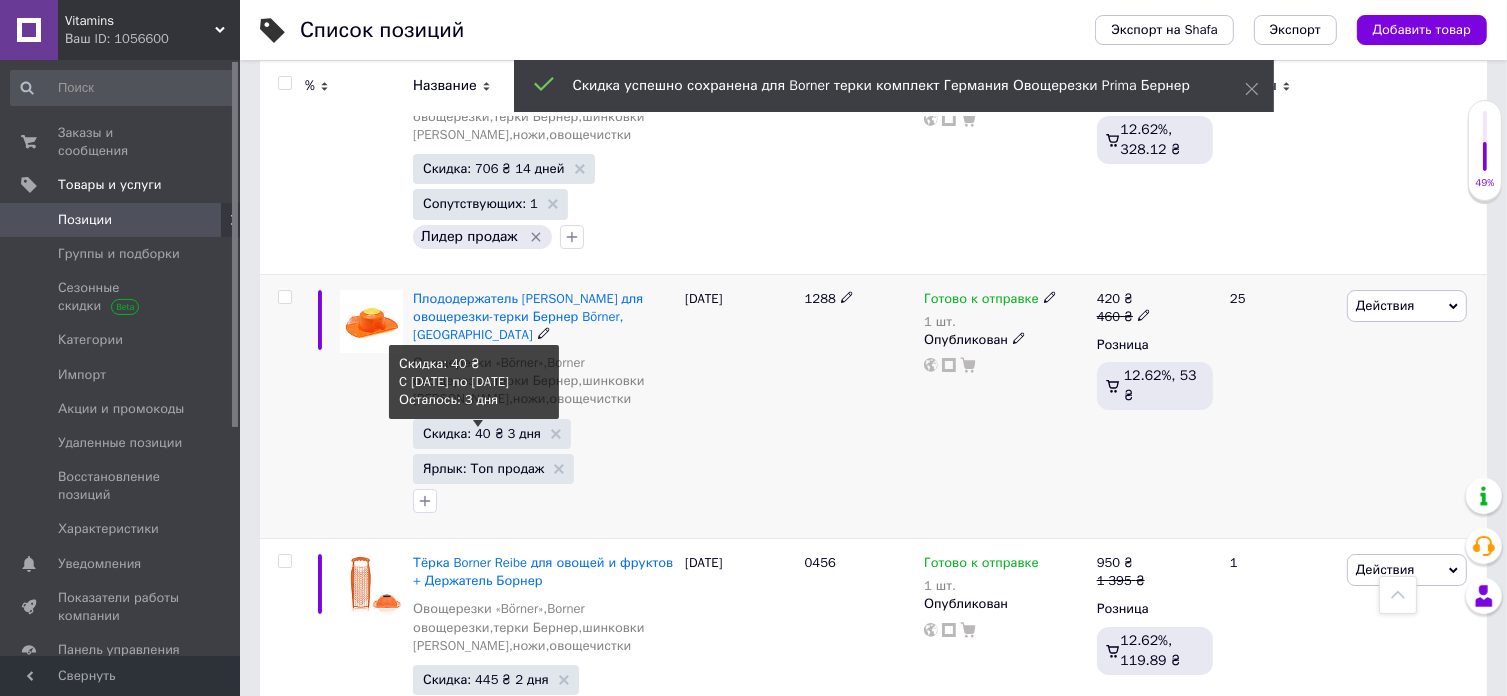 click on "Скидка: 40 ₴ 3 дня" at bounding box center (482, 433) 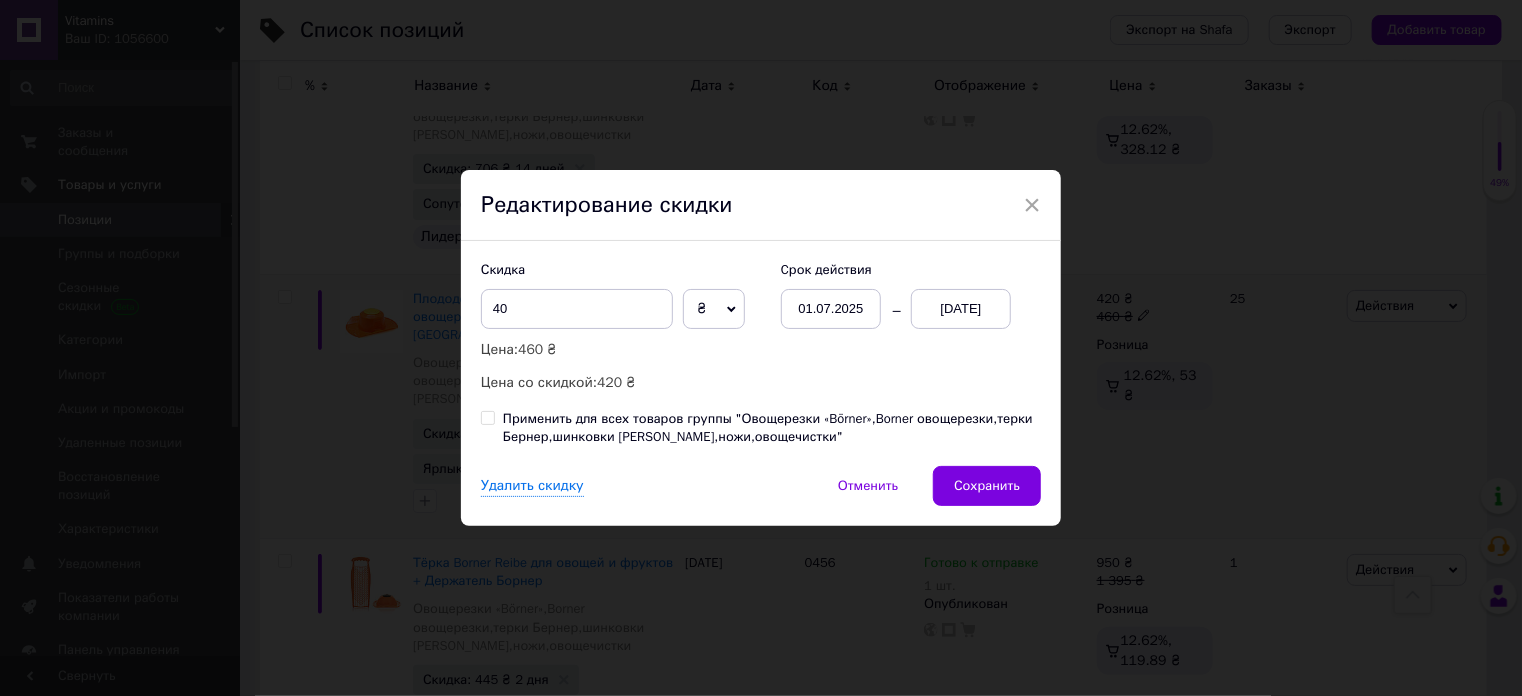 click on "01.07.2025" at bounding box center (831, 309) 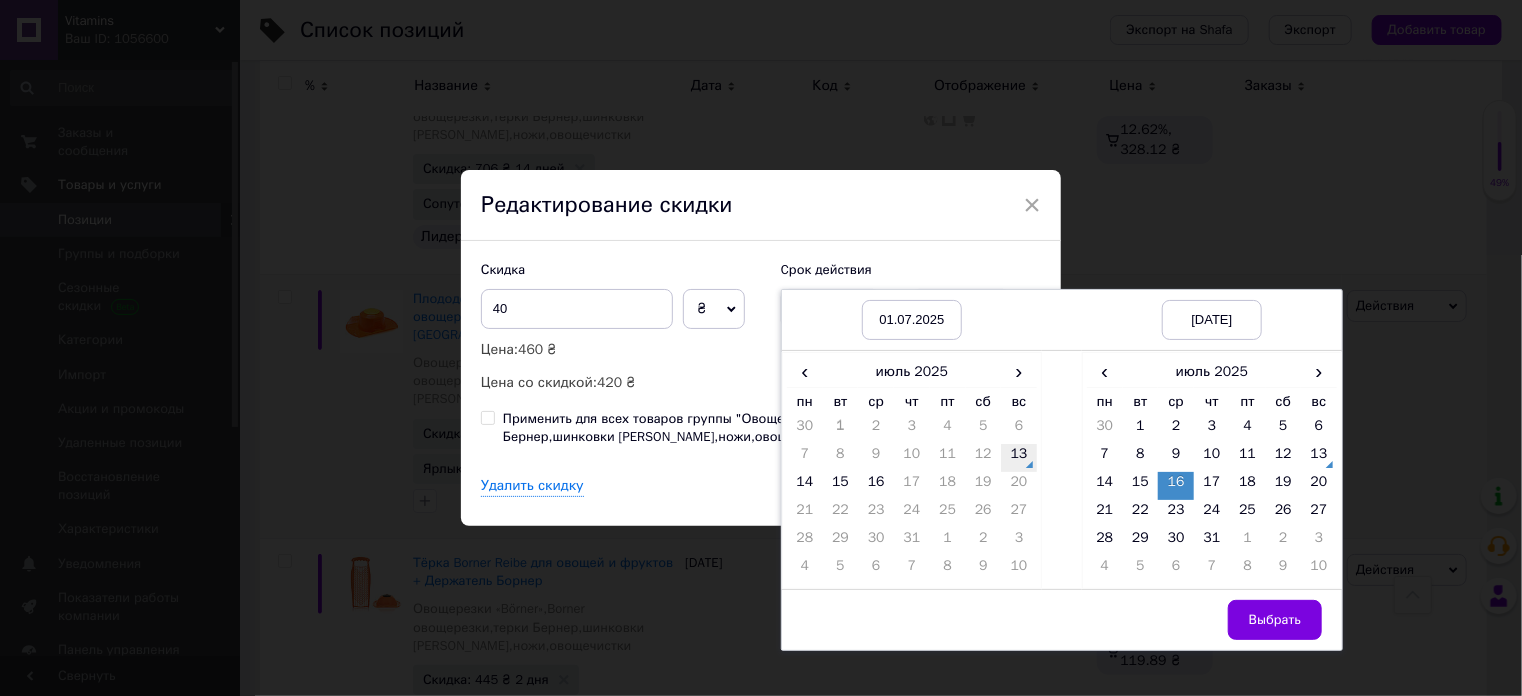 click on "13" at bounding box center (1019, 458) 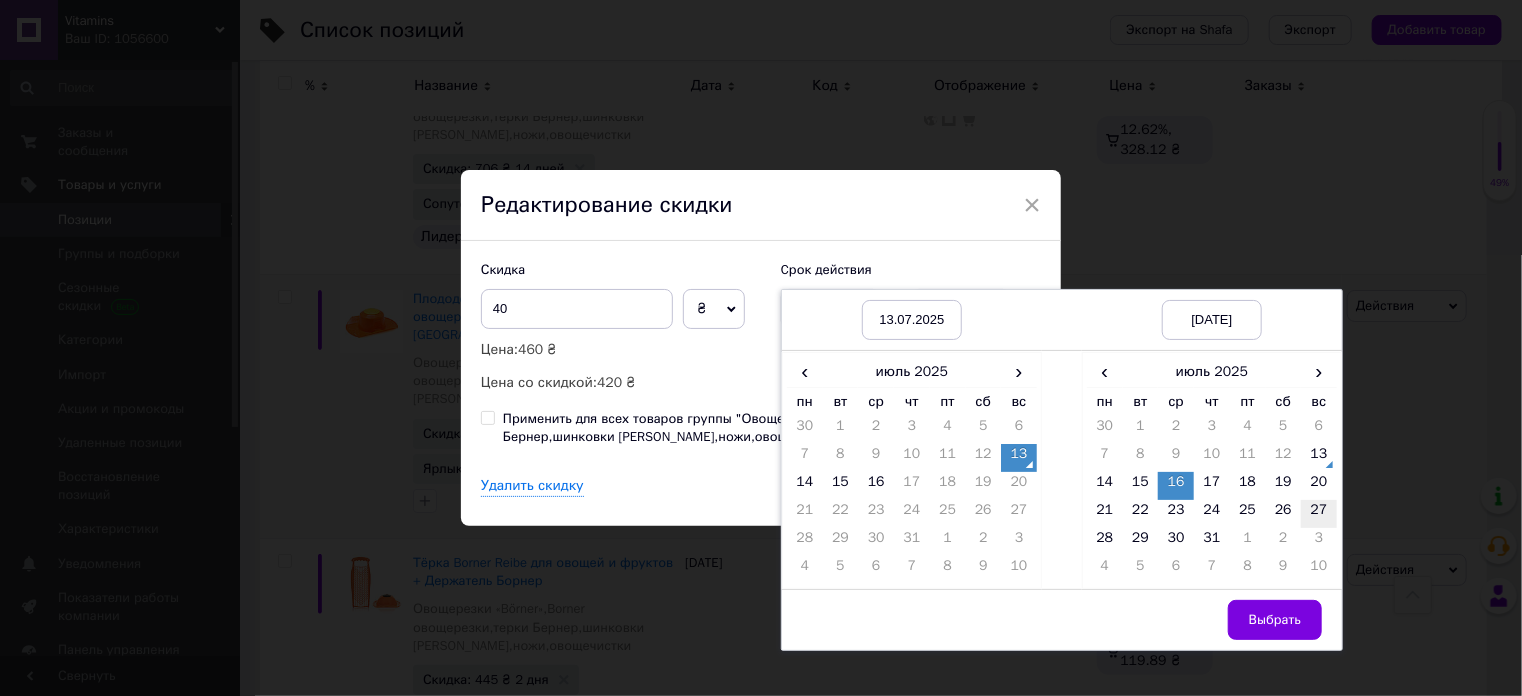 click on "27" at bounding box center (1319, 514) 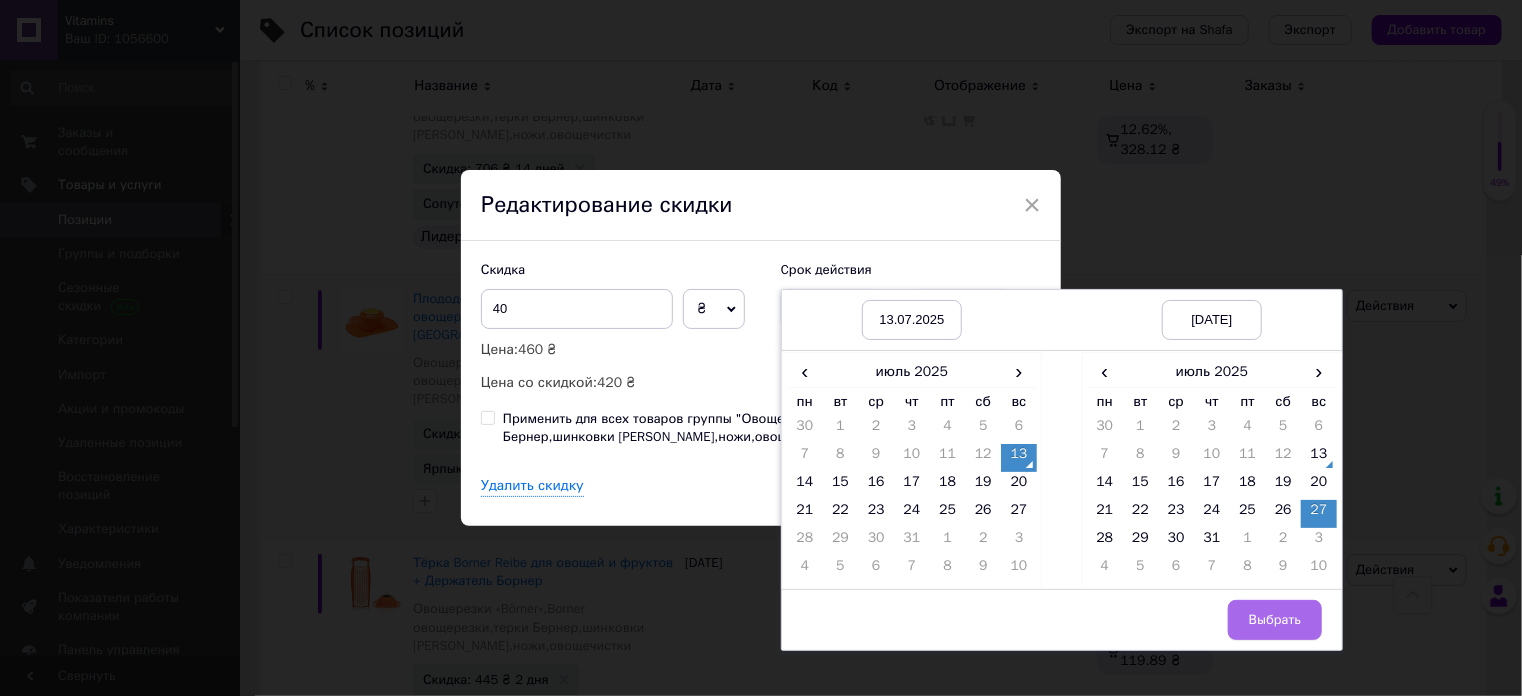 click on "Выбрать" at bounding box center [1275, 620] 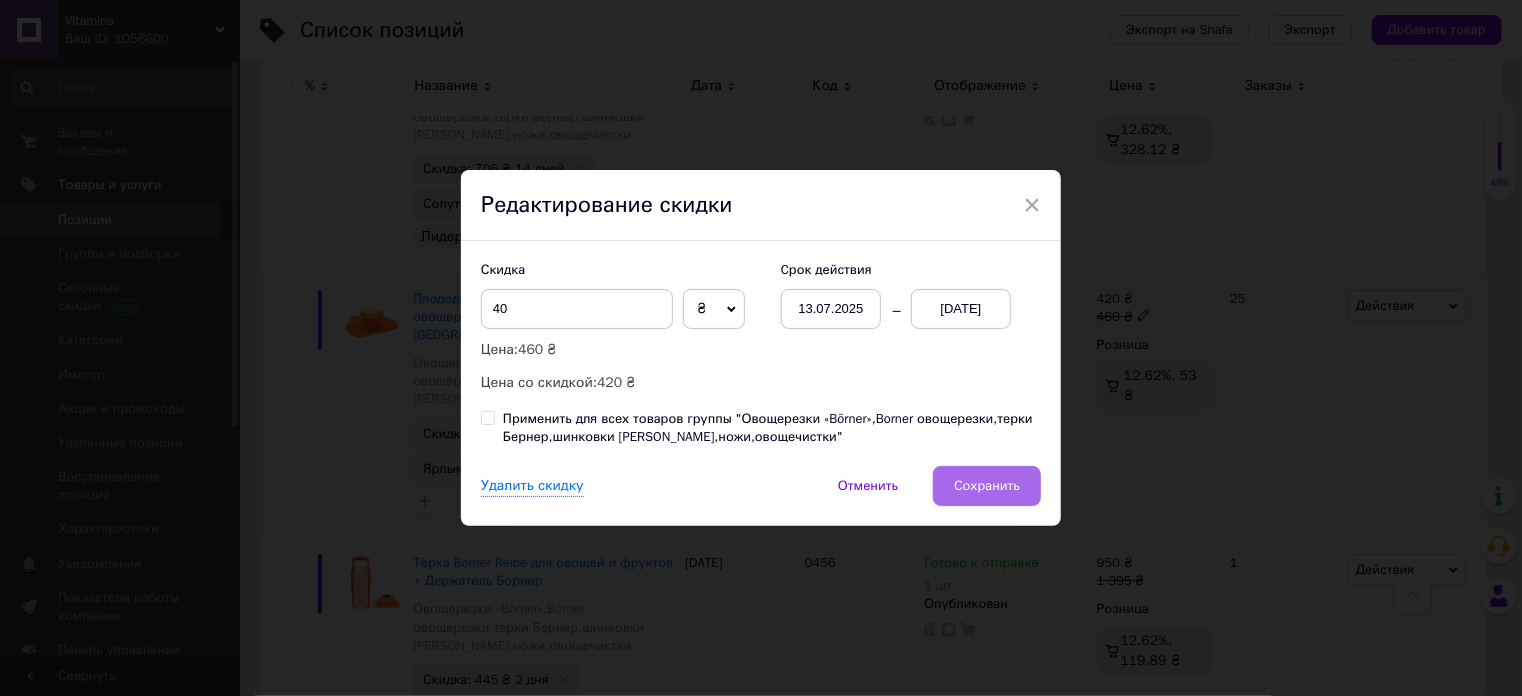 click on "Сохранить" at bounding box center [987, 486] 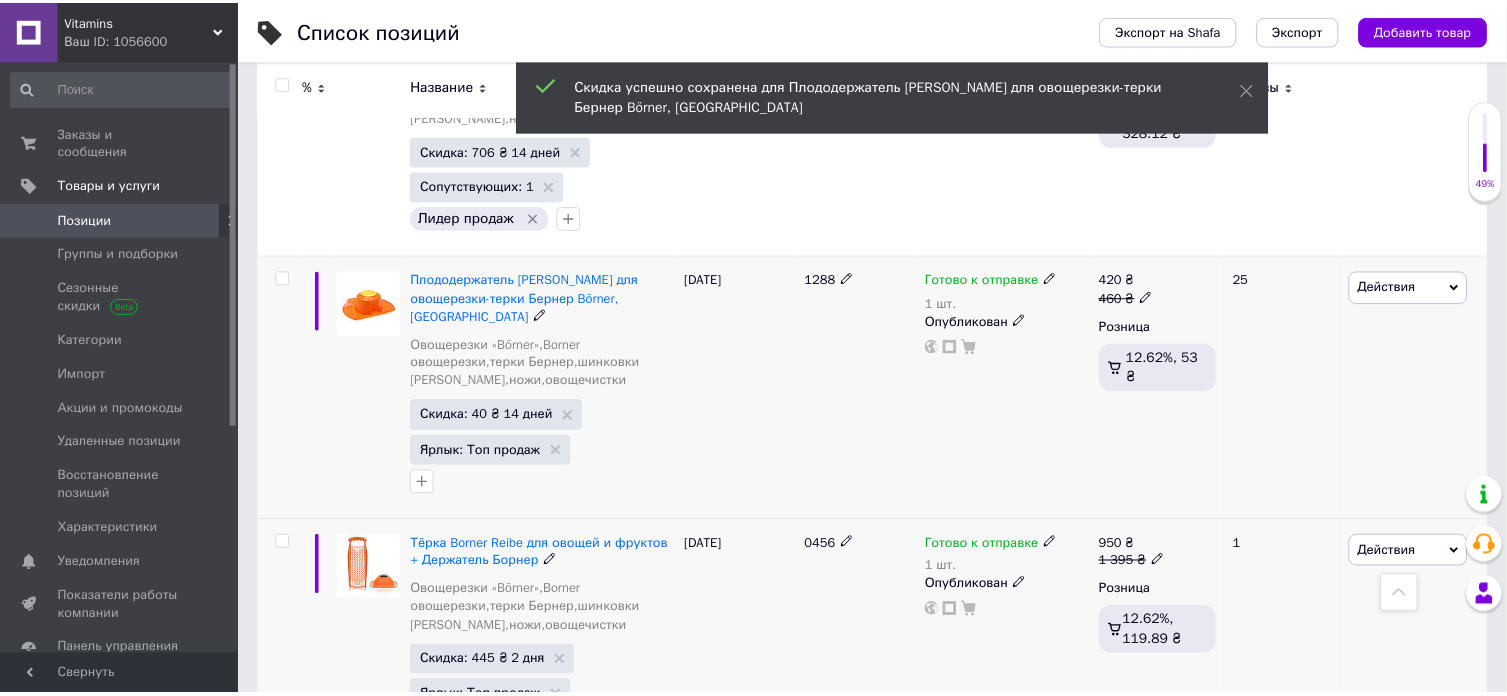 scroll, scrollTop: 0, scrollLeft: 1012, axis: horizontal 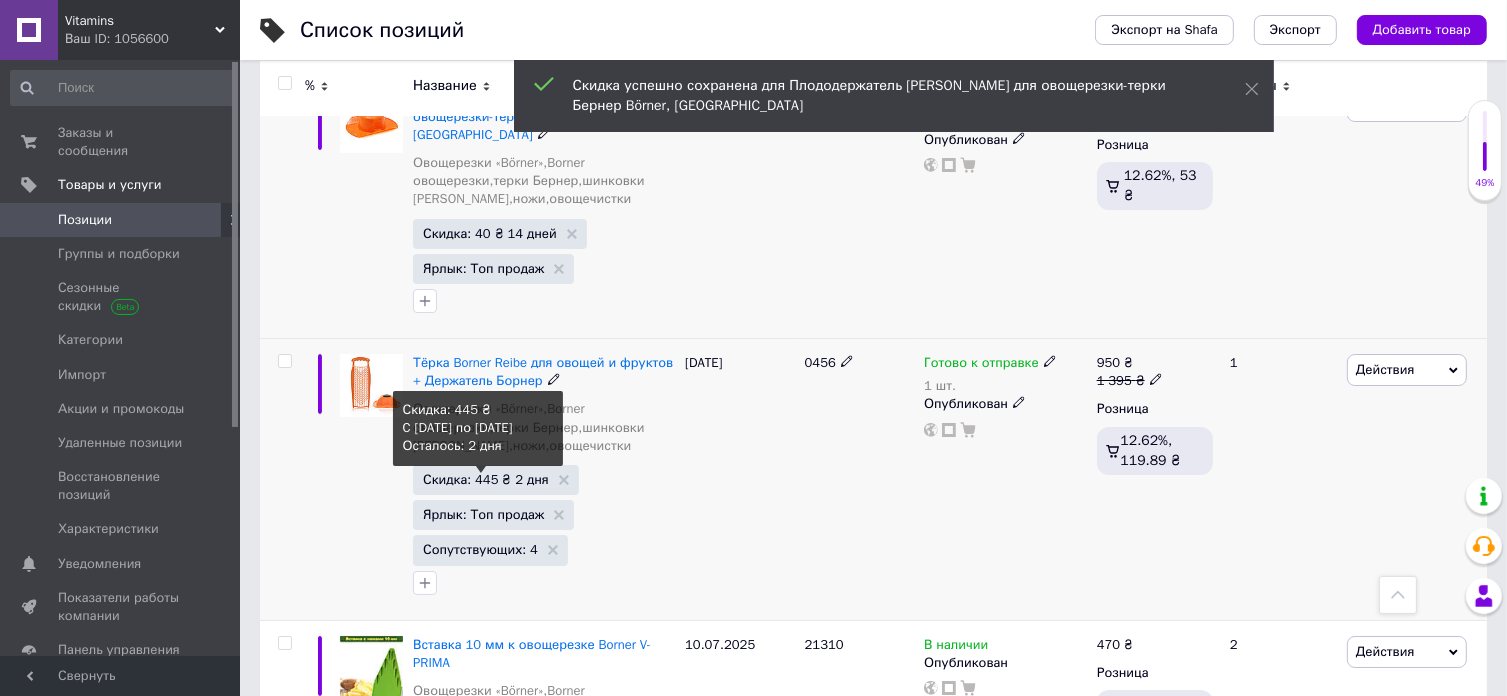 click on "Скидка: 445 ₴ 2 дня" at bounding box center (486, 479) 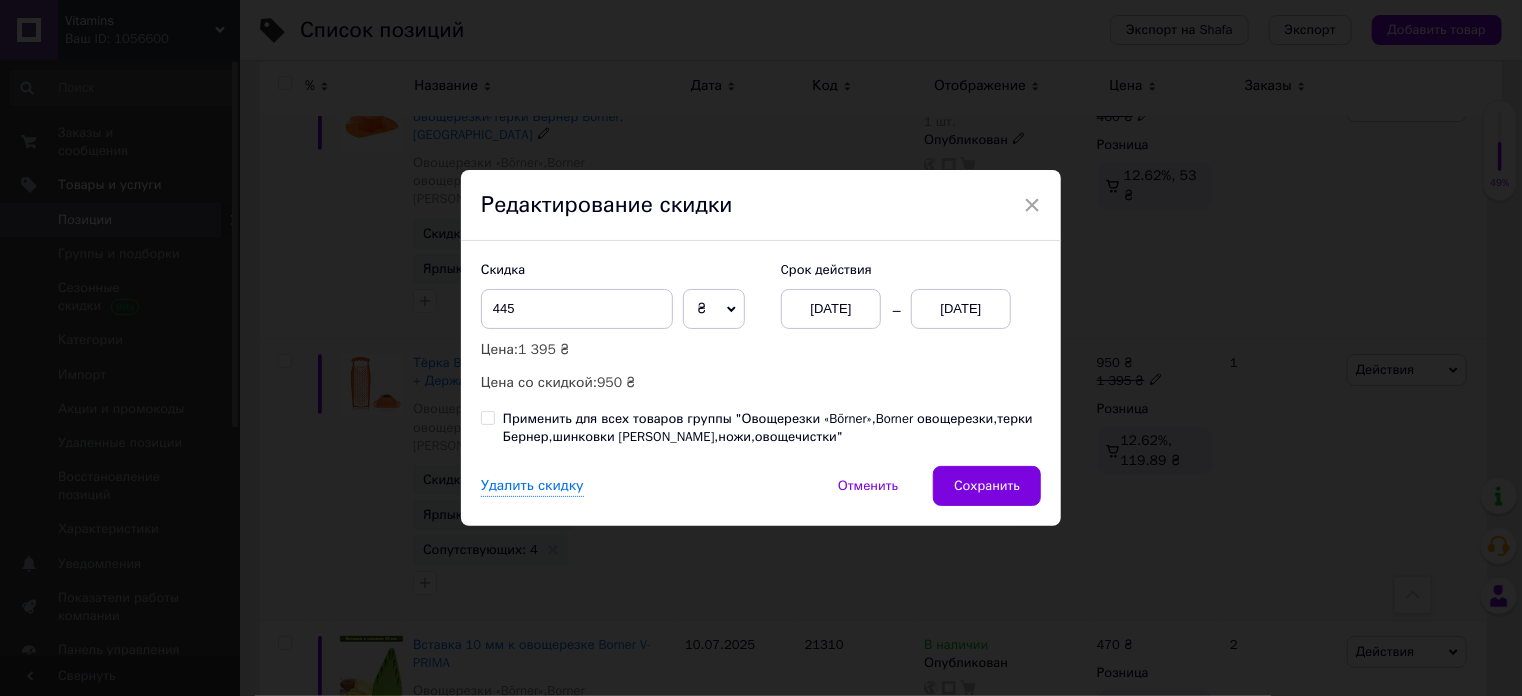 click on "[DATE]" at bounding box center [831, 309] 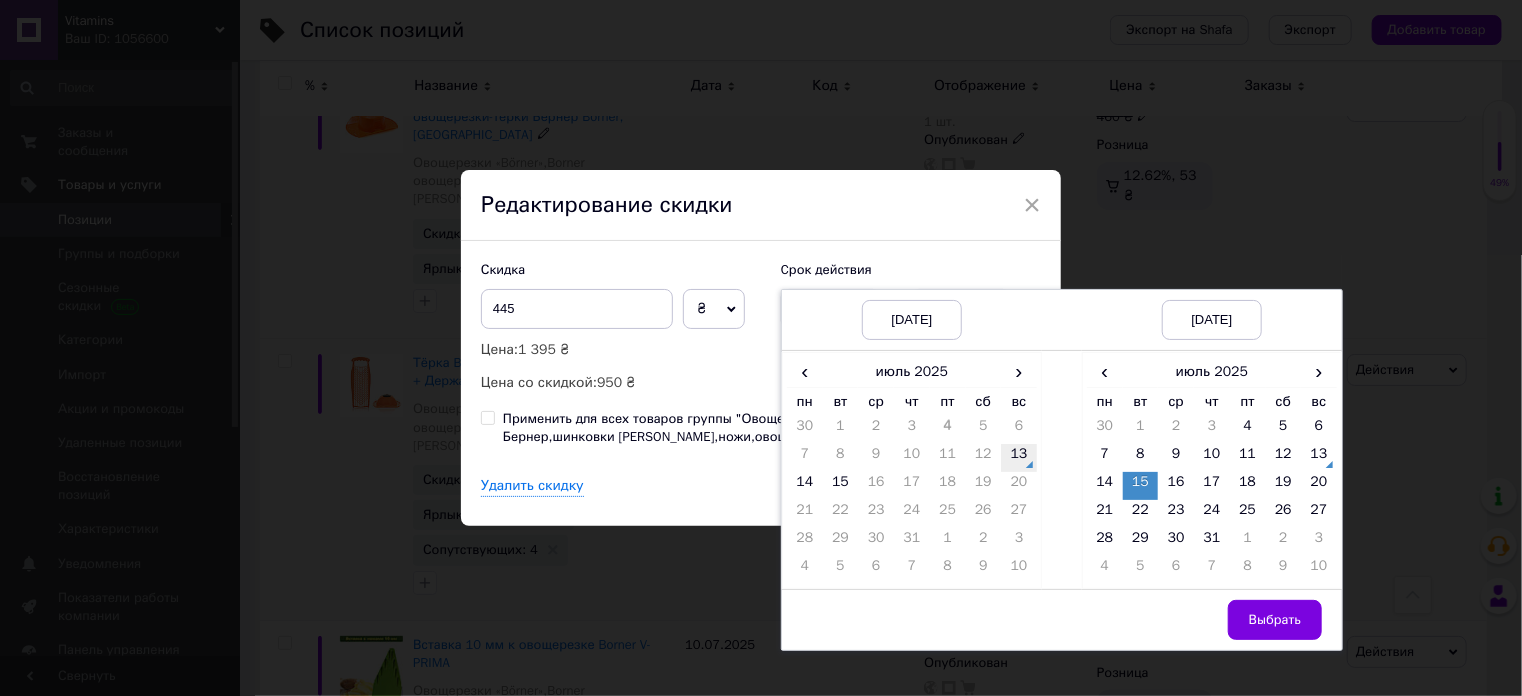 click on "13" at bounding box center (1019, 458) 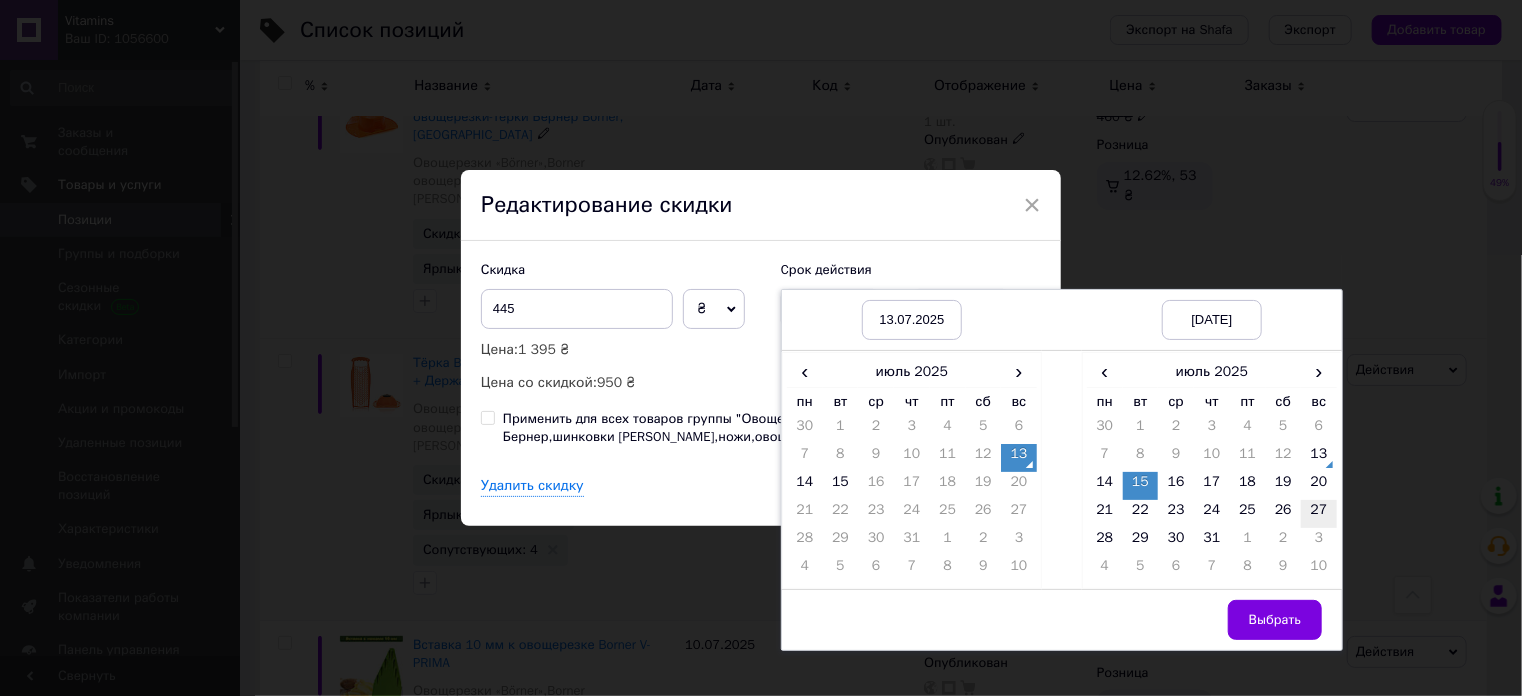 click on "27" at bounding box center [1319, 514] 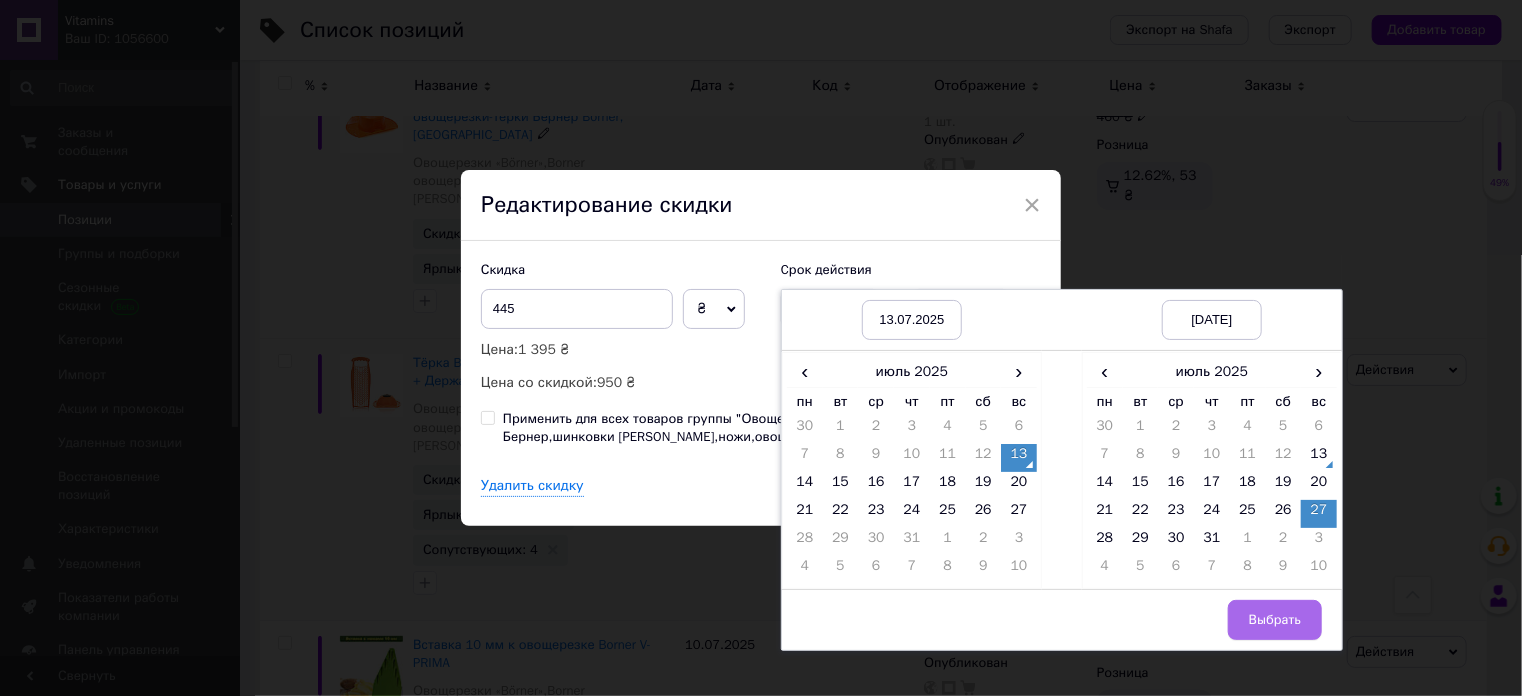 click on "Выбрать" at bounding box center (1275, 620) 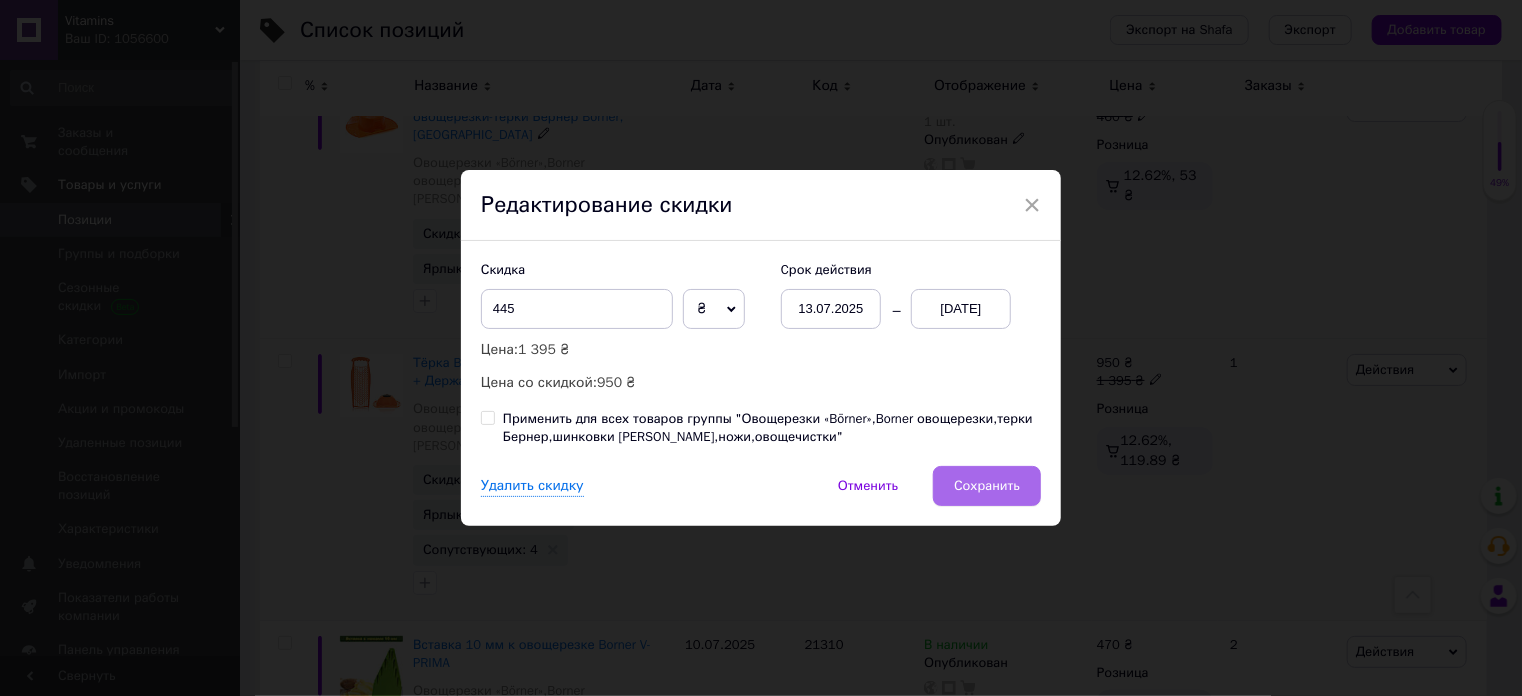 click on "Сохранить" at bounding box center (987, 486) 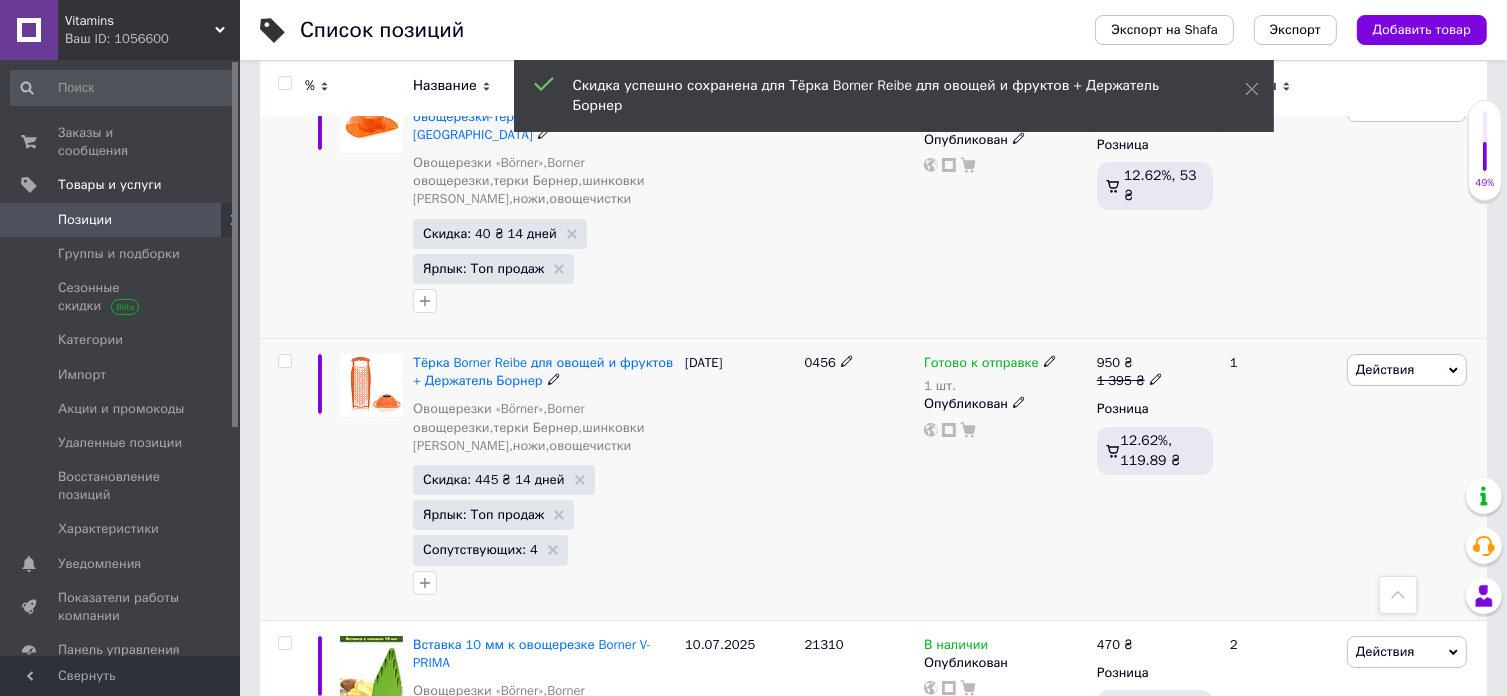scroll, scrollTop: 0, scrollLeft: 1012, axis: horizontal 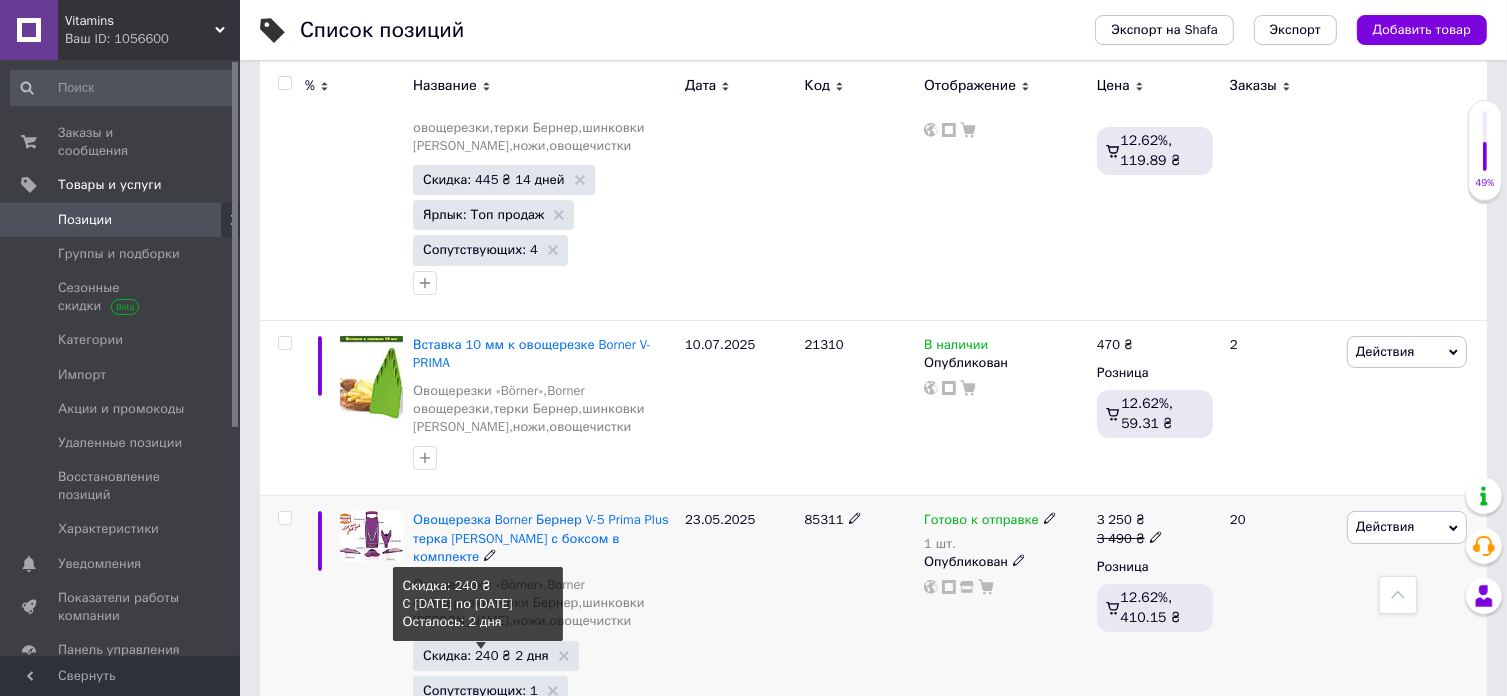 click on "Скидка: 240 ₴ 2 дня" at bounding box center (486, 655) 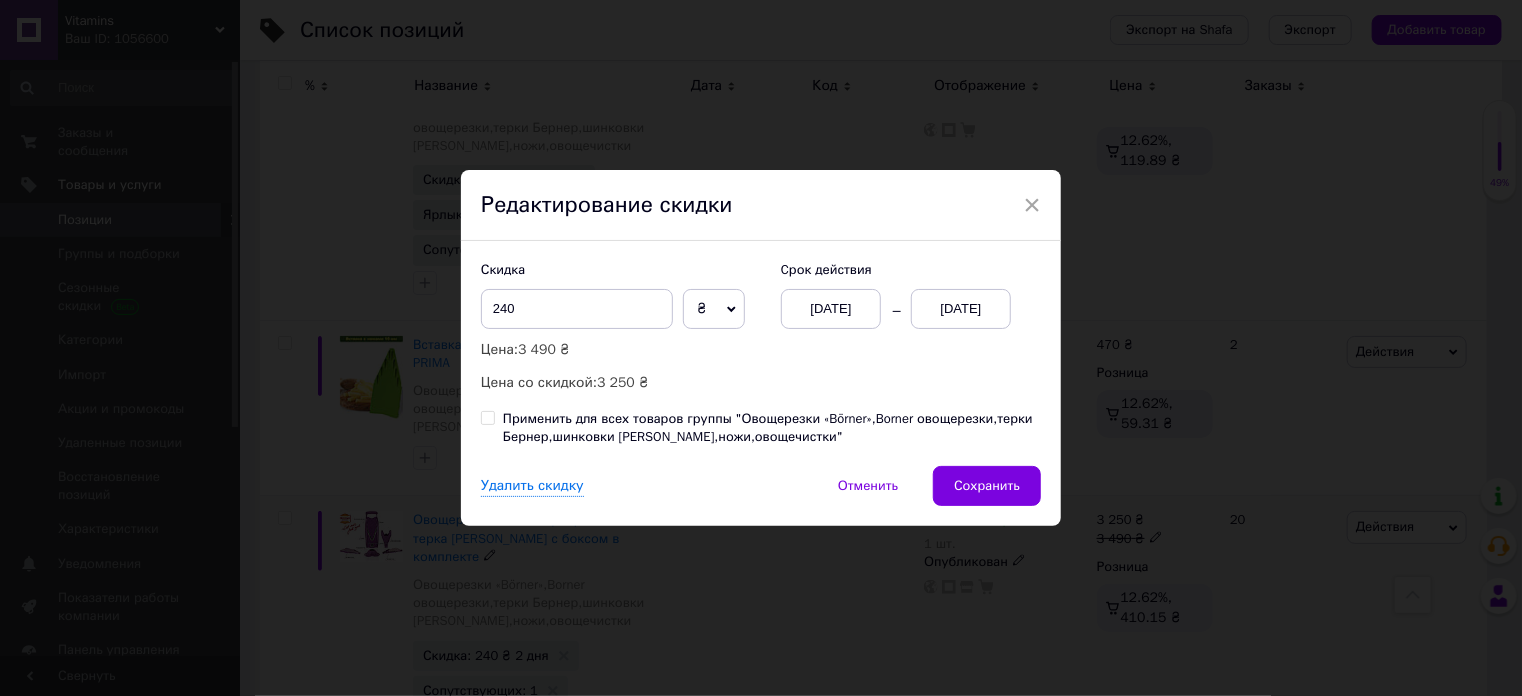 click on "[DATE]" at bounding box center [831, 309] 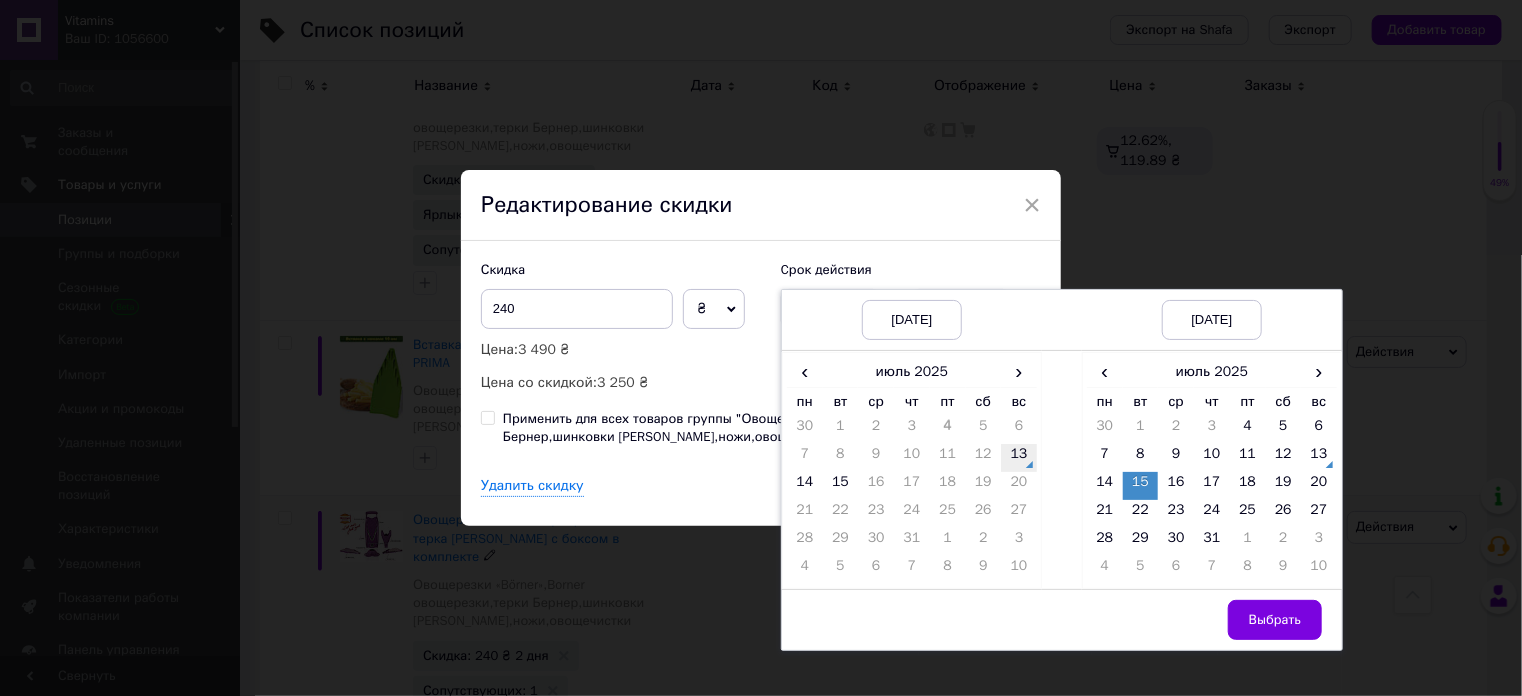 click on "13" at bounding box center (1019, 458) 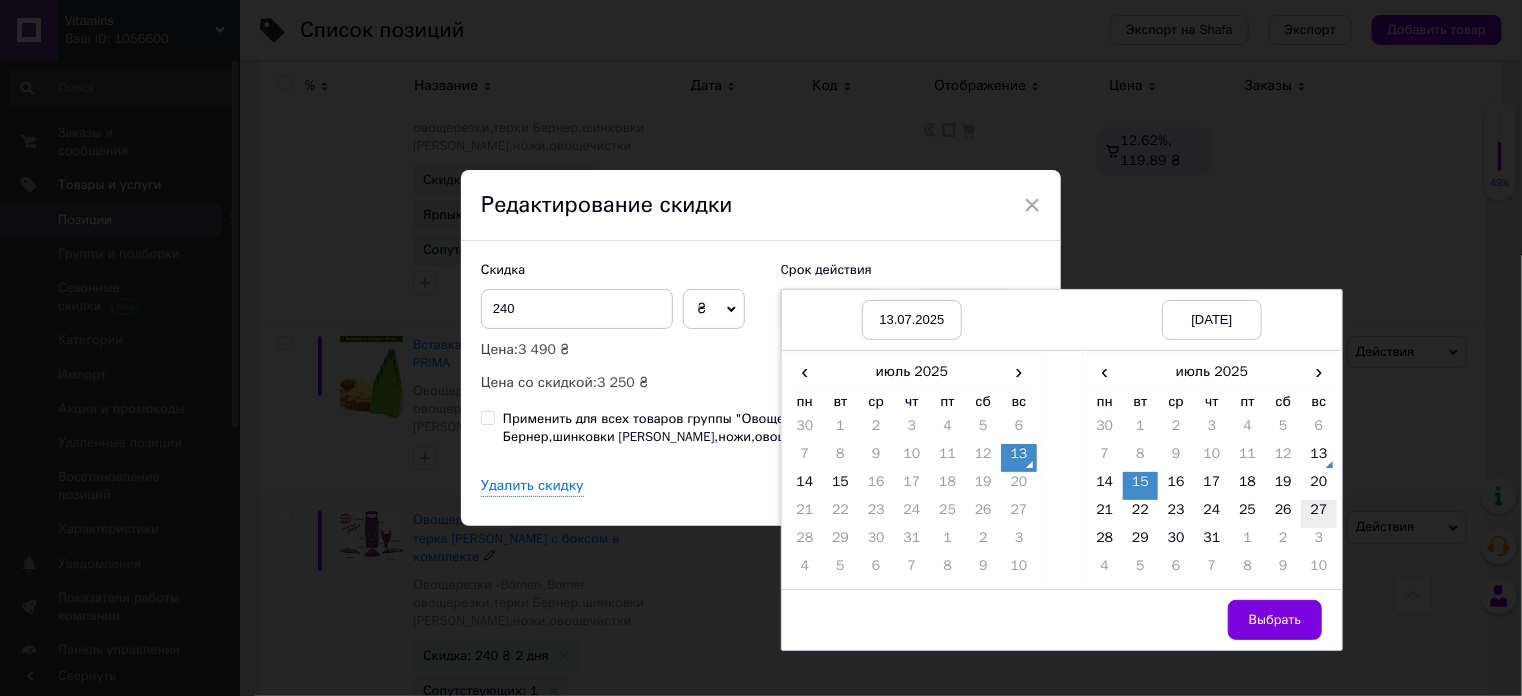 click on "27" at bounding box center (1319, 514) 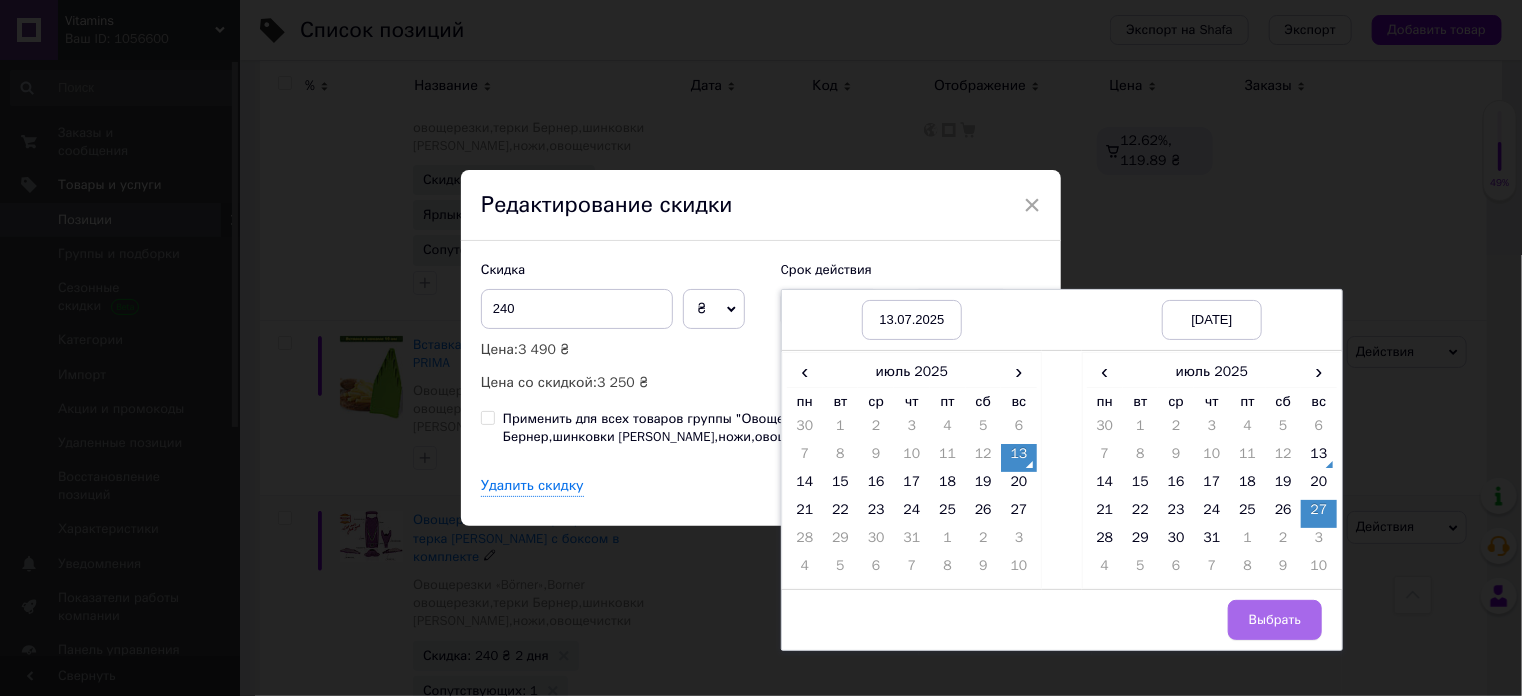 click on "Выбрать" at bounding box center [1275, 620] 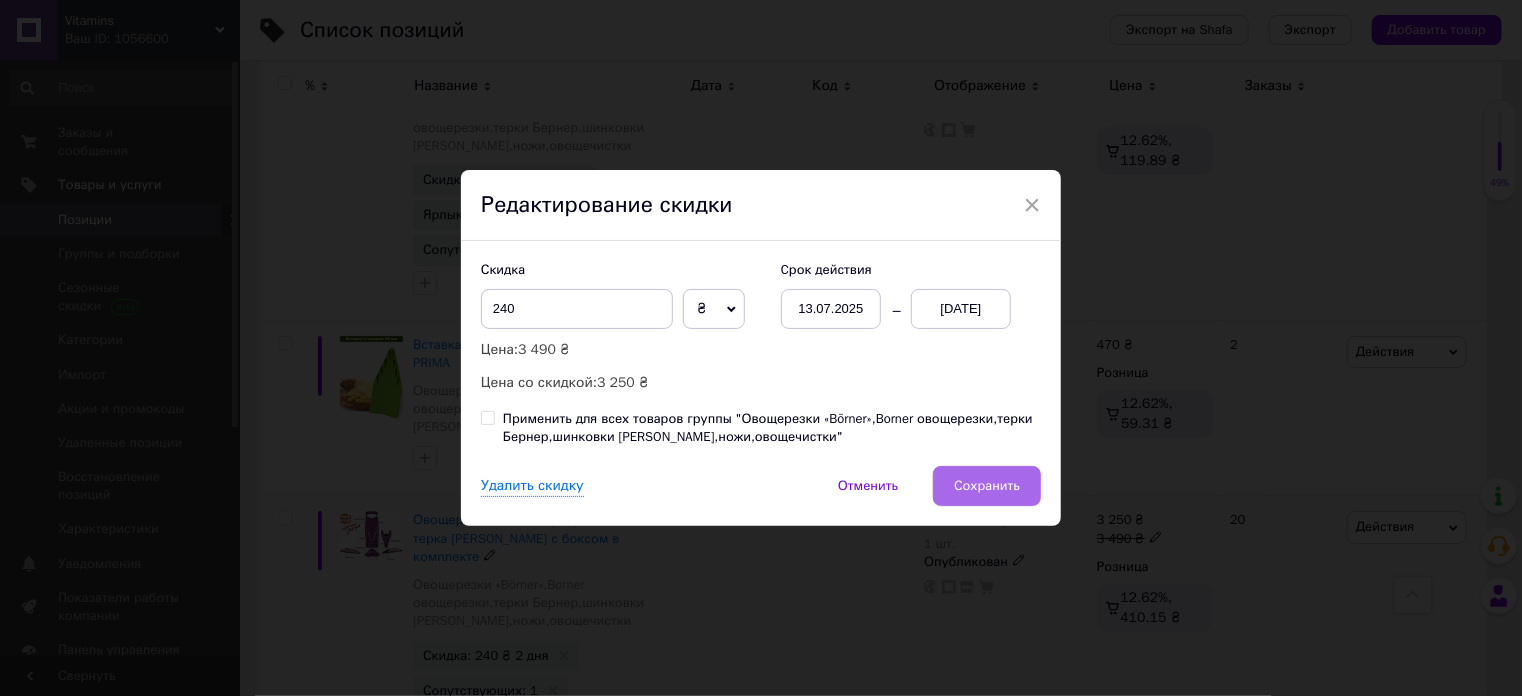 click on "Сохранить" at bounding box center [987, 486] 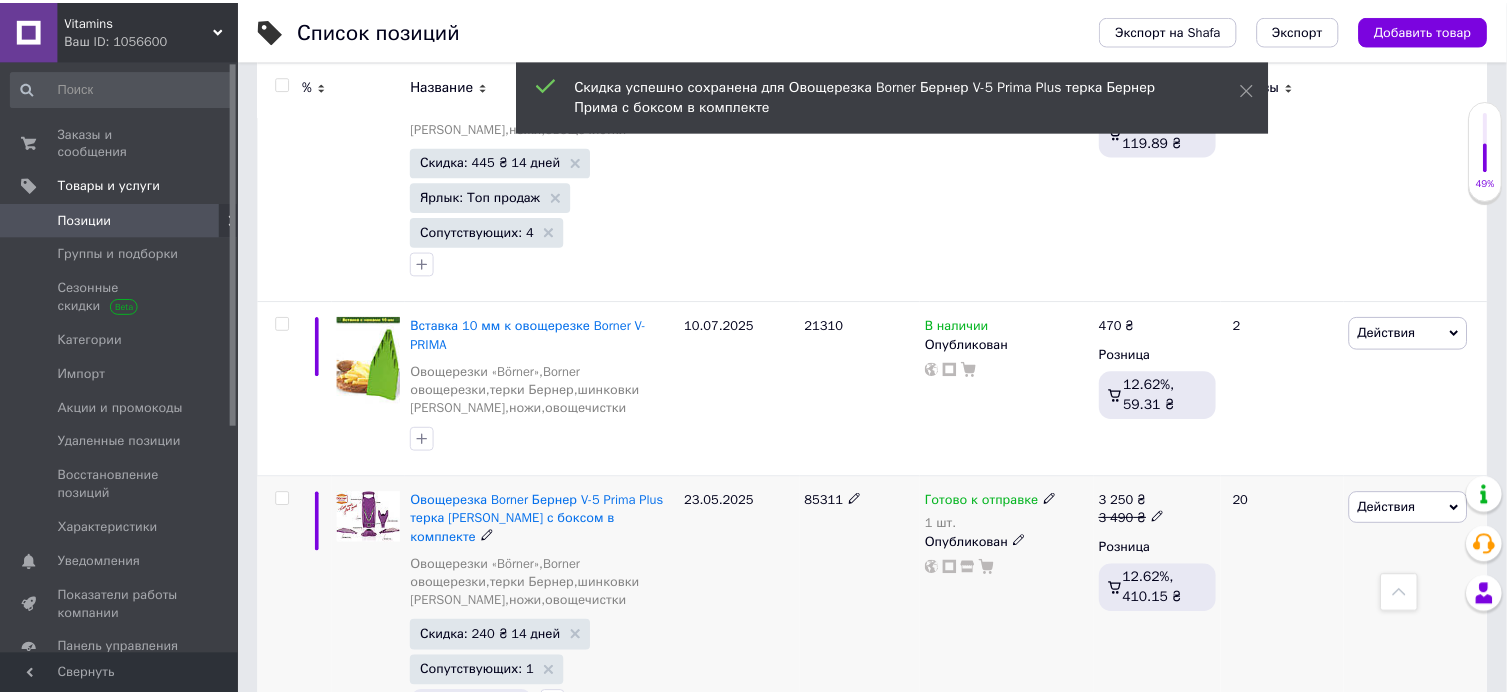 scroll, scrollTop: 0, scrollLeft: 1012, axis: horizontal 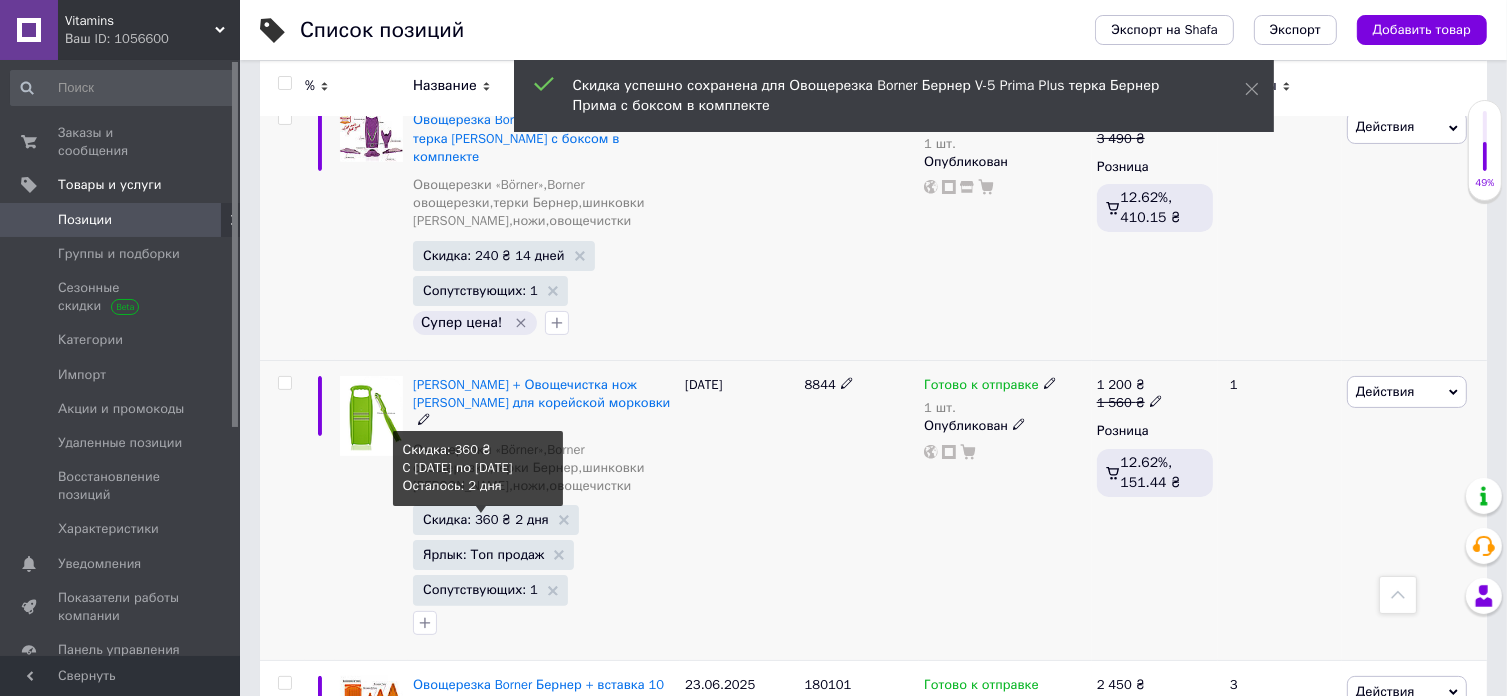 click on "Скидка: 360 ₴ 2 дня" at bounding box center (486, 519) 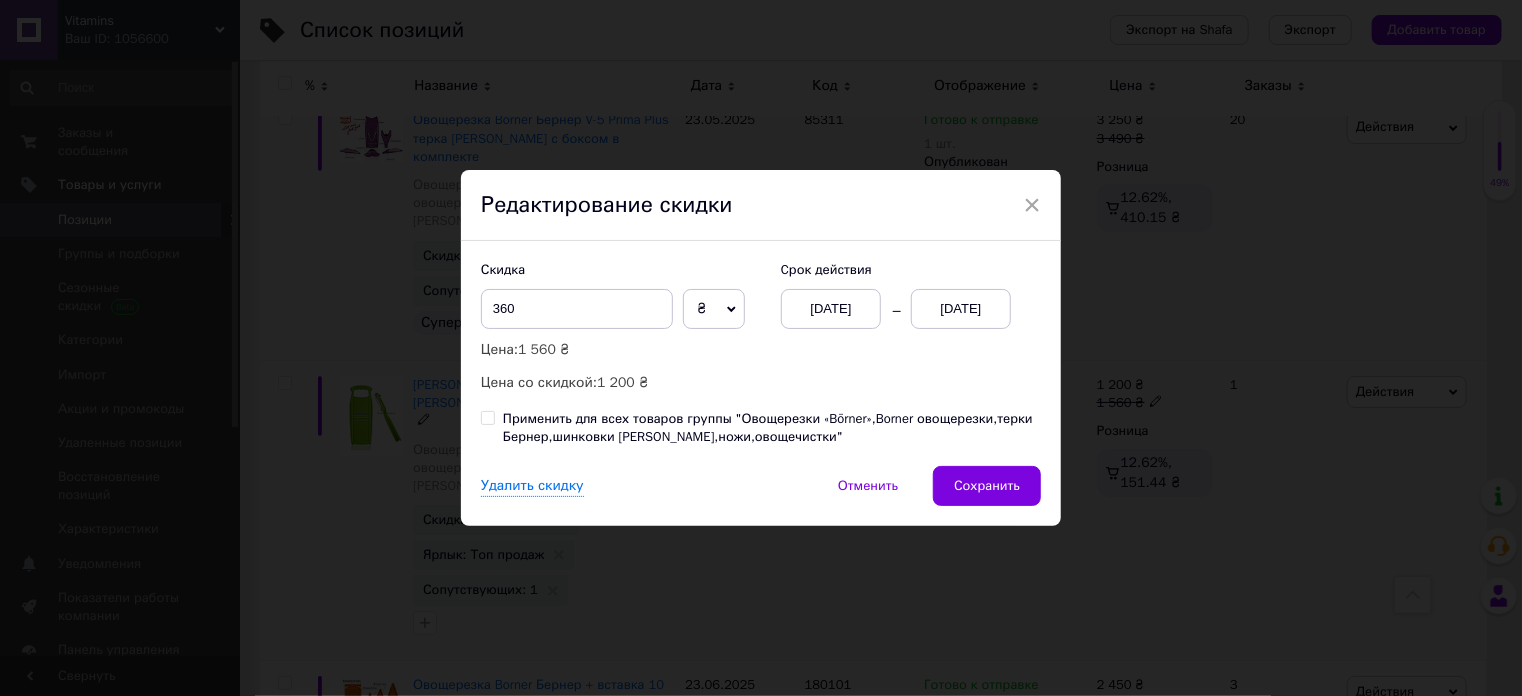 click on "[DATE]" at bounding box center (831, 309) 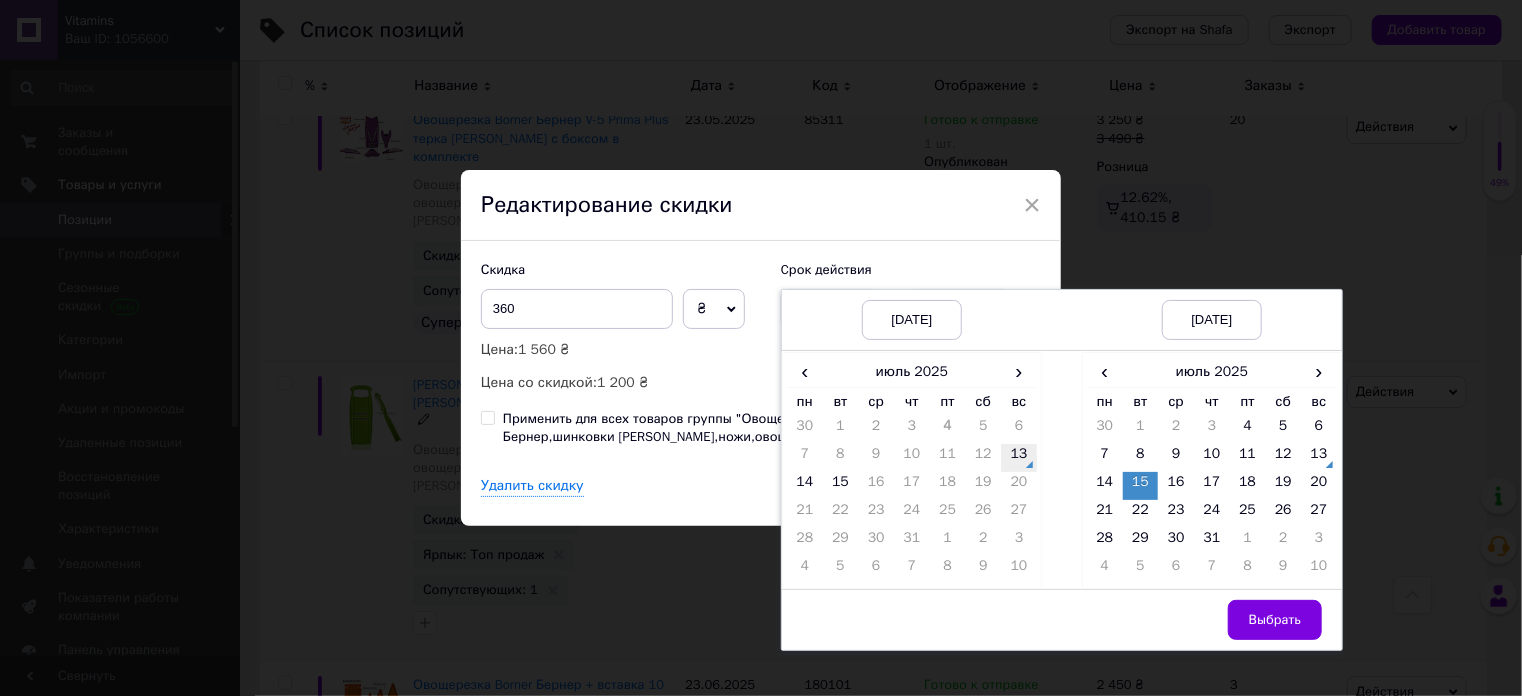 click on "13" at bounding box center [1019, 458] 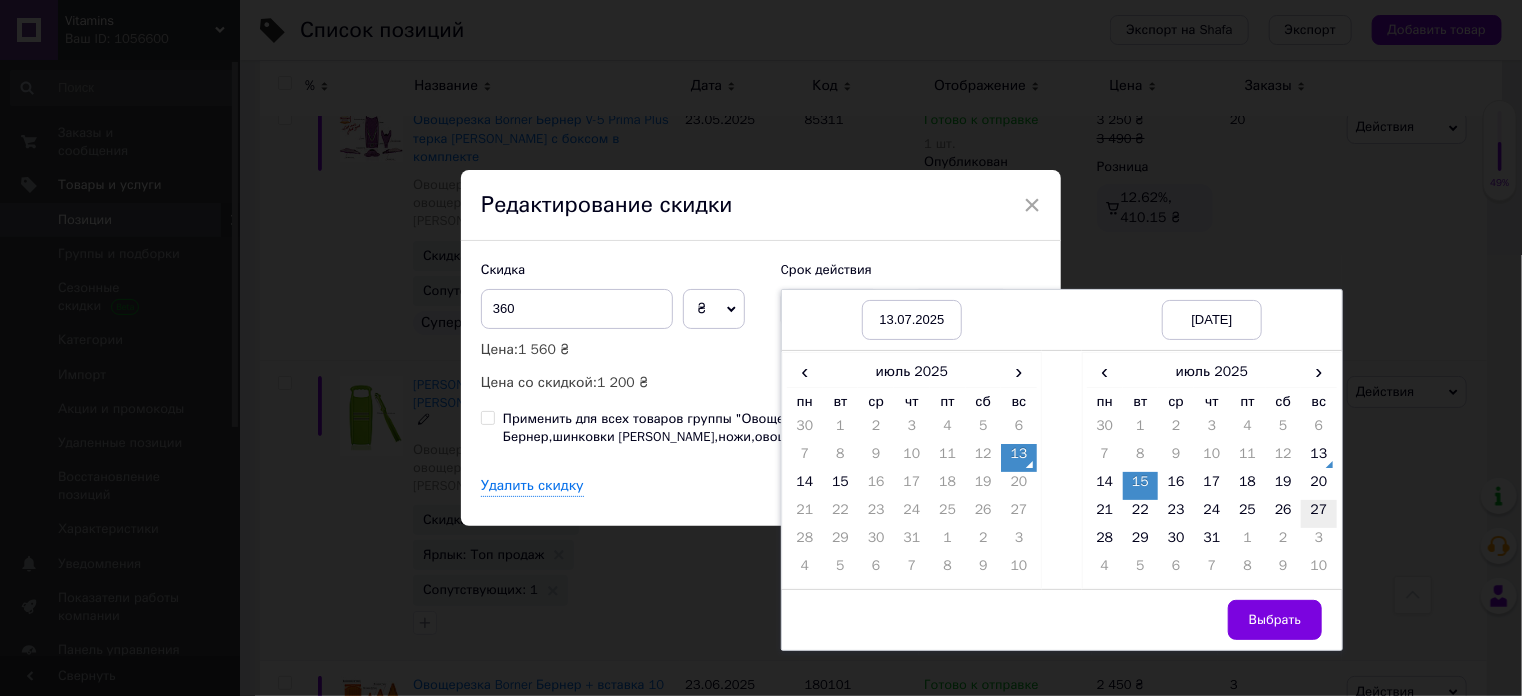 click on "27" at bounding box center (1319, 514) 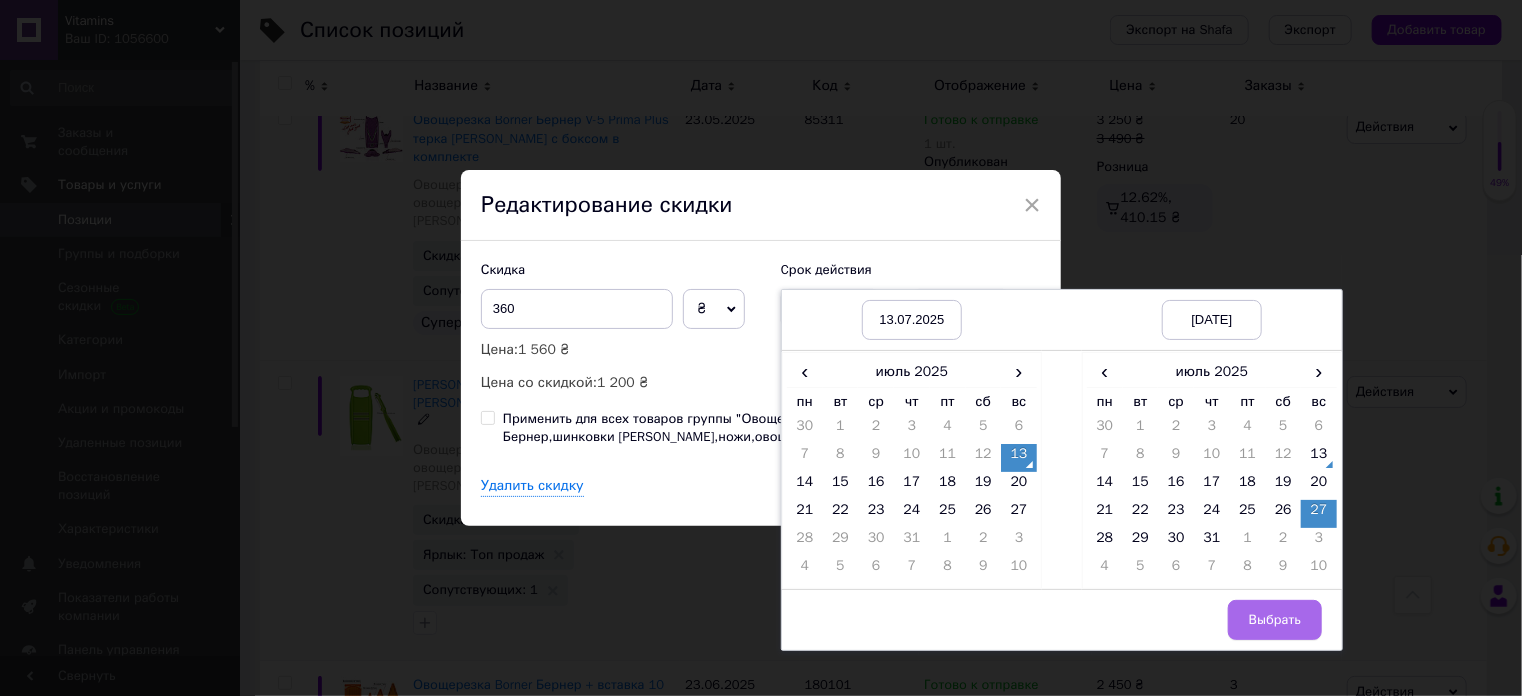 click on "Выбрать" at bounding box center (1275, 620) 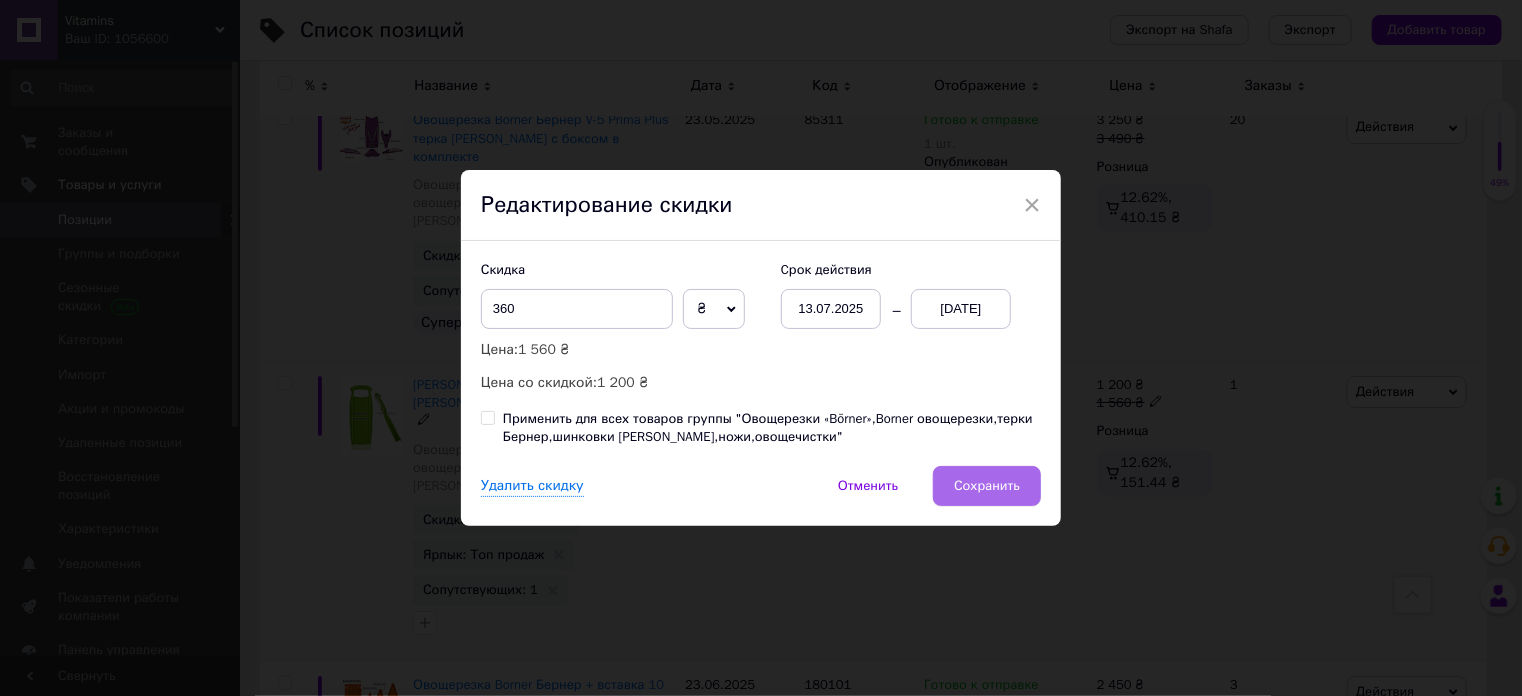 click on "Сохранить" at bounding box center [987, 486] 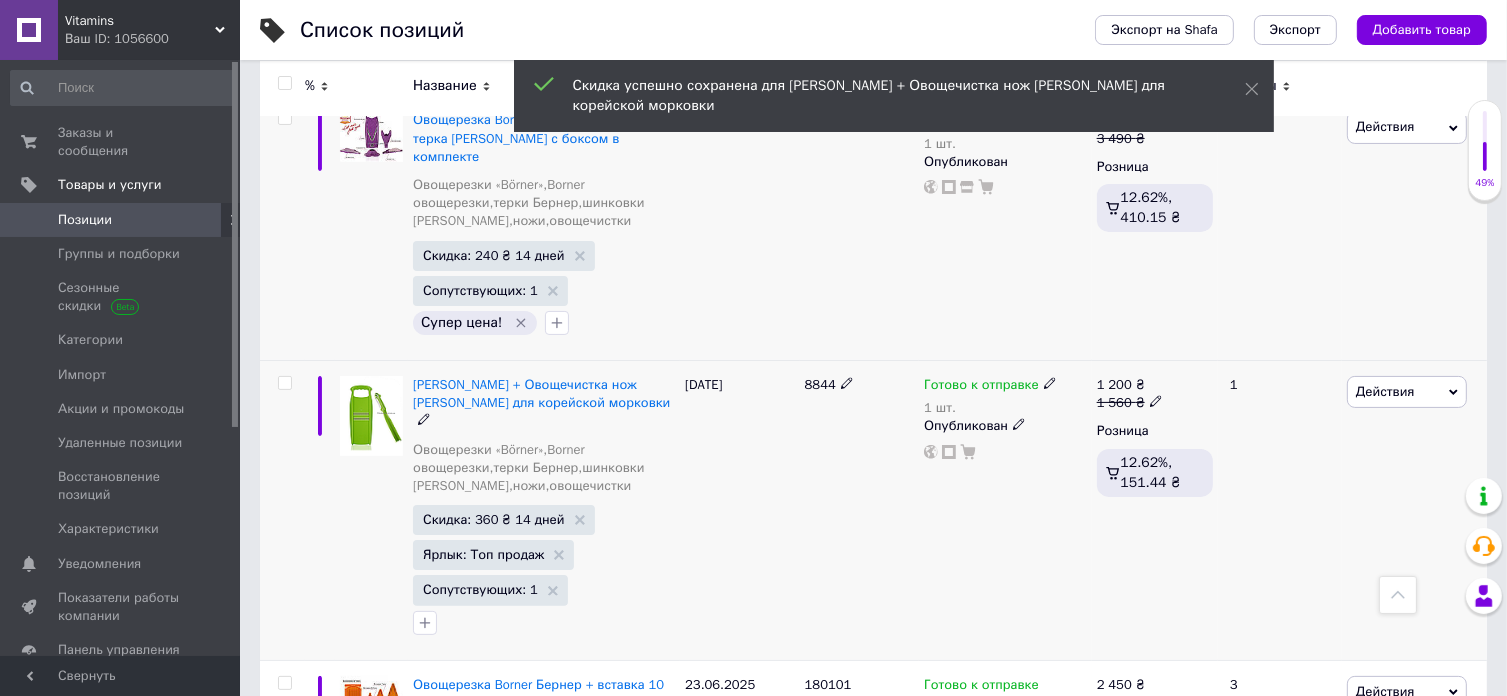 scroll, scrollTop: 0, scrollLeft: 1012, axis: horizontal 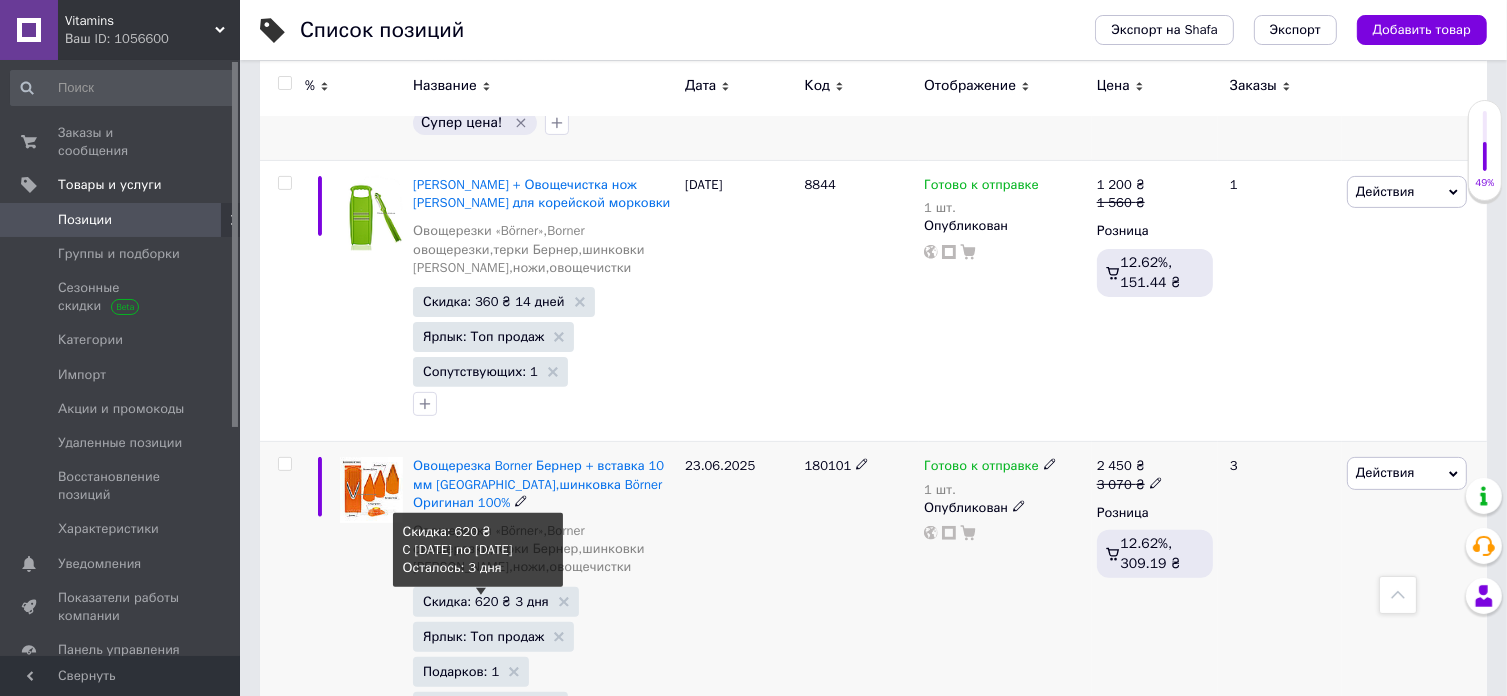 click on "Скидка: 620 ₴ 3 дня" at bounding box center [486, 601] 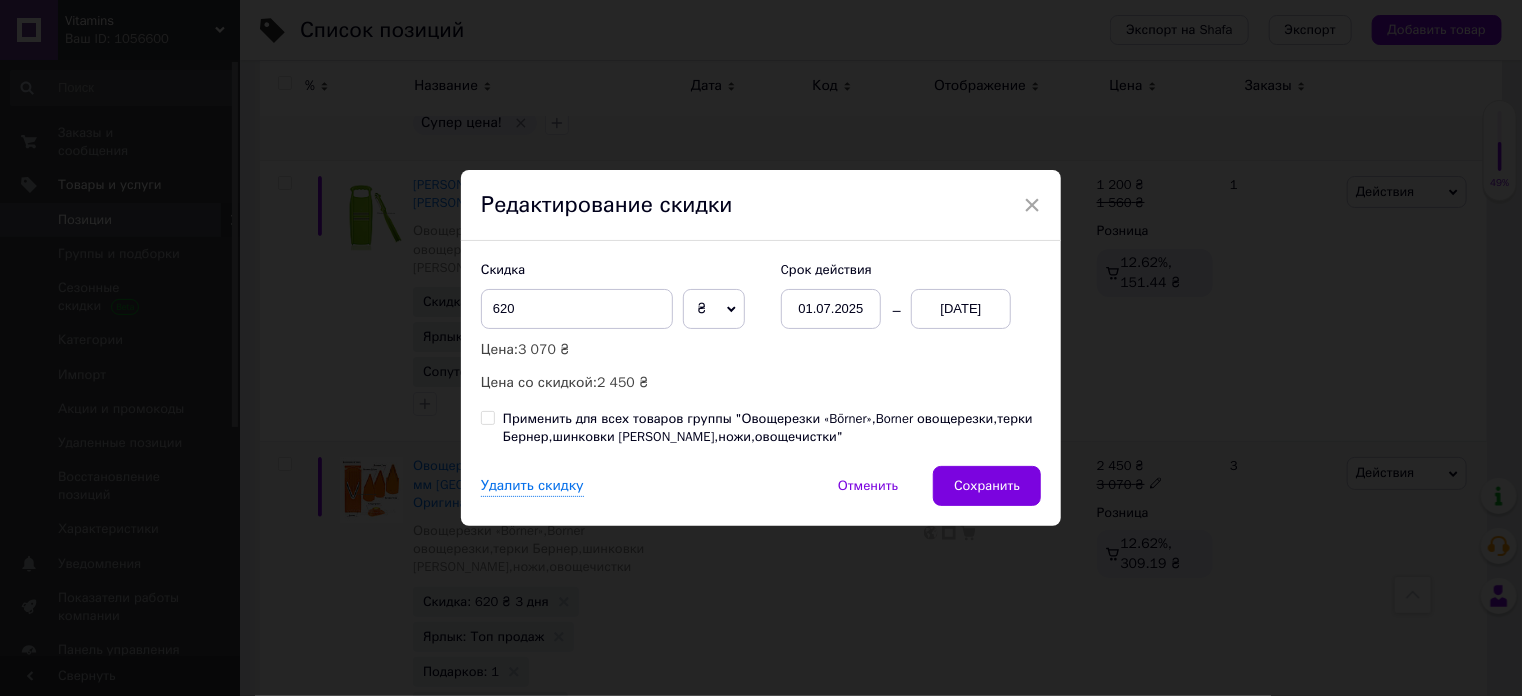 click on "01.07.2025" at bounding box center (831, 309) 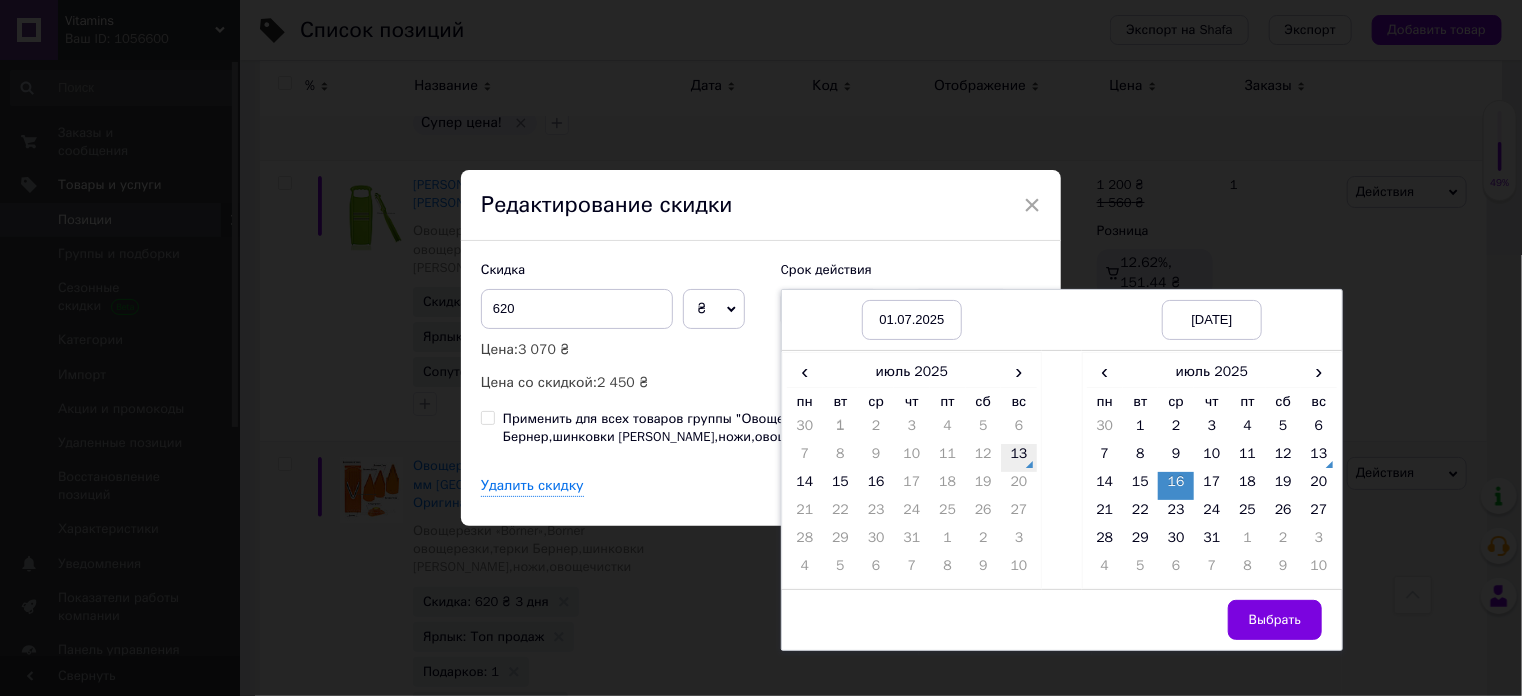 click on "13" at bounding box center [1019, 458] 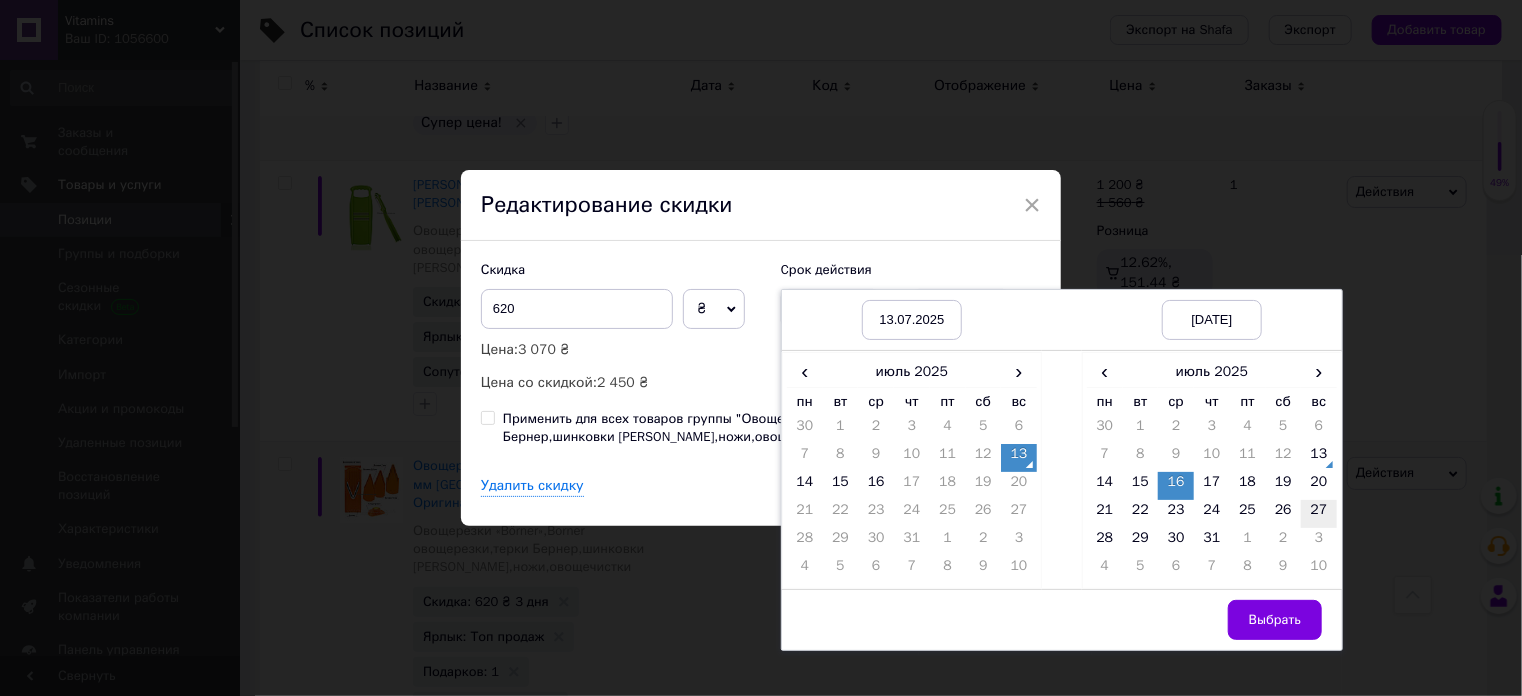 click on "27" at bounding box center (1319, 514) 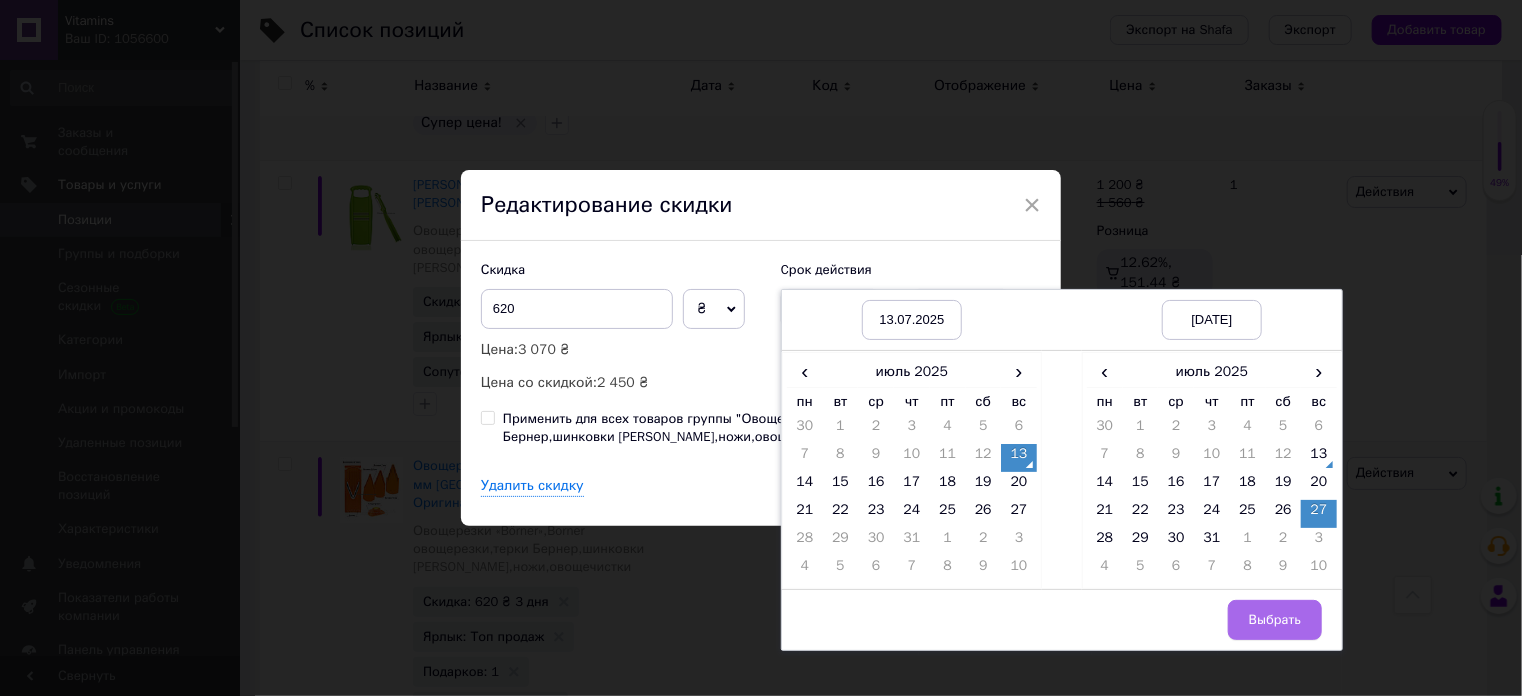 click on "Выбрать" at bounding box center [1275, 620] 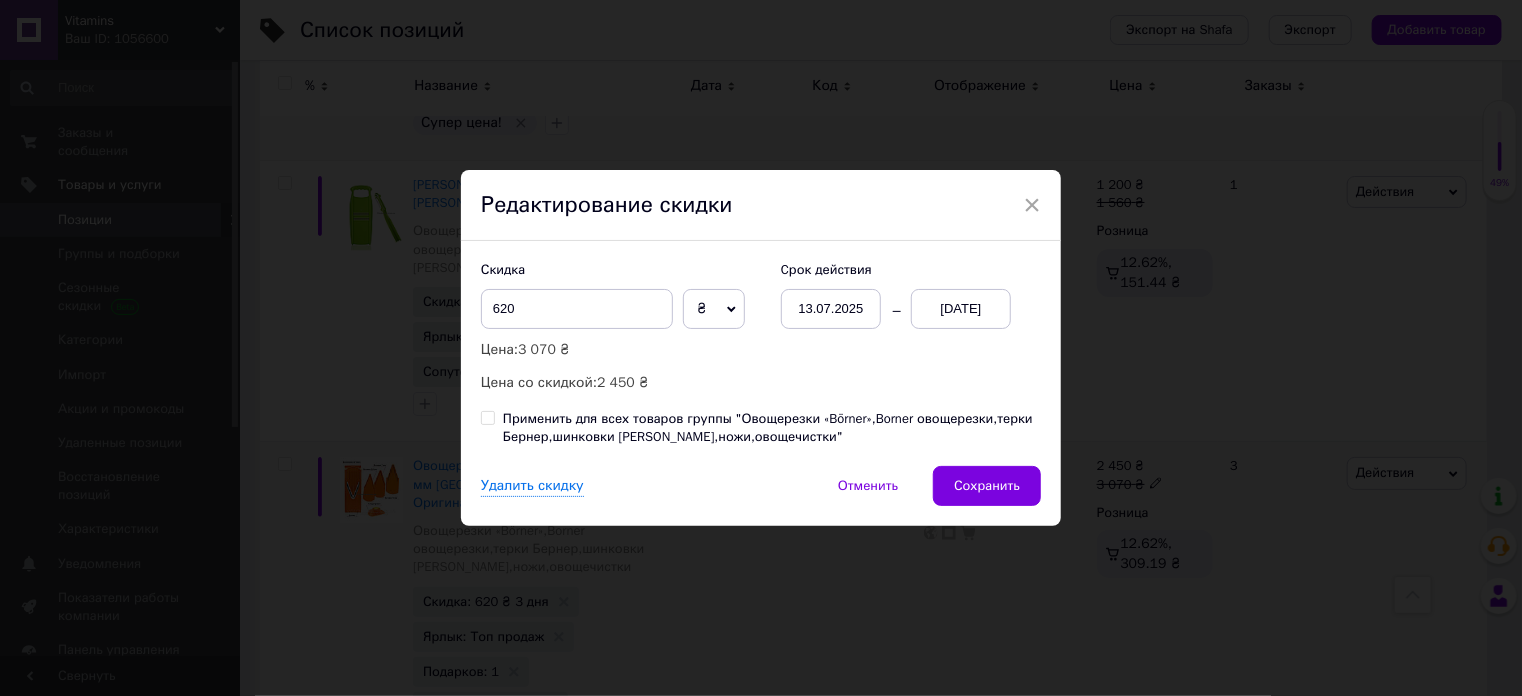 click on "Сохранить" at bounding box center (987, 486) 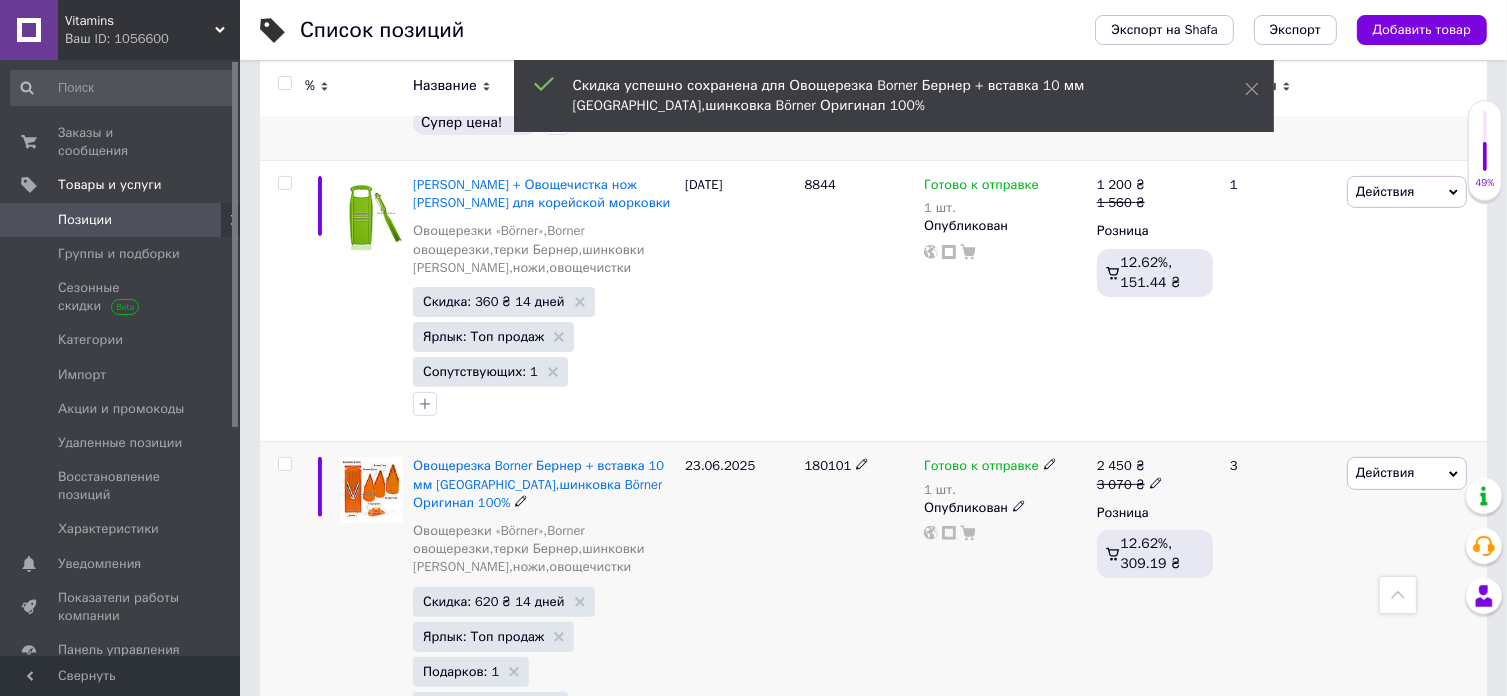 scroll, scrollTop: 0, scrollLeft: 1012, axis: horizontal 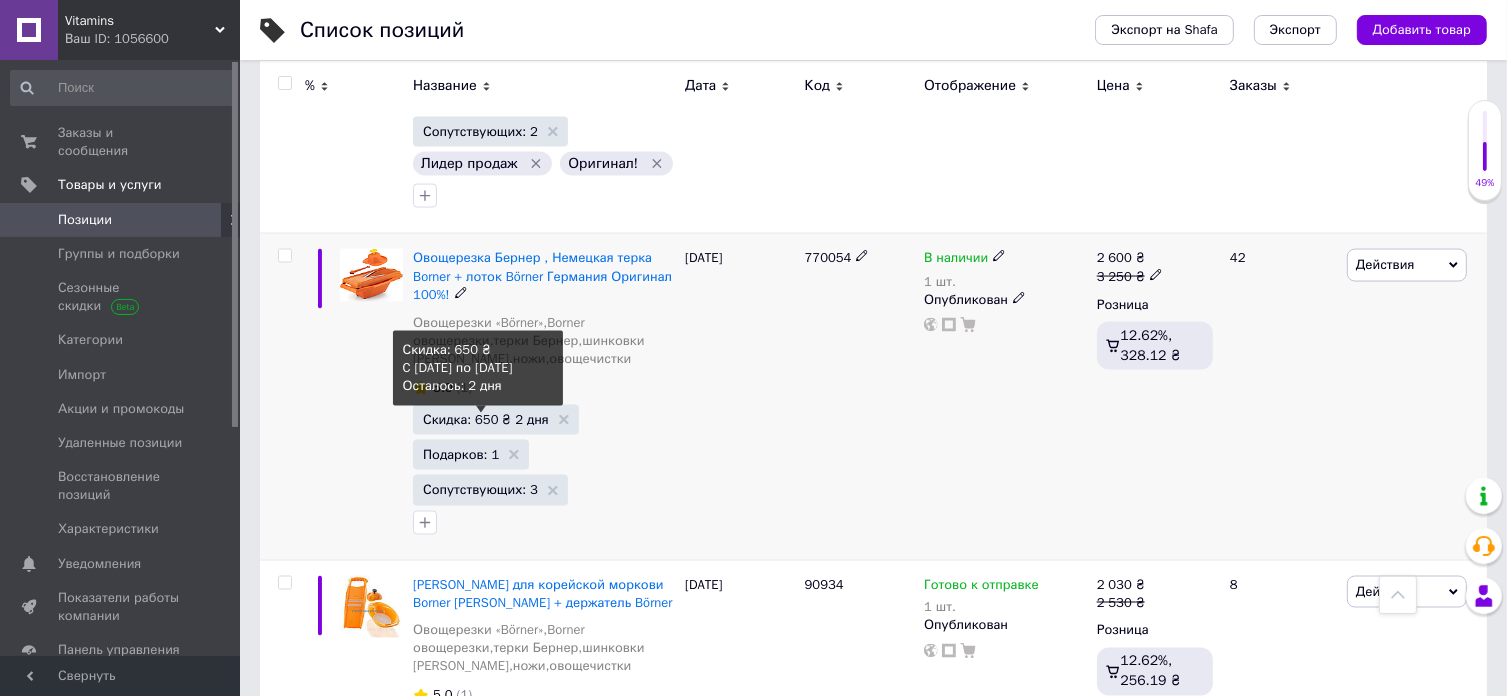 click on "Скидка: 650 ₴ 2 дня" at bounding box center (486, 419) 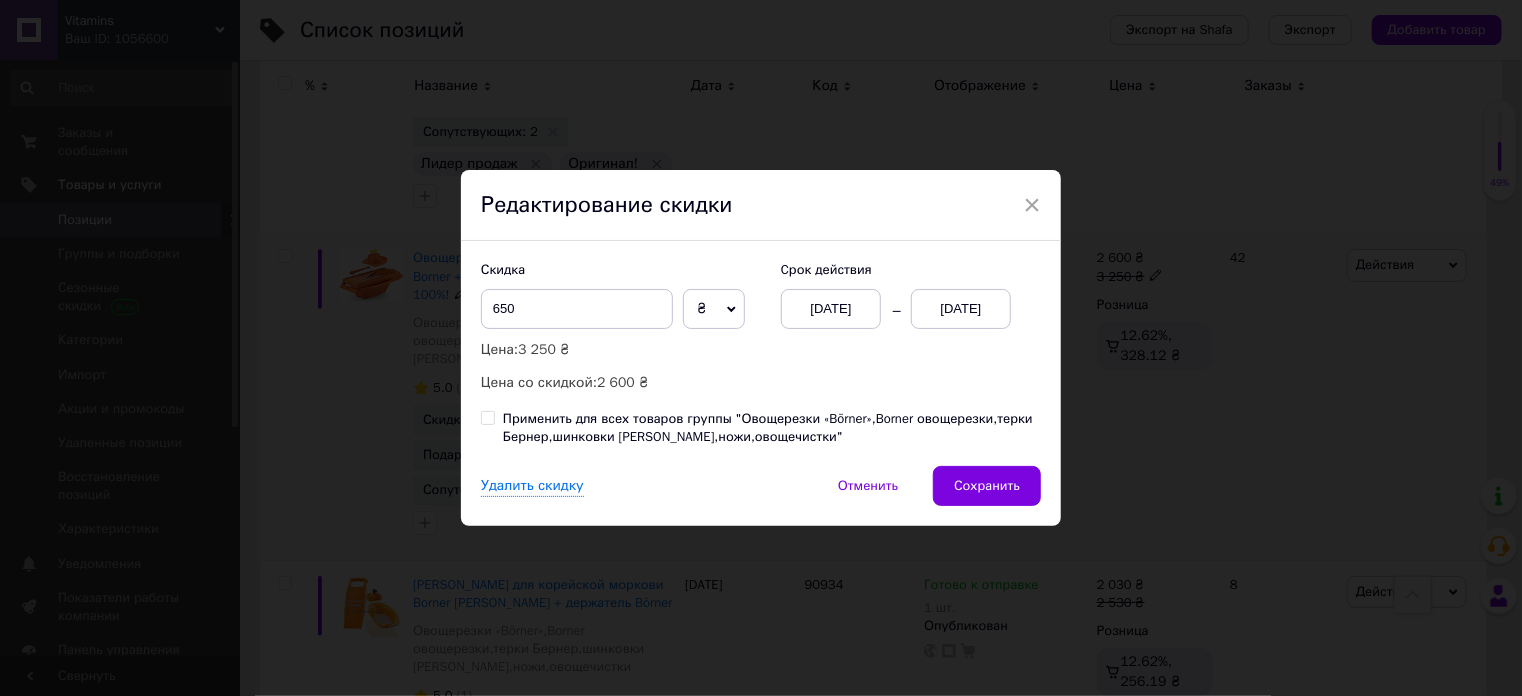 click on "[DATE]" at bounding box center (831, 309) 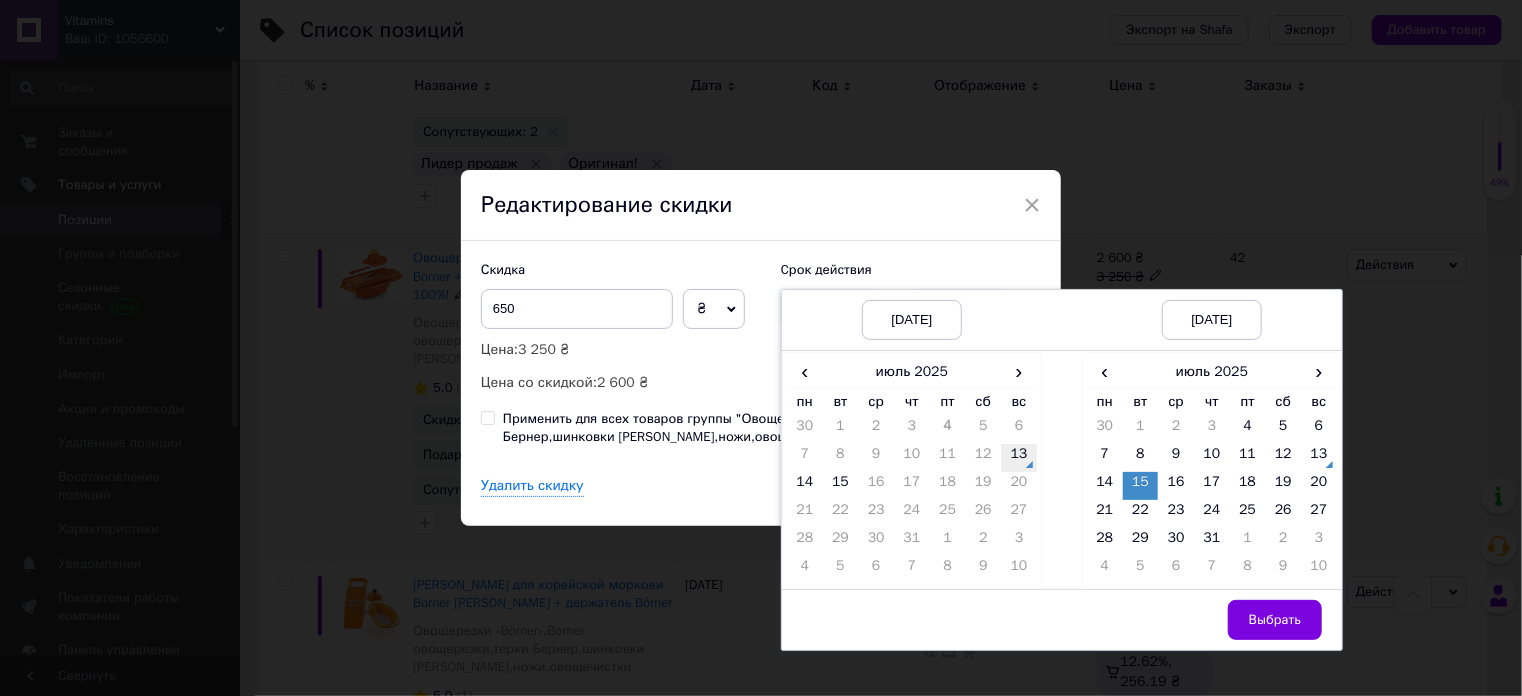 click on "13" at bounding box center (1019, 458) 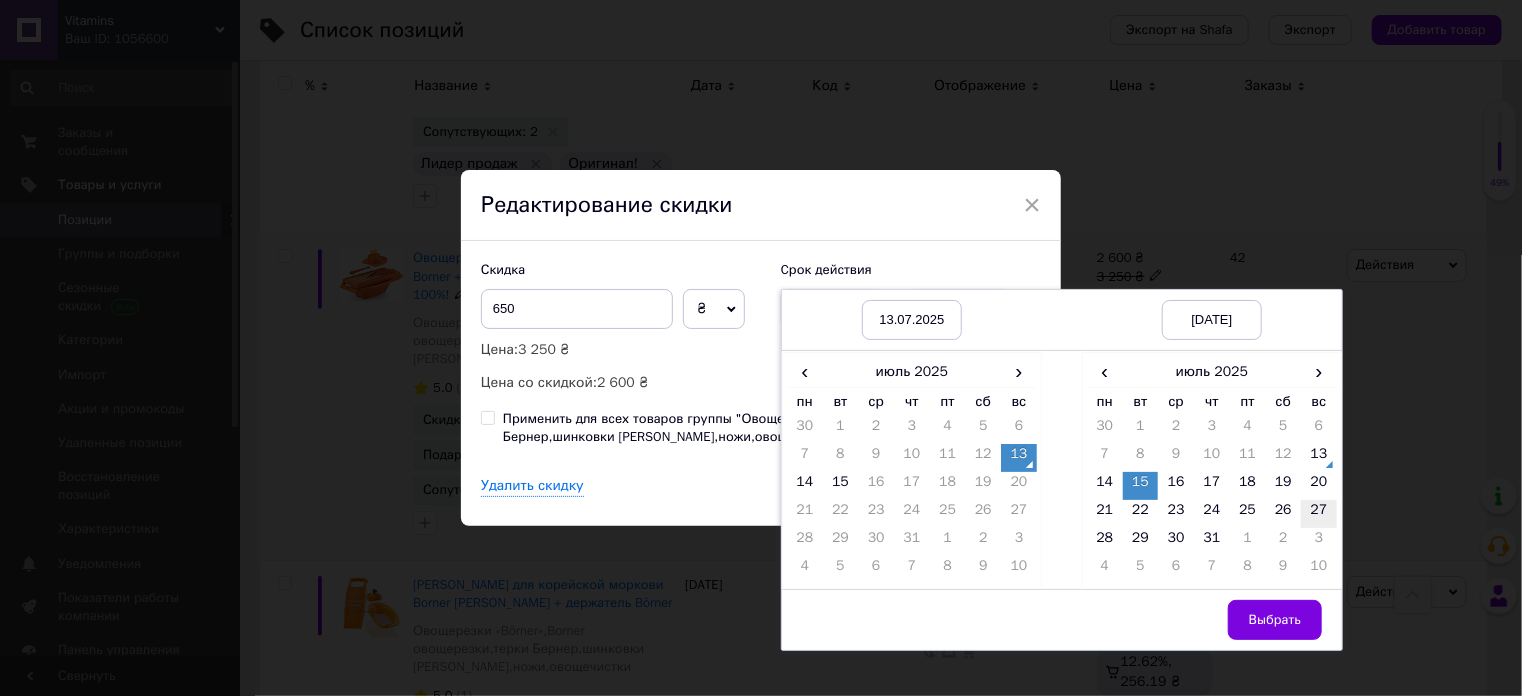 click on "27" at bounding box center (1319, 514) 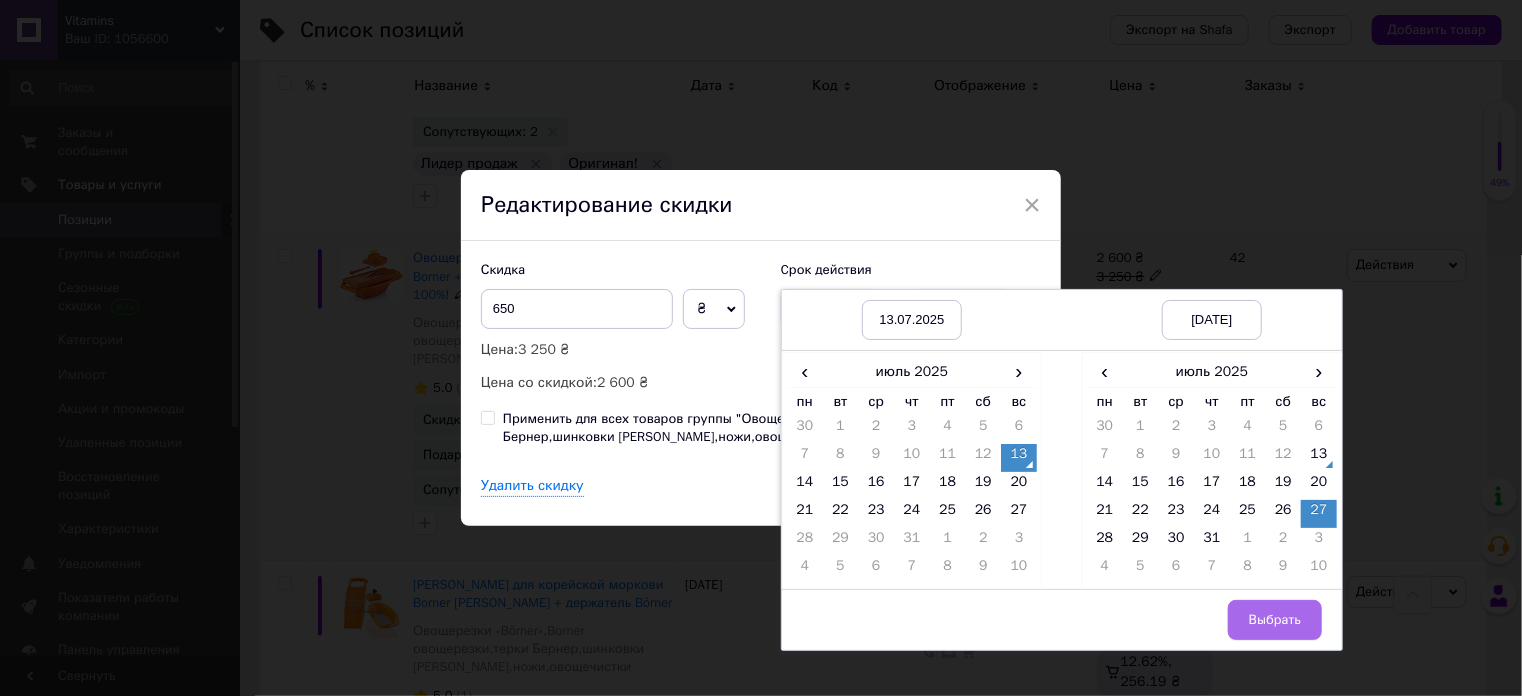 click on "Выбрать" at bounding box center (1275, 620) 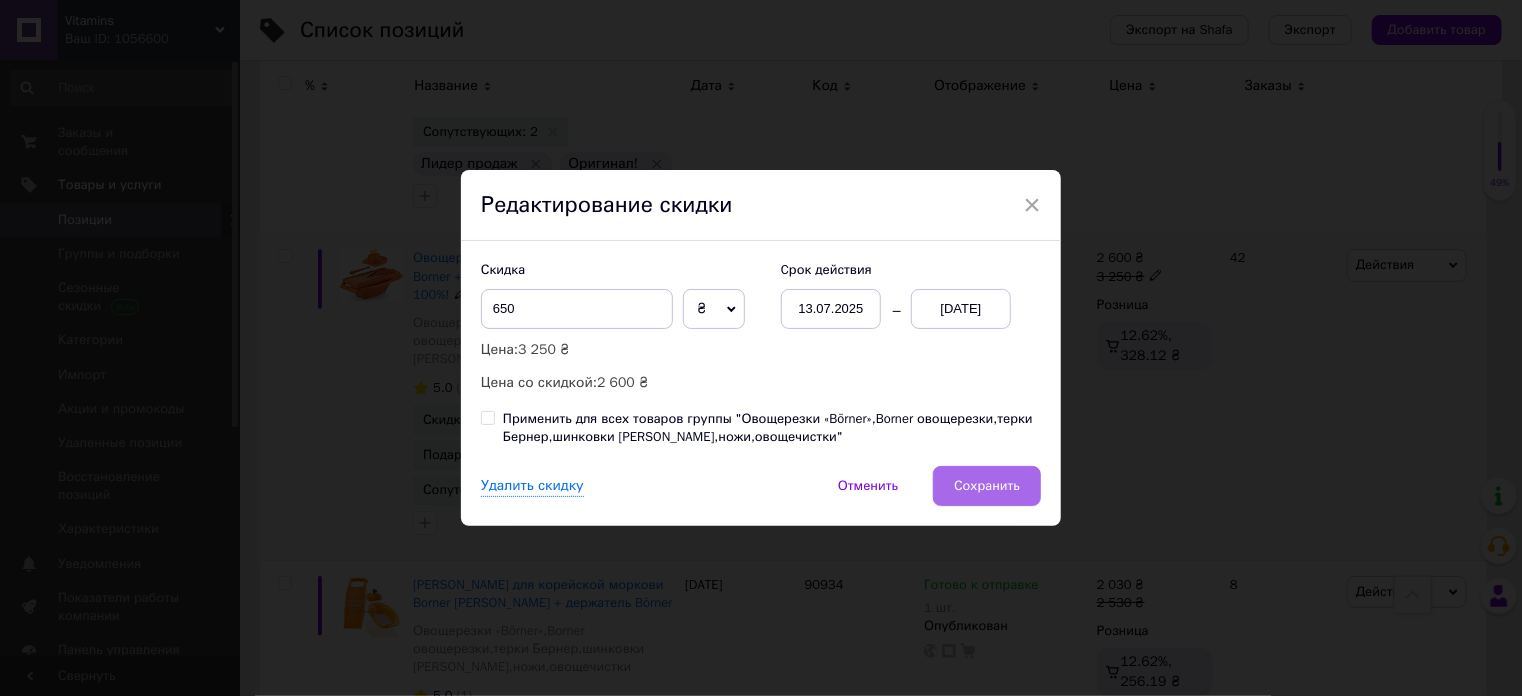 click on "Сохранить" at bounding box center [987, 486] 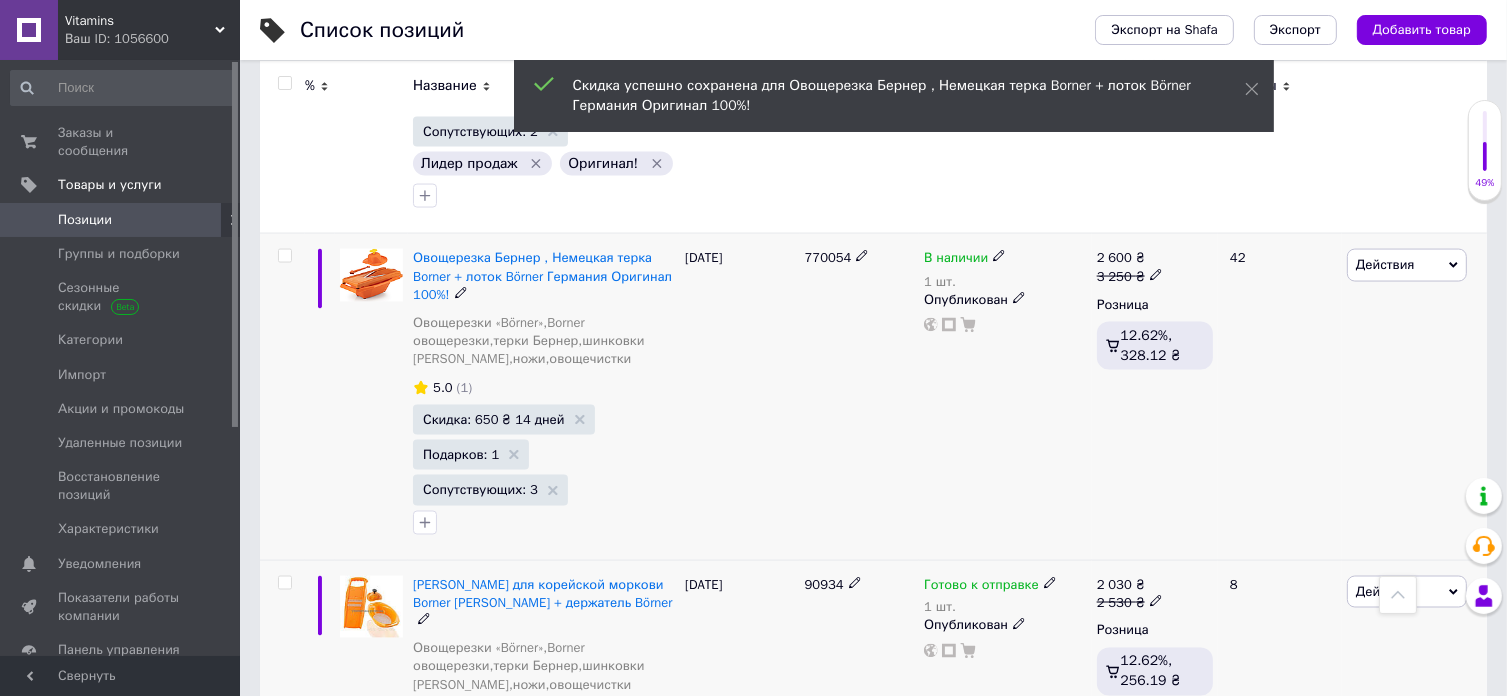 scroll, scrollTop: 0, scrollLeft: 1012, axis: horizontal 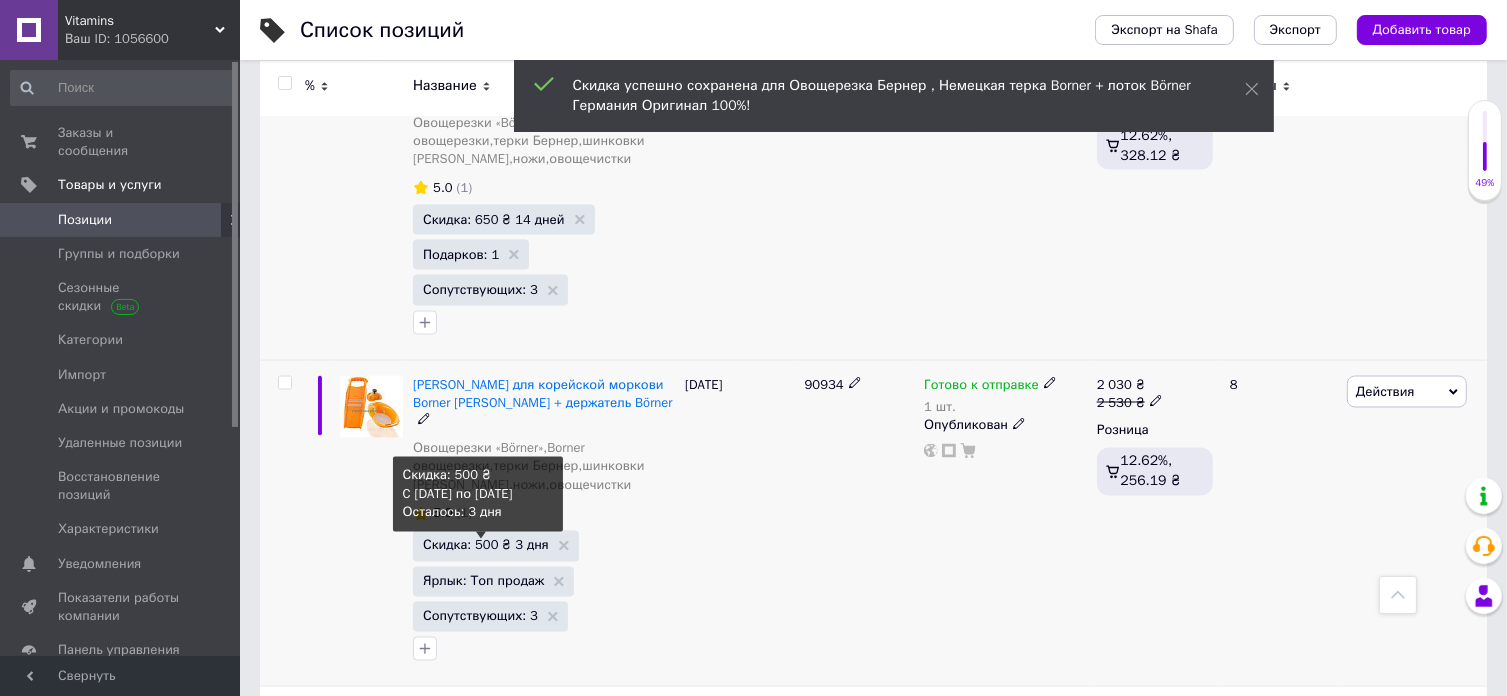 click on "Скидка: 500 ₴ 3 дня" at bounding box center [486, 545] 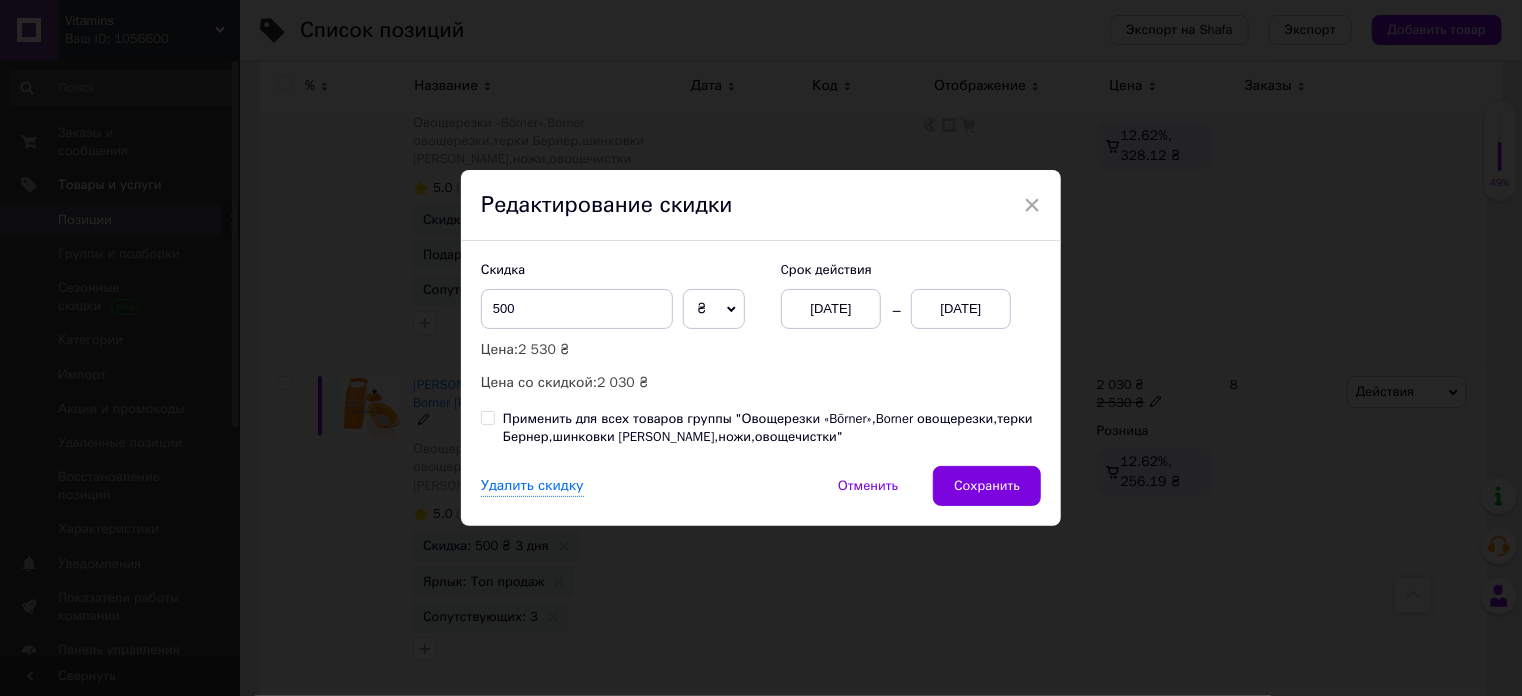 click on "[DATE]" at bounding box center [831, 309] 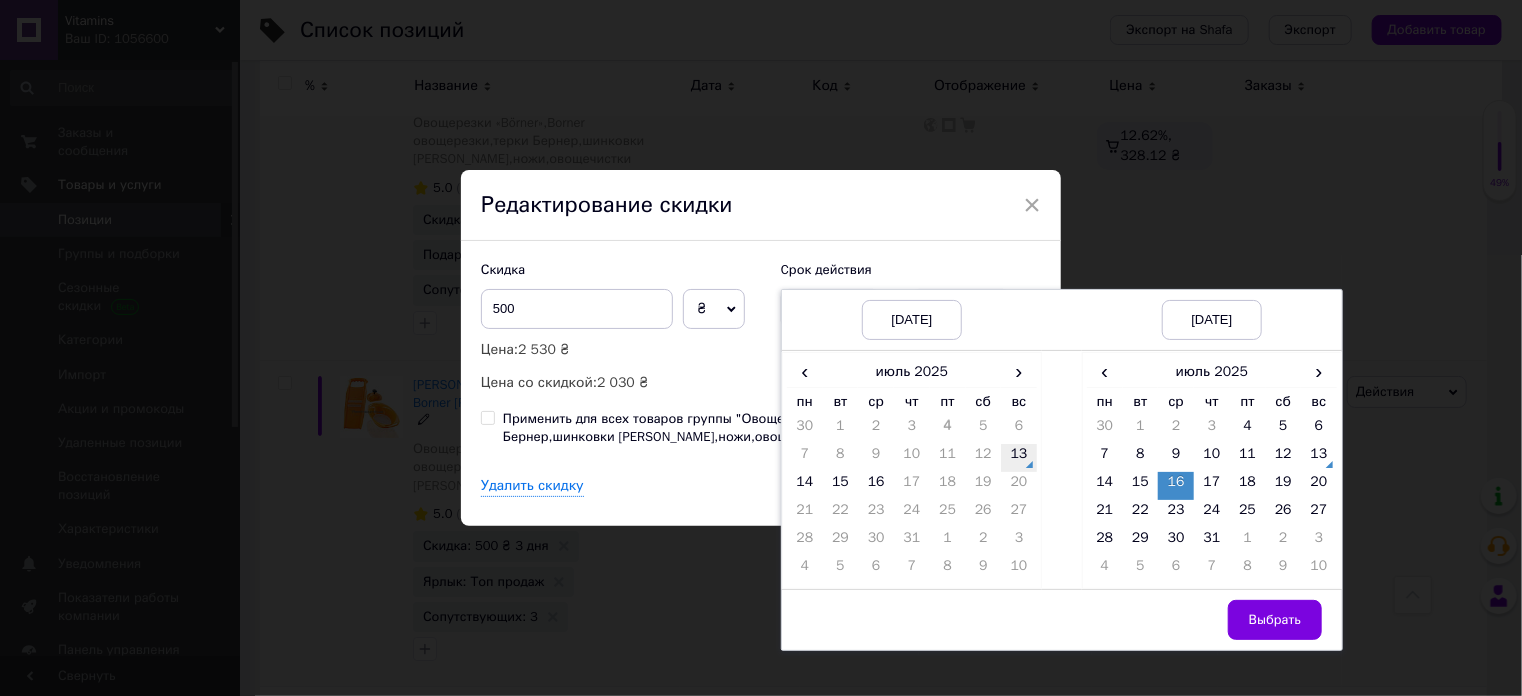 click on "13" at bounding box center [1019, 458] 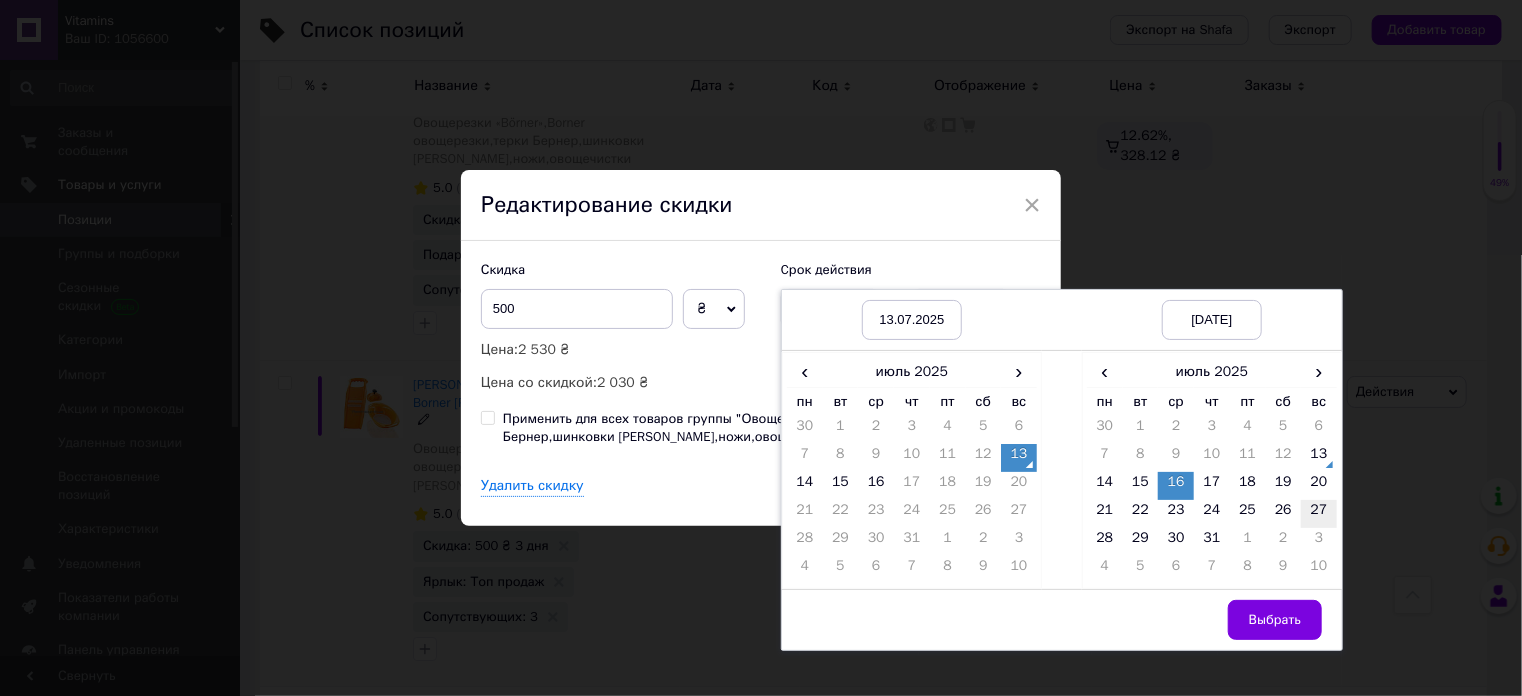 click on "27" at bounding box center (1319, 514) 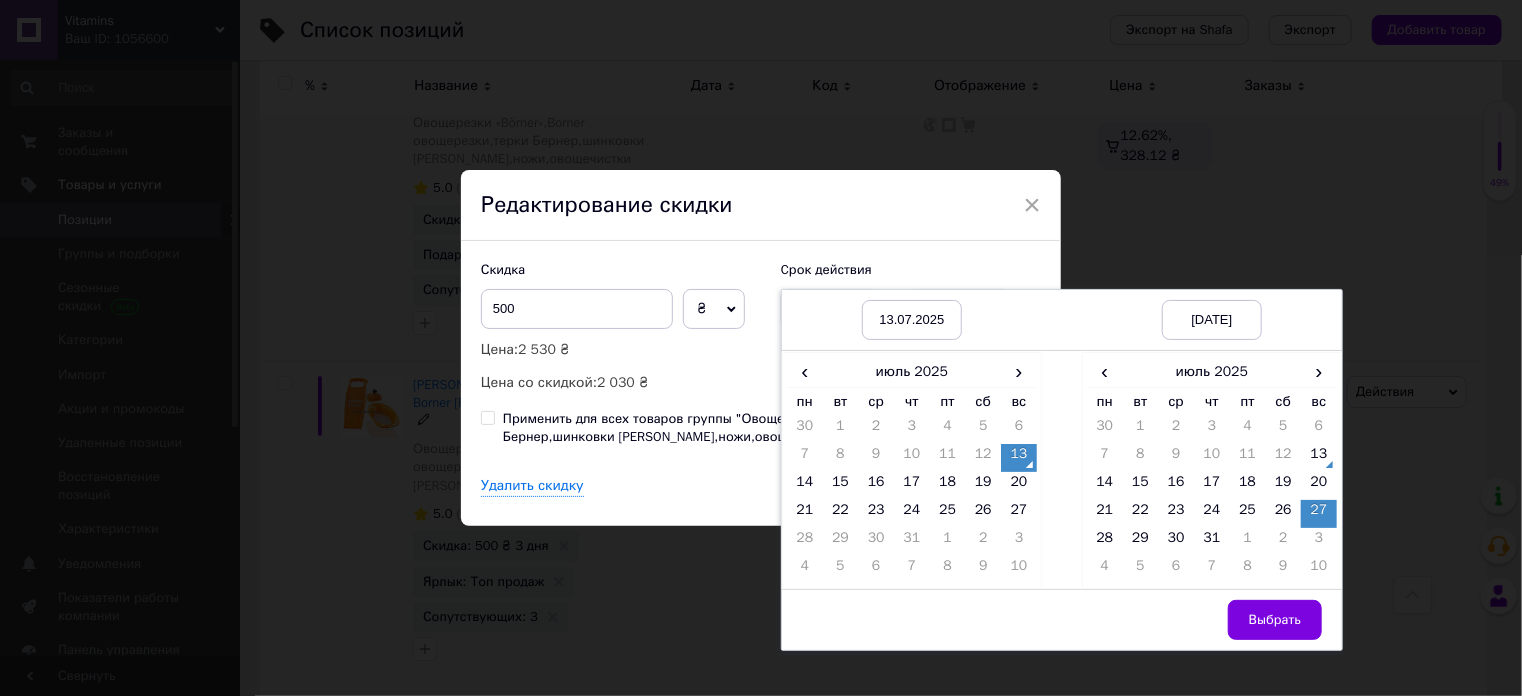drag, startPoint x: 1308, startPoint y: 617, endPoint x: 1270, endPoint y: 586, distance: 49.0408 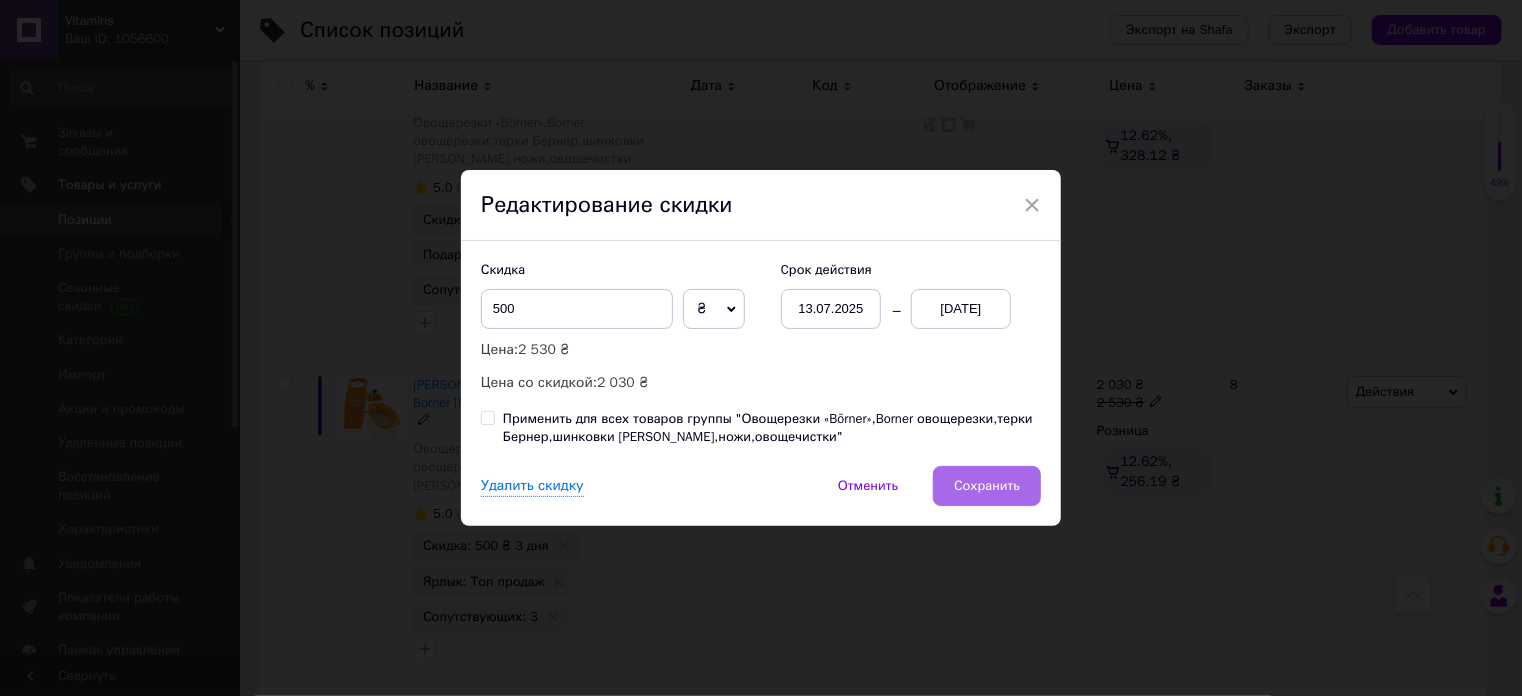 click on "Сохранить" at bounding box center [987, 486] 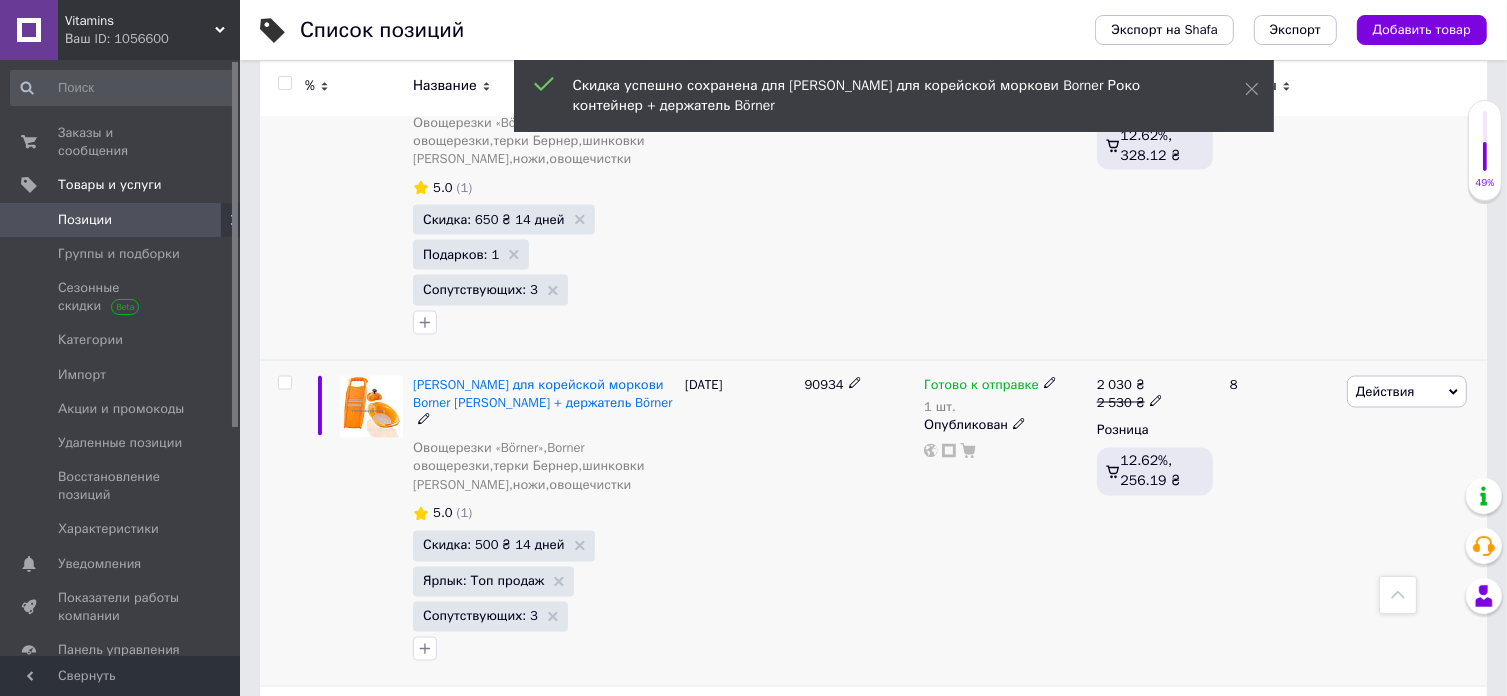 scroll, scrollTop: 0, scrollLeft: 1012, axis: horizontal 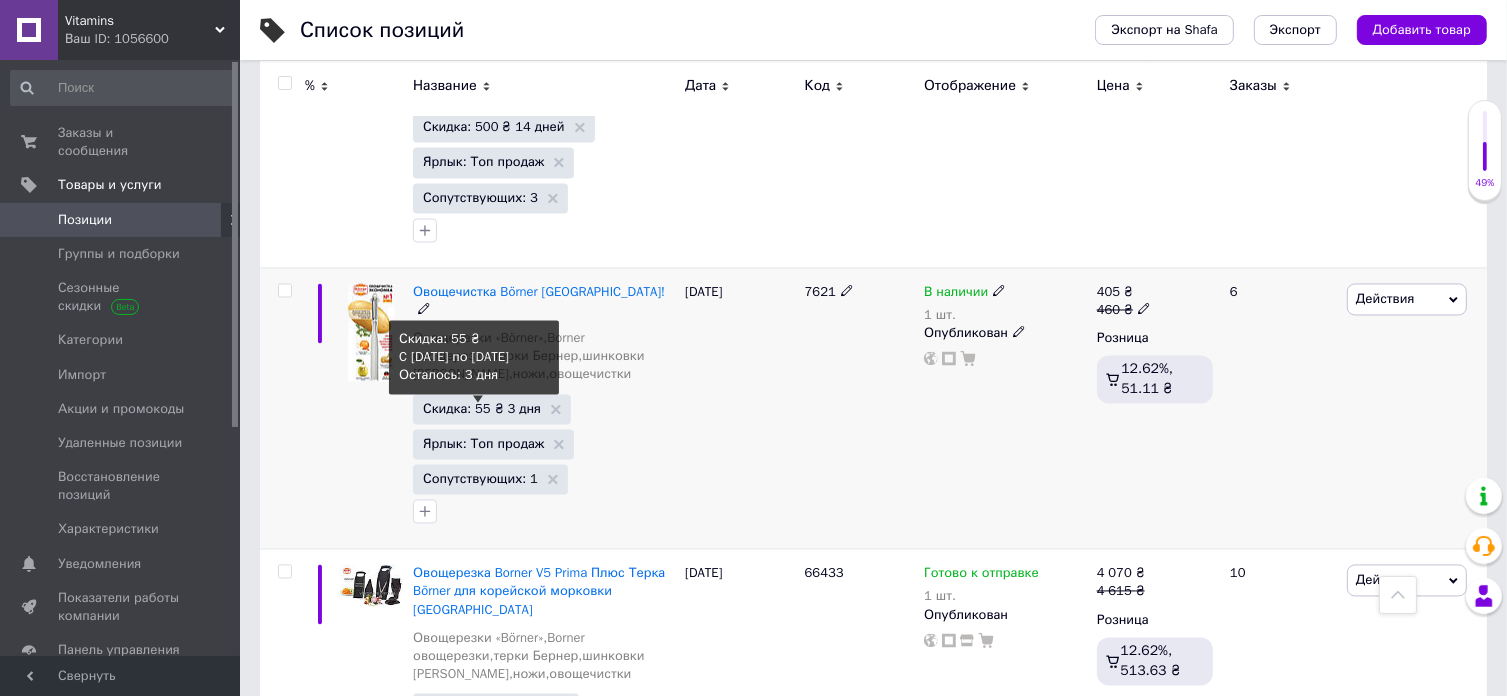 click on "Скидка: 55 ₴ 3 дня" at bounding box center (482, 409) 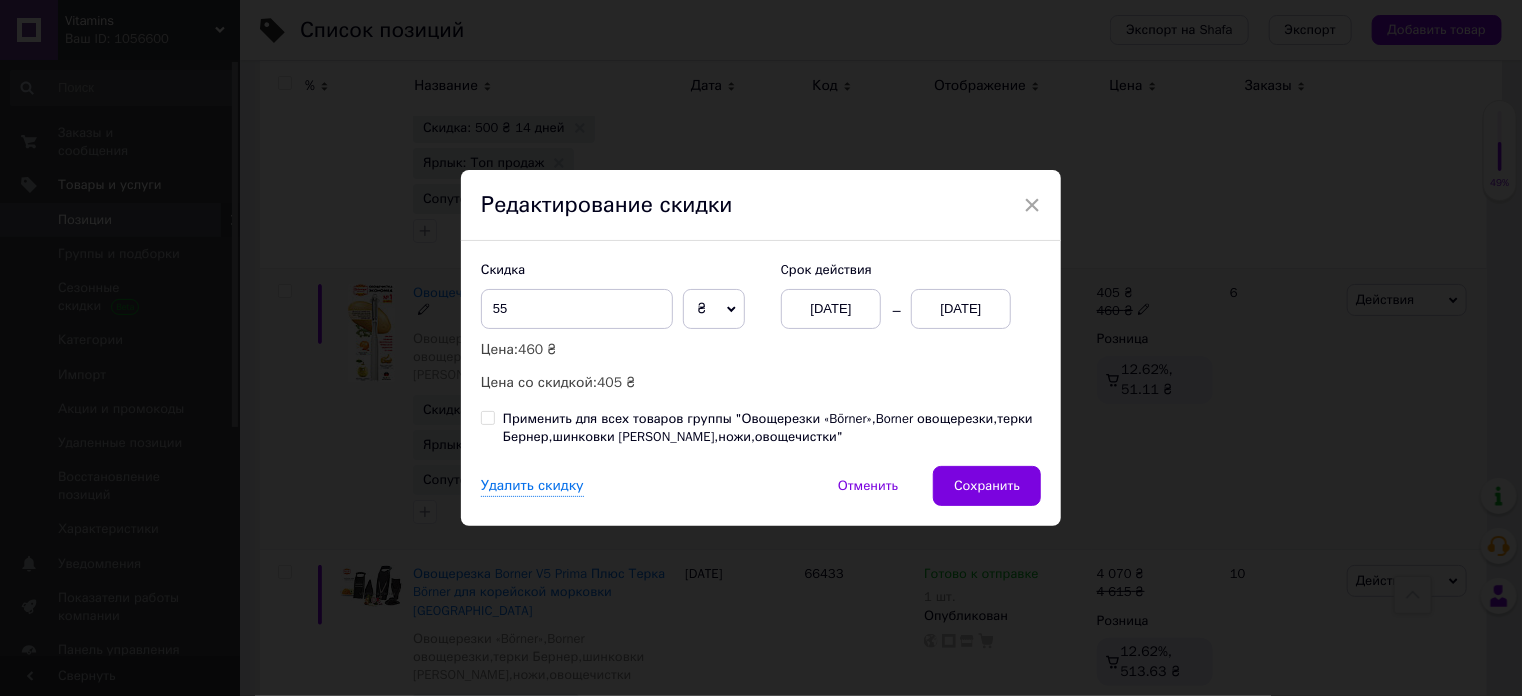 click on "[DATE]" at bounding box center (831, 309) 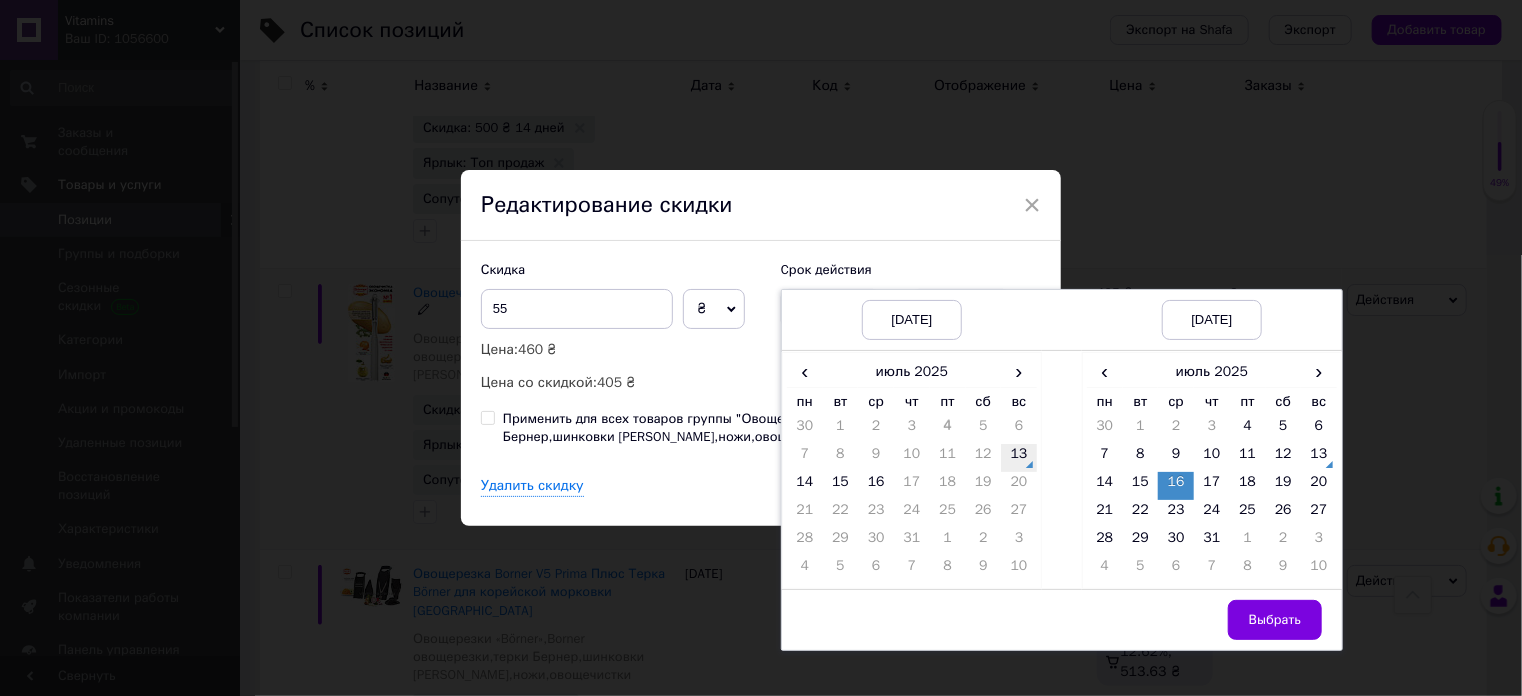 click on "13" at bounding box center [1019, 458] 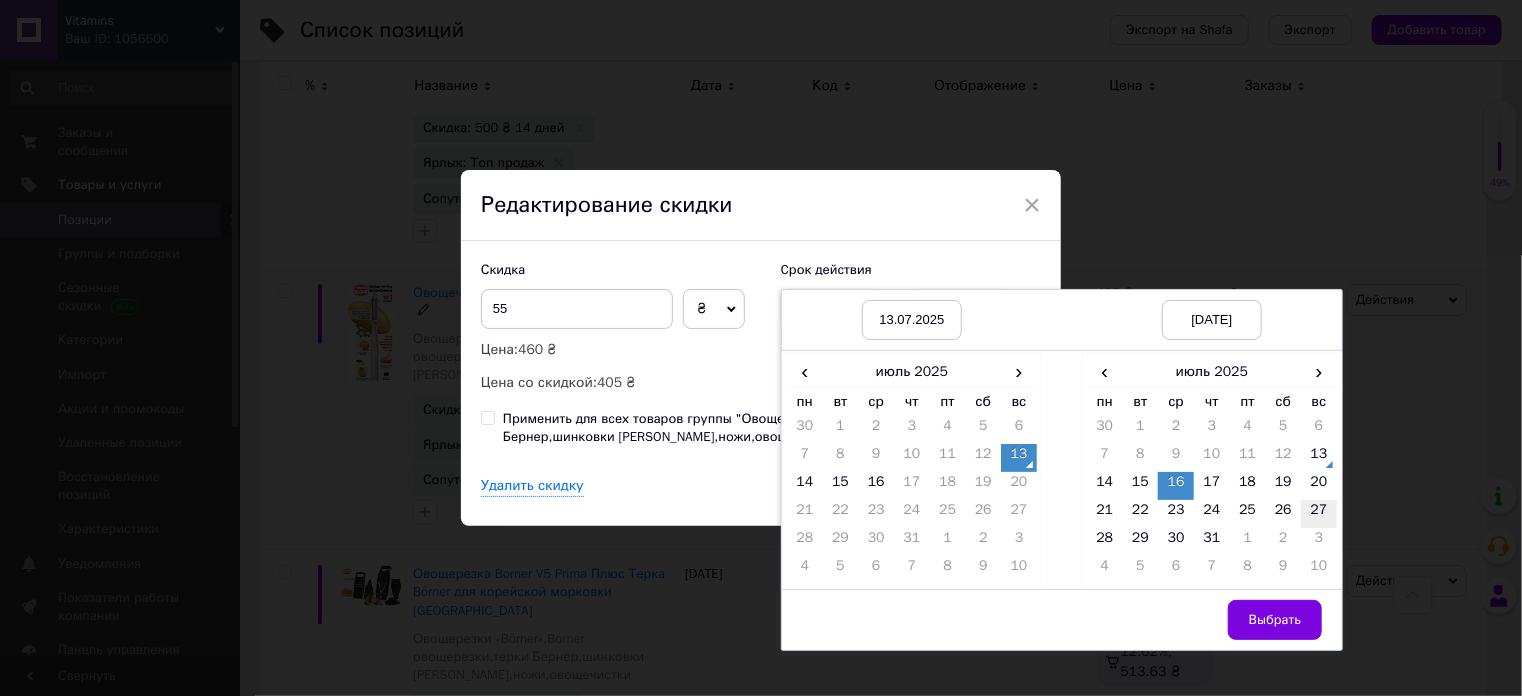 click on "27" at bounding box center [1319, 514] 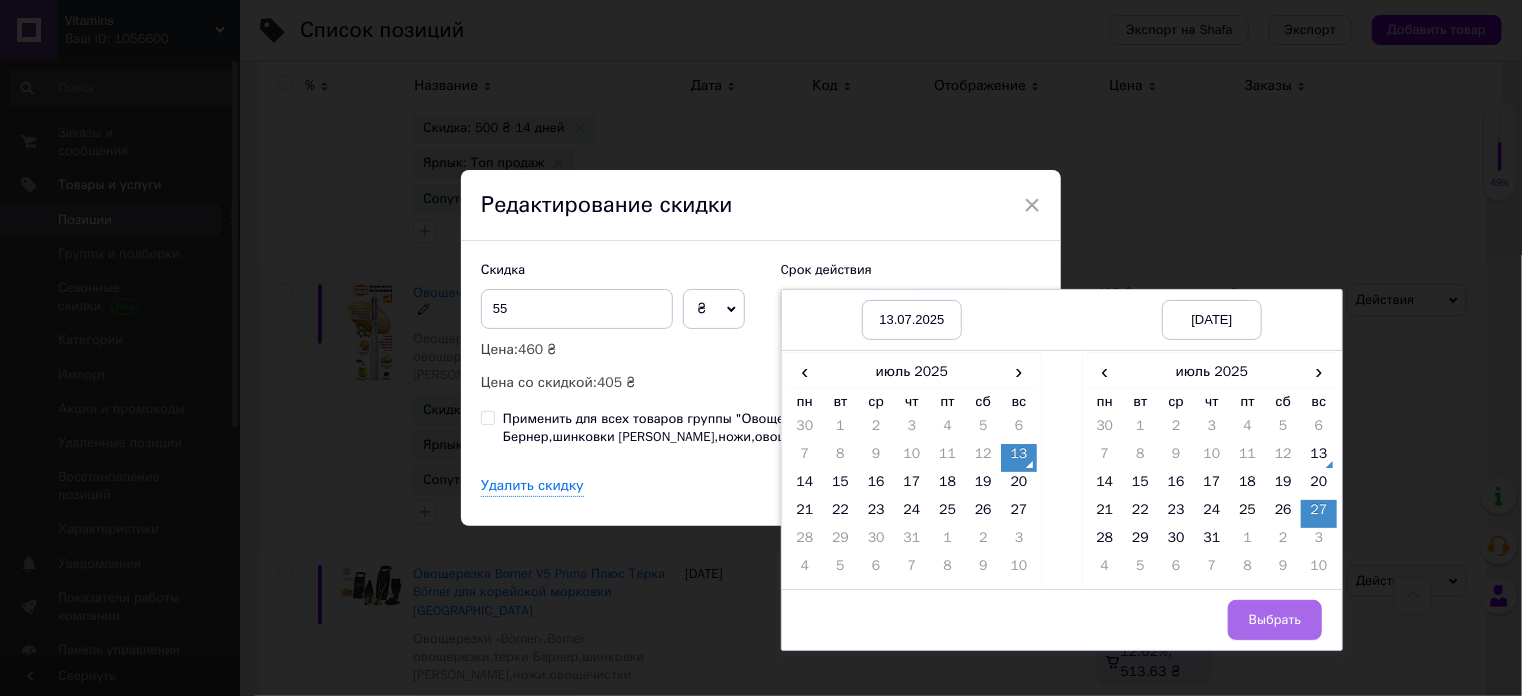 click on "Выбрать" at bounding box center [1275, 620] 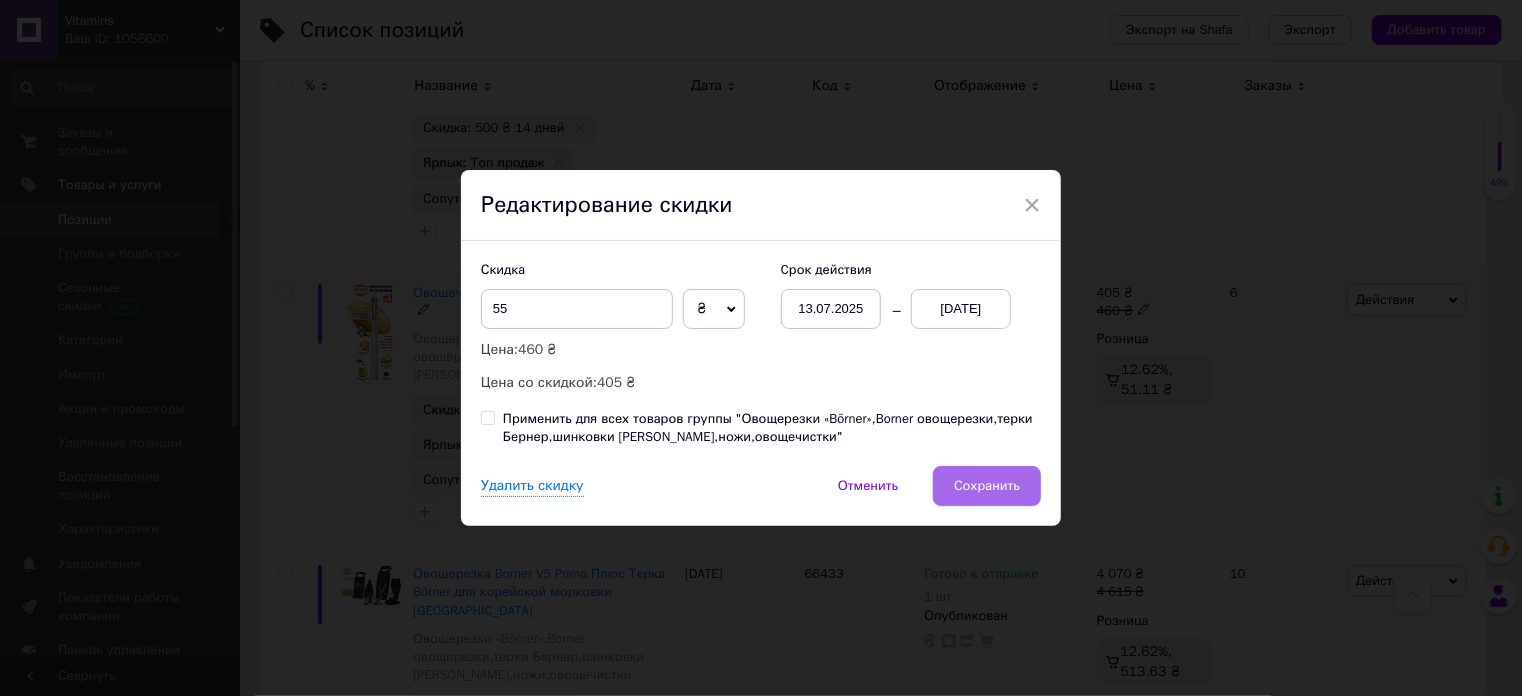 click on "Сохранить" at bounding box center [987, 486] 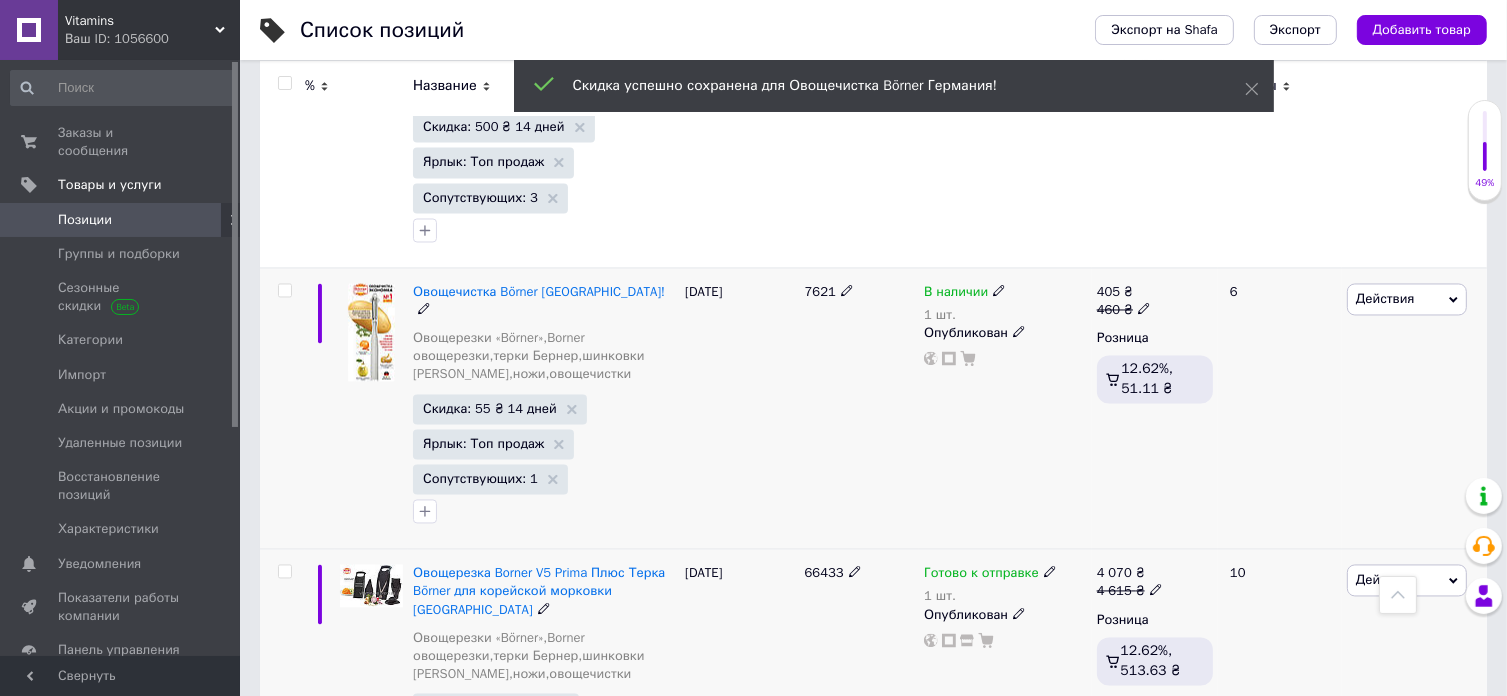 scroll, scrollTop: 0, scrollLeft: 1012, axis: horizontal 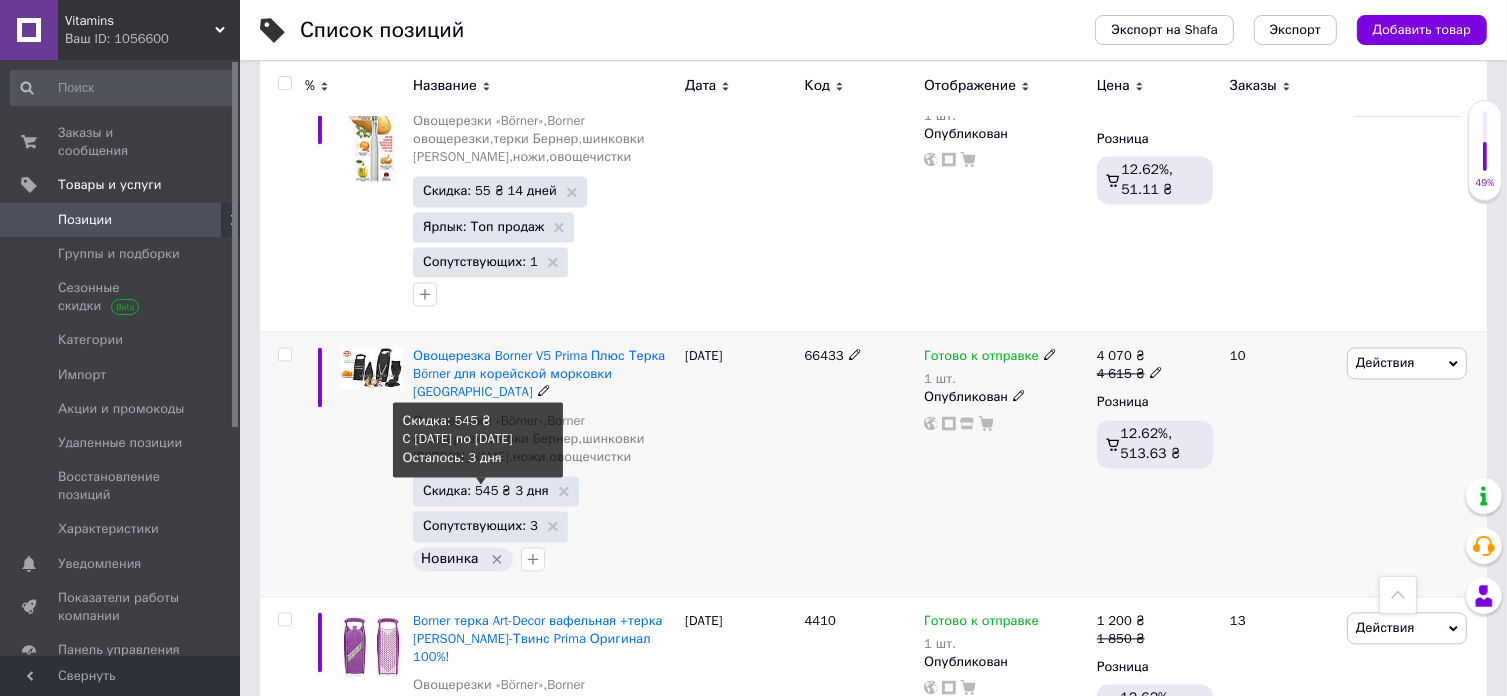 click on "Скидка: 545 ₴ 3 дня" at bounding box center (486, 490) 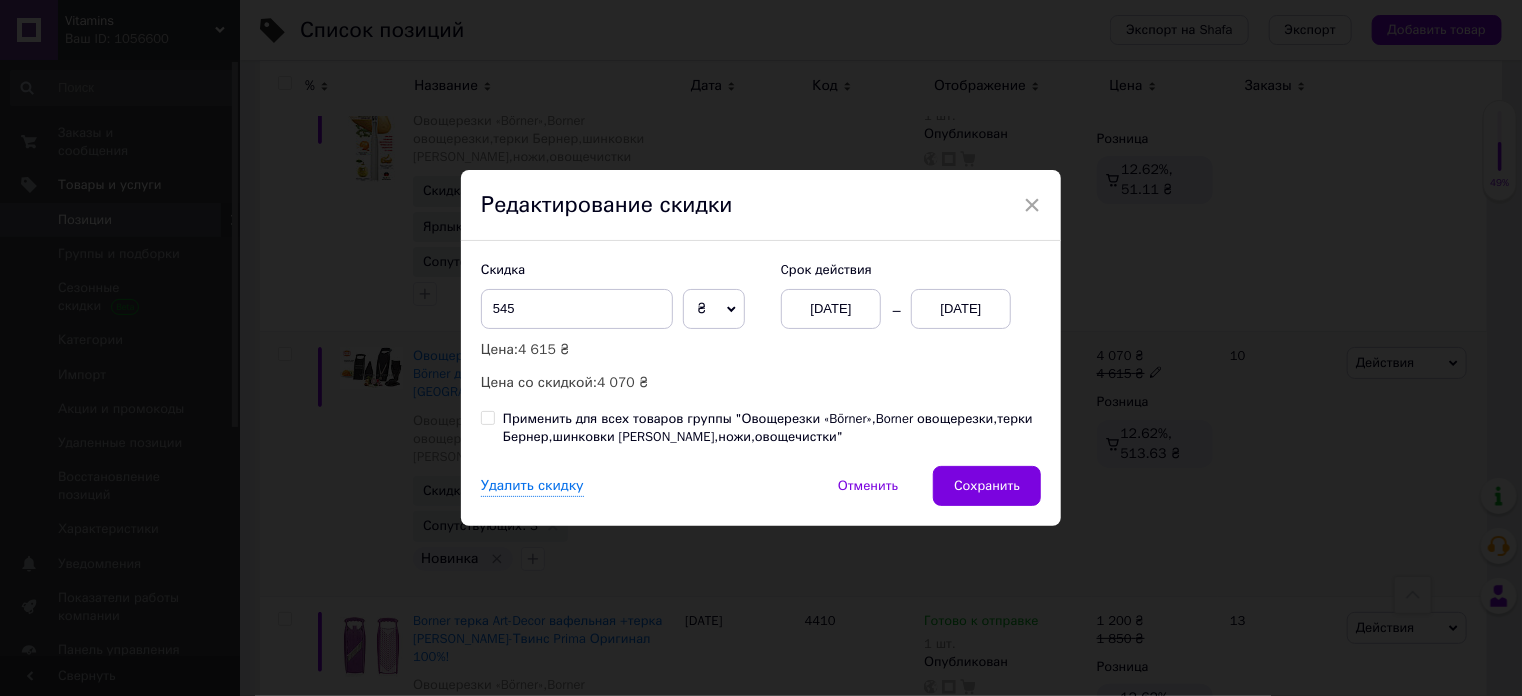 click on "[DATE]" at bounding box center [831, 309] 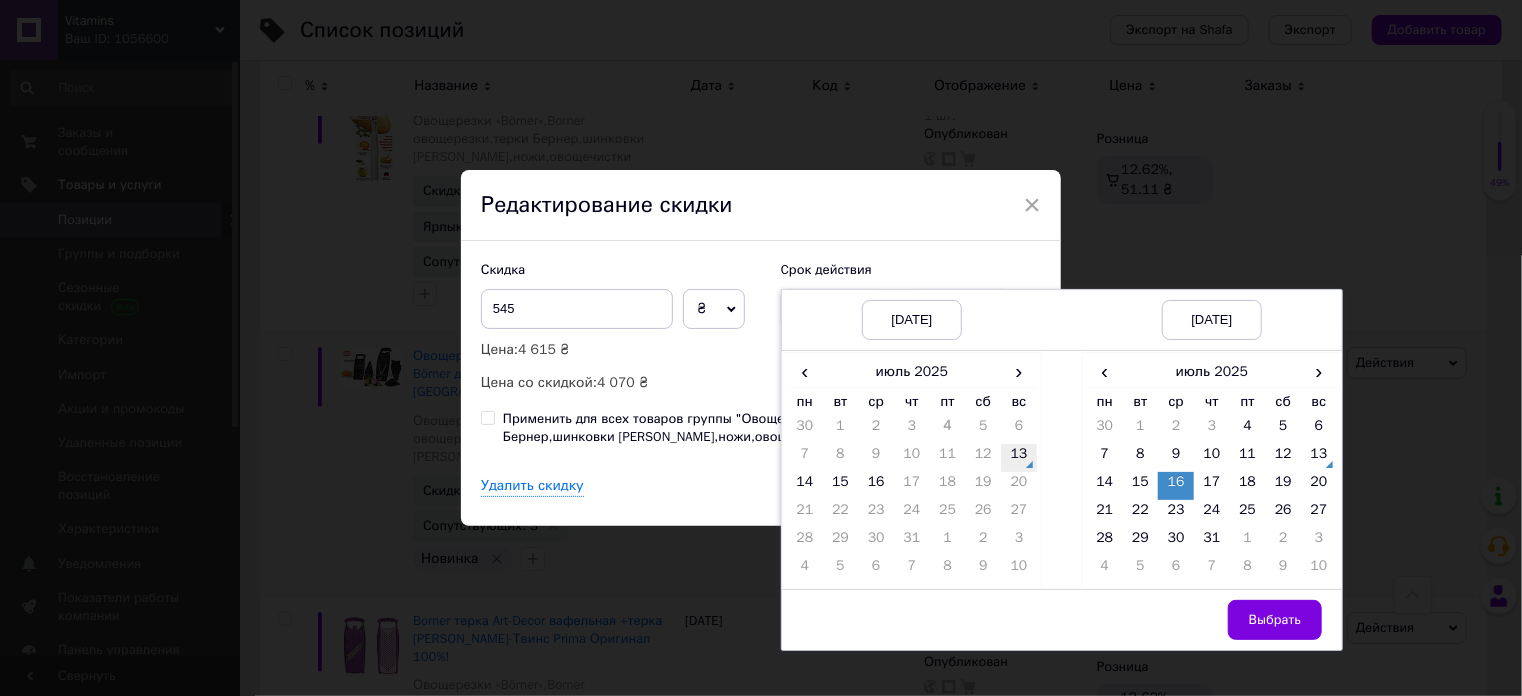 click on "13" at bounding box center [1019, 458] 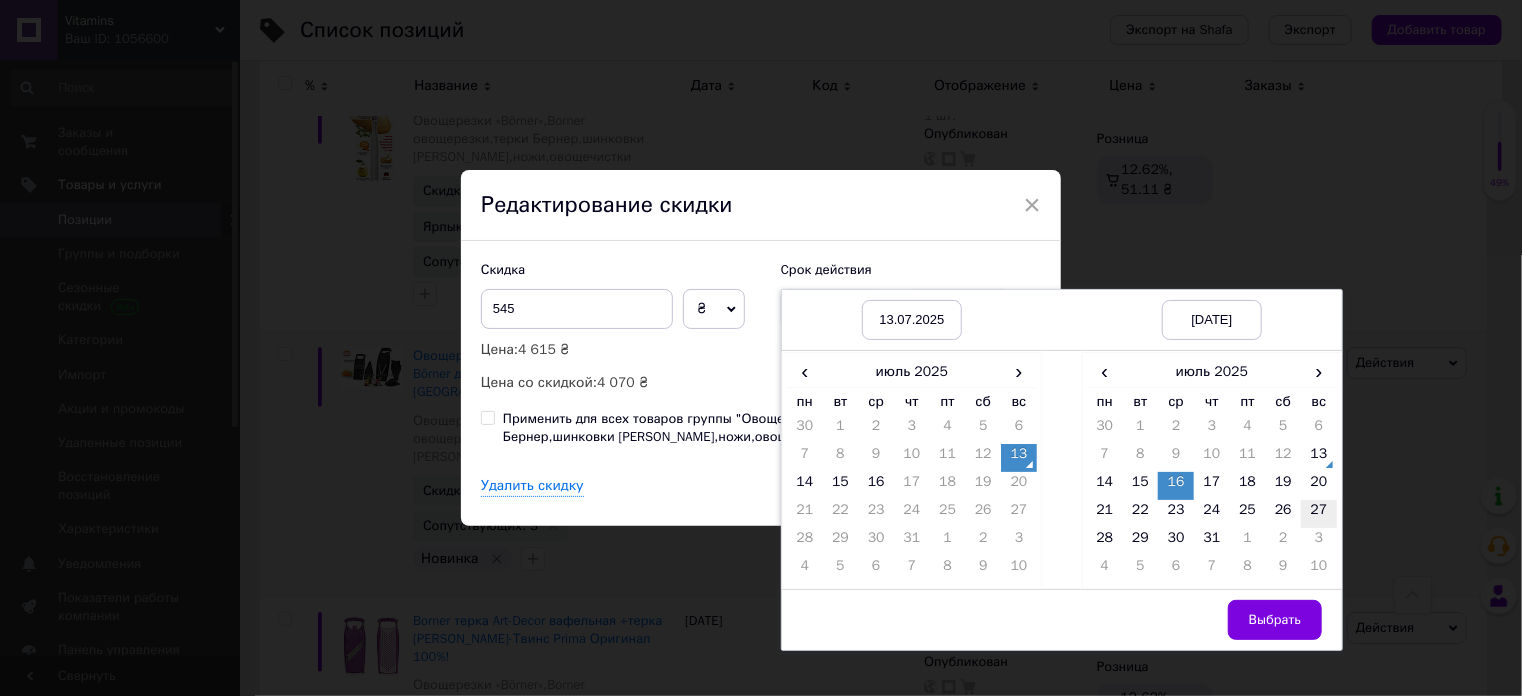 click on "27" at bounding box center [1319, 514] 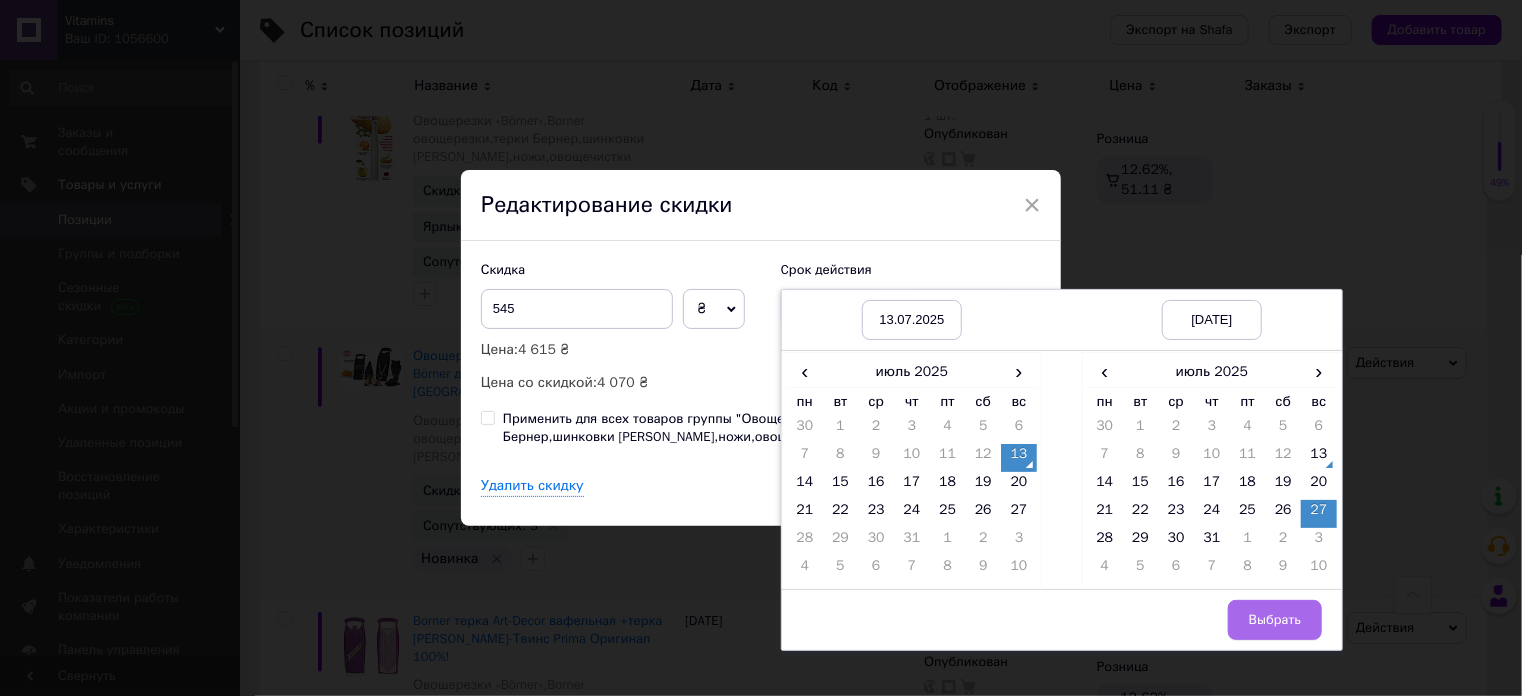 click on "Выбрать" at bounding box center (1275, 620) 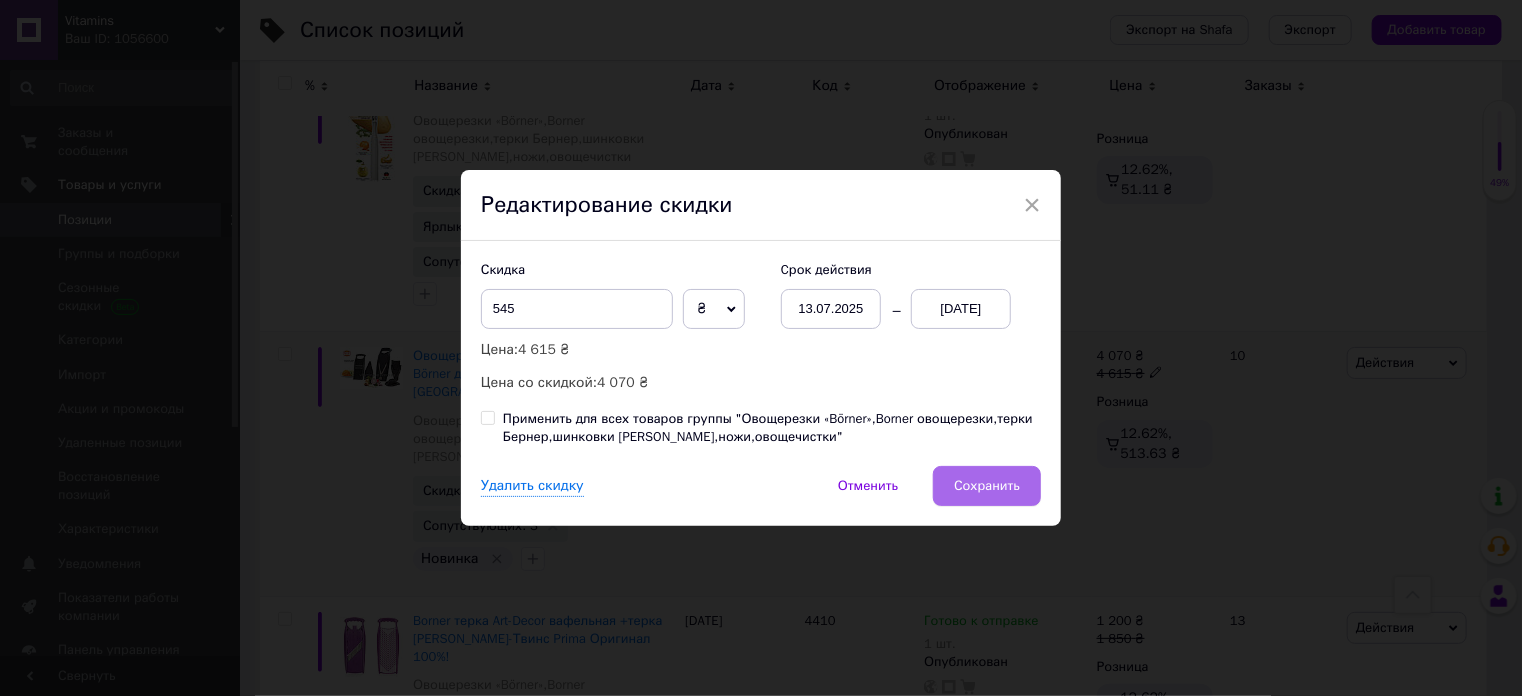 click on "Сохранить" at bounding box center [987, 486] 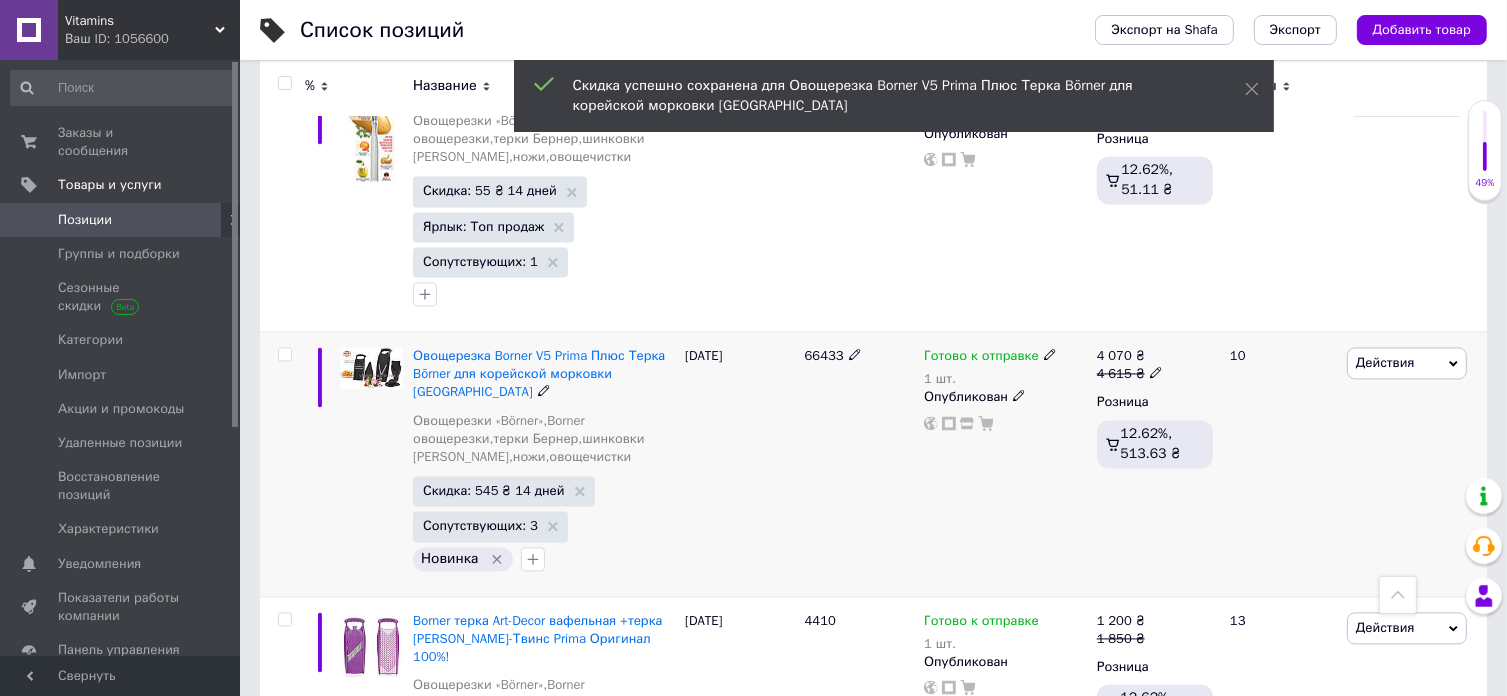 scroll, scrollTop: 0, scrollLeft: 1012, axis: horizontal 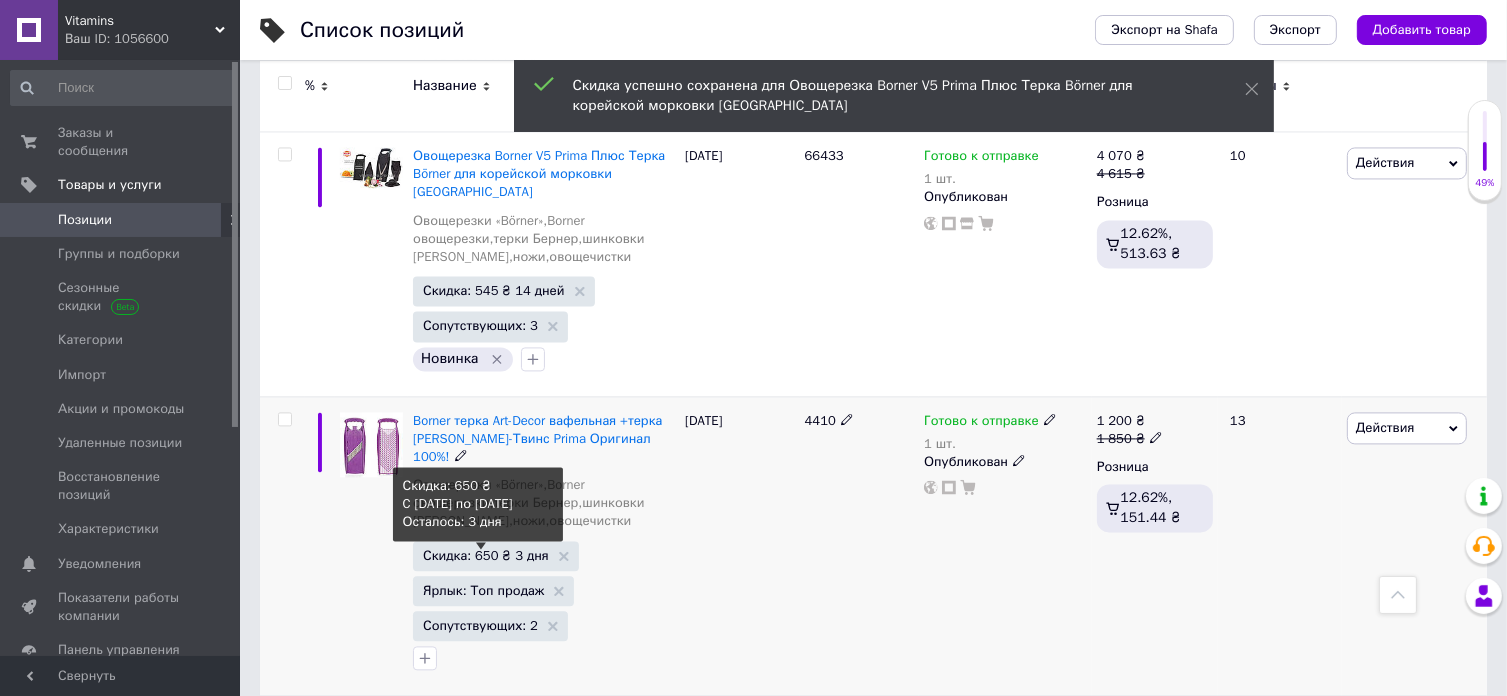 click on "Скидка: 650 ₴ 3 дня" at bounding box center (486, 555) 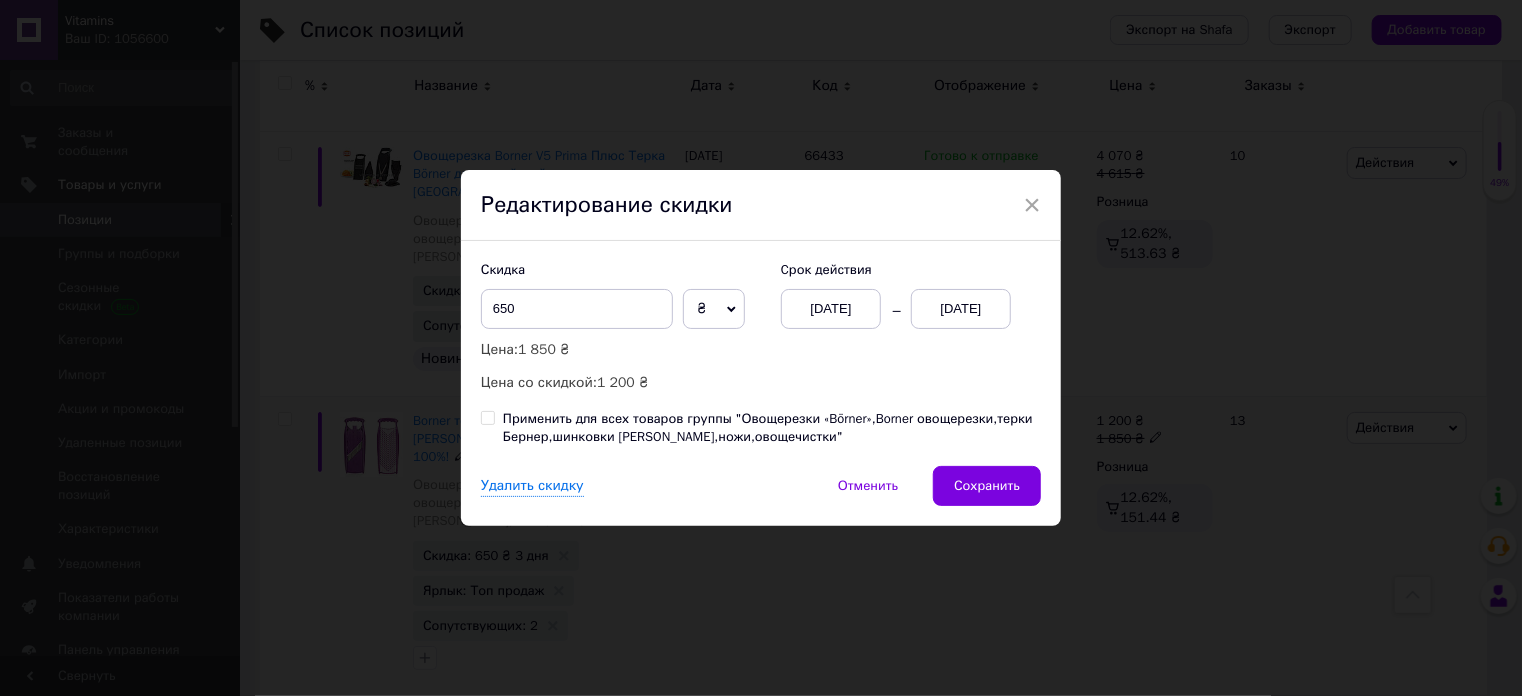 click on "[DATE]" at bounding box center [831, 309] 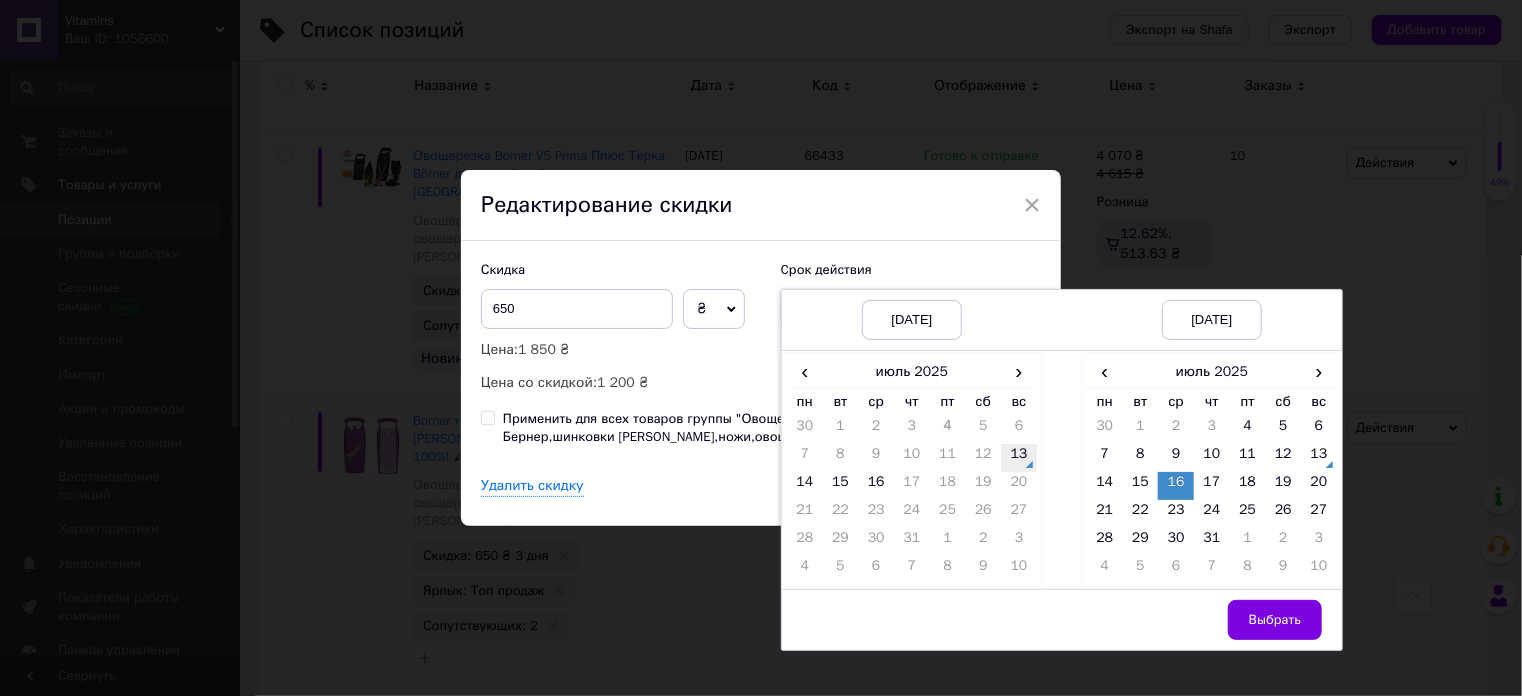 click on "13" at bounding box center (1019, 458) 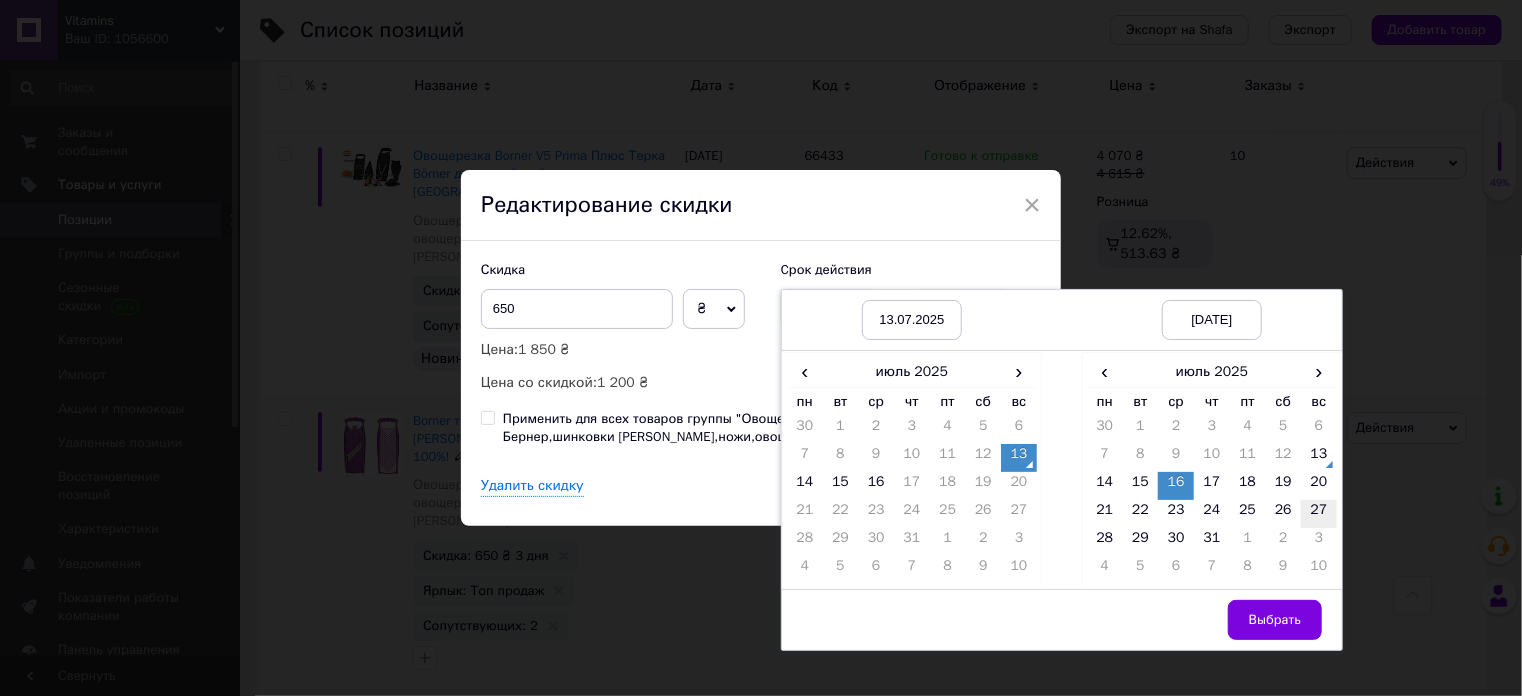 click on "27" at bounding box center [1319, 514] 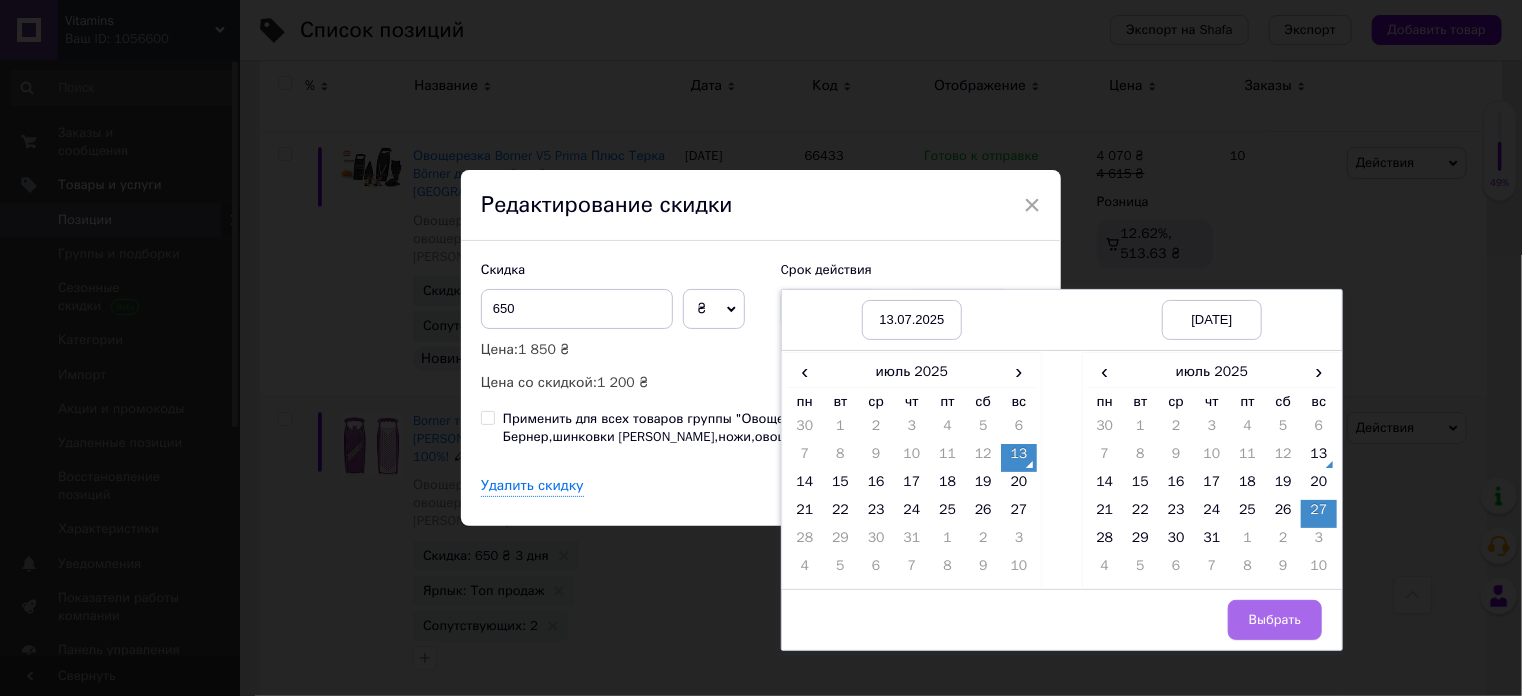 click on "Выбрать" at bounding box center [1275, 620] 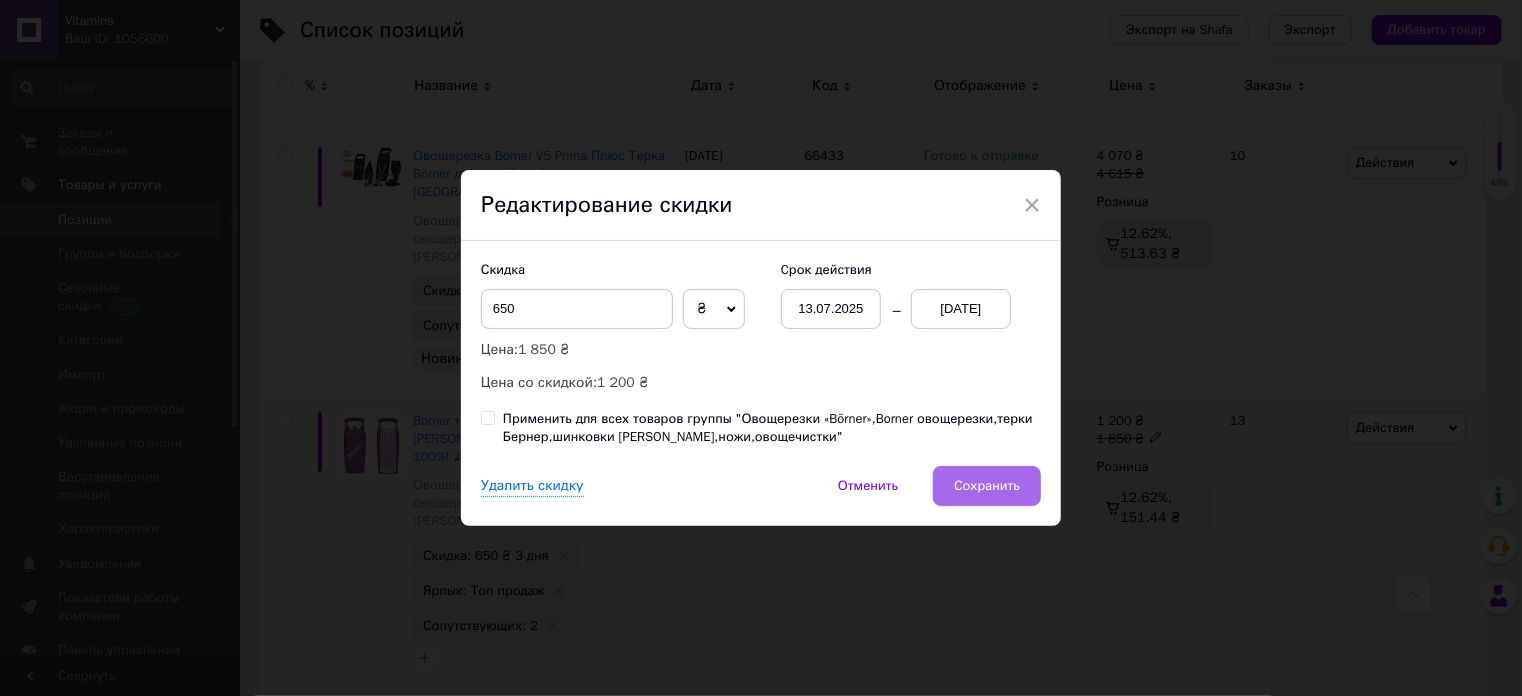 click on "Сохранить" at bounding box center (987, 486) 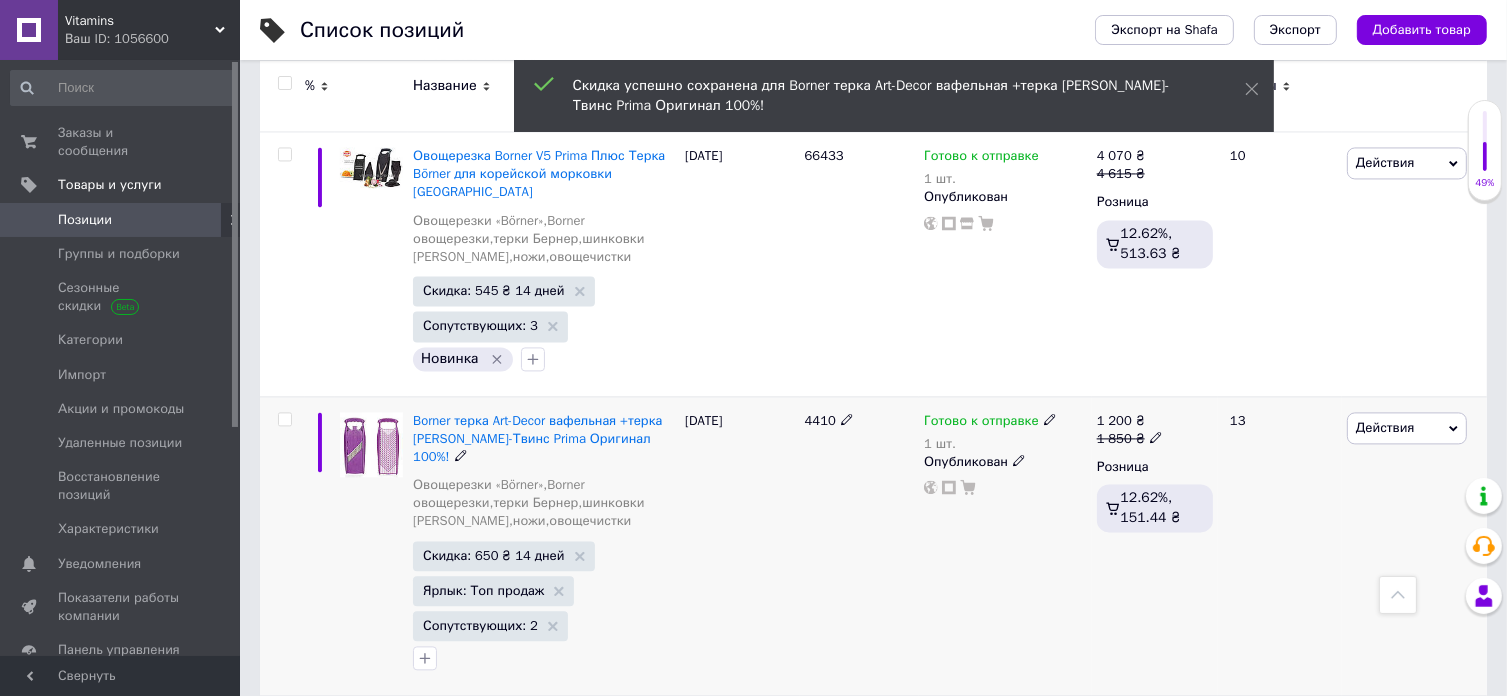 scroll, scrollTop: 0, scrollLeft: 1012, axis: horizontal 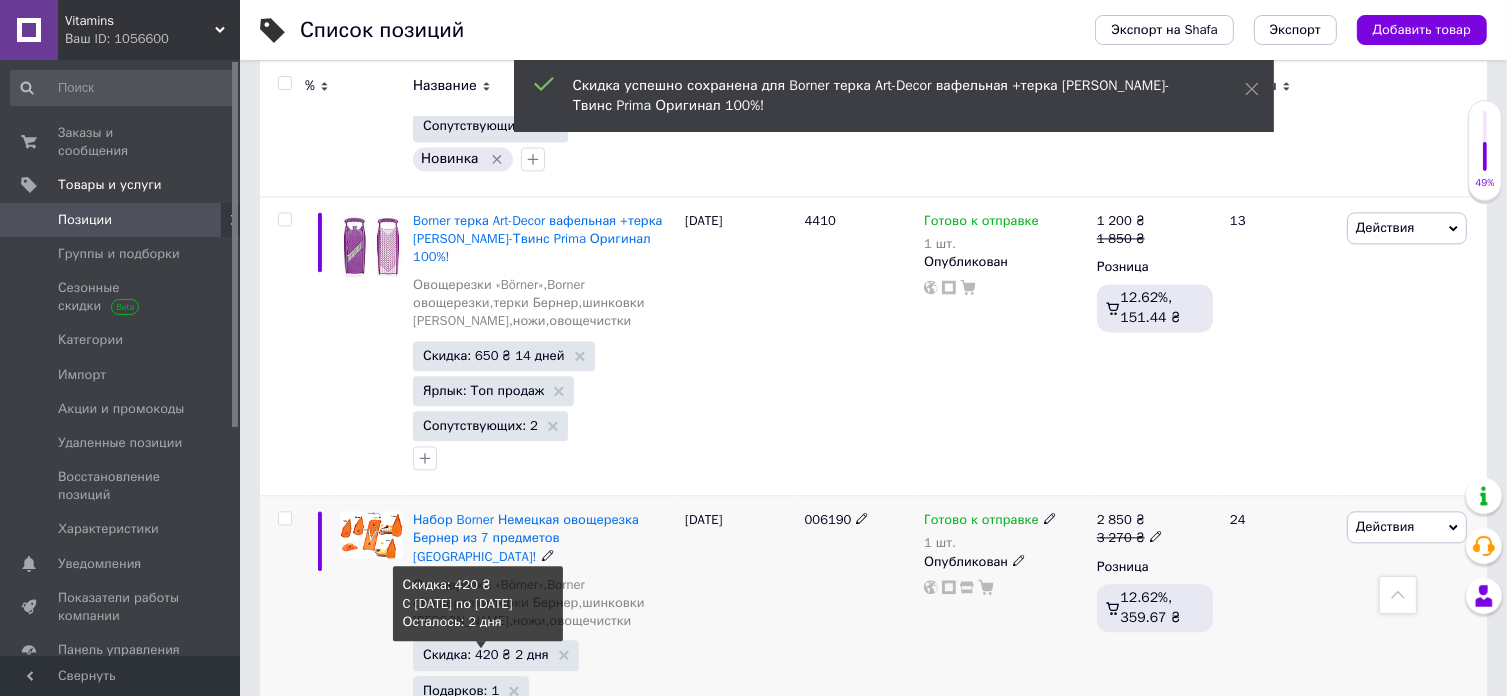 click on "Скидка: 420 ₴ 2 дня" at bounding box center [486, 654] 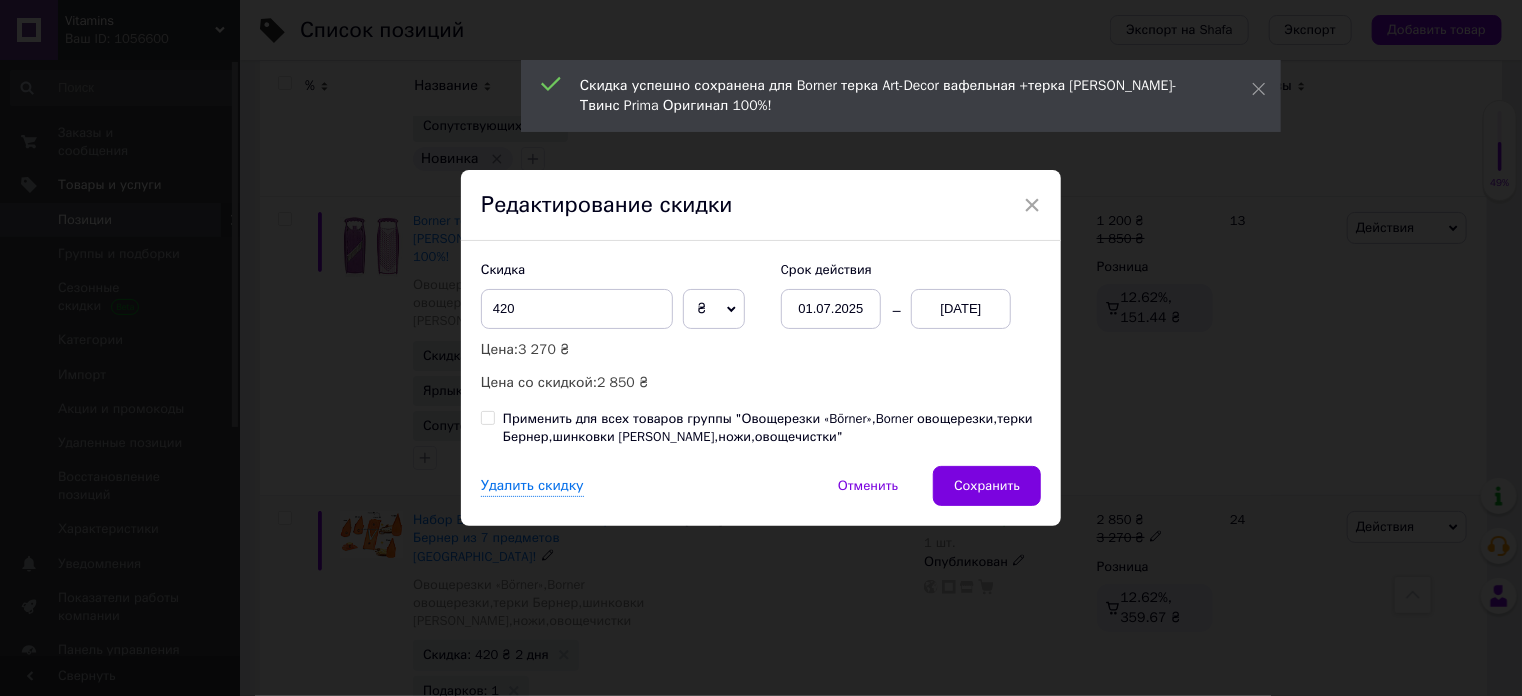 click on "01.07.2025" at bounding box center (831, 309) 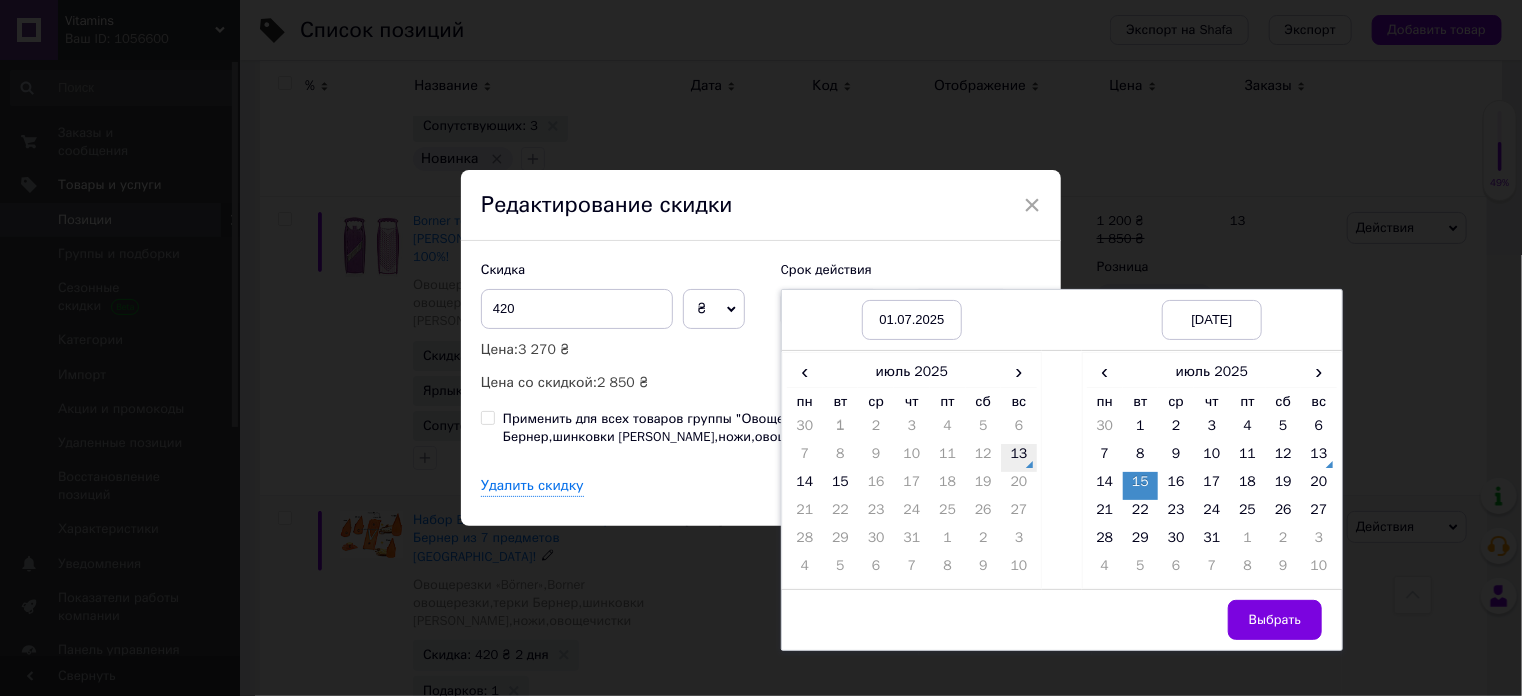 click on "13" at bounding box center (1019, 458) 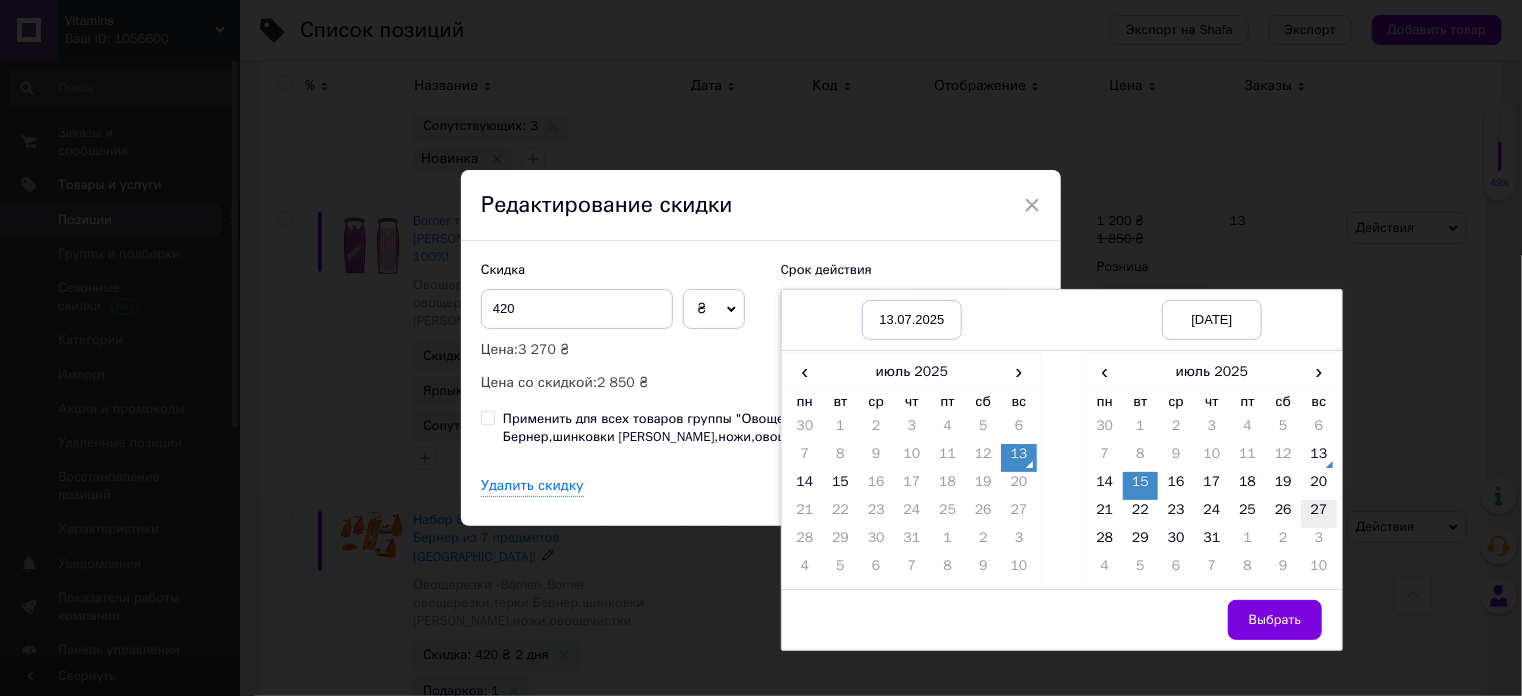 click on "27" at bounding box center [1319, 514] 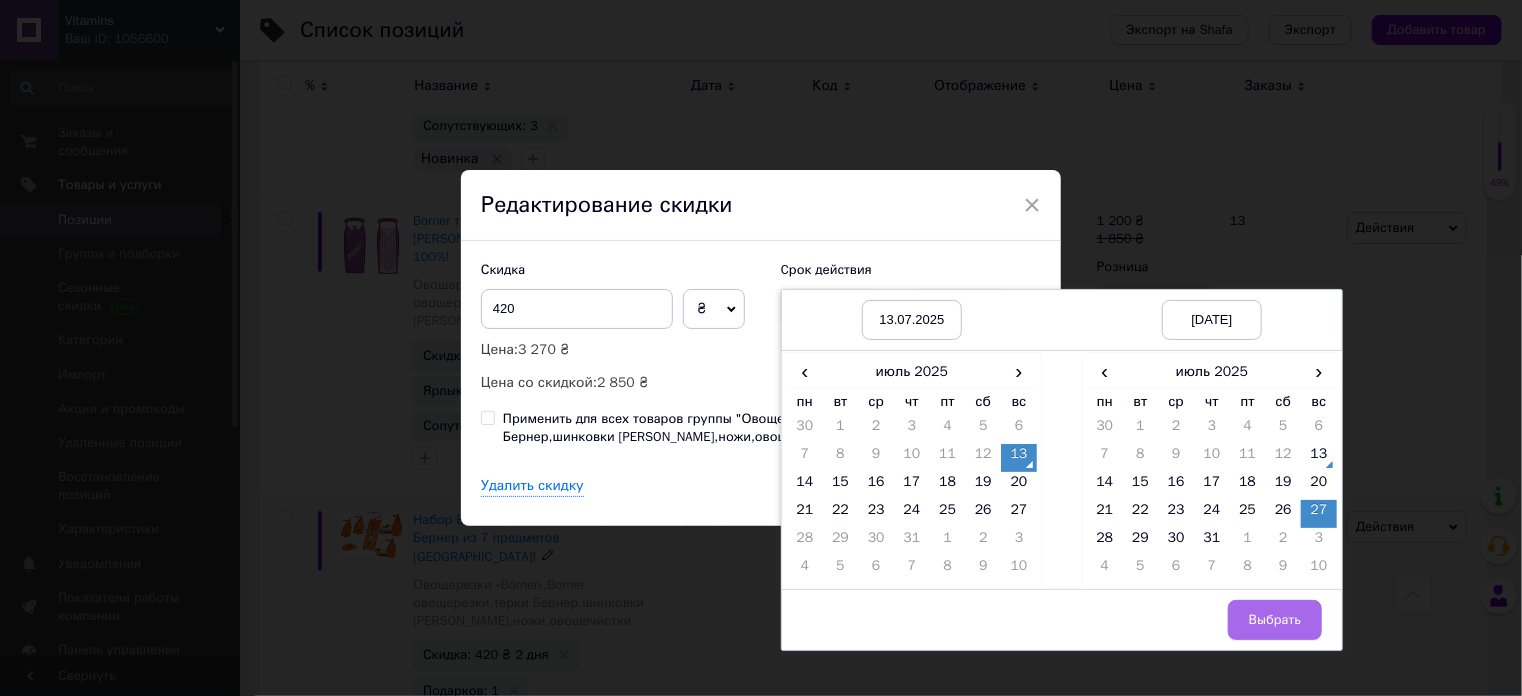 click on "Выбрать" at bounding box center (1275, 620) 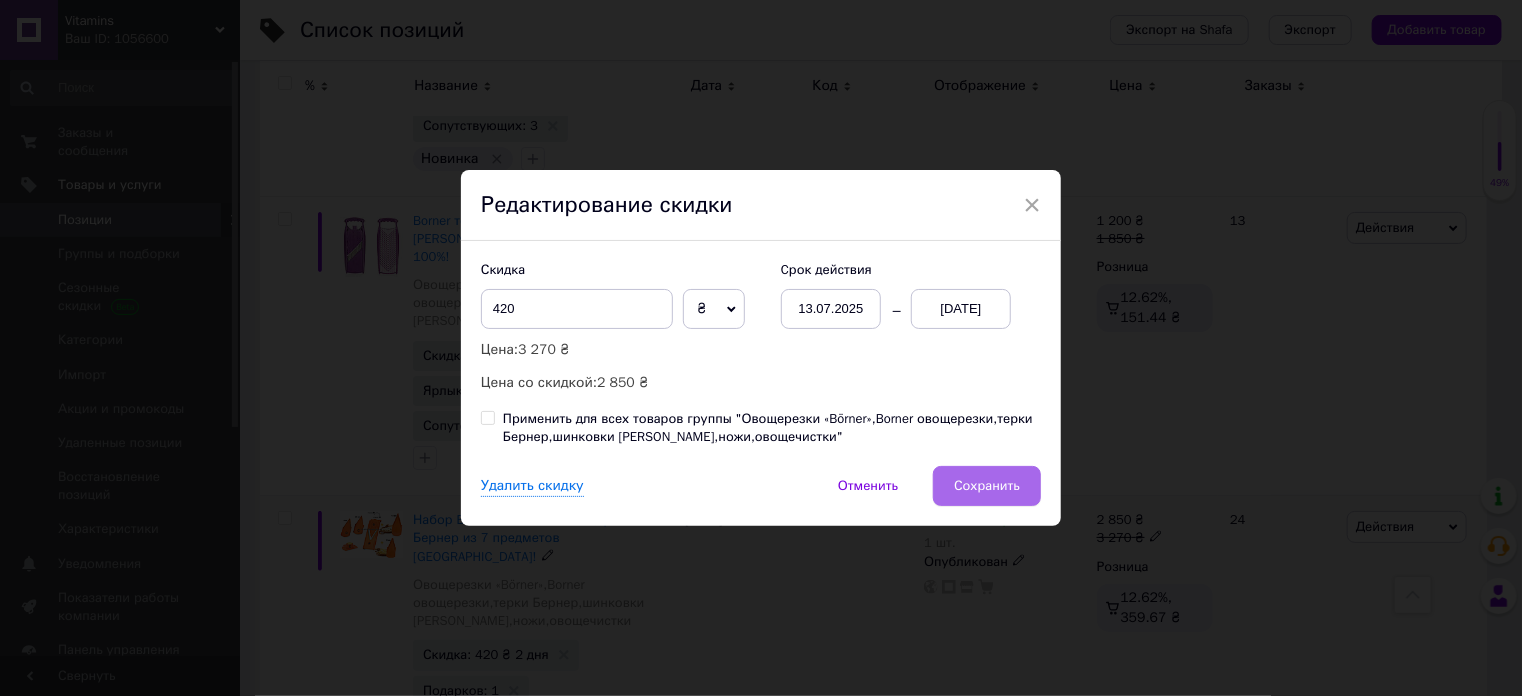 click on "Сохранить" at bounding box center (987, 486) 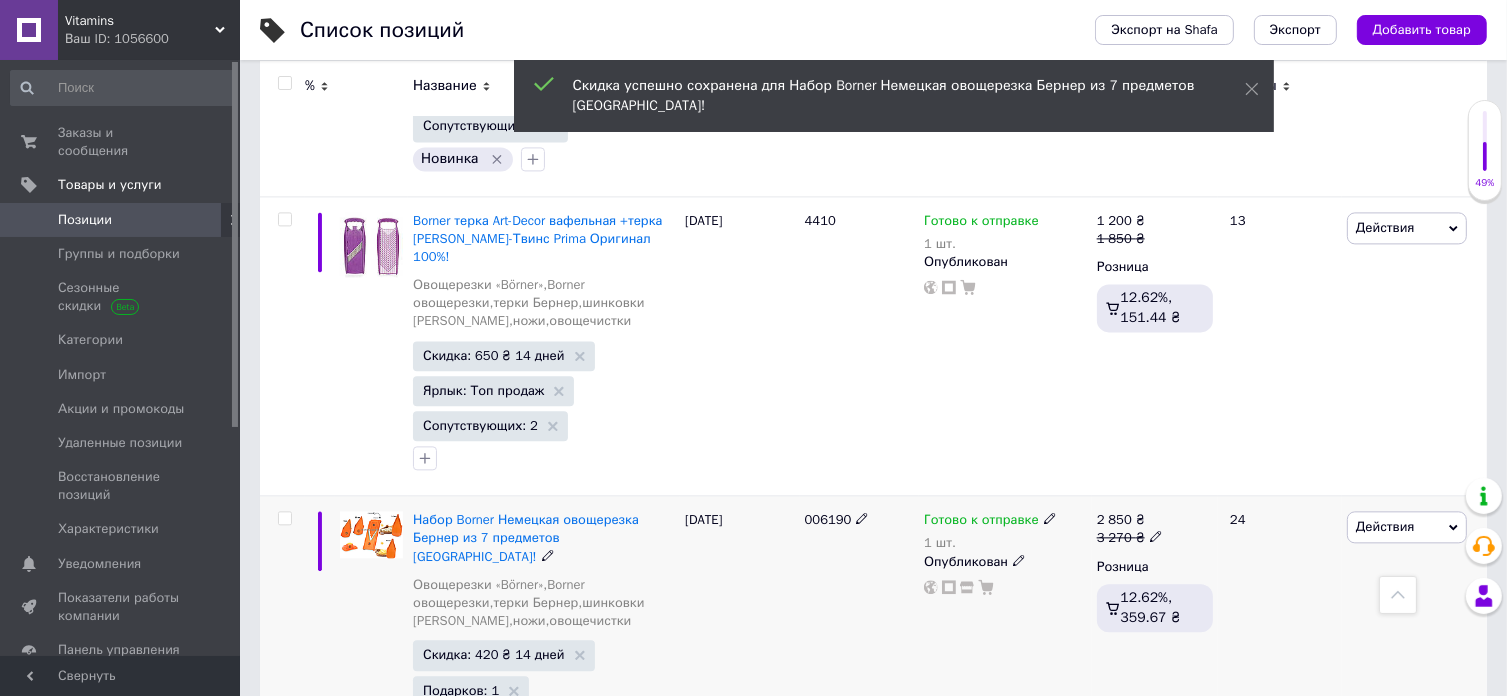 scroll, scrollTop: 0, scrollLeft: 1012, axis: horizontal 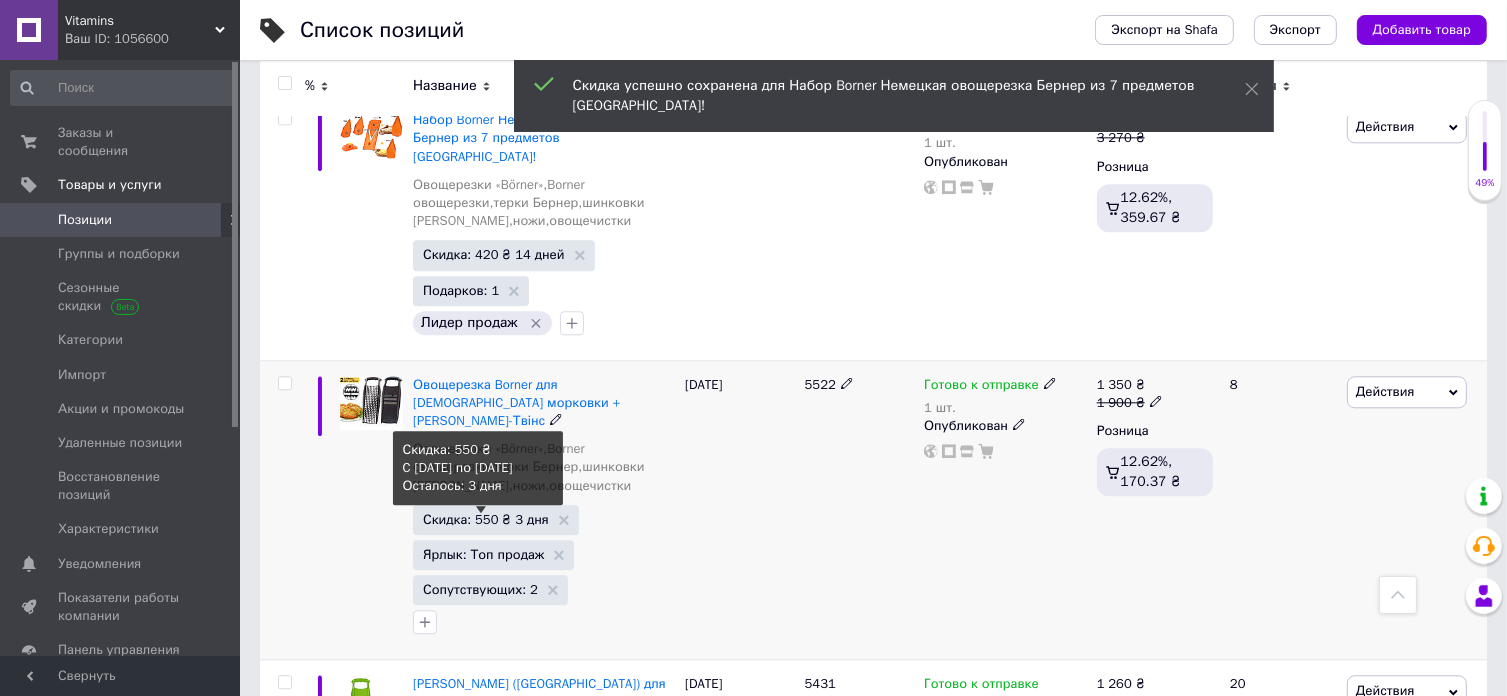 click on "Скидка: 550 ₴ 3 дня" at bounding box center [486, 519] 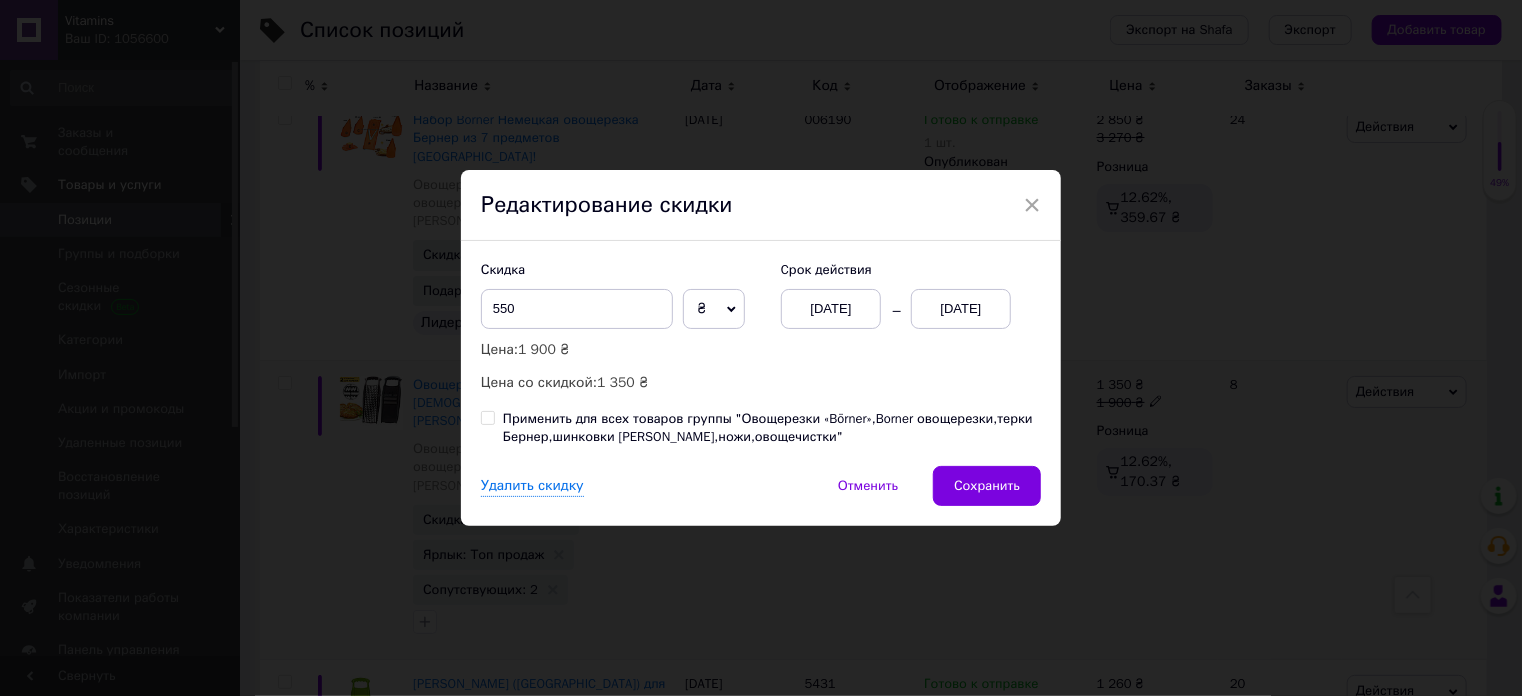 click on "[DATE]" at bounding box center (831, 309) 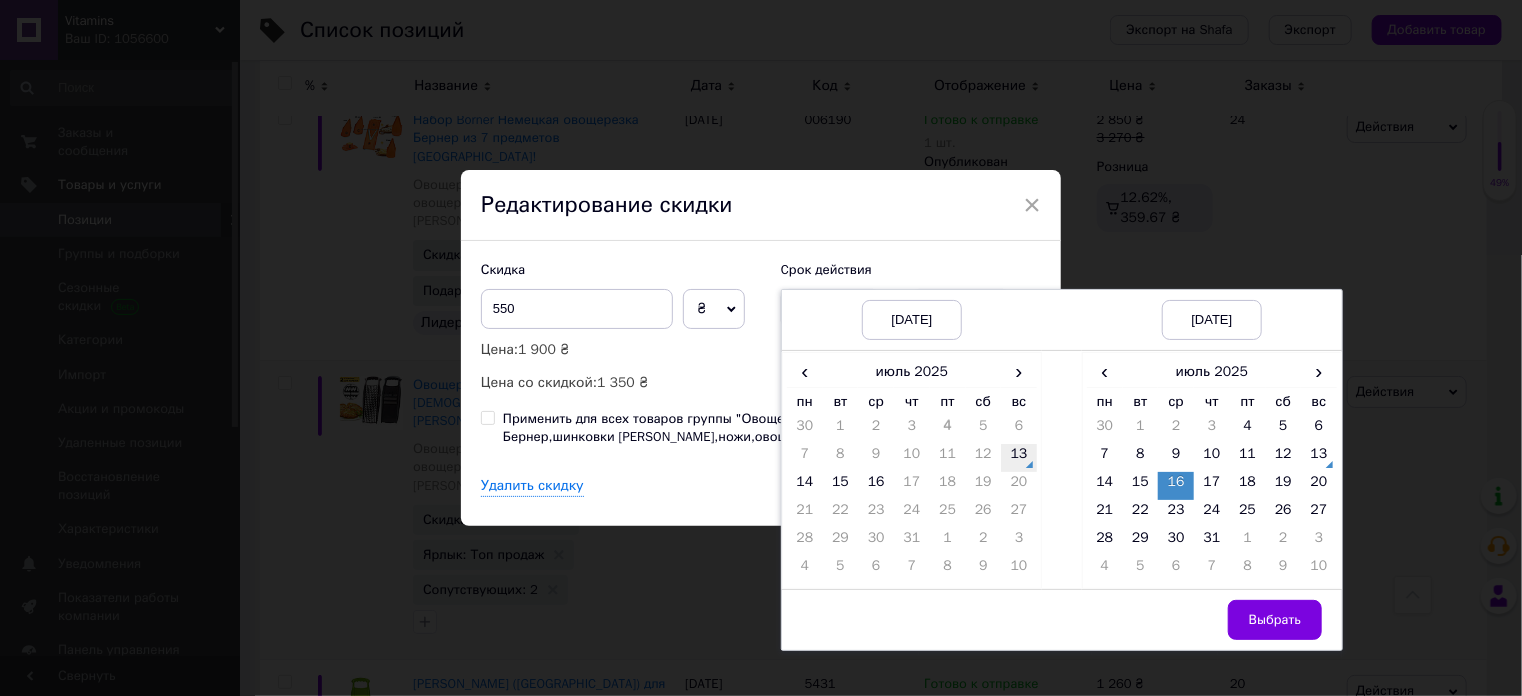 click on "13" at bounding box center [1019, 458] 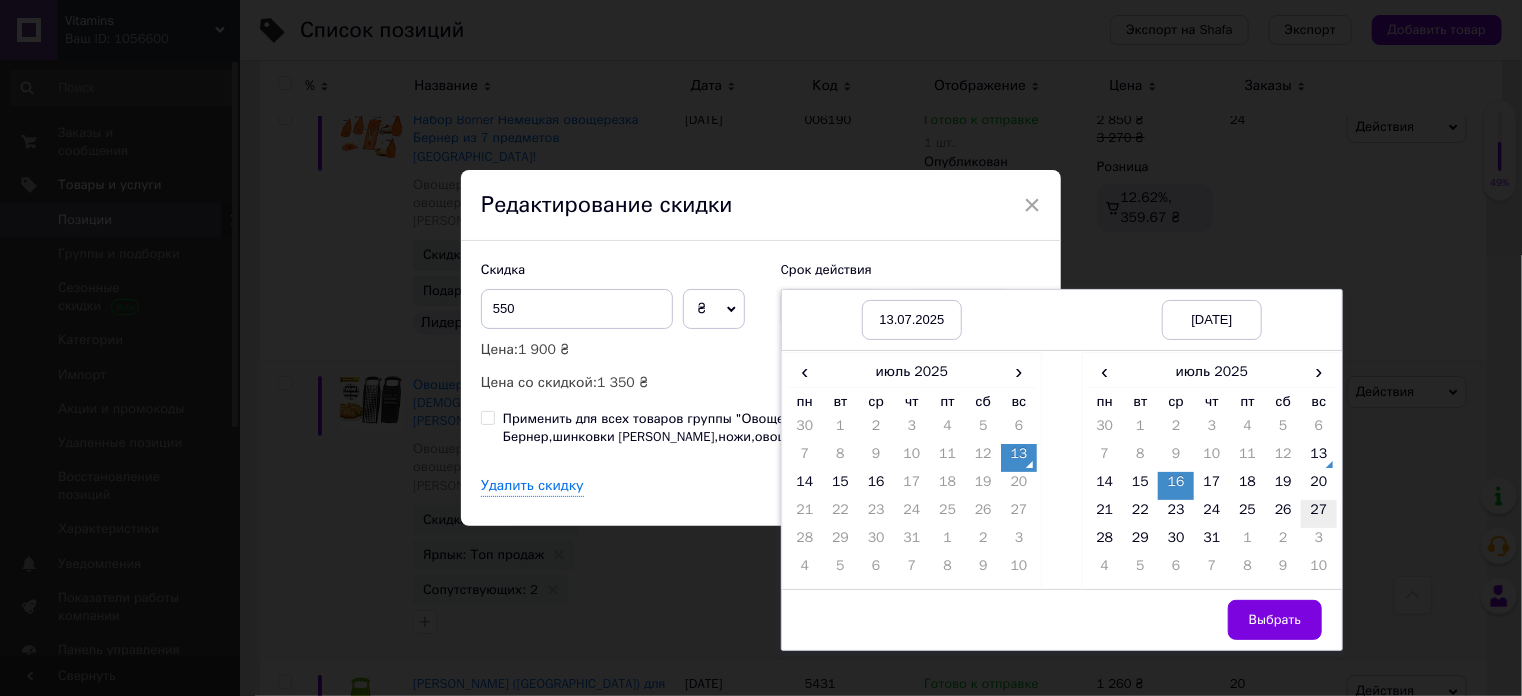 click on "27" at bounding box center (1319, 514) 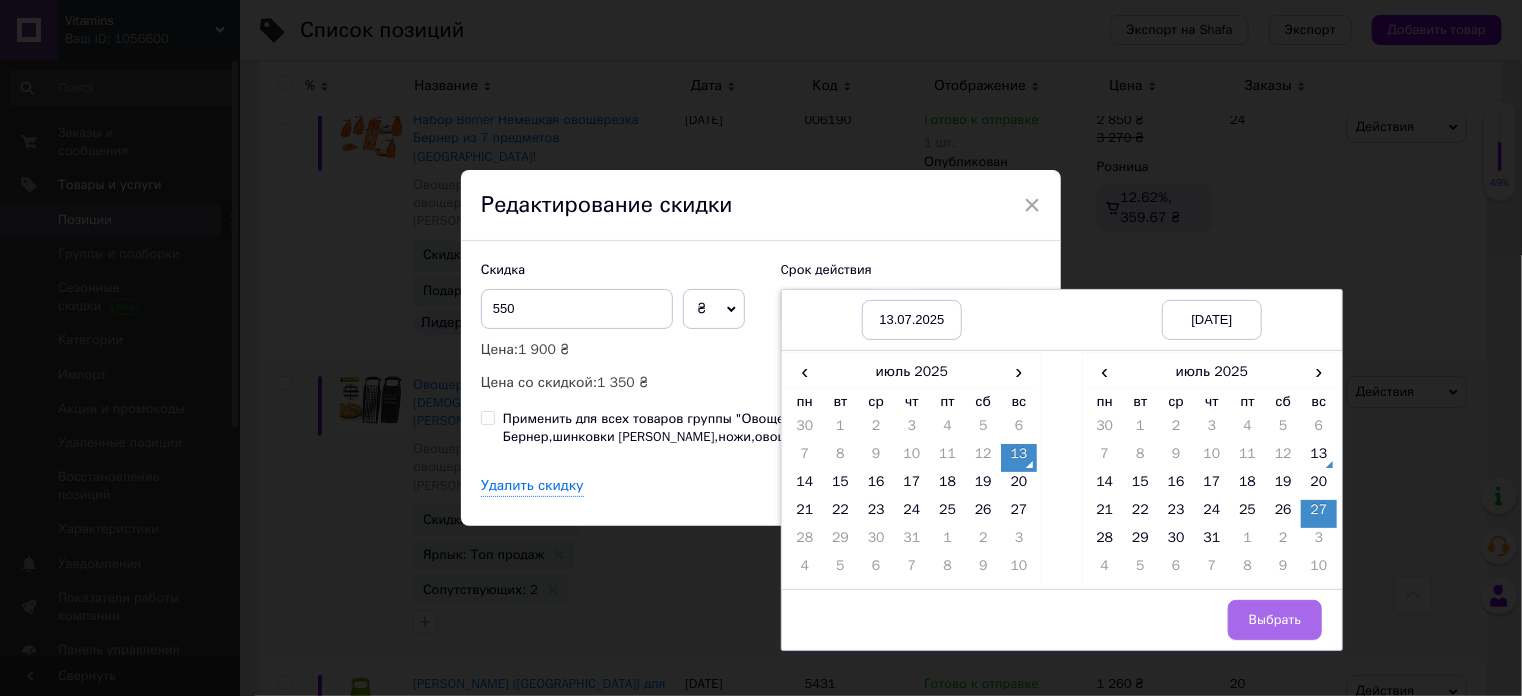 click on "Выбрать" at bounding box center [1275, 620] 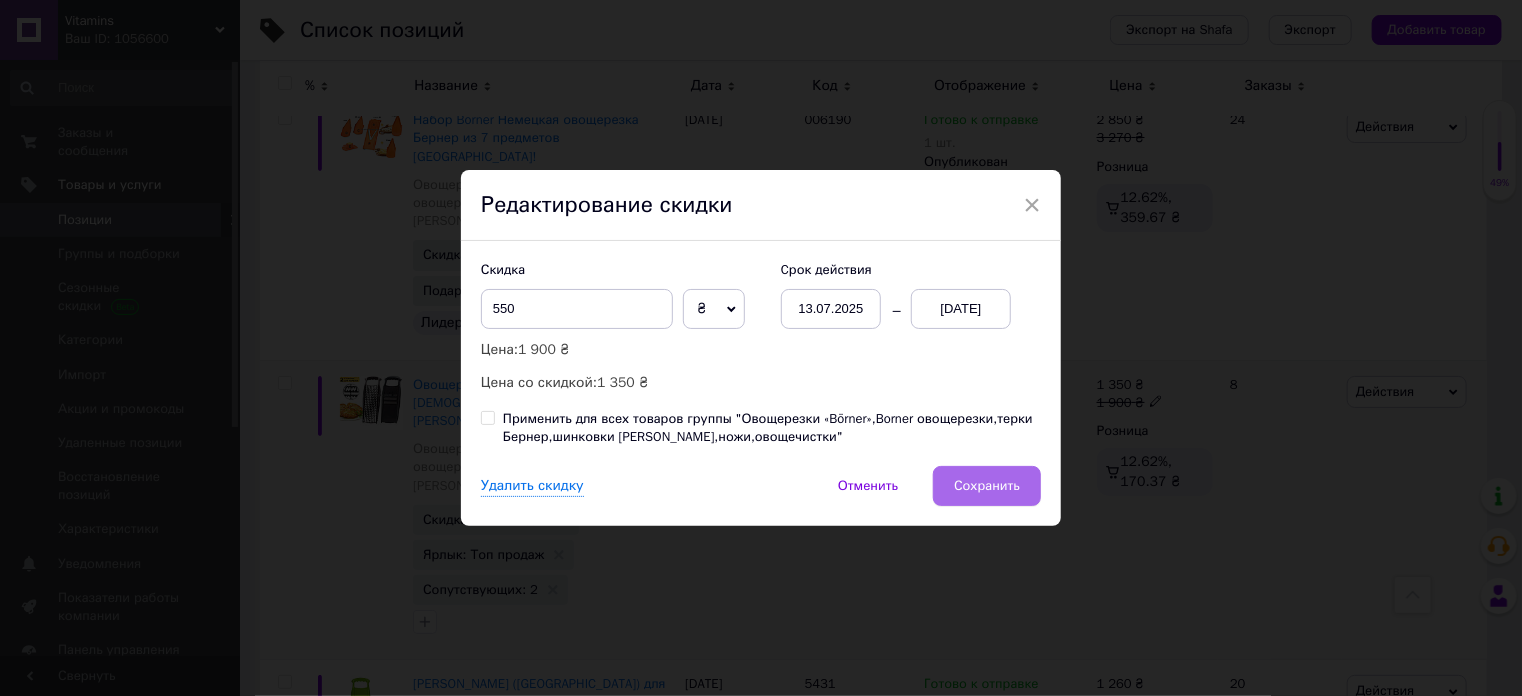 click on "Сохранить" at bounding box center (987, 486) 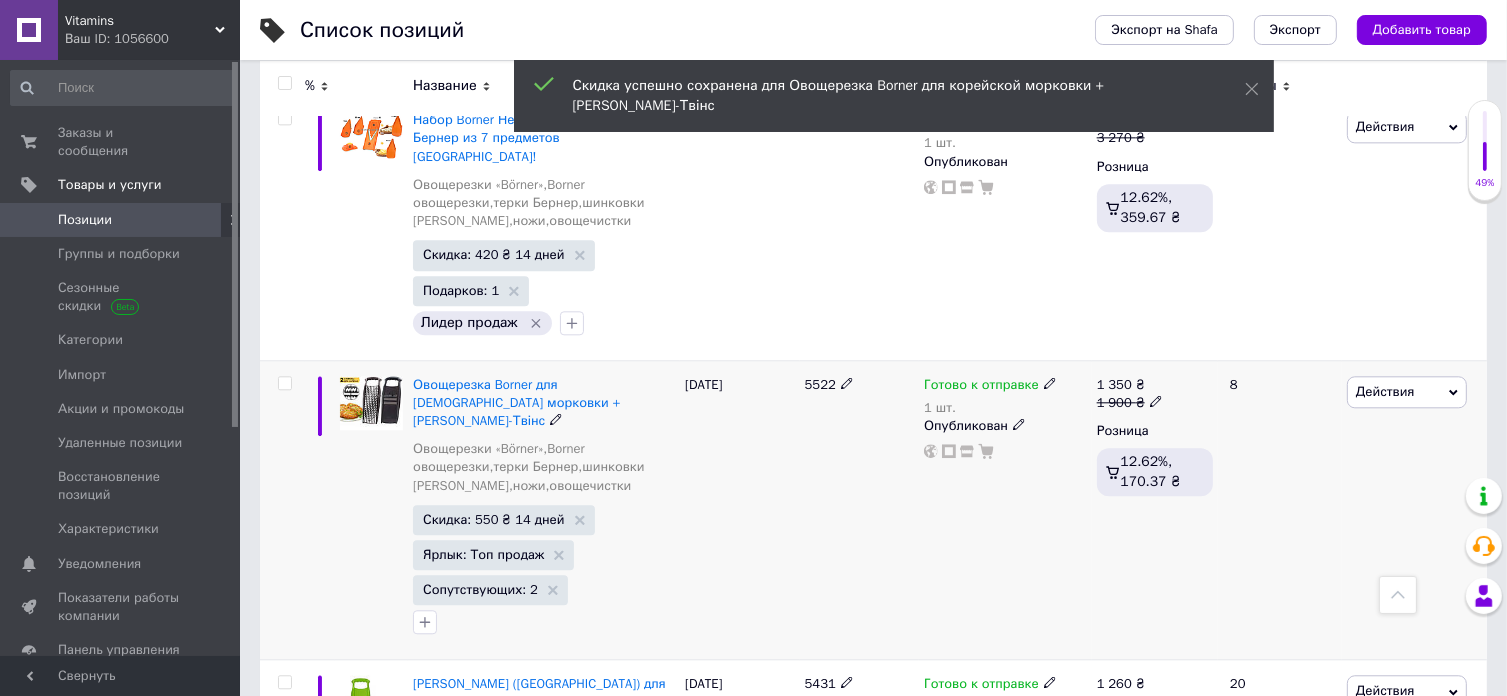 scroll, scrollTop: 0, scrollLeft: 1012, axis: horizontal 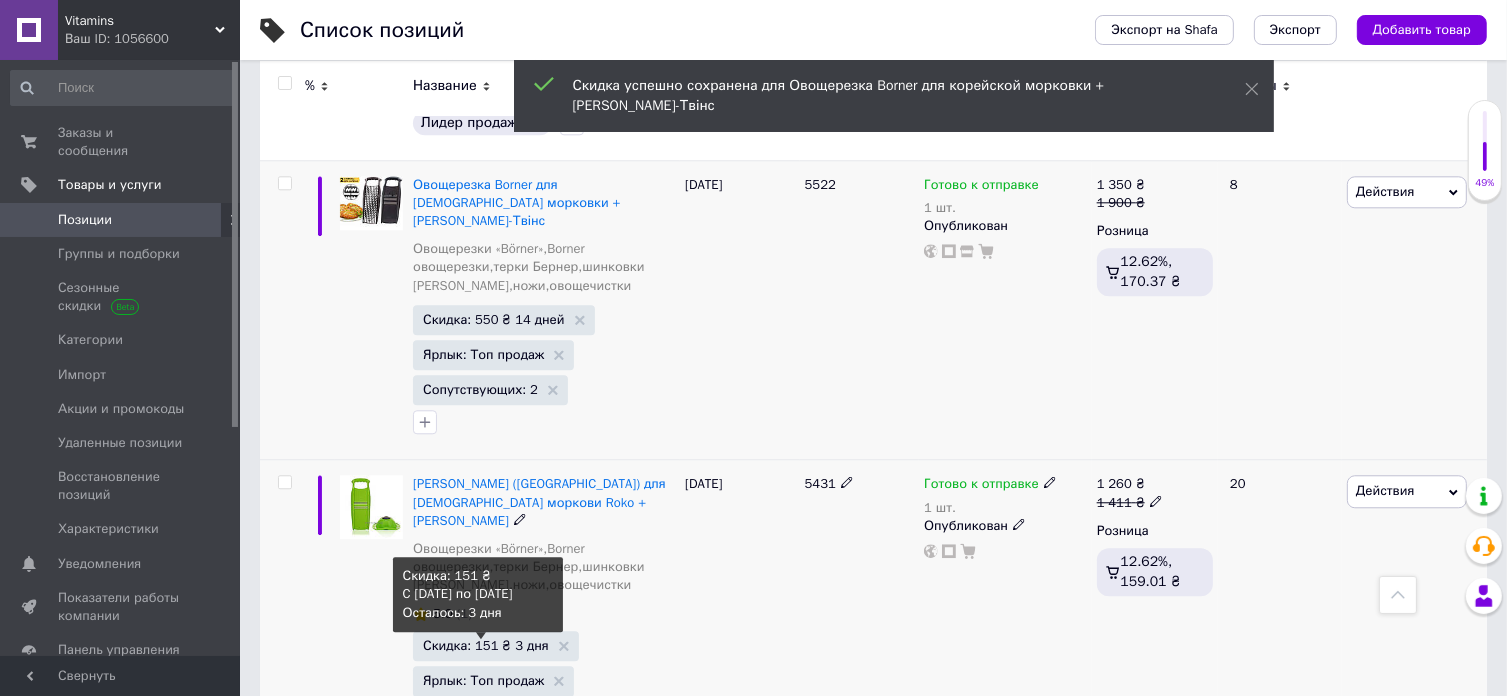 click on "Скидка: 151 ₴ 3 дня" at bounding box center (486, 645) 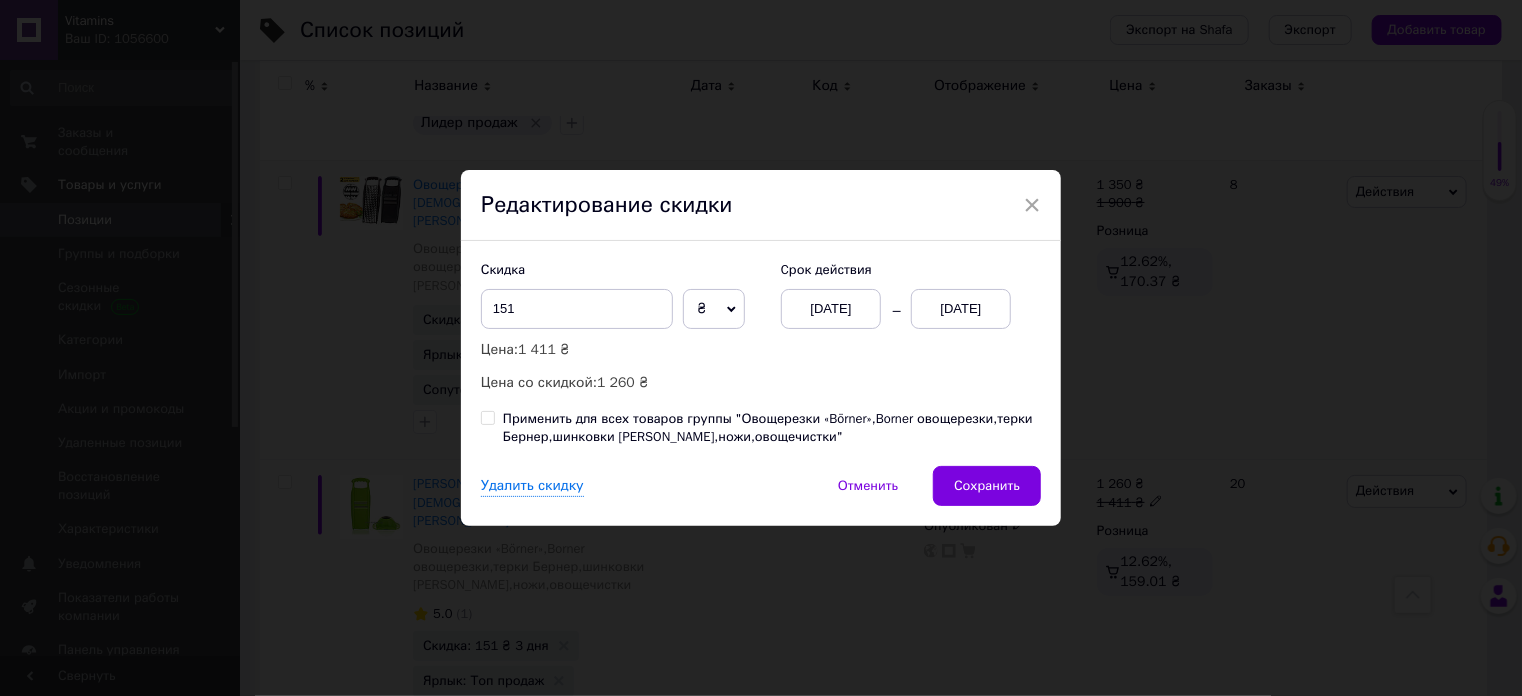 click on "[DATE]" at bounding box center (831, 309) 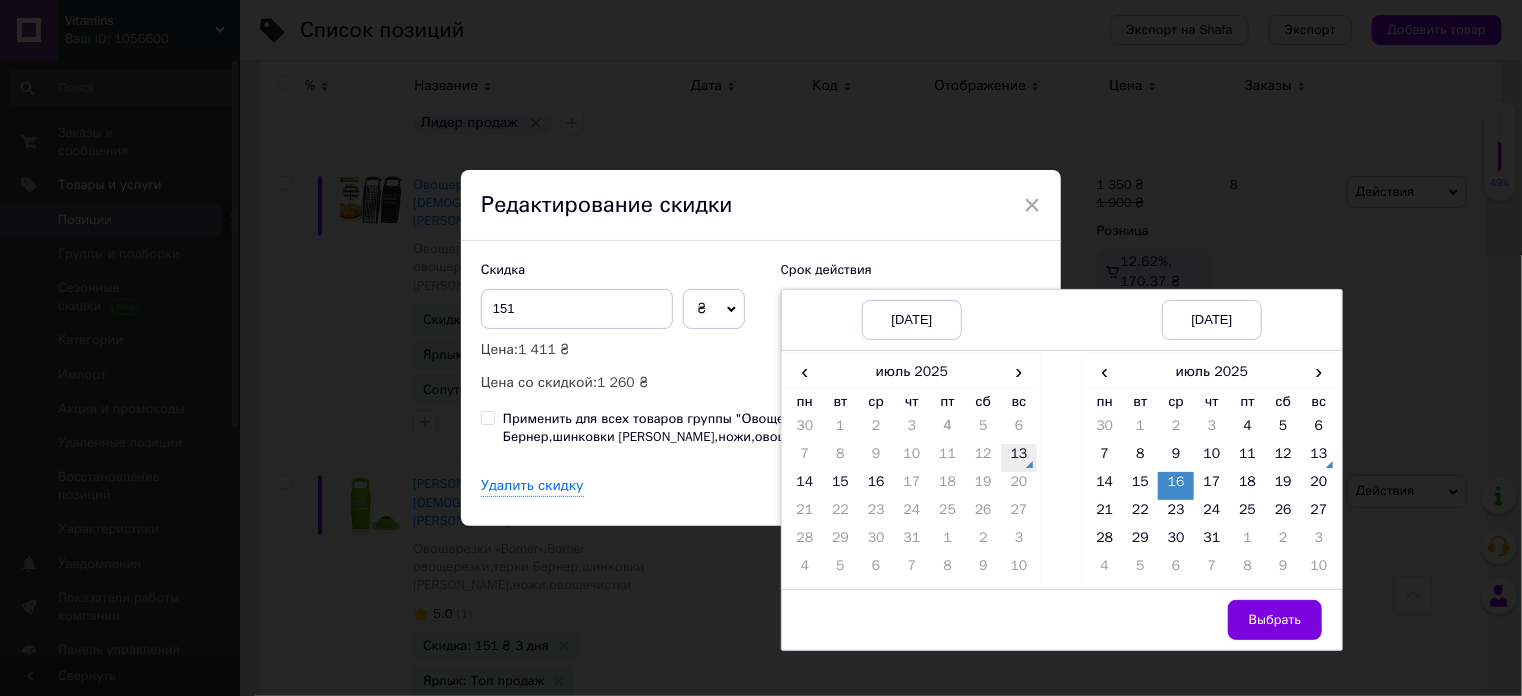 click on "13" at bounding box center (1019, 458) 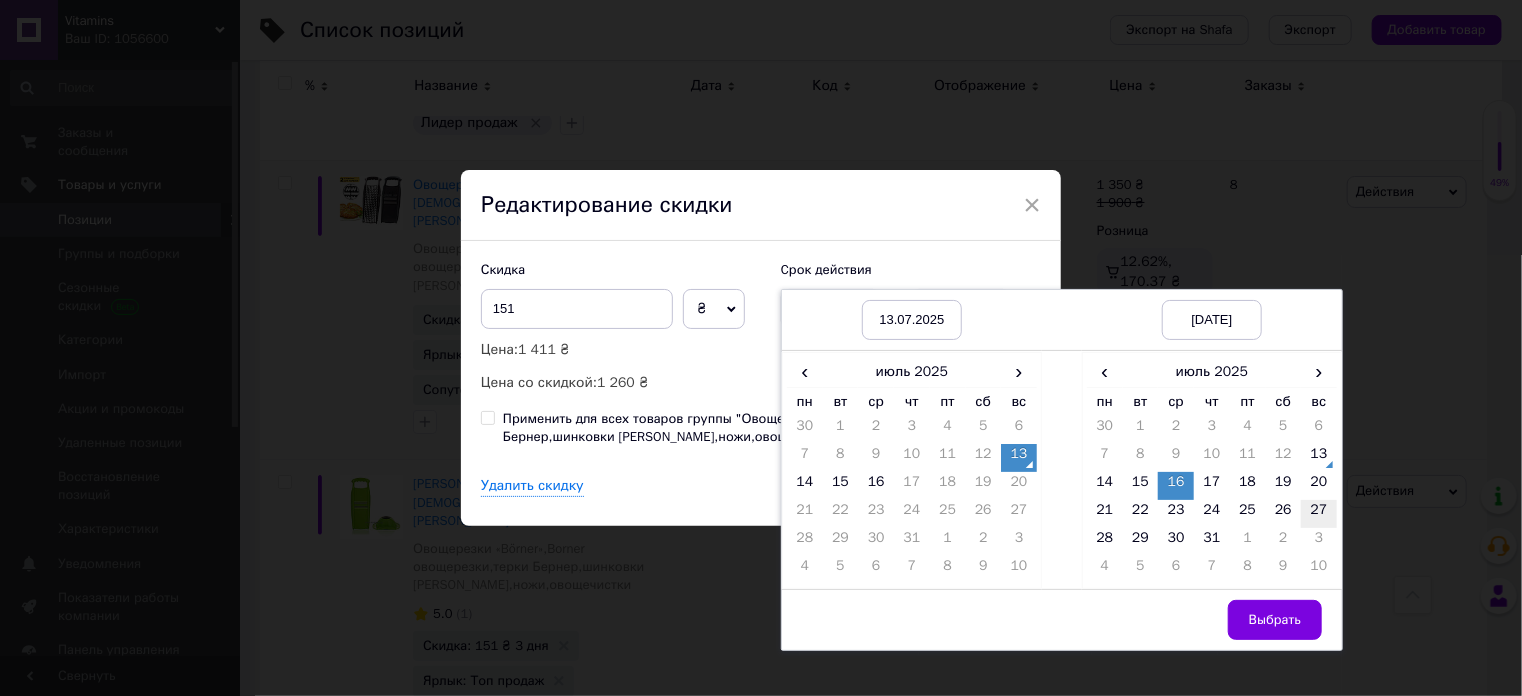 click on "27" at bounding box center [1319, 514] 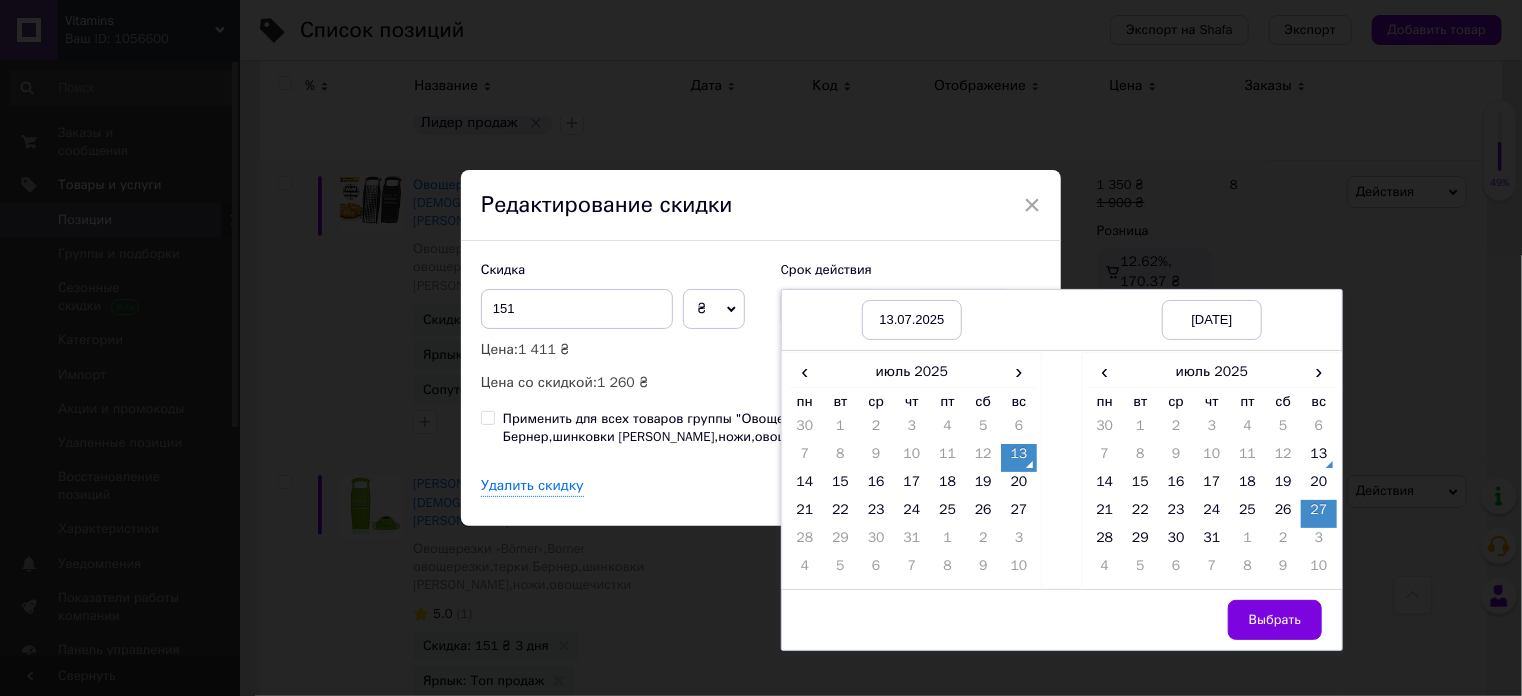 drag, startPoint x: 1290, startPoint y: 615, endPoint x: 1279, endPoint y: 586, distance: 31.016125 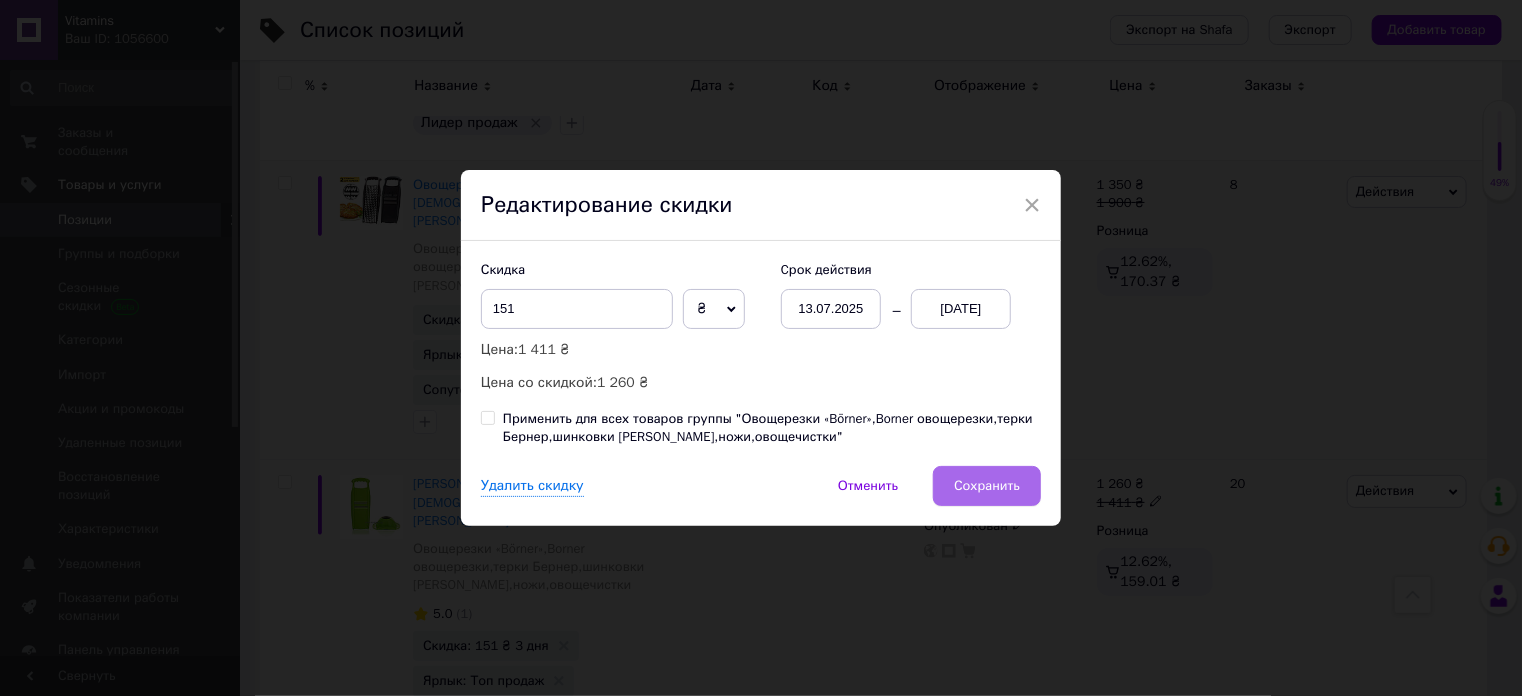 click on "Сохранить" at bounding box center (987, 486) 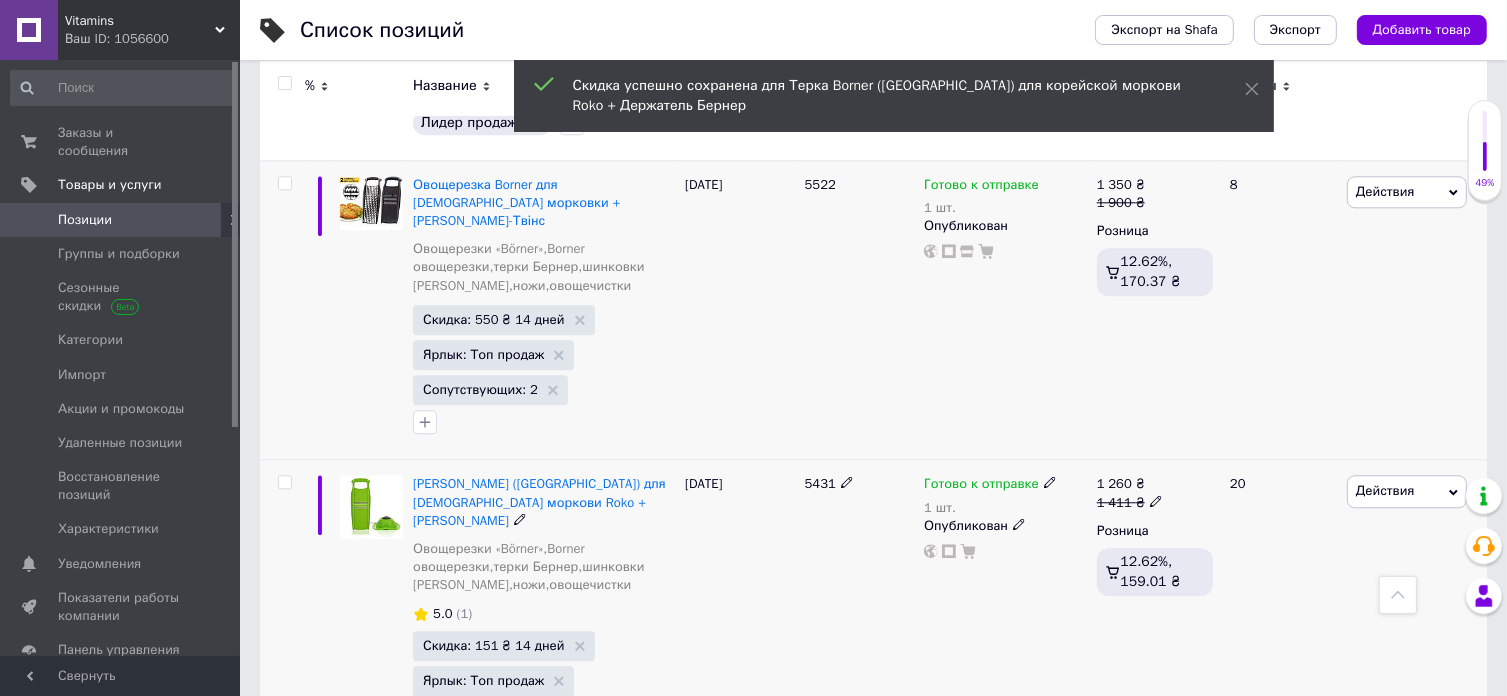 scroll, scrollTop: 0, scrollLeft: 1012, axis: horizontal 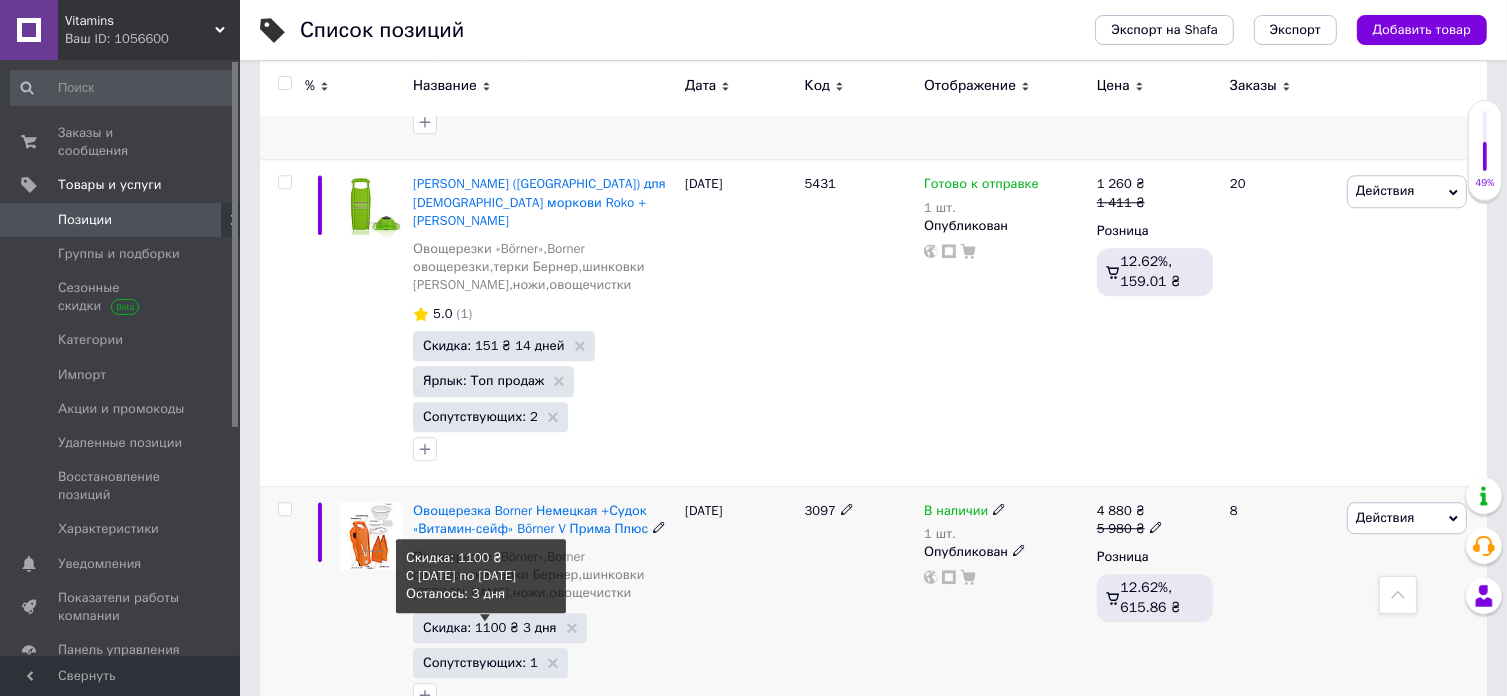 click on "Скидка: 1100 ₴ 3 дня" at bounding box center (489, 627) 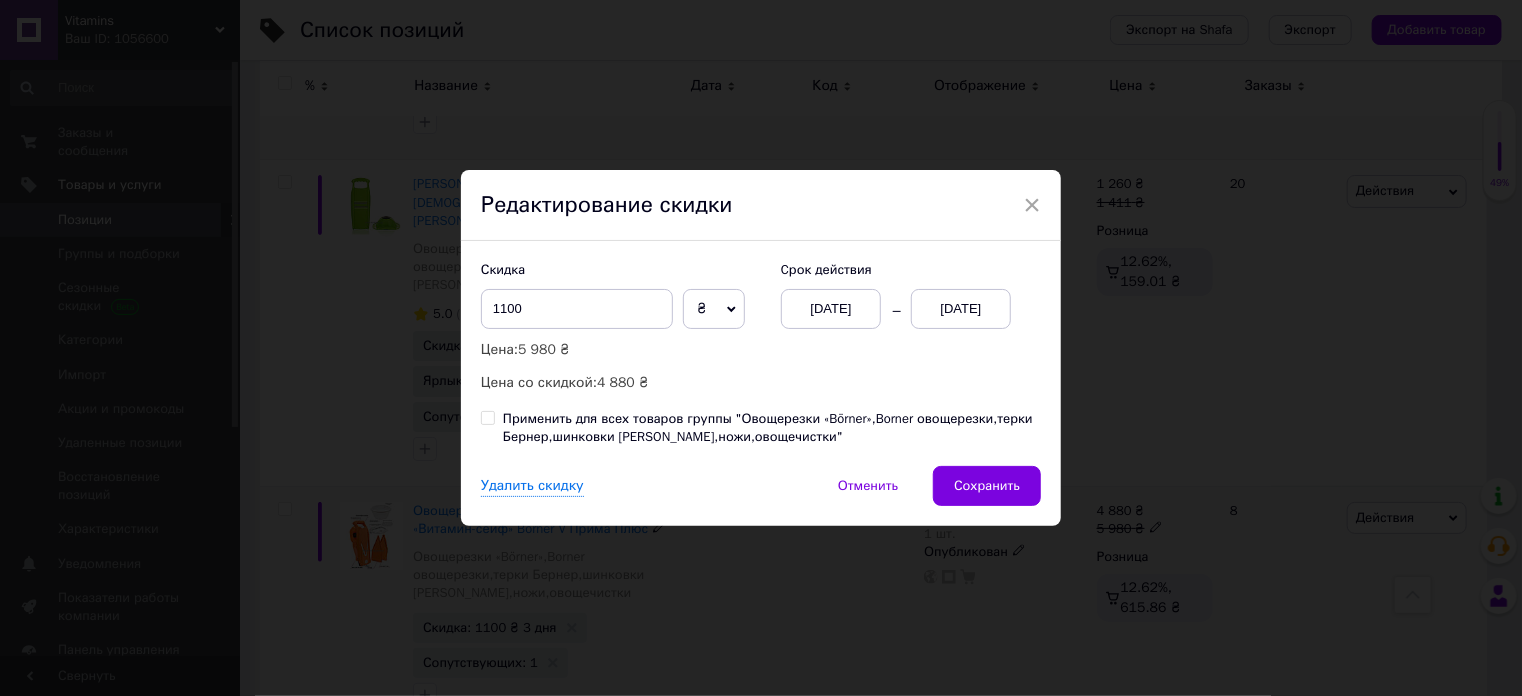 click on "[DATE]" at bounding box center (831, 309) 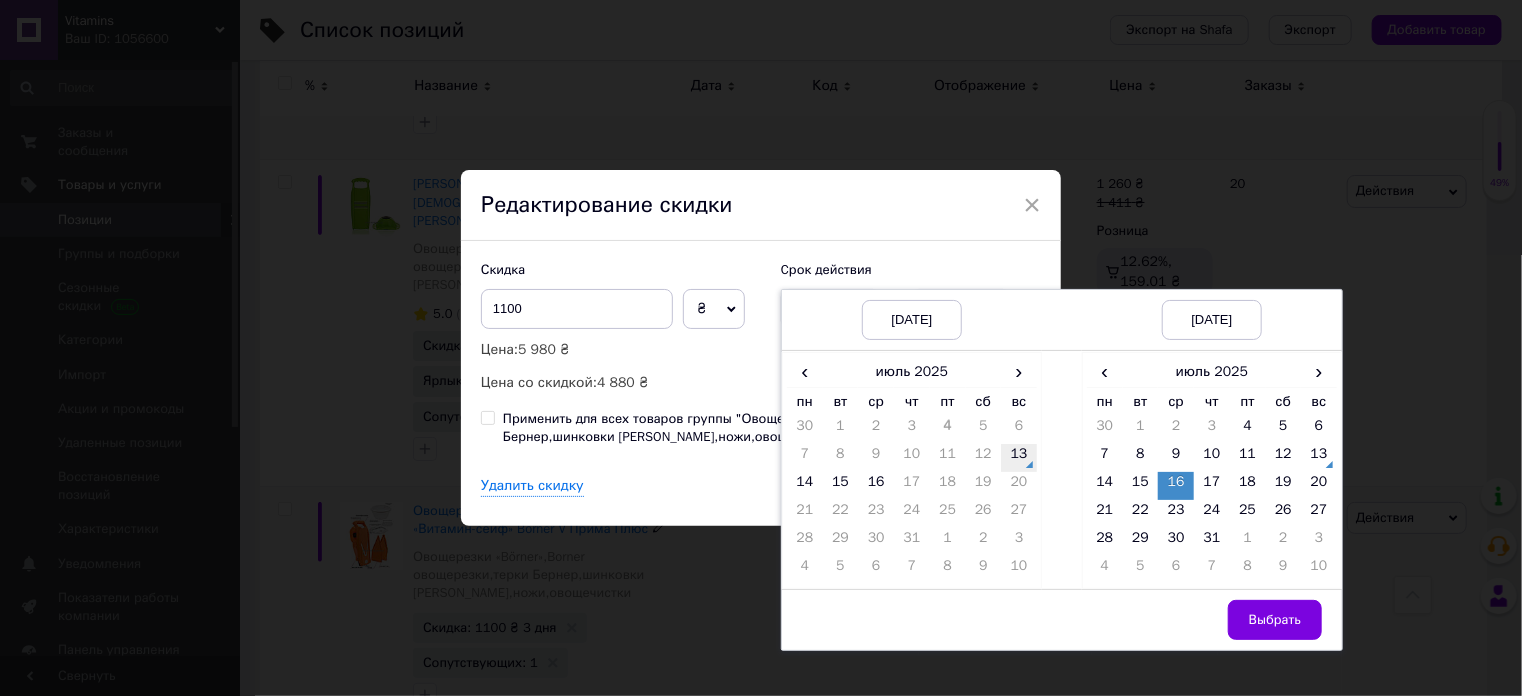 click on "13" at bounding box center (1019, 458) 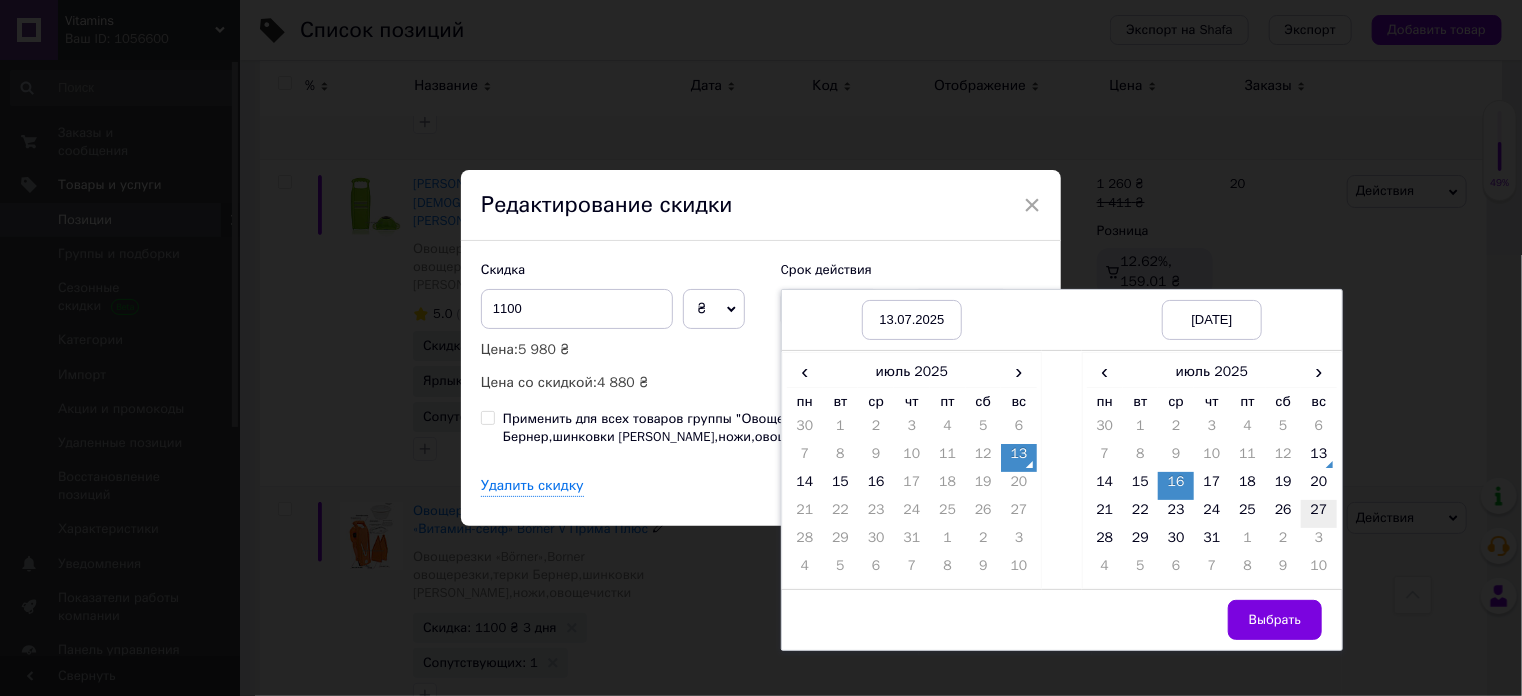 click on "27" at bounding box center [1319, 514] 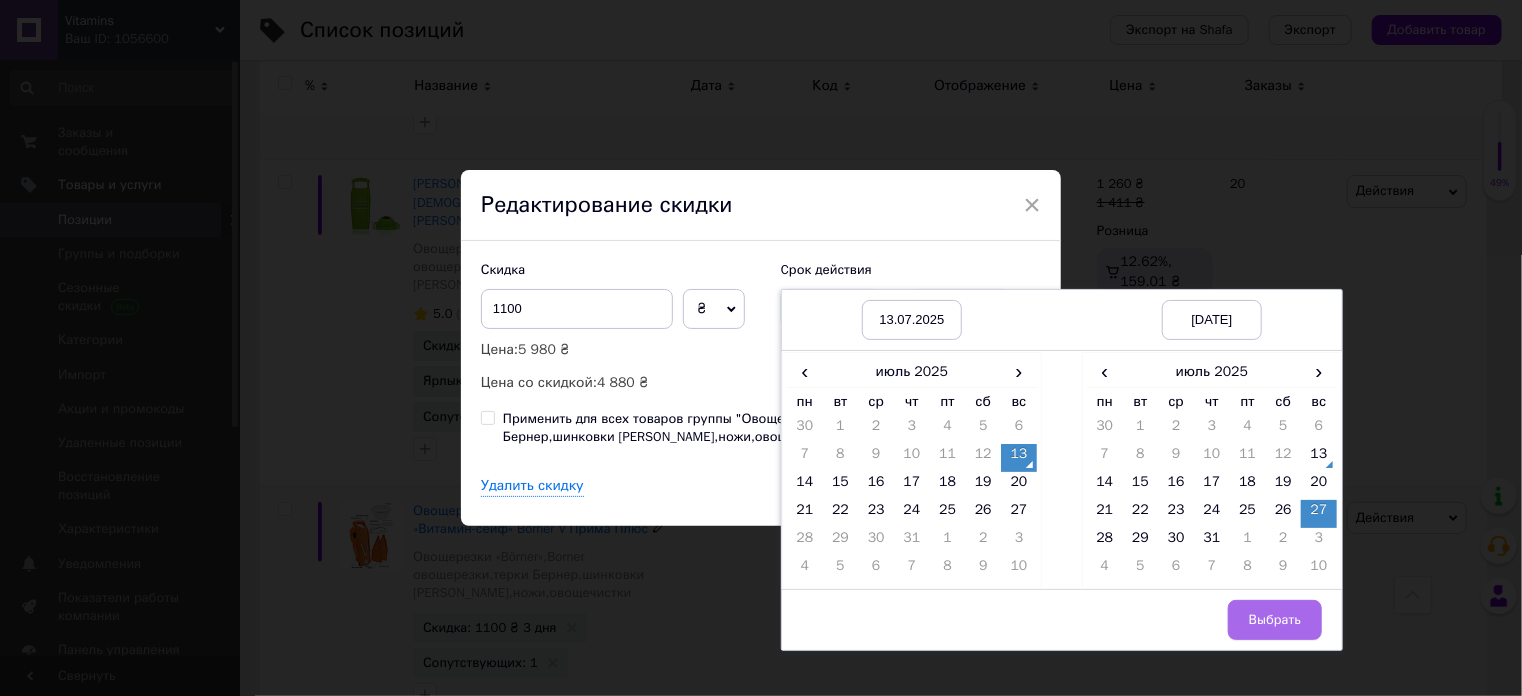 click on "Выбрать" at bounding box center [1275, 620] 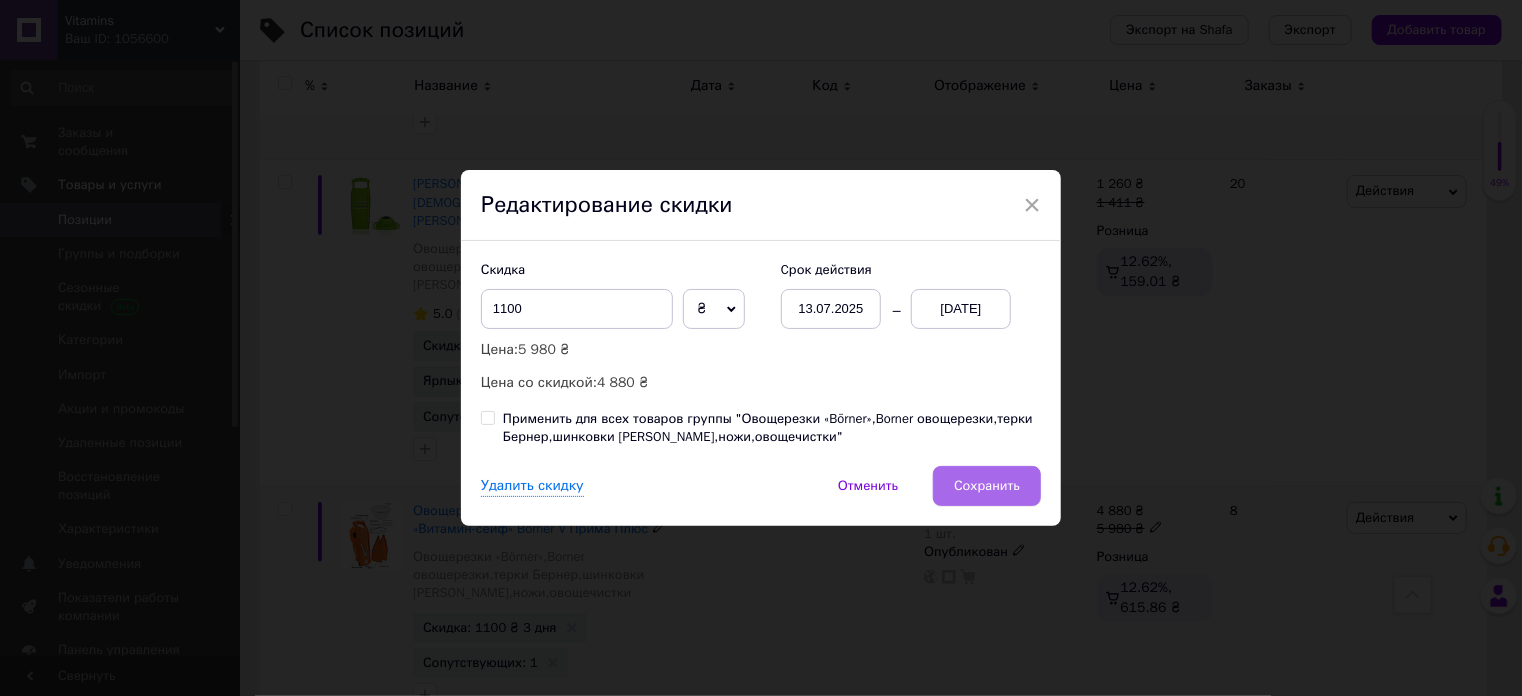 click on "Сохранить" at bounding box center [987, 486] 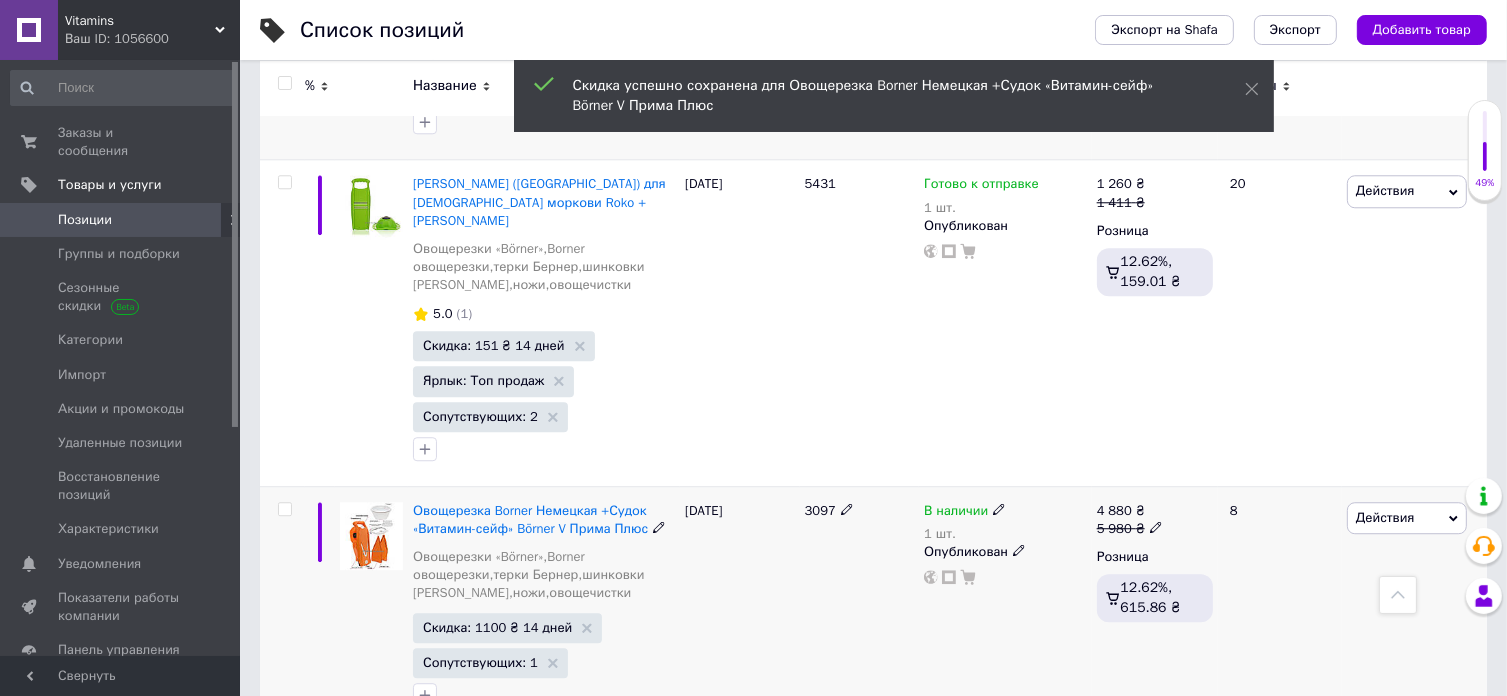 scroll, scrollTop: 0, scrollLeft: 1012, axis: horizontal 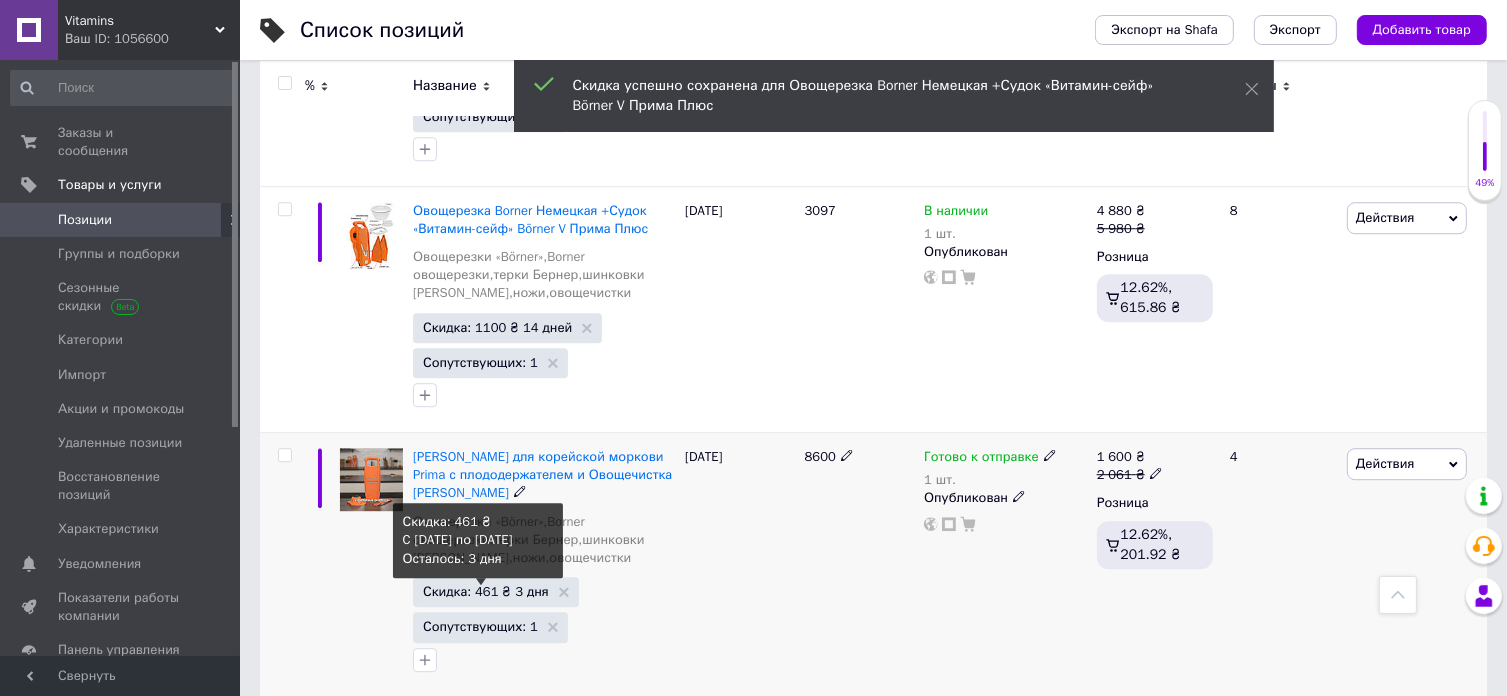 click on "Скидка: 461 ₴ 3 дня" at bounding box center [486, 591] 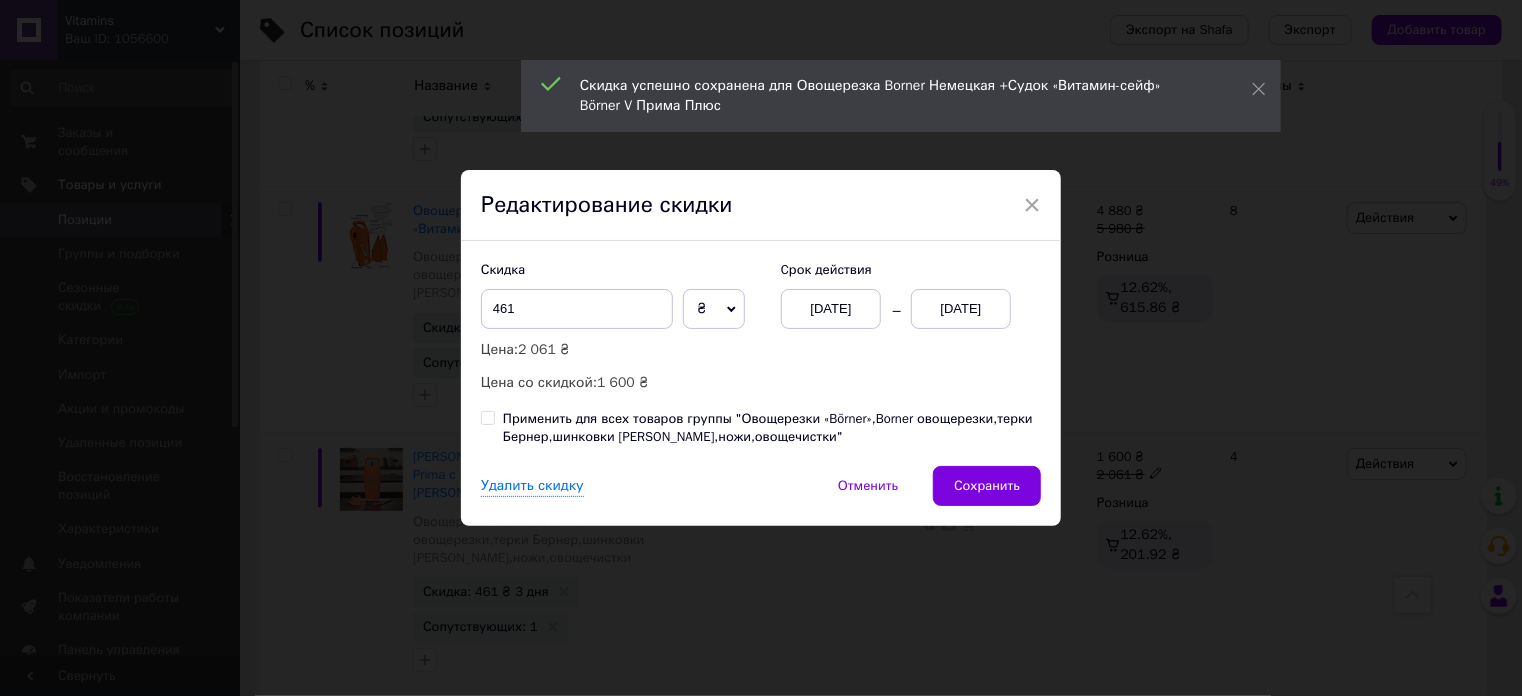 click on "[DATE]" at bounding box center [831, 309] 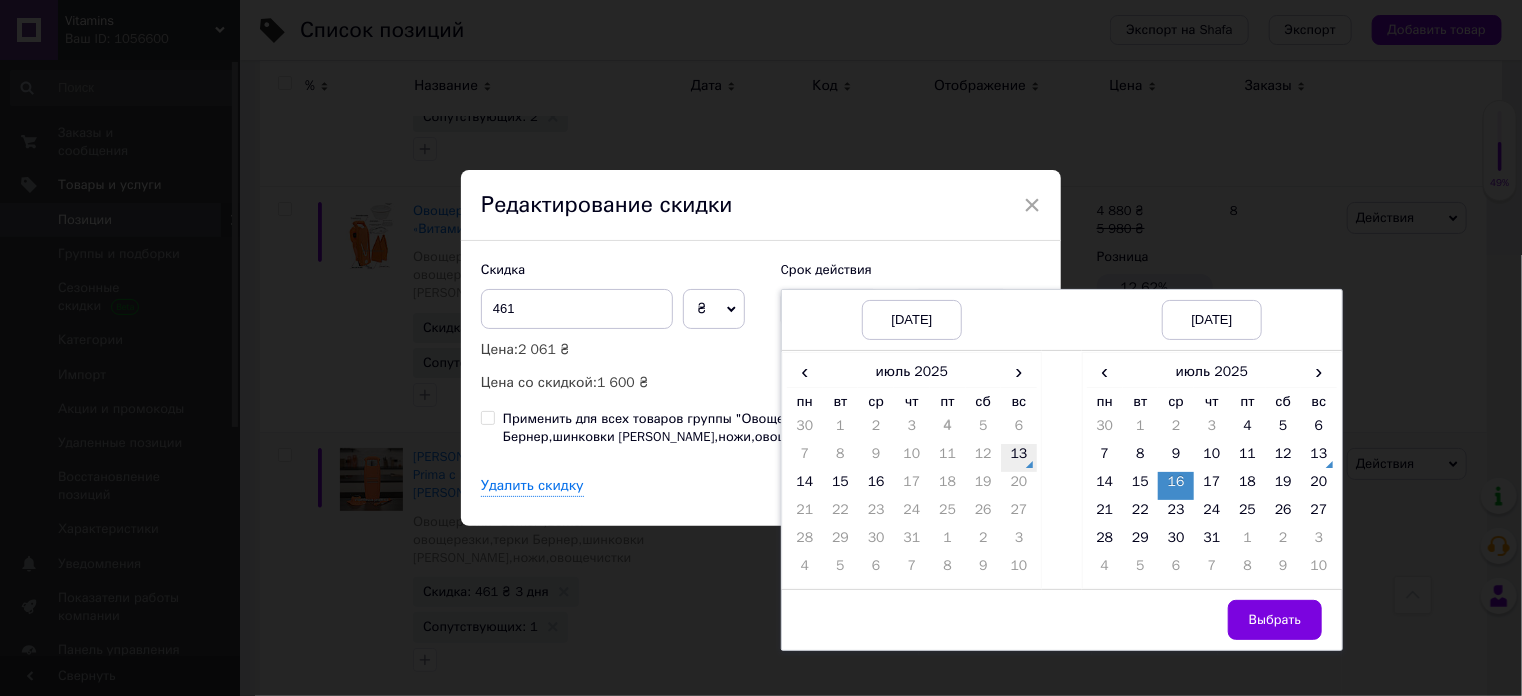 click on "13" at bounding box center [1019, 458] 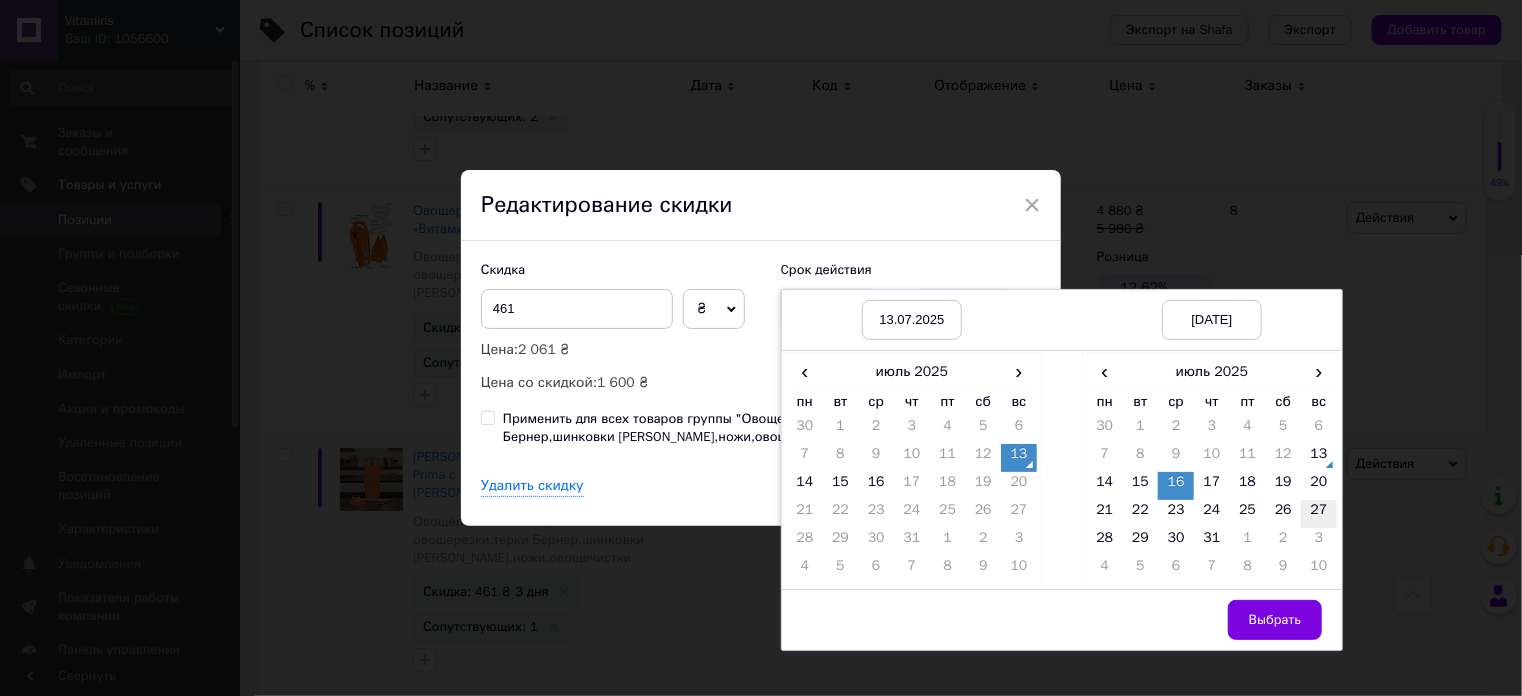 click on "27" at bounding box center (1319, 514) 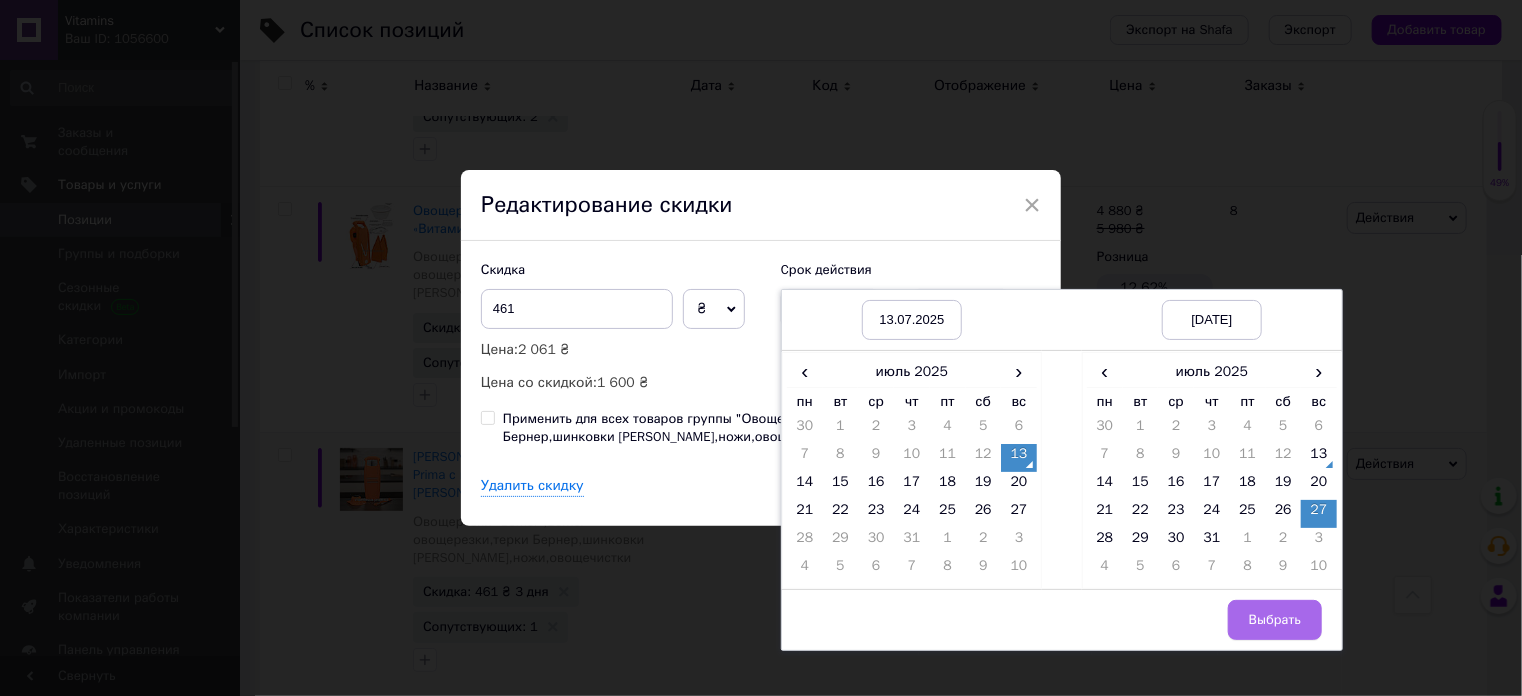 click on "Выбрать" at bounding box center [1275, 620] 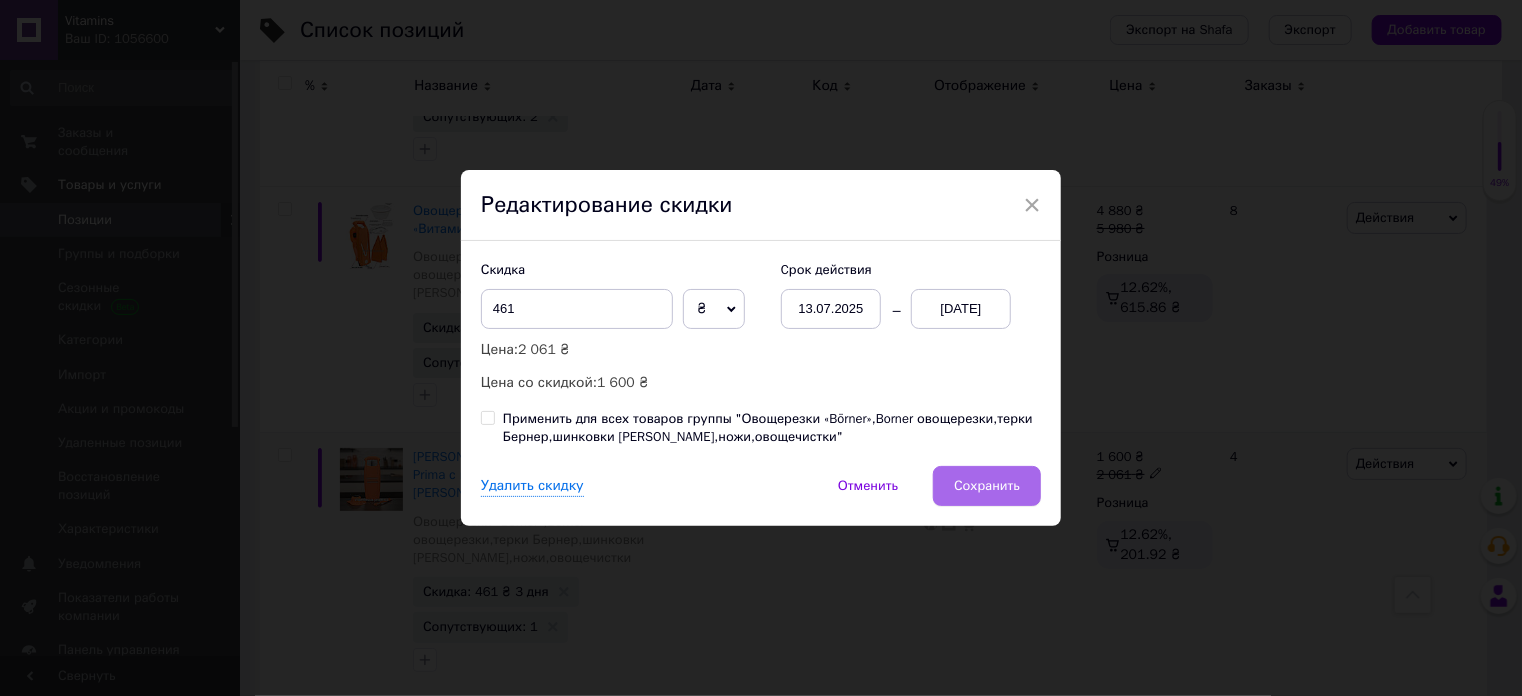 click on "Сохранить" at bounding box center [987, 486] 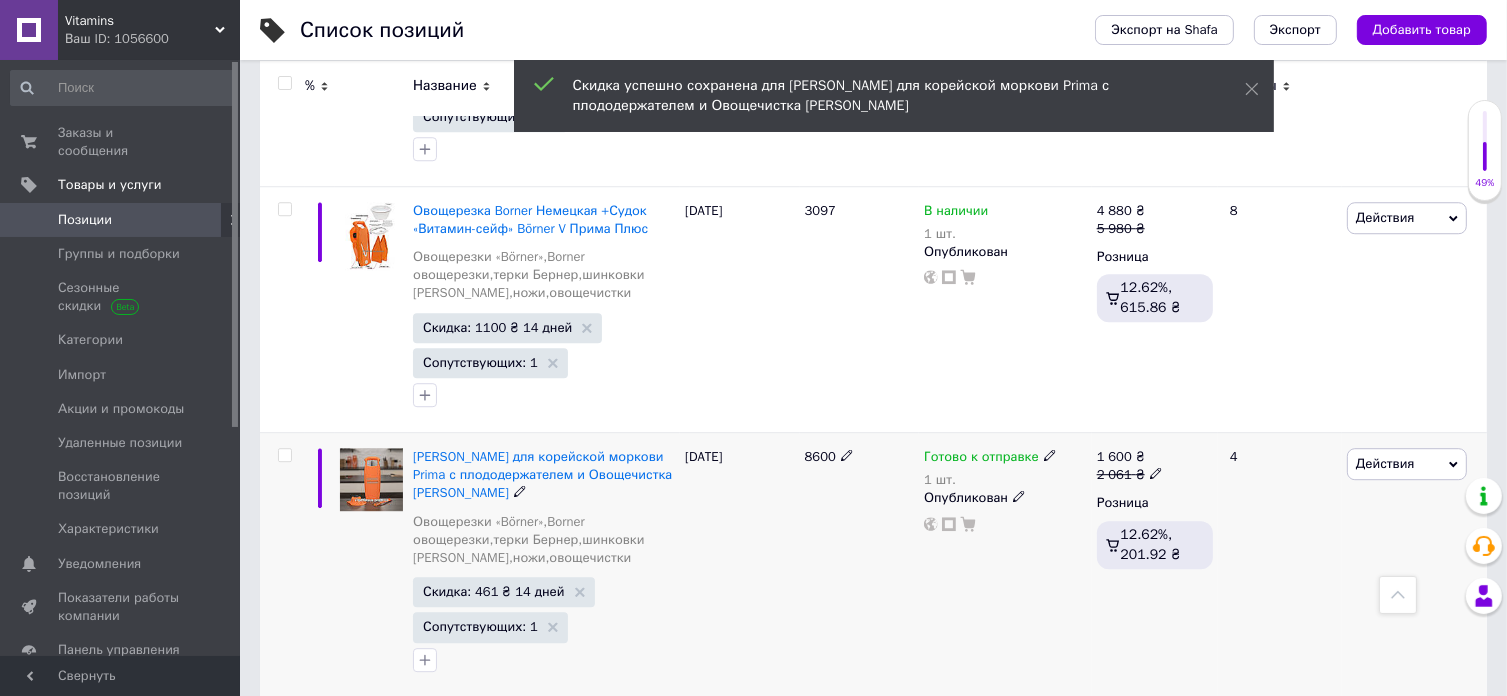scroll, scrollTop: 0, scrollLeft: 1012, axis: horizontal 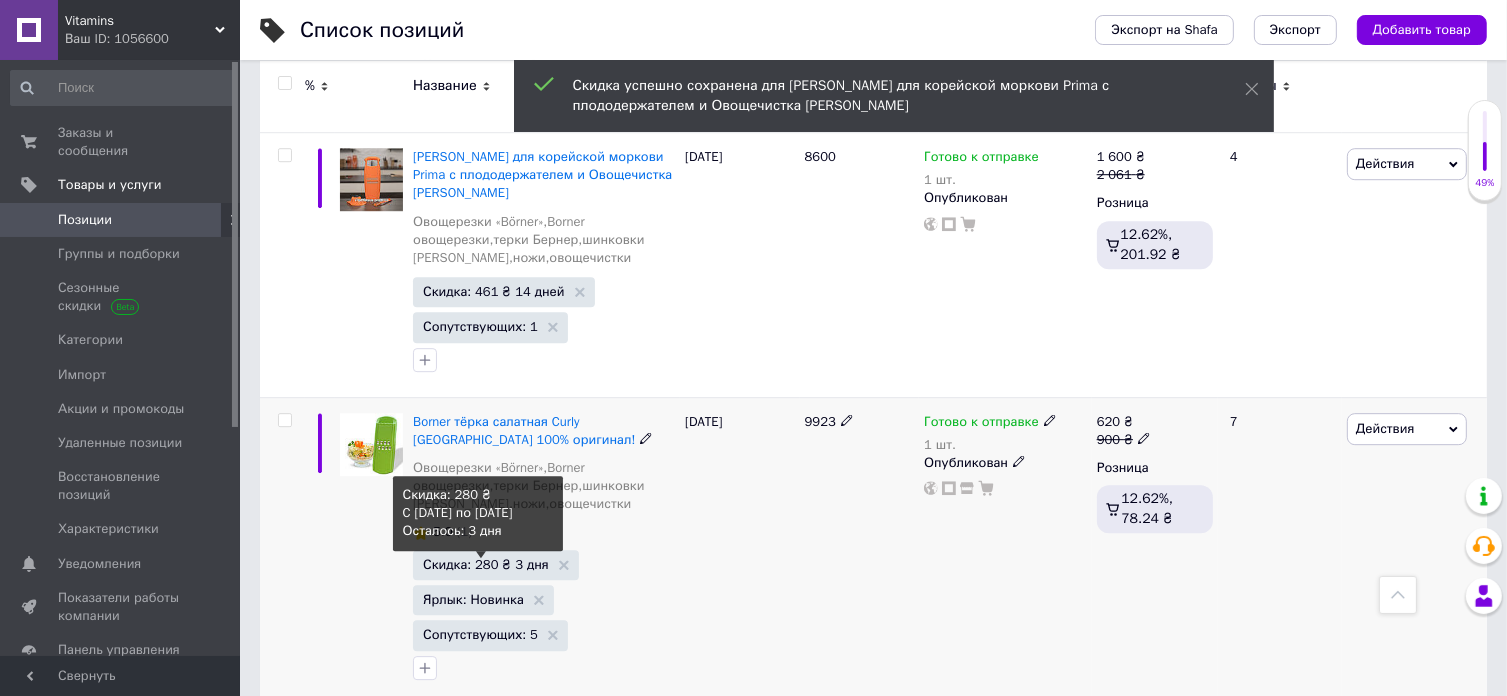 click on "Скидка: 280 ₴ 3 дня" at bounding box center (486, 564) 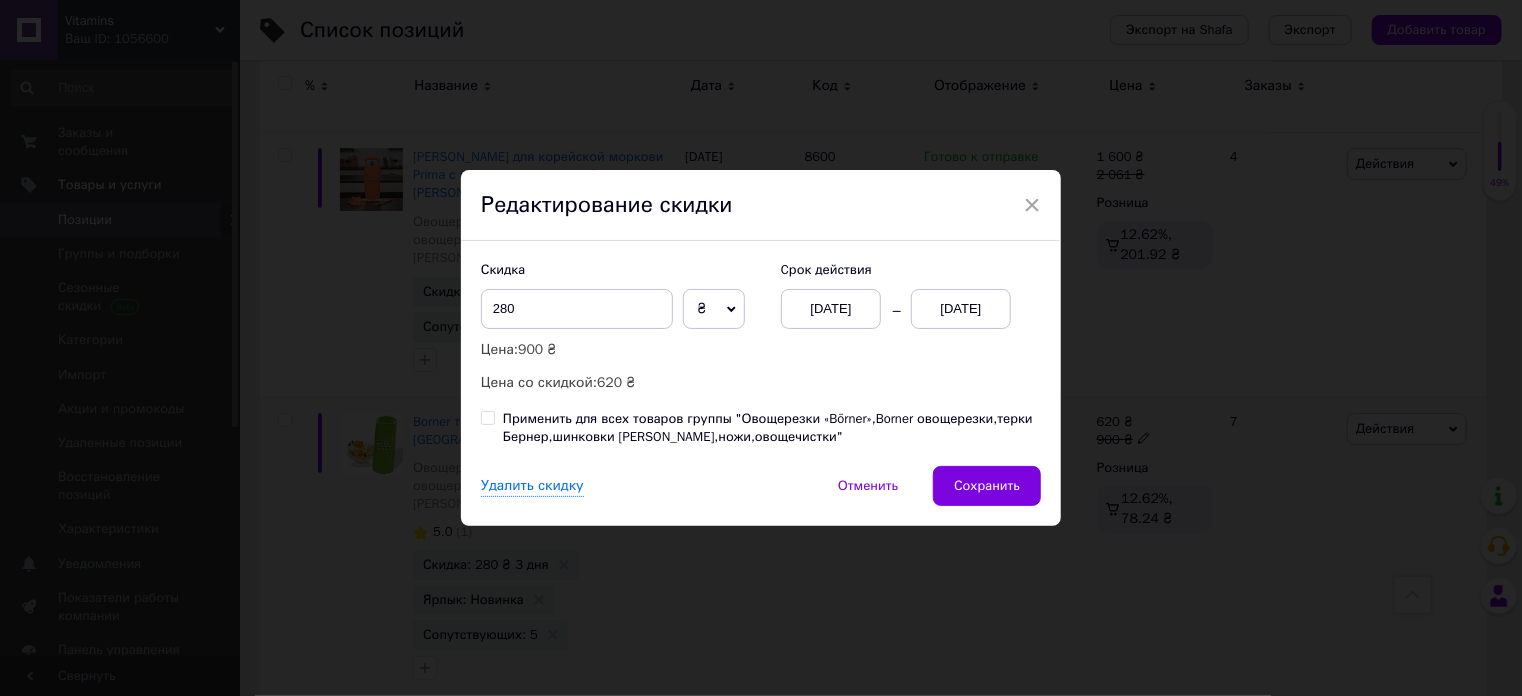 click on "[DATE]" at bounding box center (831, 309) 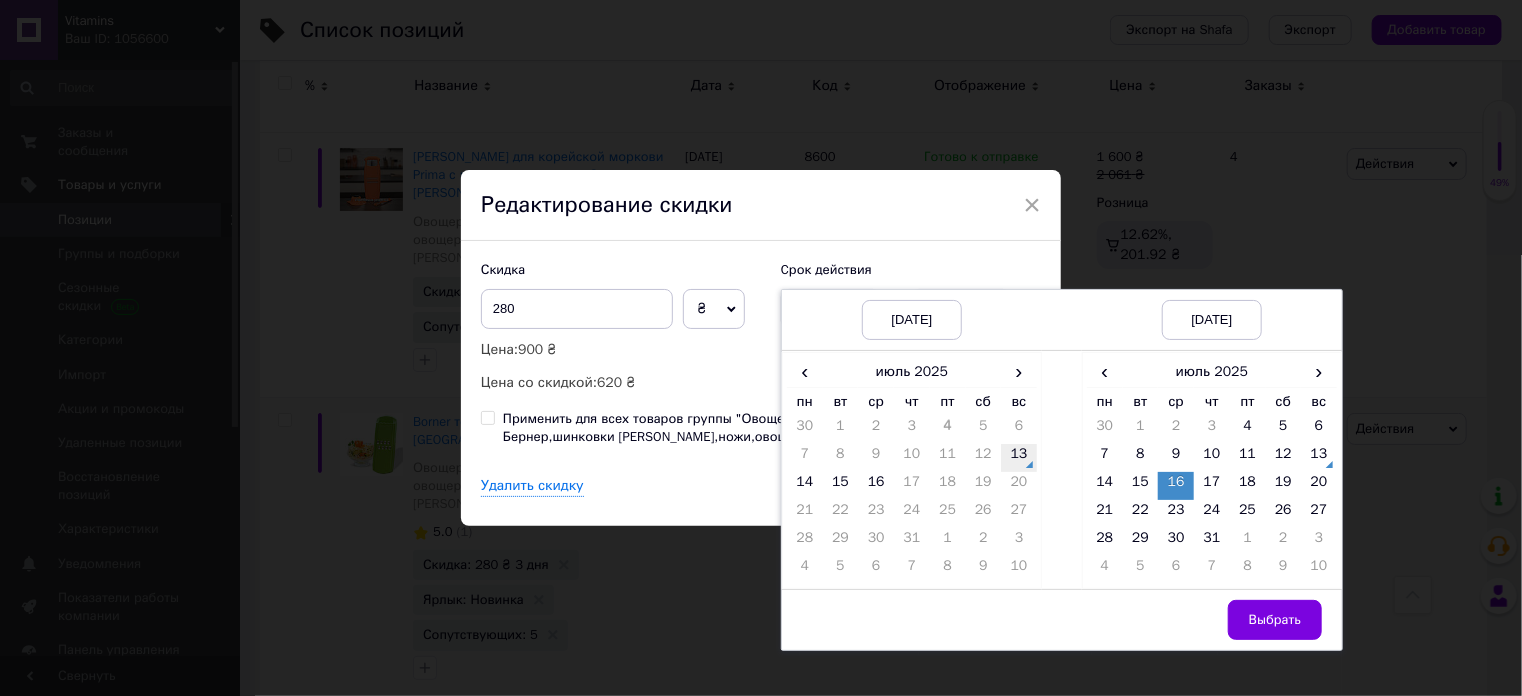 click on "13" at bounding box center (1019, 458) 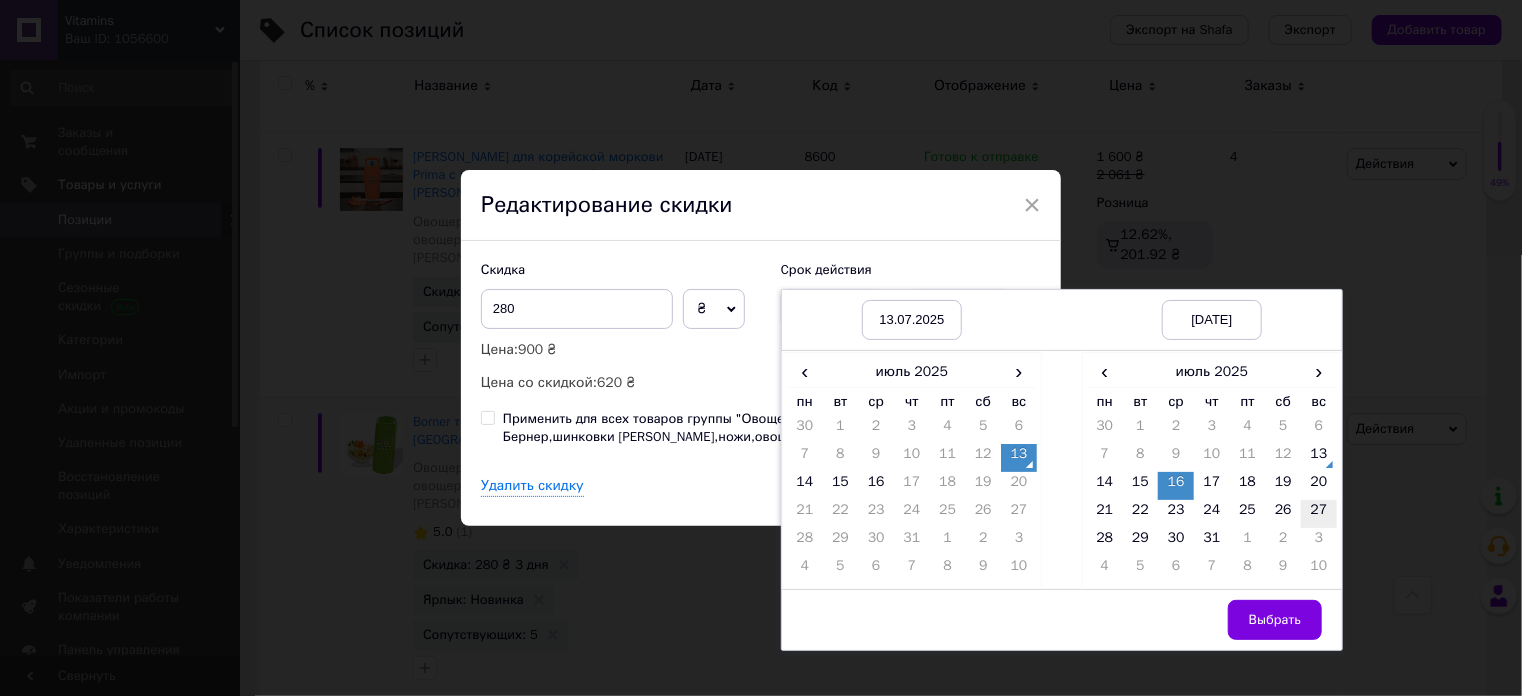 click on "27" at bounding box center (1319, 514) 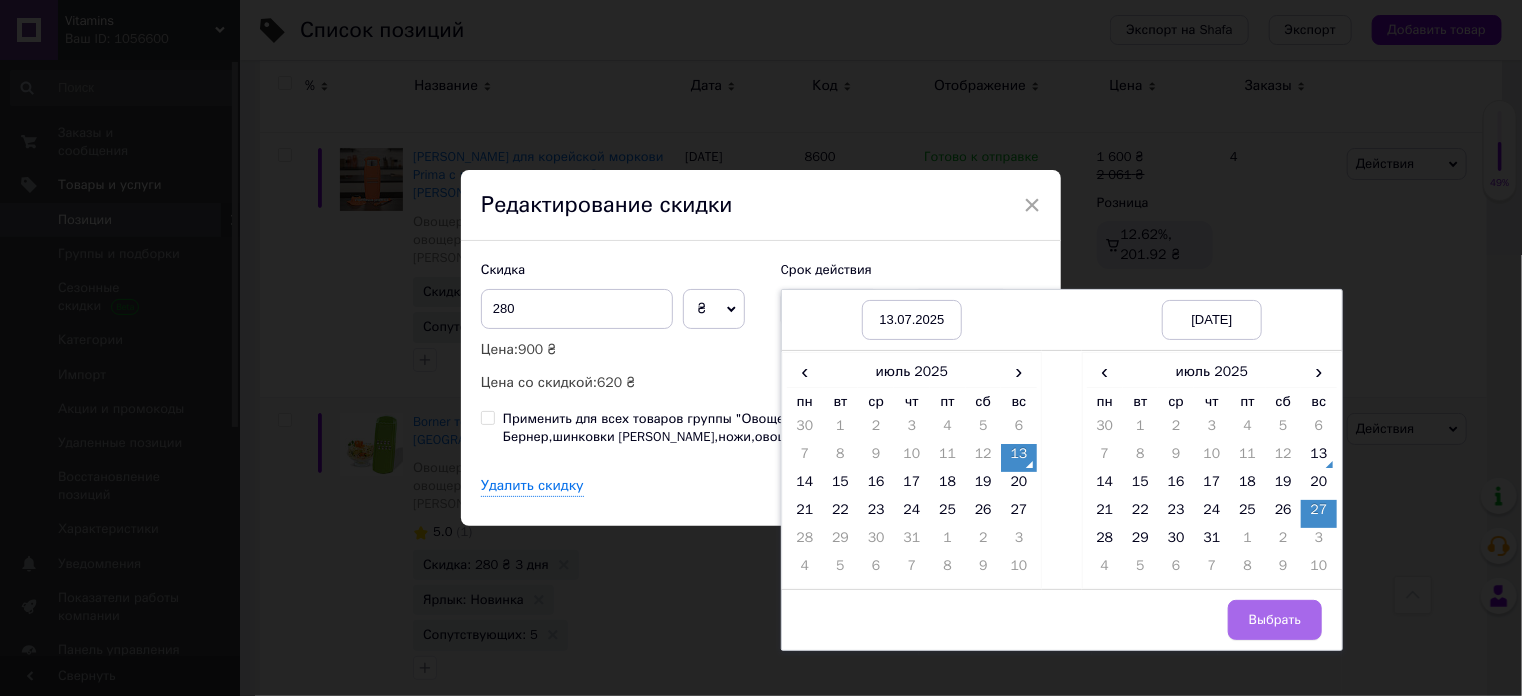 drag, startPoint x: 1282, startPoint y: 619, endPoint x: 1132, endPoint y: 531, distance: 173.90802 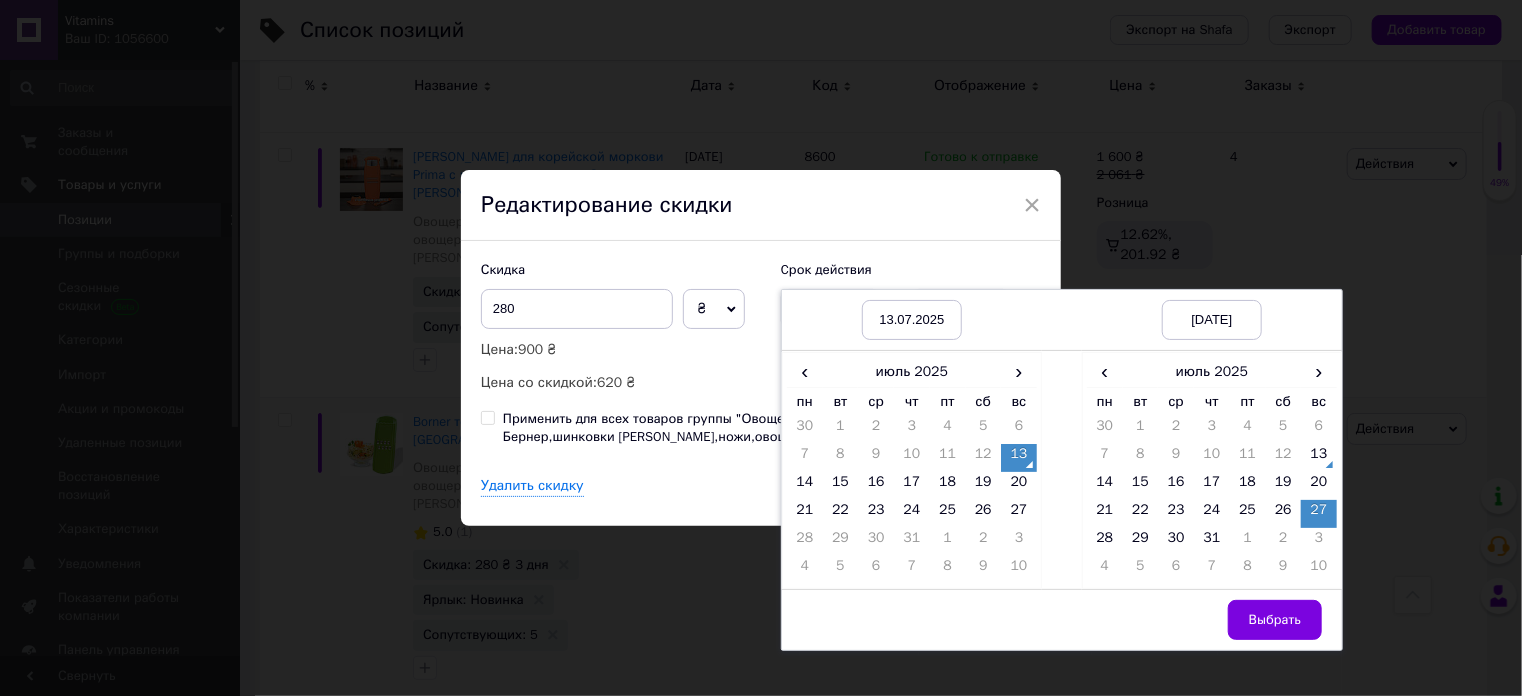click on "Выбрать" at bounding box center (1275, 620) 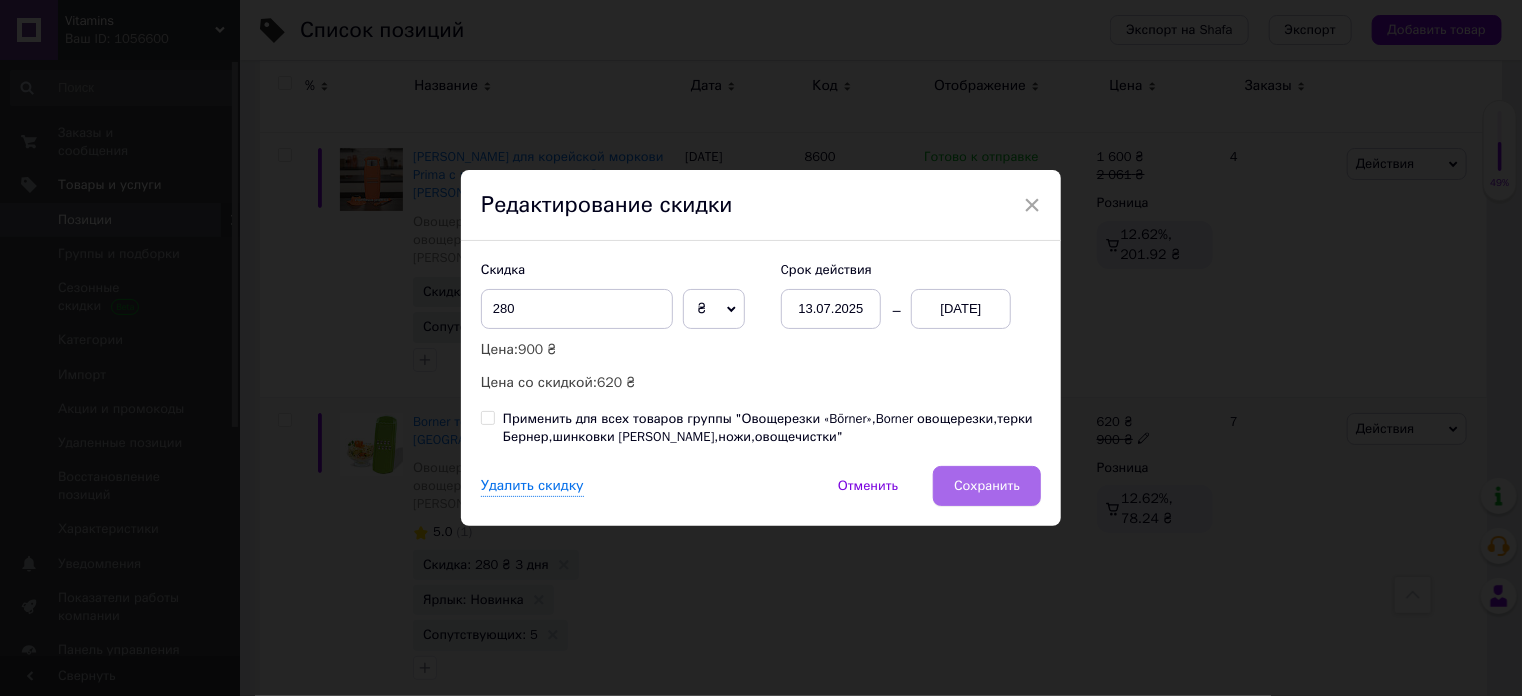 click on "Сохранить" at bounding box center (987, 486) 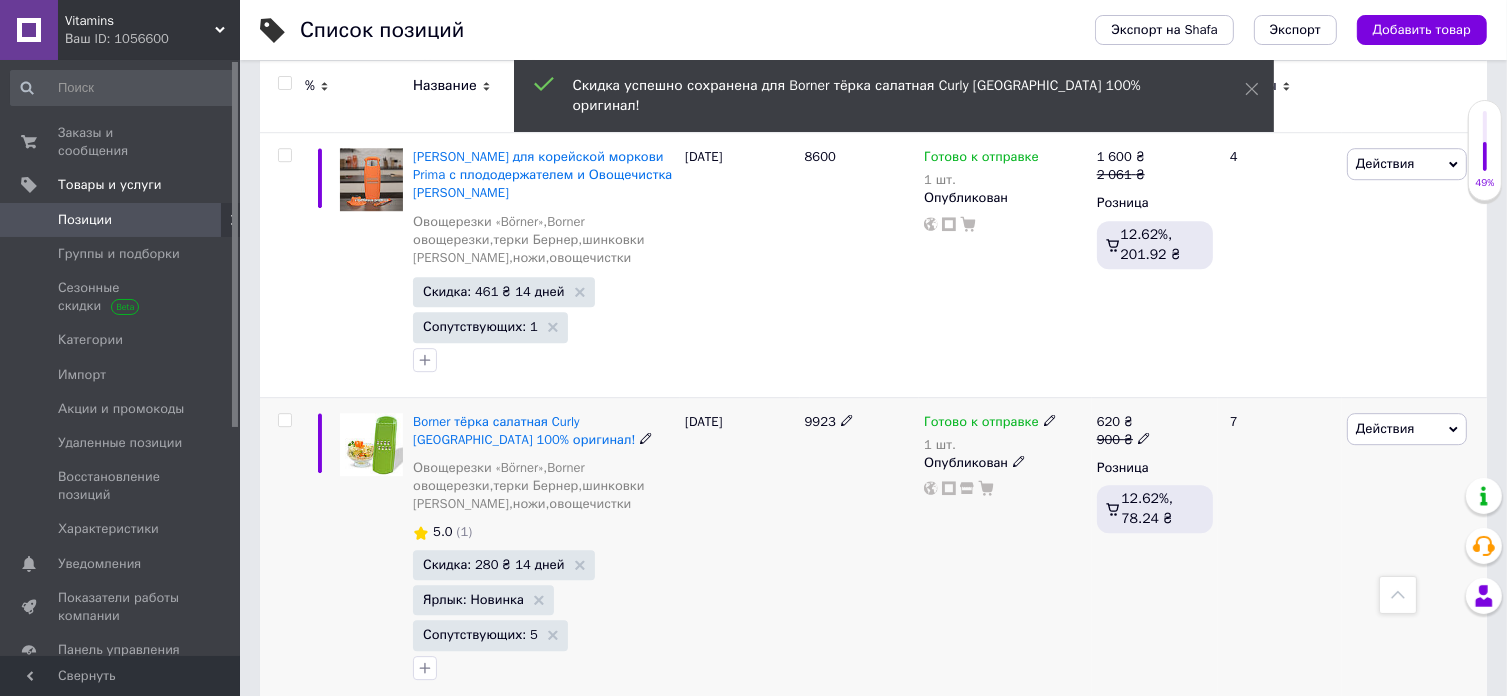 scroll, scrollTop: 0, scrollLeft: 1012, axis: horizontal 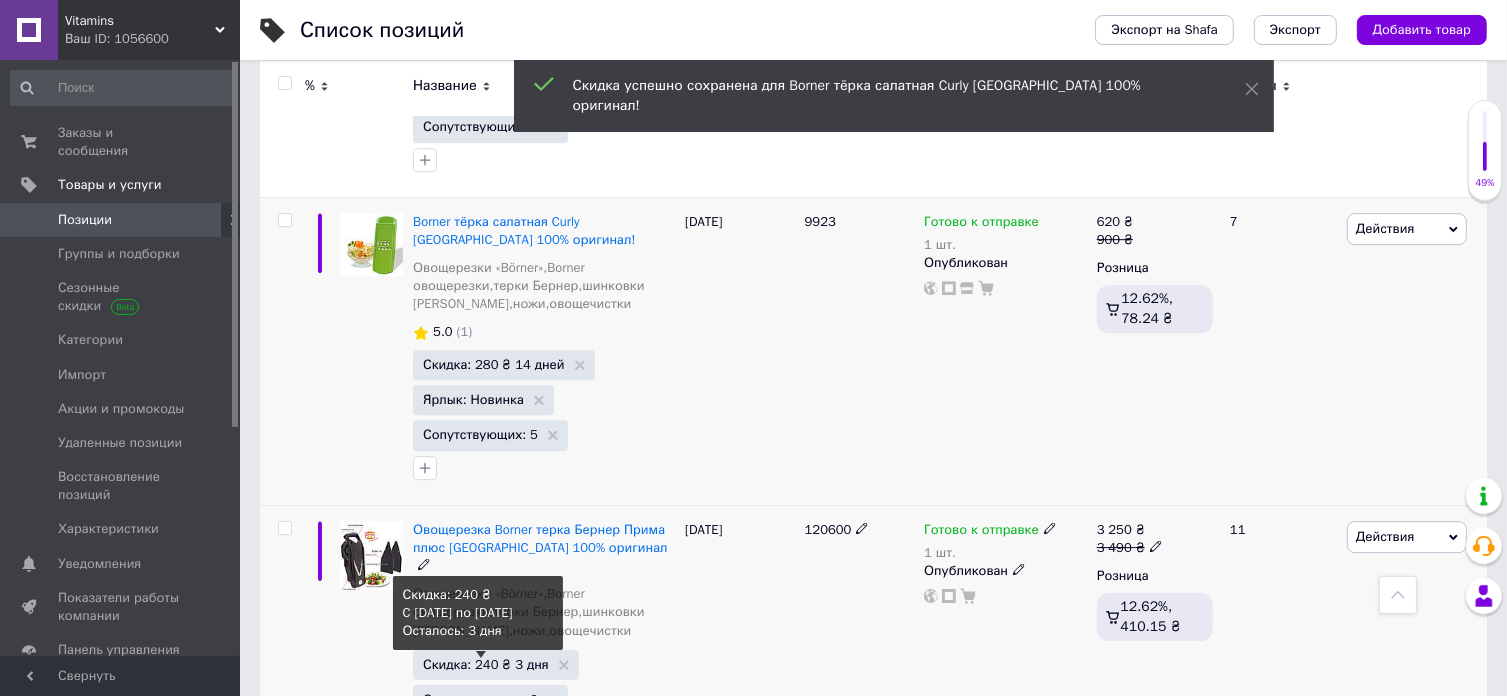 click on "Скидка: 240 ₴ 3 дня" at bounding box center [486, 664] 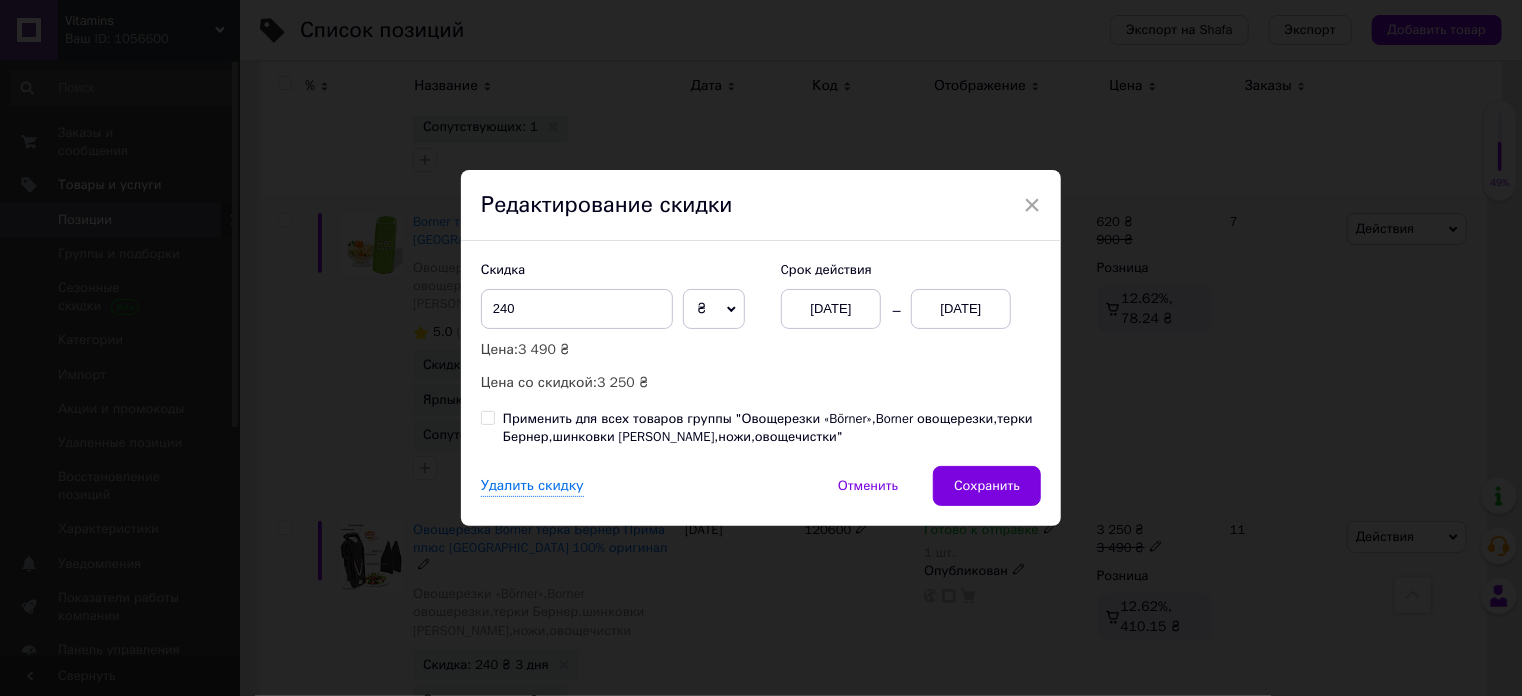 click on "[DATE]" at bounding box center [831, 309] 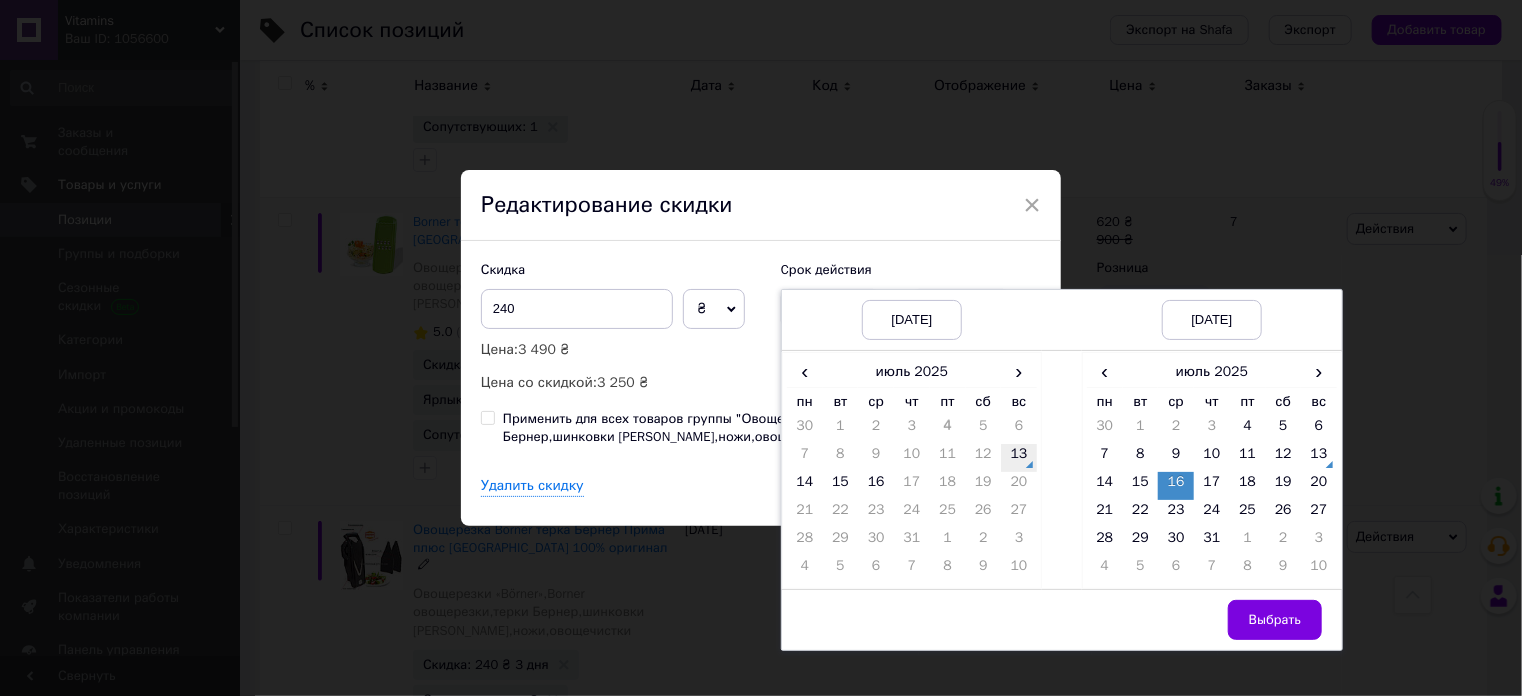 click on "13" at bounding box center [1019, 458] 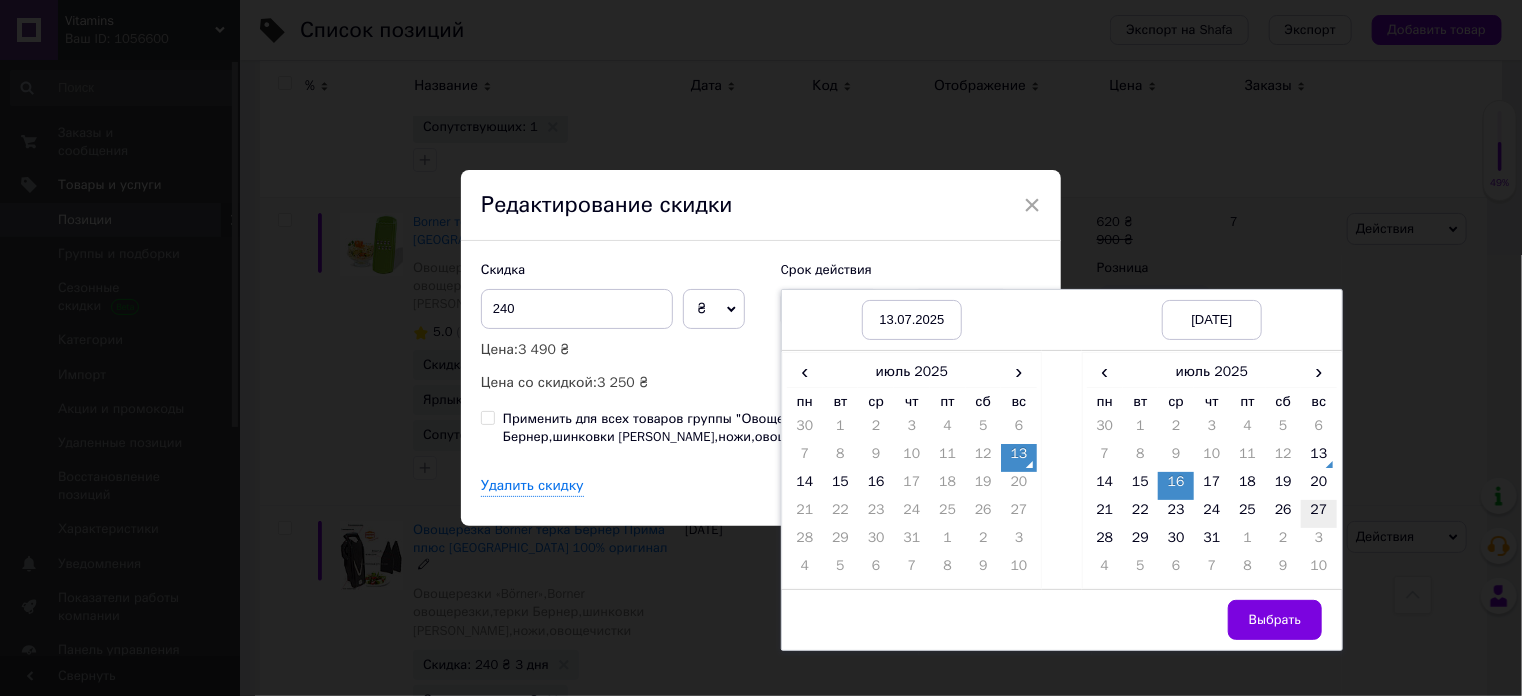 click on "27" at bounding box center [1319, 514] 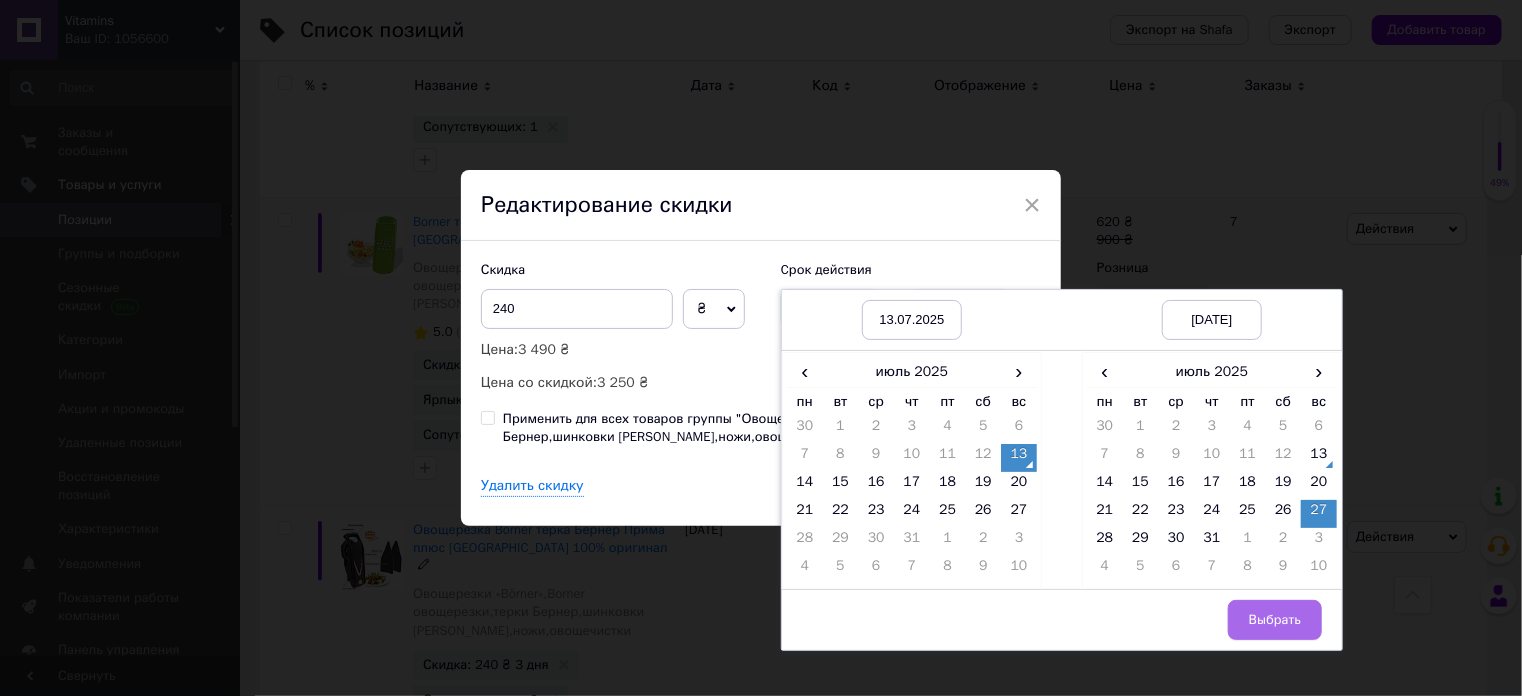 click on "Выбрать" at bounding box center [1275, 620] 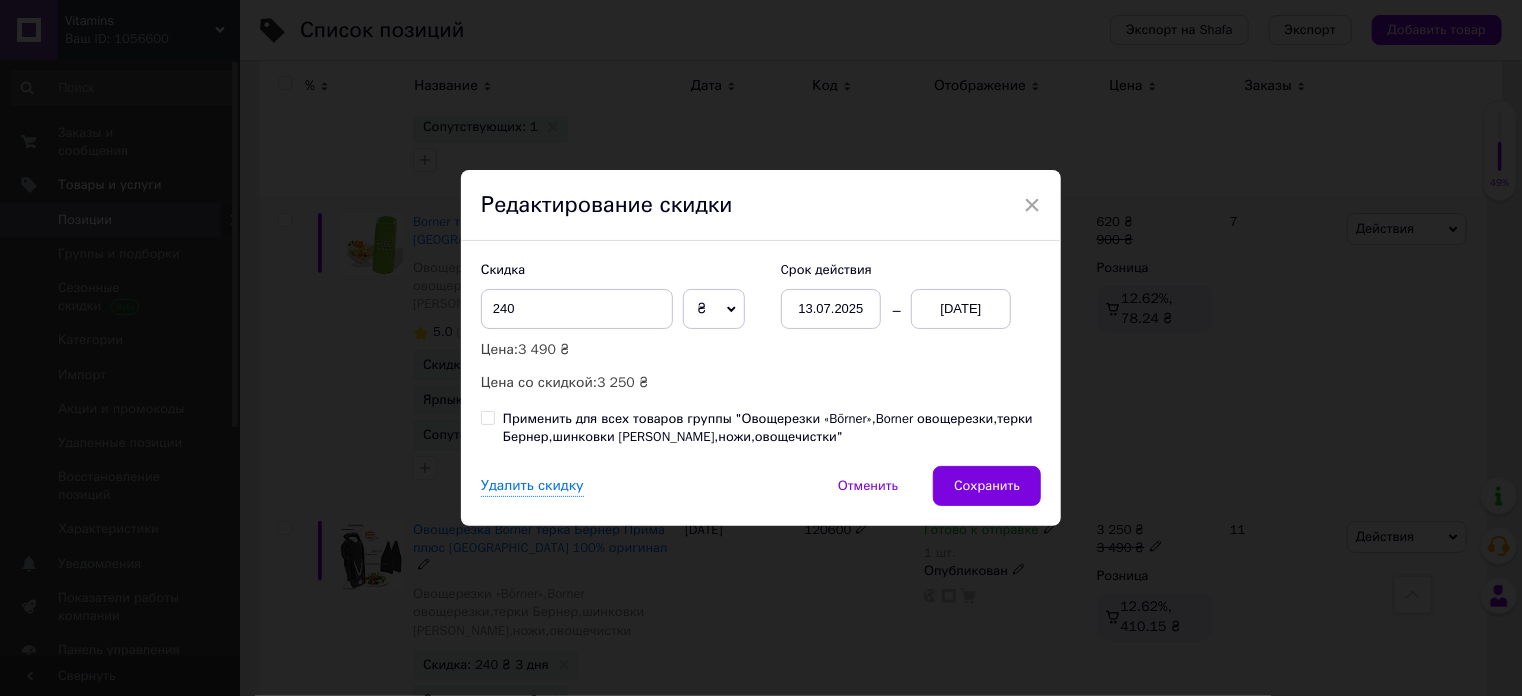 drag, startPoint x: 994, startPoint y: 489, endPoint x: 986, endPoint y: 479, distance: 12.806249 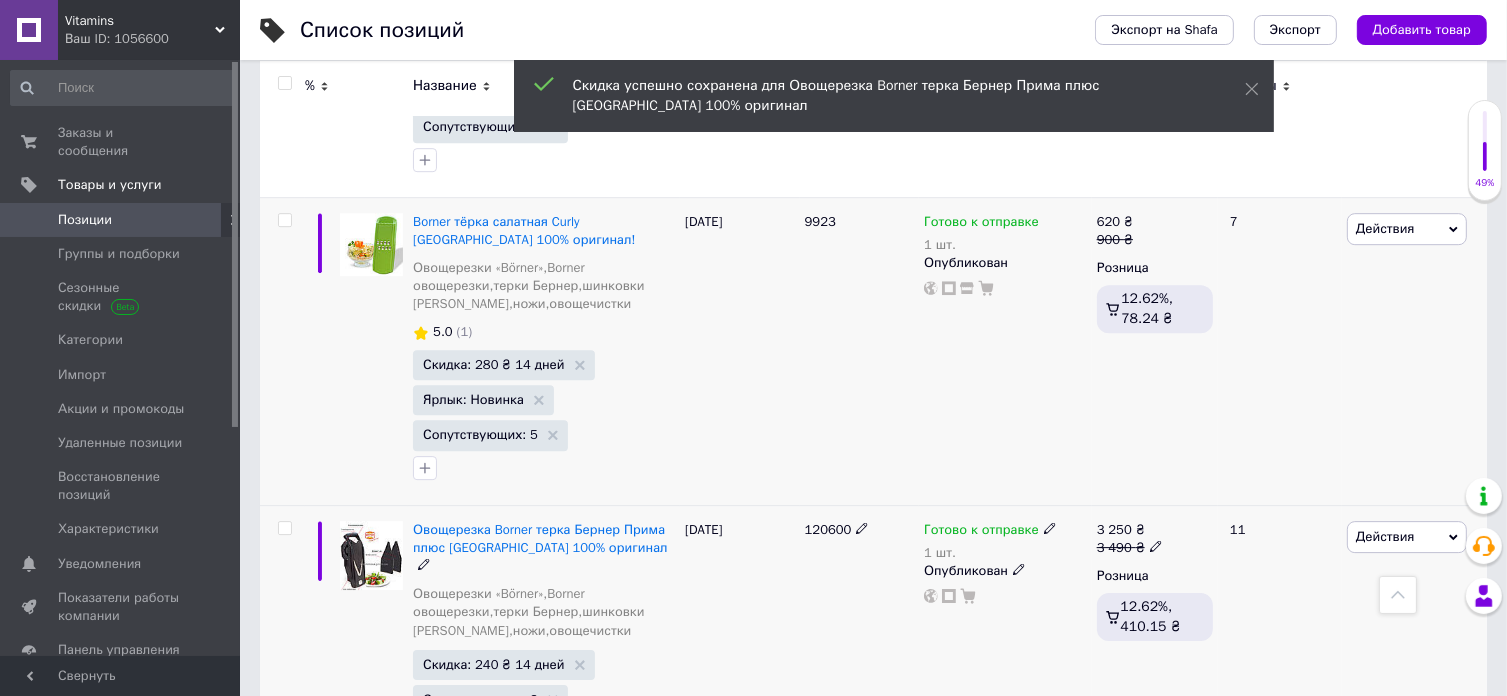 scroll, scrollTop: 0, scrollLeft: 1012, axis: horizontal 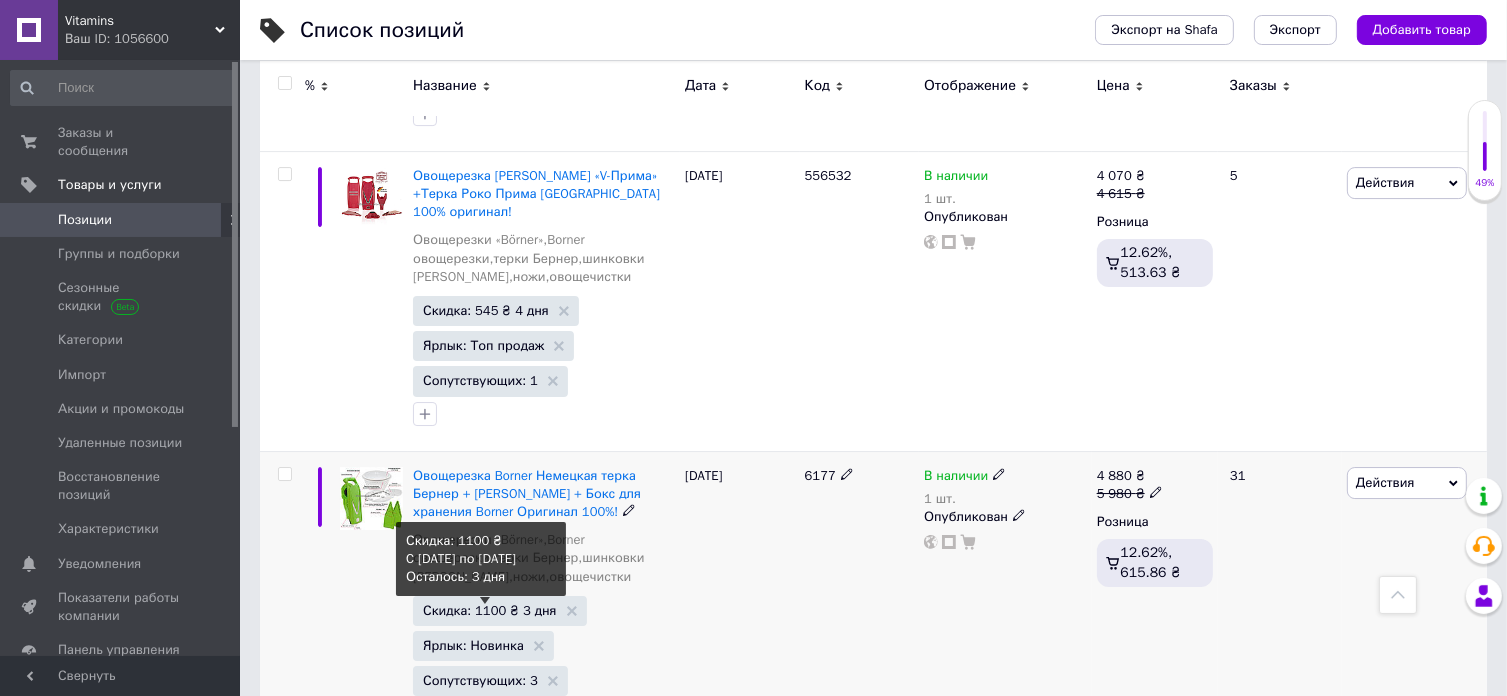 click on "Скидка: 1100 ₴ 3 дня" at bounding box center [489, 610] 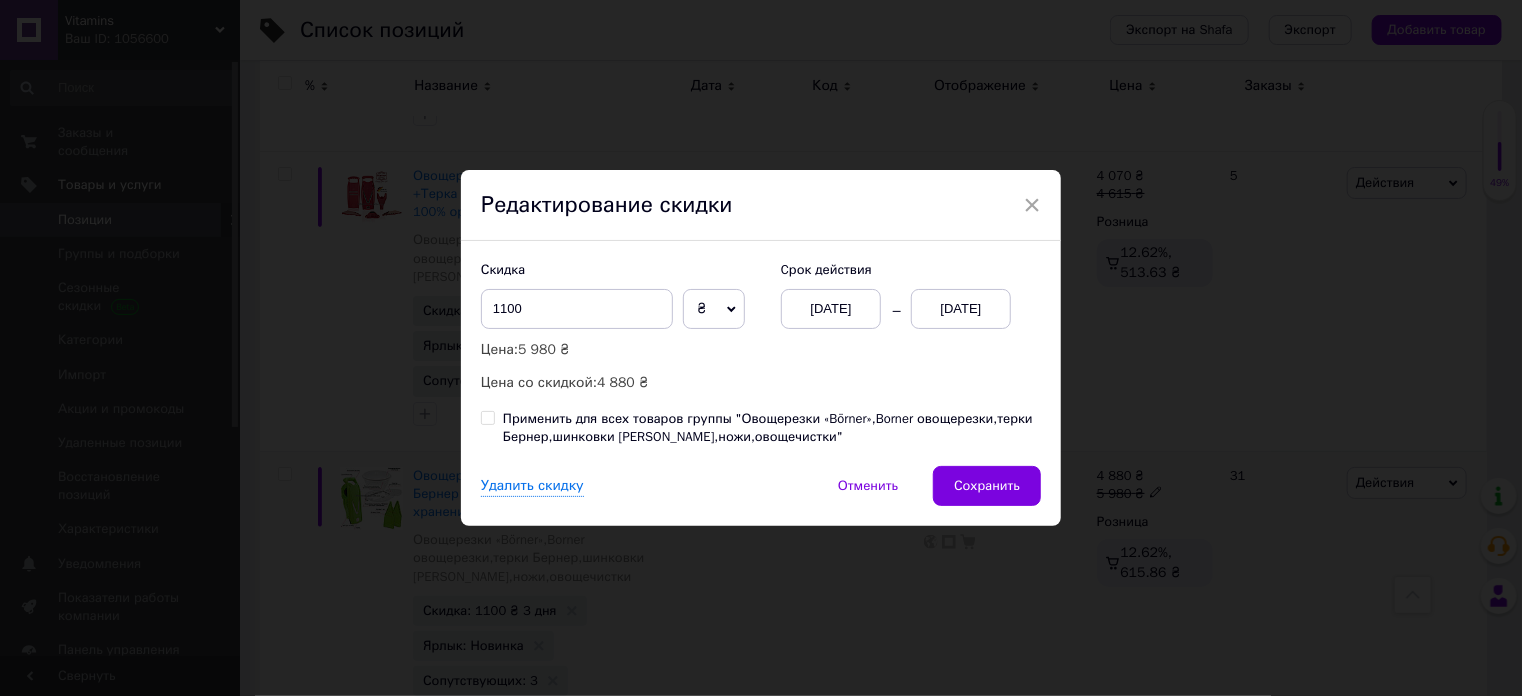 click on "[DATE]" at bounding box center [831, 309] 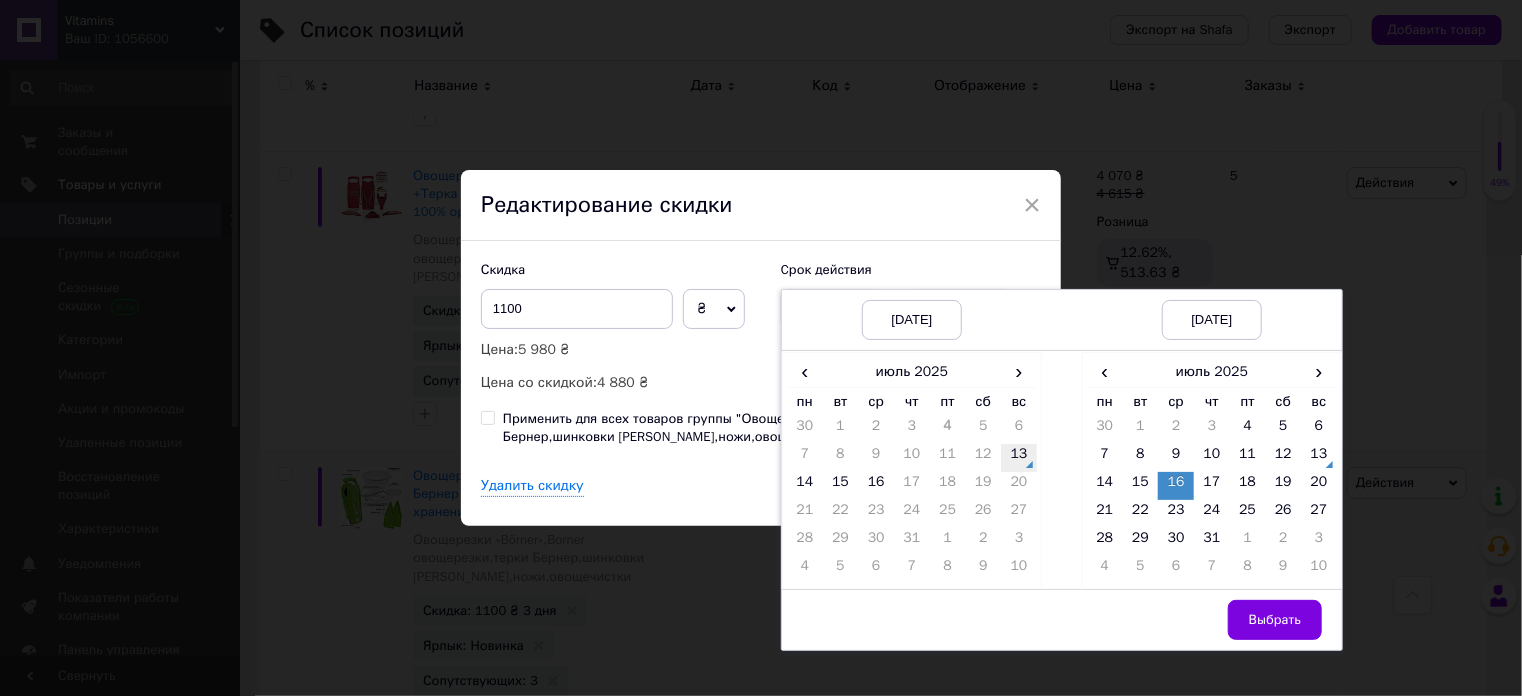 click on "13" at bounding box center [1019, 458] 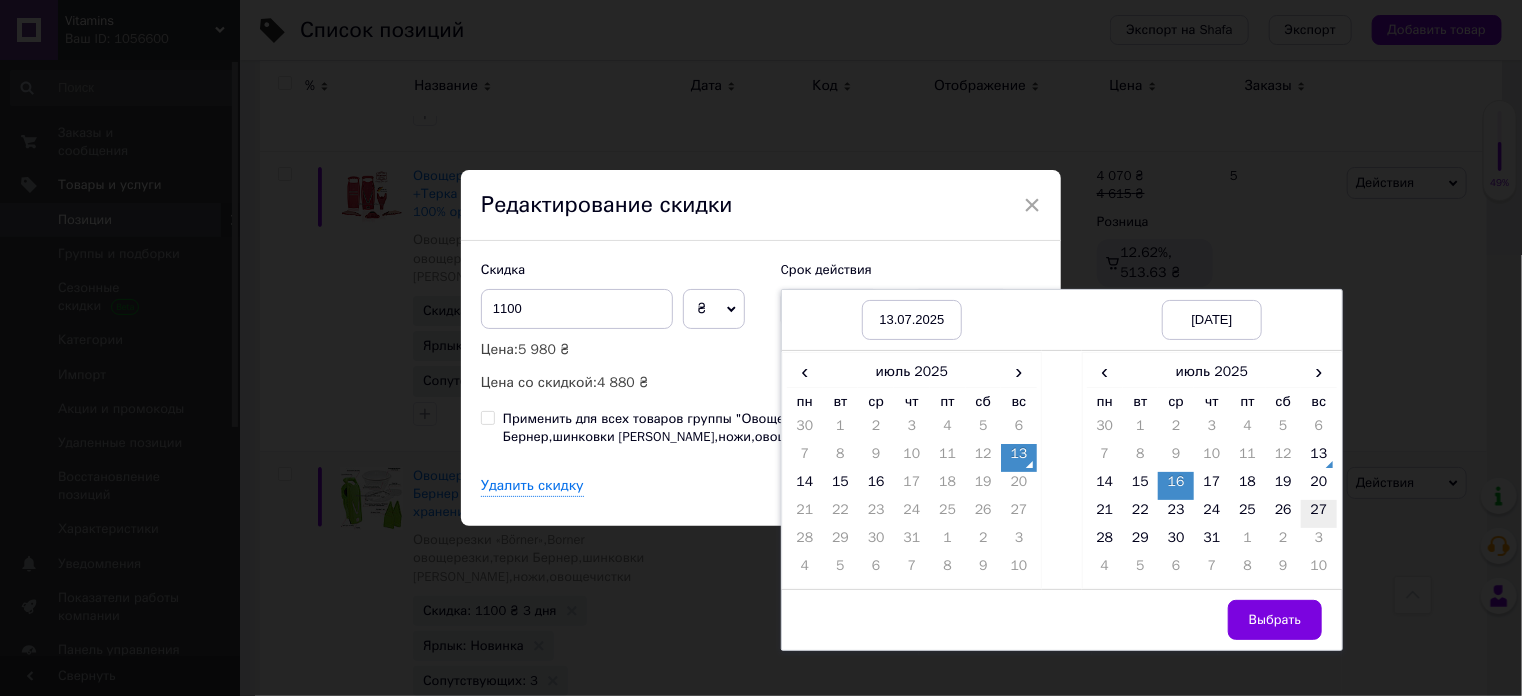 click on "27" at bounding box center (1319, 514) 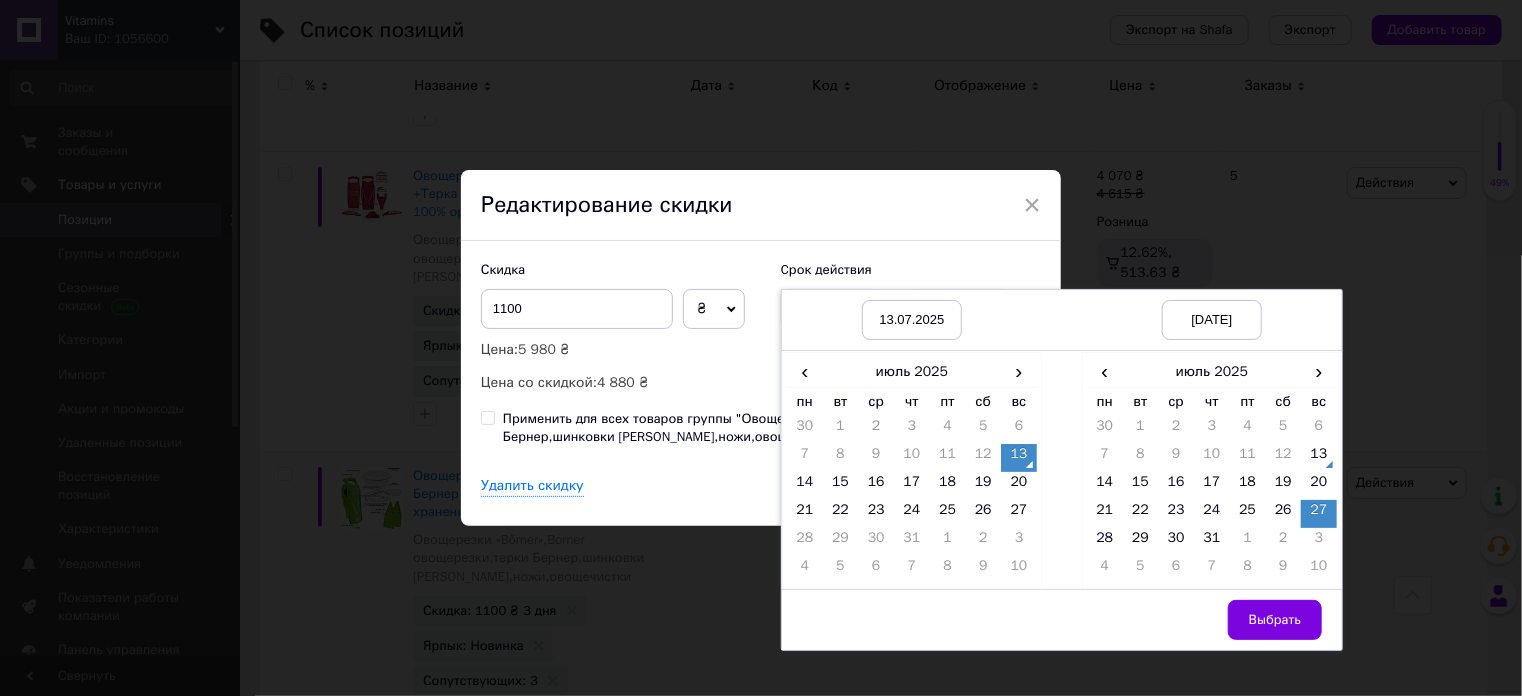 drag, startPoint x: 1307, startPoint y: 617, endPoint x: 1027, endPoint y: 531, distance: 292.90955 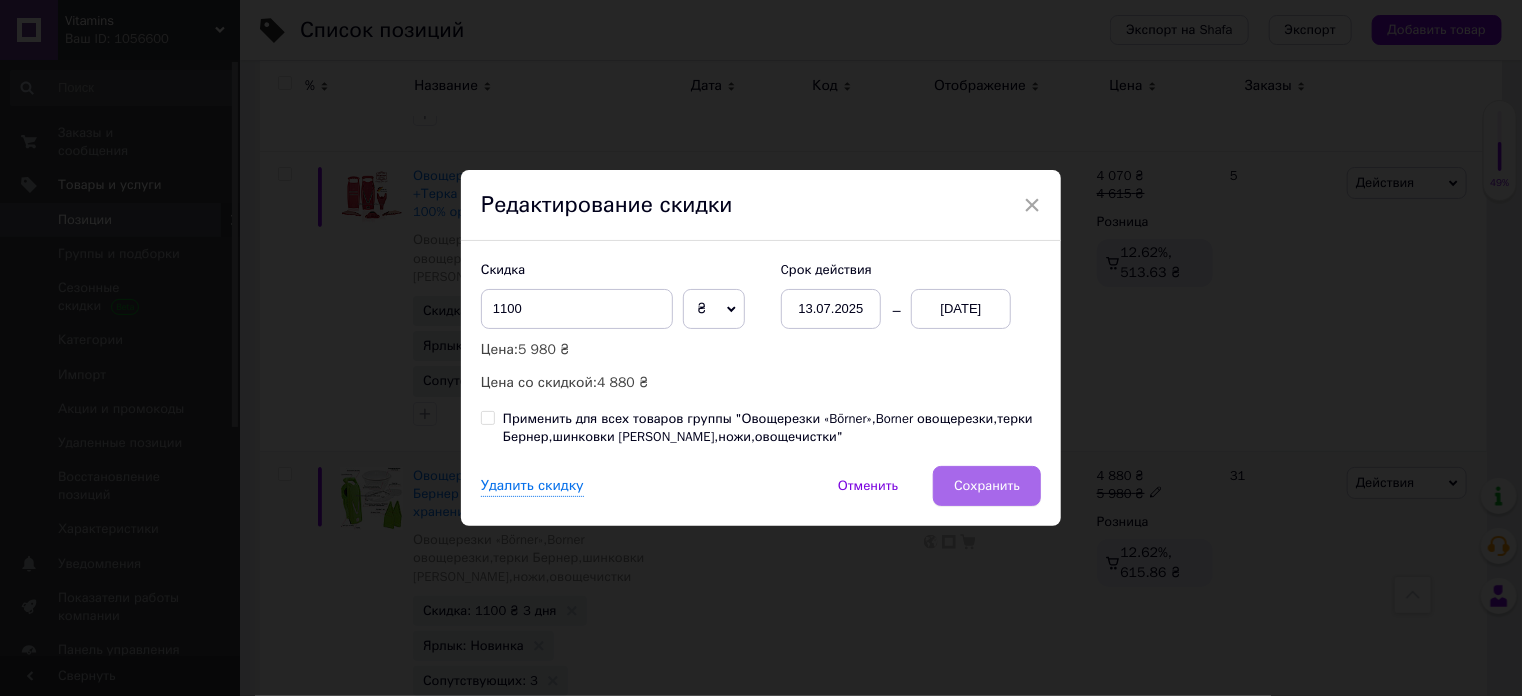 click on "Сохранить" at bounding box center [987, 486] 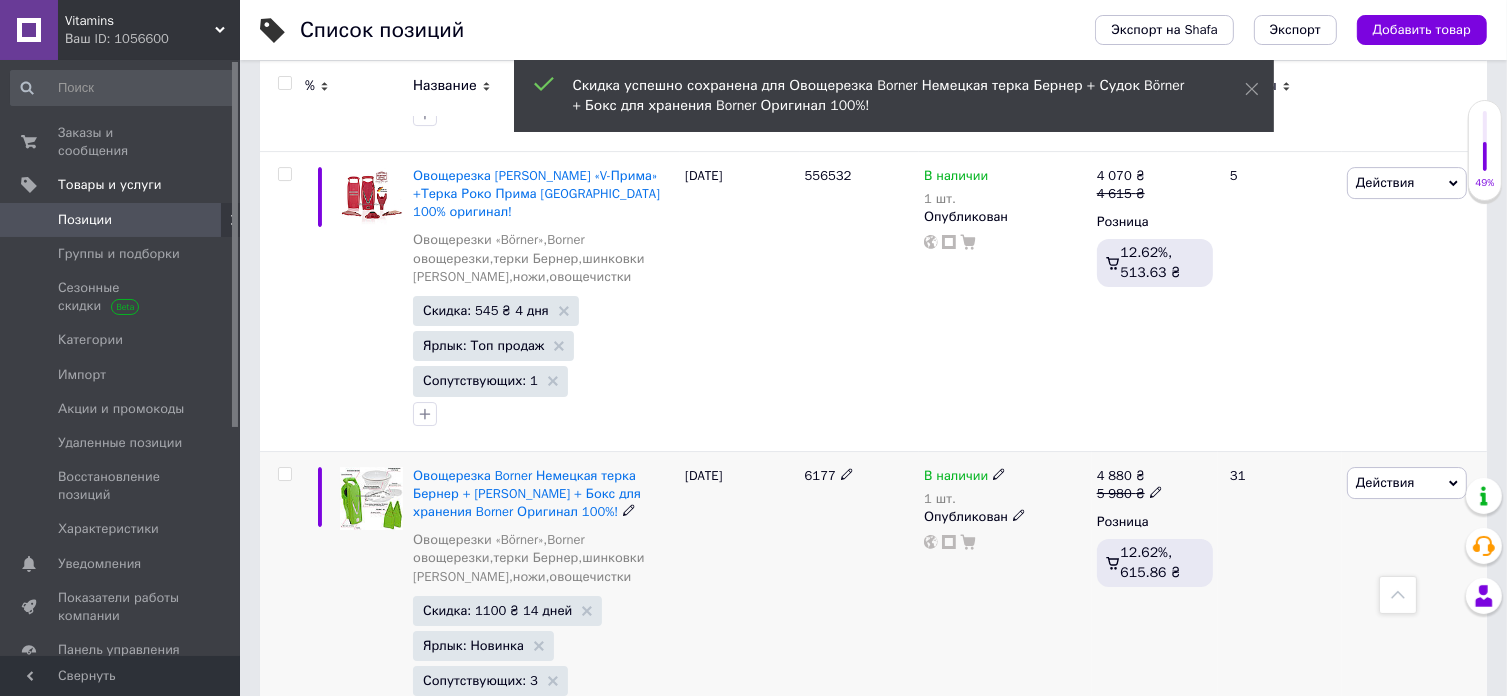 scroll, scrollTop: 0, scrollLeft: 1012, axis: horizontal 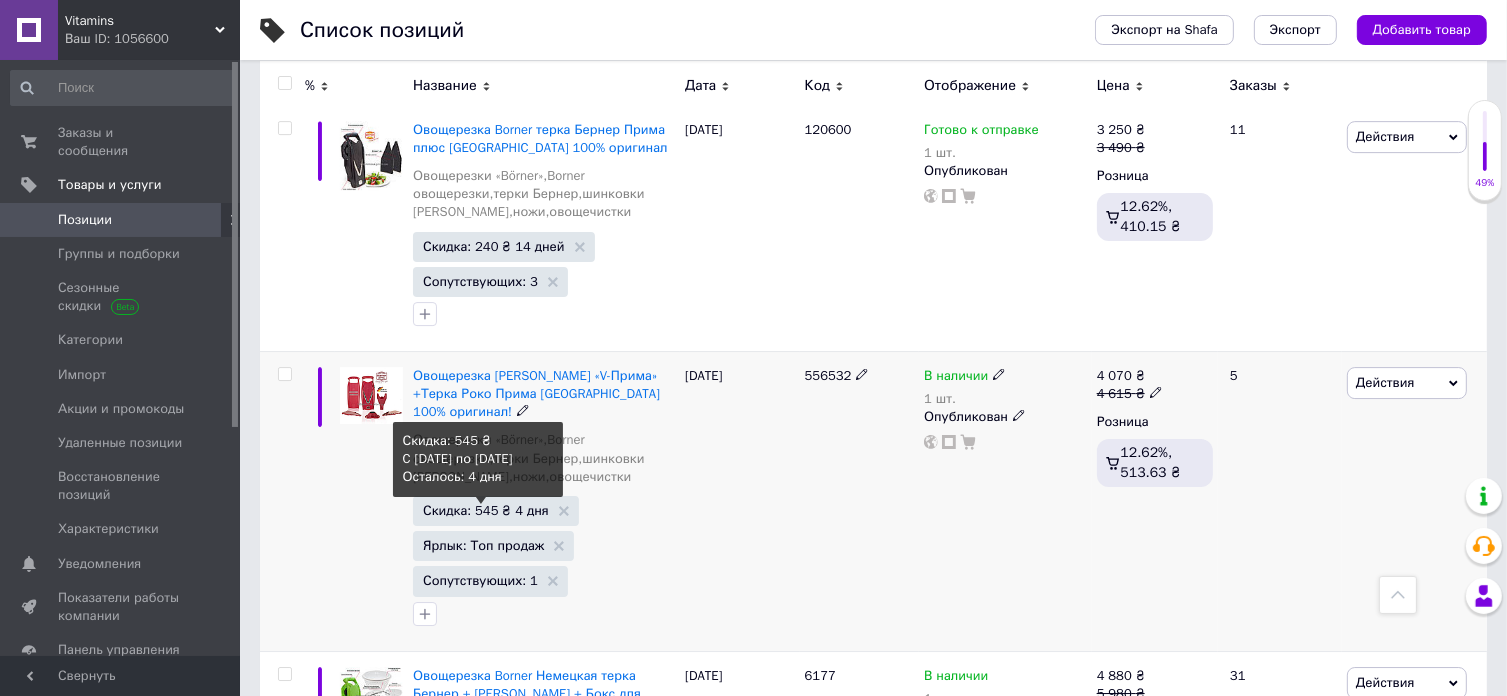 click on "Скидка: 545 ₴ 4 дня" at bounding box center (486, 510) 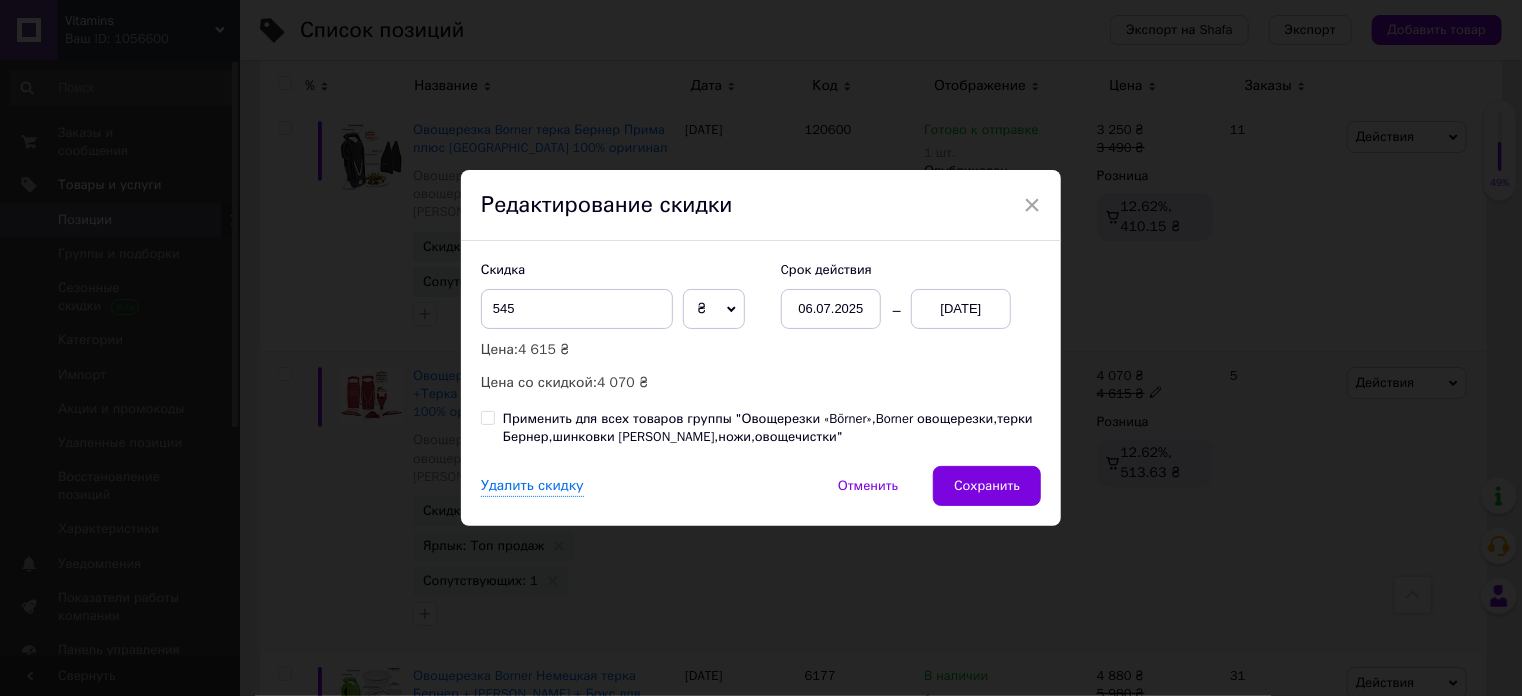 click on "06.07.2025" at bounding box center [831, 309] 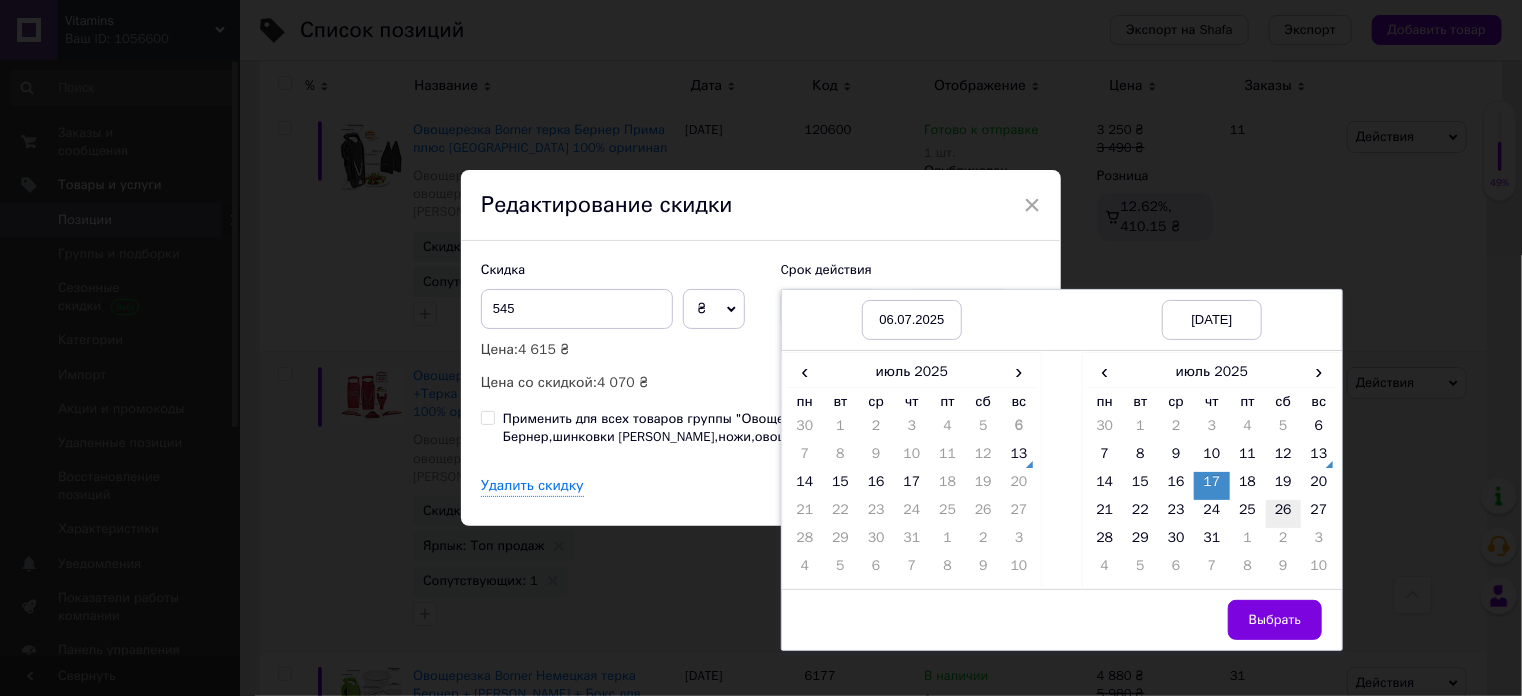 drag, startPoint x: 1014, startPoint y: 451, endPoint x: 1273, endPoint y: 501, distance: 263.7821 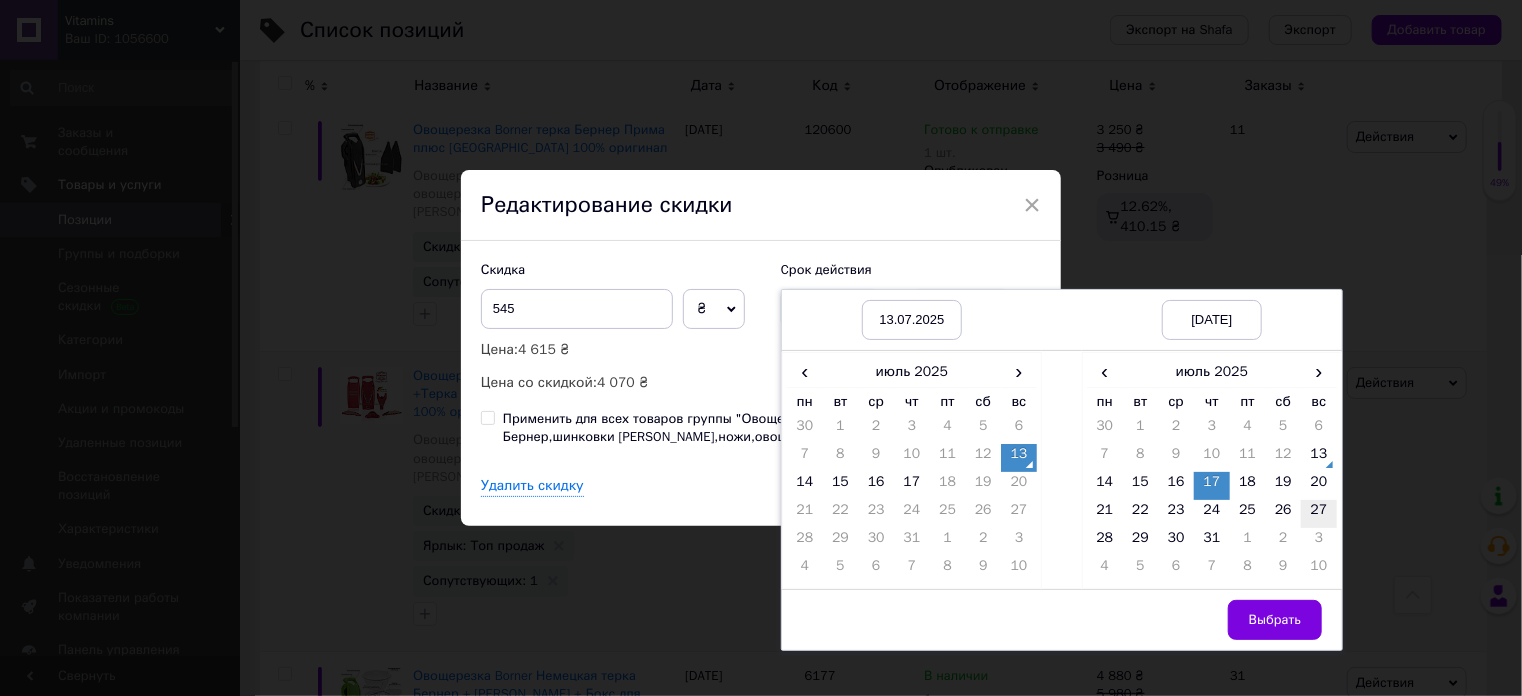 click on "27" at bounding box center [1319, 514] 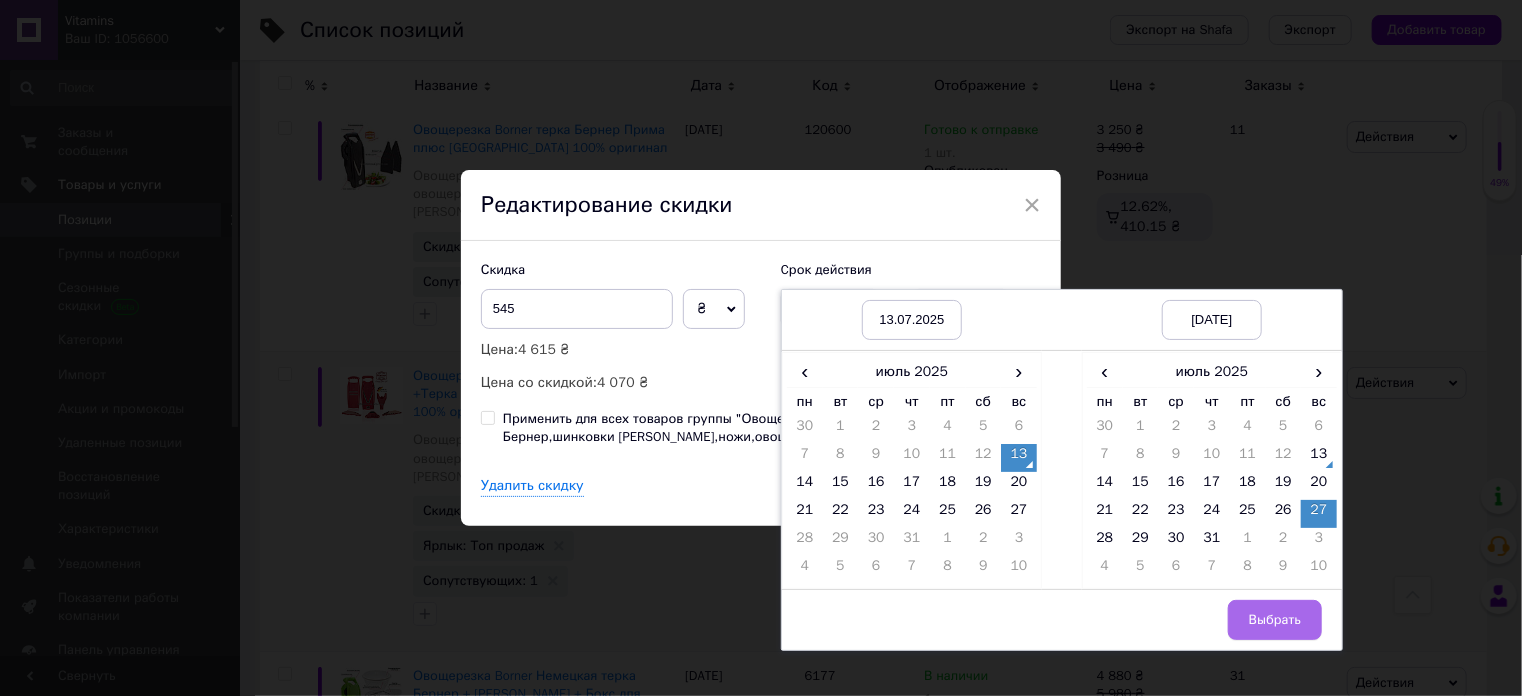 click on "Выбрать" at bounding box center [1275, 620] 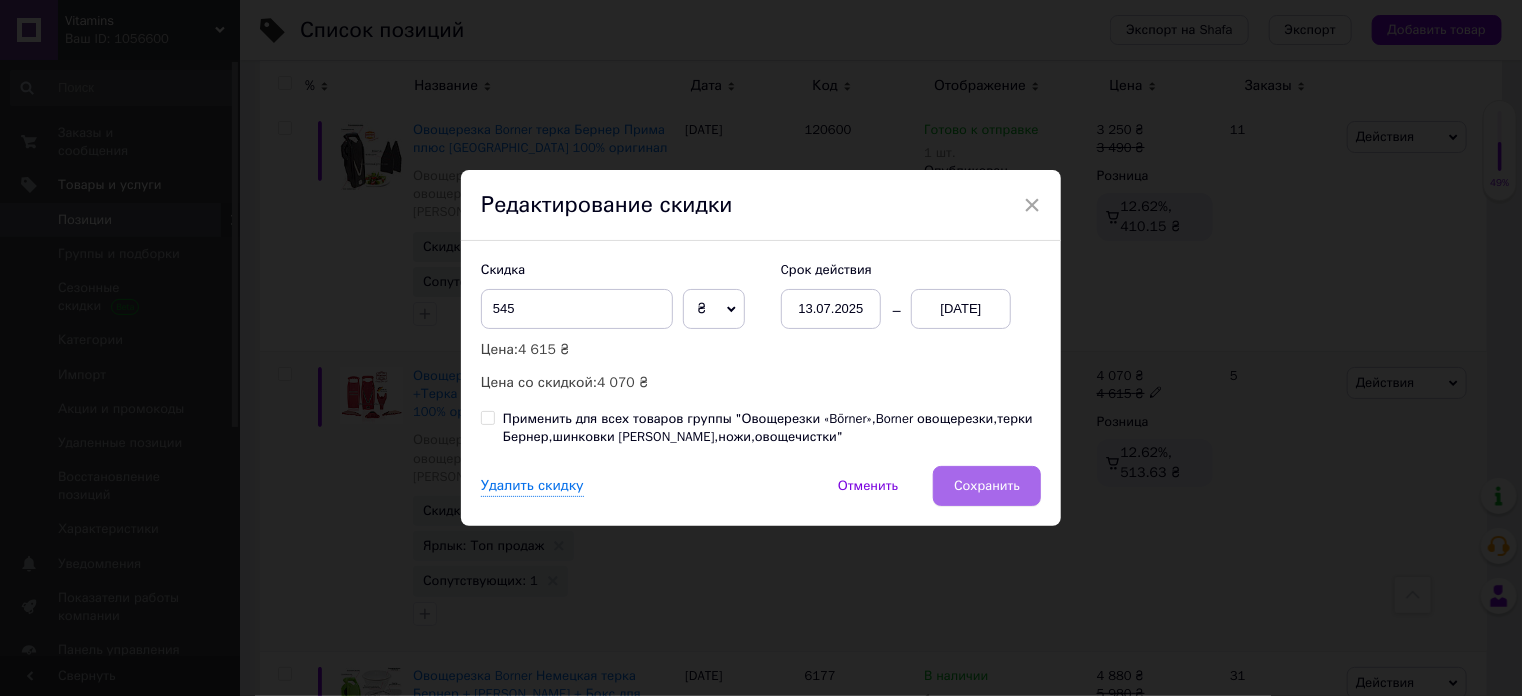 click on "Сохранить" at bounding box center [987, 486] 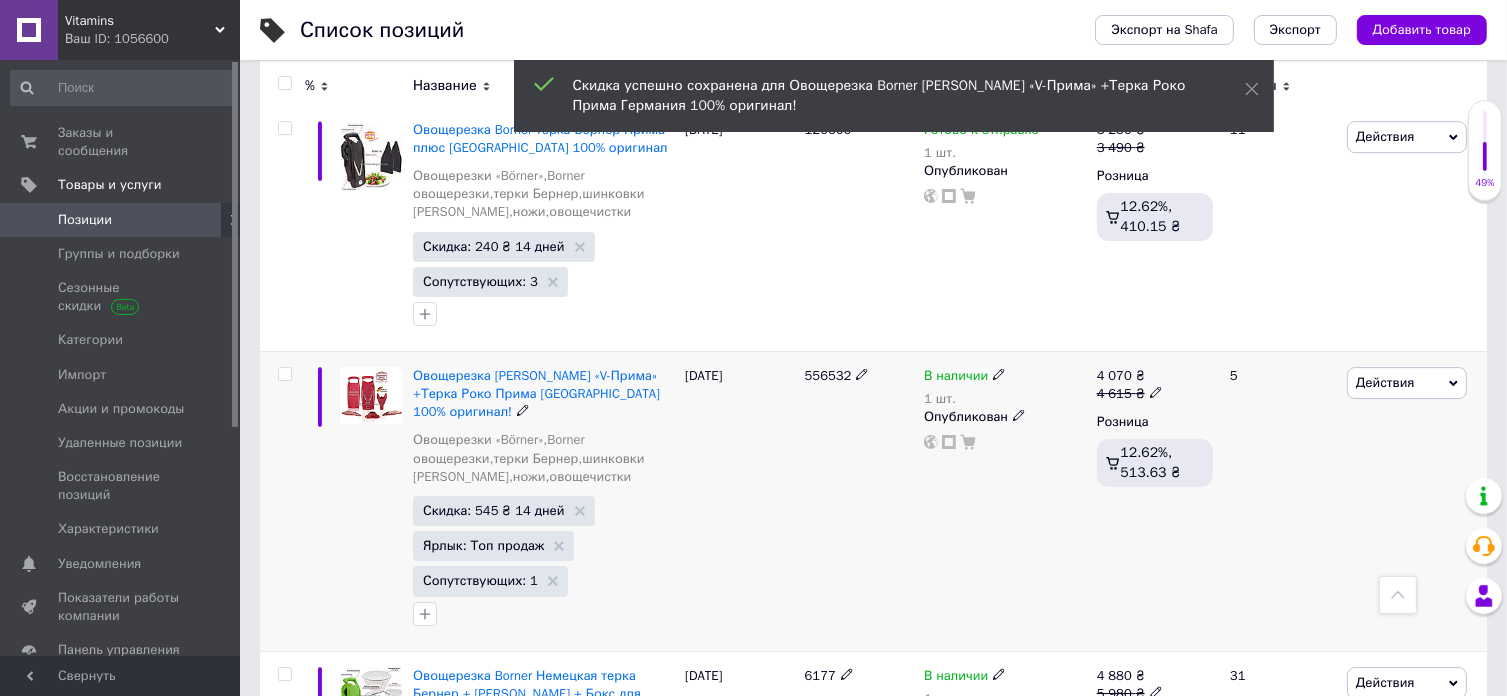 scroll, scrollTop: 0, scrollLeft: 1012, axis: horizontal 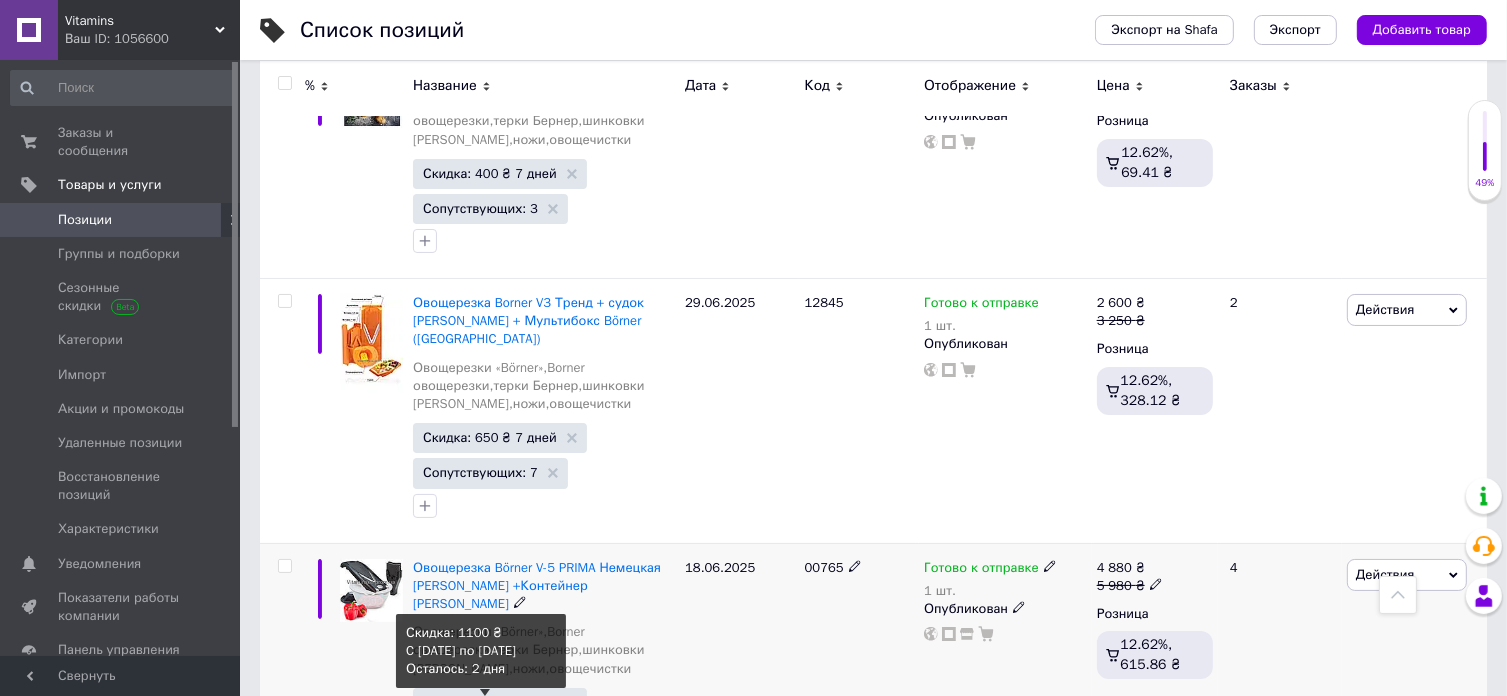 click on "Скидка: 1100 ₴ 2 дня" at bounding box center [489, 702] 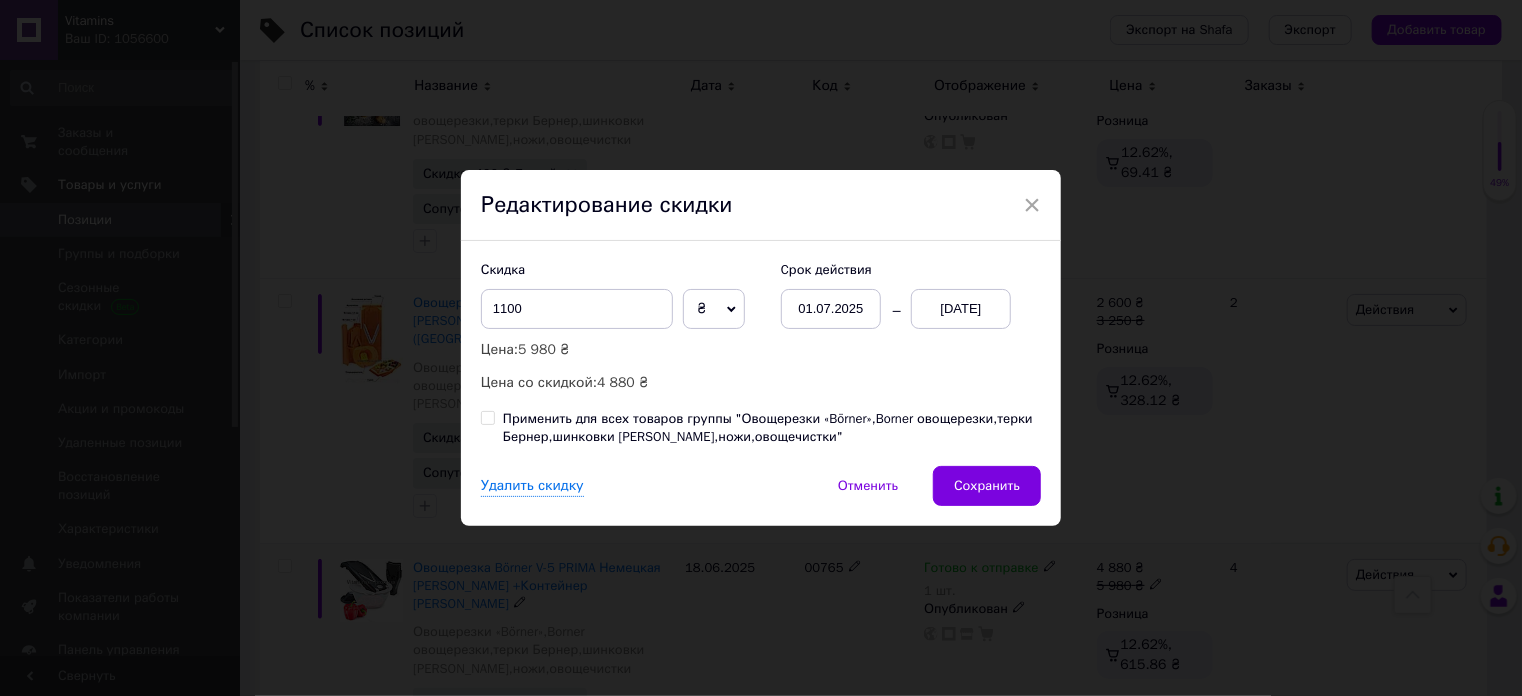 click on "01.07.2025" at bounding box center [831, 309] 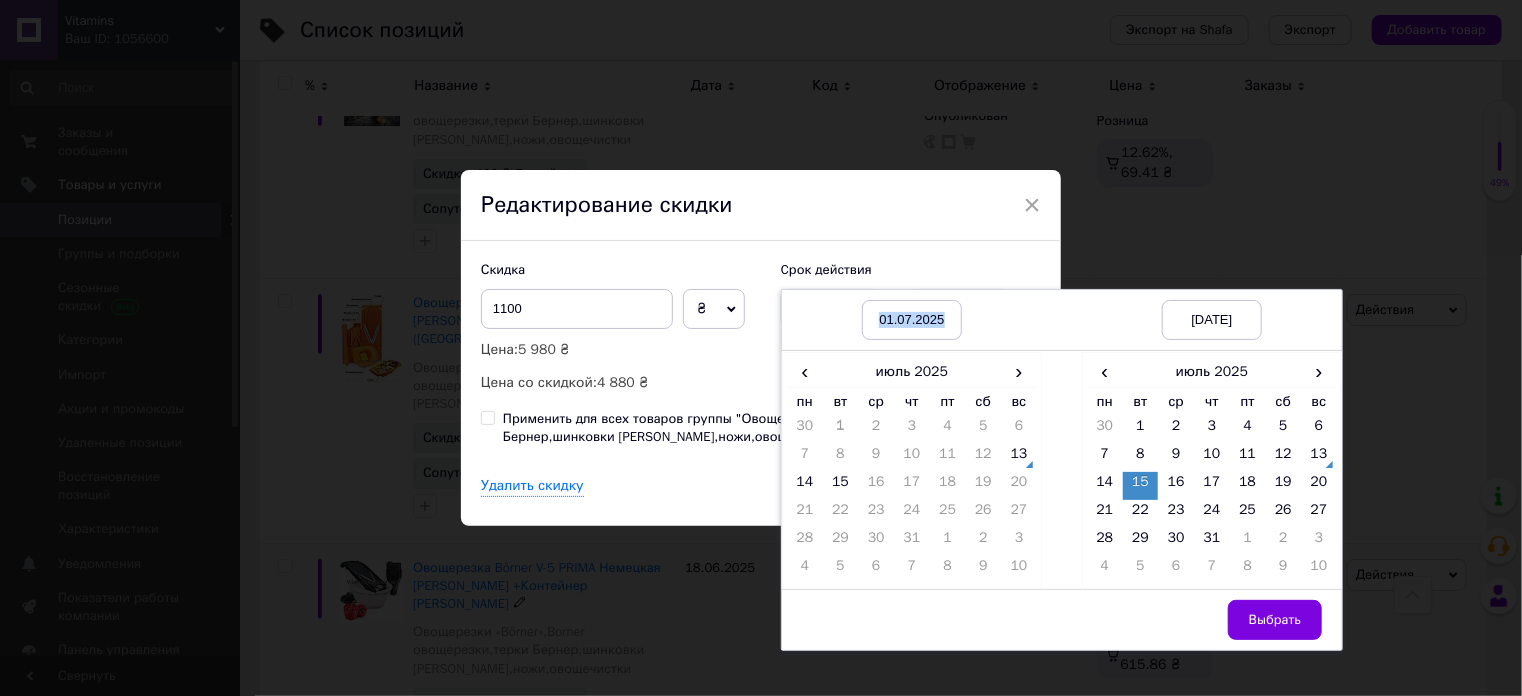 click on "01.07.2025" at bounding box center (912, 320) 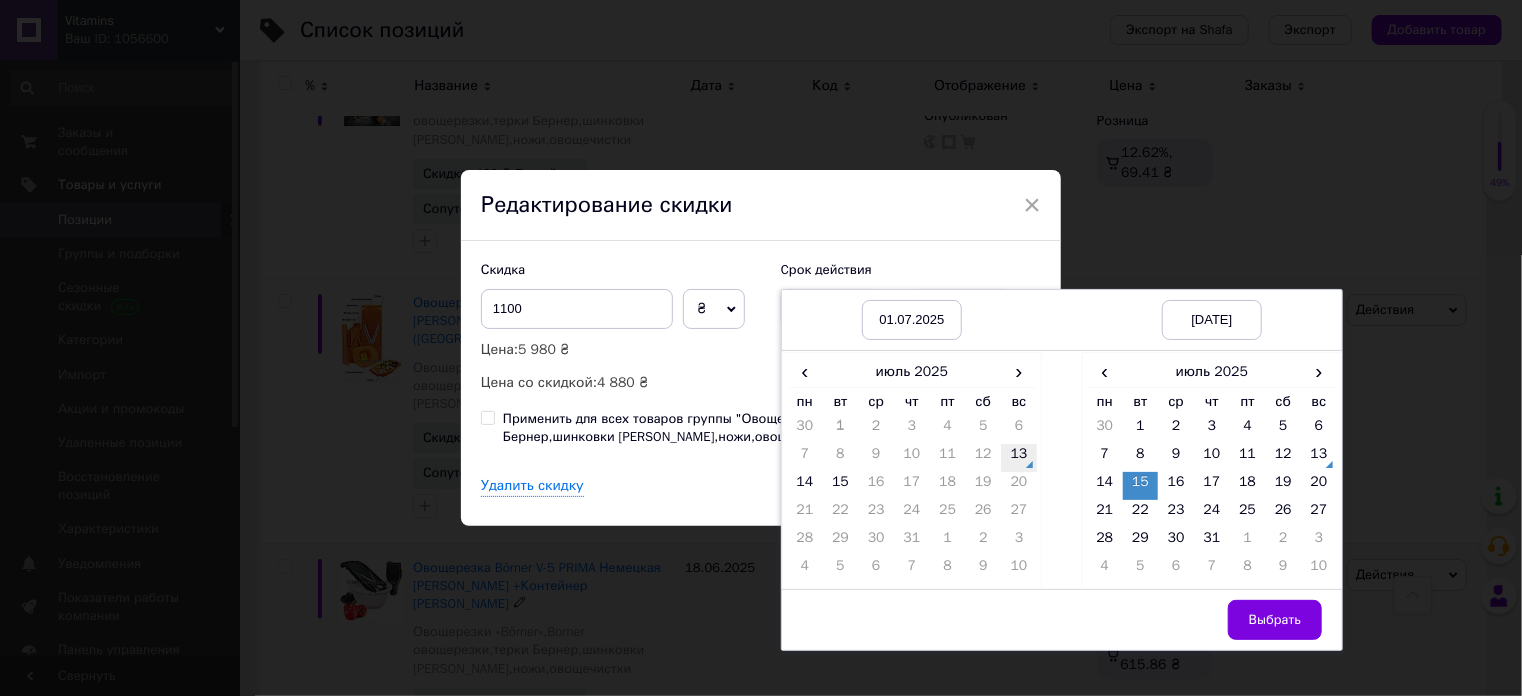 click on "13" at bounding box center (1019, 458) 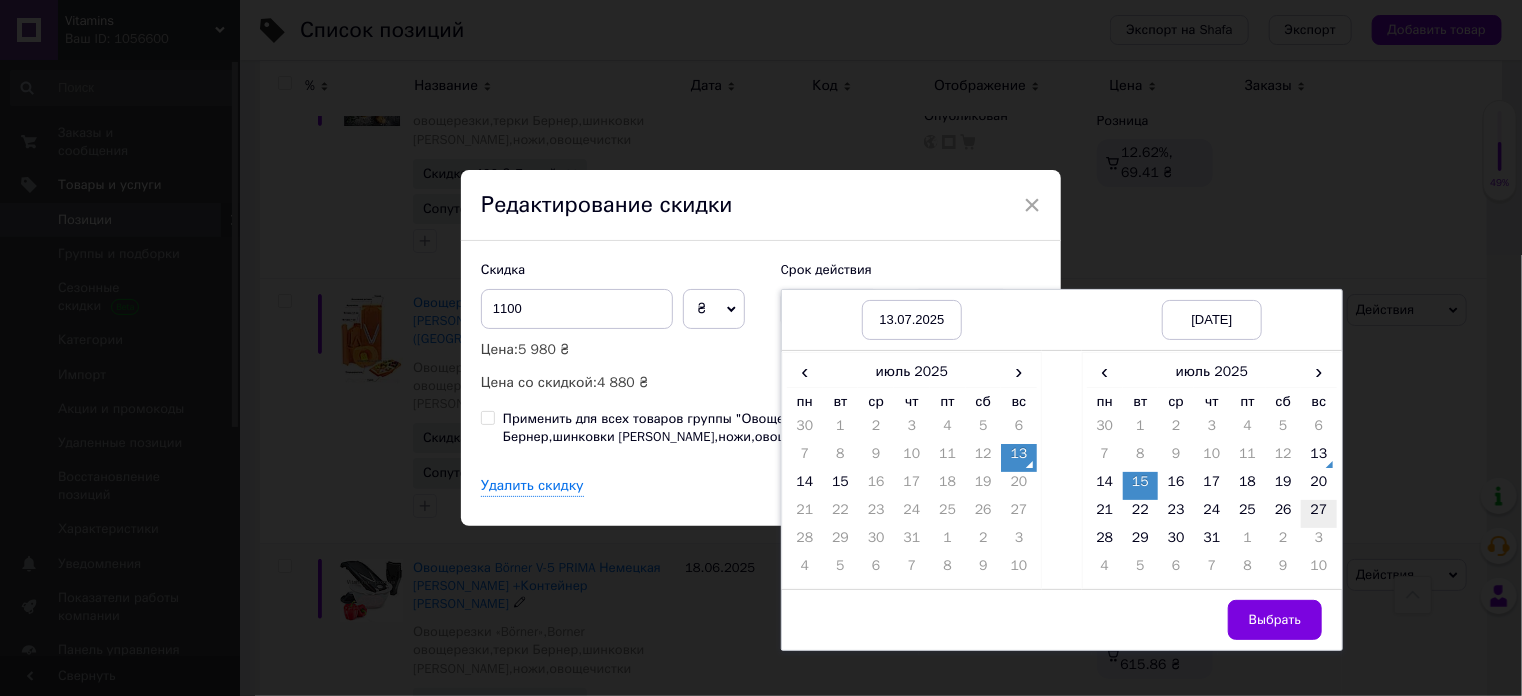click on "27" at bounding box center [1319, 514] 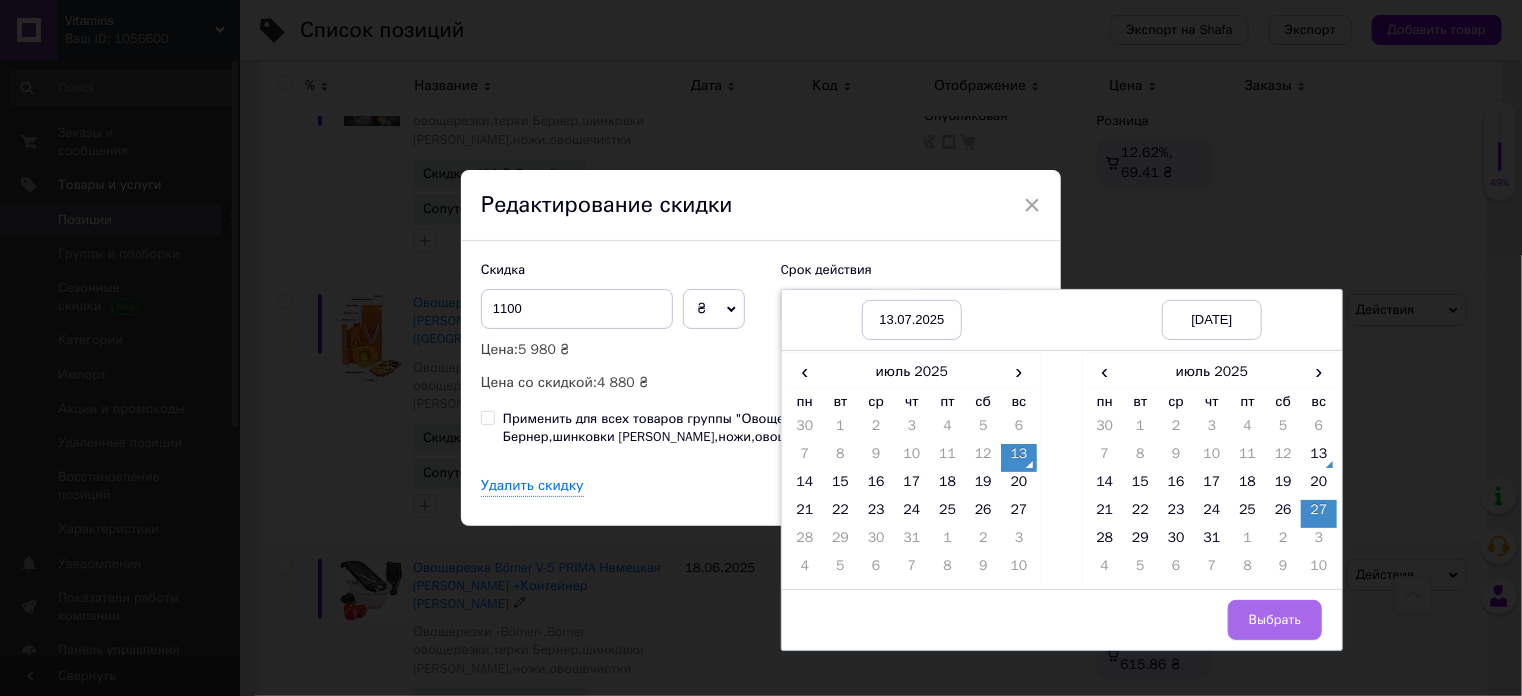 click on "Выбрать" at bounding box center (1275, 620) 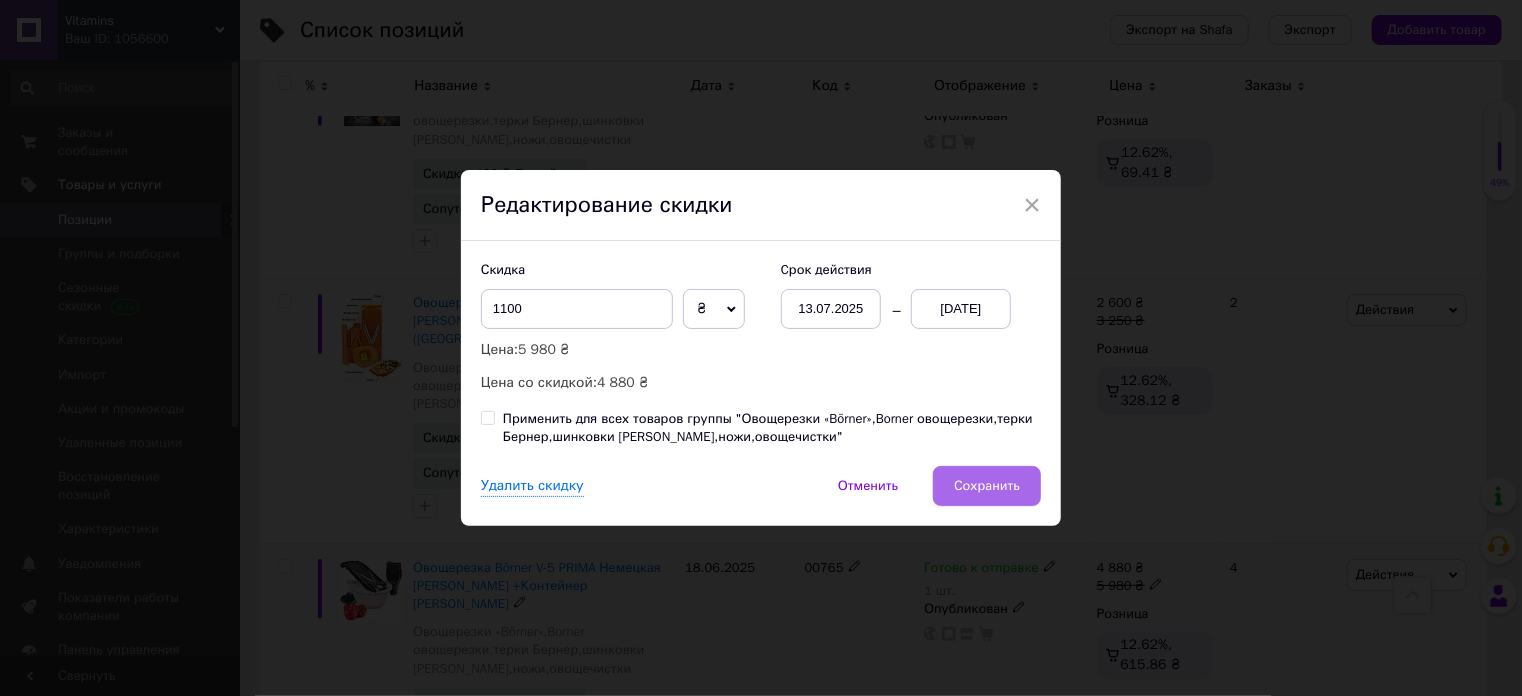 click on "Сохранить" at bounding box center [987, 486] 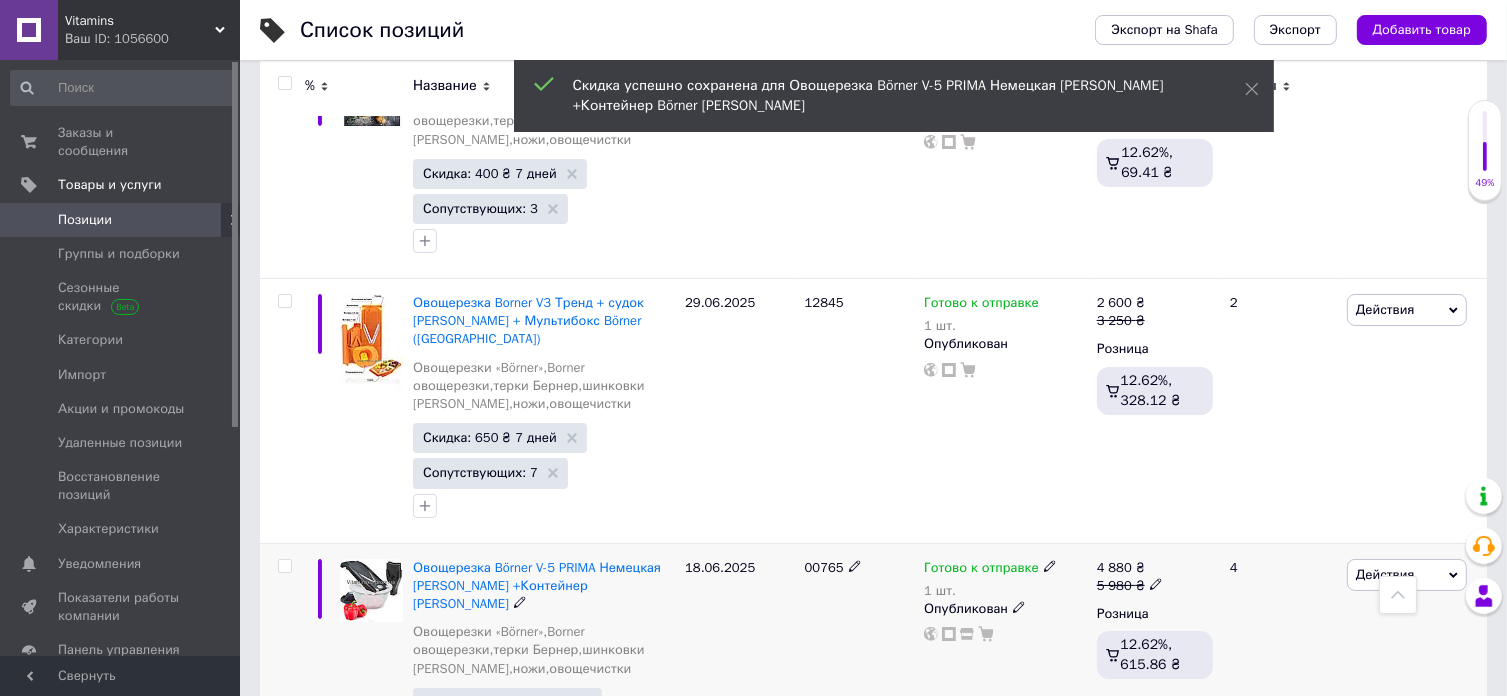 scroll, scrollTop: 0, scrollLeft: 1012, axis: horizontal 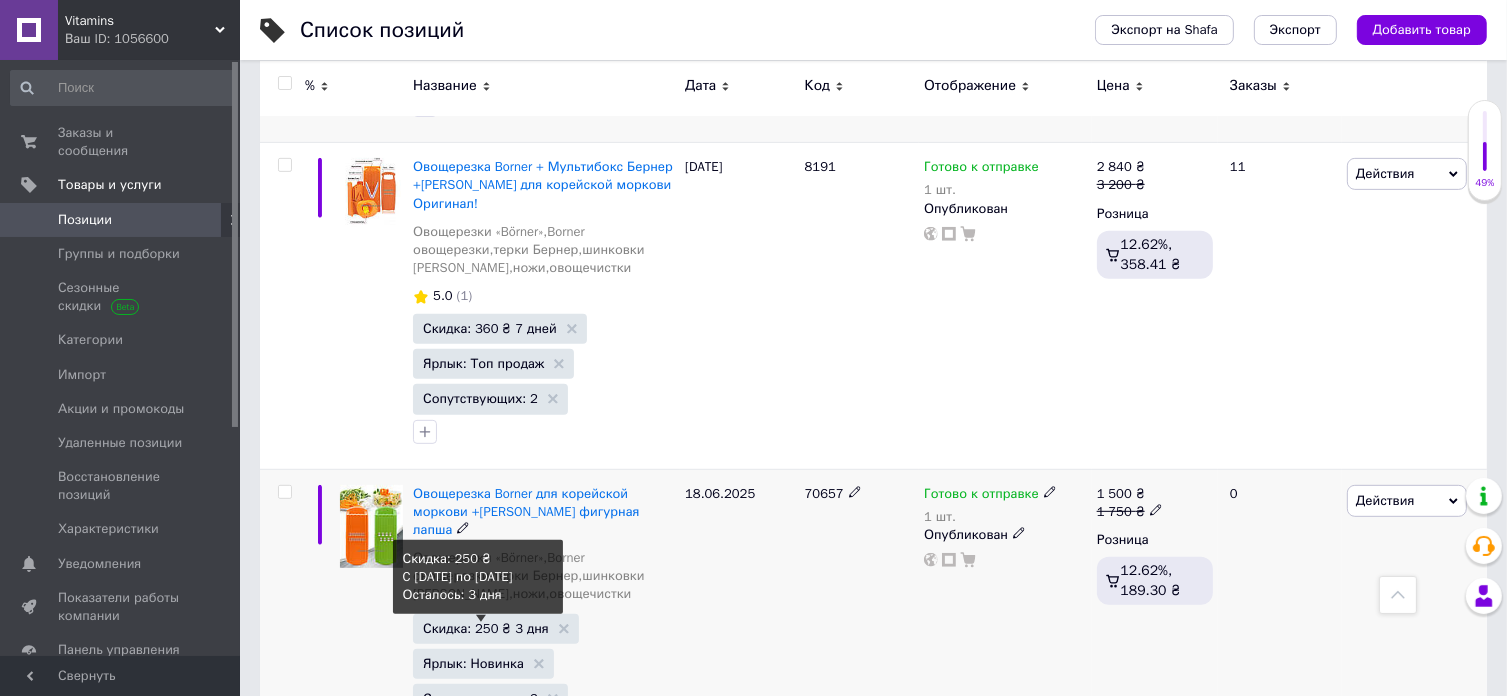 click on "Скидка: 250 ₴ 3 дня" at bounding box center (486, 628) 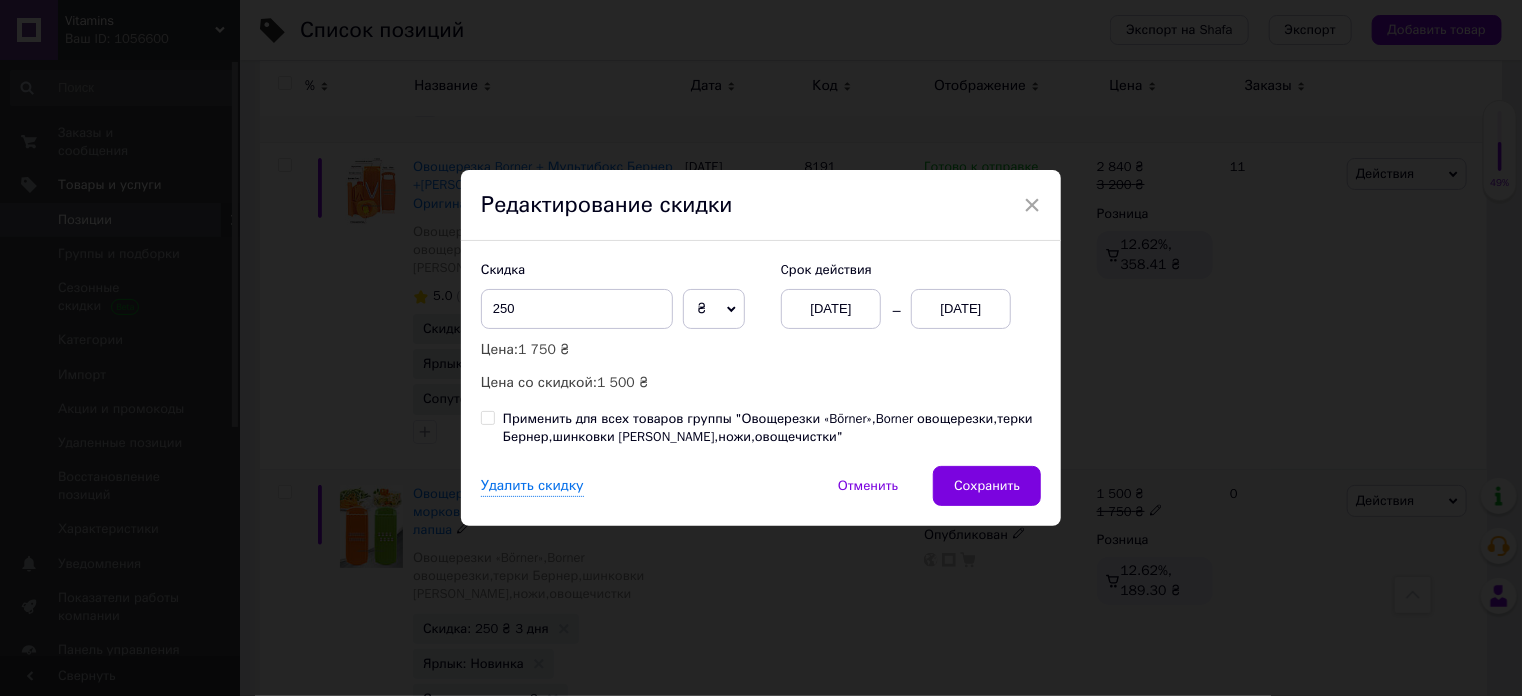 click on "[DATE]" at bounding box center [831, 309] 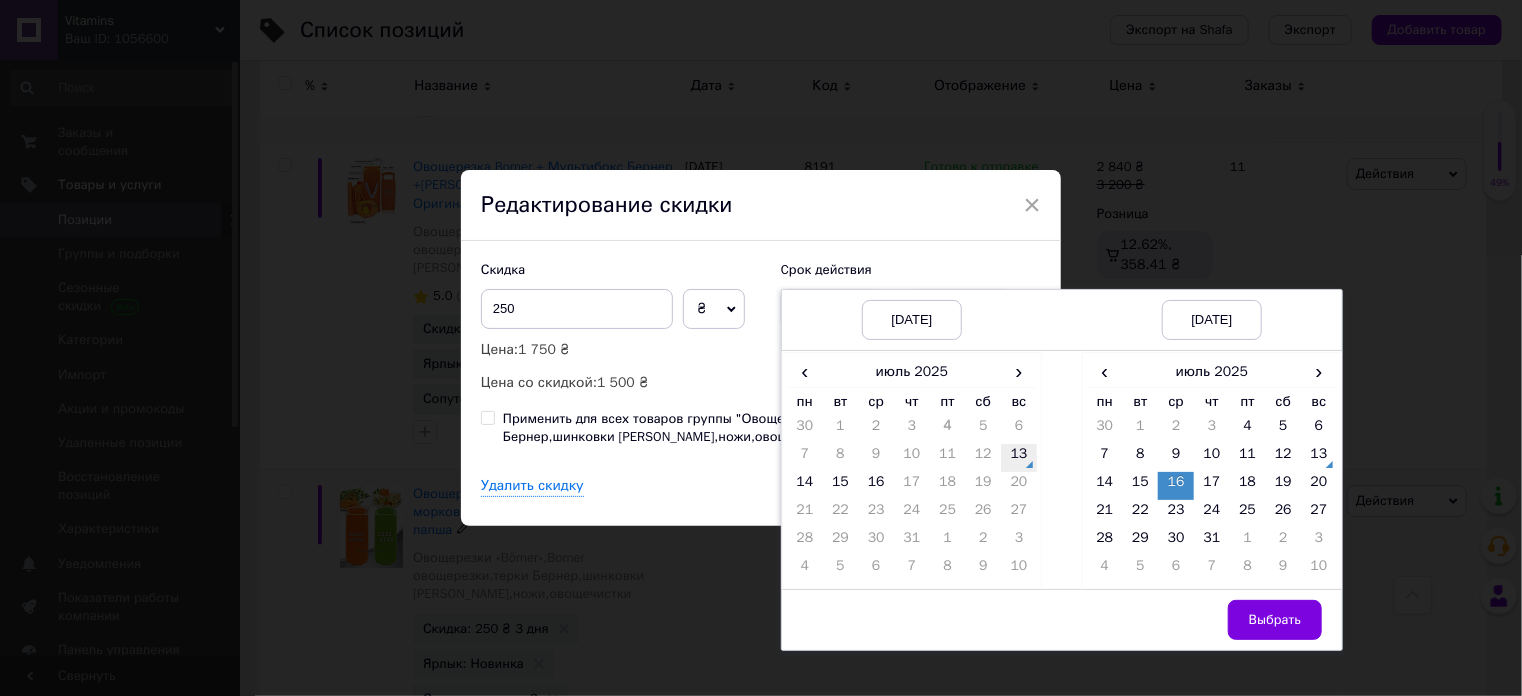 click on "13" at bounding box center (1019, 458) 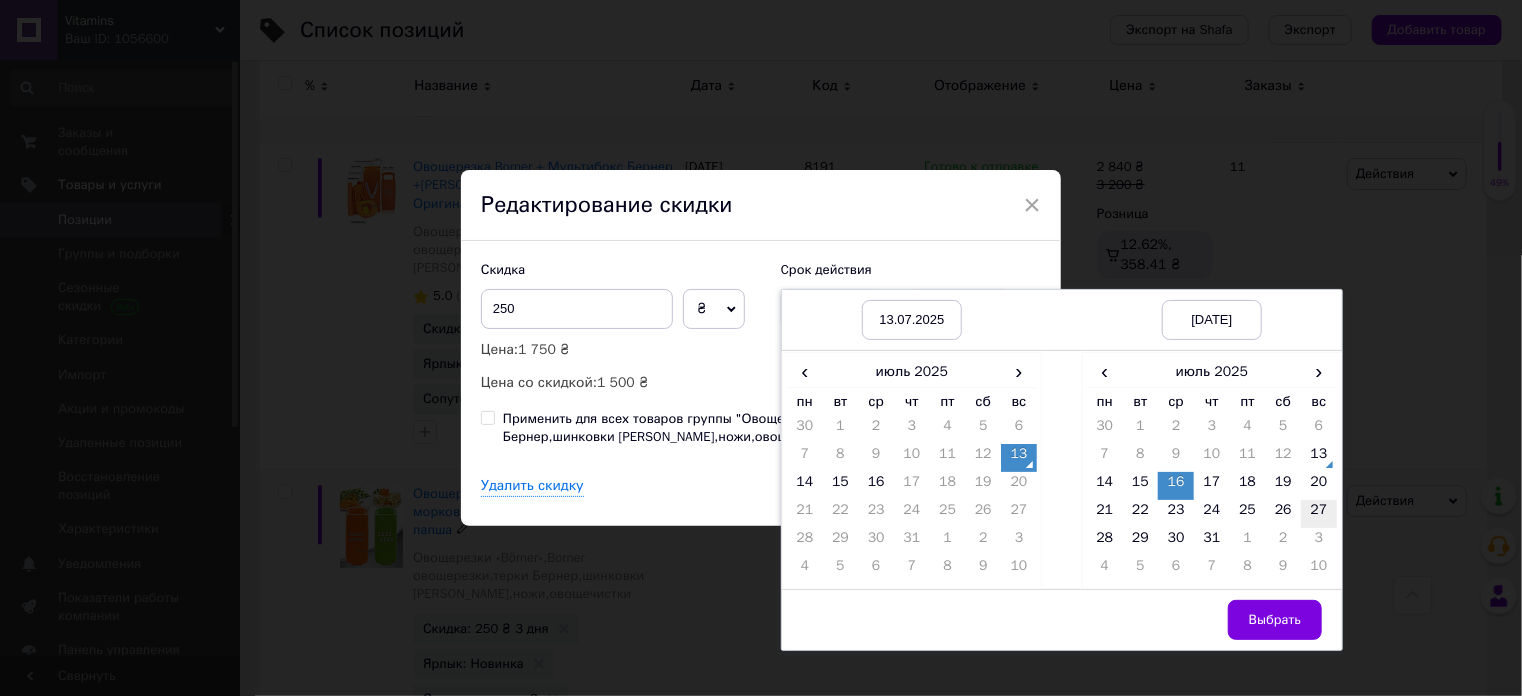 click on "27" at bounding box center (1319, 514) 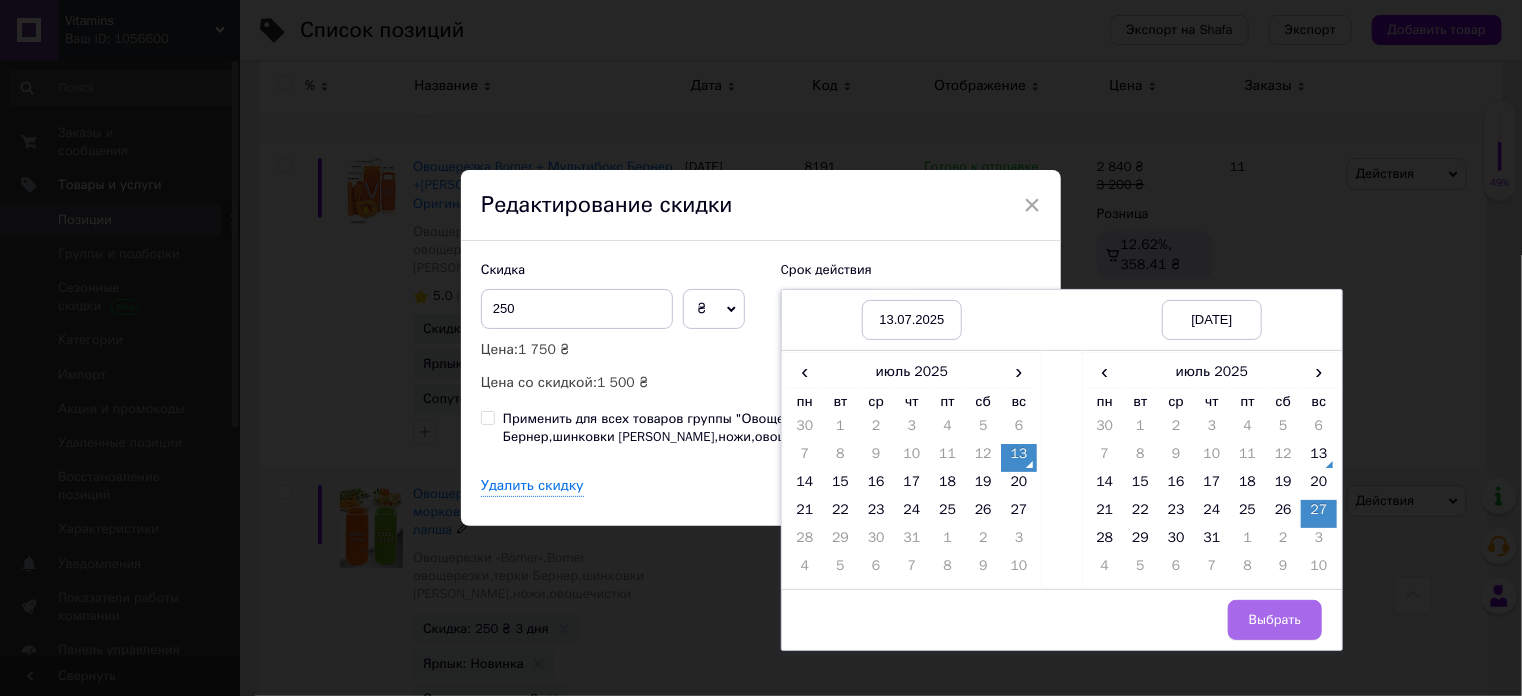 click on "Выбрать" at bounding box center (1275, 620) 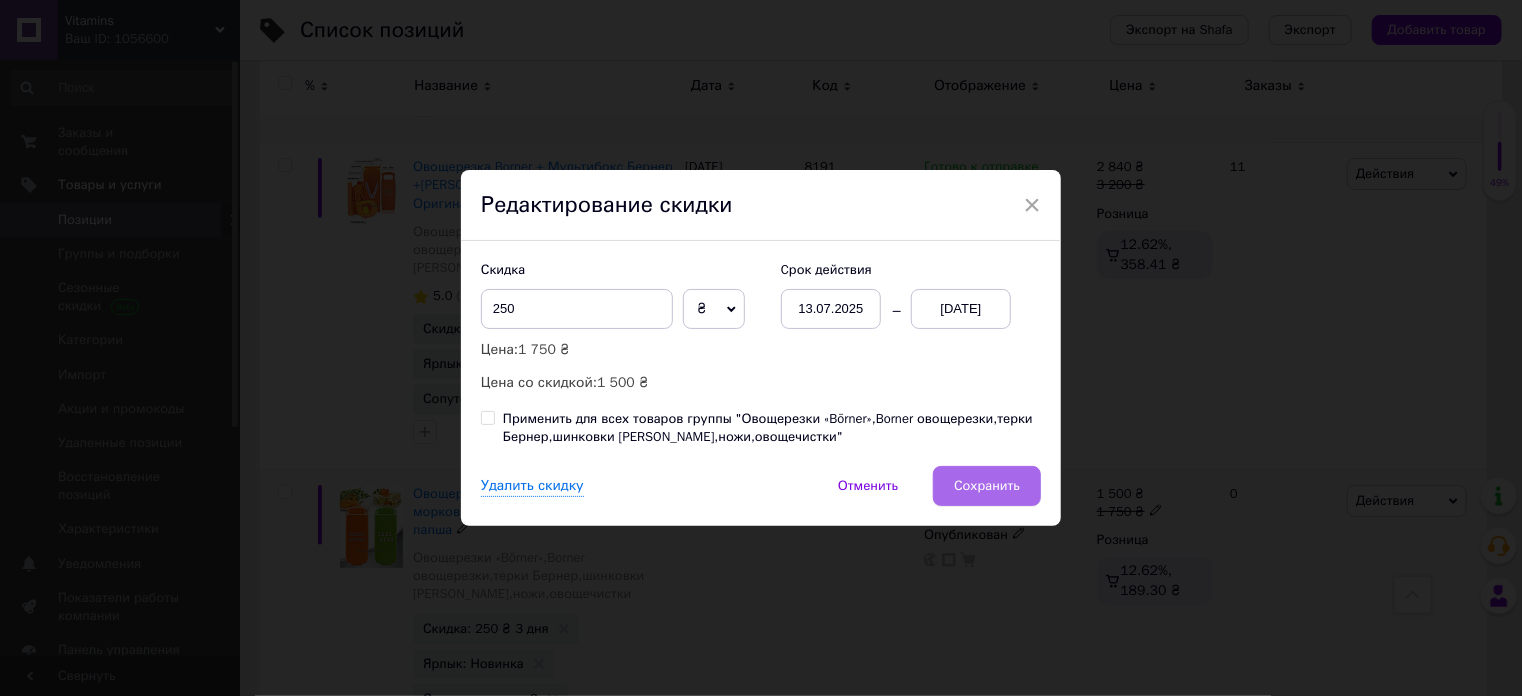 click on "Сохранить" at bounding box center [987, 486] 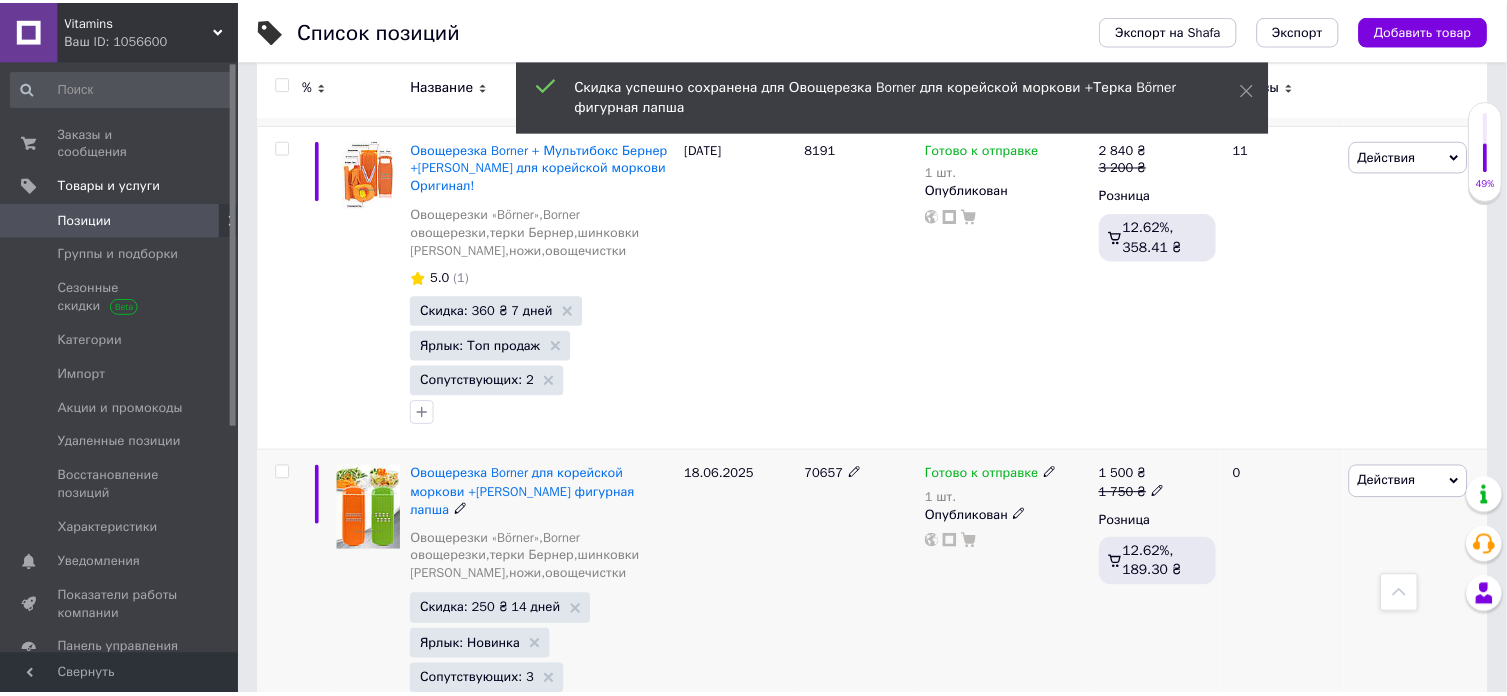 scroll, scrollTop: 0, scrollLeft: 1012, axis: horizontal 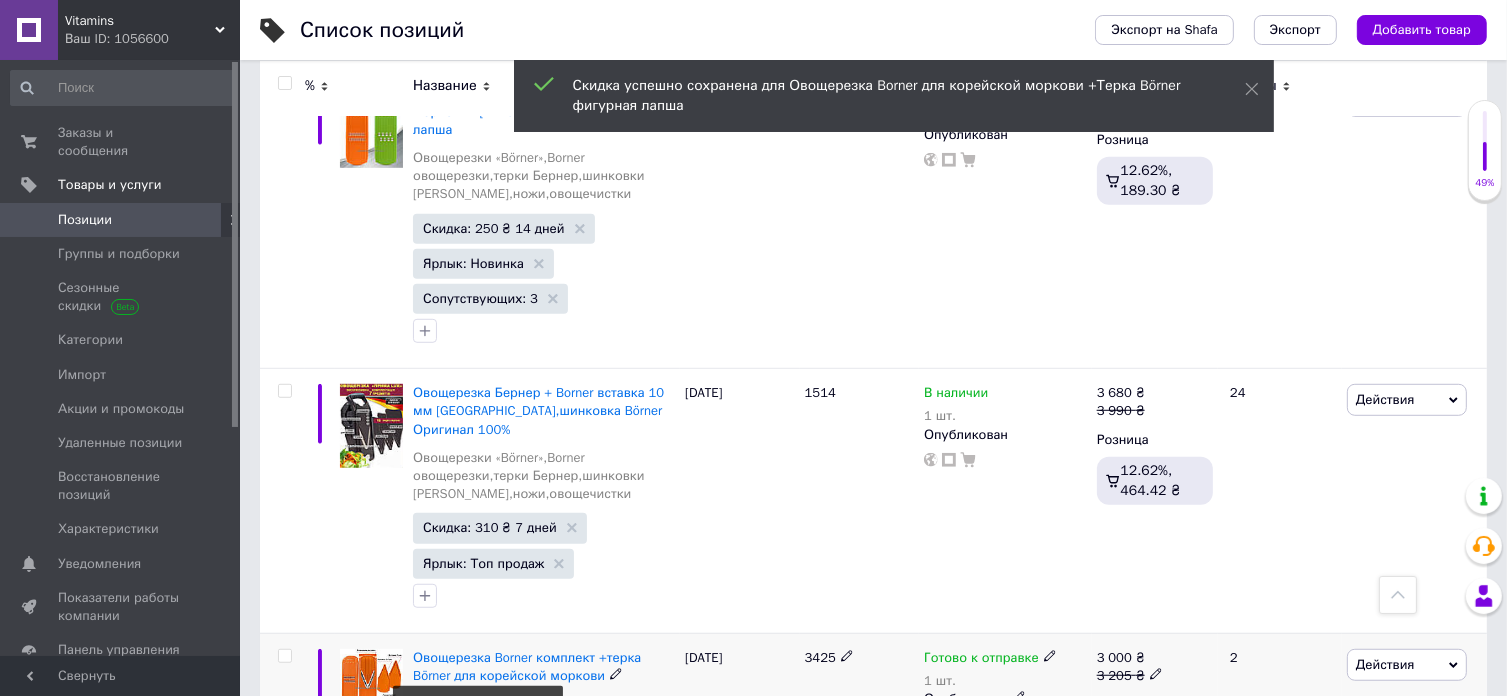 click on "Скидка: 205 ₴ 3 дня" at bounding box center [486, 774] 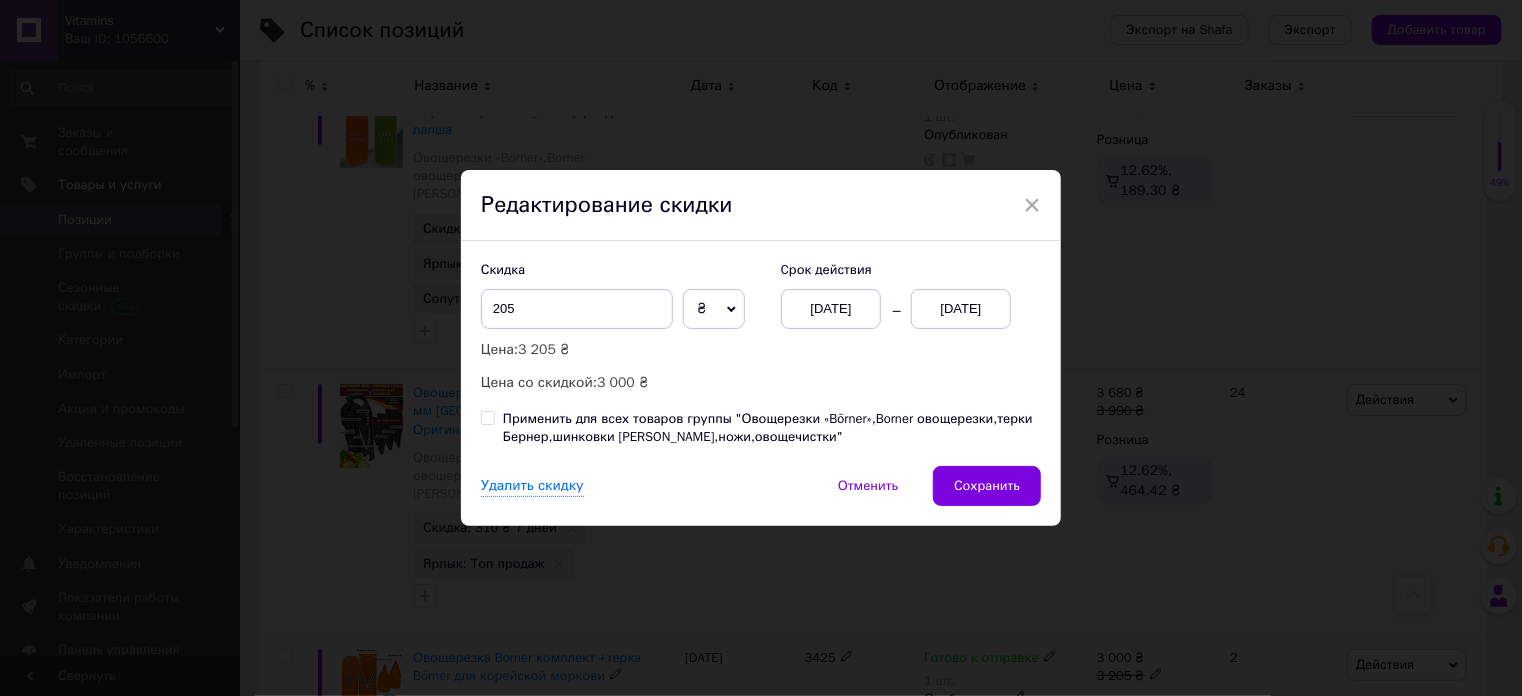 click on "[DATE]" at bounding box center [831, 309] 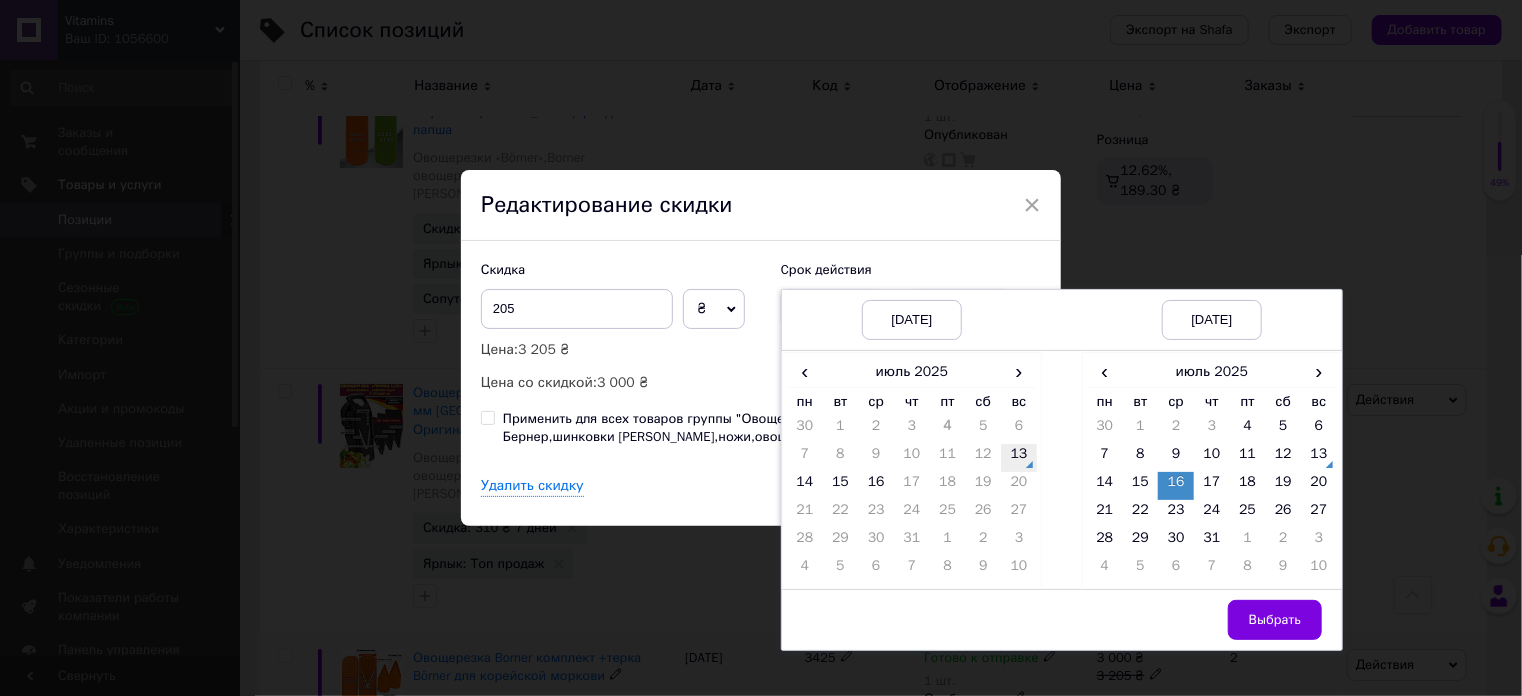 click on "13" at bounding box center (1019, 458) 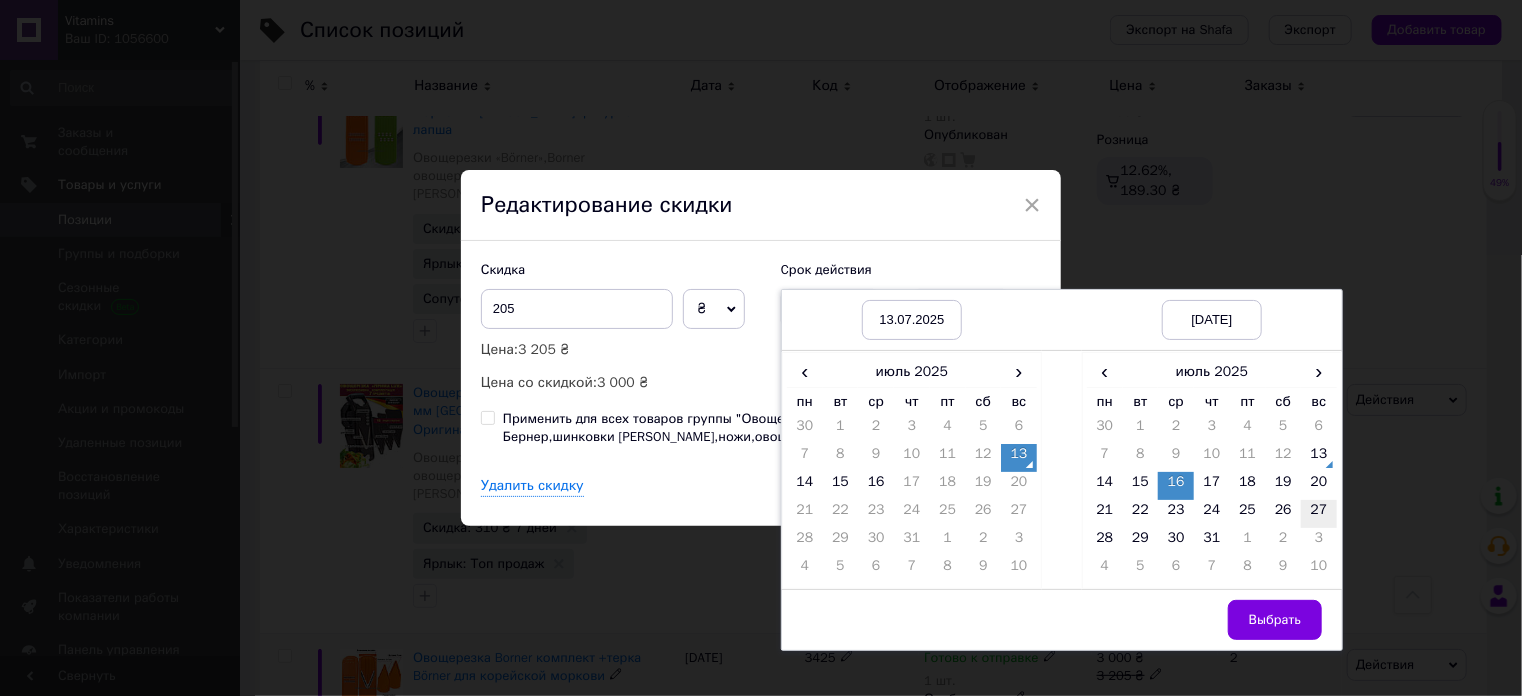 click on "27" at bounding box center (1319, 514) 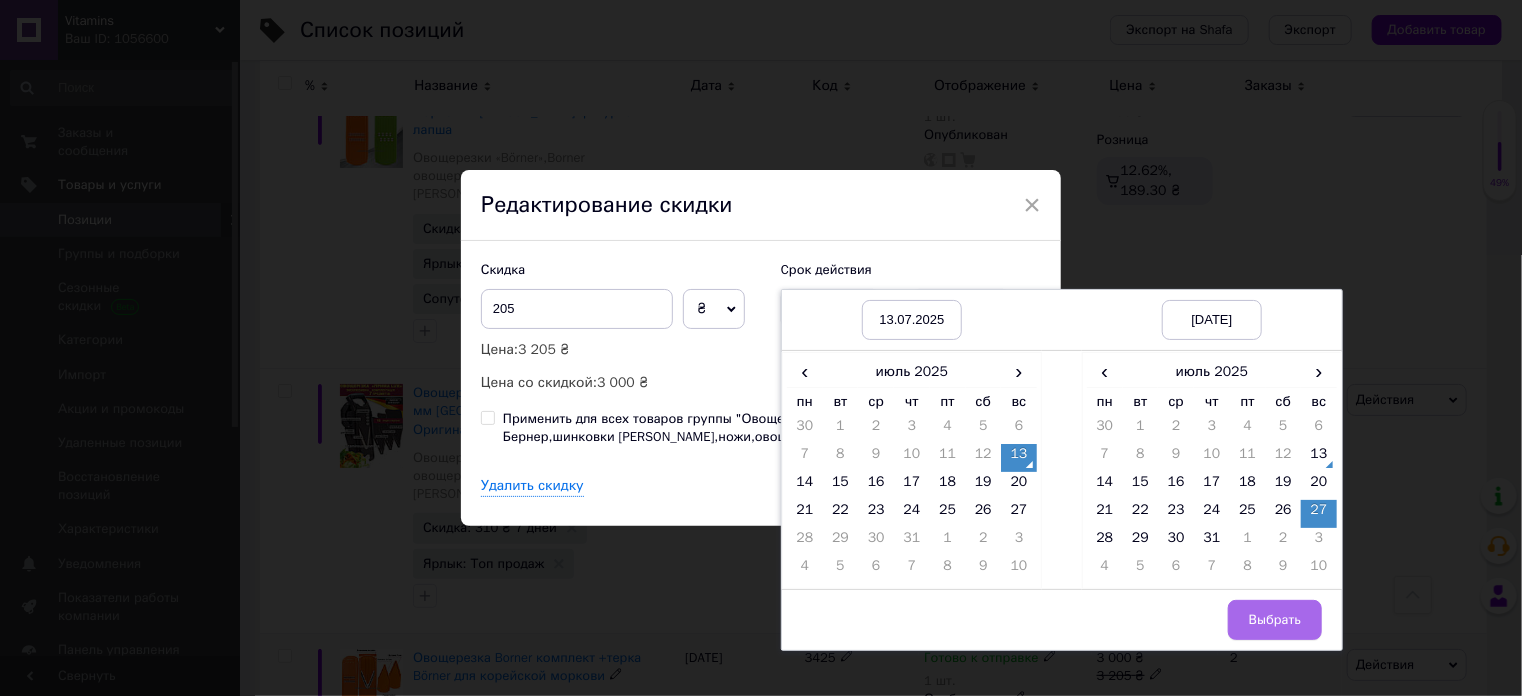 click on "Выбрать" at bounding box center (1275, 620) 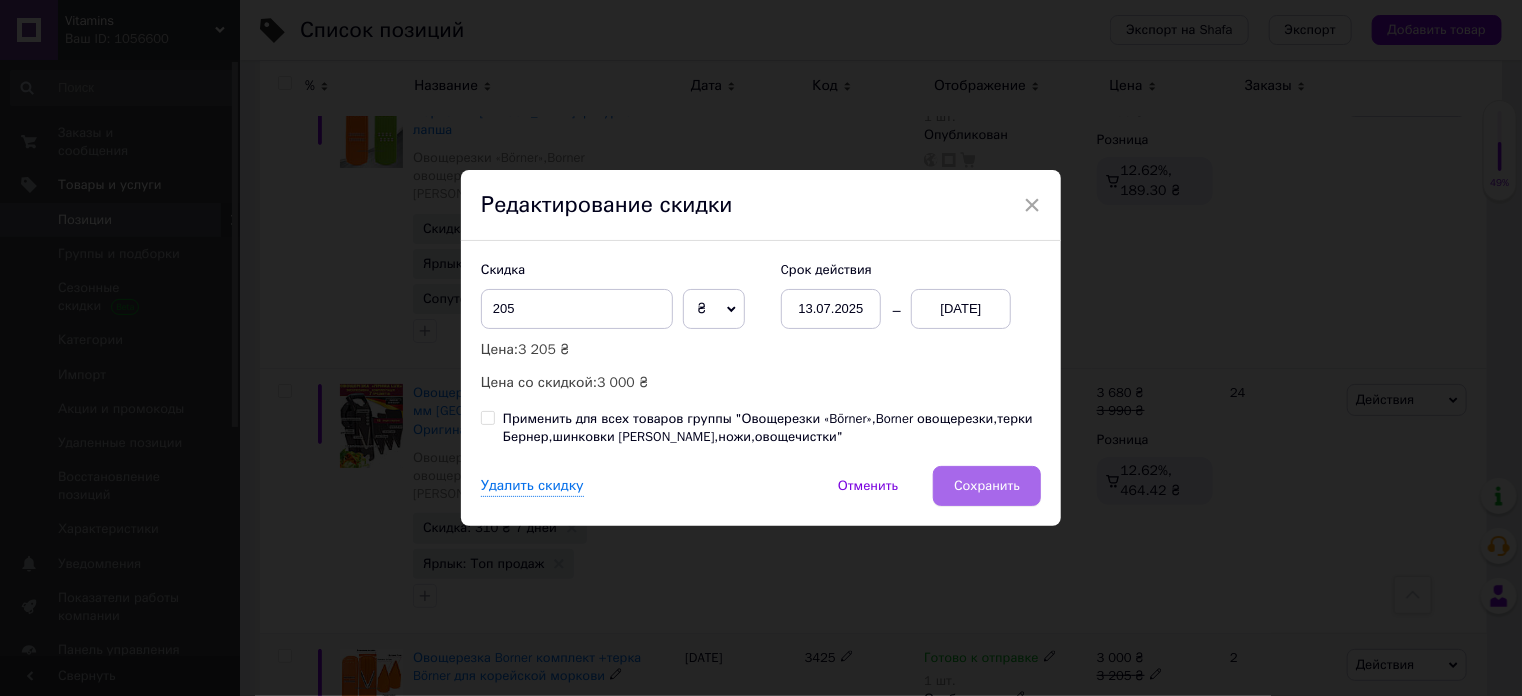 click on "Сохранить" at bounding box center (987, 486) 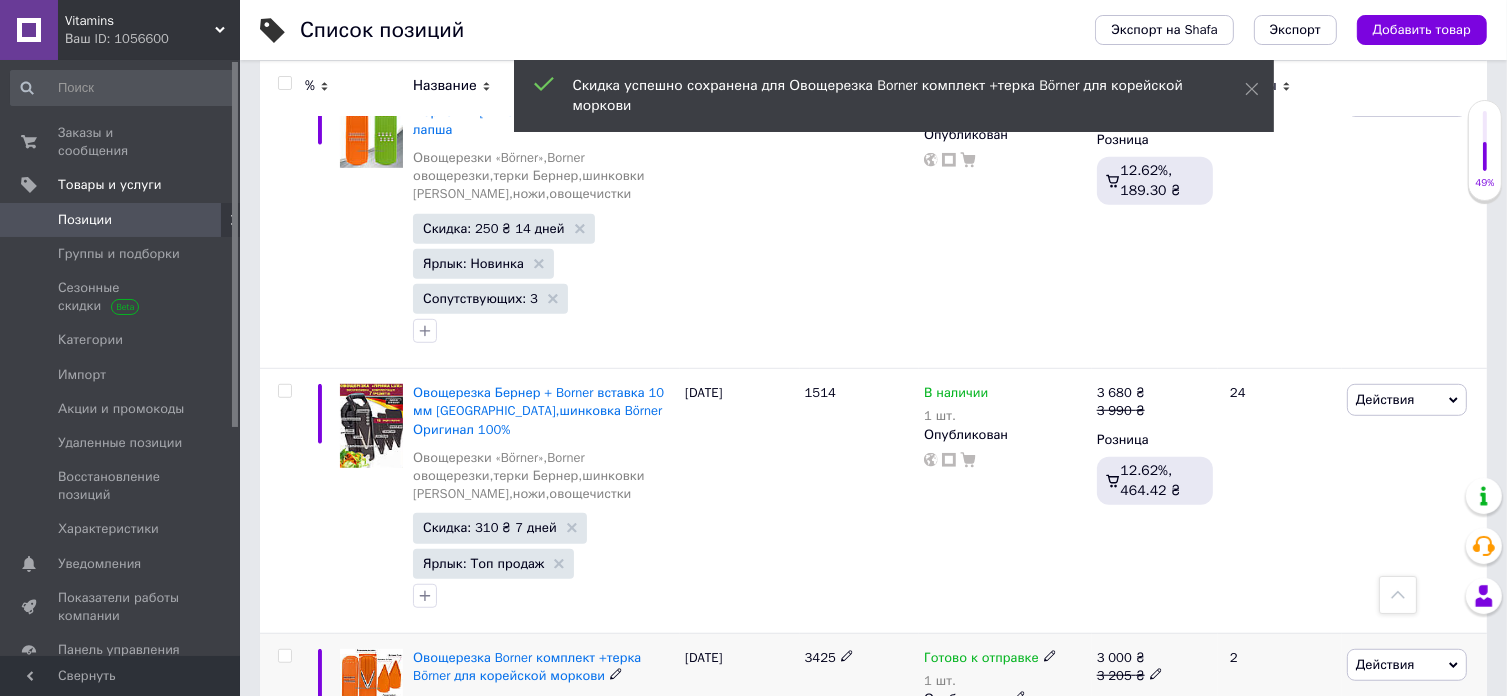 scroll, scrollTop: 0, scrollLeft: 1012, axis: horizontal 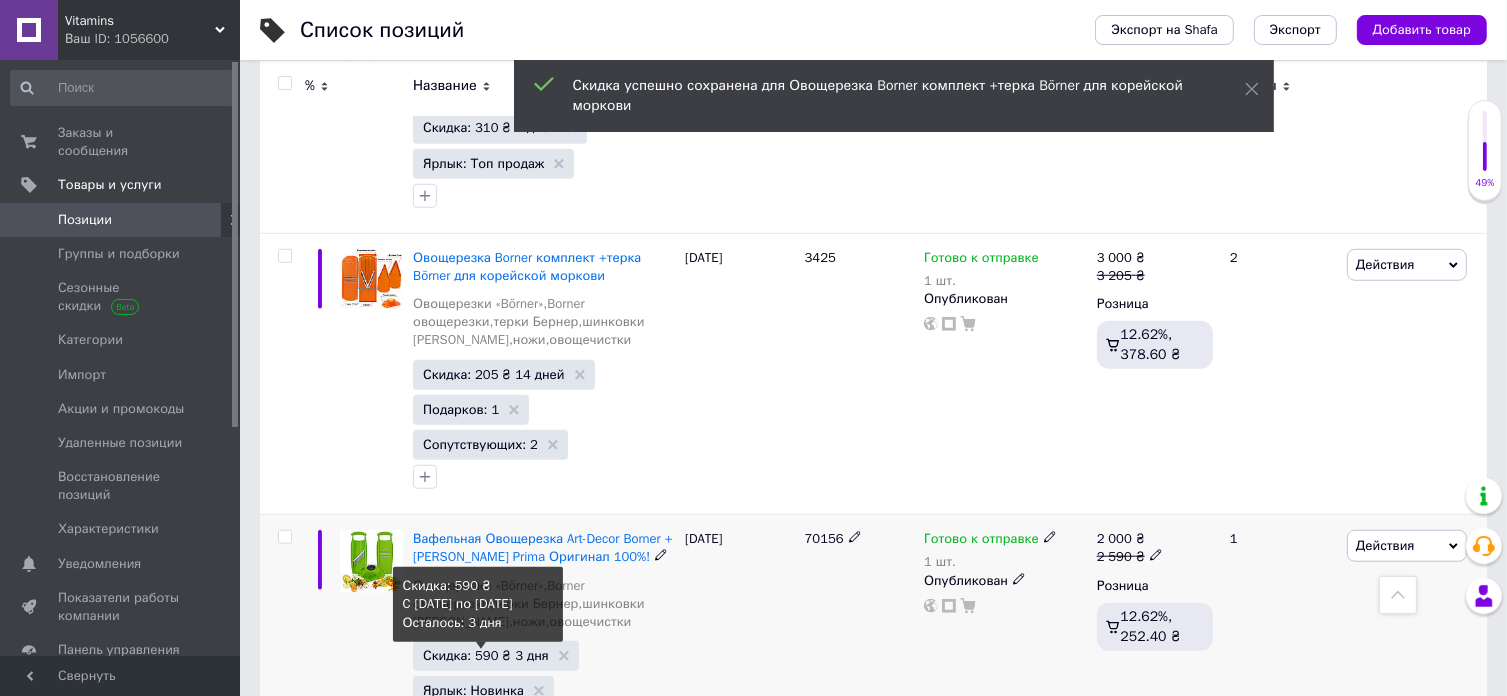 click on "Скидка: 590 ₴ 3 дня" at bounding box center [486, 655] 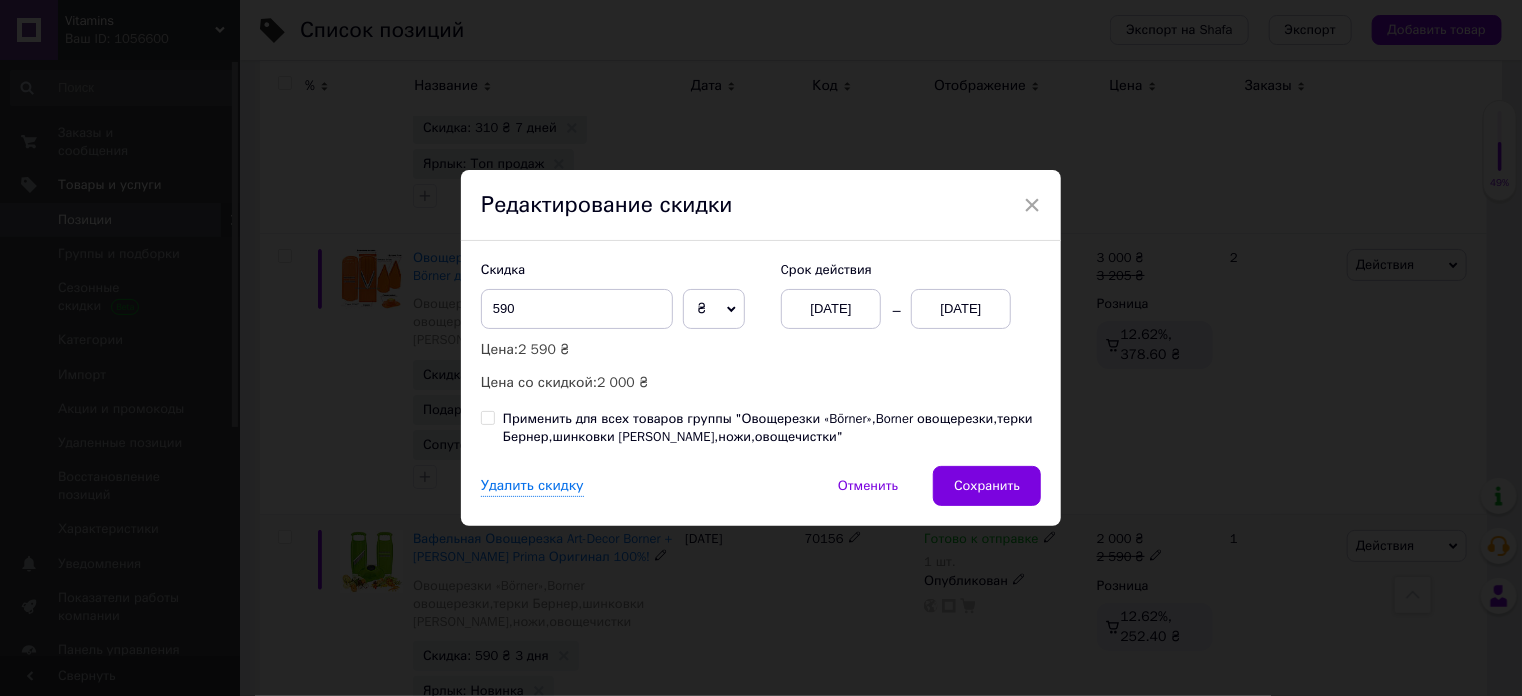 click on "[DATE]" at bounding box center [831, 309] 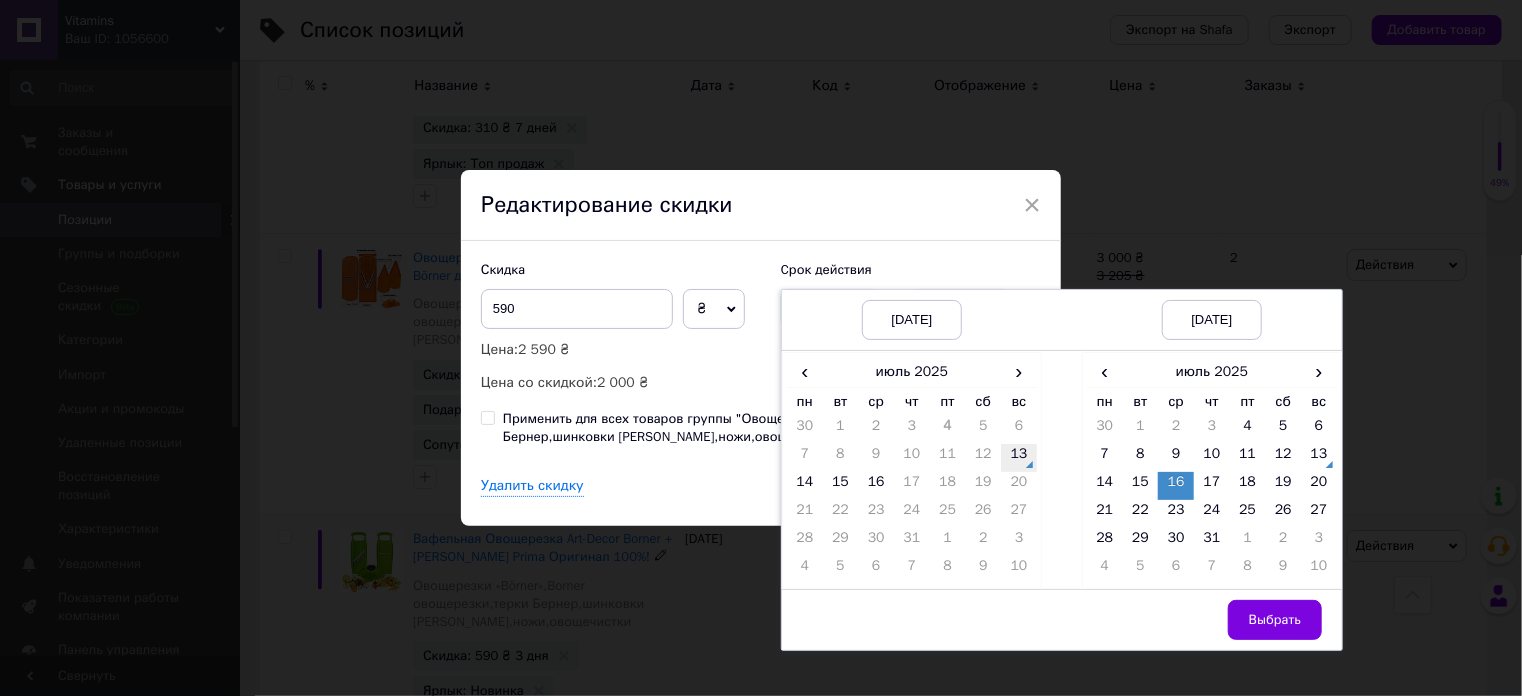 click on "13" at bounding box center [1019, 458] 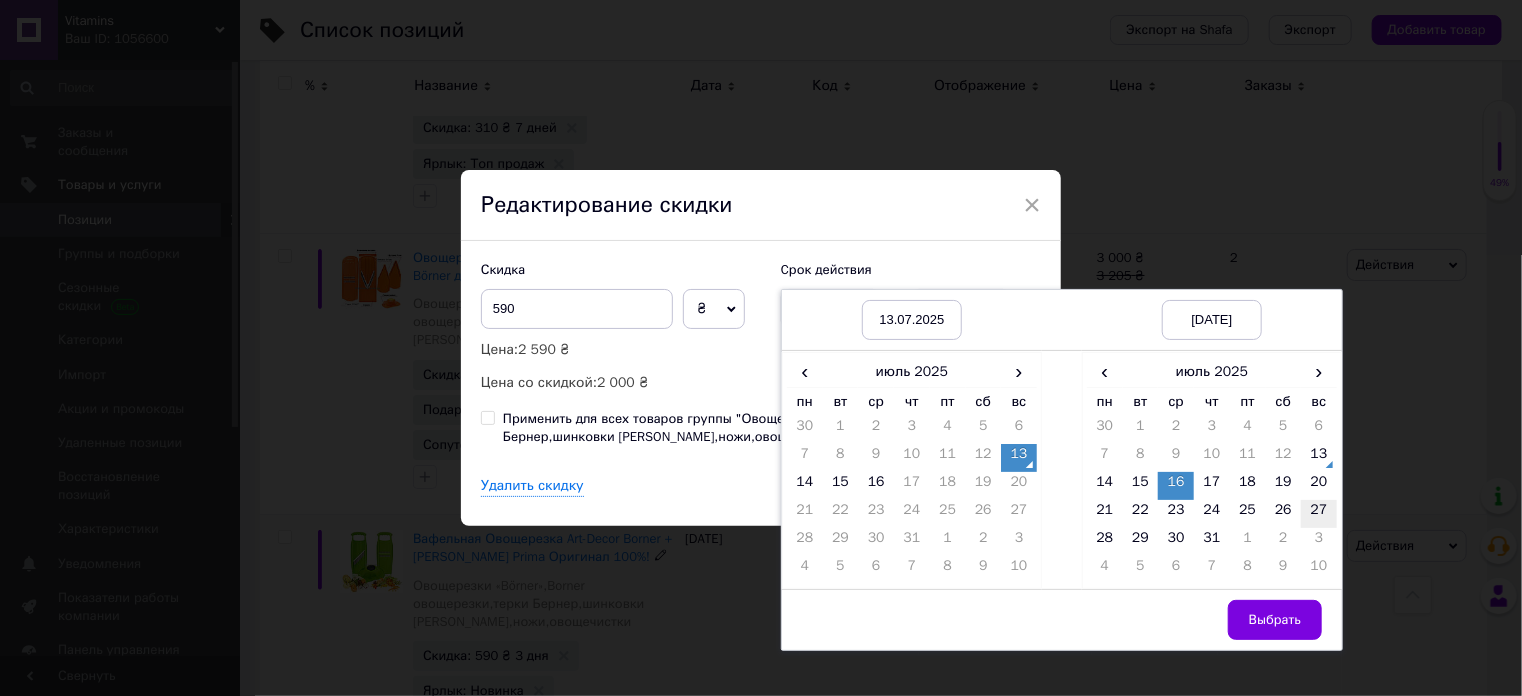 click on "27" at bounding box center (1319, 514) 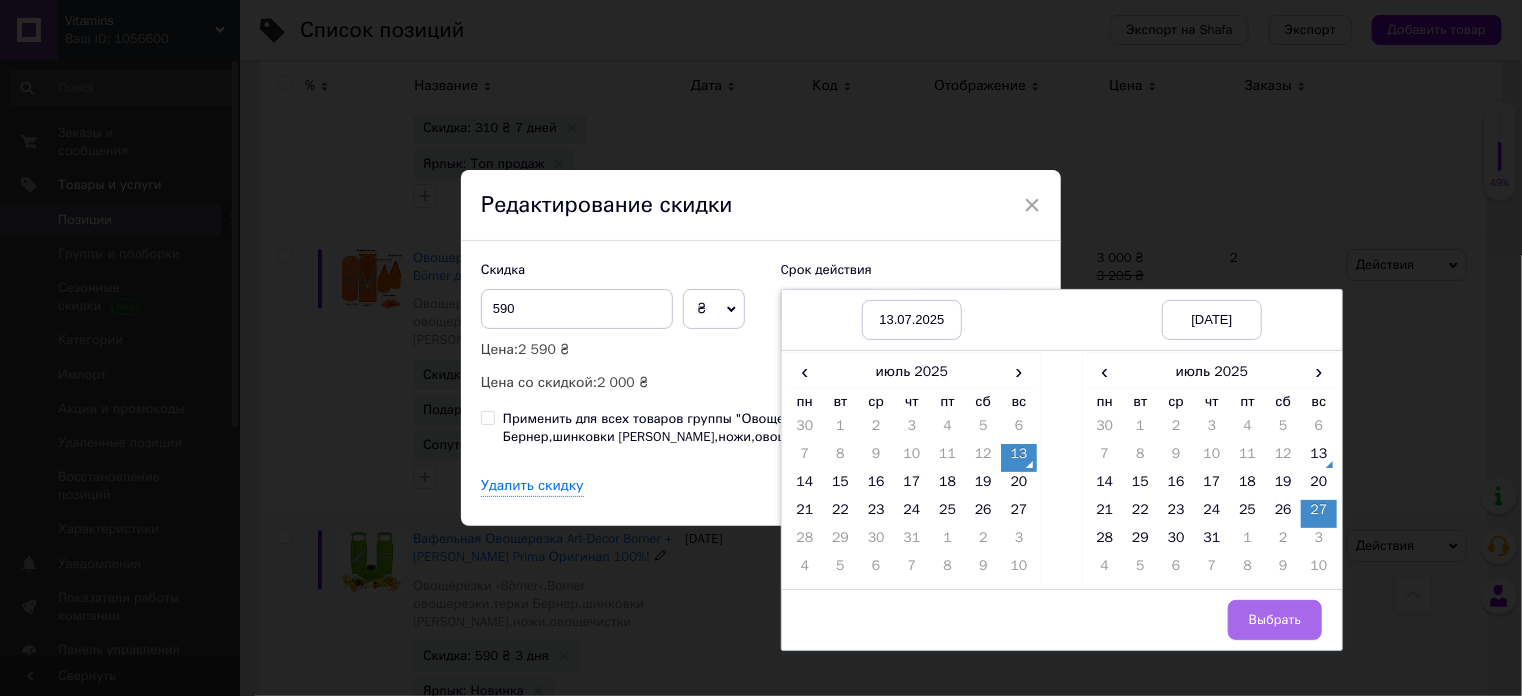click on "Выбрать" at bounding box center [1275, 620] 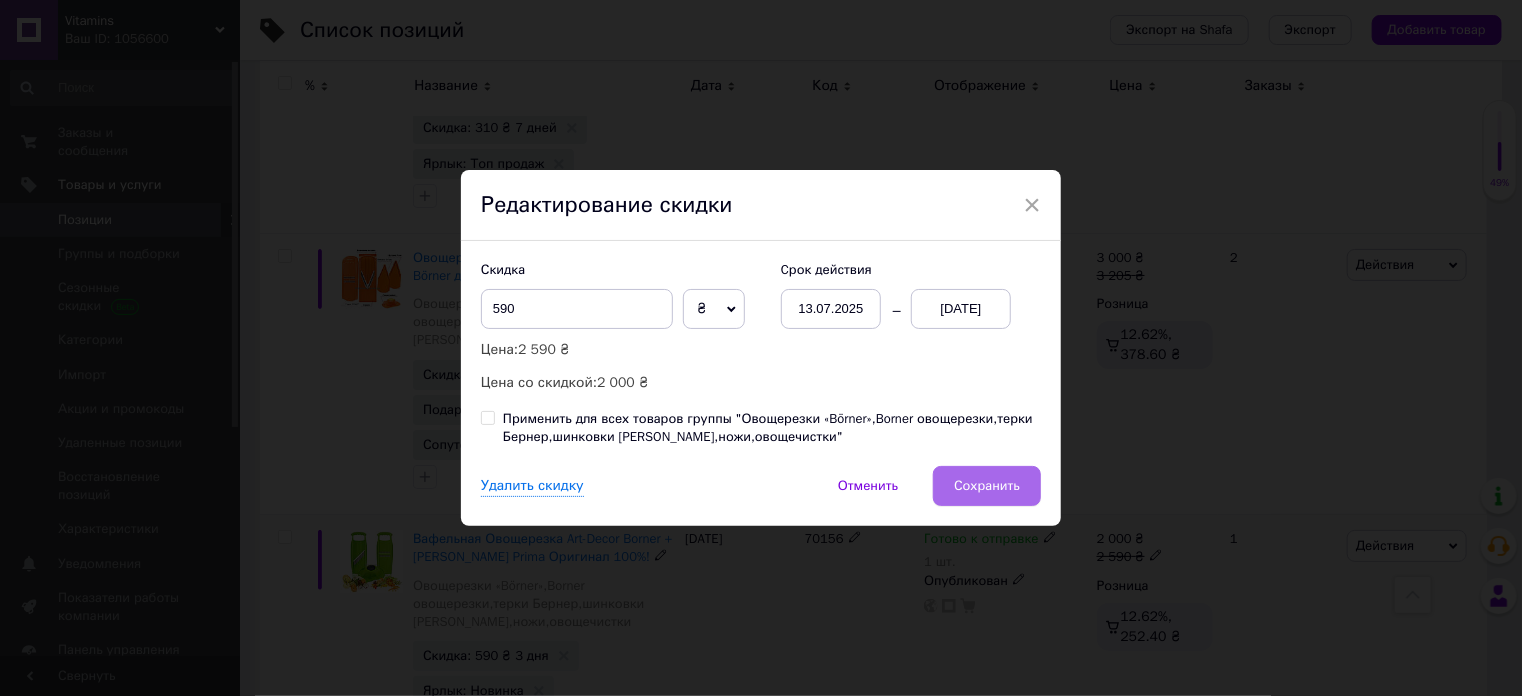 click on "Сохранить" at bounding box center [987, 486] 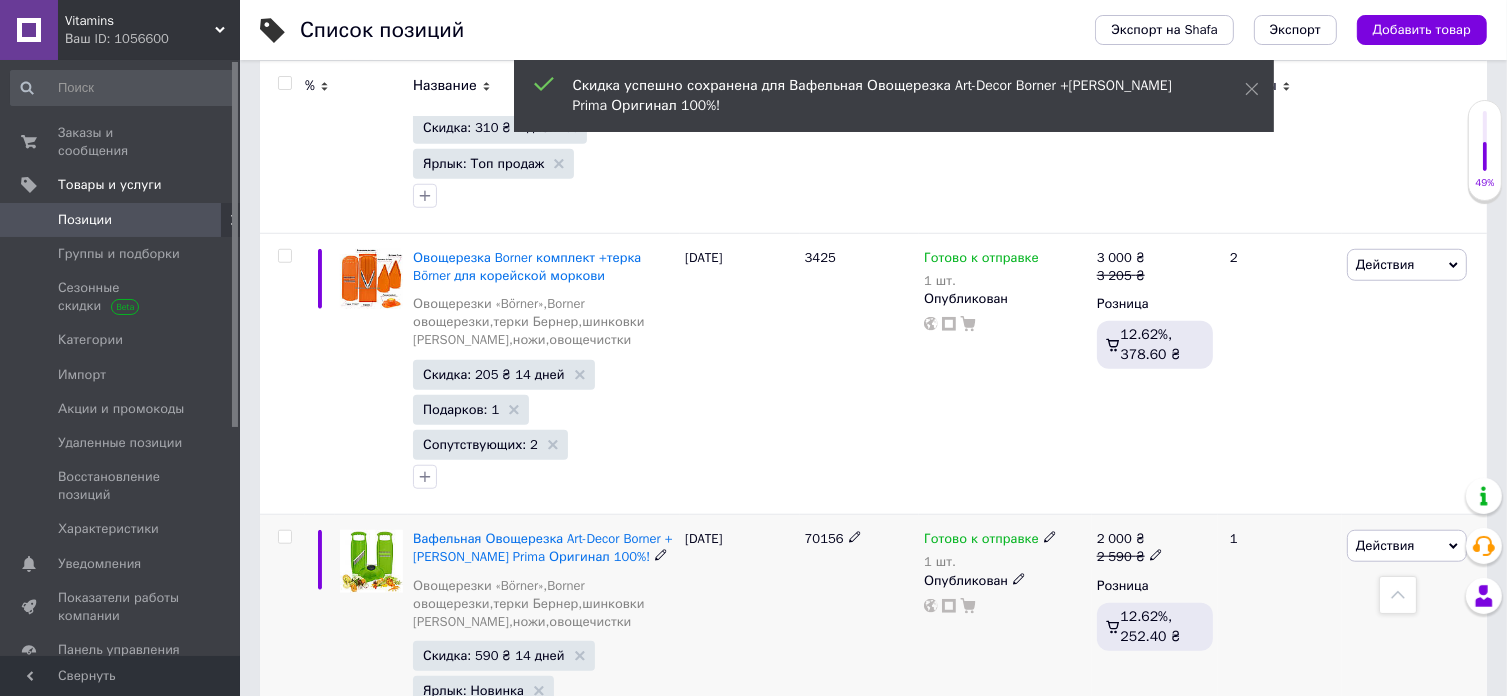 scroll, scrollTop: 0, scrollLeft: 1012, axis: horizontal 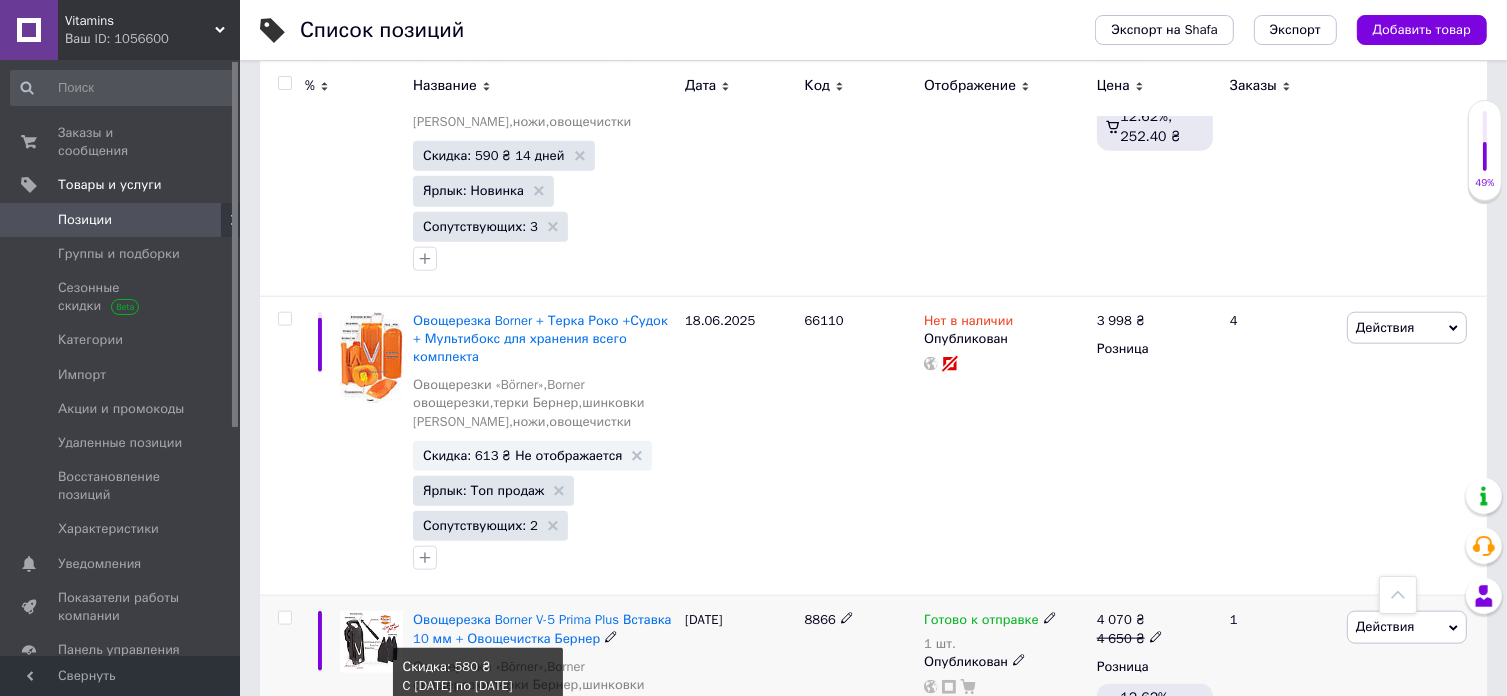 click on "Скидка: 580 ₴ 3 дня" at bounding box center [486, 736] 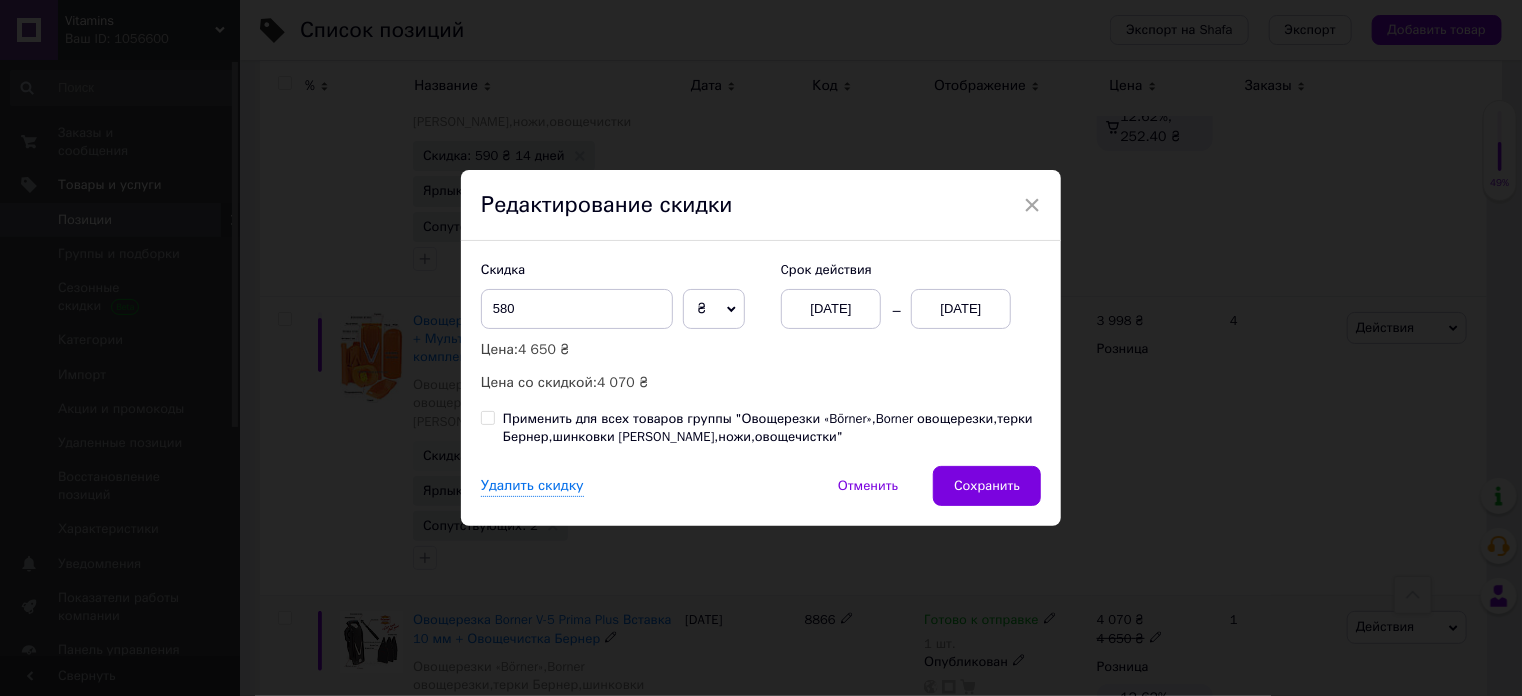 click on "[DATE]" at bounding box center [831, 309] 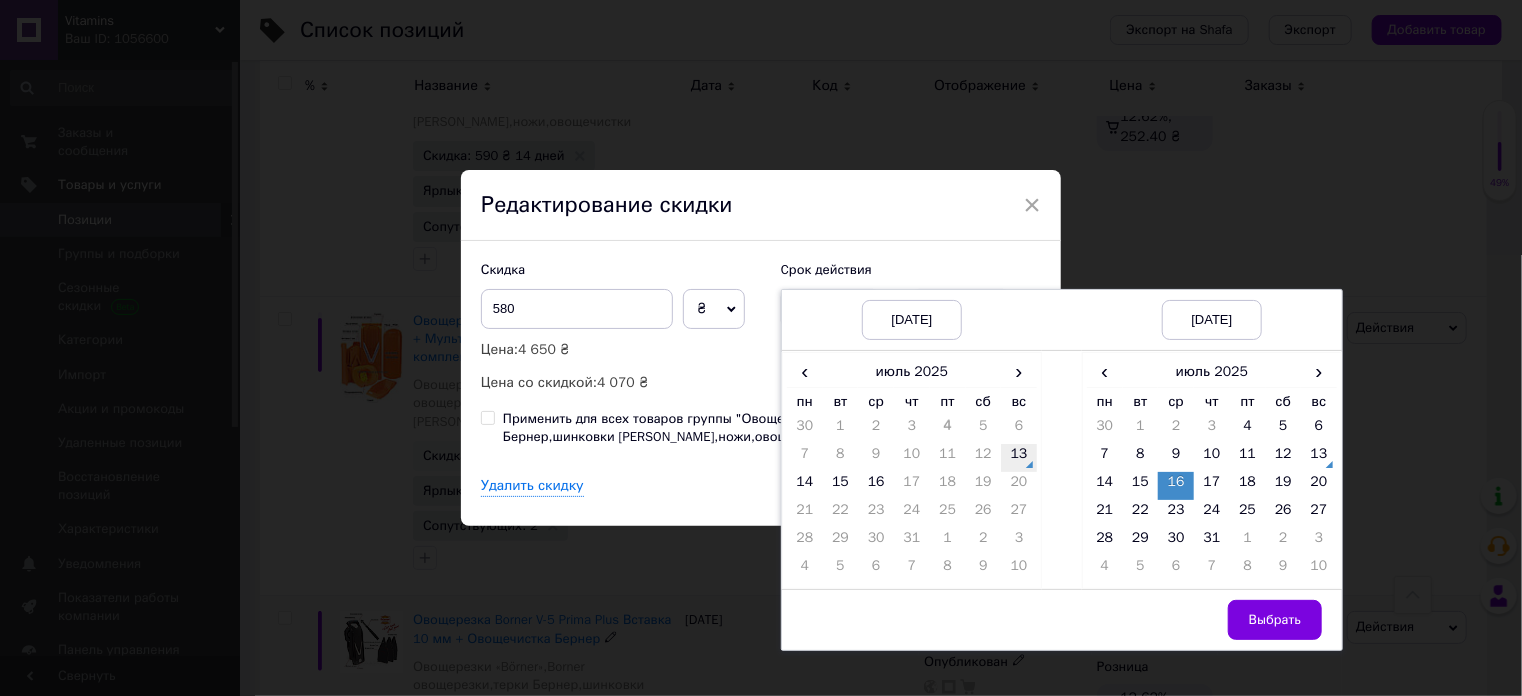 click on "13" at bounding box center (1019, 458) 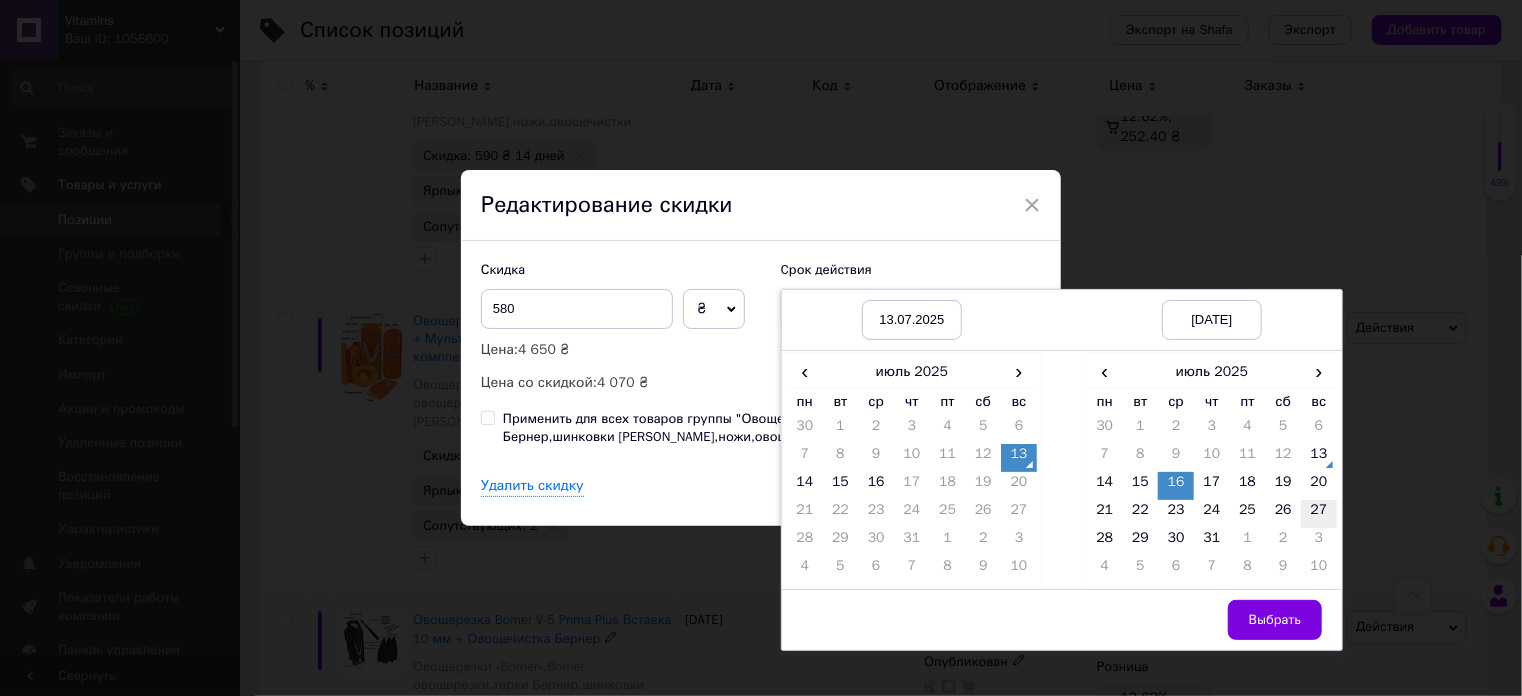 click on "27" at bounding box center (1319, 514) 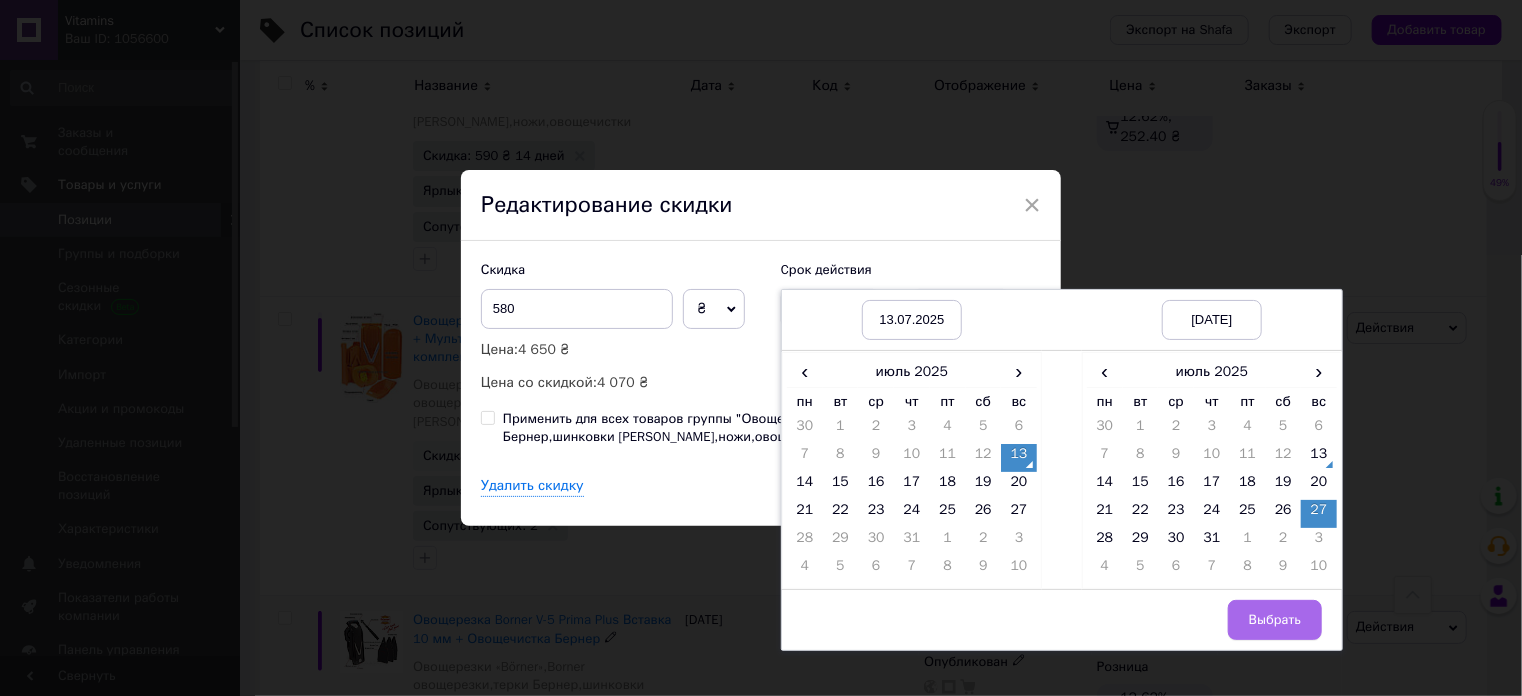 click on "Выбрать" at bounding box center (1275, 620) 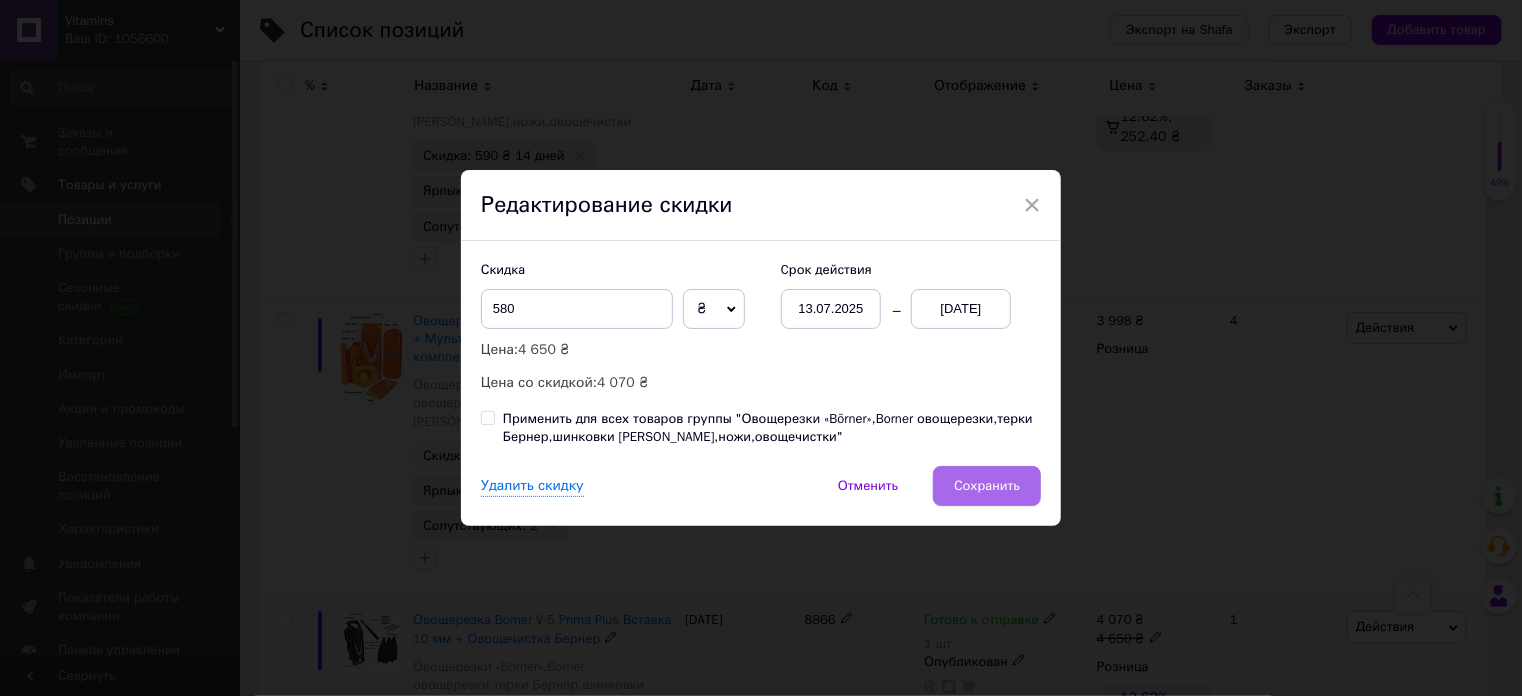 click on "Сохранить" at bounding box center [987, 486] 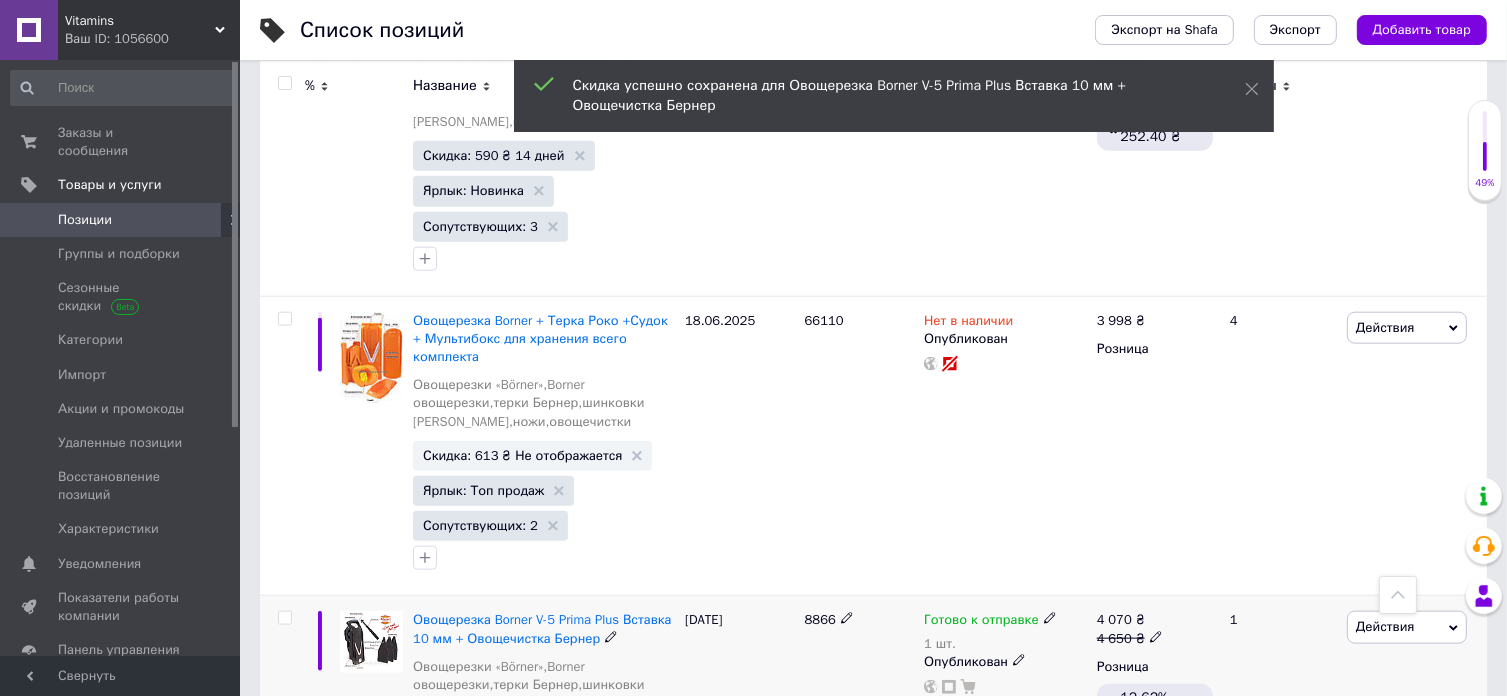 scroll, scrollTop: 0, scrollLeft: 1012, axis: horizontal 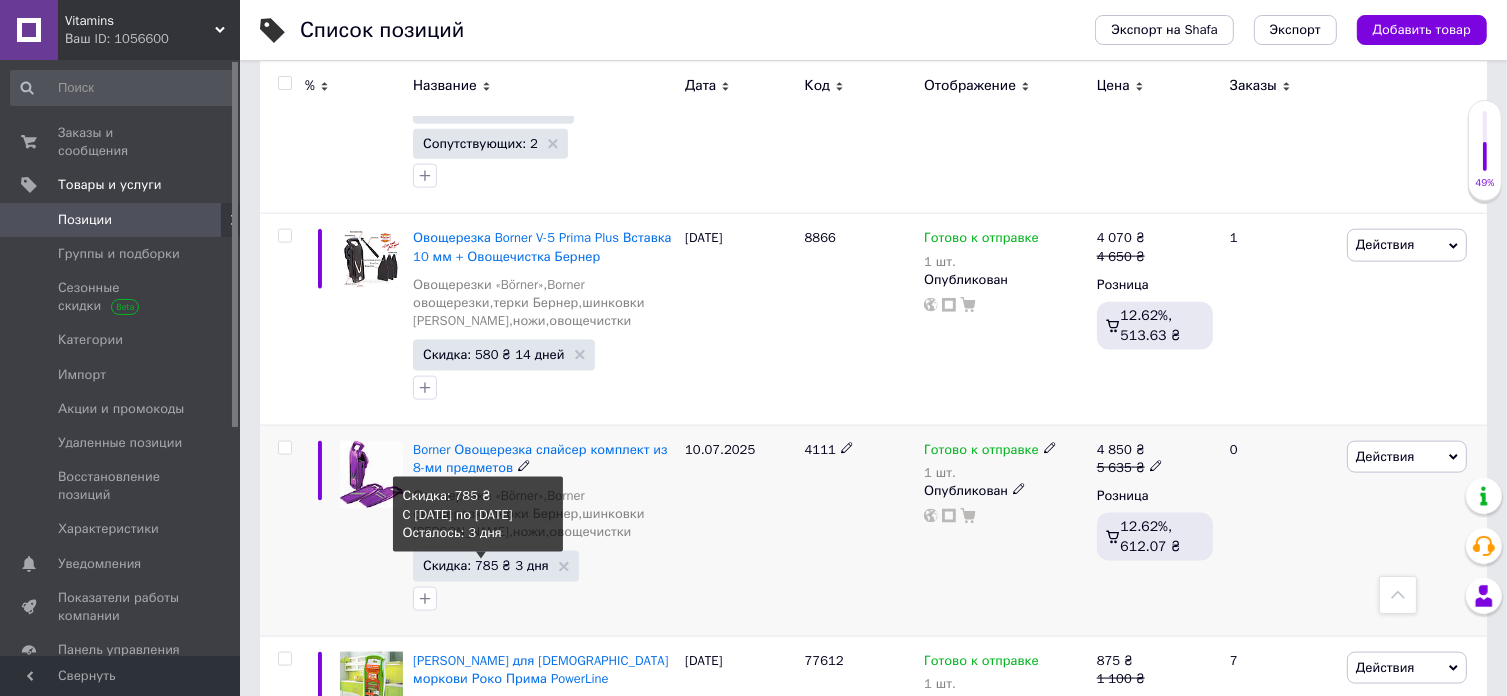 click on "Скидка: 785 ₴ 3 дня" at bounding box center (486, 565) 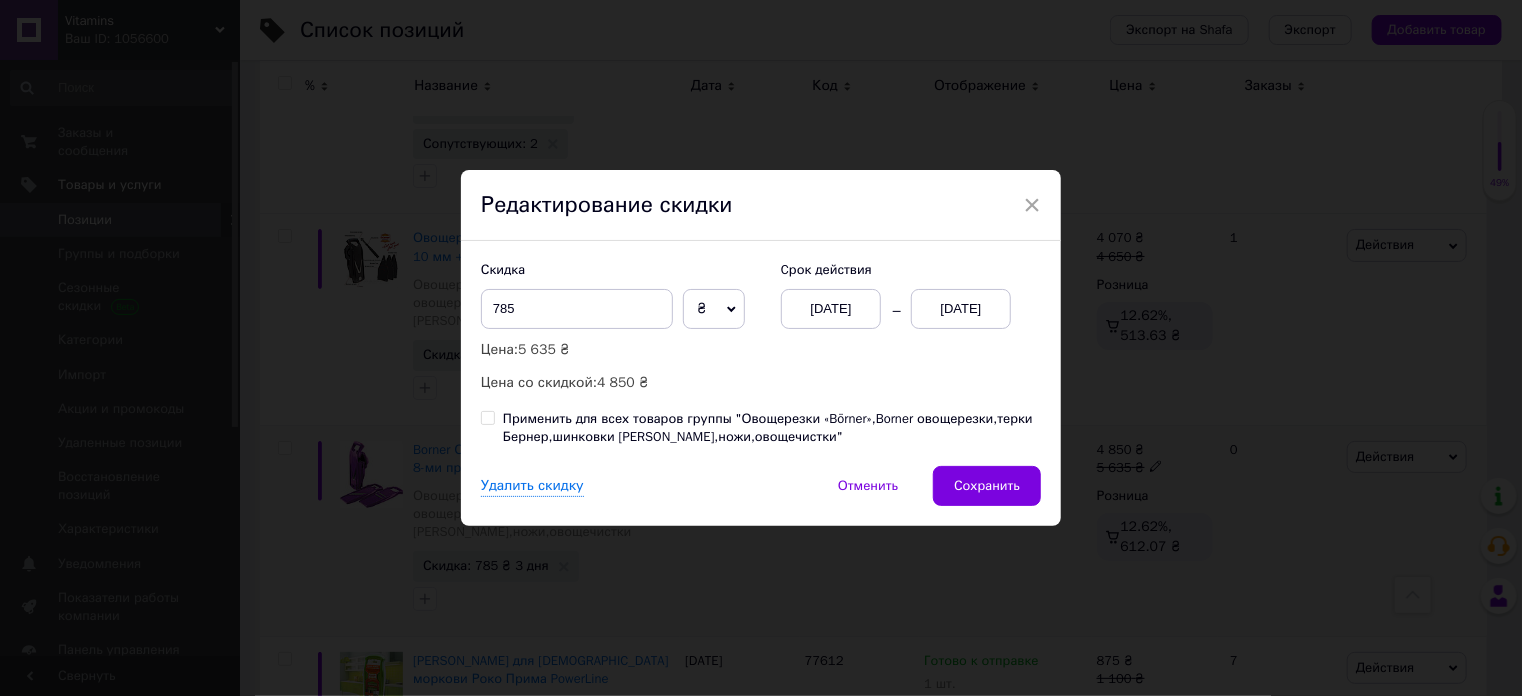 click on "[DATE]" at bounding box center [831, 309] 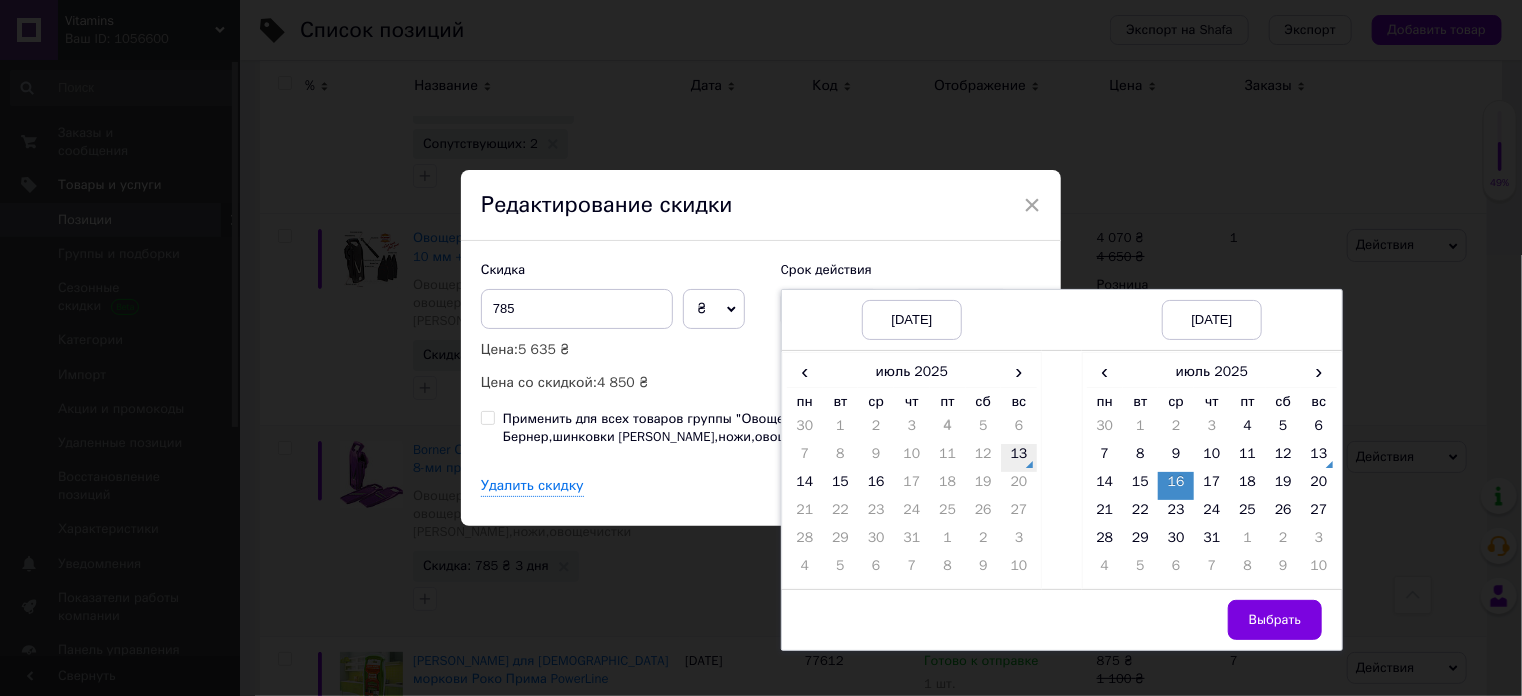 click on "13" at bounding box center [1019, 458] 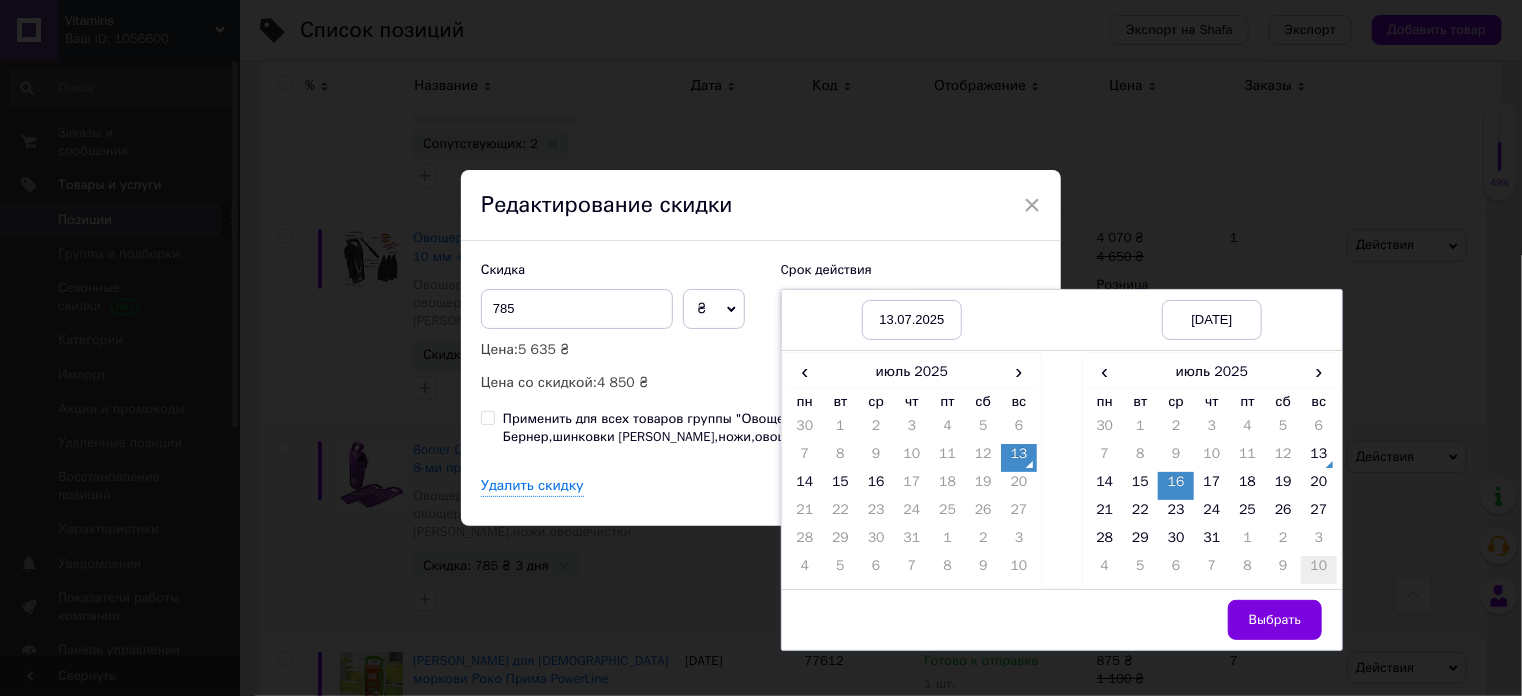 drag, startPoint x: 1318, startPoint y: 508, endPoint x: 1316, endPoint y: 559, distance: 51.0392 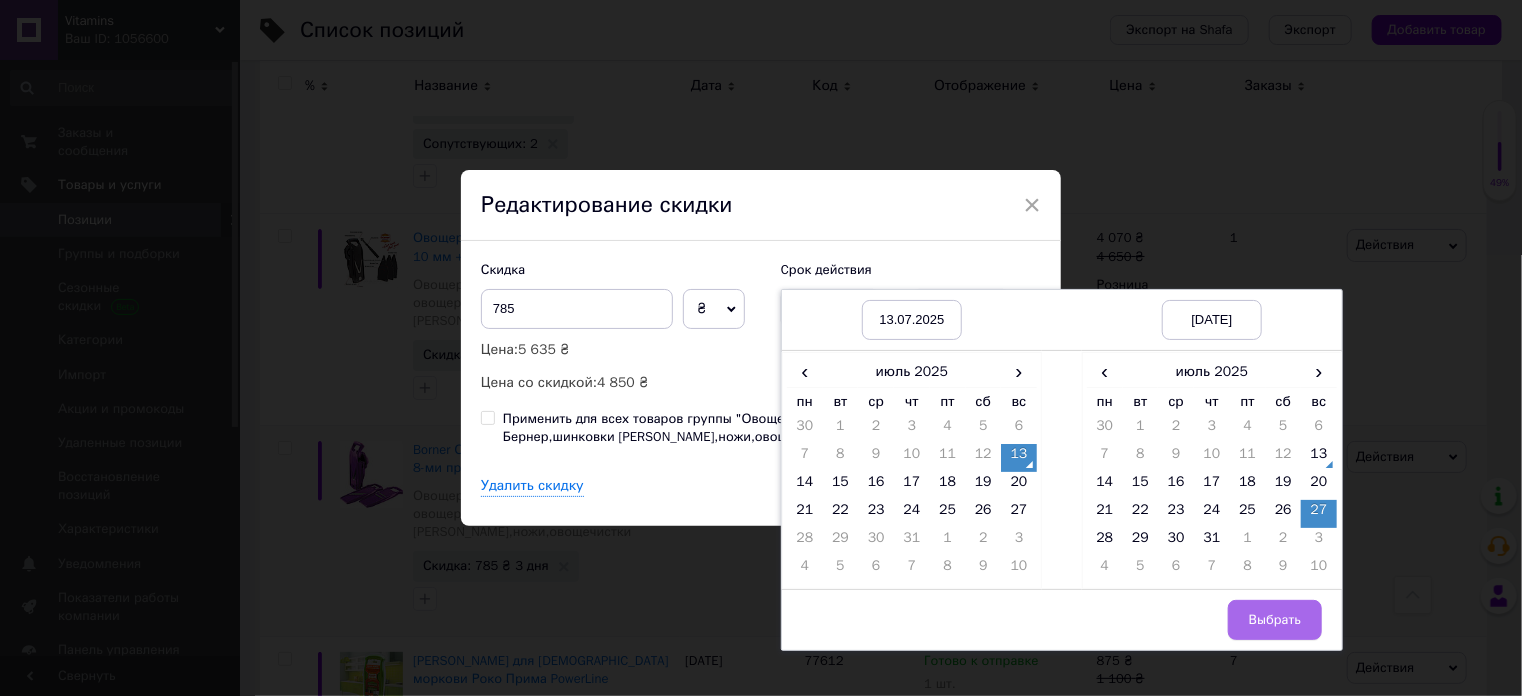 click on "Выбрать" at bounding box center [1275, 620] 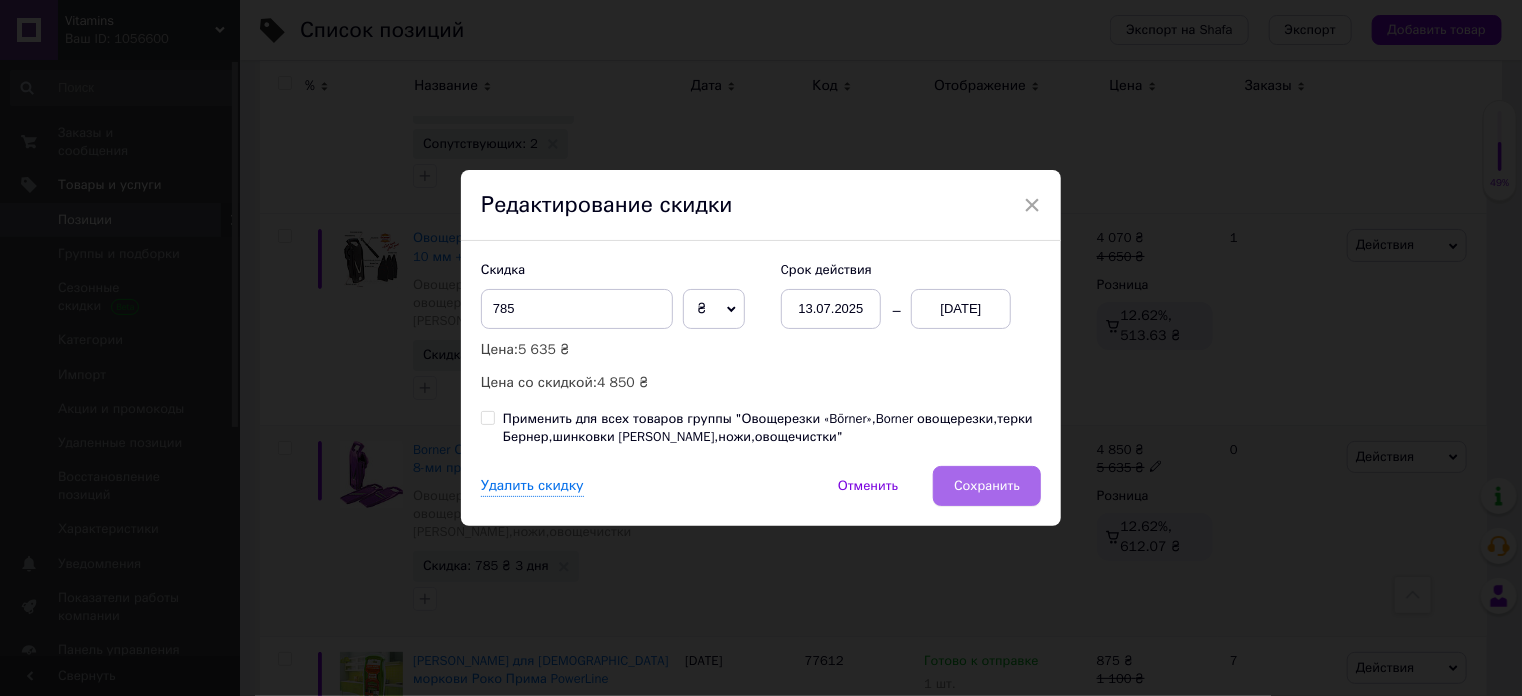 click on "Сохранить" at bounding box center [987, 486] 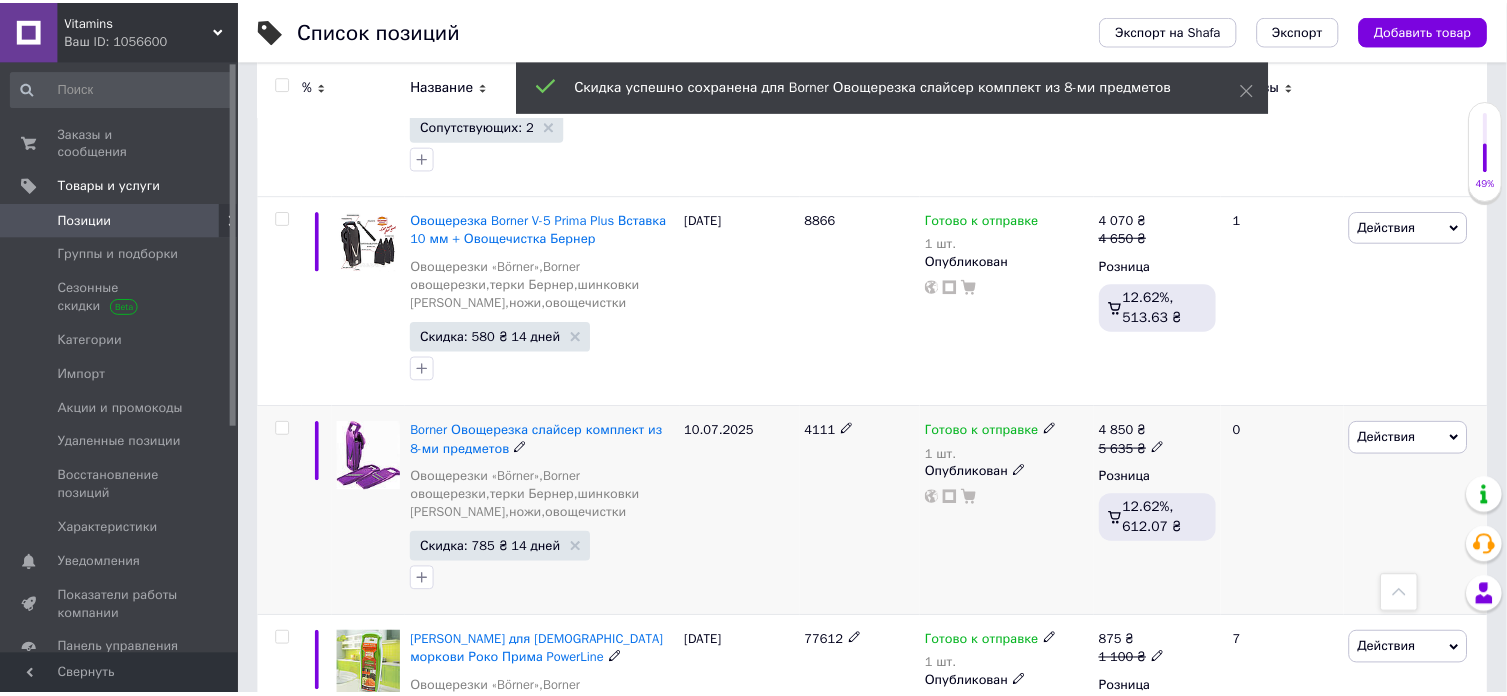 scroll, scrollTop: 0, scrollLeft: 1012, axis: horizontal 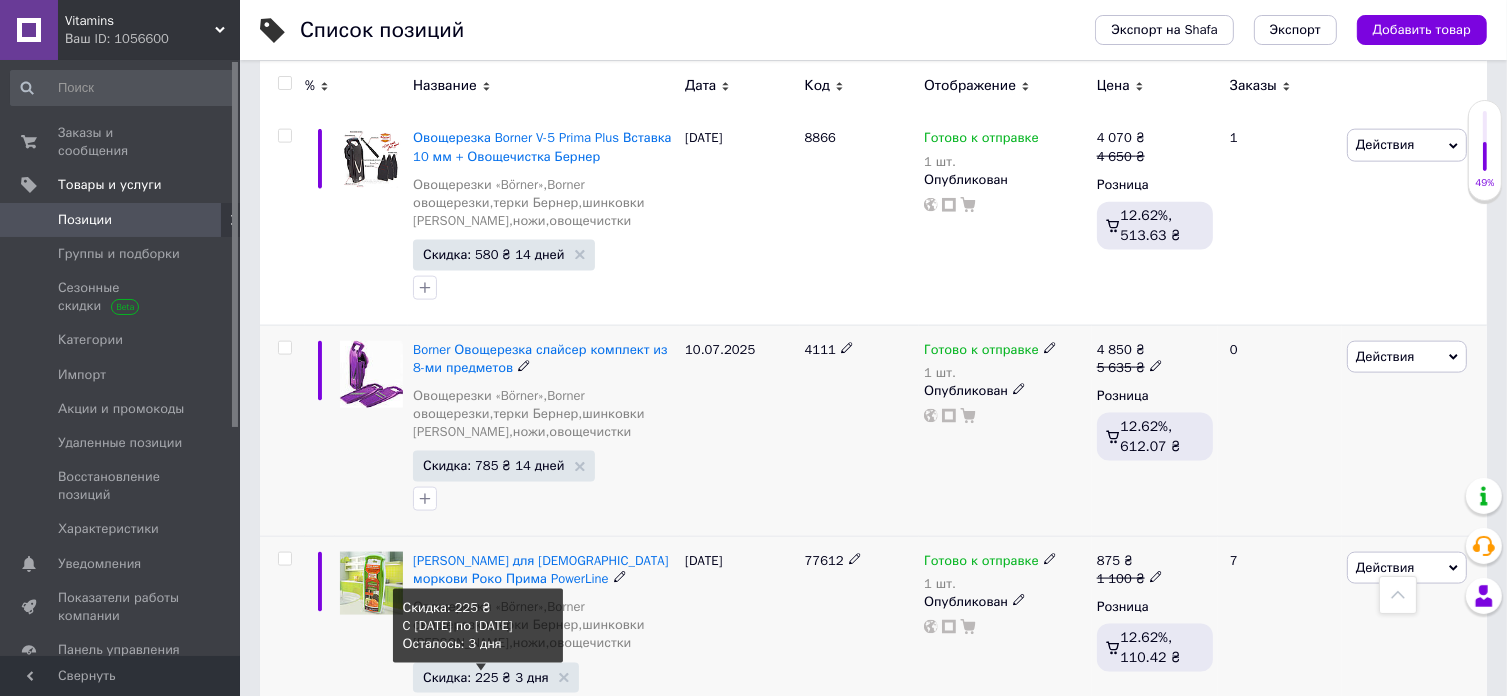 click on "Скидка: 225 ₴ 3 дня" at bounding box center [486, 677] 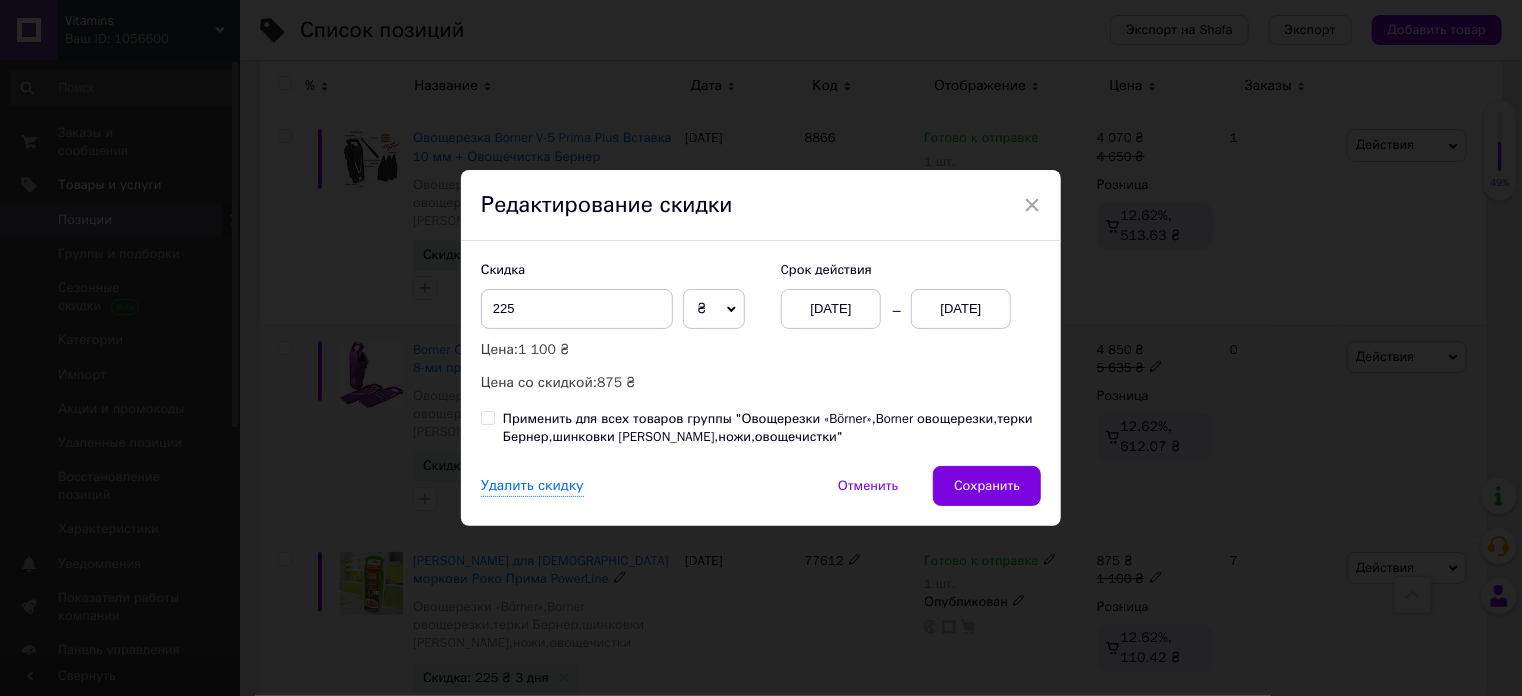 click on "[DATE]" at bounding box center [831, 309] 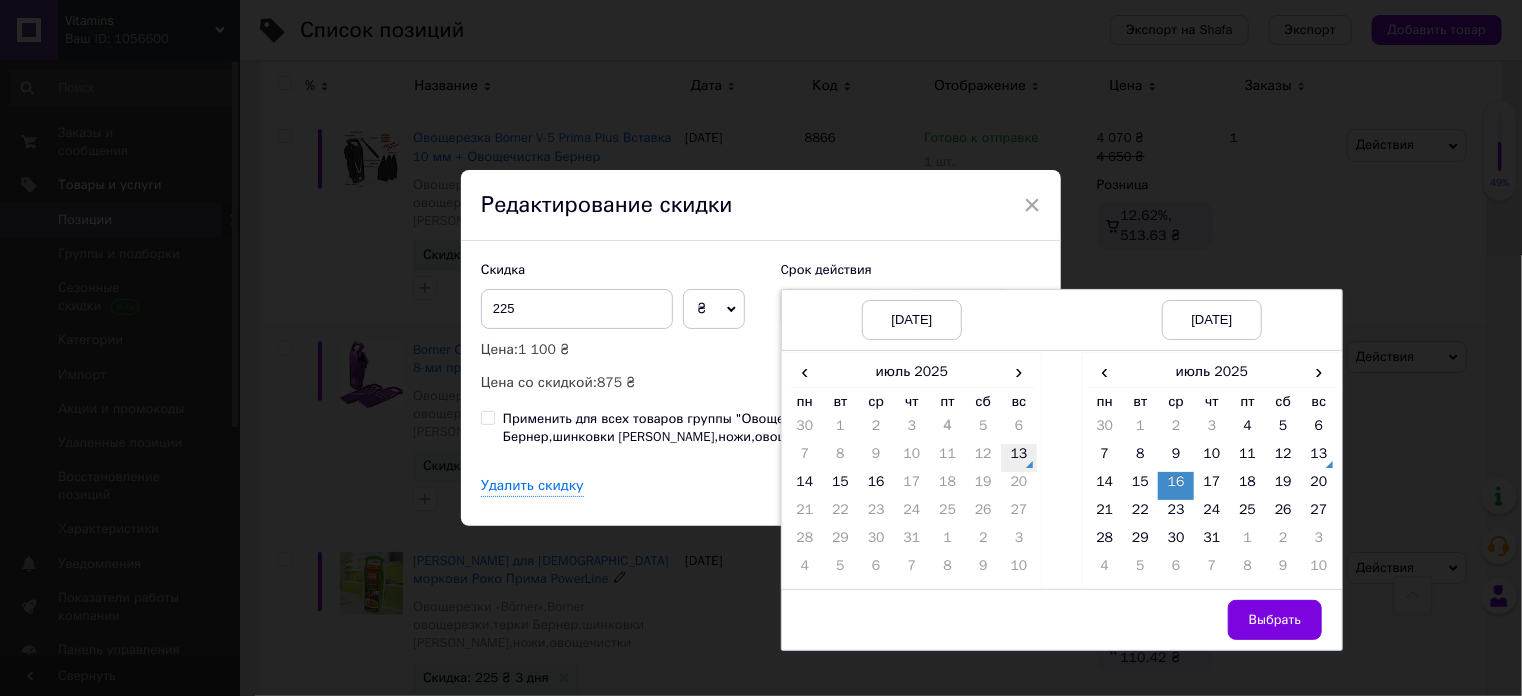 click on "13" at bounding box center (1019, 458) 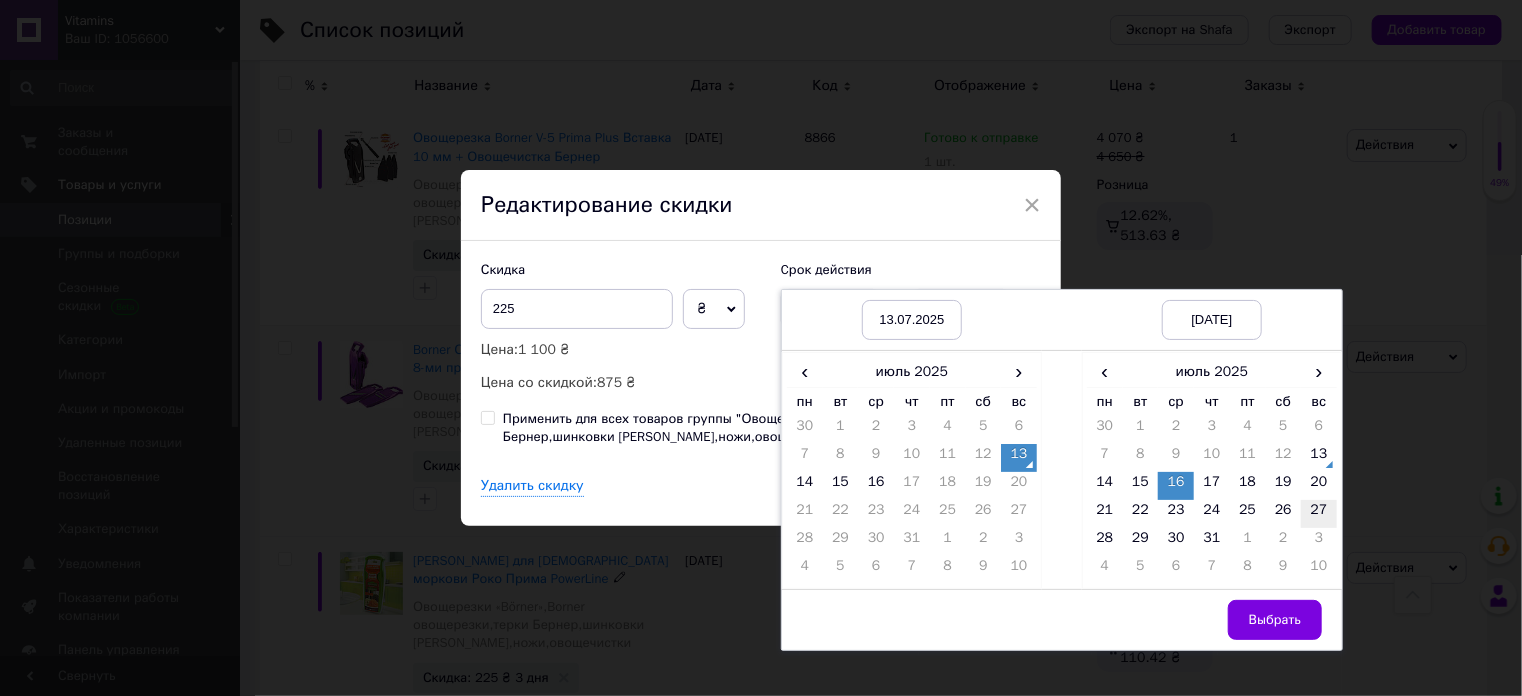 click on "27" at bounding box center [1319, 514] 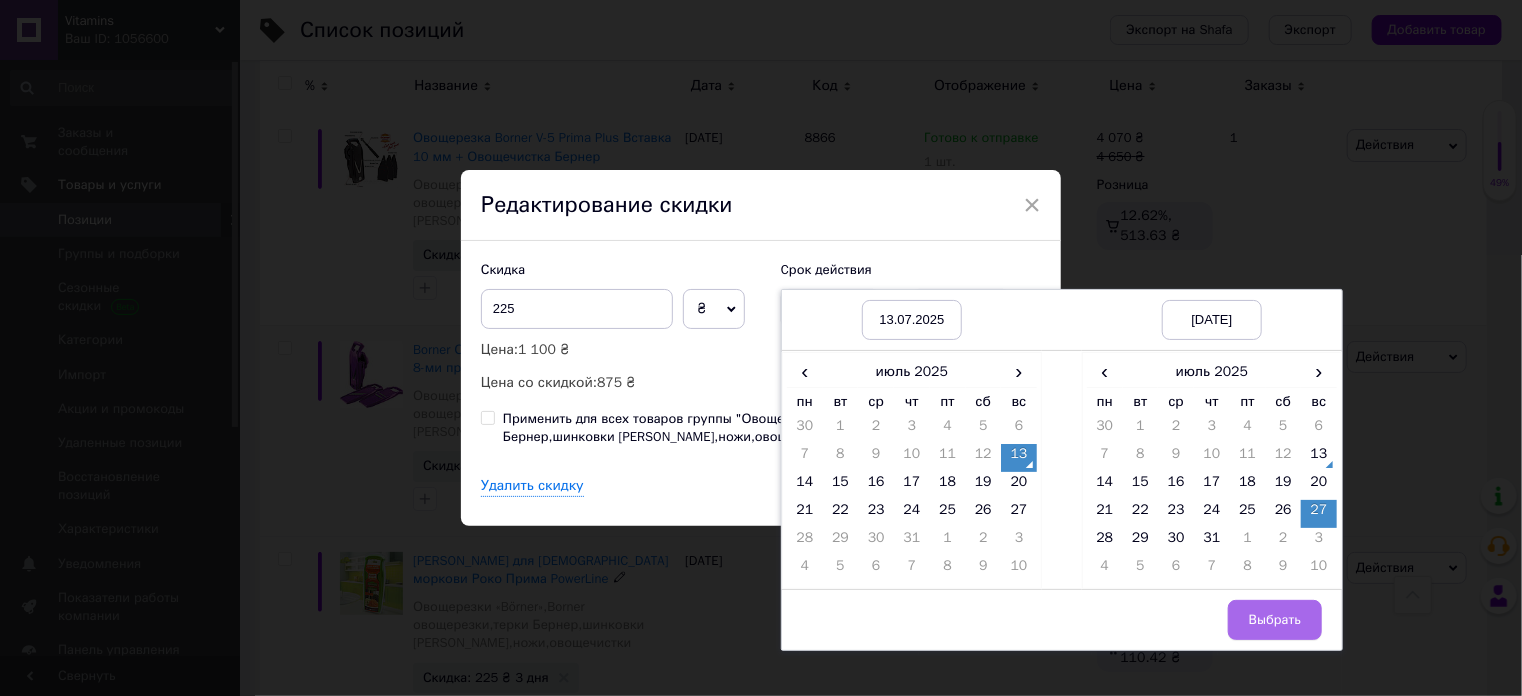 click on "Выбрать" at bounding box center (1275, 620) 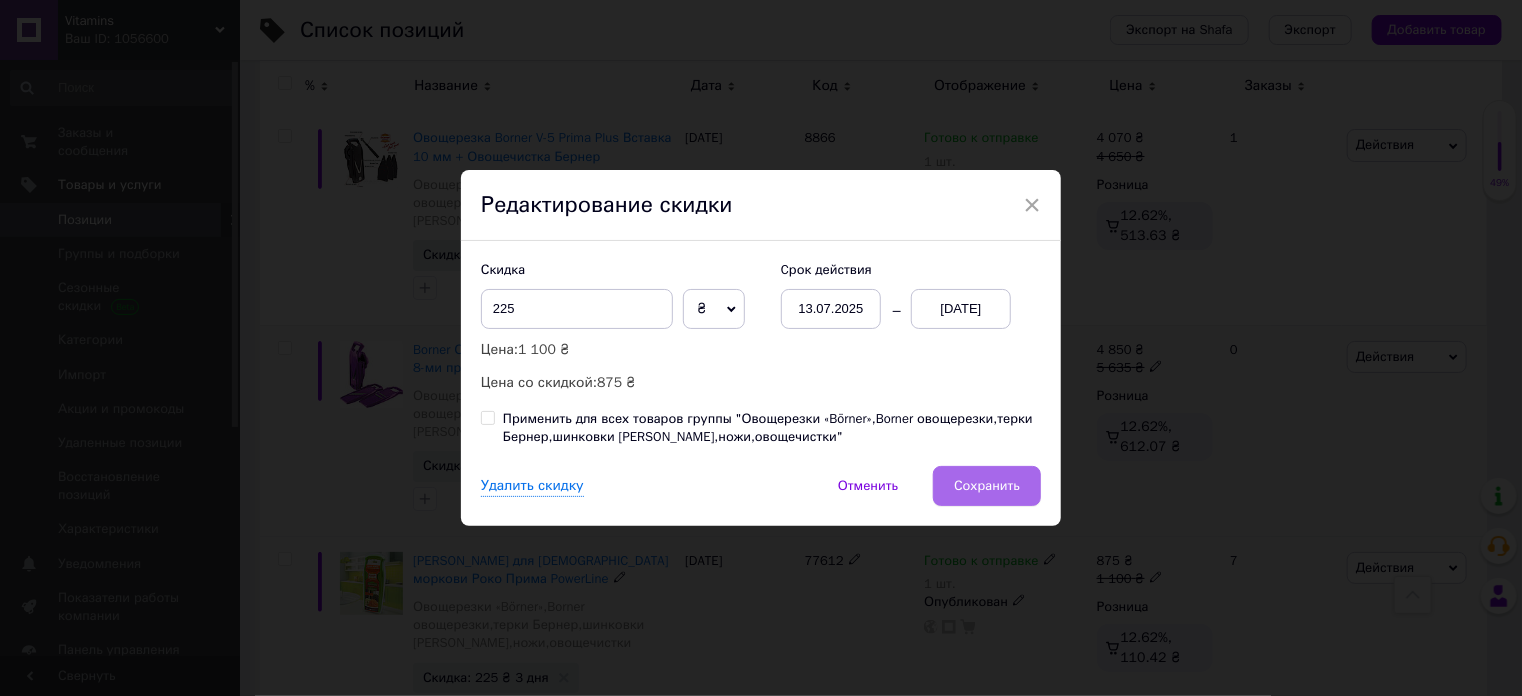 click on "Сохранить" at bounding box center (987, 486) 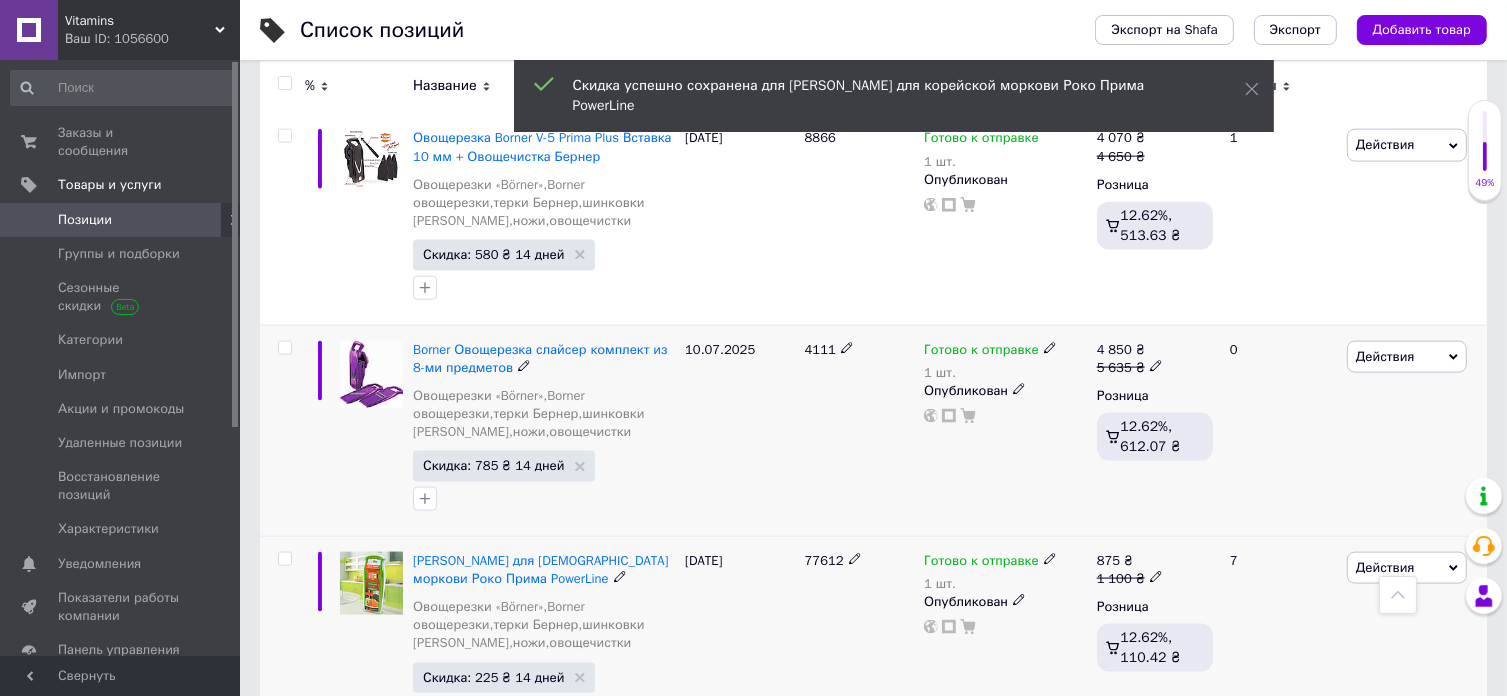 scroll, scrollTop: 0, scrollLeft: 1012, axis: horizontal 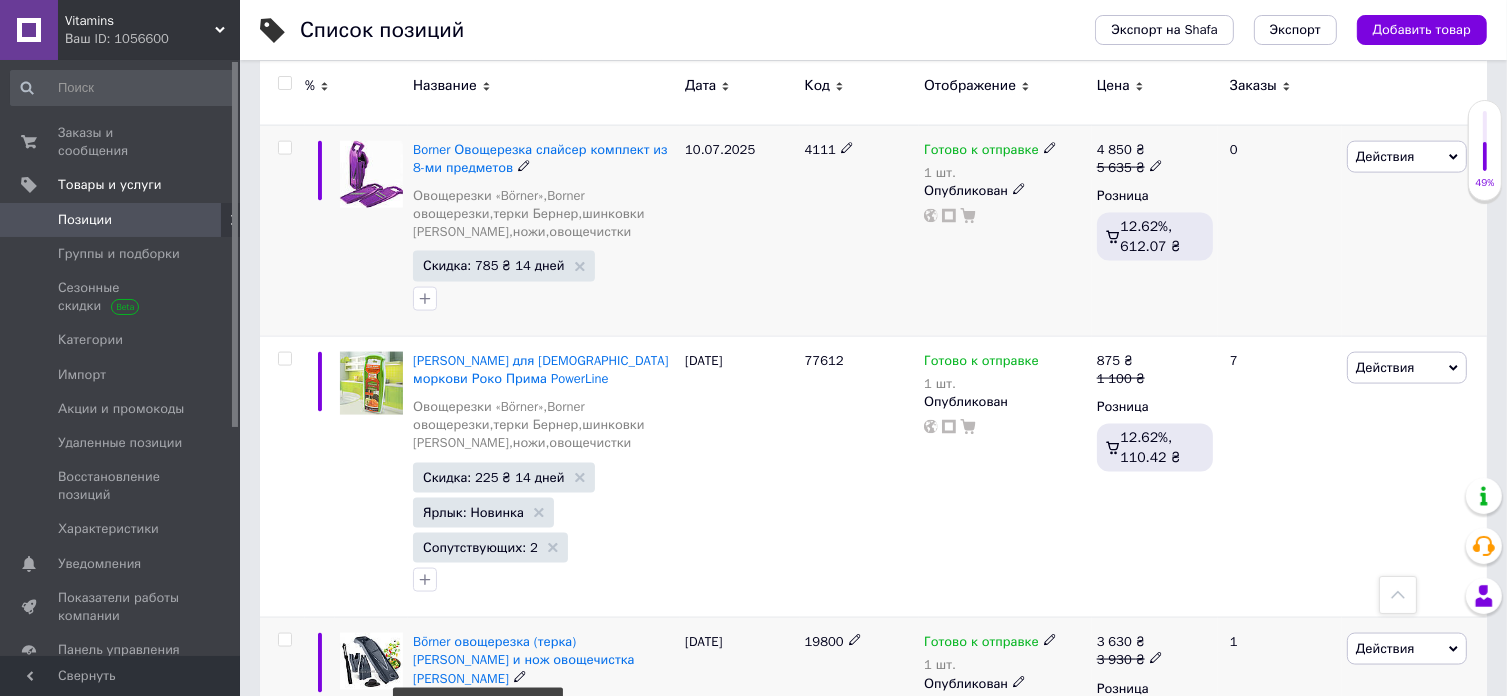 click on "Скидка: 300 ₴ 3 дня" at bounding box center (486, 776) 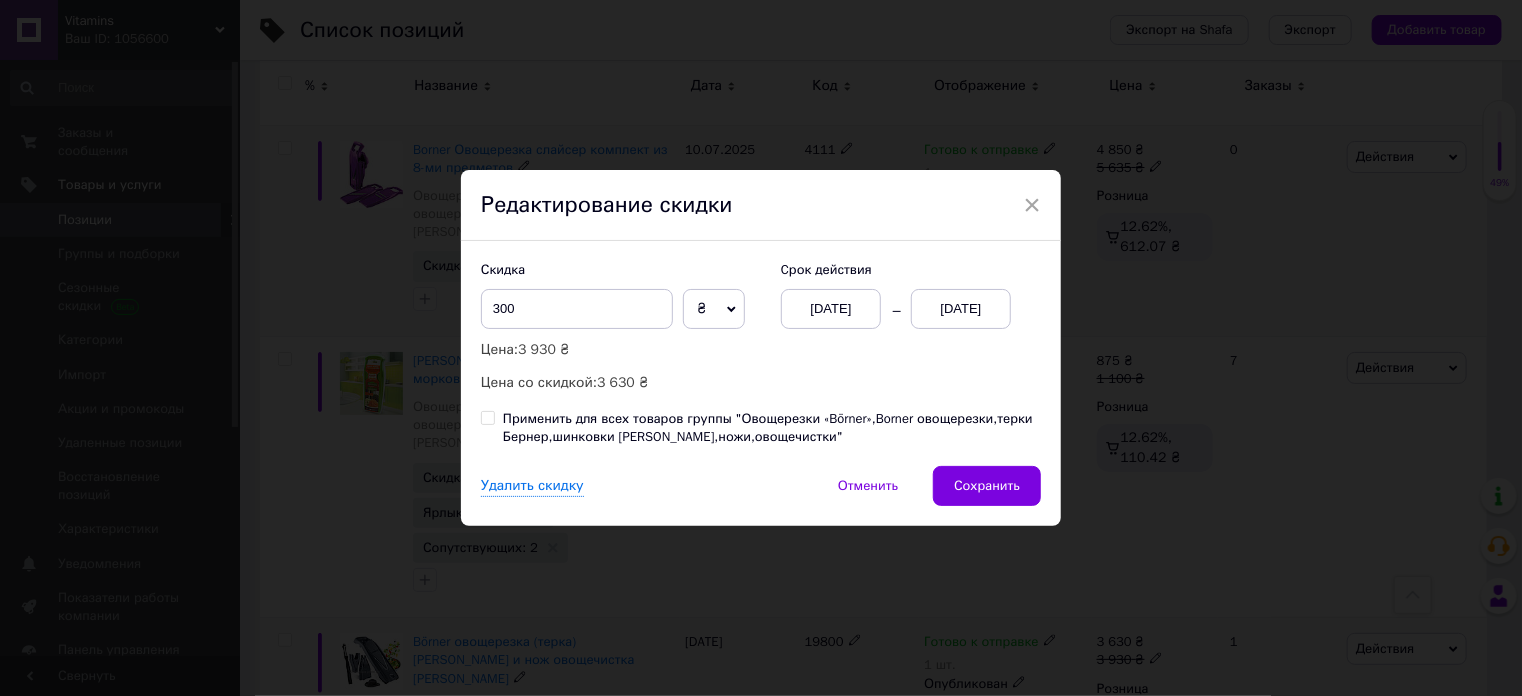 click on "[DATE]" at bounding box center [831, 309] 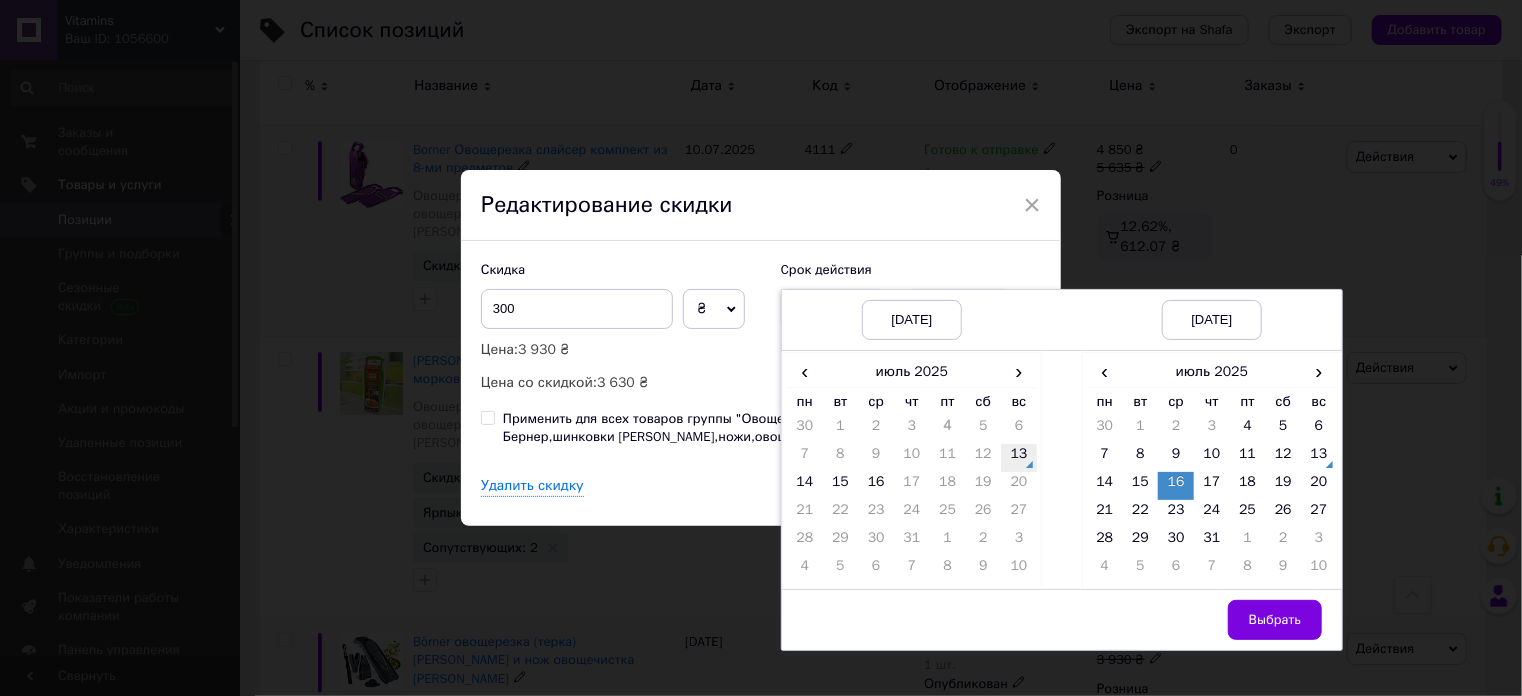 click on "13" at bounding box center [1019, 458] 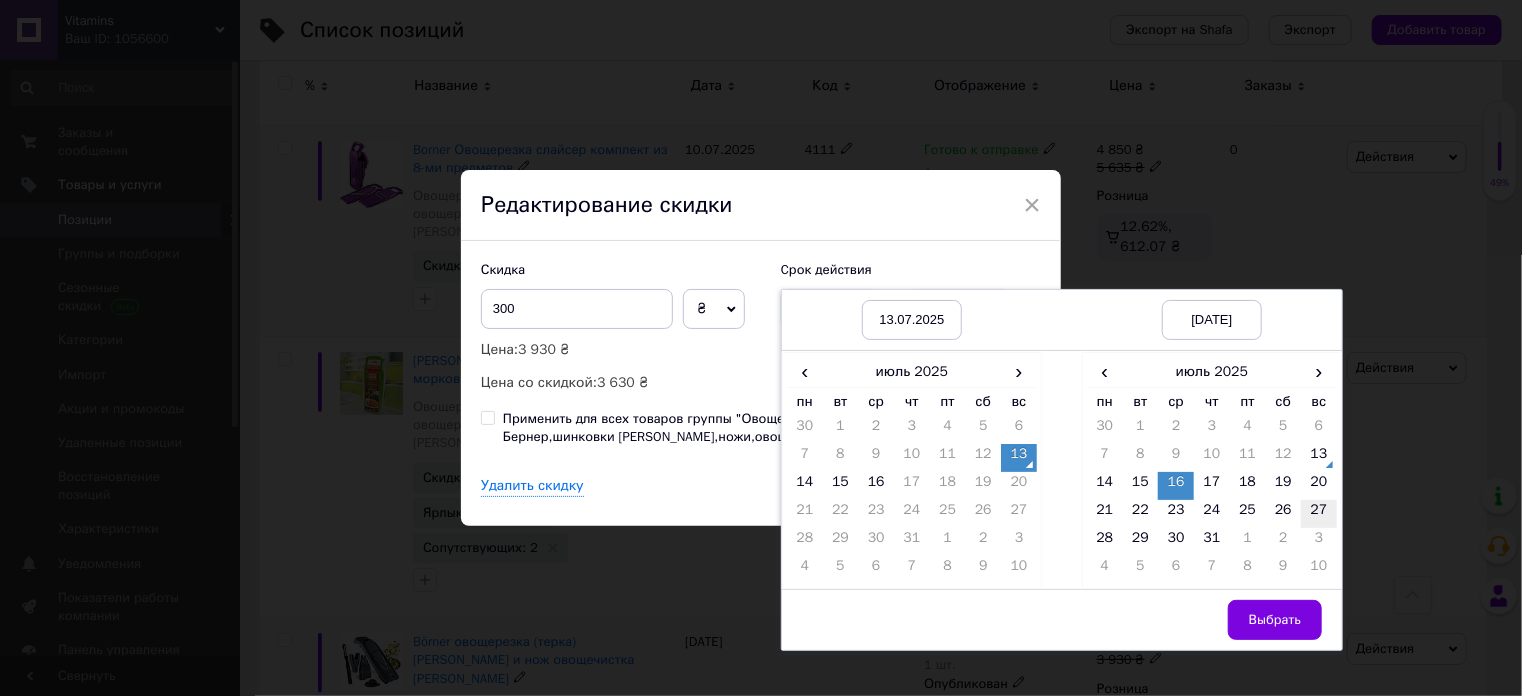 click on "27" at bounding box center [1319, 514] 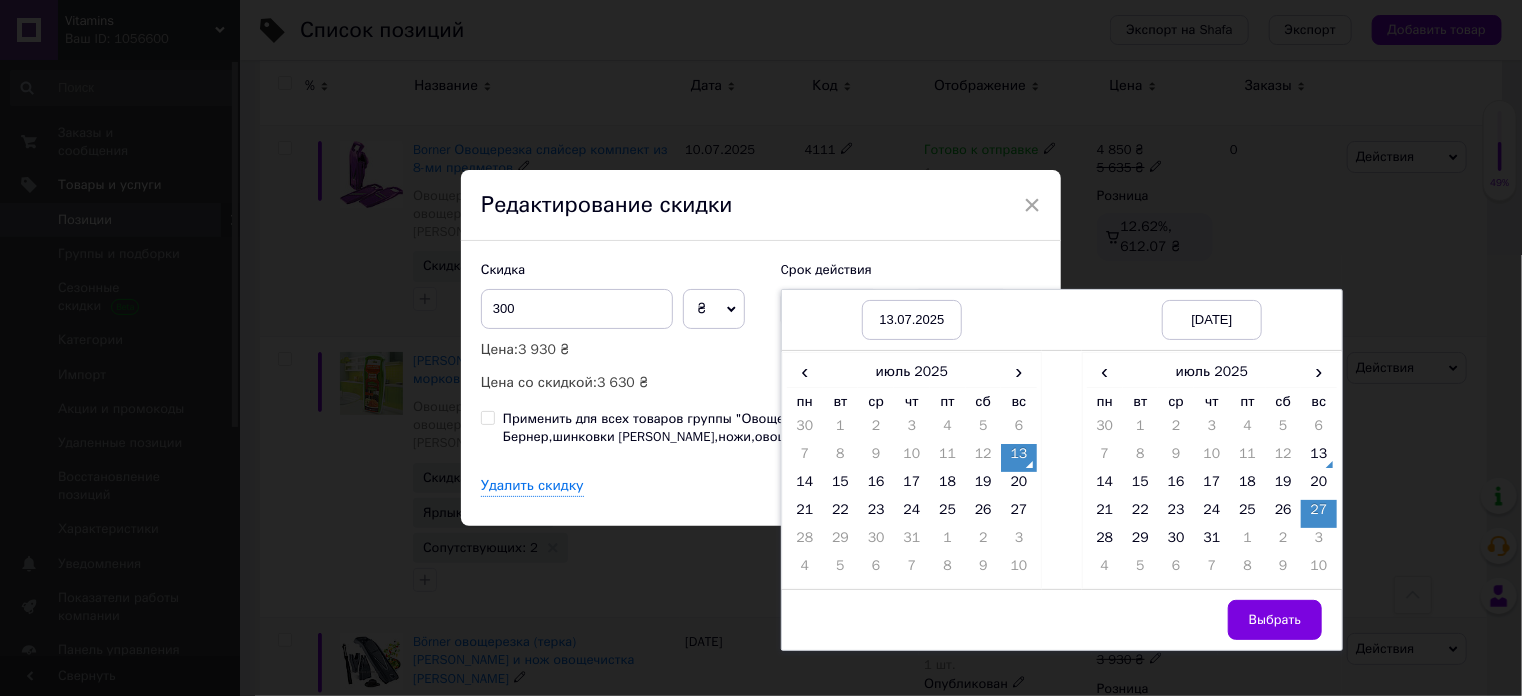 click on "Выбрать" at bounding box center [1275, 620] 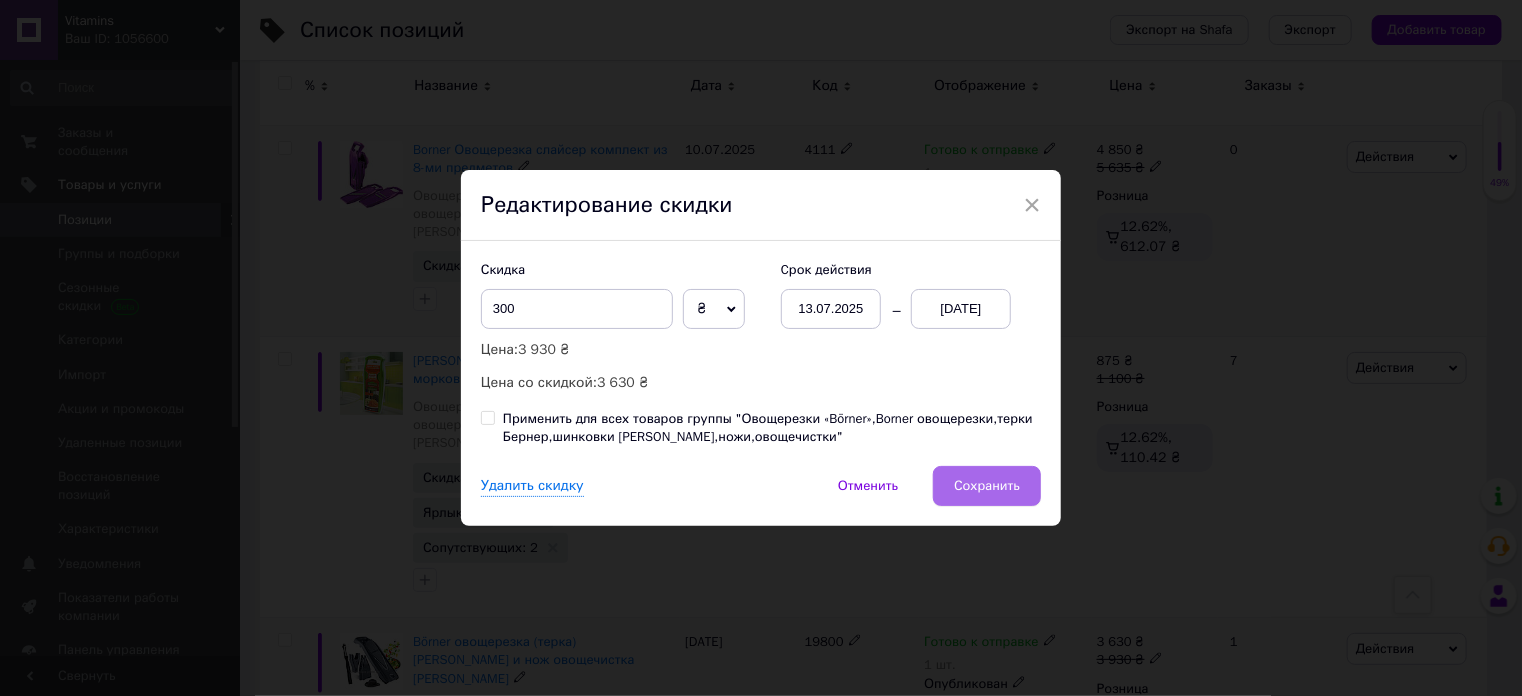 click on "Сохранить" at bounding box center [987, 486] 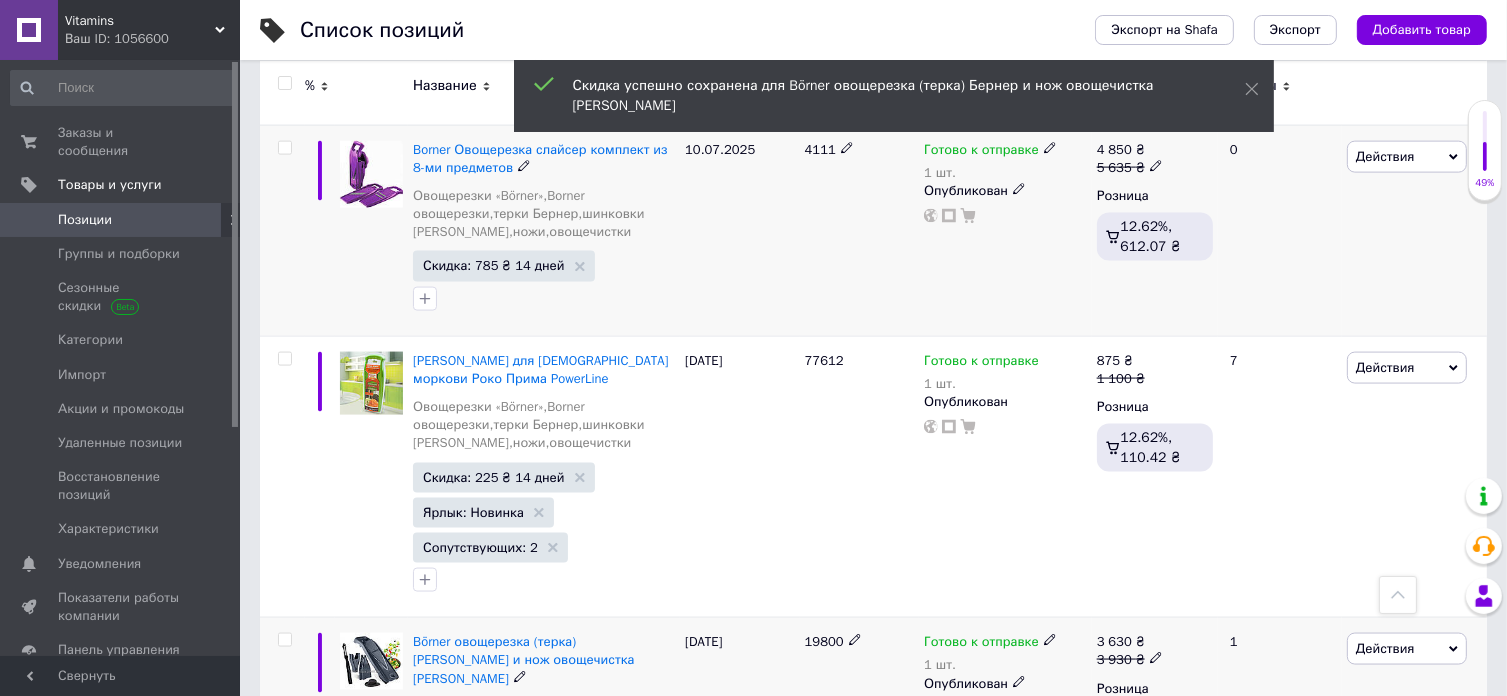 scroll, scrollTop: 0, scrollLeft: 1012, axis: horizontal 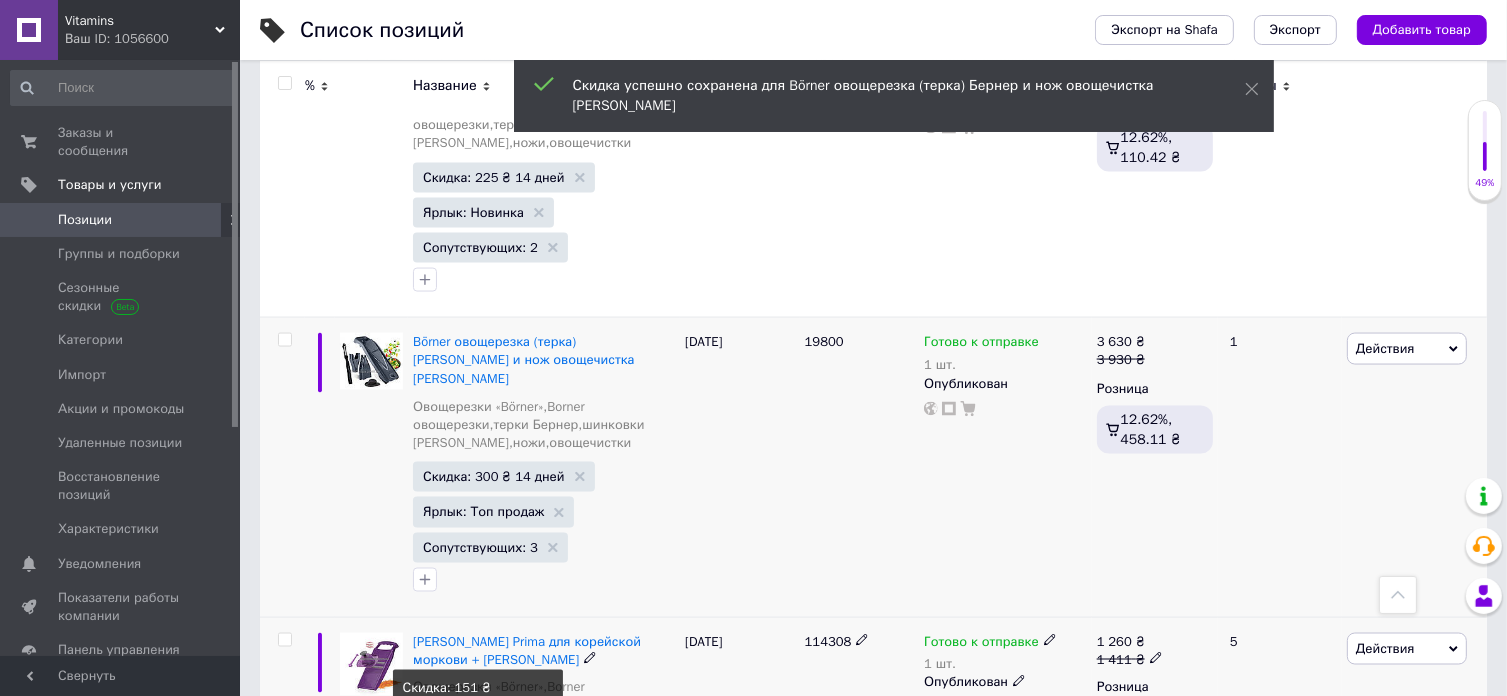 click on "Скидка: 151 ₴ 3 дня" at bounding box center (486, 758) 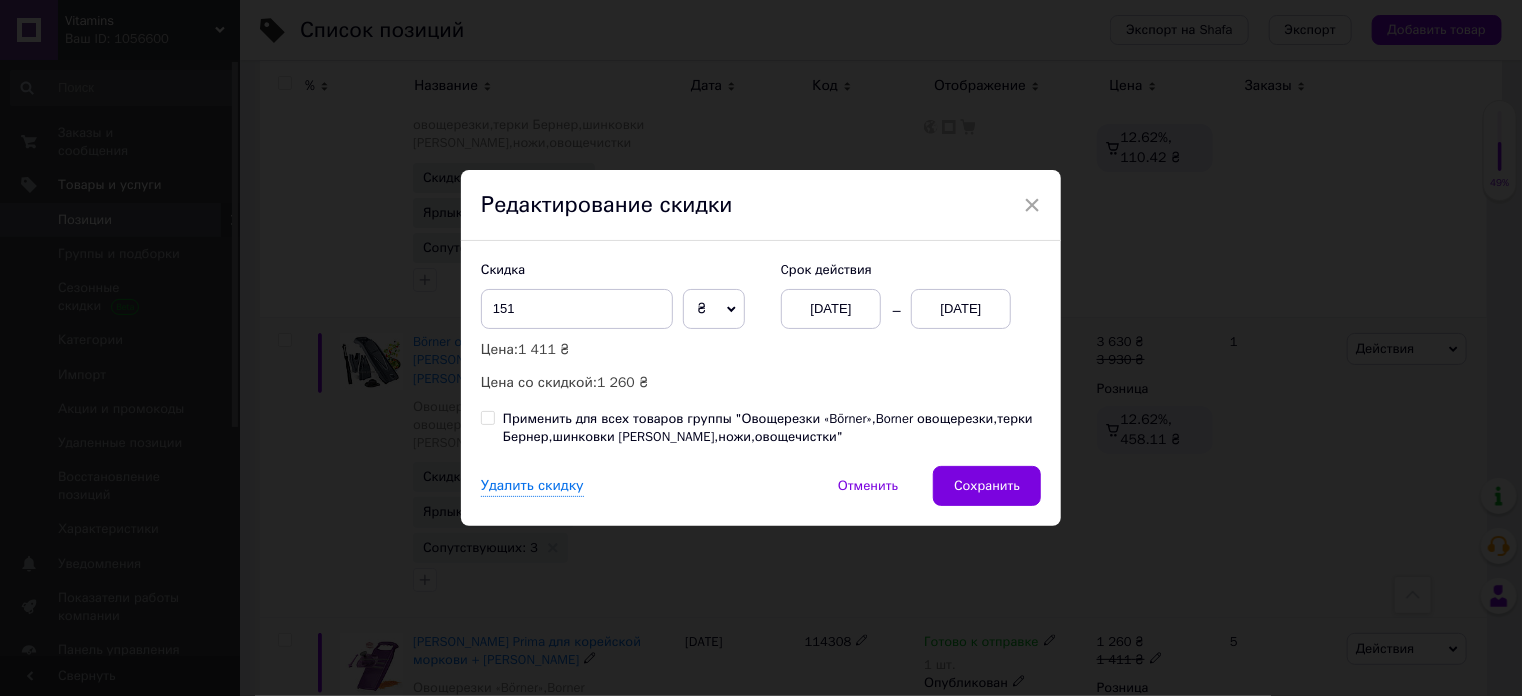 click on "[DATE]" at bounding box center [831, 309] 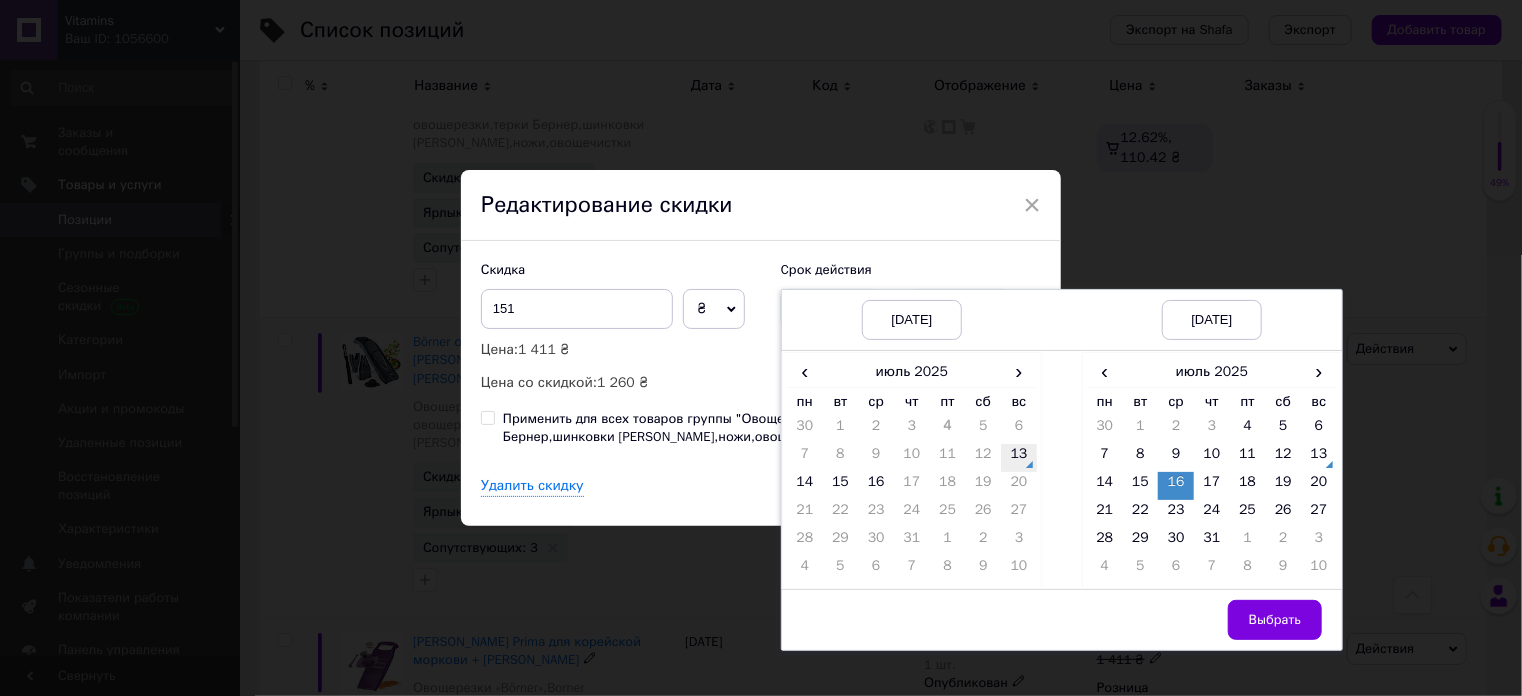 click on "13" at bounding box center (1019, 458) 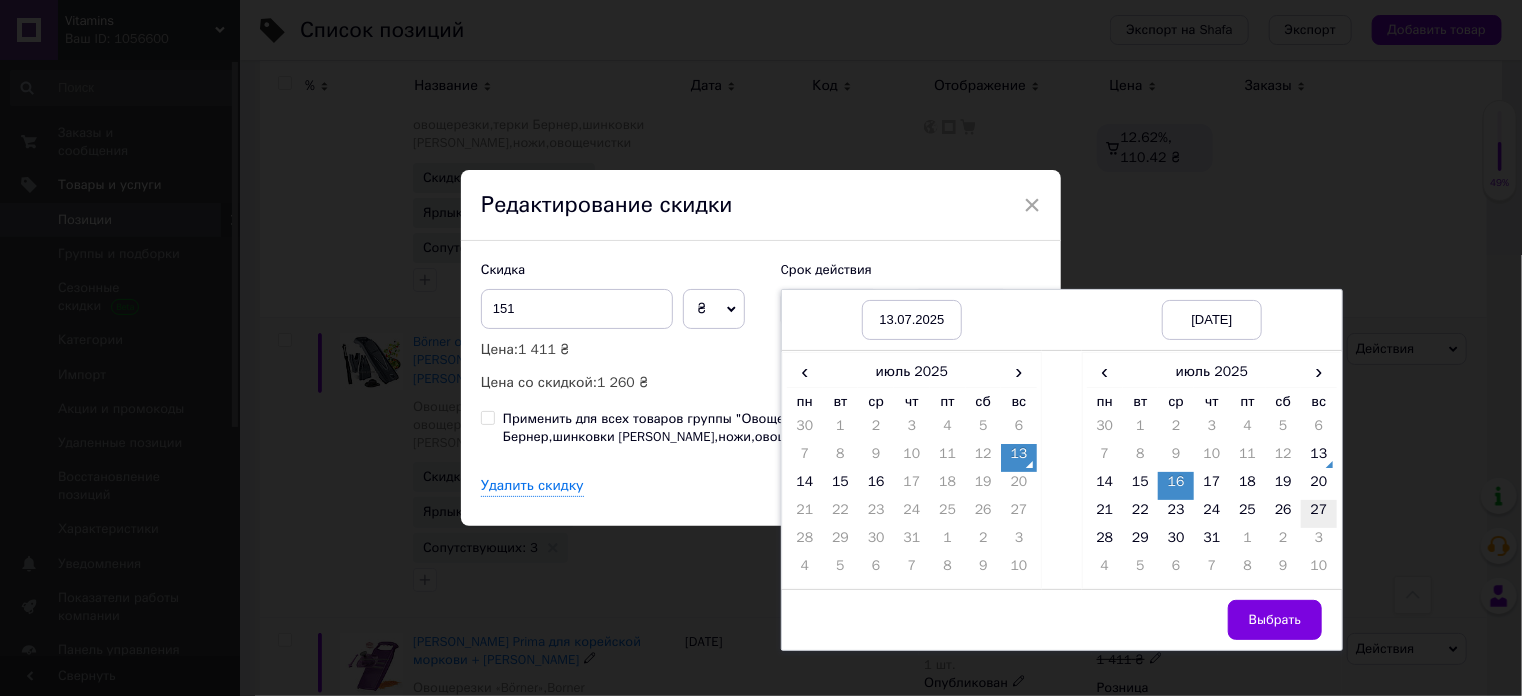 click on "27" at bounding box center (1319, 514) 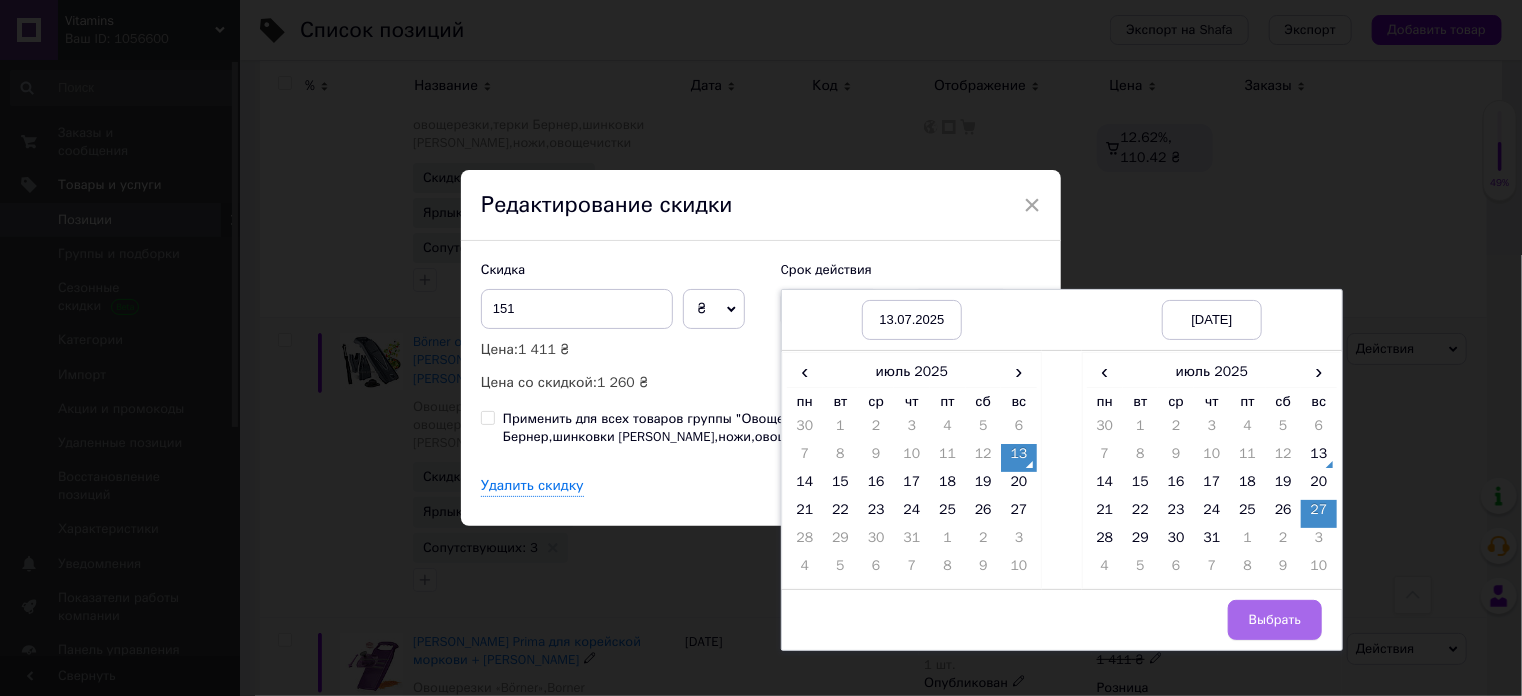 click on "Выбрать" at bounding box center (1275, 620) 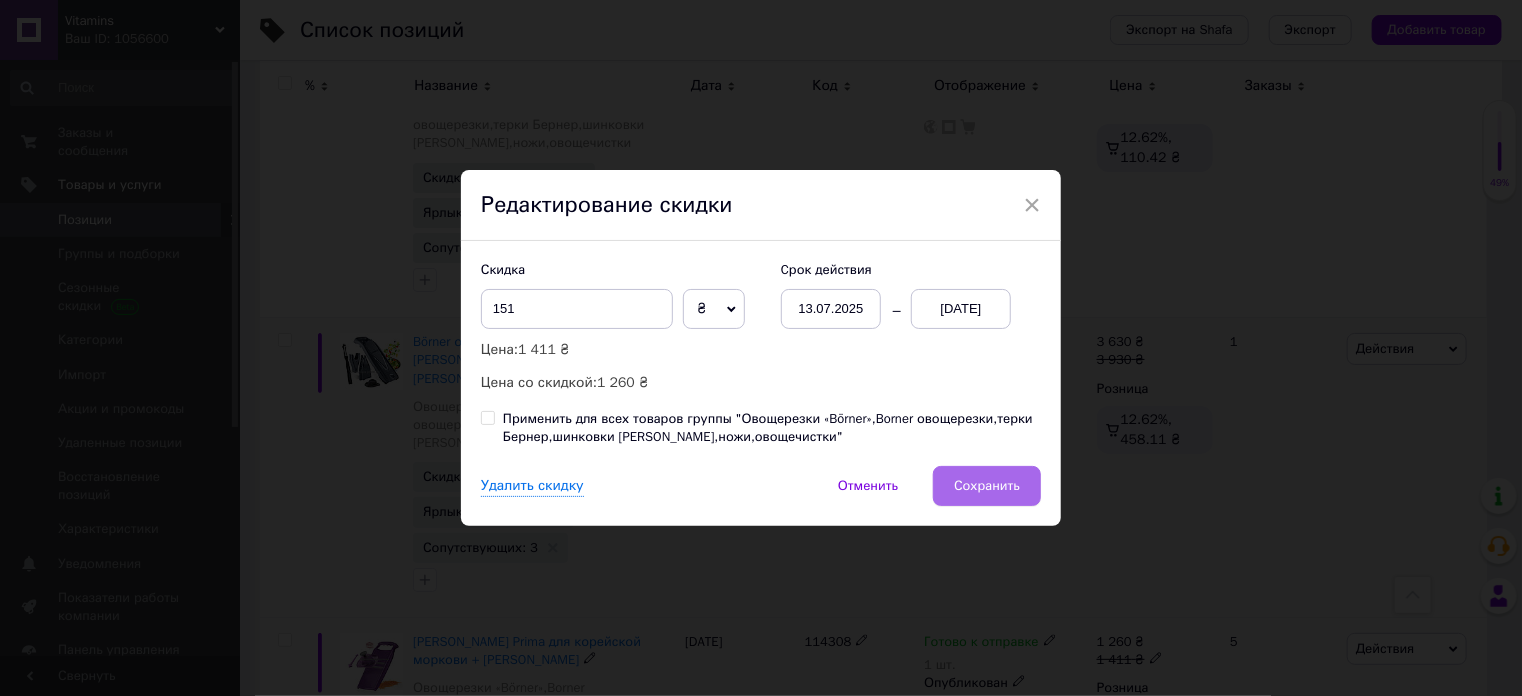 click on "Сохранить" at bounding box center [987, 486] 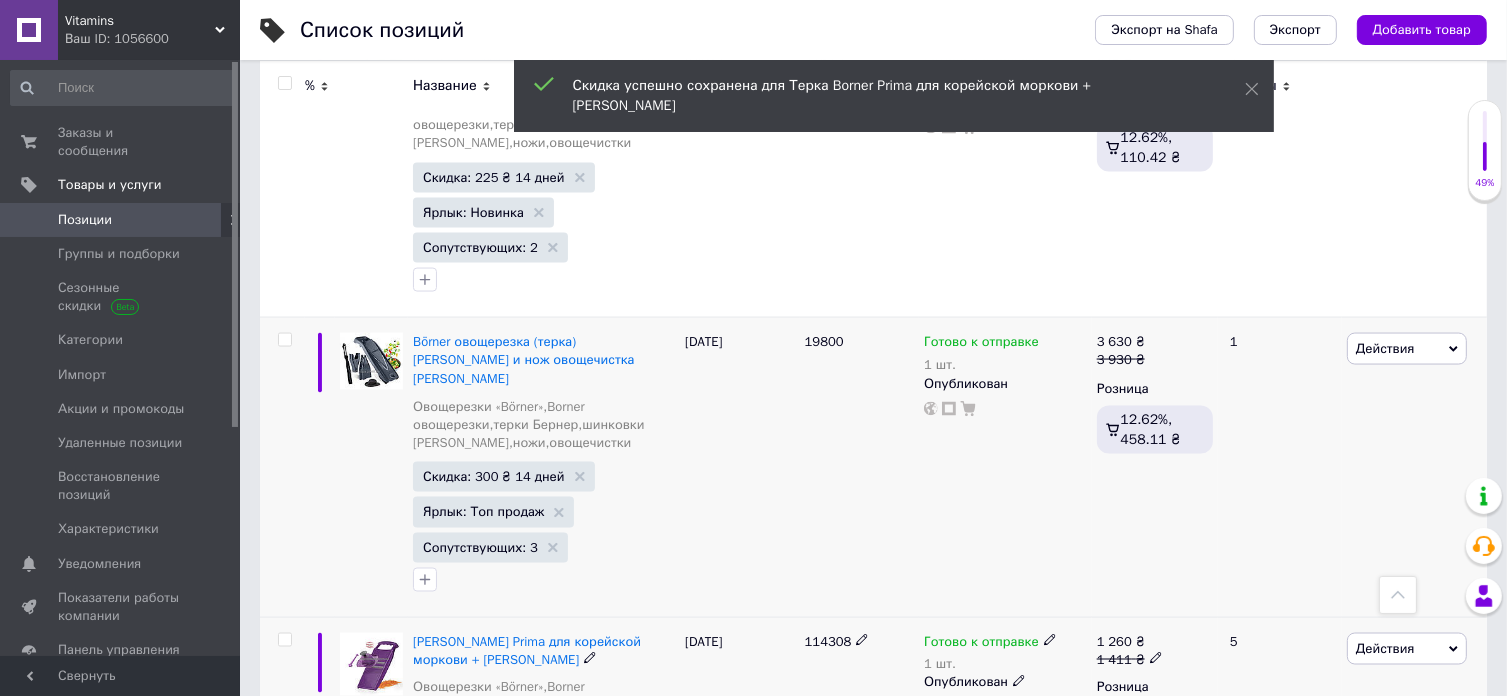 scroll, scrollTop: 0, scrollLeft: 1012, axis: horizontal 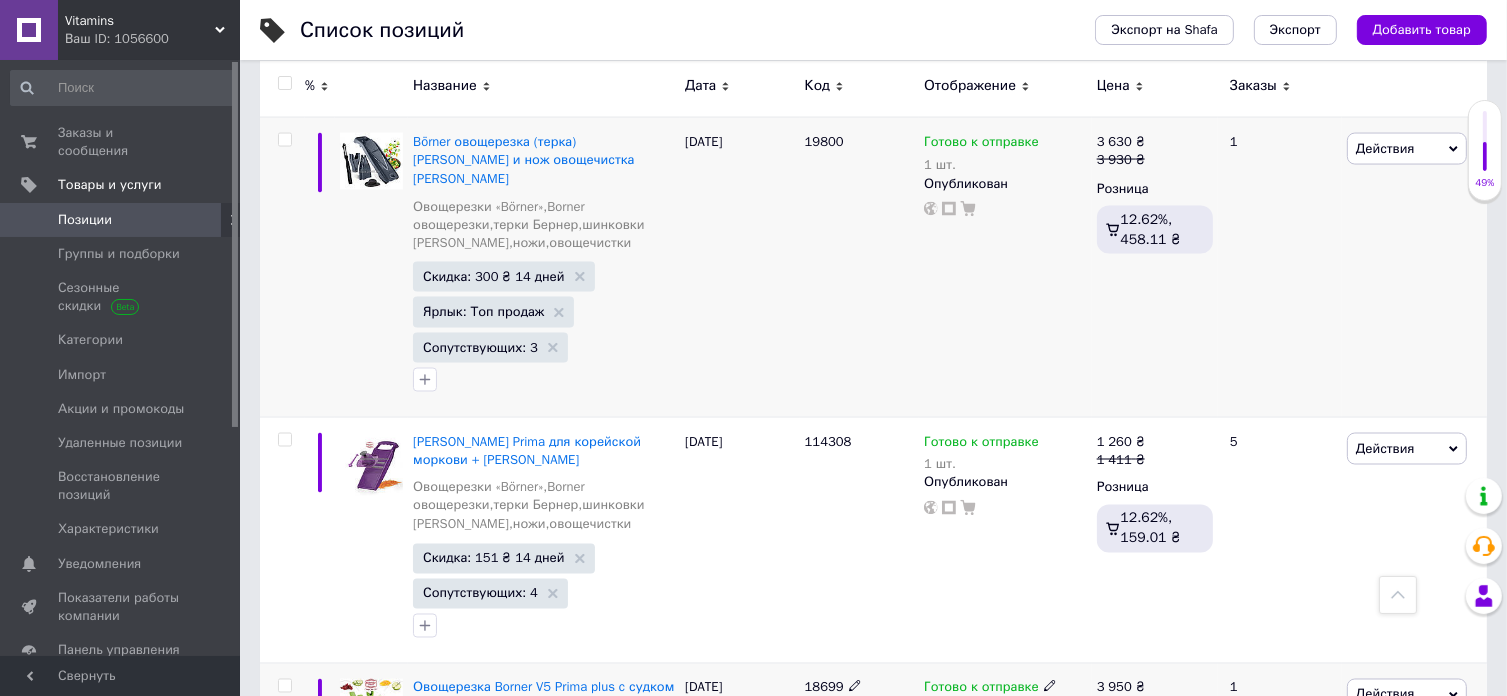 click on "Скидка: 930 ₴ 3 дня" at bounding box center [486, 804] 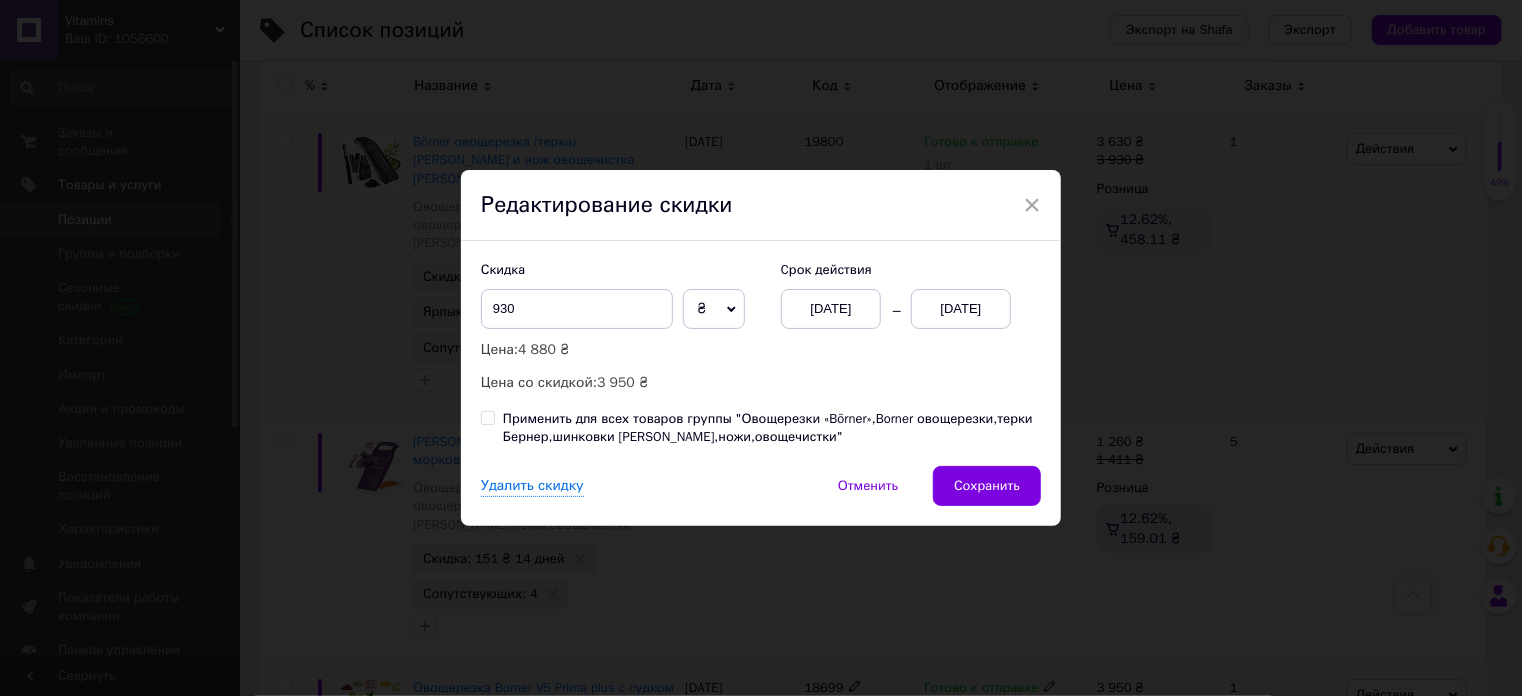 click on "[DATE]" at bounding box center (831, 309) 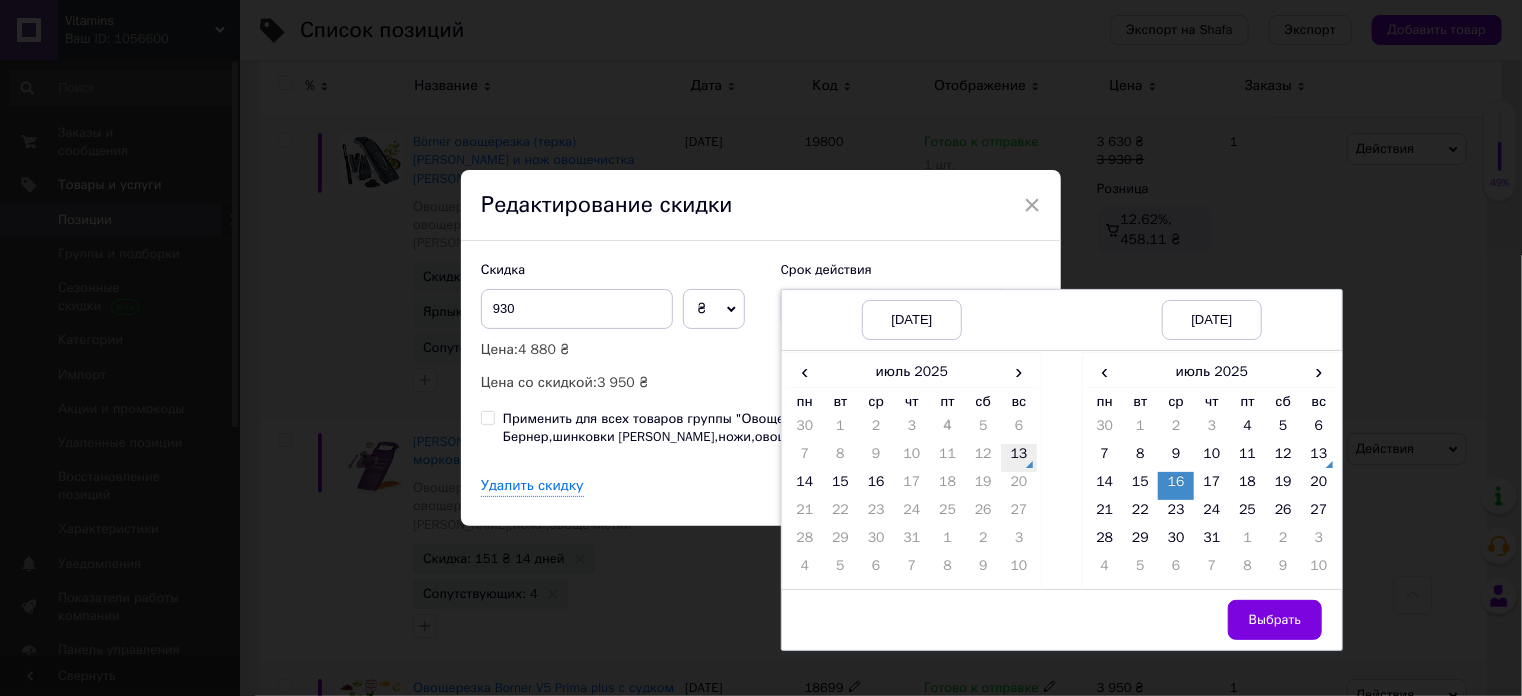 click on "13" at bounding box center [1019, 458] 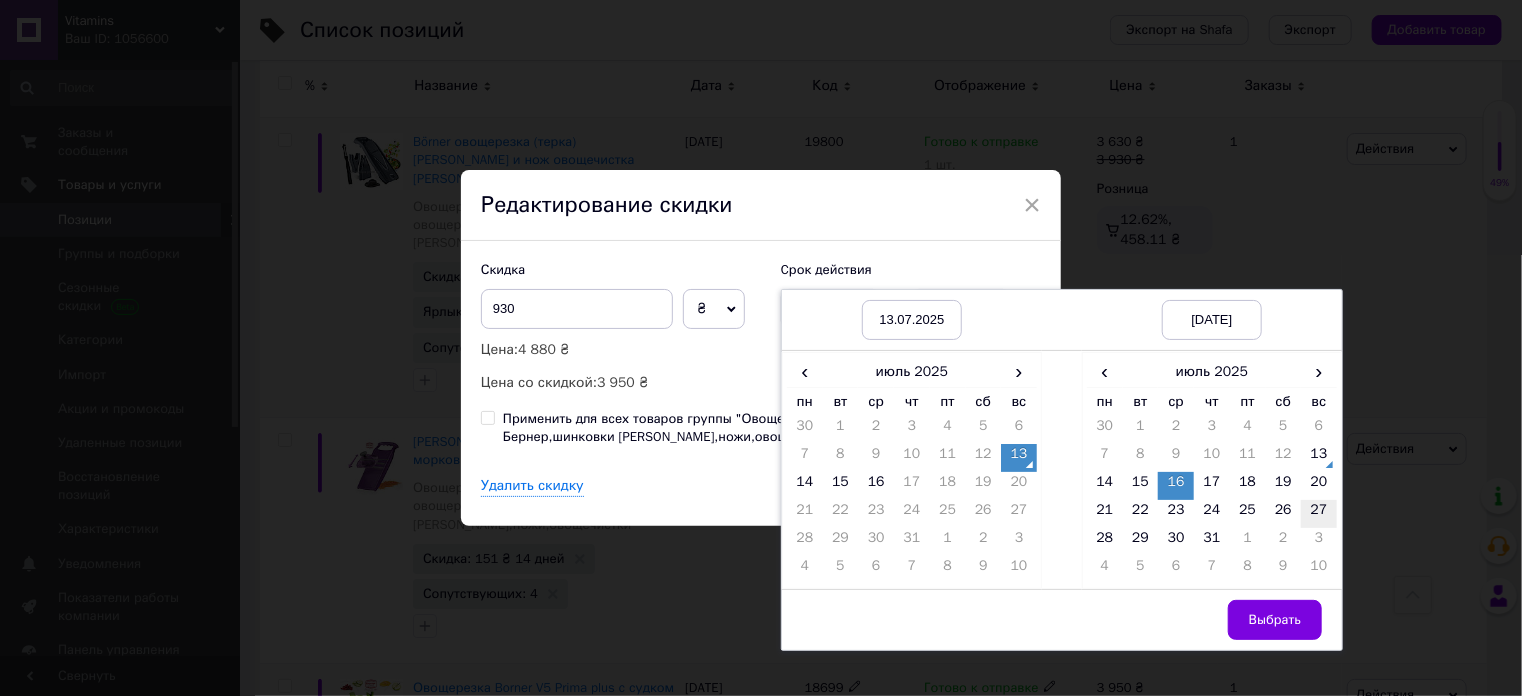 click on "27" at bounding box center [1319, 514] 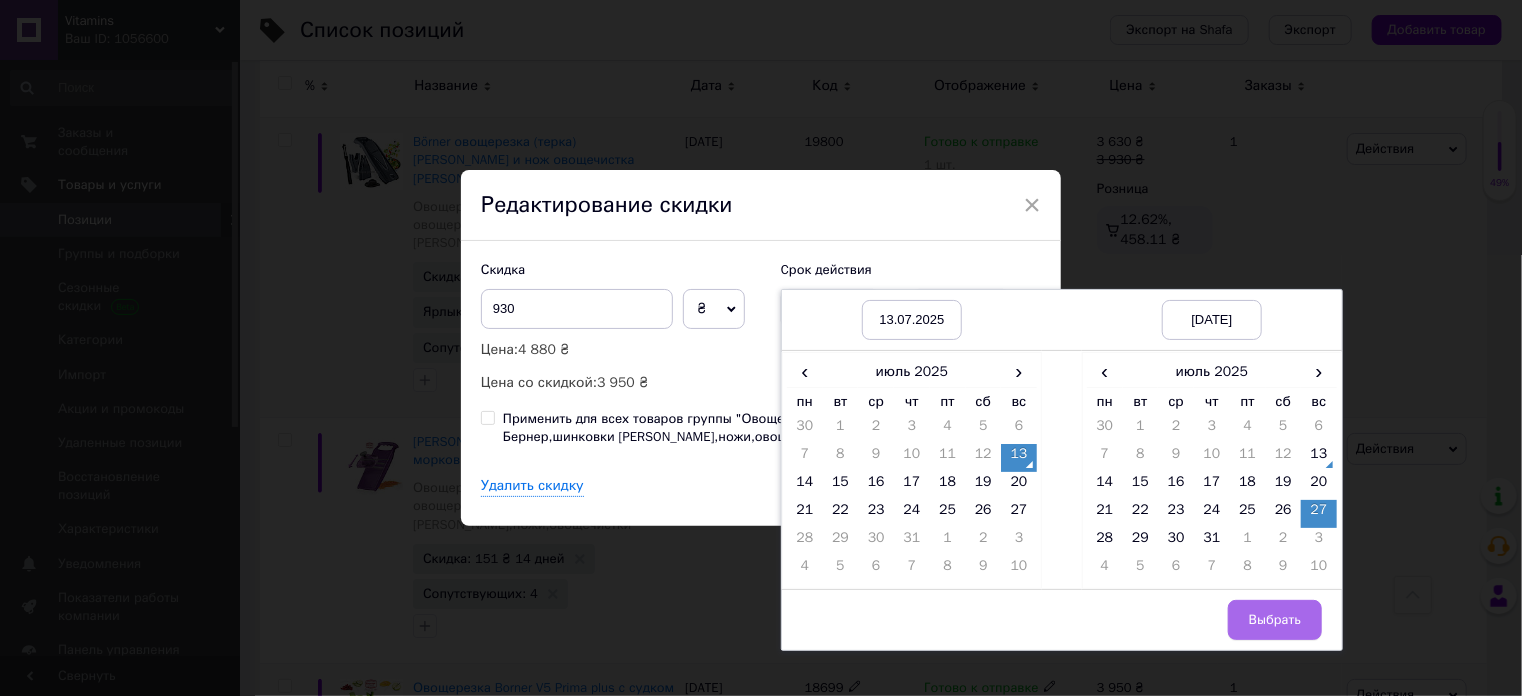 click on "Выбрать" at bounding box center (1275, 620) 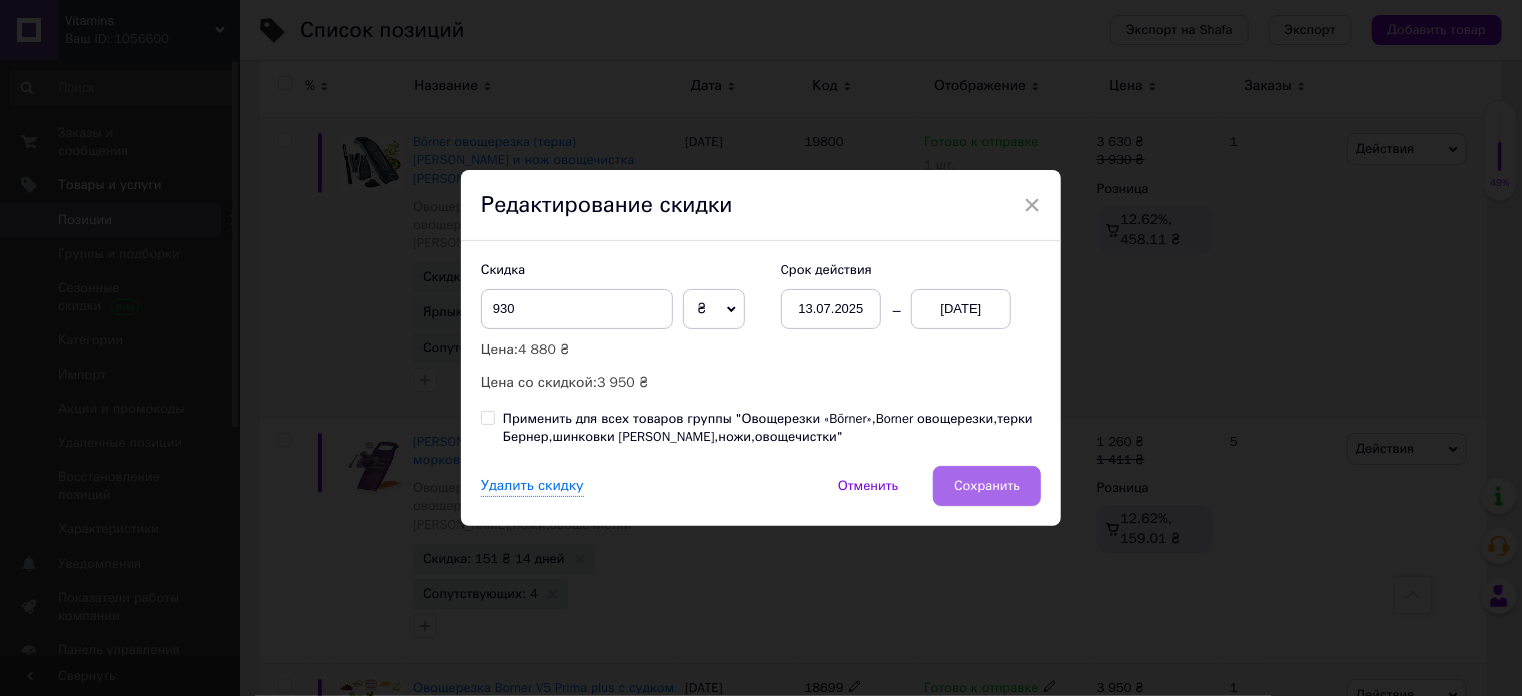 click on "Сохранить" at bounding box center [987, 486] 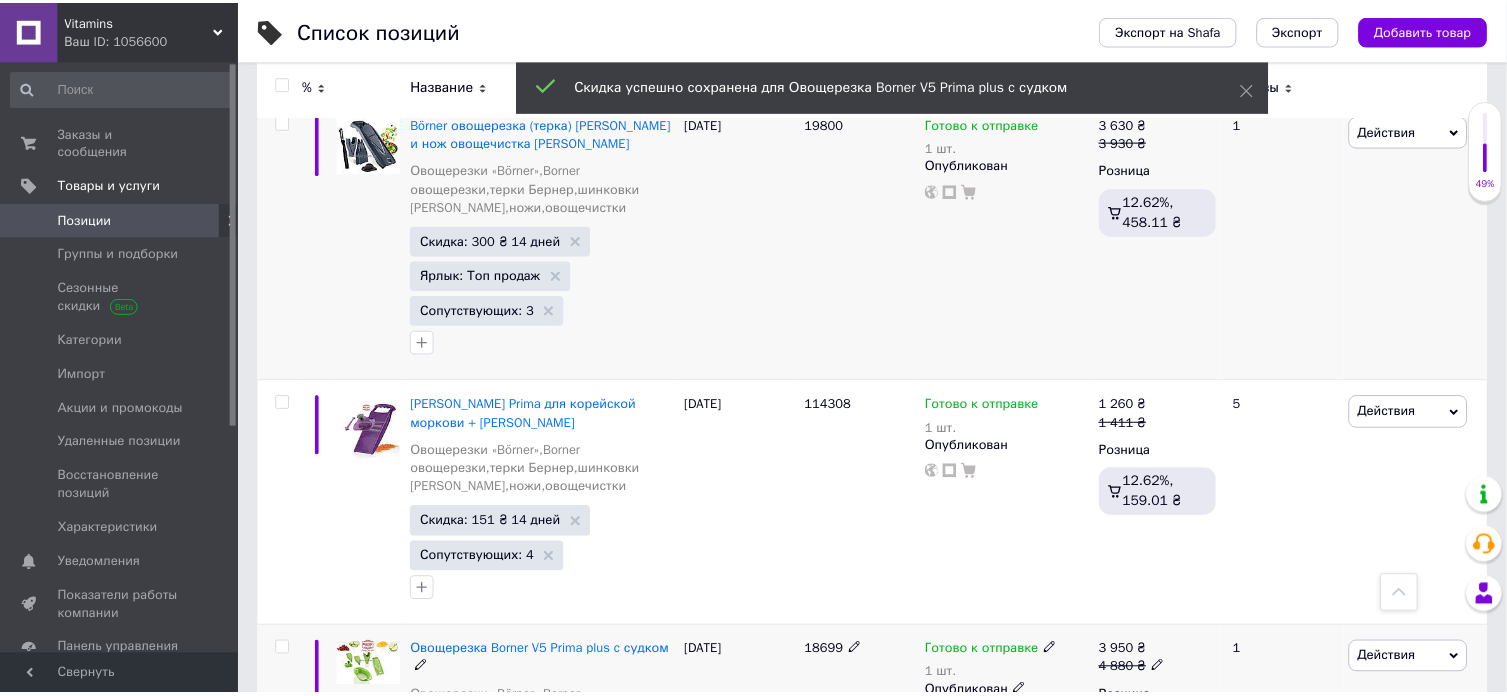 scroll, scrollTop: 0, scrollLeft: 1012, axis: horizontal 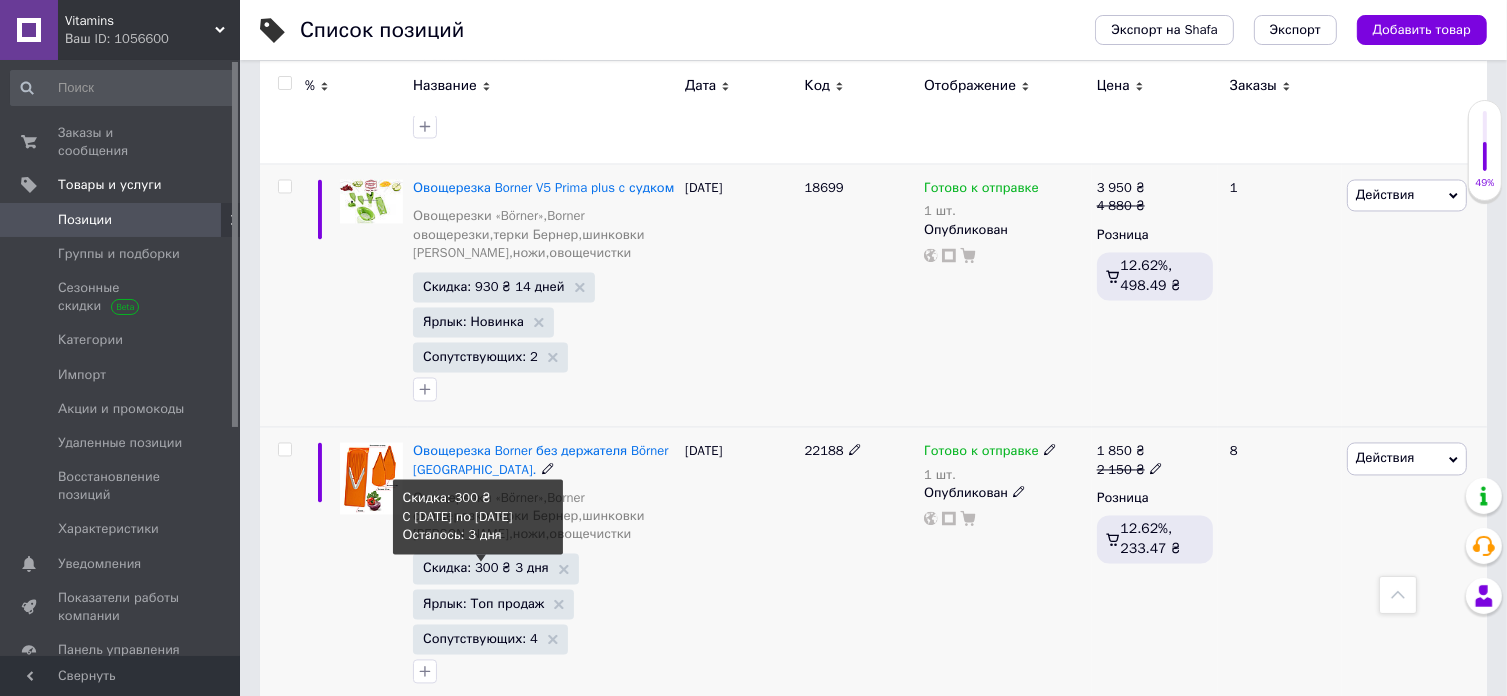 click on "Скидка: 300 ₴ 3 дня" at bounding box center [486, 567] 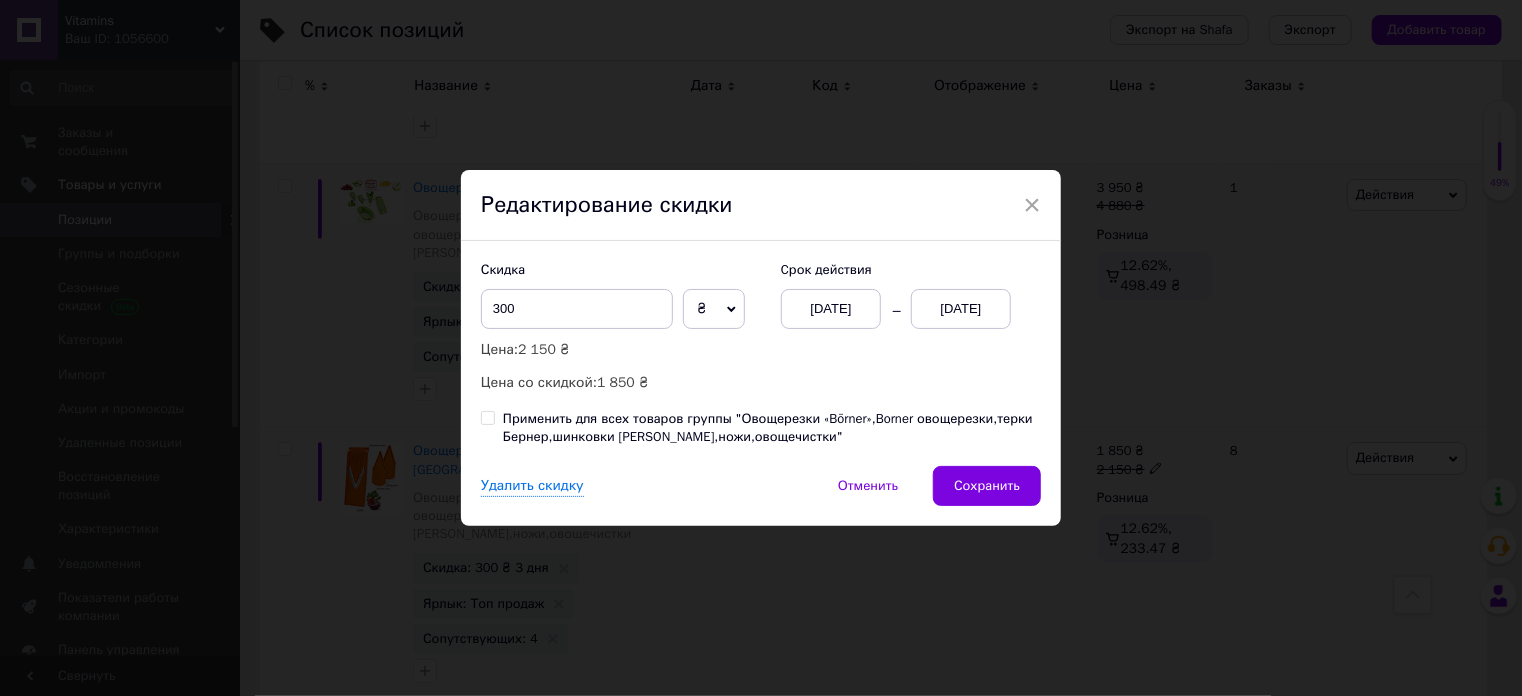 click on "[DATE]" at bounding box center [831, 309] 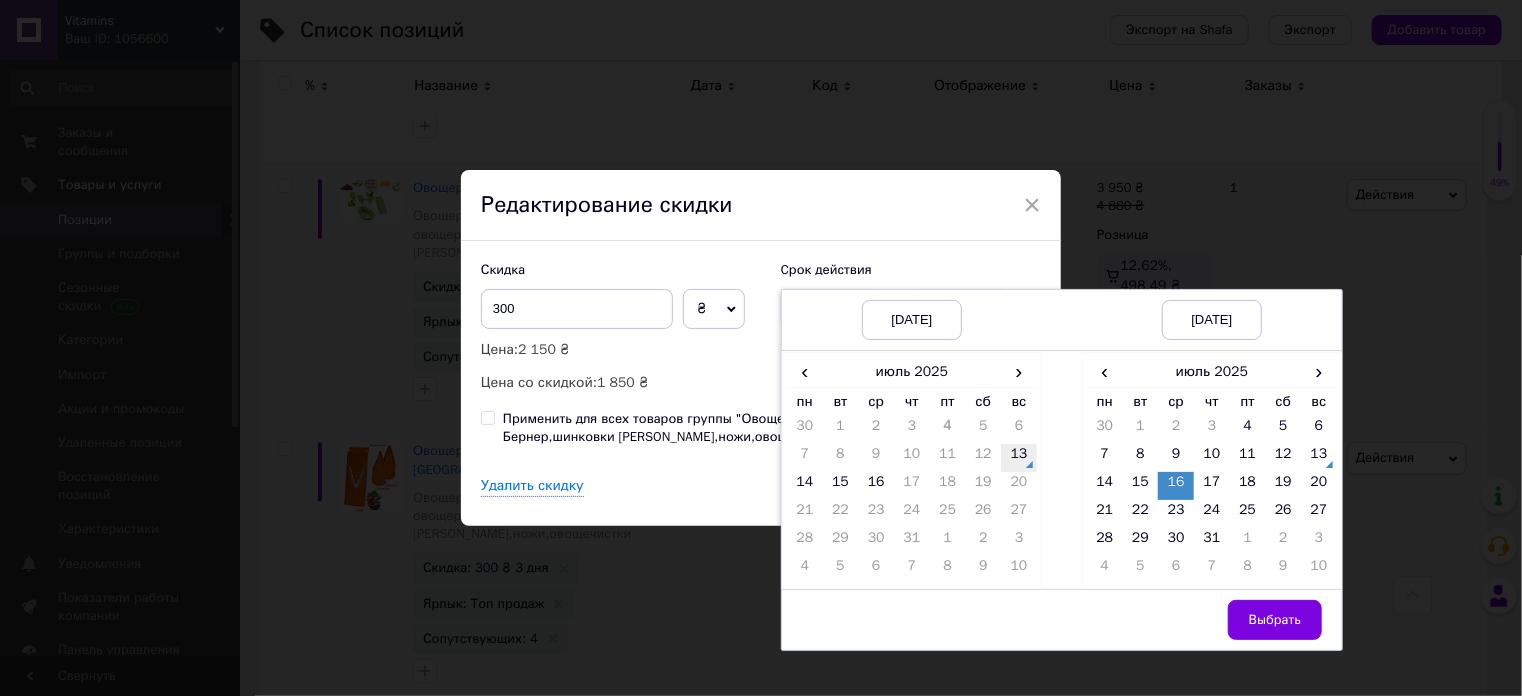 click on "13" at bounding box center [1019, 458] 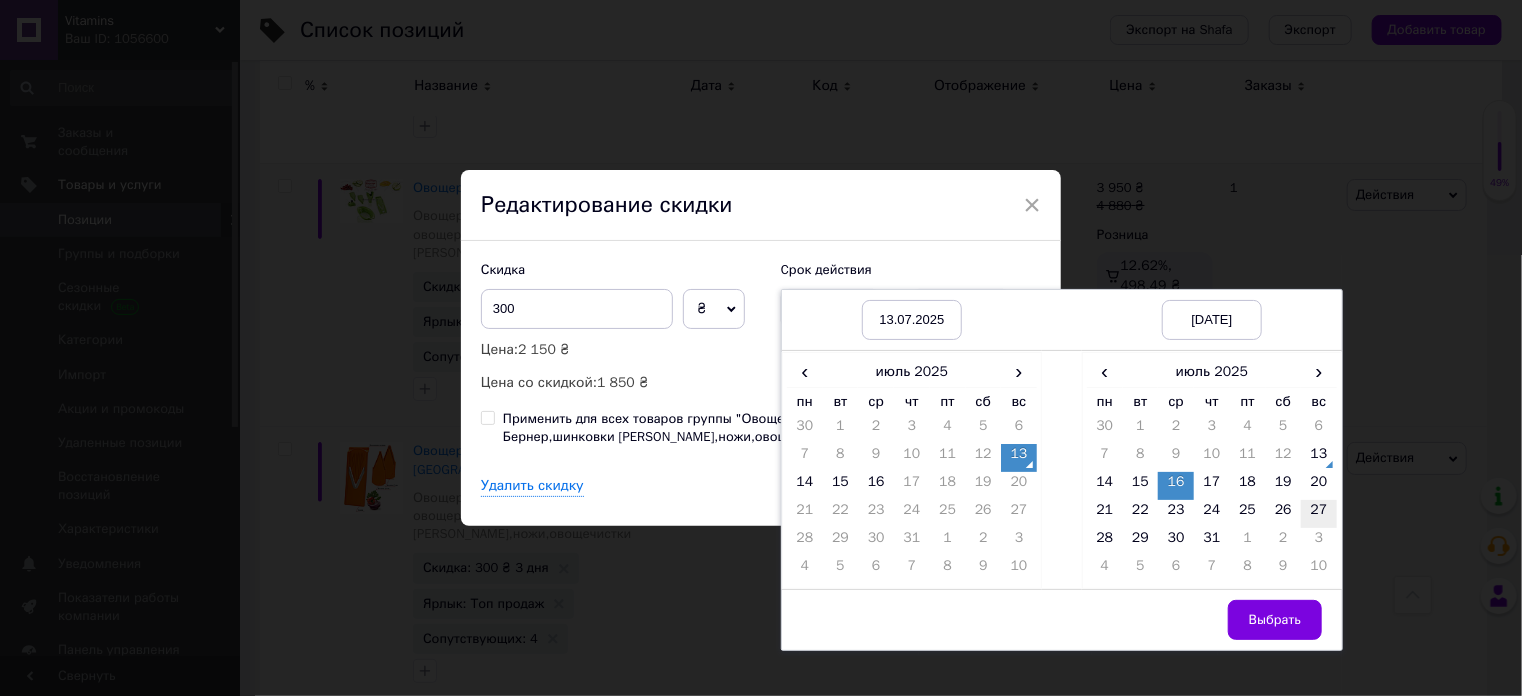 click on "27" at bounding box center [1319, 514] 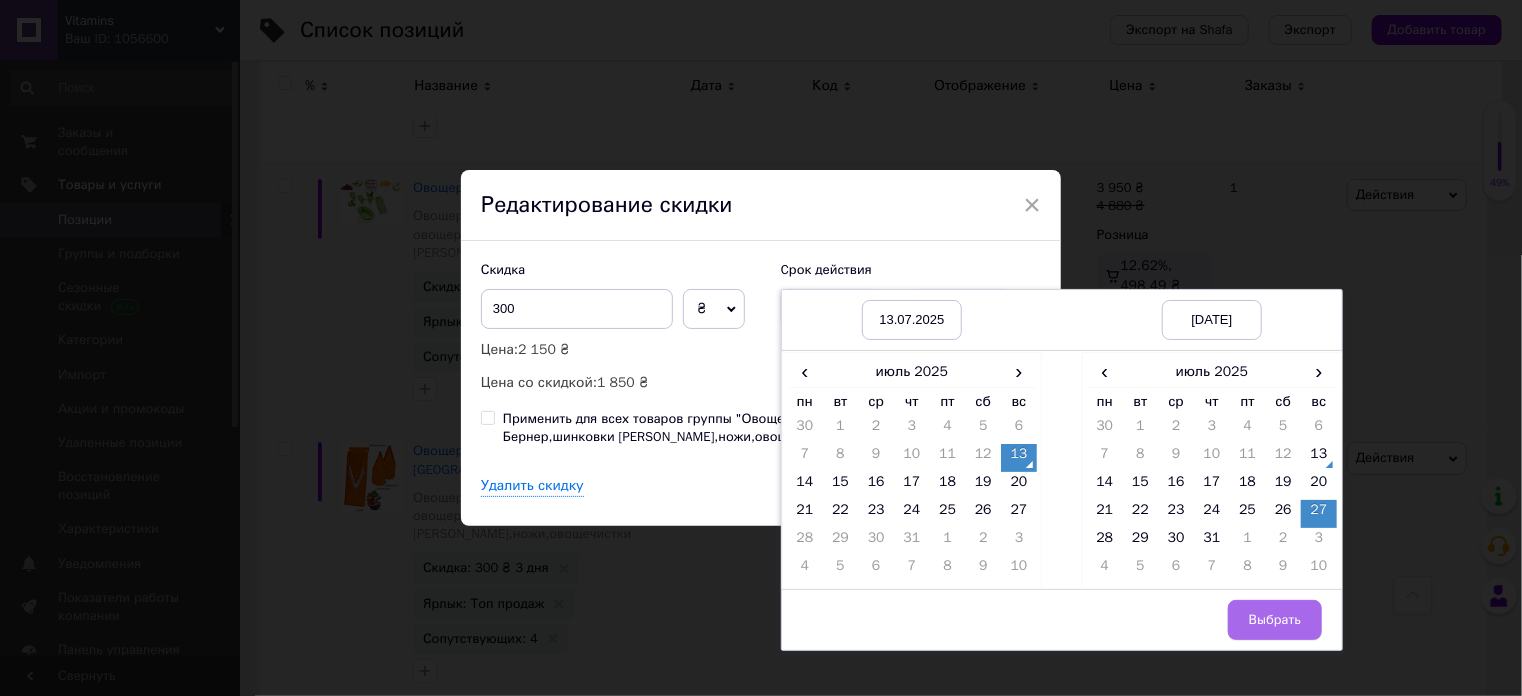 click on "Выбрать" at bounding box center (1275, 620) 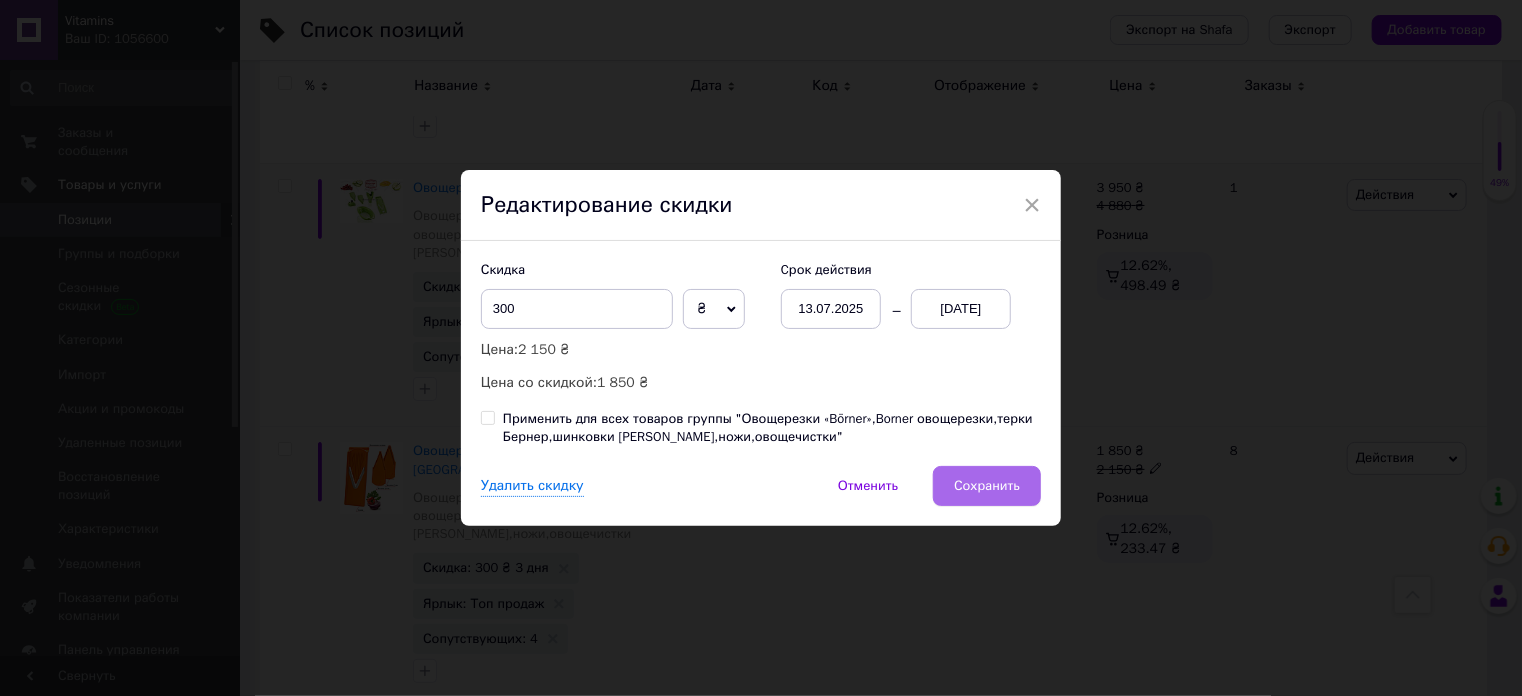 click on "Сохранить" at bounding box center (987, 486) 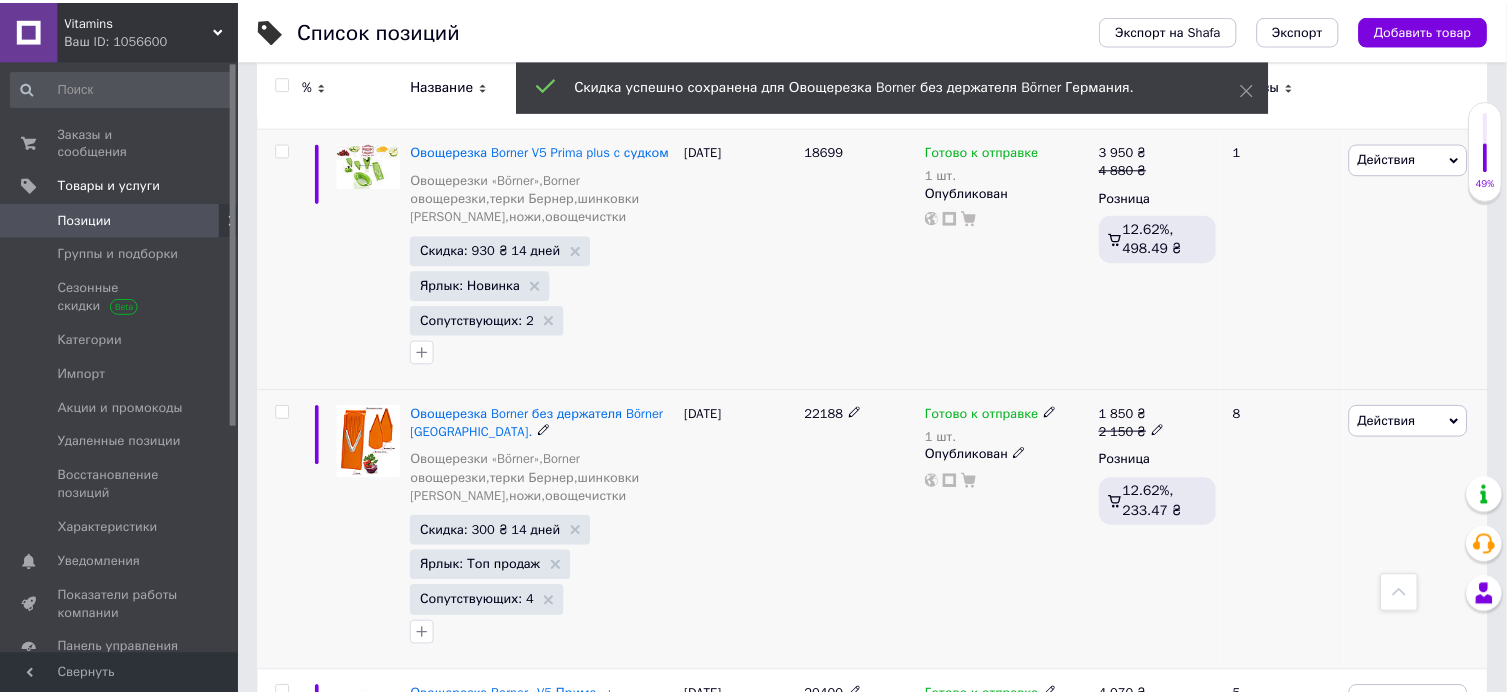 scroll, scrollTop: 0, scrollLeft: 1012, axis: horizontal 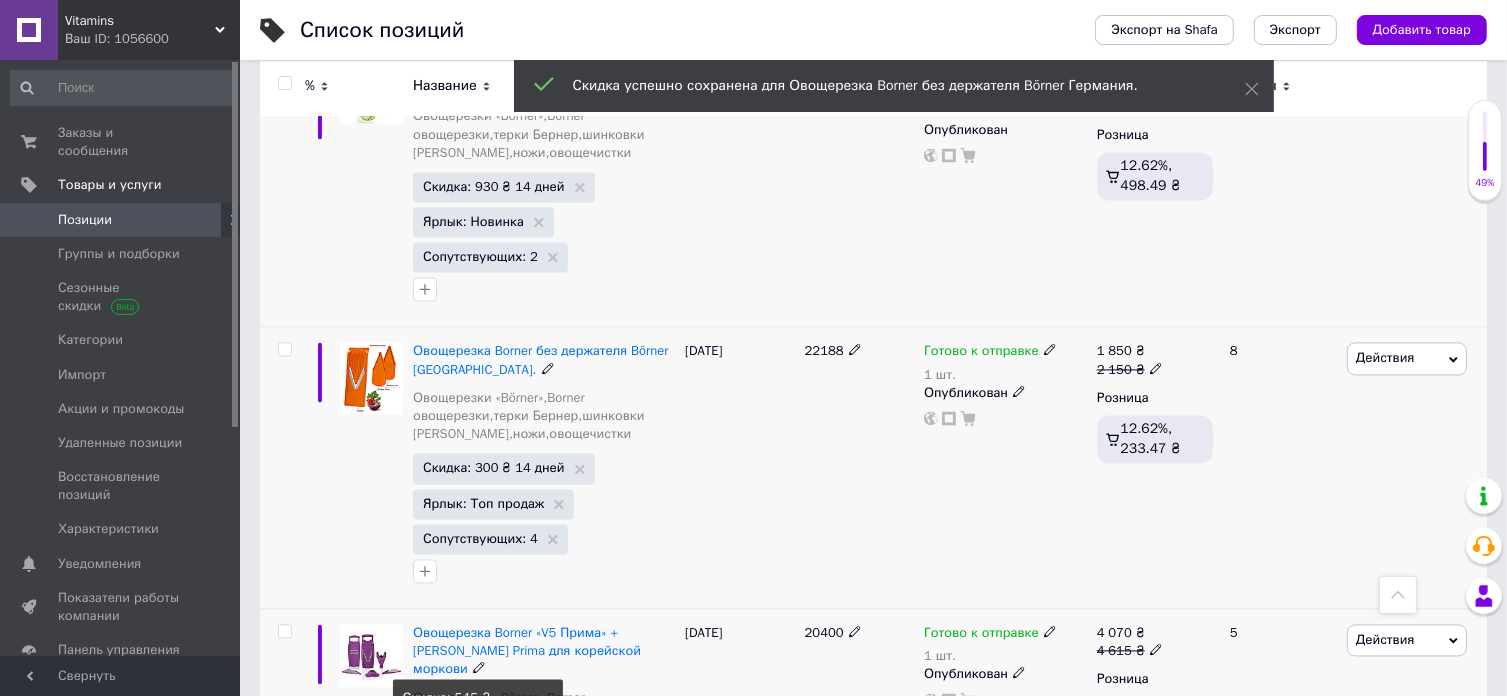 click on "Скидка: 545 ₴ 3 дня" at bounding box center (486, 767) 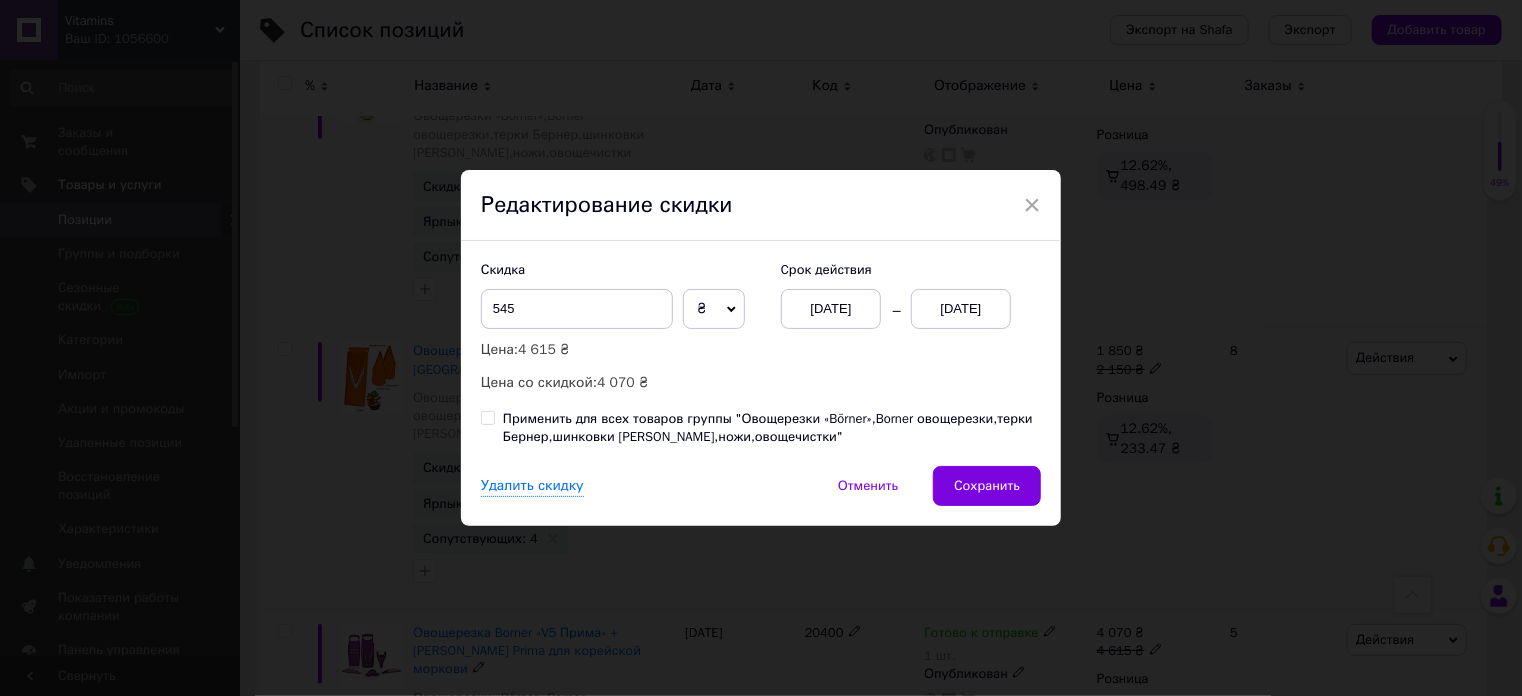 click on "[DATE]" at bounding box center (831, 309) 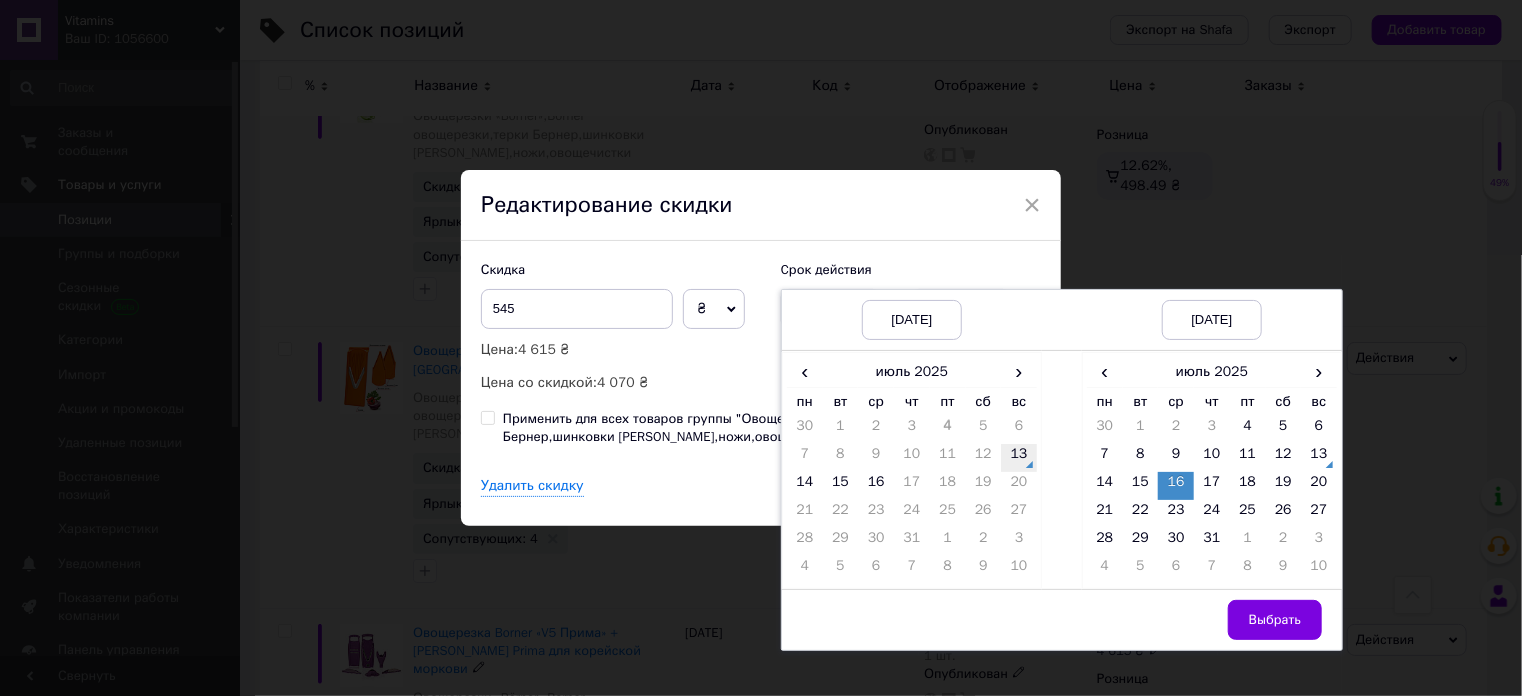 click on "13" at bounding box center (1019, 458) 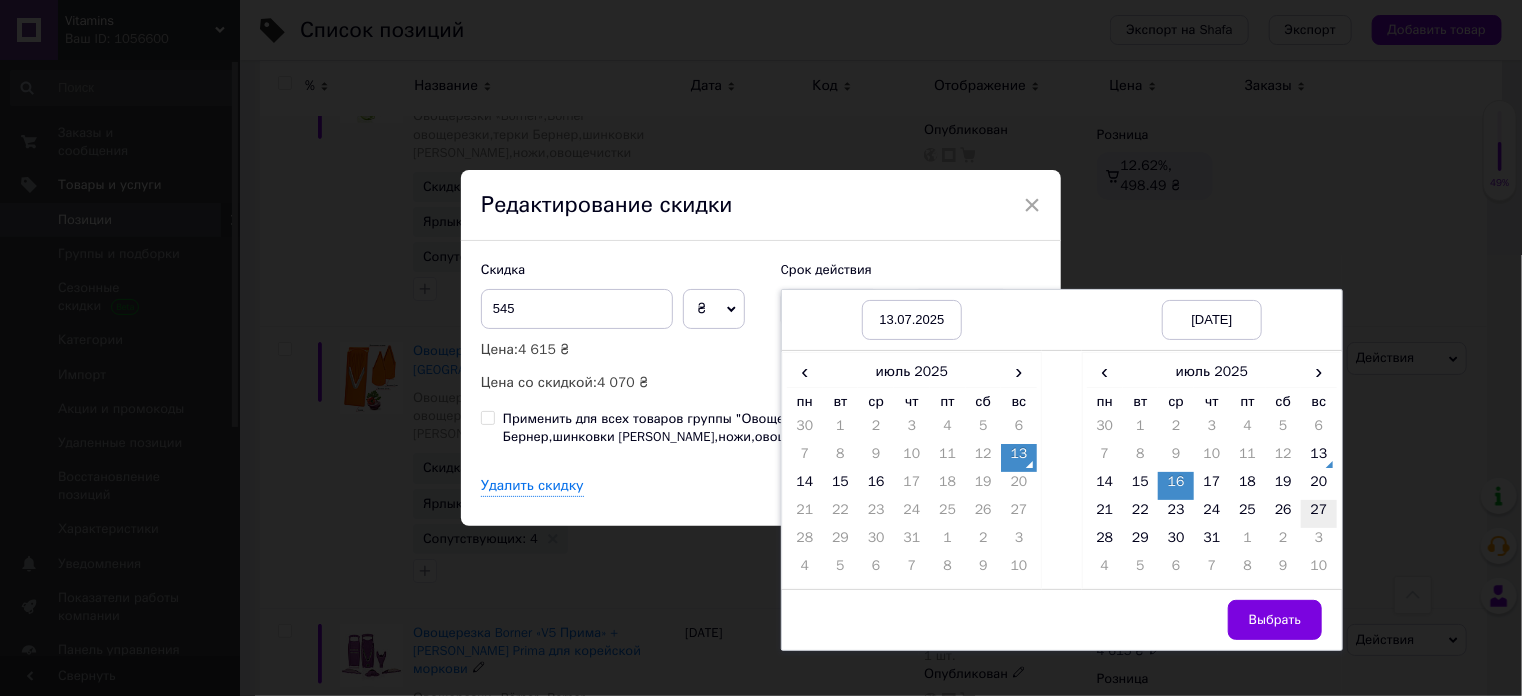 click on "27" at bounding box center [1319, 514] 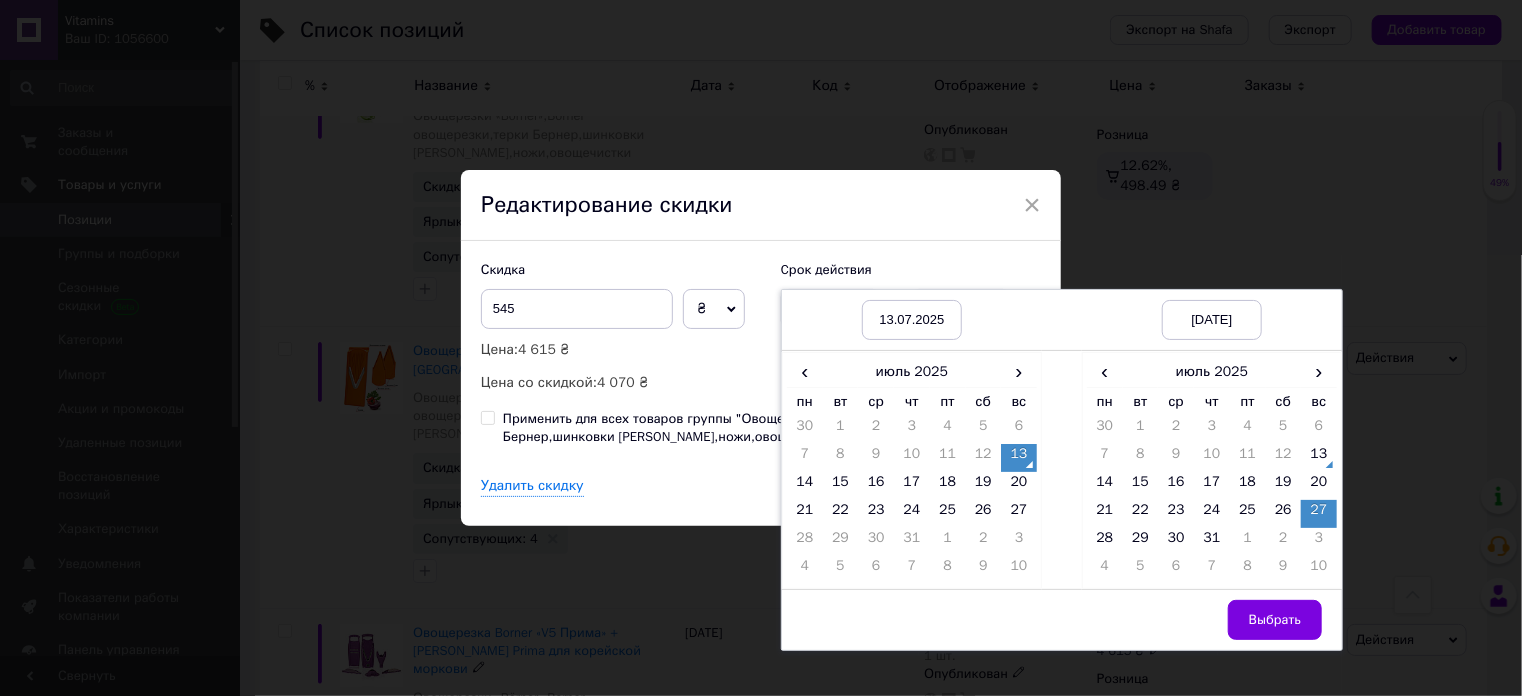 click on "Выбрать" at bounding box center [1275, 620] 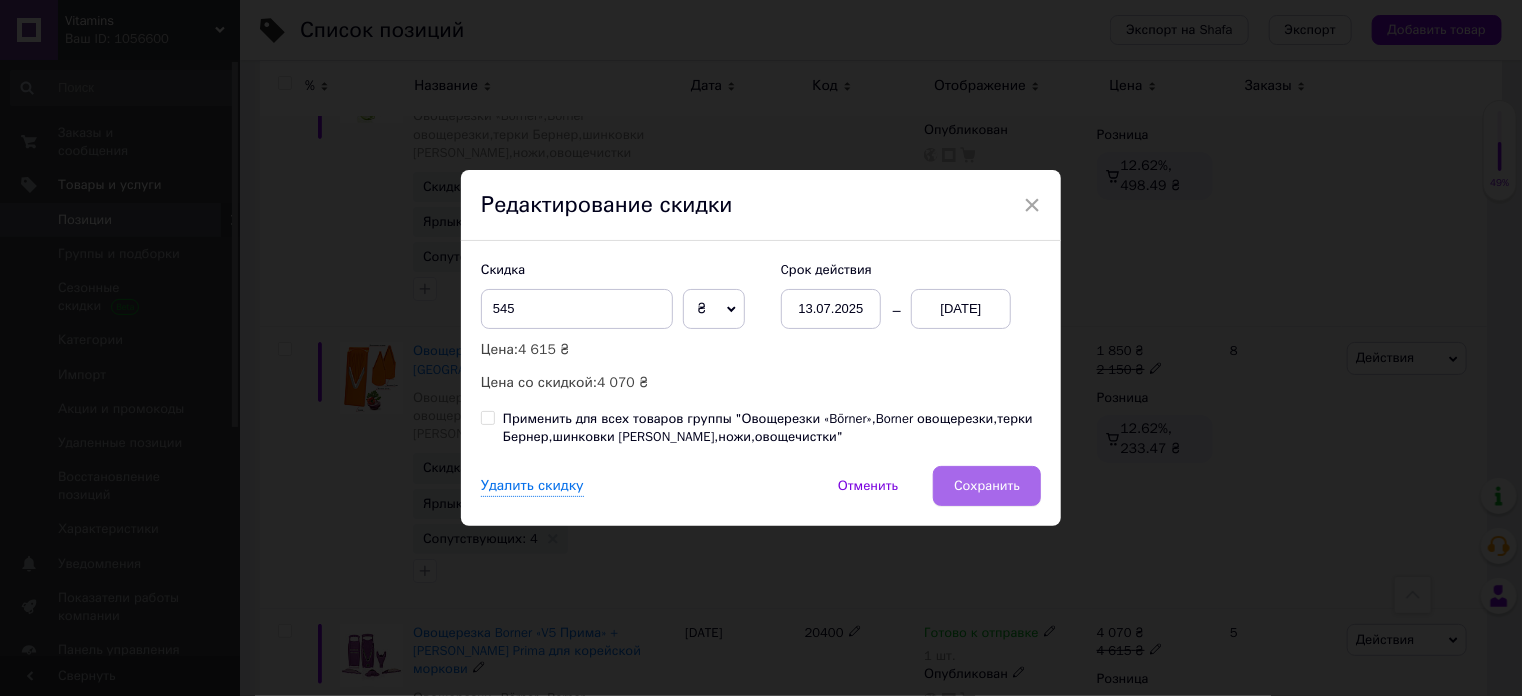 click on "Сохранить" at bounding box center [987, 486] 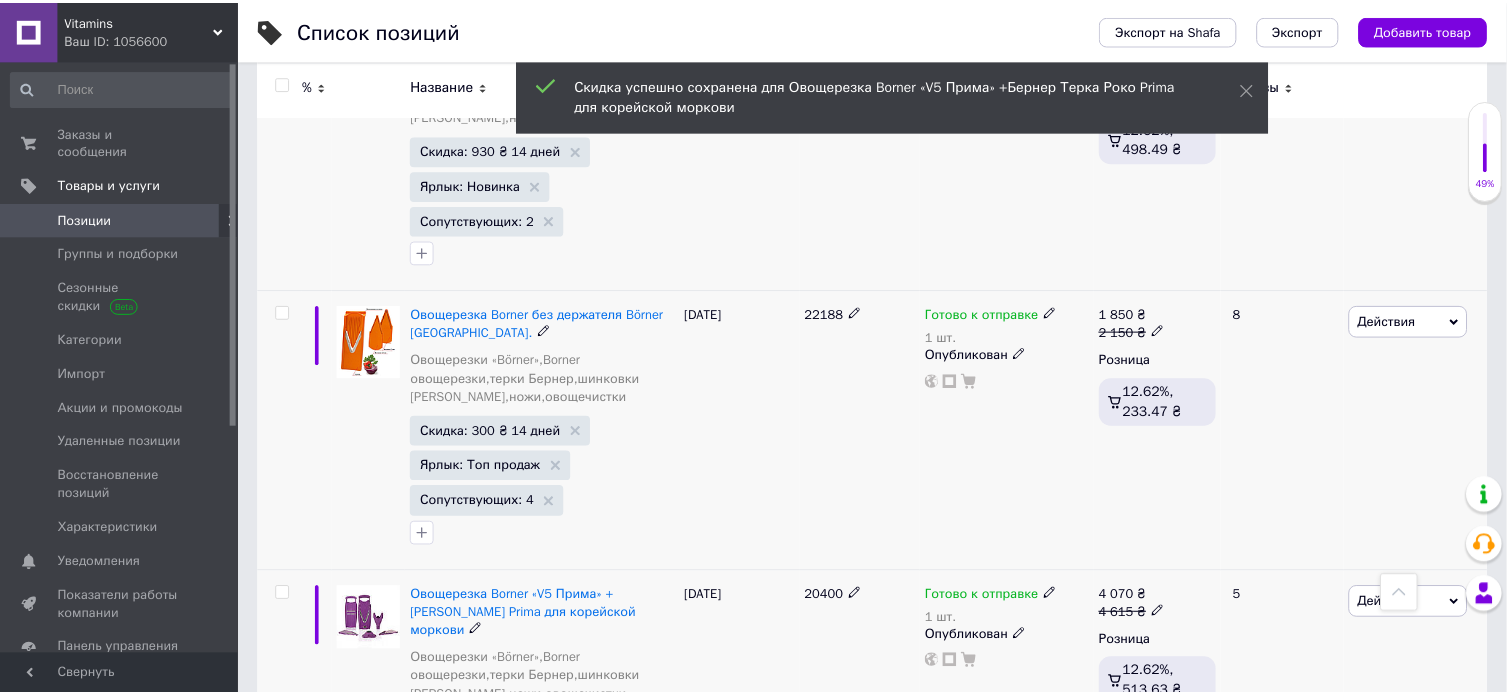 scroll, scrollTop: 0, scrollLeft: 1012, axis: horizontal 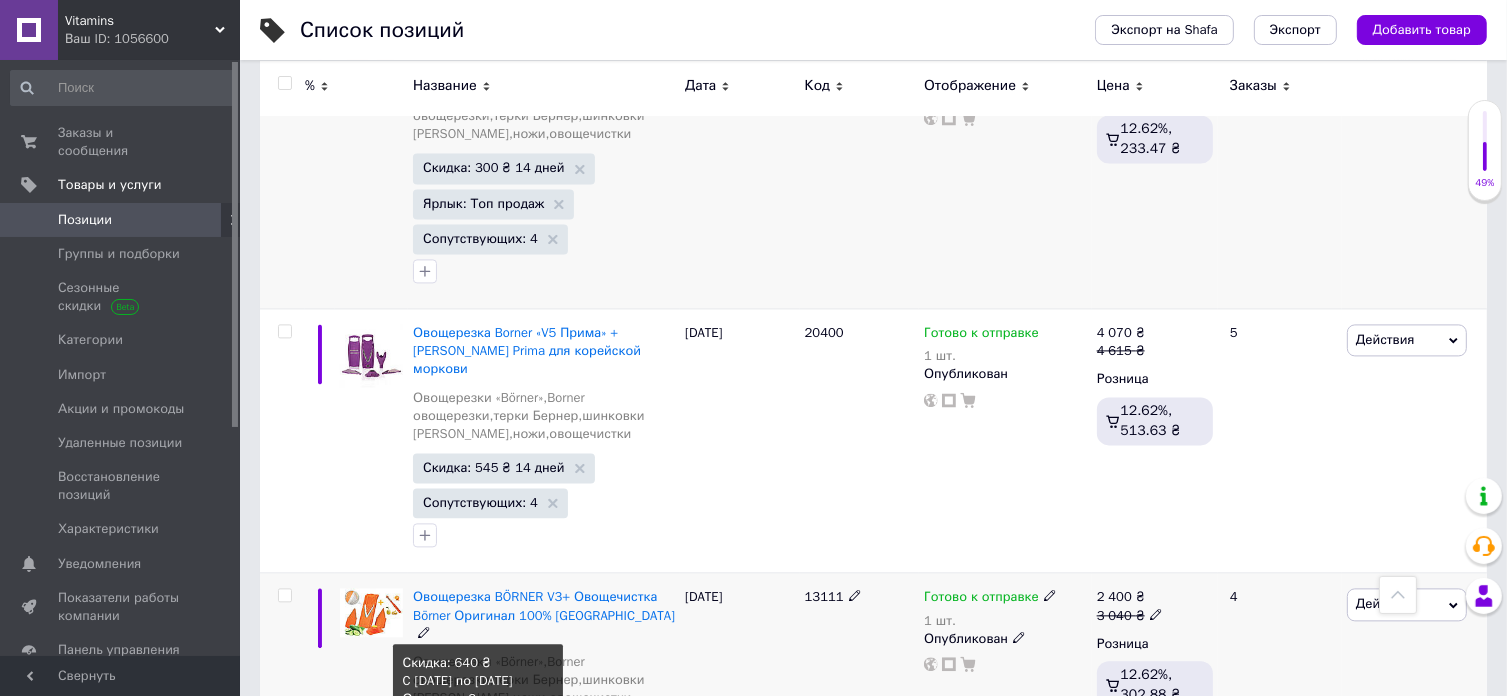 click on "Скидка: 640 ₴ 3 дня" at bounding box center (486, 732) 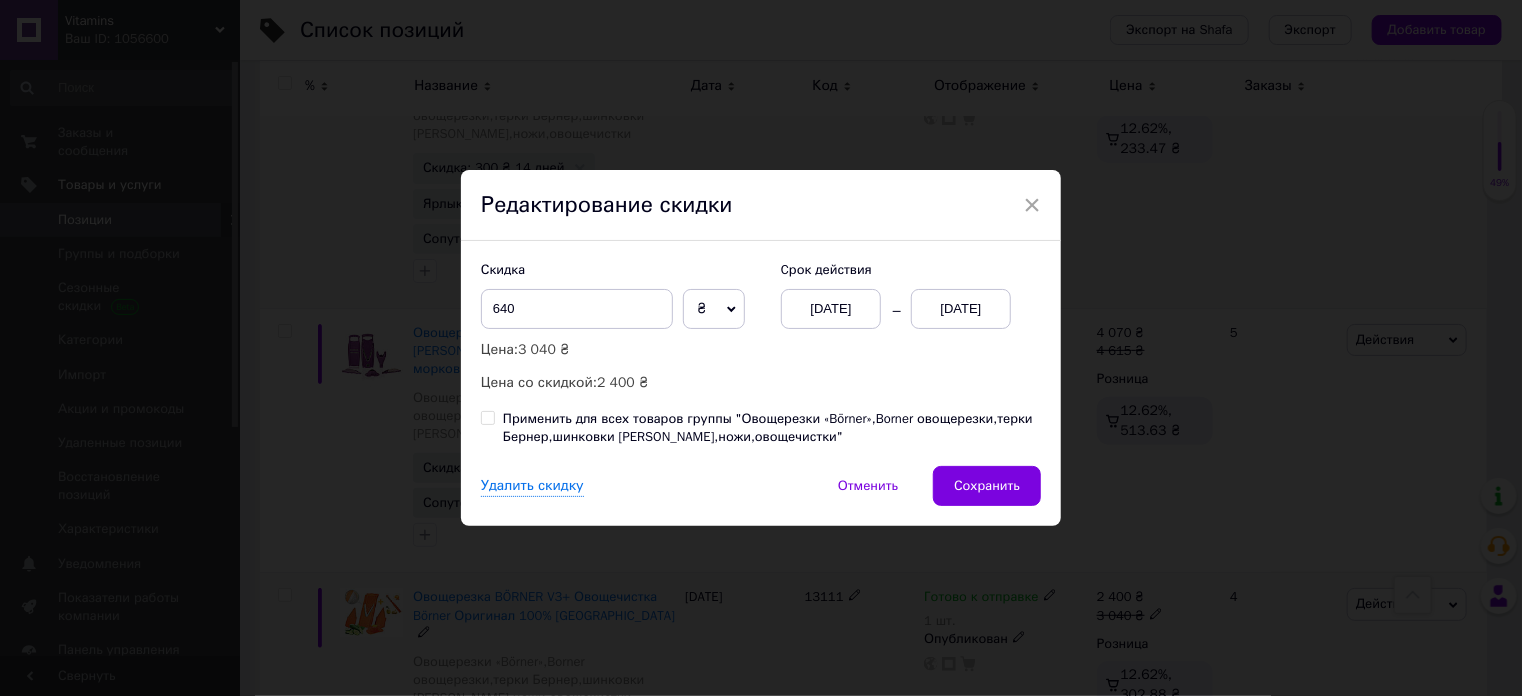 click on "[DATE]" at bounding box center [831, 309] 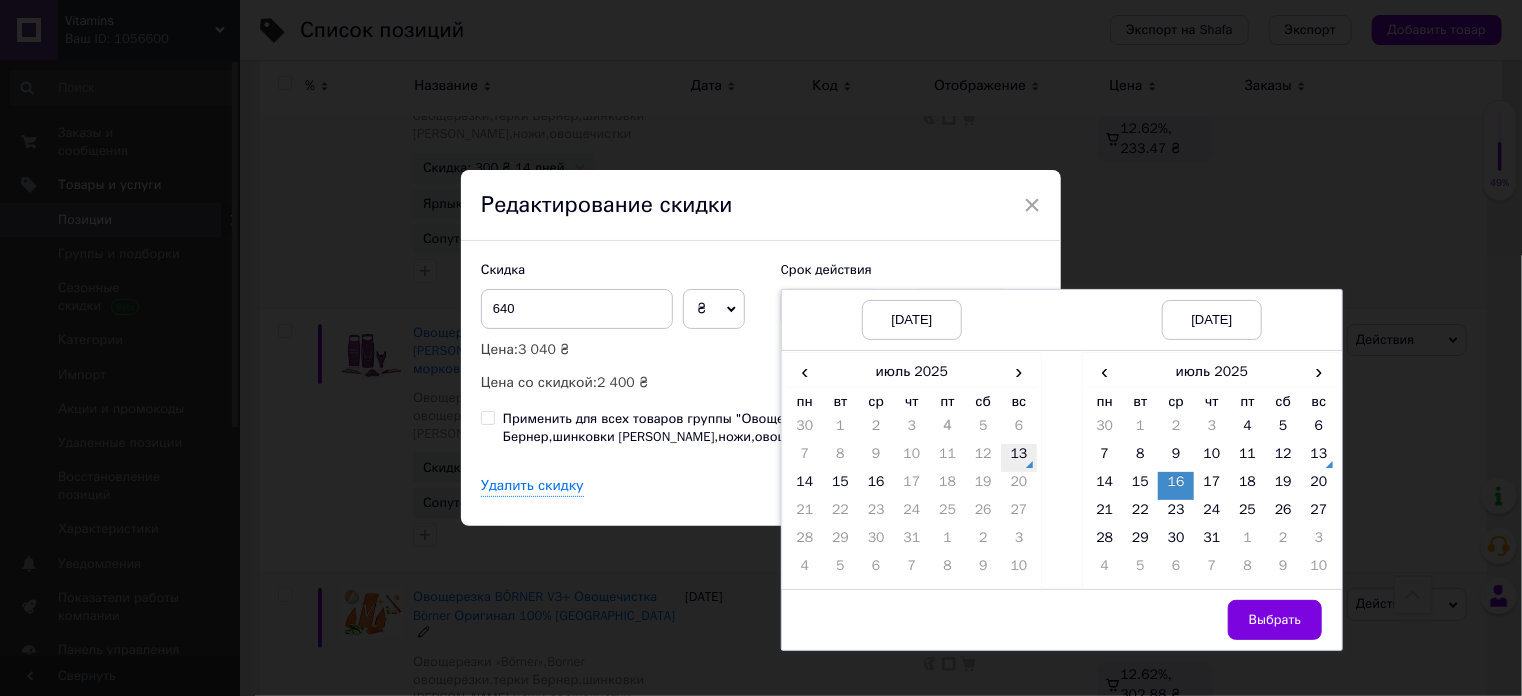 click on "13" at bounding box center (1019, 458) 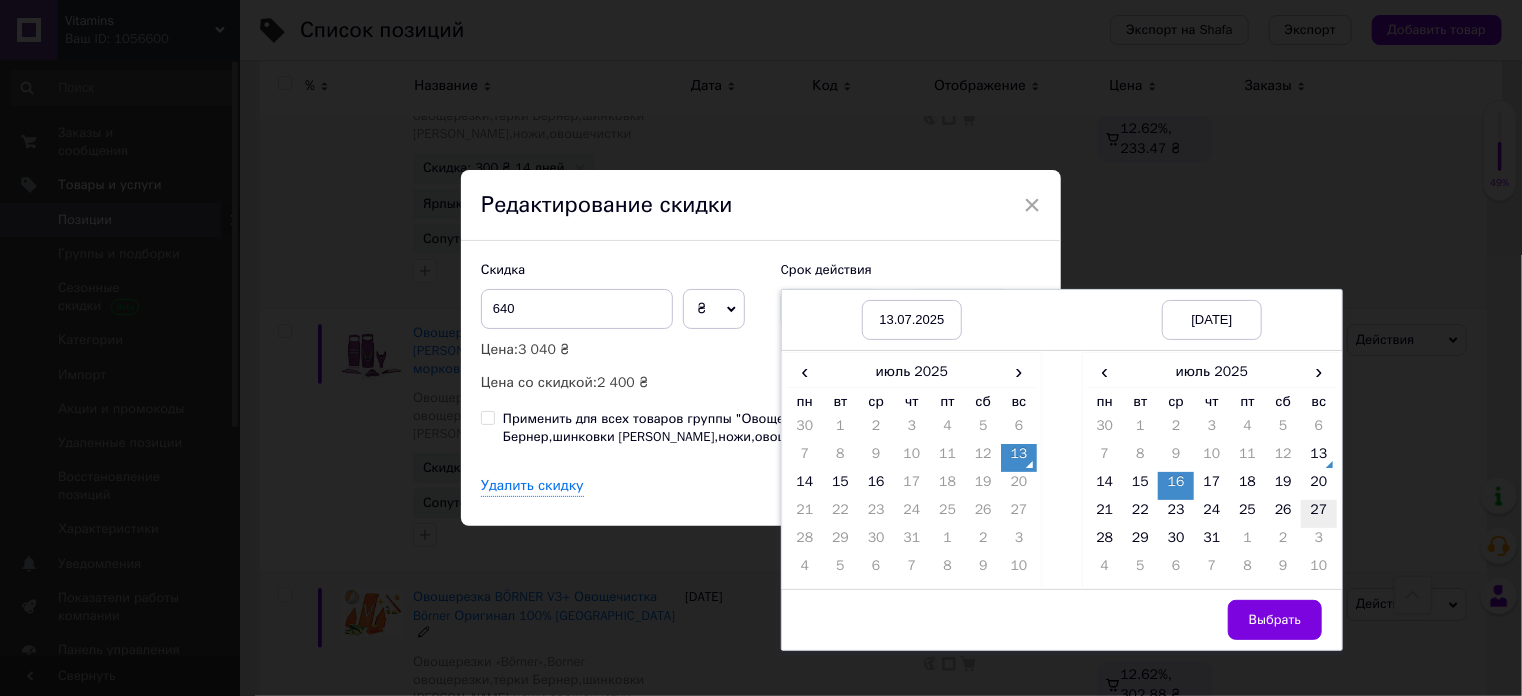 click on "27" at bounding box center (1319, 514) 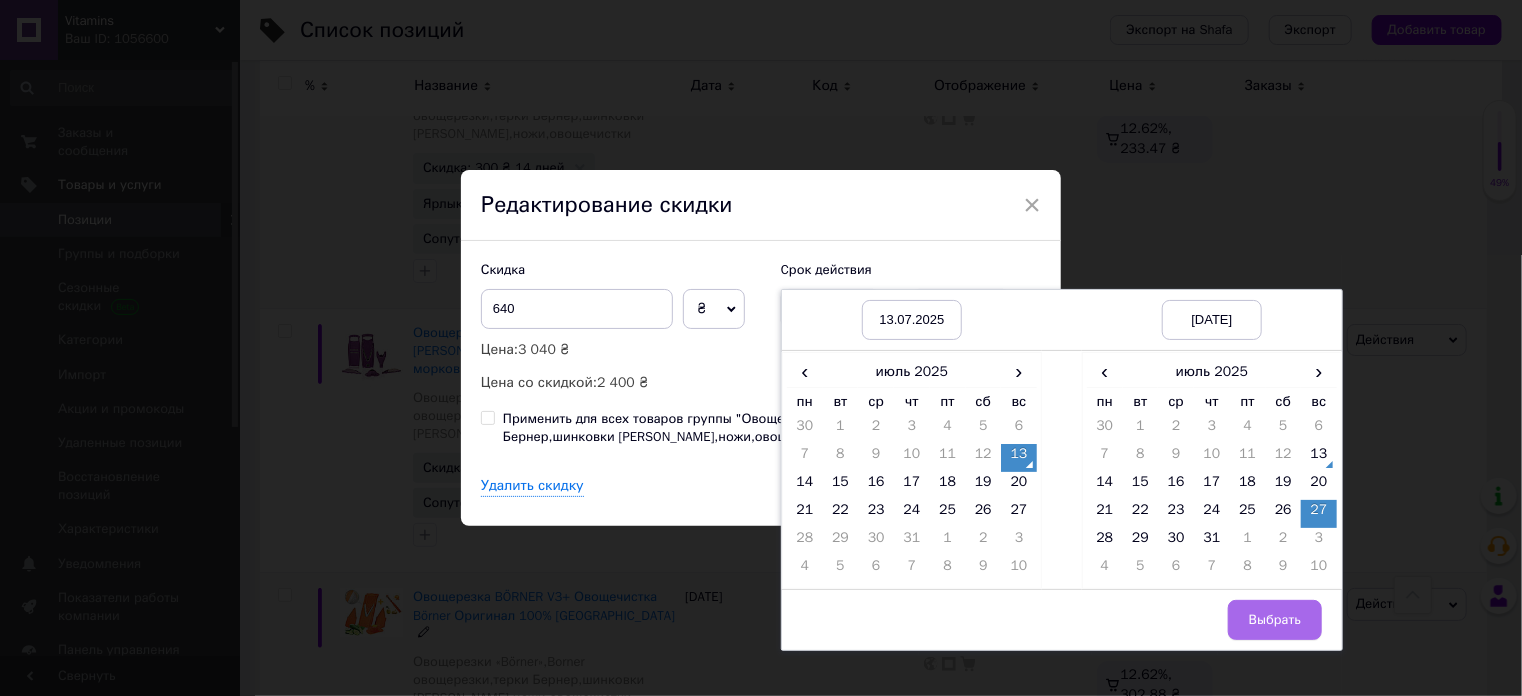 click on "Выбрать" at bounding box center (1275, 620) 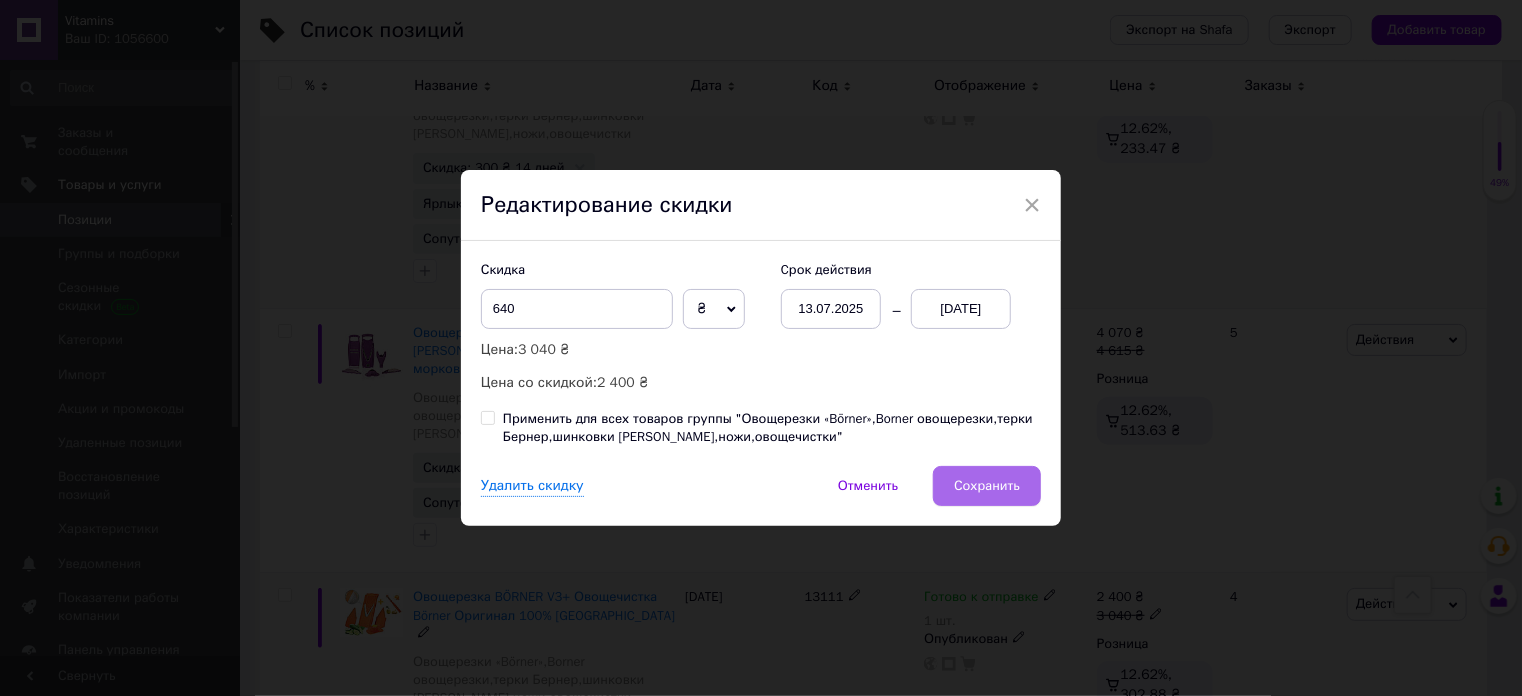 click on "Сохранить" at bounding box center (987, 486) 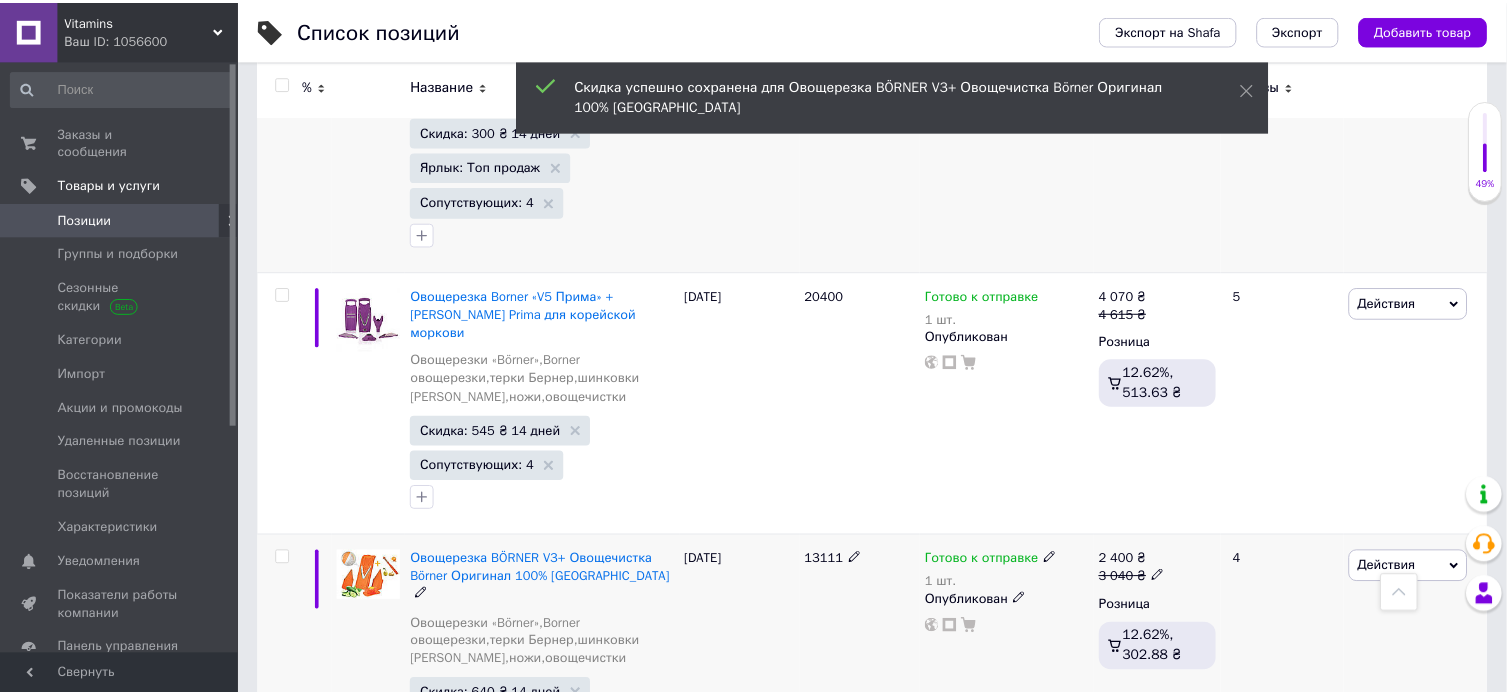 scroll, scrollTop: 0, scrollLeft: 1012, axis: horizontal 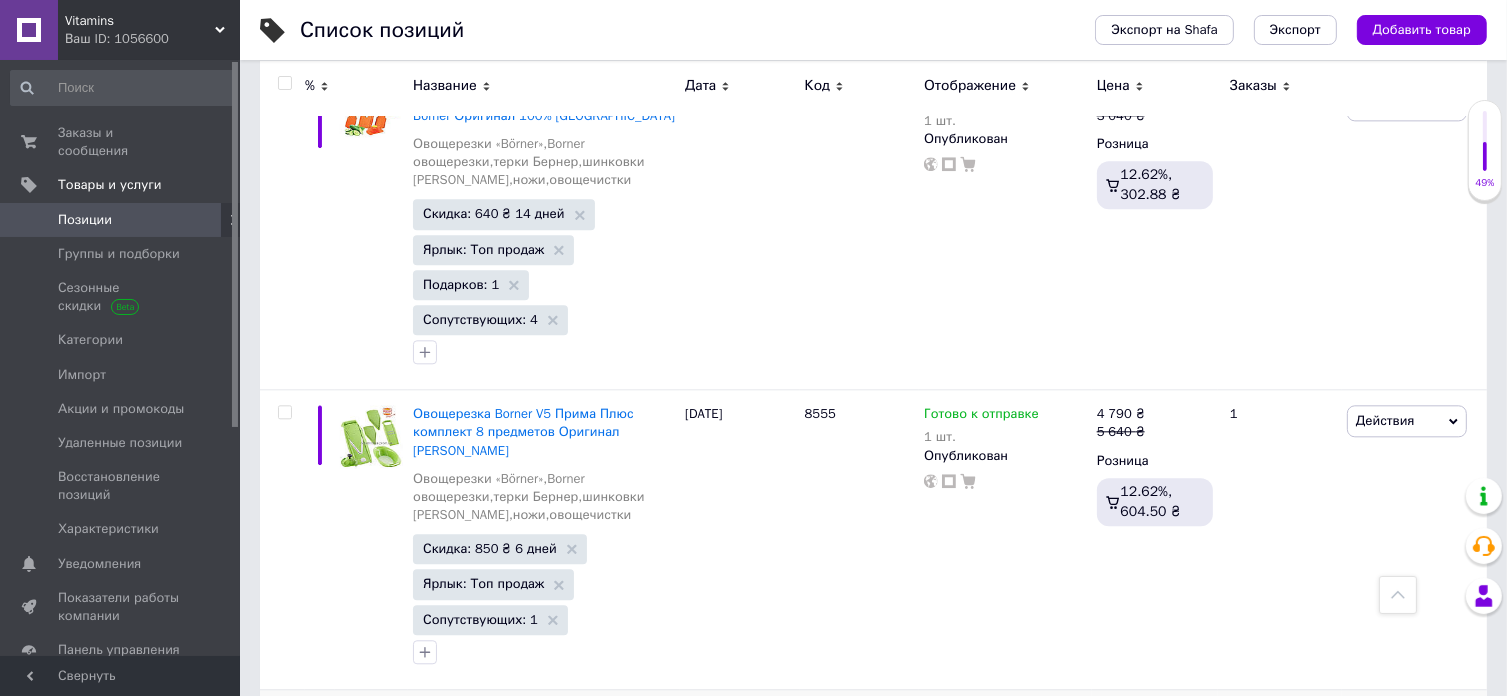 click on "Скидка: 570 ₴ 3 дня" at bounding box center [486, 848] 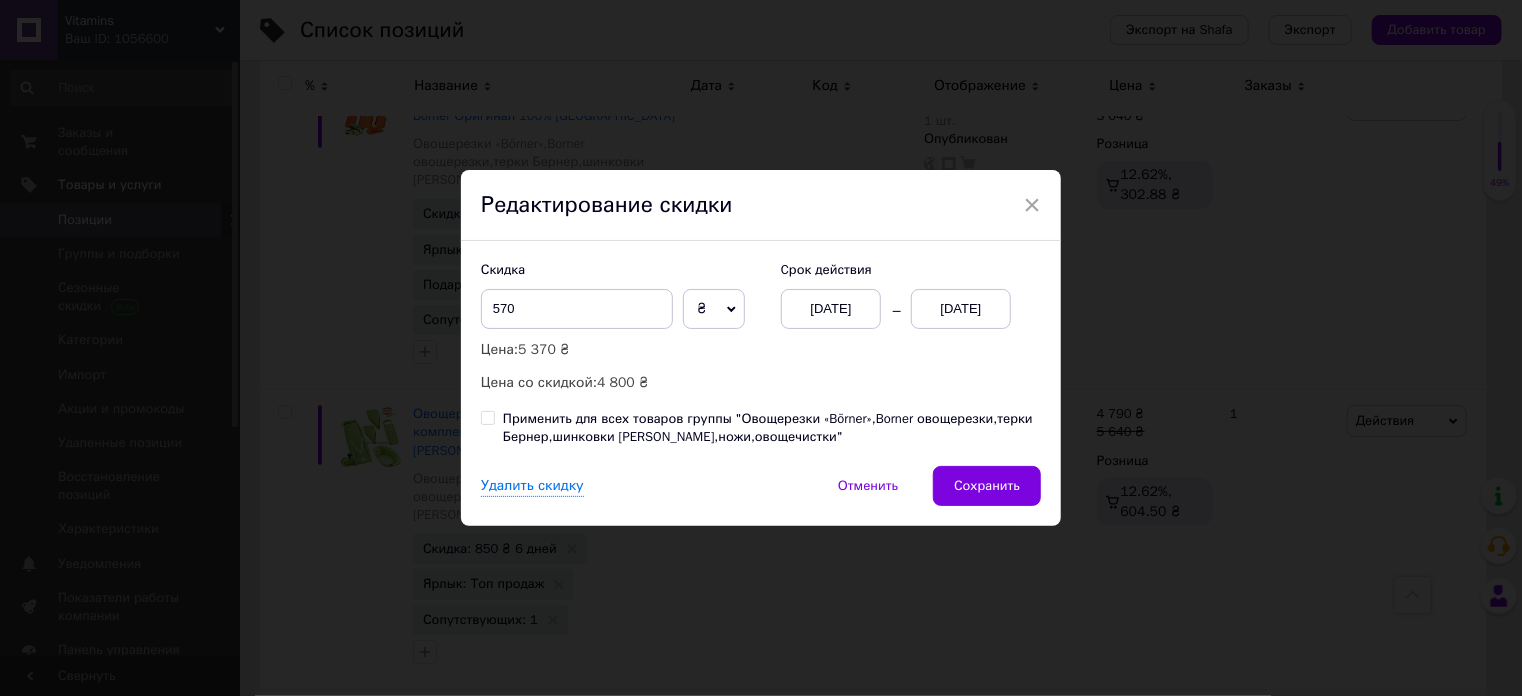 click on "[DATE]" at bounding box center (831, 309) 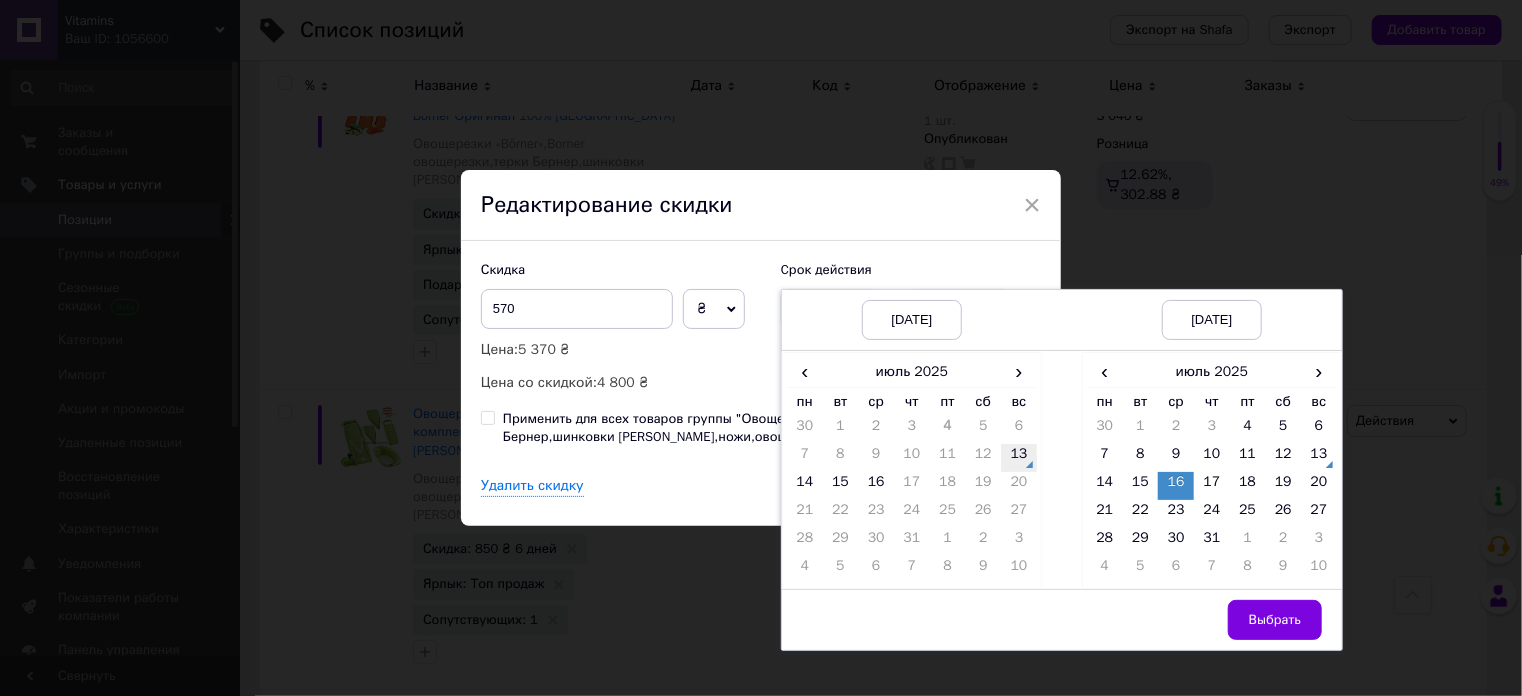 click on "13" at bounding box center [1019, 458] 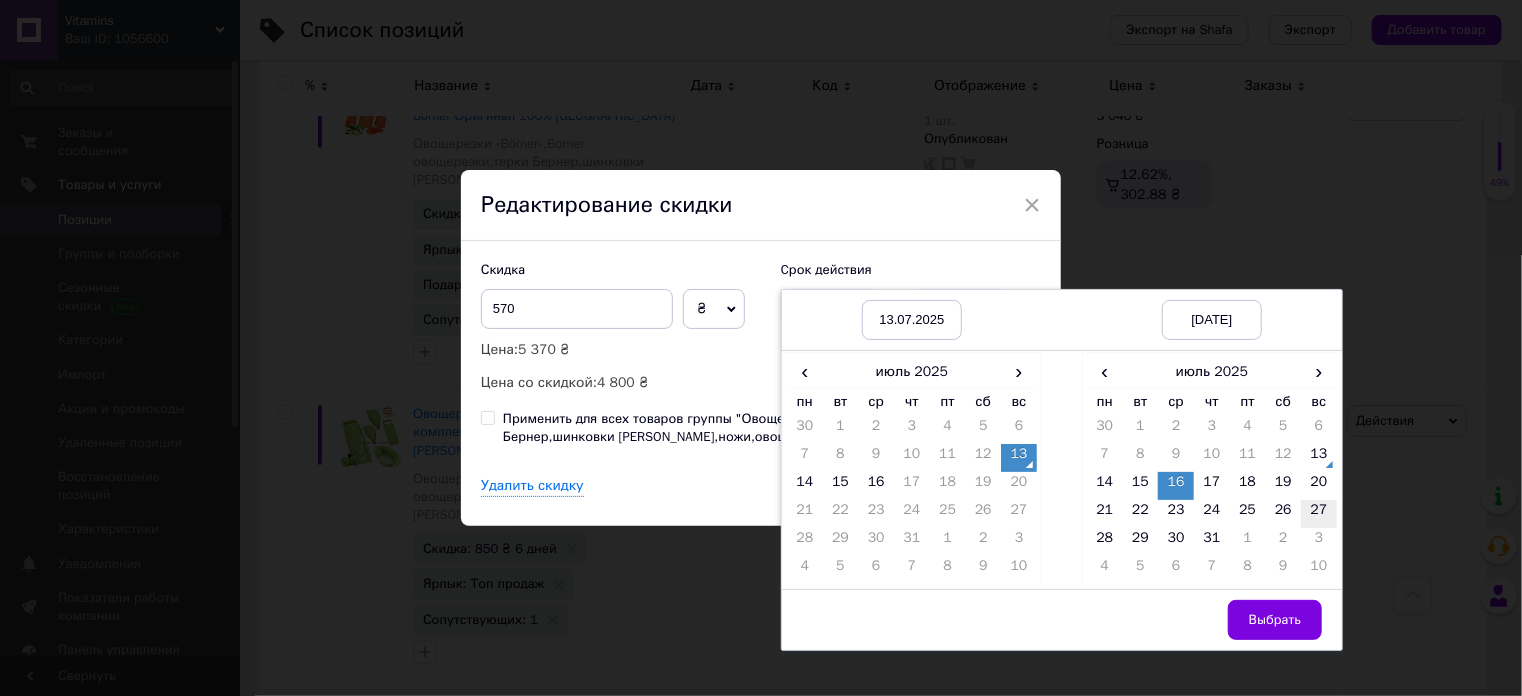 click on "27" at bounding box center (1319, 514) 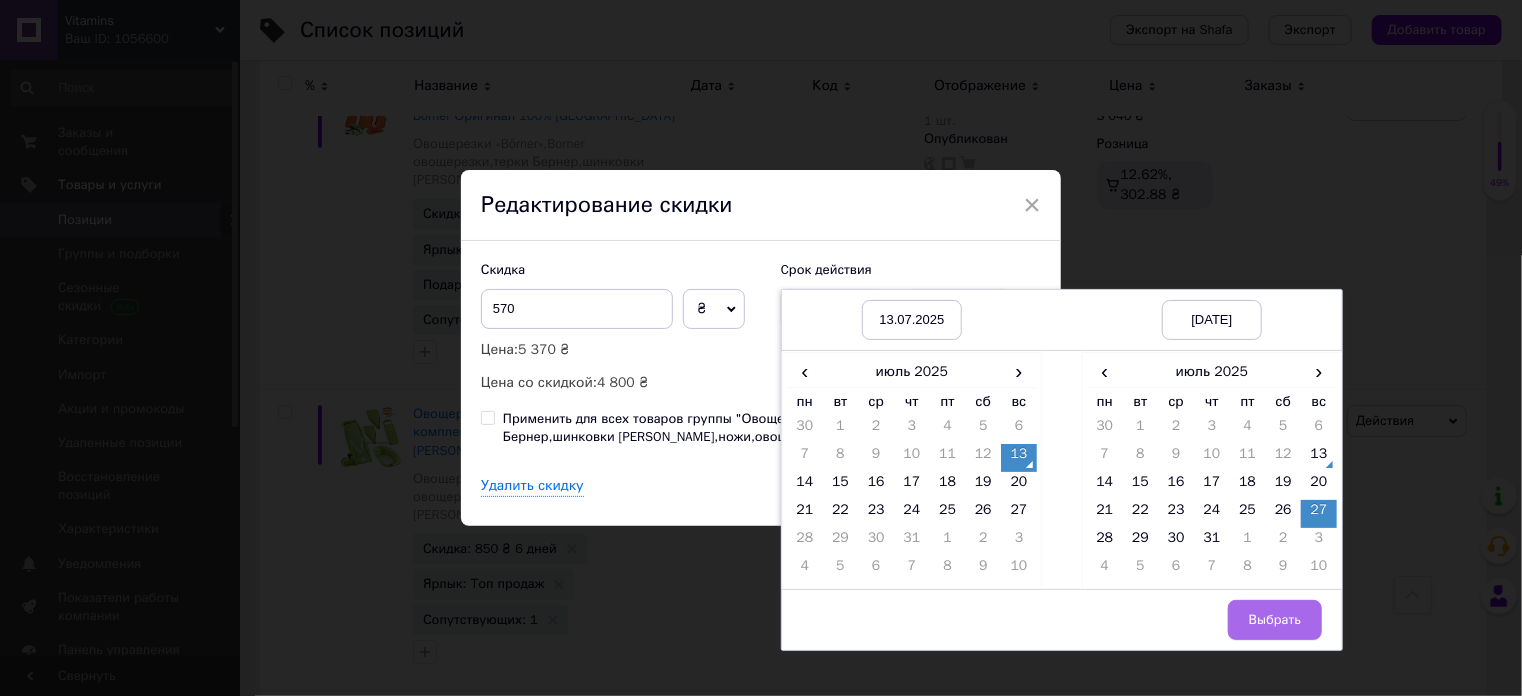 click on "Выбрать" at bounding box center [1275, 620] 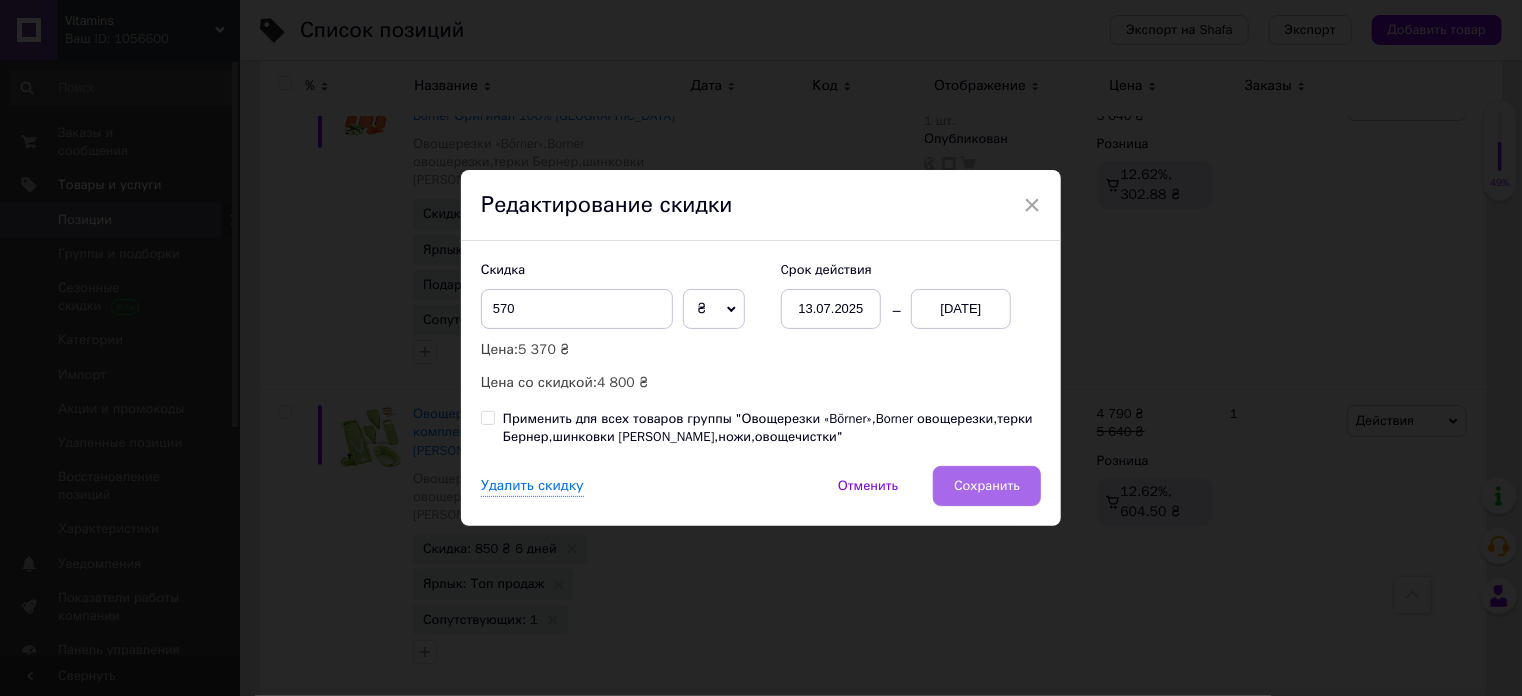 click on "Сохранить" at bounding box center (987, 486) 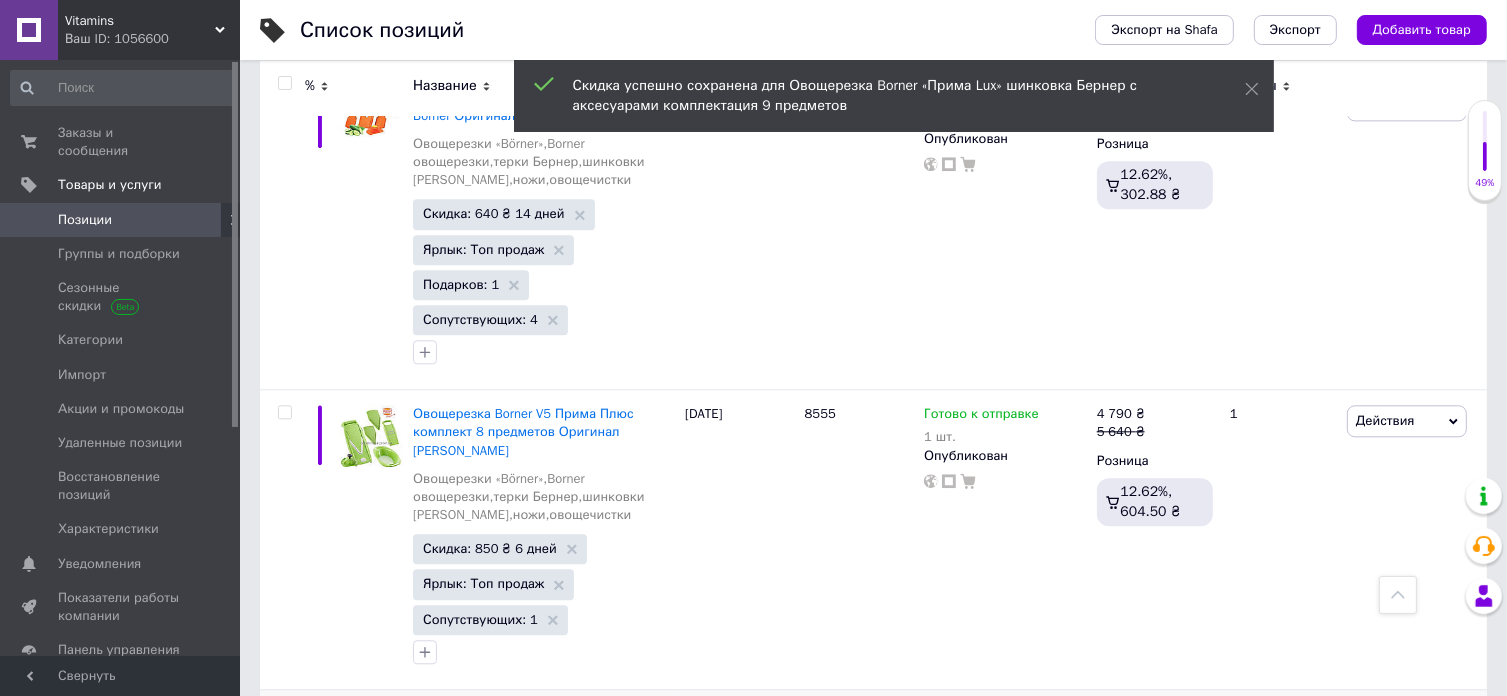 scroll, scrollTop: 0, scrollLeft: 1012, axis: horizontal 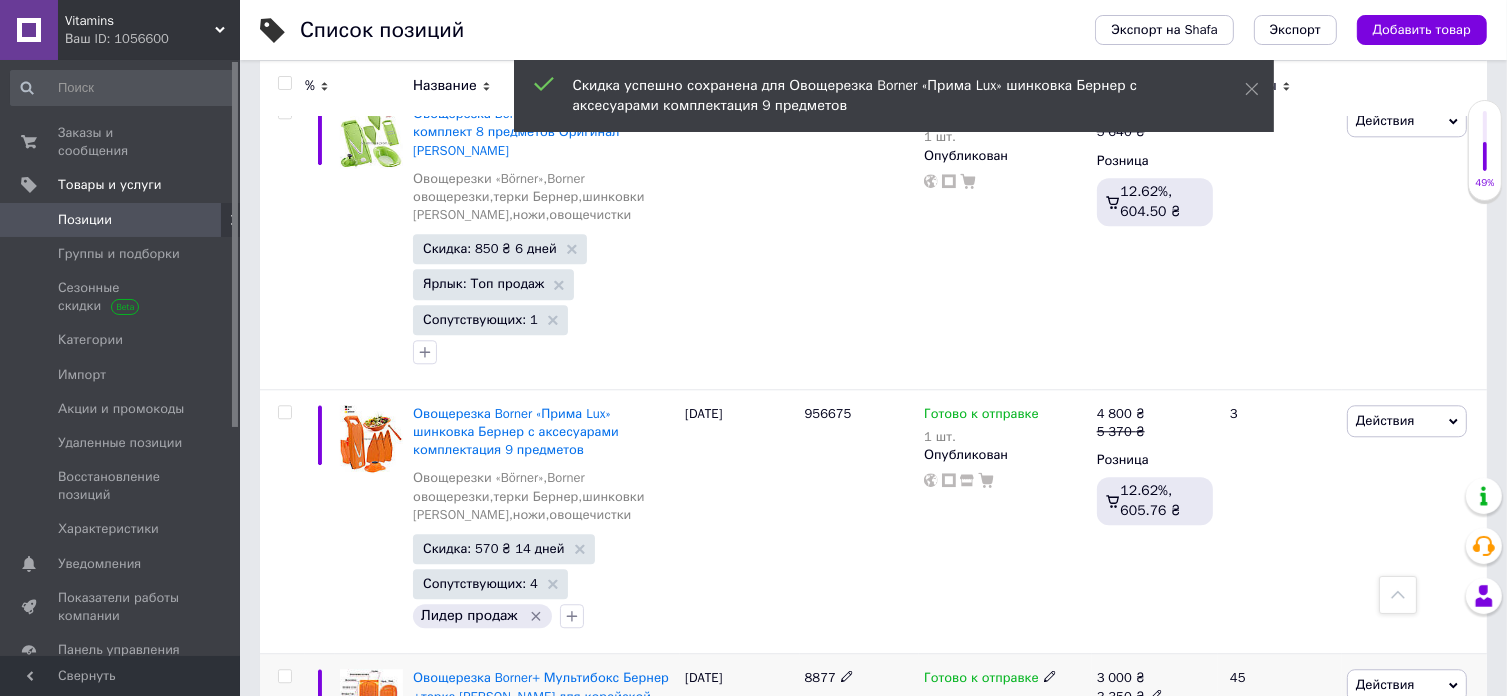 click on "Скидка: 350 ₴ 3 дня" at bounding box center [486, 839] 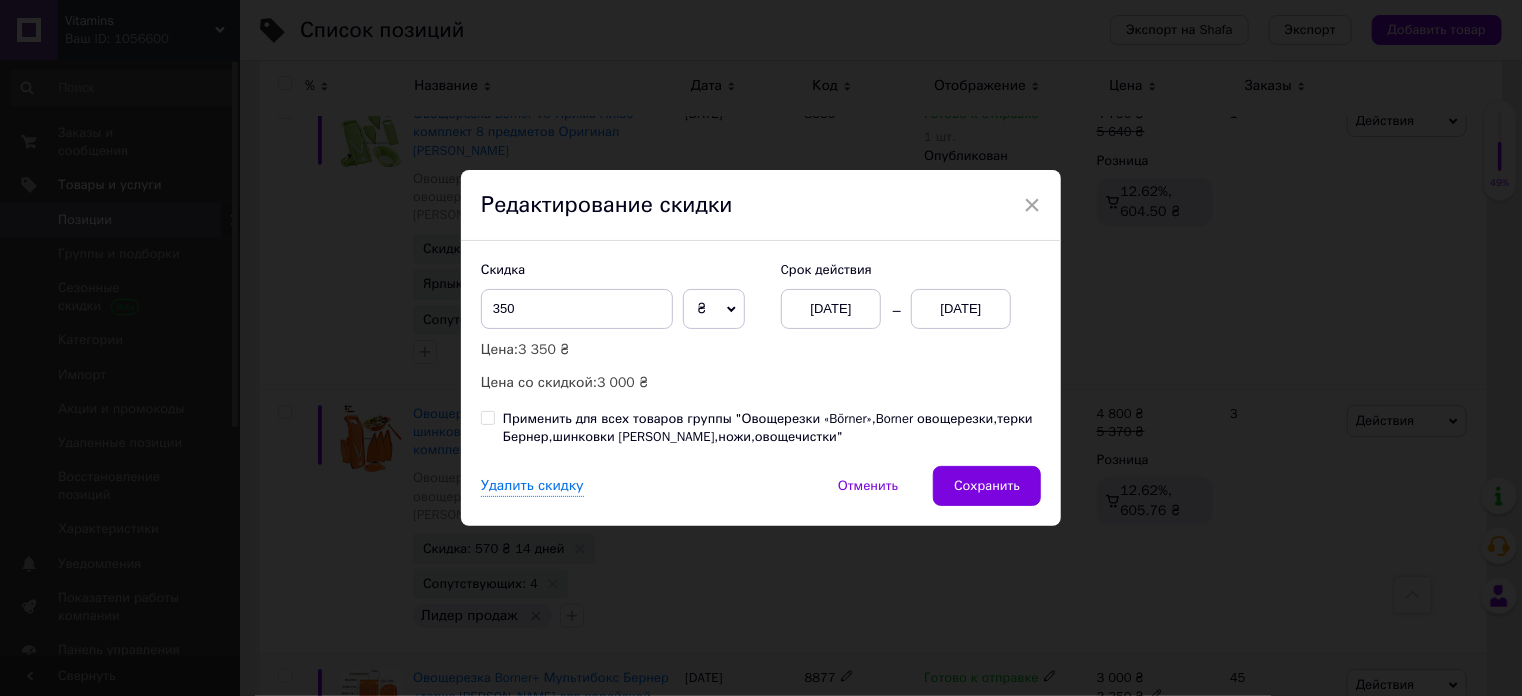 click on "[DATE]" at bounding box center (831, 309) 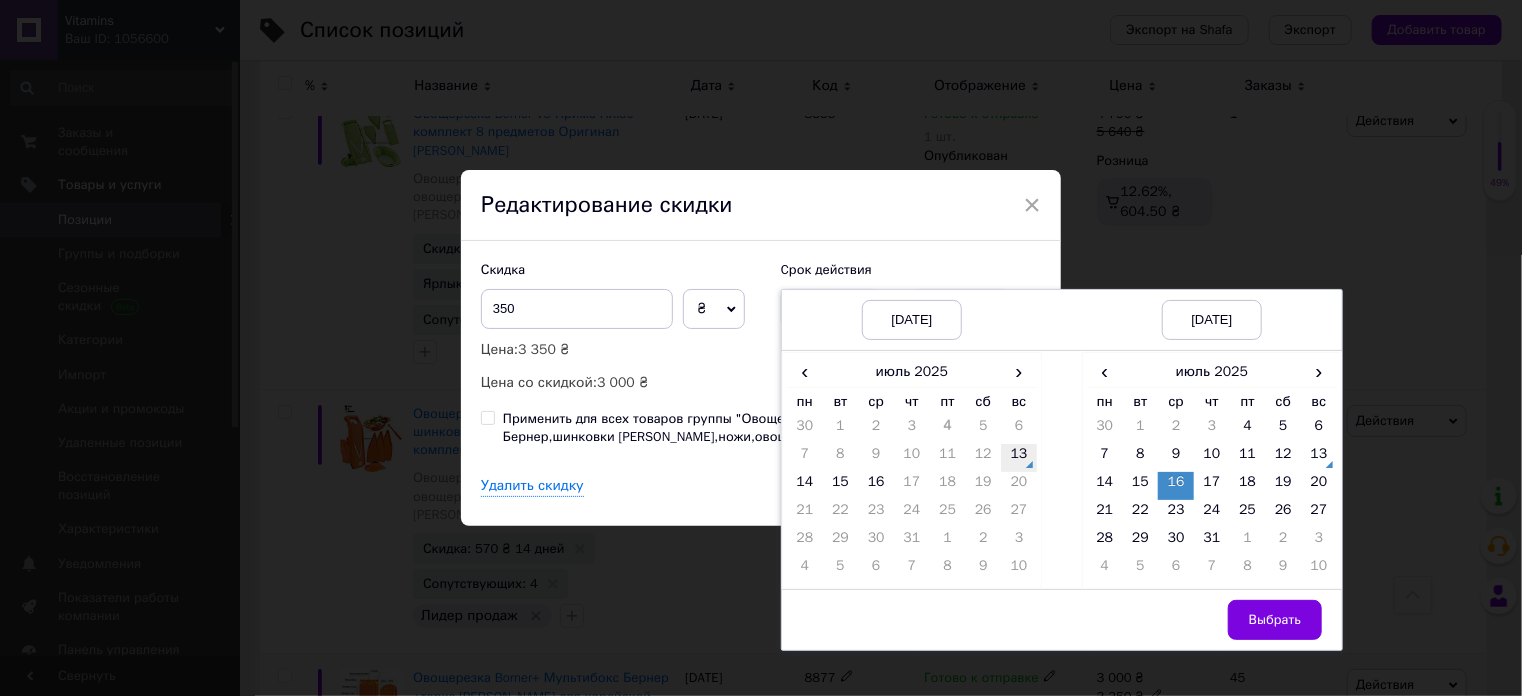 click on "13" at bounding box center (1019, 458) 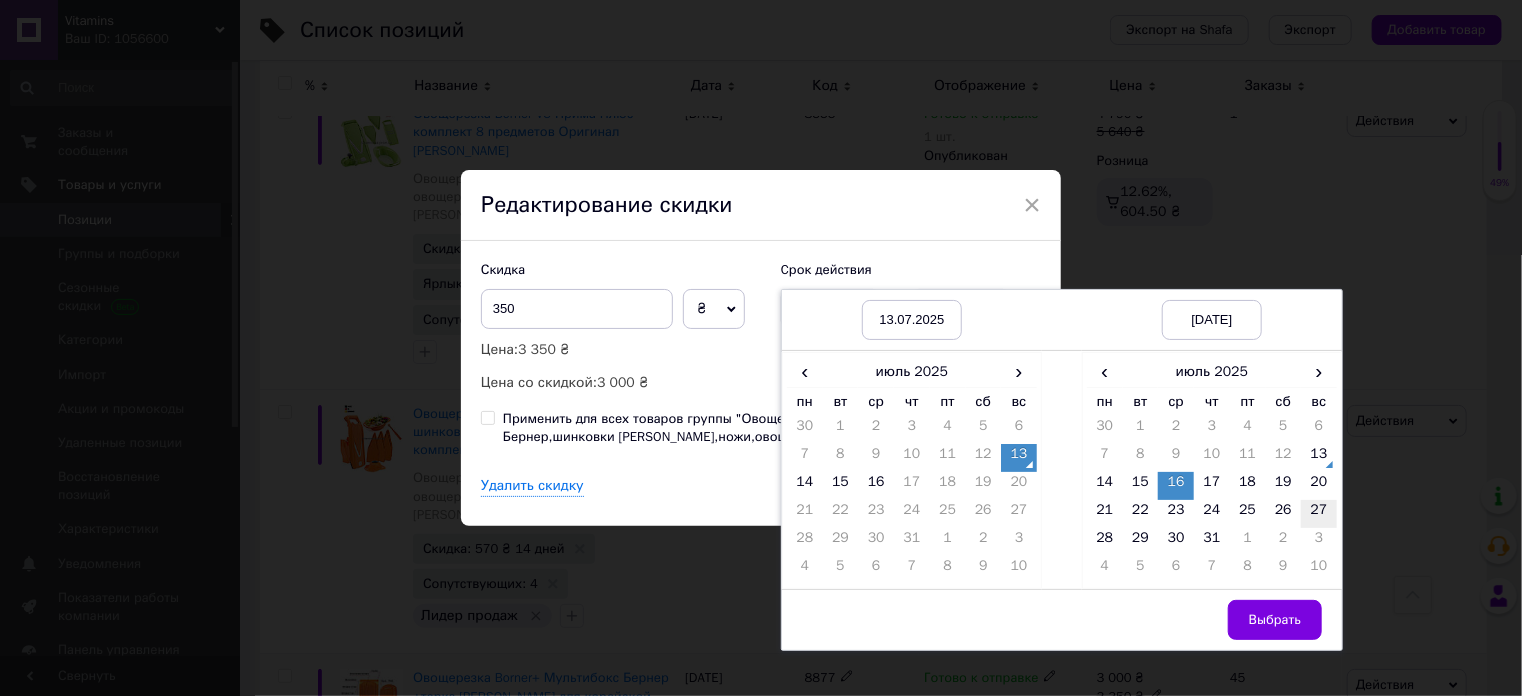 click on "27" at bounding box center [1319, 514] 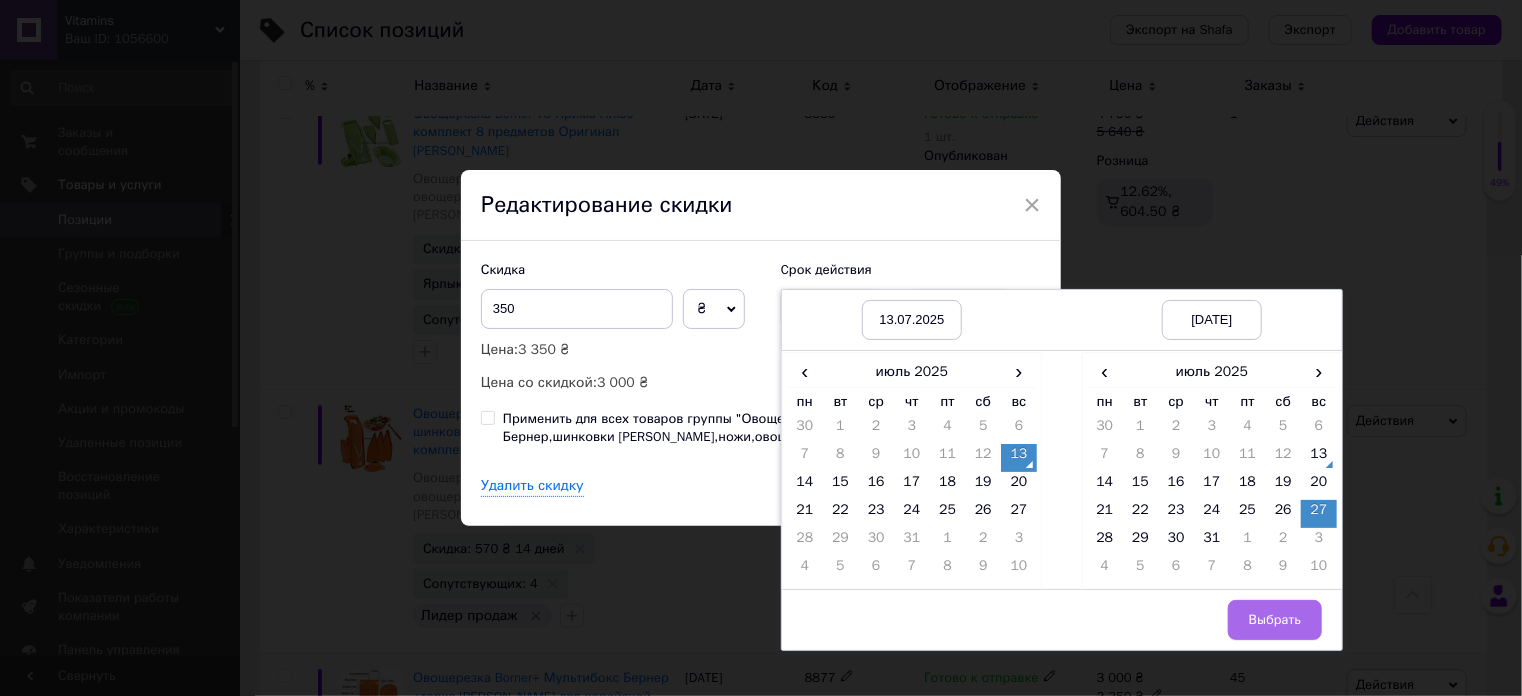 click on "Выбрать" at bounding box center [1275, 620] 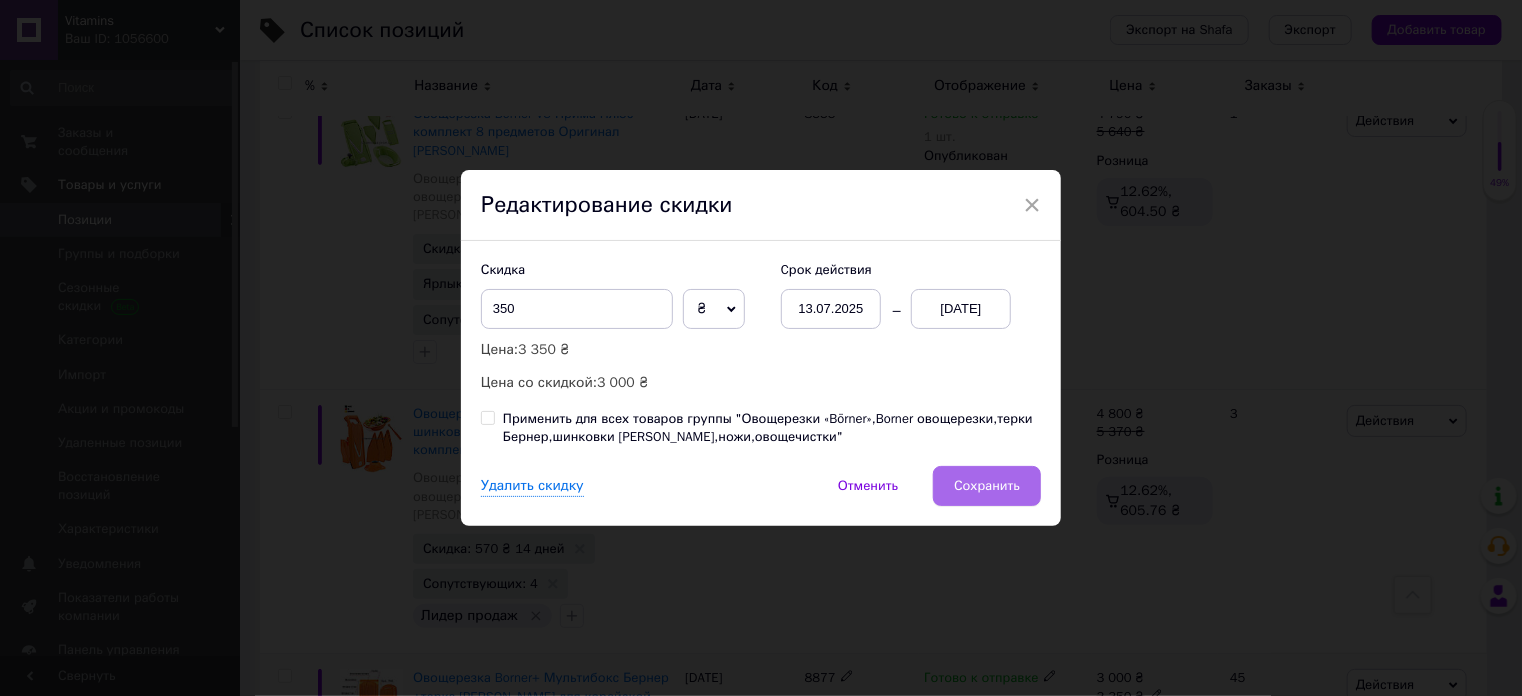 click on "Сохранить" at bounding box center [987, 486] 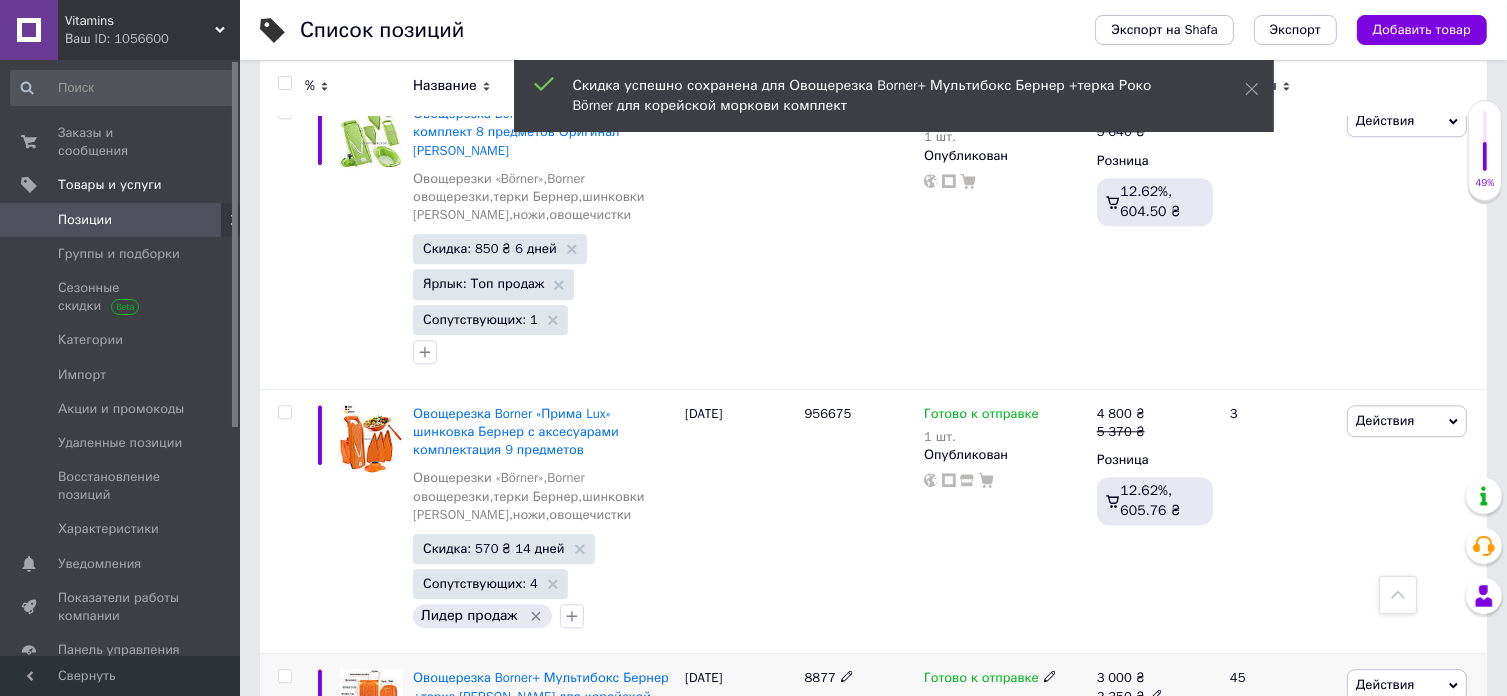 scroll, scrollTop: 0, scrollLeft: 1012, axis: horizontal 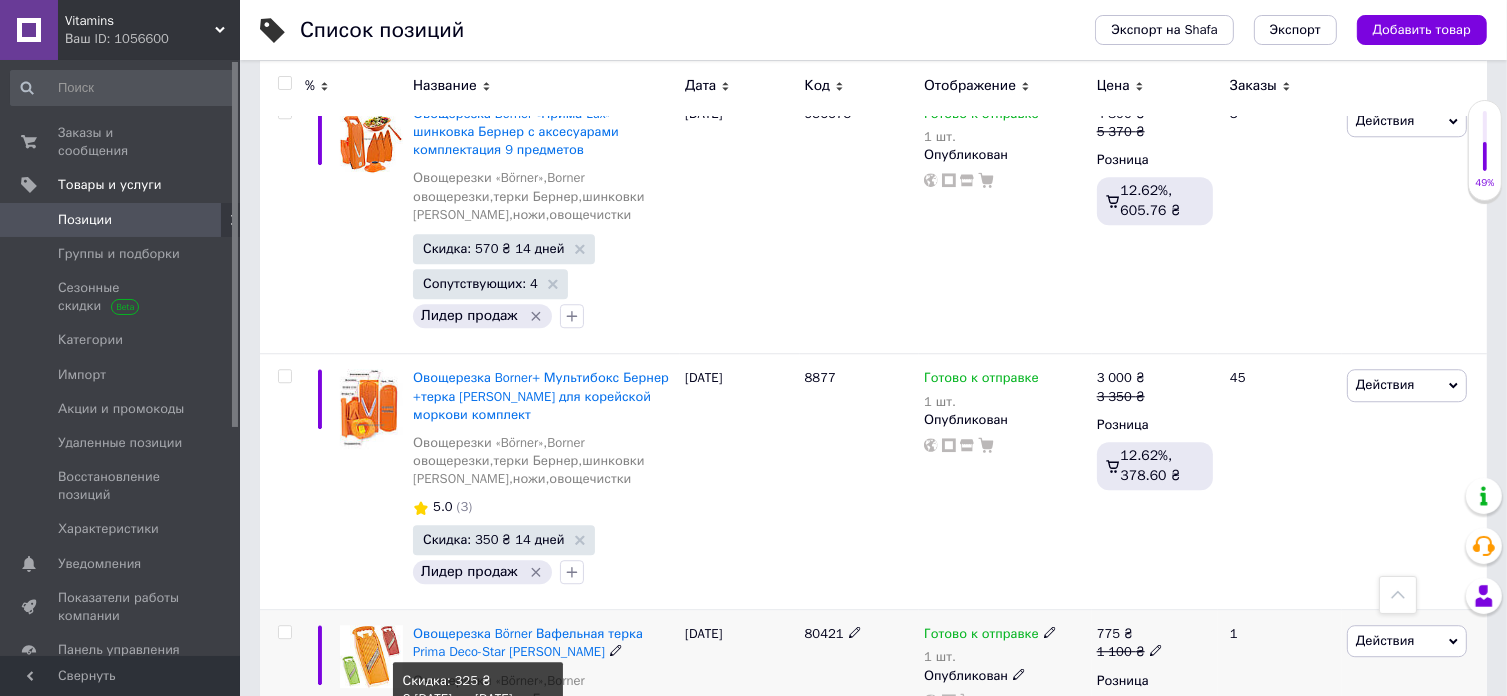 click on "Скидка: 325 ₴ 3 дня" at bounding box center [486, 750] 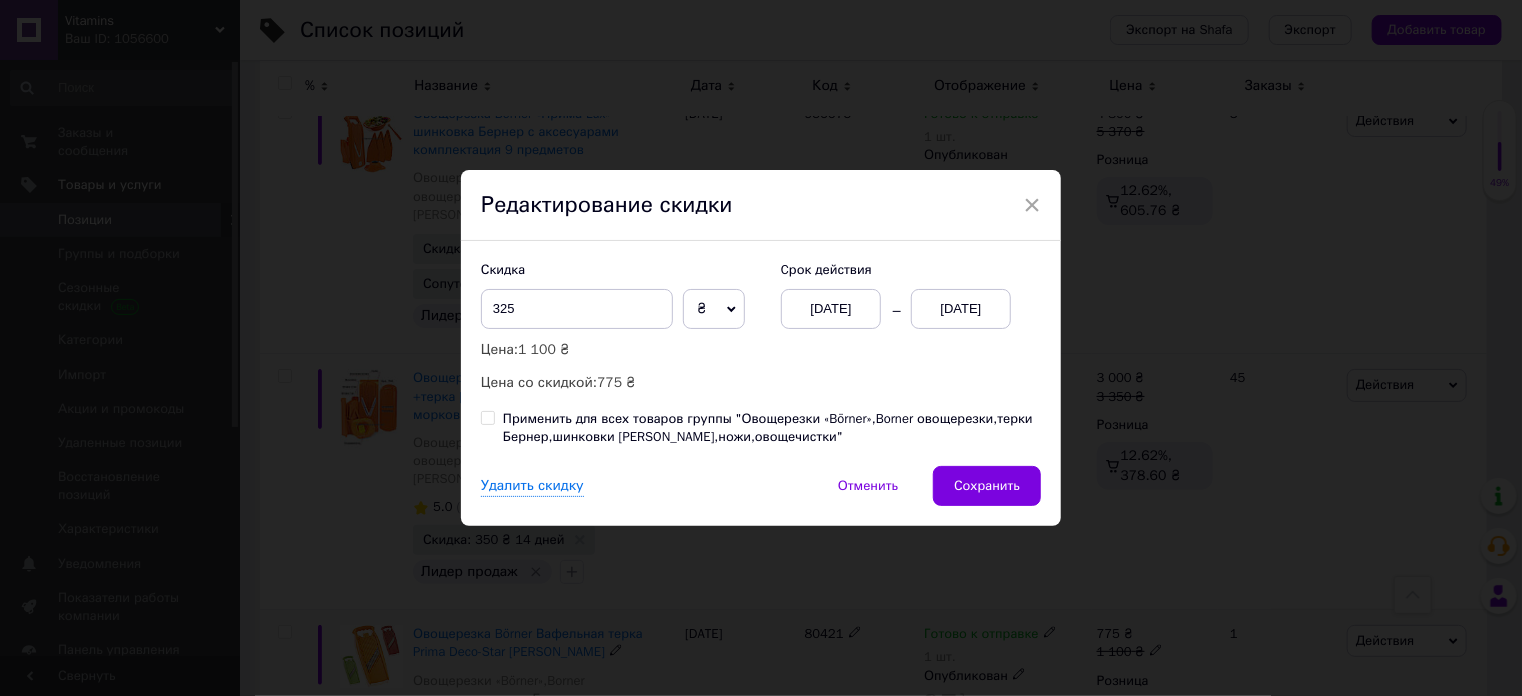 click on "[DATE]" at bounding box center (831, 309) 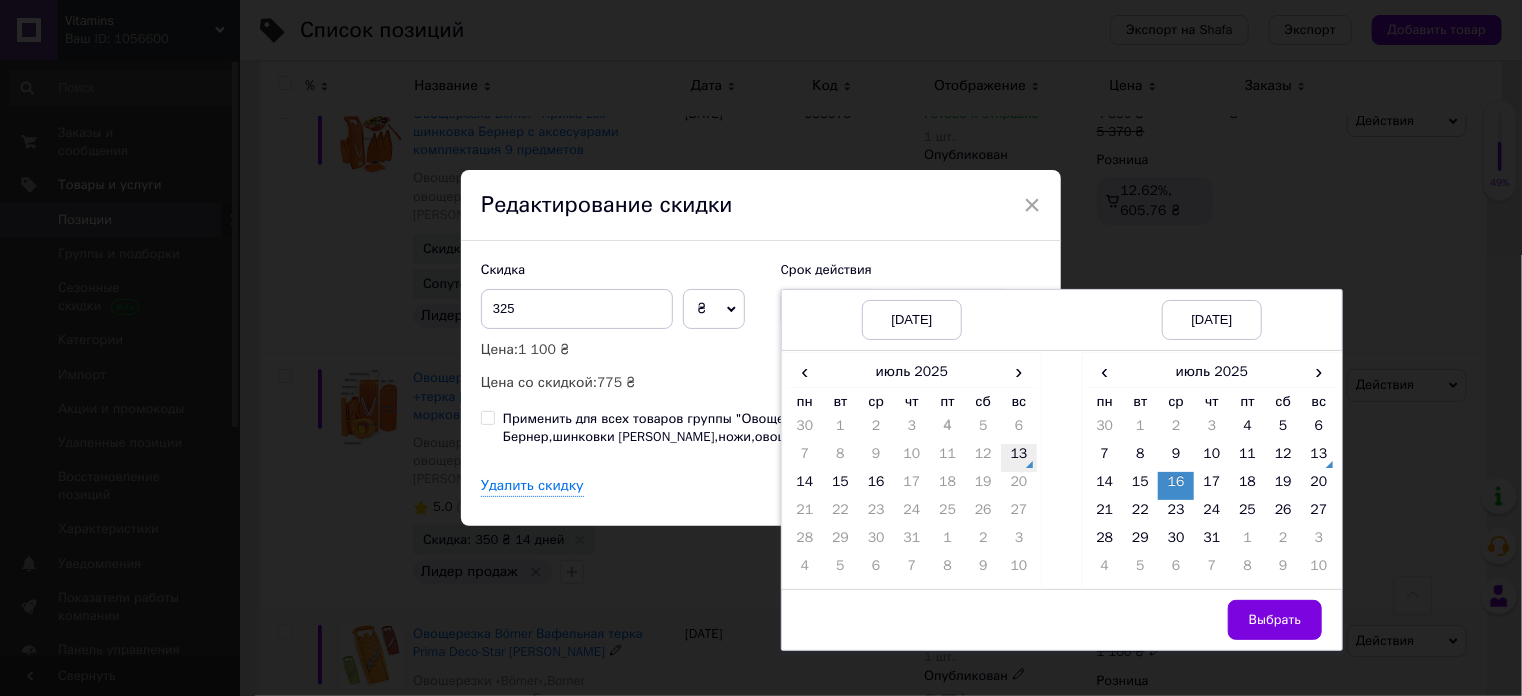 click on "13" at bounding box center (1019, 458) 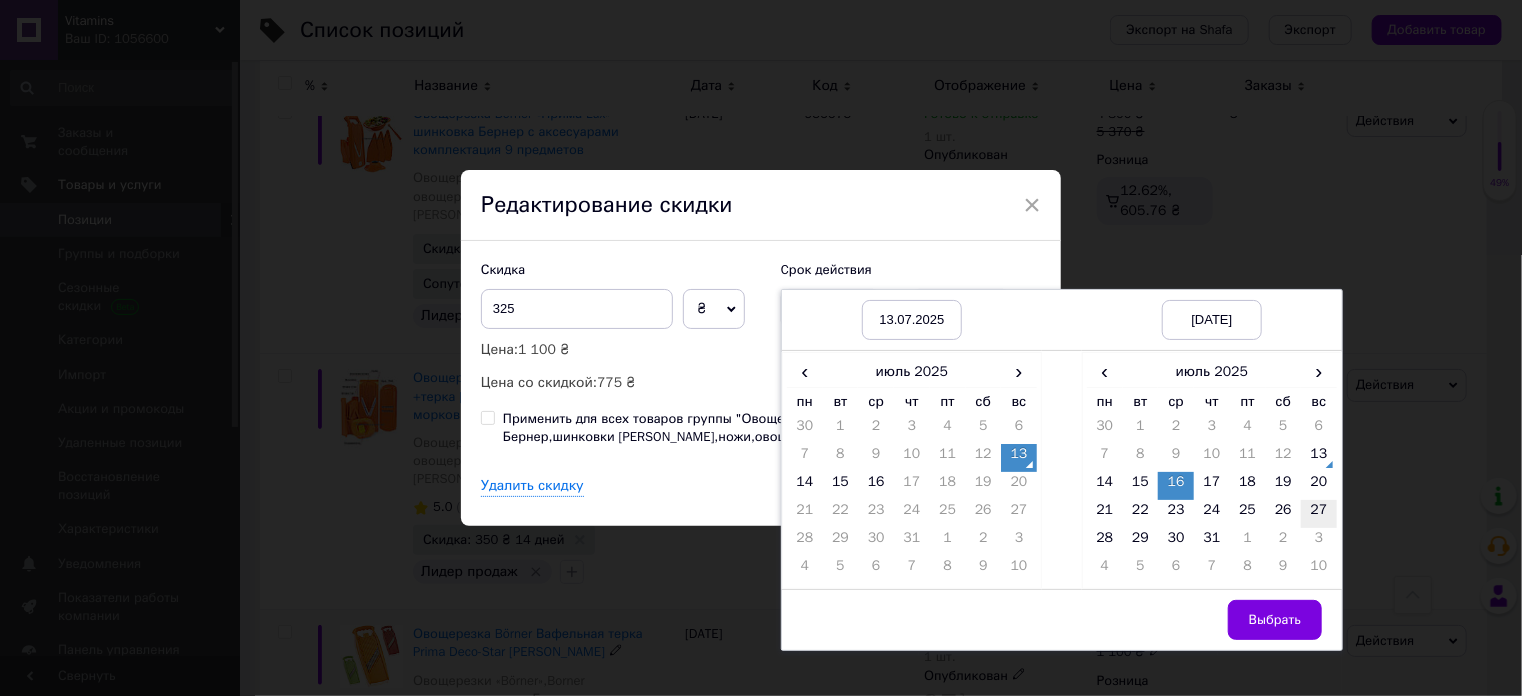 click on "27" at bounding box center [1319, 514] 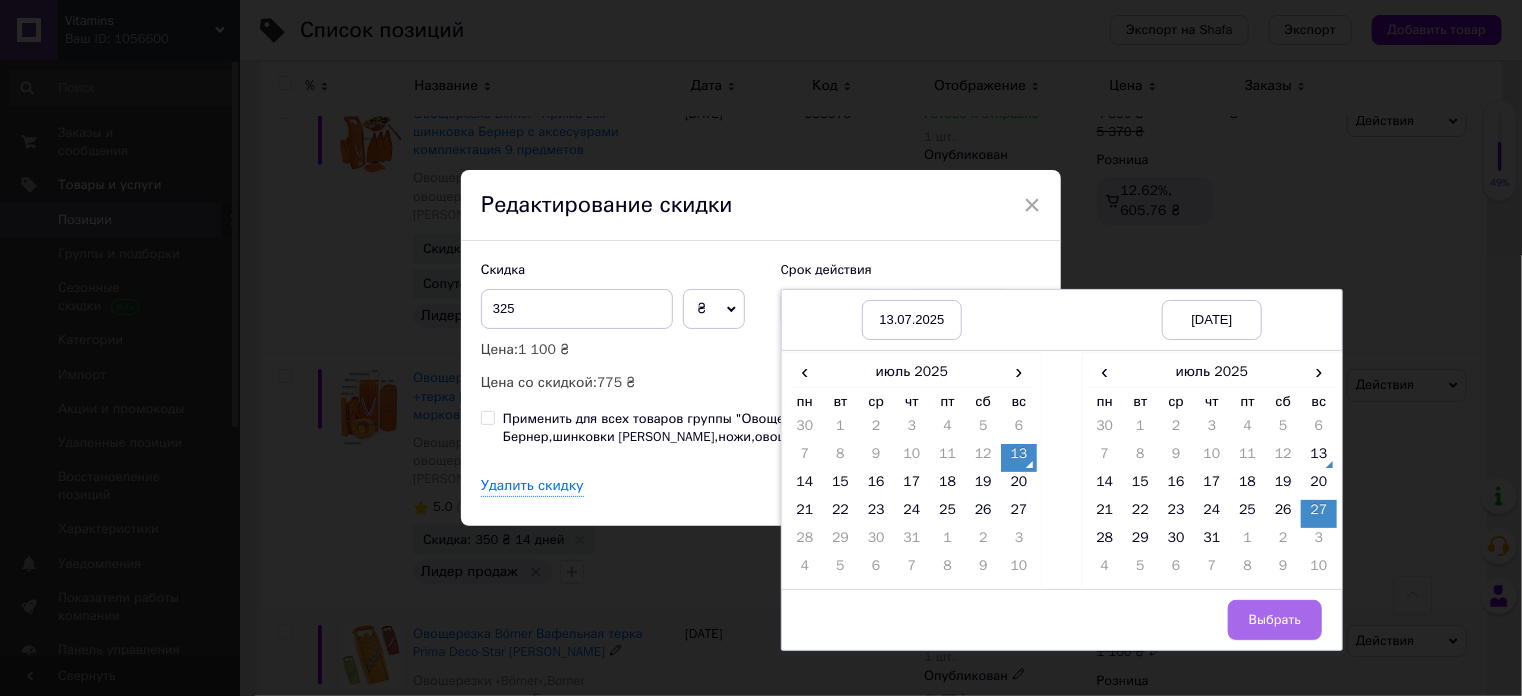 click on "Выбрать" at bounding box center [1275, 620] 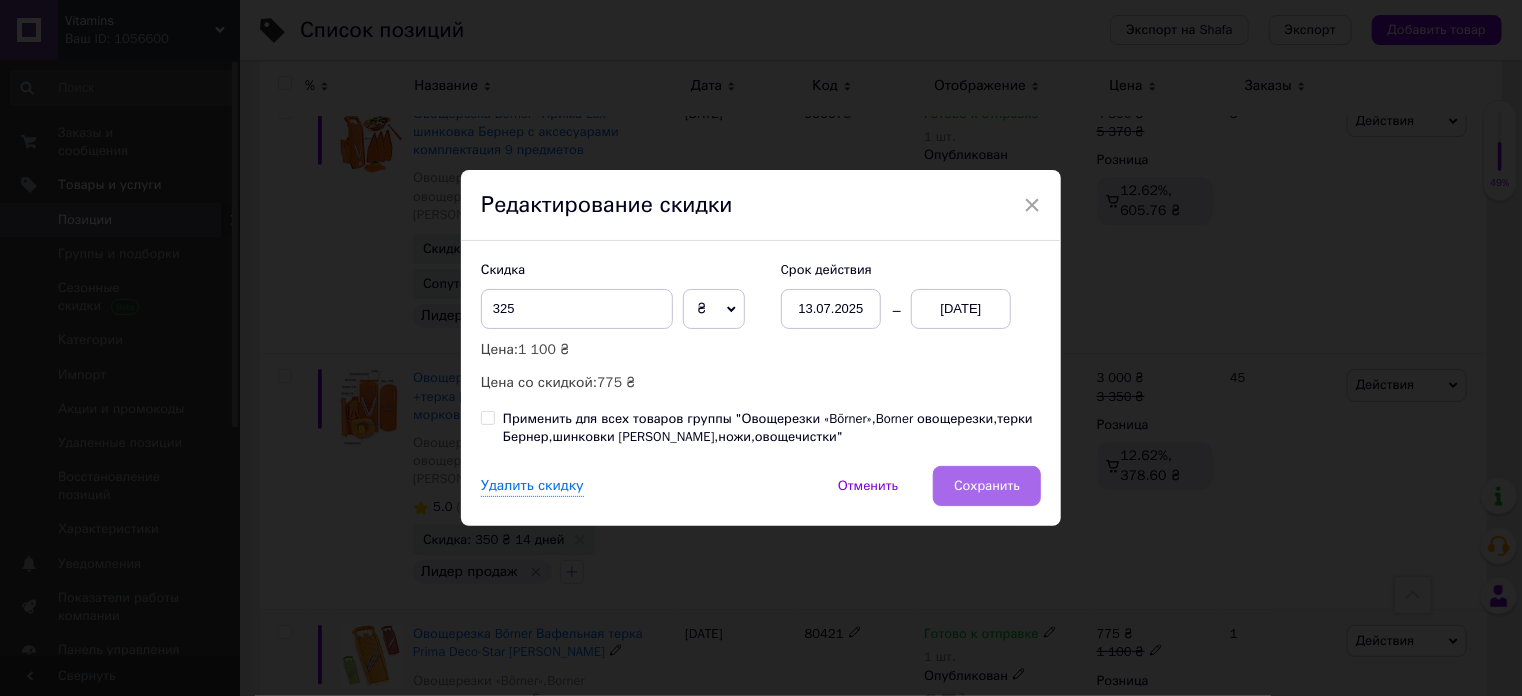 click on "Сохранить" at bounding box center (987, 486) 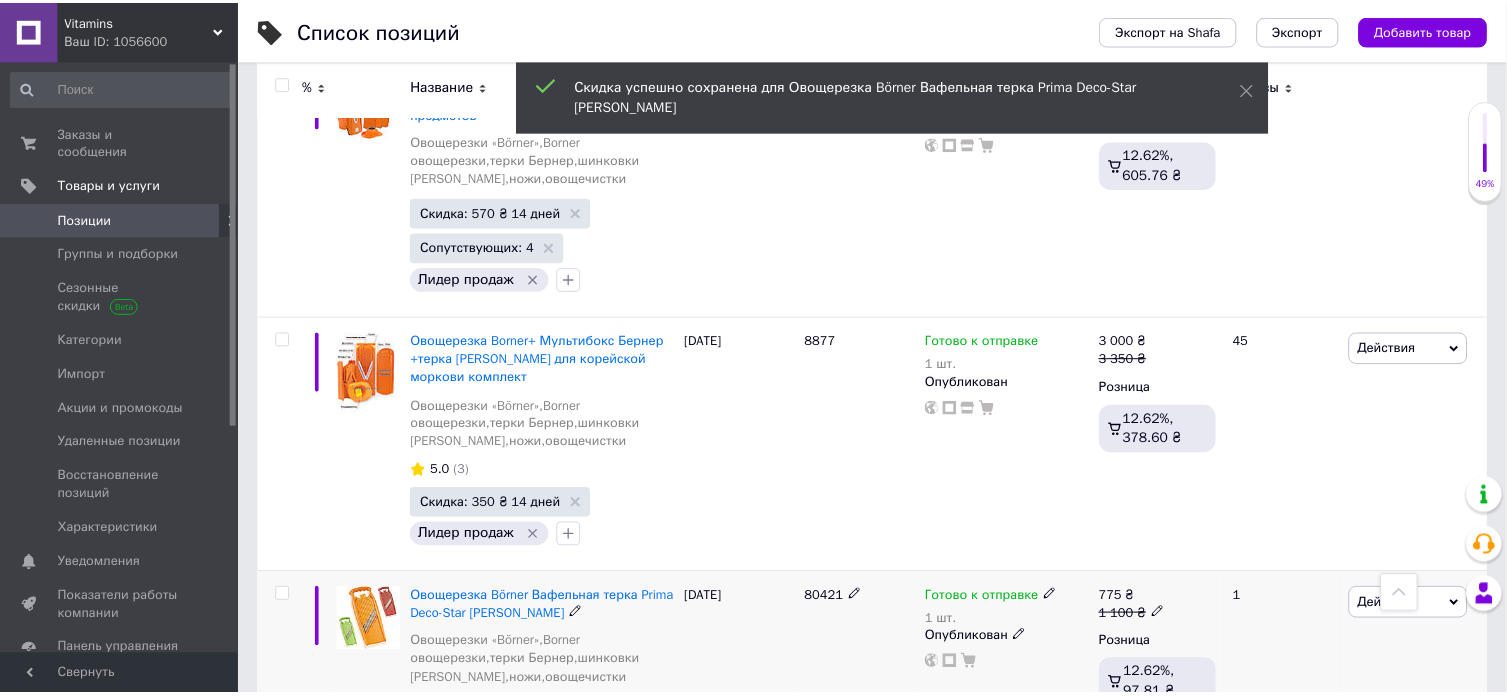 scroll, scrollTop: 0, scrollLeft: 1012, axis: horizontal 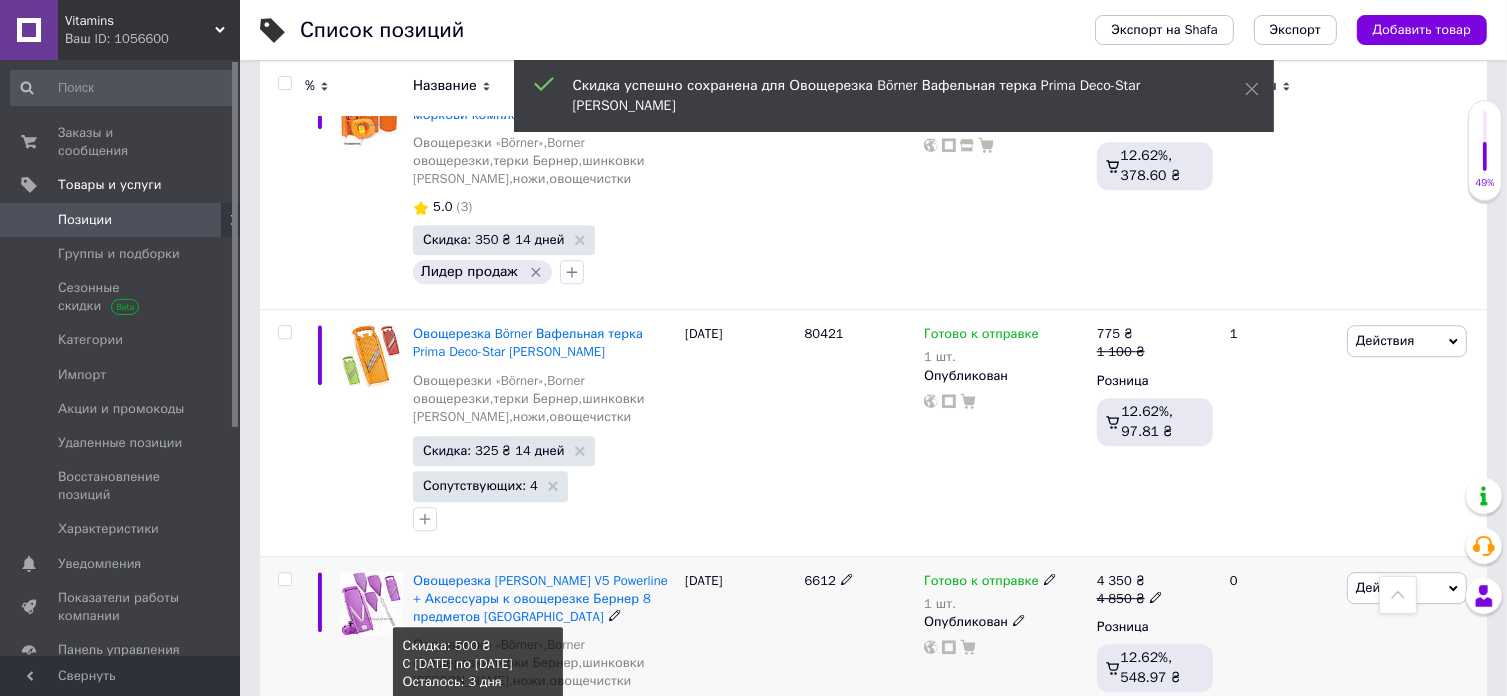 click on "Скидка: 500 ₴ 3 дня" at bounding box center (486, 715) 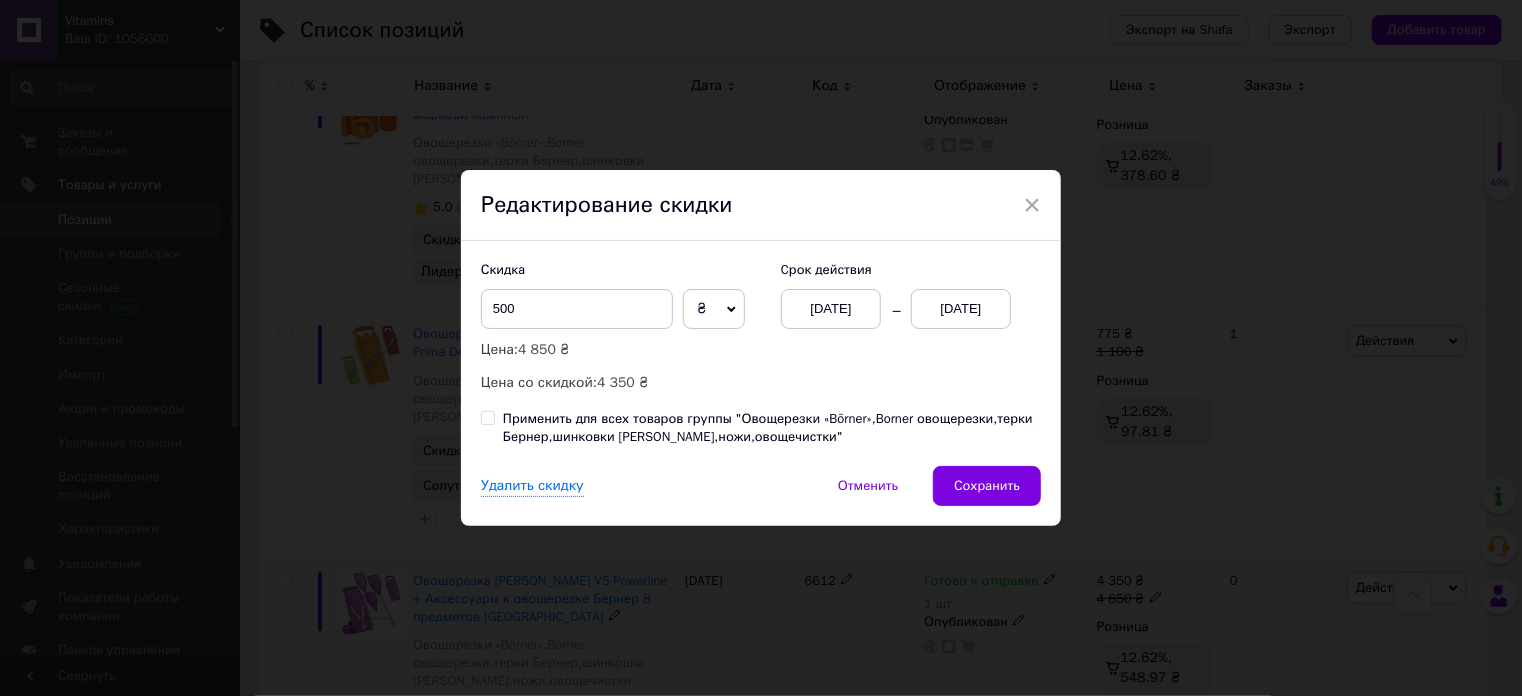 click on "[DATE]" at bounding box center (831, 309) 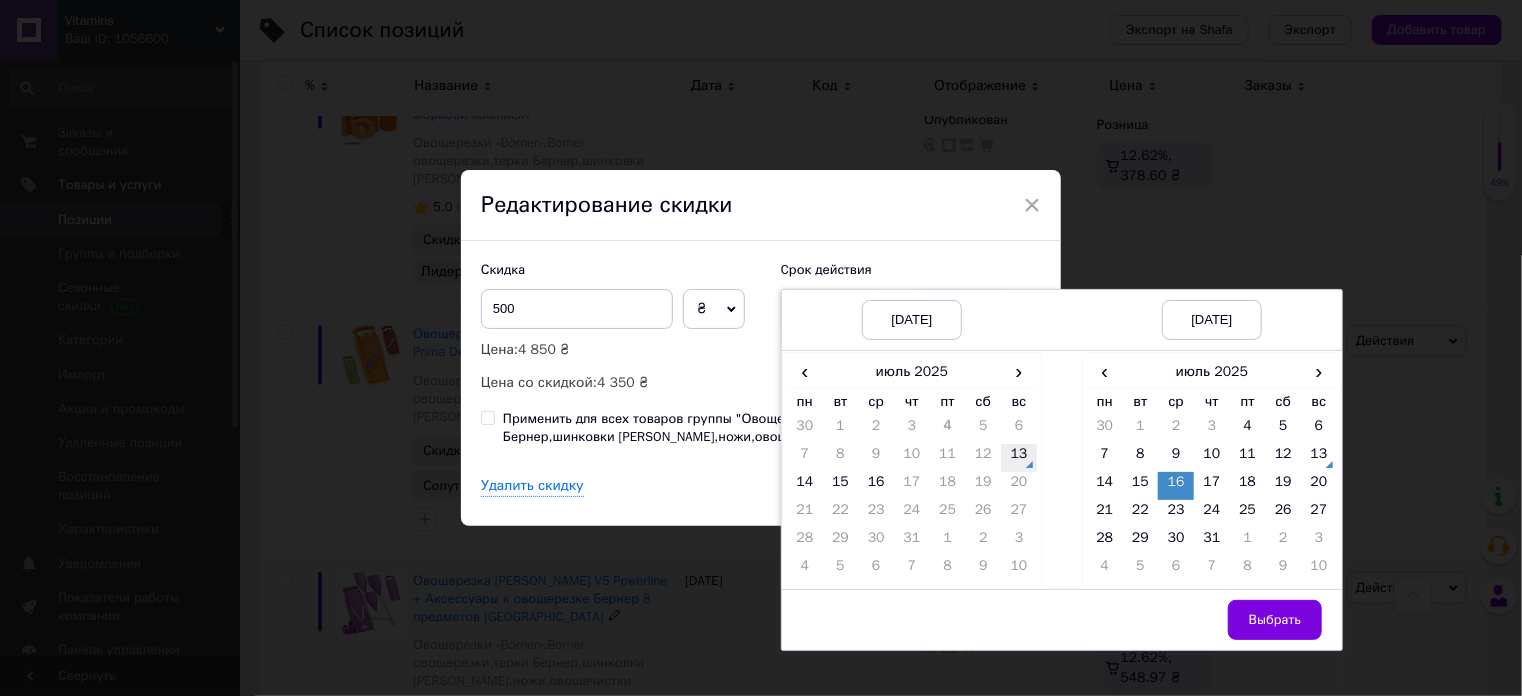 click on "13" at bounding box center (1019, 458) 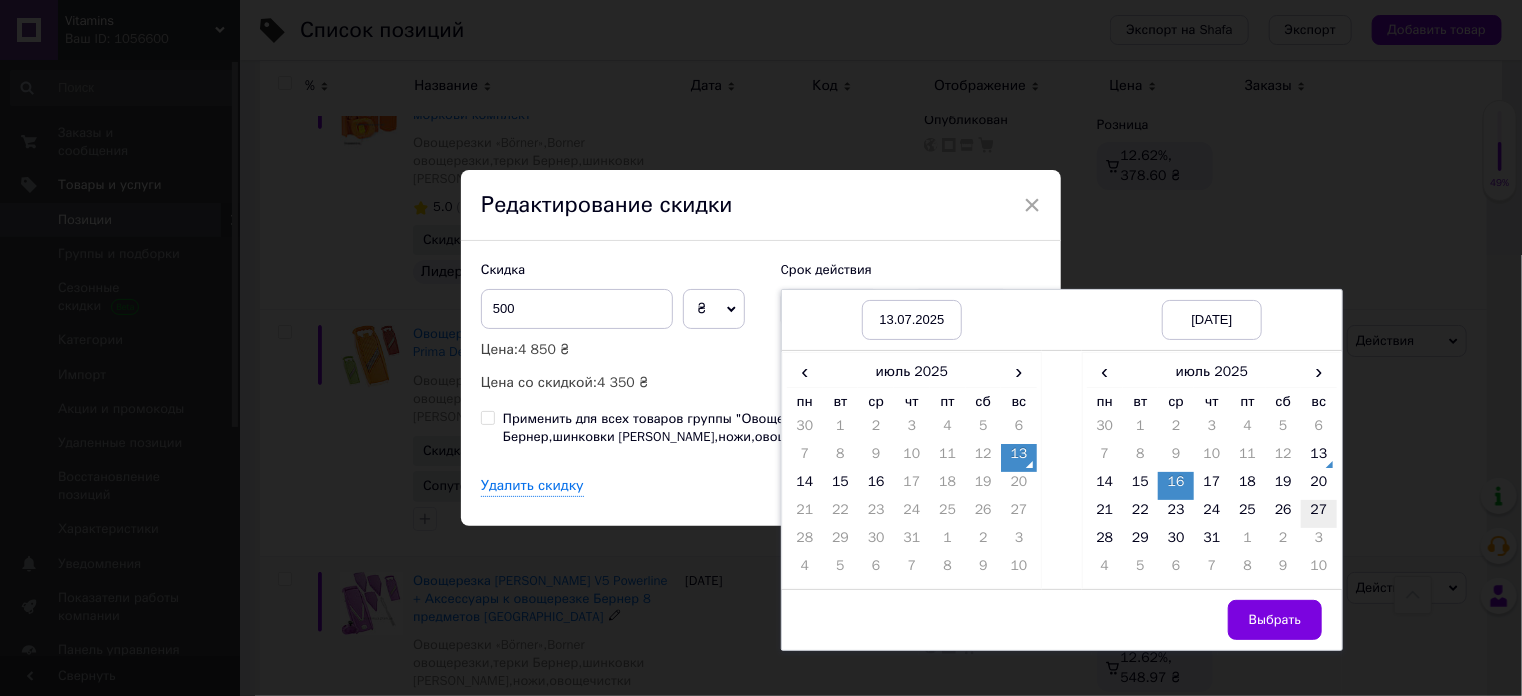 click on "27" at bounding box center (1319, 514) 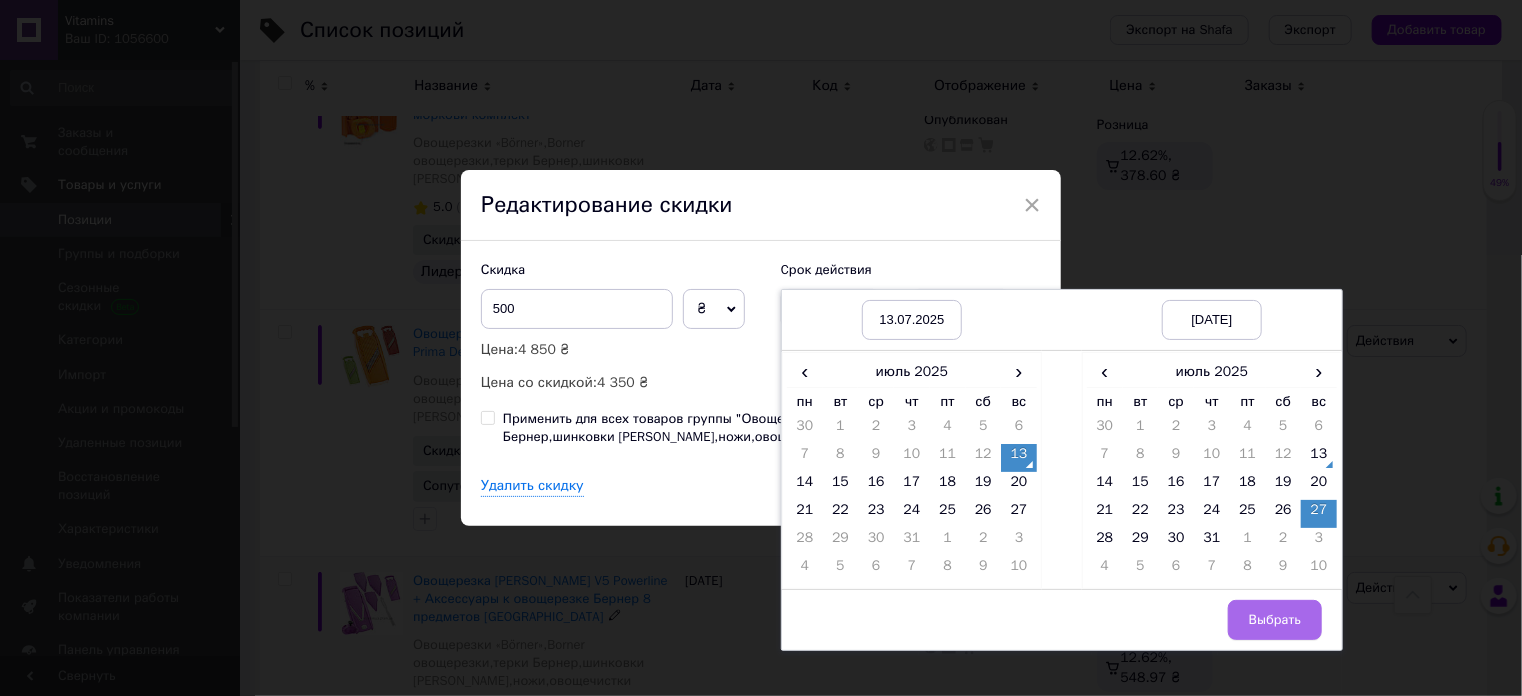 click on "Выбрать" at bounding box center (1275, 620) 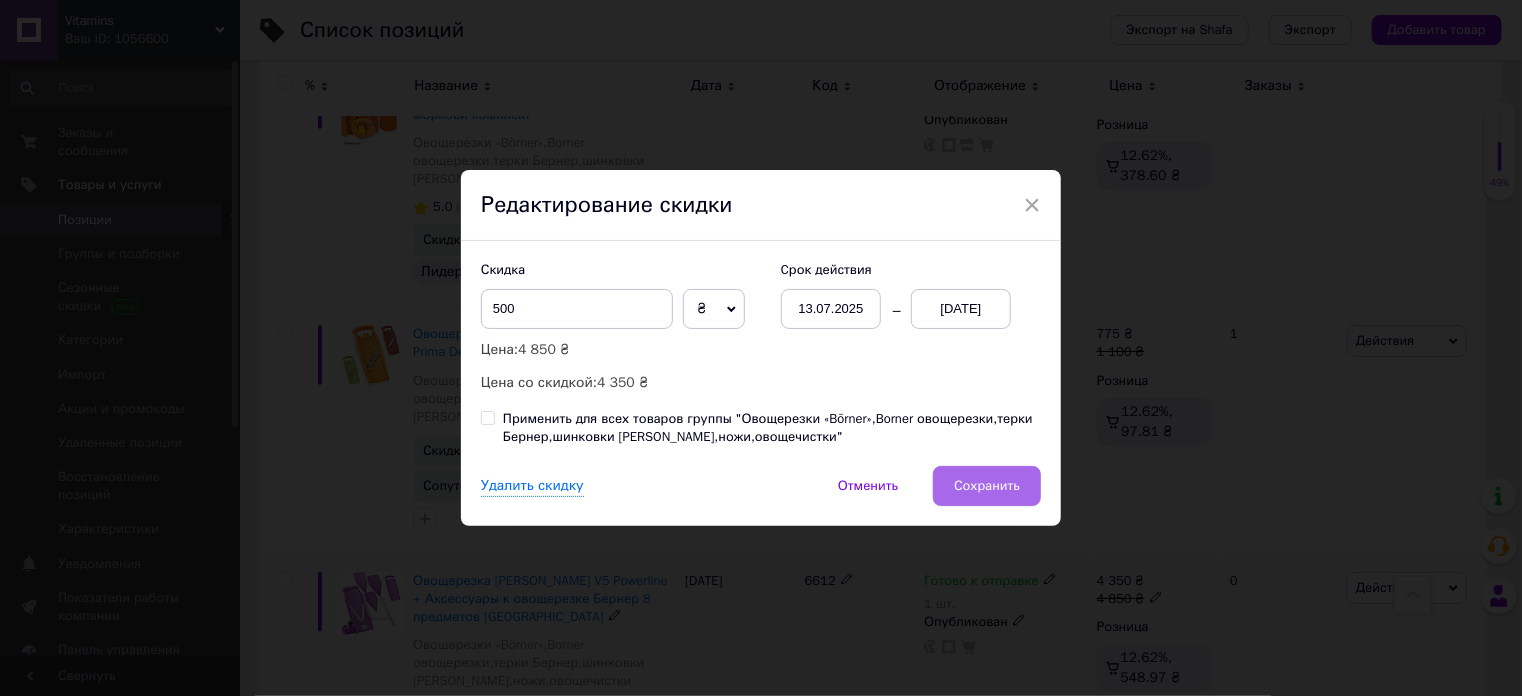click on "Сохранить" at bounding box center [987, 486] 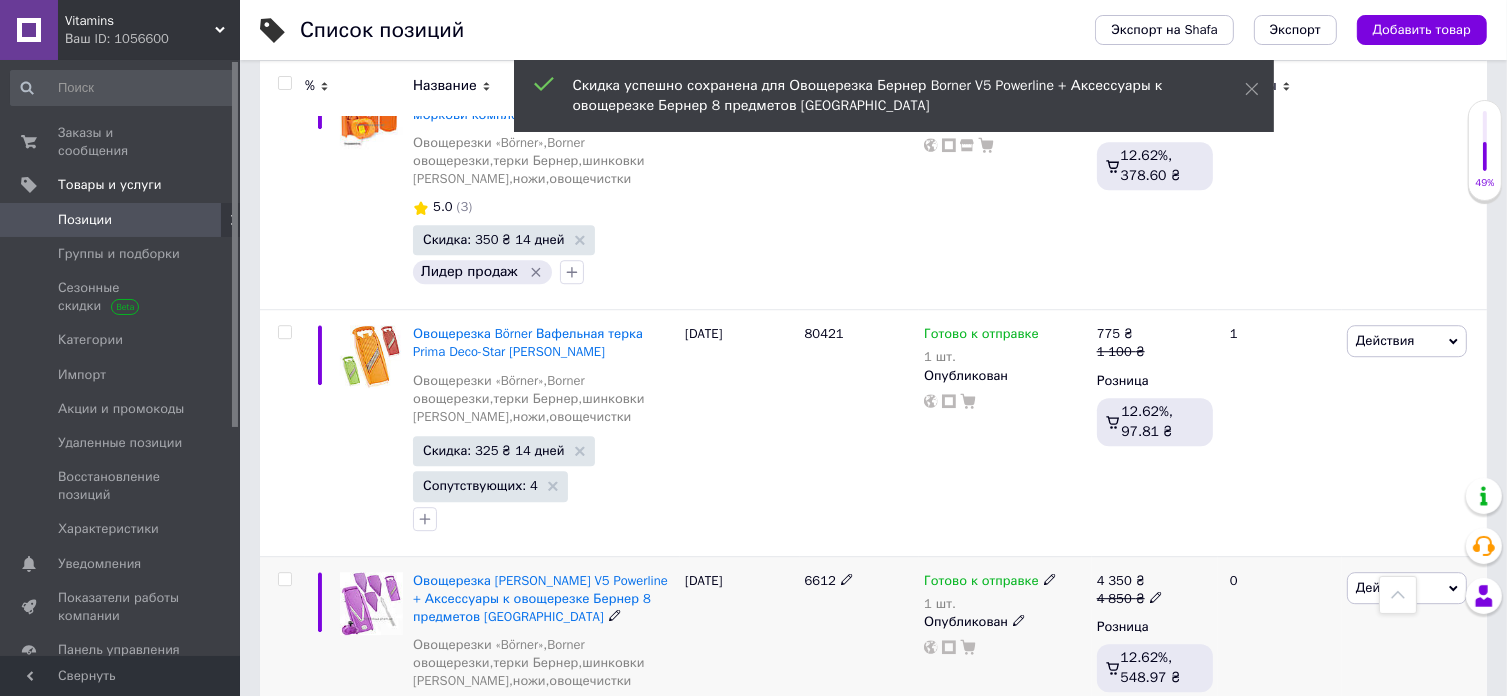 scroll, scrollTop: 0, scrollLeft: 1012, axis: horizontal 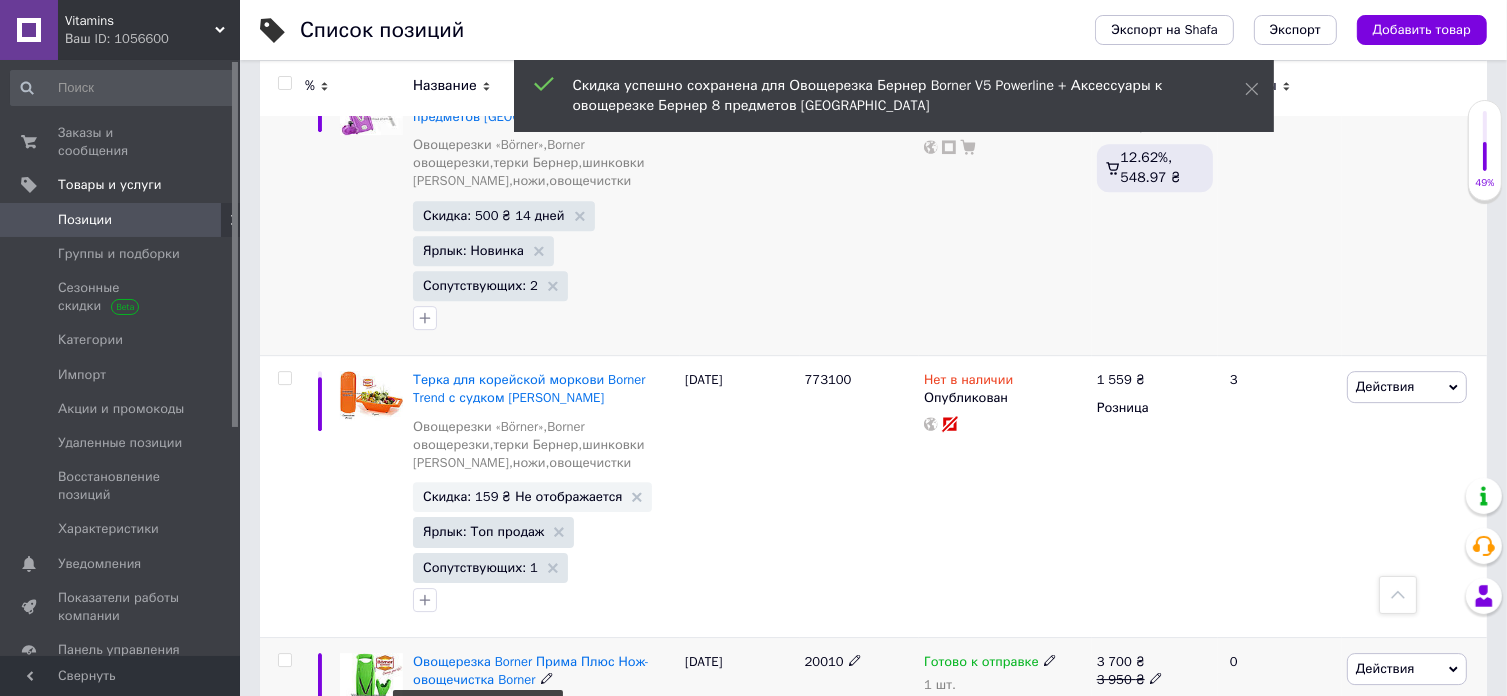 click on "Скидка: 250 ₴ 3 дня" at bounding box center [486, 778] 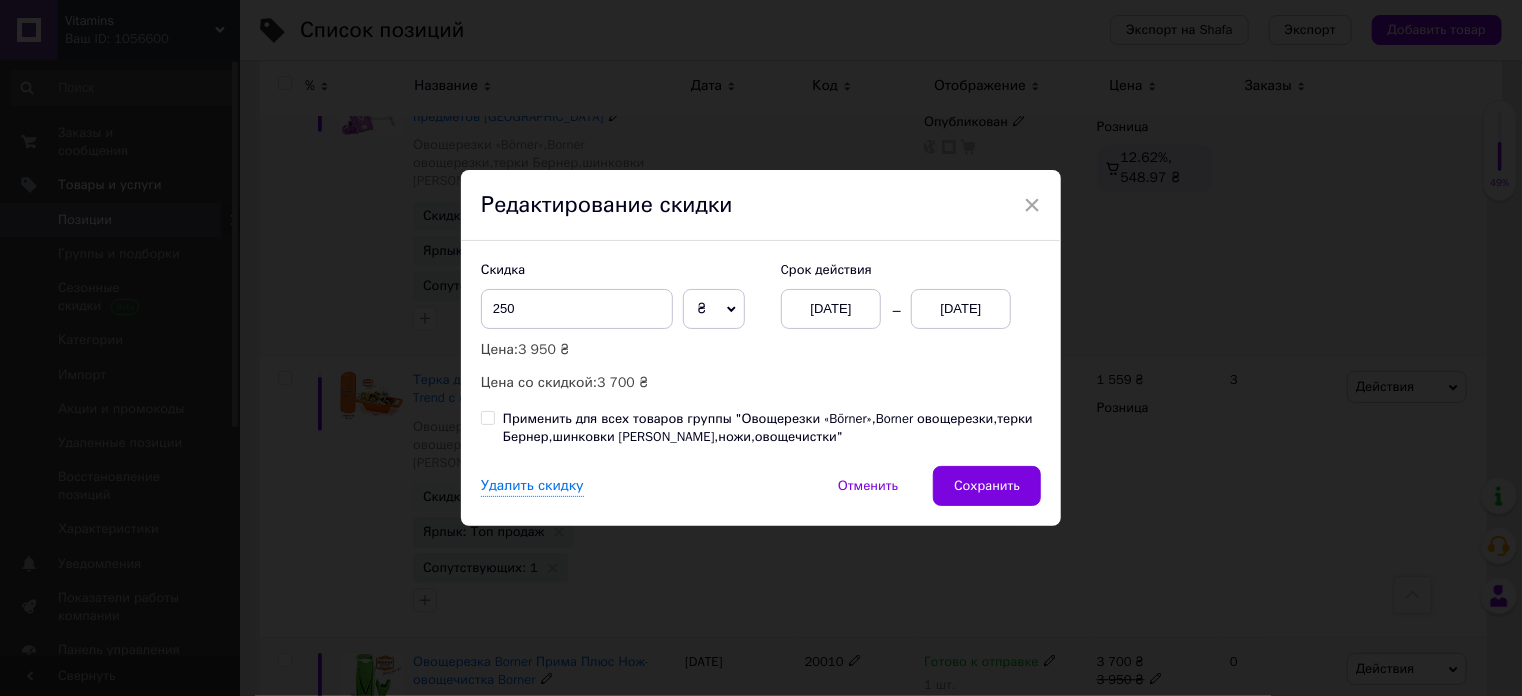 click on "[DATE]" at bounding box center (831, 309) 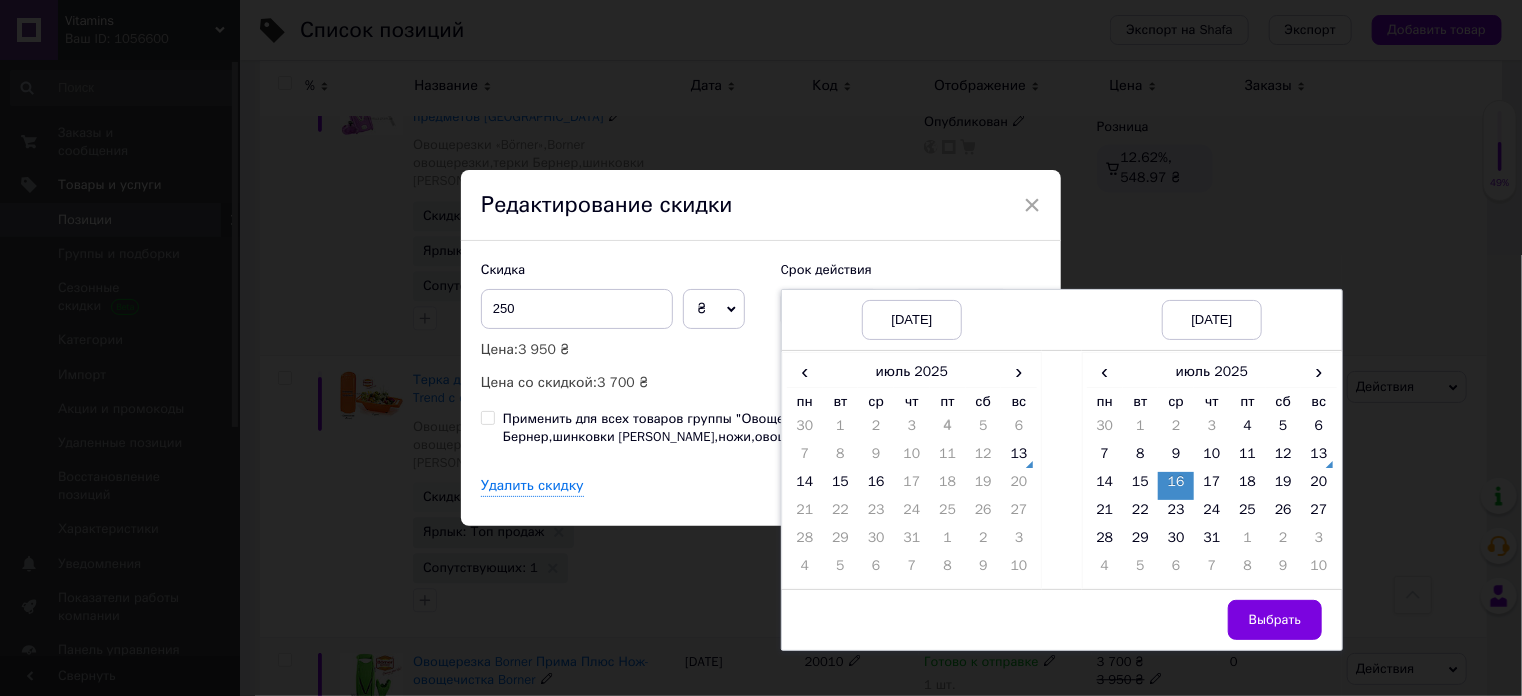 click on "13" at bounding box center [1019, 458] 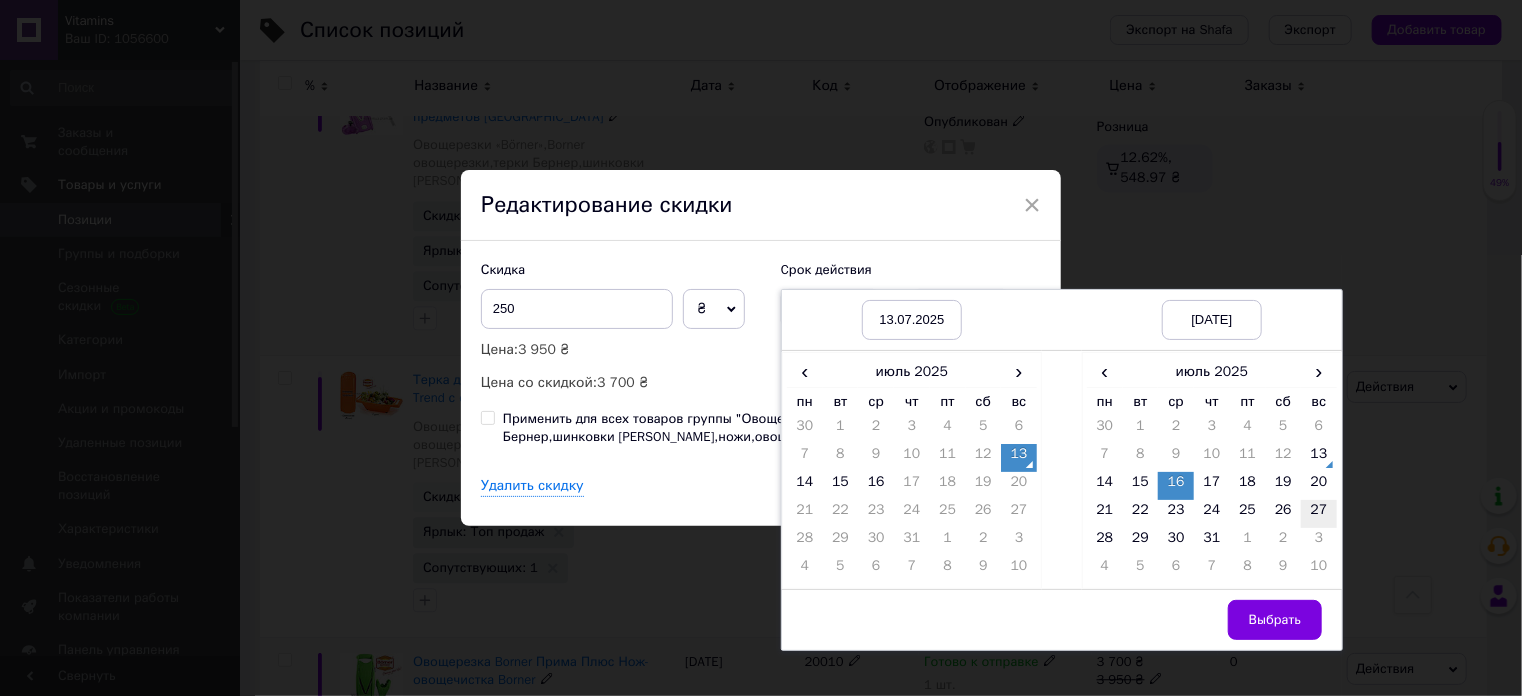 click on "27" at bounding box center (1319, 514) 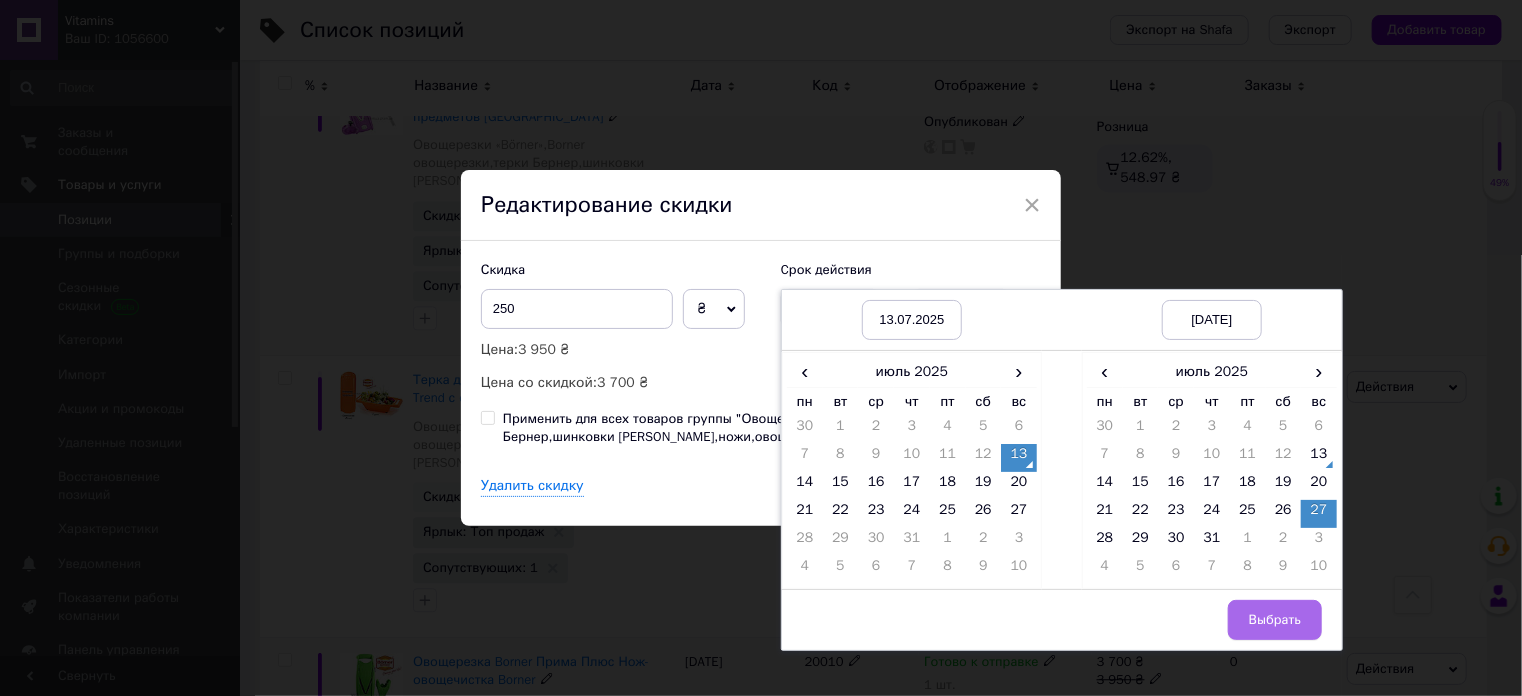 click on "Выбрать" at bounding box center [1275, 620] 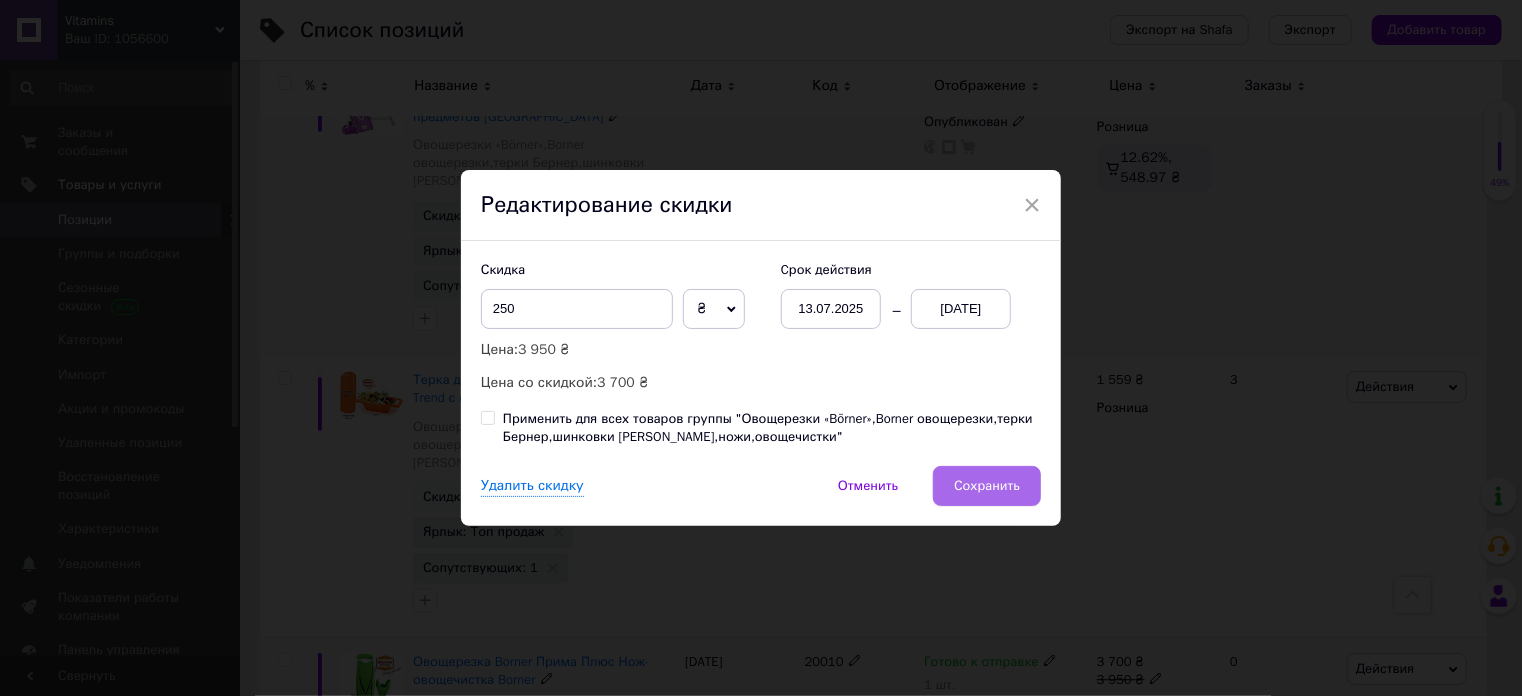 click on "Сохранить" at bounding box center (987, 486) 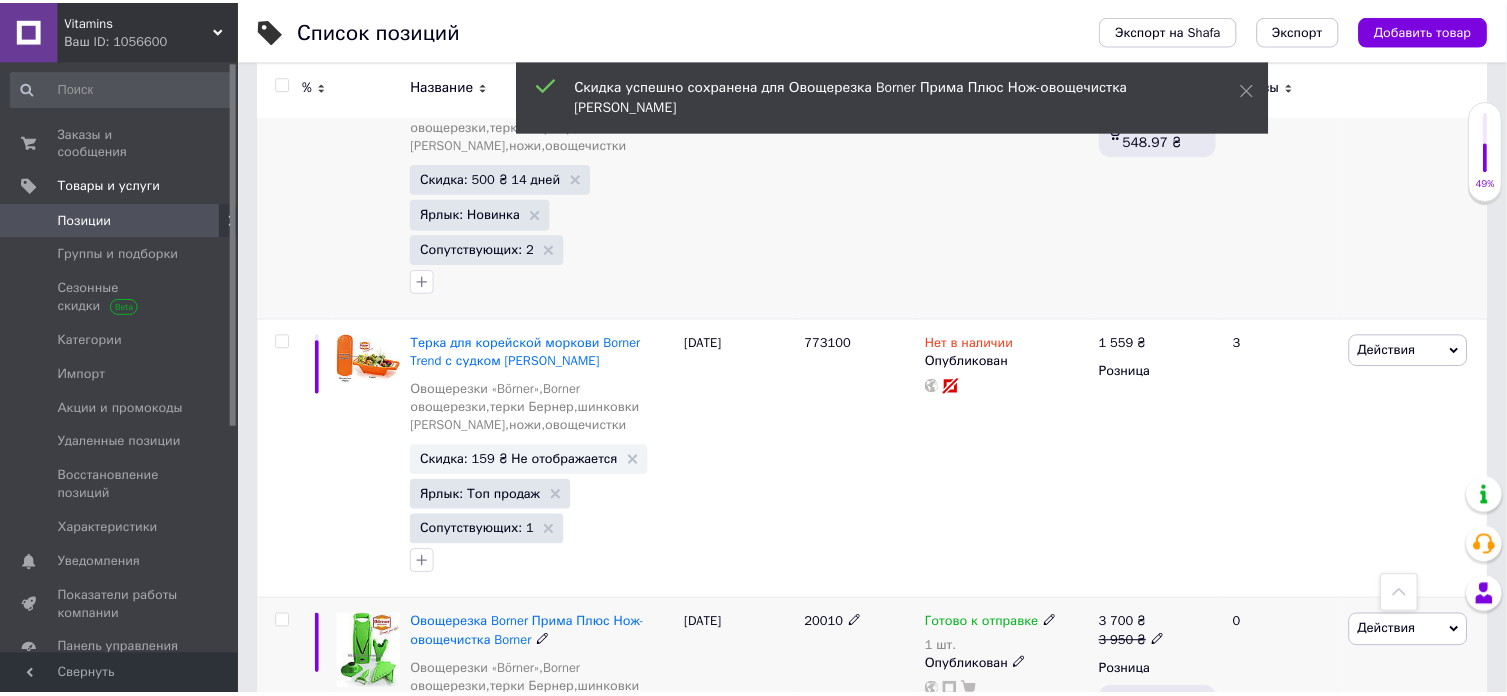 scroll, scrollTop: 0, scrollLeft: 1012, axis: horizontal 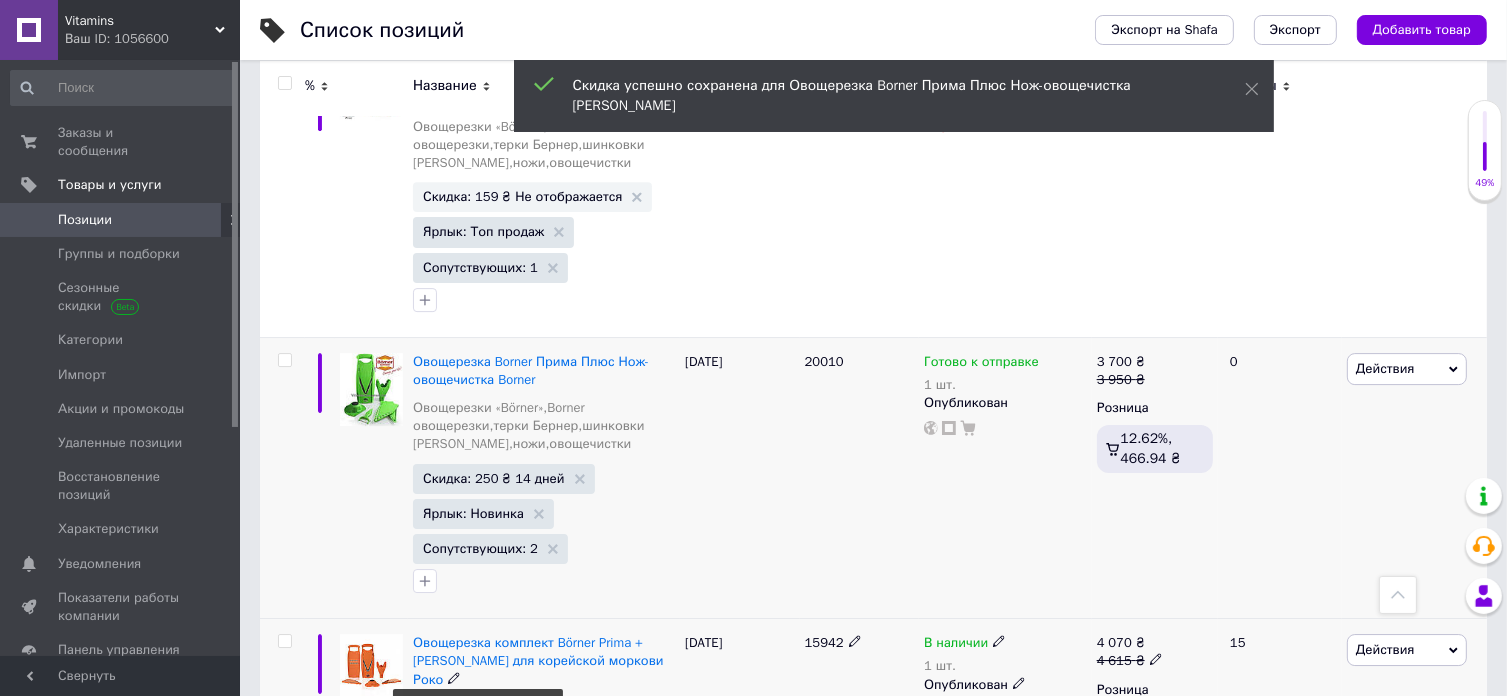 click on "Скидка: 545 ₴ 3 дня" at bounding box center (486, 777) 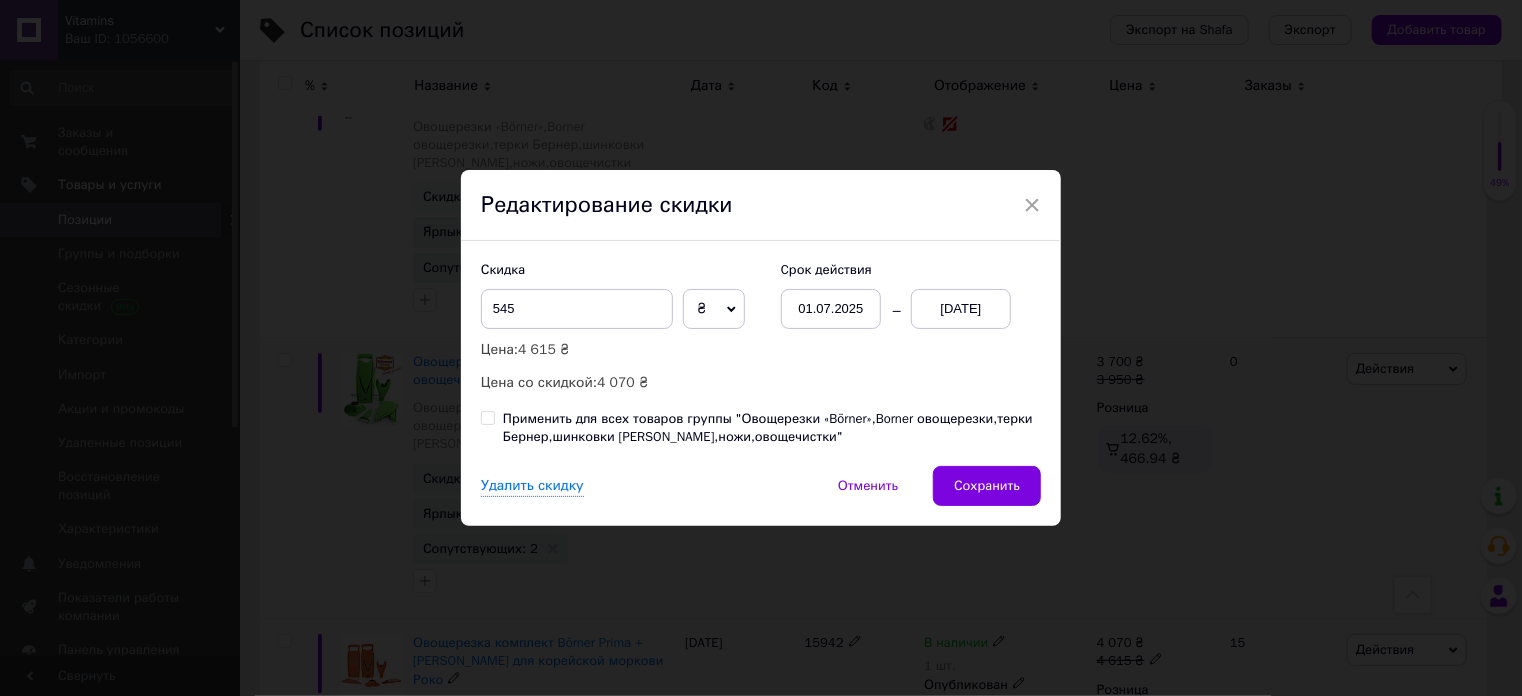 click on "01.07.2025" at bounding box center [831, 309] 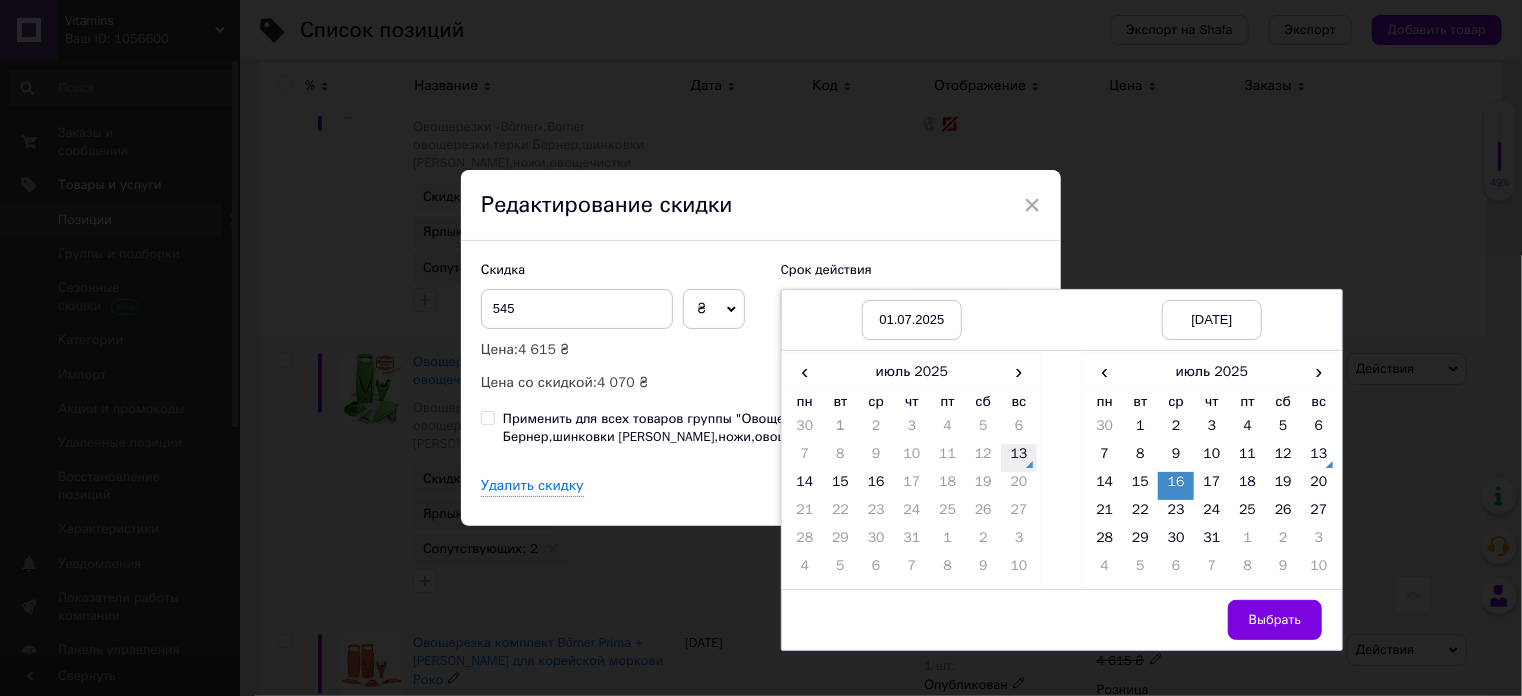 click on "13" at bounding box center [1019, 458] 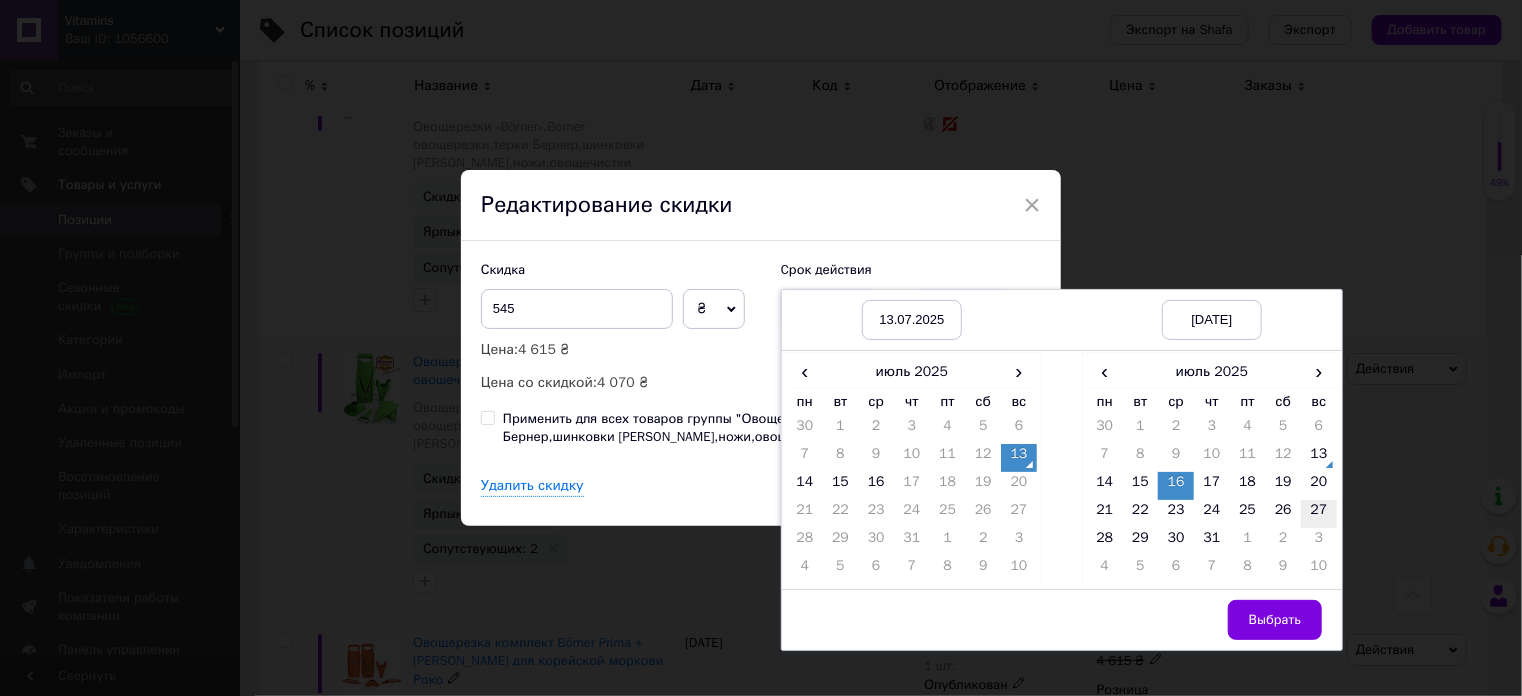 click on "27" at bounding box center (1319, 514) 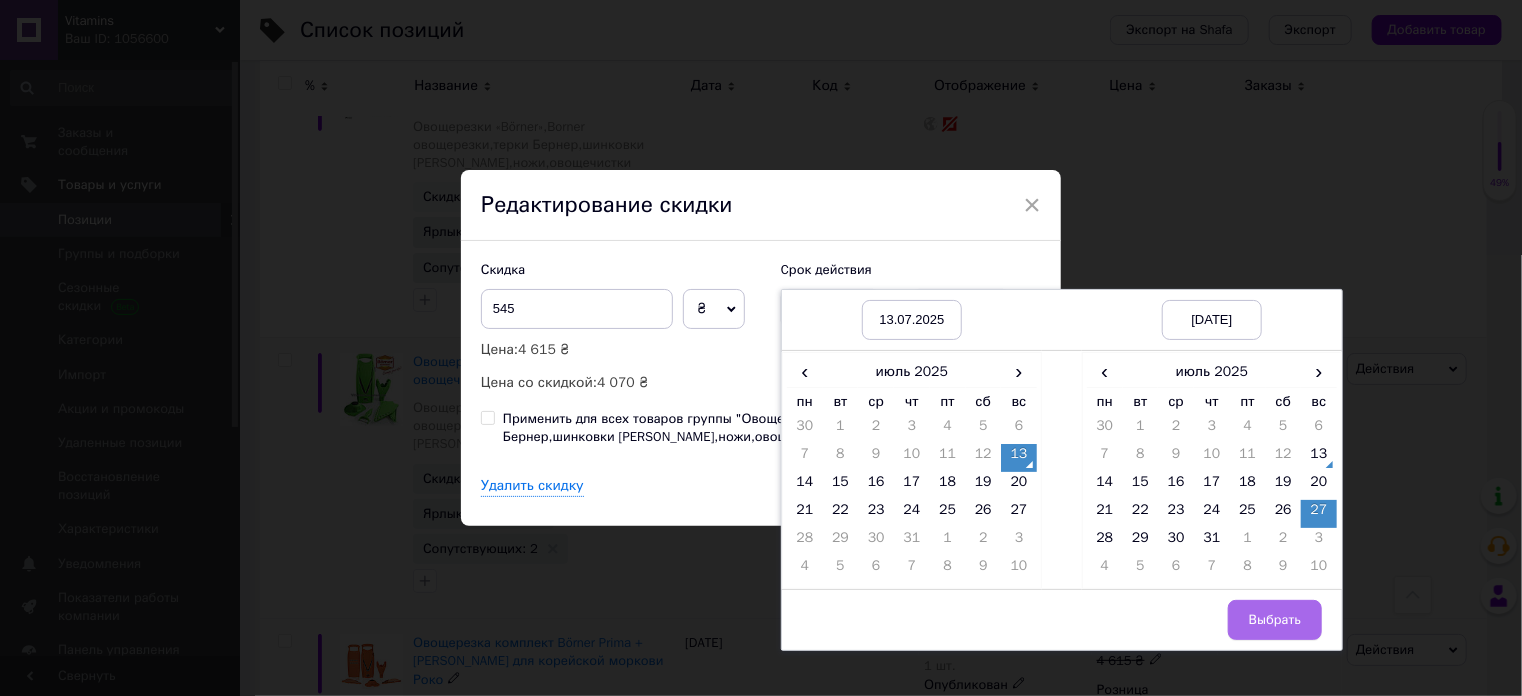 click on "Выбрать" at bounding box center (1275, 620) 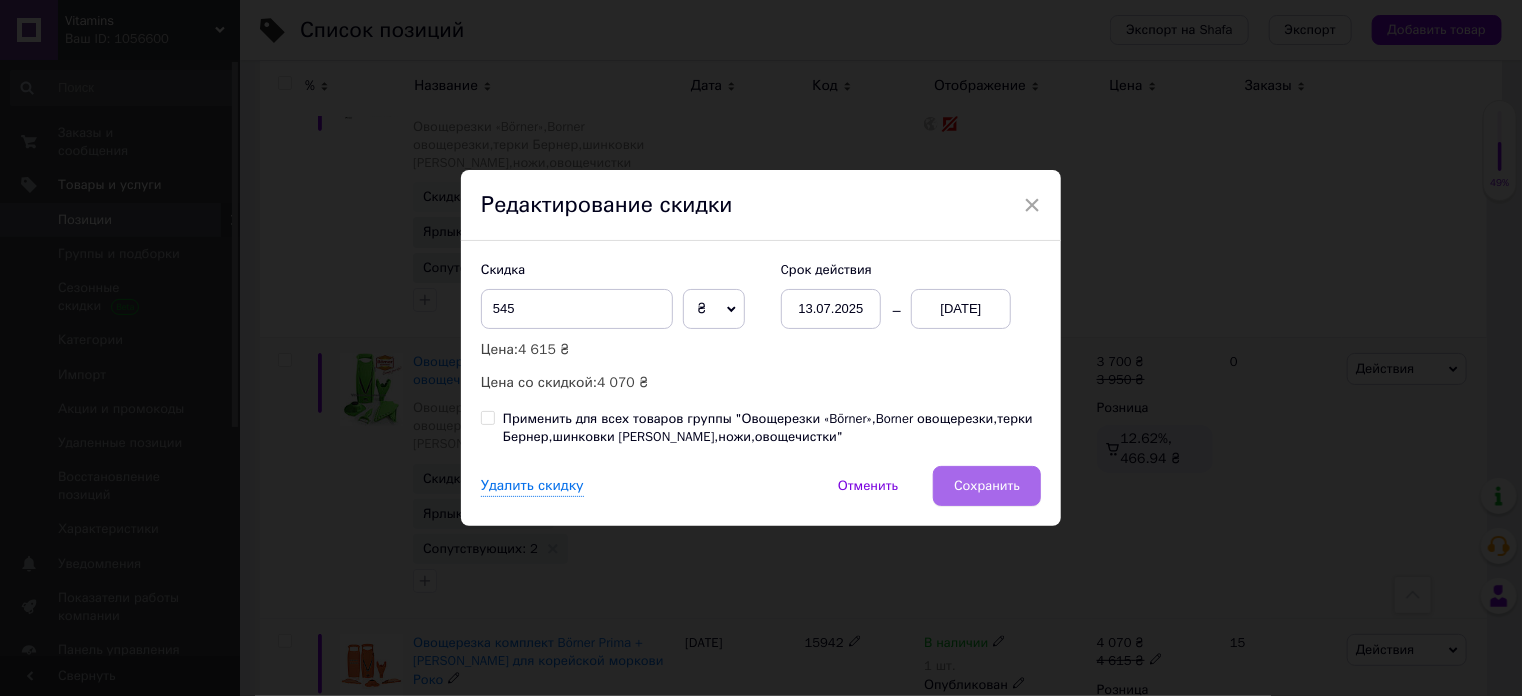 click on "Сохранить" at bounding box center (987, 486) 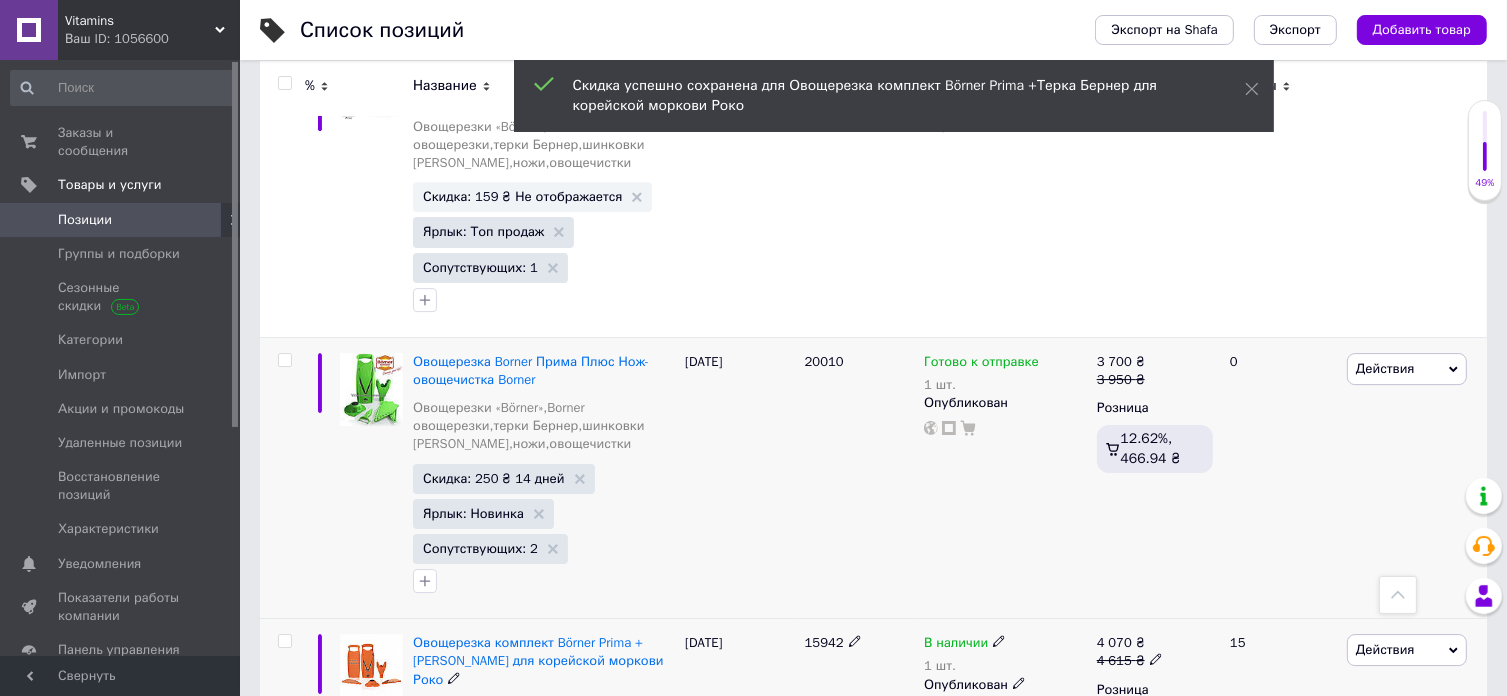 scroll, scrollTop: 0, scrollLeft: 1012, axis: horizontal 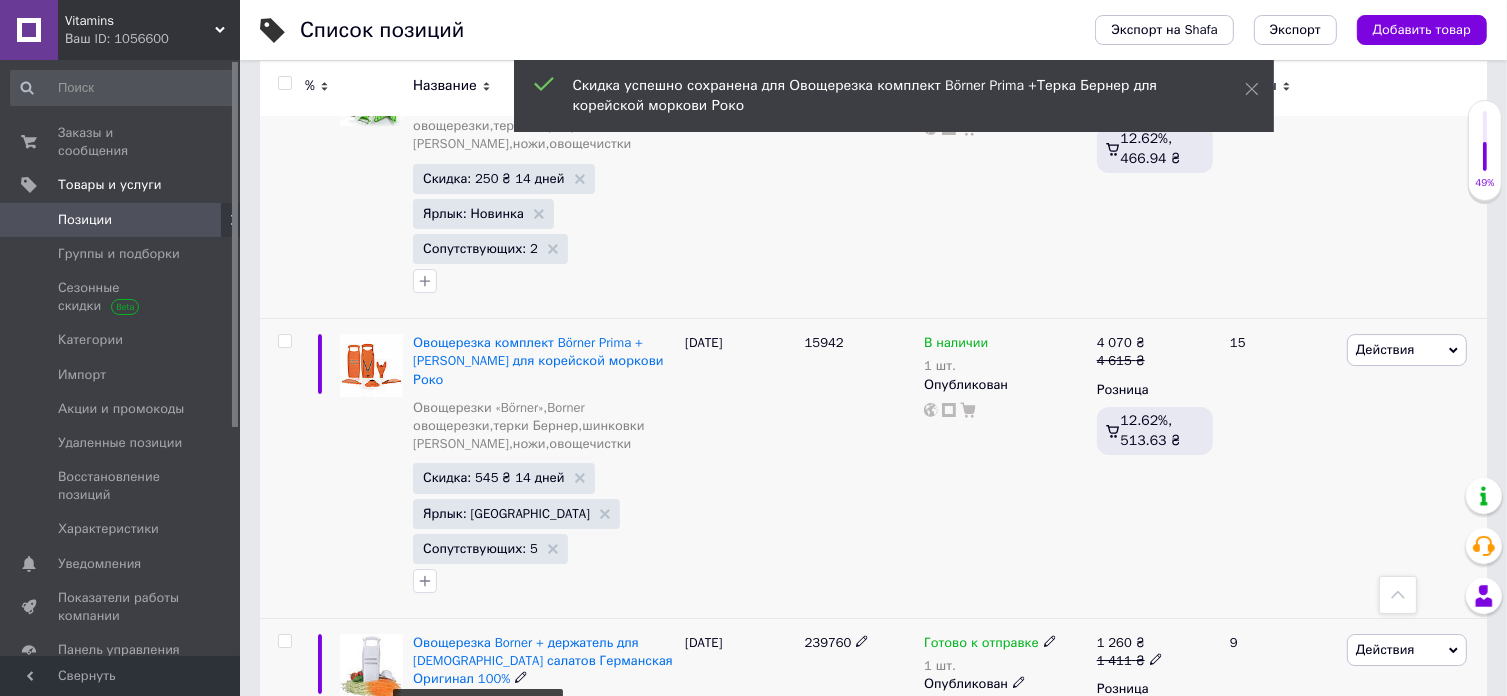 click on "Скидка: 151 ₴ 3 дня" at bounding box center [486, 777] 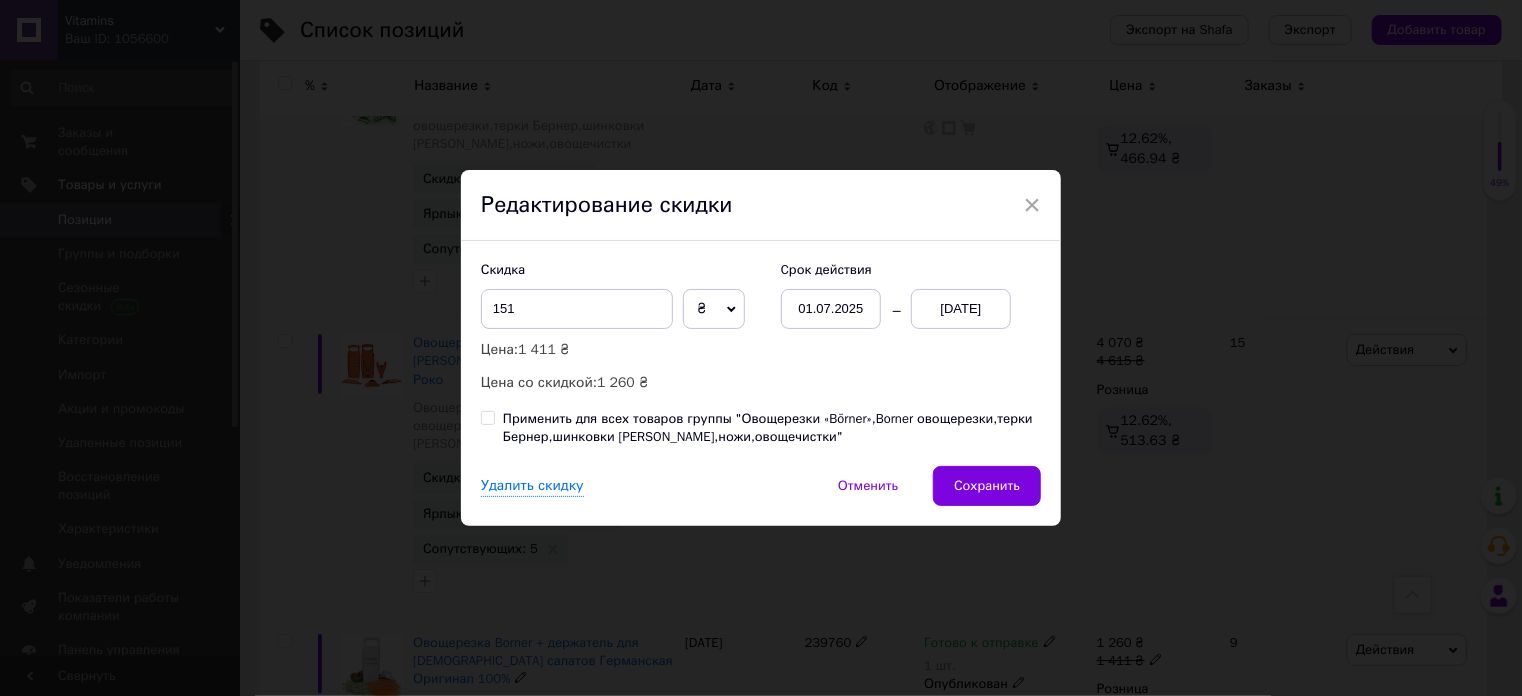 click on "01.07.2025" at bounding box center [831, 309] 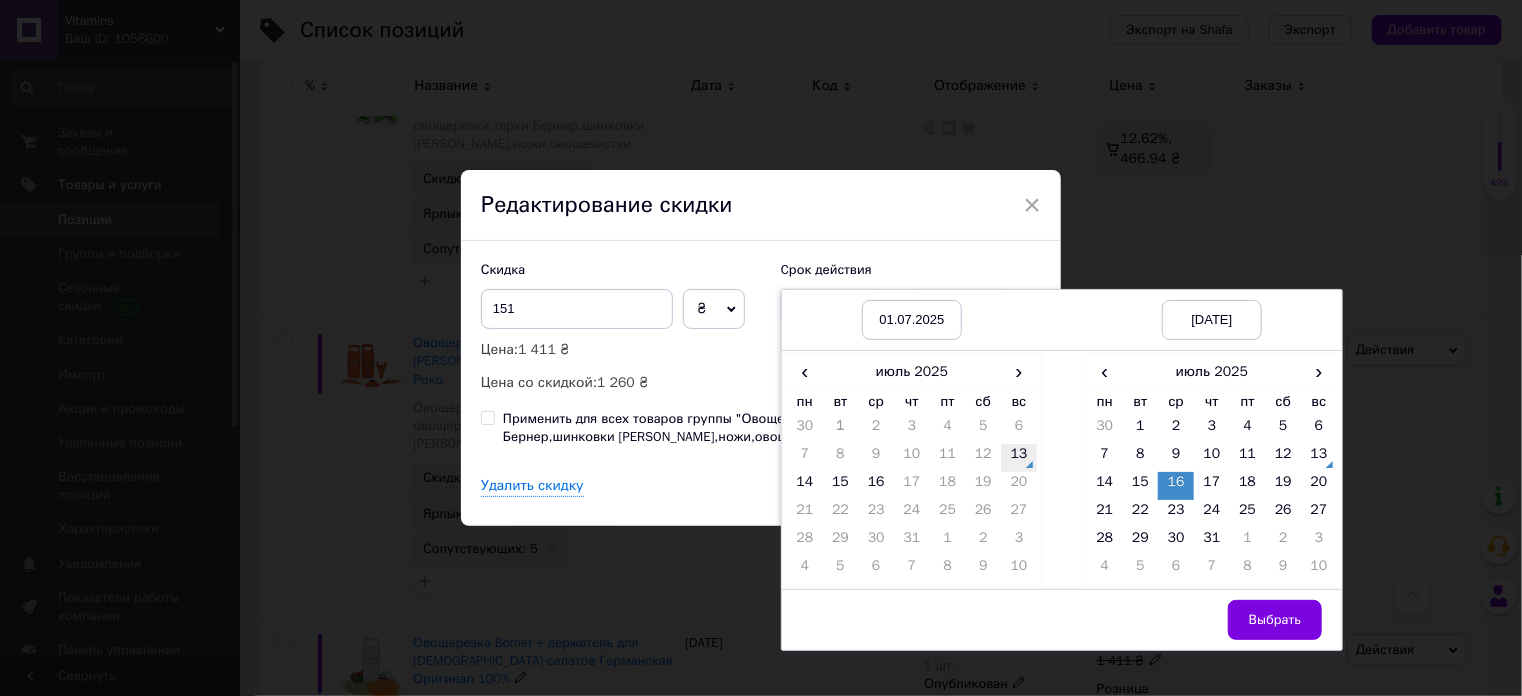 click on "13" at bounding box center (1019, 458) 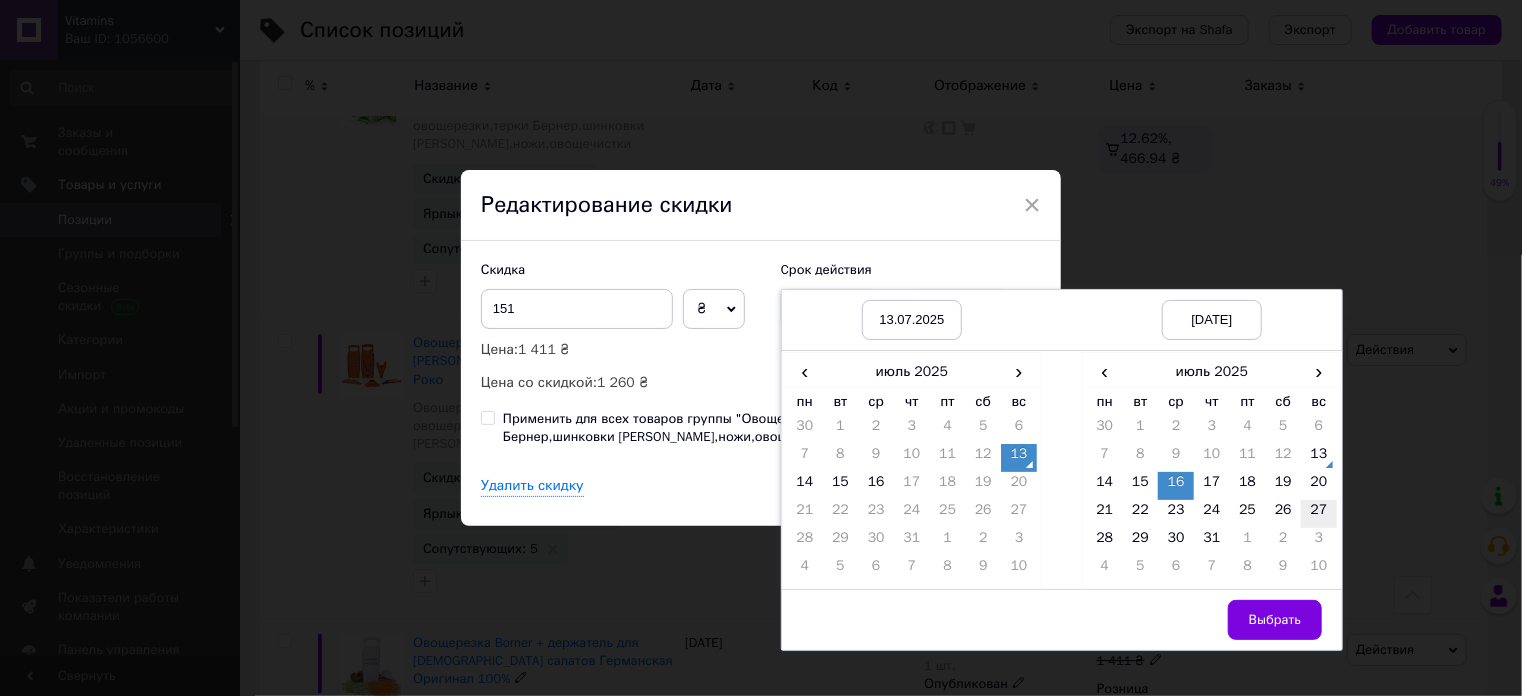 click on "27" at bounding box center [1319, 514] 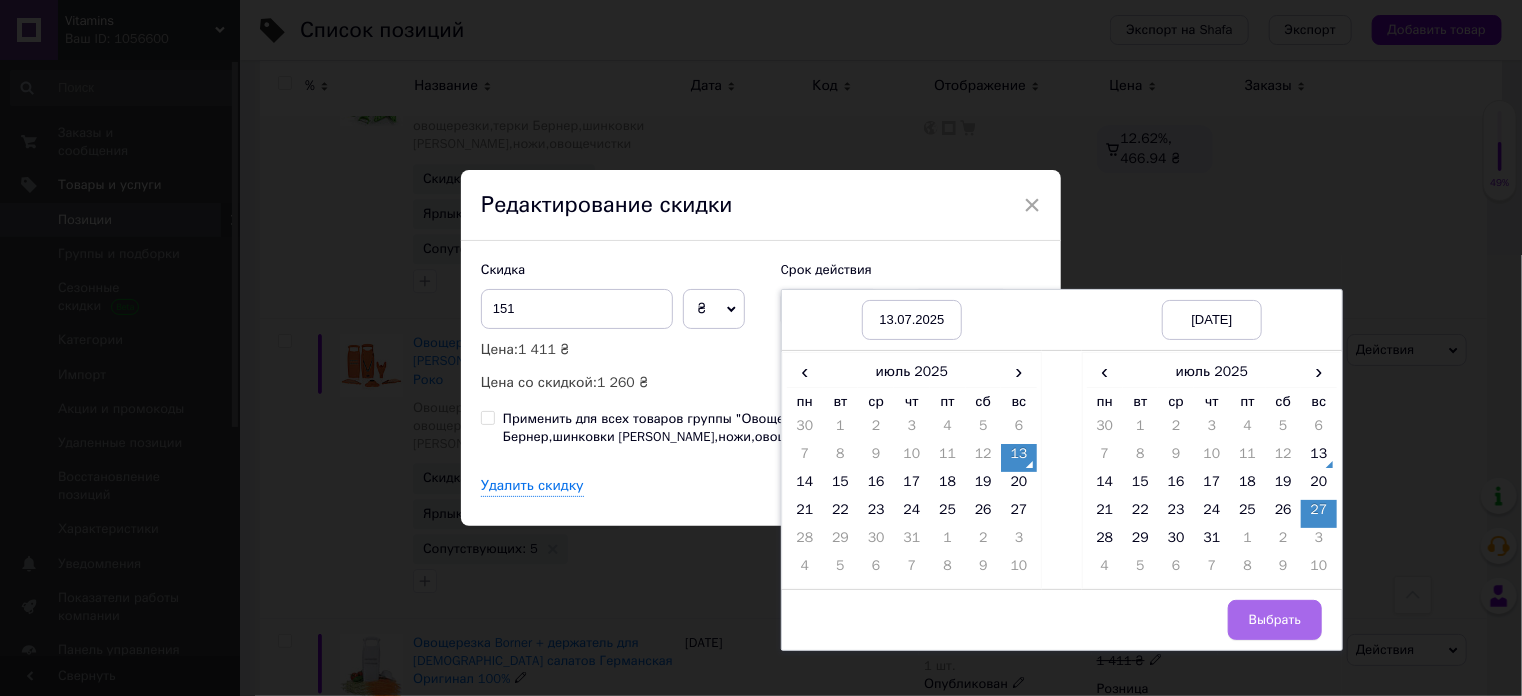click on "Выбрать" at bounding box center [1275, 620] 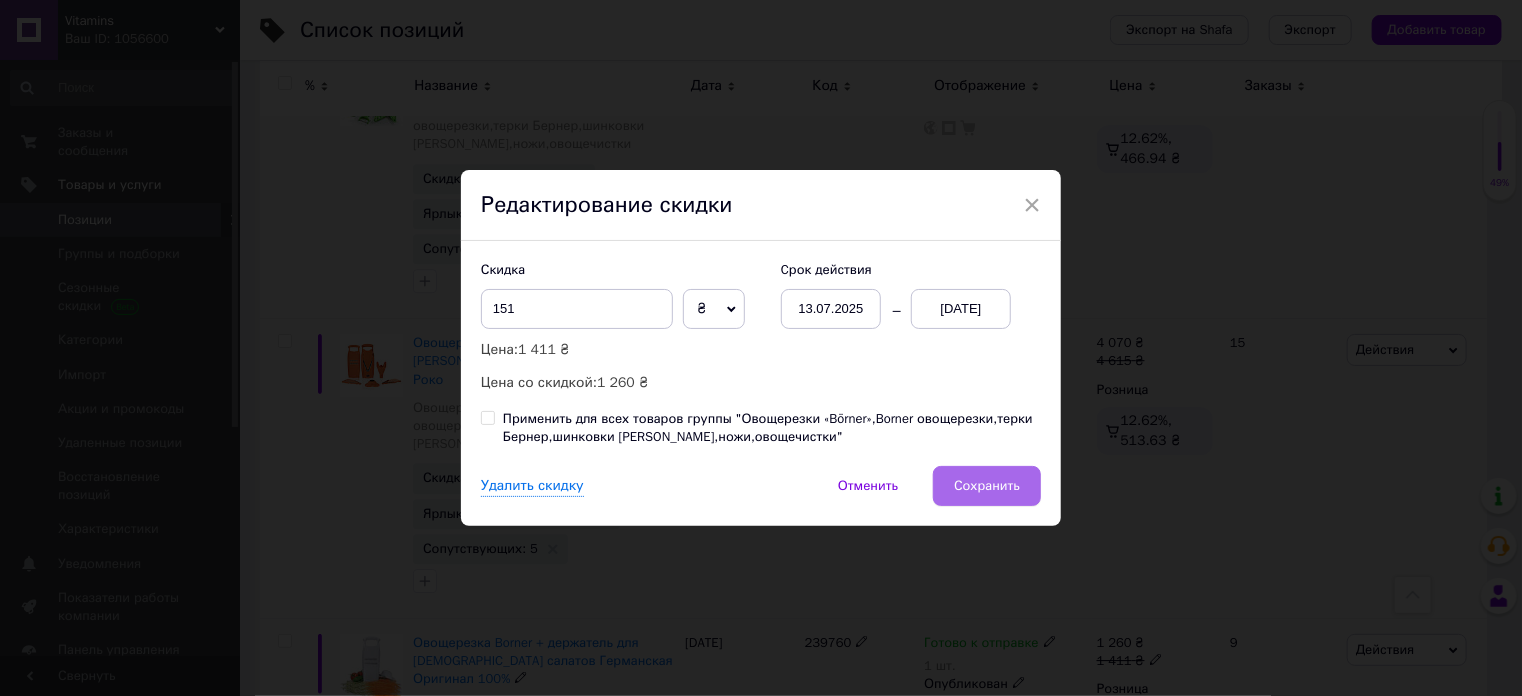 click on "Сохранить" at bounding box center [987, 486] 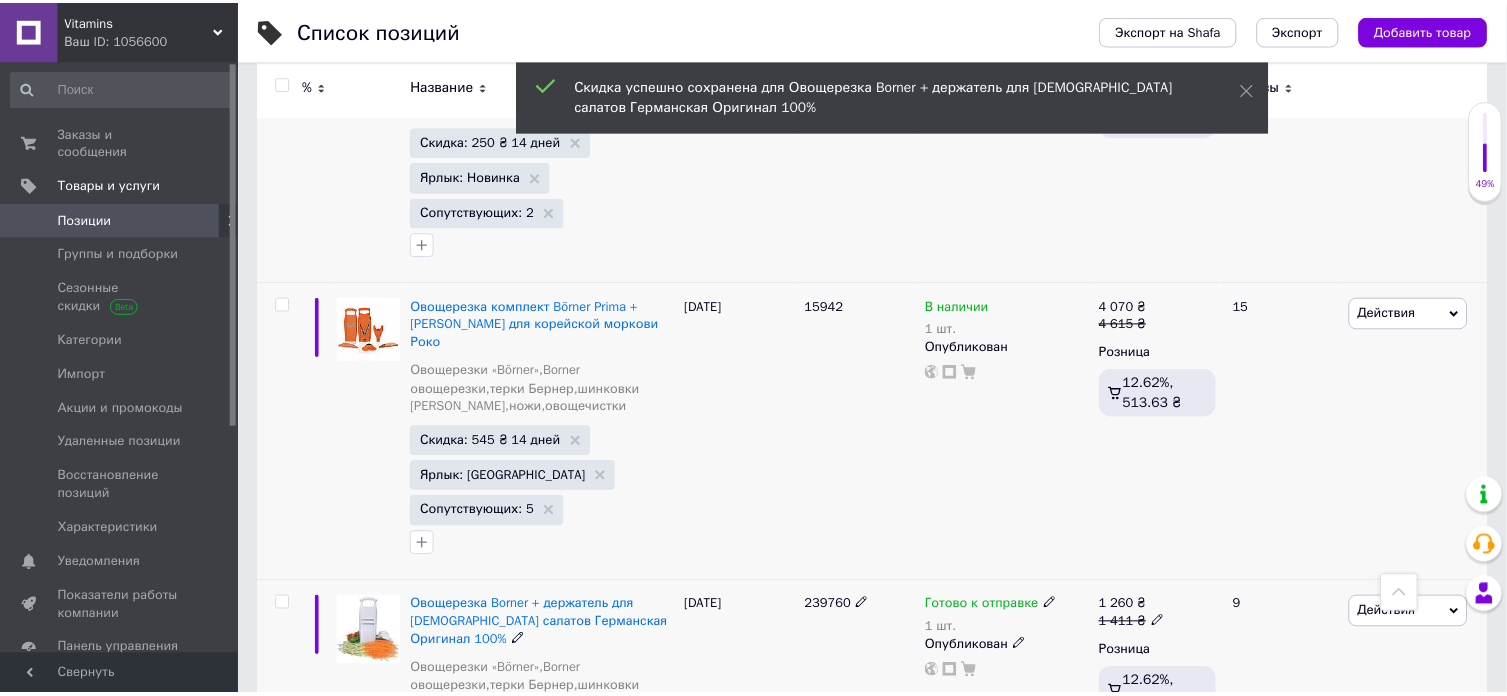 scroll, scrollTop: 0, scrollLeft: 1012, axis: horizontal 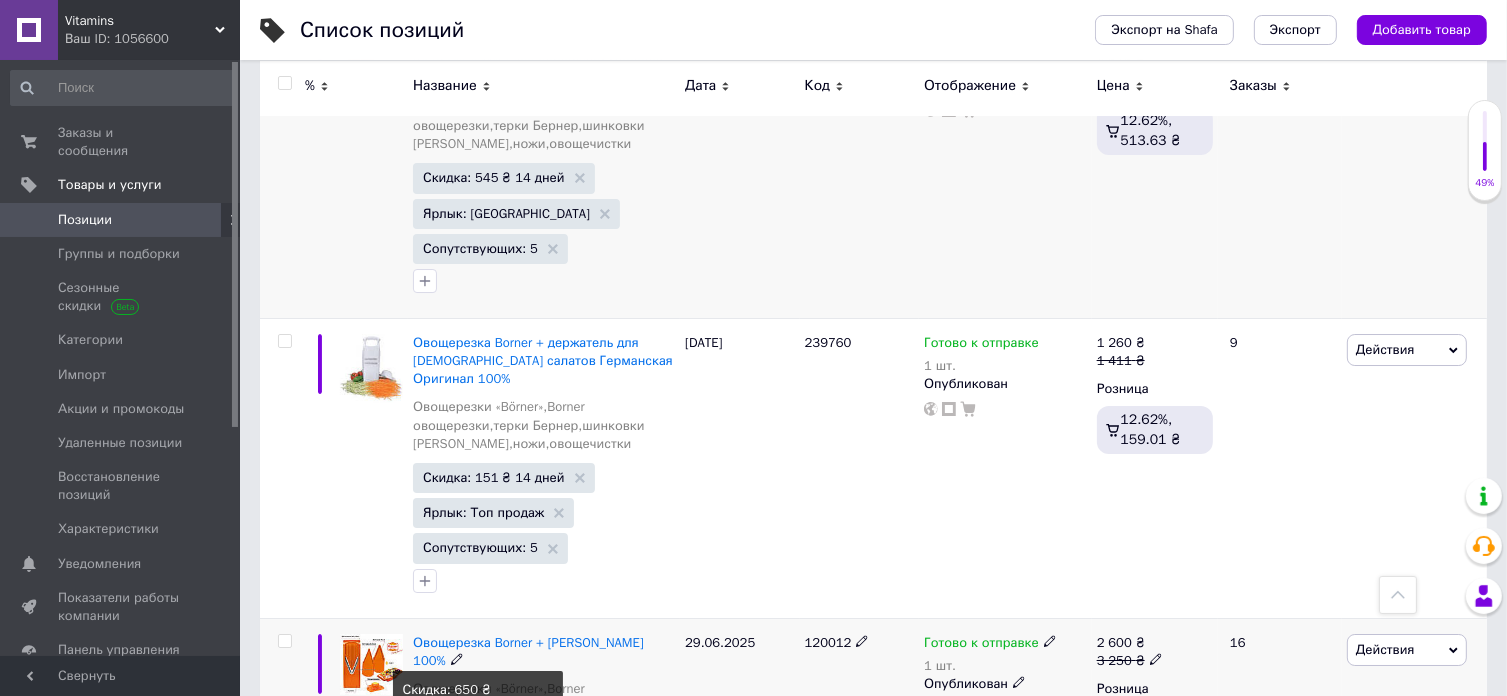 click on "Скидка: 650 ₴ 3 дня" at bounding box center (486, 759) 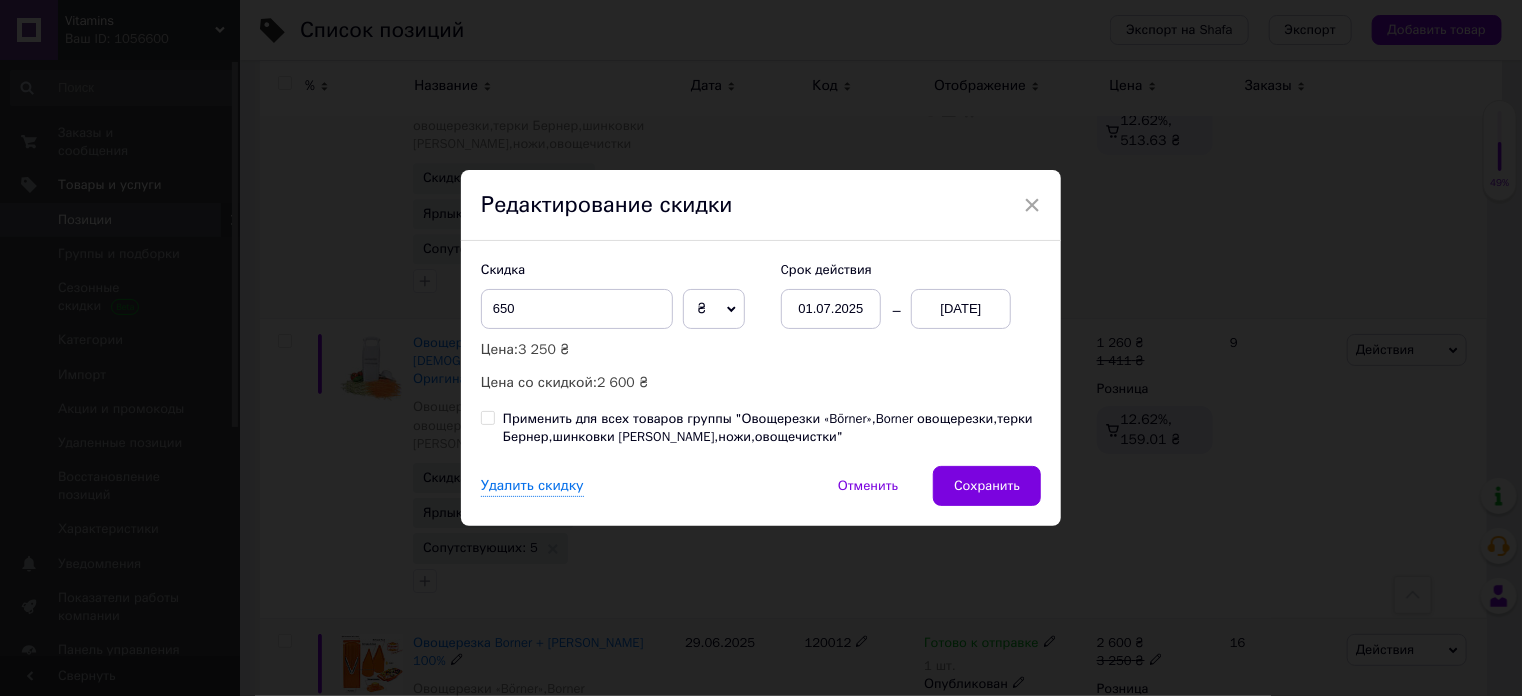 click on "01.07.2025" at bounding box center [831, 309] 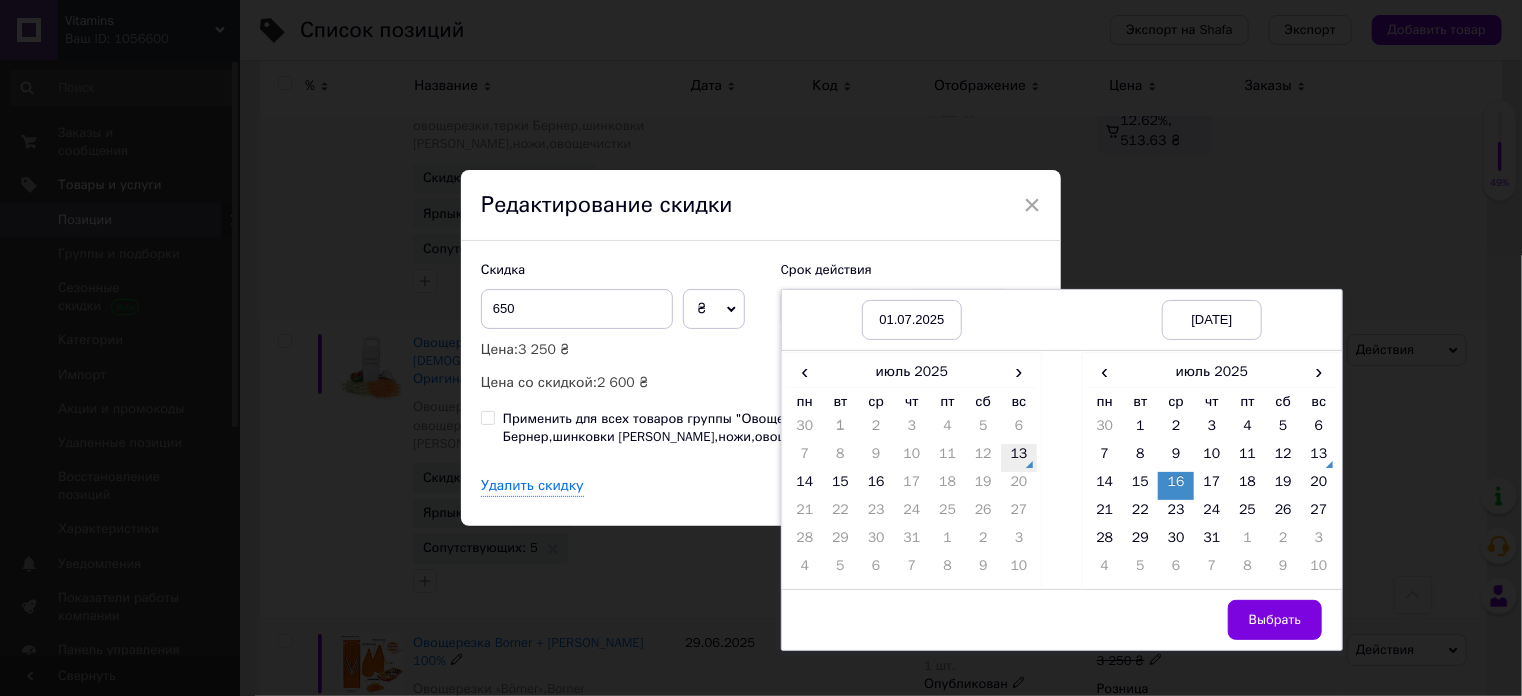 click on "13" at bounding box center (1019, 458) 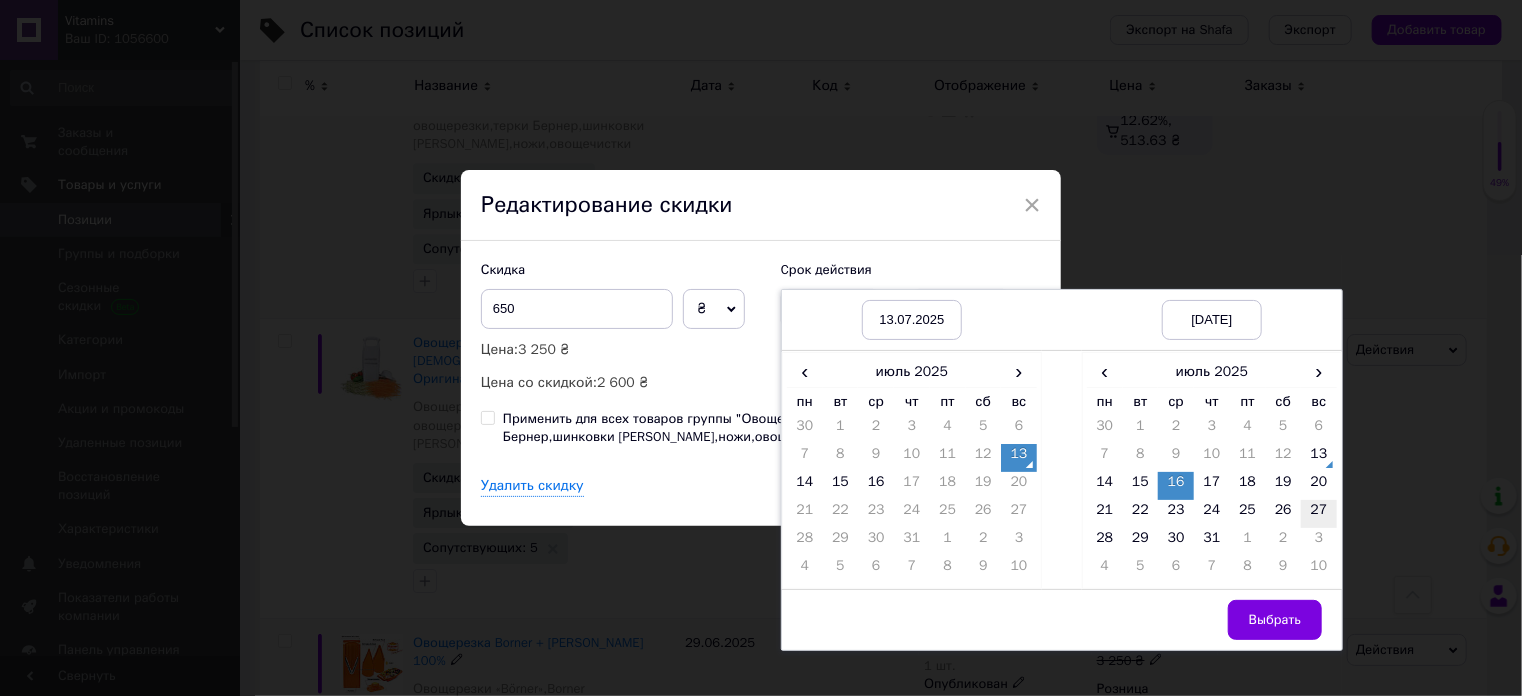 click on "27" at bounding box center [1319, 514] 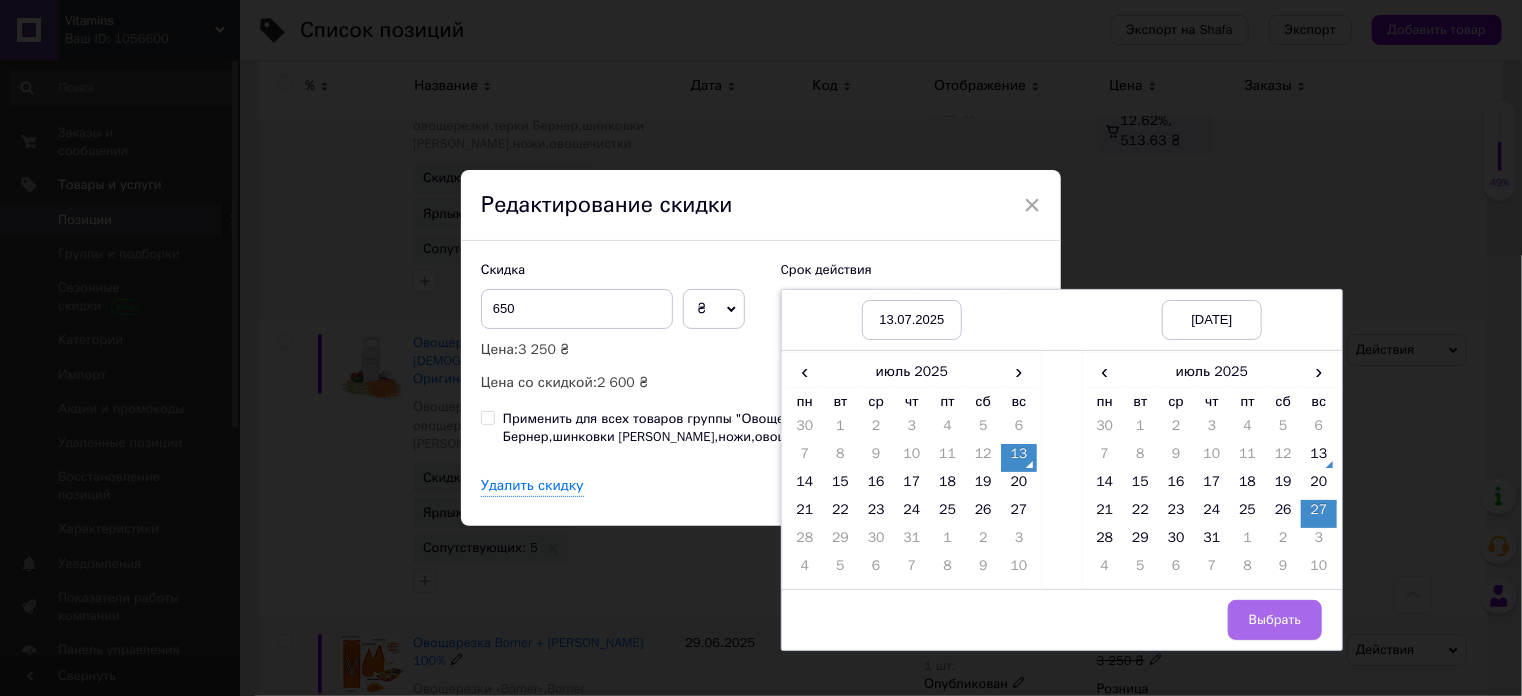 click on "Выбрать" at bounding box center [1275, 620] 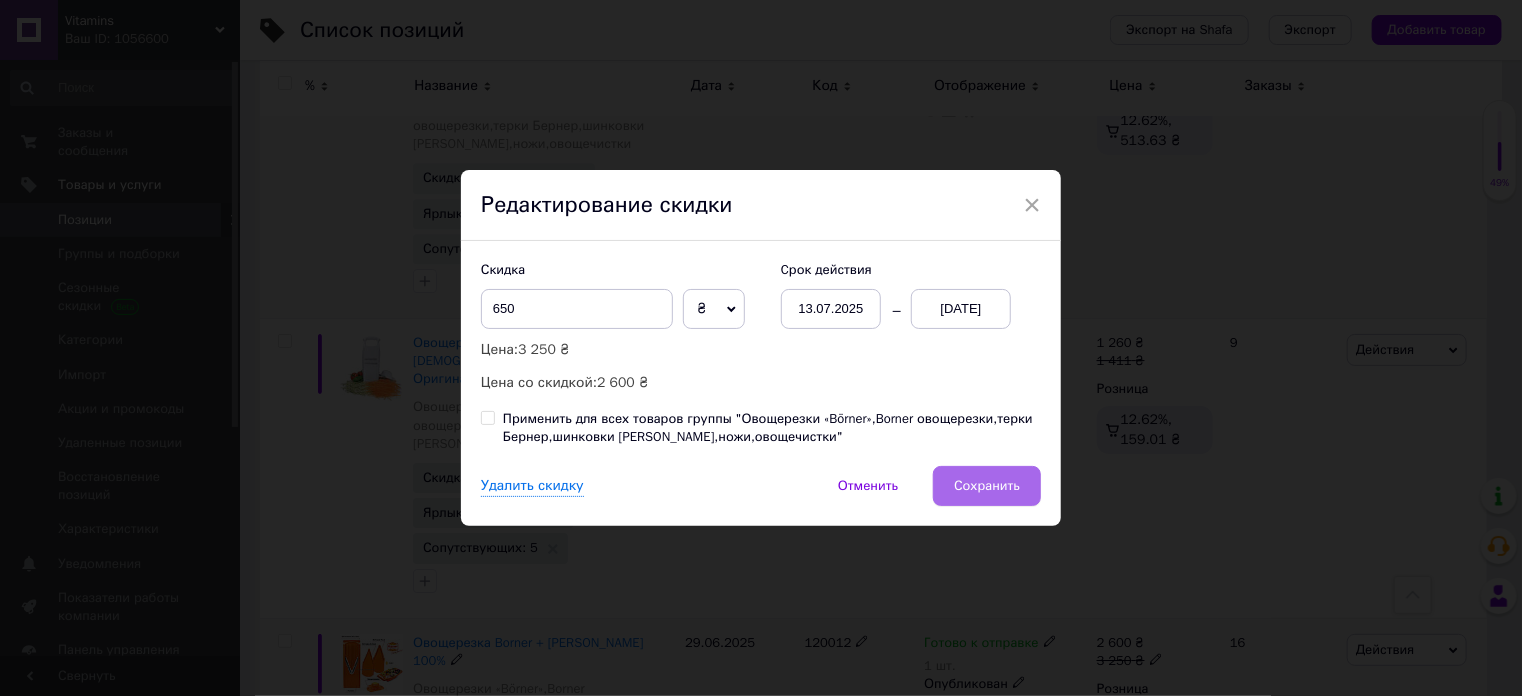 click on "Сохранить" at bounding box center [987, 486] 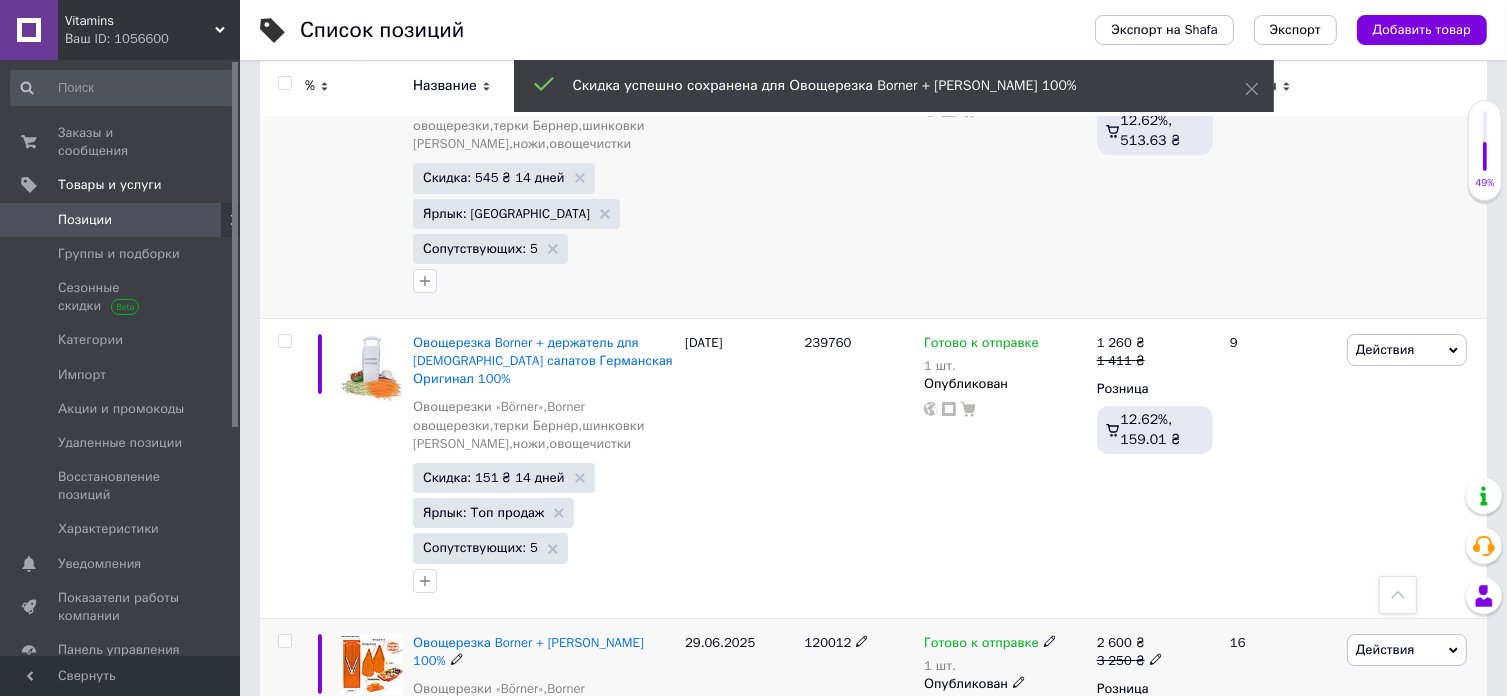 scroll, scrollTop: 0, scrollLeft: 1012, axis: horizontal 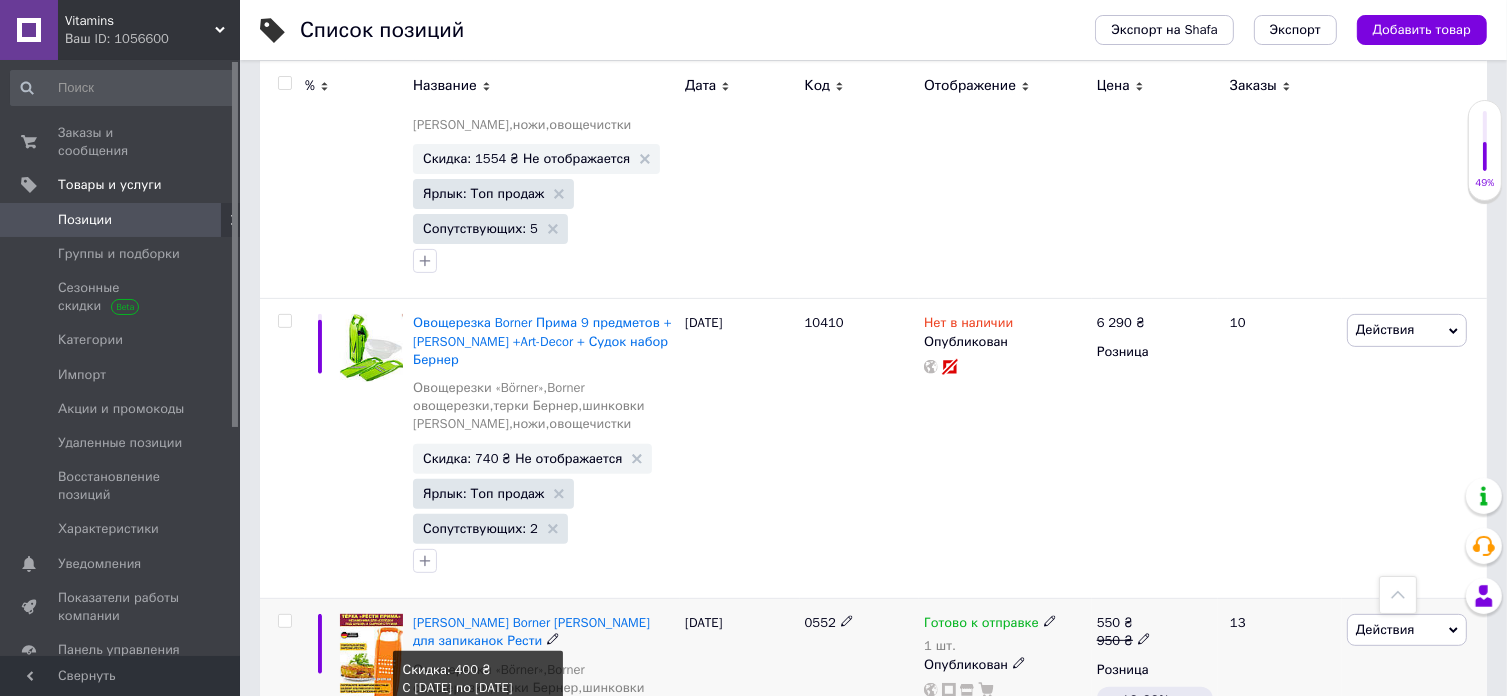 click on "Скидка: 400 ₴ 3 дня" at bounding box center (486, 739) 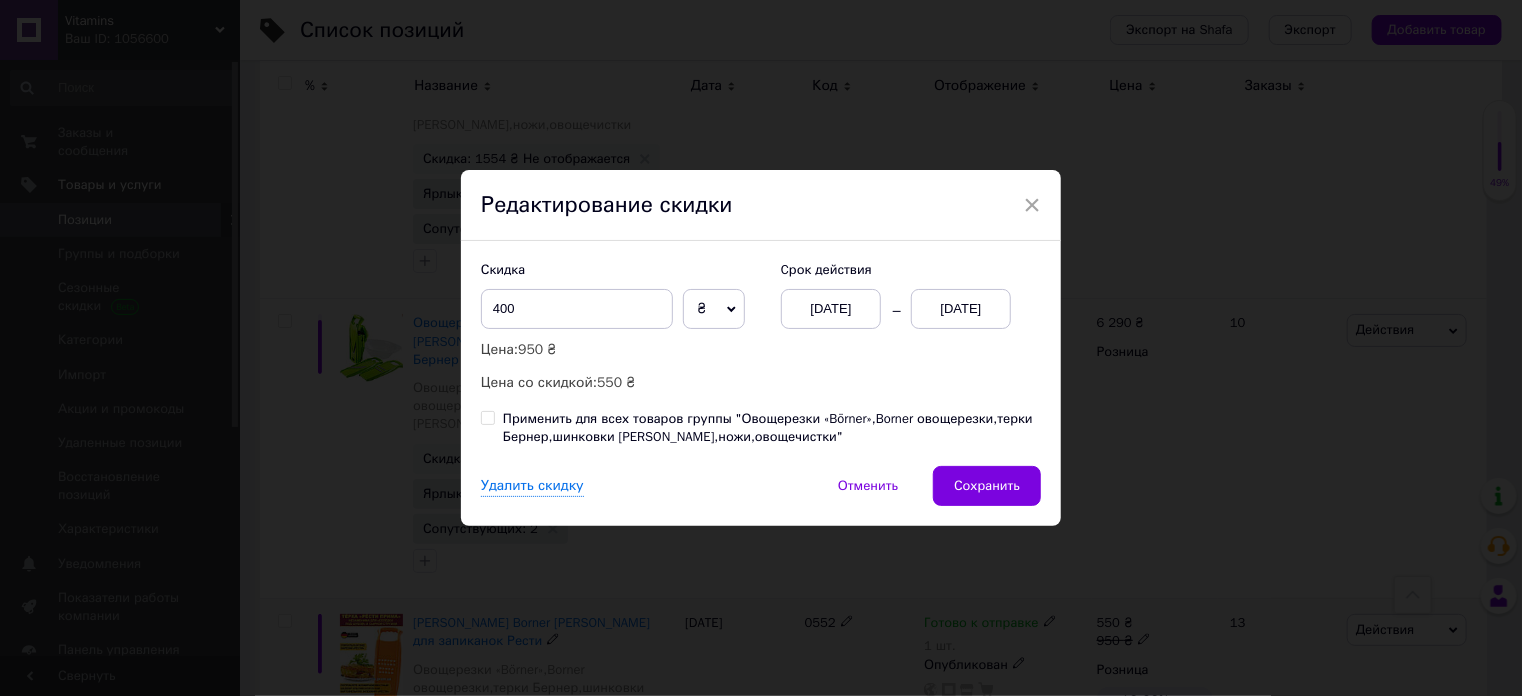 click on "[DATE]" at bounding box center (831, 309) 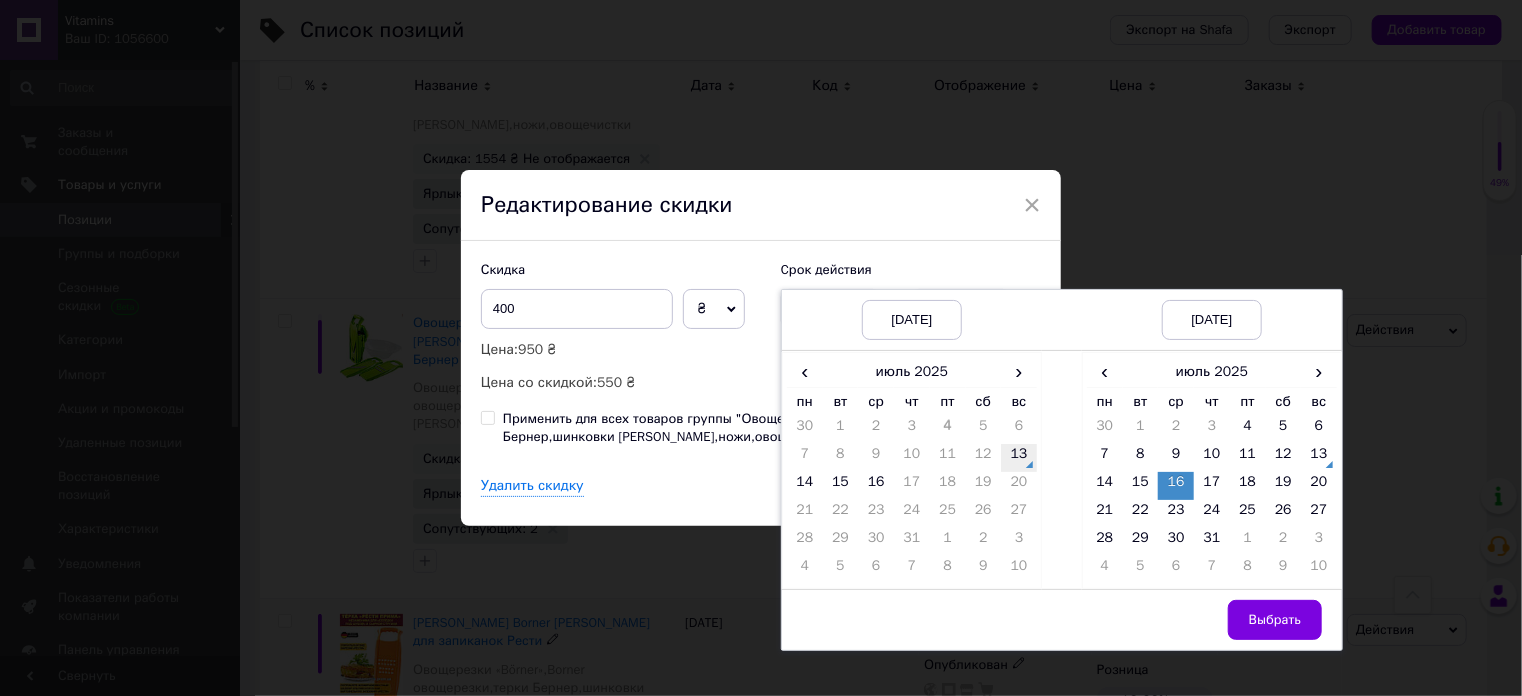 click on "13" at bounding box center [1019, 458] 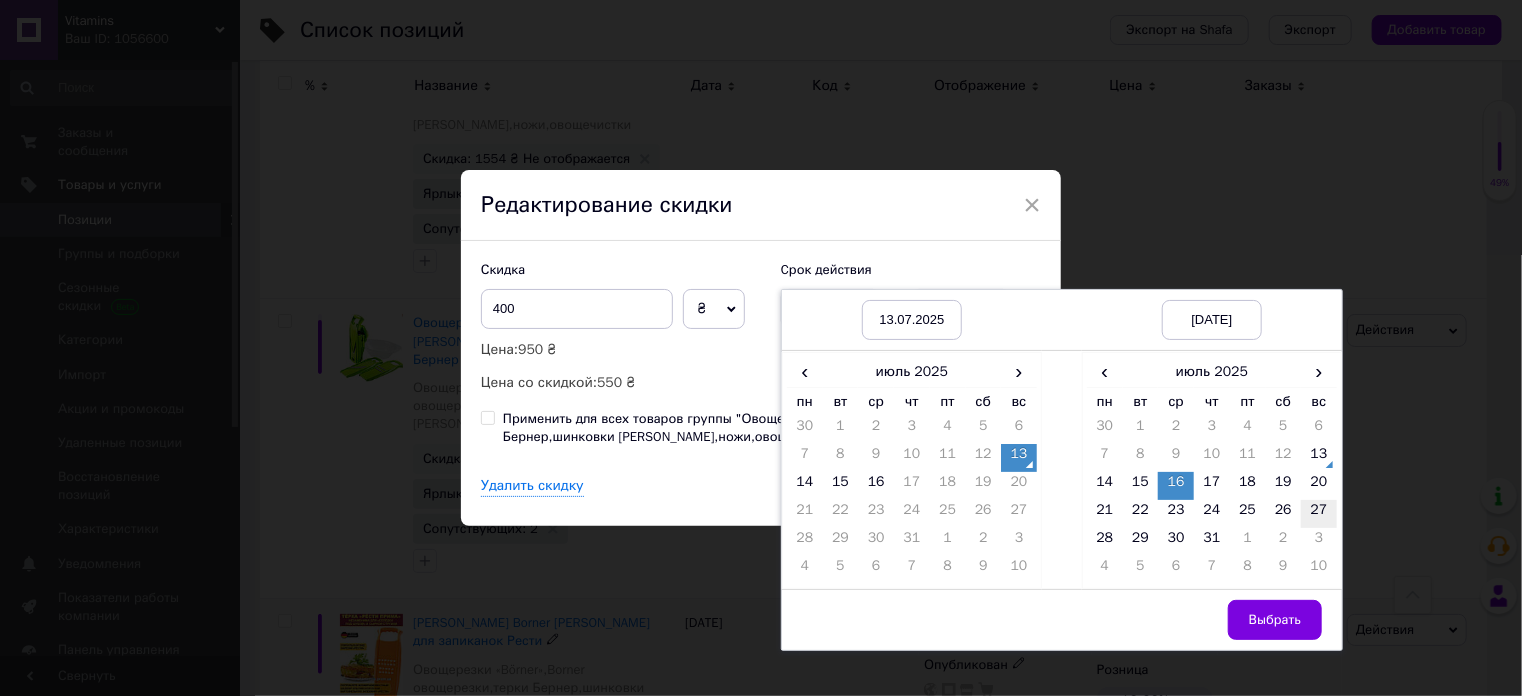 click on "27" at bounding box center (1319, 514) 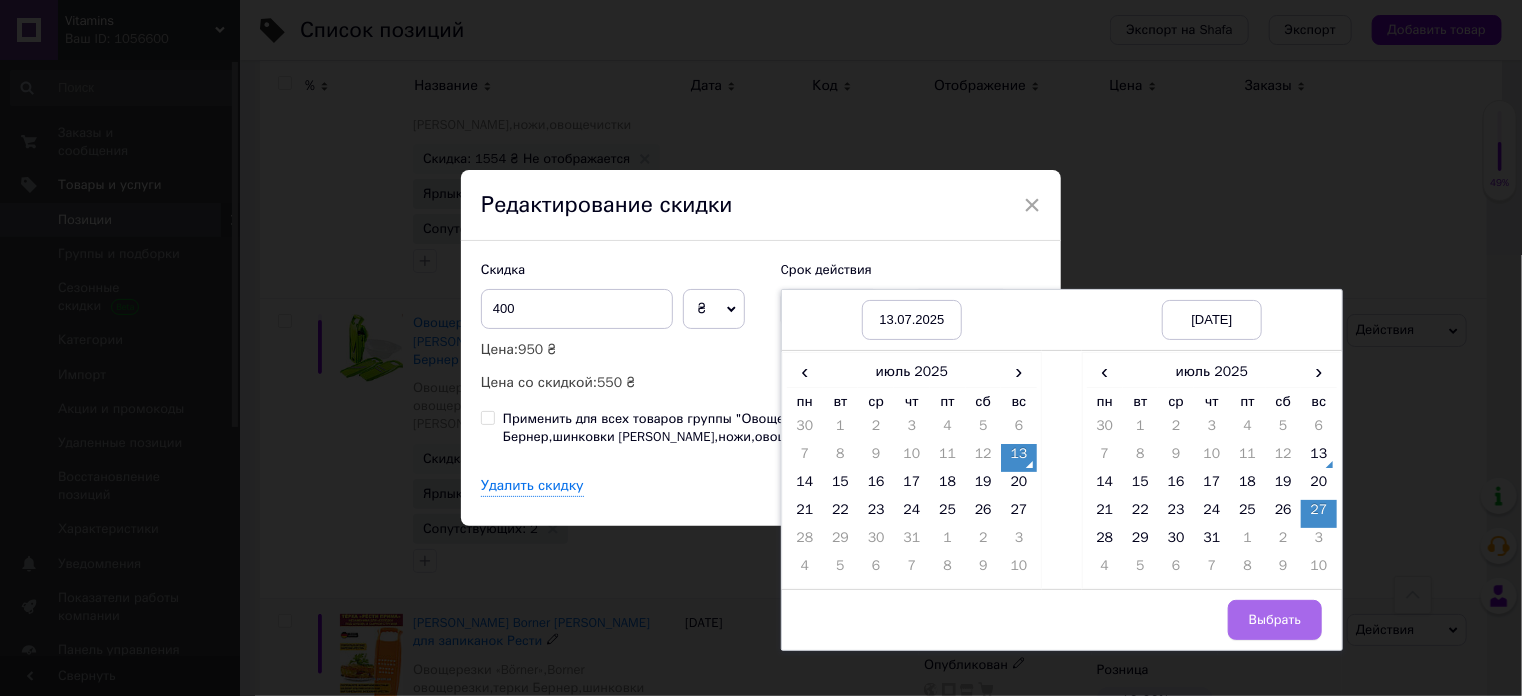 click on "Выбрать" at bounding box center (1275, 620) 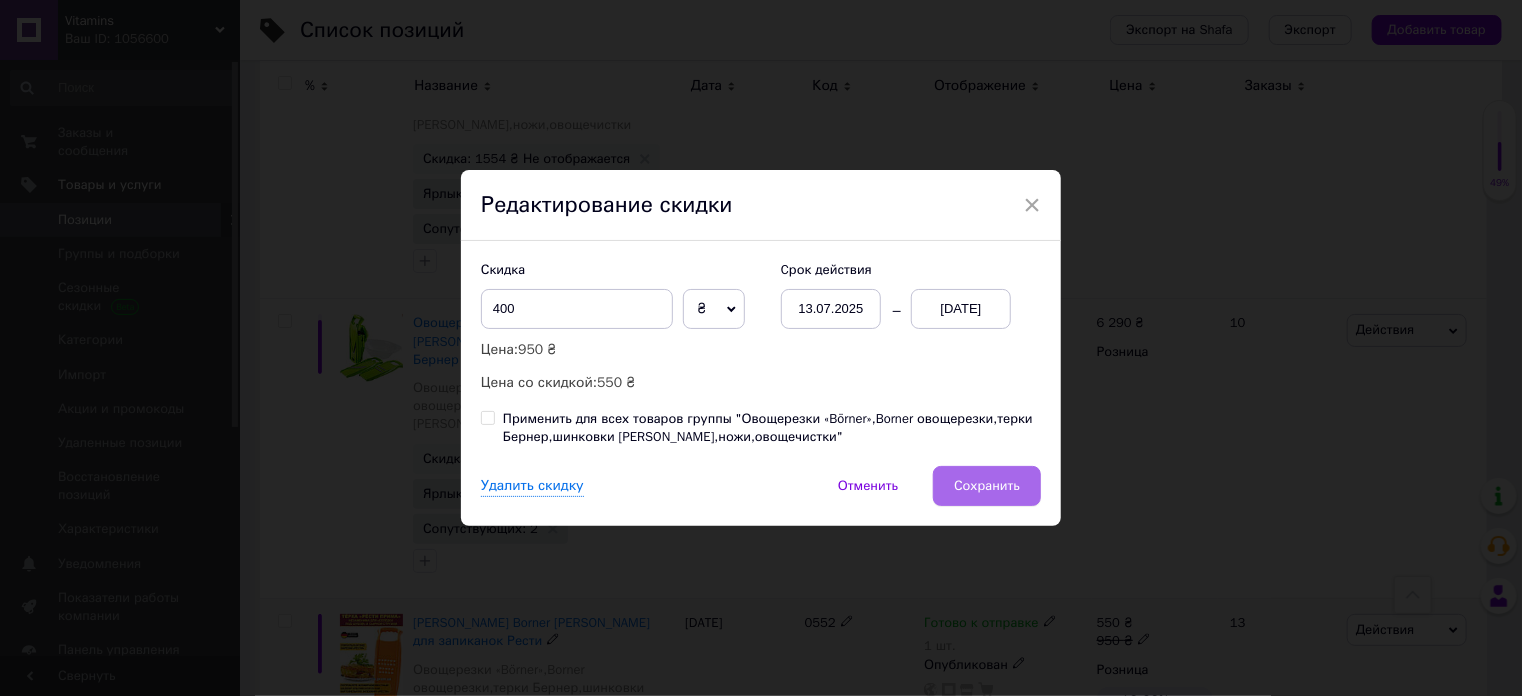 click on "Сохранить" at bounding box center (987, 486) 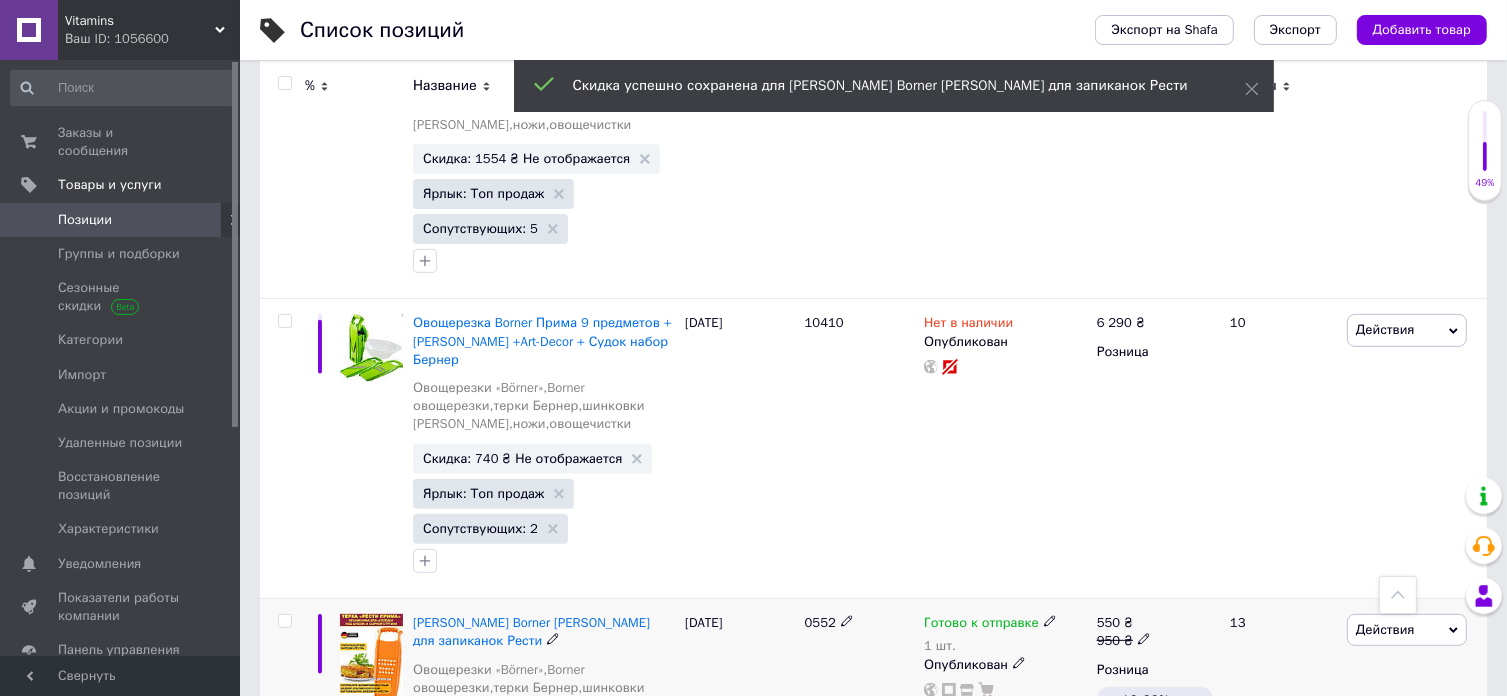 scroll, scrollTop: 0, scrollLeft: 1012, axis: horizontal 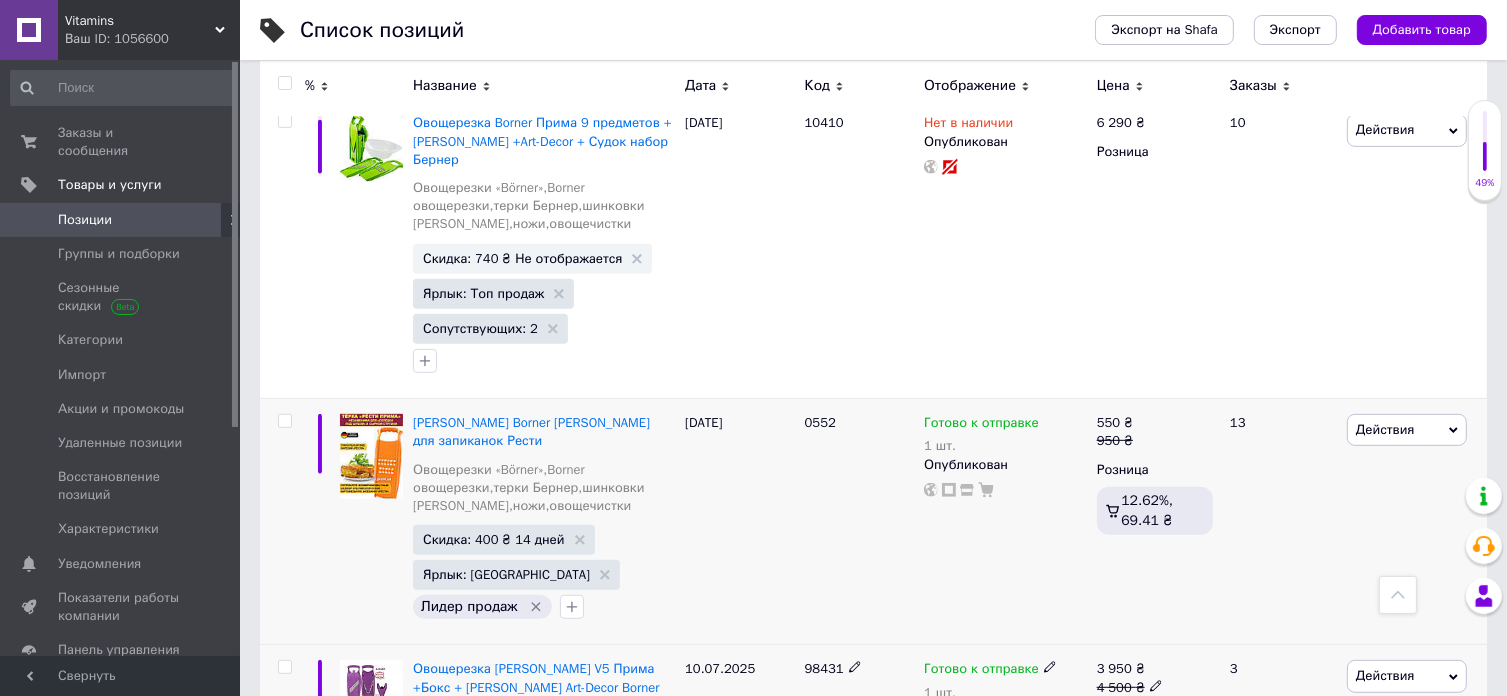 click on "Скидка: 550 ₴ 3 дня" at bounding box center [486, 804] 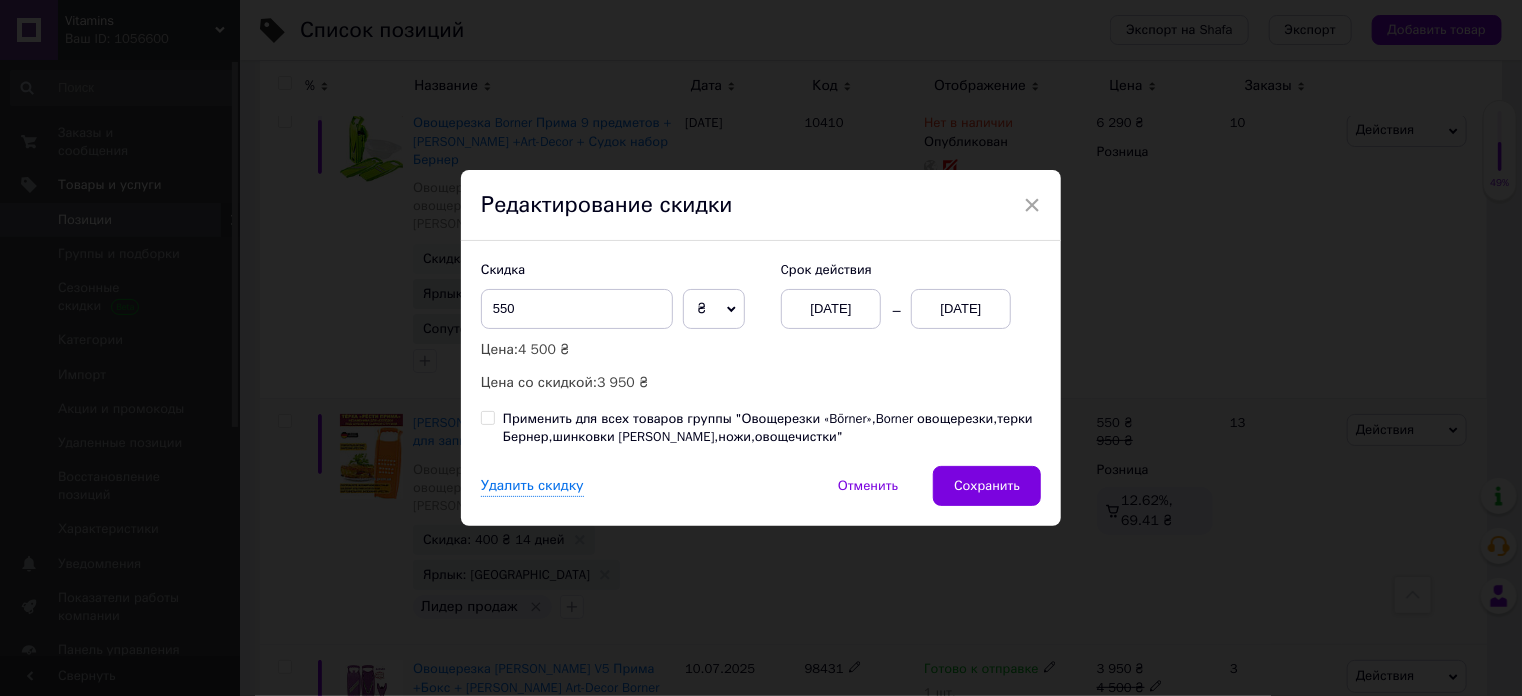 click on "[DATE]" at bounding box center (831, 309) 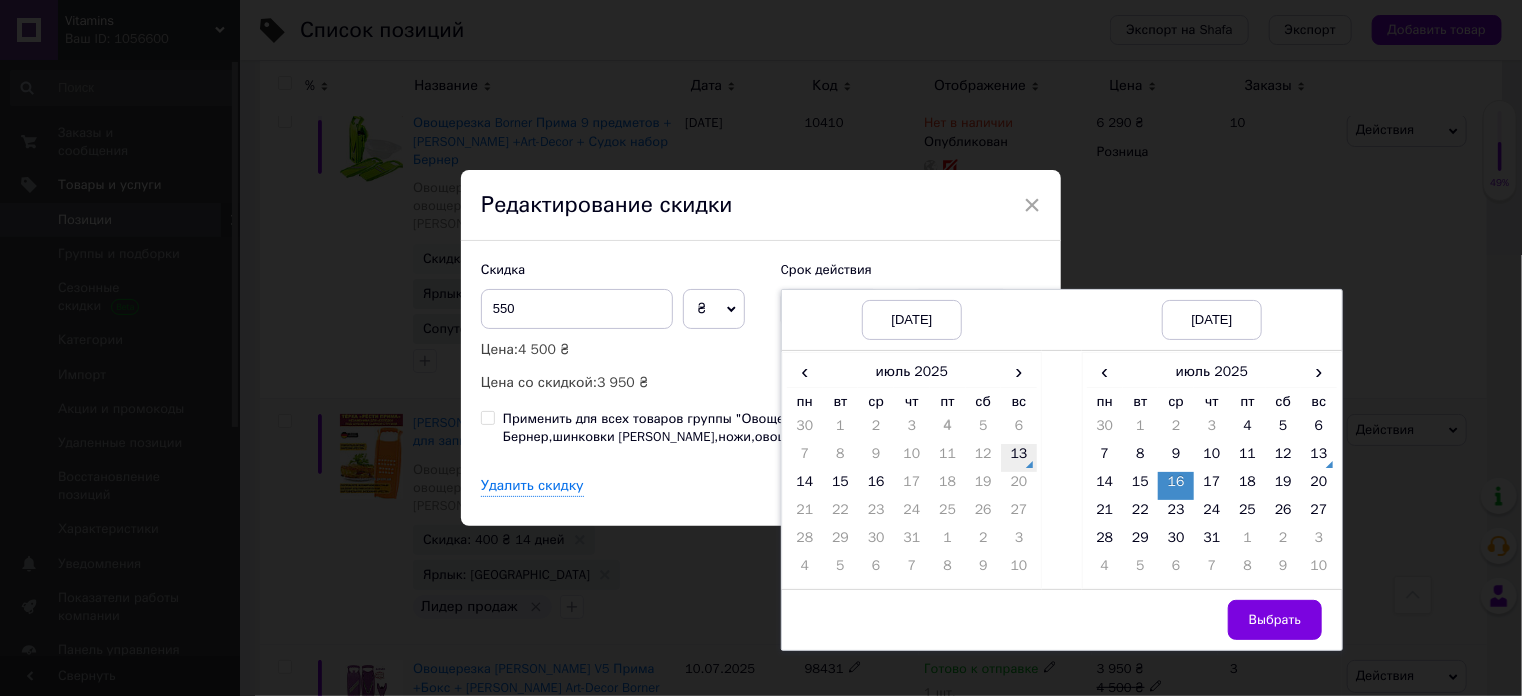 click on "13" at bounding box center (1019, 458) 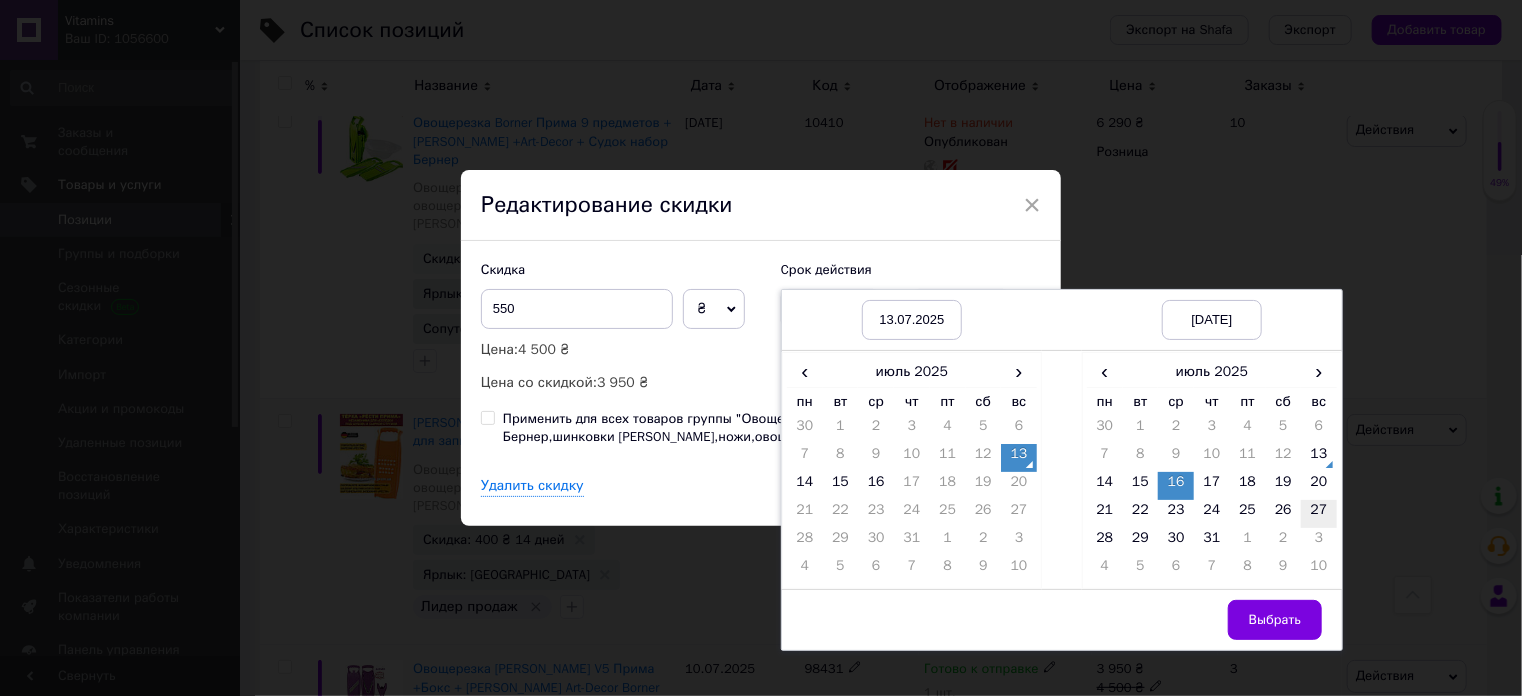 click on "27" at bounding box center [1319, 514] 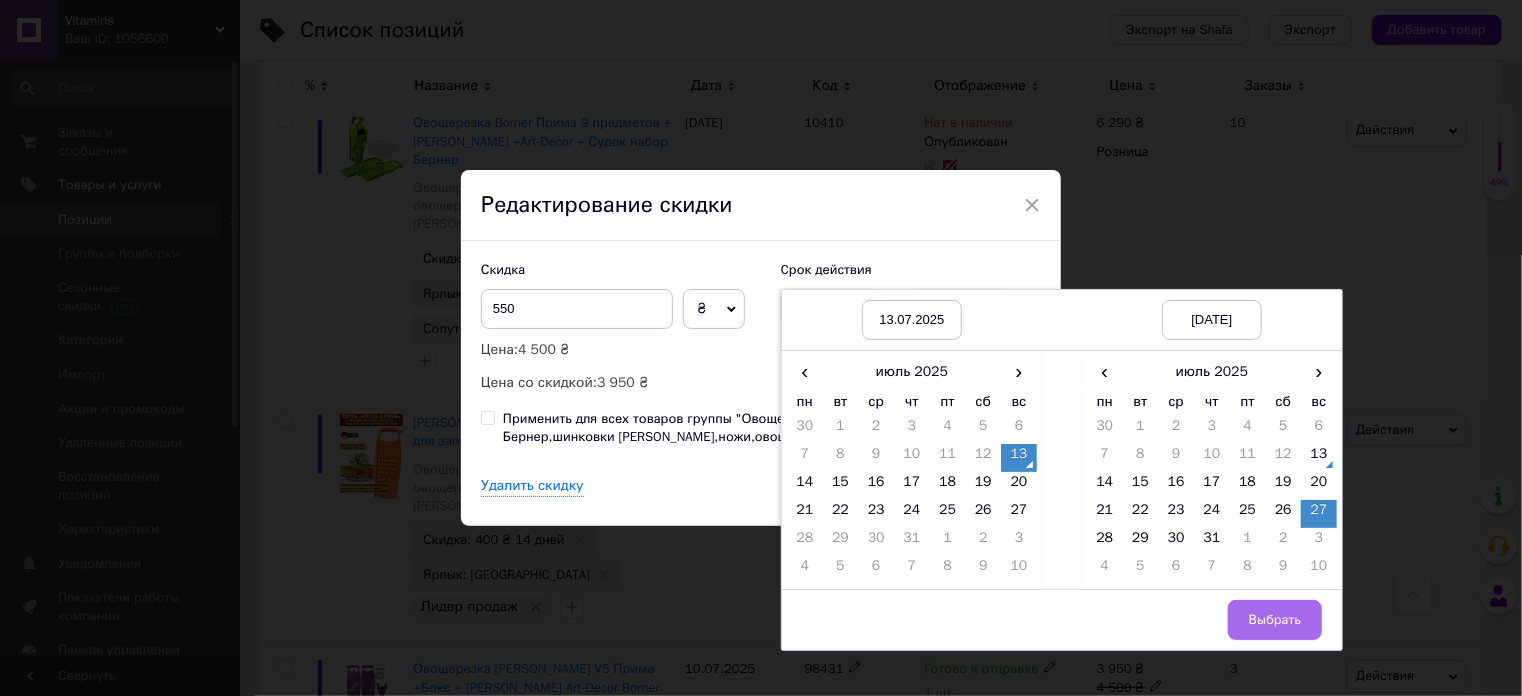 click on "Выбрать" at bounding box center [1275, 620] 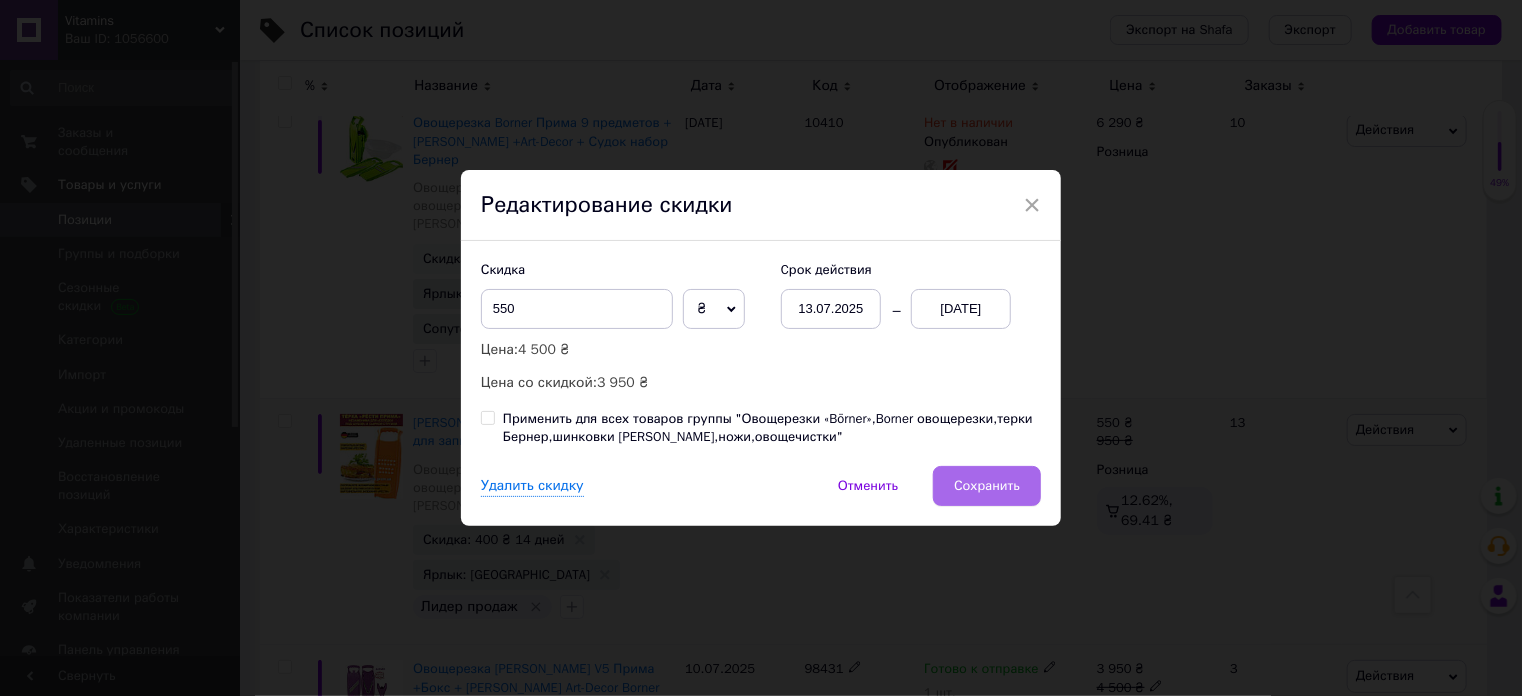 click on "Сохранить" at bounding box center (987, 486) 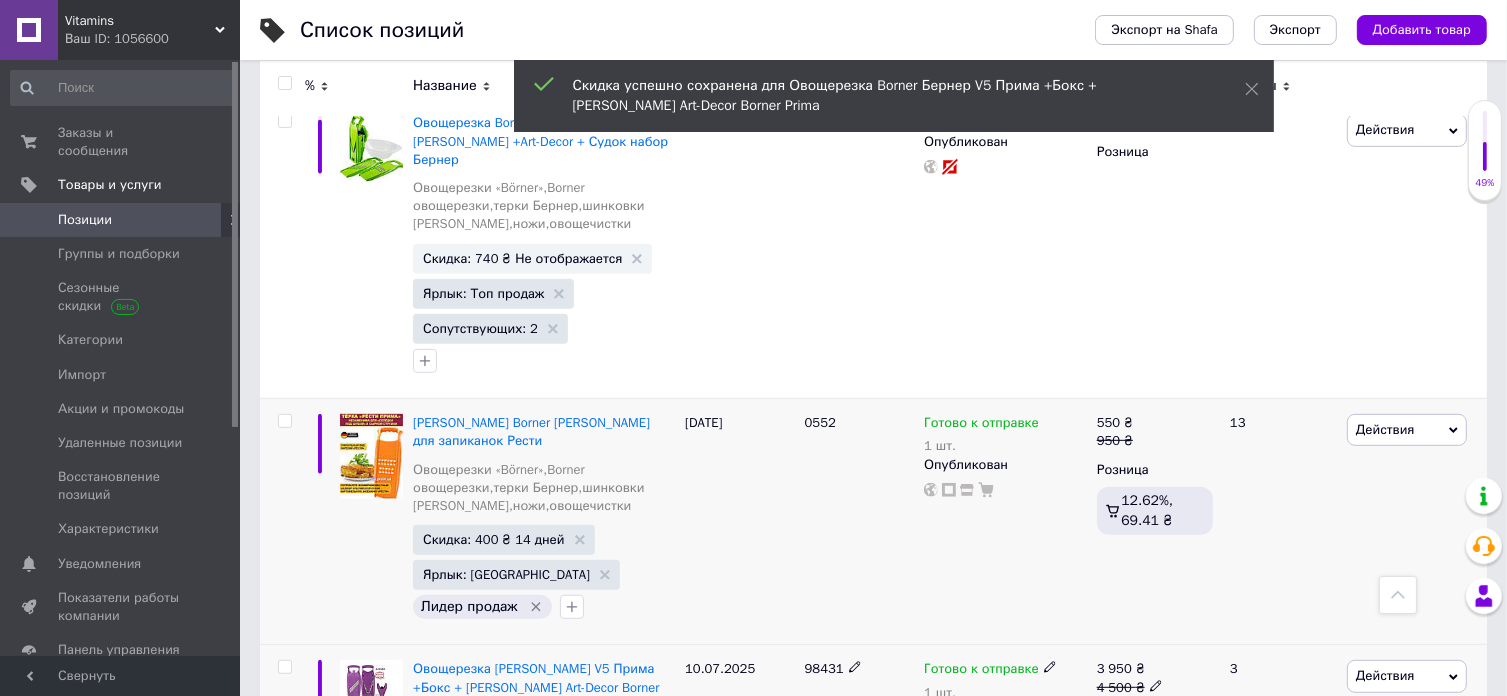 scroll, scrollTop: 0, scrollLeft: 1012, axis: horizontal 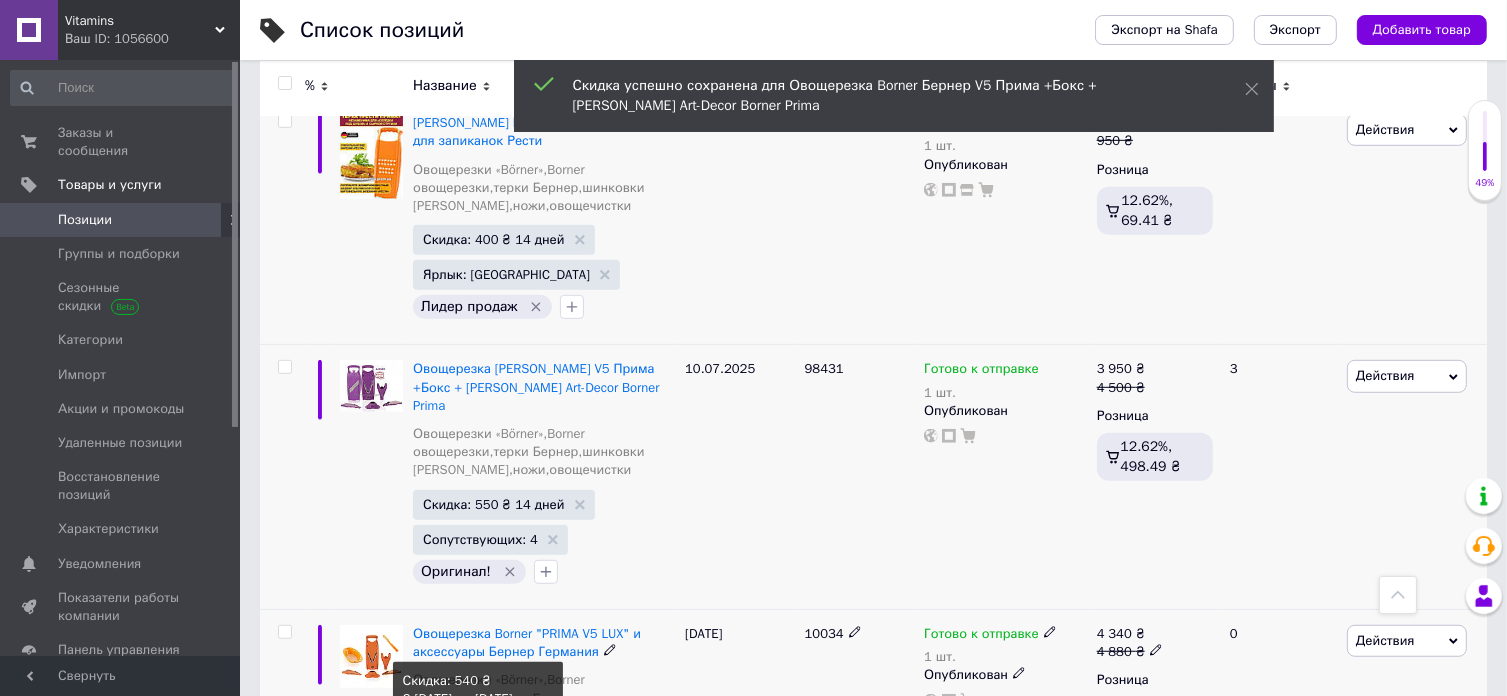click on "Скидка: 540 ₴ 3 дня" at bounding box center (486, 750) 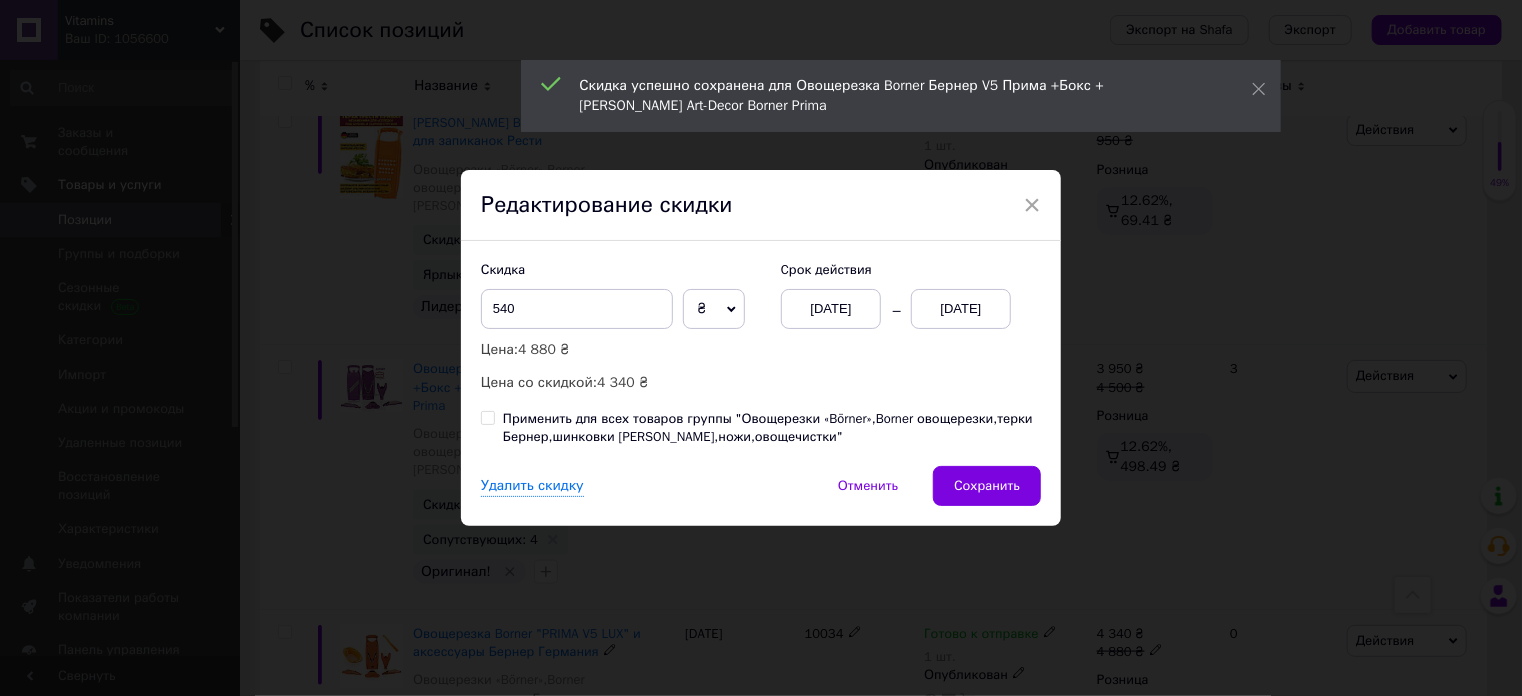 click on "[DATE]" at bounding box center (831, 309) 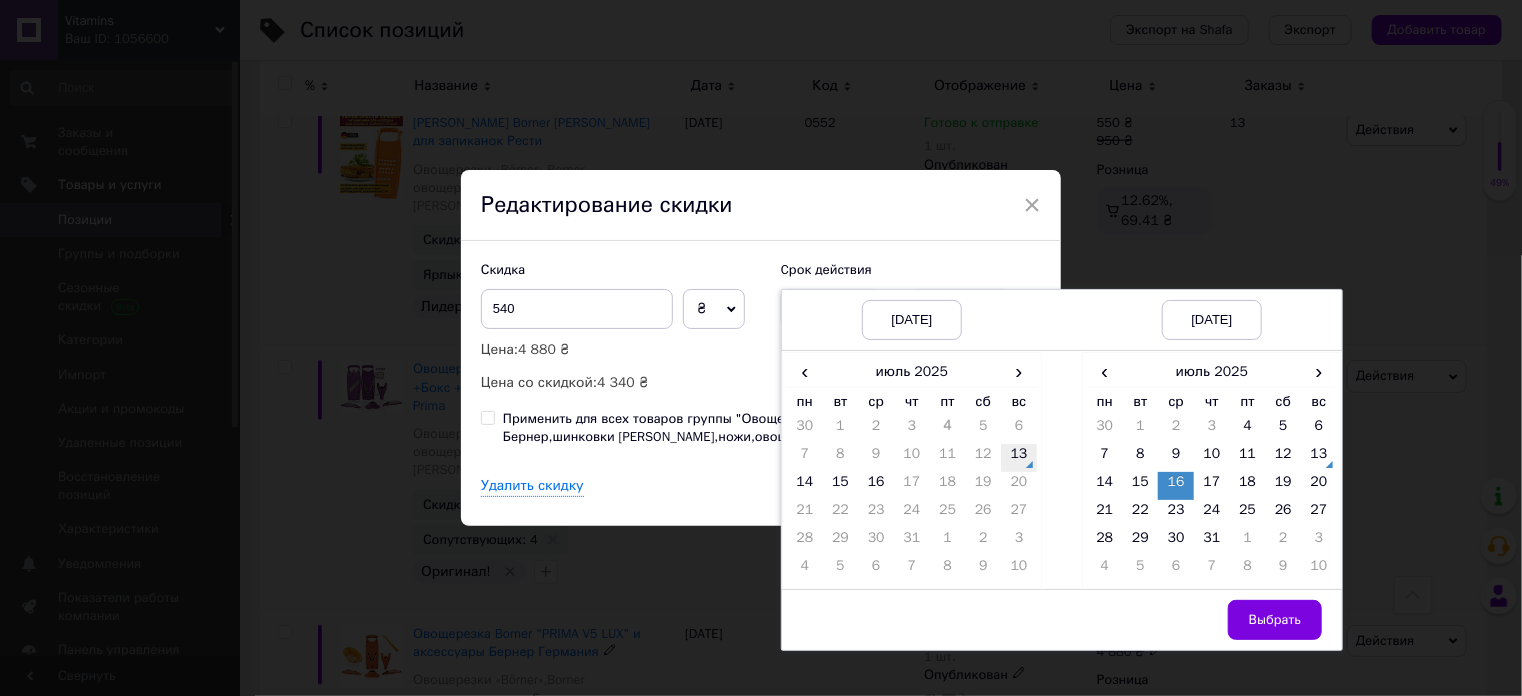 click on "13" at bounding box center [1019, 458] 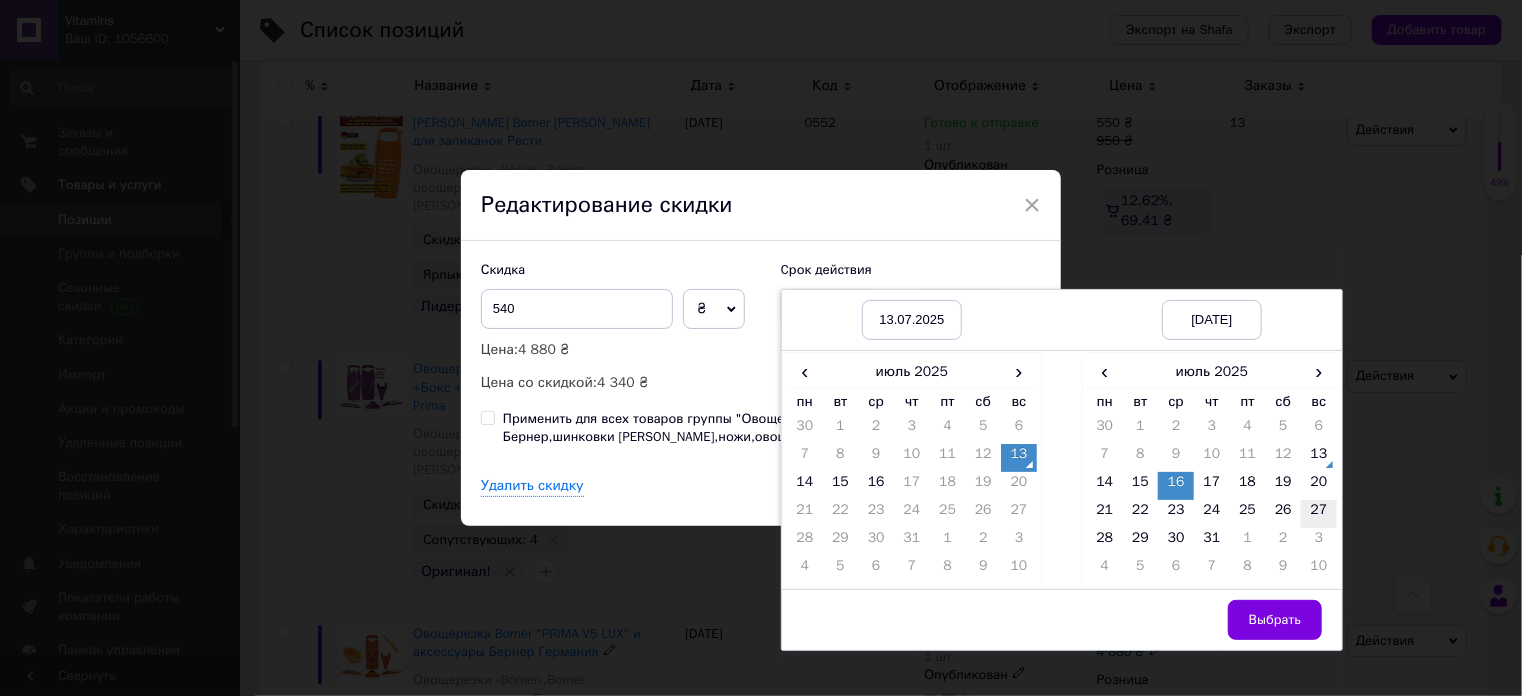 click on "27" at bounding box center (1319, 514) 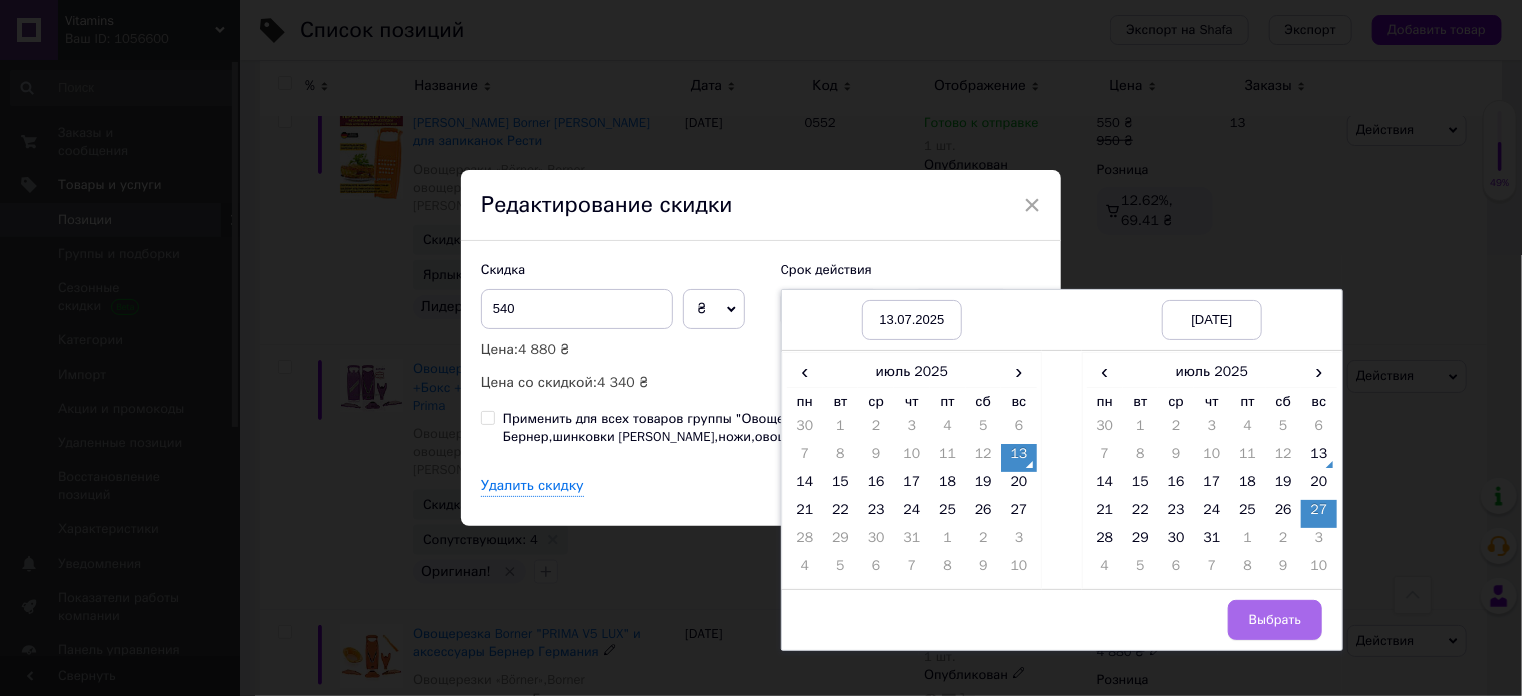 click on "Выбрать" at bounding box center [1275, 620] 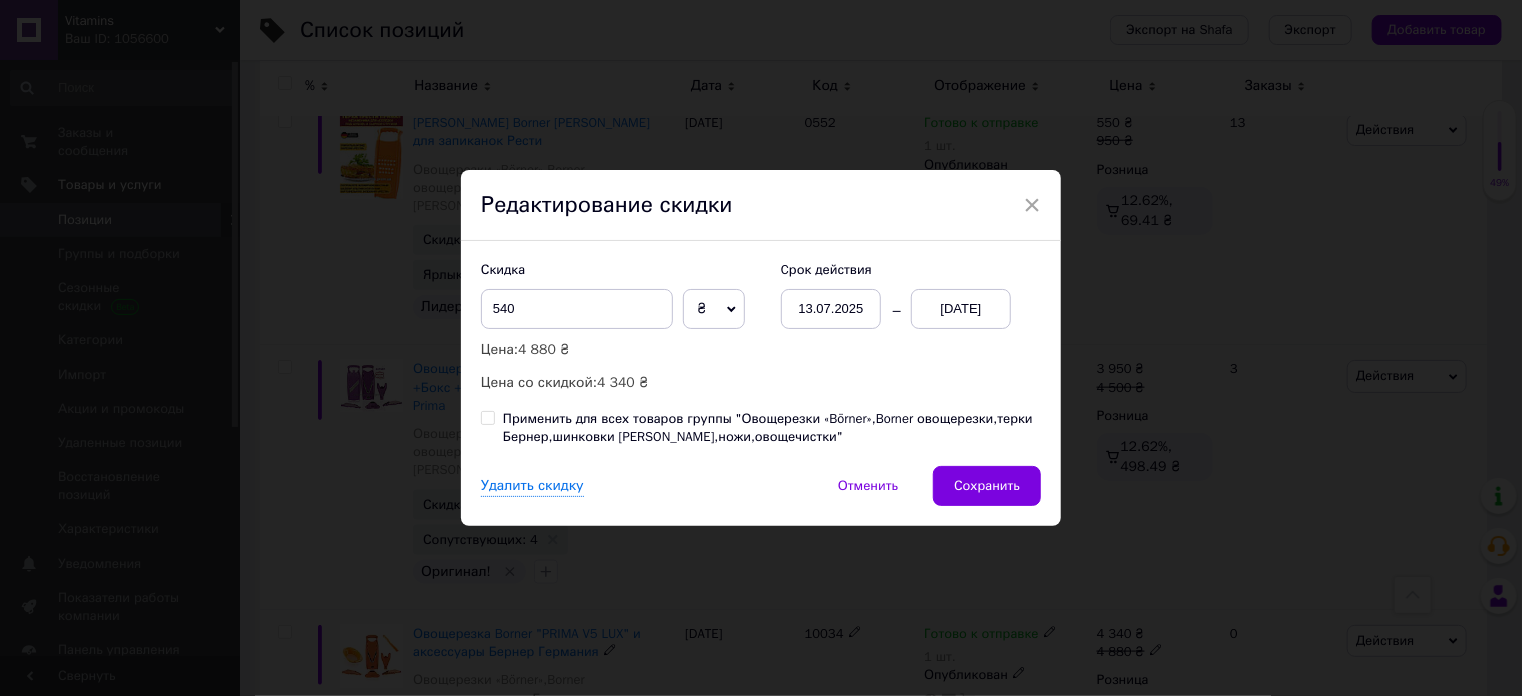click on "Сохранить" at bounding box center [987, 486] 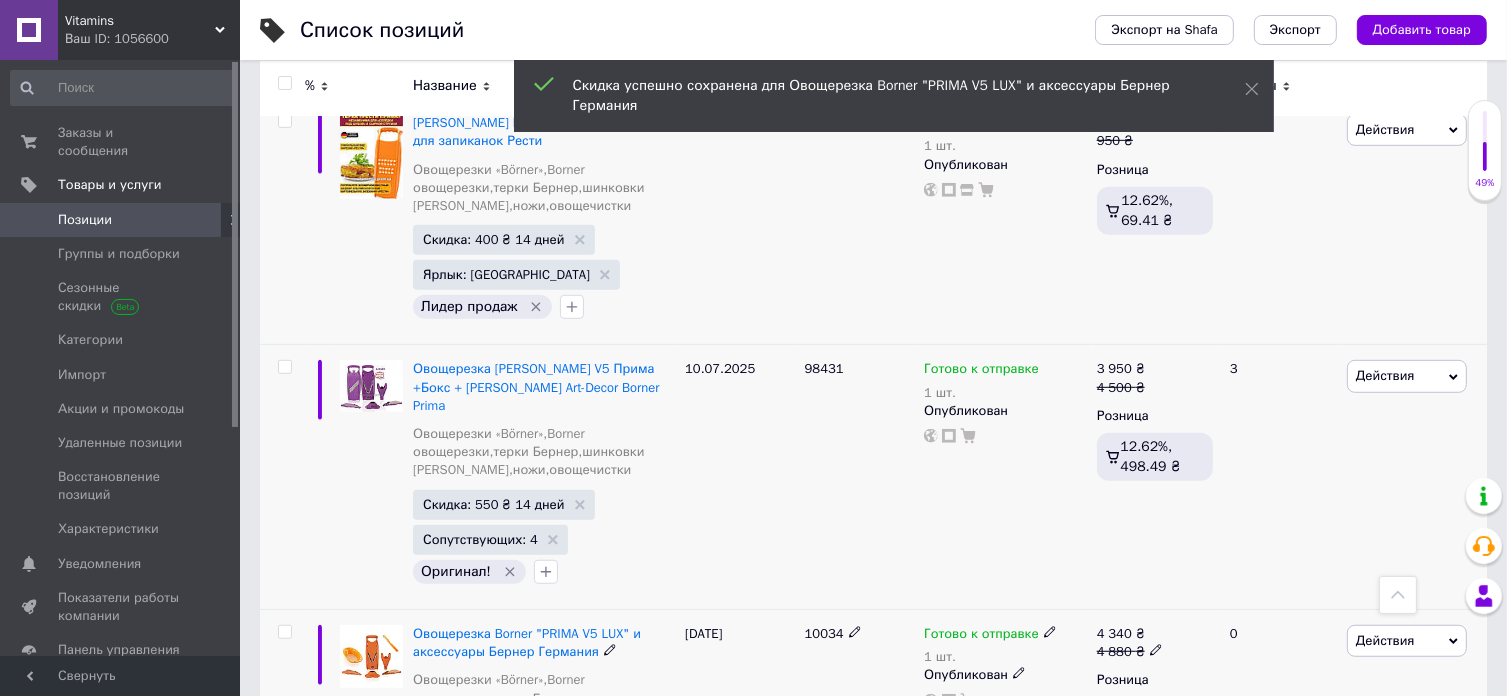 scroll, scrollTop: 0, scrollLeft: 1012, axis: horizontal 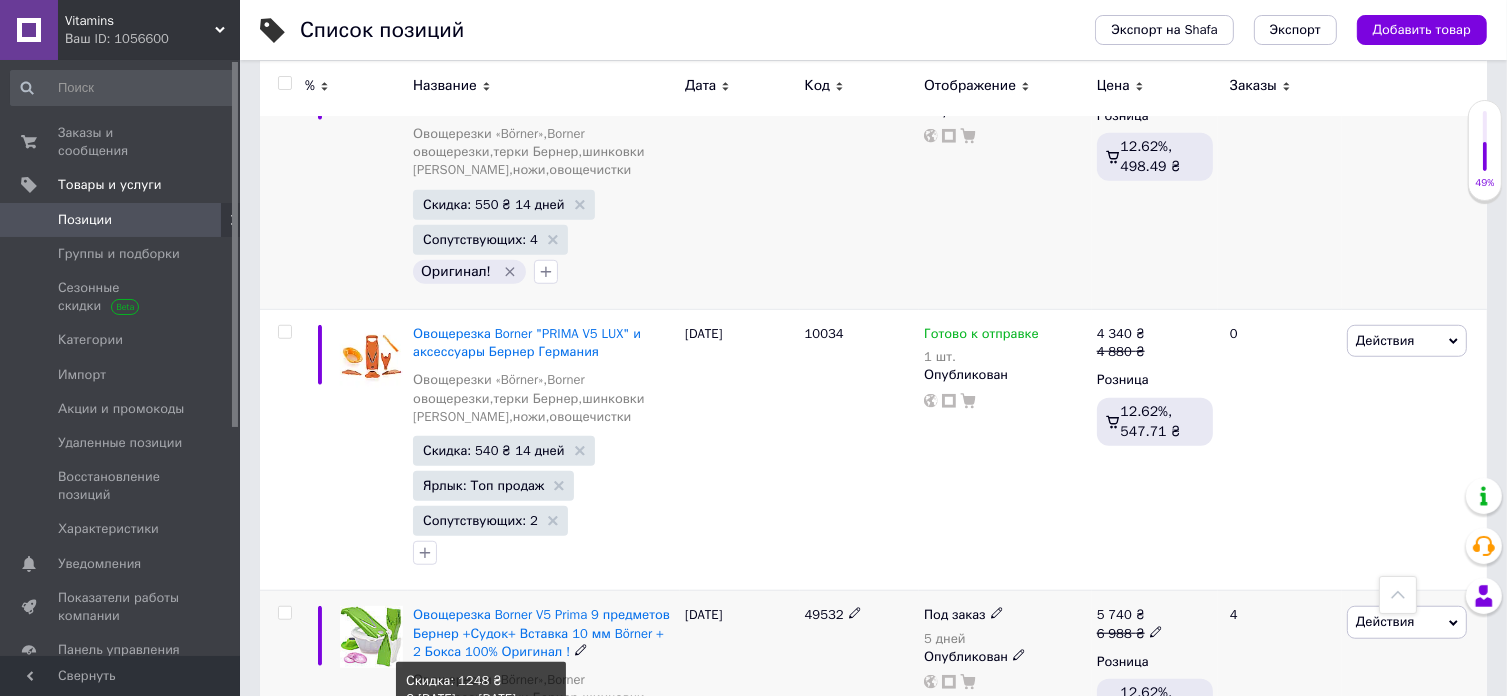 click on "Скидка: 1248 ₴ 4 дня" at bounding box center [489, 750] 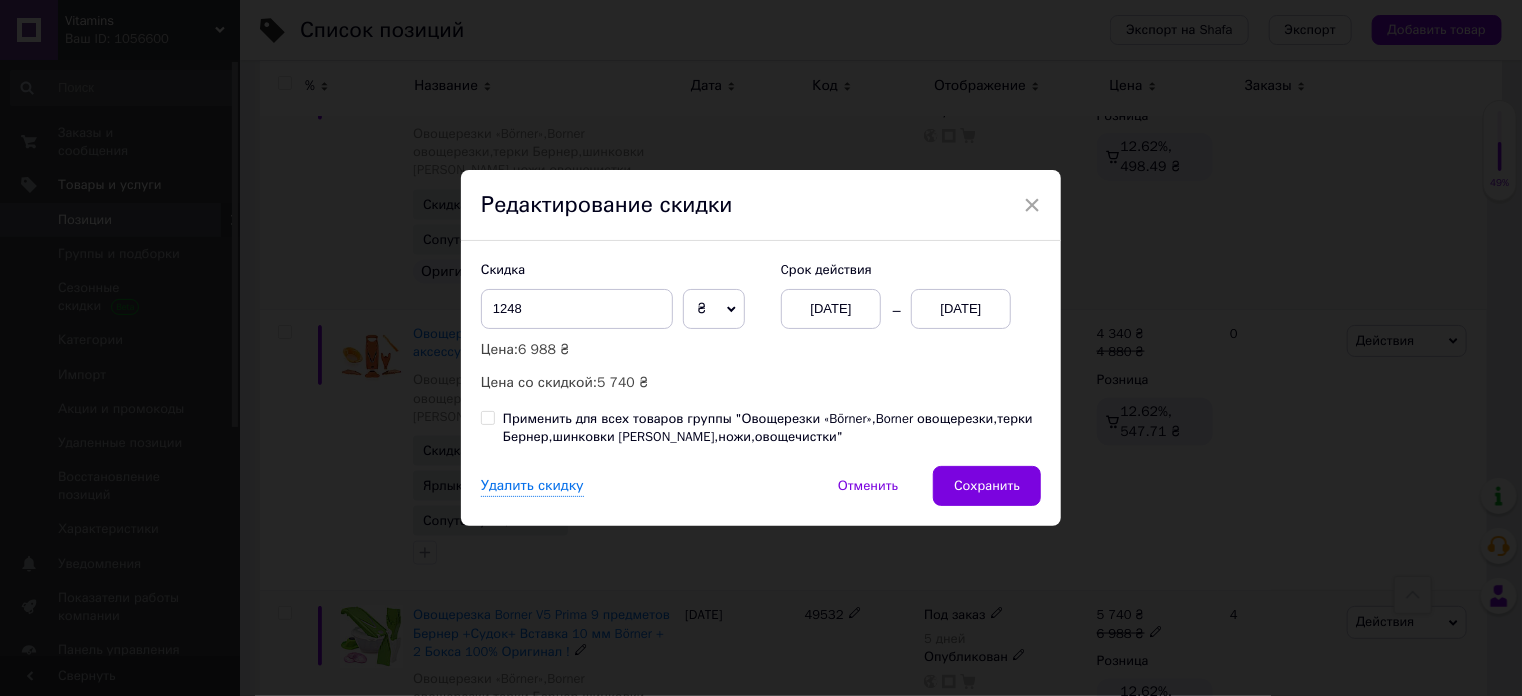 click on "[DATE]" at bounding box center (831, 309) 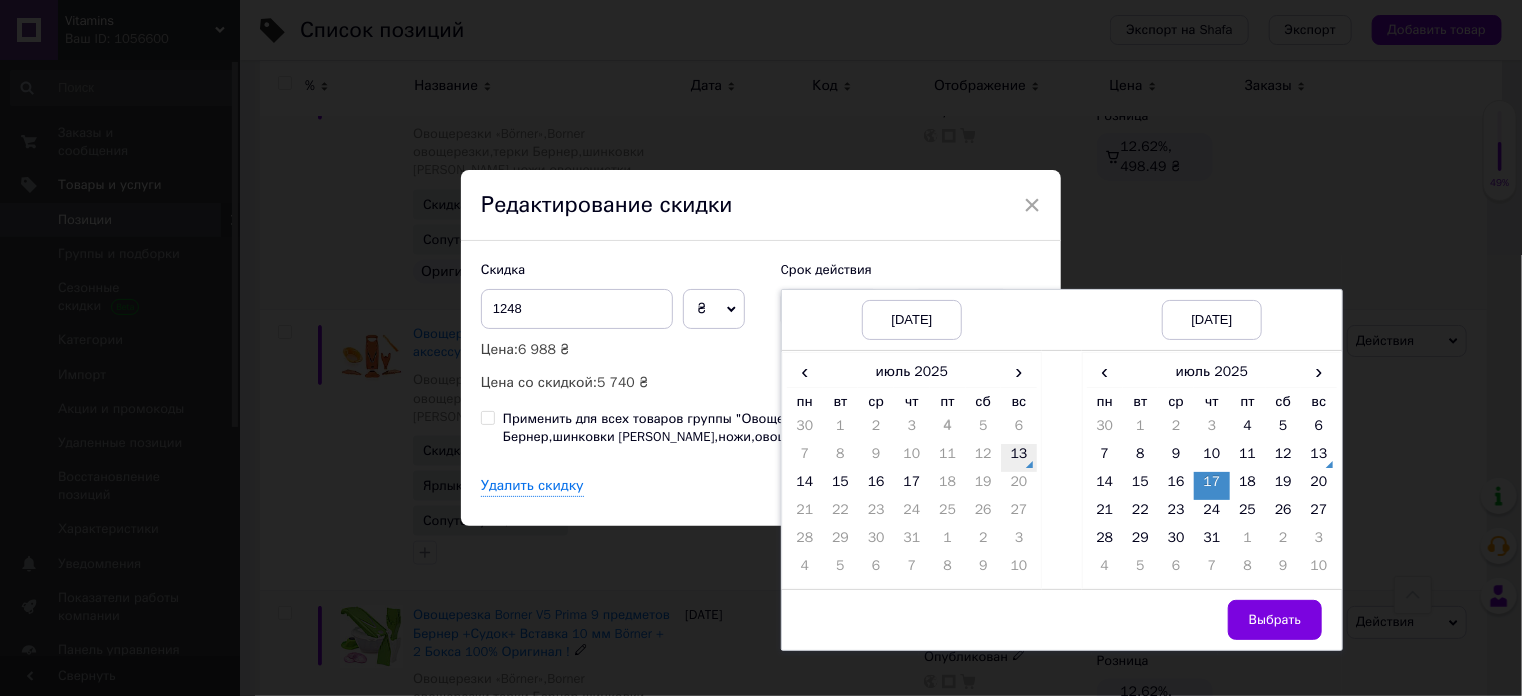 click on "13" at bounding box center (1019, 458) 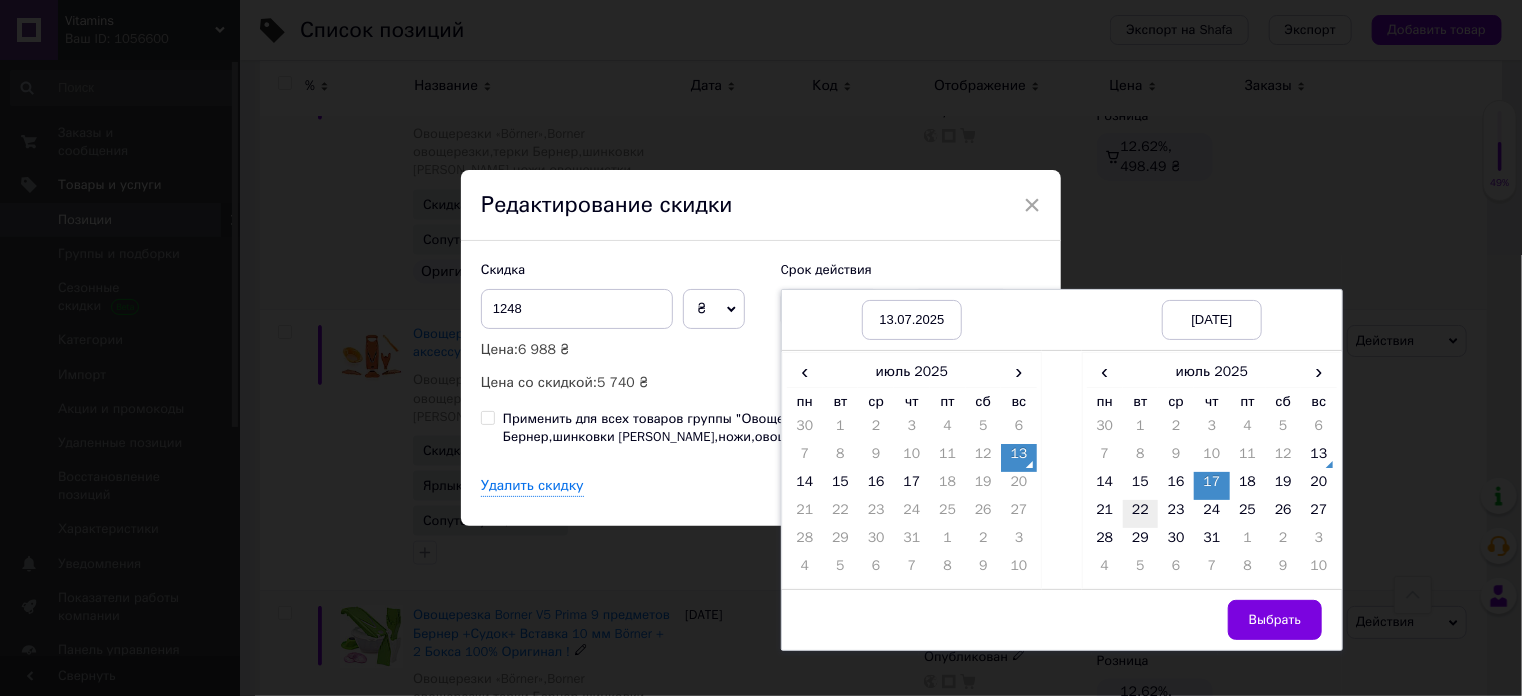 click on "22" at bounding box center [1141, 514] 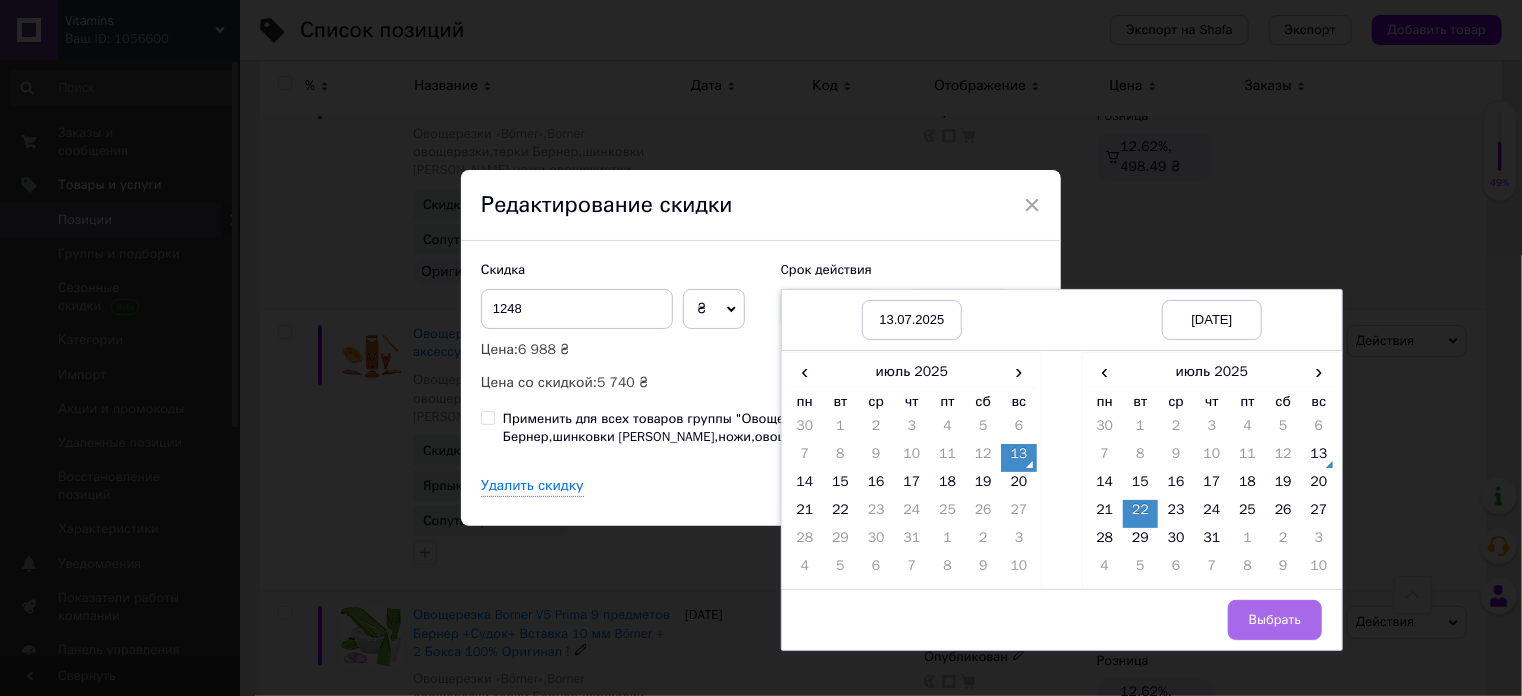 click on "Выбрать" at bounding box center (1275, 620) 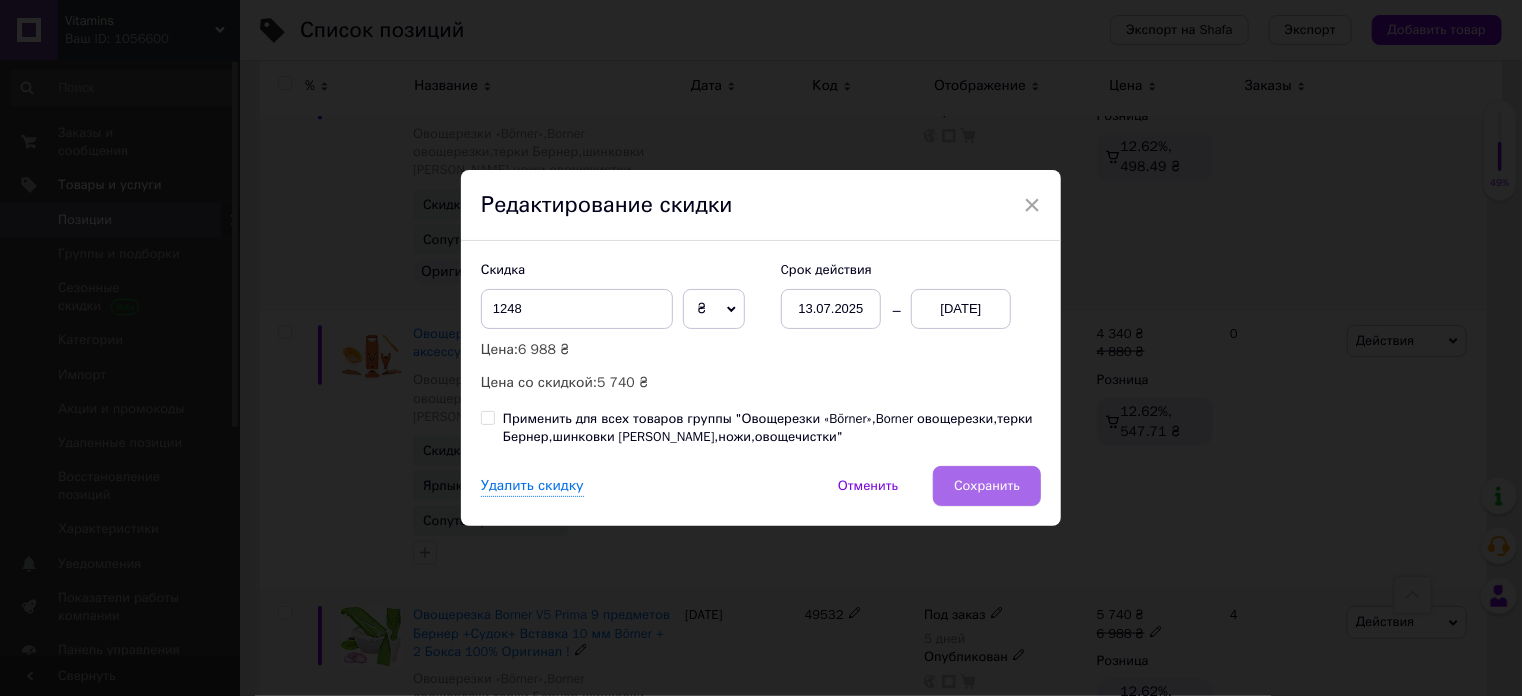 click on "Сохранить" at bounding box center [987, 486] 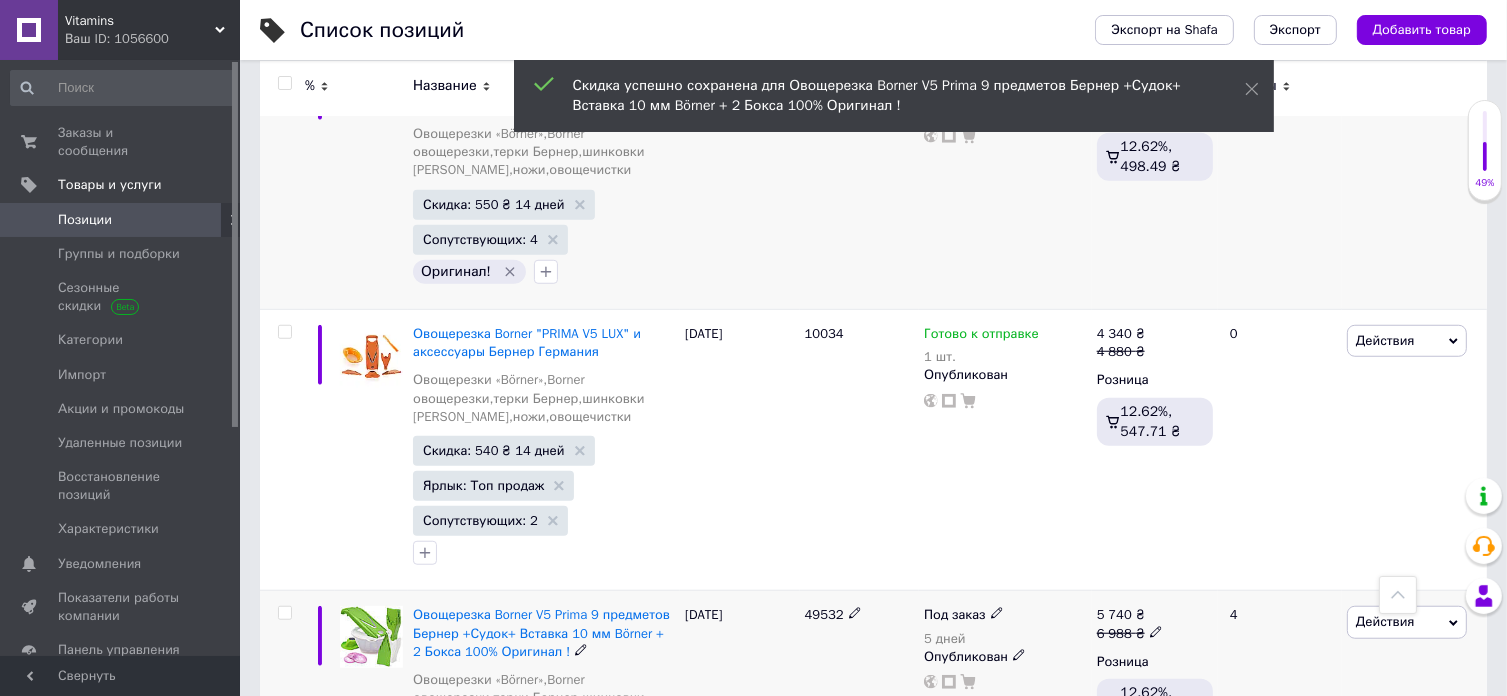 scroll, scrollTop: 0, scrollLeft: 1012, axis: horizontal 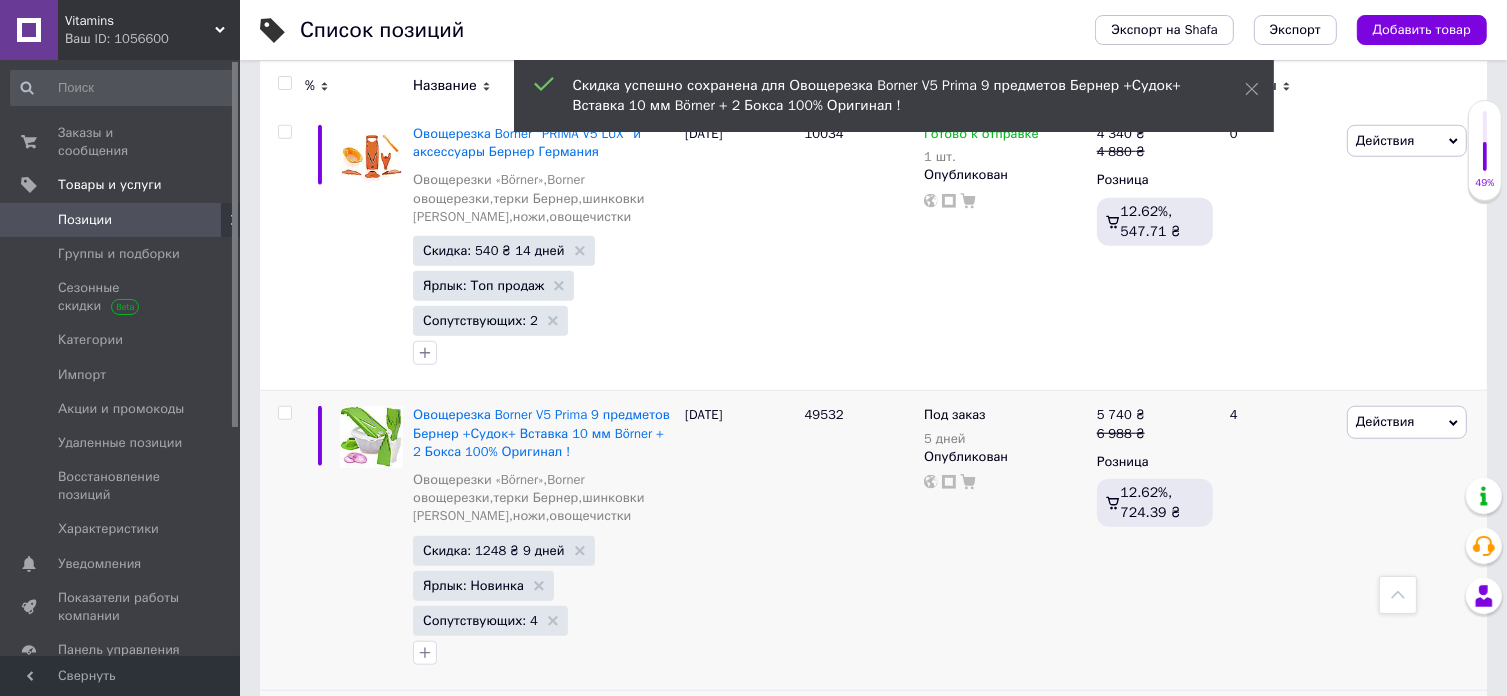 click on "Скидка: 796 ₴ 3 дня" at bounding box center (486, 867) 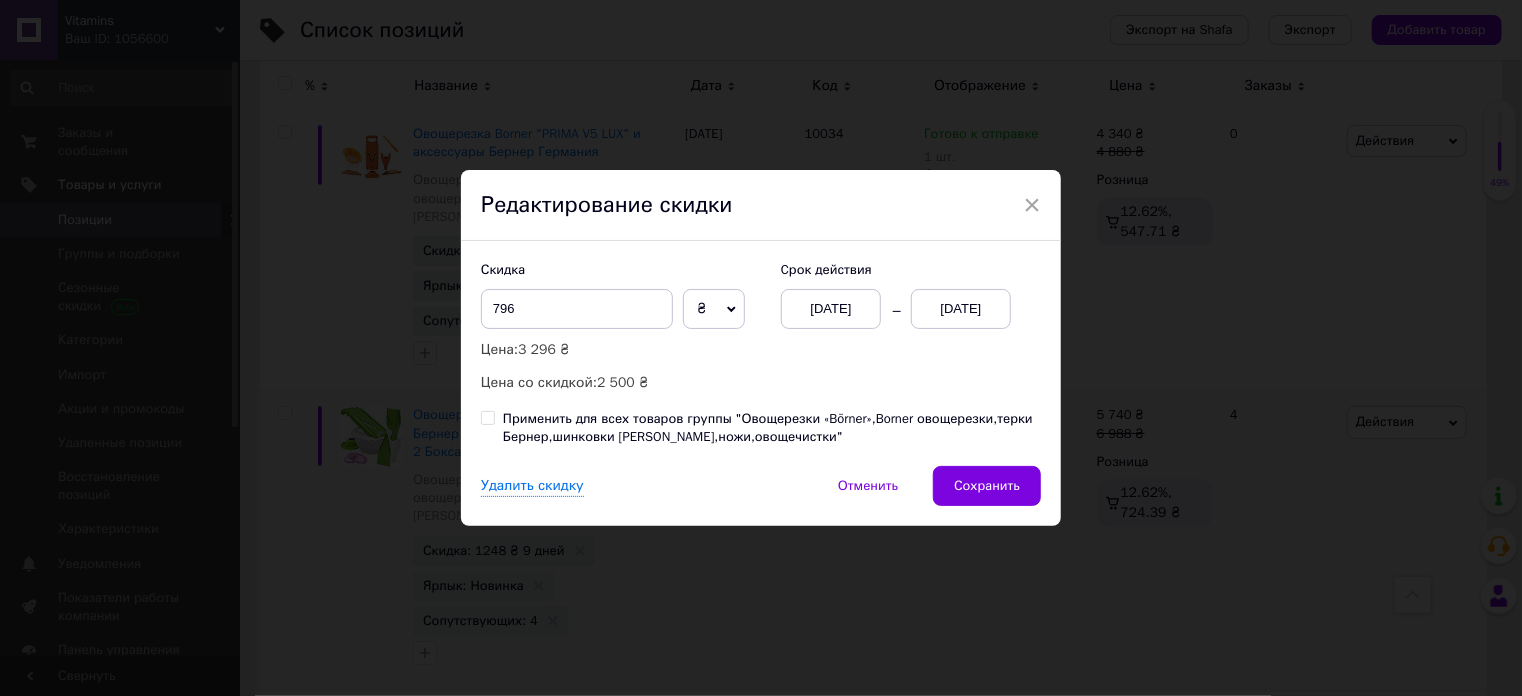 click on "[DATE]" at bounding box center [831, 309] 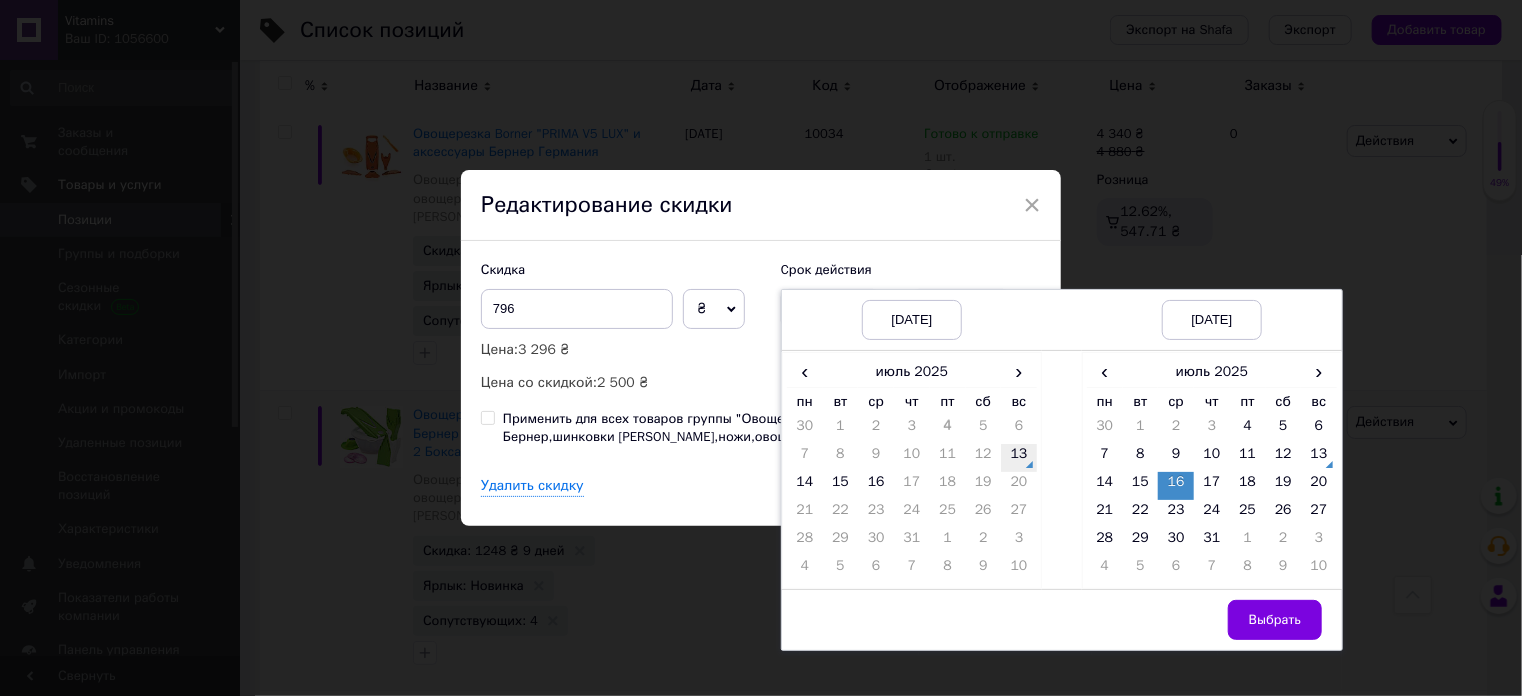 click on "13" at bounding box center [1019, 458] 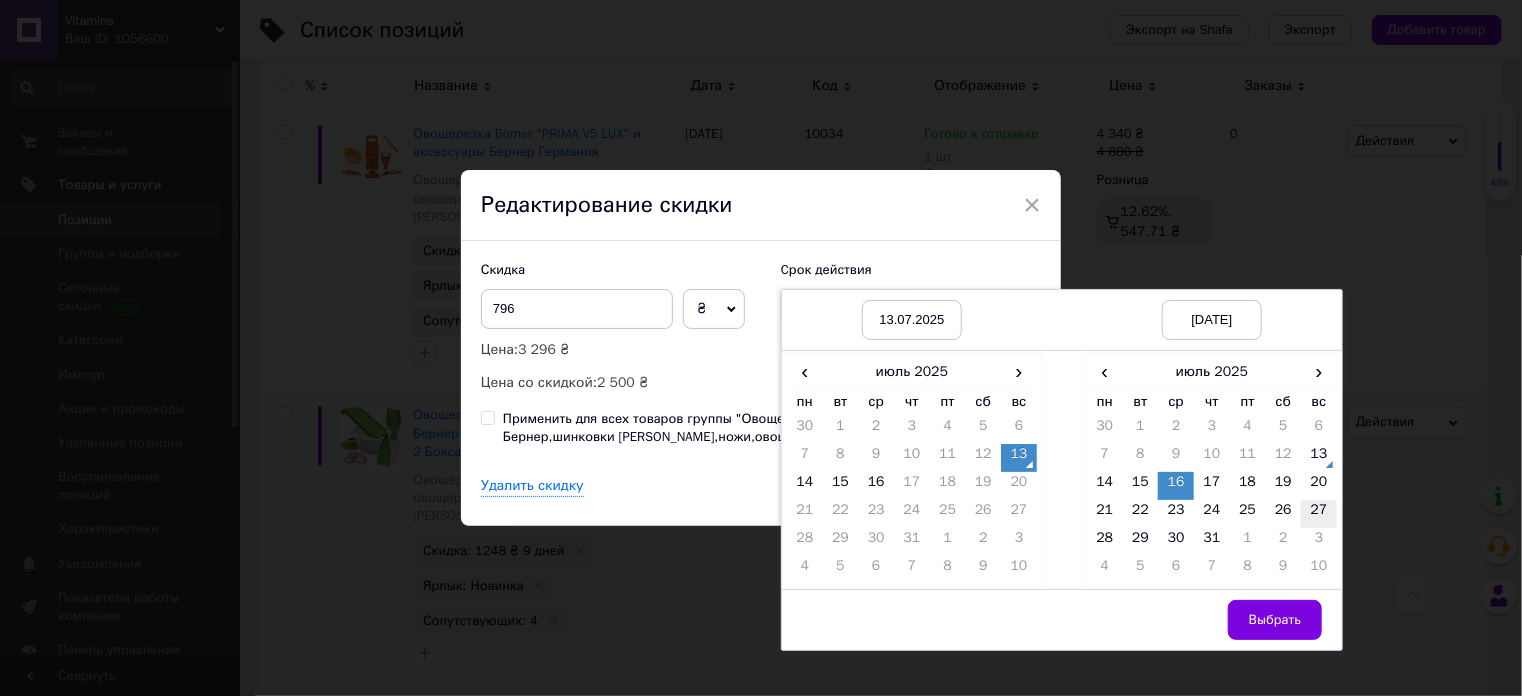 click on "27" at bounding box center (1319, 514) 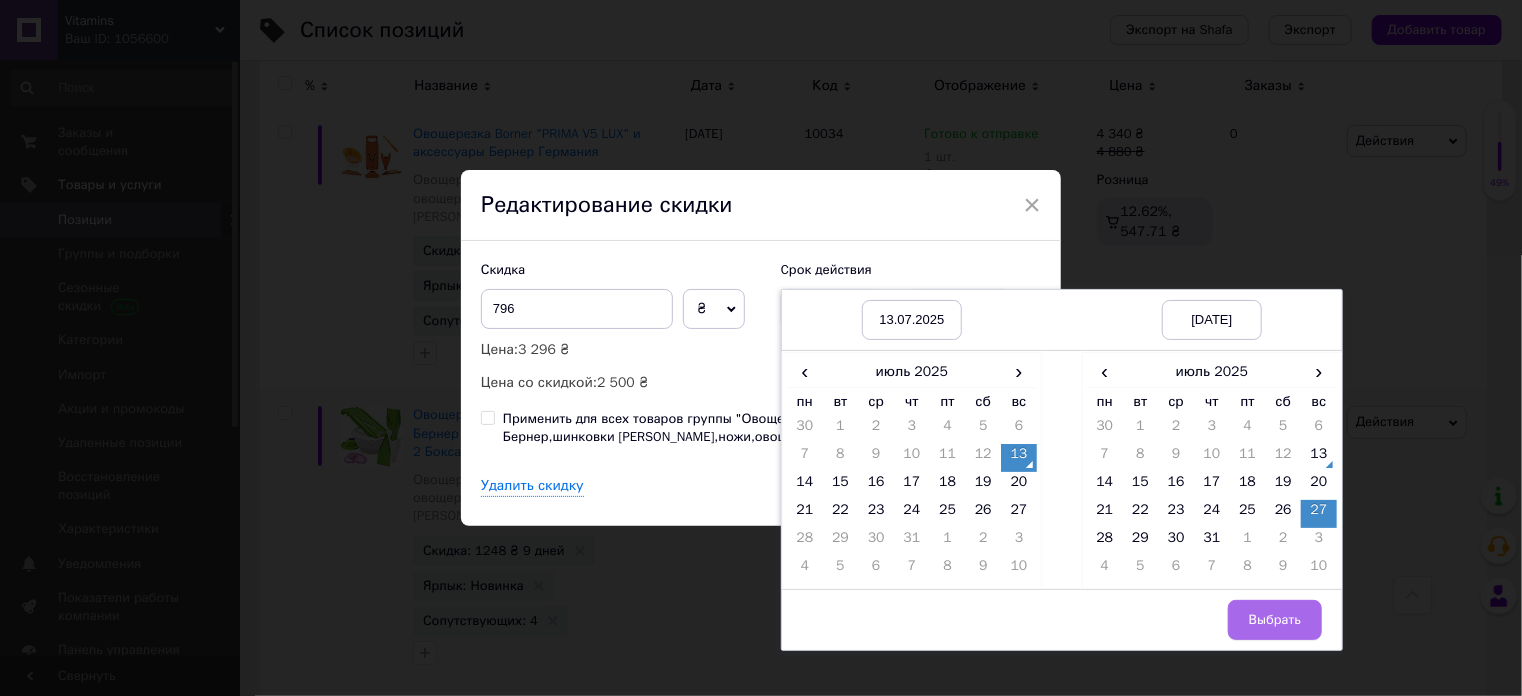 click on "Выбрать" at bounding box center (1275, 620) 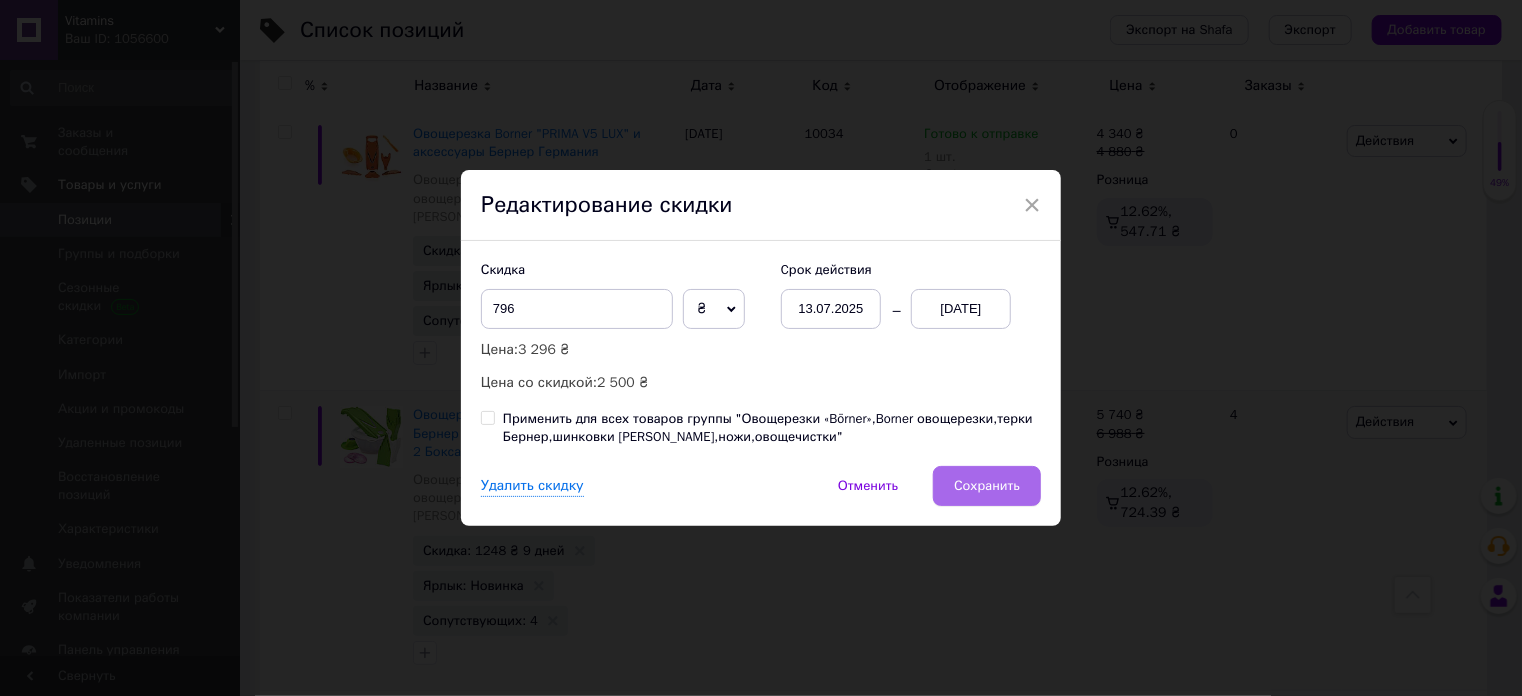 click on "Сохранить" at bounding box center [987, 486] 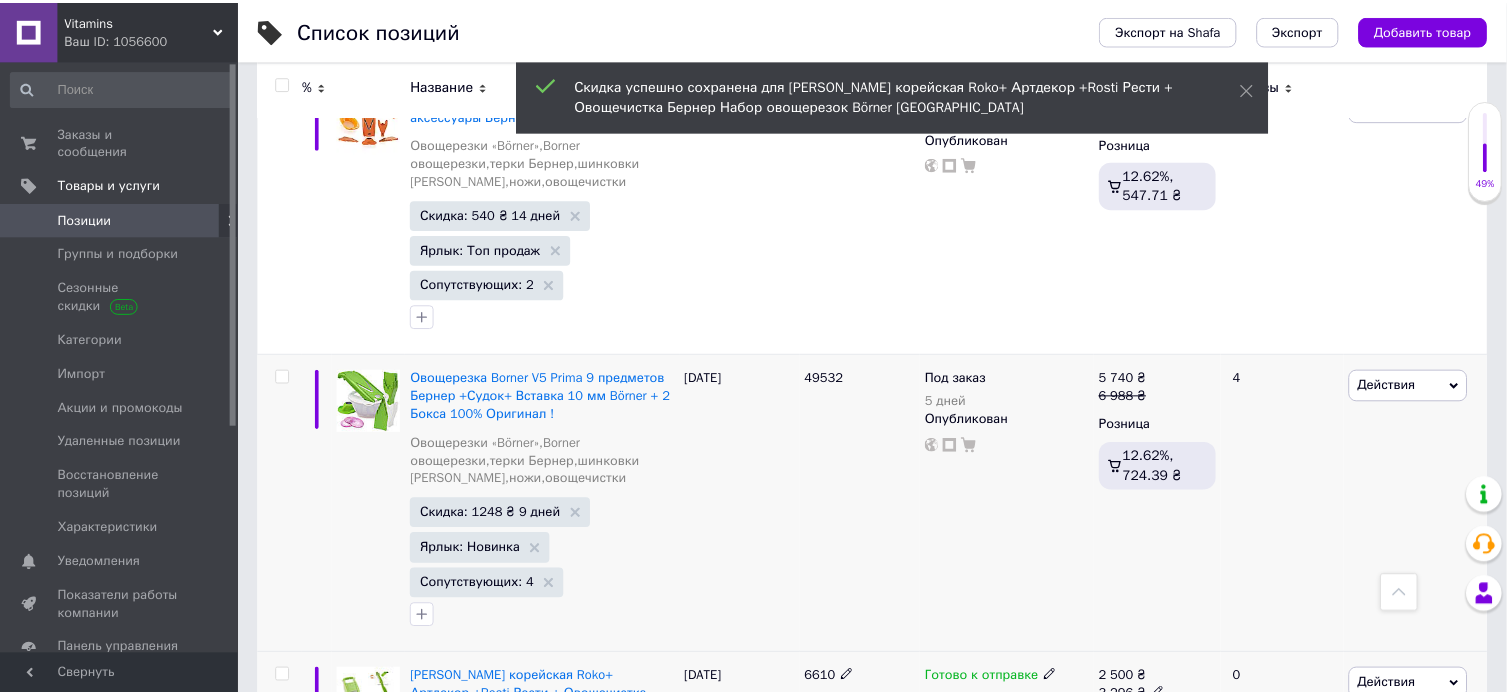 scroll, scrollTop: 0, scrollLeft: 1012, axis: horizontal 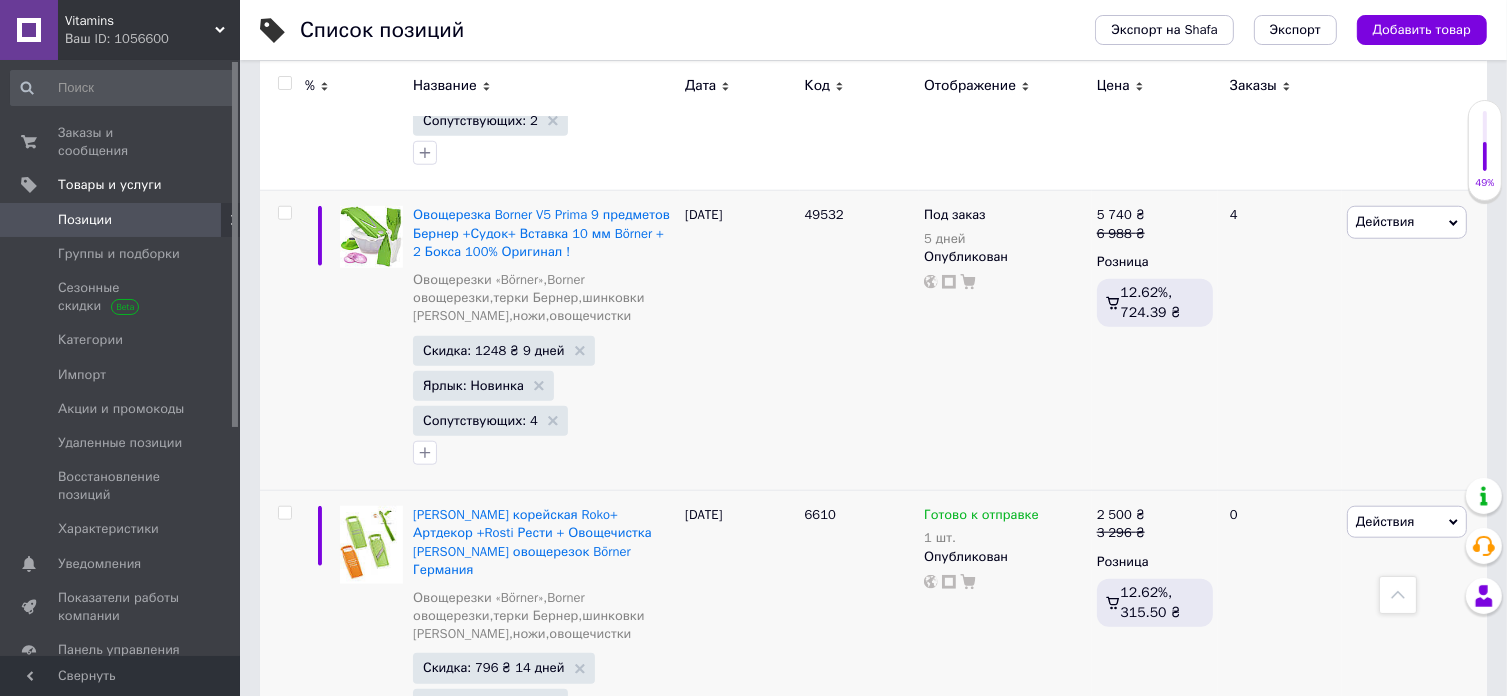 click on "Скидка: 151 ₴ 4 дня" at bounding box center [486, 932] 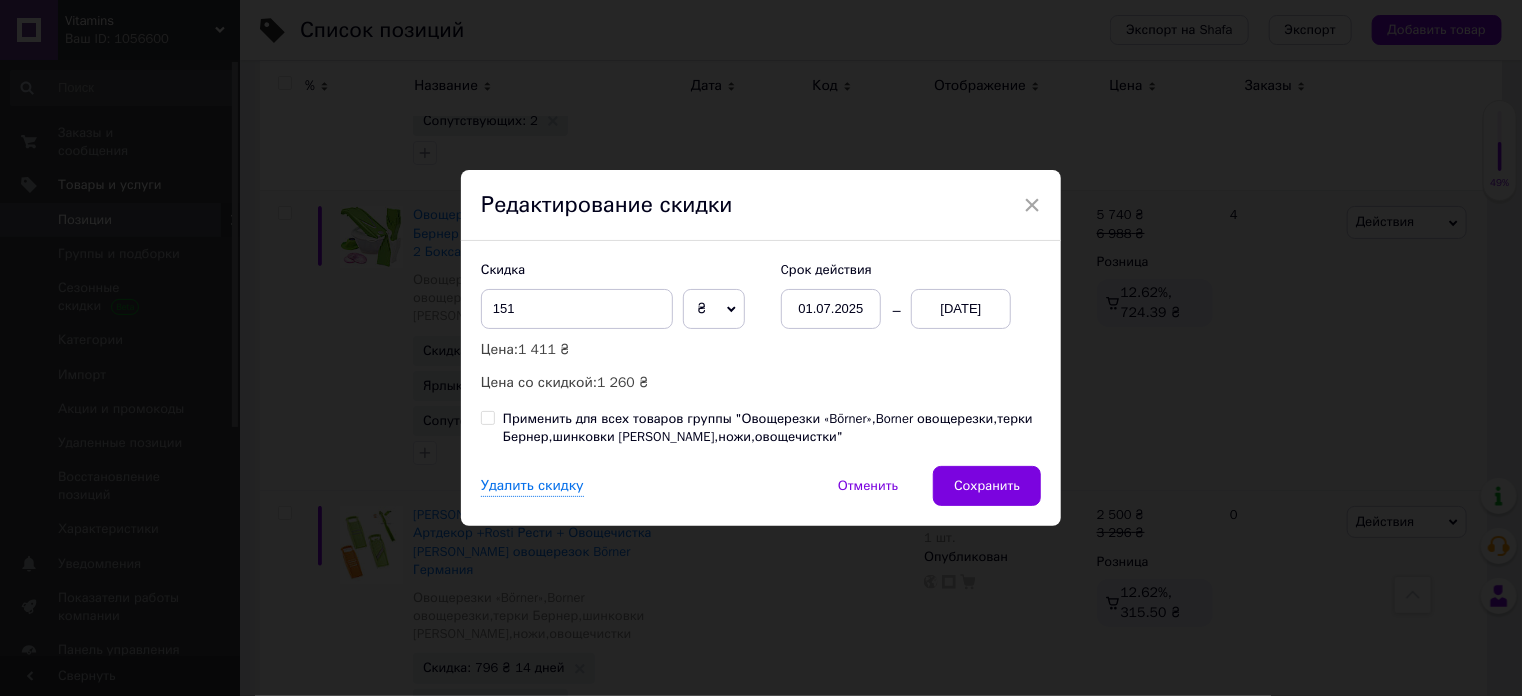 click on "01.07.2025" at bounding box center [831, 309] 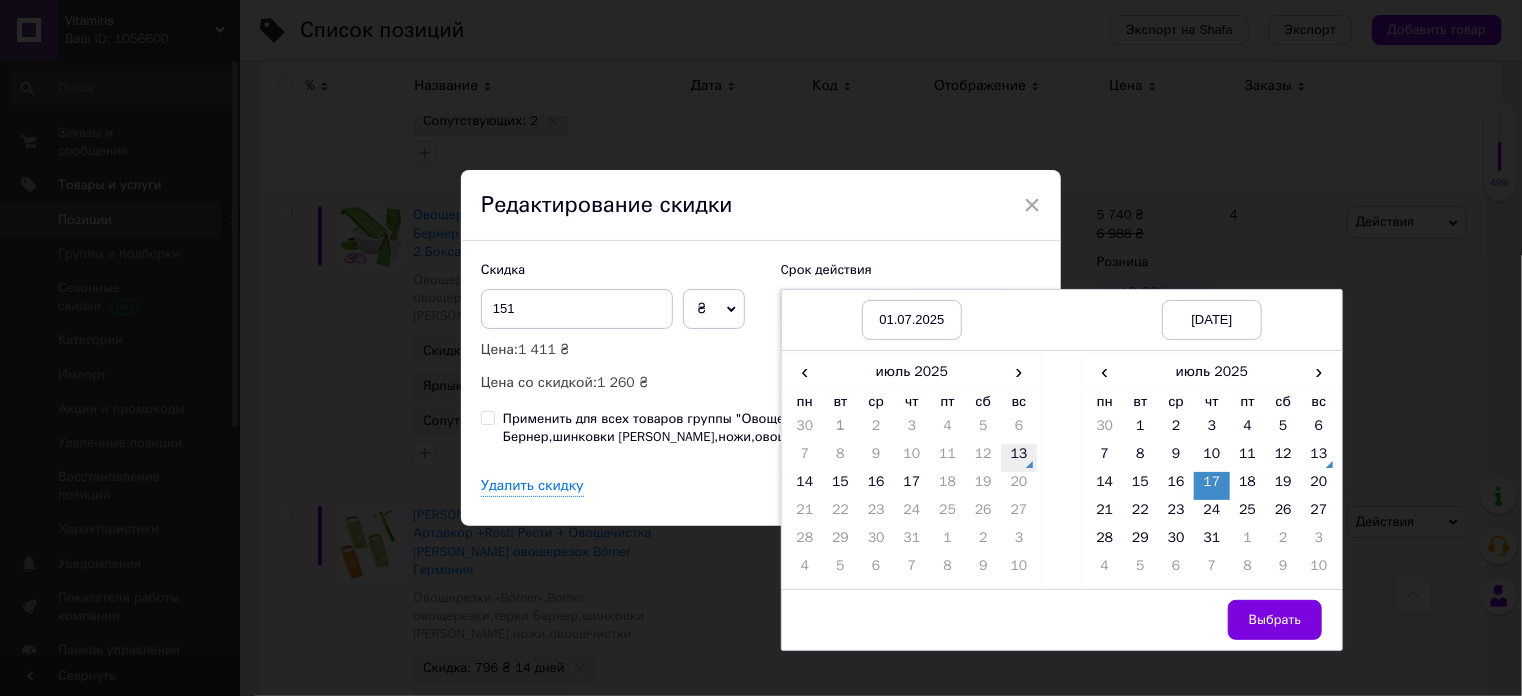 click on "13" at bounding box center (1019, 458) 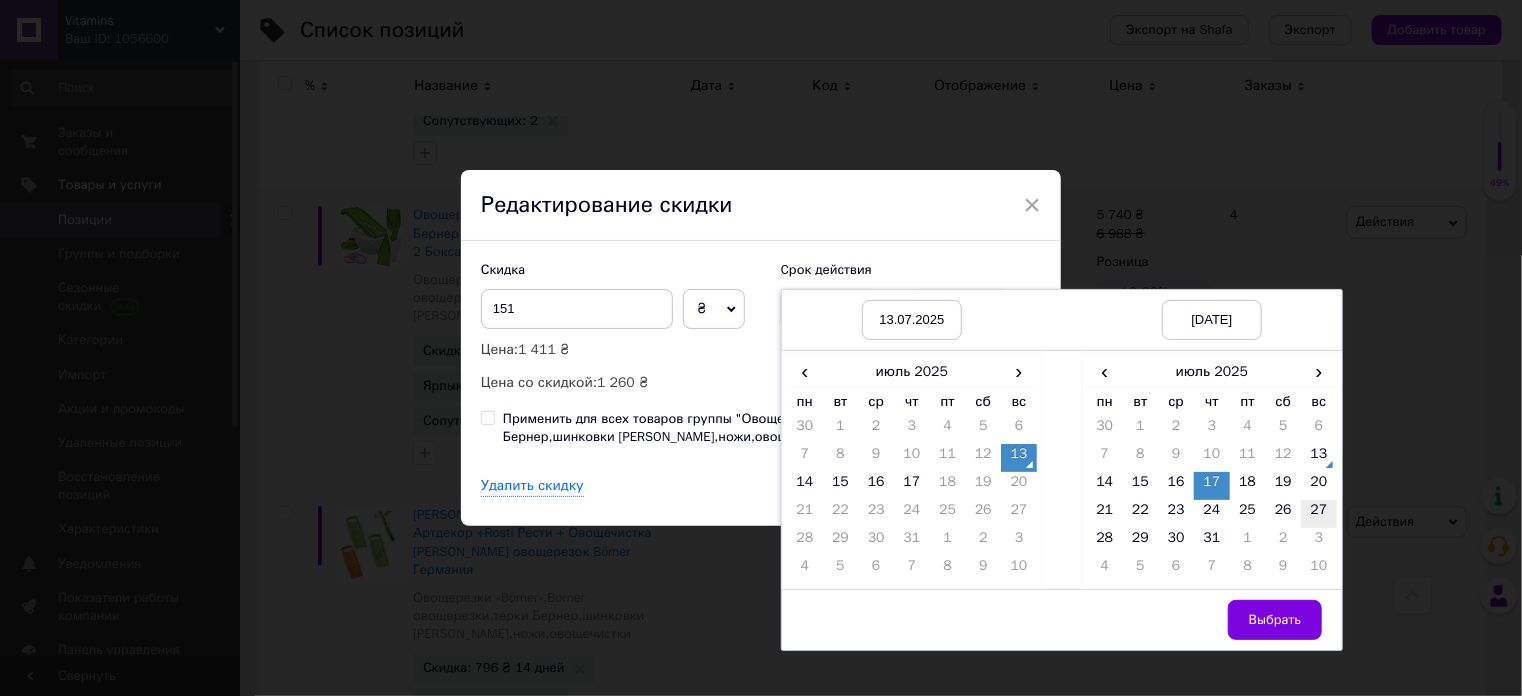 click on "27" at bounding box center (1319, 514) 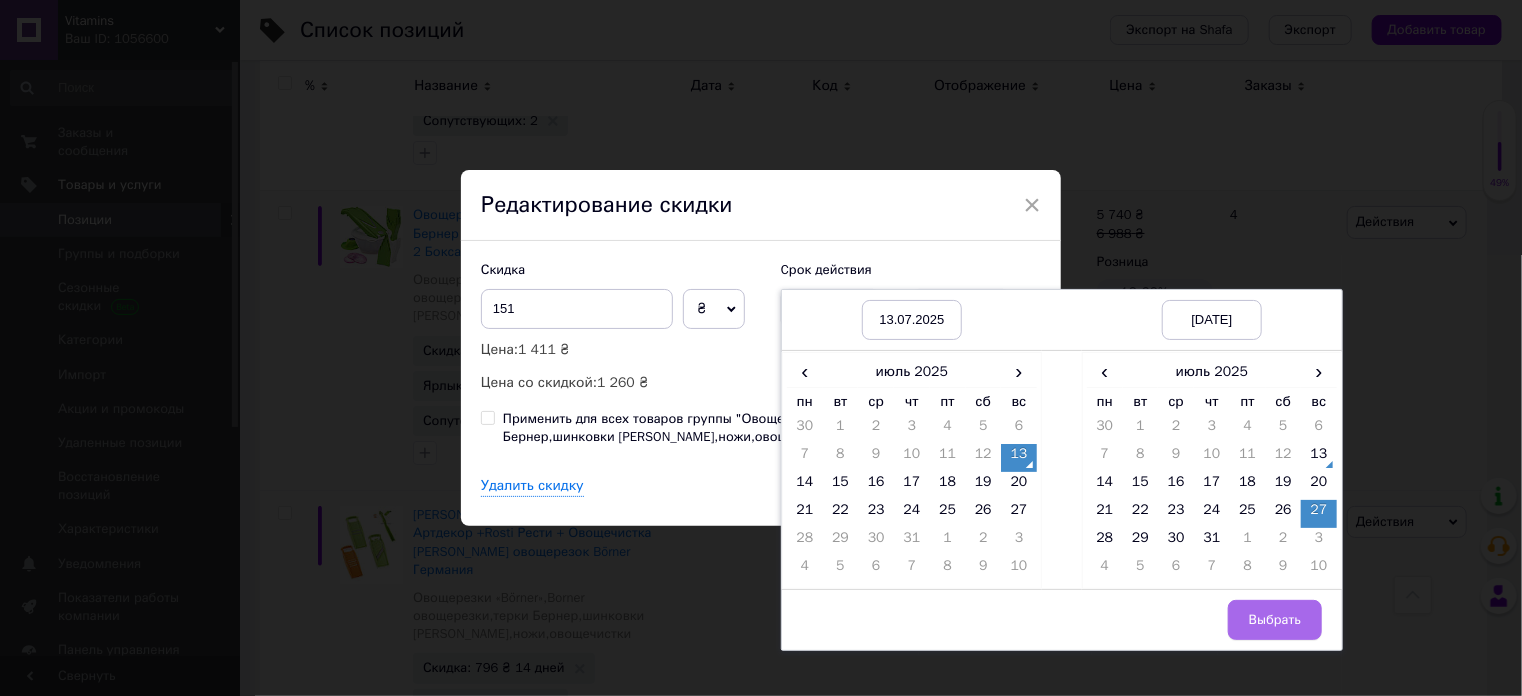 click on "Выбрать" at bounding box center [1275, 620] 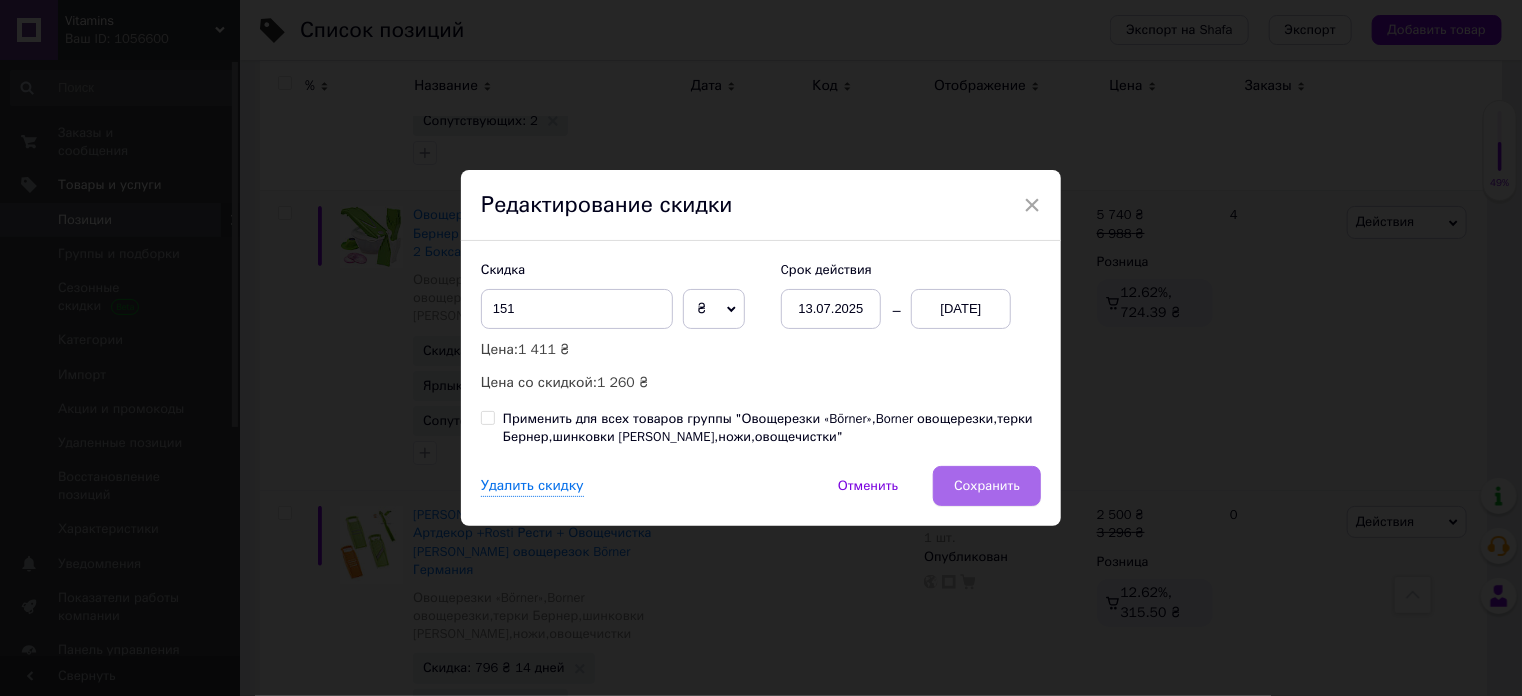 click on "Сохранить" at bounding box center (987, 486) 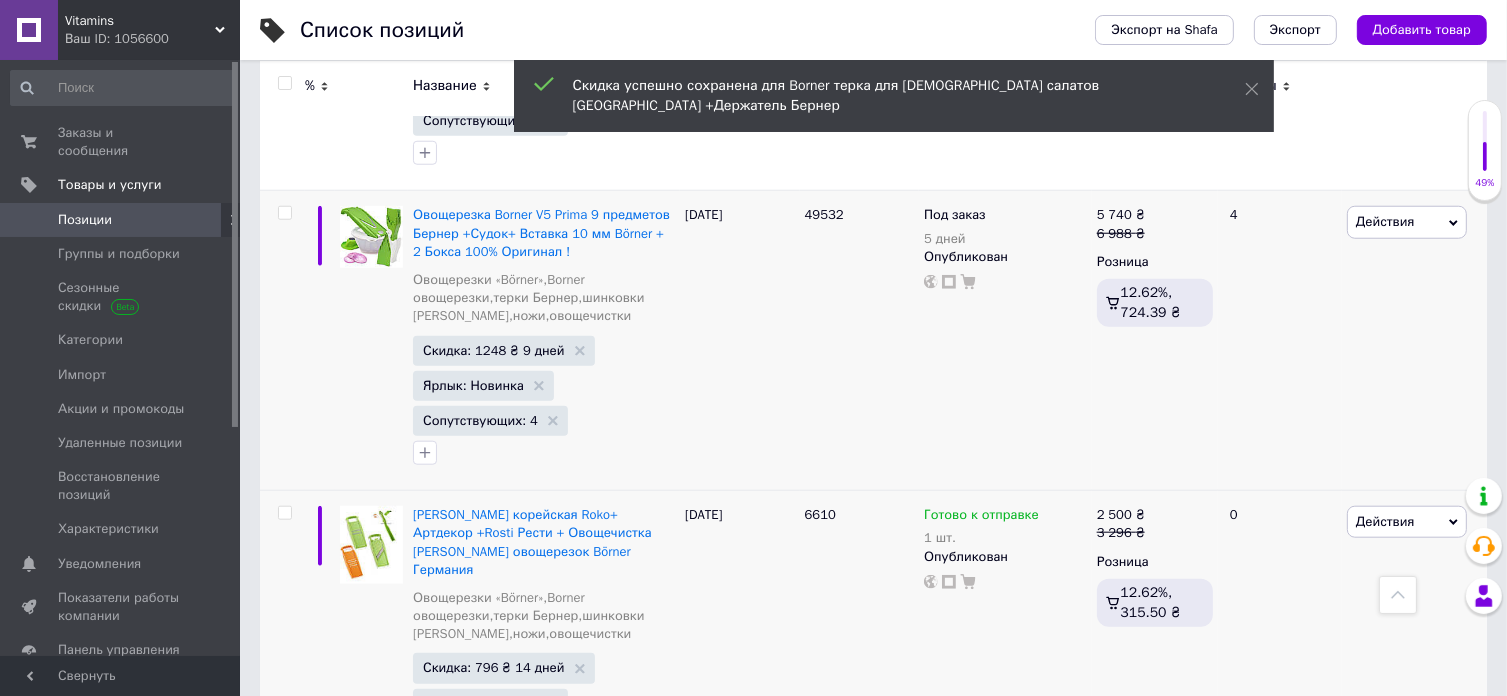 scroll, scrollTop: 0, scrollLeft: 1012, axis: horizontal 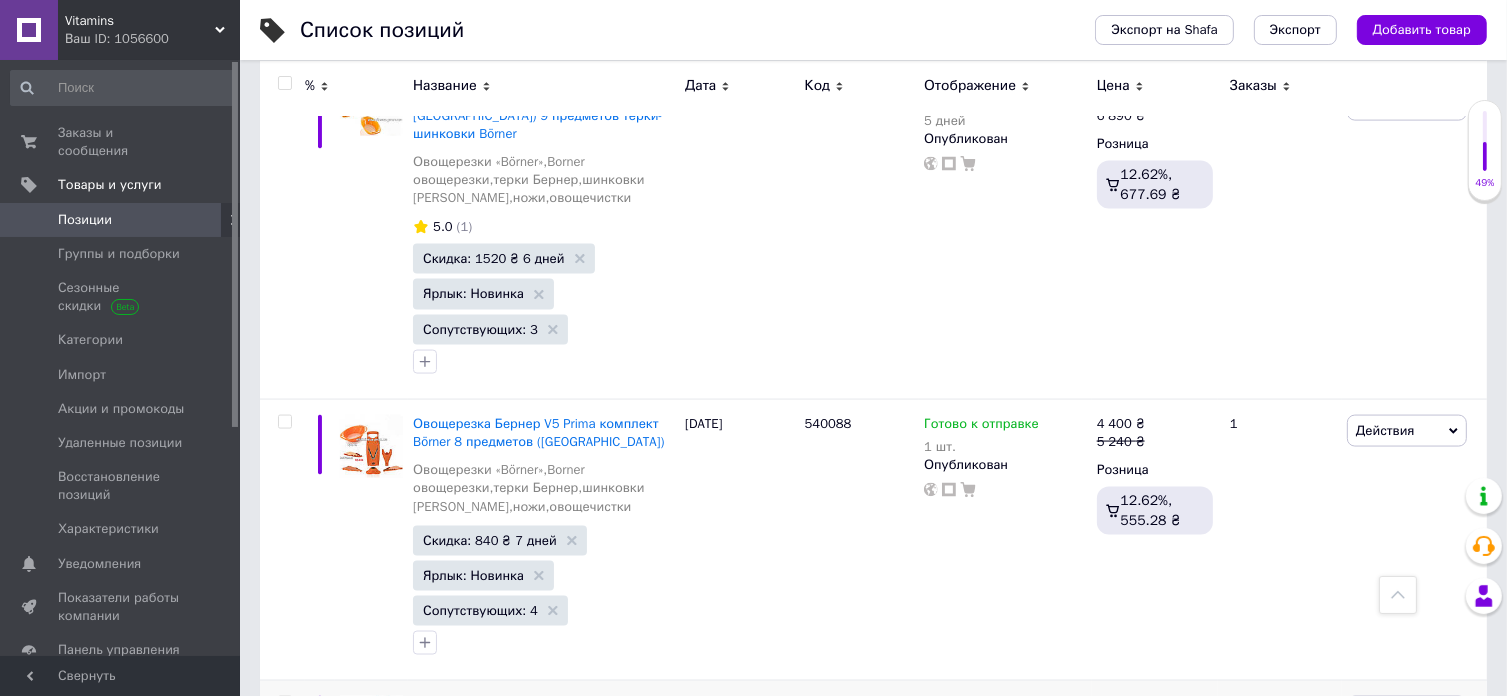 click on "Скидка: 640 ₴ 3 дня" at bounding box center (486, 858) 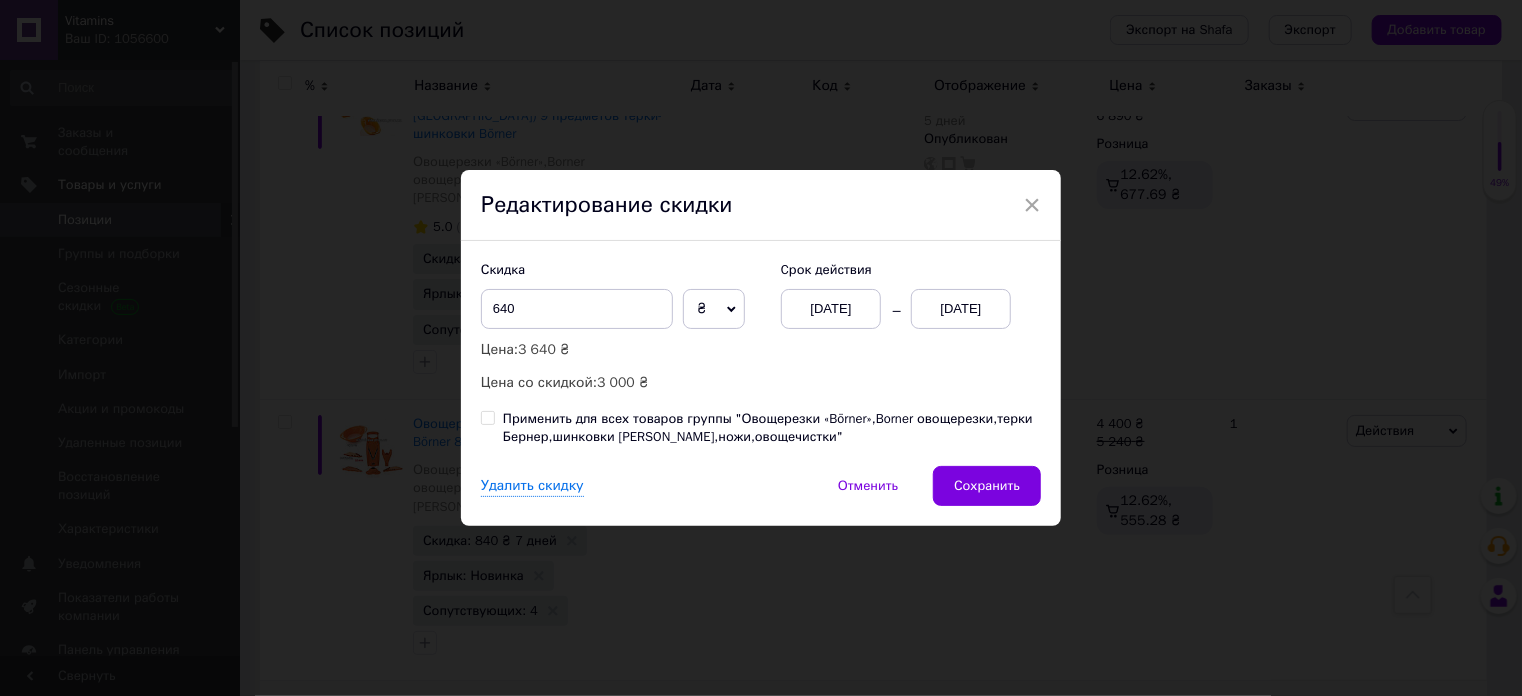 click on "[DATE]" at bounding box center (831, 309) 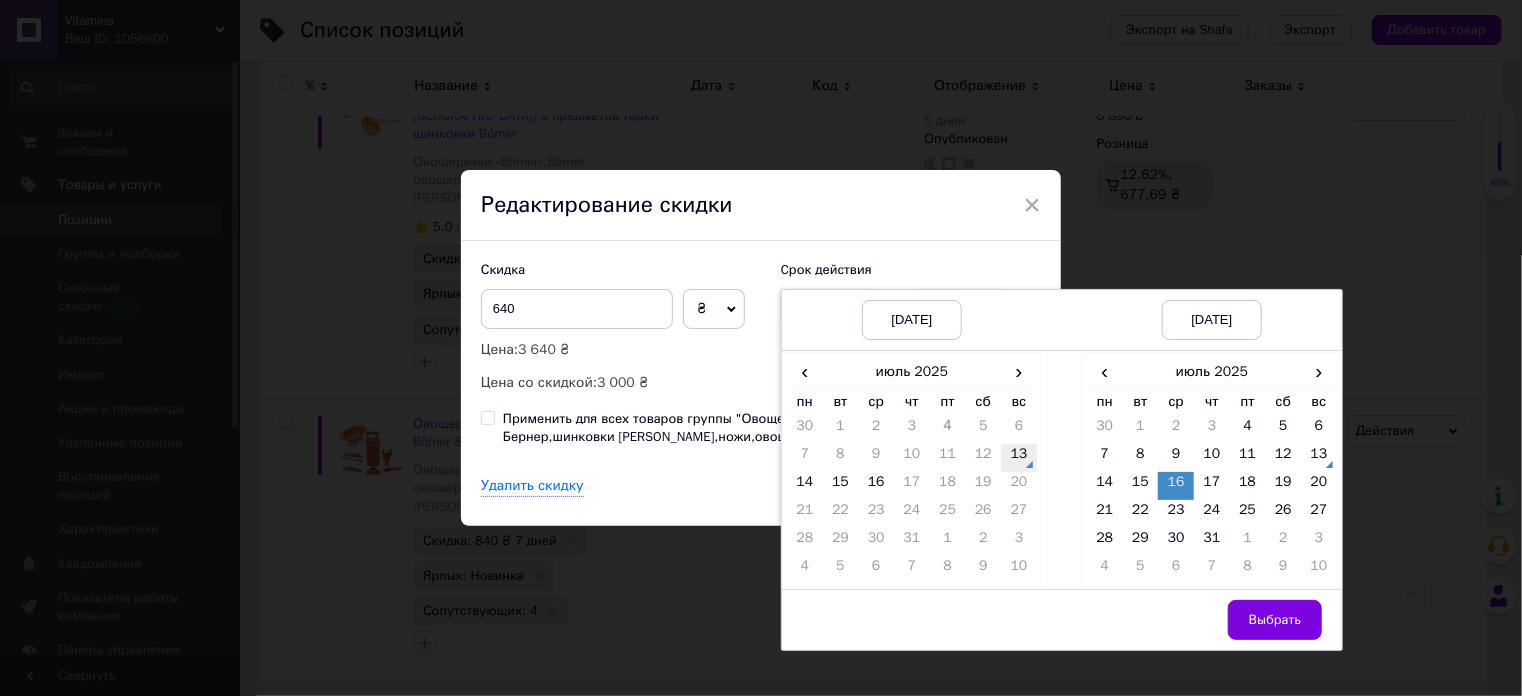 click on "13" at bounding box center [1019, 458] 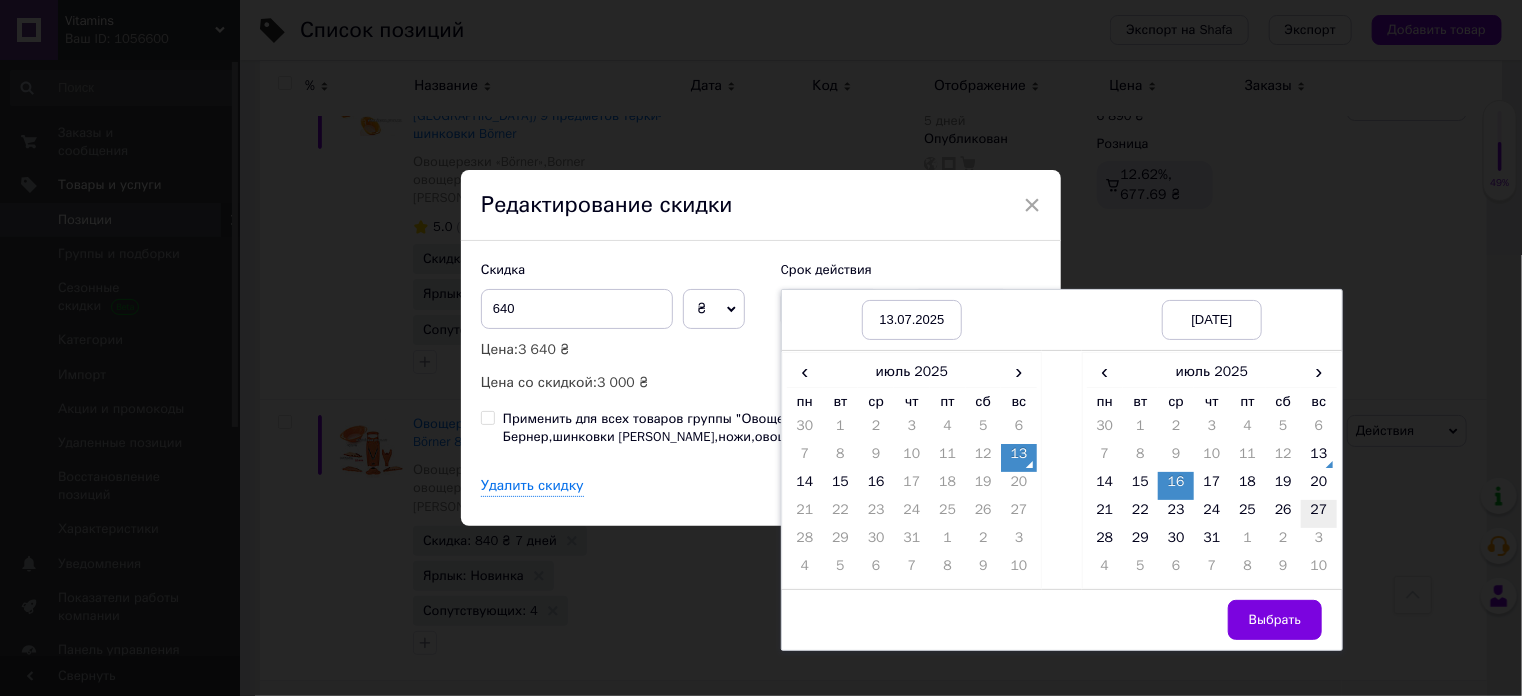 click on "27" at bounding box center [1319, 514] 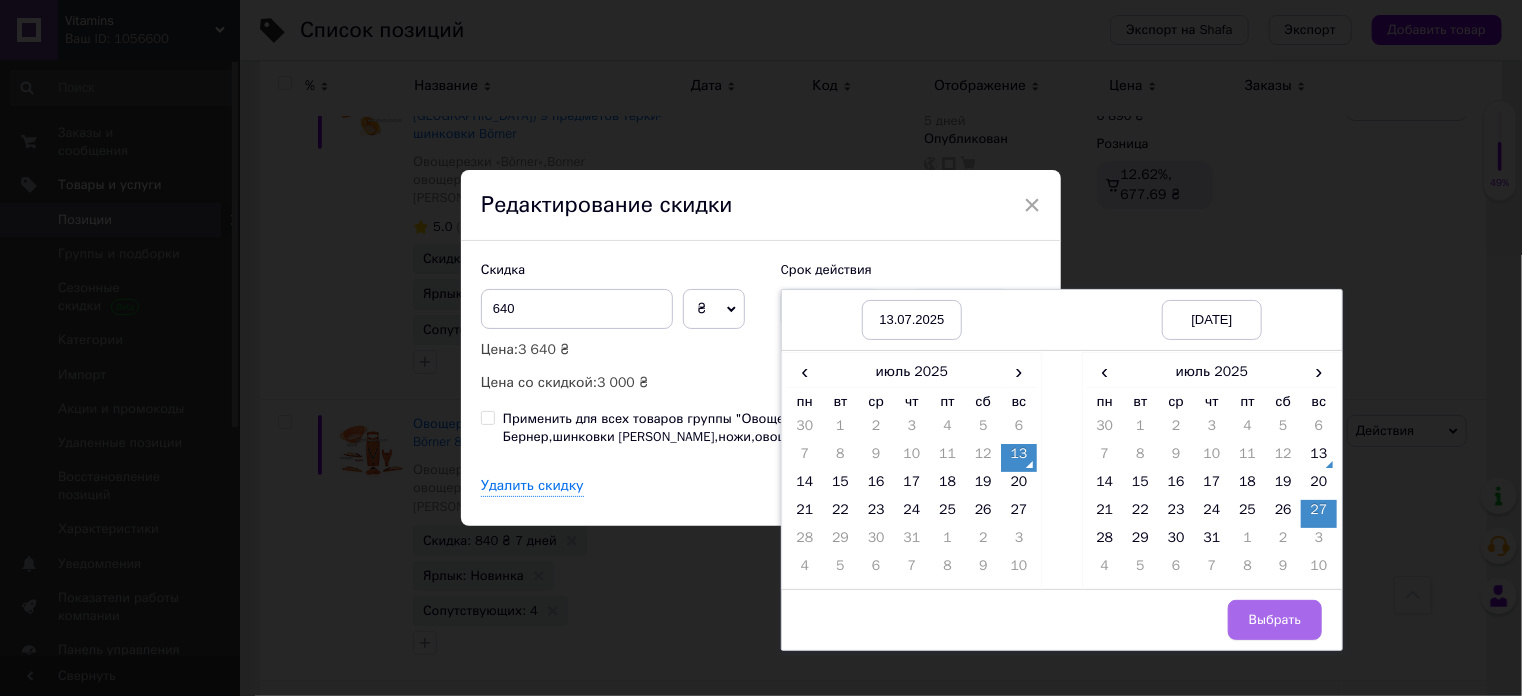 click on "Выбрать" at bounding box center (1275, 620) 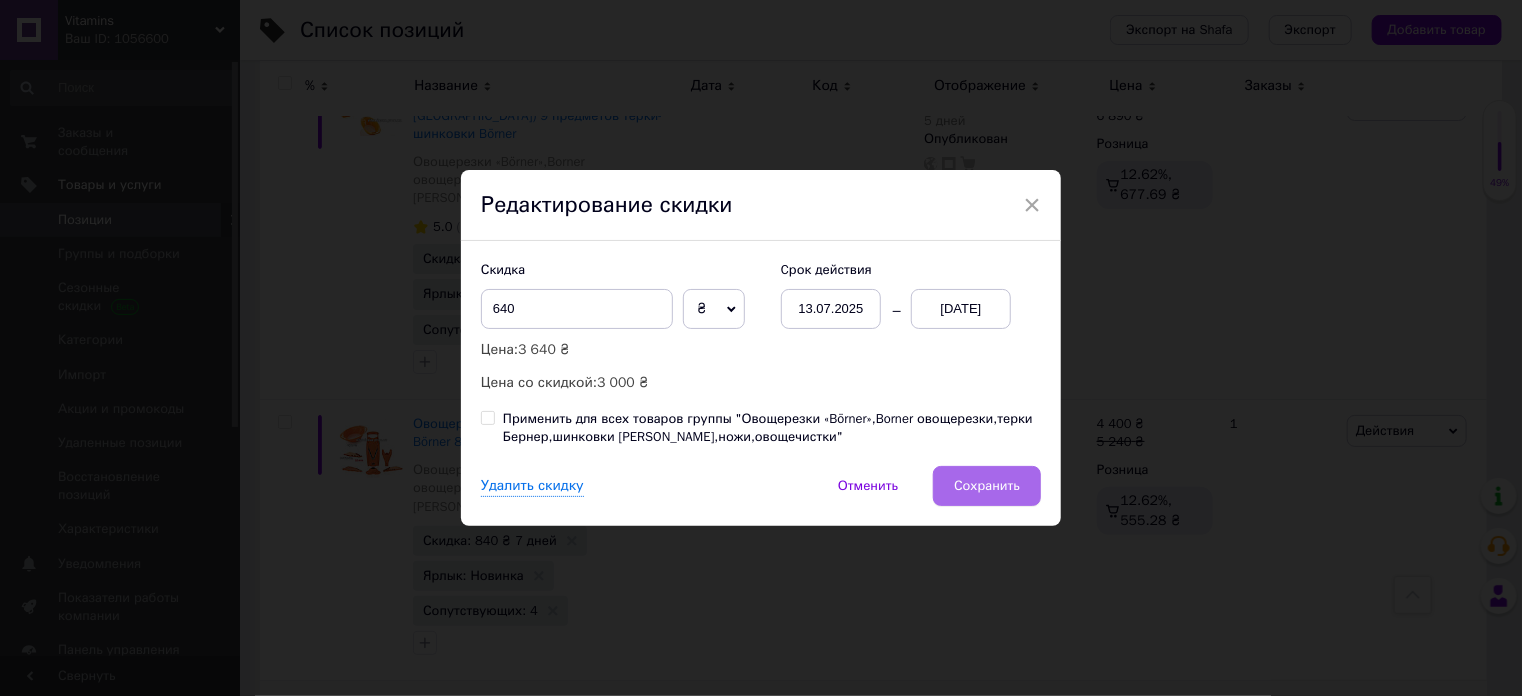 click on "Сохранить" at bounding box center (987, 486) 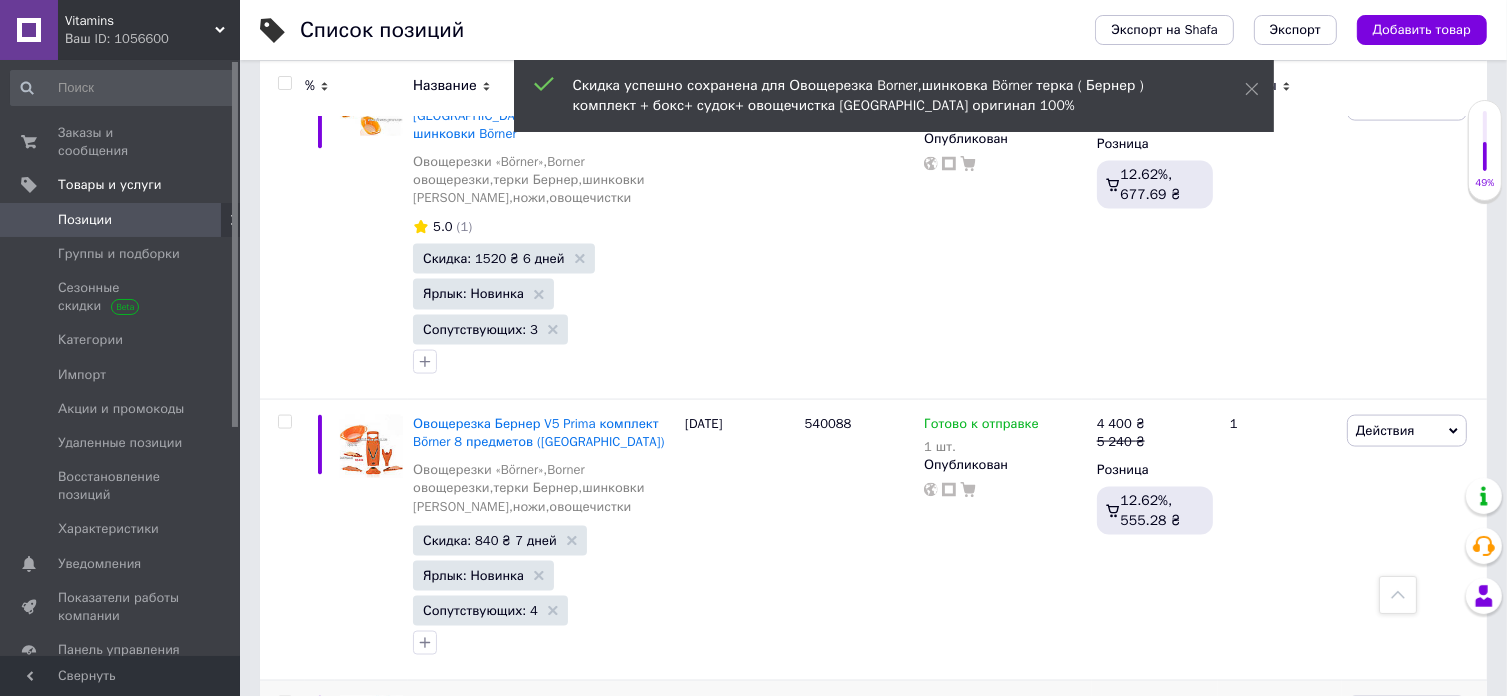 scroll, scrollTop: 0, scrollLeft: 1012, axis: horizontal 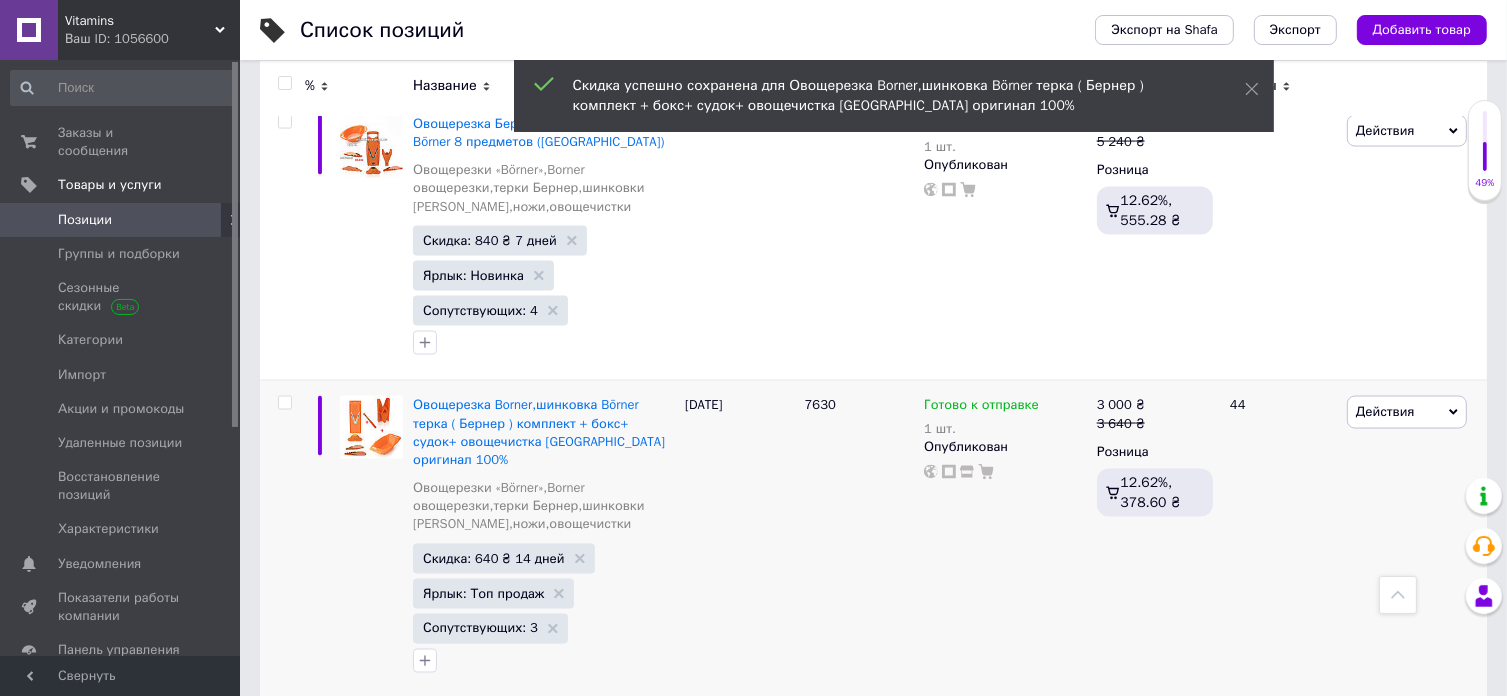 click on "Скидка: 240 ₴ 3 дня" at bounding box center [486, 839] 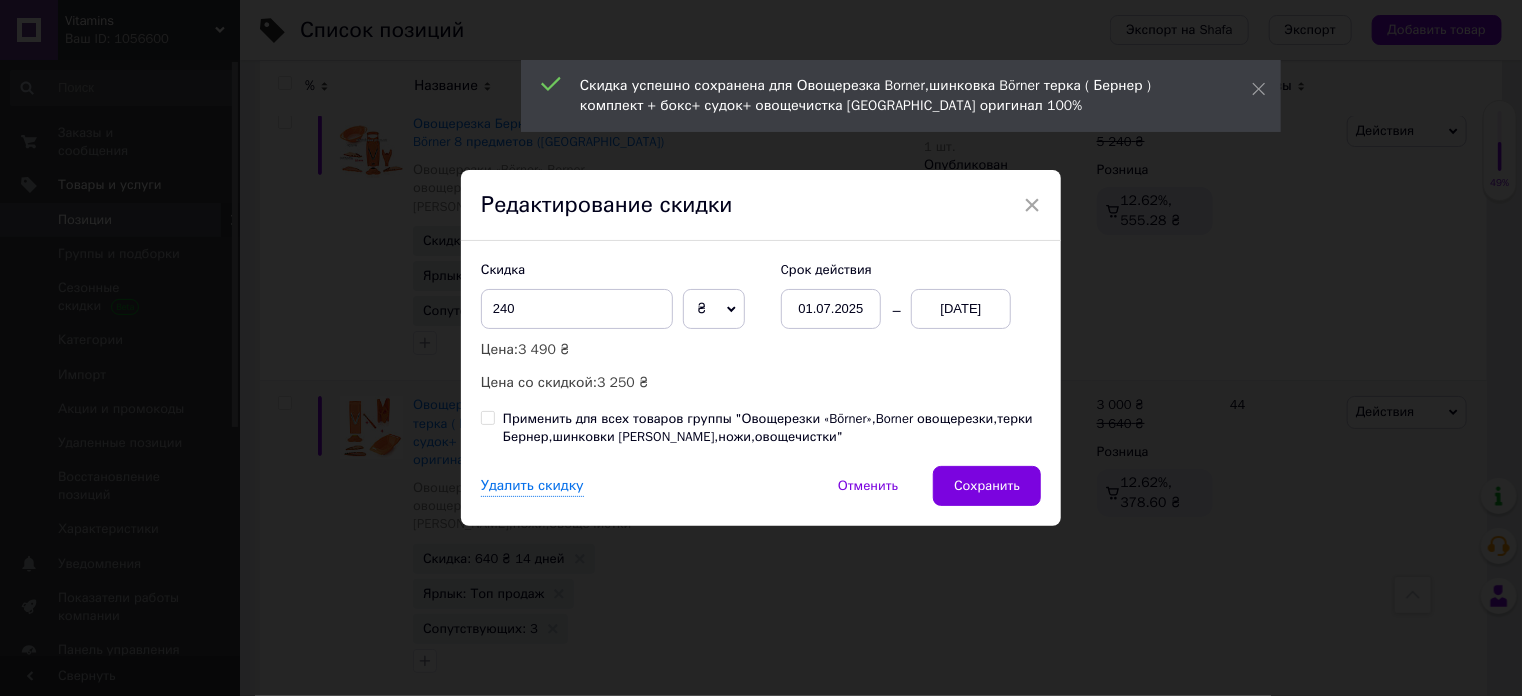 click on "01.07.2025" at bounding box center (831, 309) 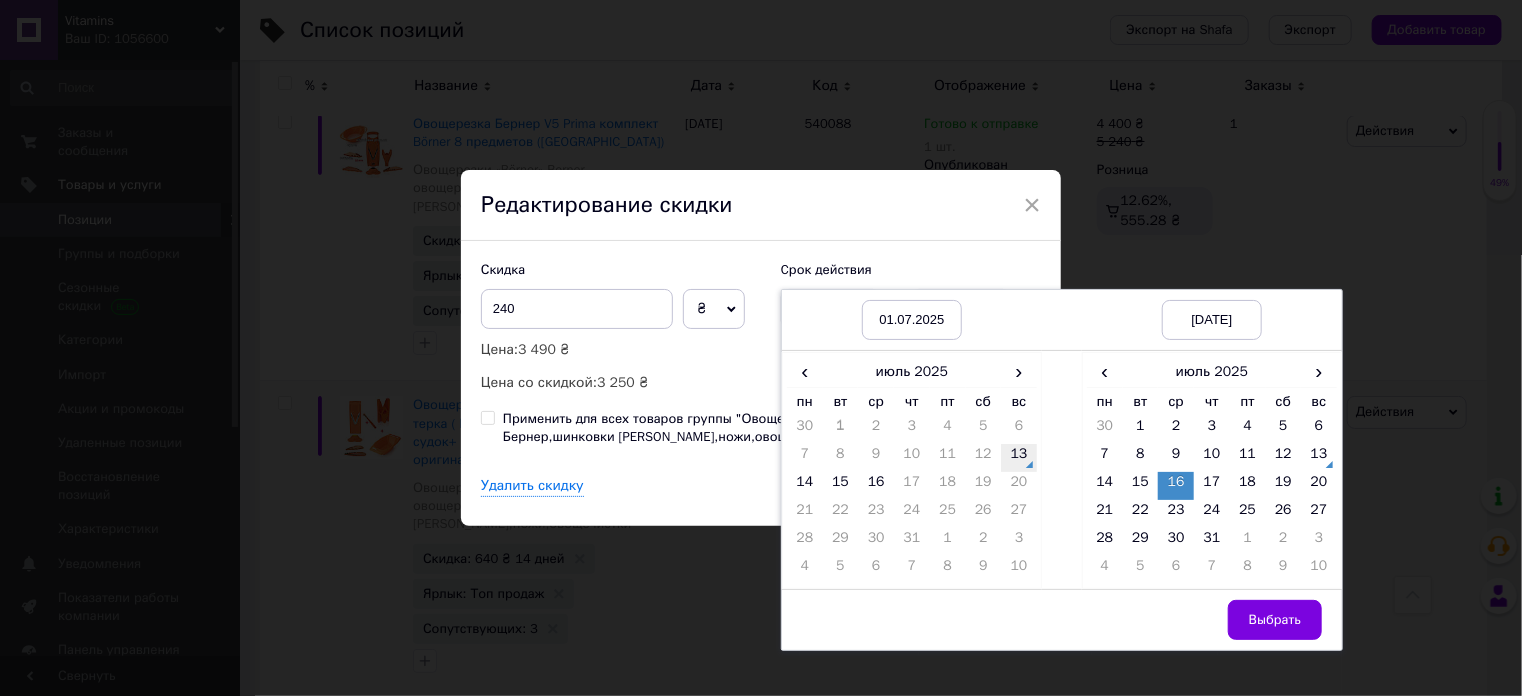 click on "13" at bounding box center (1019, 458) 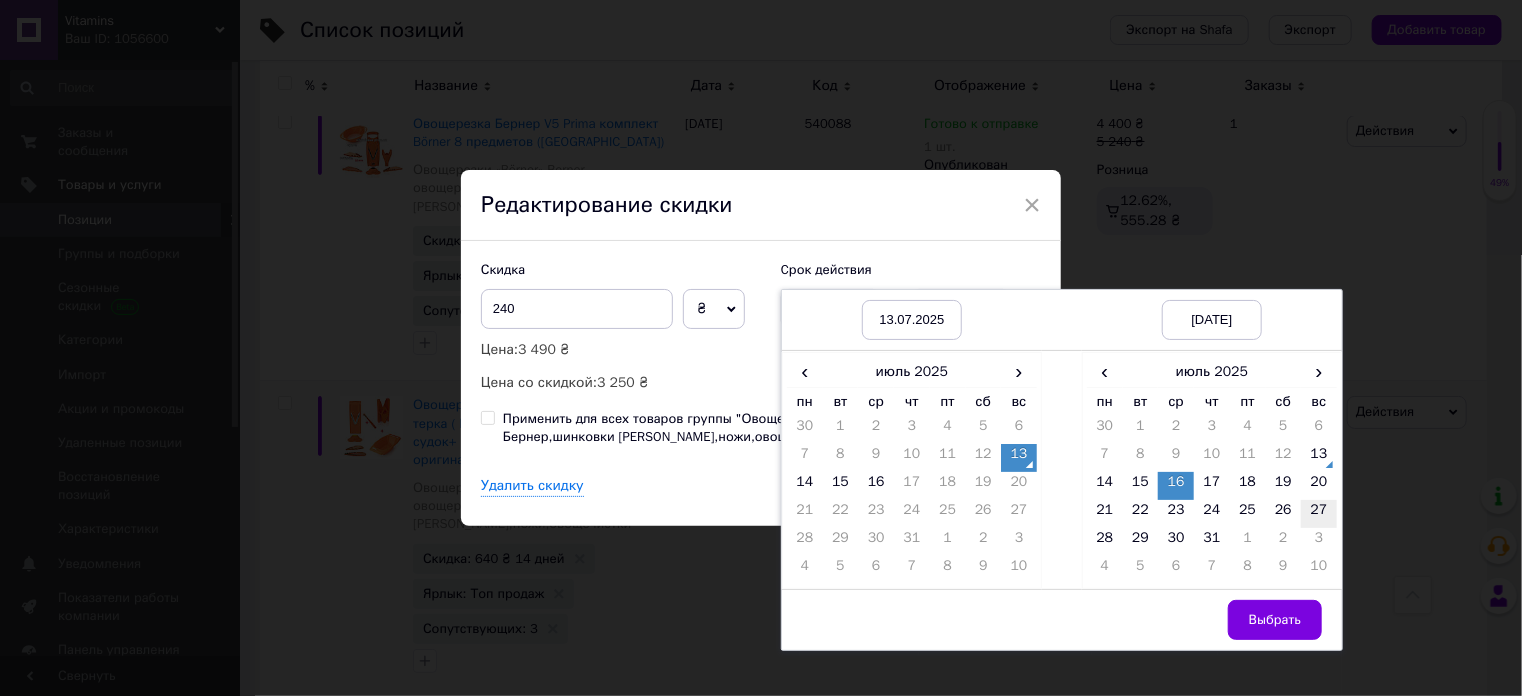 click on "27" at bounding box center (1319, 514) 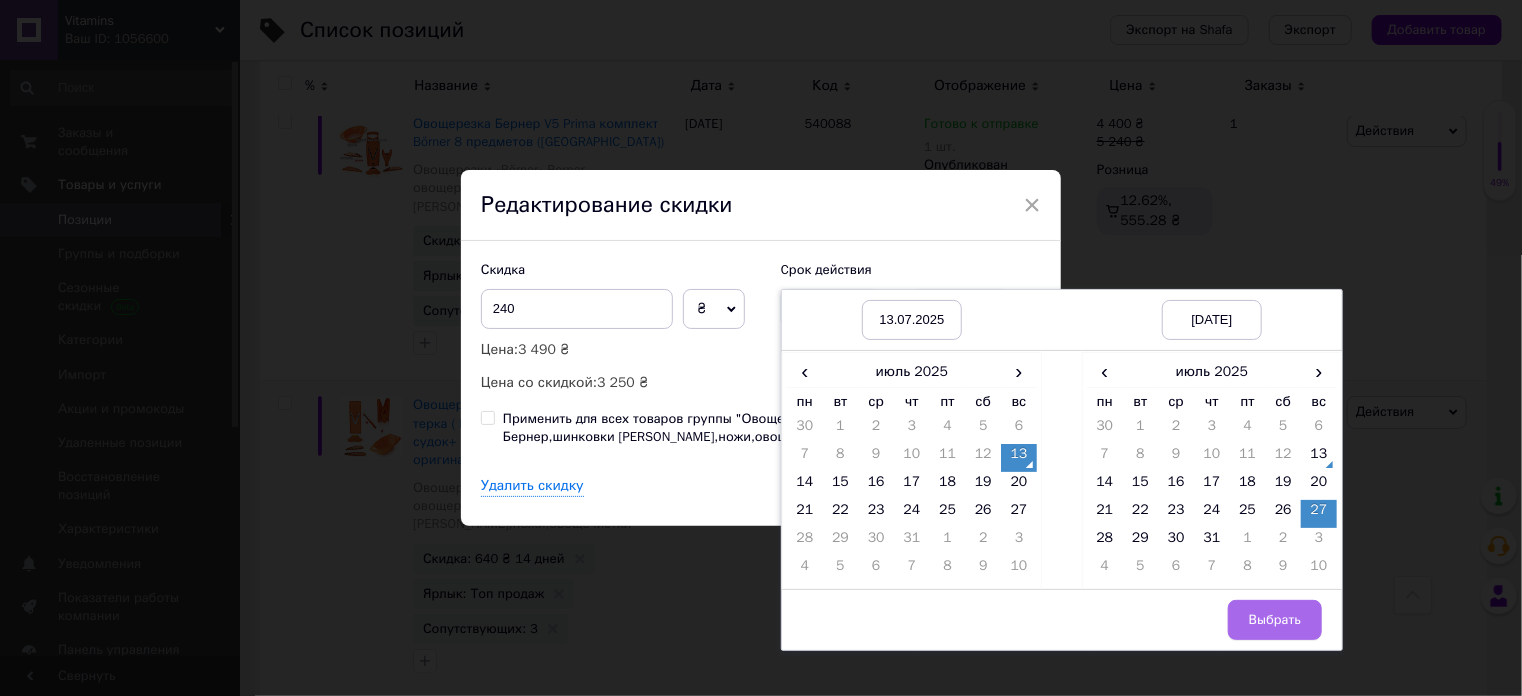 click on "Выбрать" at bounding box center [1275, 620] 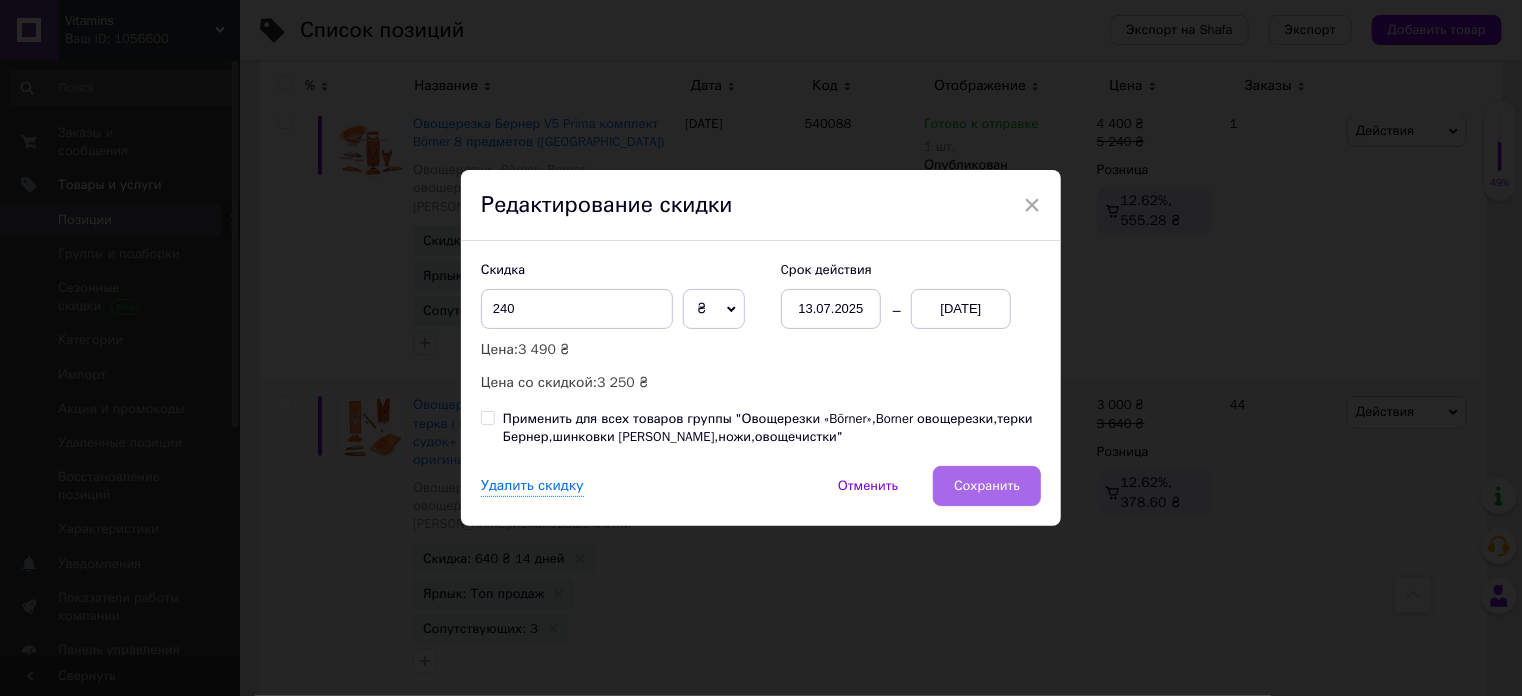 click on "Сохранить" at bounding box center (987, 486) 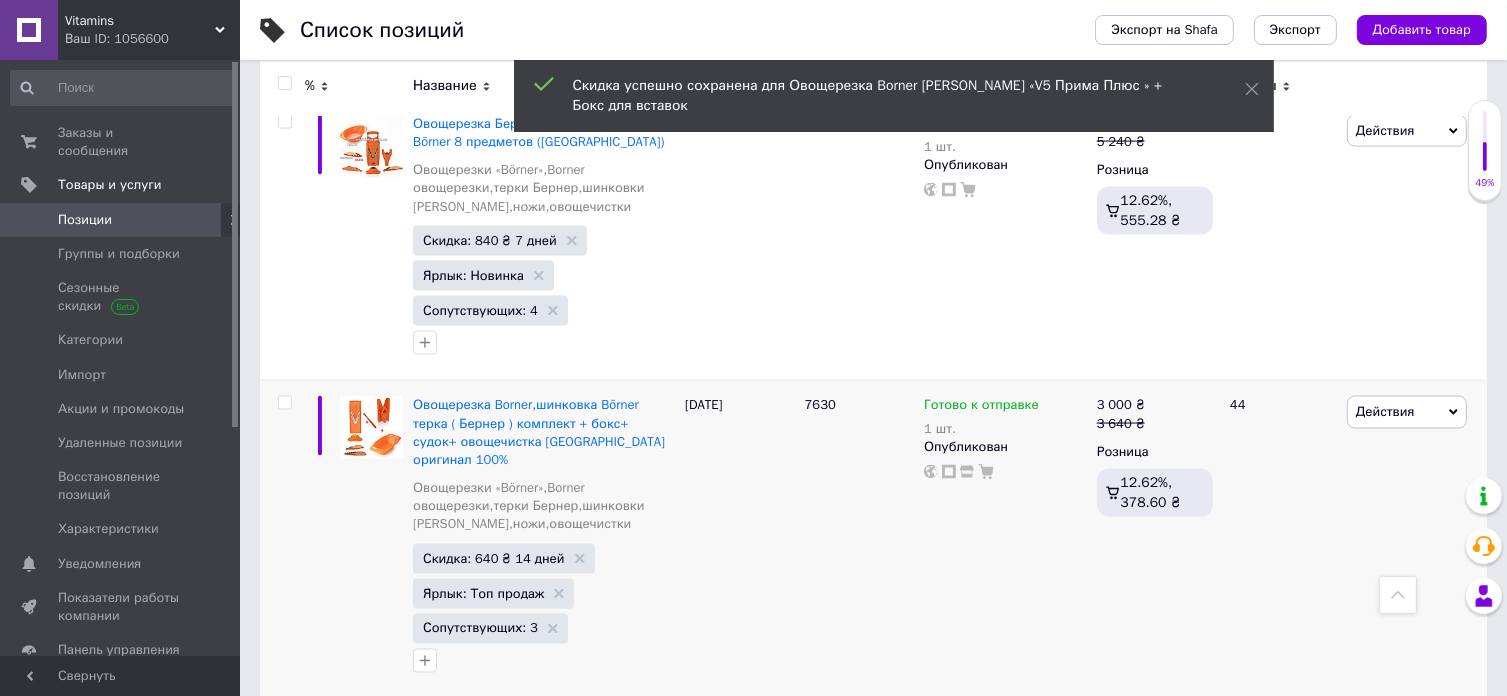 scroll, scrollTop: 0, scrollLeft: 1012, axis: horizontal 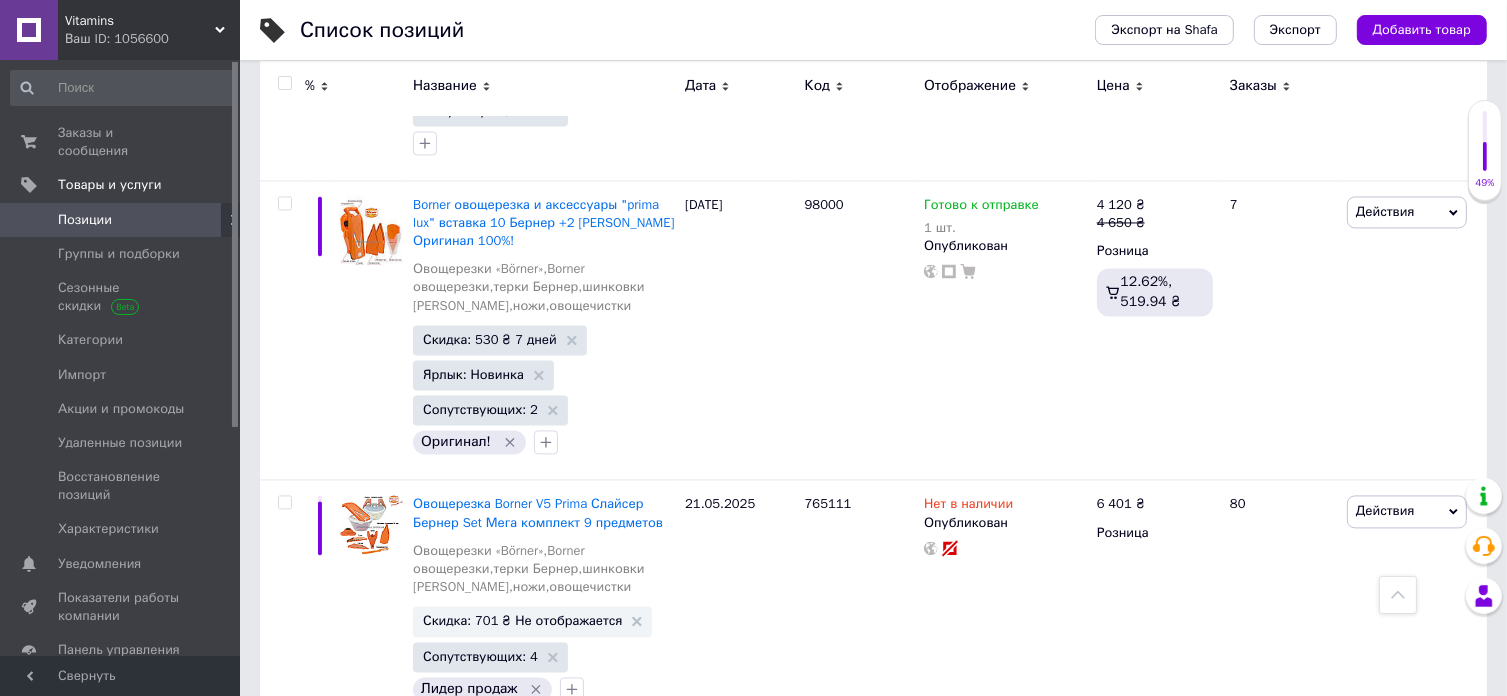 click on "Скидка: 240 ₴ 3 дня" at bounding box center (486, 867) 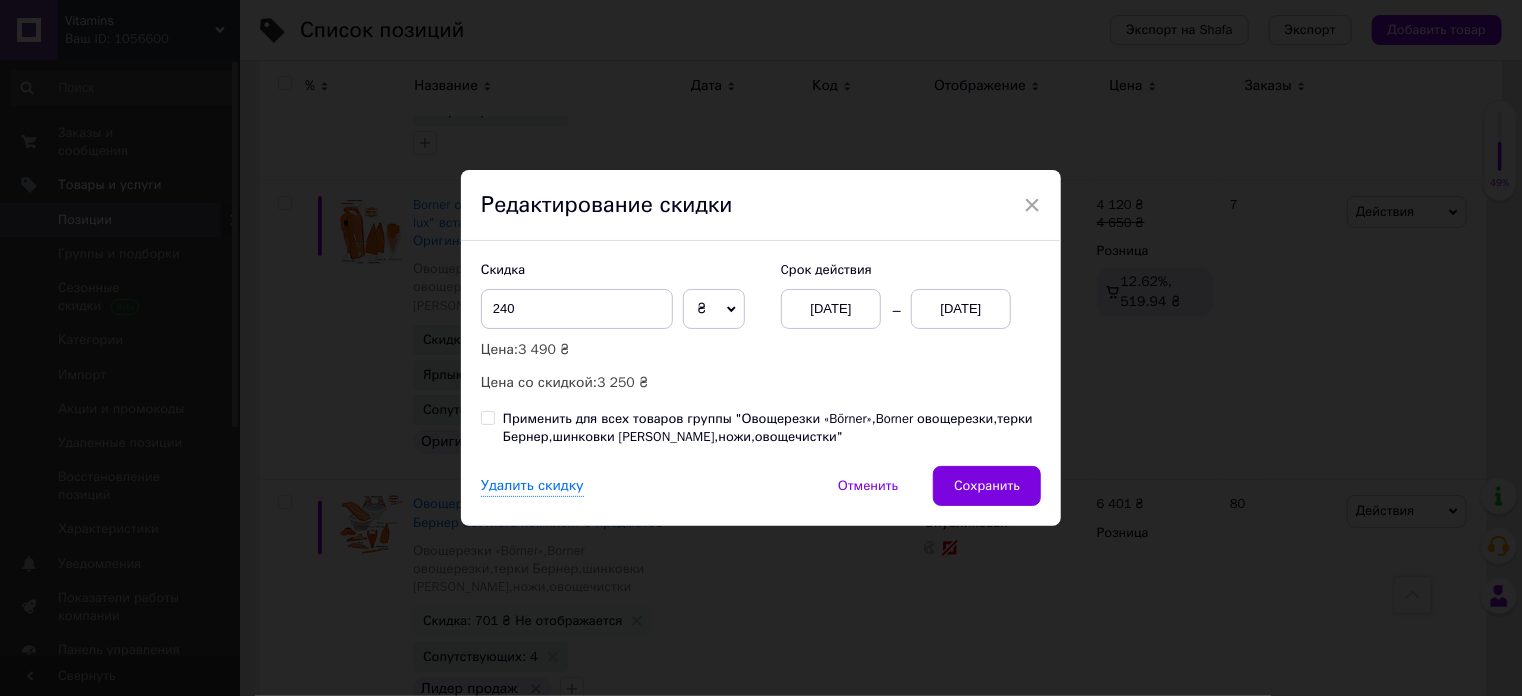 click on "[DATE]" at bounding box center [831, 309] 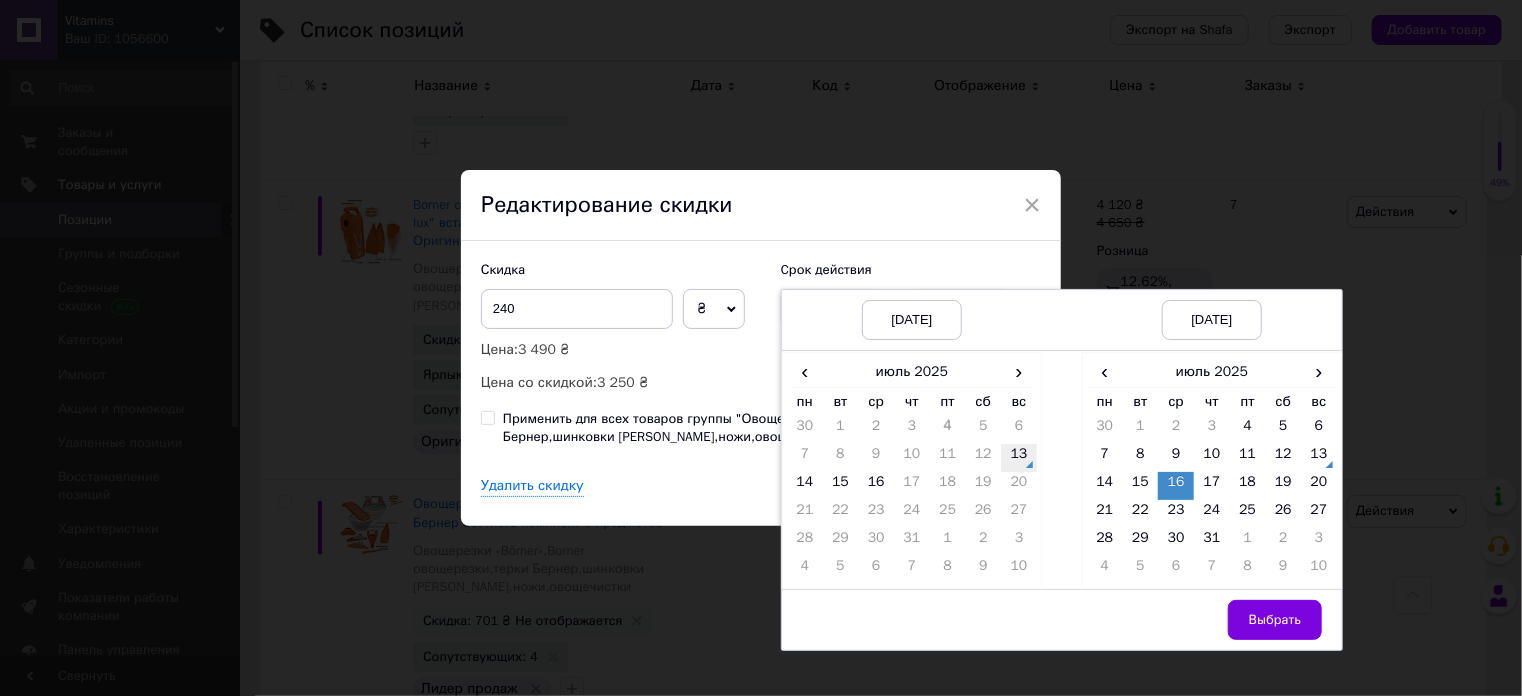click on "13" at bounding box center (1019, 458) 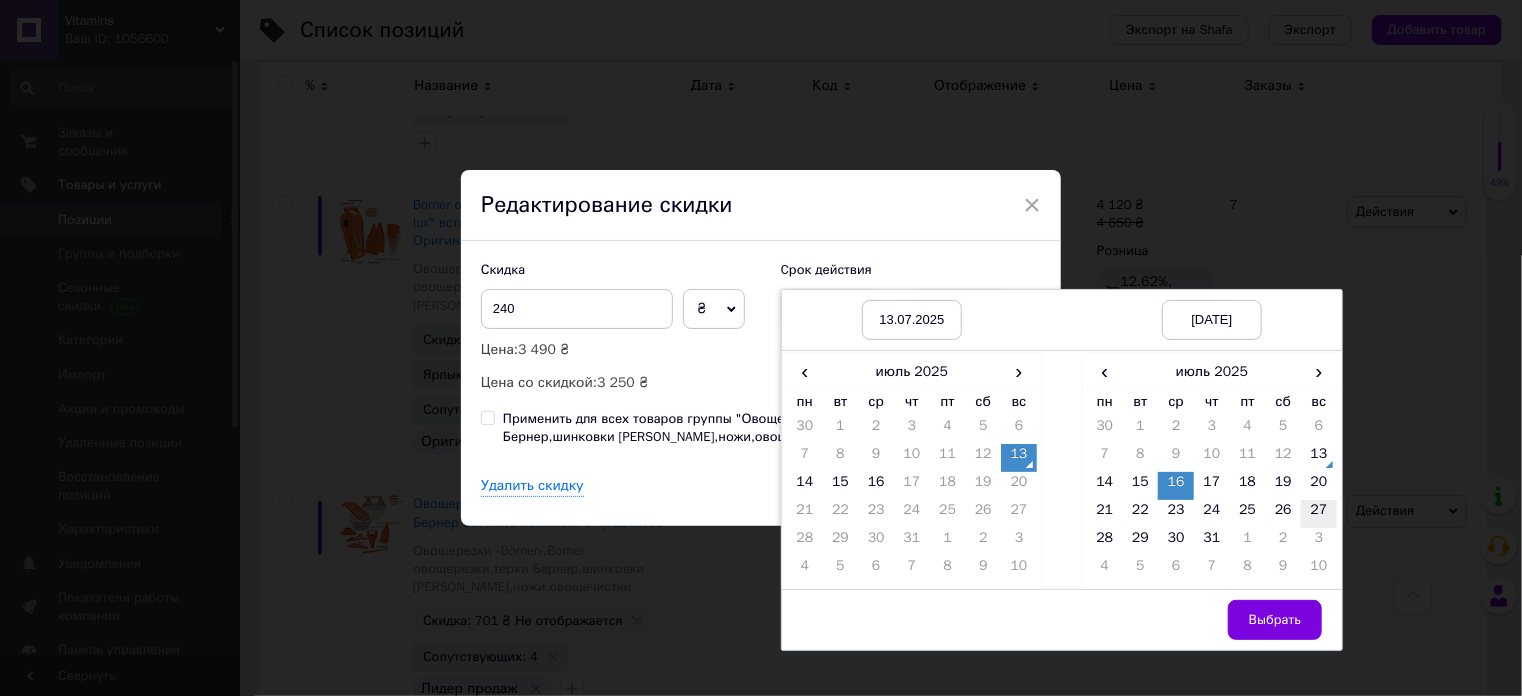 click on "27" at bounding box center (1319, 514) 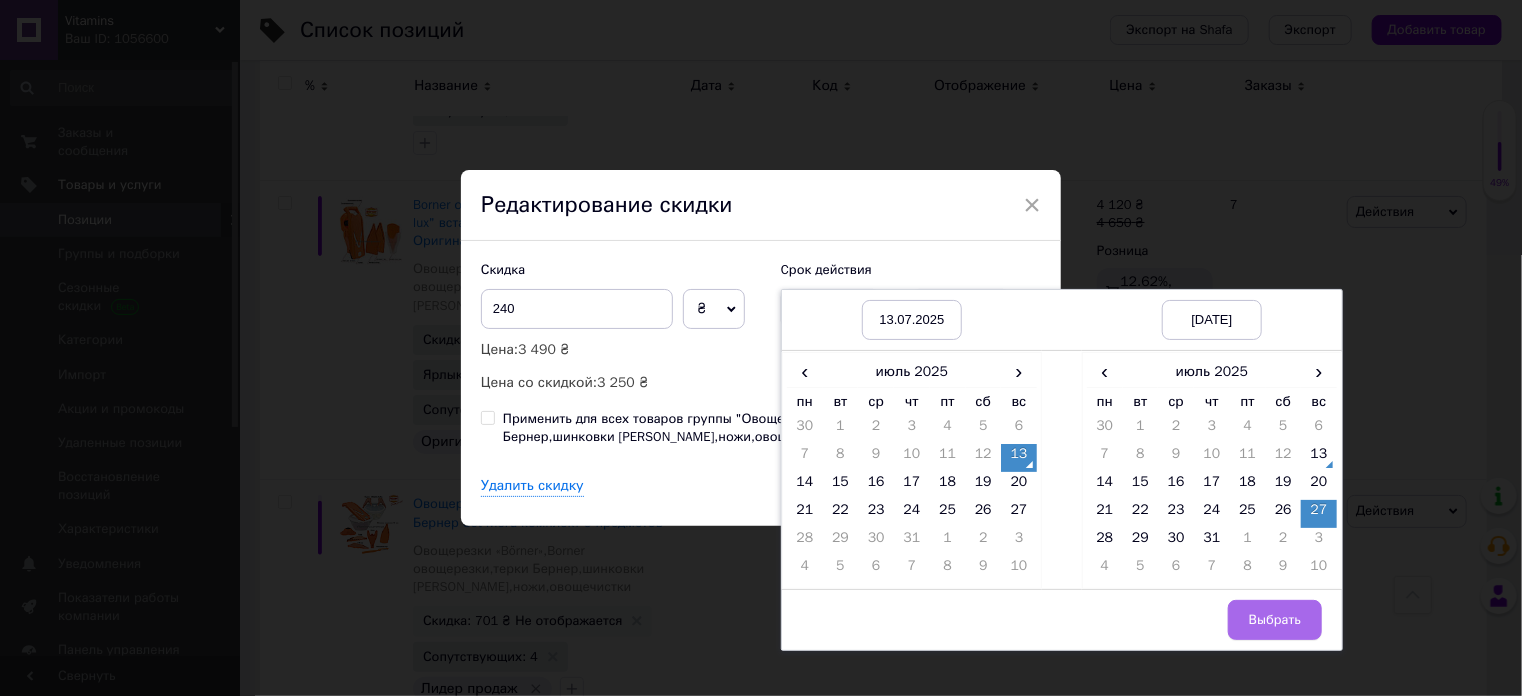 click on "Выбрать" at bounding box center [1275, 620] 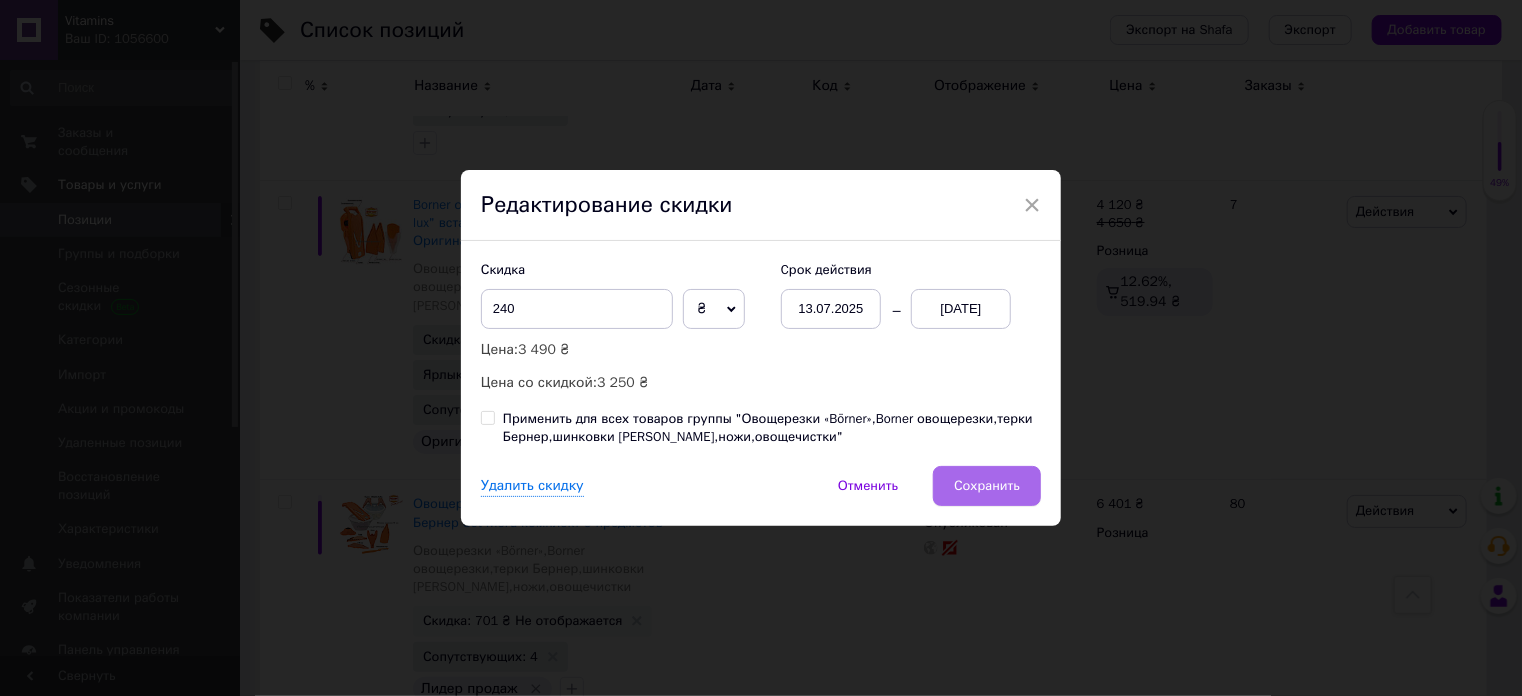 click on "Сохранить" at bounding box center (987, 486) 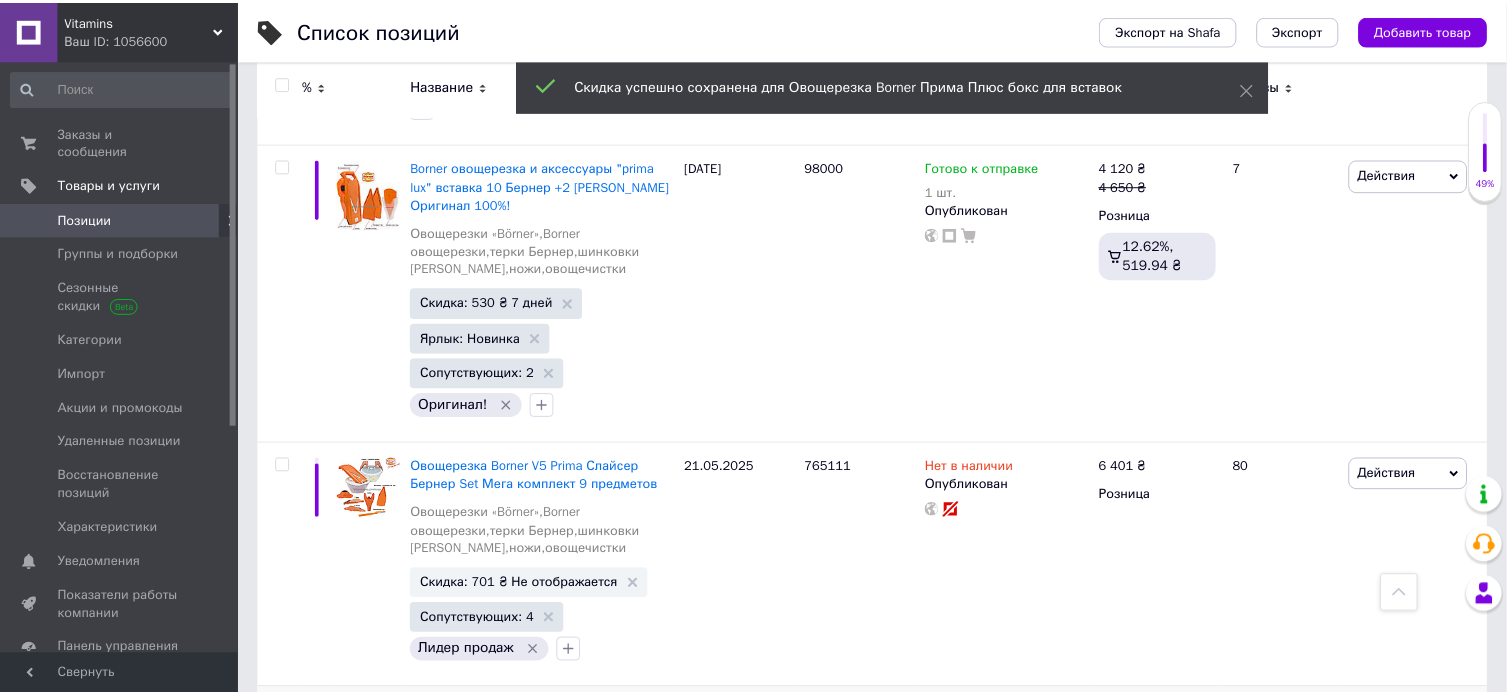 scroll, scrollTop: 0, scrollLeft: 1012, axis: horizontal 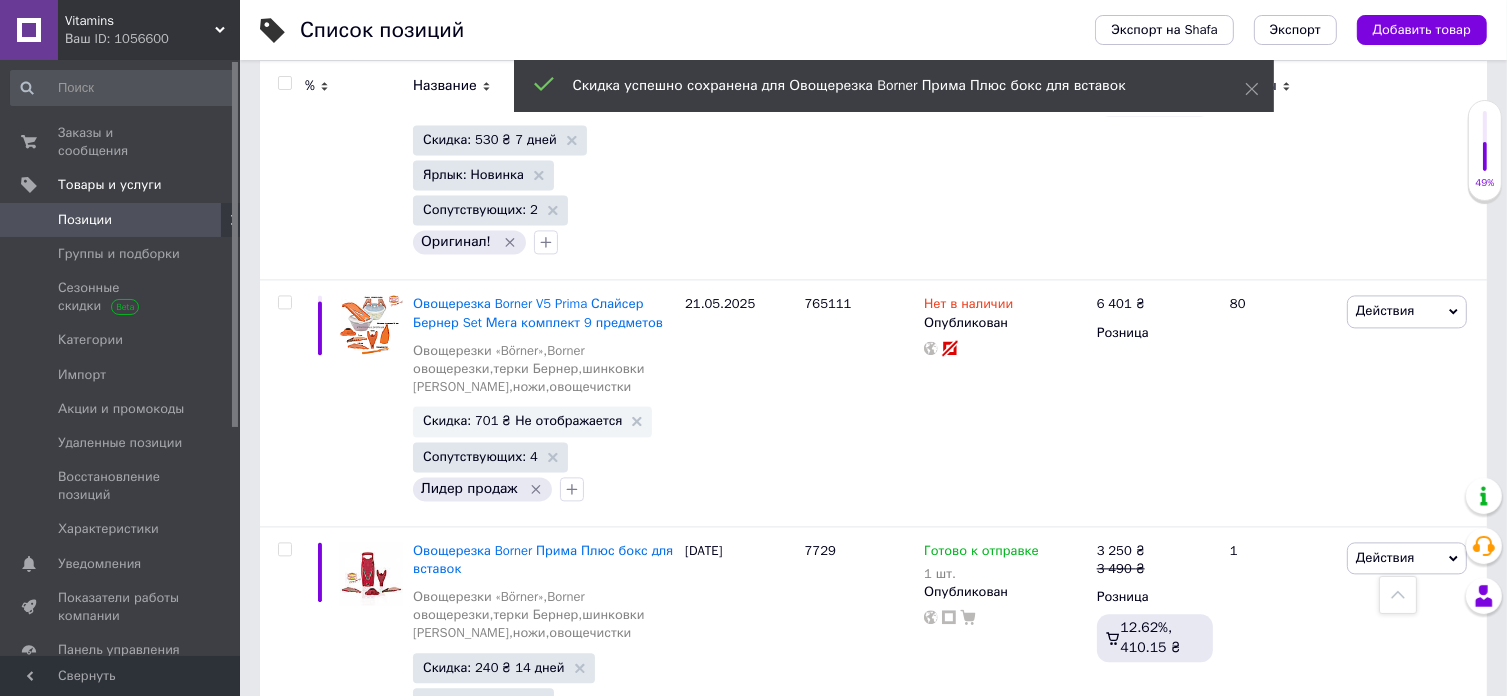 click on "Скидка: 600 ₴ 3 дня" at bounding box center (486, 975) 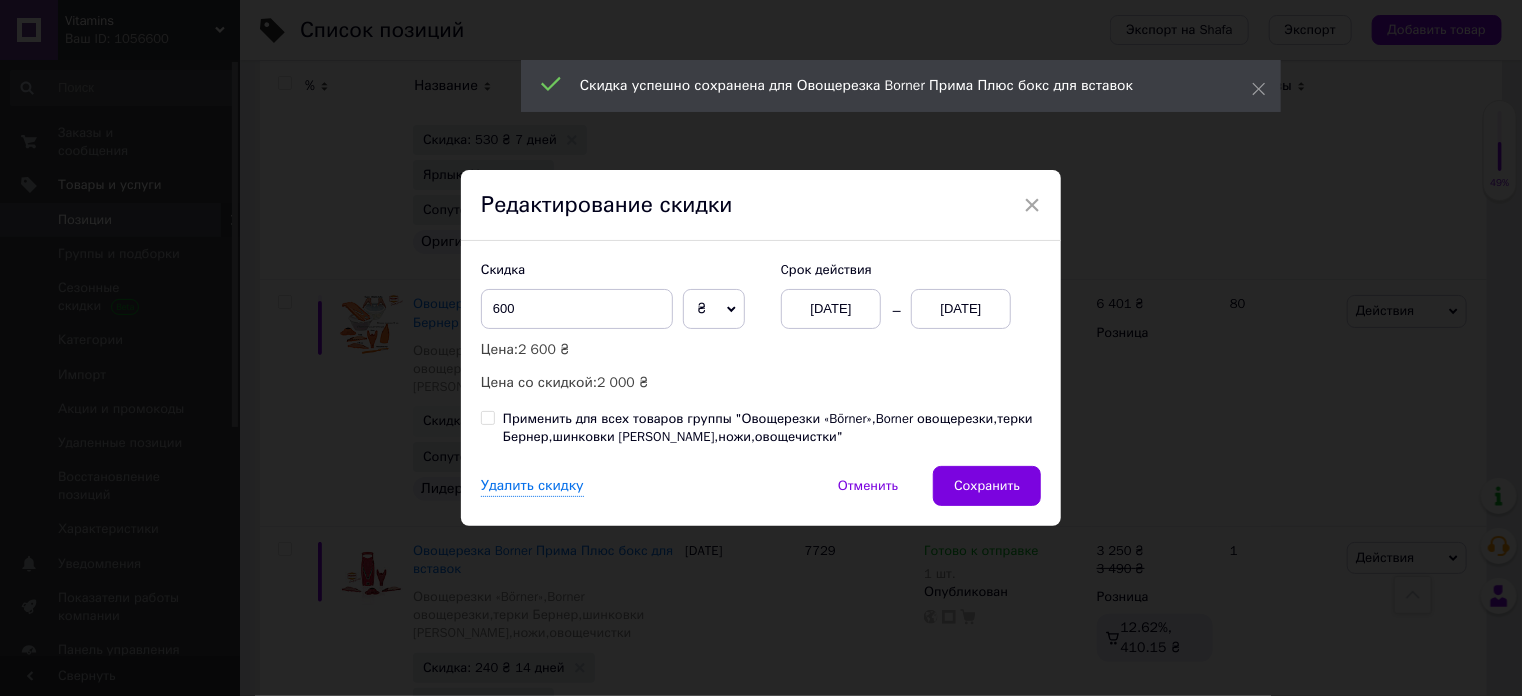 click on "[DATE]" at bounding box center (831, 309) 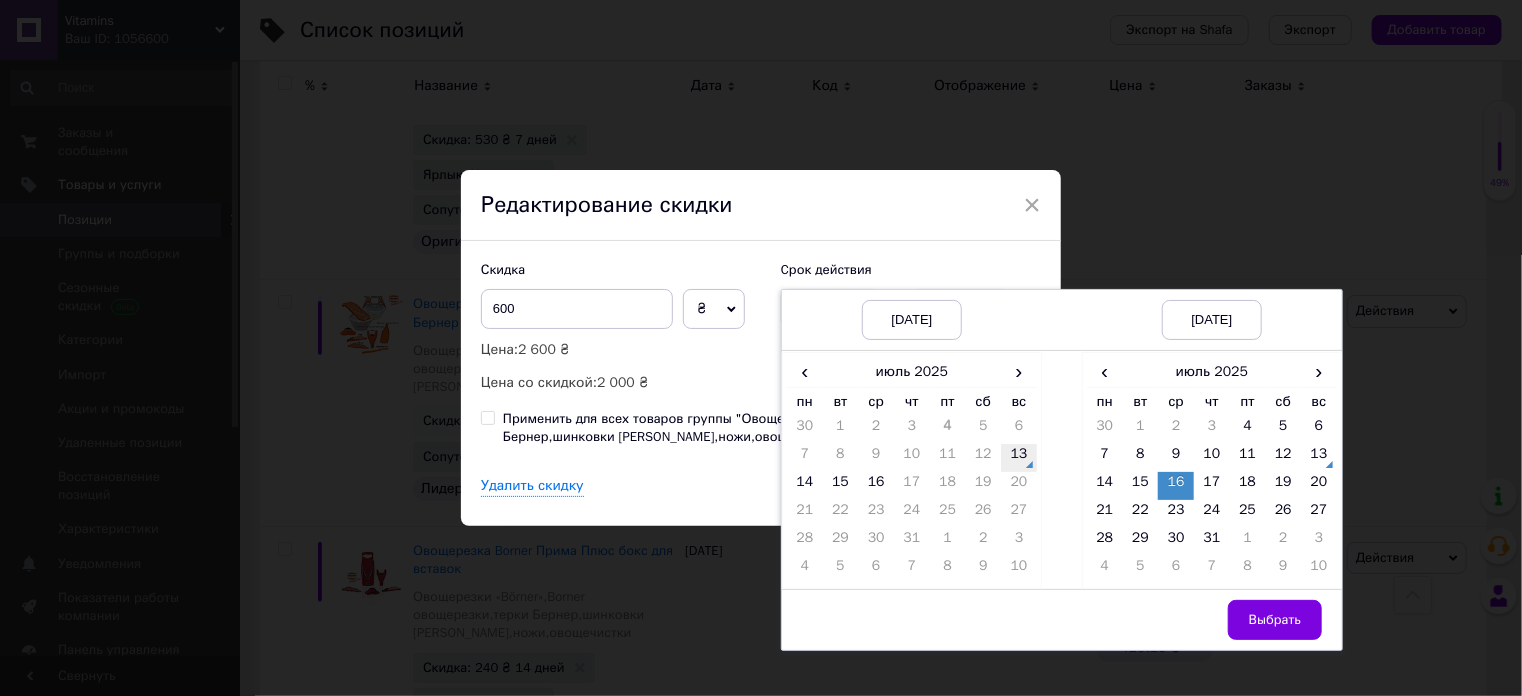 click on "13" at bounding box center [1019, 458] 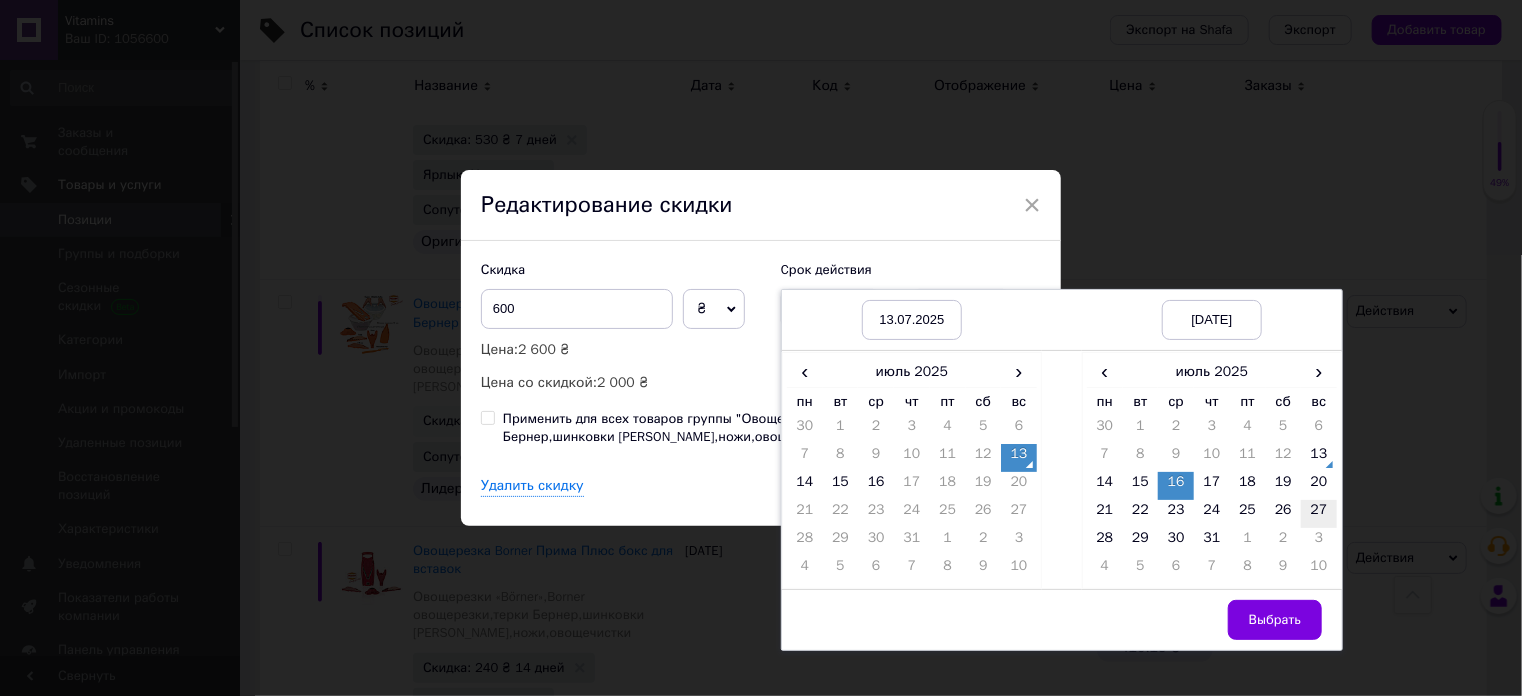 click on "27" at bounding box center [1319, 514] 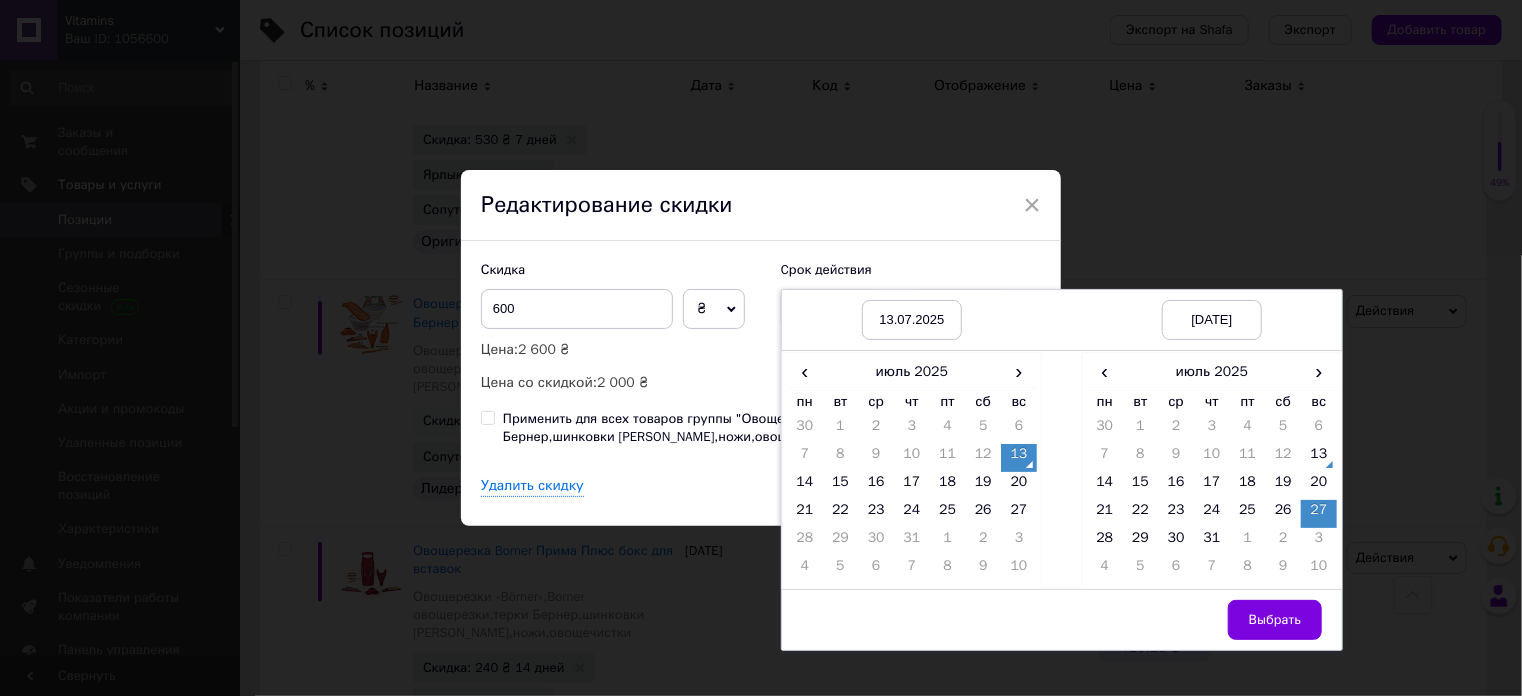 click on "Выбрать" at bounding box center (1275, 620) 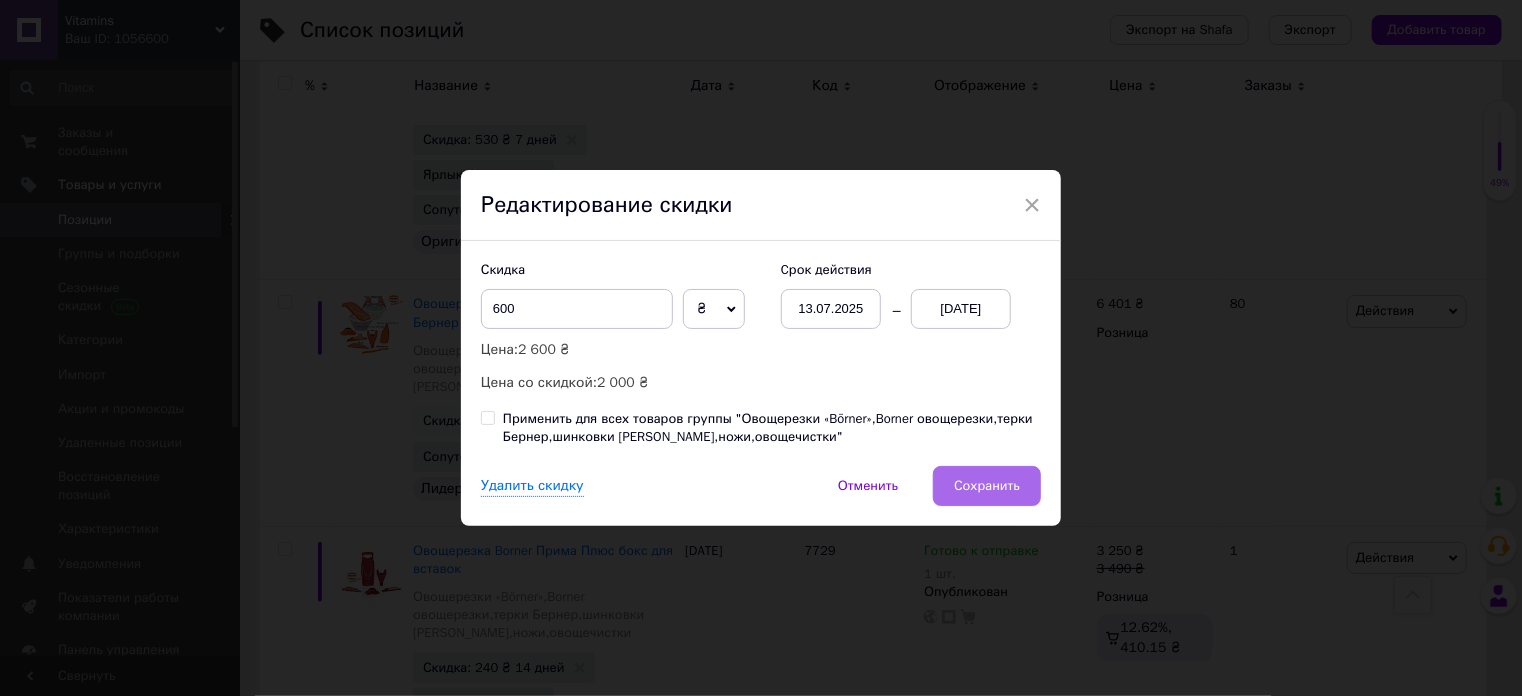 click on "Сохранить" at bounding box center [987, 486] 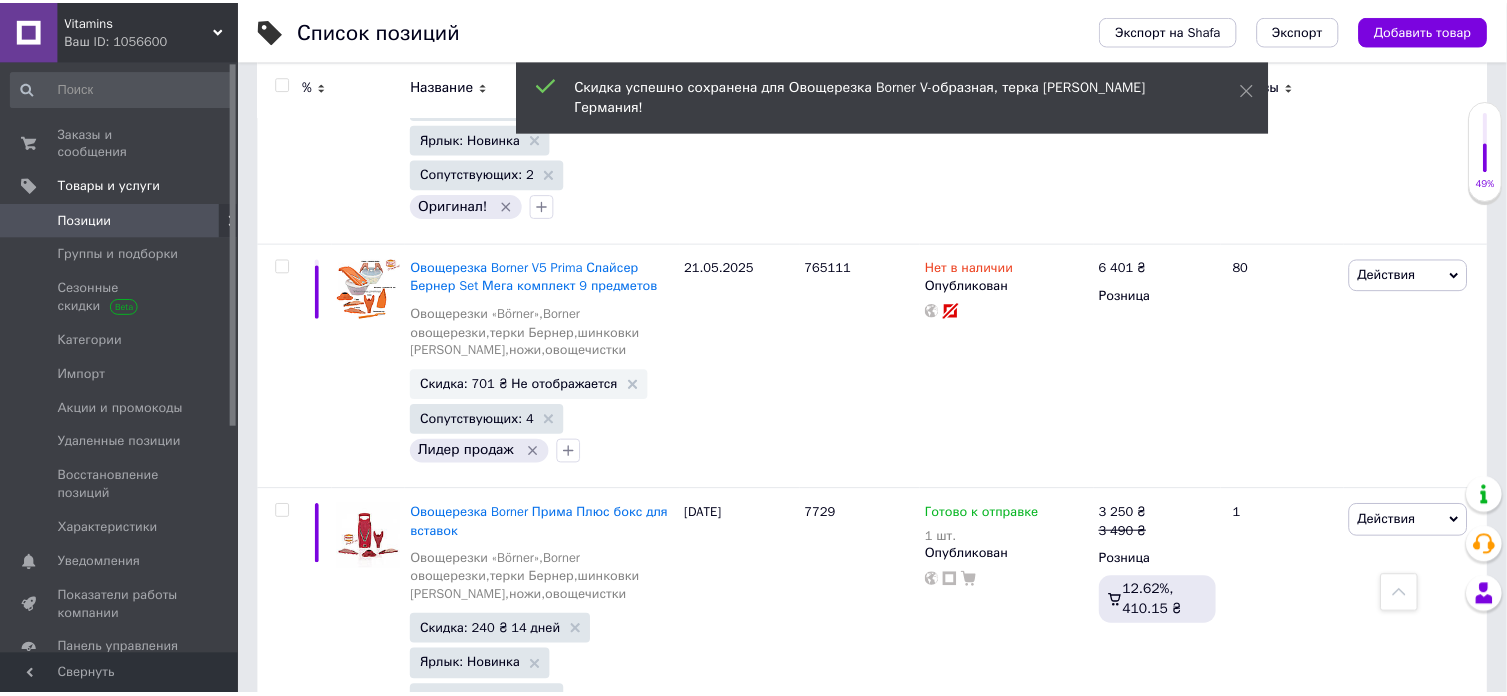 scroll, scrollTop: 0, scrollLeft: 1012, axis: horizontal 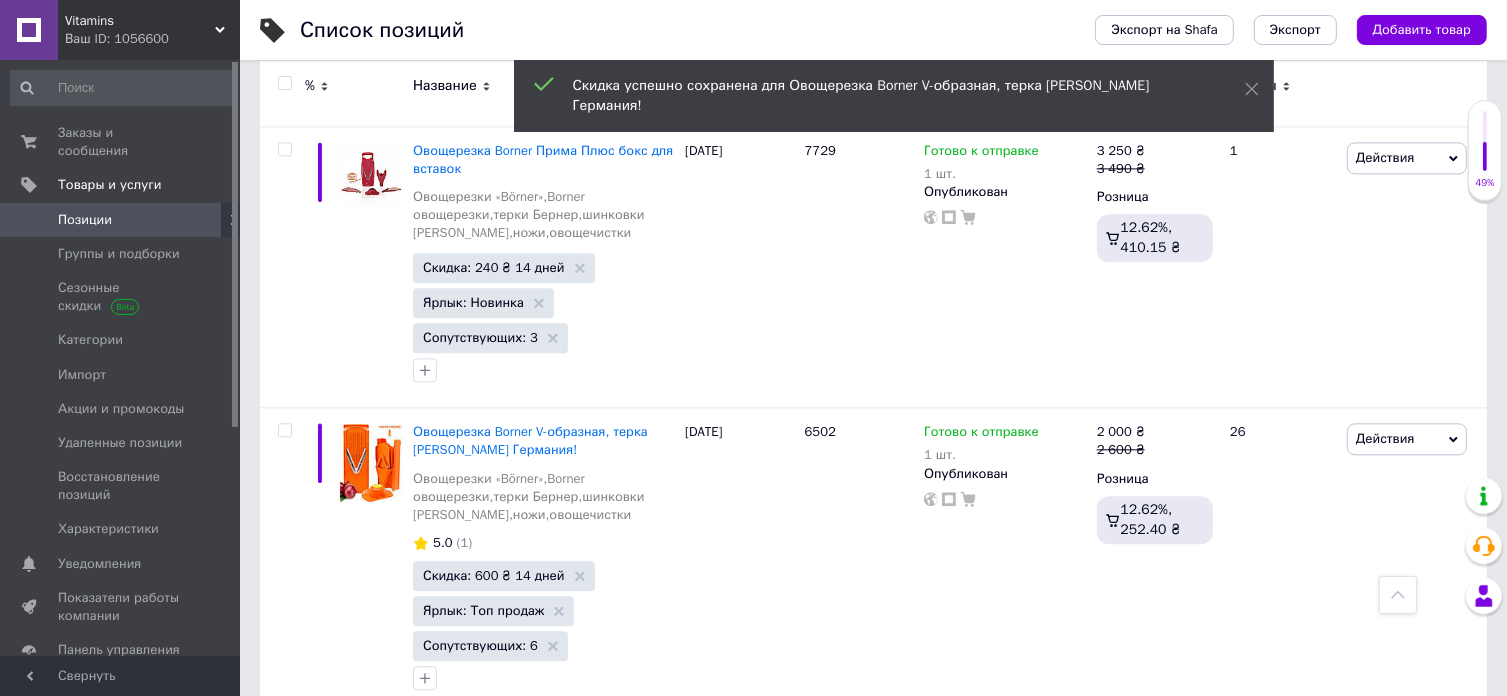click on "Скидка: 890 ₴ 3 дня" at bounding box center [486, 883] 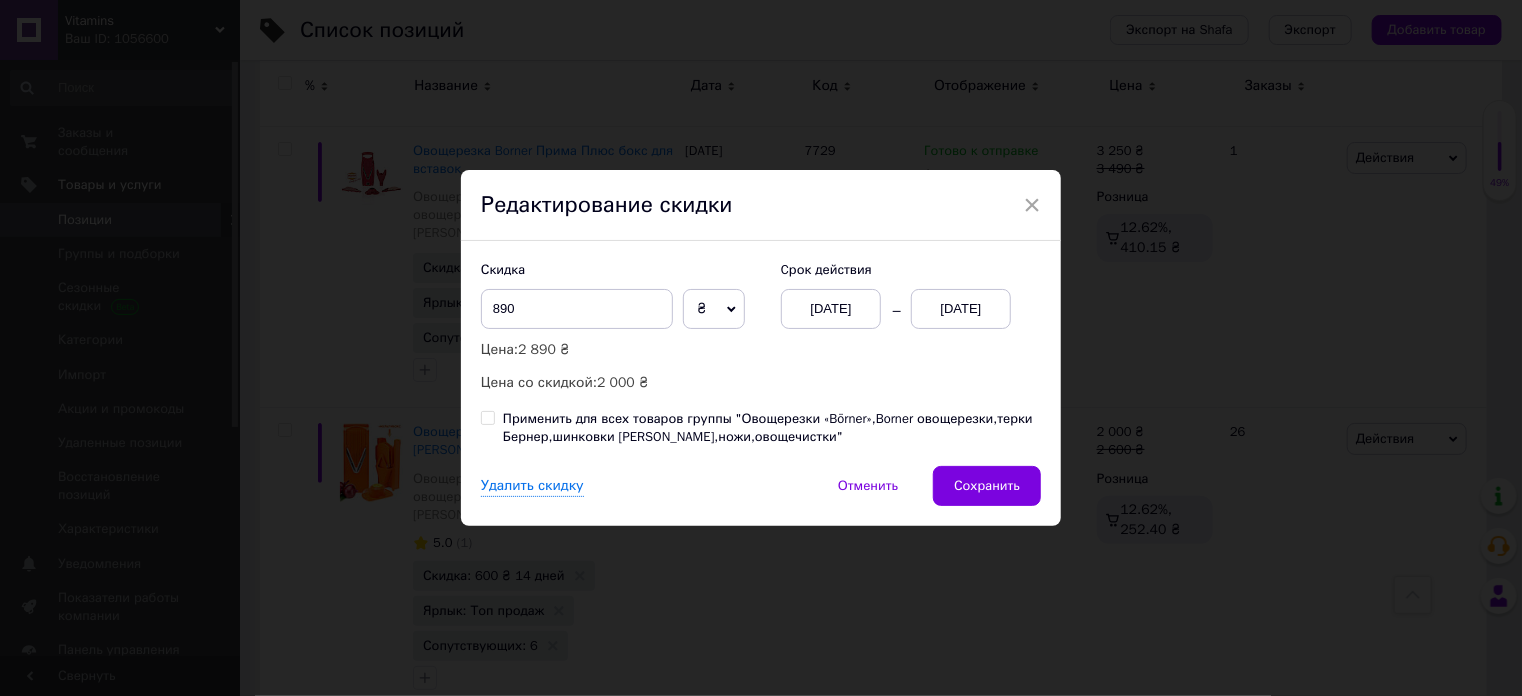 click on "[DATE]" at bounding box center [831, 309] 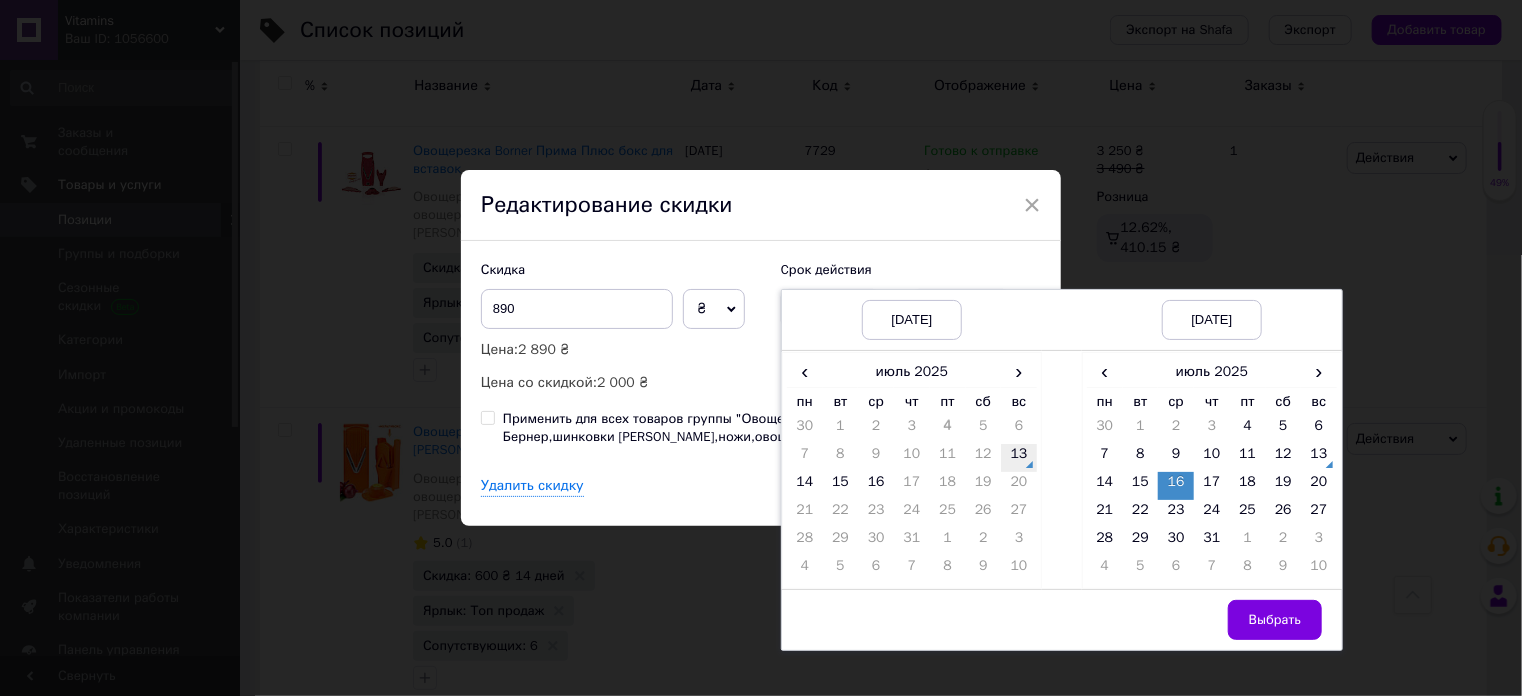 click on "13" at bounding box center [1019, 458] 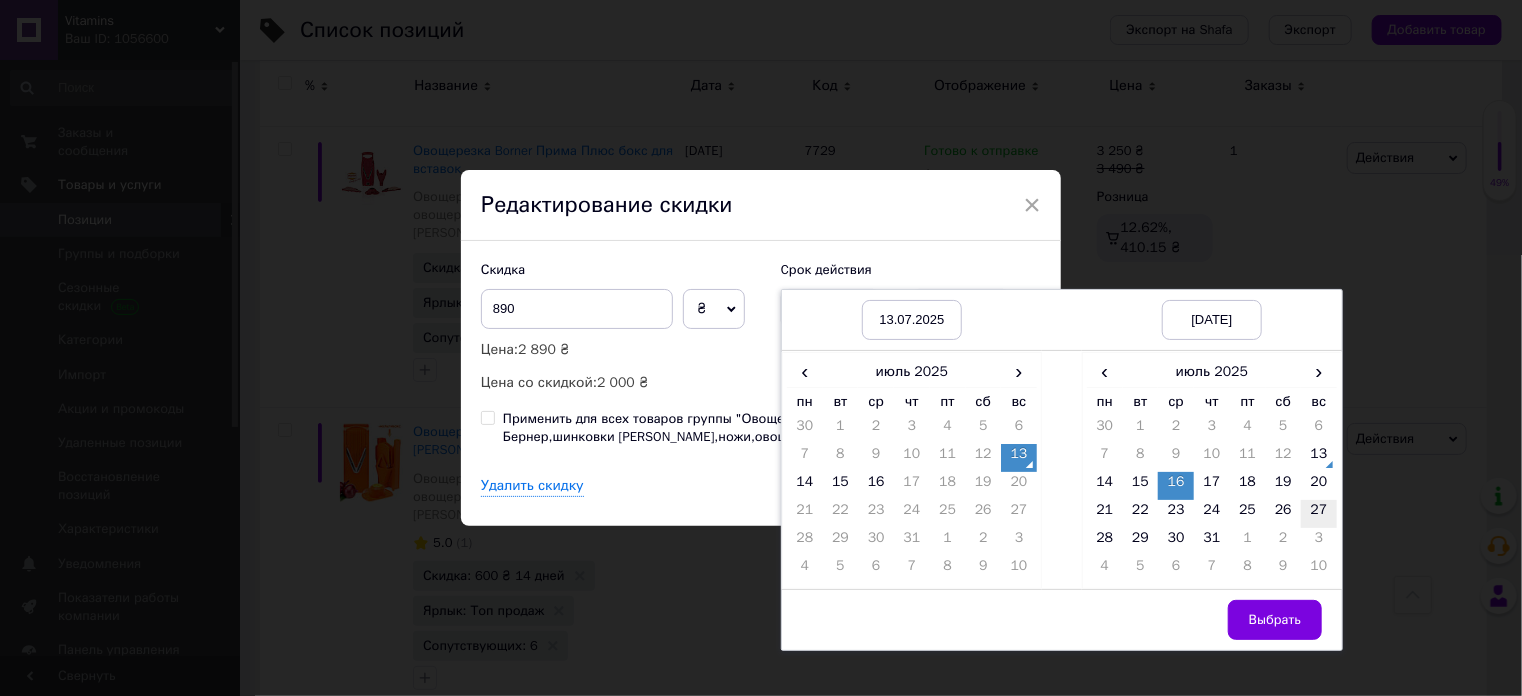 click on "27" at bounding box center [1319, 514] 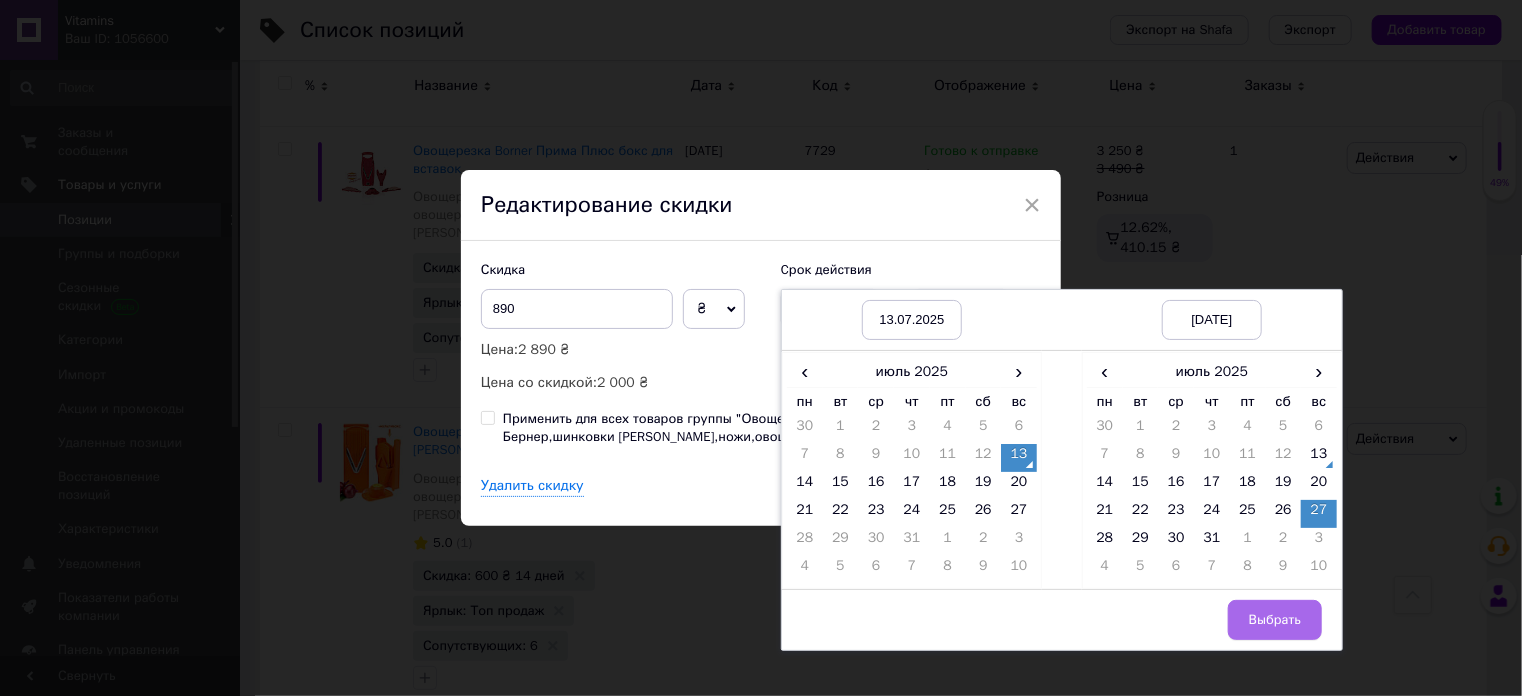 click on "Выбрать" at bounding box center [1275, 620] 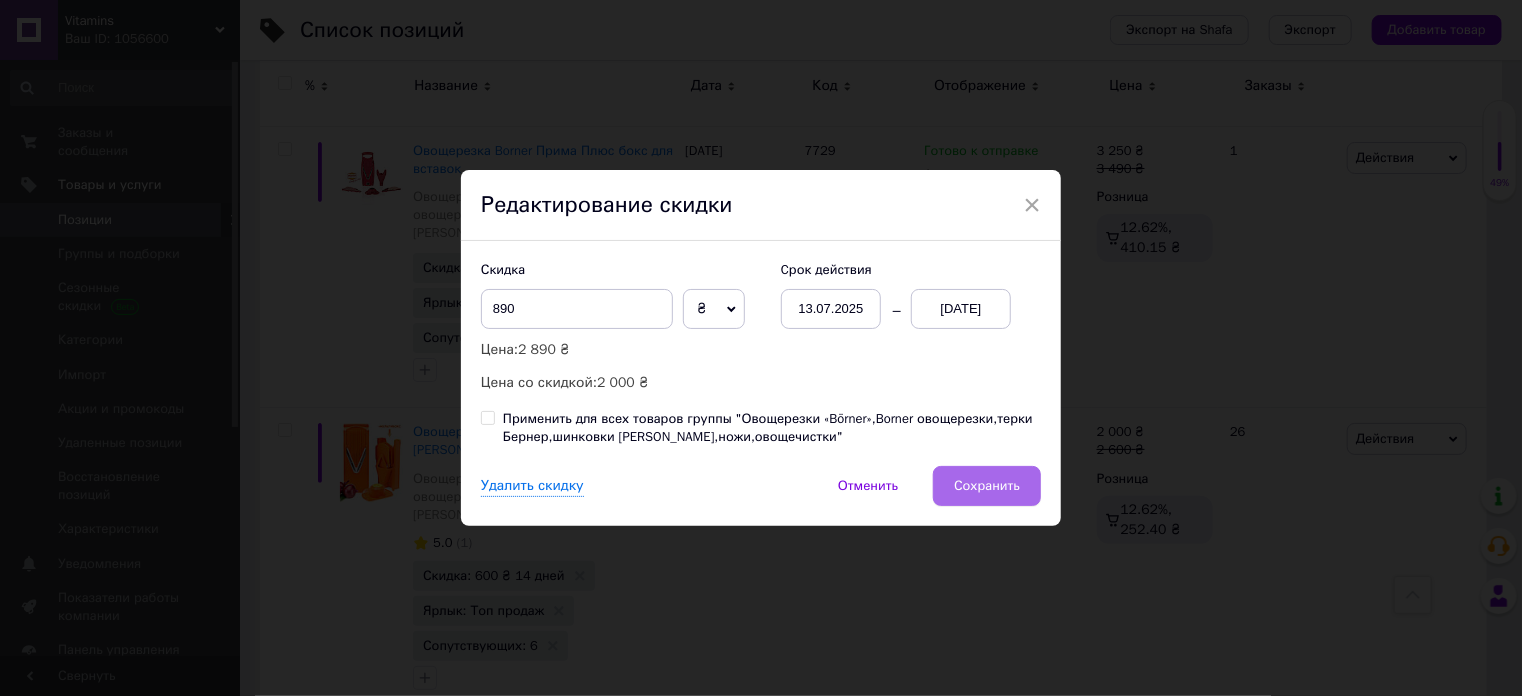 click on "Сохранить" at bounding box center [987, 486] 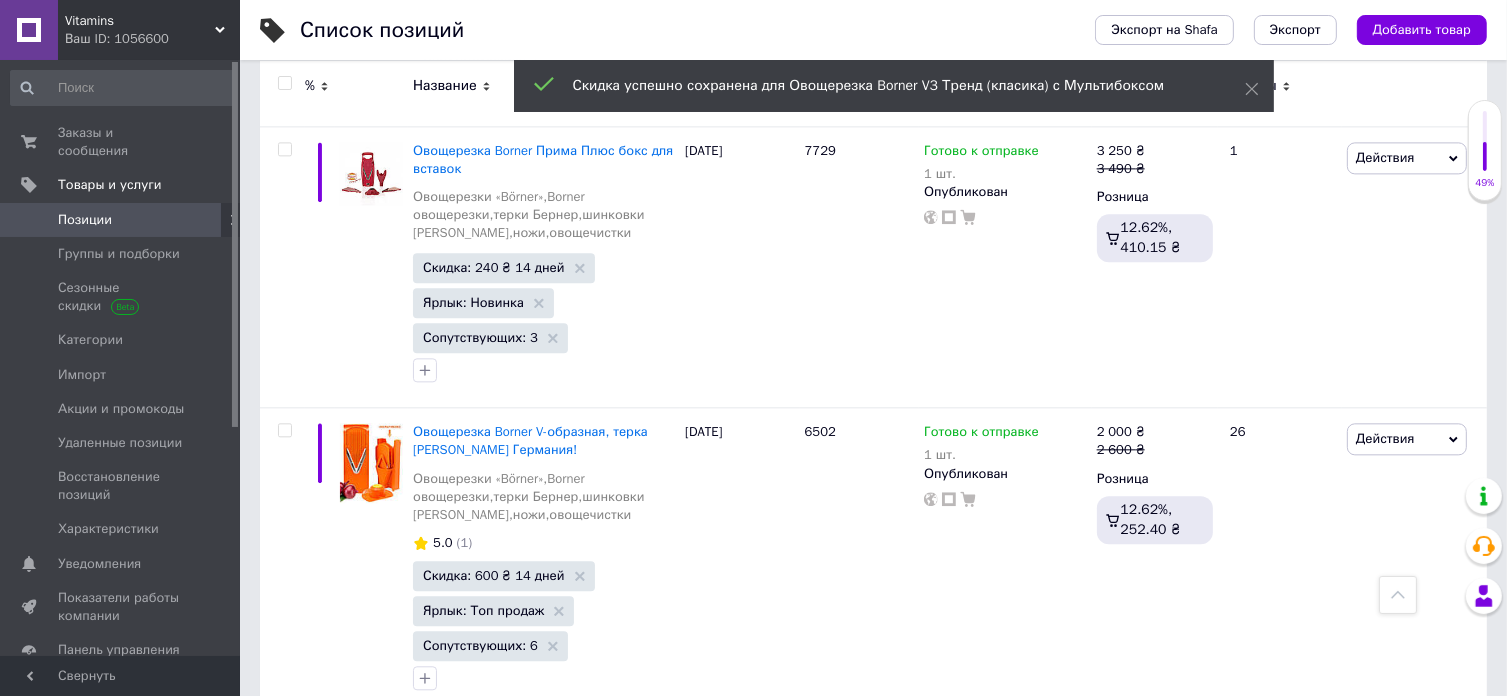 scroll, scrollTop: 0, scrollLeft: 1012, axis: horizontal 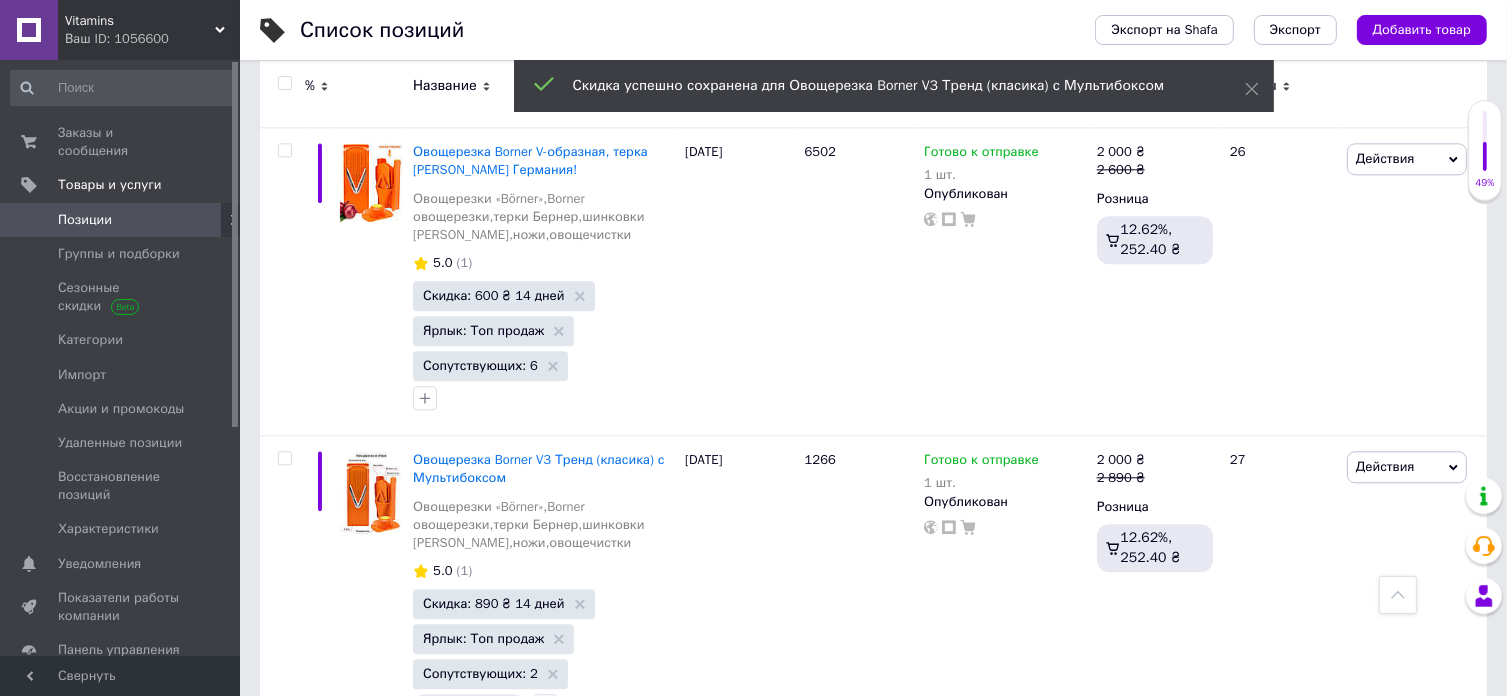 click on "Скидка: 930 ₴ 3 дня" at bounding box center [486, 884] 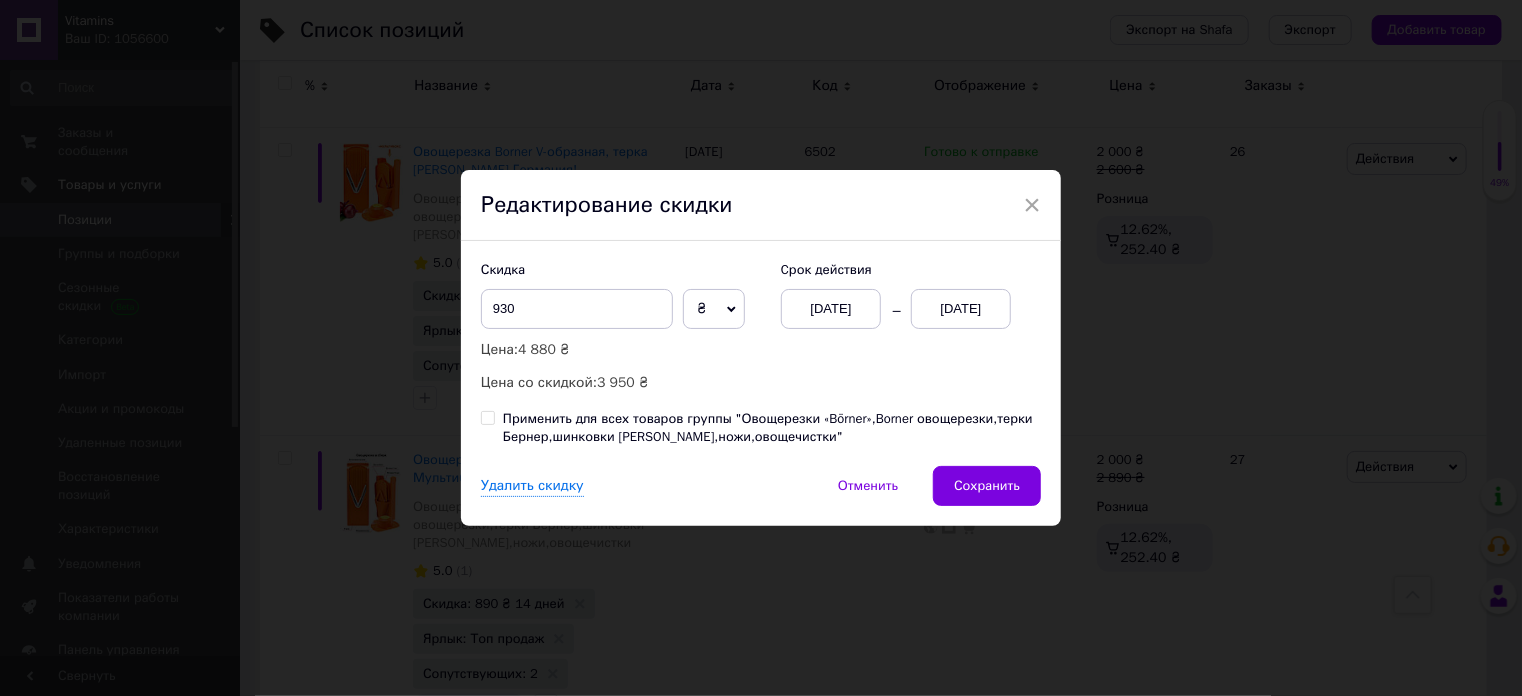 click on "[DATE]" at bounding box center [831, 309] 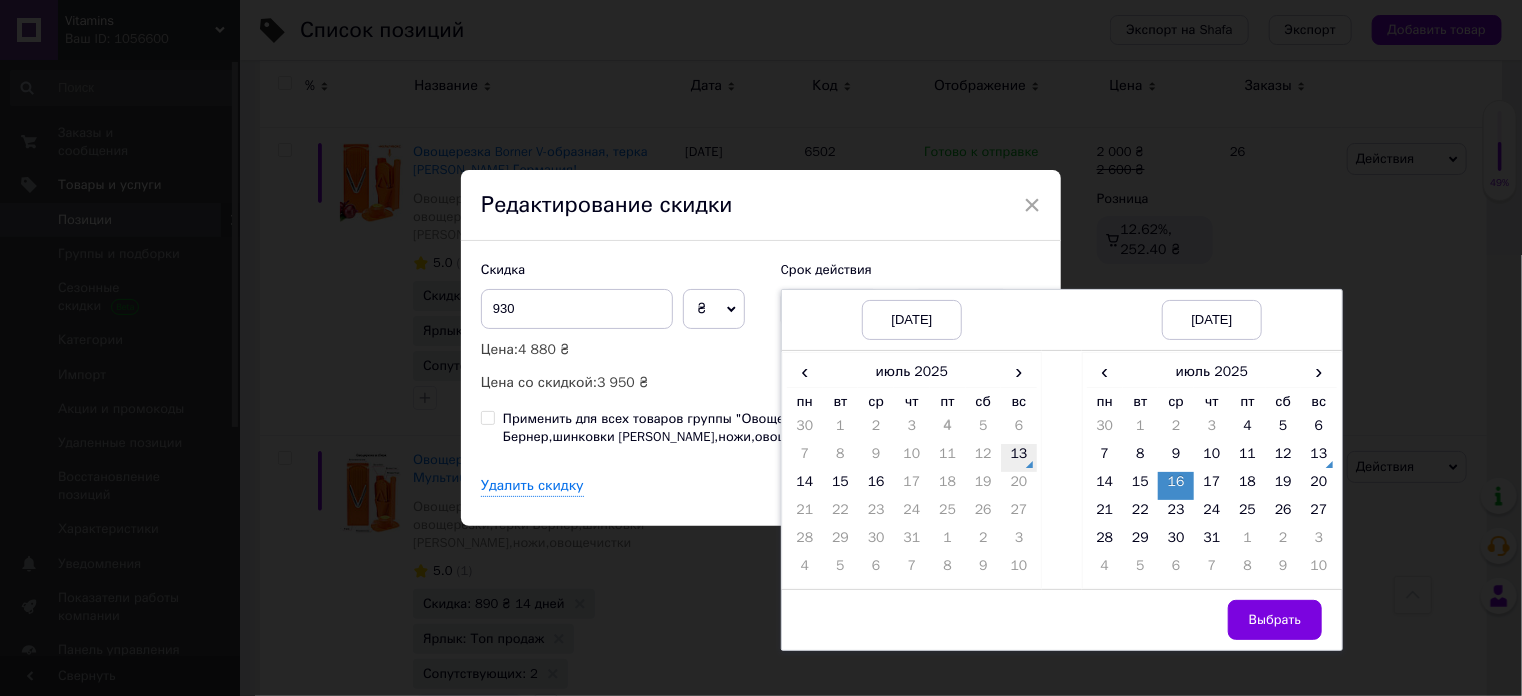 click on "13" at bounding box center (1019, 458) 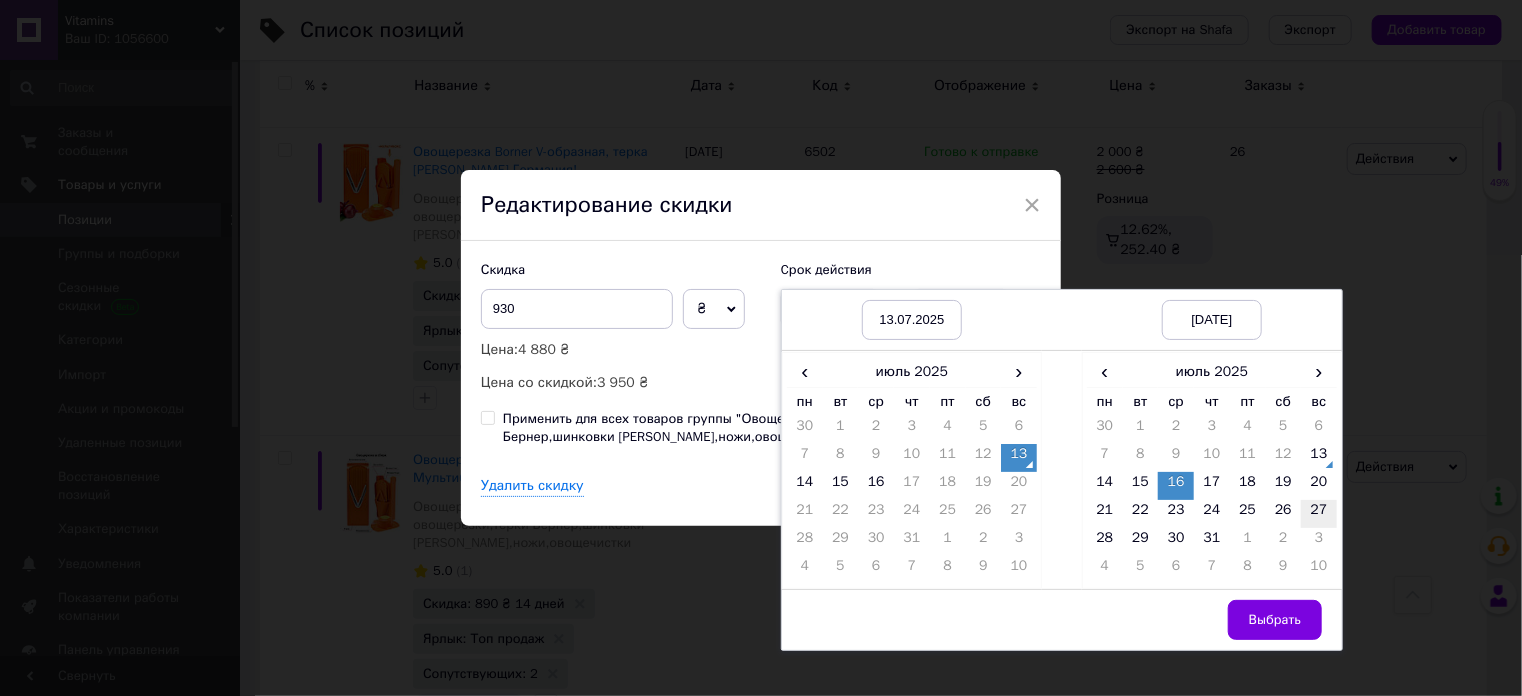 click on "27" at bounding box center (1319, 514) 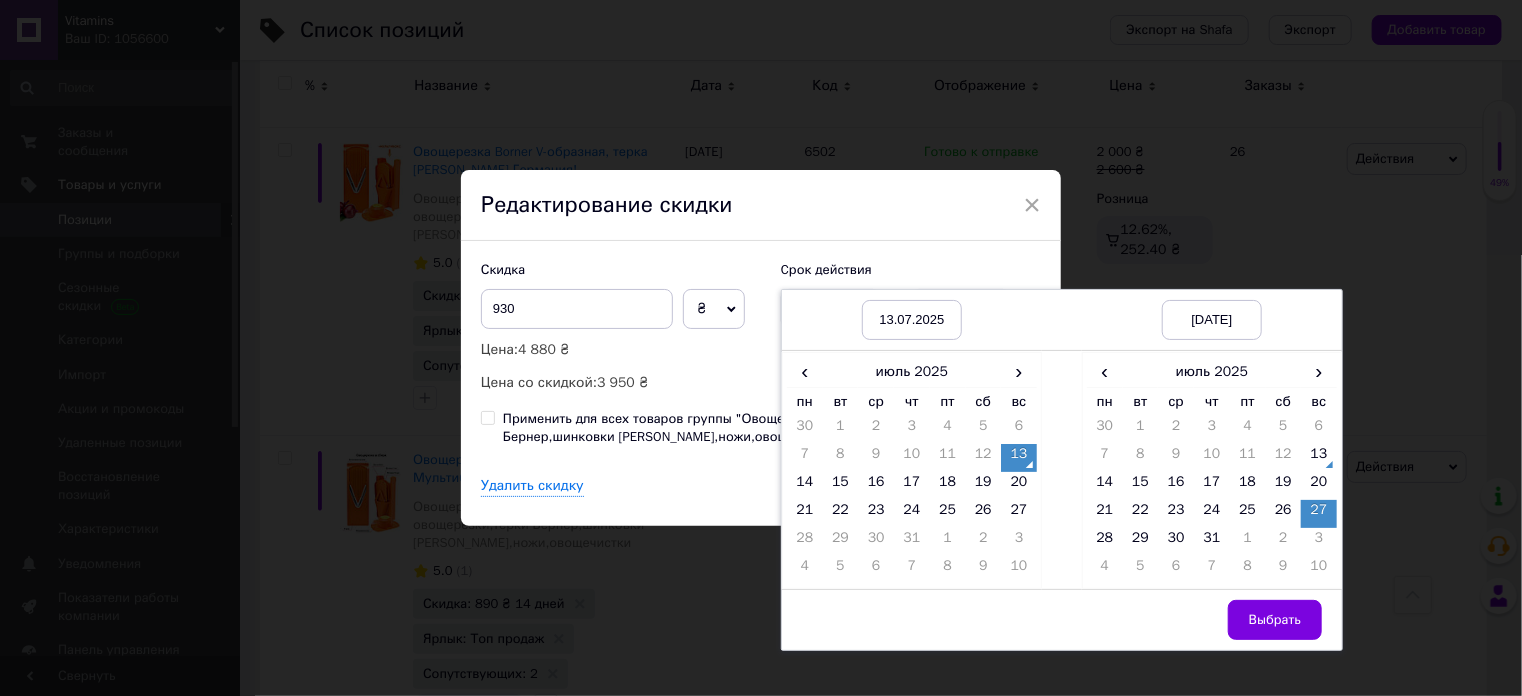 click on "Выбрать" at bounding box center (1275, 620) 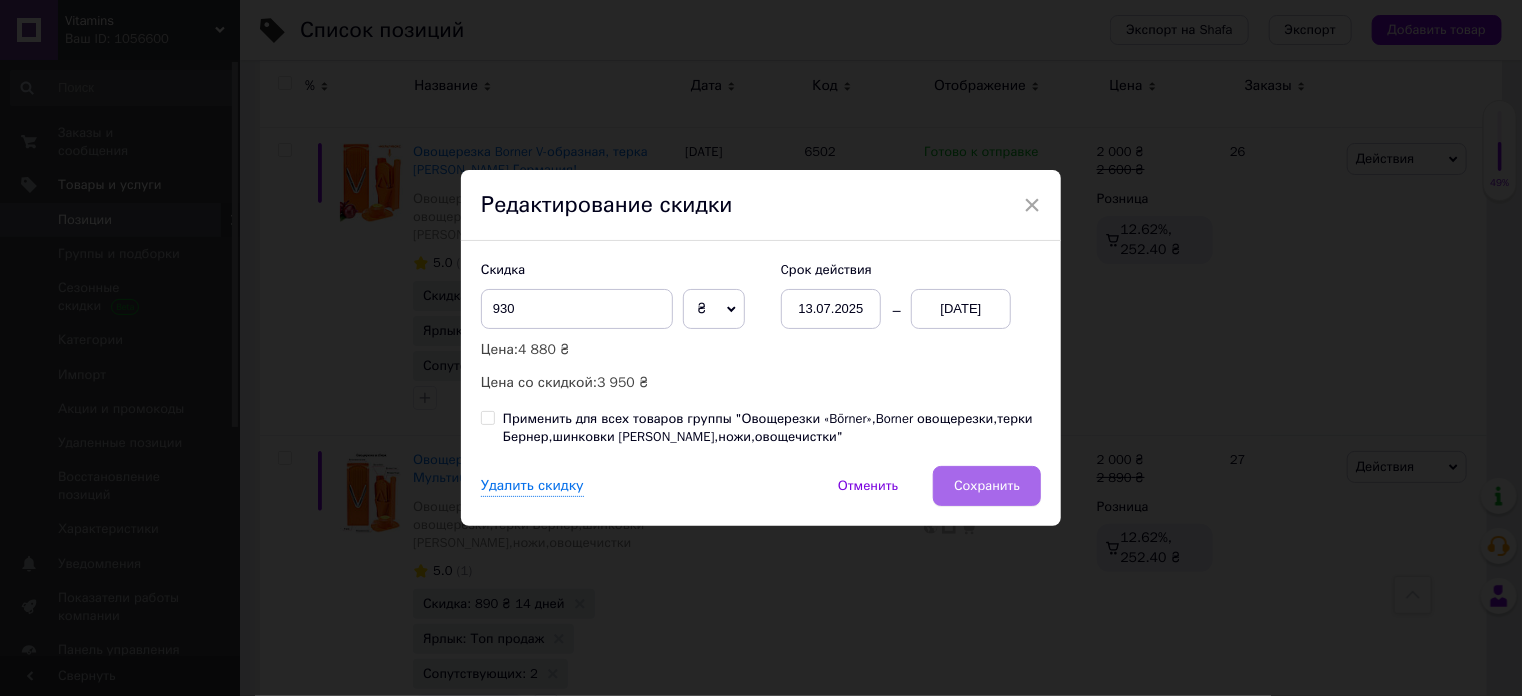 click on "Сохранить" at bounding box center [987, 486] 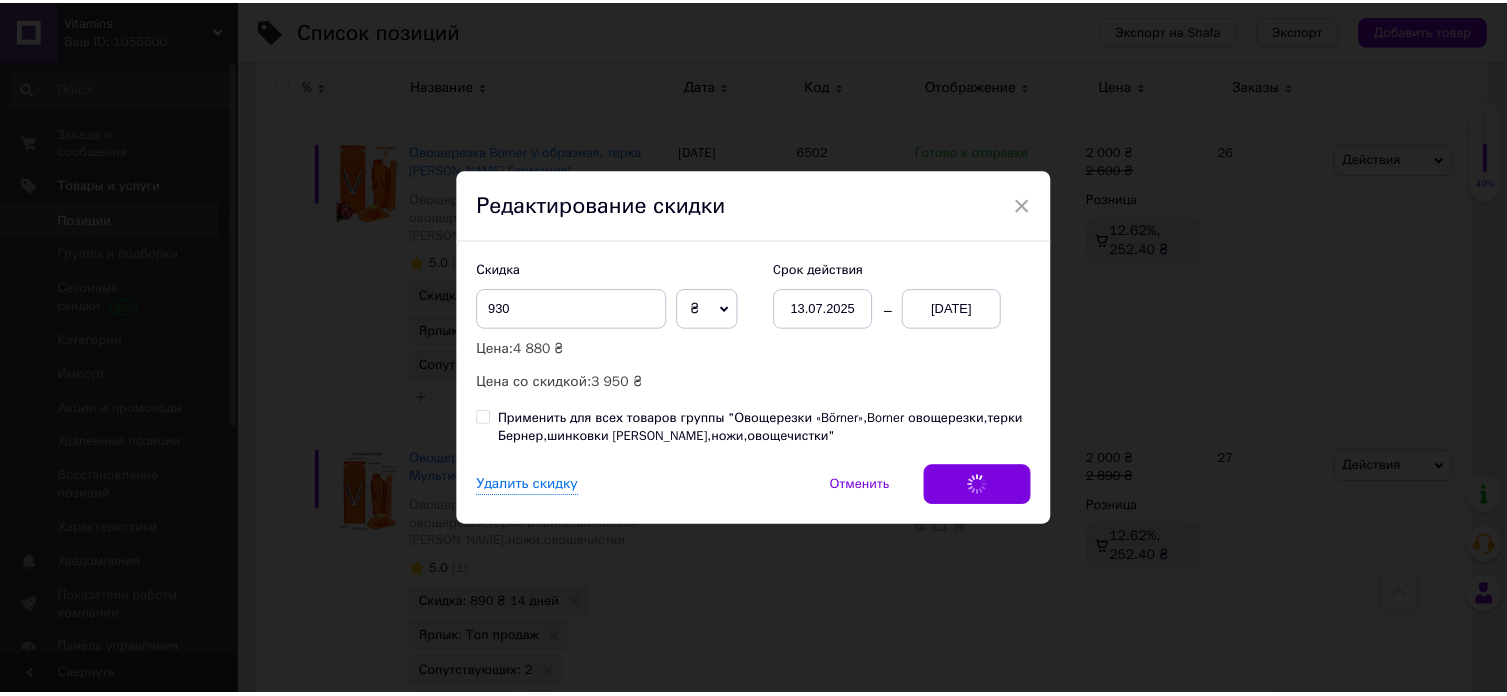scroll, scrollTop: 27335, scrollLeft: 0, axis: vertical 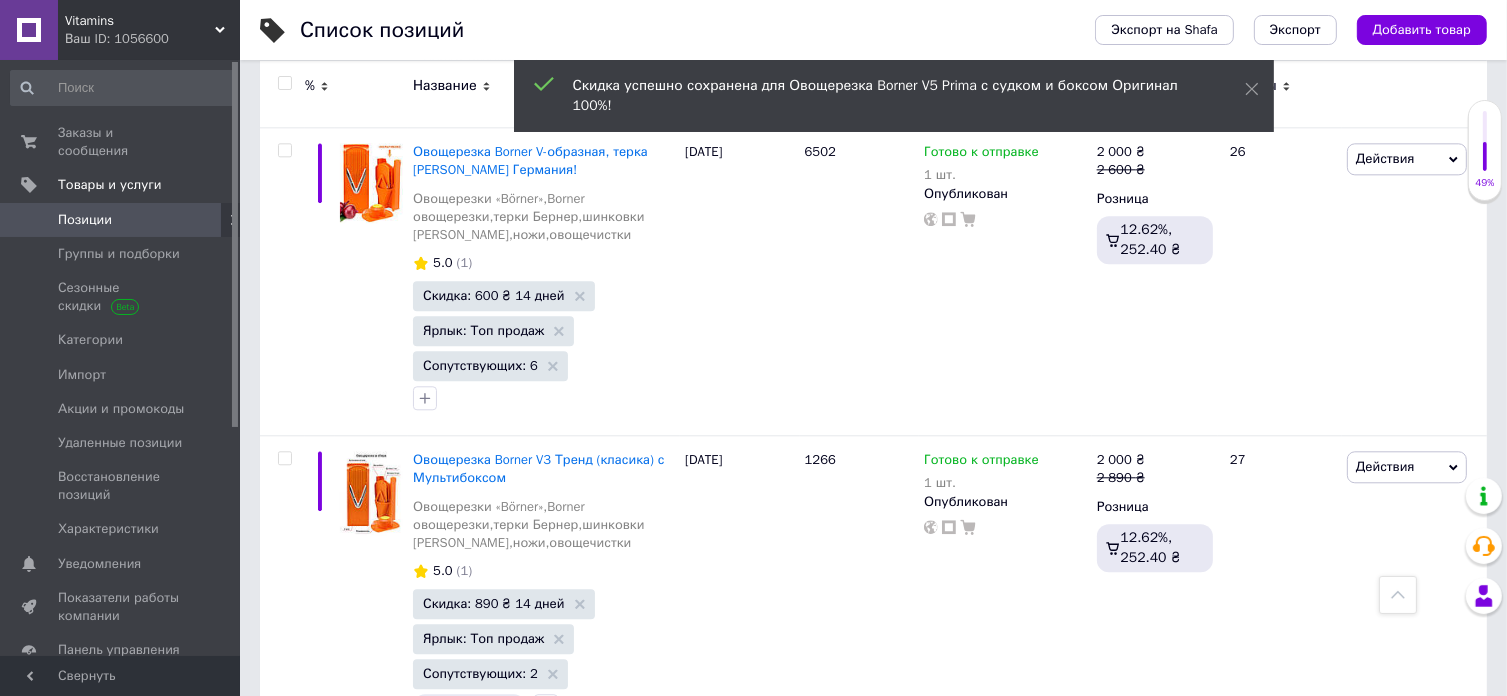 click on "Следующая" at bounding box center (412, 1066) 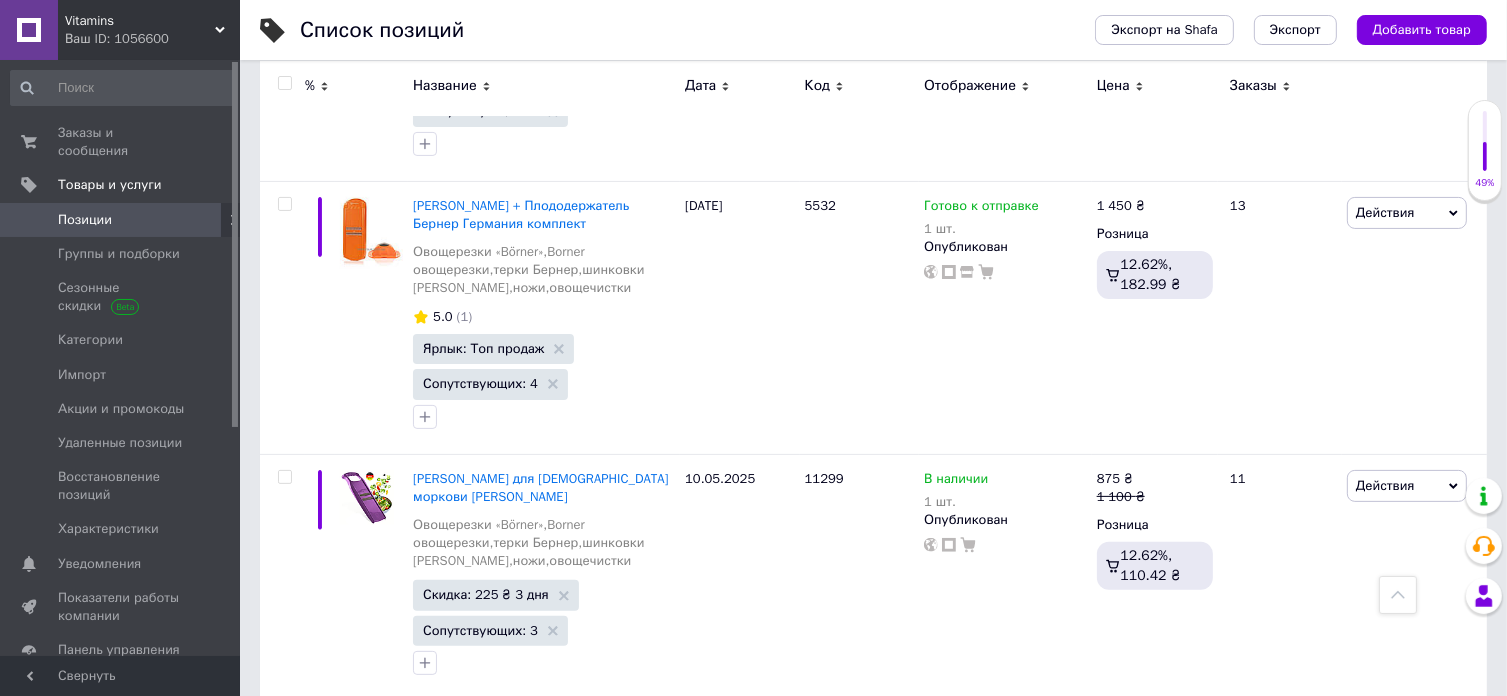 scroll, scrollTop: 23015, scrollLeft: 0, axis: vertical 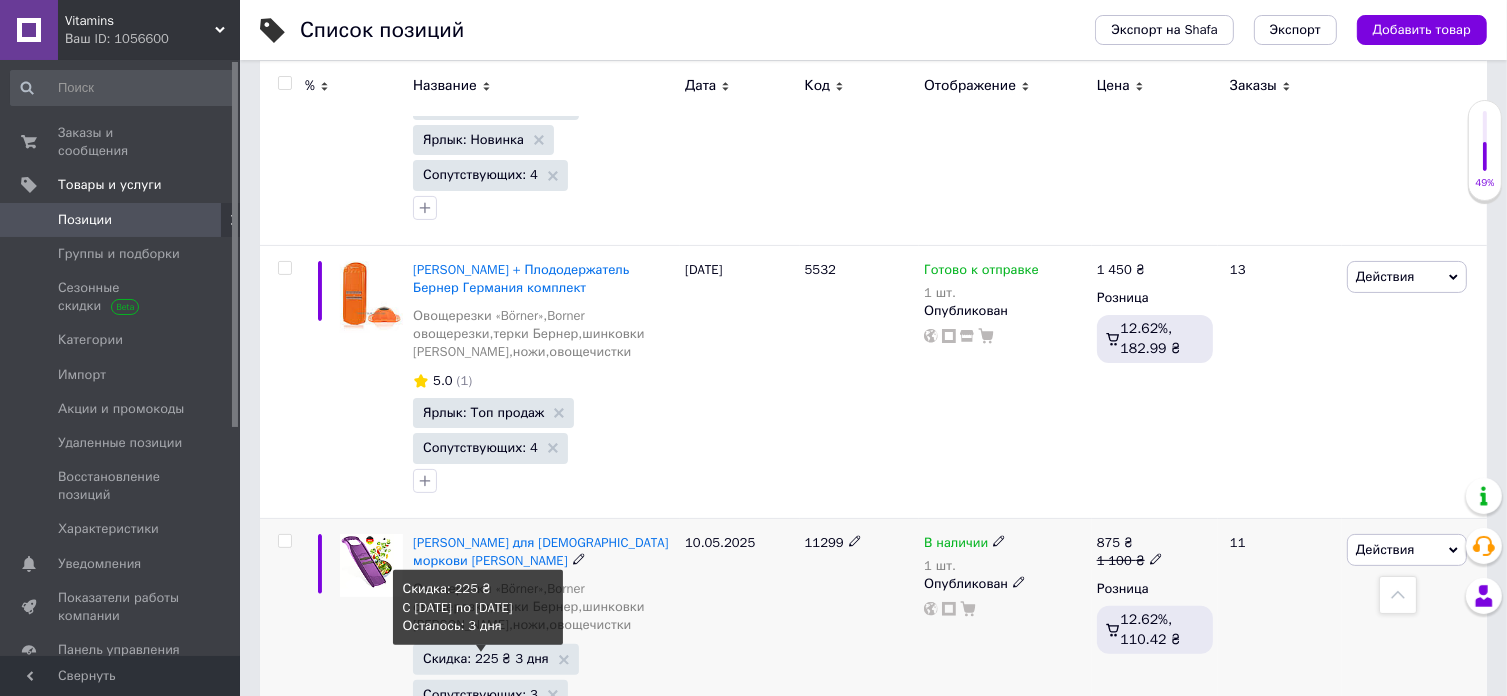 click on "Скидка: 225 ₴ 3 дня" at bounding box center (486, 658) 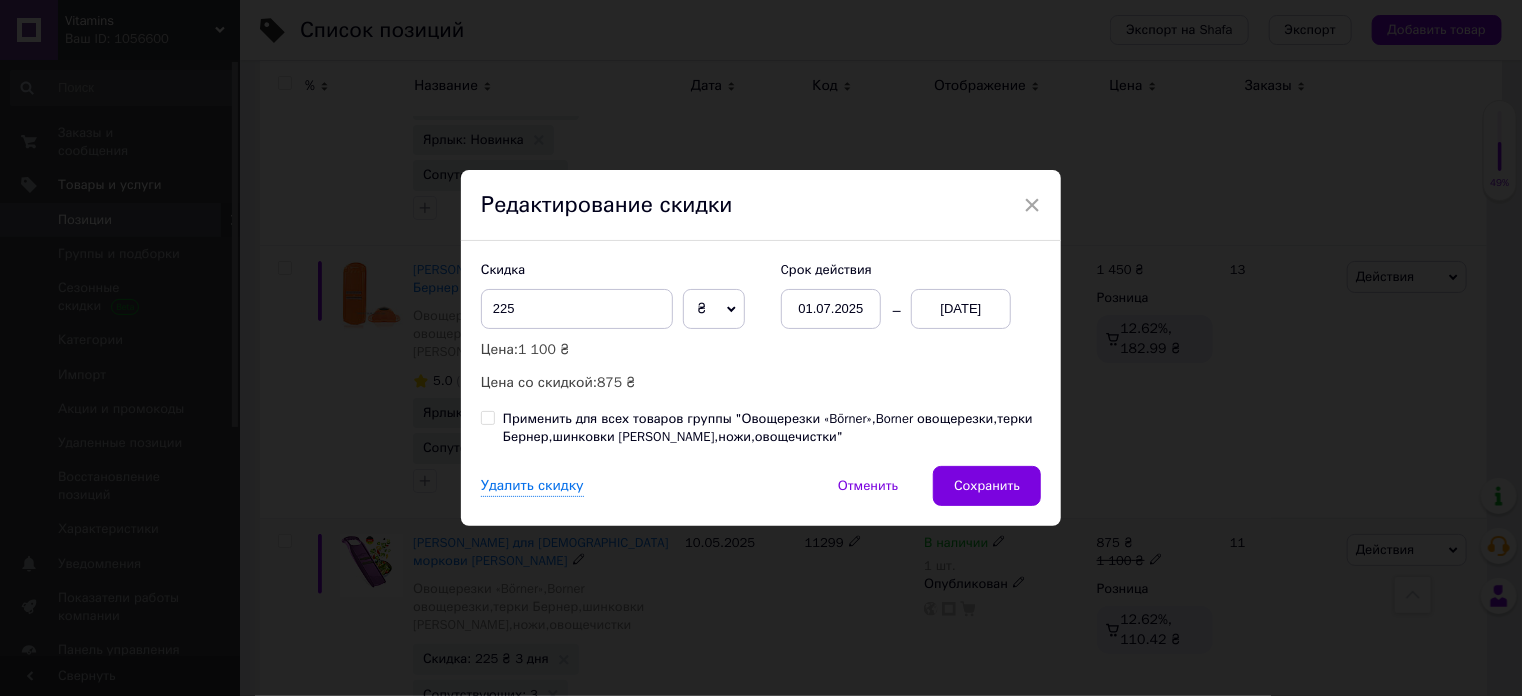 click on "01.07.2025" at bounding box center (831, 309) 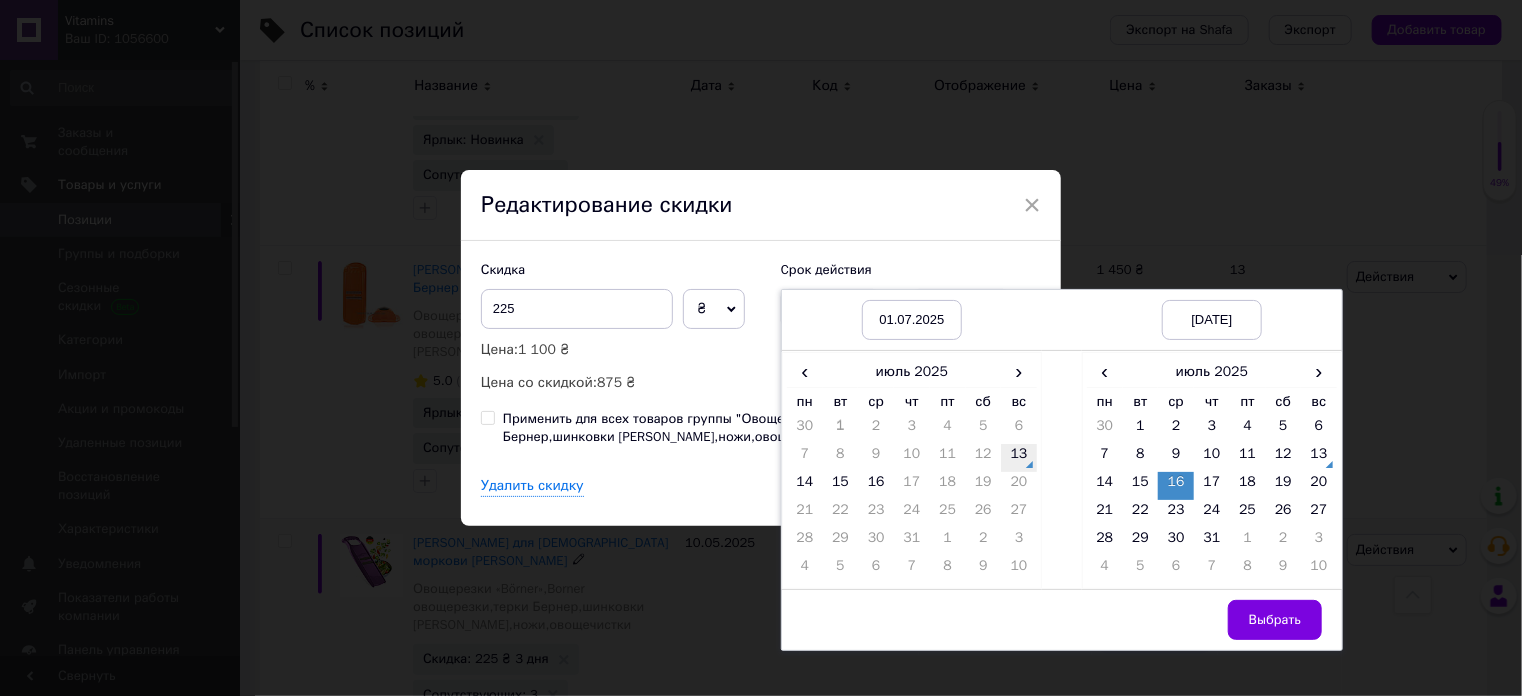 click on "13" at bounding box center (1019, 458) 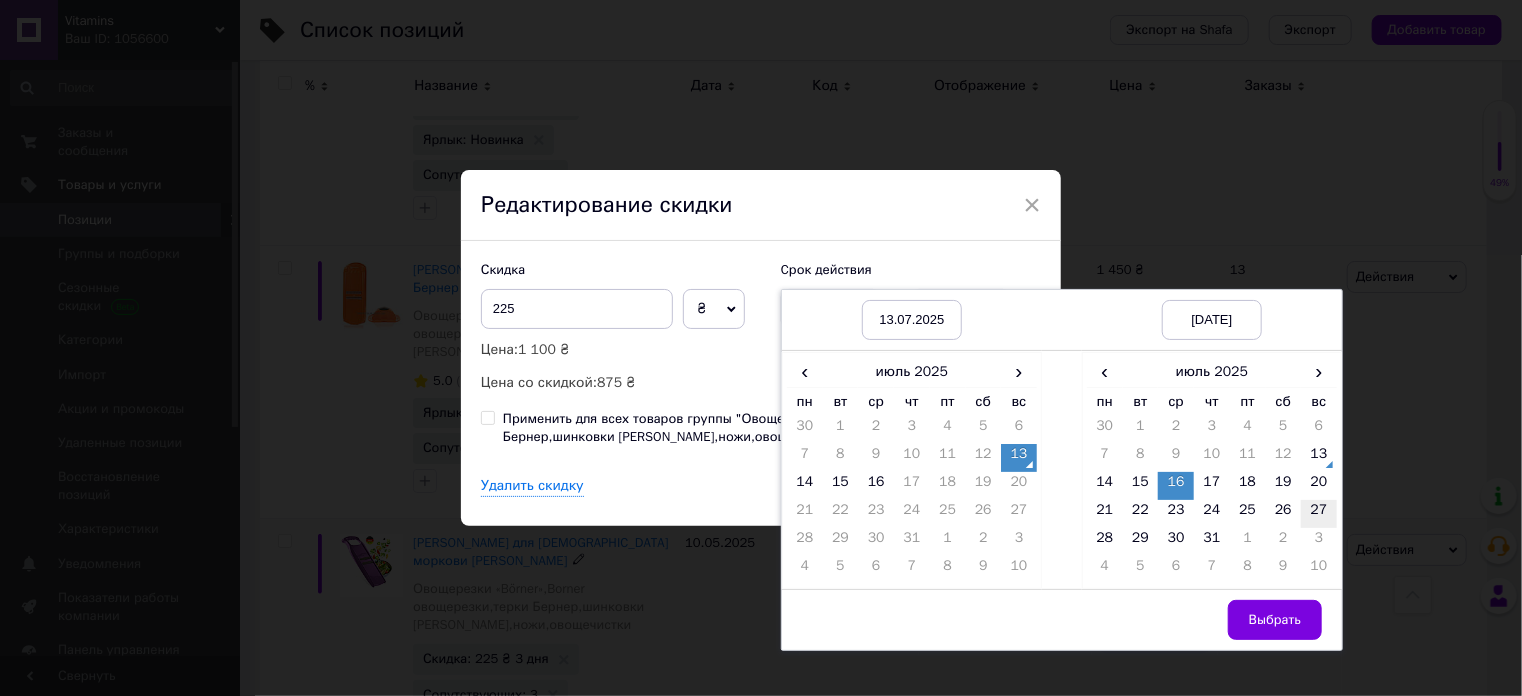 click on "27" at bounding box center (1319, 514) 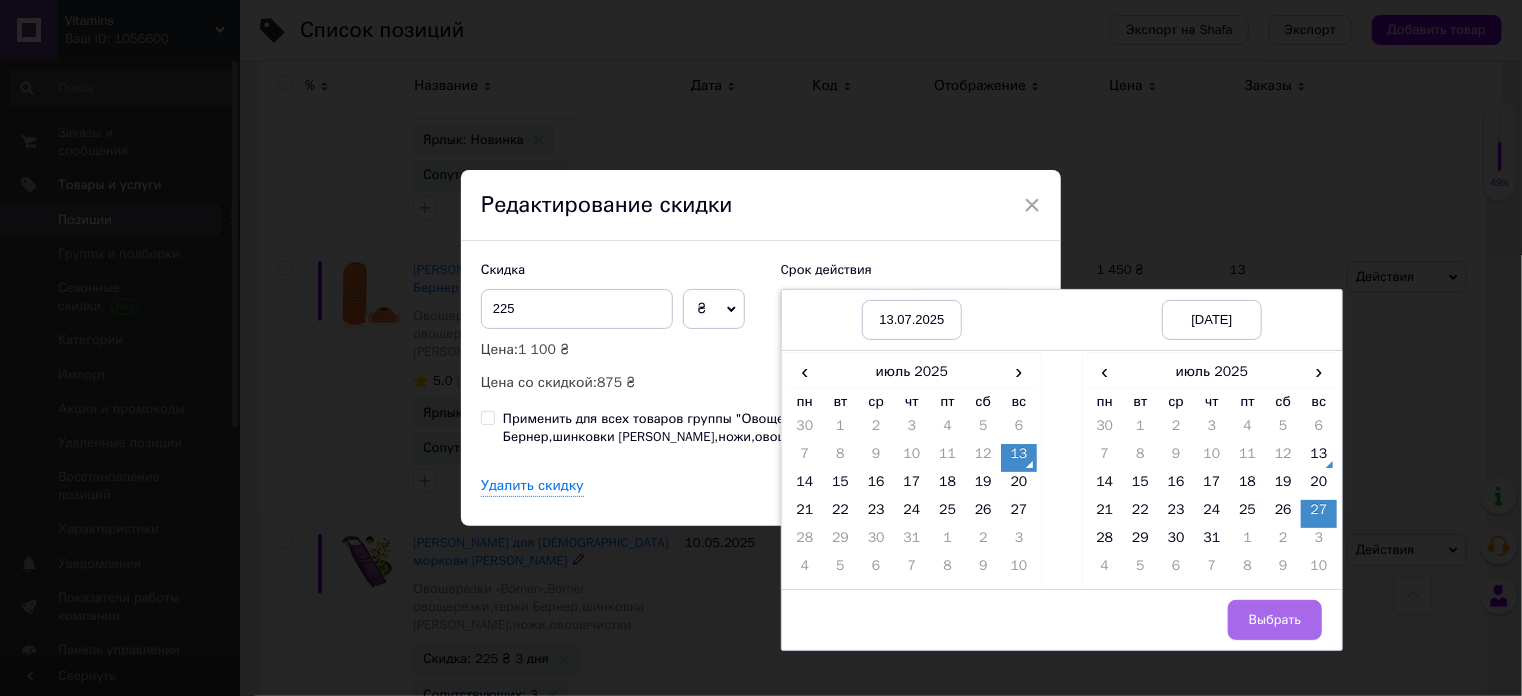 click on "Выбрать" at bounding box center (1275, 620) 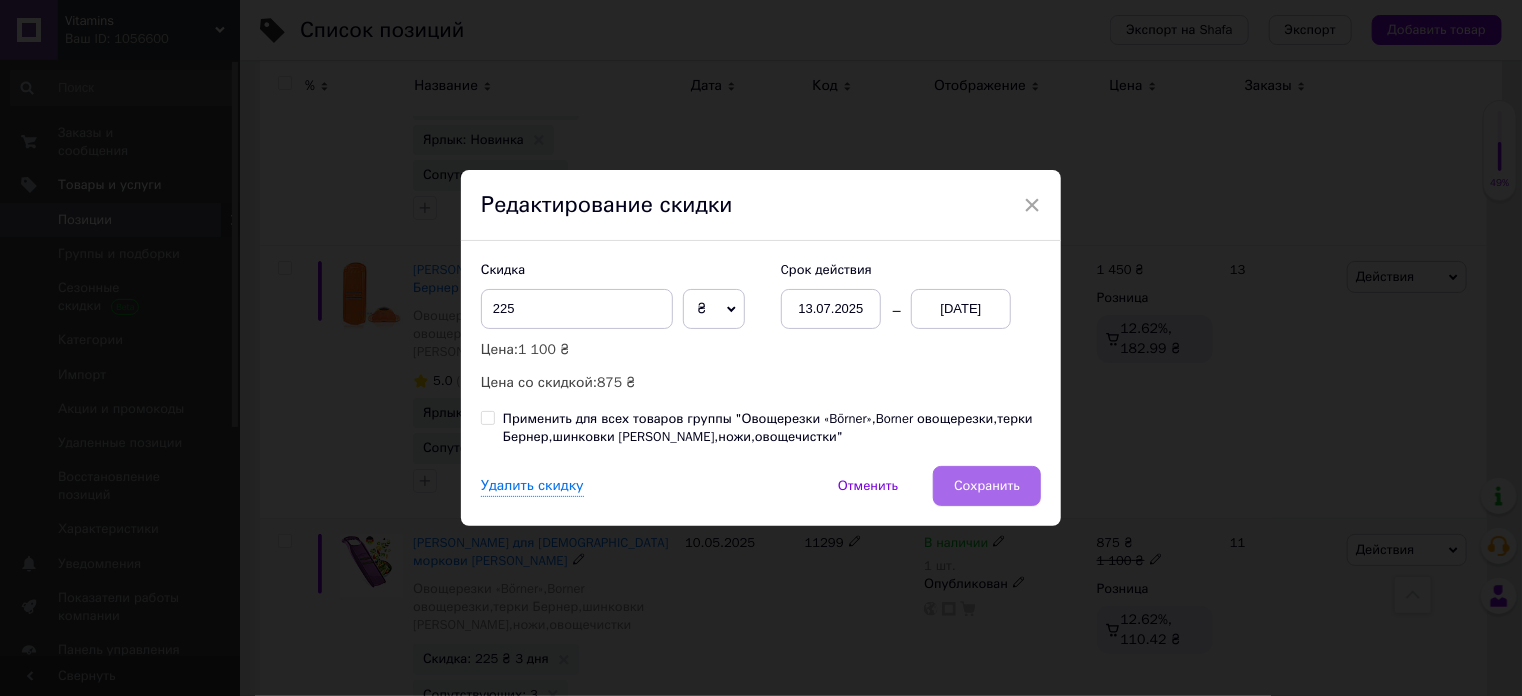 click on "Сохранить" at bounding box center (987, 486) 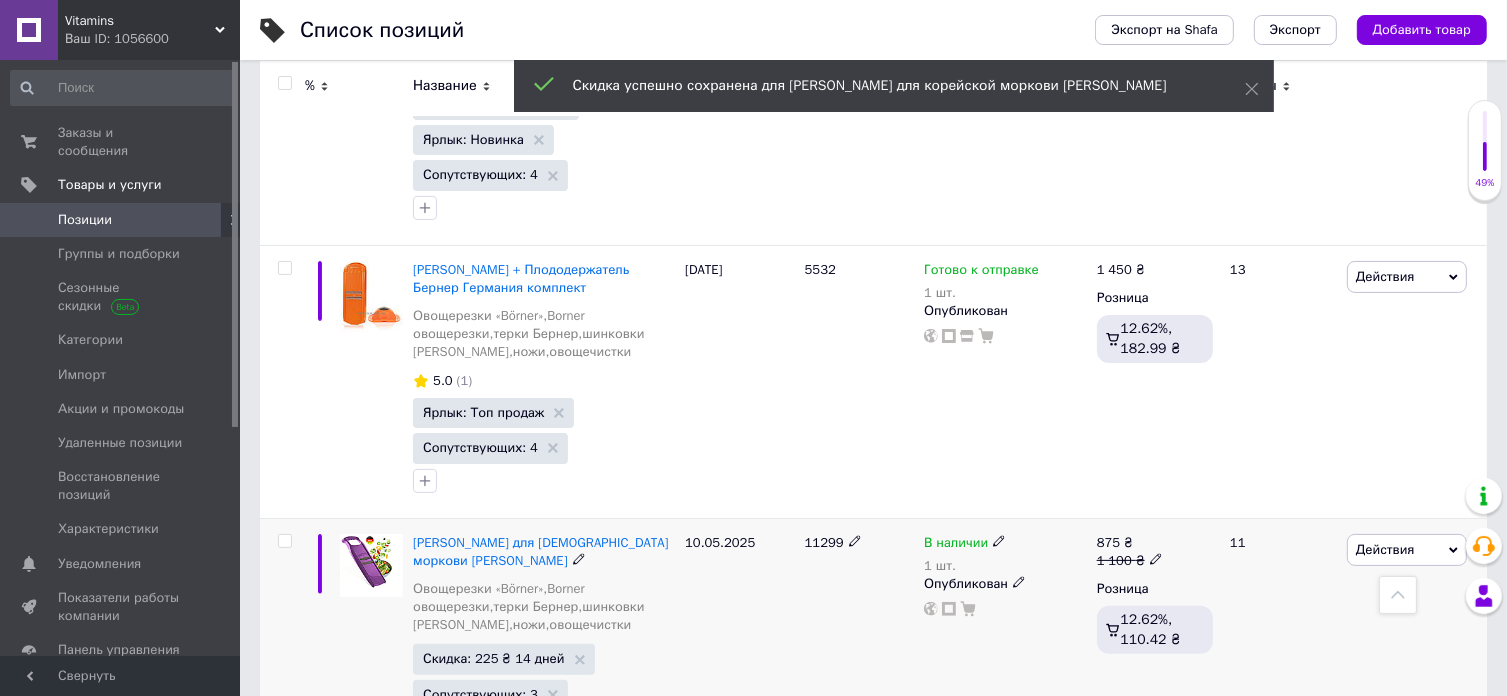 scroll, scrollTop: 0, scrollLeft: 1012, axis: horizontal 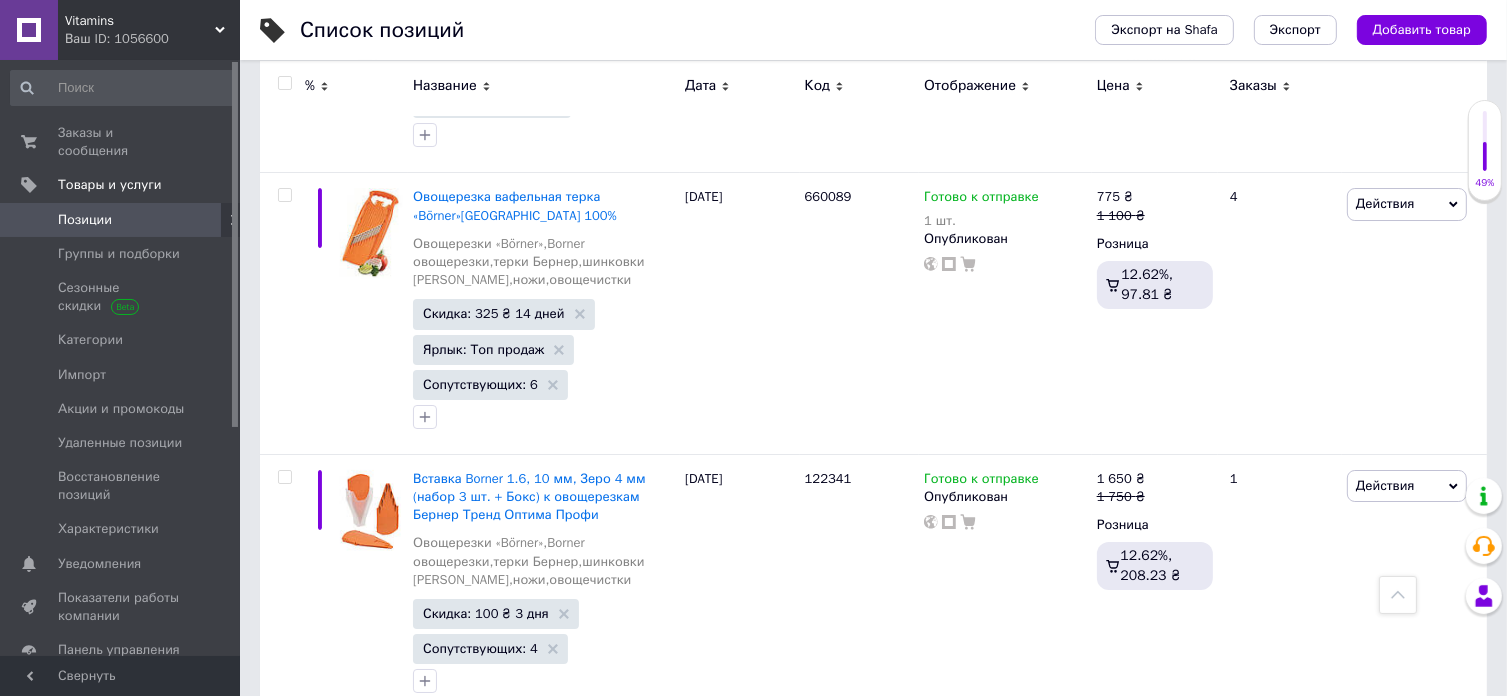 click on "Скидка: 100 ₴ 4 дня" at bounding box center (486, 904) 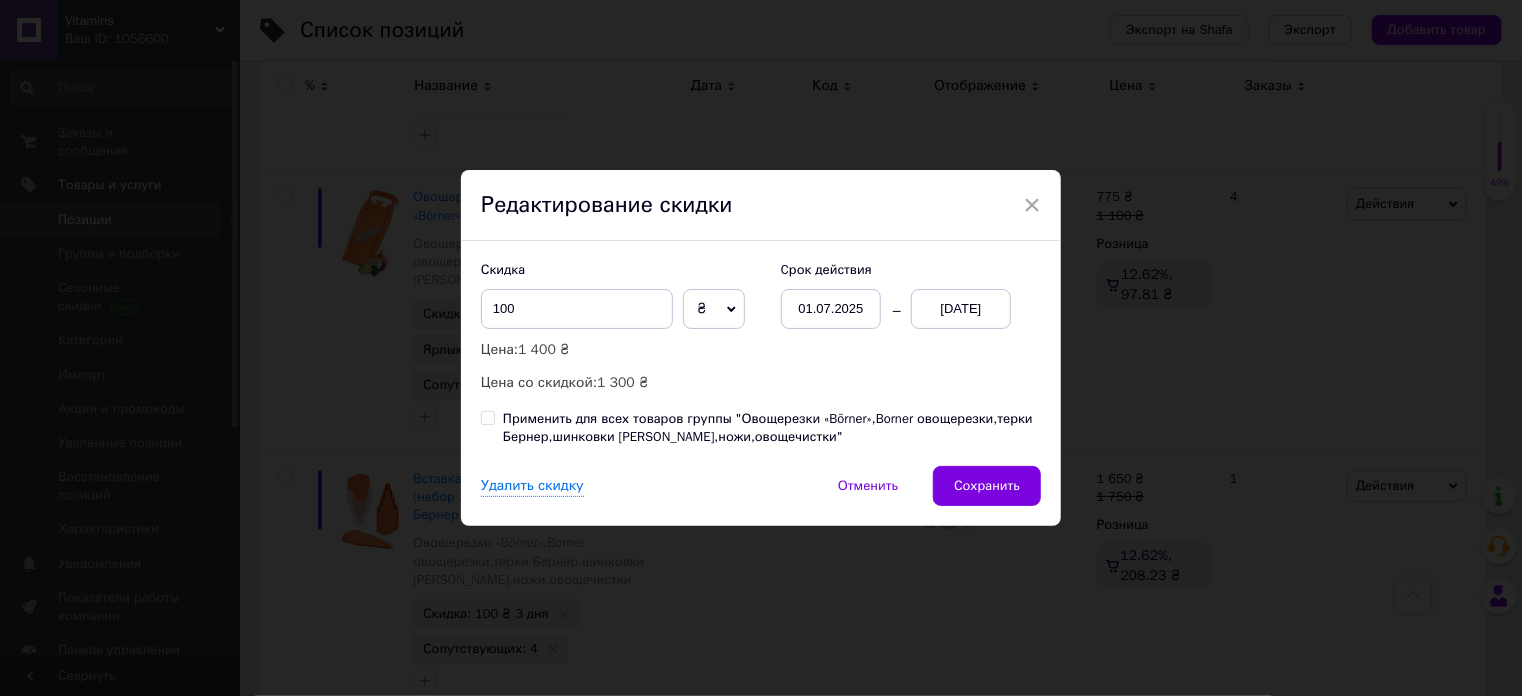 click on "01.07.2025" at bounding box center [831, 309] 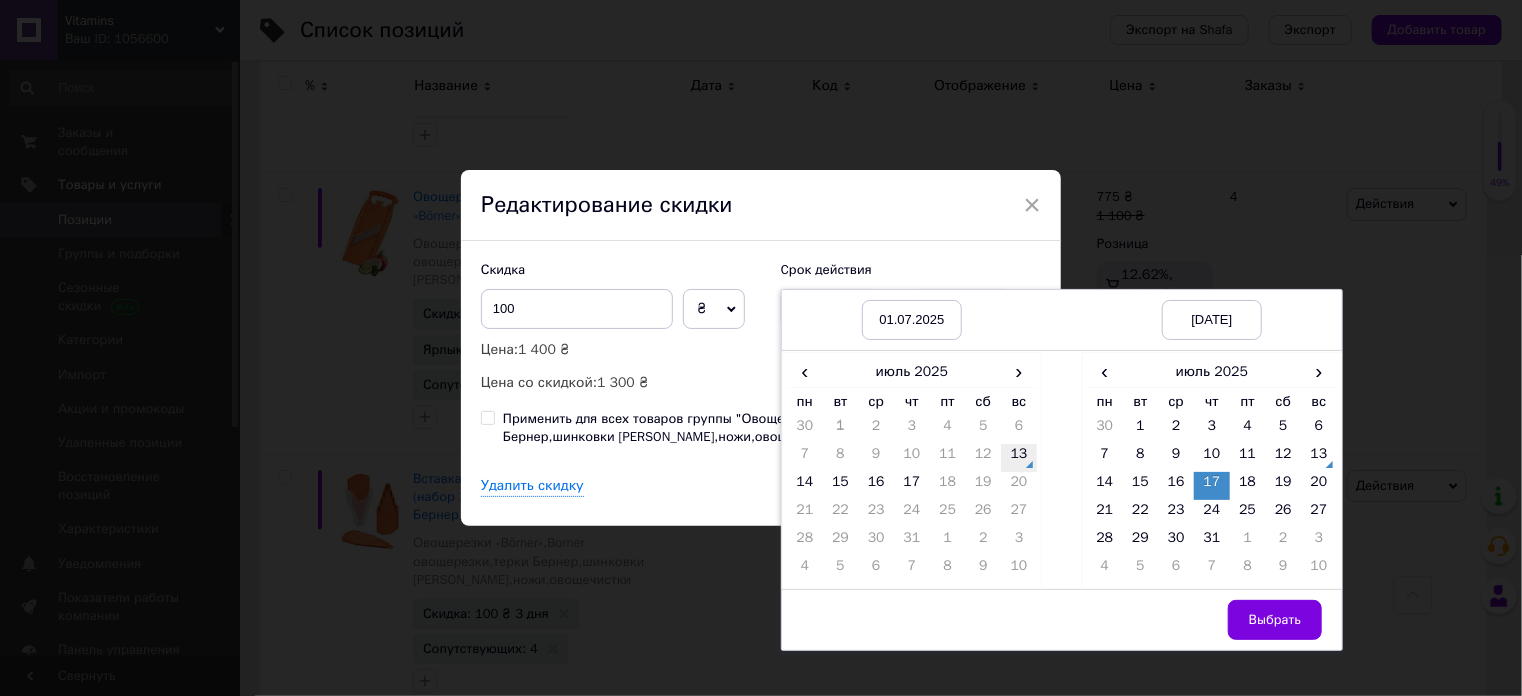 click on "13" at bounding box center (1019, 458) 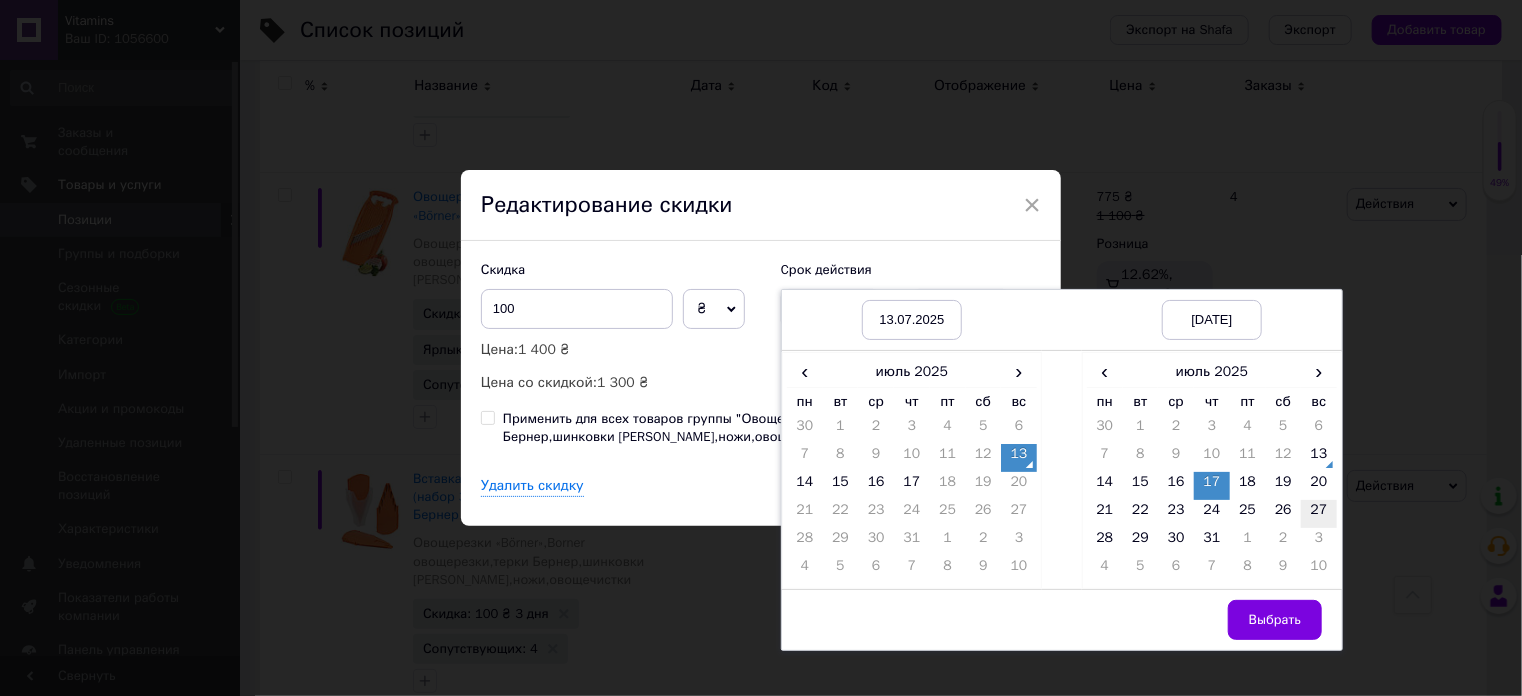 click on "27" at bounding box center (1319, 514) 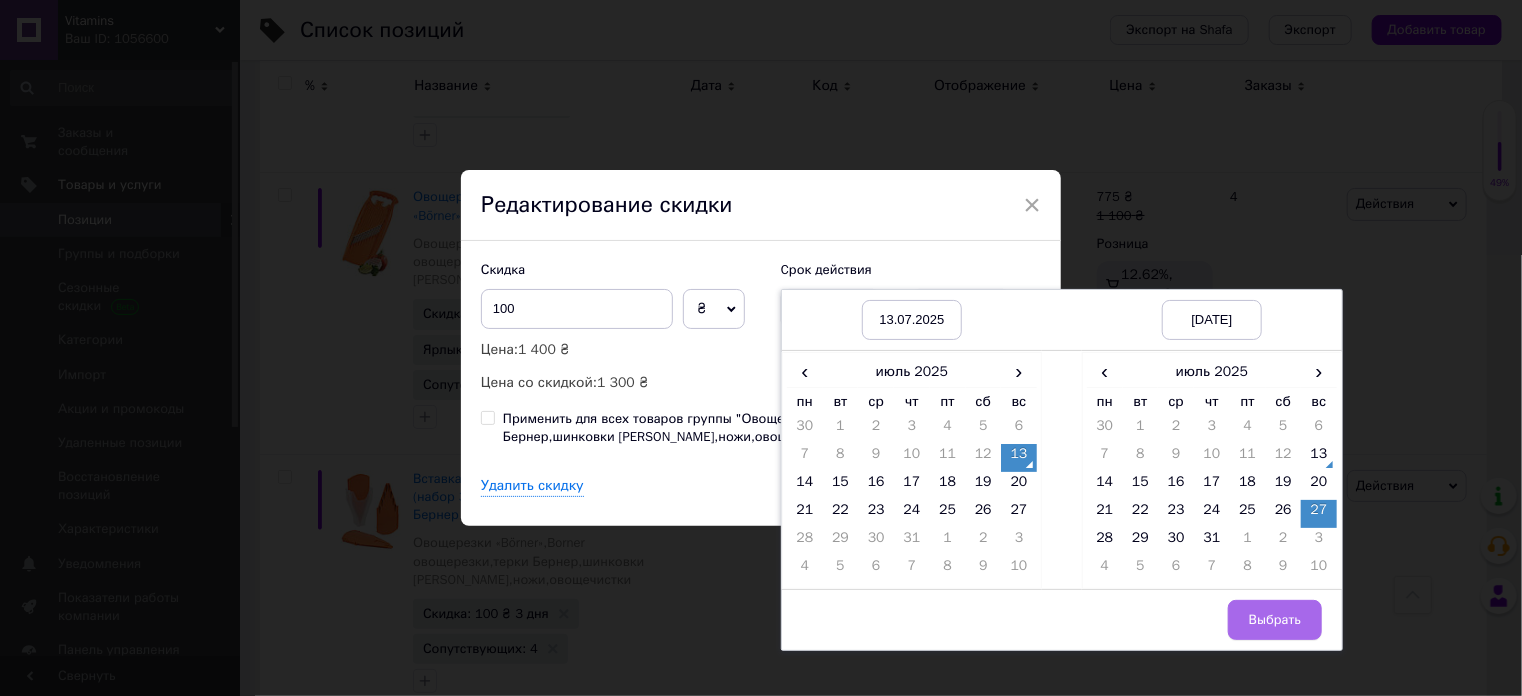 click on "Выбрать" at bounding box center [1275, 620] 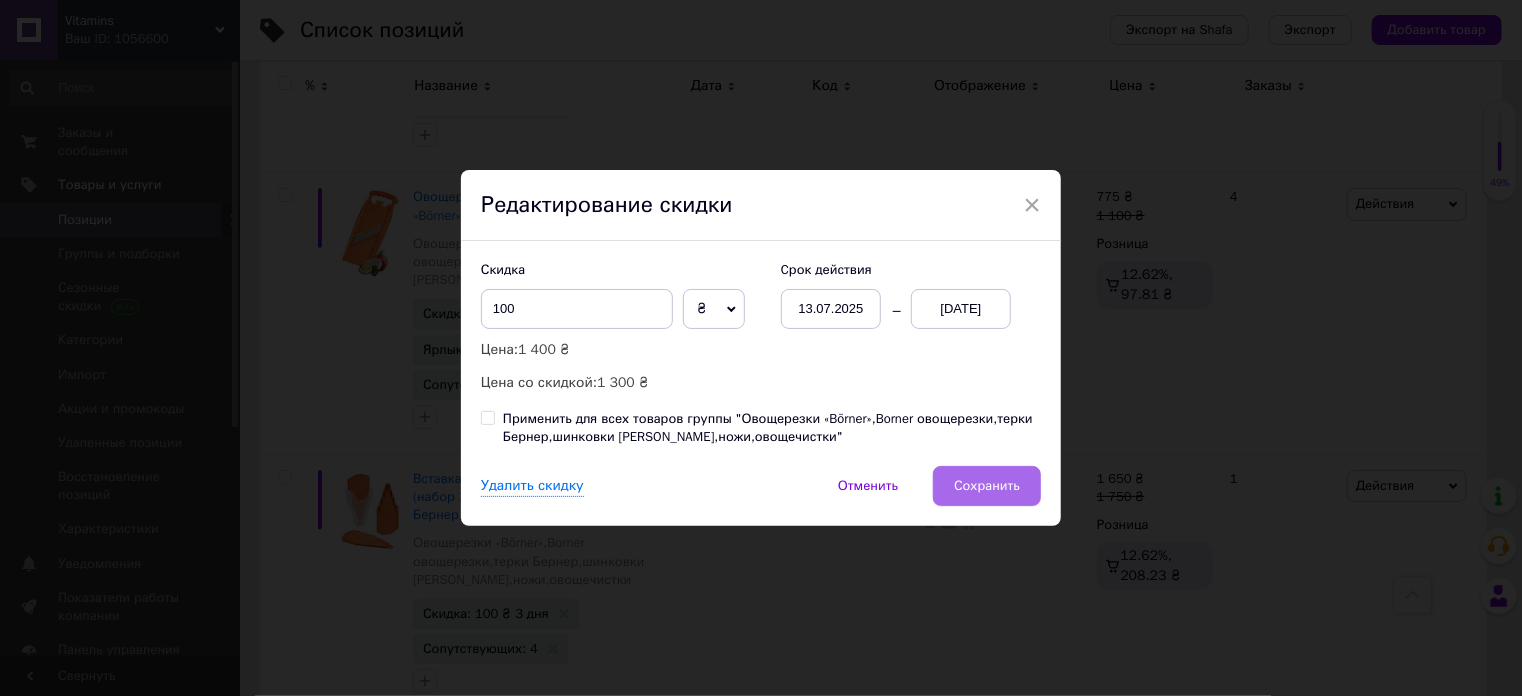 click on "Сохранить" at bounding box center (987, 486) 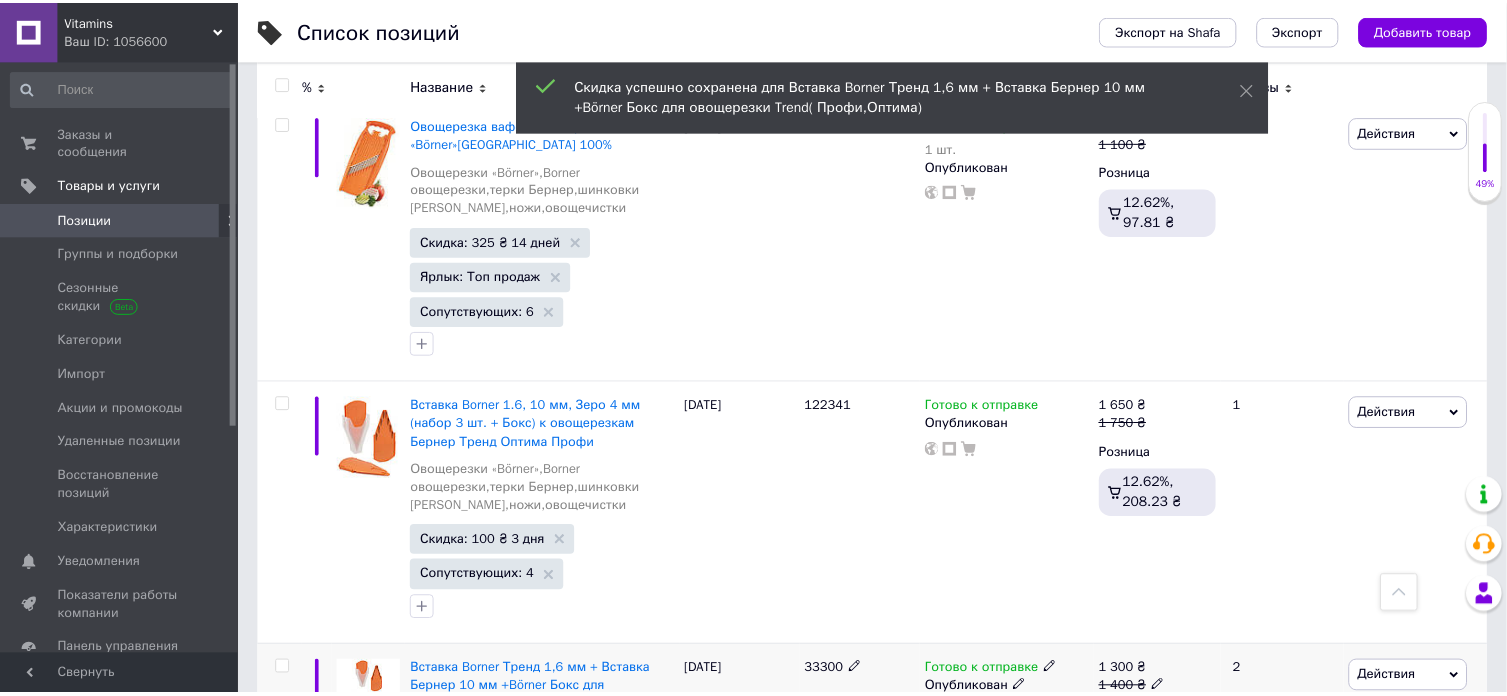 scroll, scrollTop: 0, scrollLeft: 1012, axis: horizontal 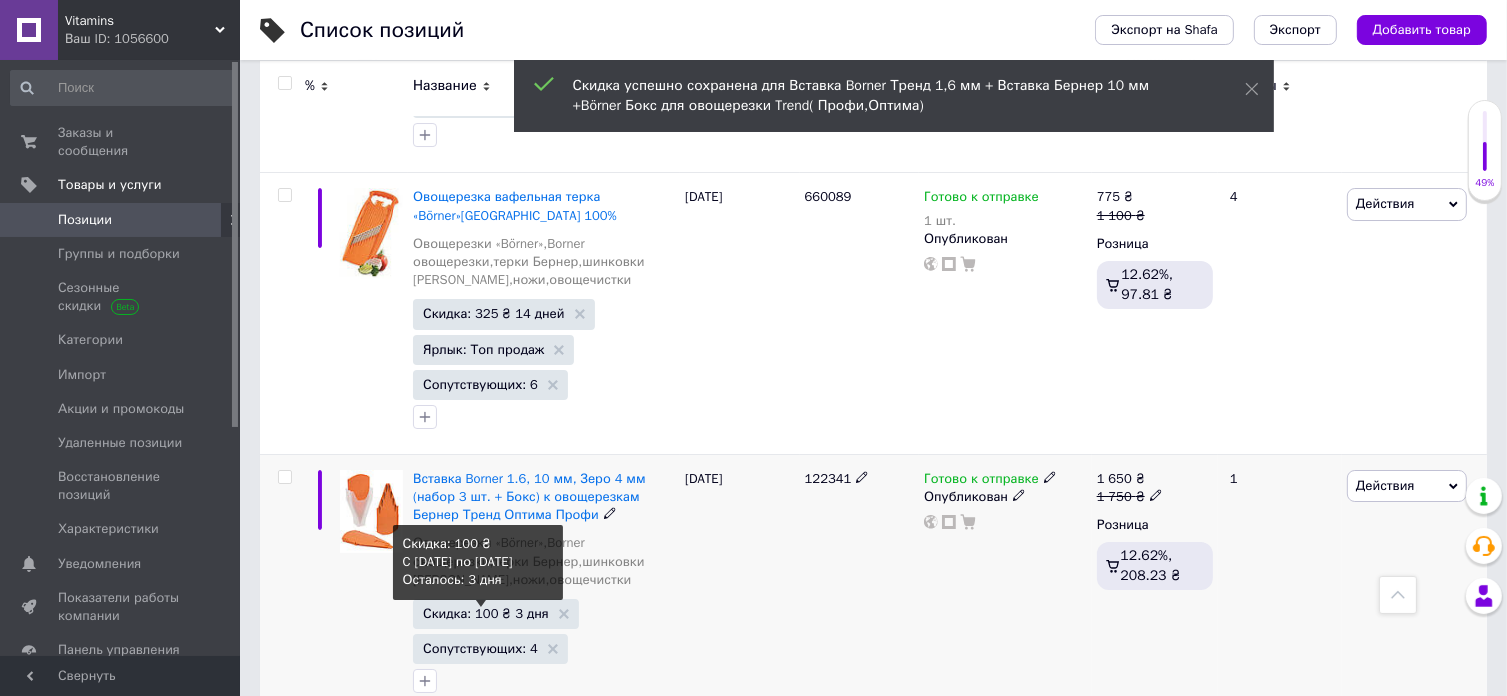 click on "Скидка: 100 ₴ 3 дня" at bounding box center [486, 613] 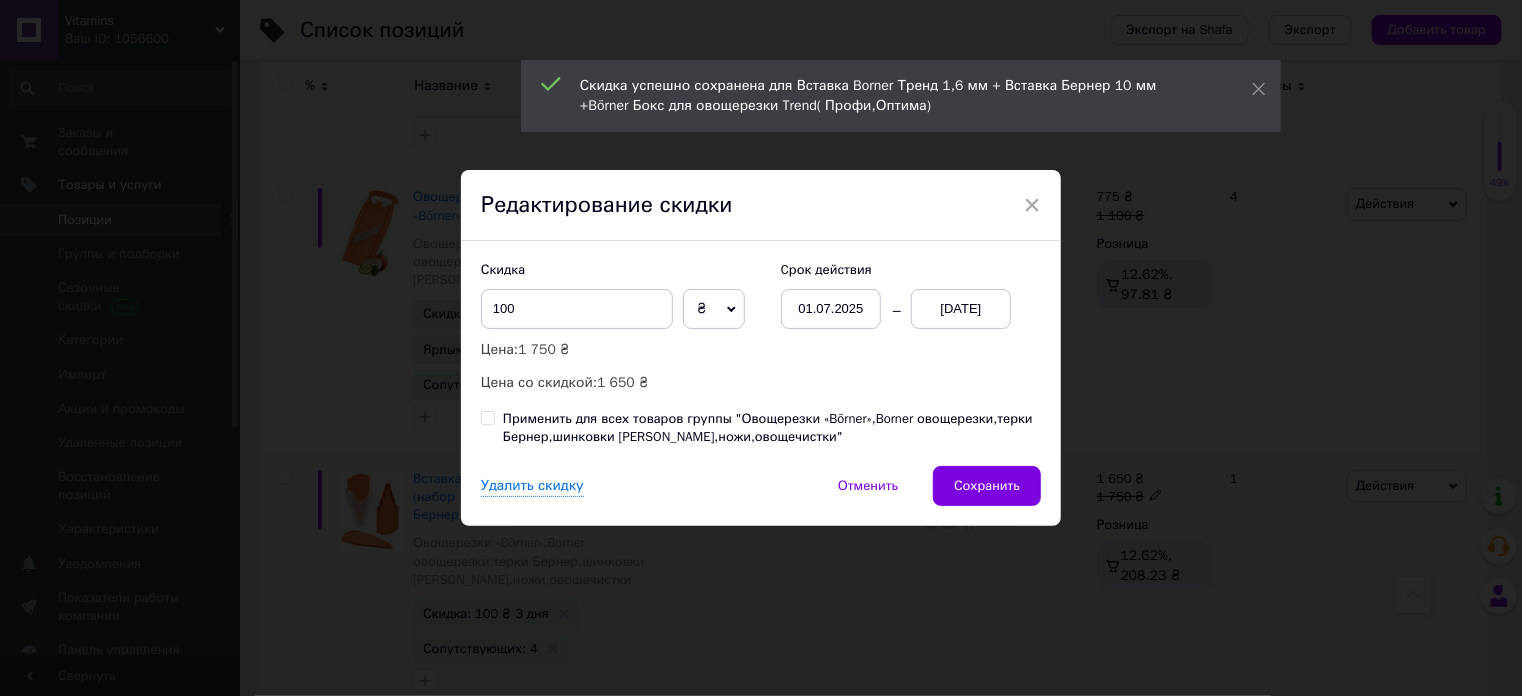 click on "01.07.2025" at bounding box center [831, 309] 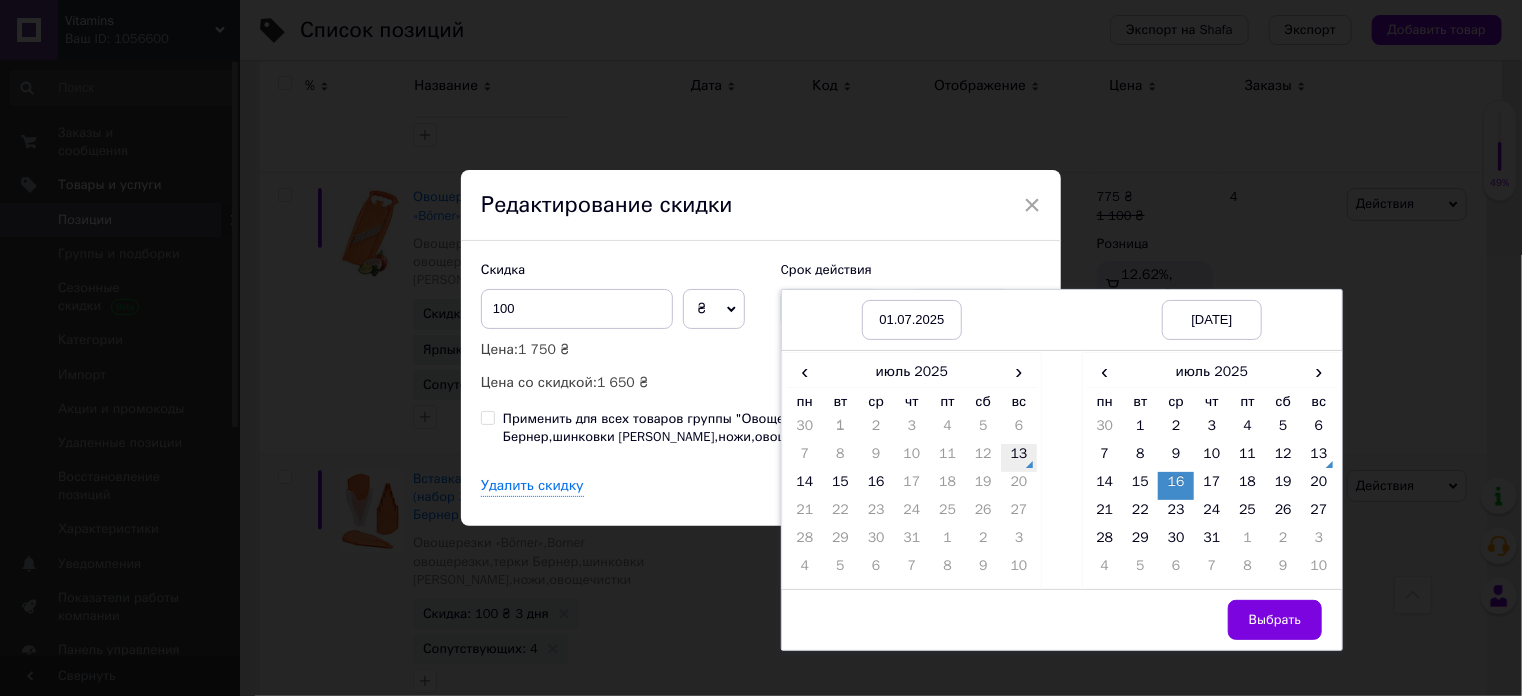 click on "13" at bounding box center (1019, 458) 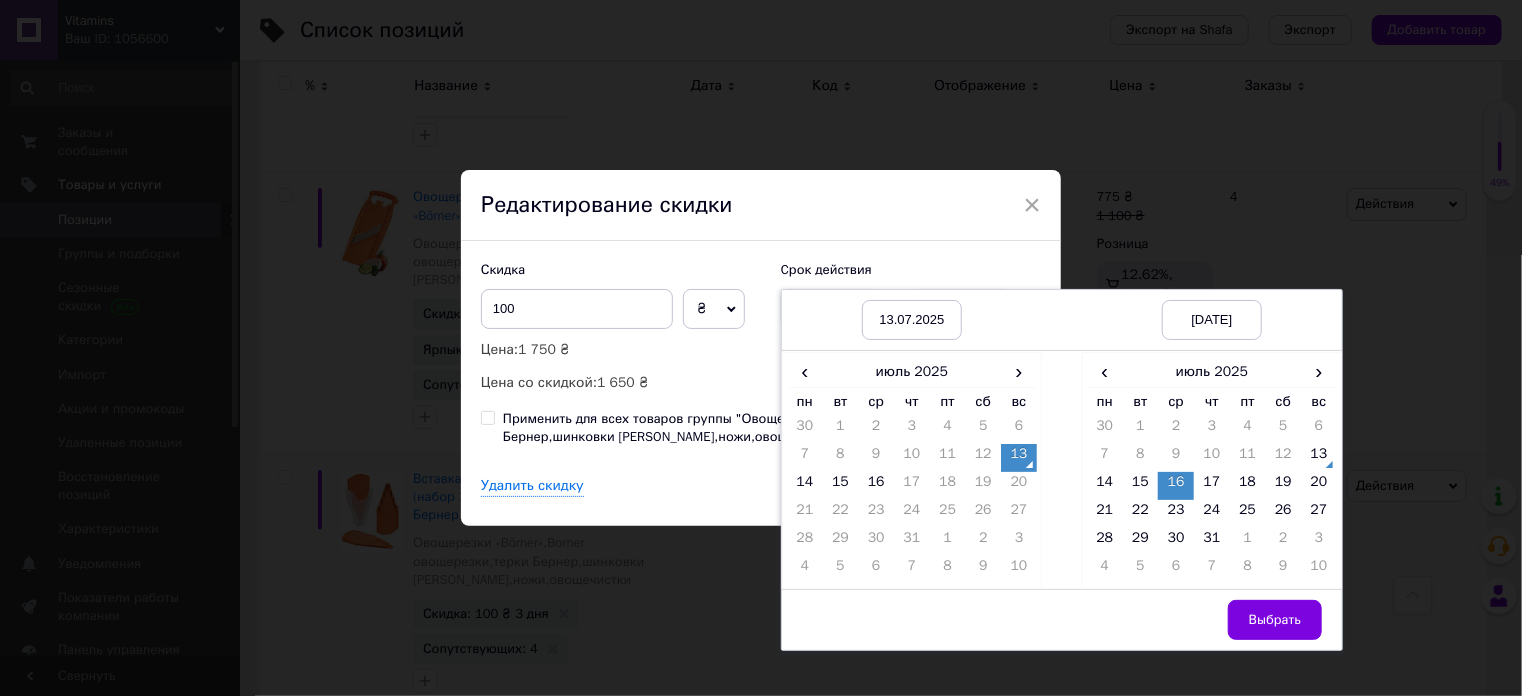click on "[DATE] [DATE] ‹ [DATE] › пн вт ср чт пт сб вс 30 1 2 3 4 5 6 7 8 9 10 11 12 13 14 15 16 17 18 19 20 21 22 23 24 25 26 27 28 29 30 31 1 2 3 4 5 6 7 8 9 10 ‹ [DATE] › пн вт ср чт пт сб вс 30 1 2 3 4 5 6 7 8 9 10 11 12 13 14 15 16 17 18 19 20 21 22 23 24 25 26 27 28 29 30 31 1 2 3 4 5 6 7 8 9 10 Выбрать" at bounding box center (1062, 469) 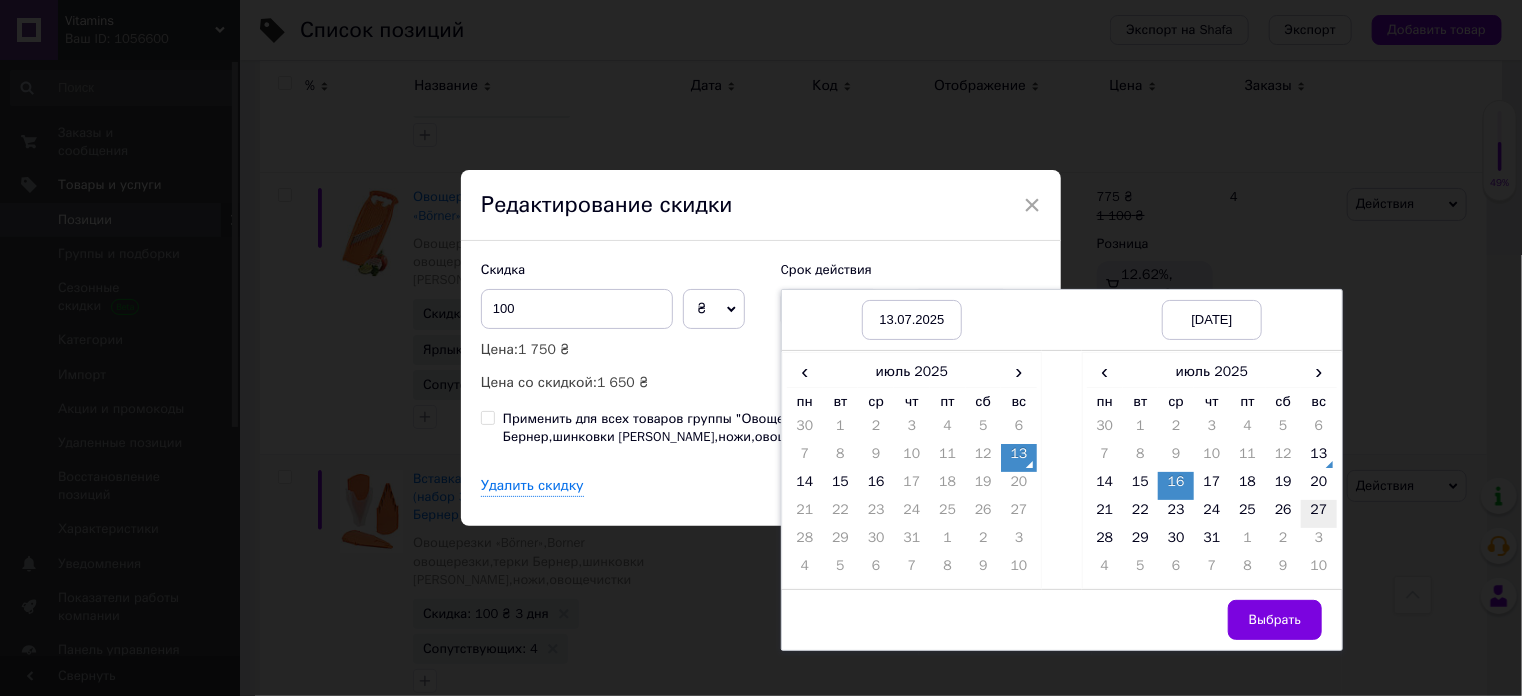 click on "27" at bounding box center [1319, 514] 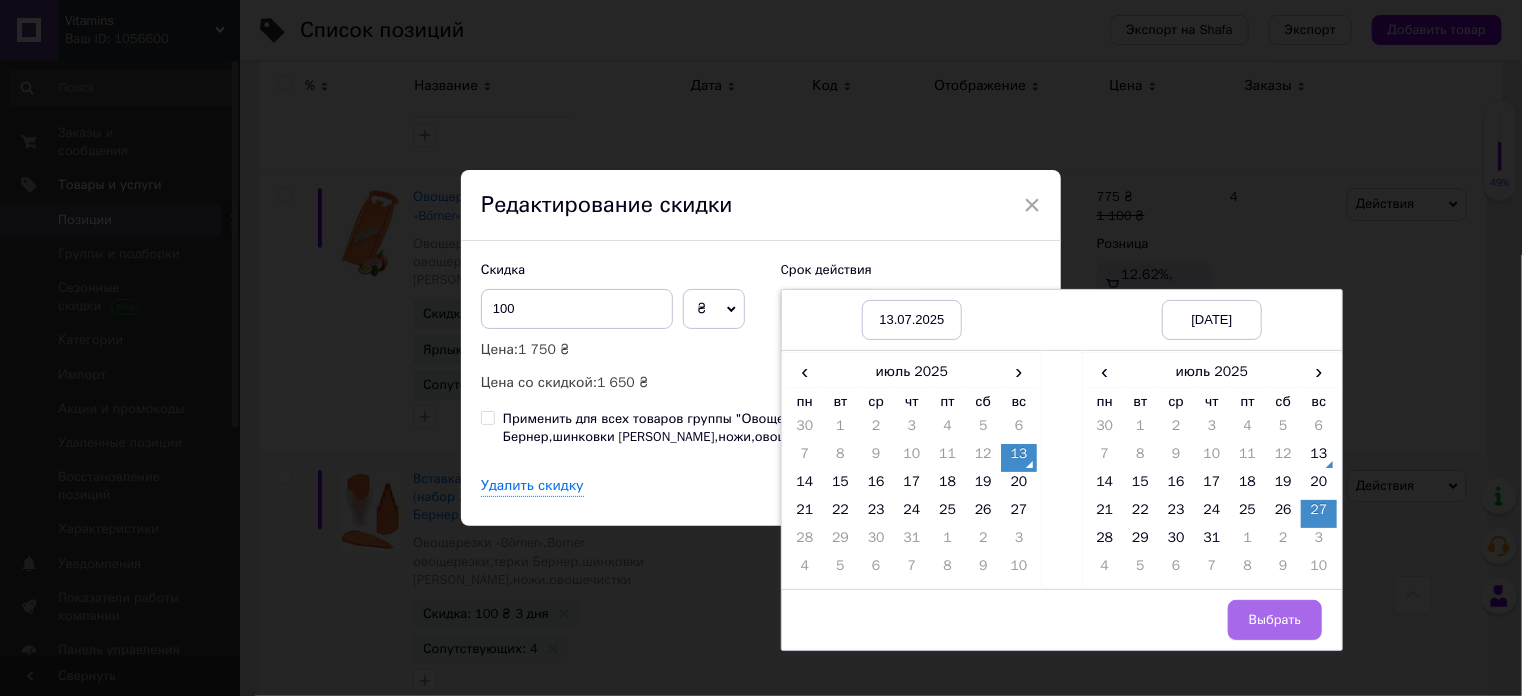 click on "Выбрать" at bounding box center [1275, 620] 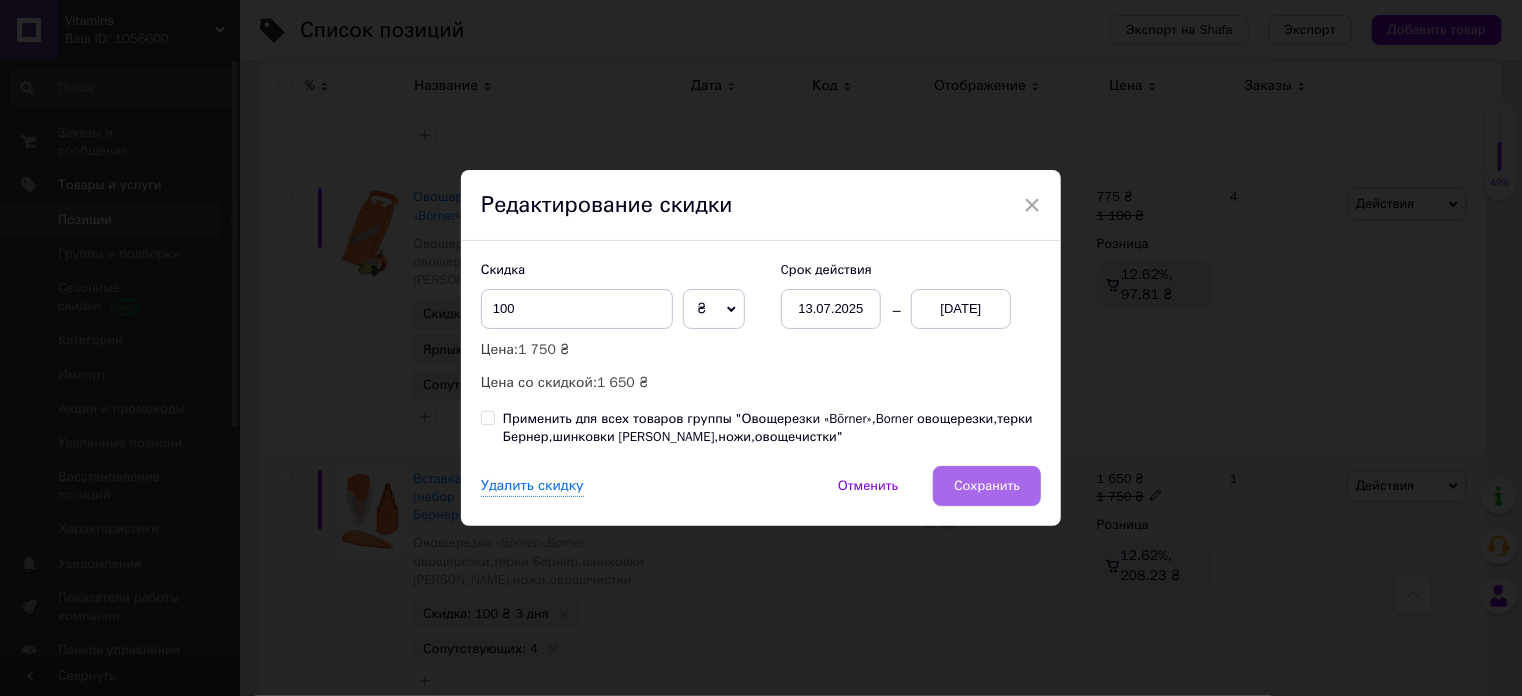 click on "Сохранить" at bounding box center [987, 486] 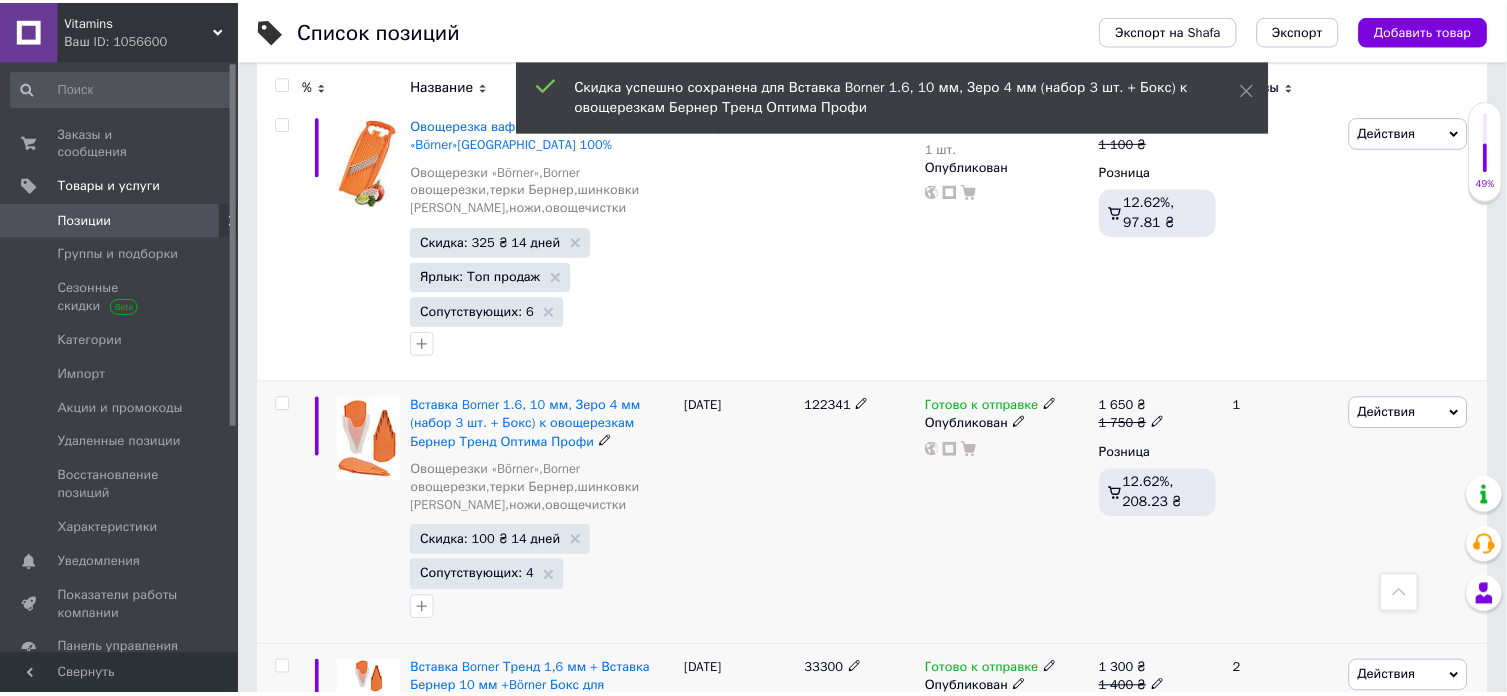 scroll, scrollTop: 0, scrollLeft: 1012, axis: horizontal 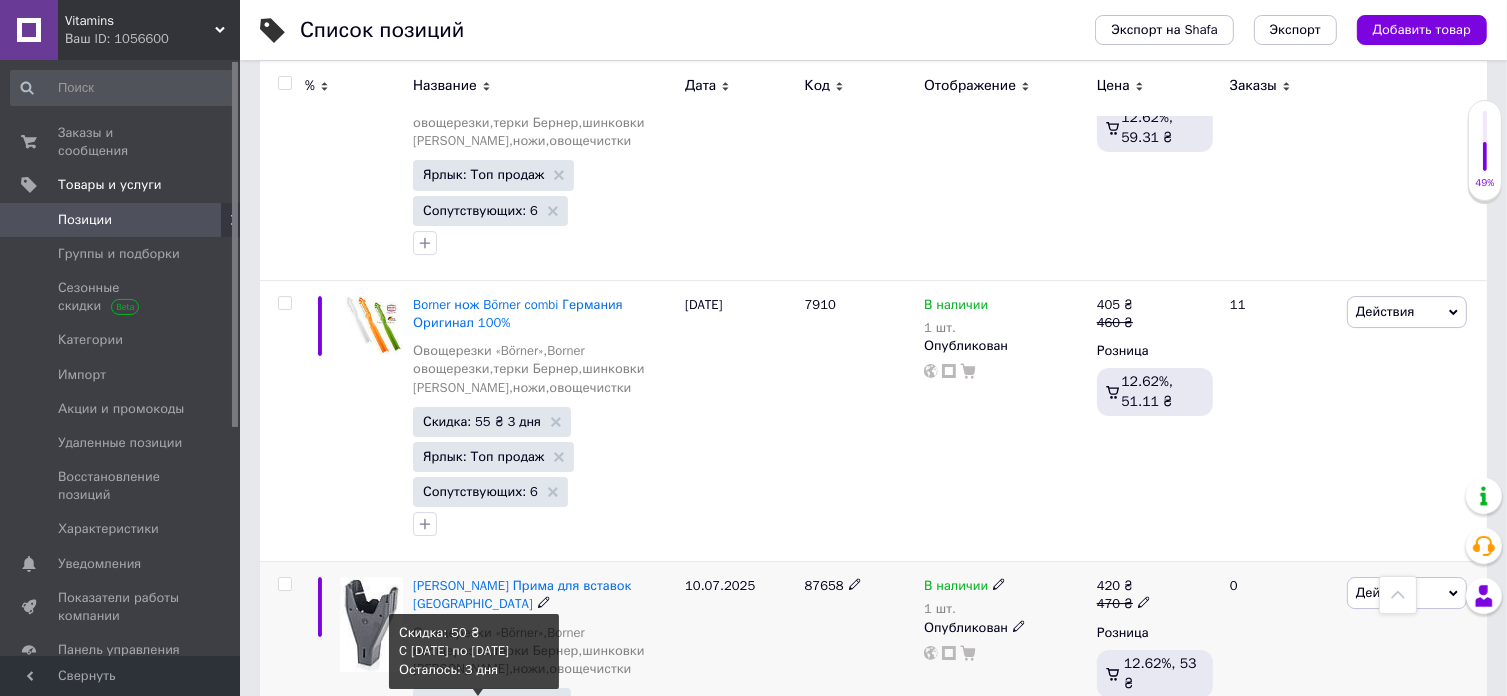 click on "Скидка: 50 ₴ 3 дня" at bounding box center (482, 702) 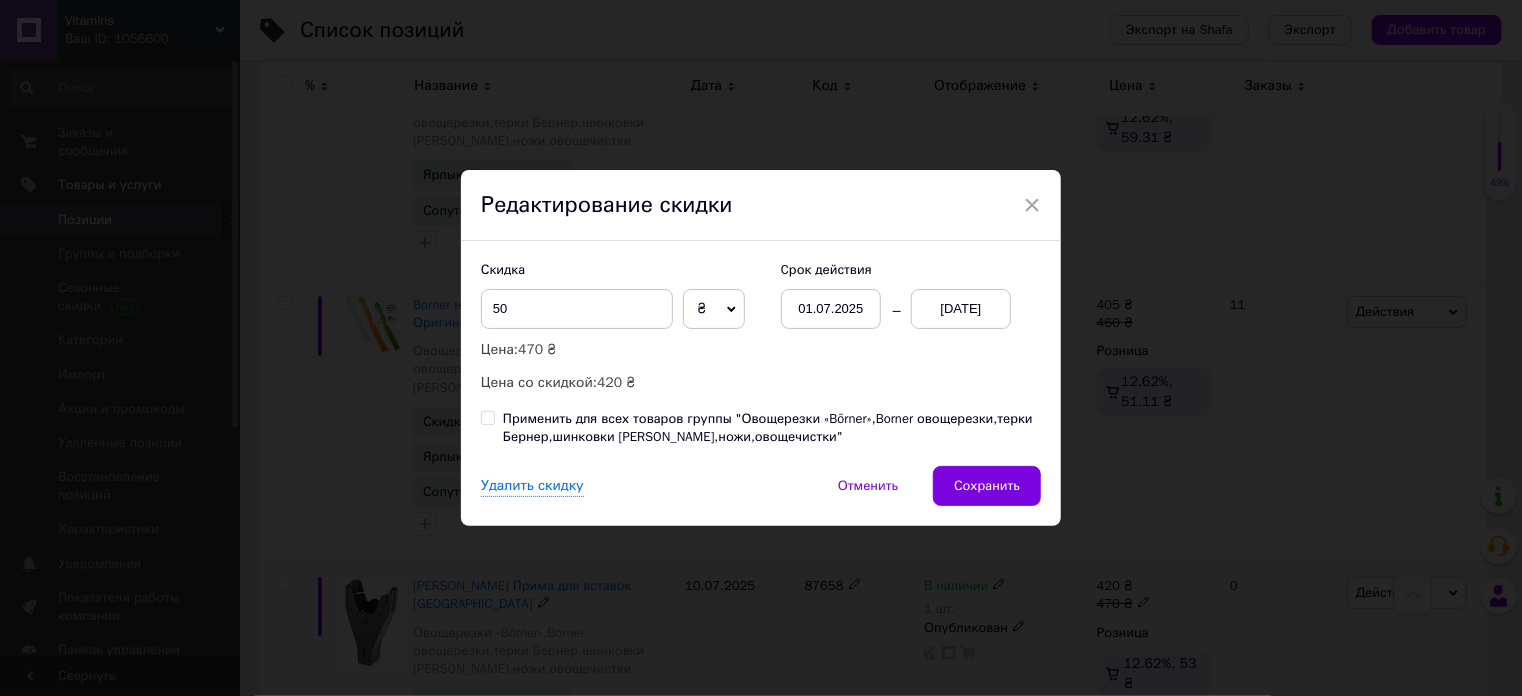 click on "01.07.2025" at bounding box center (831, 309) 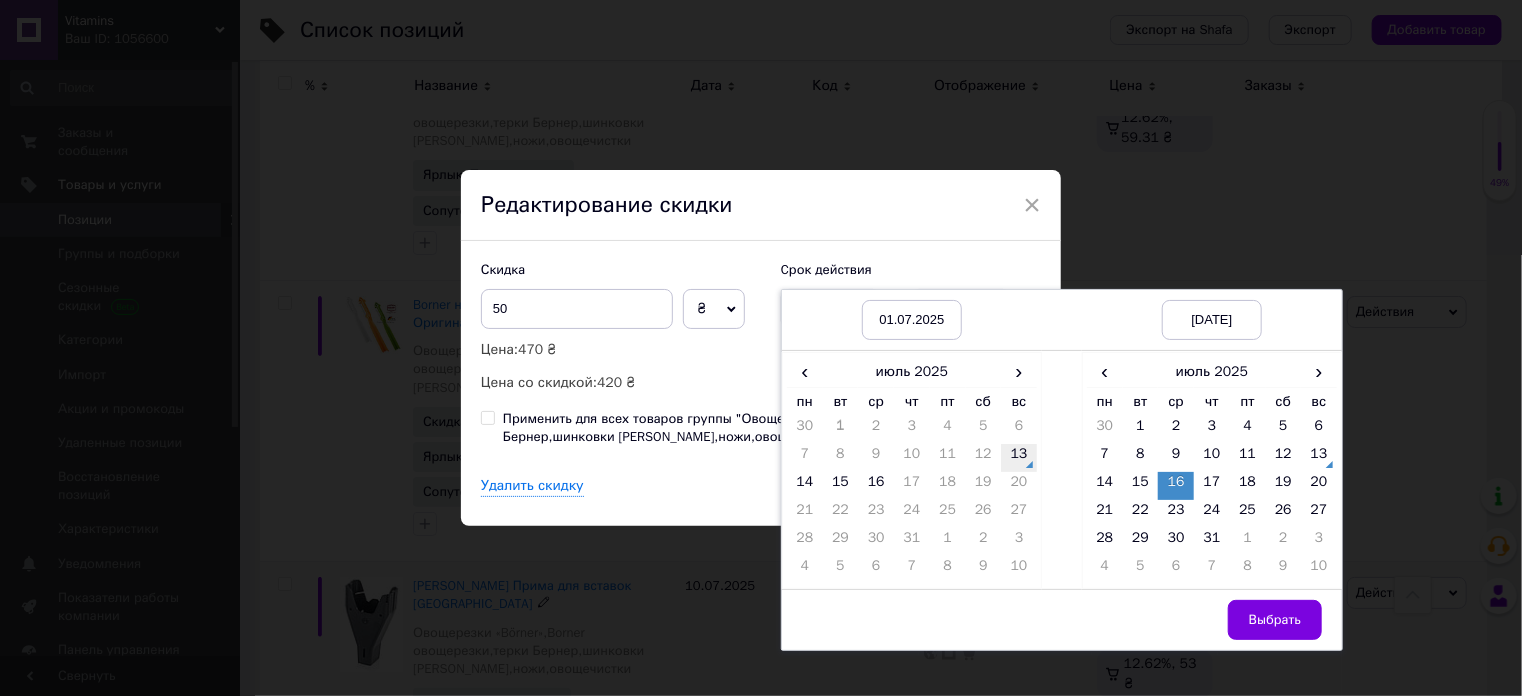 click on "13" at bounding box center (1019, 458) 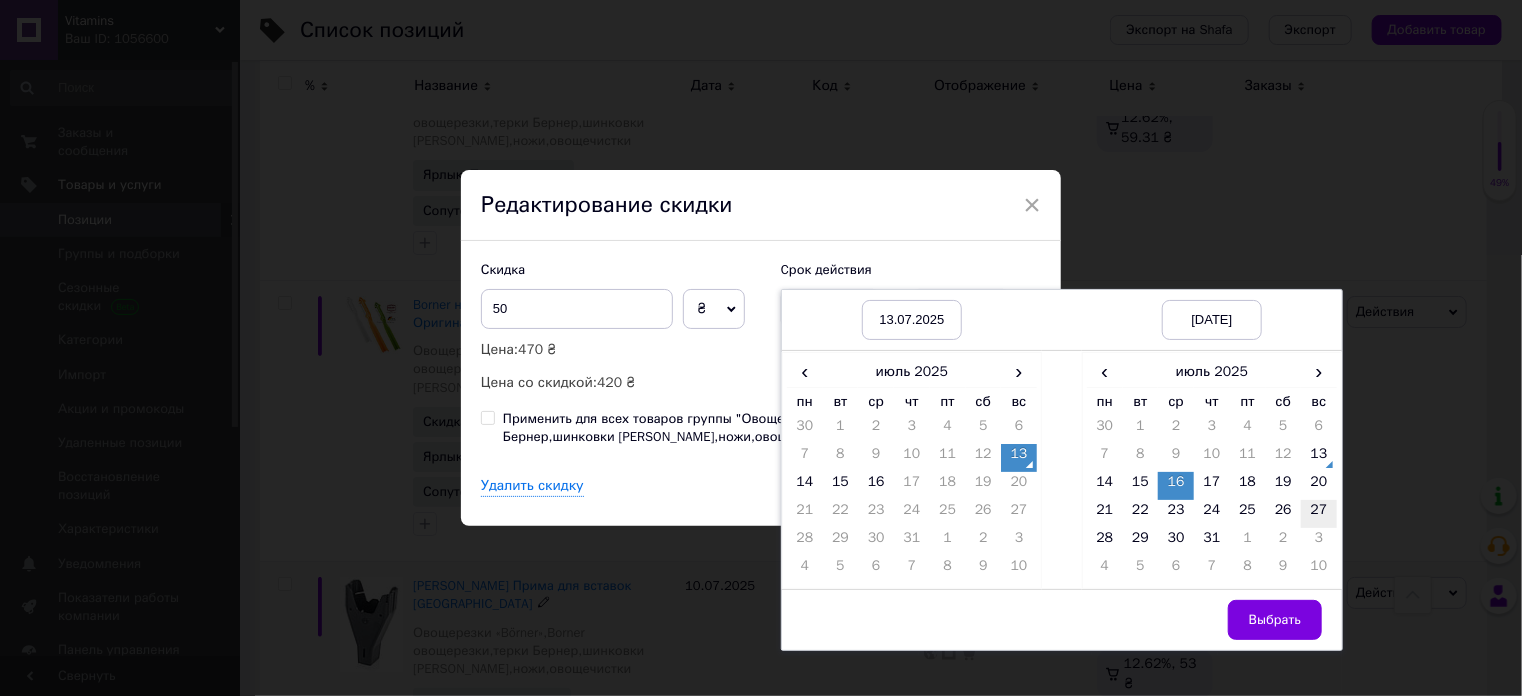 click on "27" at bounding box center (1319, 514) 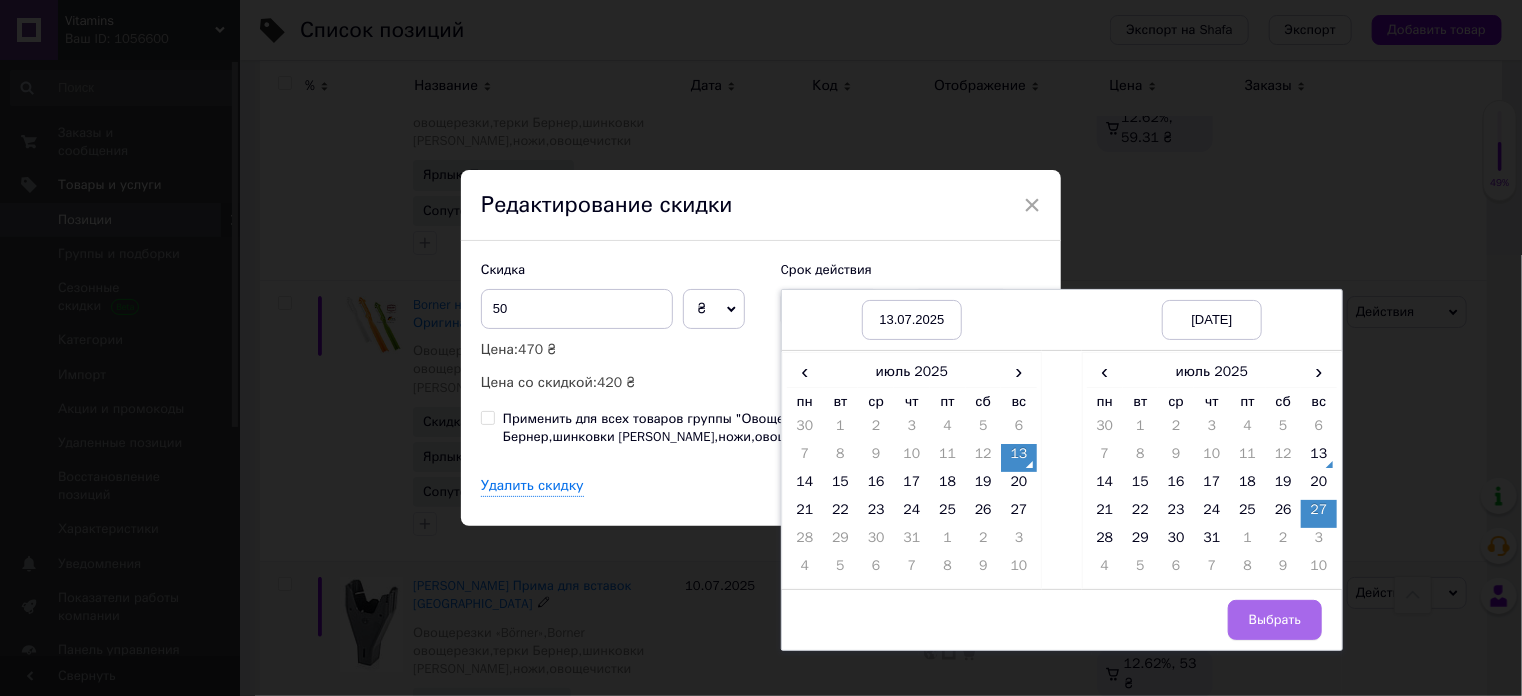 click on "Выбрать" at bounding box center [1275, 620] 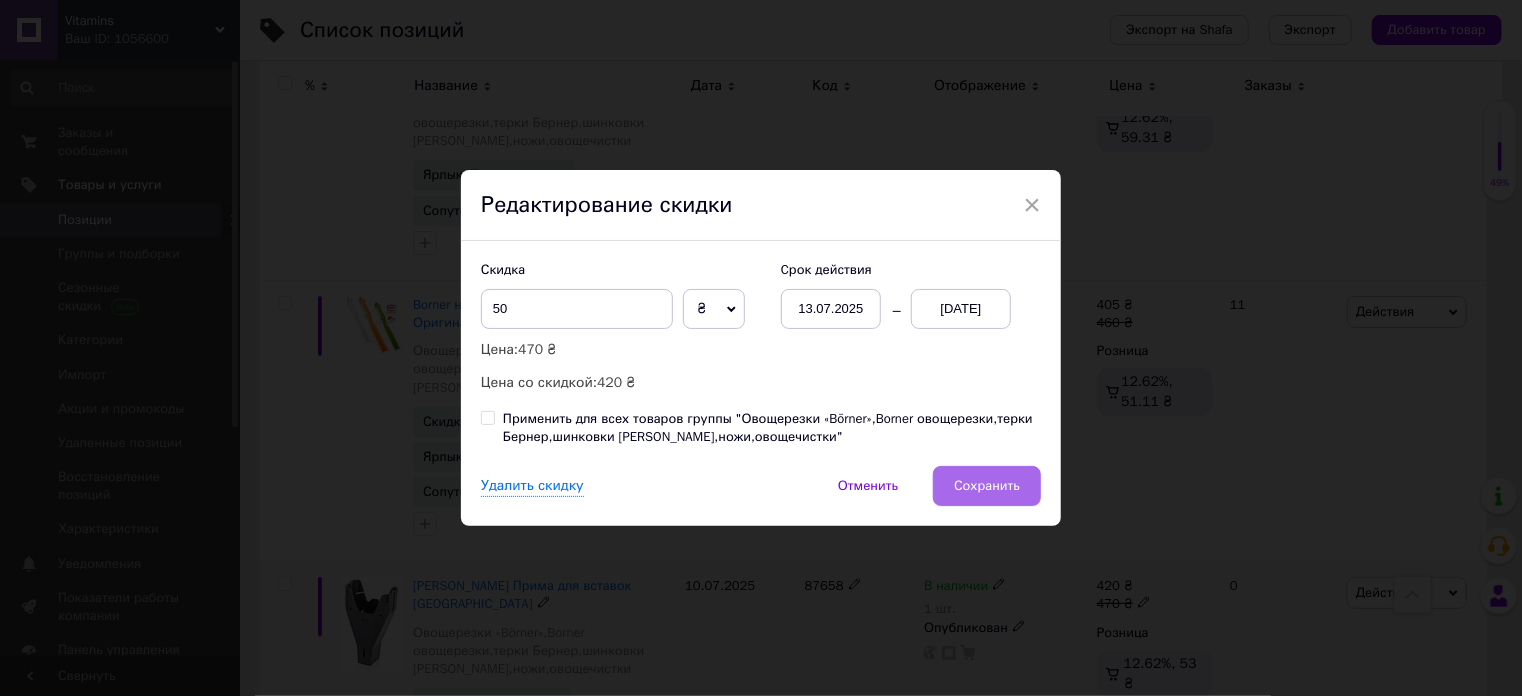 click on "Сохранить" at bounding box center [987, 486] 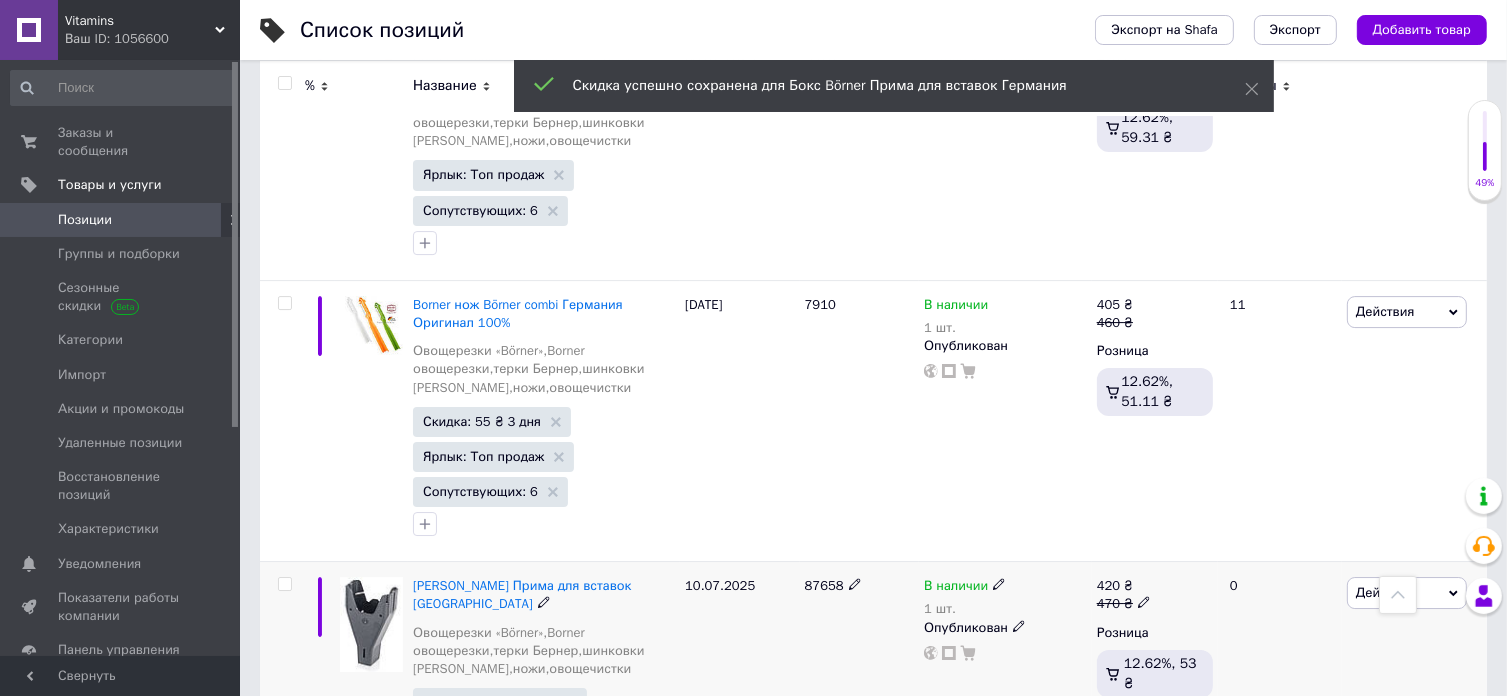 scroll, scrollTop: 0, scrollLeft: 1012, axis: horizontal 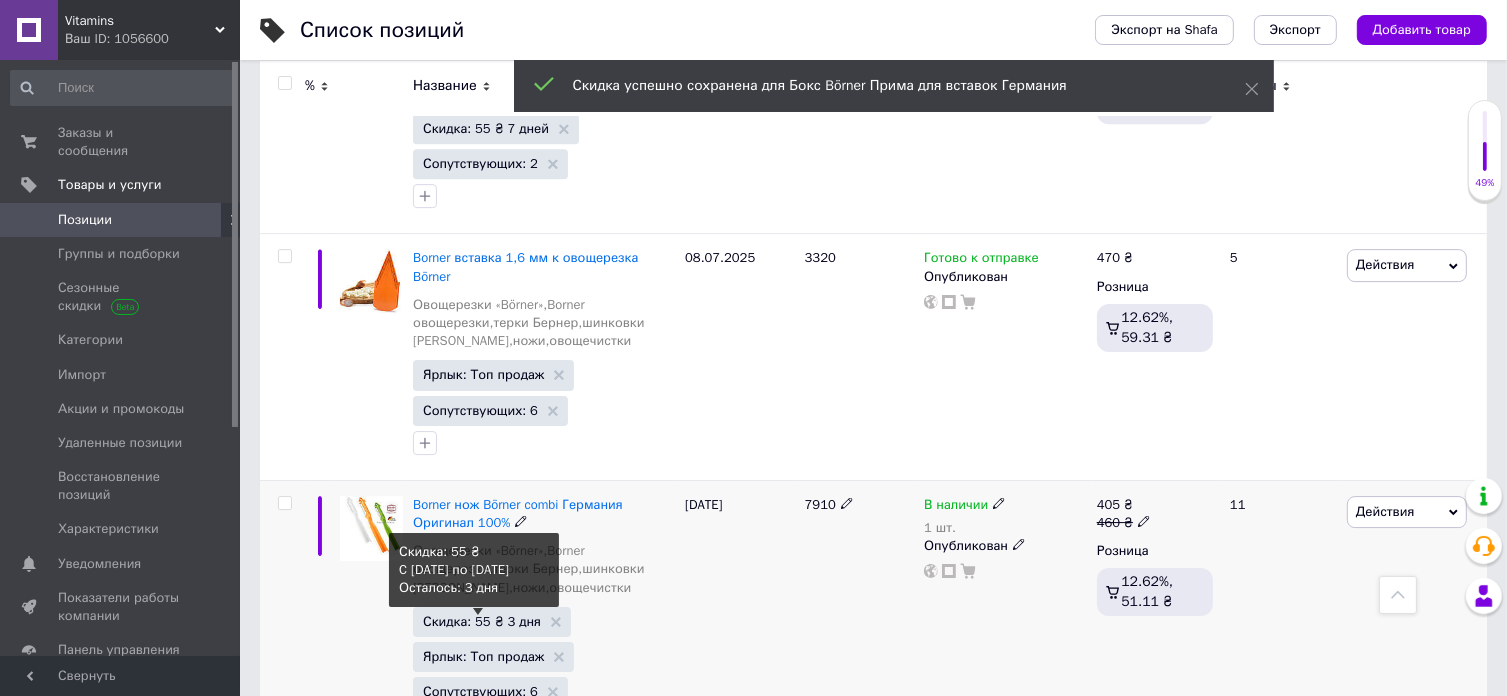 click on "Скидка: 55 ₴ 3 дня" at bounding box center (482, 621) 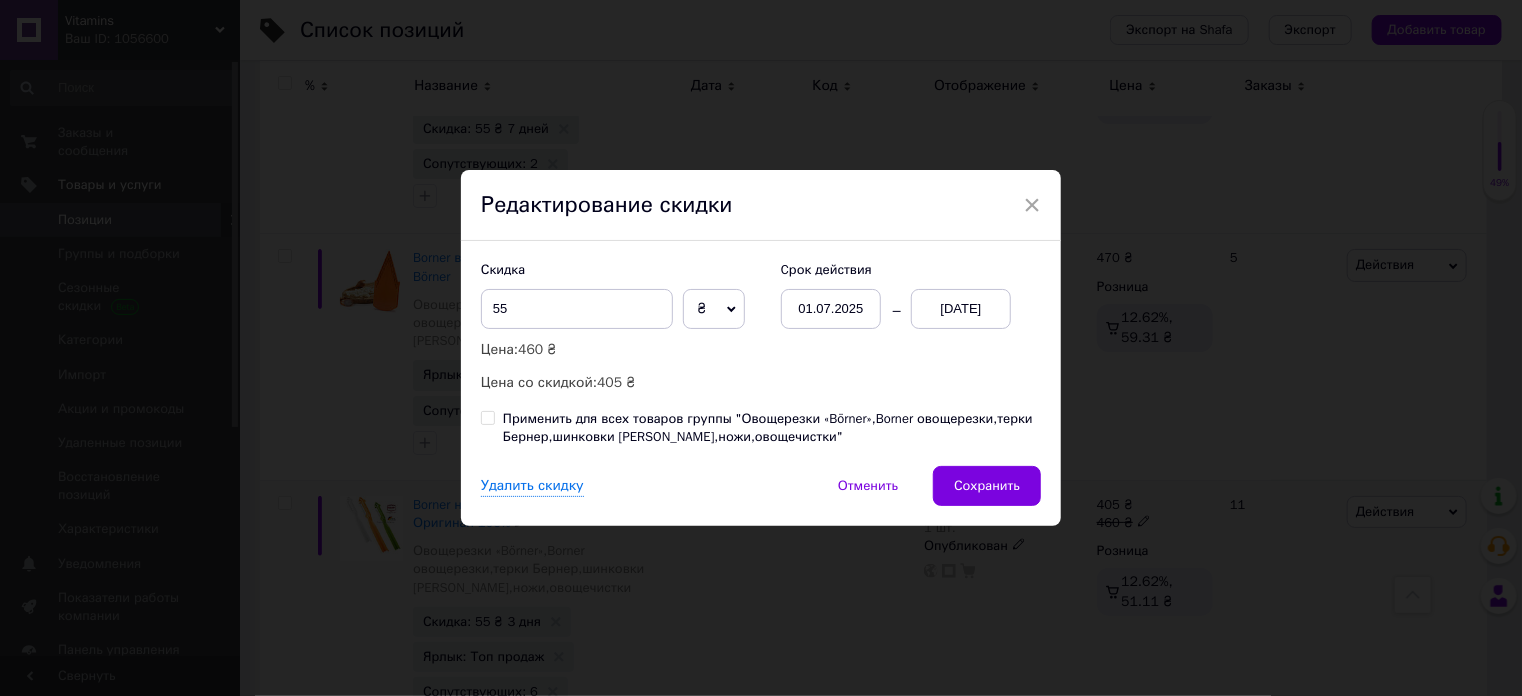 click on "01.07.2025" at bounding box center (831, 309) 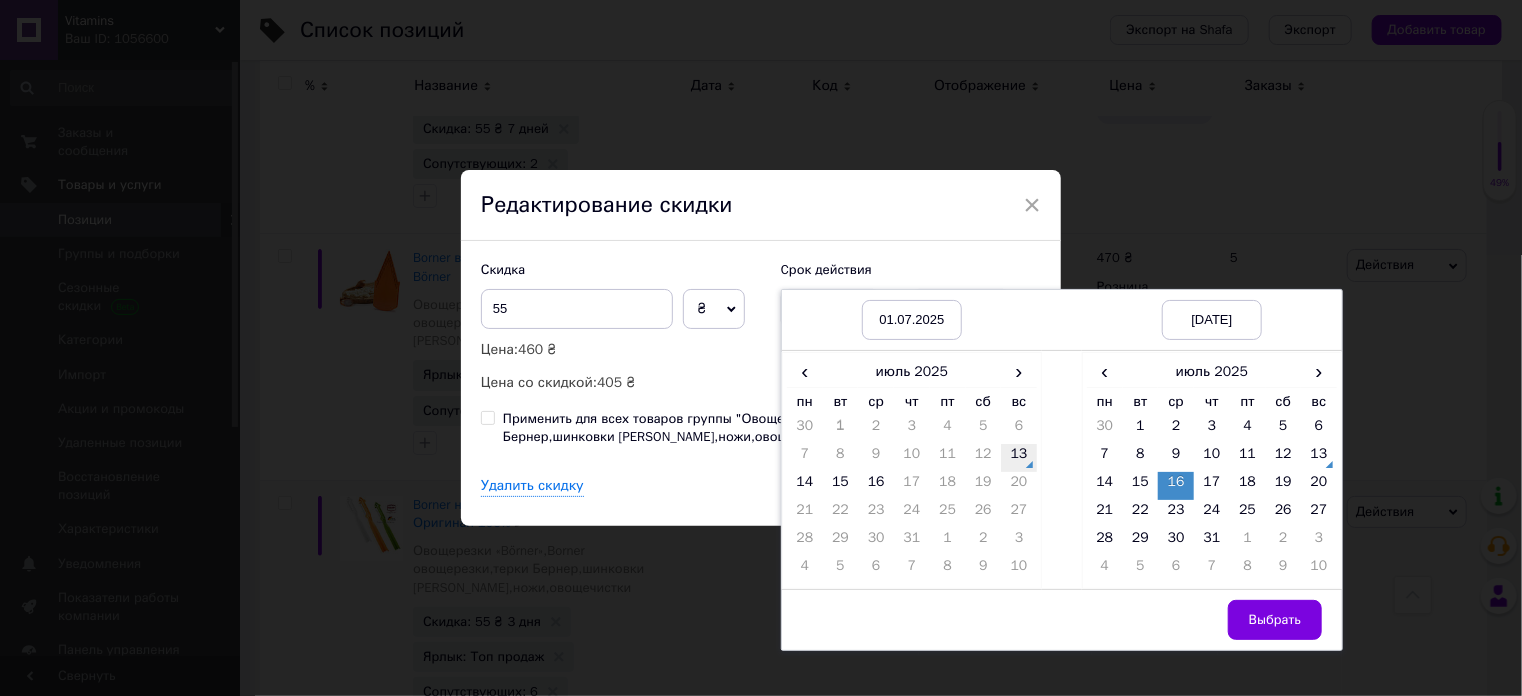 click on "13" at bounding box center [1019, 458] 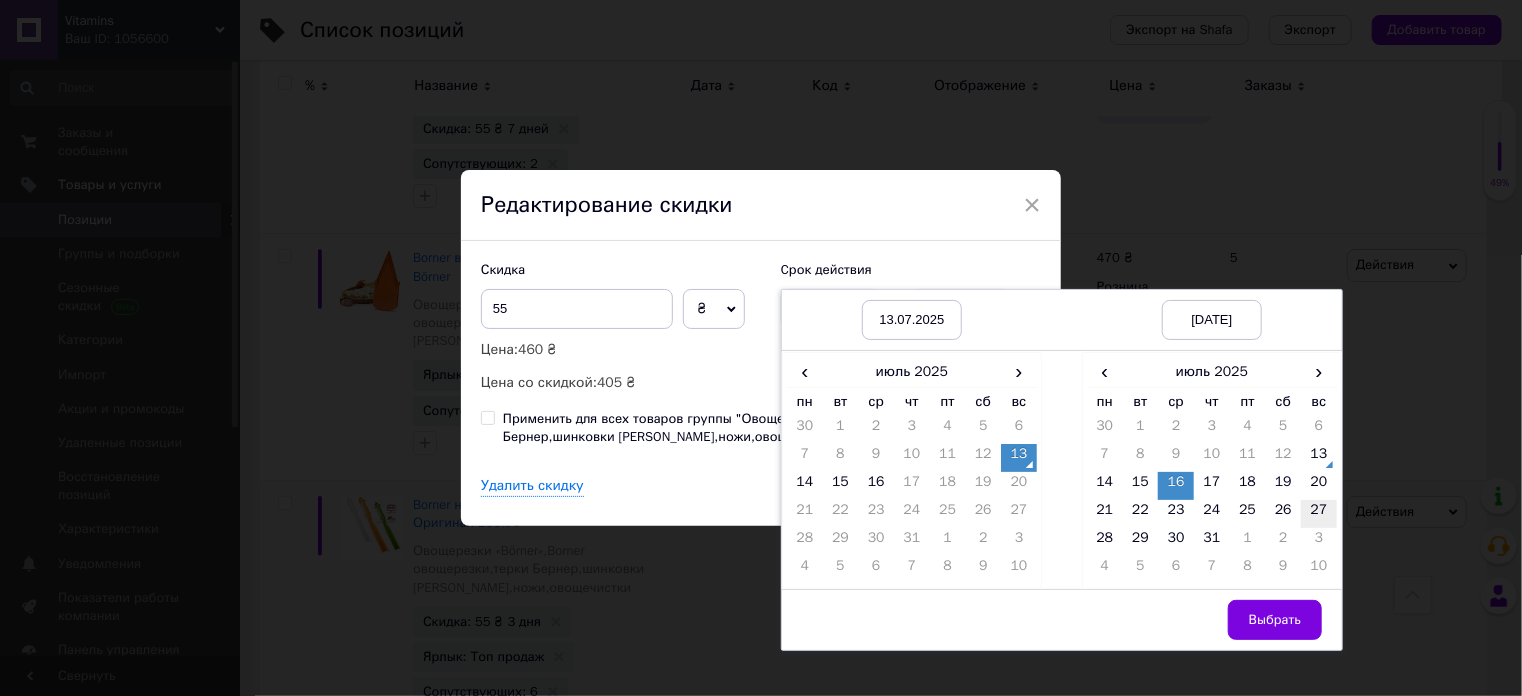 click on "27" at bounding box center (1319, 514) 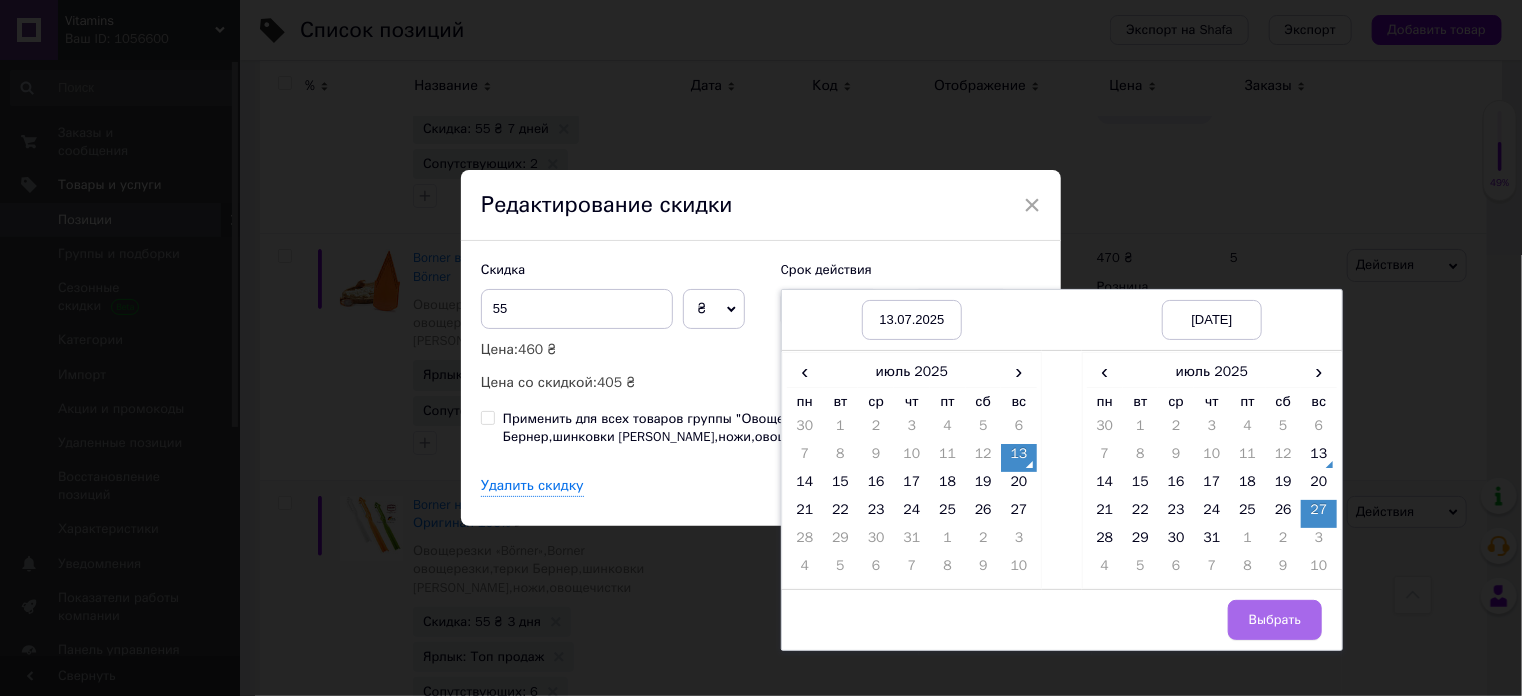 click on "Выбрать" at bounding box center (1275, 620) 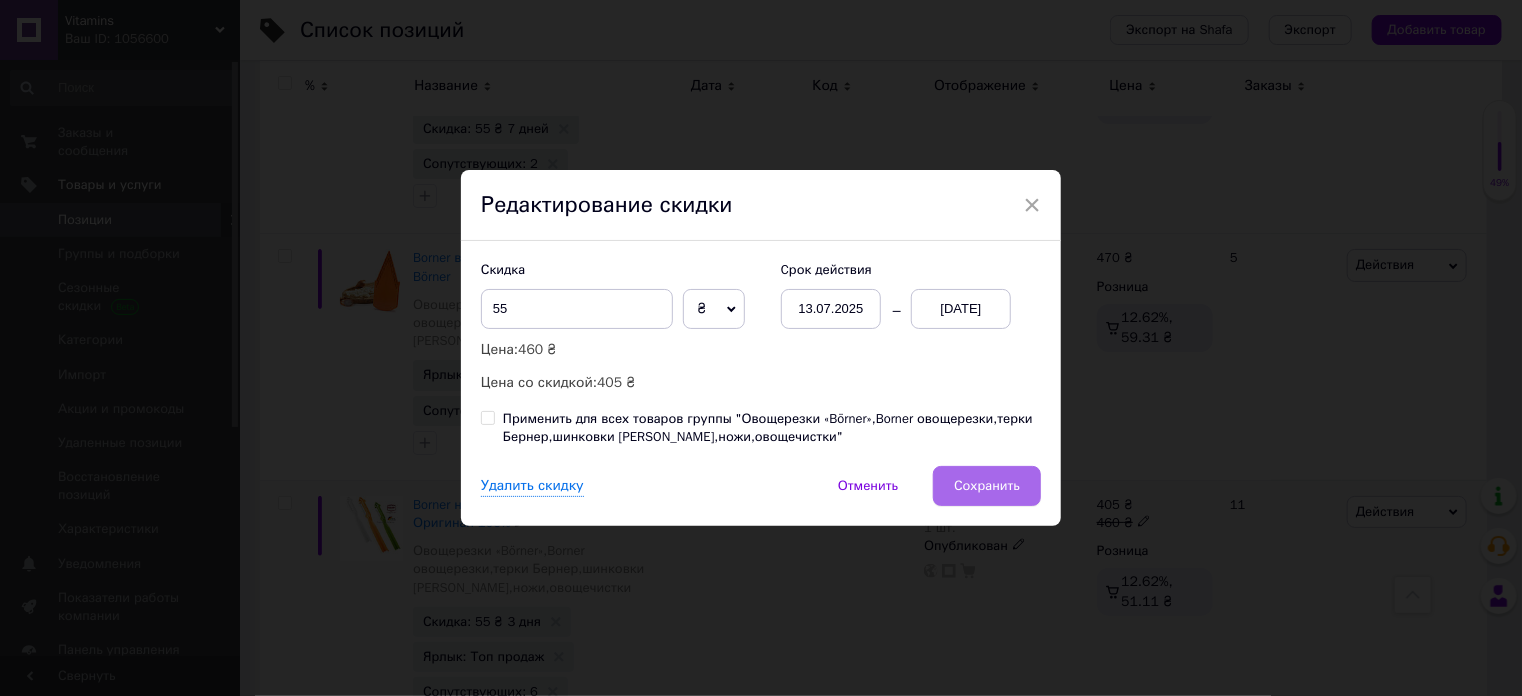 click on "Сохранить" at bounding box center [987, 486] 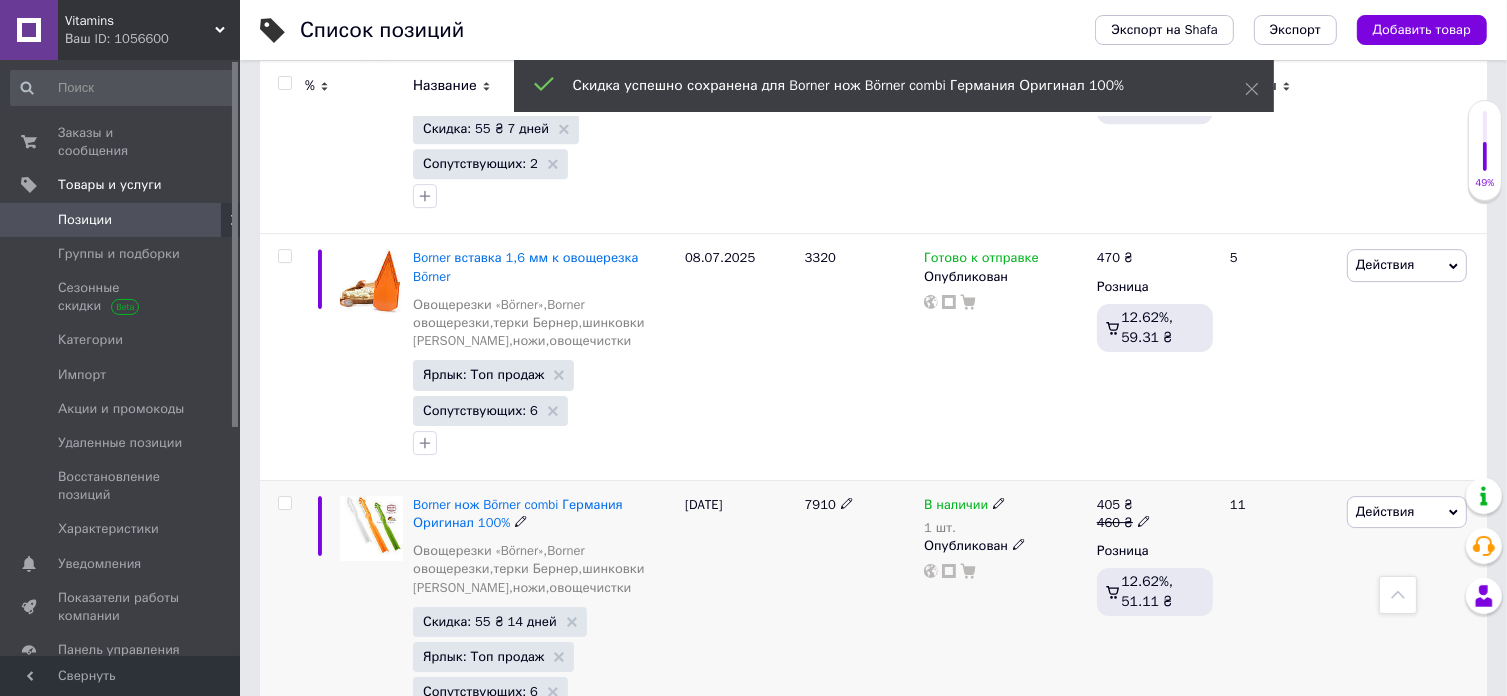 scroll, scrollTop: 0, scrollLeft: 1012, axis: horizontal 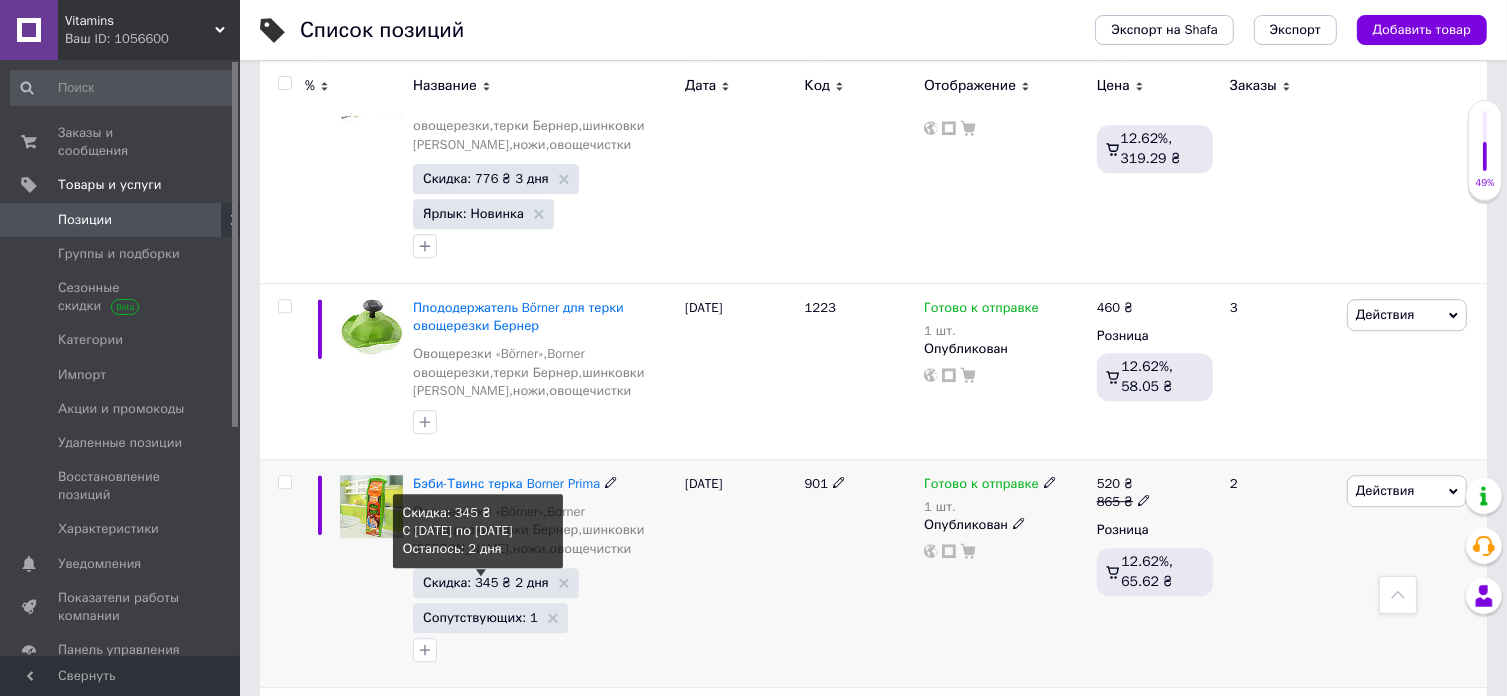 click on "Скидка: 345 ₴ 2 дня" at bounding box center [486, 582] 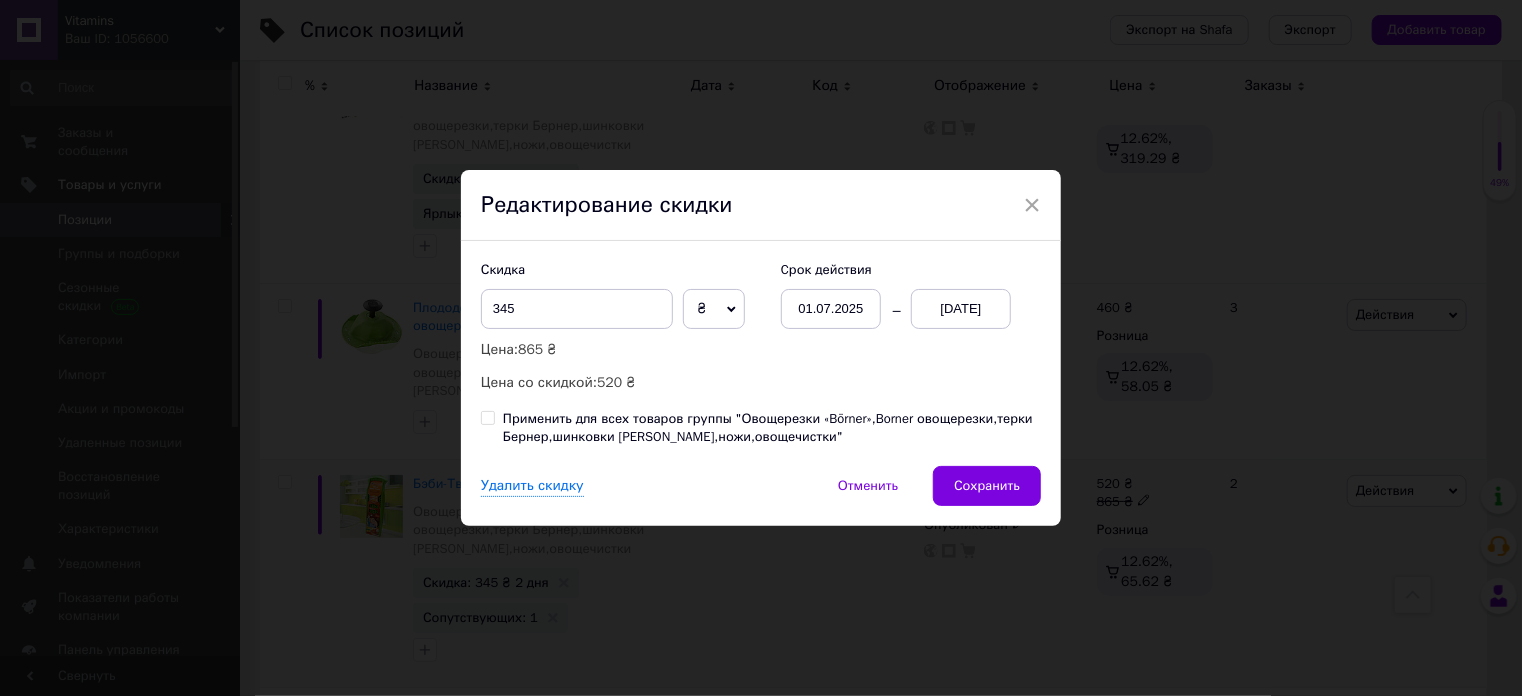 click on "01.07.2025" at bounding box center (831, 309) 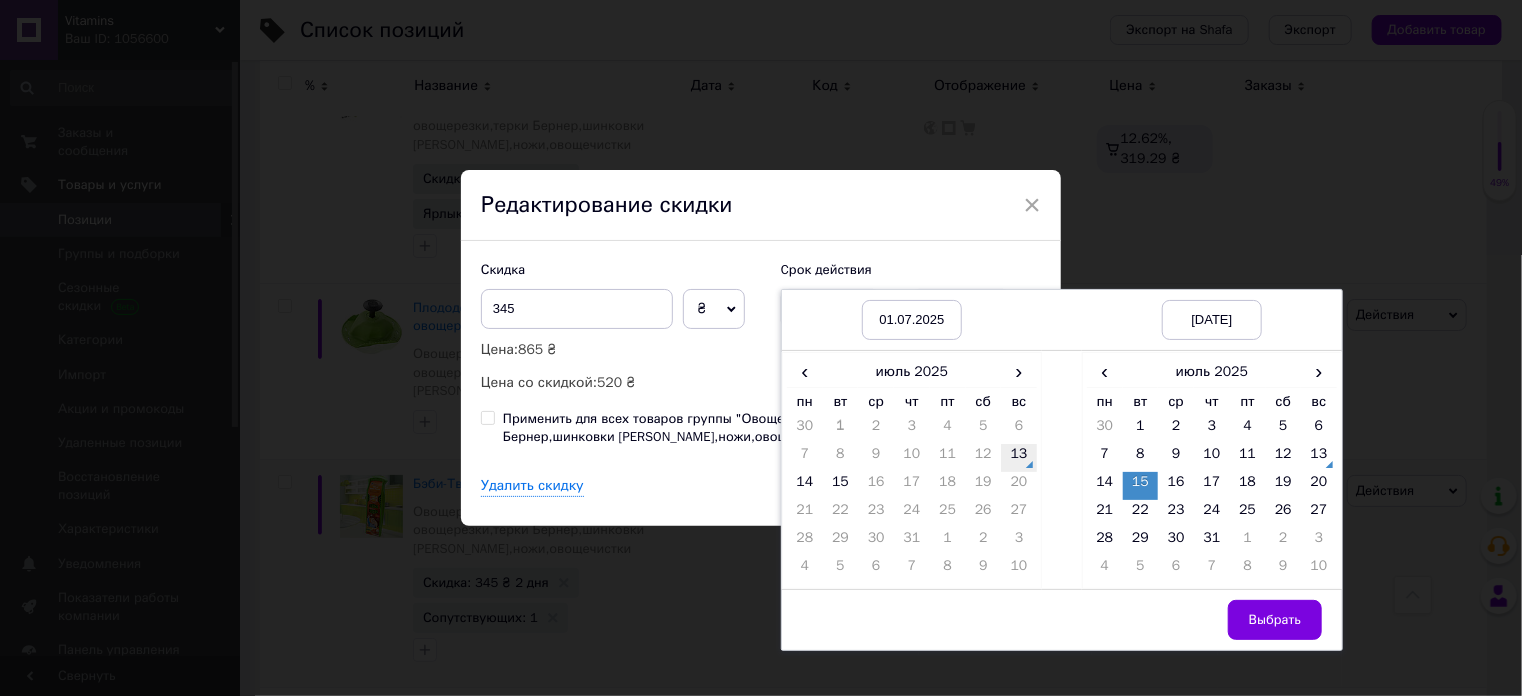 click on "13" at bounding box center [1019, 458] 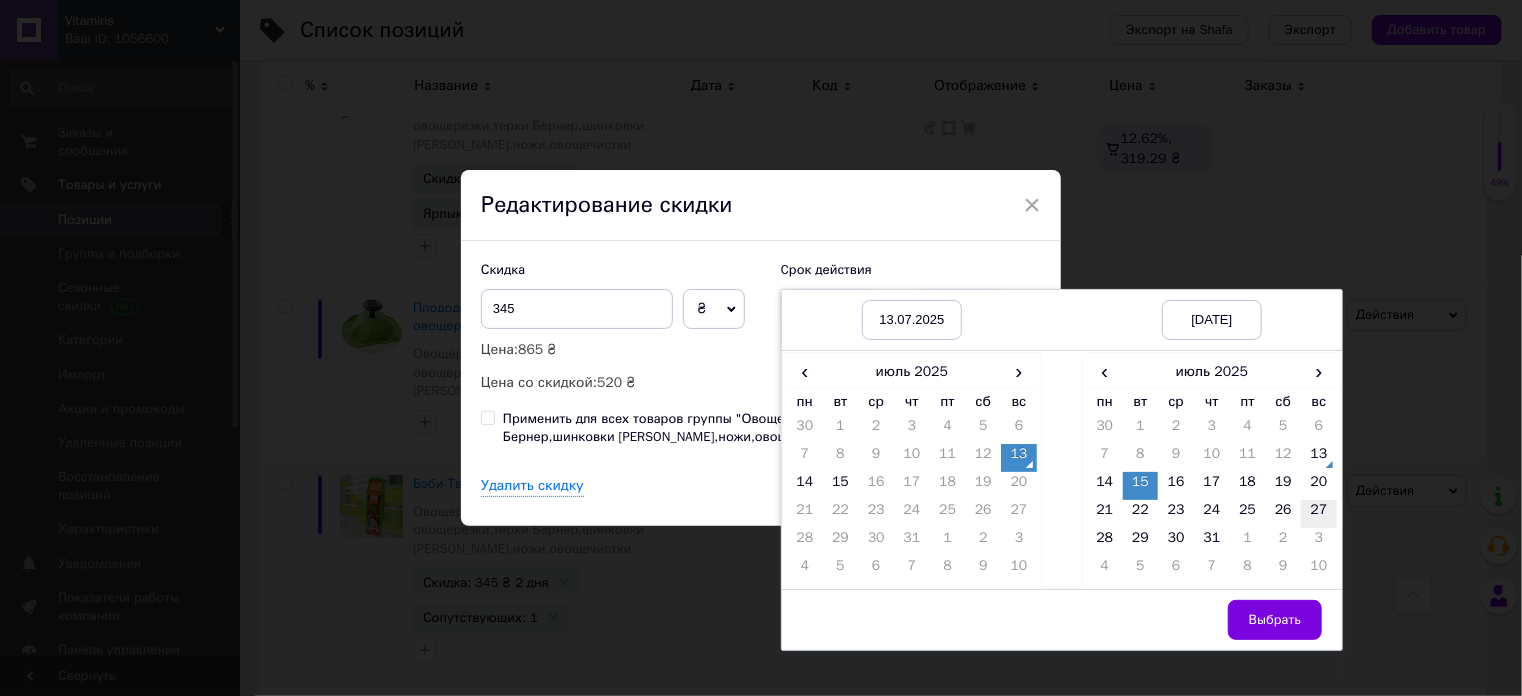click on "27" at bounding box center (1319, 514) 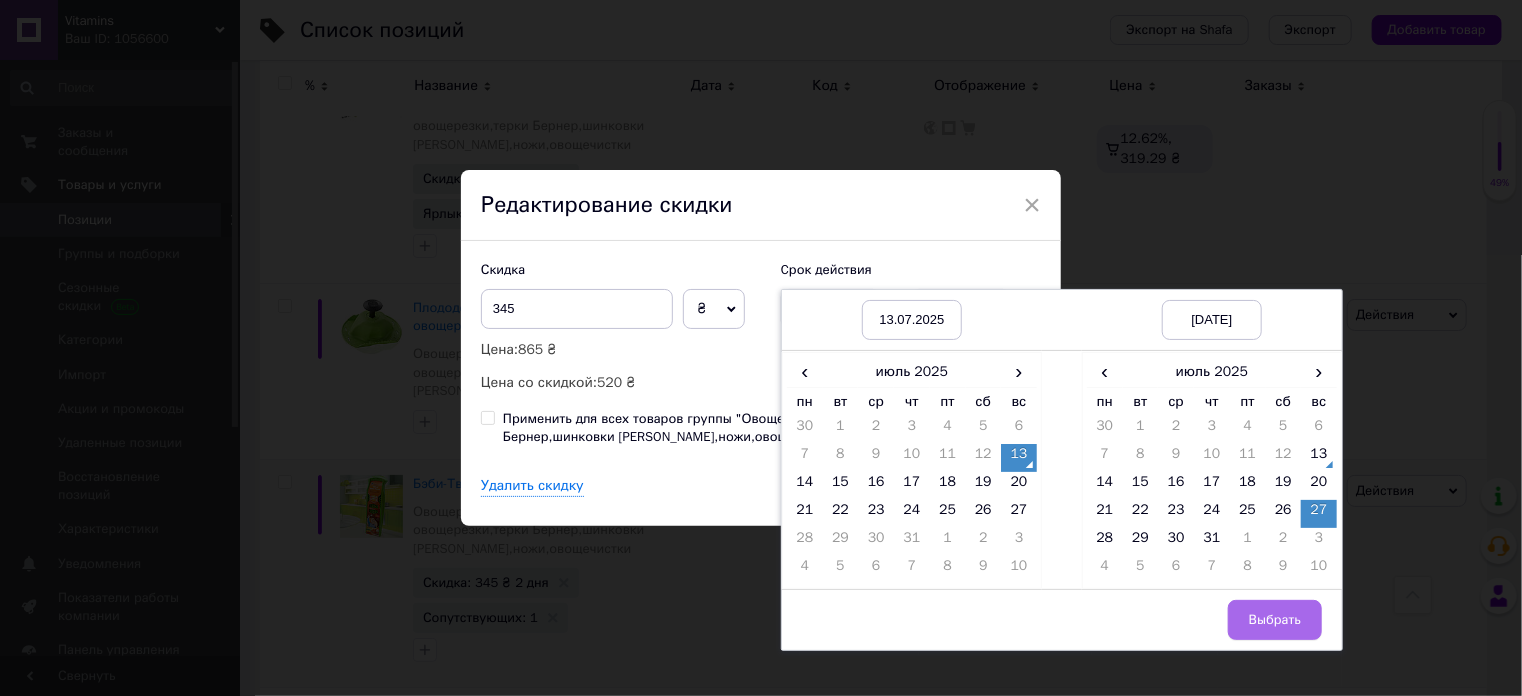 click on "Выбрать" at bounding box center [1275, 620] 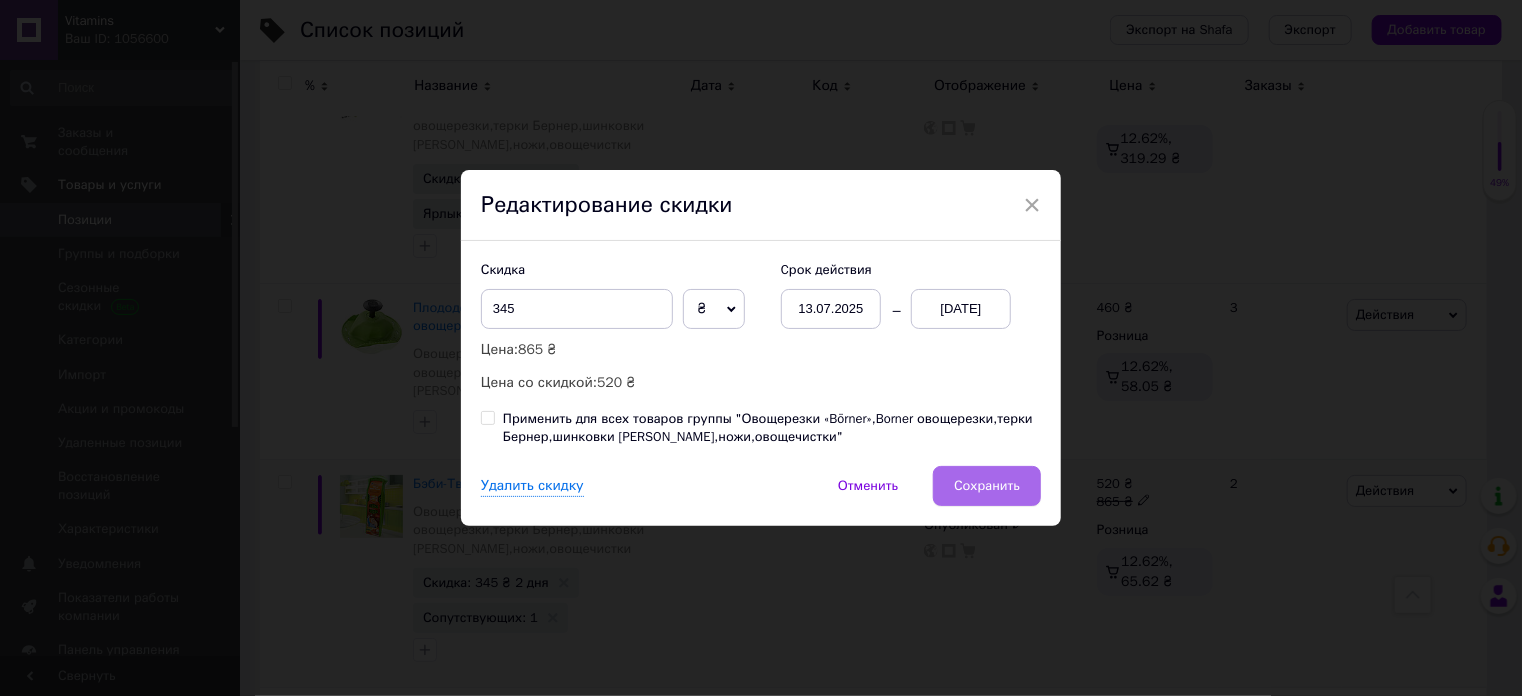 click on "Сохранить" at bounding box center (987, 486) 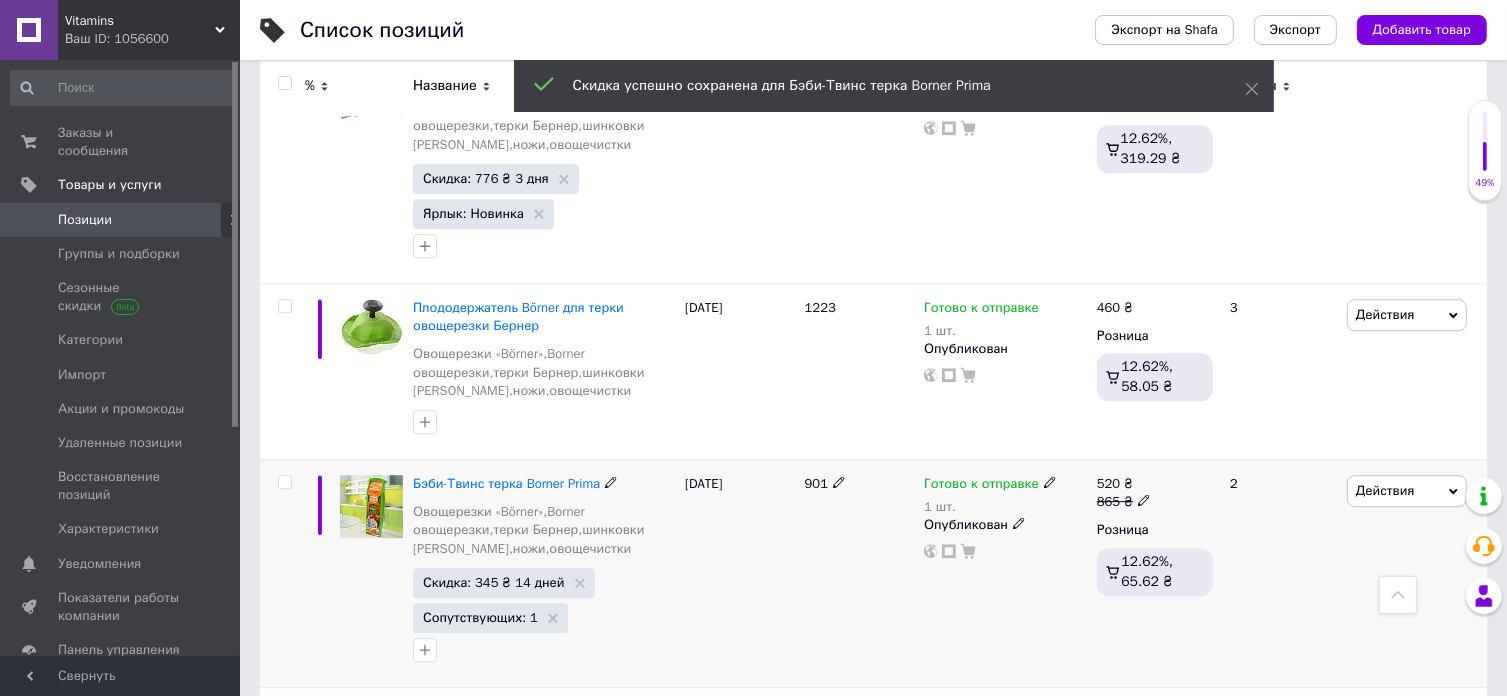 scroll, scrollTop: 0, scrollLeft: 1012, axis: horizontal 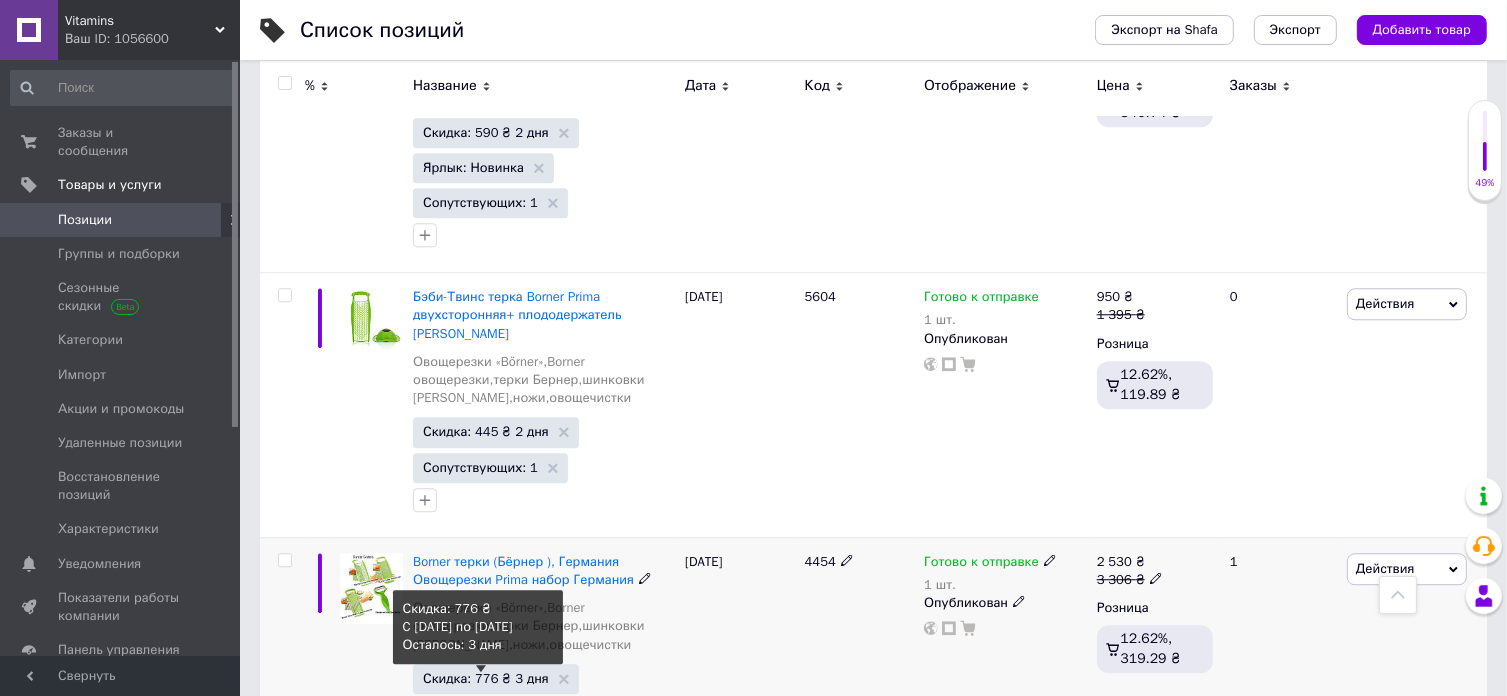 click on "Скидка: 776 ₴ 3 дня" at bounding box center (486, 678) 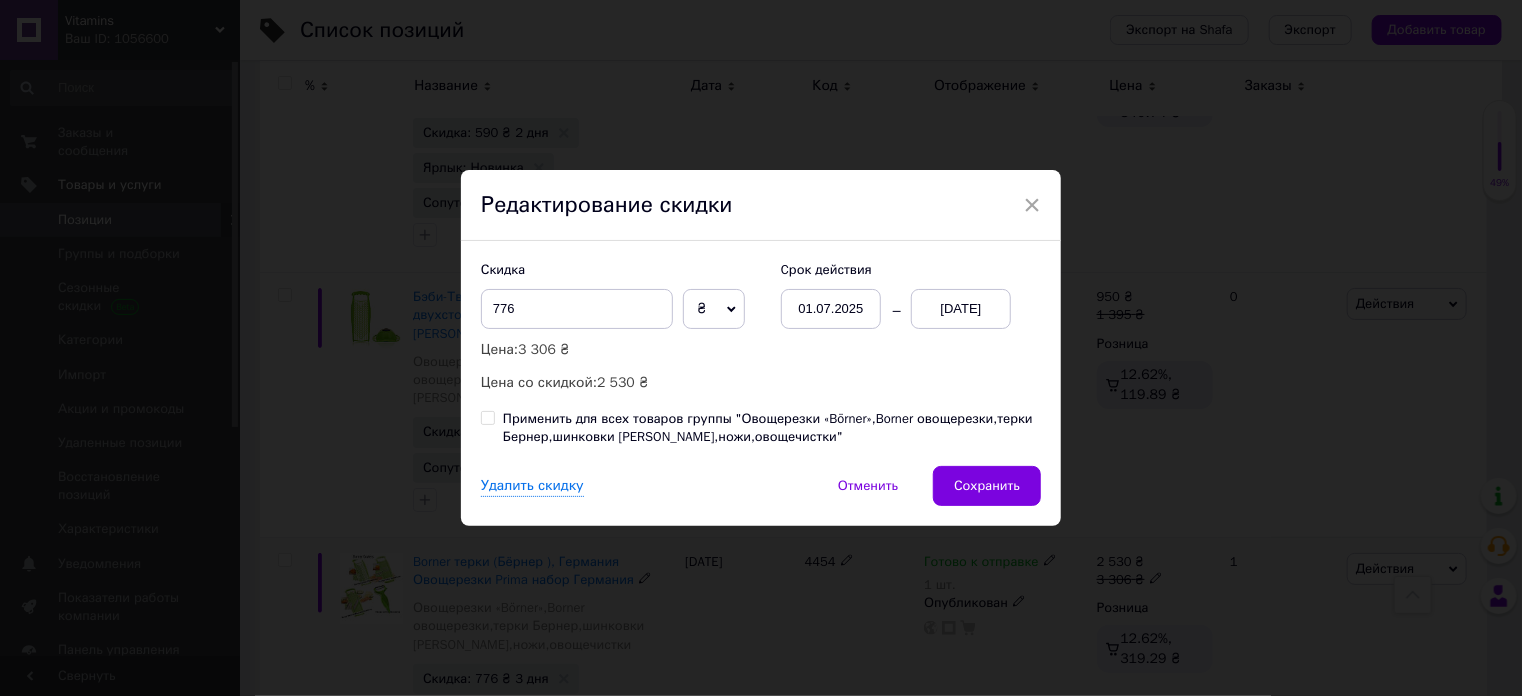 click on "01.07.2025" at bounding box center (831, 309) 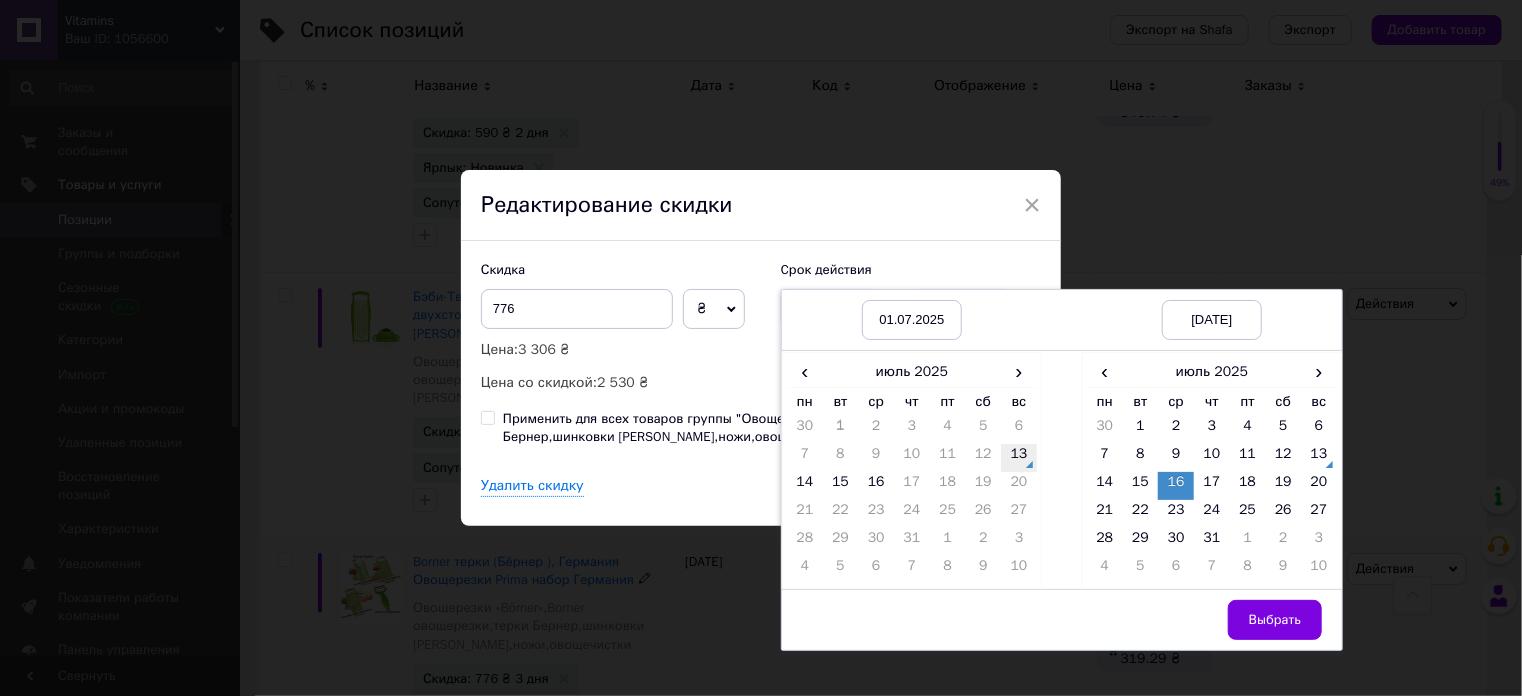 click on "13" at bounding box center (1019, 458) 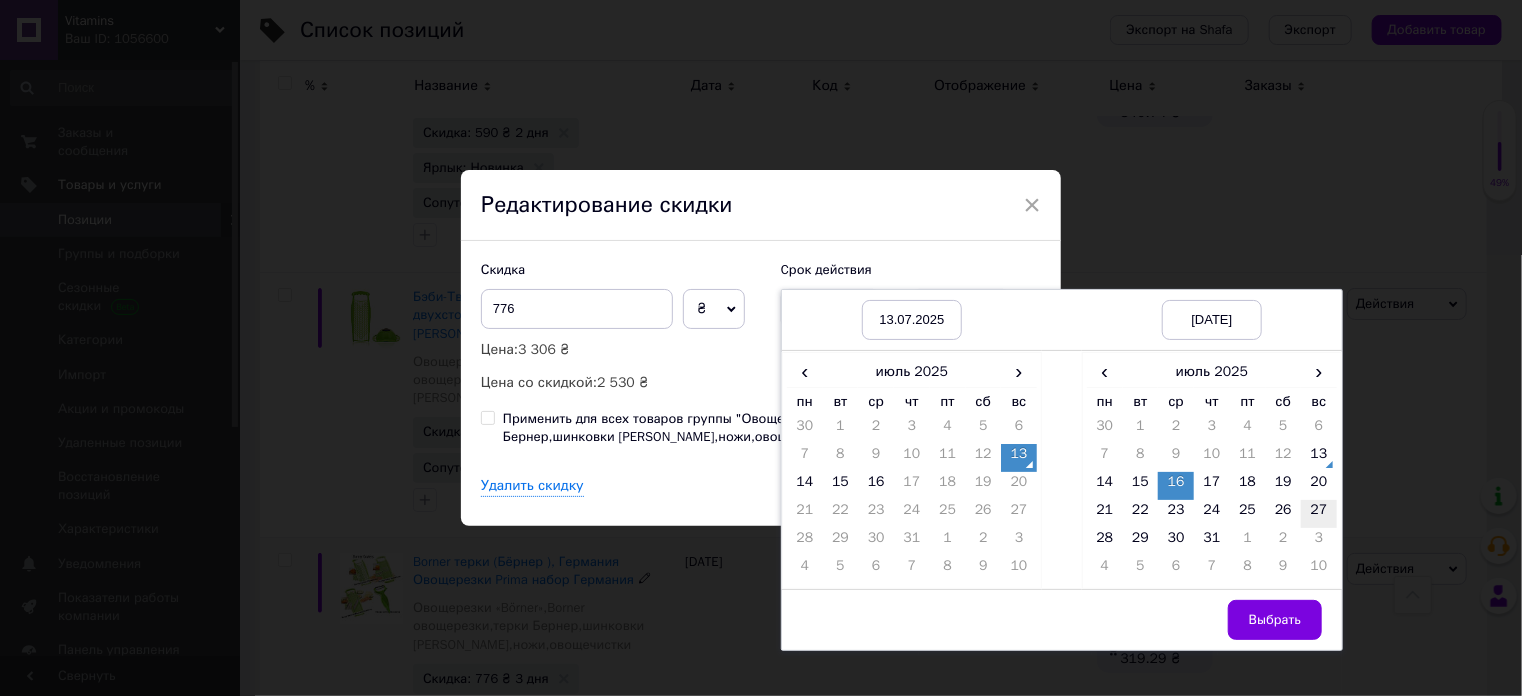 click on "27" at bounding box center (1319, 514) 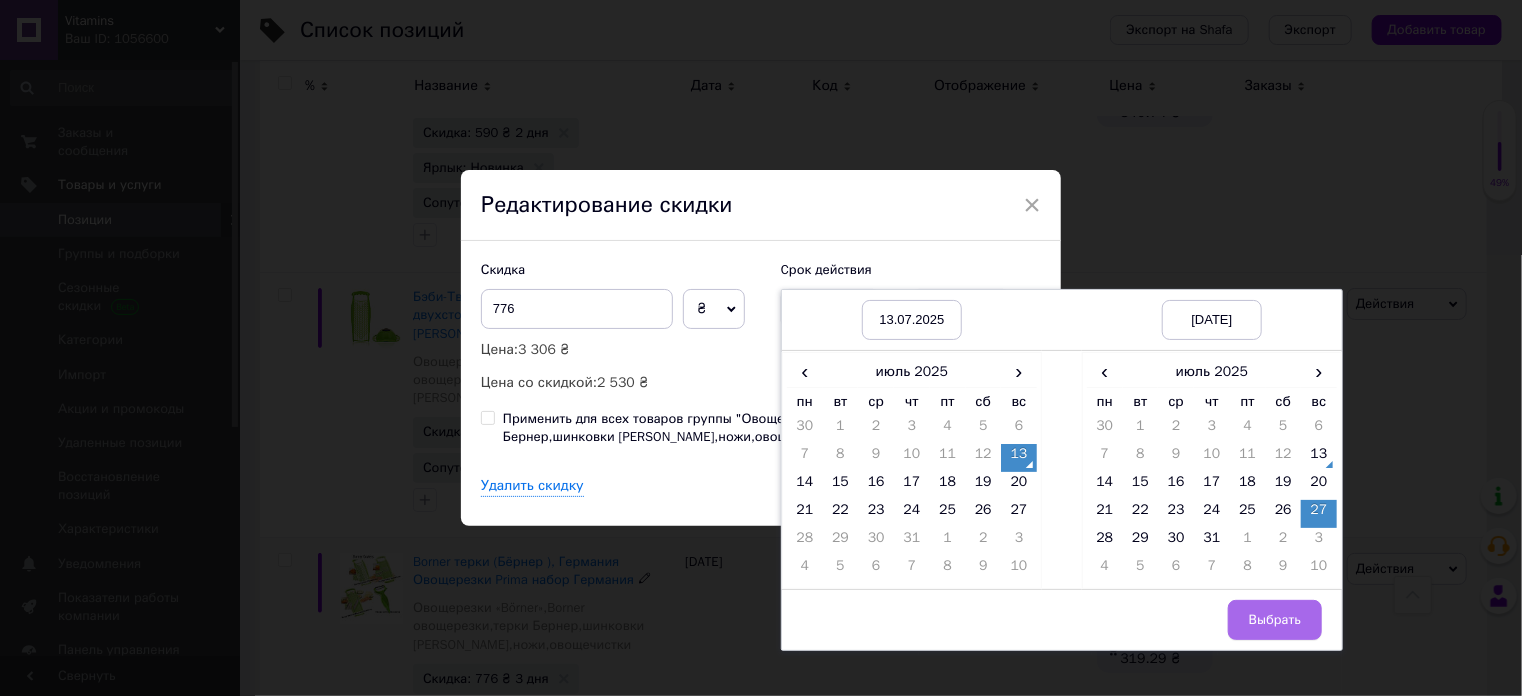 click on "Выбрать" at bounding box center [1275, 620] 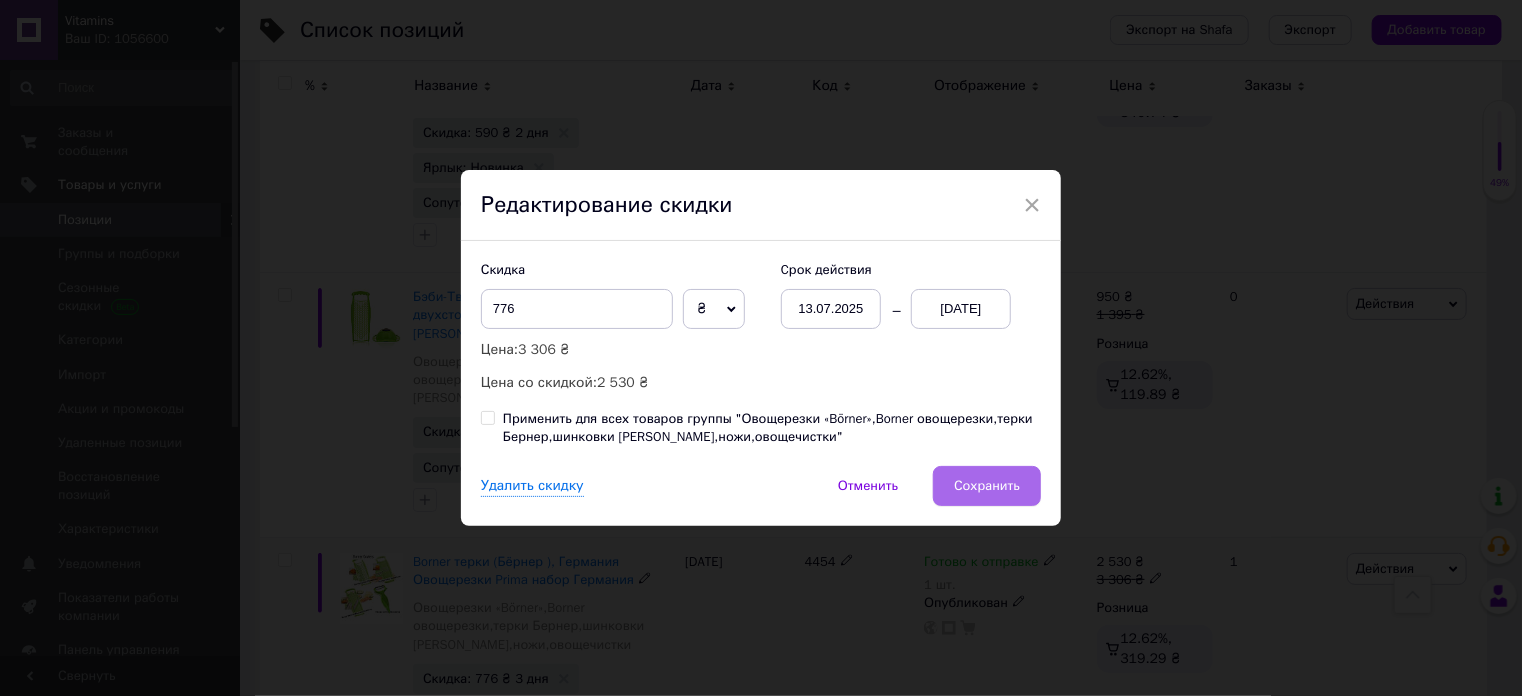 click on "Сохранить" at bounding box center [987, 486] 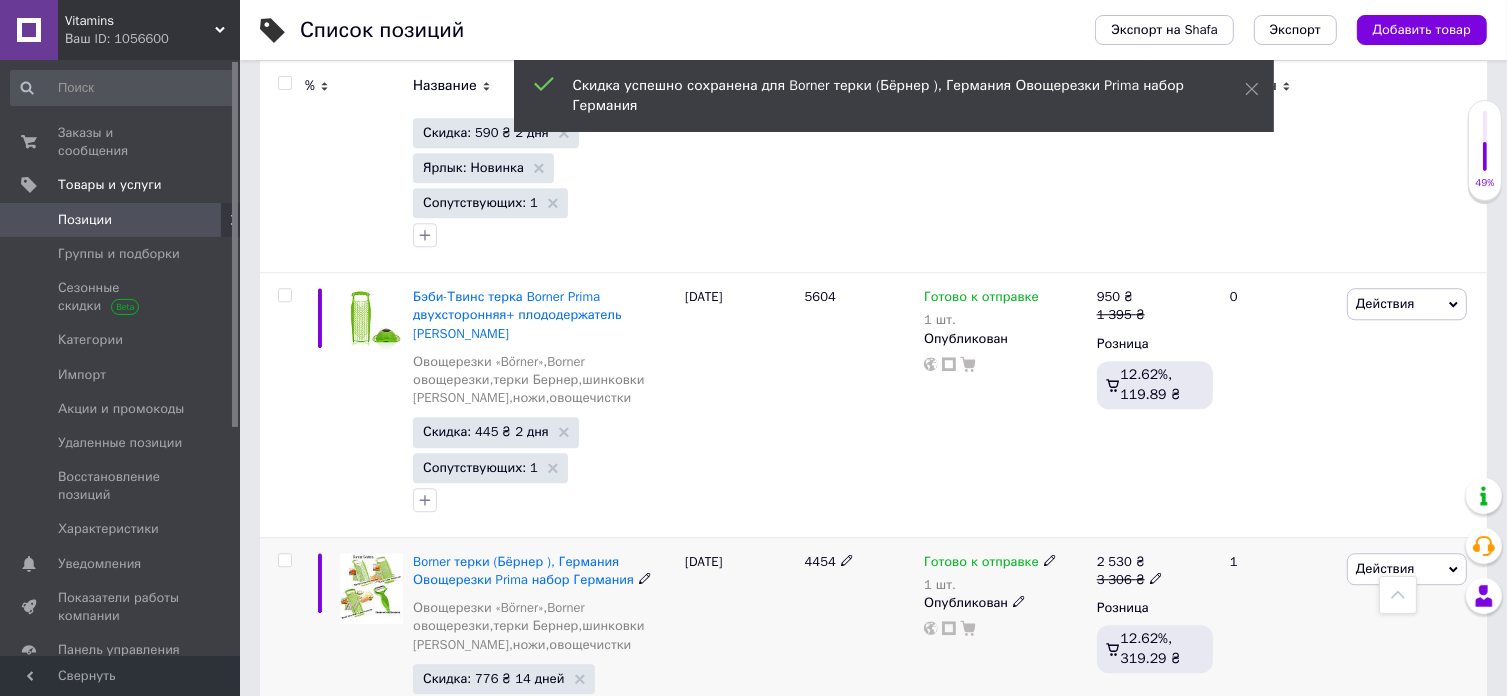 scroll, scrollTop: 0, scrollLeft: 1012, axis: horizontal 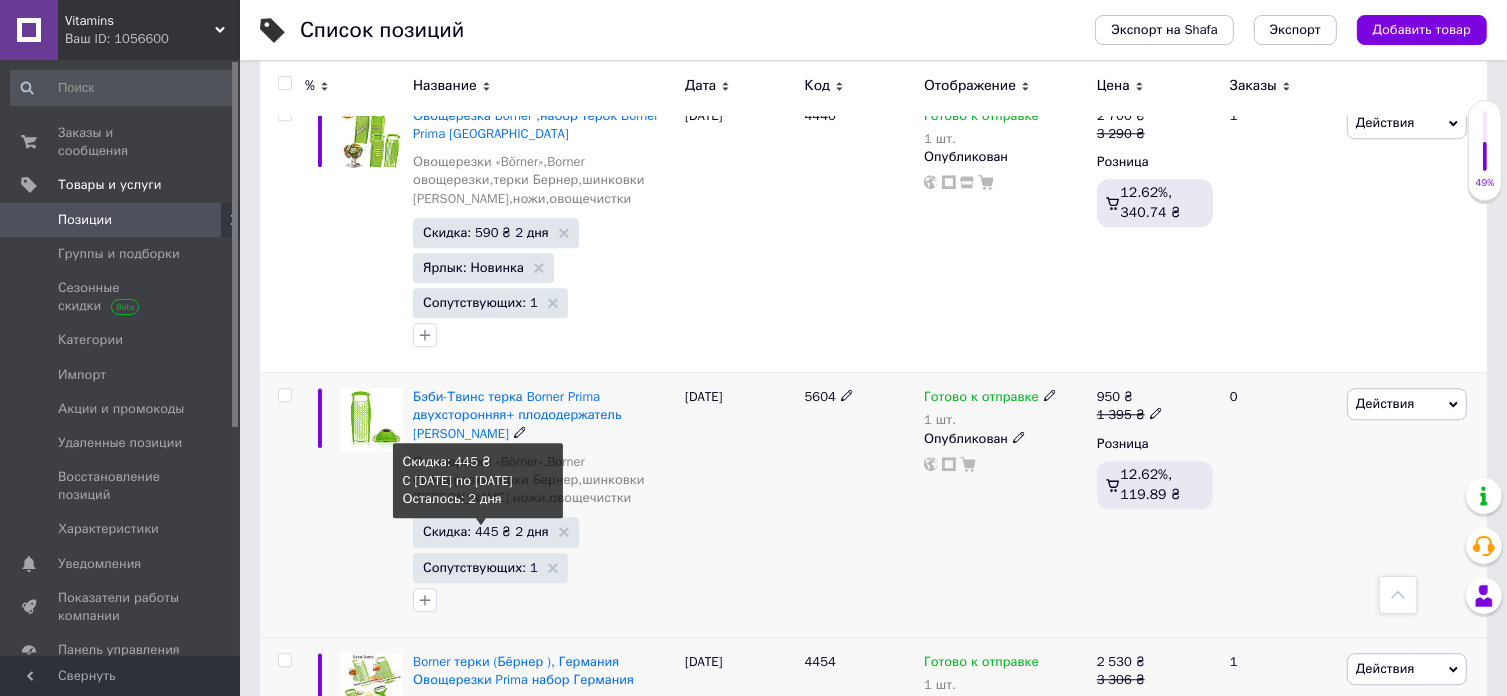 click on "Скидка: 445 ₴ 2 дня" at bounding box center (486, 531) 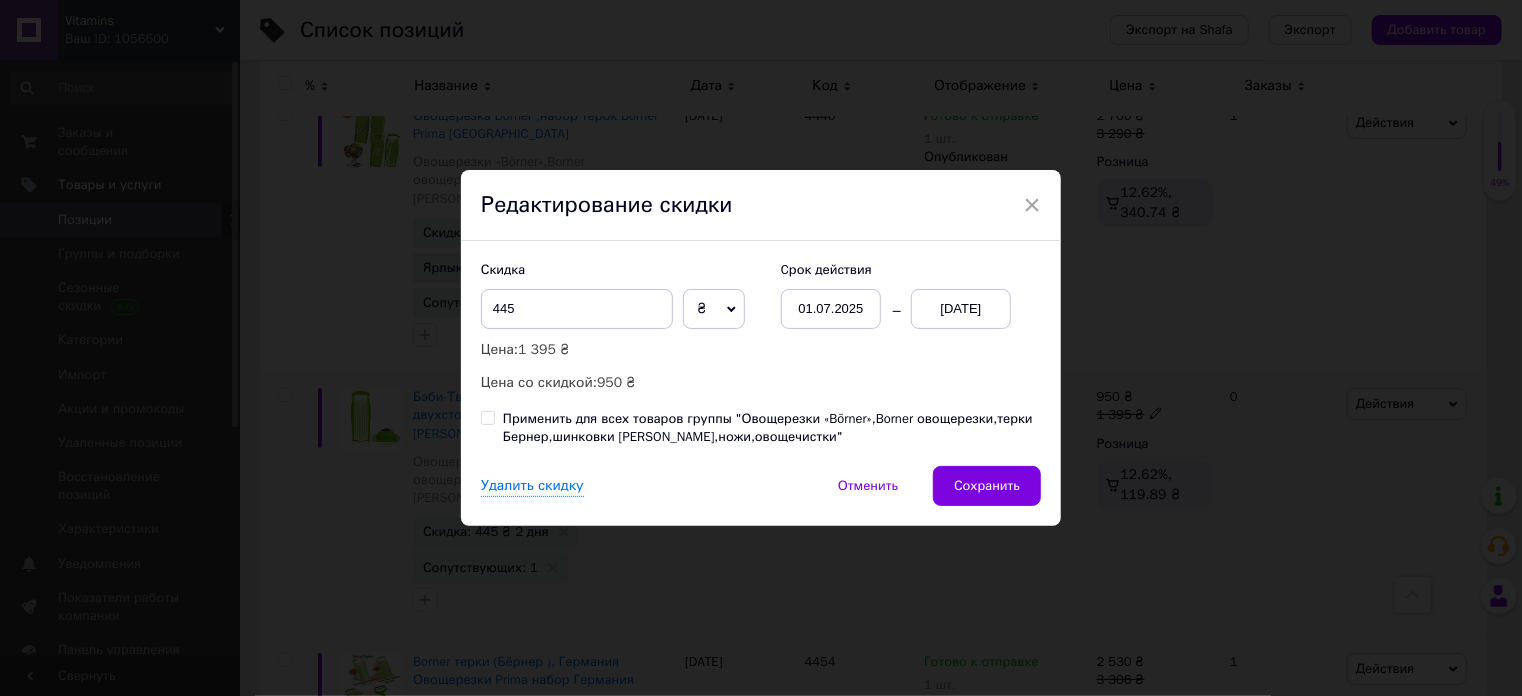 click on "01.07.2025" at bounding box center (831, 309) 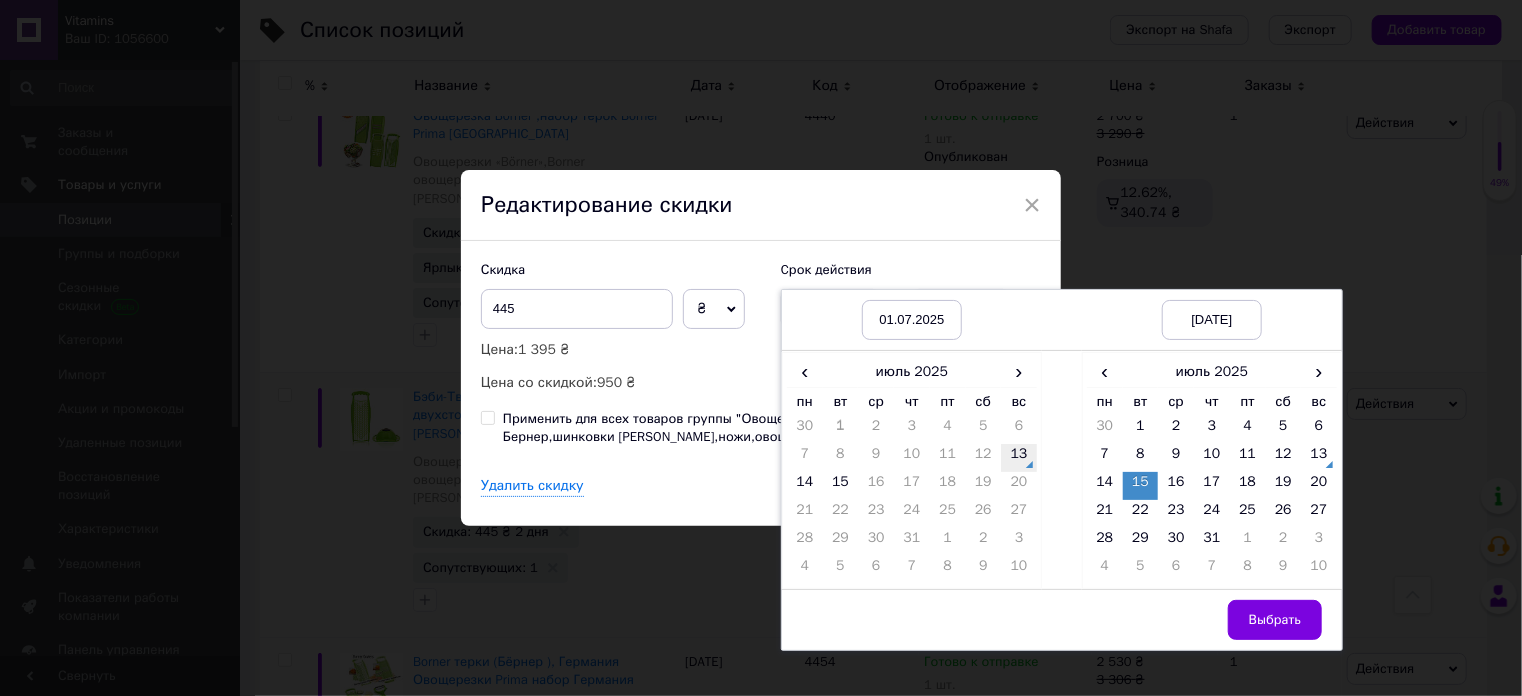 click on "13" at bounding box center (1019, 458) 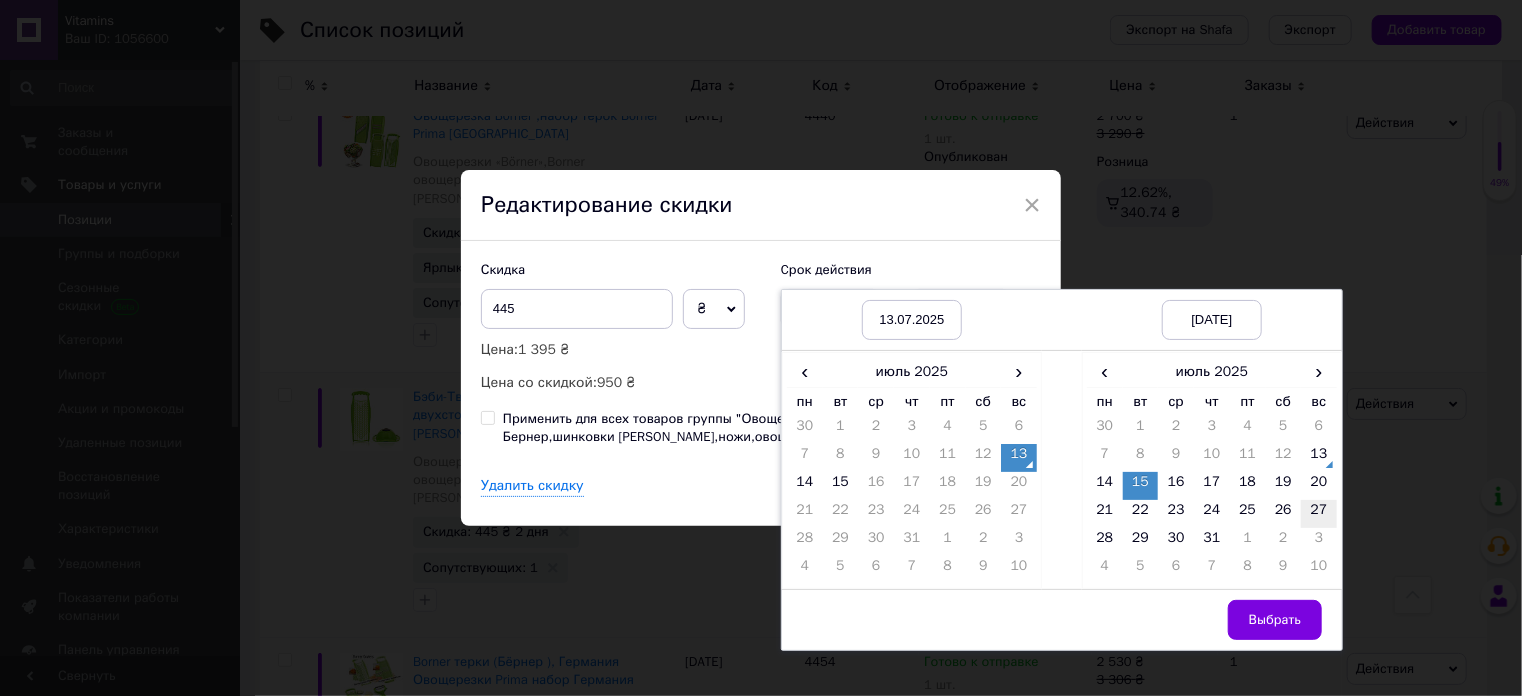 click on "27" at bounding box center [1319, 514] 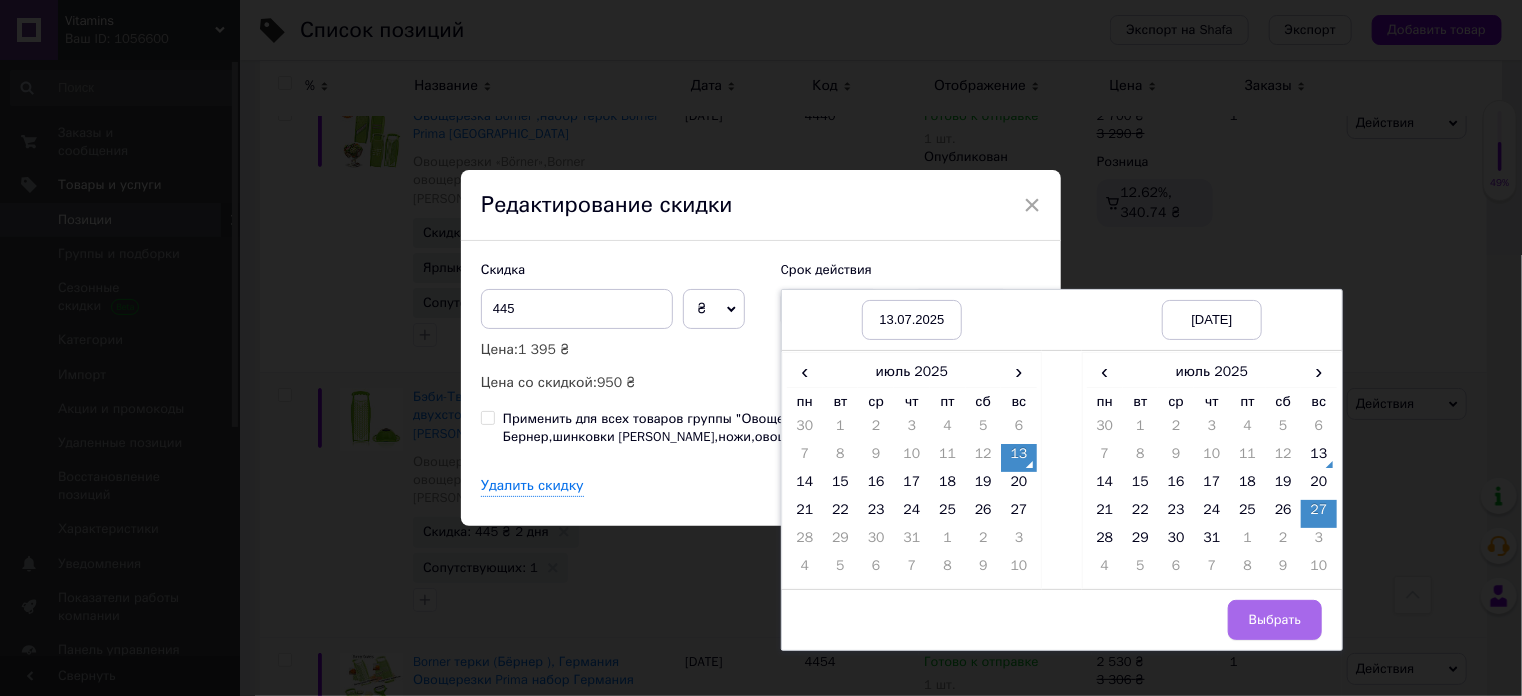 click on "Выбрать" at bounding box center [1275, 620] 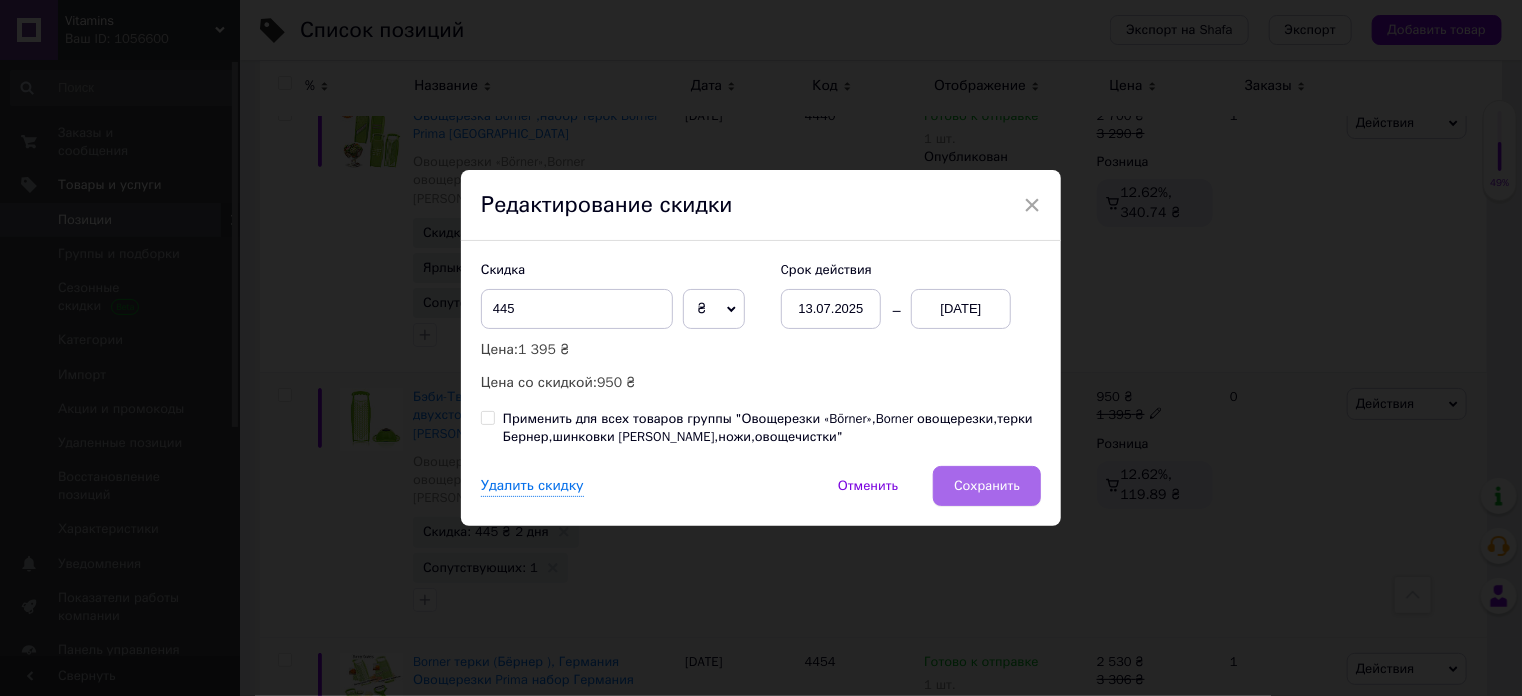 click on "Сохранить" at bounding box center (987, 486) 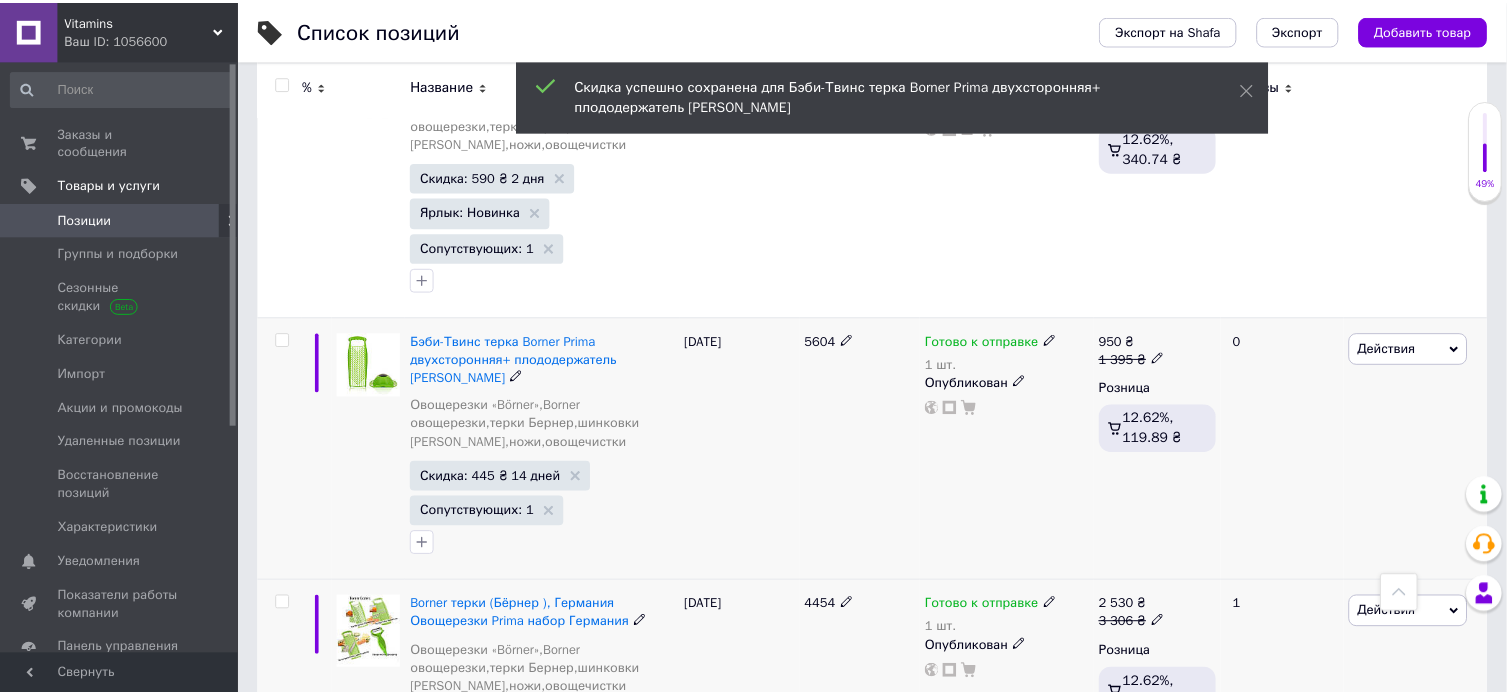 scroll, scrollTop: 0, scrollLeft: 1012, axis: horizontal 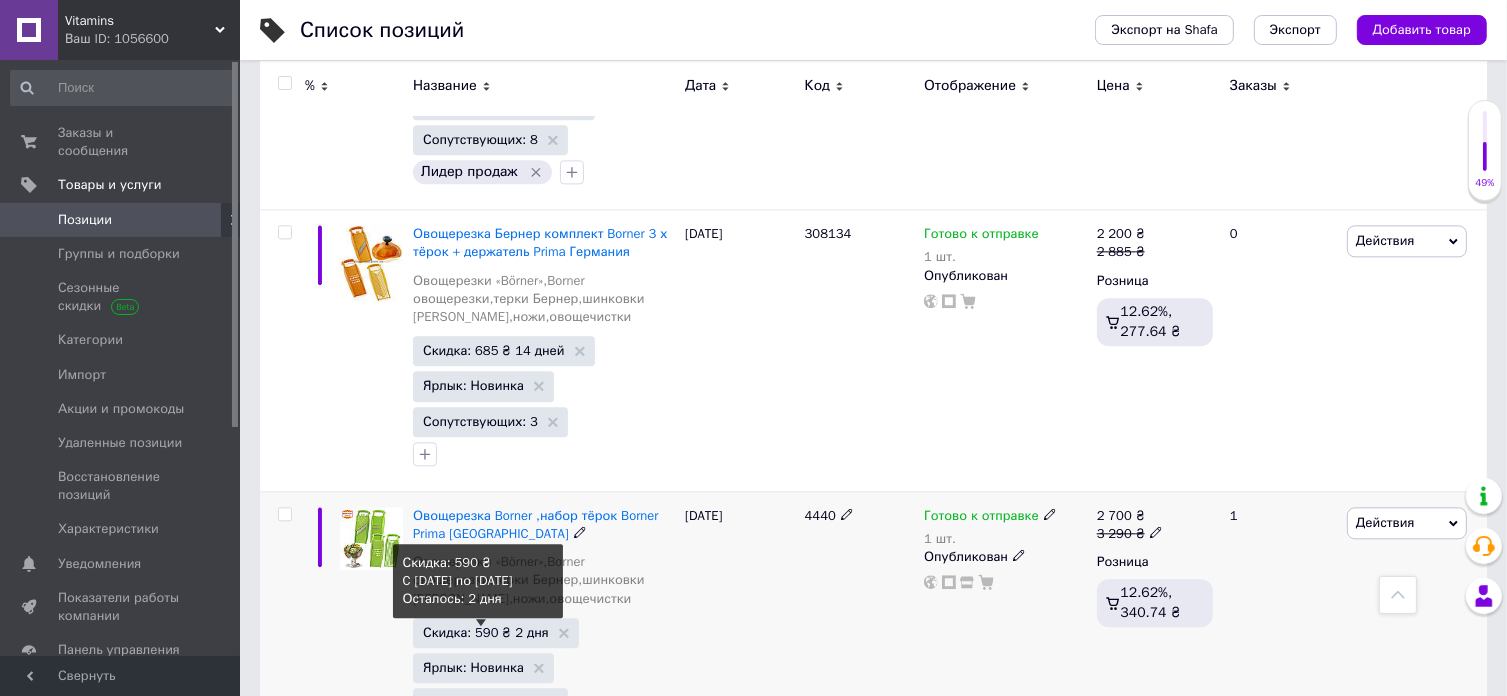 click on "Скидка: 590 ₴ 2 дня" at bounding box center (486, 632) 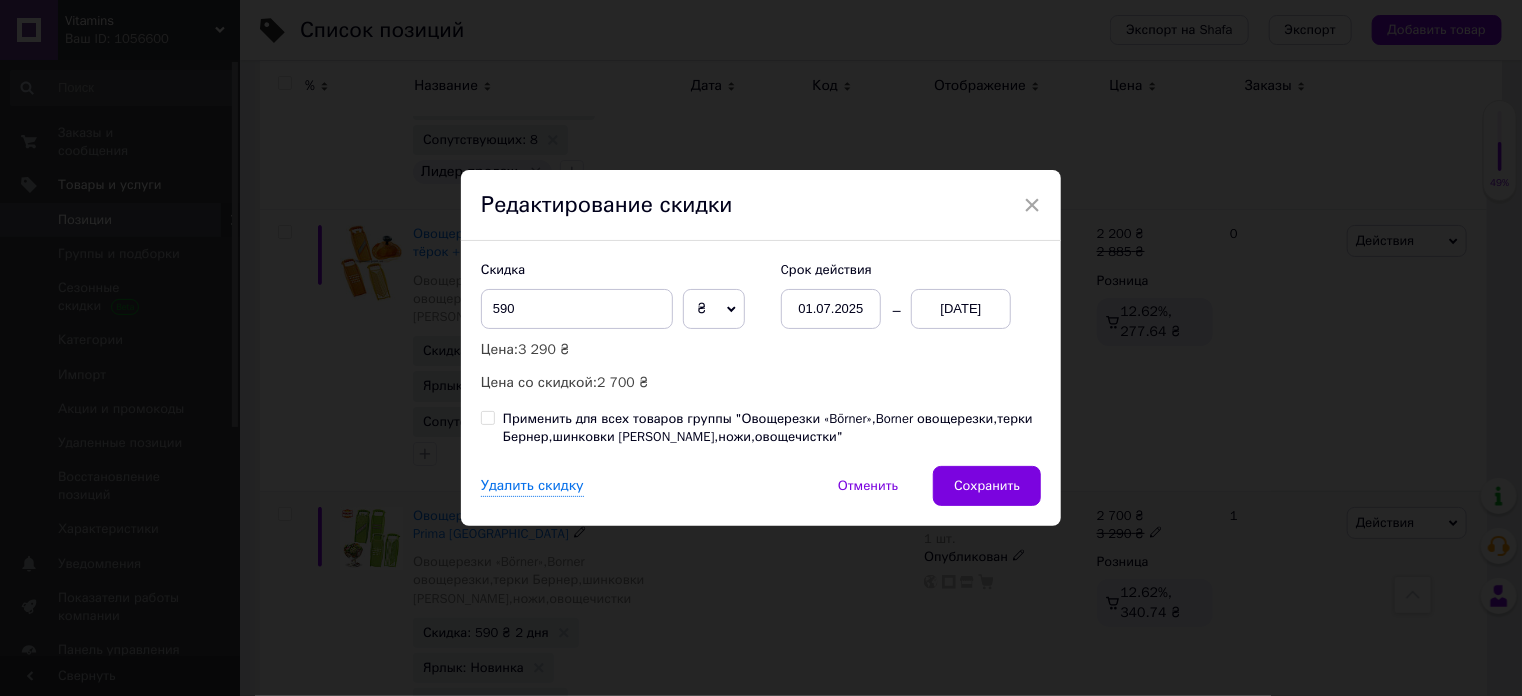 click on "01.07.2025" at bounding box center (831, 309) 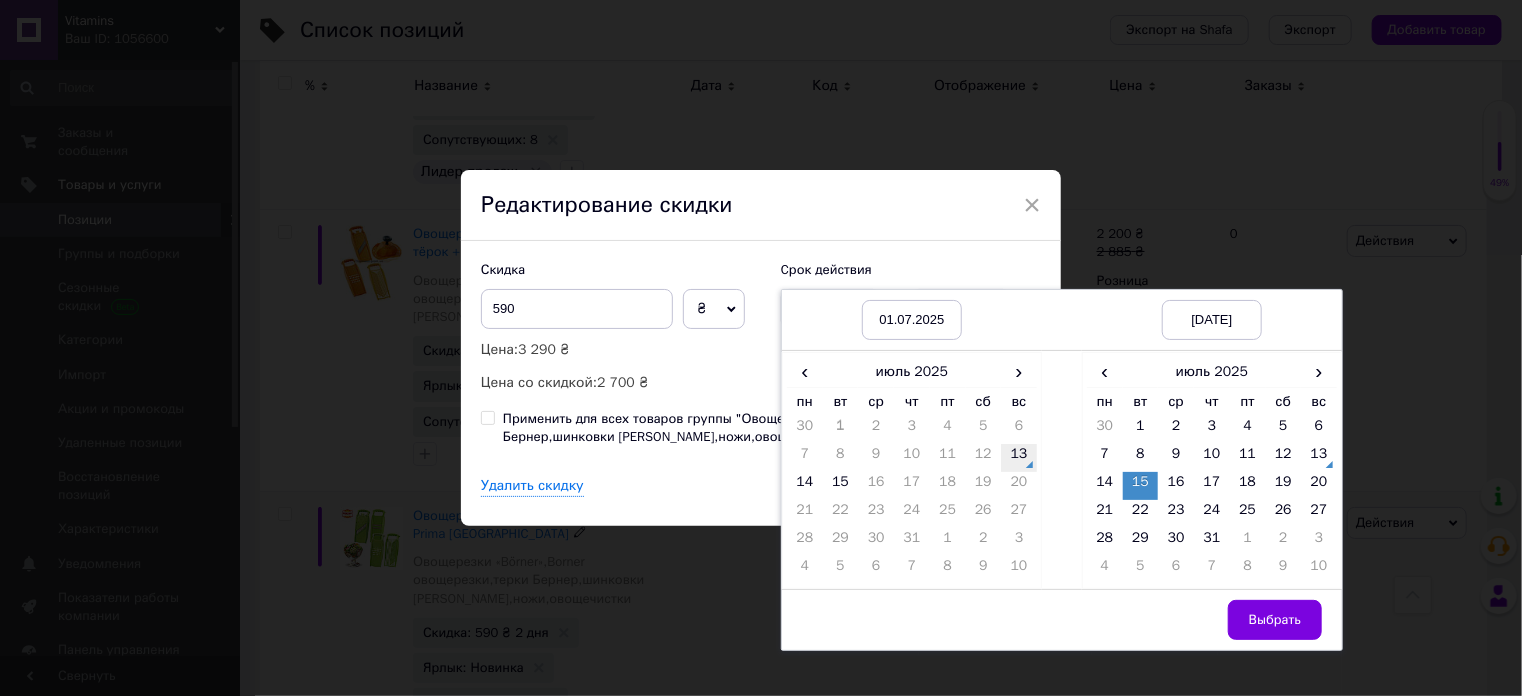click on "13" at bounding box center (1019, 458) 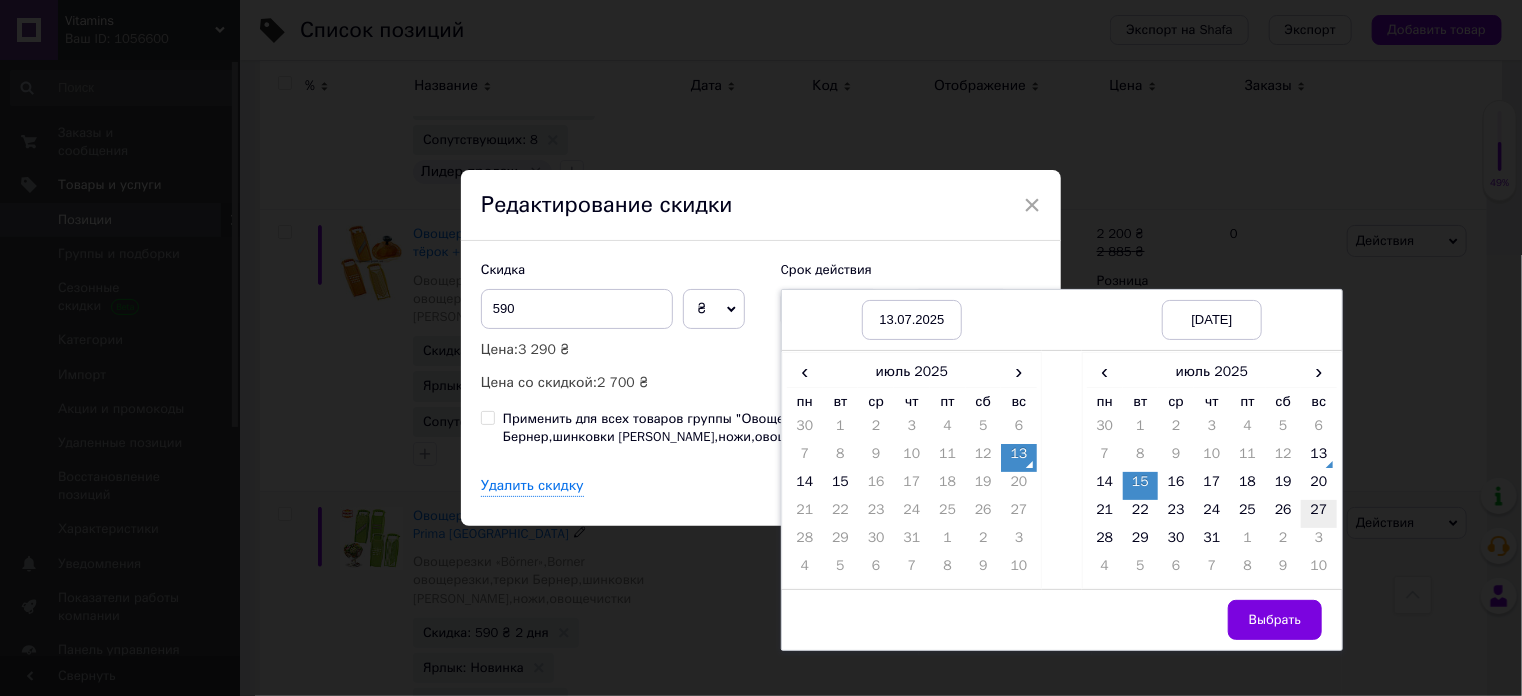 click on "27" at bounding box center (1319, 514) 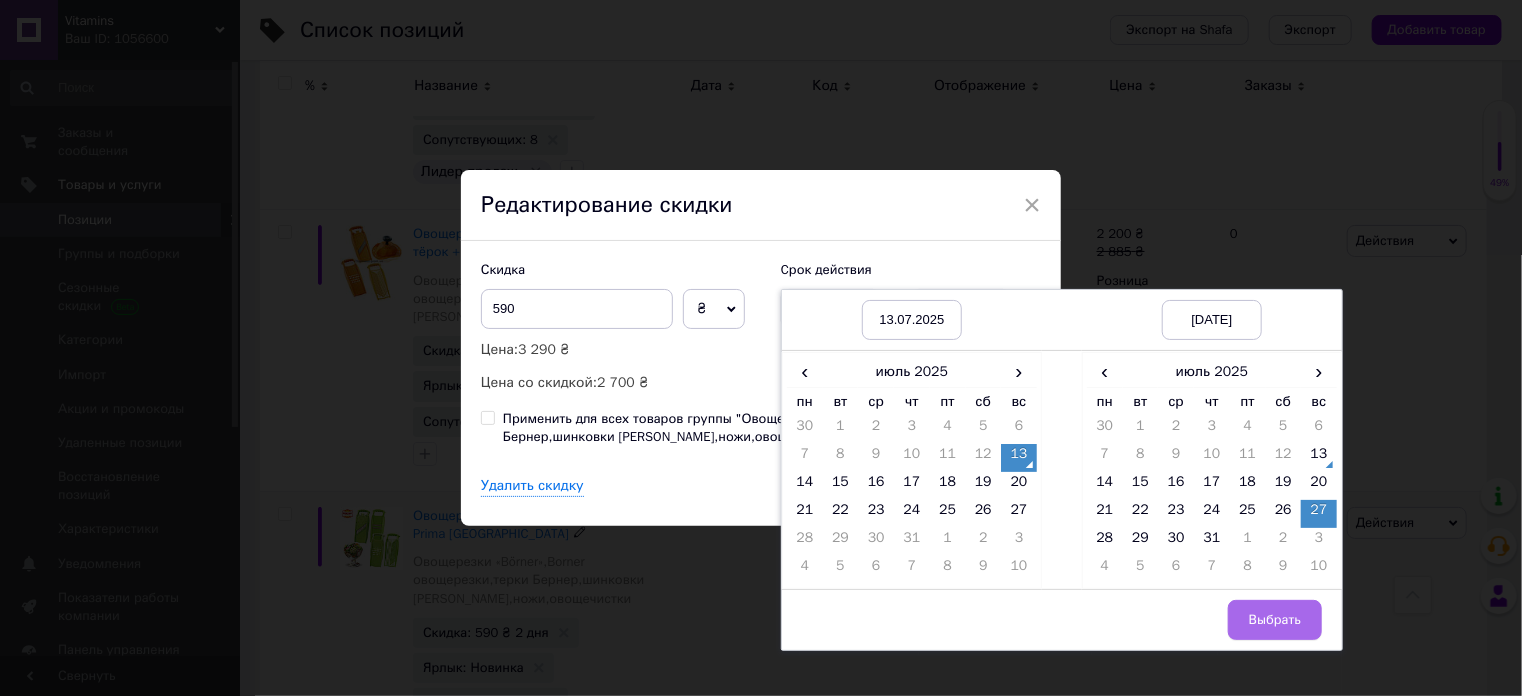 click on "Выбрать" at bounding box center [1275, 620] 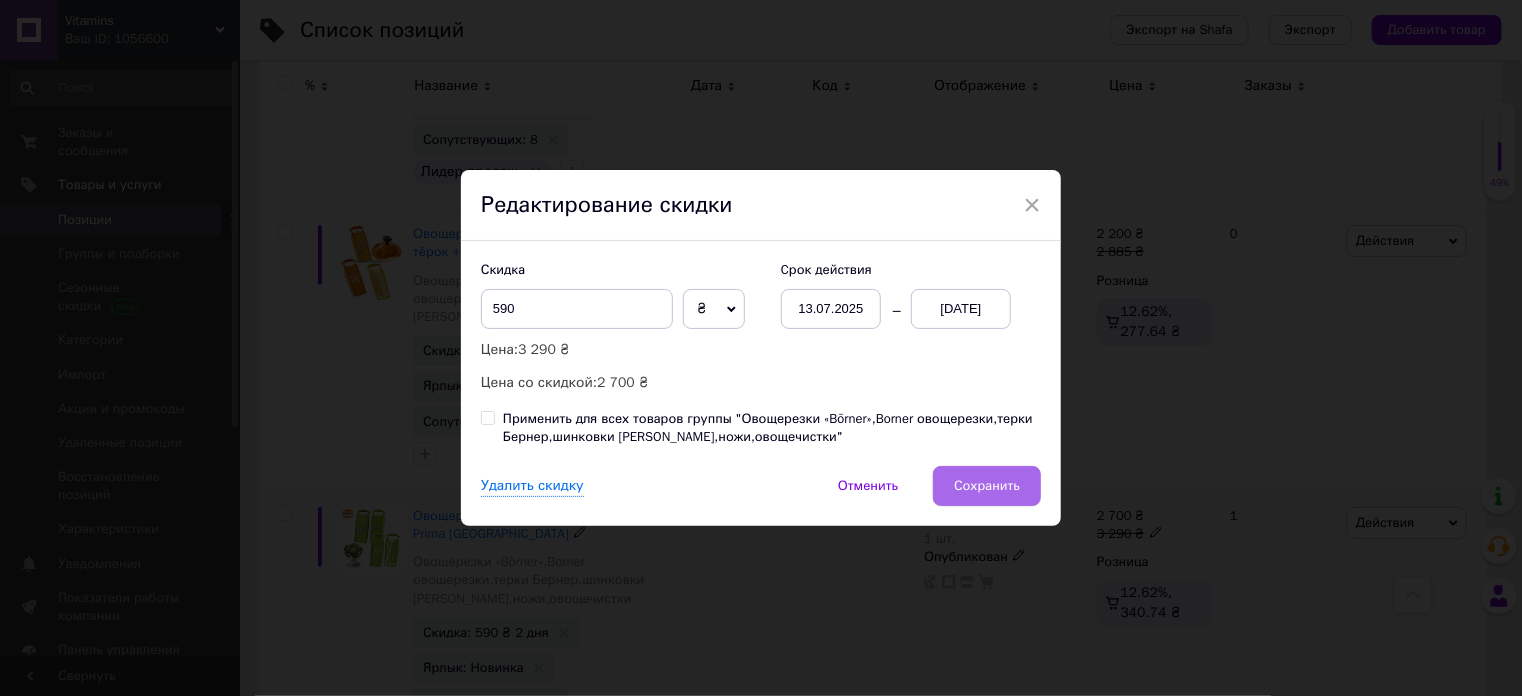 click on "Сохранить" at bounding box center [987, 486] 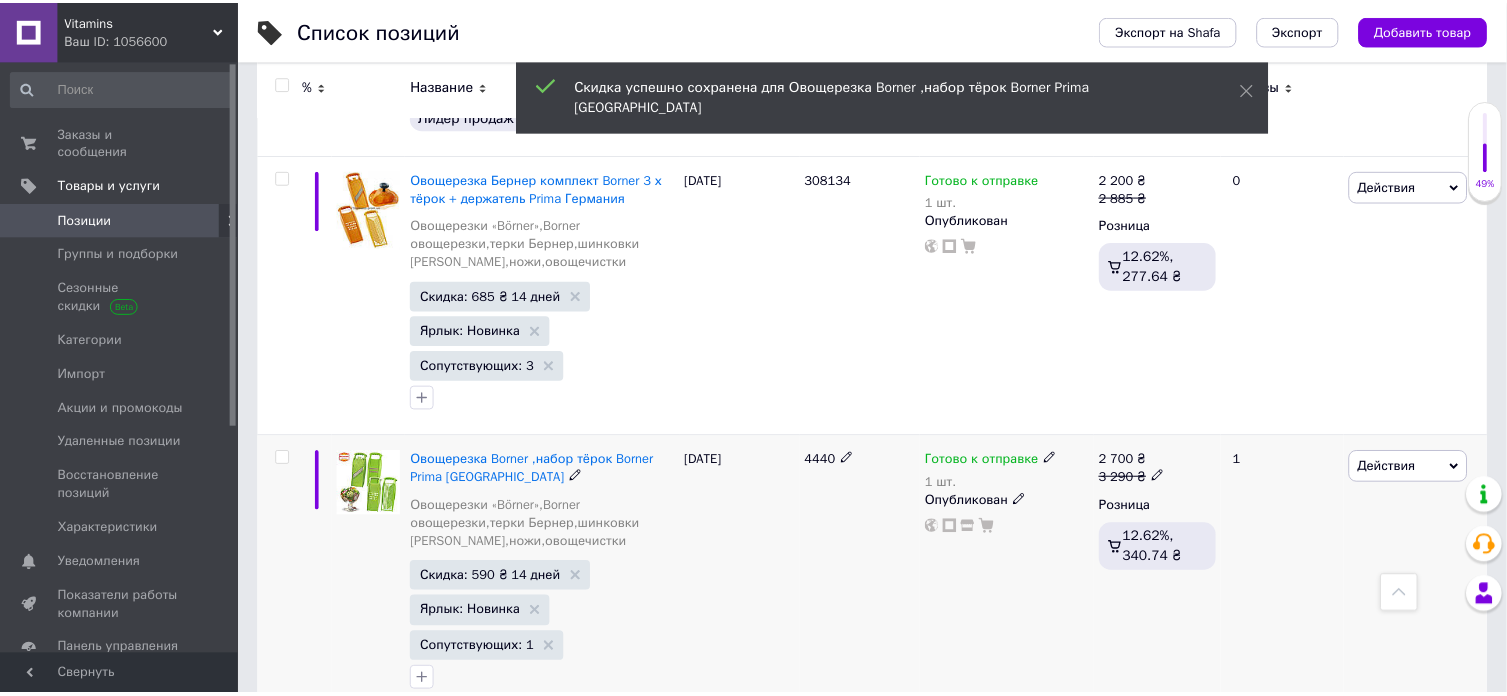 scroll, scrollTop: 0, scrollLeft: 1012, axis: horizontal 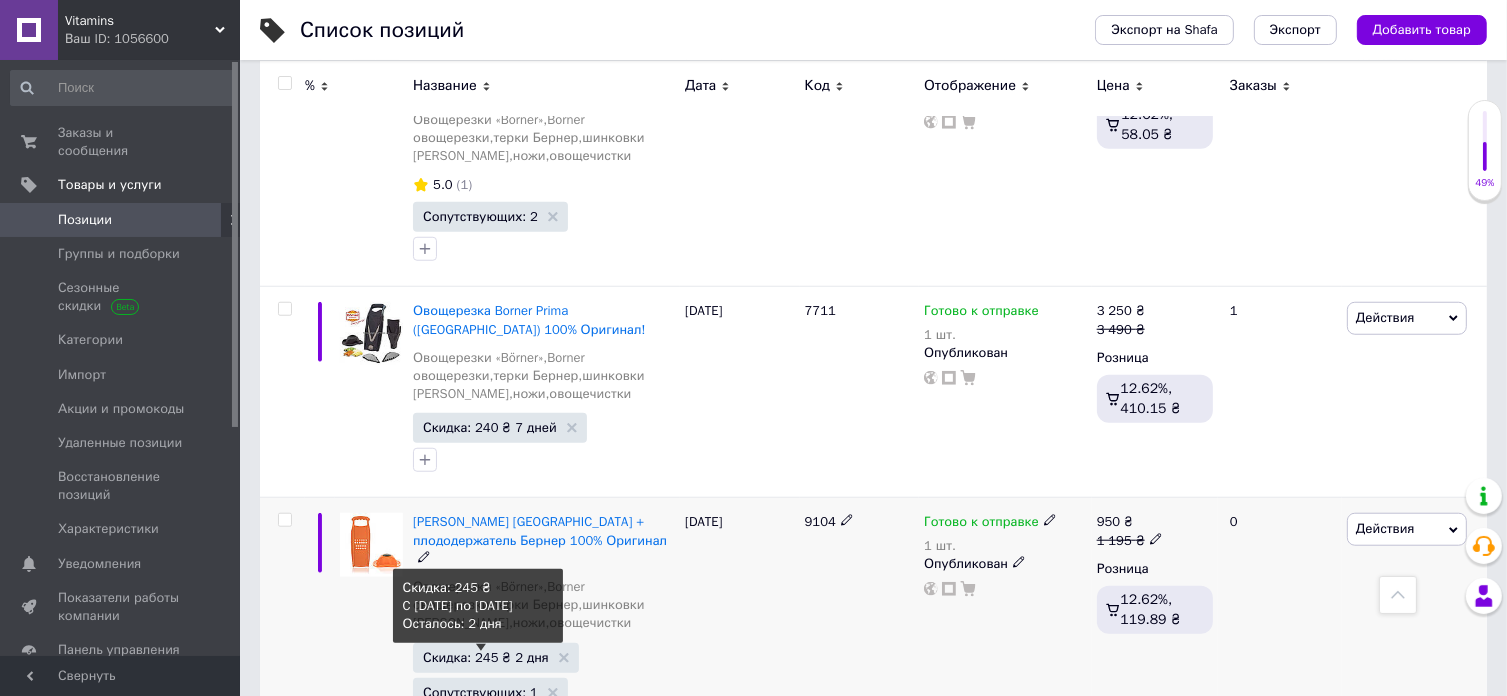 click on "Скидка: 245 ₴ 2 дня" at bounding box center (486, 657) 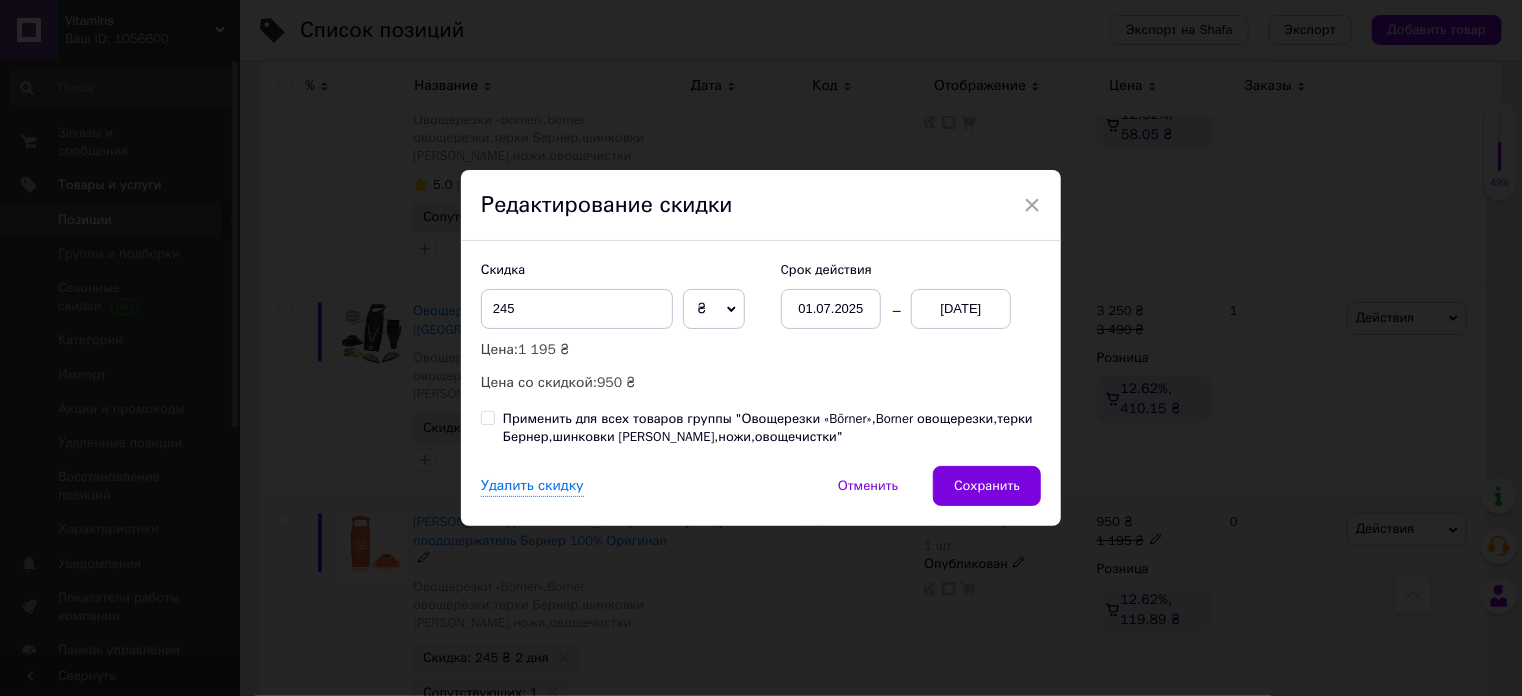 click on "01.07.2025" at bounding box center [831, 309] 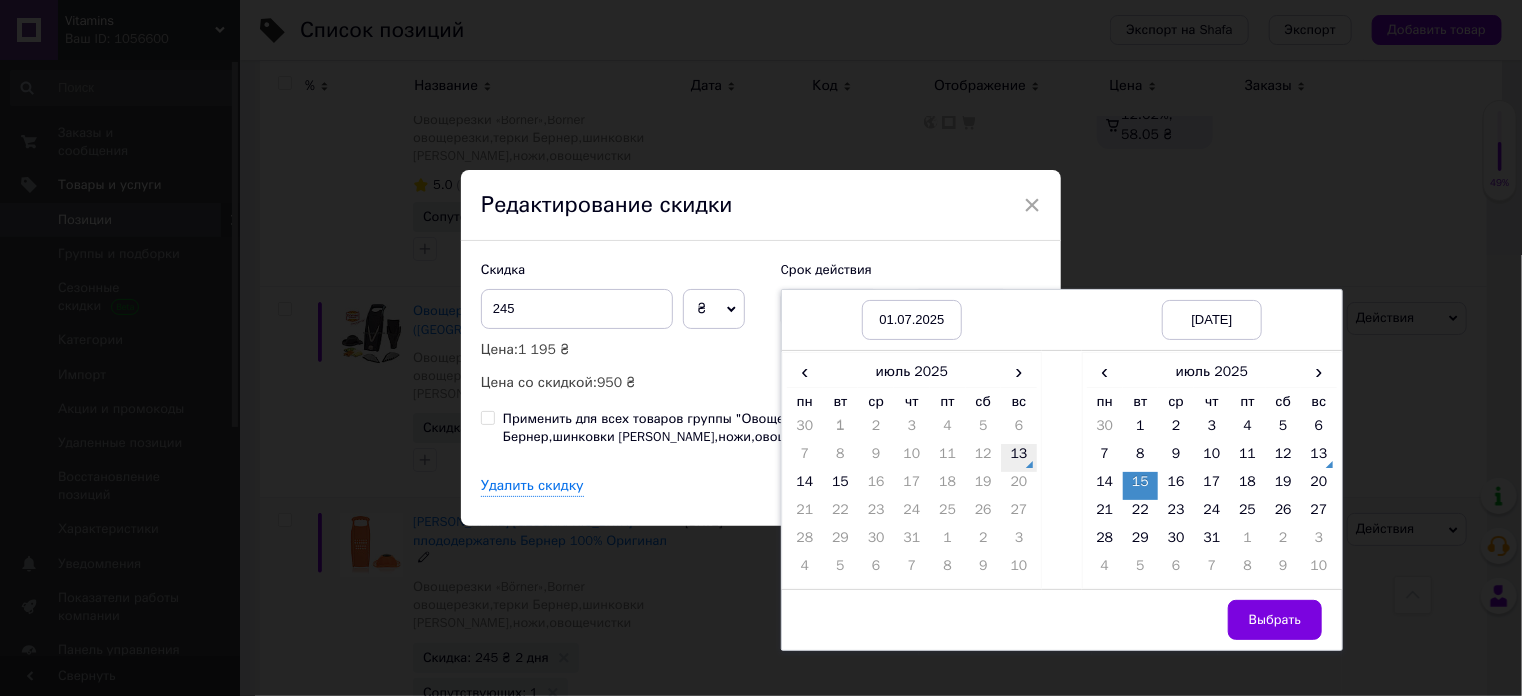 click on "13" at bounding box center [1019, 458] 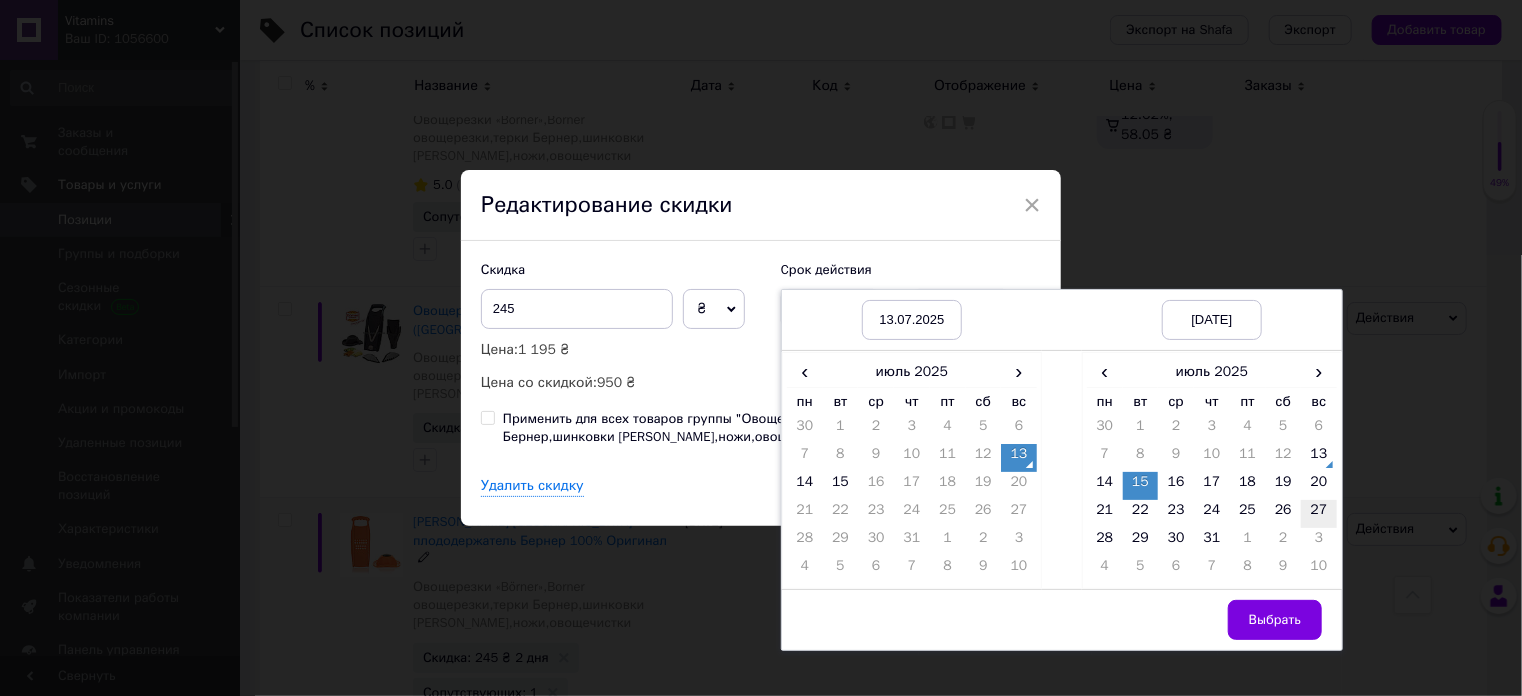click on "27" at bounding box center [1319, 514] 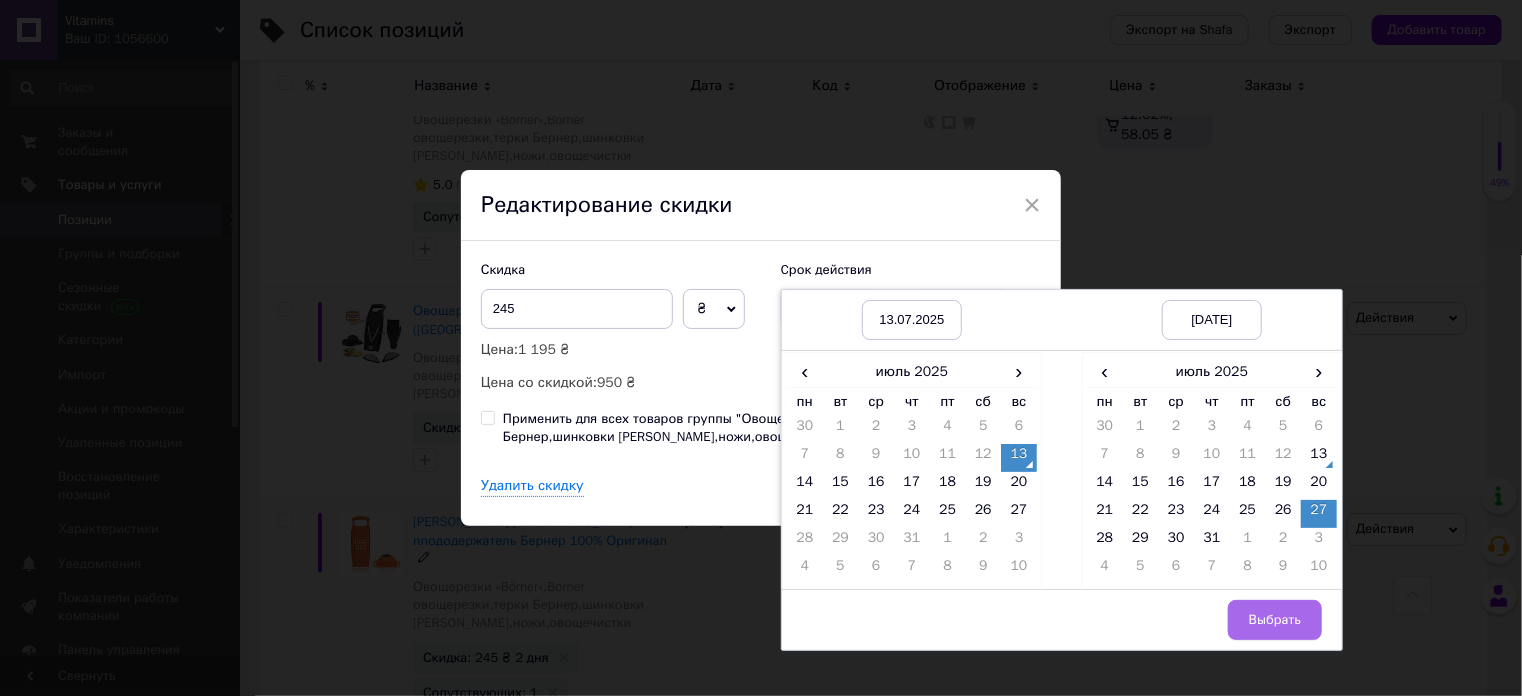 click on "Выбрать" at bounding box center (1275, 620) 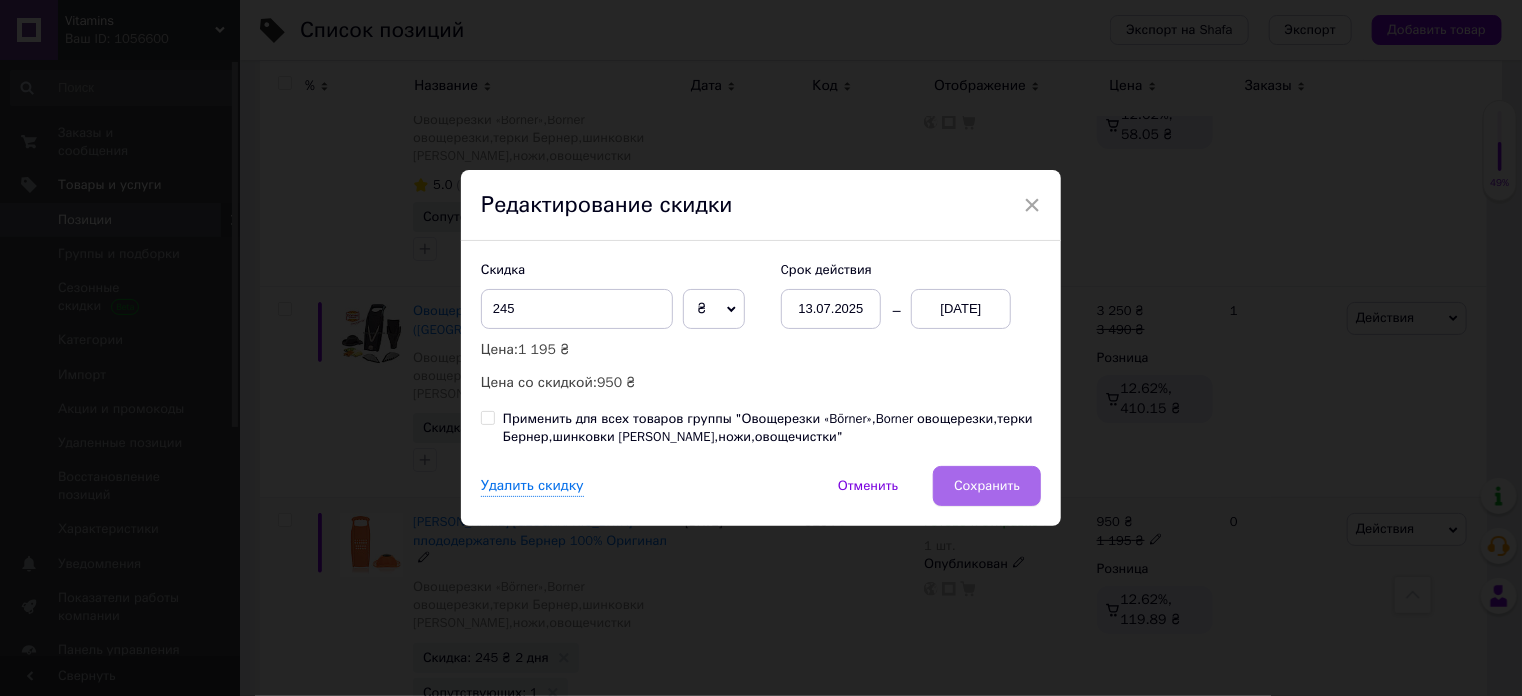click on "Сохранить" at bounding box center (987, 486) 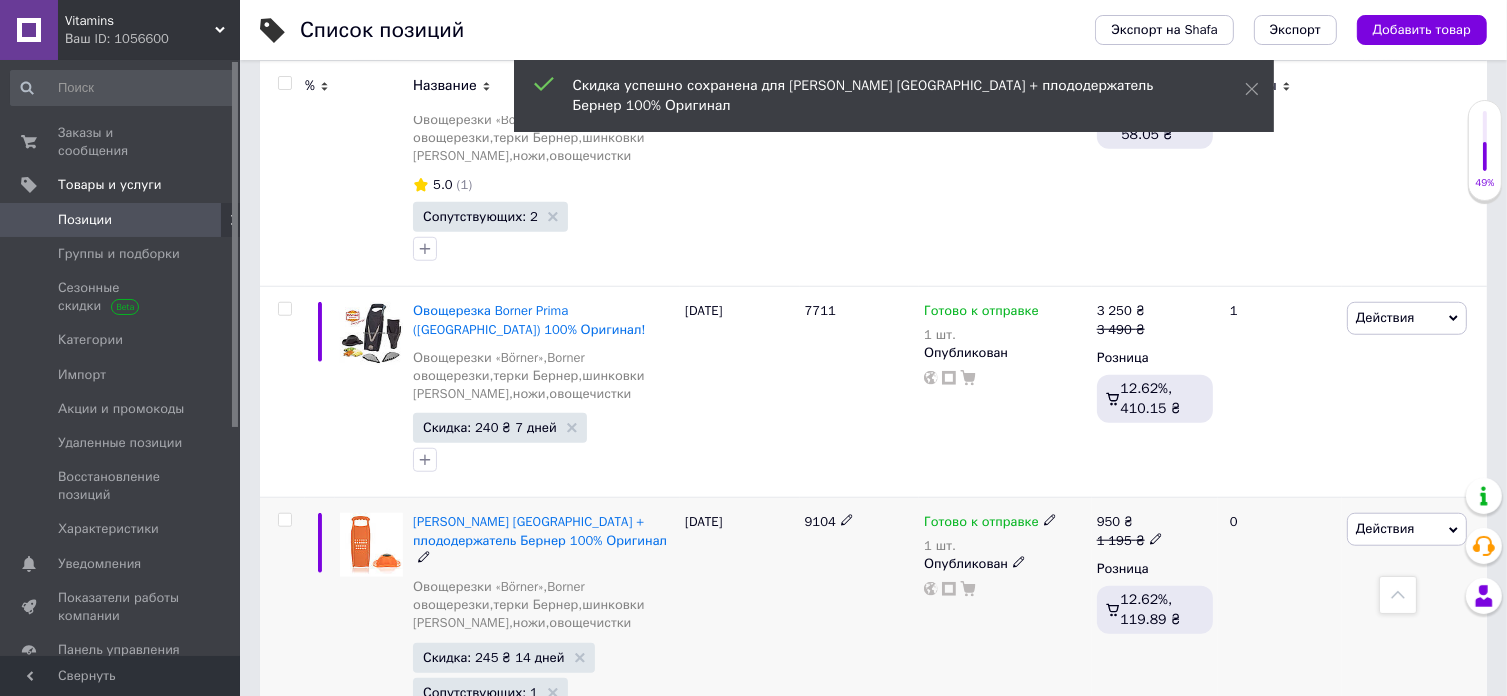 scroll, scrollTop: 0, scrollLeft: 1012, axis: horizontal 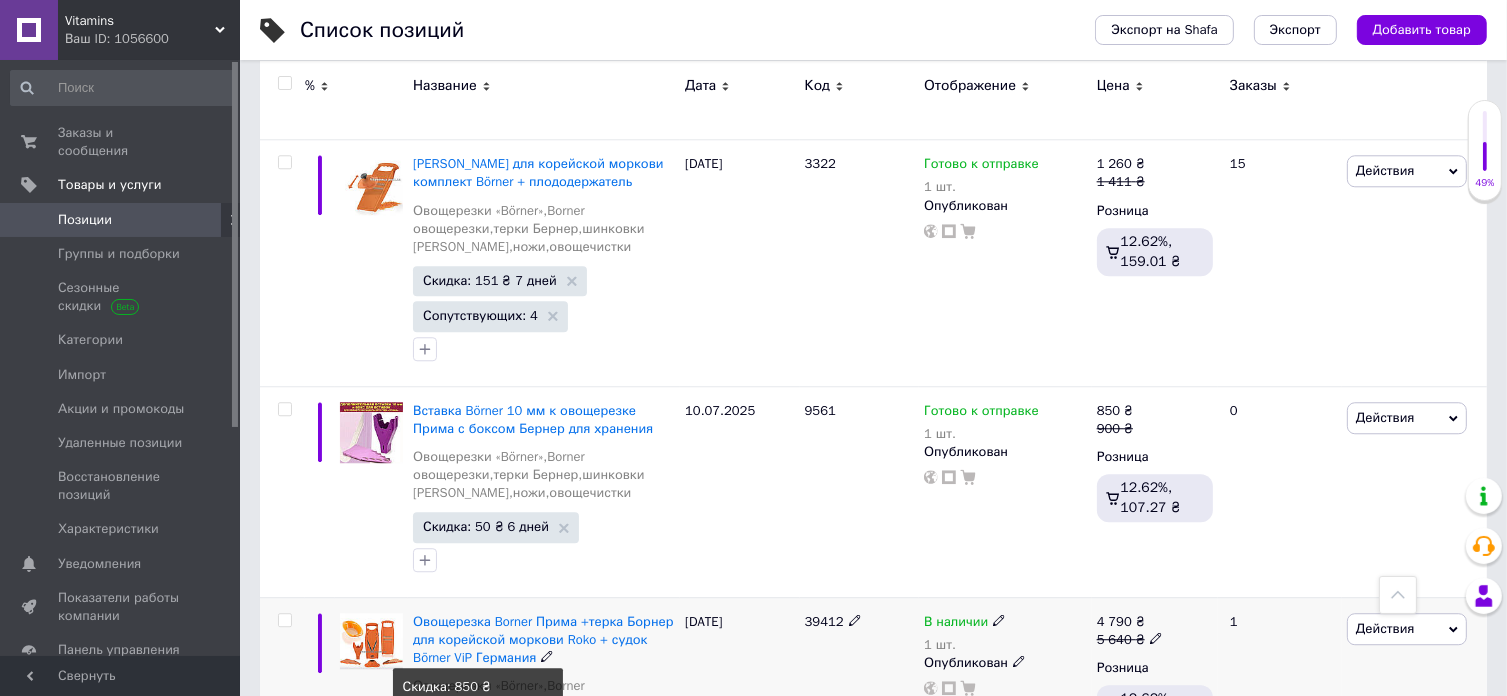 click on "Скидка: 850 ₴ 4 дня" at bounding box center [486, 756] 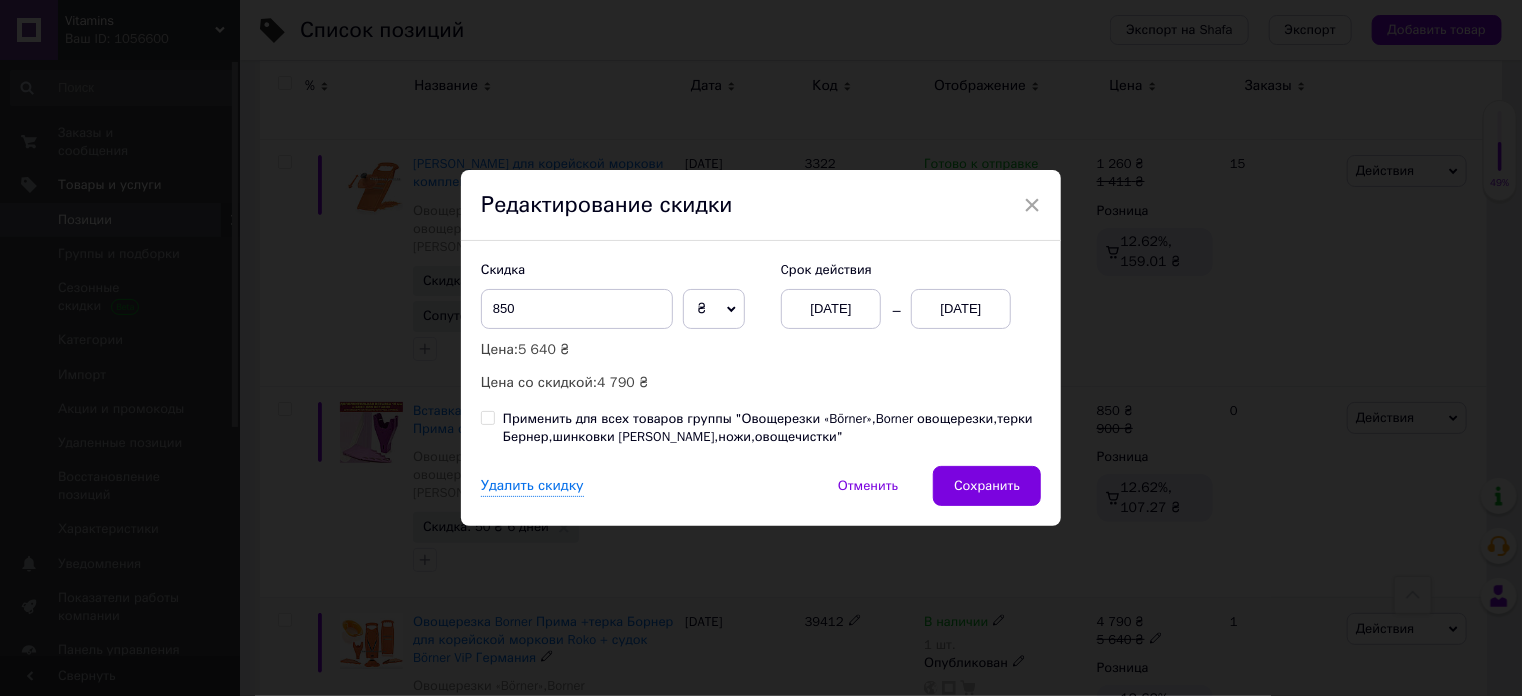 click on "[DATE]" at bounding box center (831, 309) 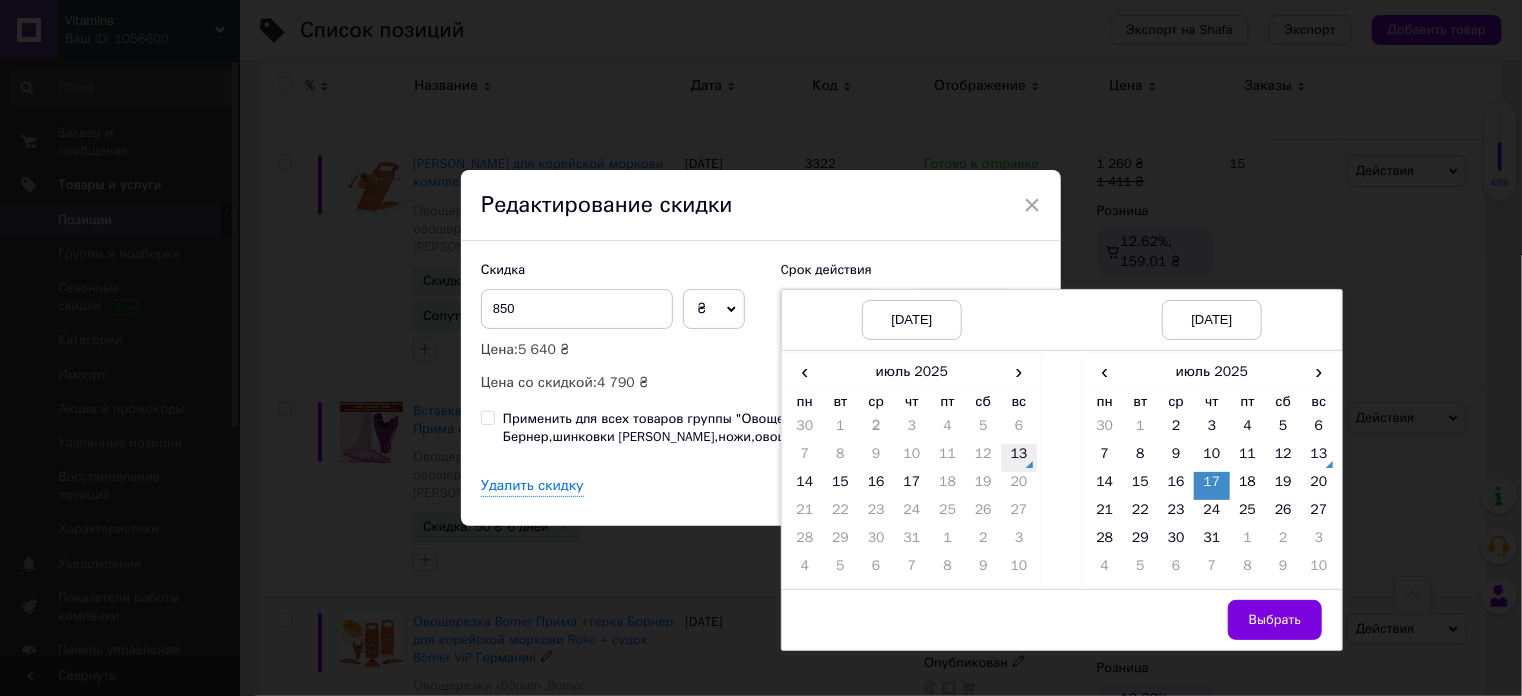 click on "13" at bounding box center (1019, 458) 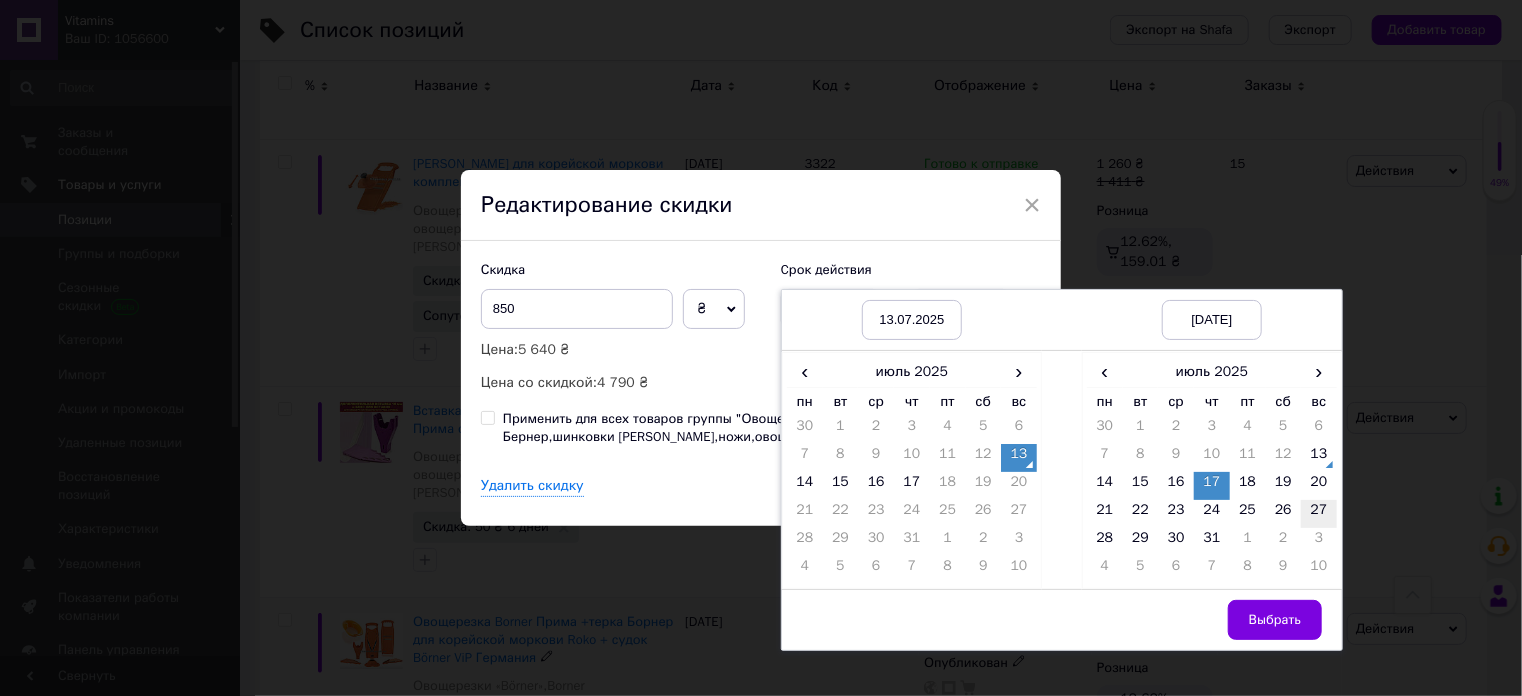 click on "27" at bounding box center [1319, 514] 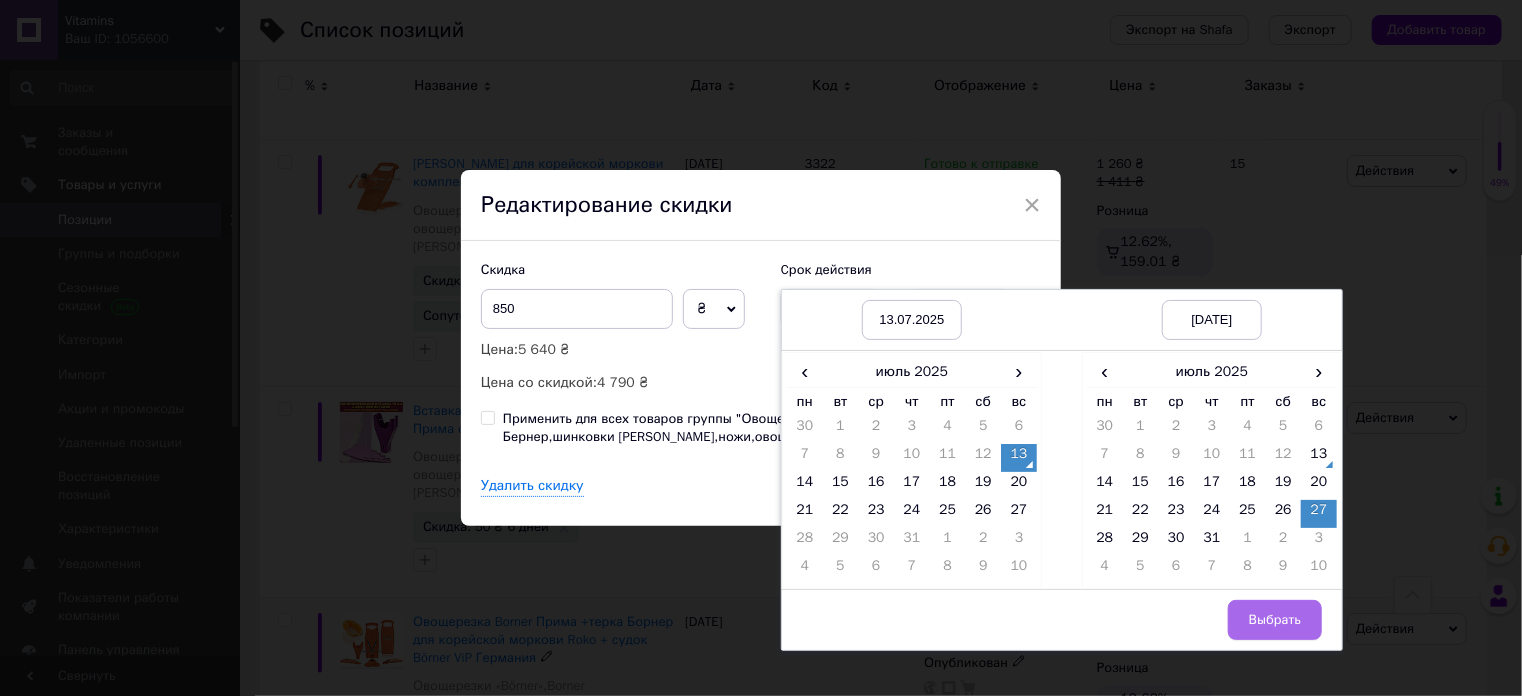 click on "Выбрать" at bounding box center [1275, 620] 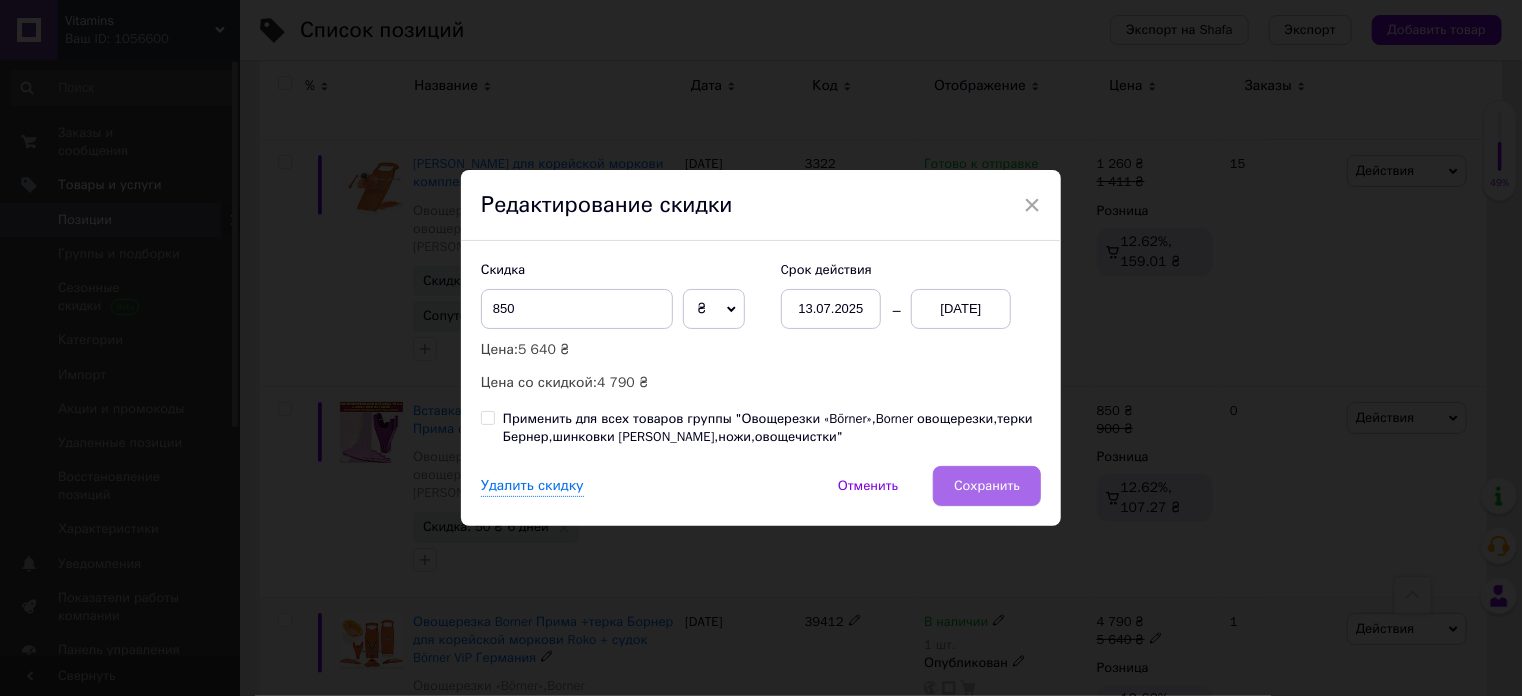click on "Сохранить" at bounding box center (987, 486) 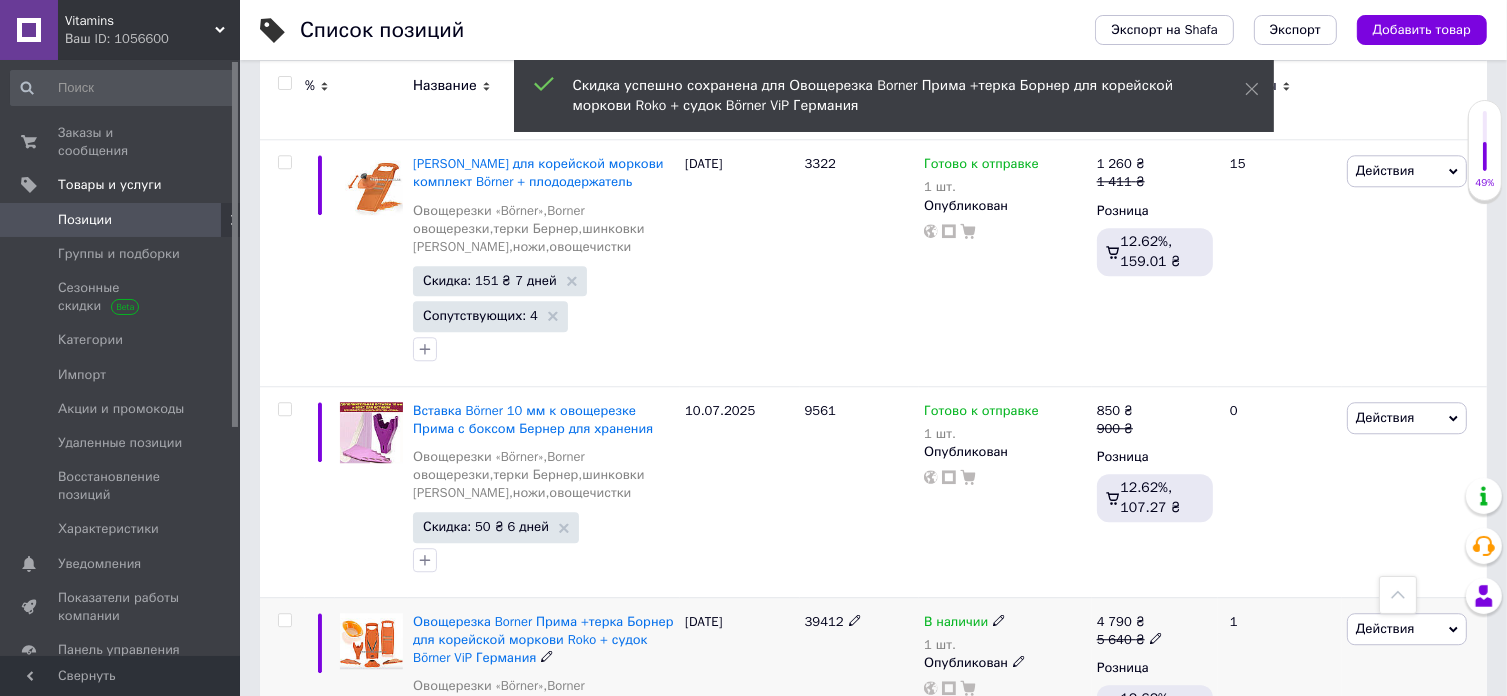scroll, scrollTop: 0, scrollLeft: 1012, axis: horizontal 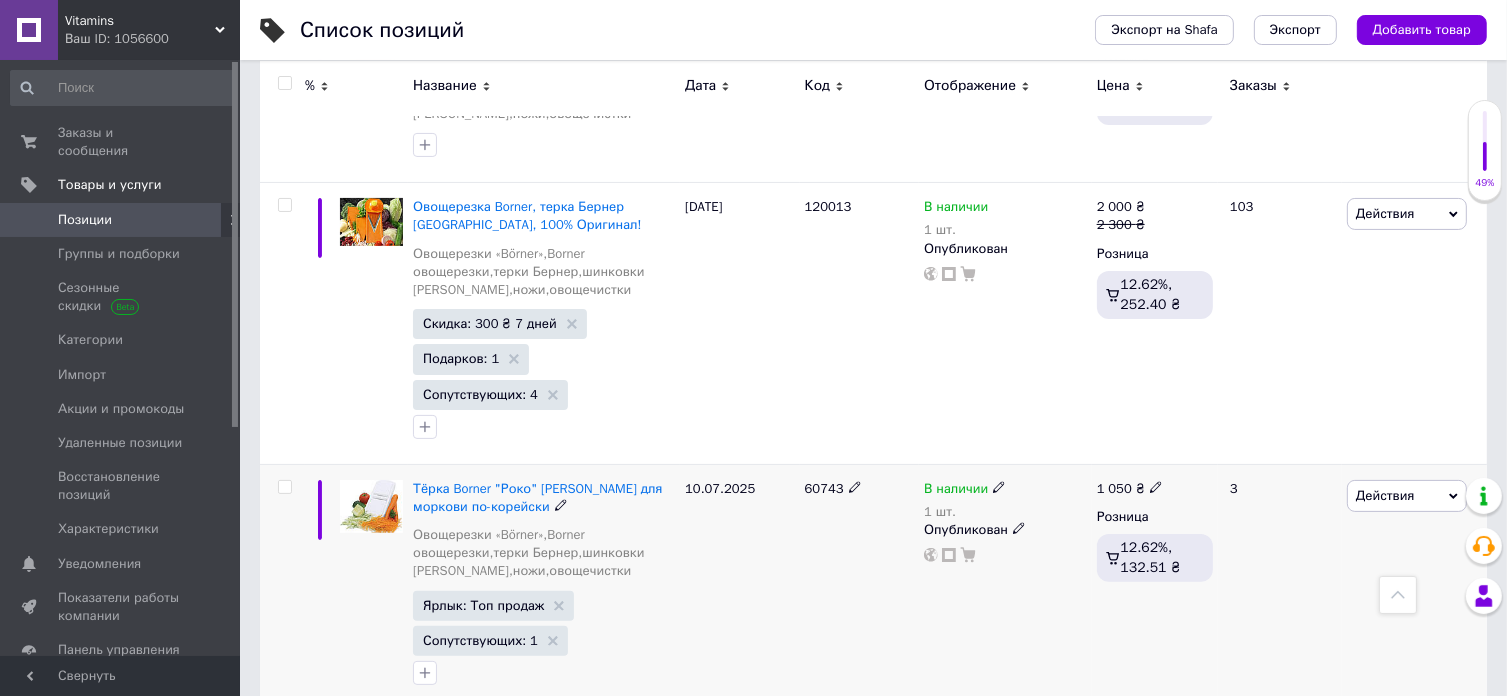 click on "Действия" at bounding box center [1407, 496] 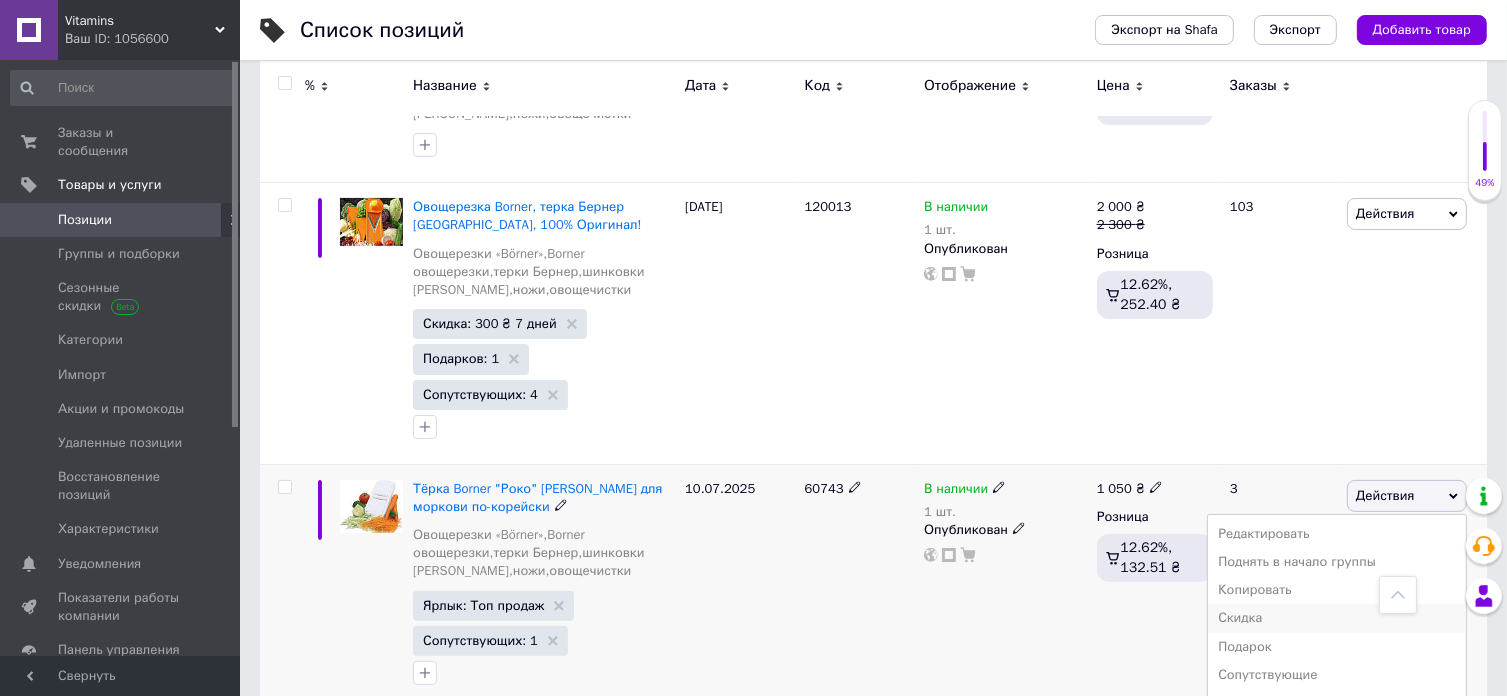 click on "Скидка" at bounding box center (1337, 618) 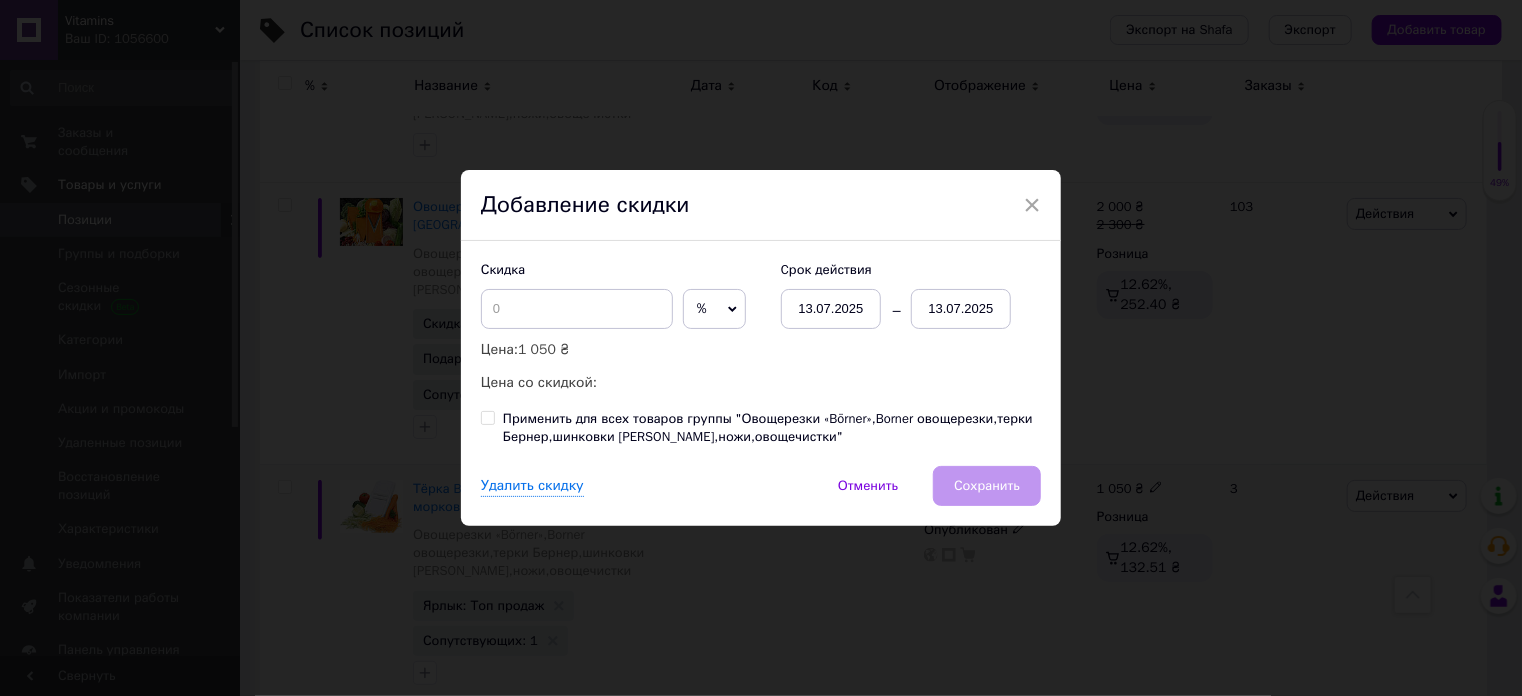 click on "%" at bounding box center (714, 309) 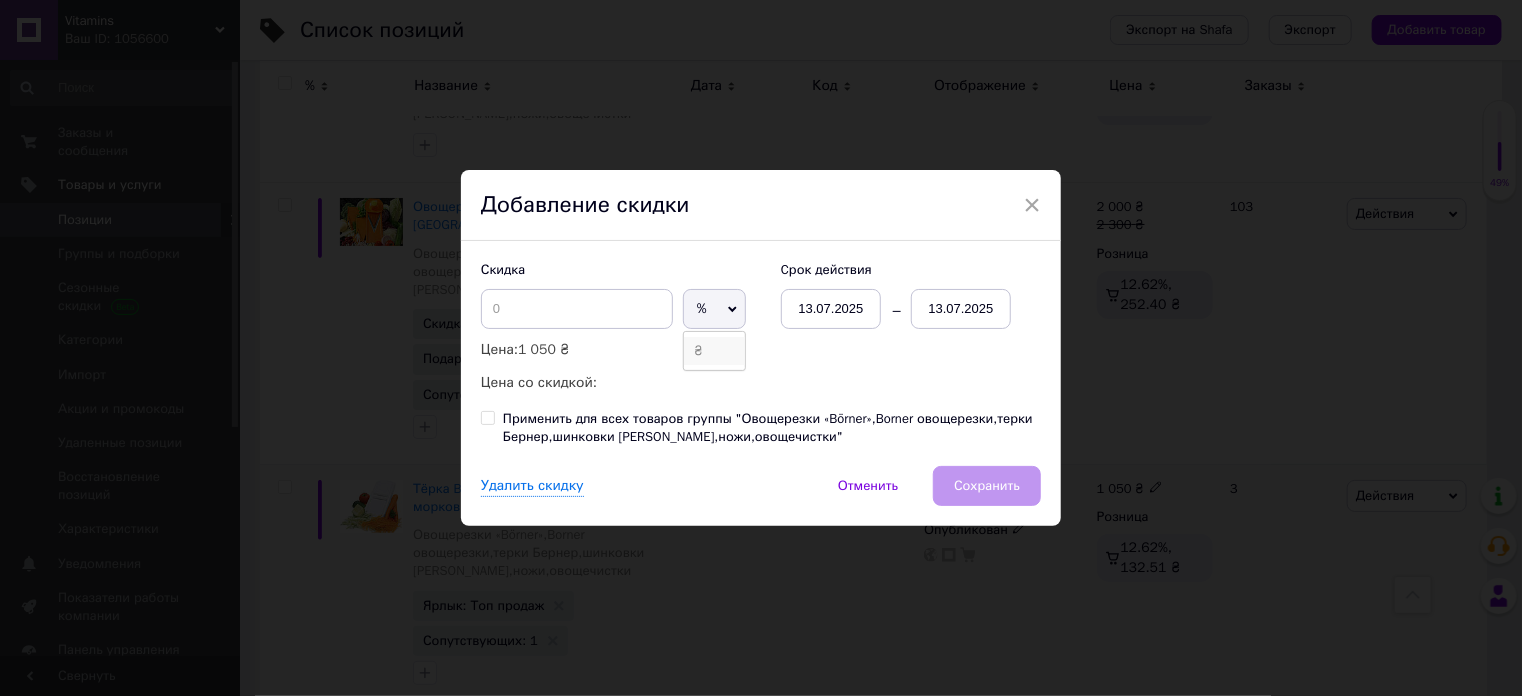 click on "₴" at bounding box center [714, 351] 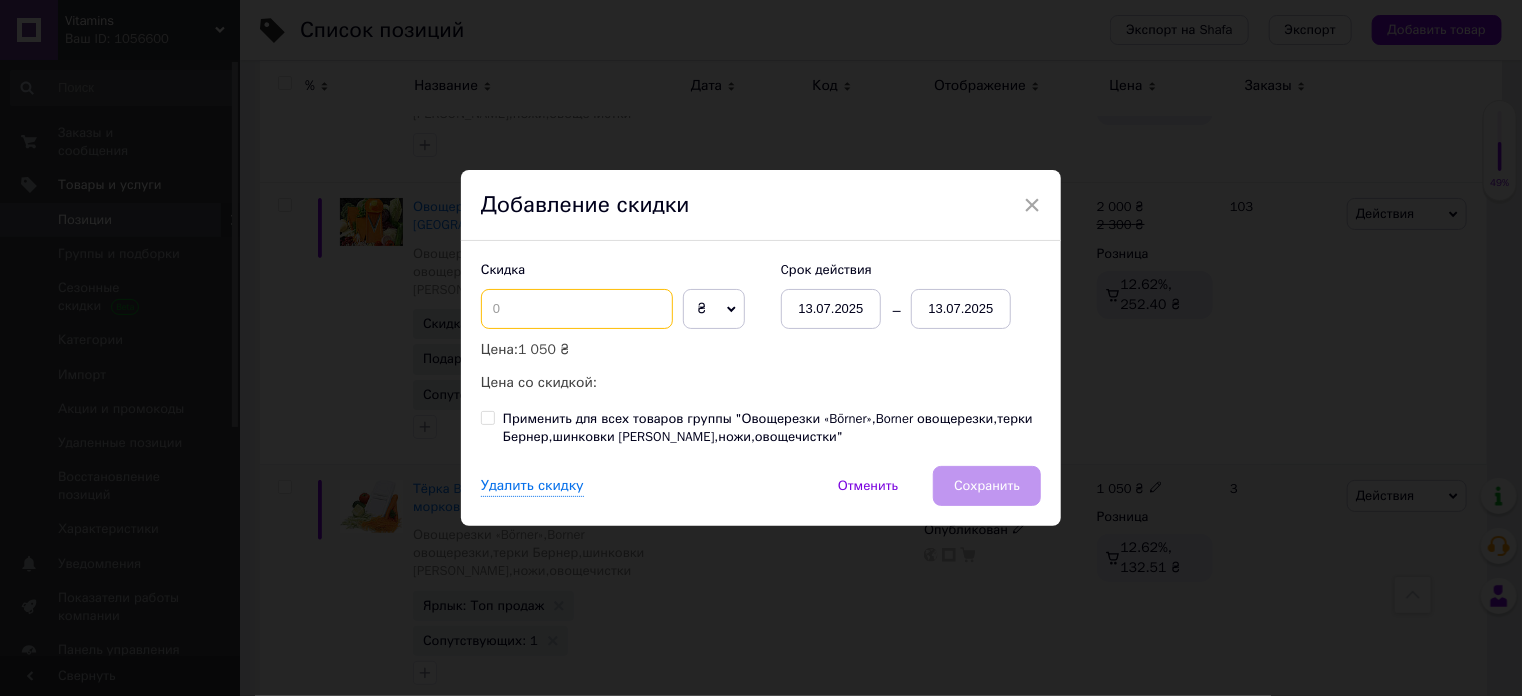 click at bounding box center (577, 309) 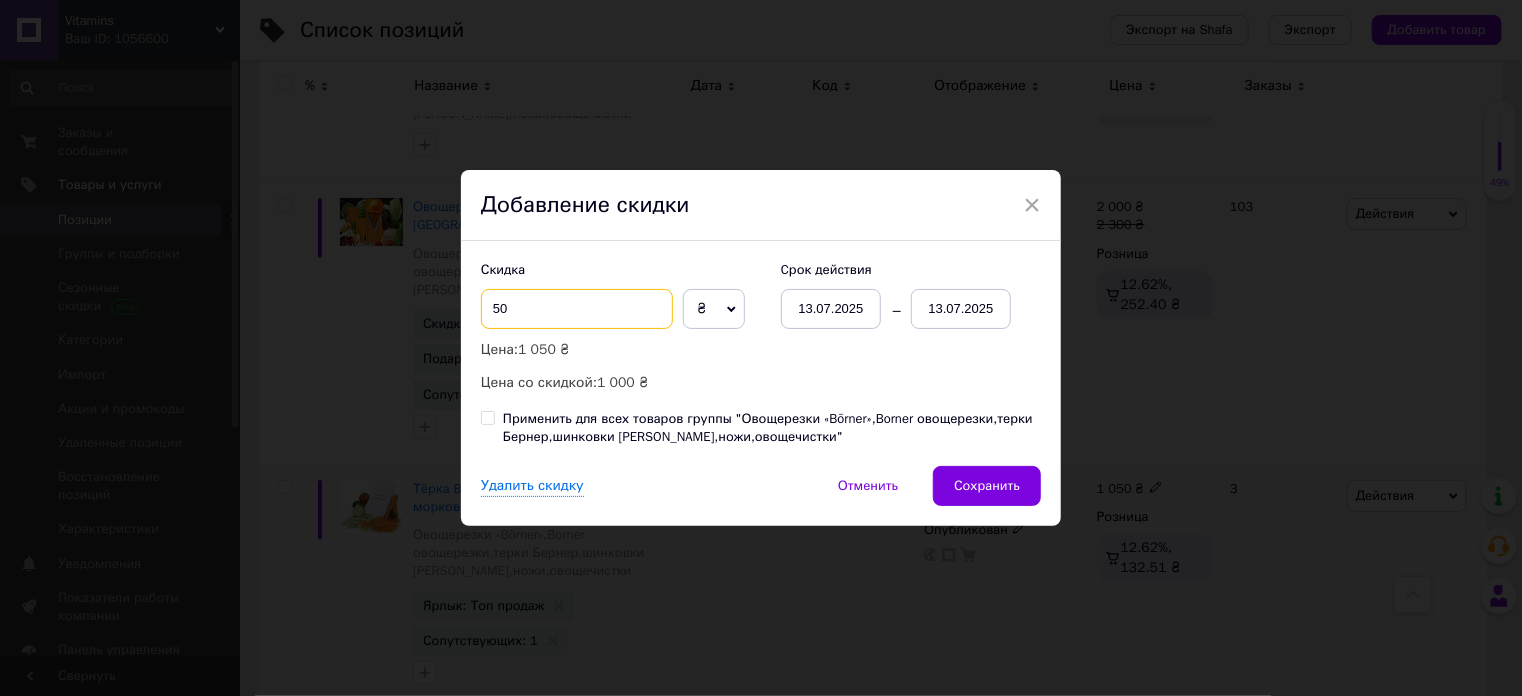 type on "50" 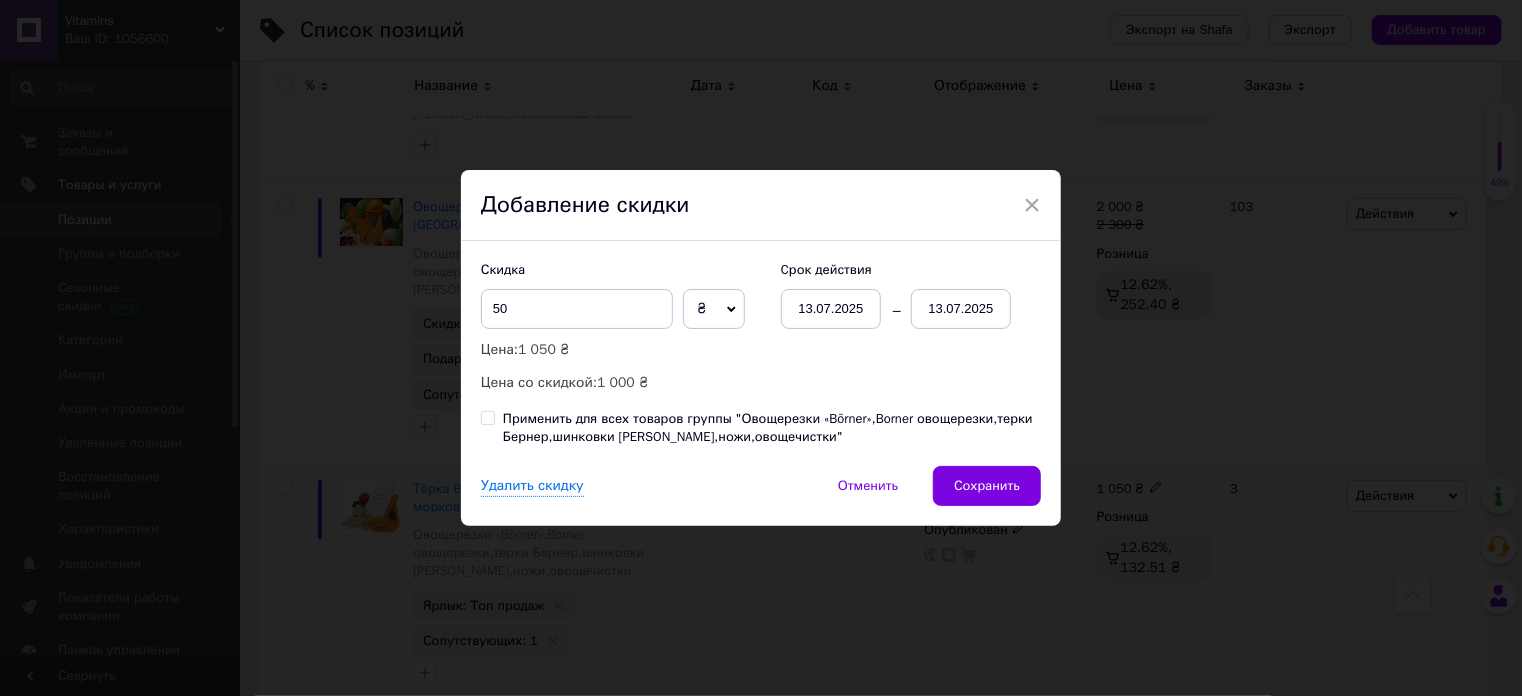 click on "13.07.2025" at bounding box center (961, 309) 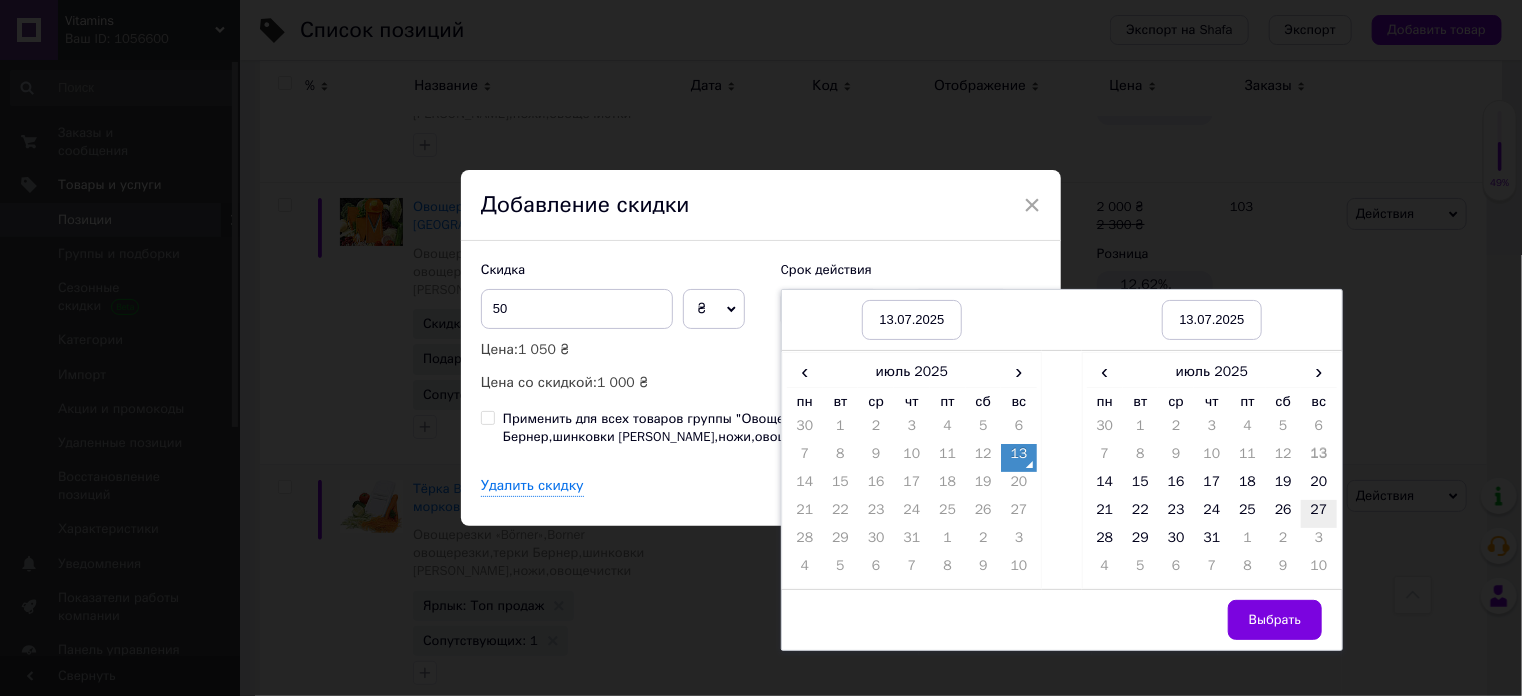 click on "27" at bounding box center (1319, 514) 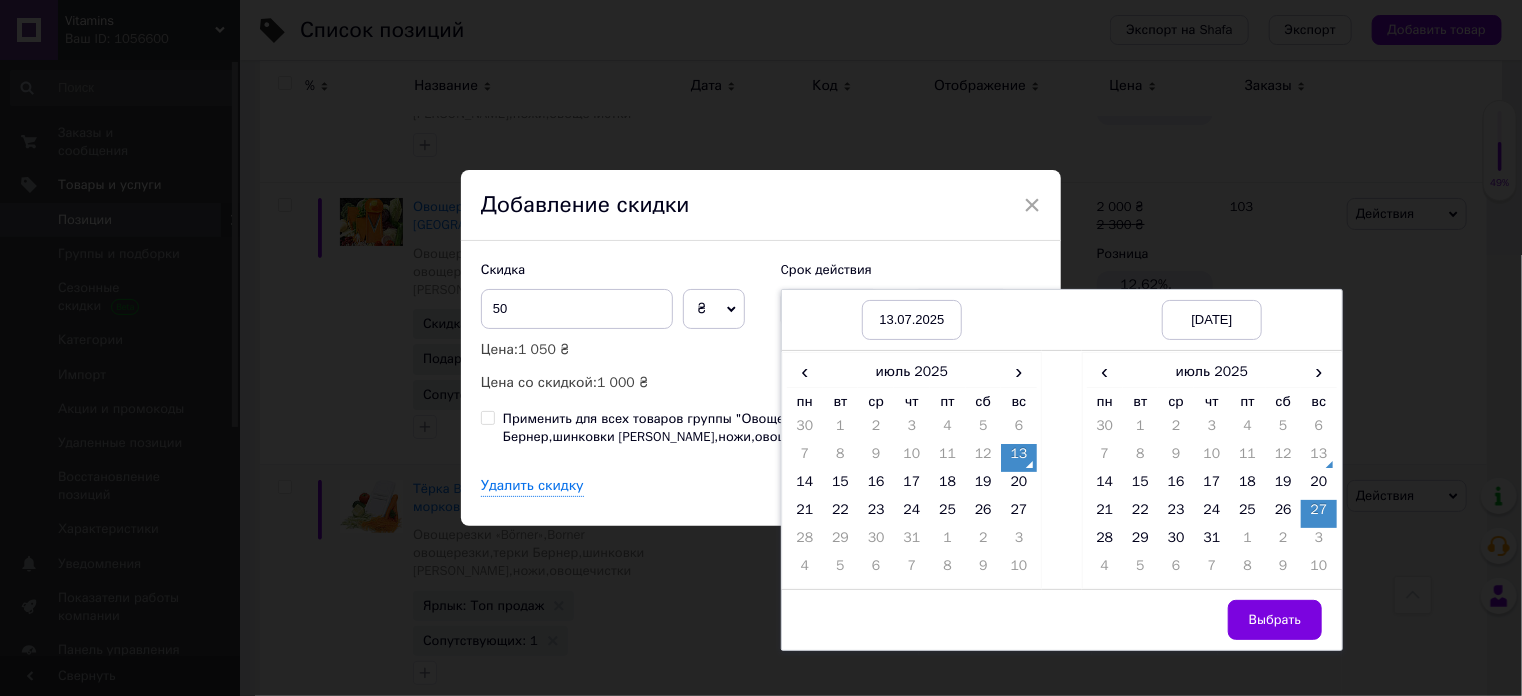 click on "Выбрать" at bounding box center (1212, 619) 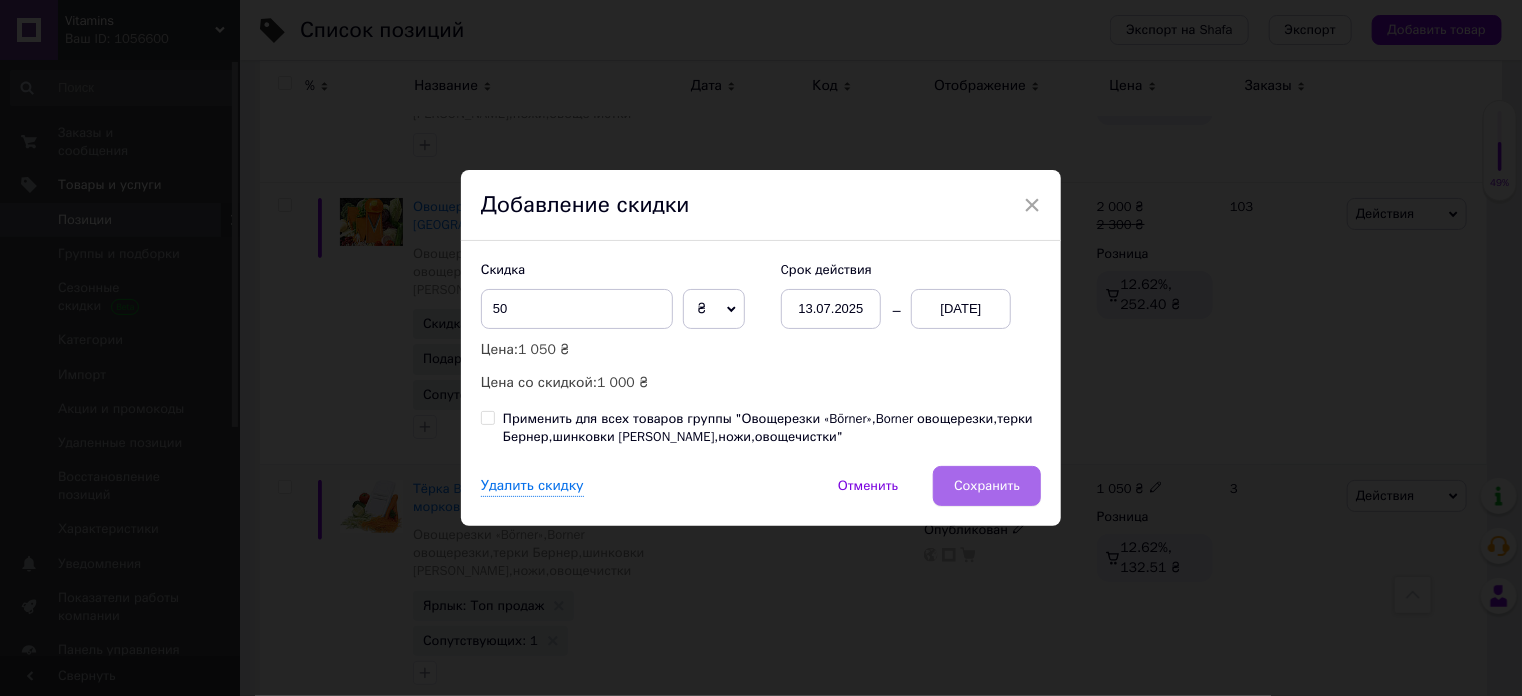 click on "Сохранить" at bounding box center [987, 486] 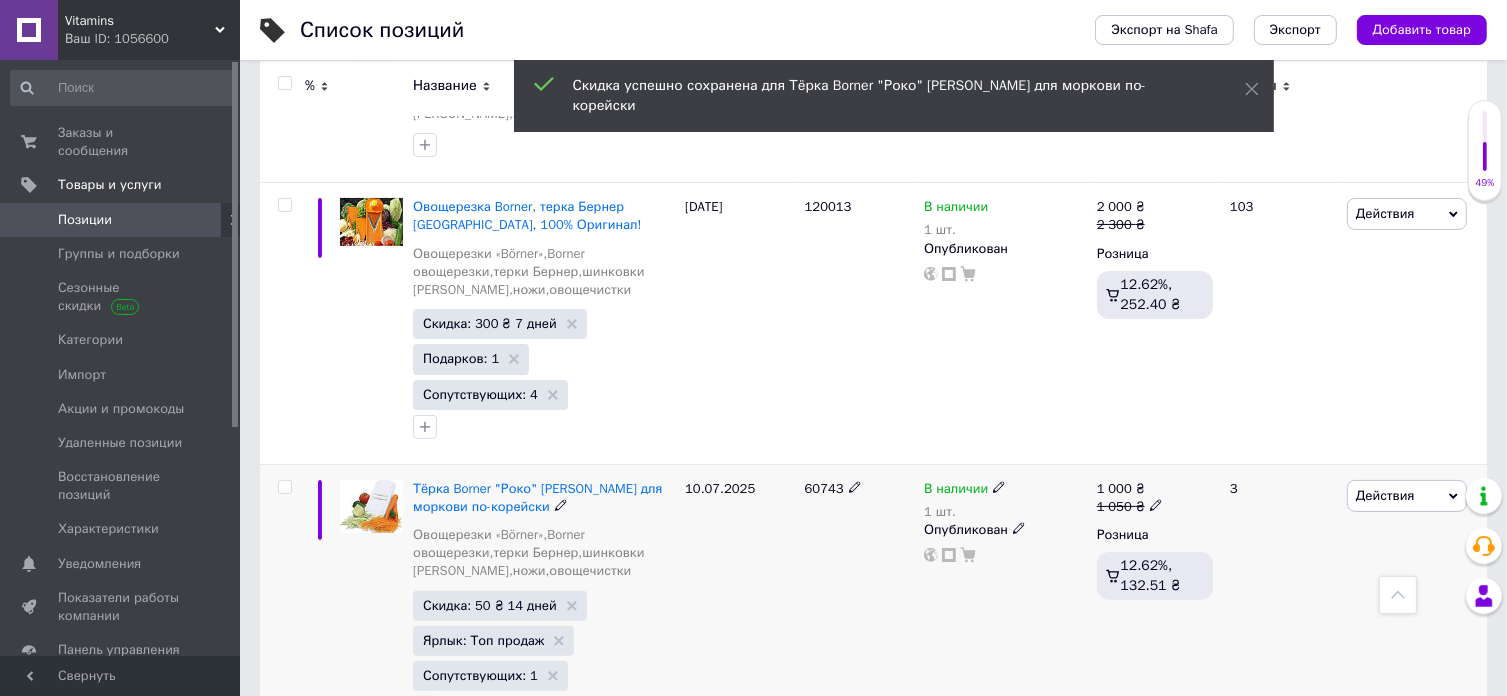 scroll, scrollTop: 0, scrollLeft: 1012, axis: horizontal 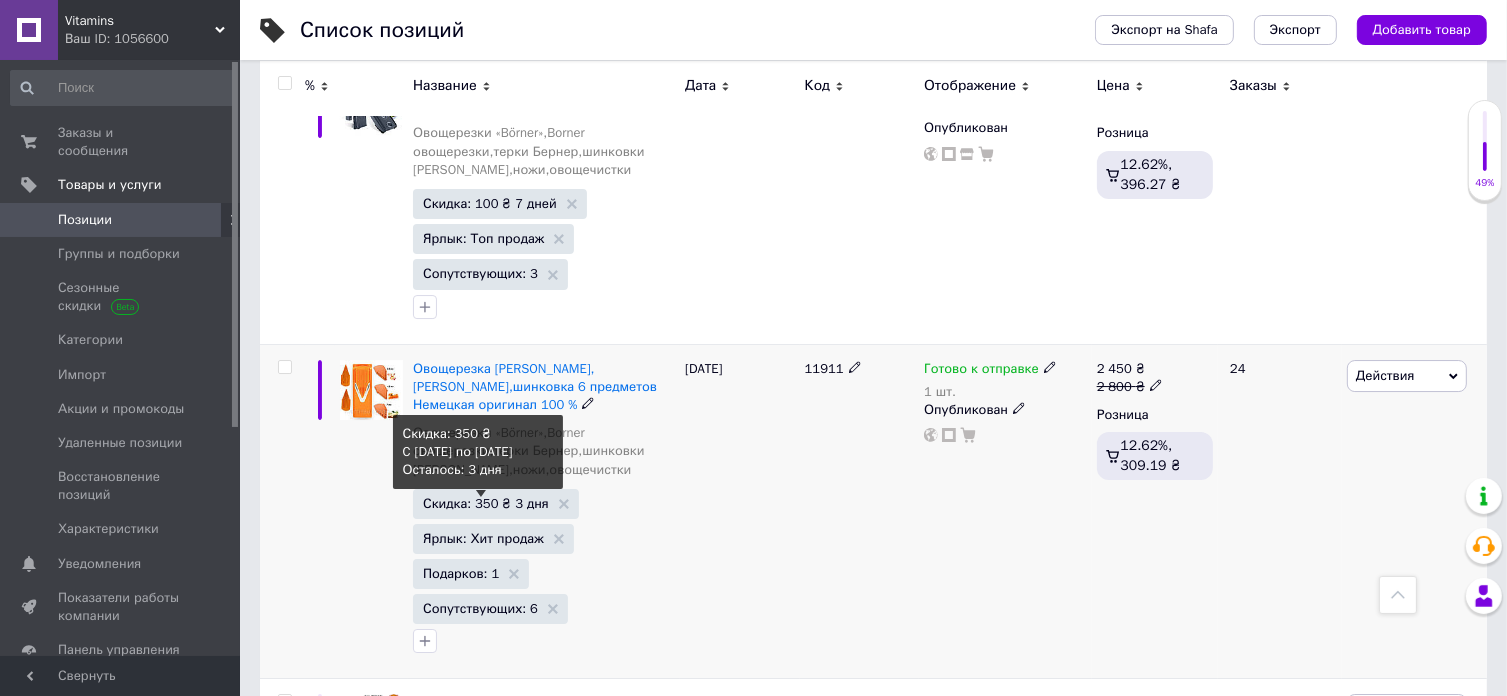 click on "Скидка: 350 ₴ 3 дня" at bounding box center (486, 503) 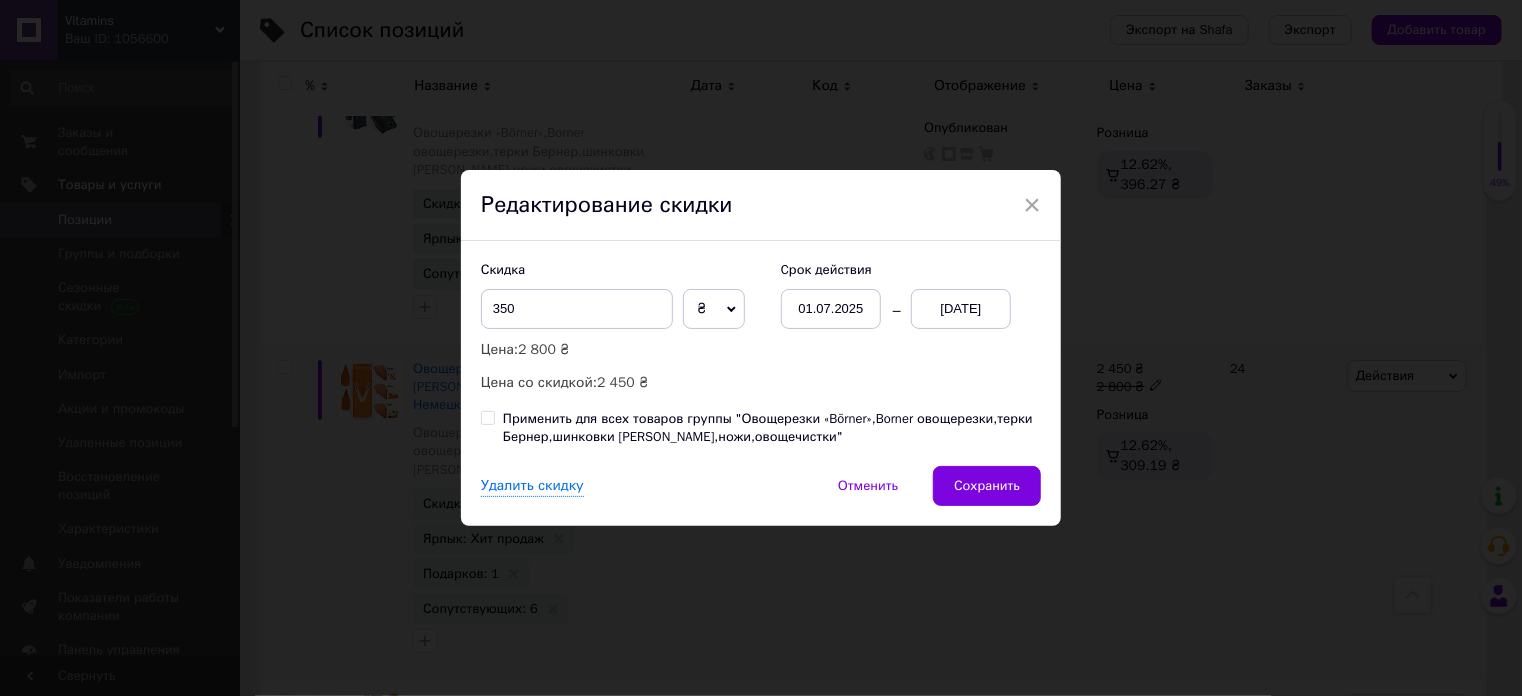 click on "01.07.2025" at bounding box center [831, 309] 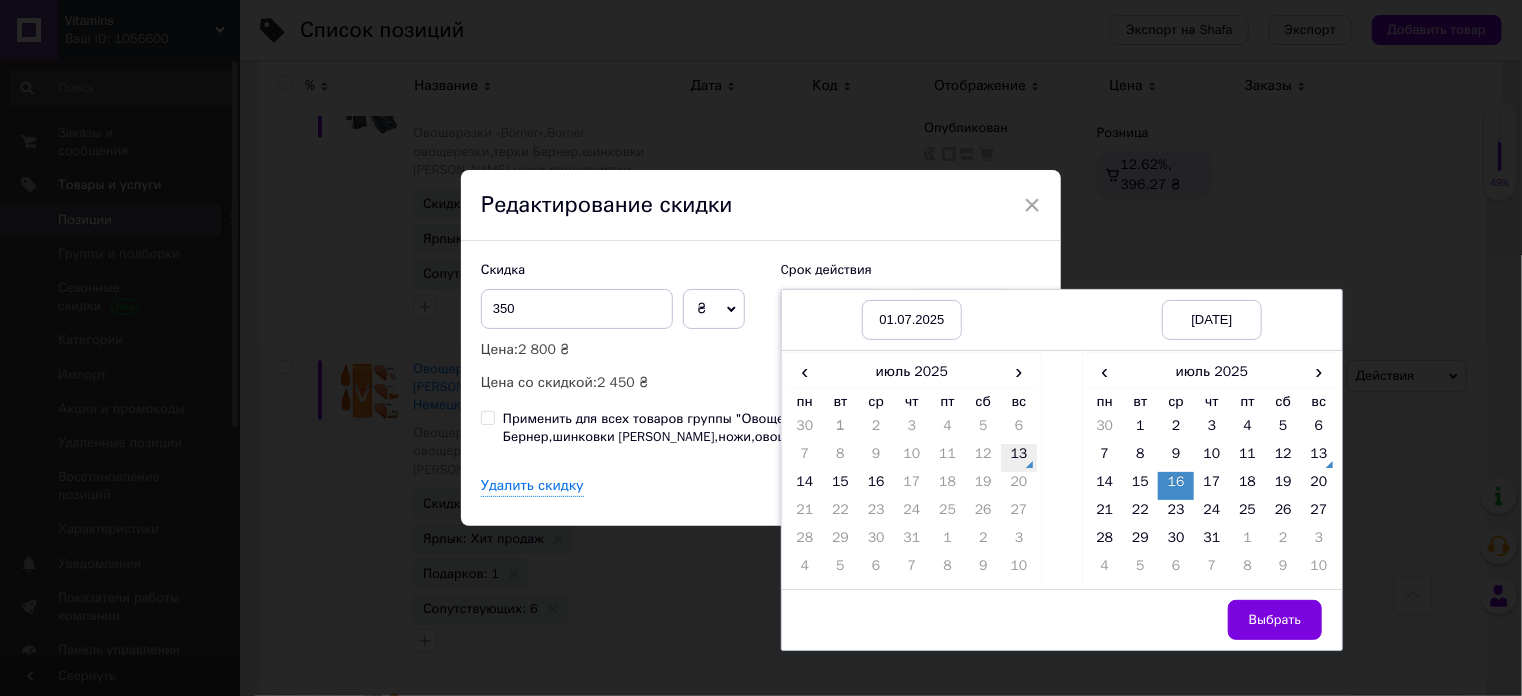 click on "13" at bounding box center (1019, 458) 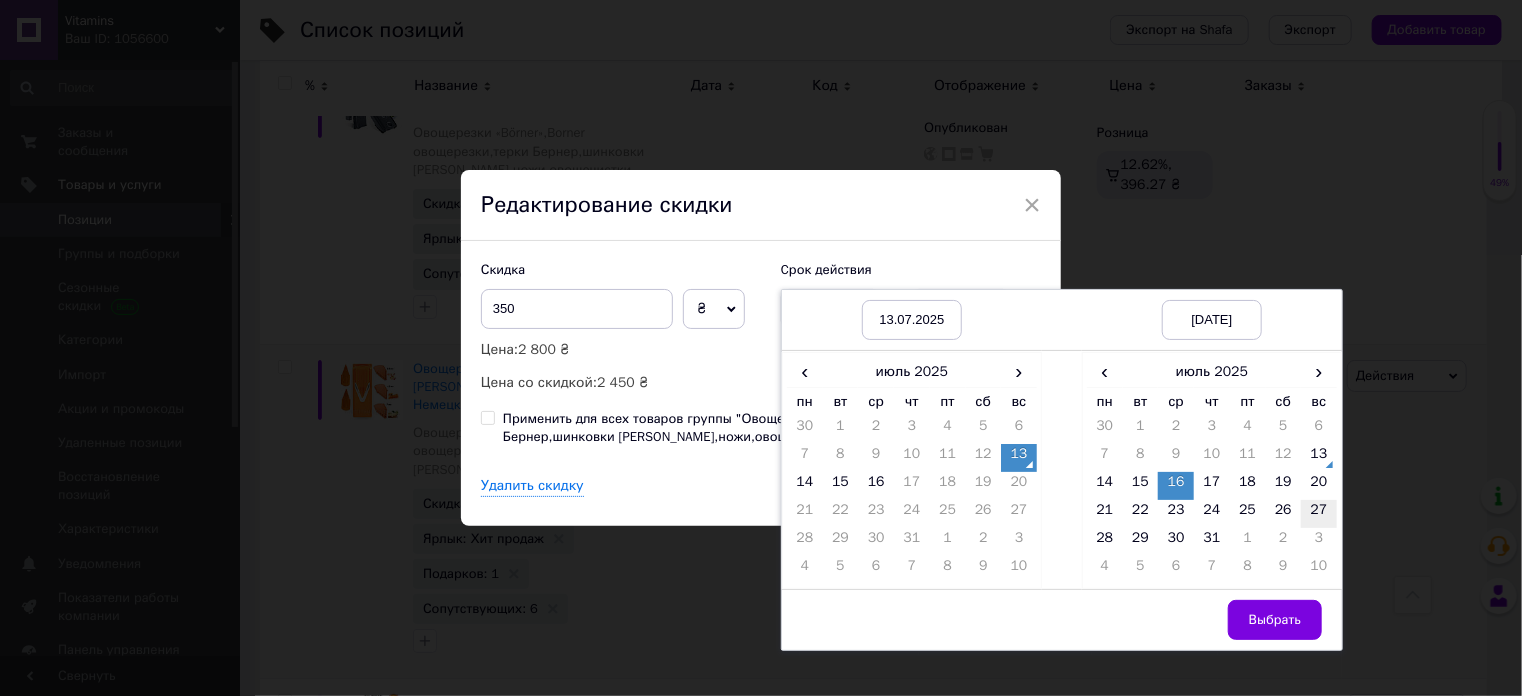 click on "27" at bounding box center [1319, 514] 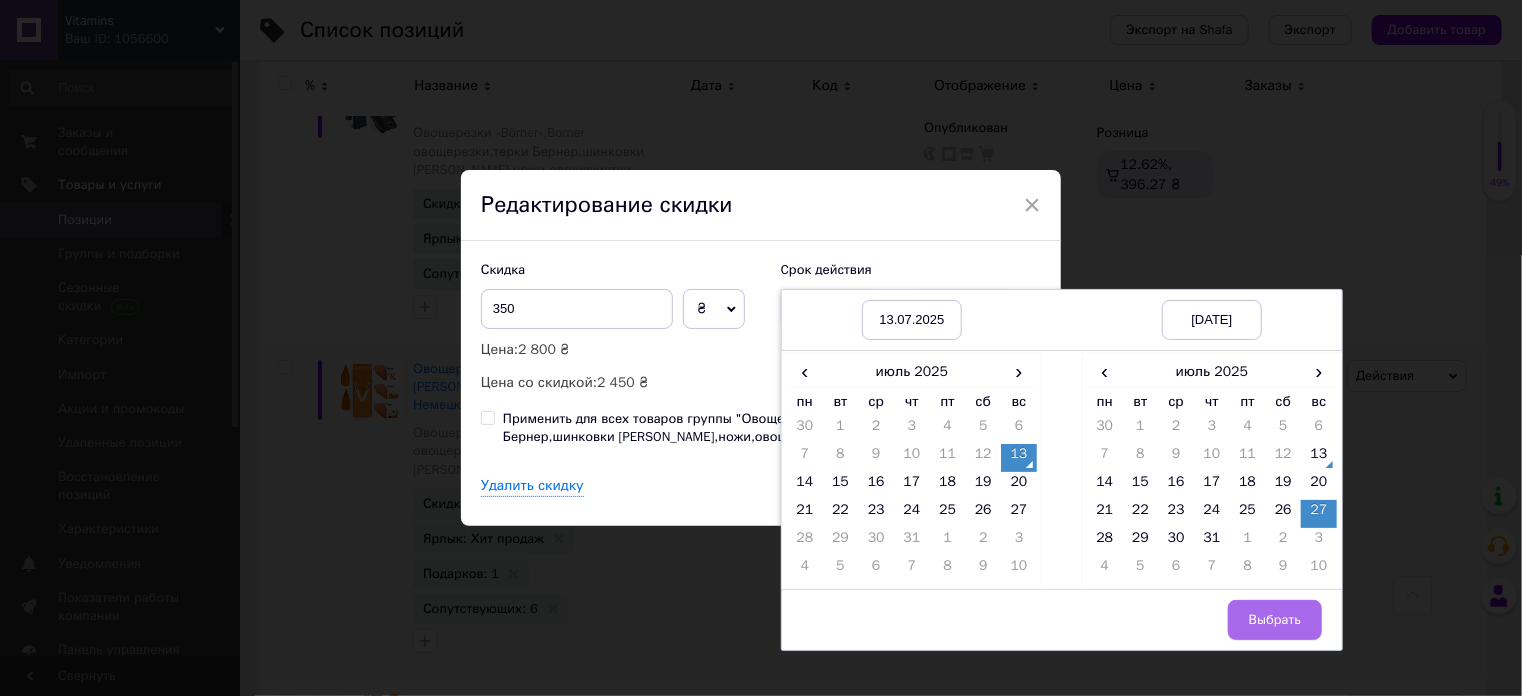 click on "Выбрать" at bounding box center (1275, 620) 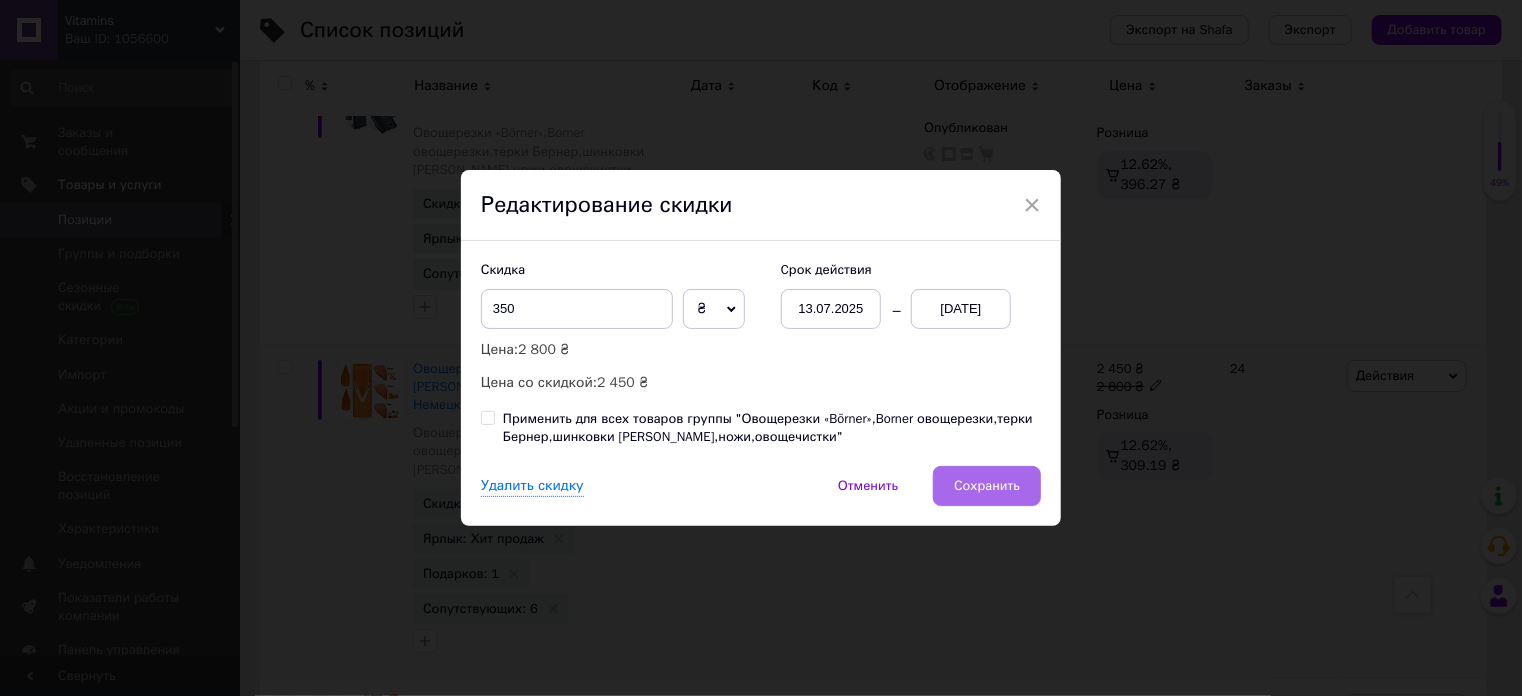 click on "Сохранить" at bounding box center (987, 486) 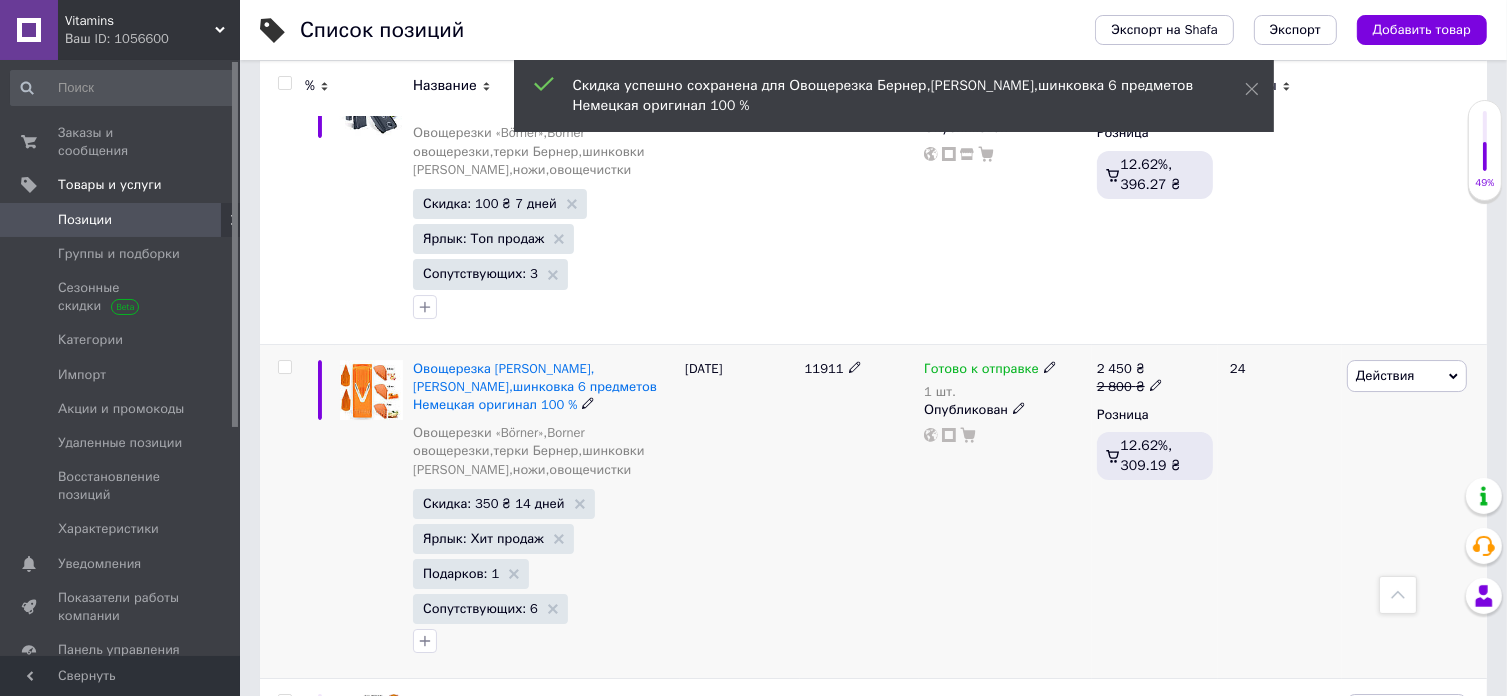 scroll, scrollTop: 0, scrollLeft: 1012, axis: horizontal 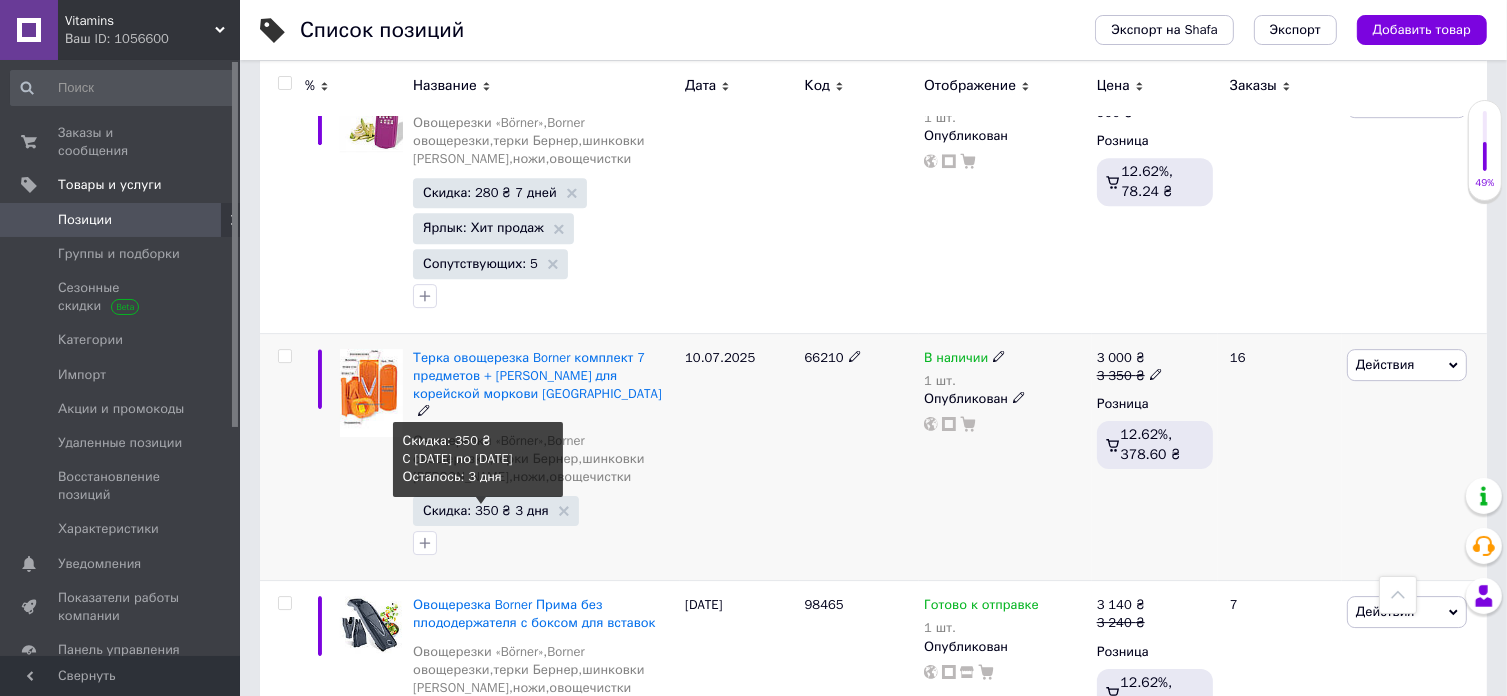 click on "Скидка: 350 ₴ 3 дня" at bounding box center (486, 510) 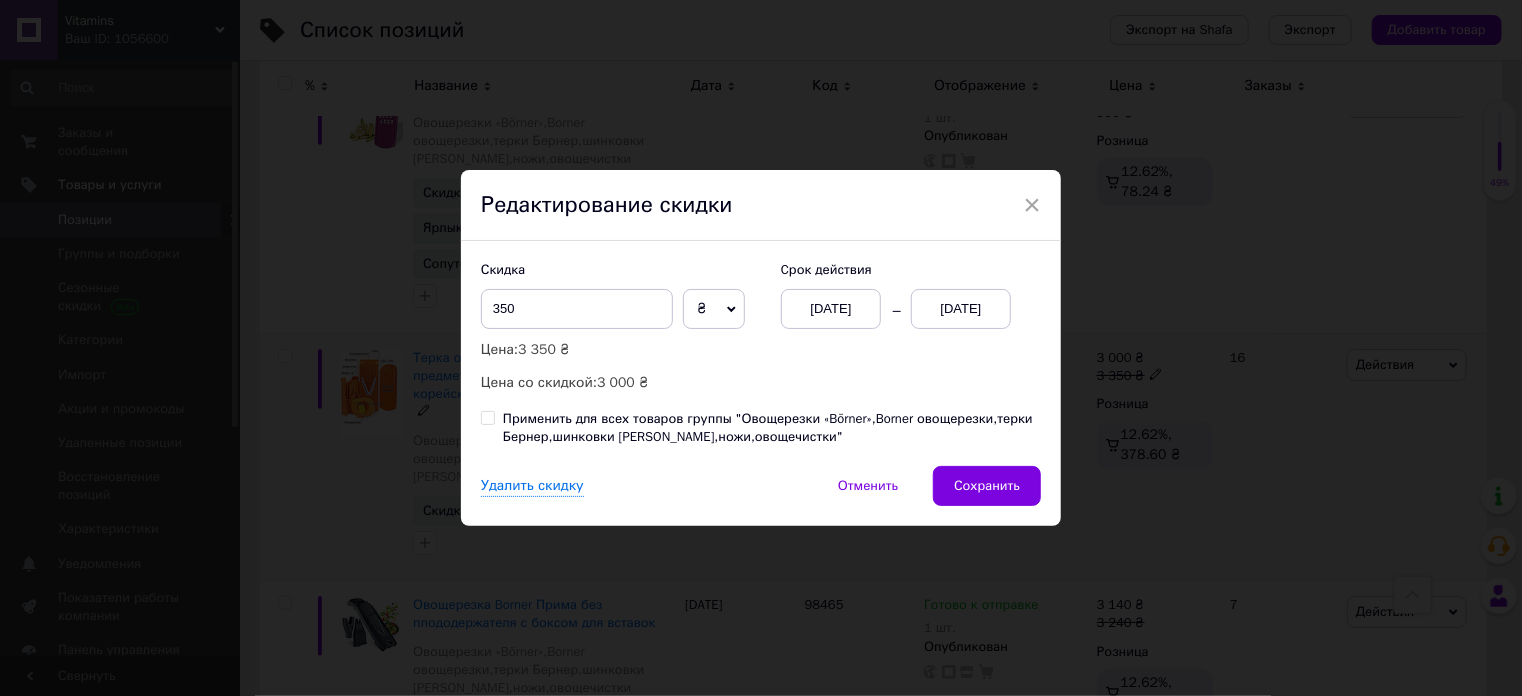 click on "[DATE]" at bounding box center [831, 309] 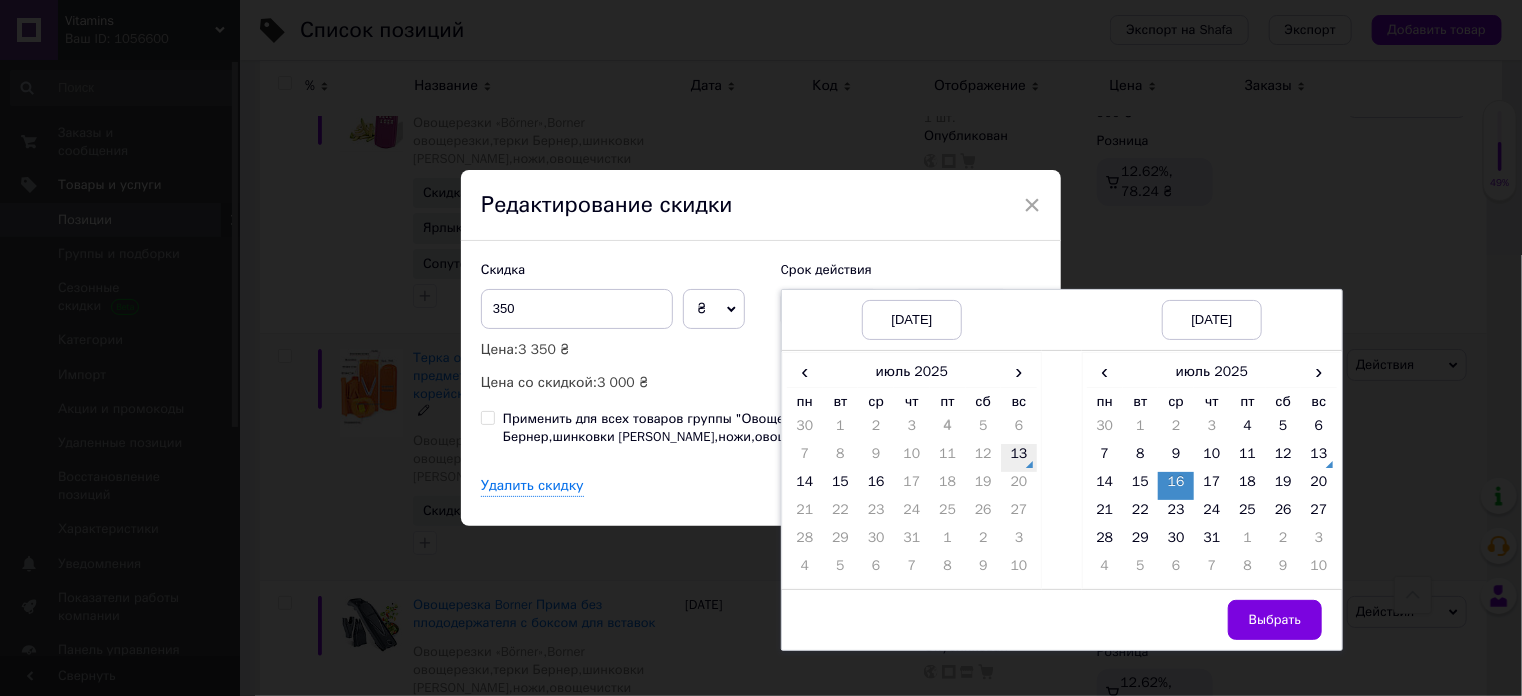click on "13" at bounding box center (1019, 458) 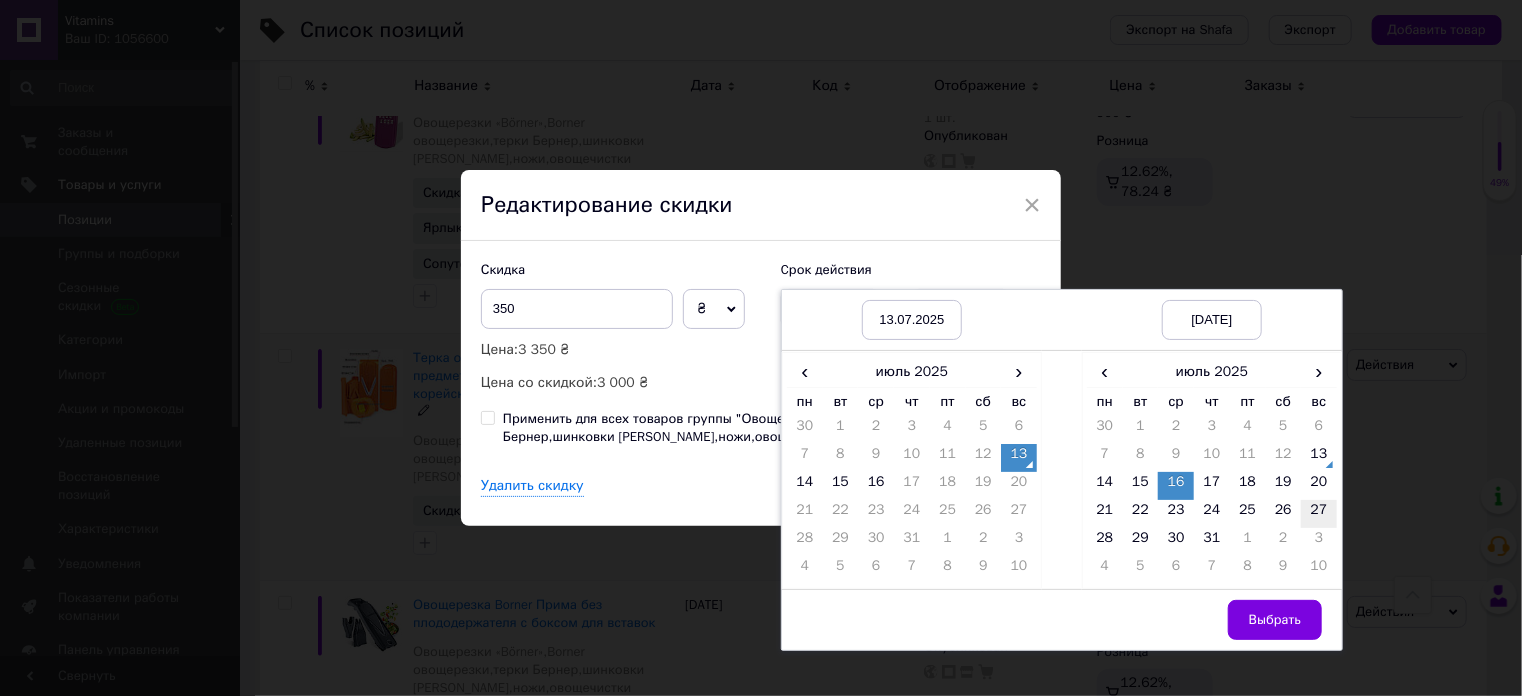 click on "27" at bounding box center (1319, 514) 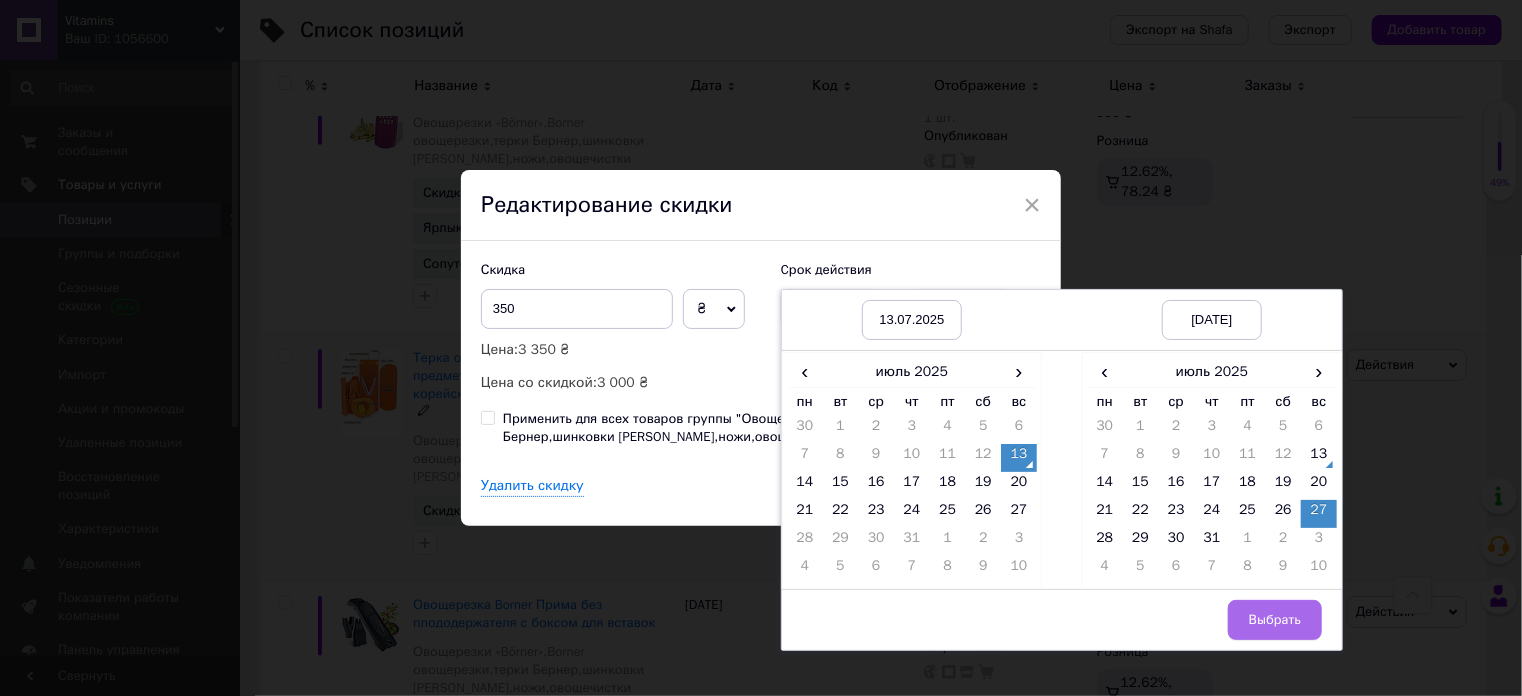 click on "Выбрать" at bounding box center (1275, 620) 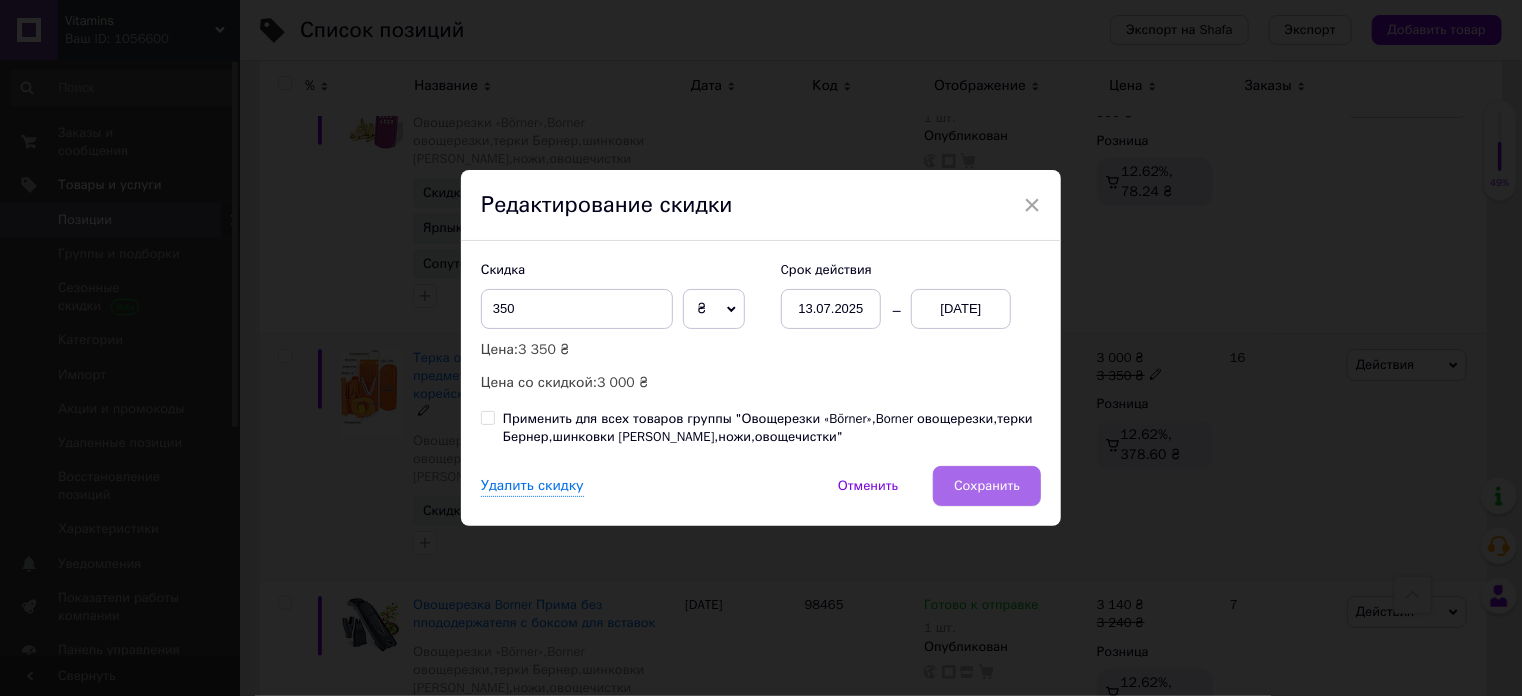 click on "Сохранить" at bounding box center [987, 486] 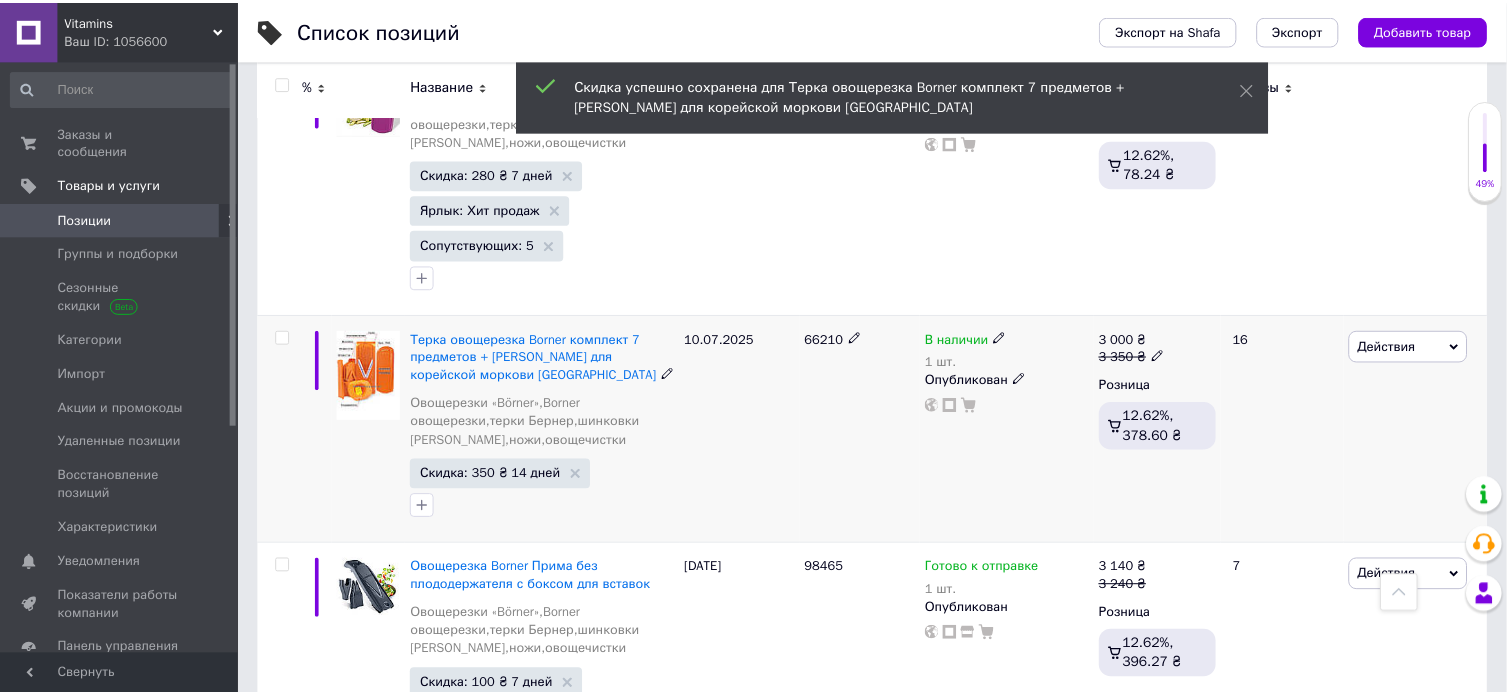 scroll, scrollTop: 0, scrollLeft: 1012, axis: horizontal 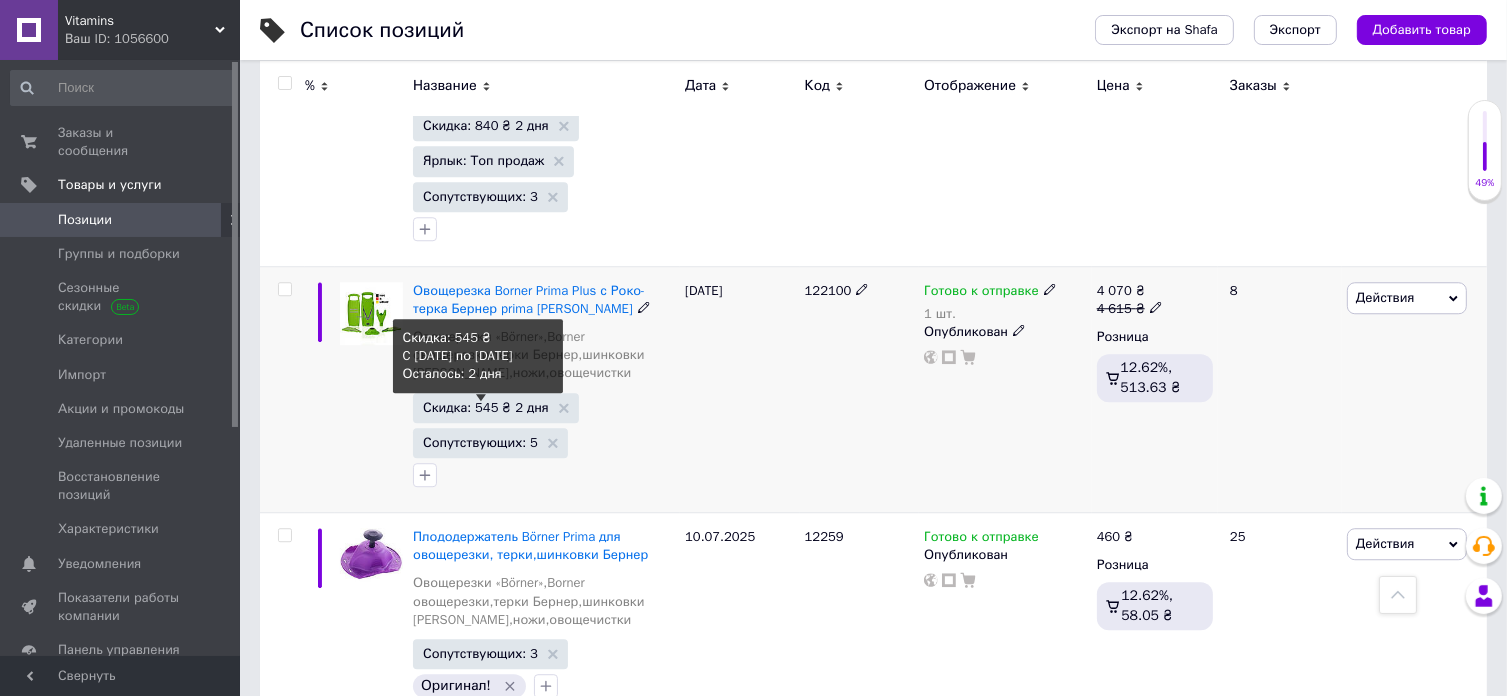click on "Скидка: 545 ₴ 2 дня" at bounding box center [486, 407] 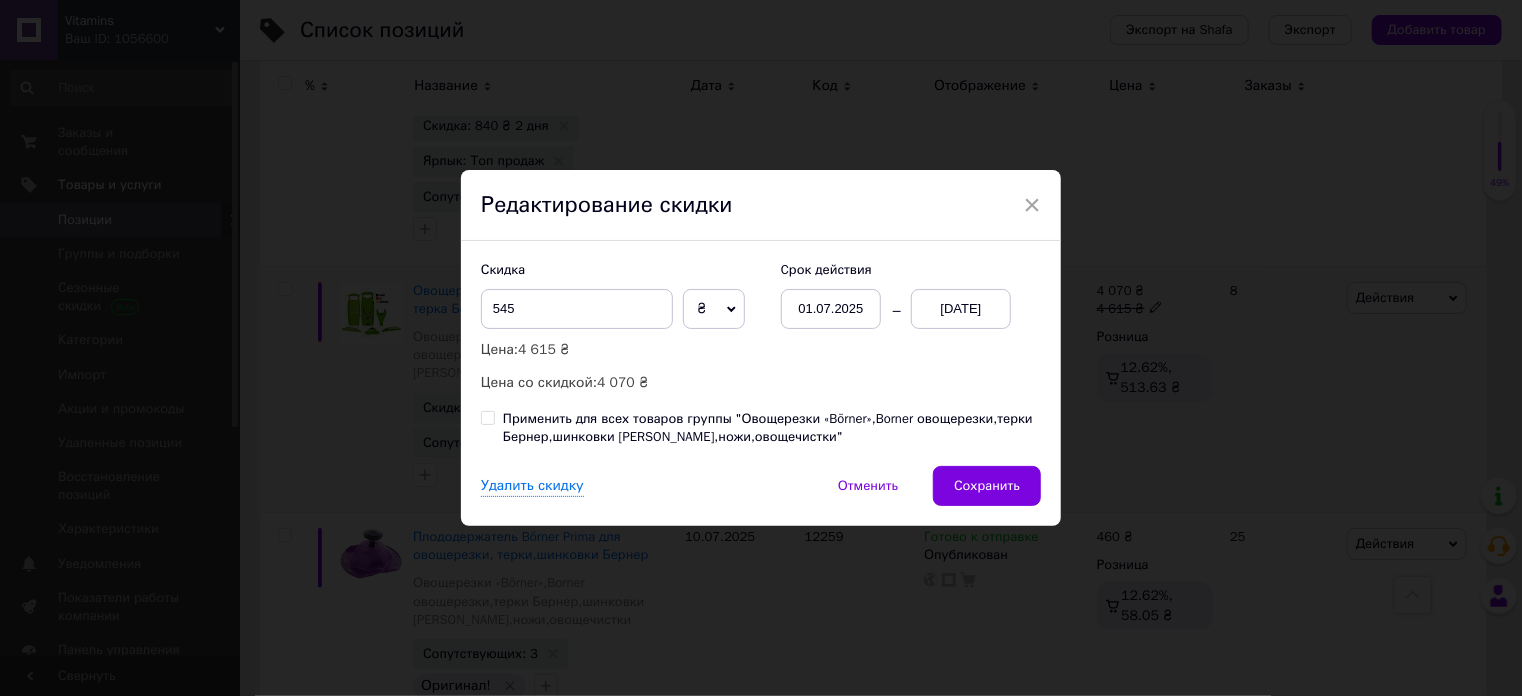 click on "01.07.2025" at bounding box center (831, 309) 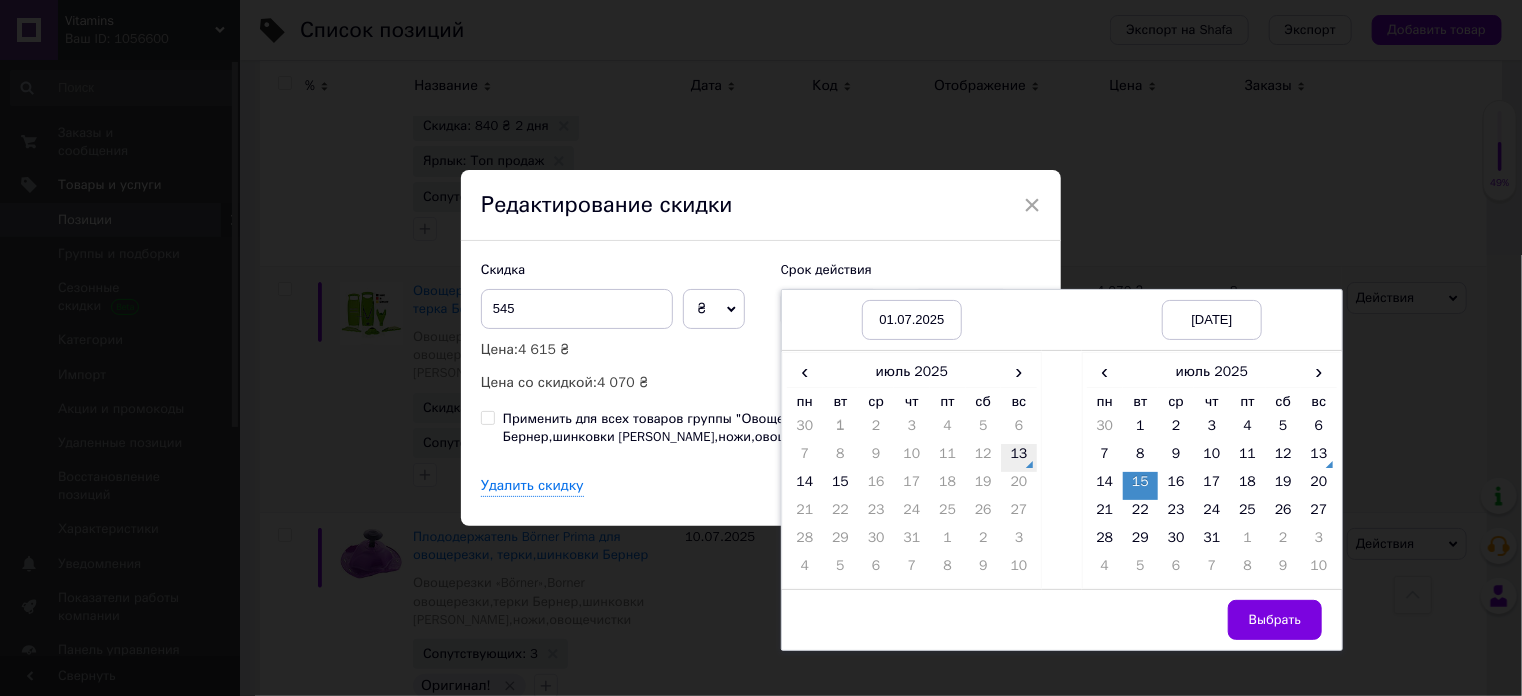 click on "13" at bounding box center (1019, 458) 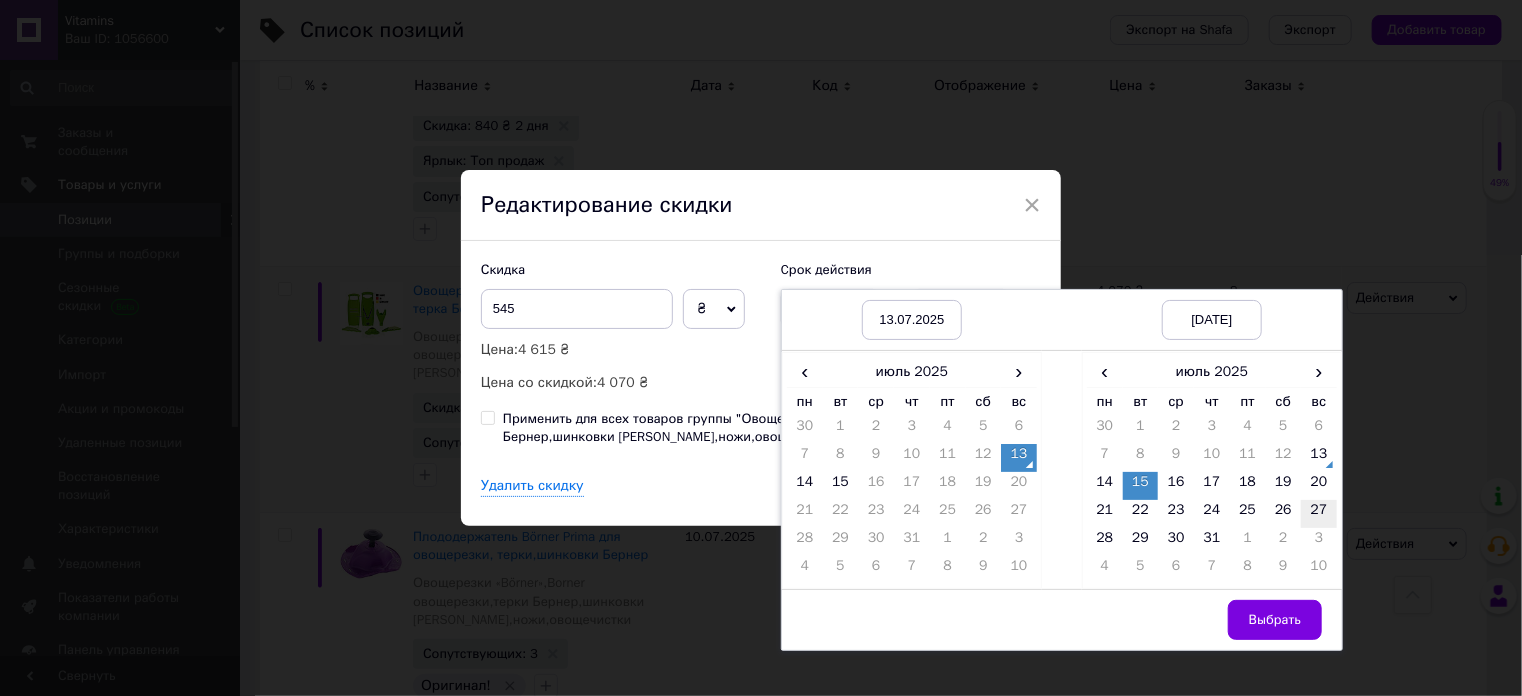 click on "27" at bounding box center (1319, 514) 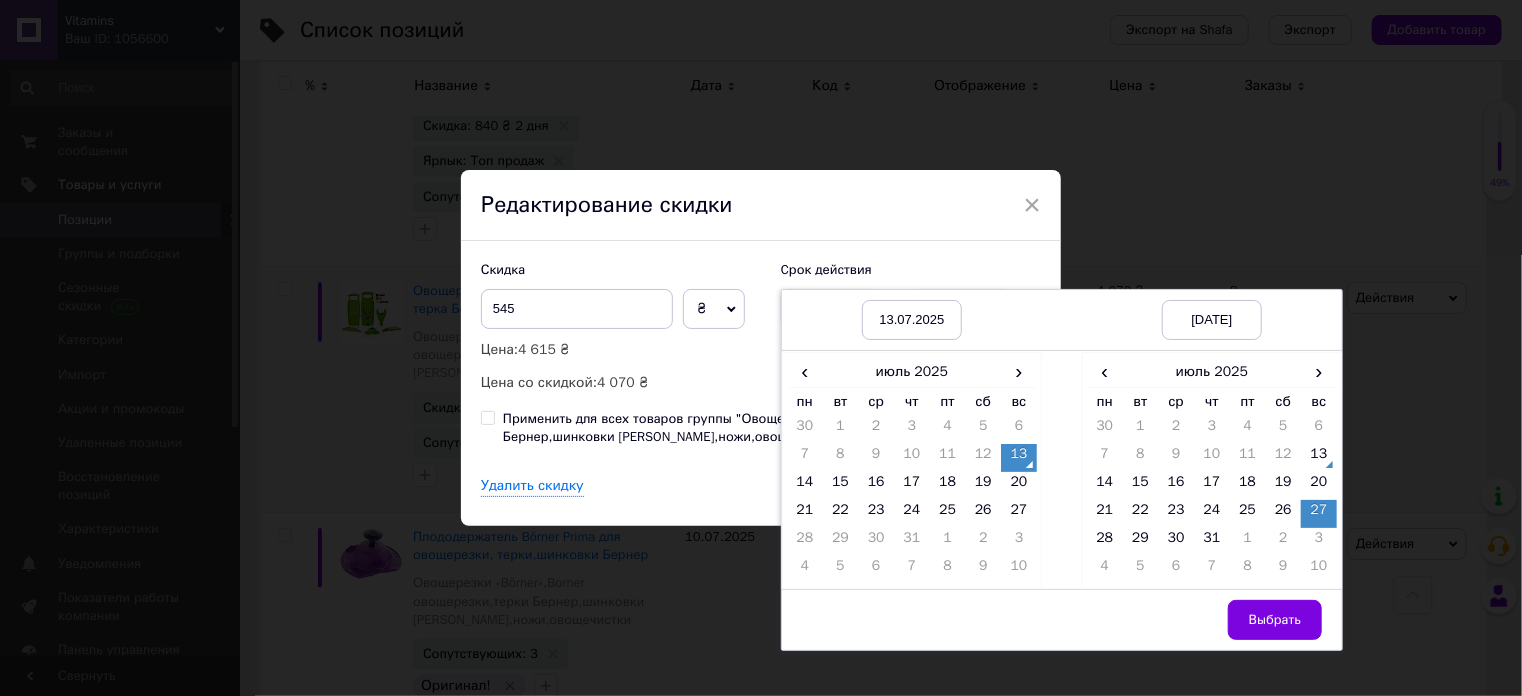 drag, startPoint x: 1289, startPoint y: 617, endPoint x: 1272, endPoint y: 603, distance: 22.022715 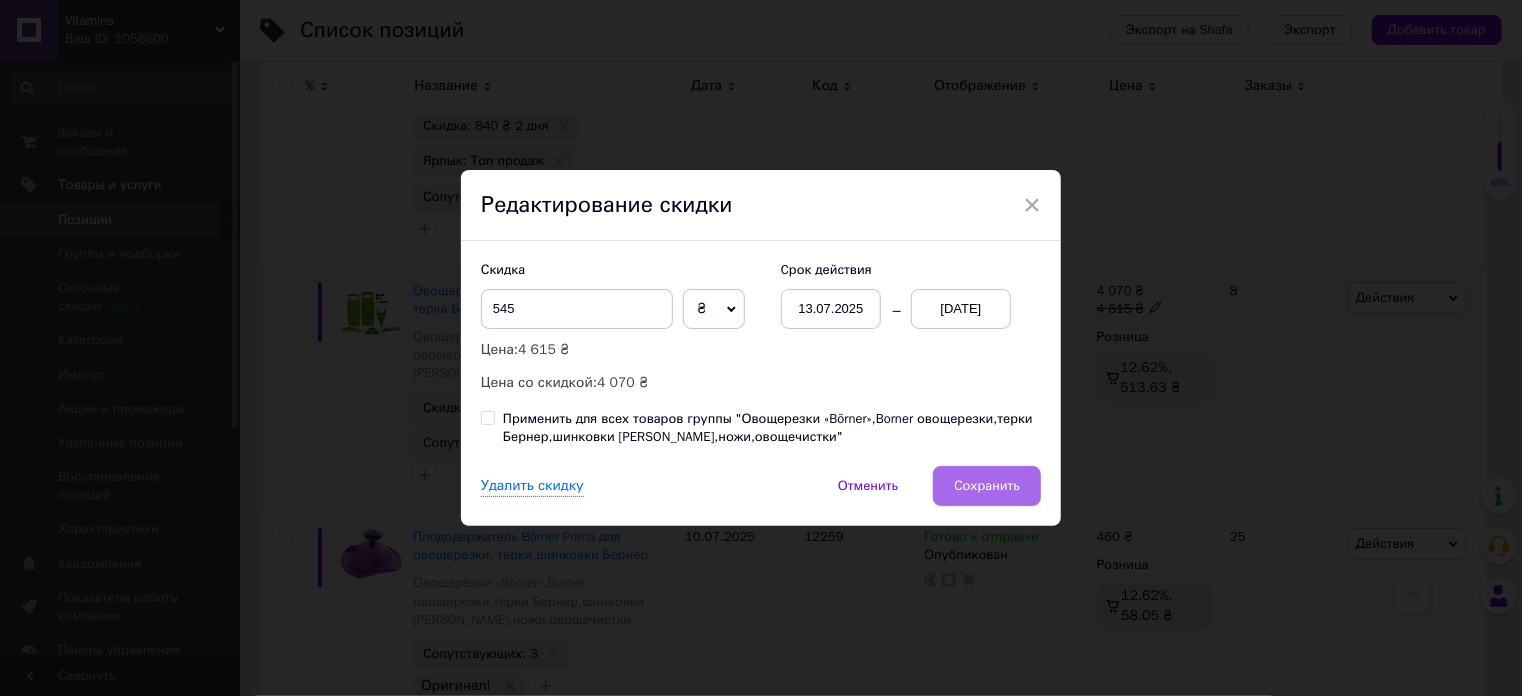 click on "Сохранить" at bounding box center [987, 486] 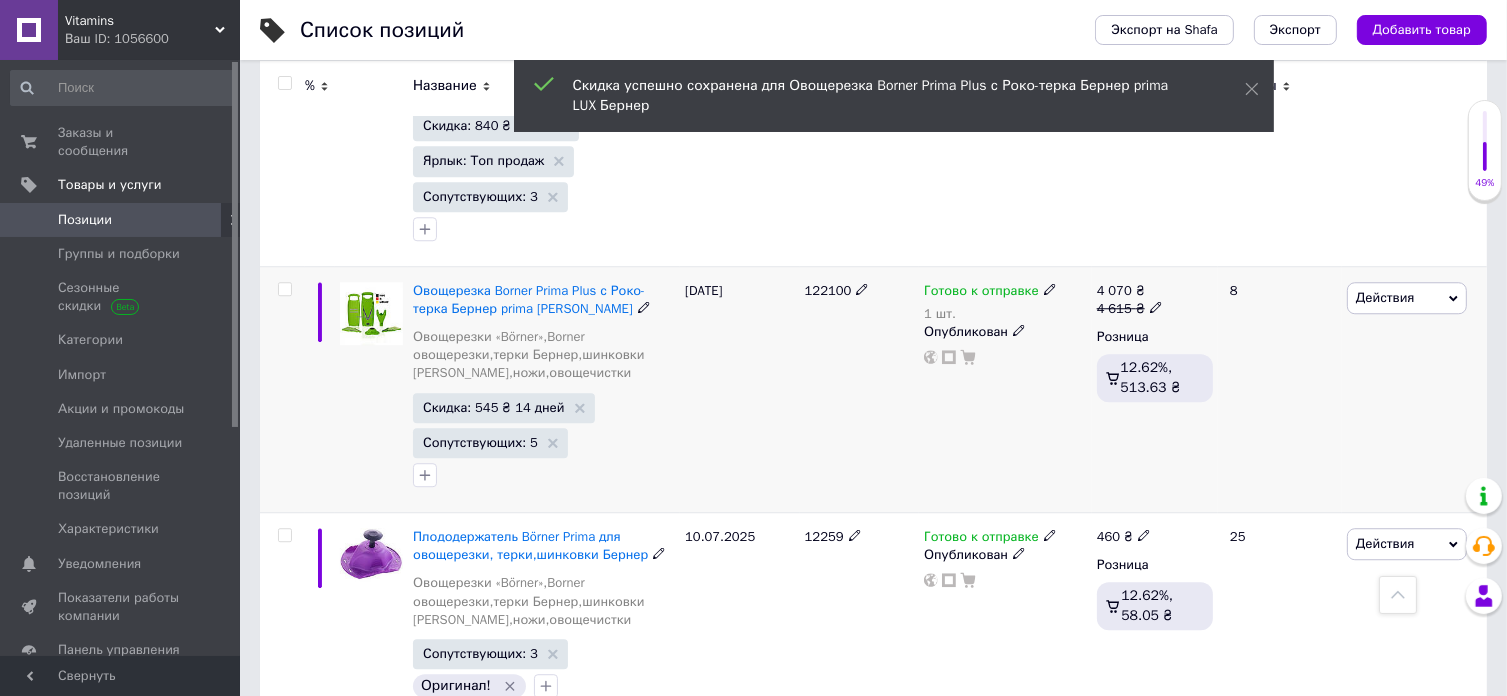 scroll, scrollTop: 0, scrollLeft: 1012, axis: horizontal 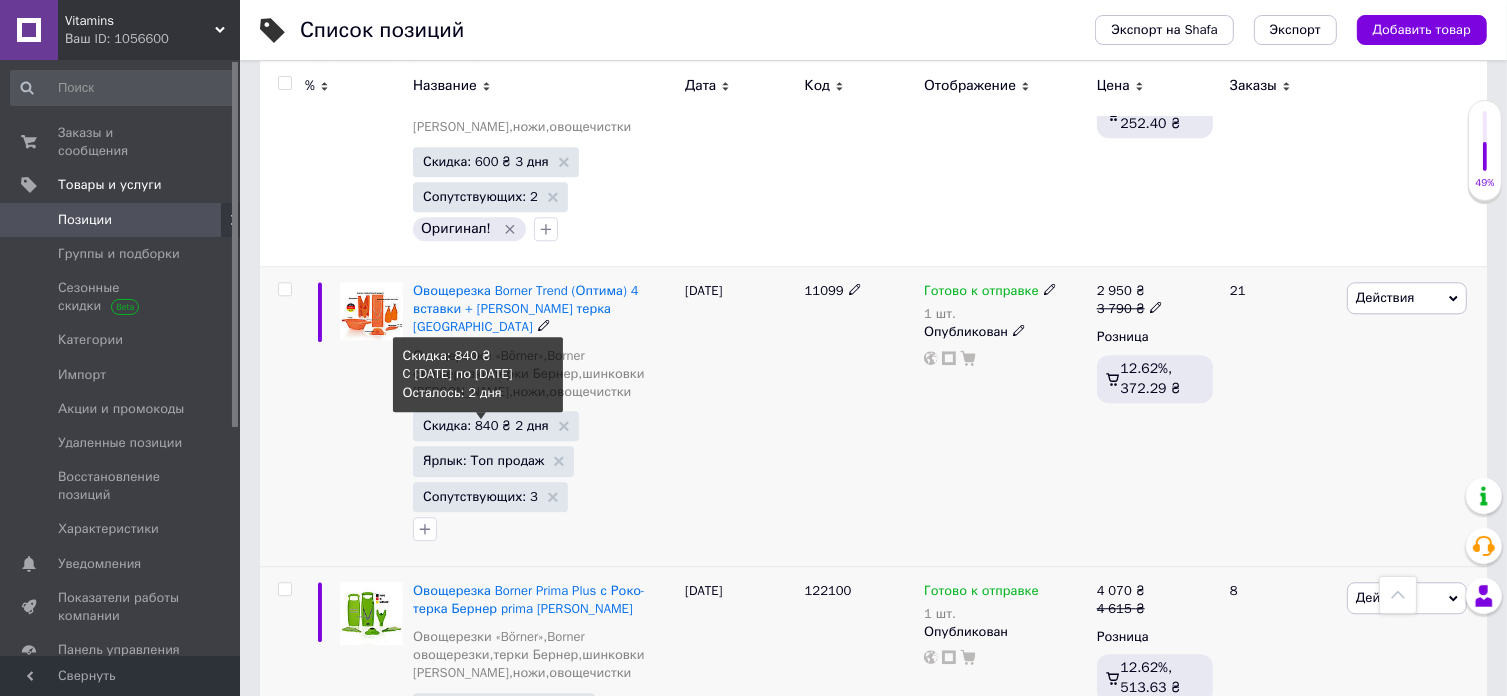 click on "Скидка: 840 ₴ 2 дня" at bounding box center [486, 425] 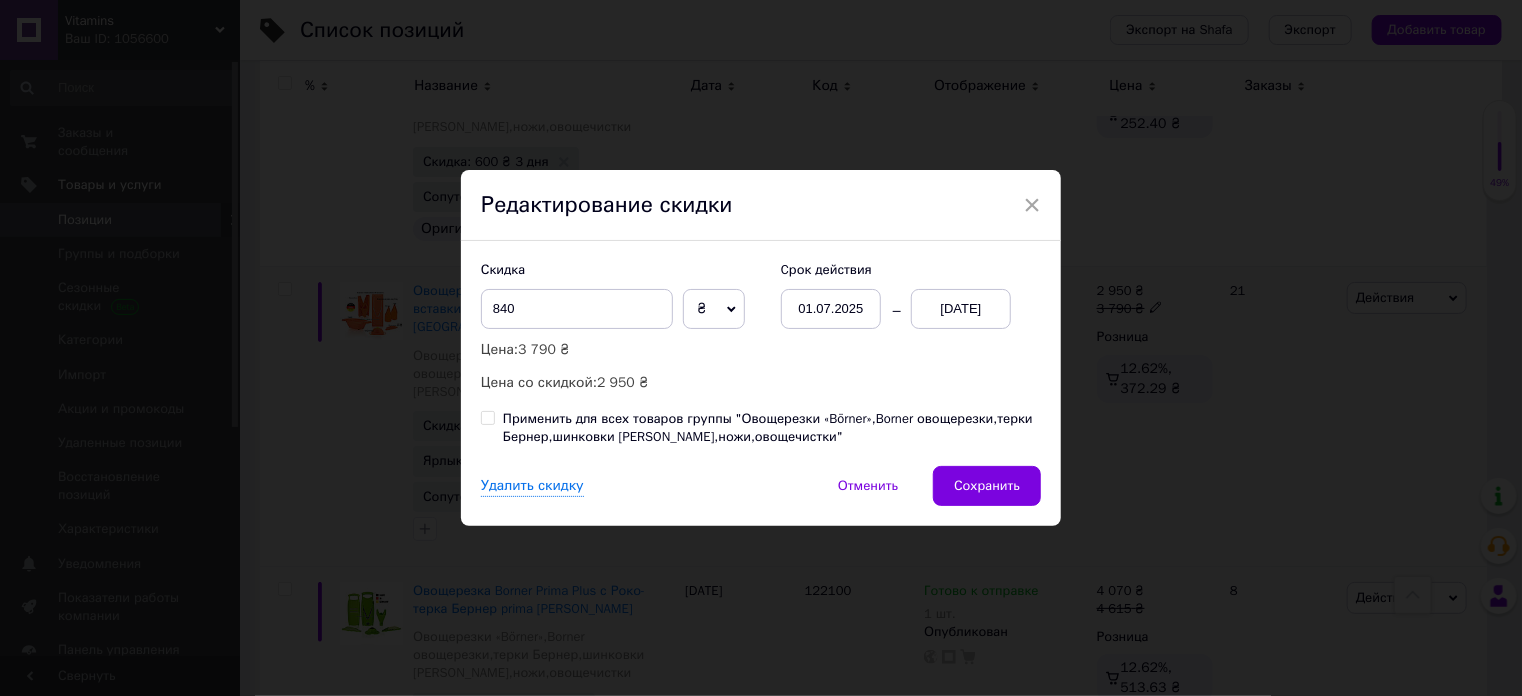 click on "01.07.2025" at bounding box center (831, 309) 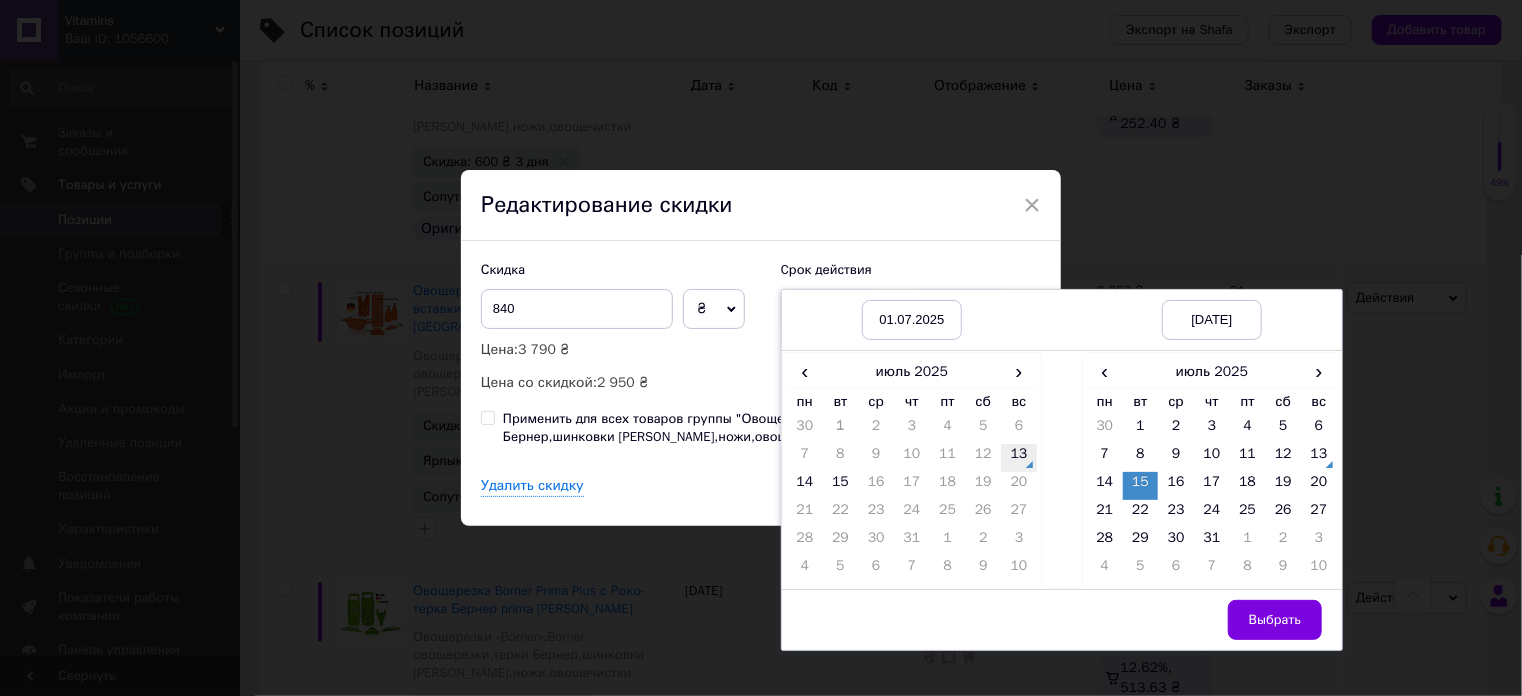 click on "13" at bounding box center (1019, 458) 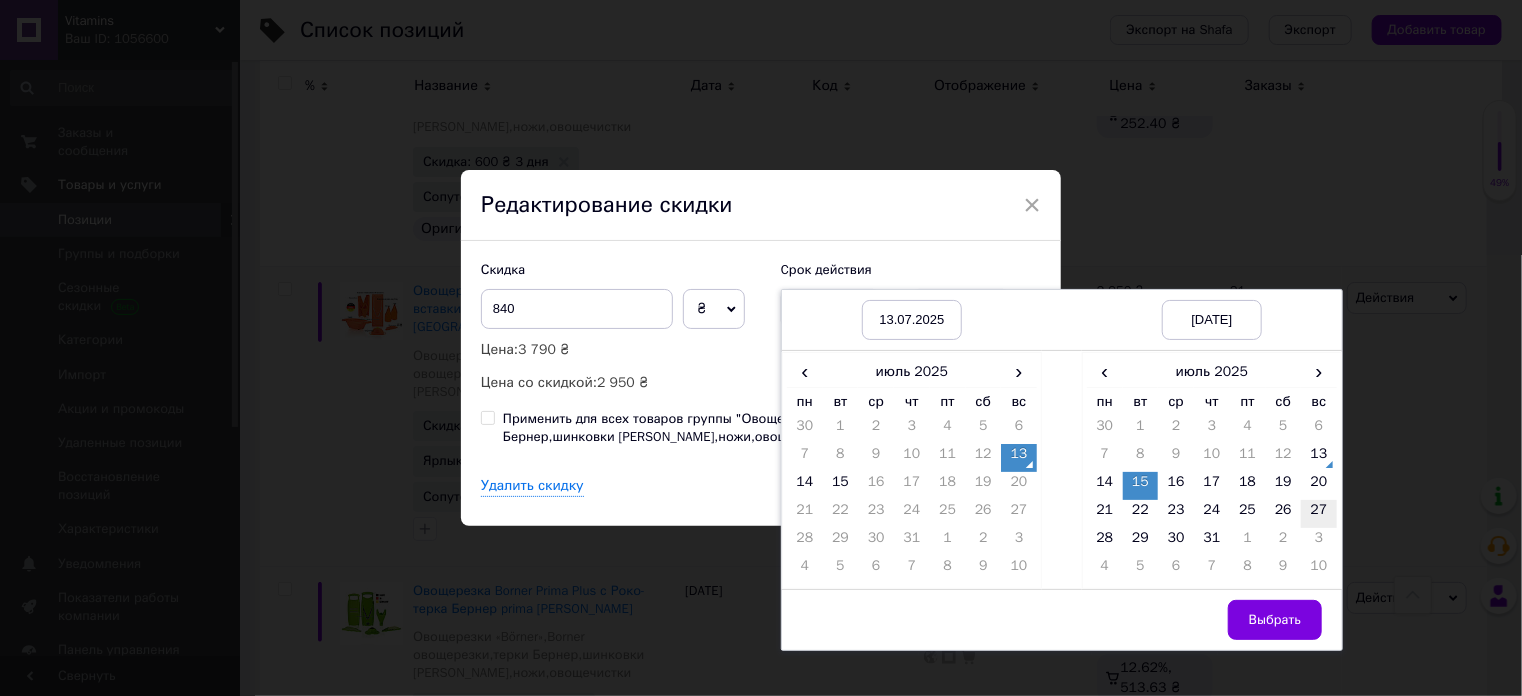 click on "27" at bounding box center [1319, 514] 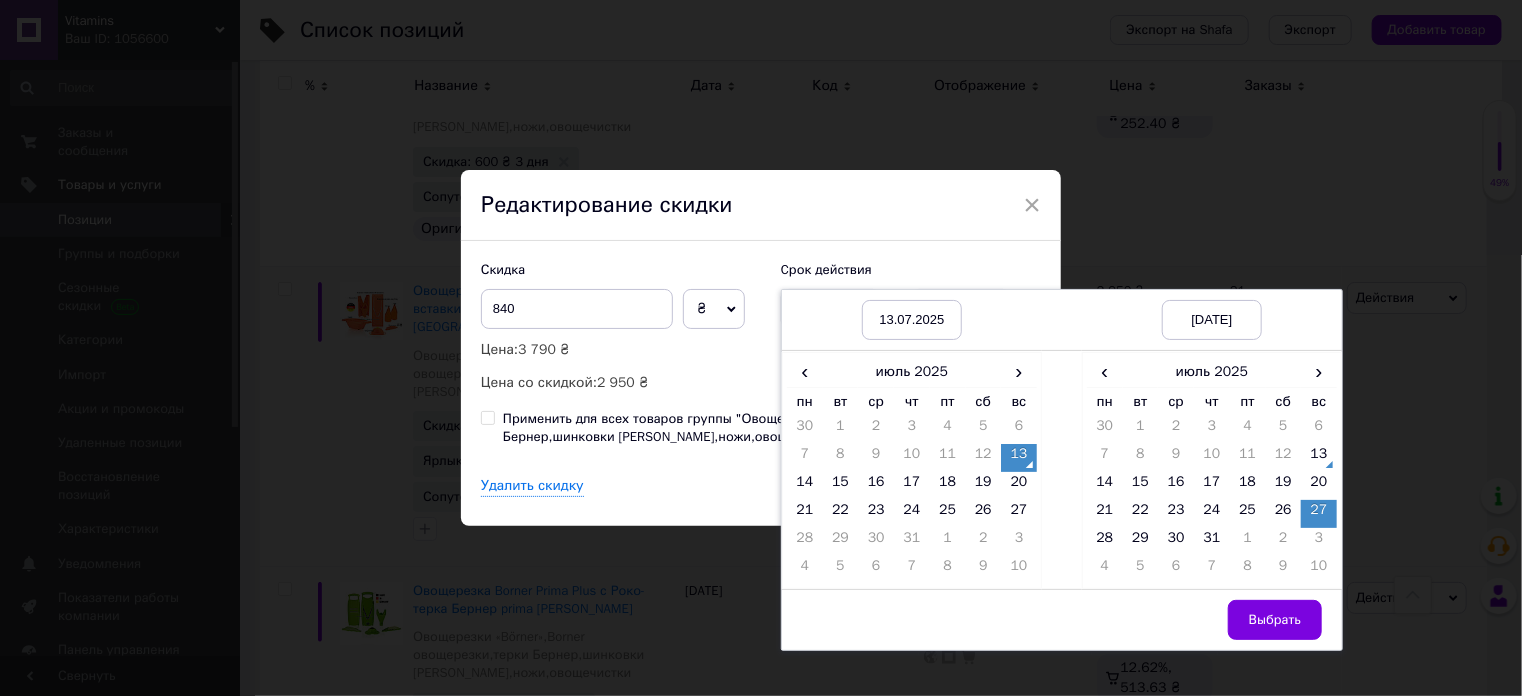 drag, startPoint x: 1272, startPoint y: 612, endPoint x: 1257, endPoint y: 611, distance: 15.033297 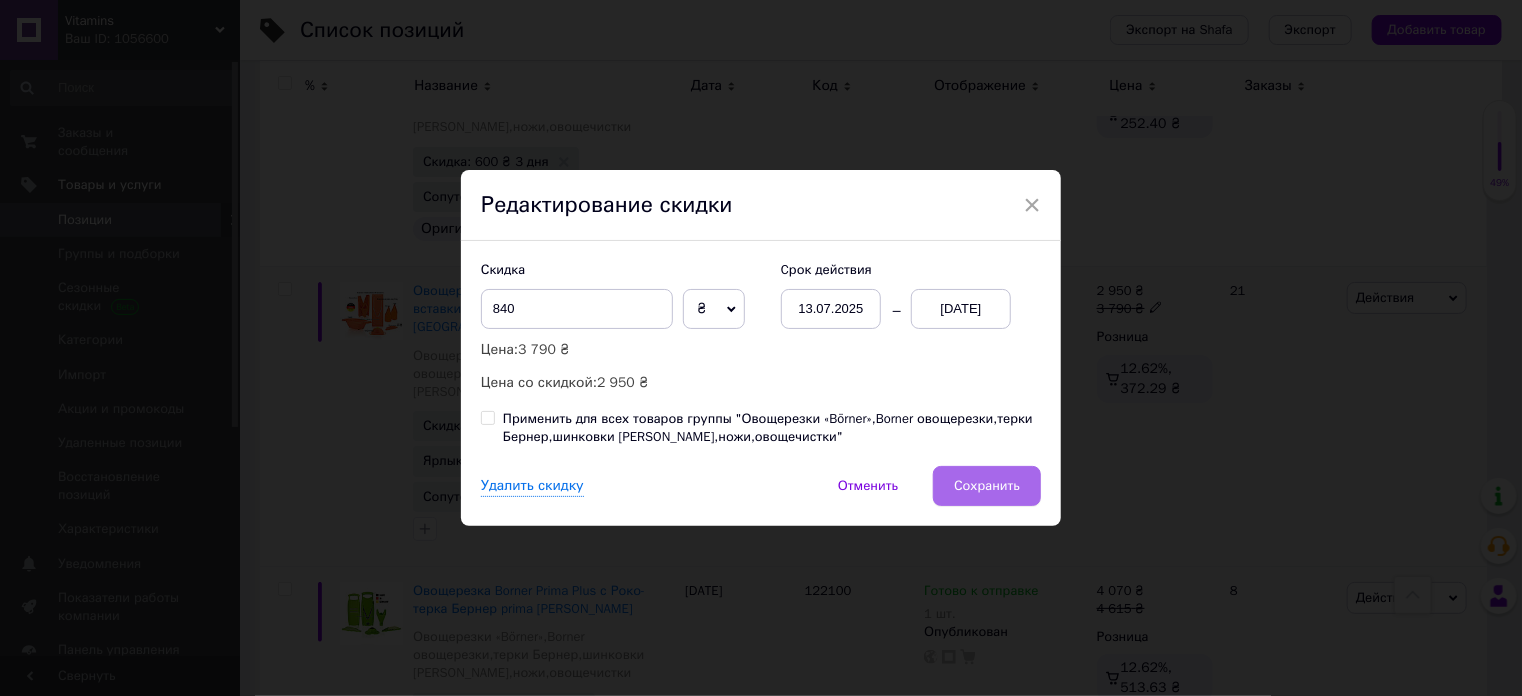 click on "Сохранить" at bounding box center (987, 486) 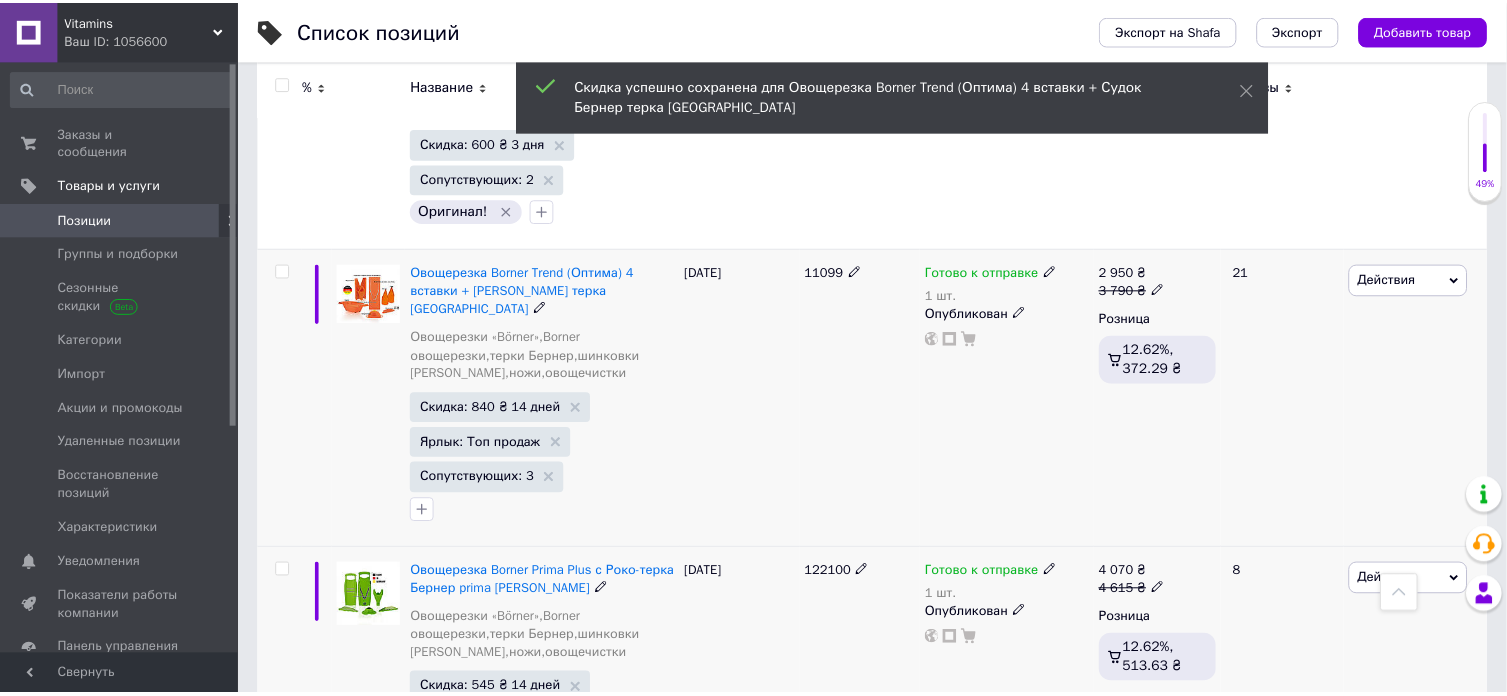 scroll, scrollTop: 0, scrollLeft: 1012, axis: horizontal 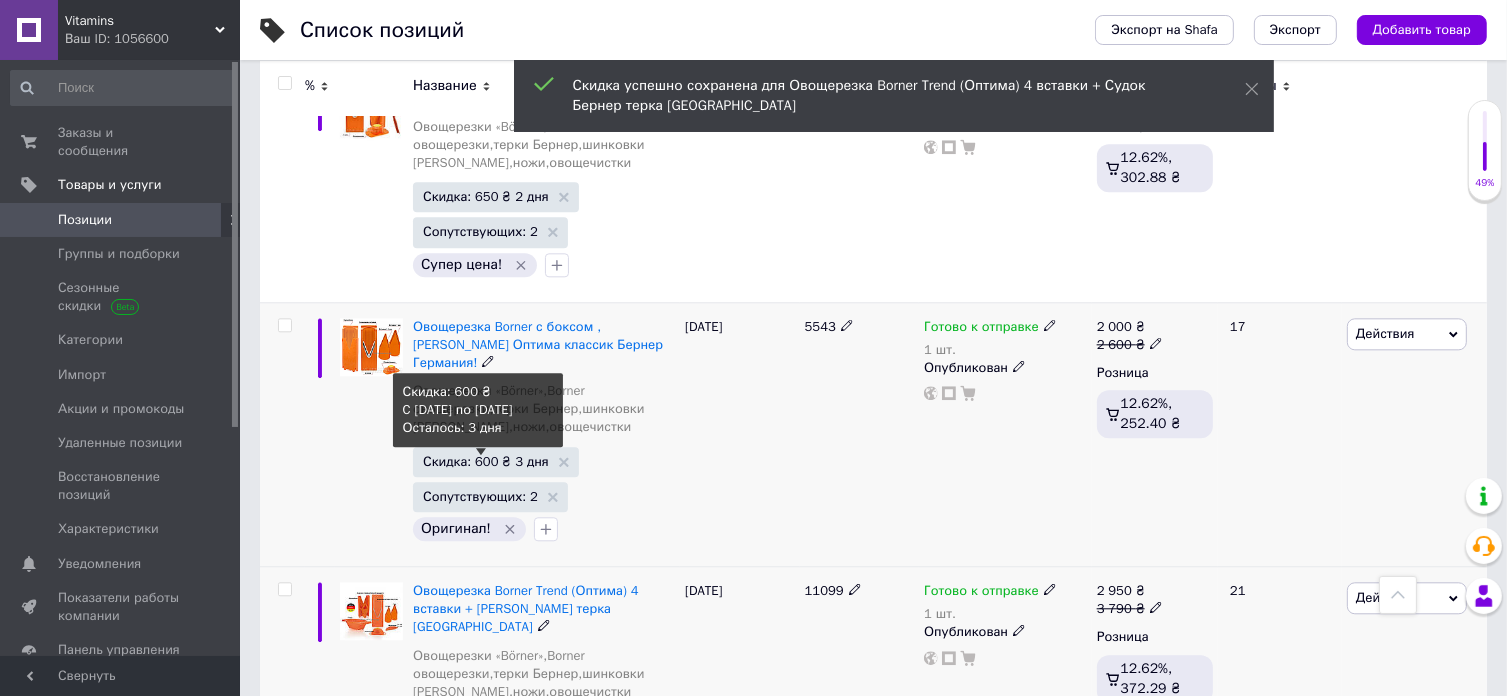 click on "Скидка: 600 ₴ 3 дня" at bounding box center (486, 461) 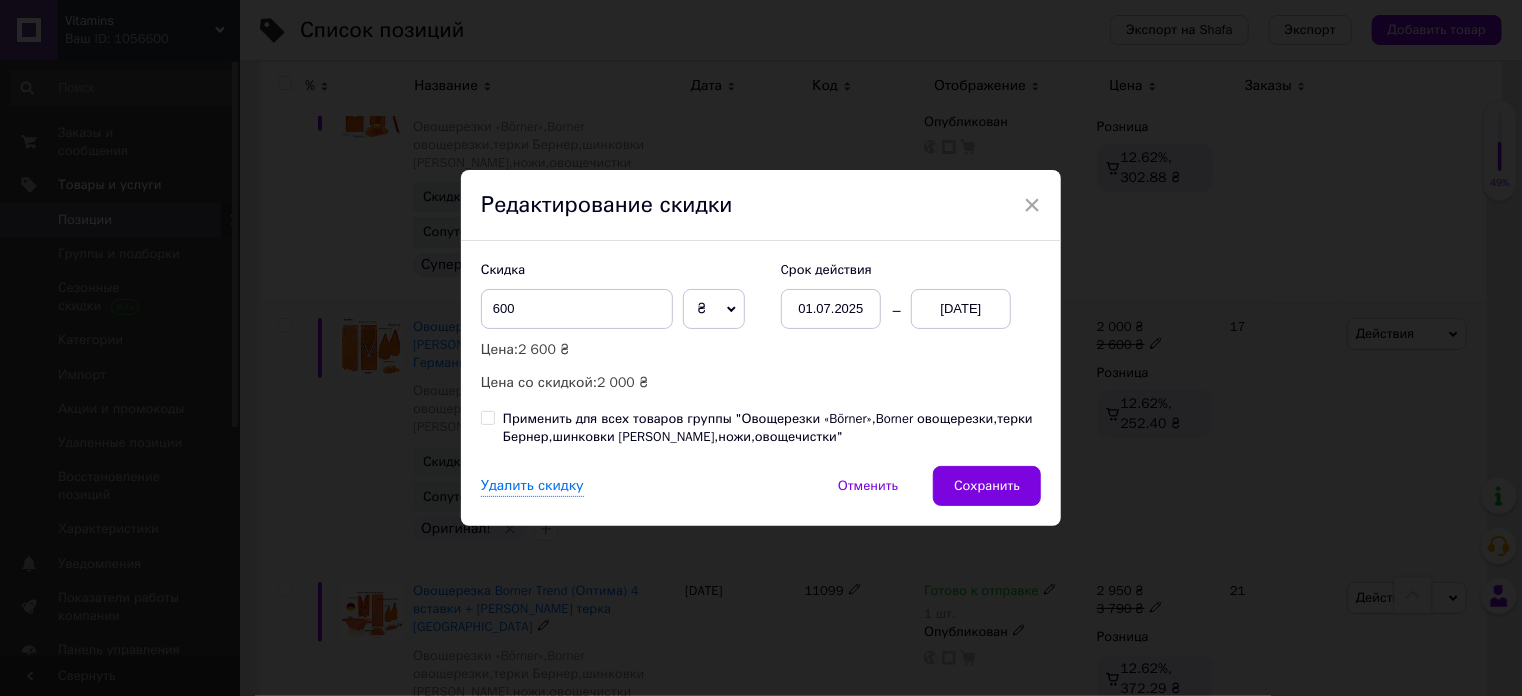 click on "01.07.2025" at bounding box center (831, 309) 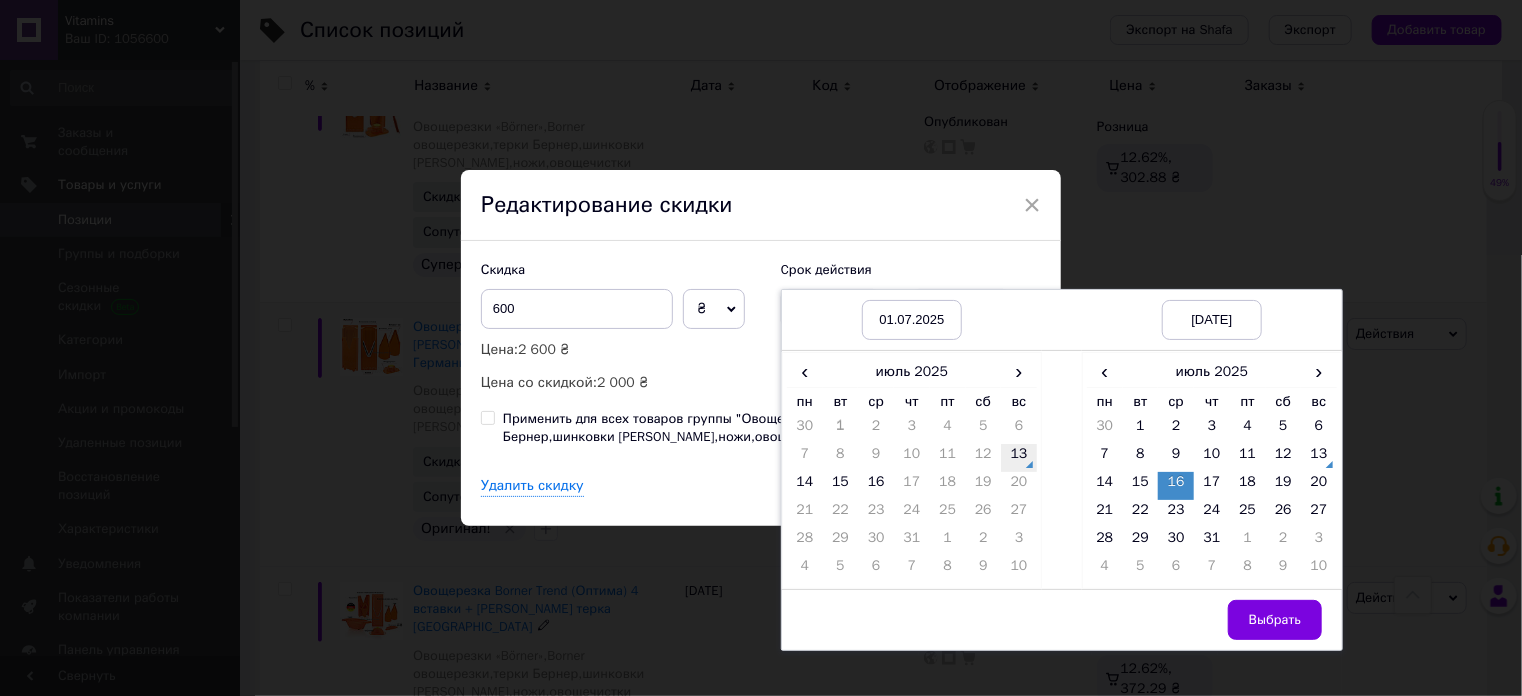 click on "13" at bounding box center [1019, 458] 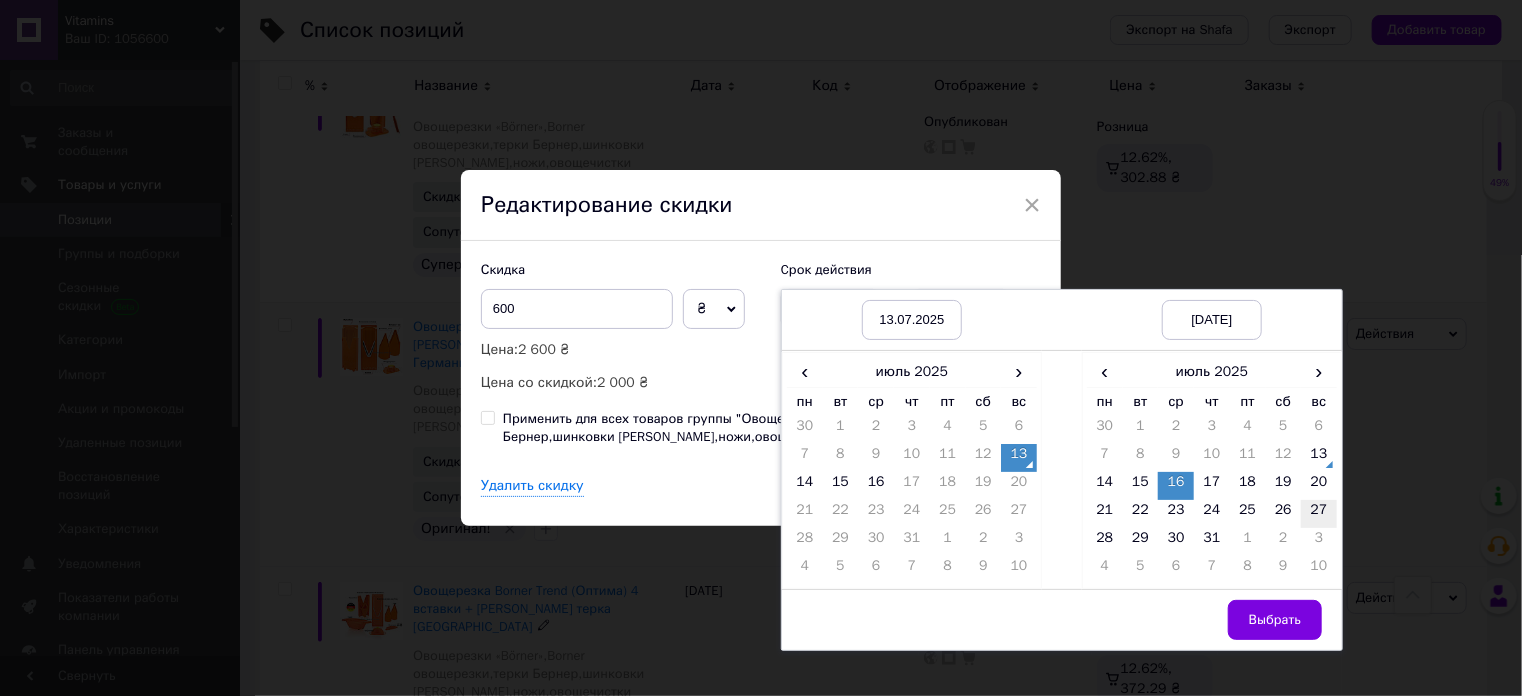 click on "27" at bounding box center [1319, 514] 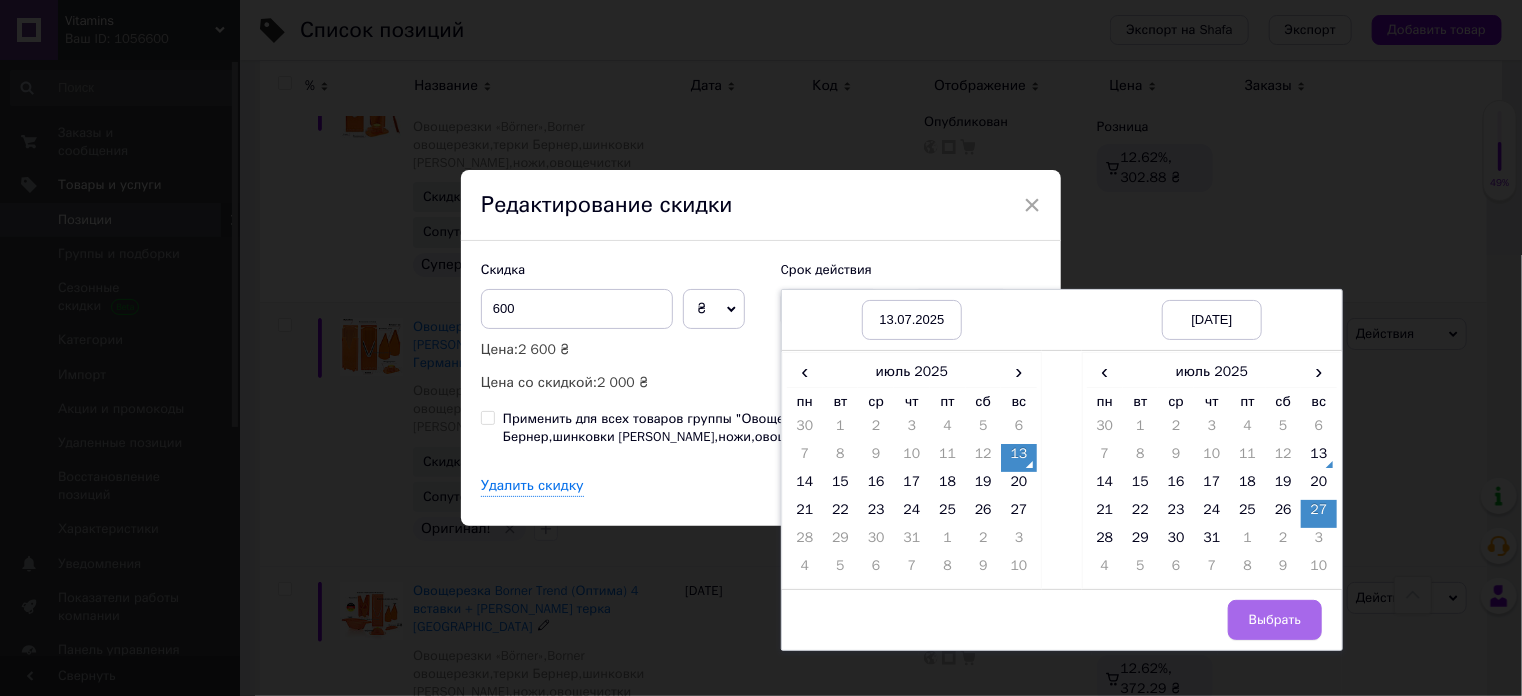 click on "Выбрать" at bounding box center [1275, 620] 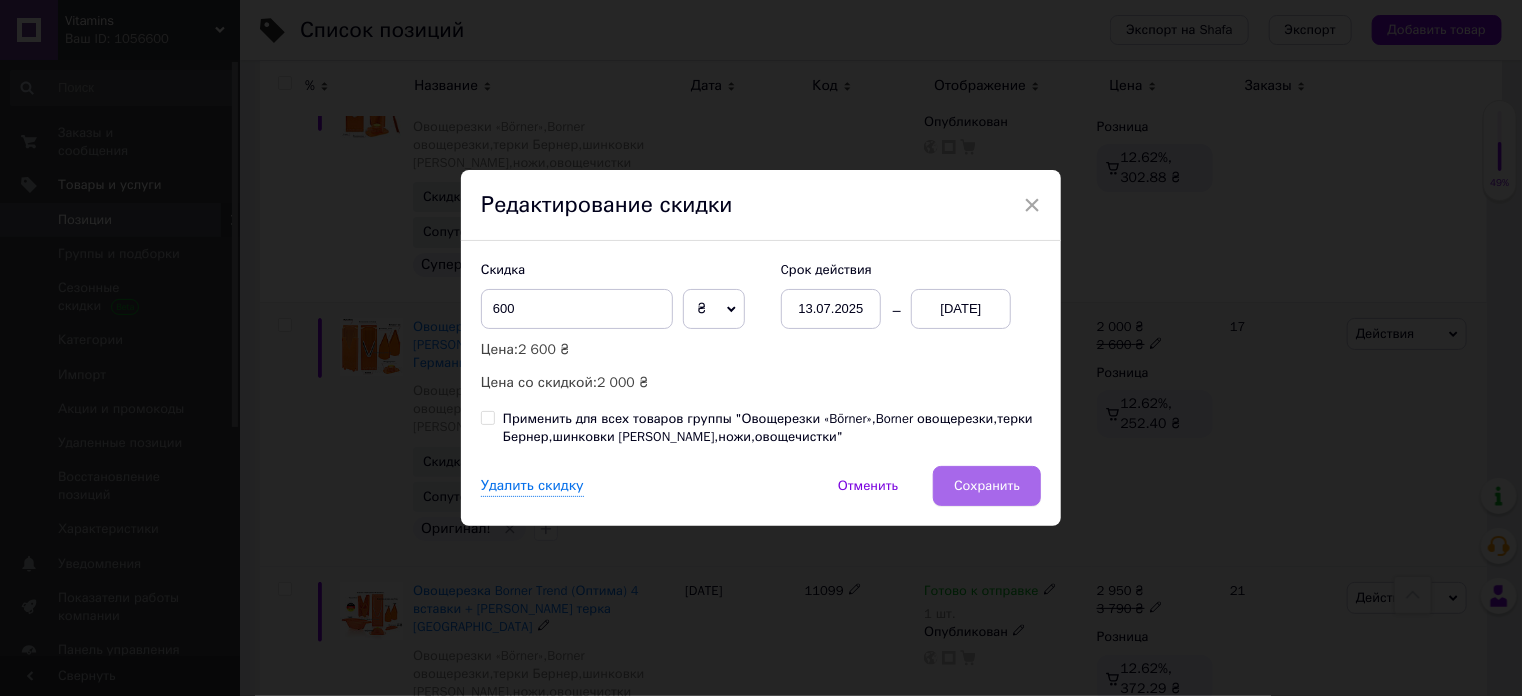 click on "Сохранить" at bounding box center [987, 486] 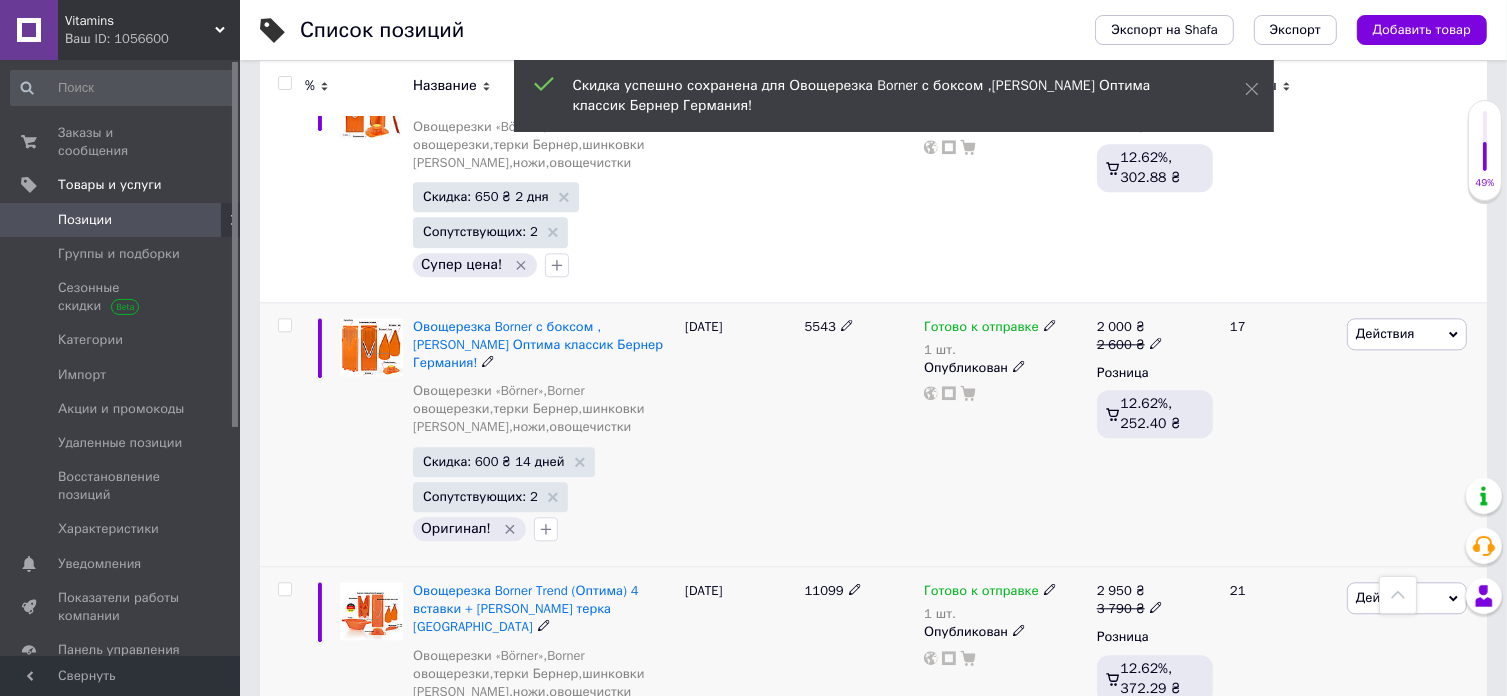 scroll, scrollTop: 0, scrollLeft: 1012, axis: horizontal 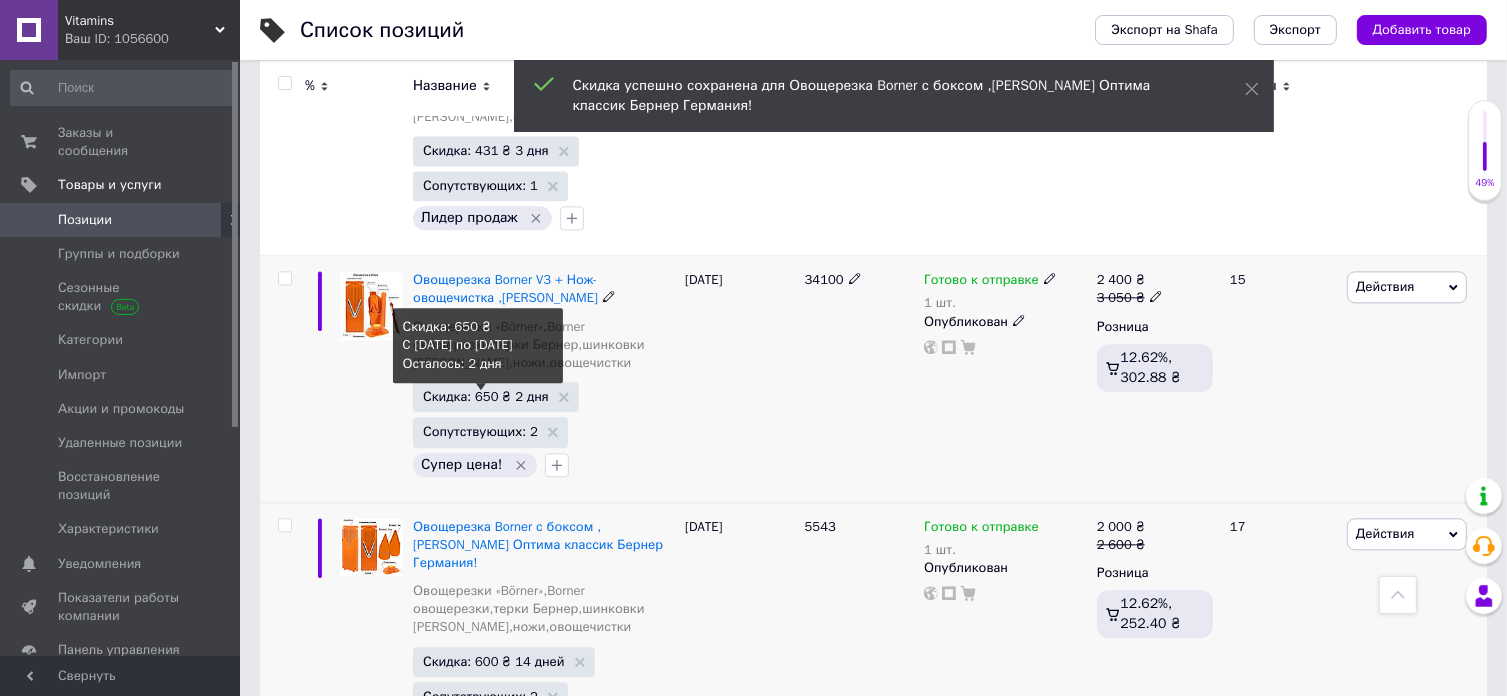 click on "Скидка: 650 ₴ 2 дня" at bounding box center (486, 396) 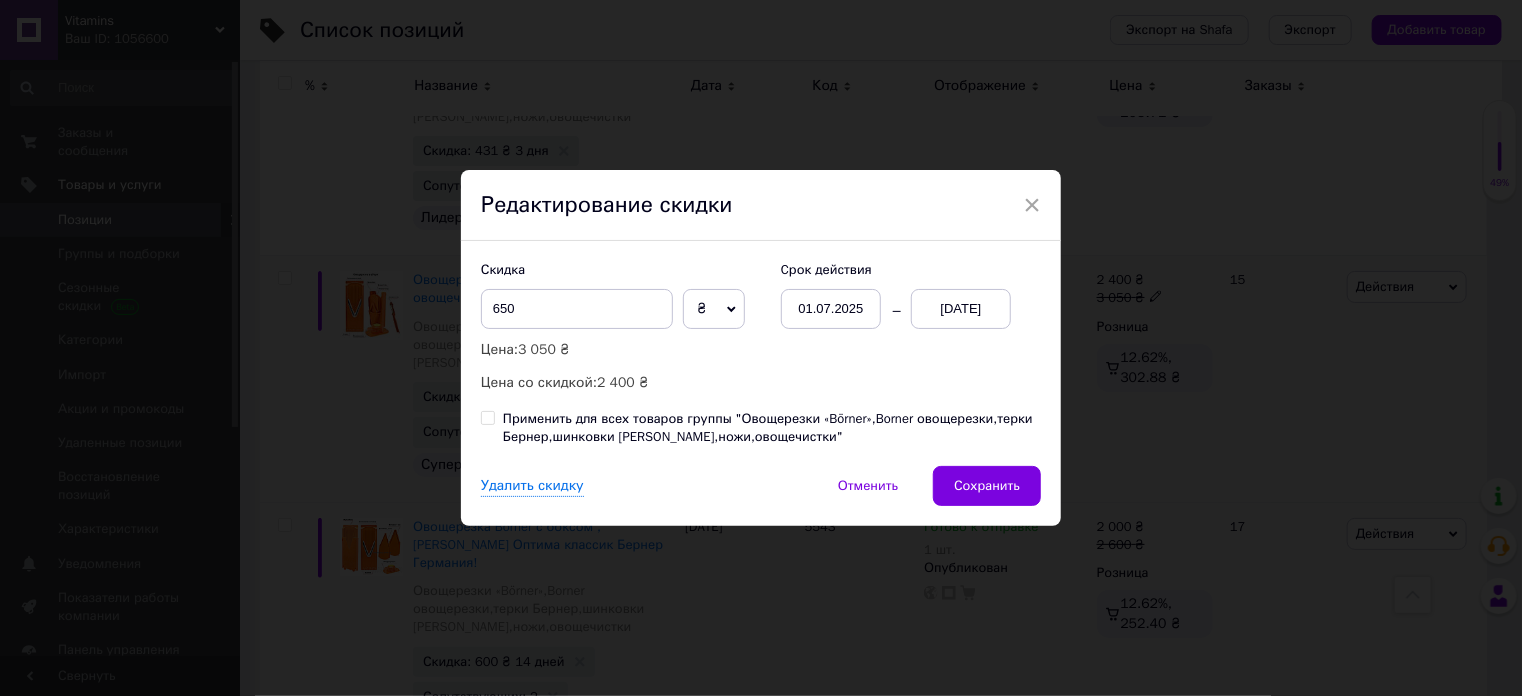 click on "01.07.2025" at bounding box center [831, 309] 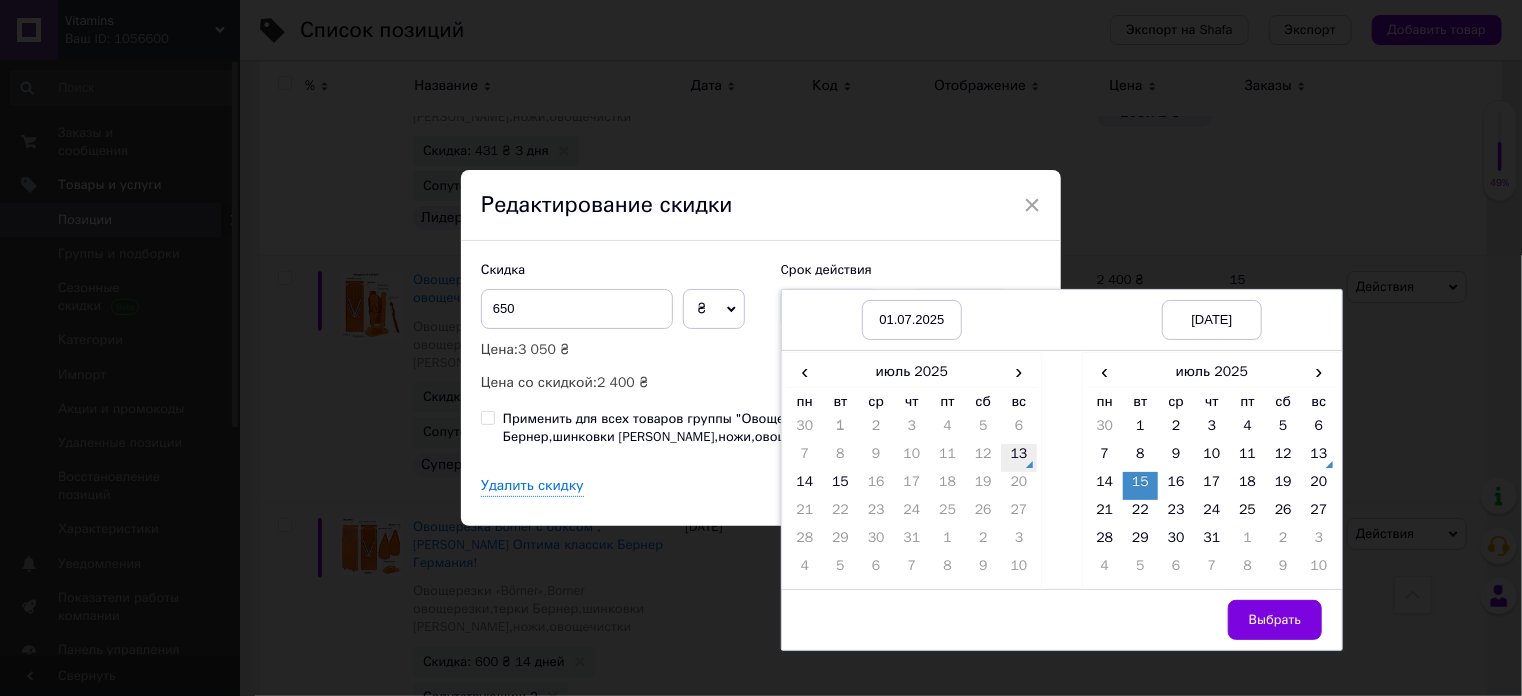 click on "13" at bounding box center (1019, 458) 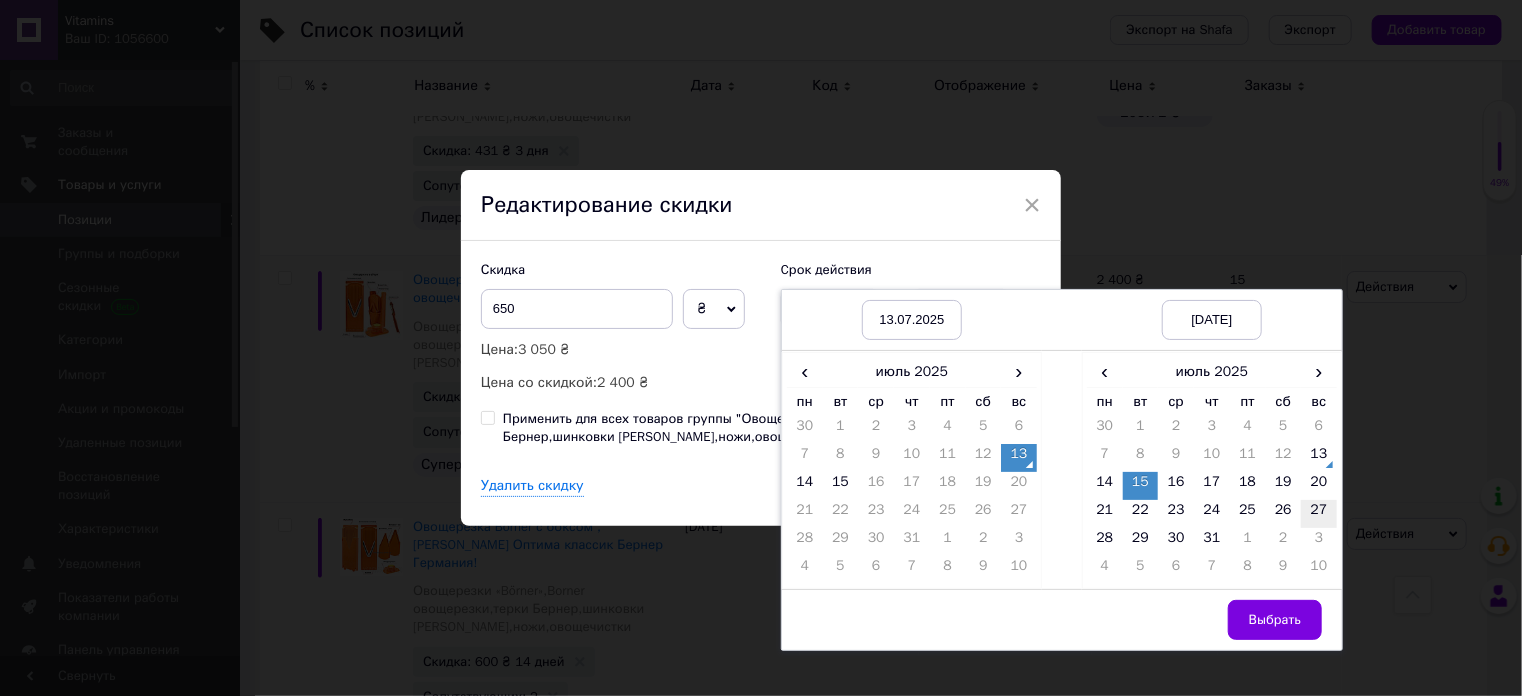 click on "27" at bounding box center [1319, 514] 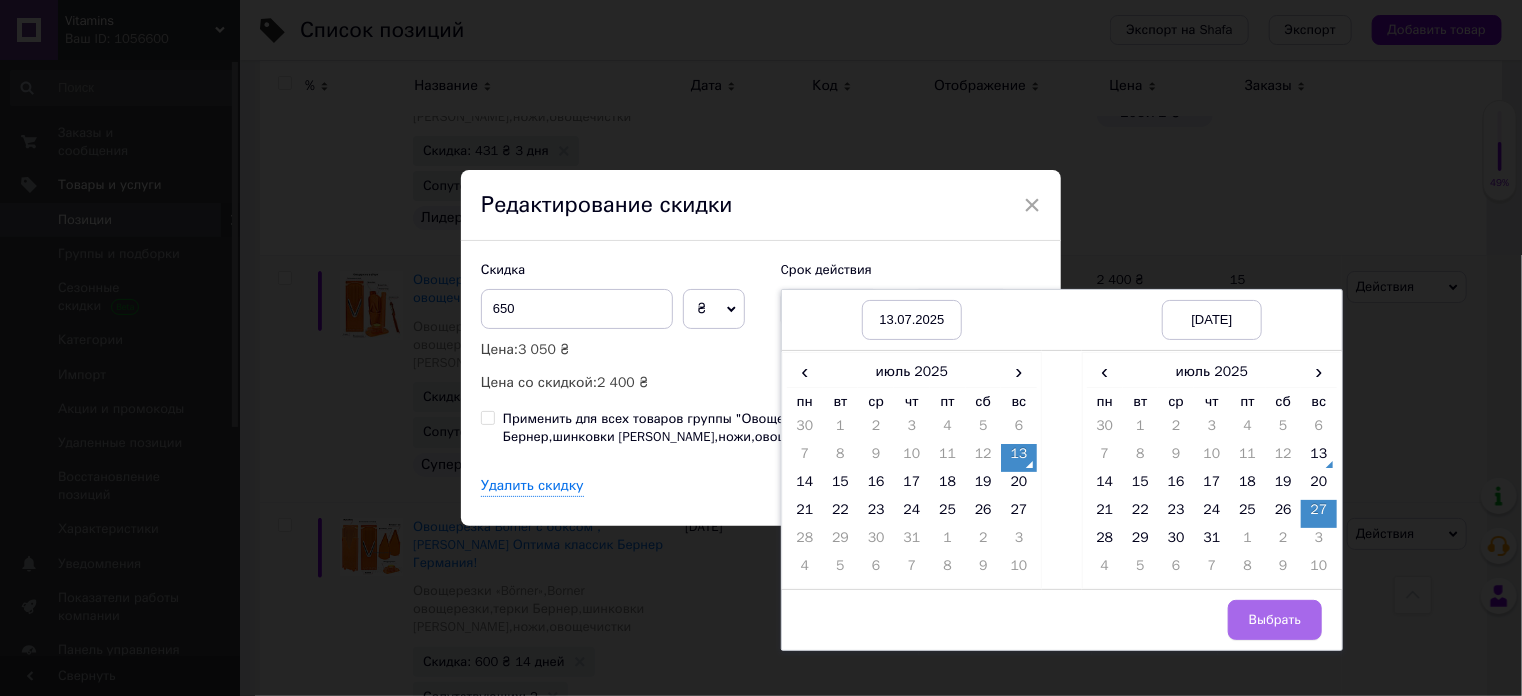 click on "Выбрать" at bounding box center (1275, 620) 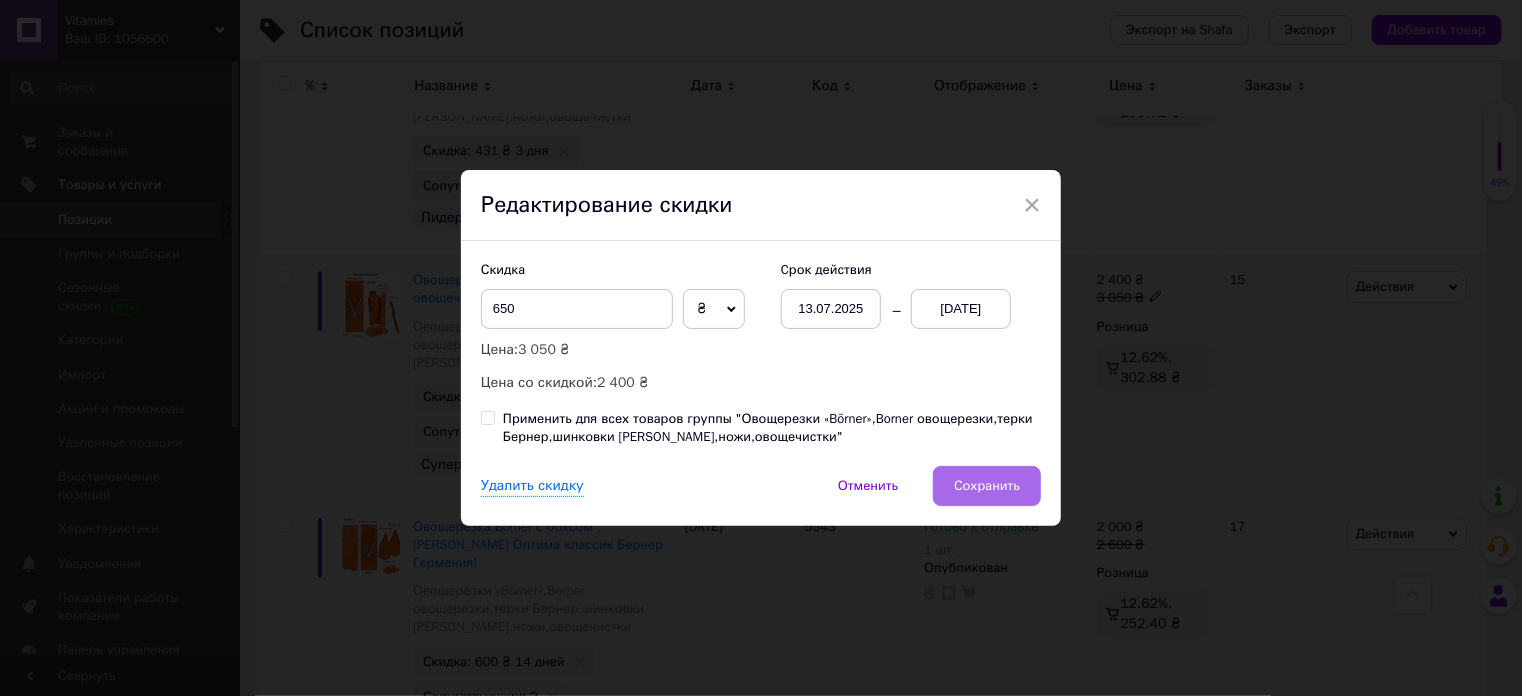 click on "Сохранить" at bounding box center [987, 486] 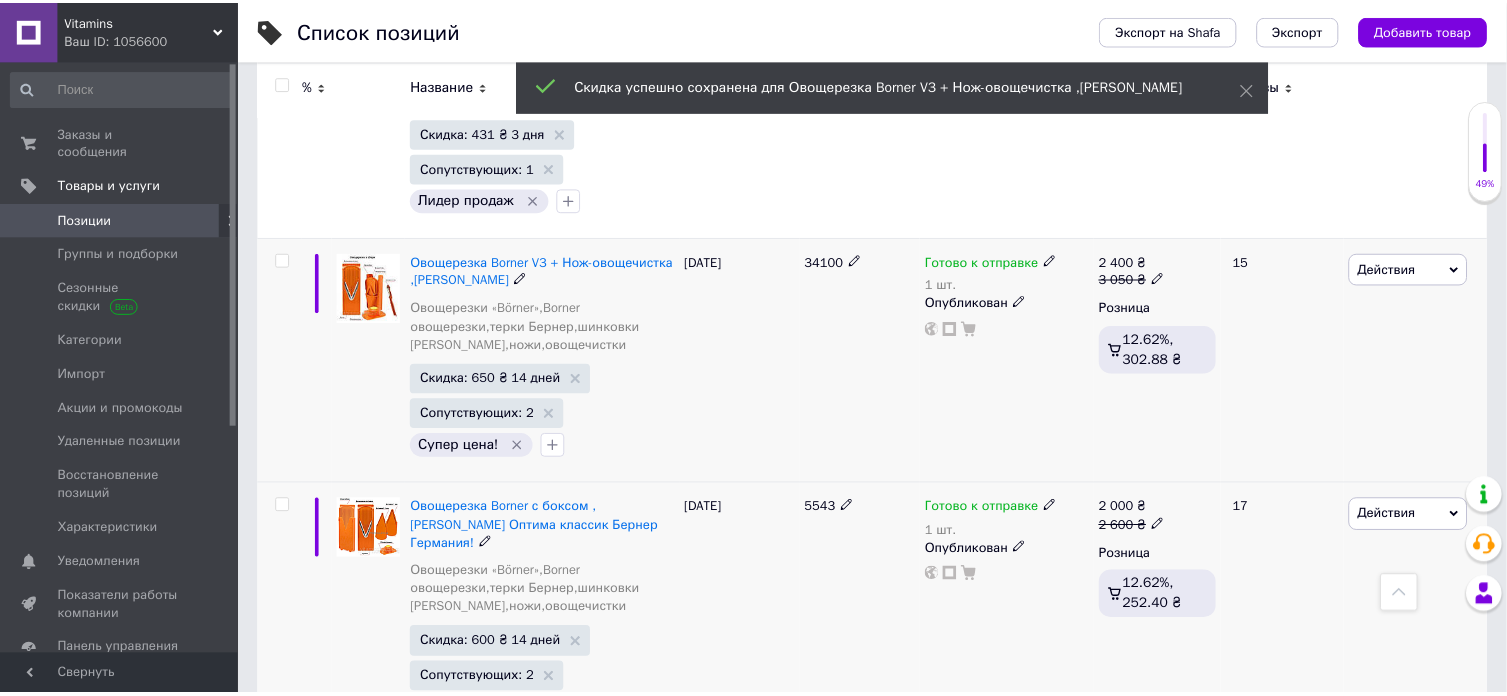 scroll, scrollTop: 0, scrollLeft: 1012, axis: horizontal 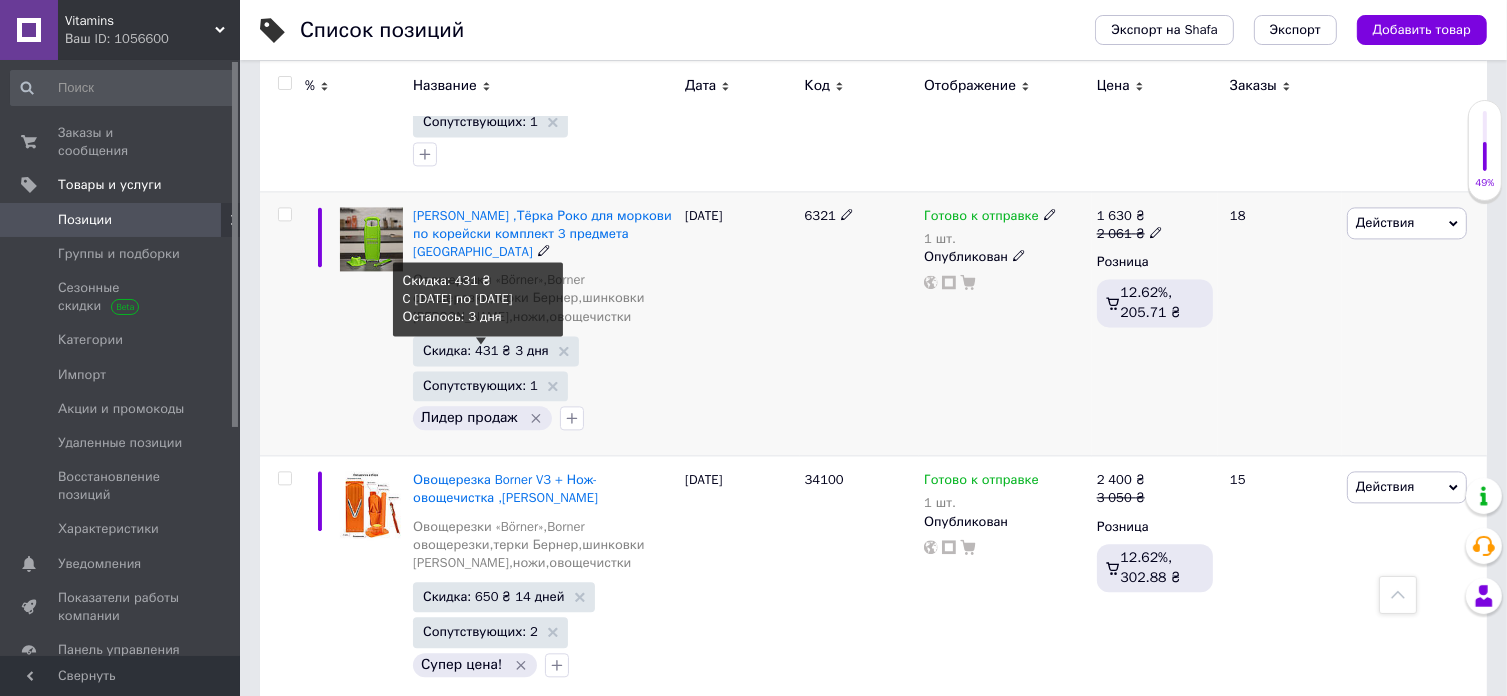 click on "Скидка: 431 ₴ 3 дня" at bounding box center (486, 350) 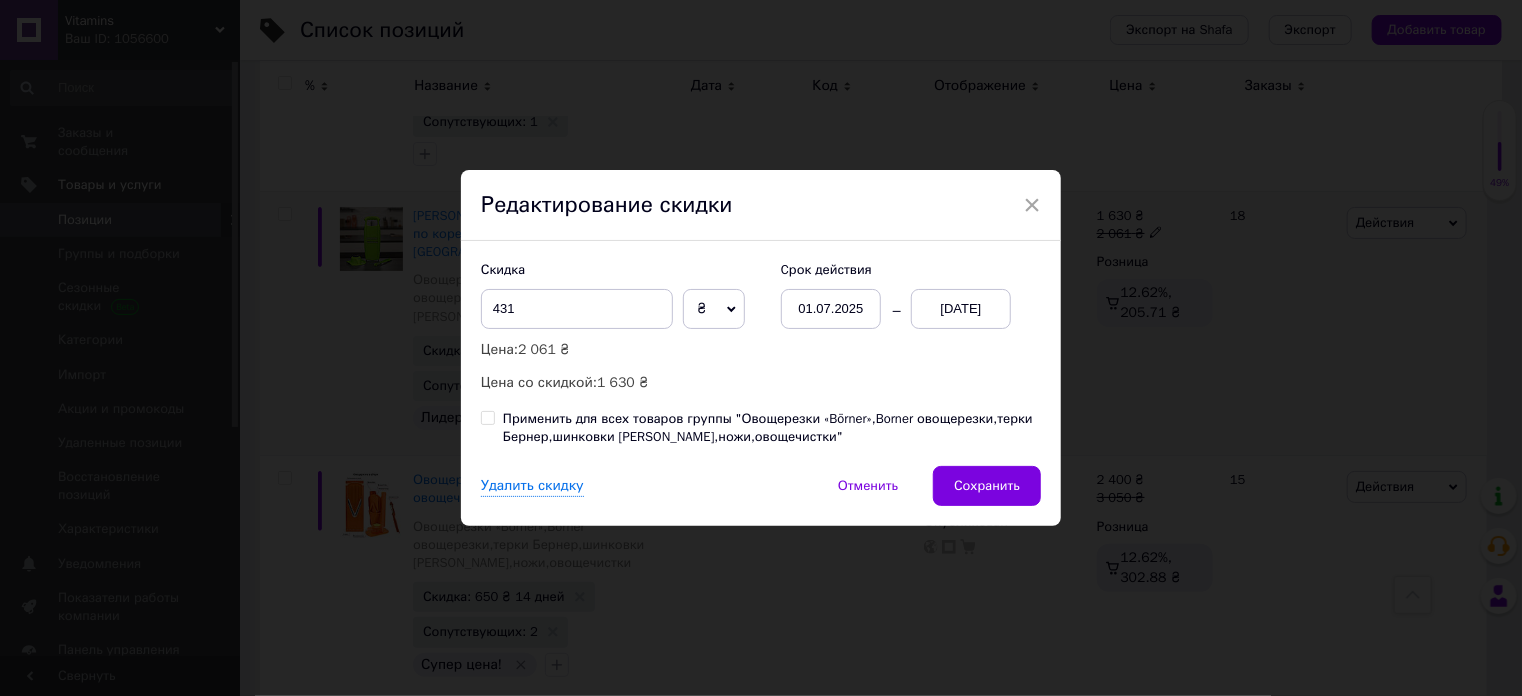 click on "01.07.2025" at bounding box center [831, 309] 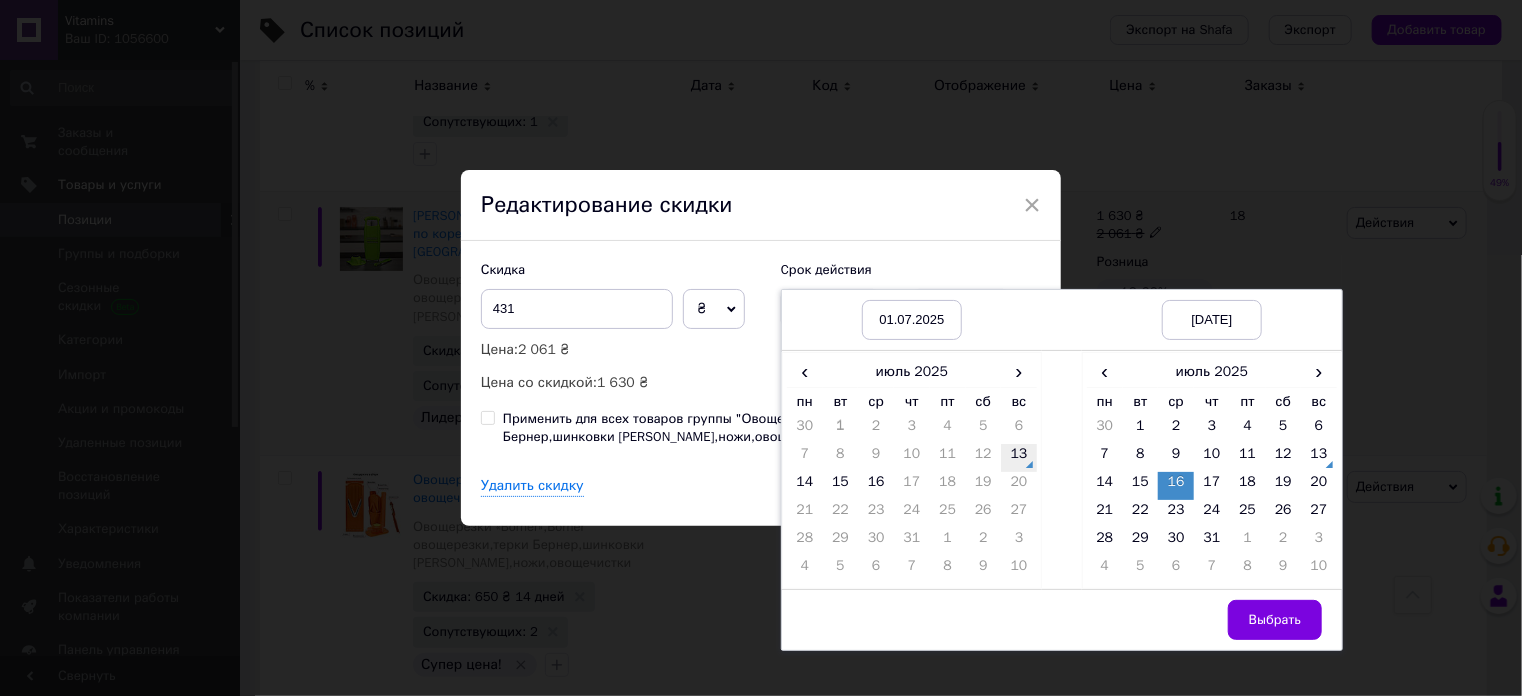 click on "13" at bounding box center (1019, 458) 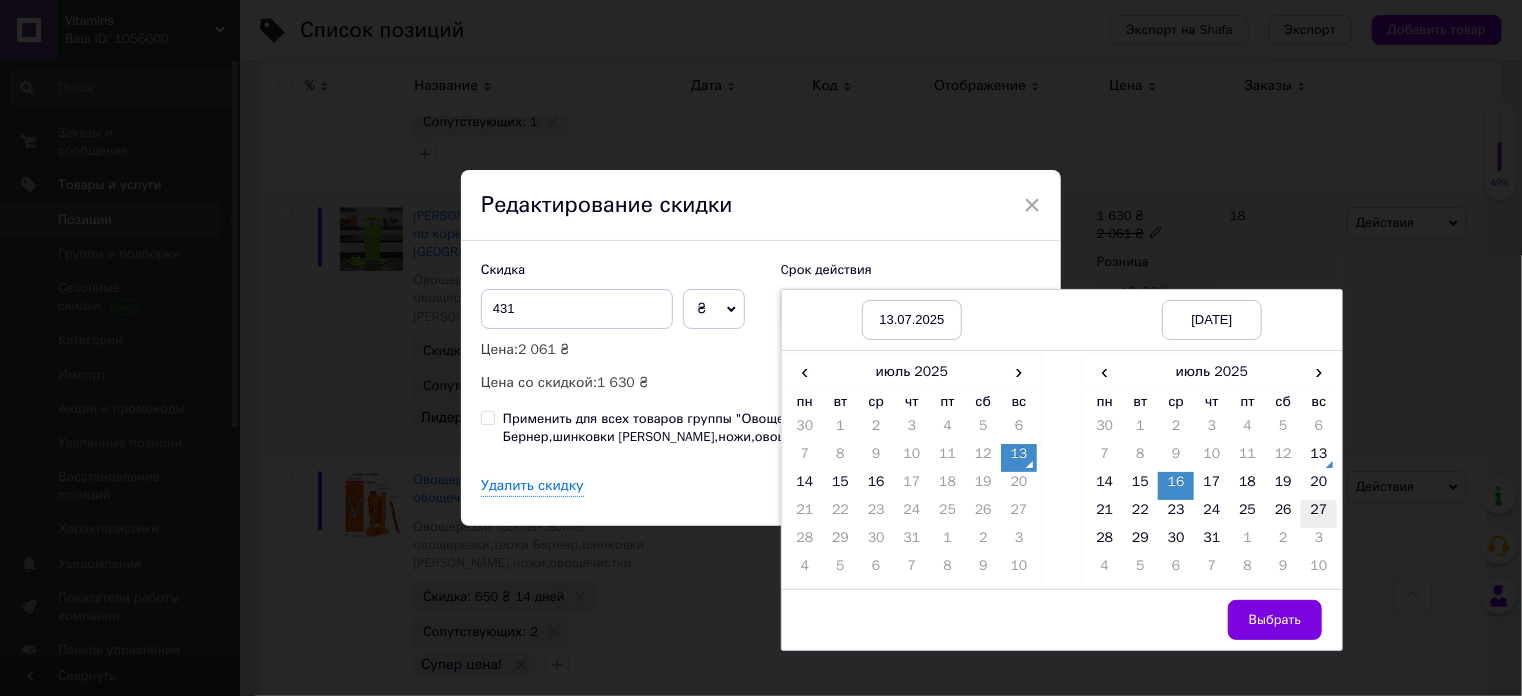 click on "27" at bounding box center [1319, 514] 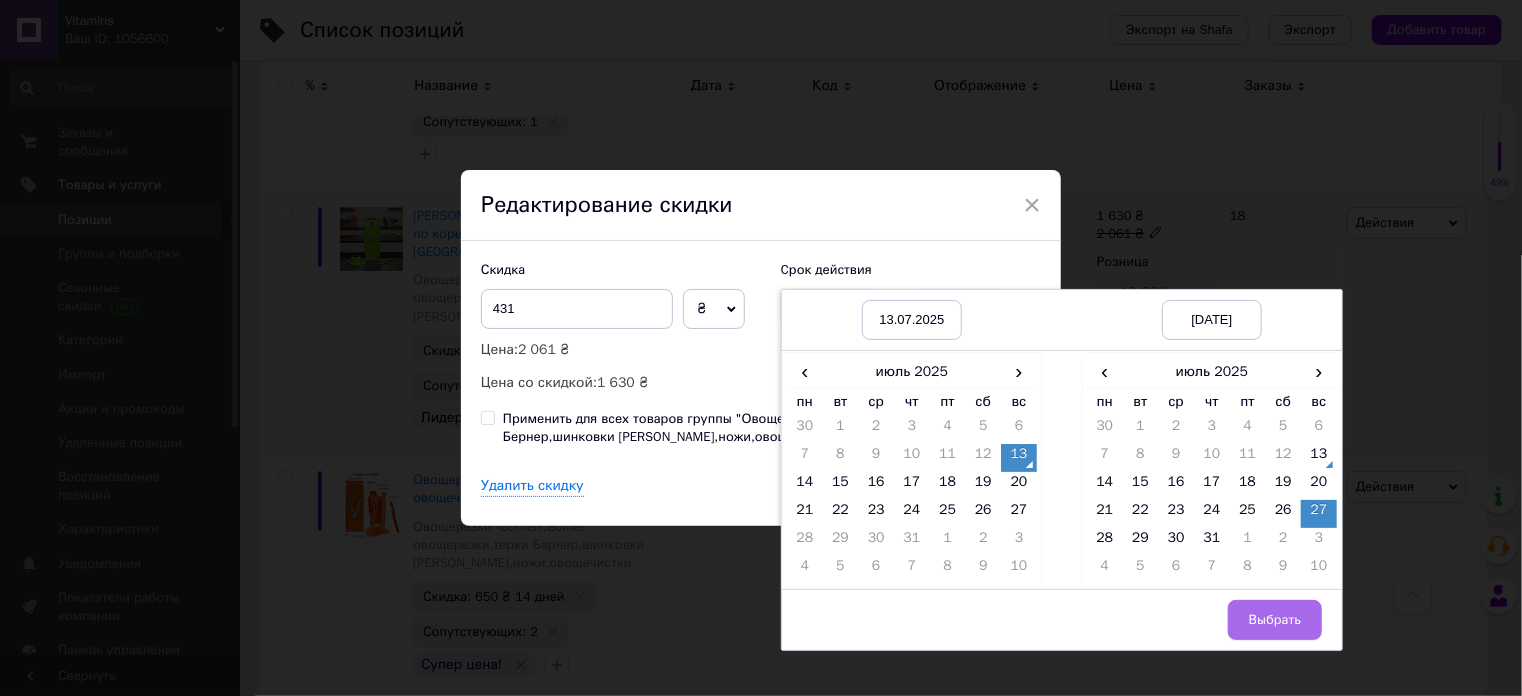 click on "Выбрать" at bounding box center (1275, 620) 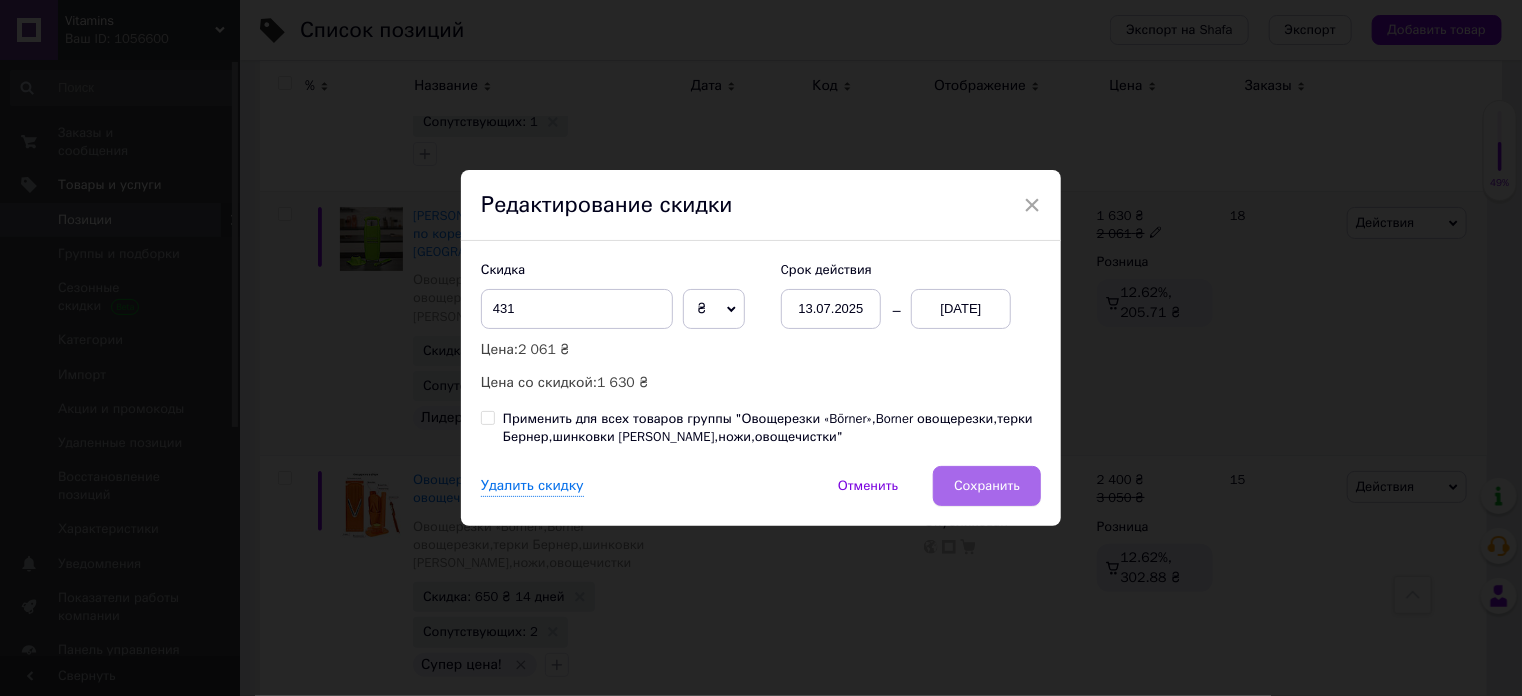 click on "Сохранить" at bounding box center (987, 486) 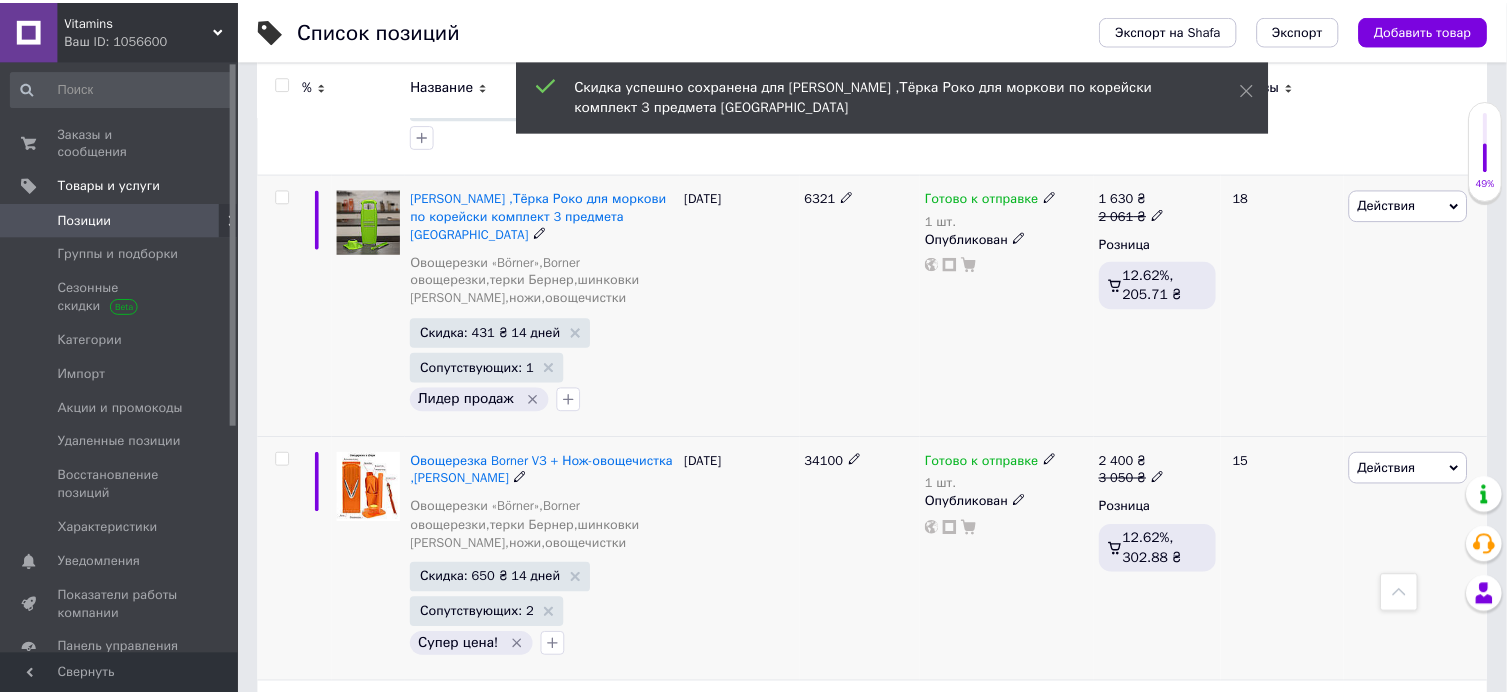 scroll, scrollTop: 0, scrollLeft: 1012, axis: horizontal 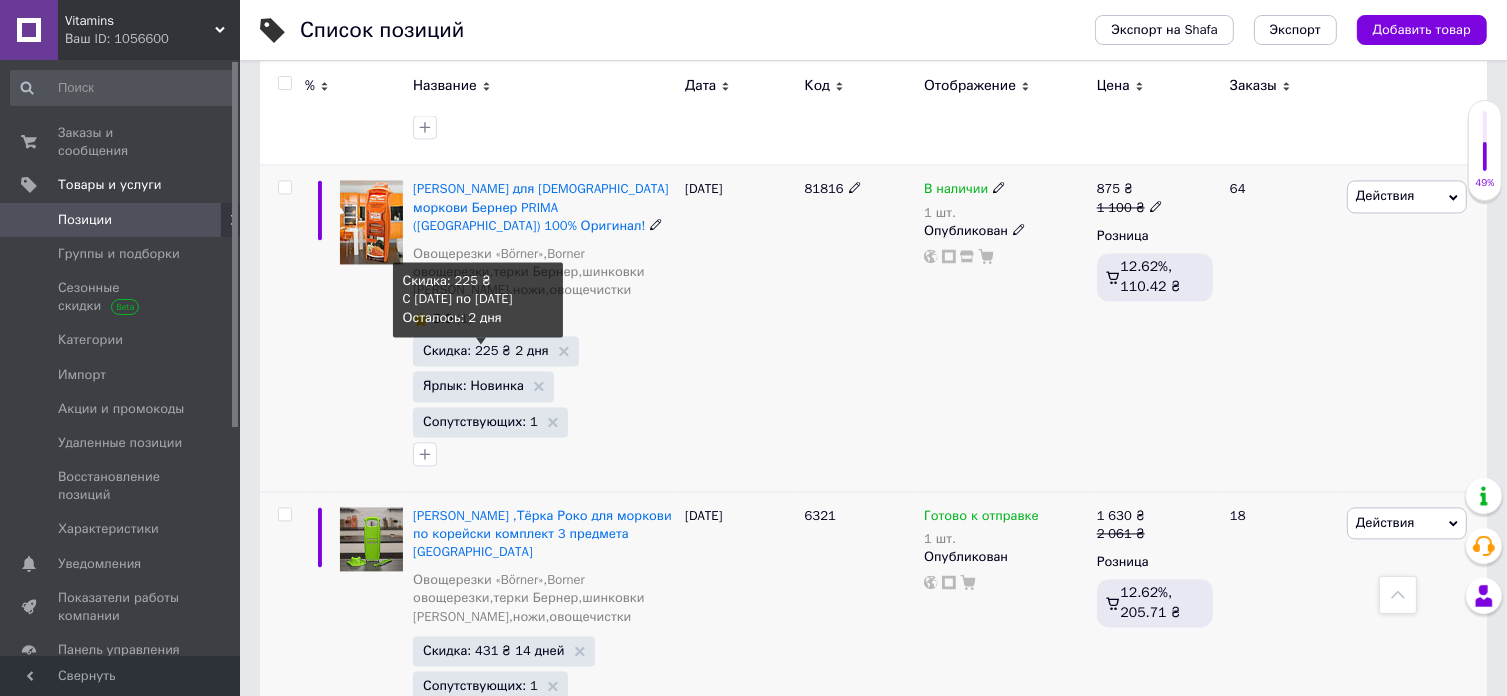 click on "Скидка: 225 ₴ 2 дня" at bounding box center [486, 350] 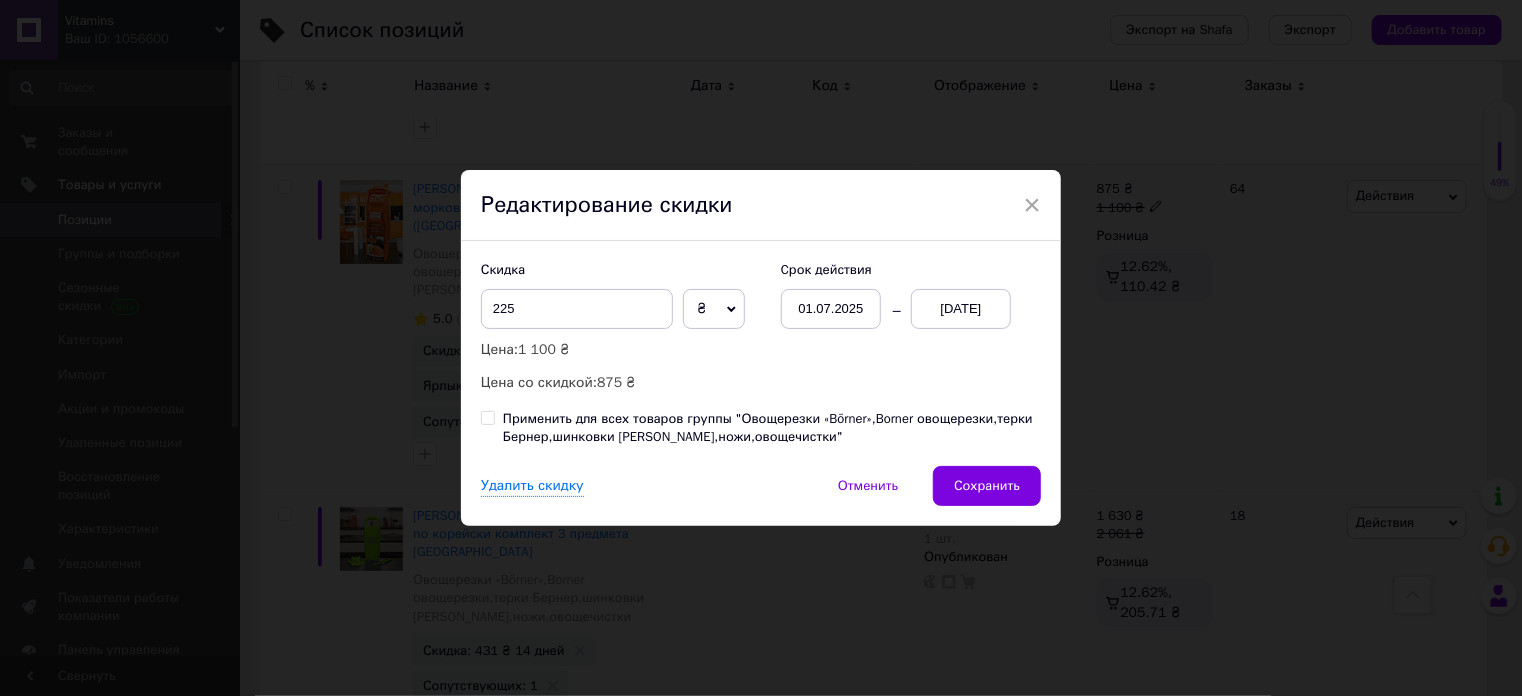 click on "01.07.2025" at bounding box center [831, 309] 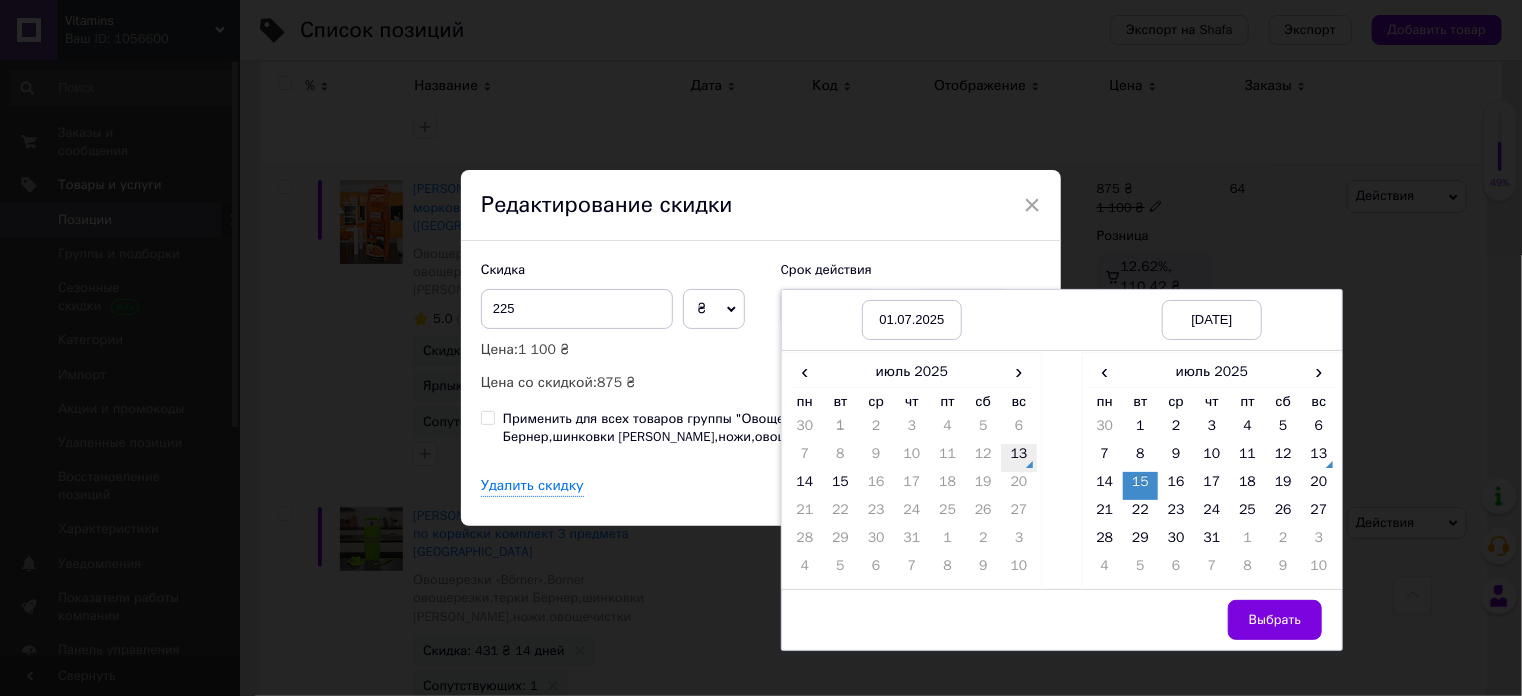 click on "13" at bounding box center [1019, 458] 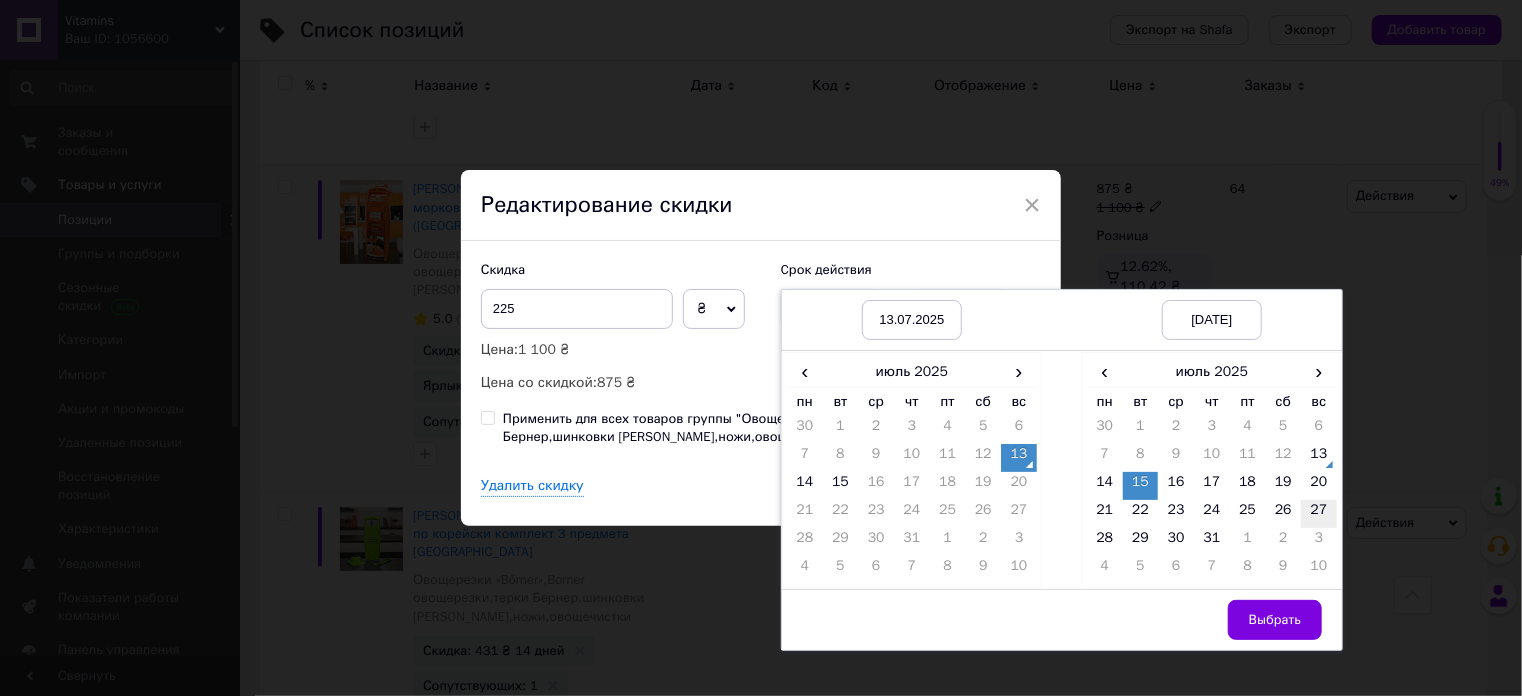 click on "27" at bounding box center [1319, 514] 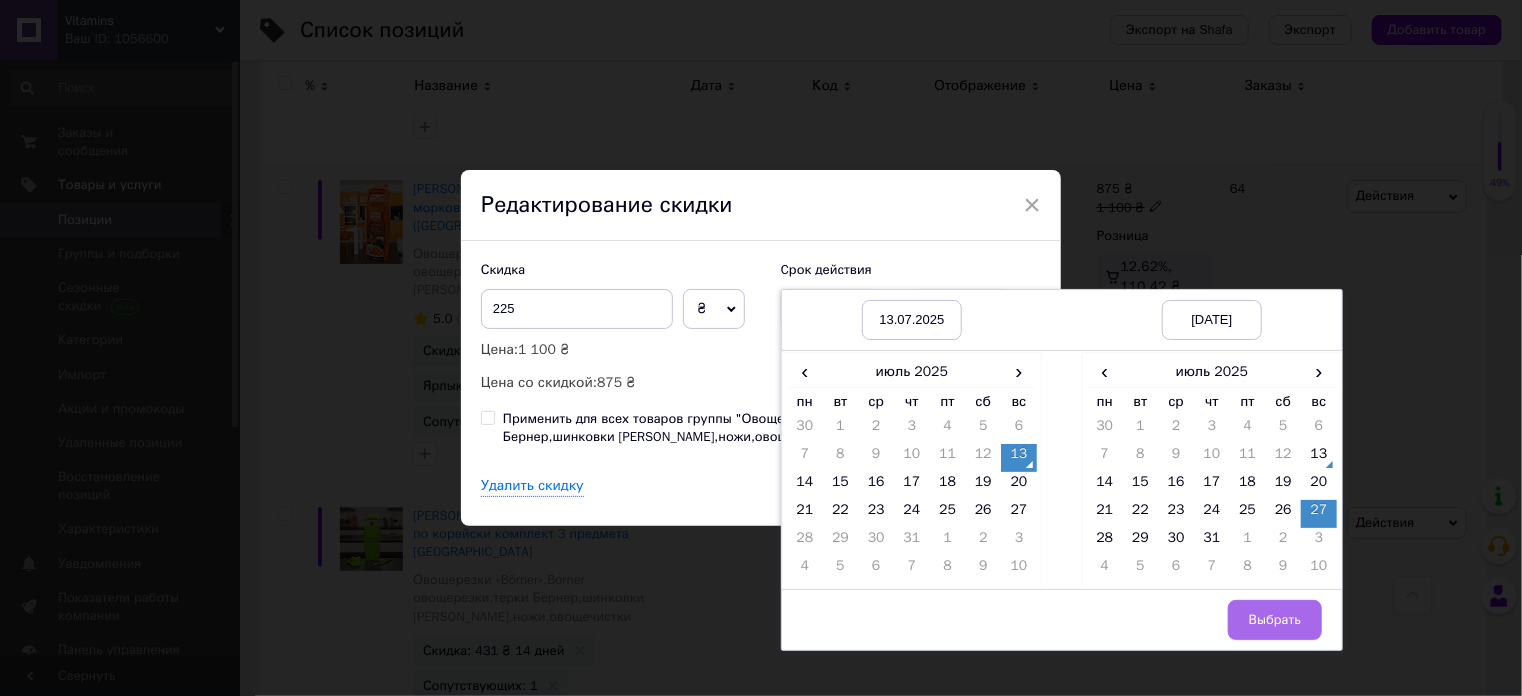 click on "Выбрать" at bounding box center [1275, 620] 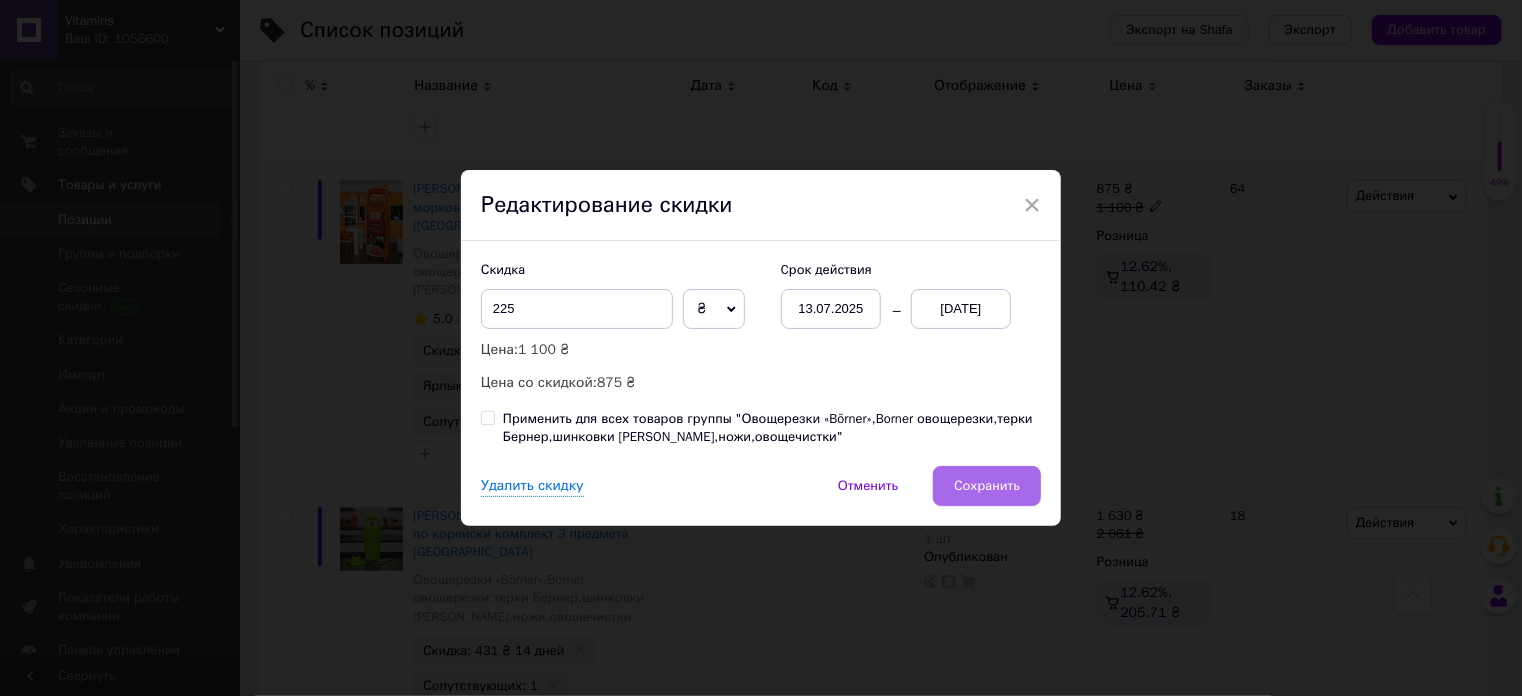 click on "Сохранить" at bounding box center [987, 486] 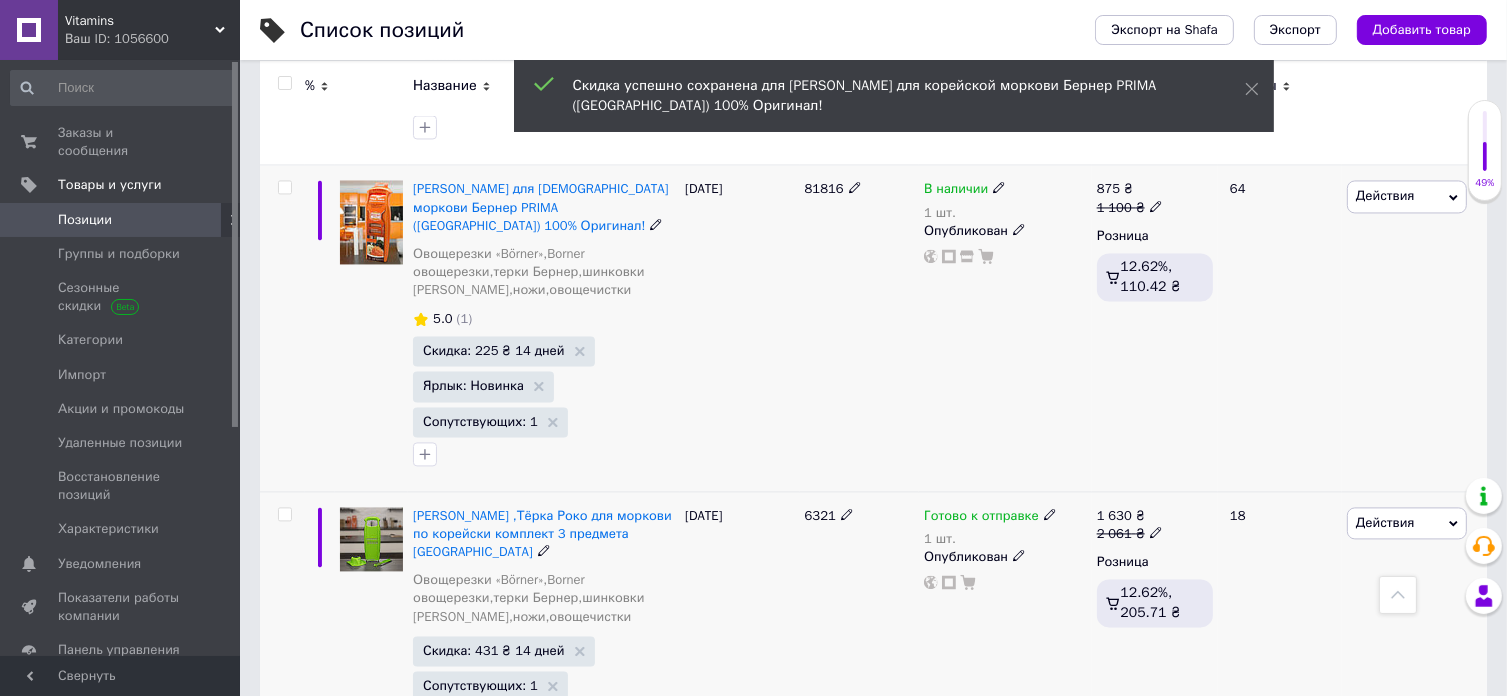 scroll, scrollTop: 0, scrollLeft: 1012, axis: horizontal 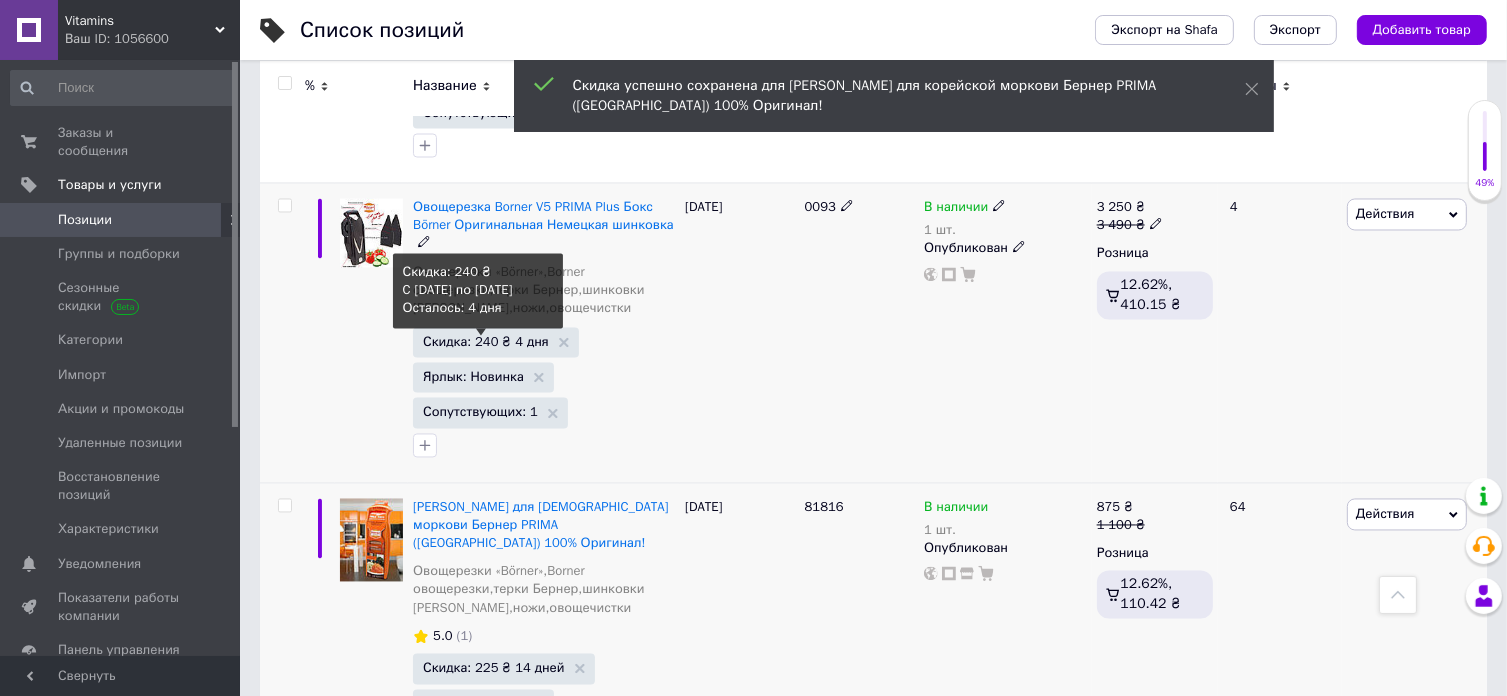 click on "Скидка: 240 ₴ 4 дня" at bounding box center (486, 342) 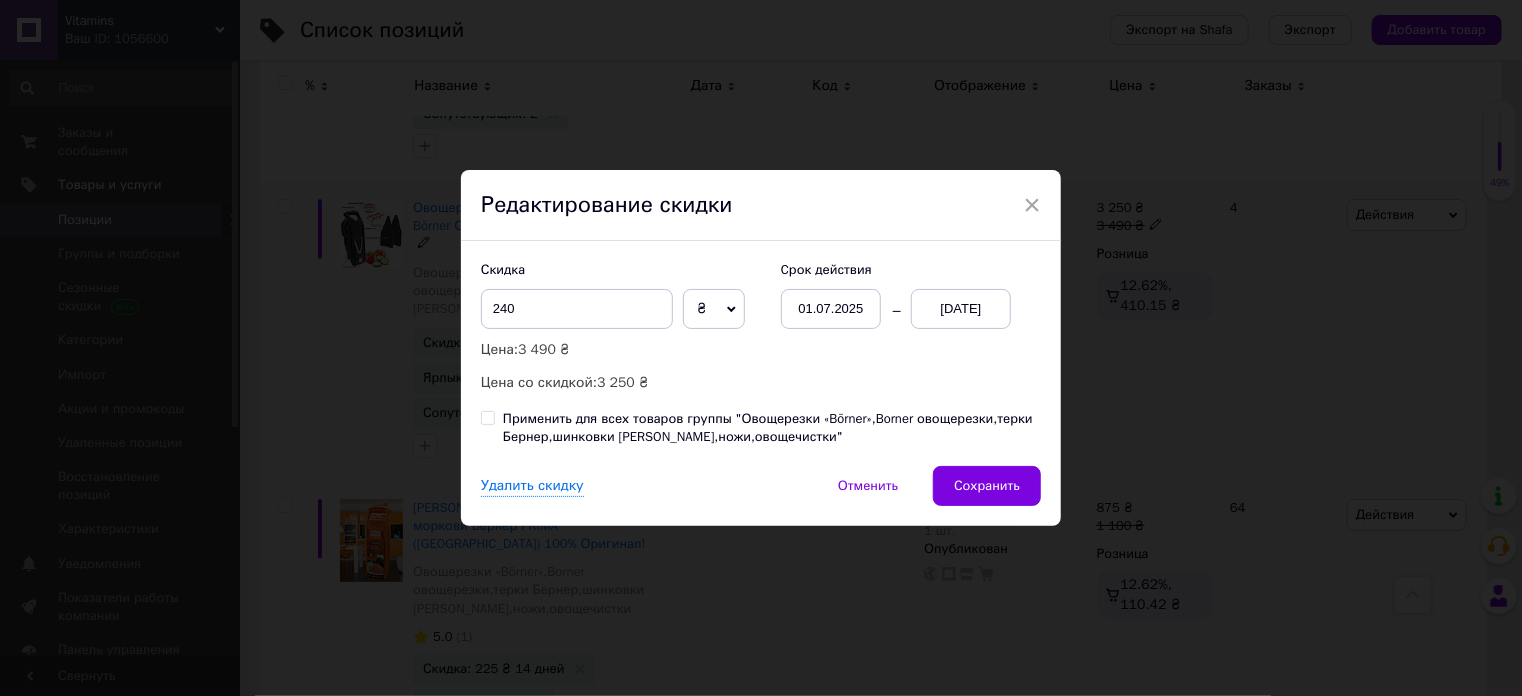 click on "01.07.2025" at bounding box center (831, 309) 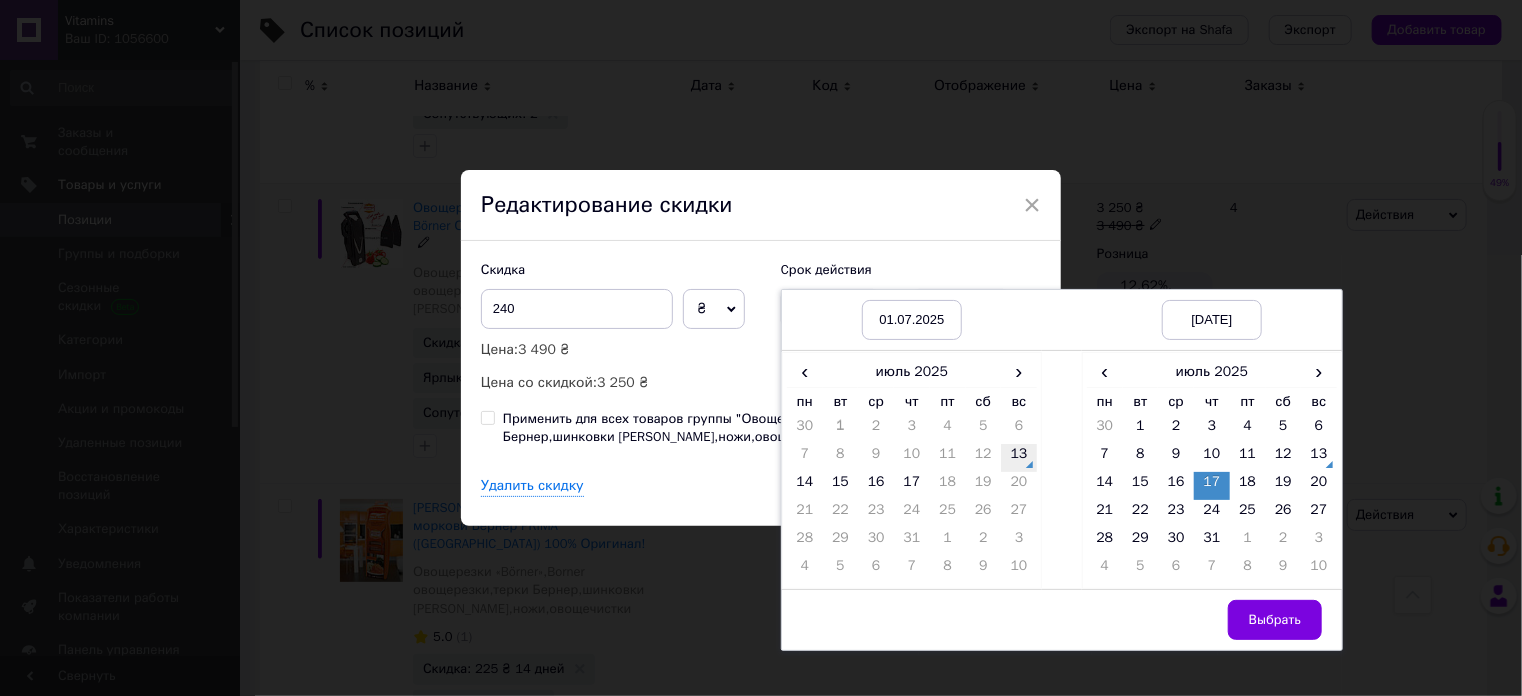 click on "13" at bounding box center (1019, 458) 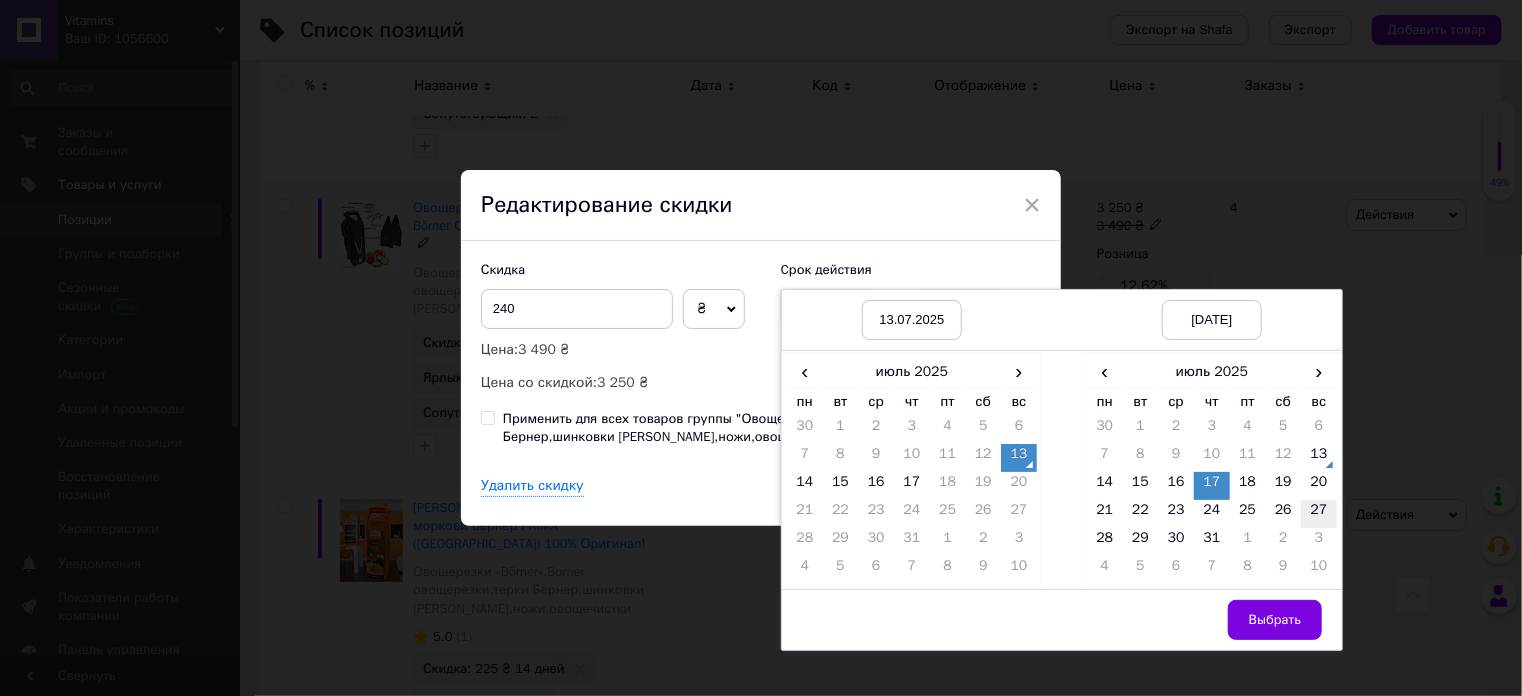 click on "27" at bounding box center [1319, 514] 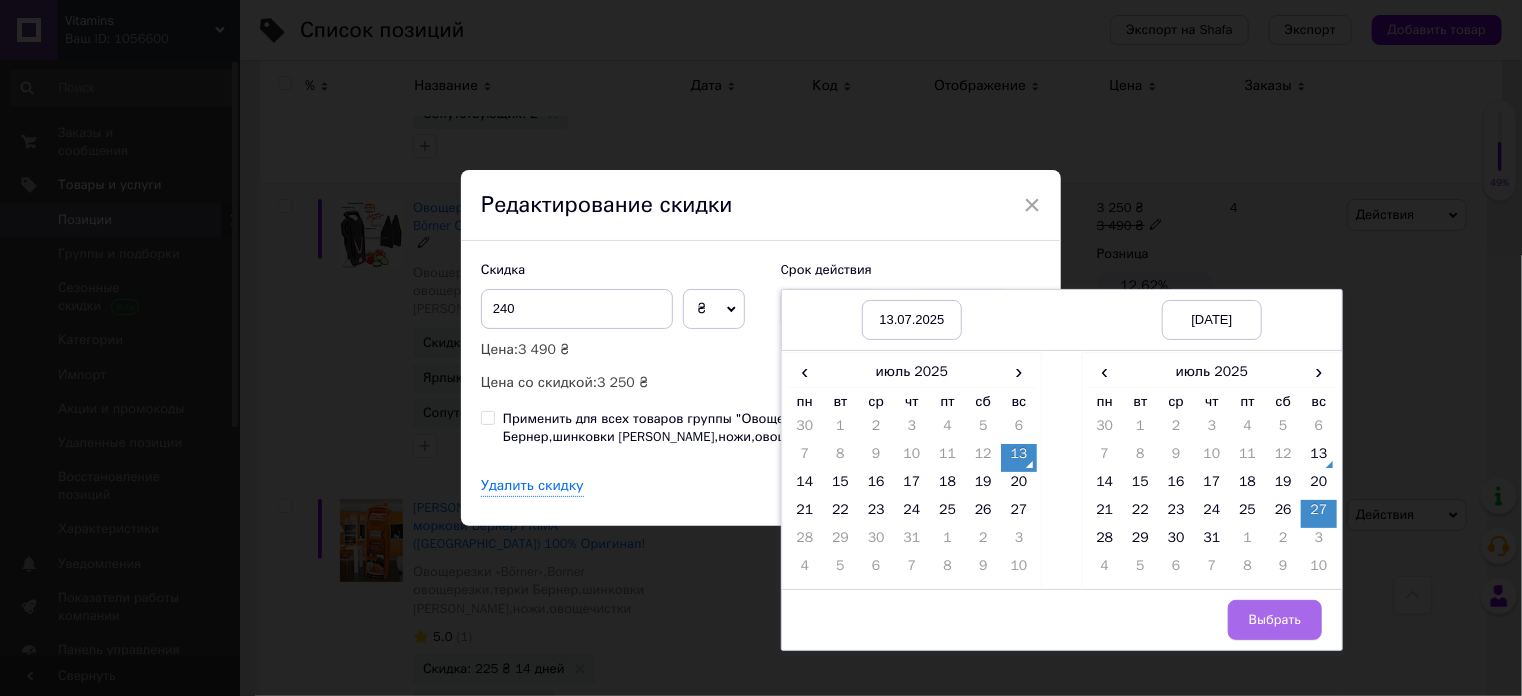 click on "Выбрать" at bounding box center [1275, 620] 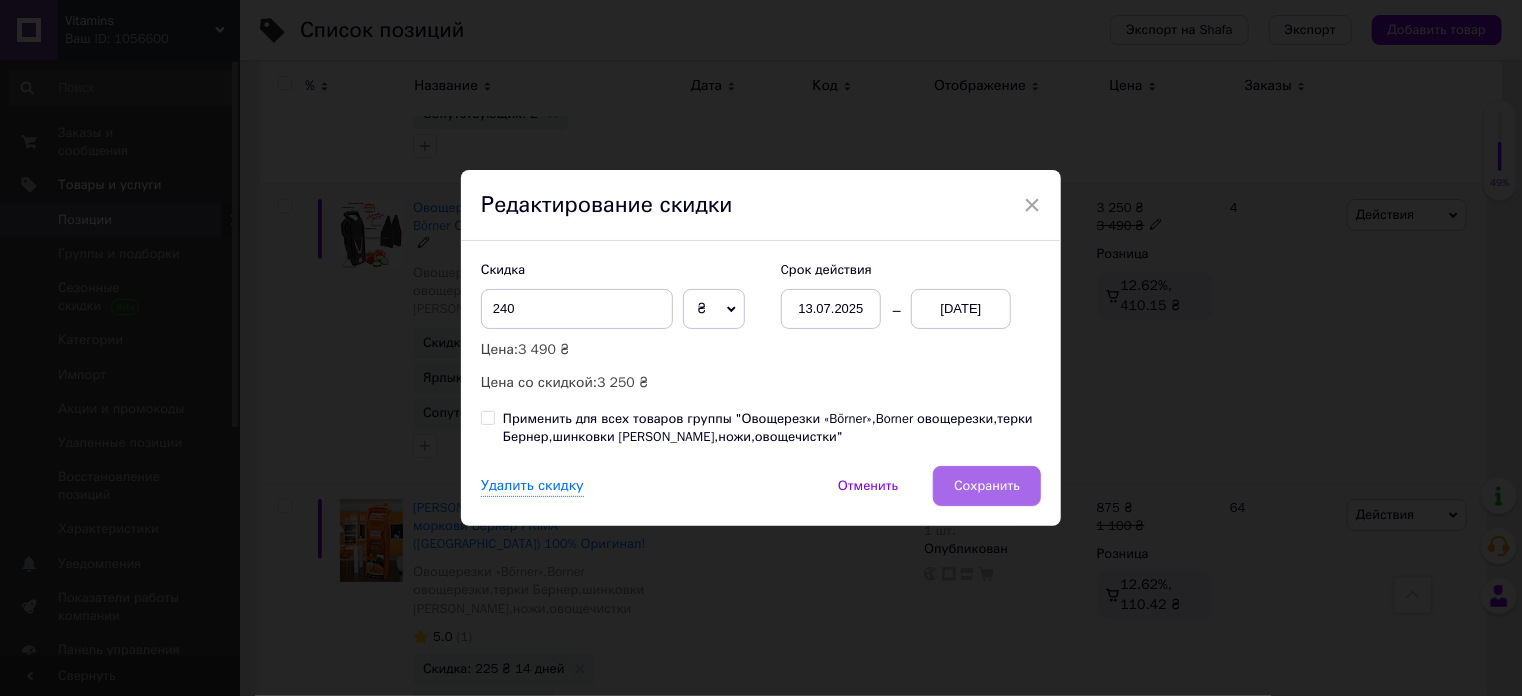 click on "Сохранить" at bounding box center (987, 486) 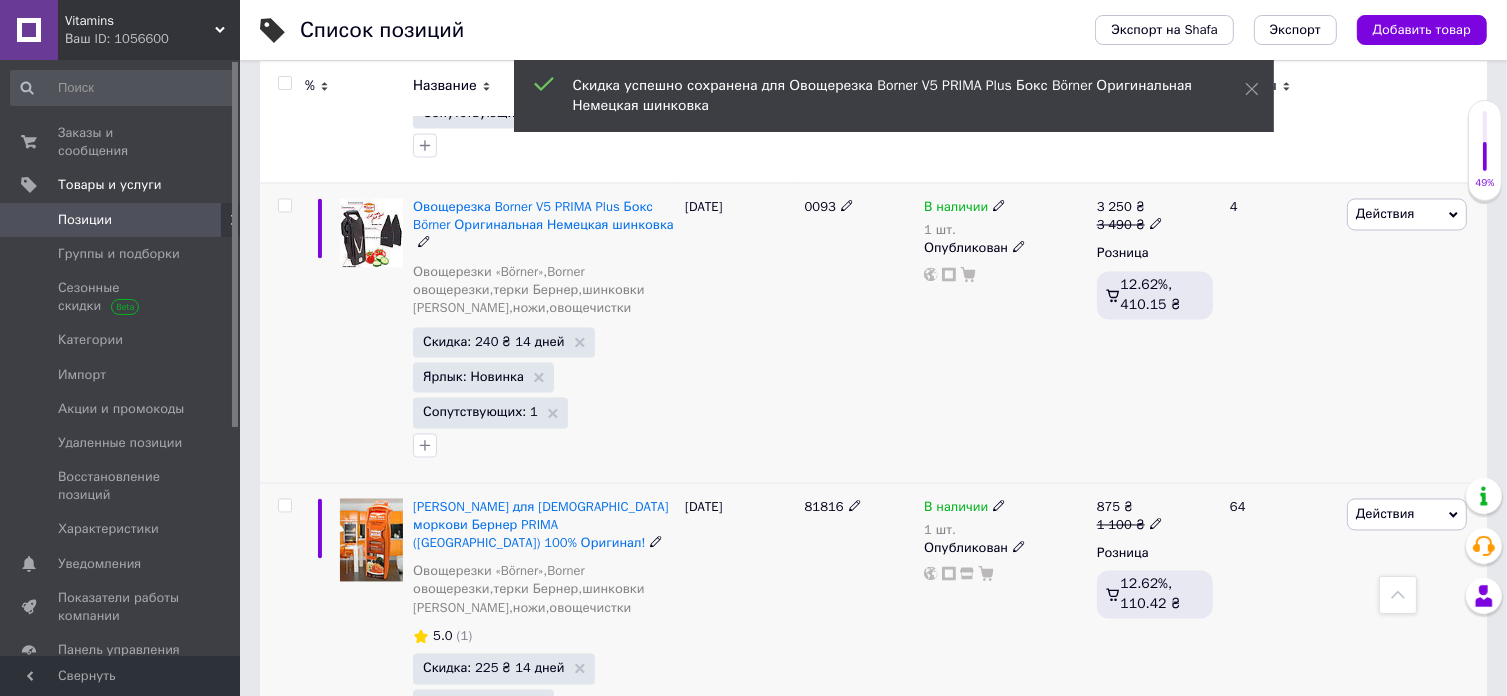 scroll, scrollTop: 0, scrollLeft: 1012, axis: horizontal 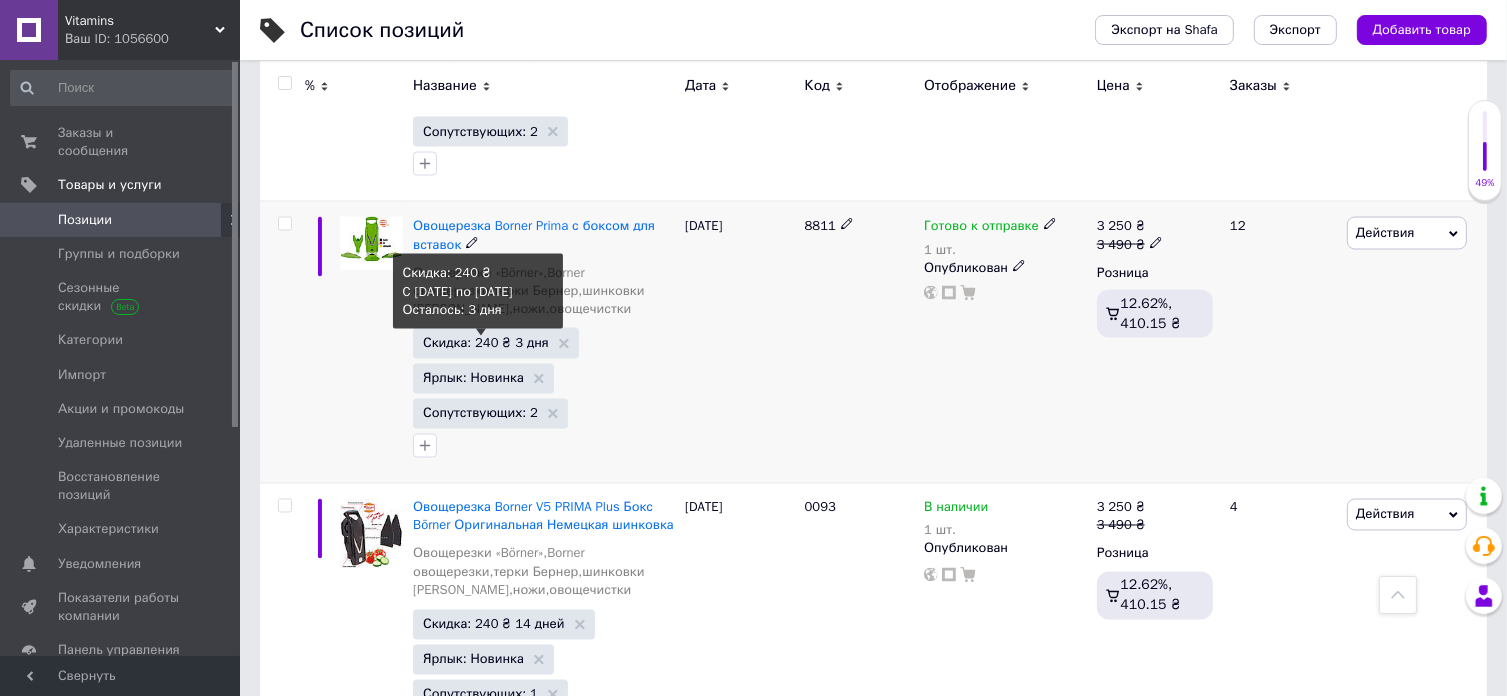 click on "Скидка: 240 ₴ 3 дня" at bounding box center [486, 342] 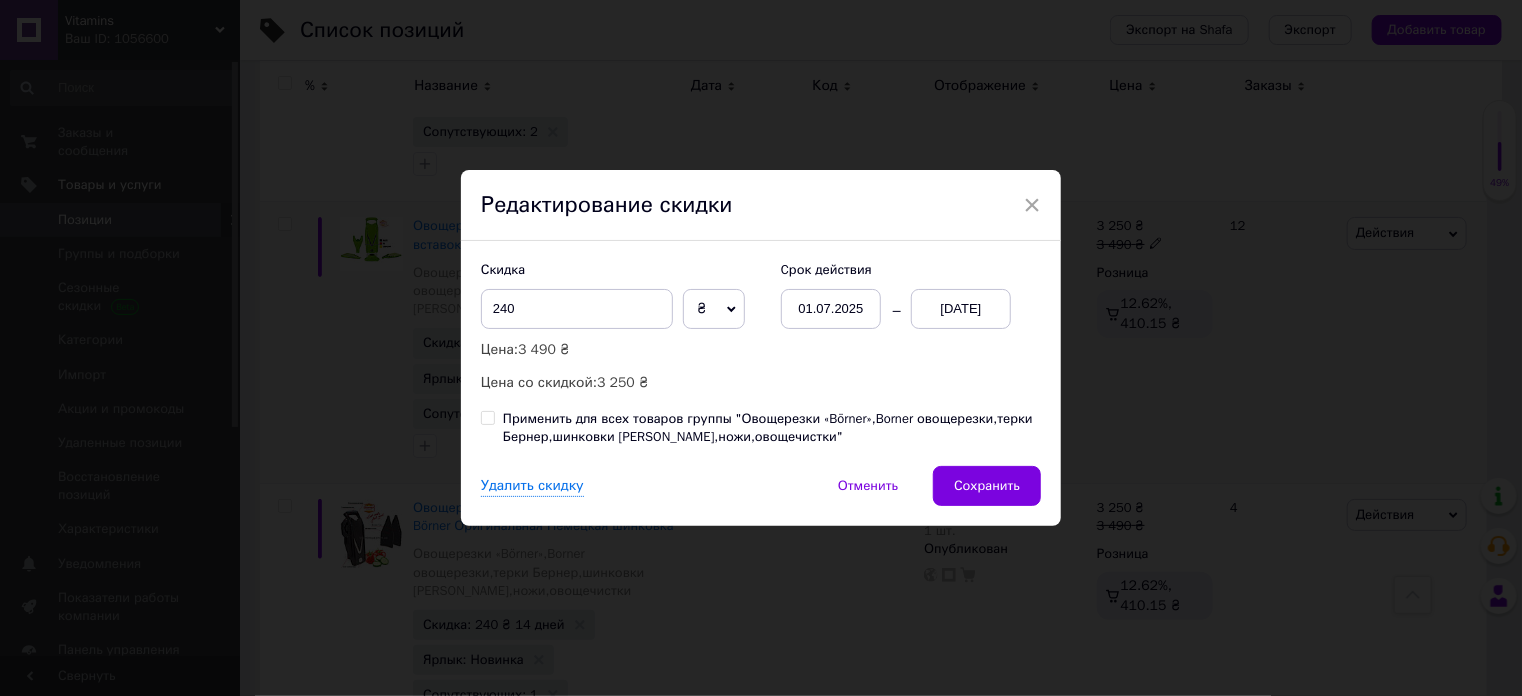 click on "01.07.2025" at bounding box center (831, 309) 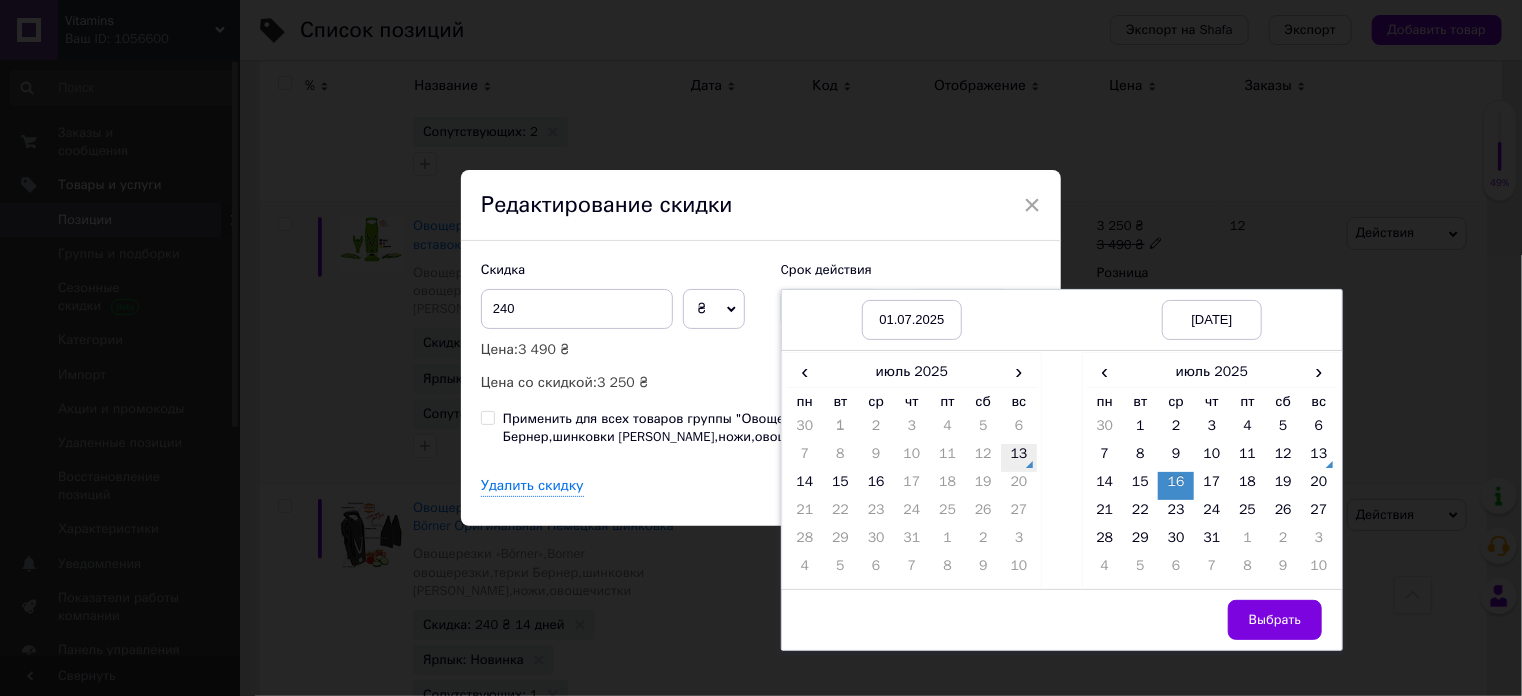 click on "13" at bounding box center [1019, 458] 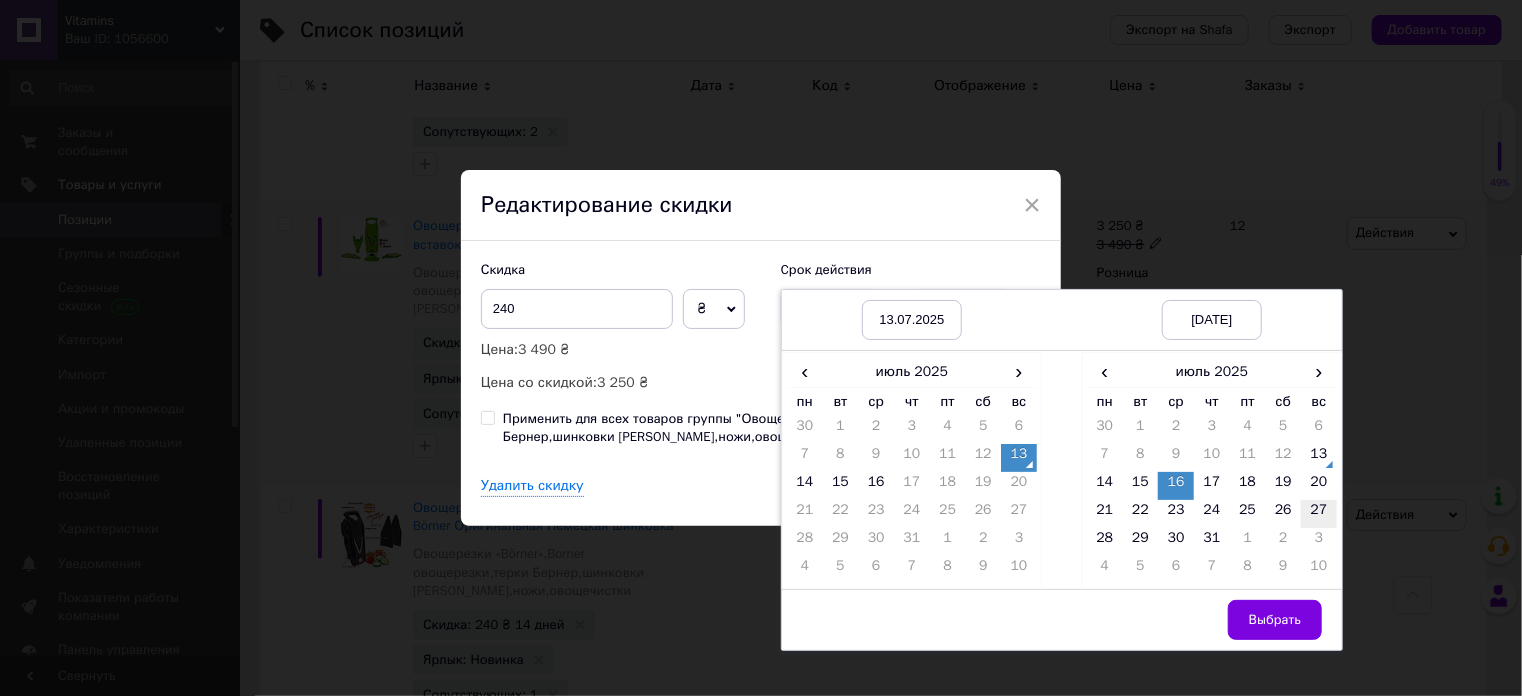 click on "27" at bounding box center (1319, 514) 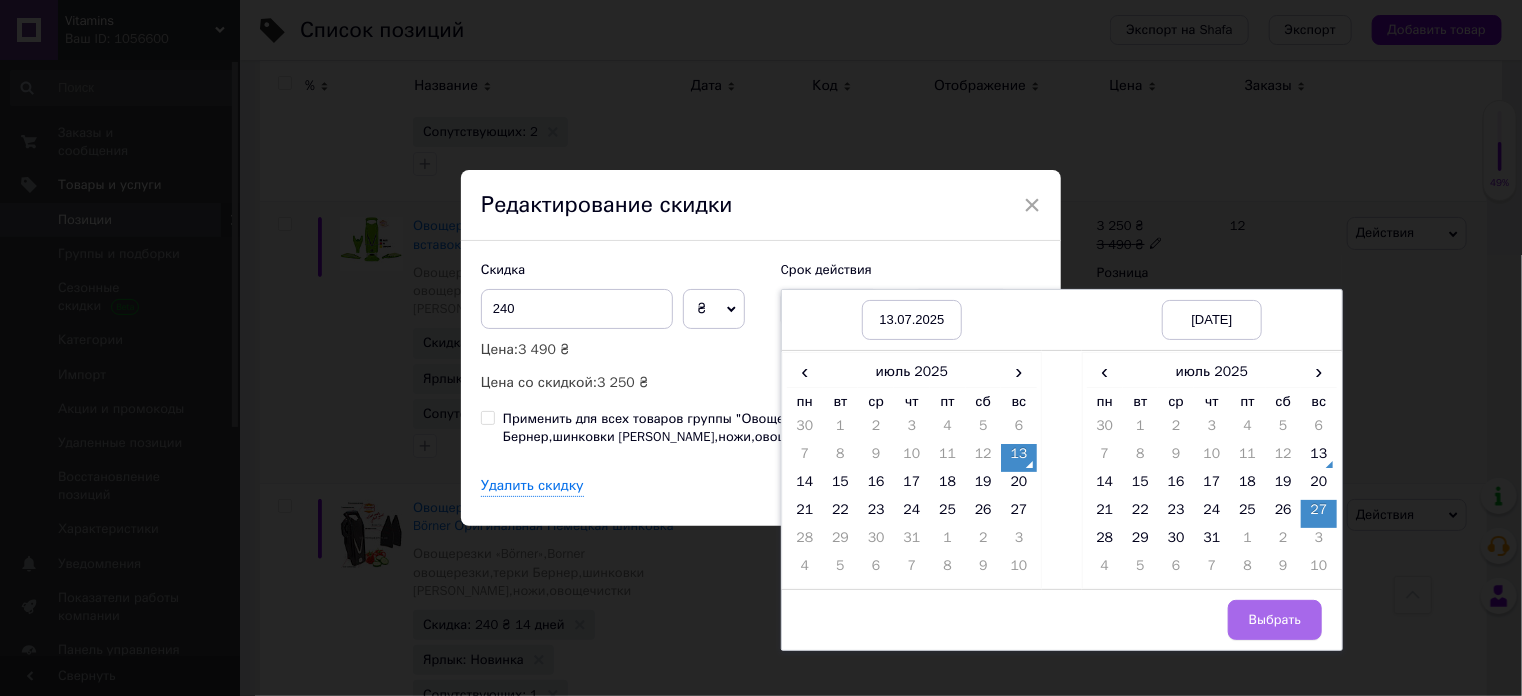 click on "Выбрать" at bounding box center (1275, 620) 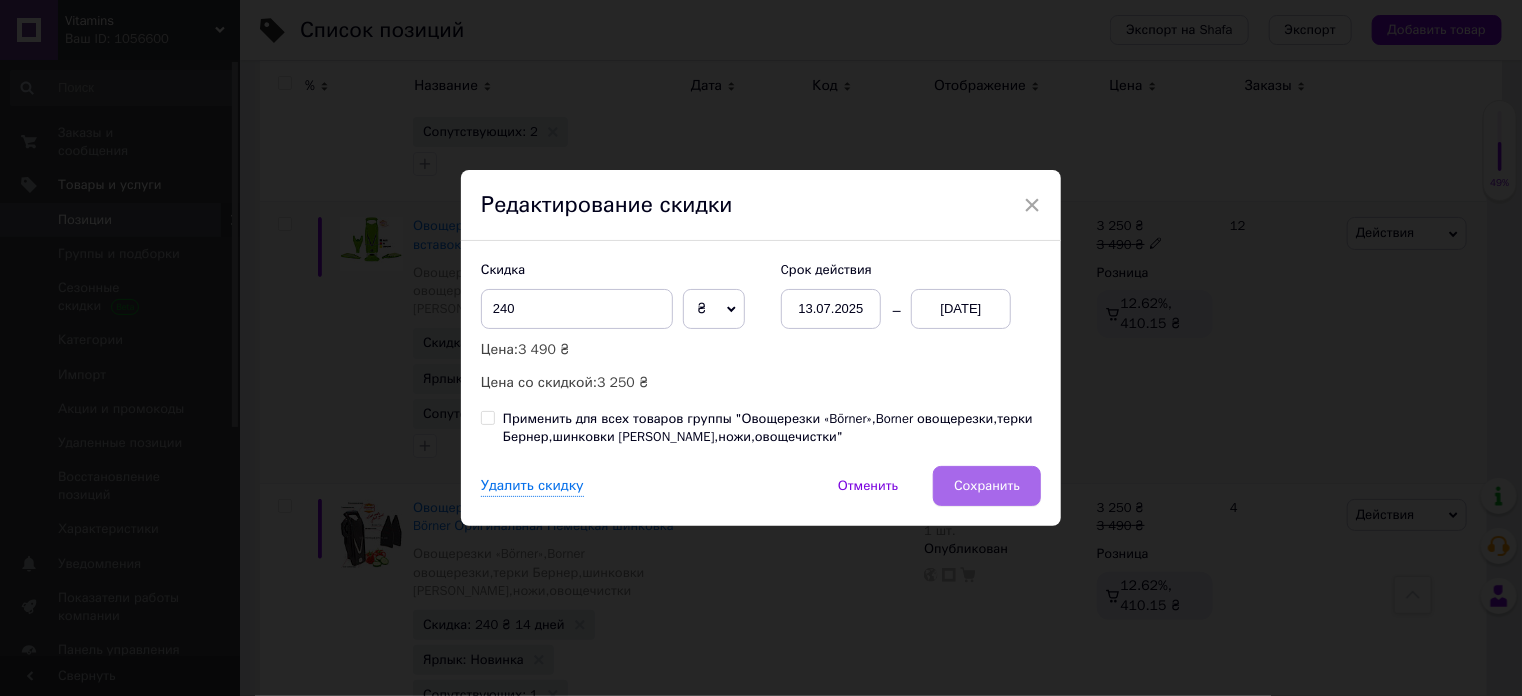 click on "Сохранить" at bounding box center (987, 486) 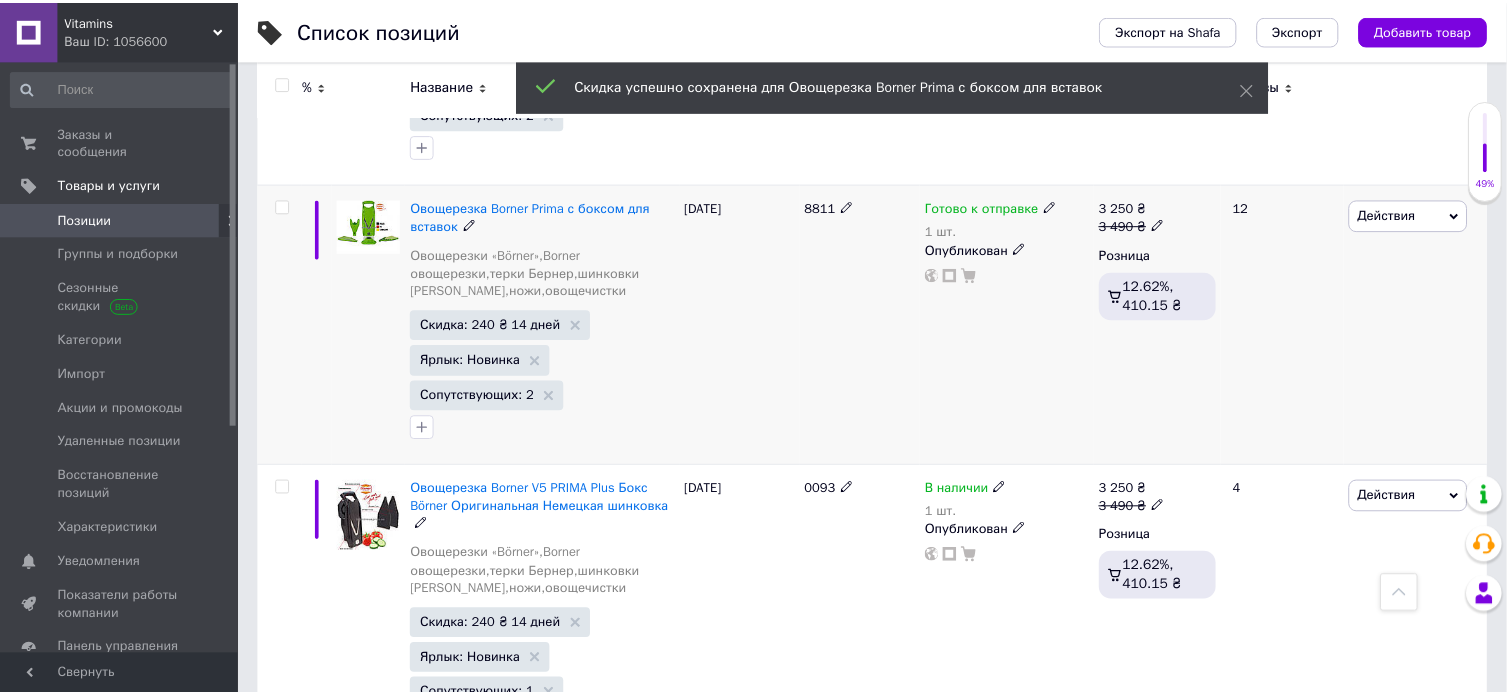 scroll, scrollTop: 0, scrollLeft: 1012, axis: horizontal 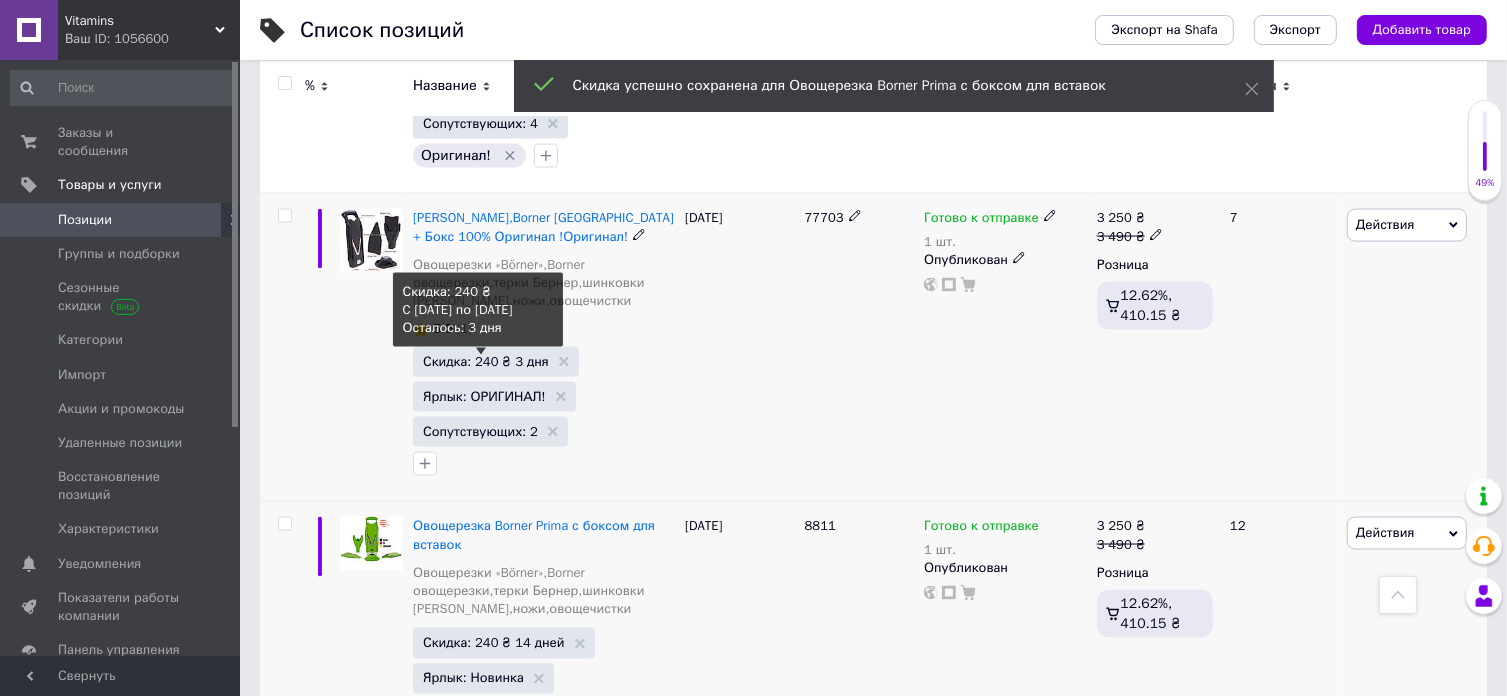click on "Скидка: 240 ₴ 3 дня" at bounding box center [486, 361] 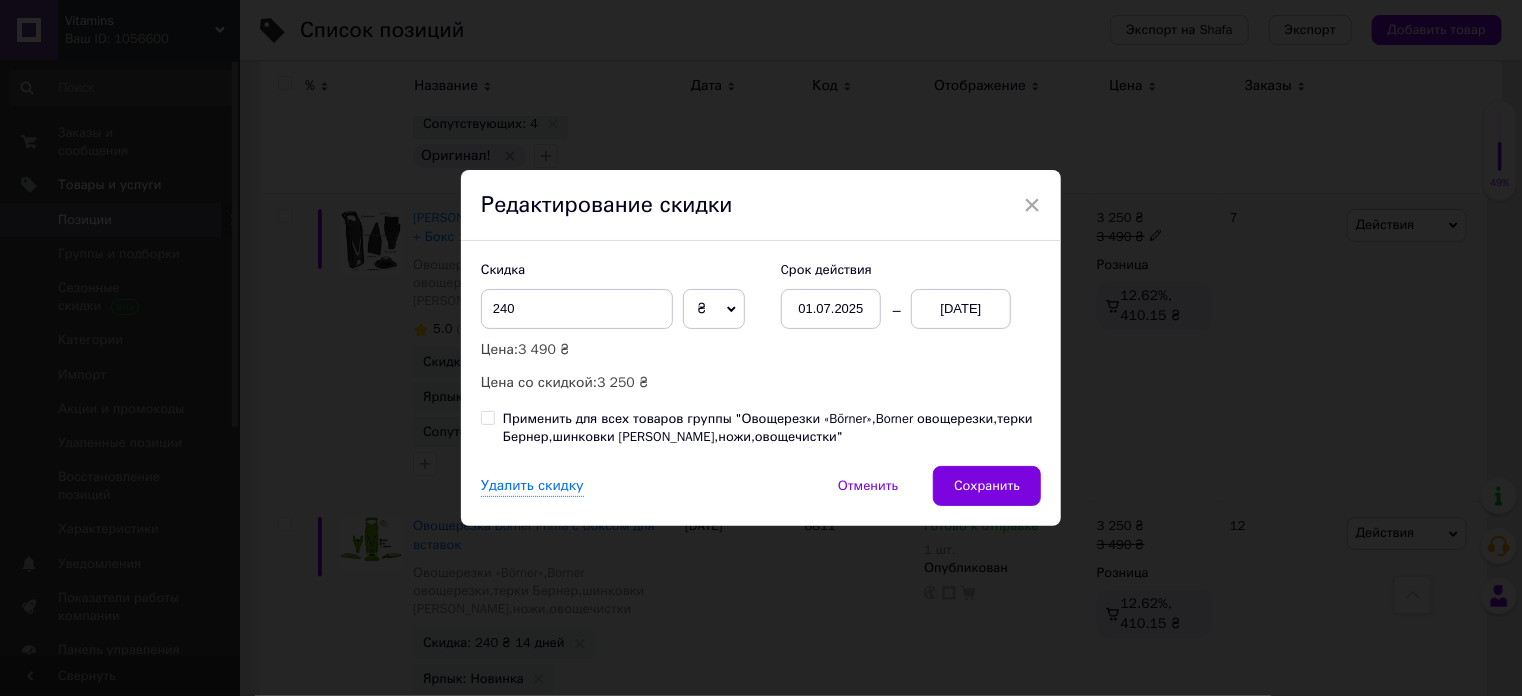click on "01.07.2025" at bounding box center [831, 309] 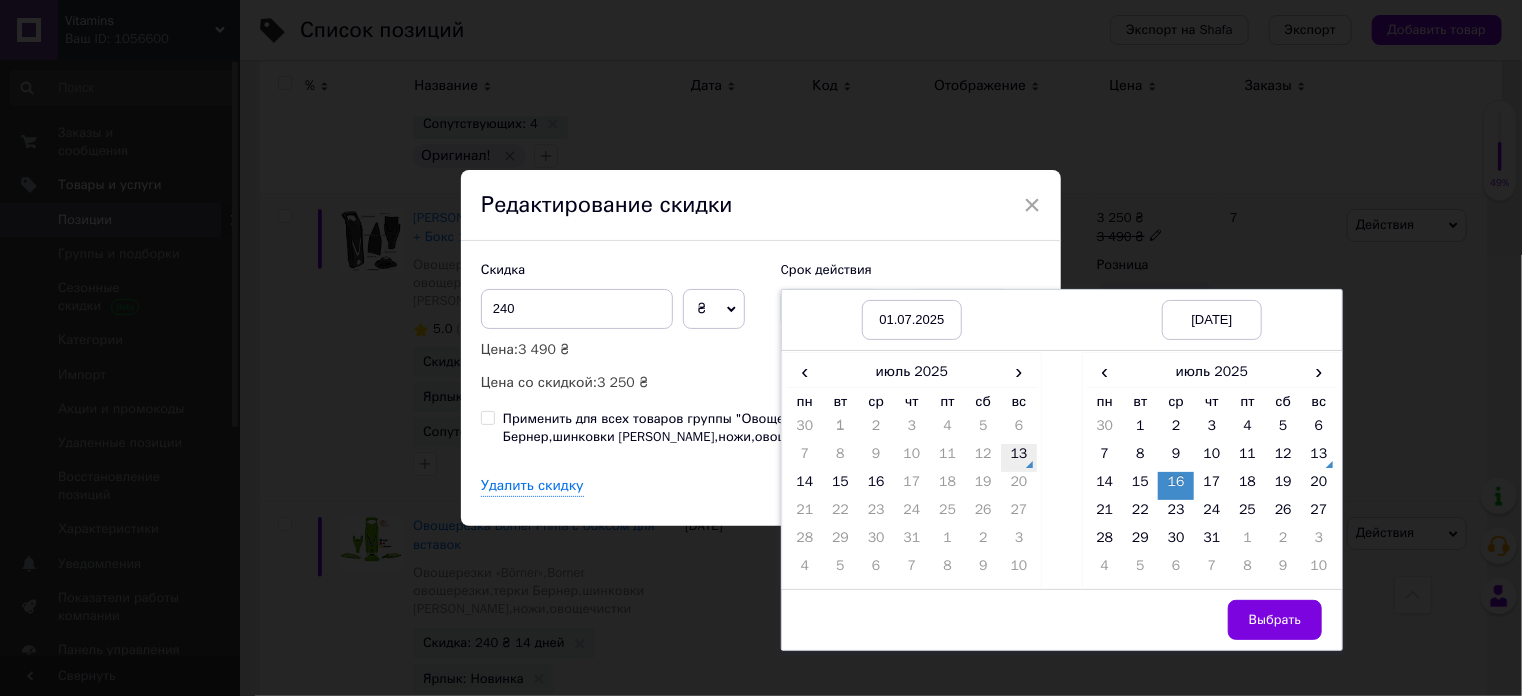 click on "13" at bounding box center [1019, 458] 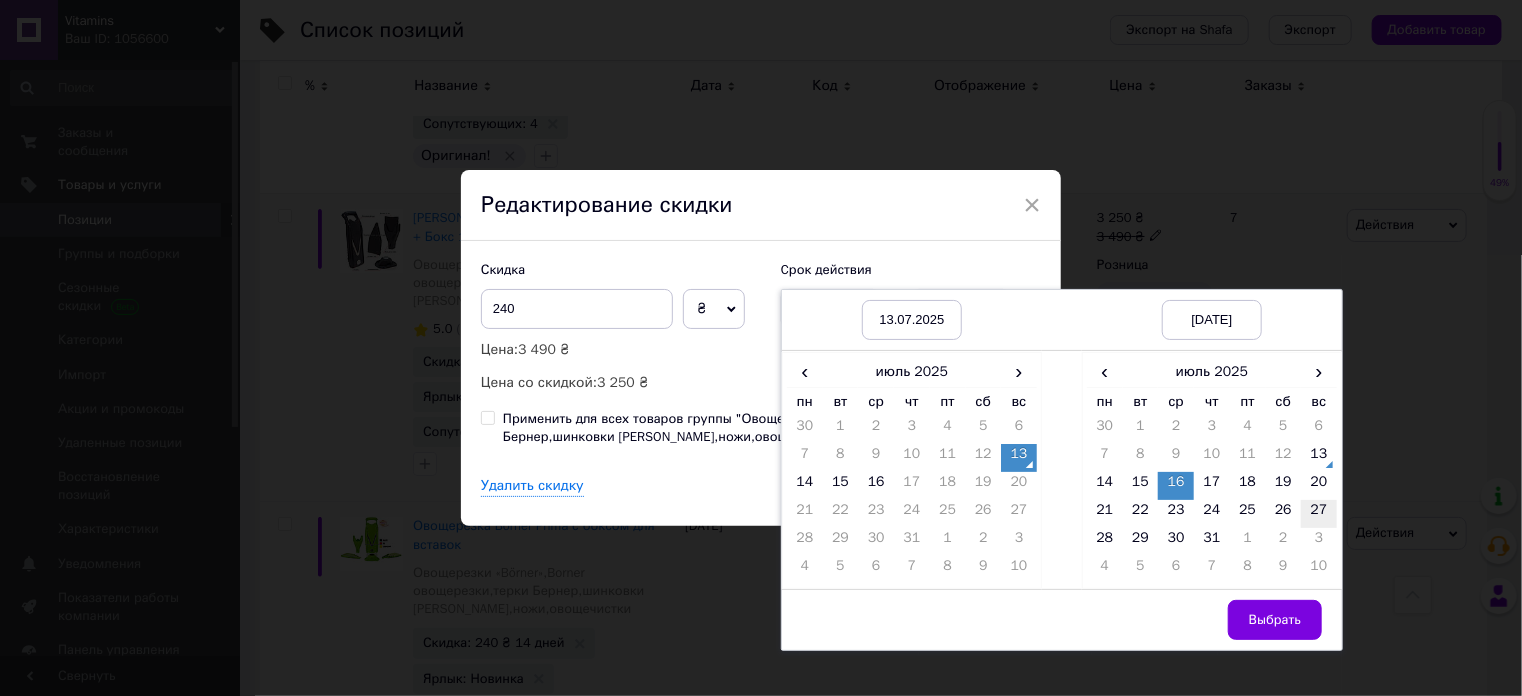 click on "27" at bounding box center (1319, 514) 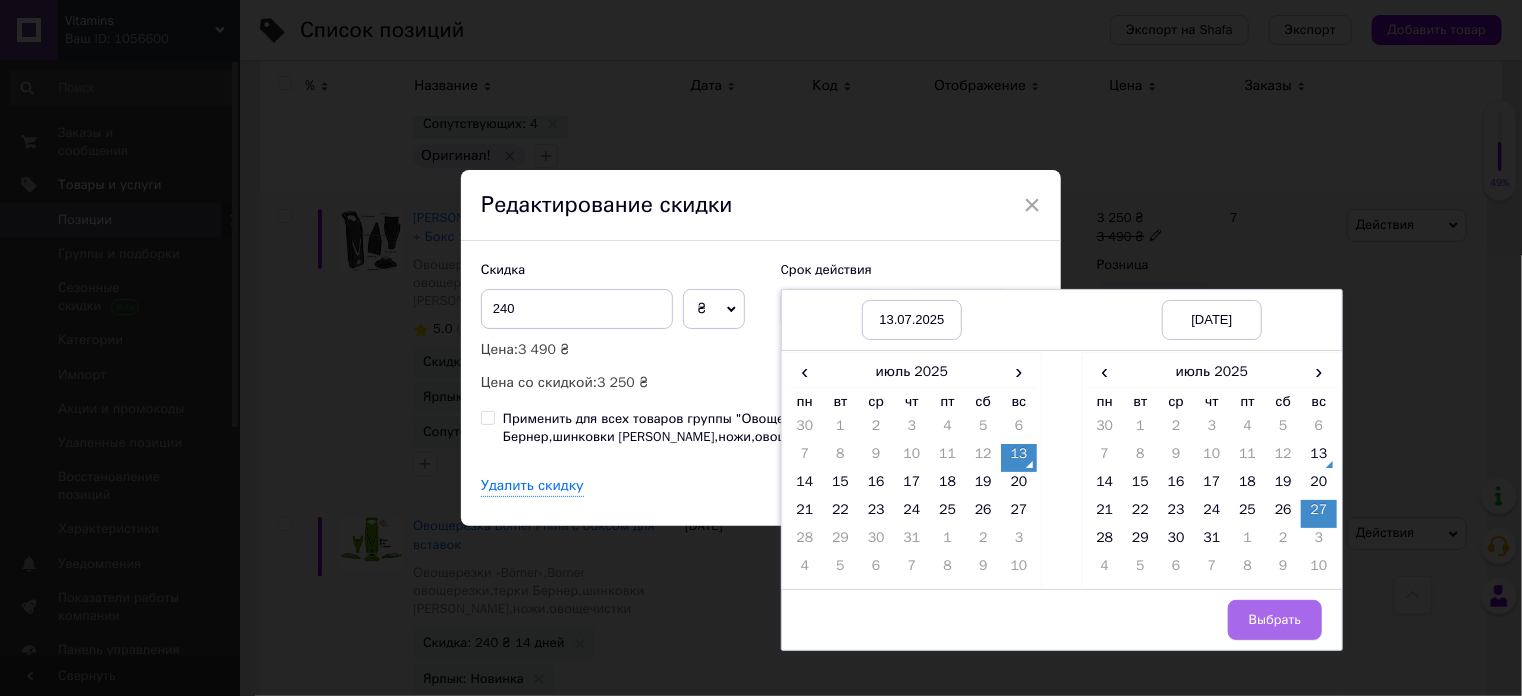 click on "Выбрать" at bounding box center [1275, 620] 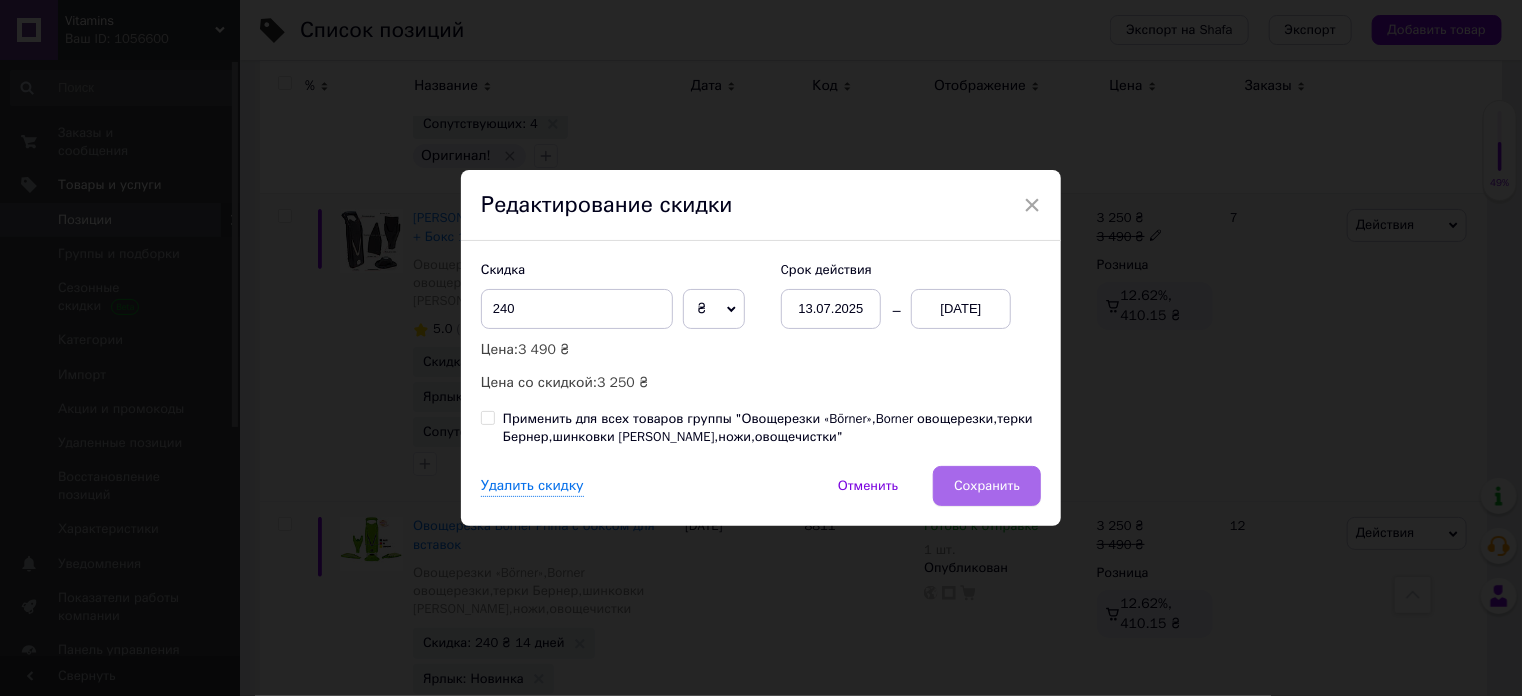 click on "Сохранить" at bounding box center [987, 486] 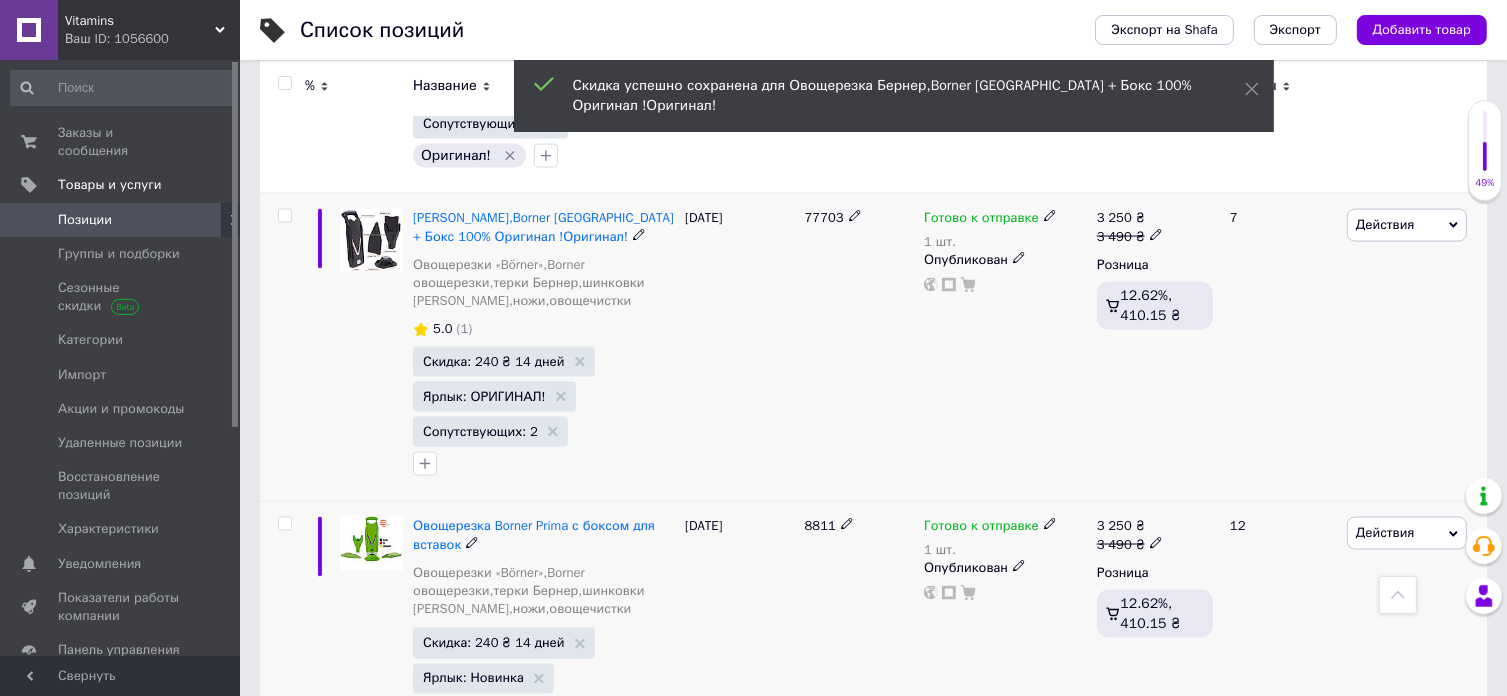 scroll, scrollTop: 0, scrollLeft: 1012, axis: horizontal 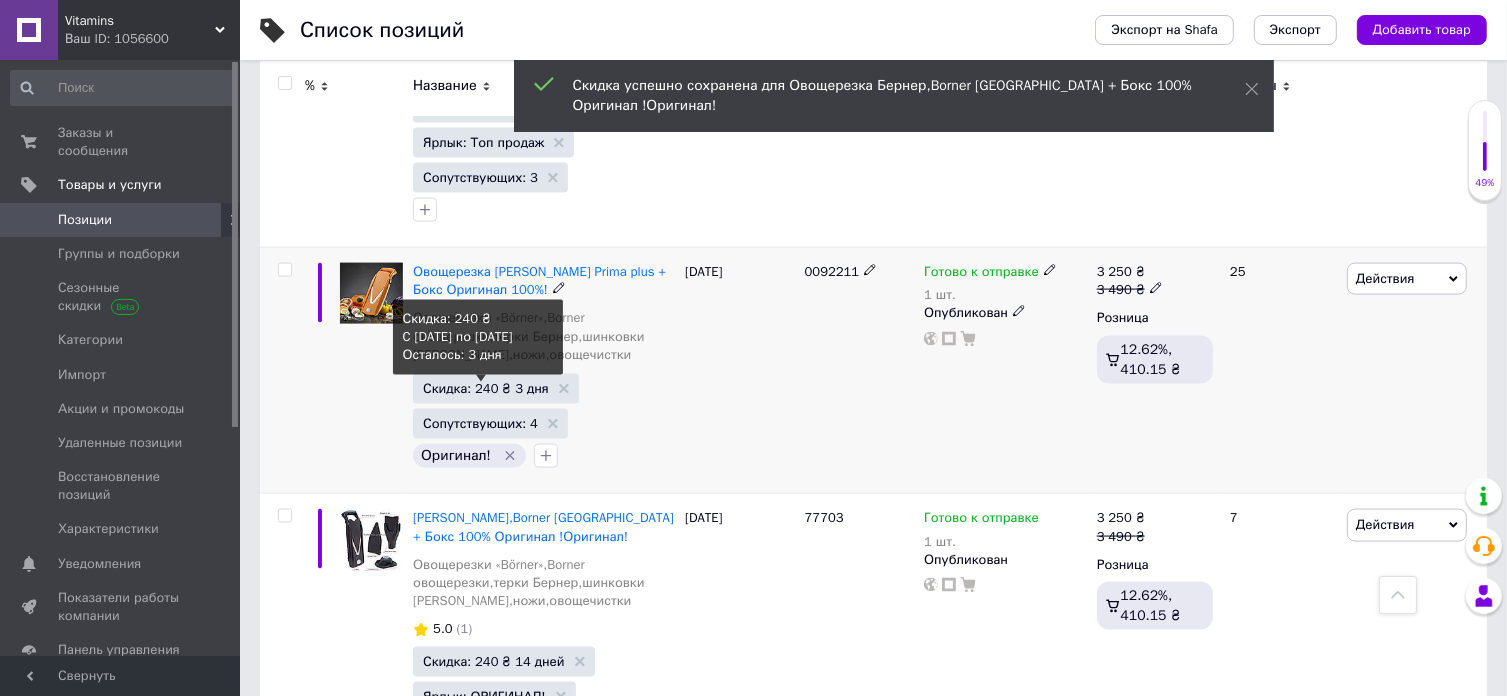 click on "Скидка: 240 ₴ 3 дня" at bounding box center [486, 388] 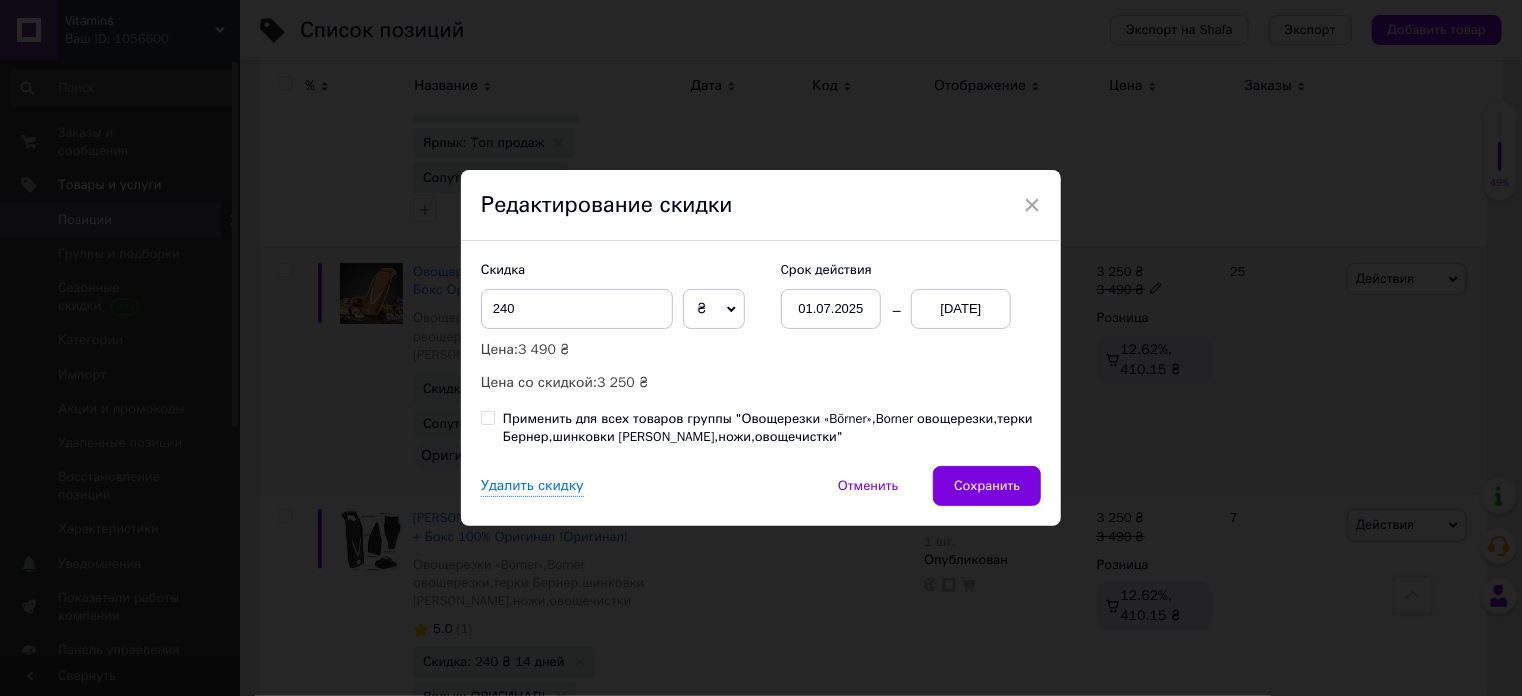 click on "01.07.2025" at bounding box center (831, 309) 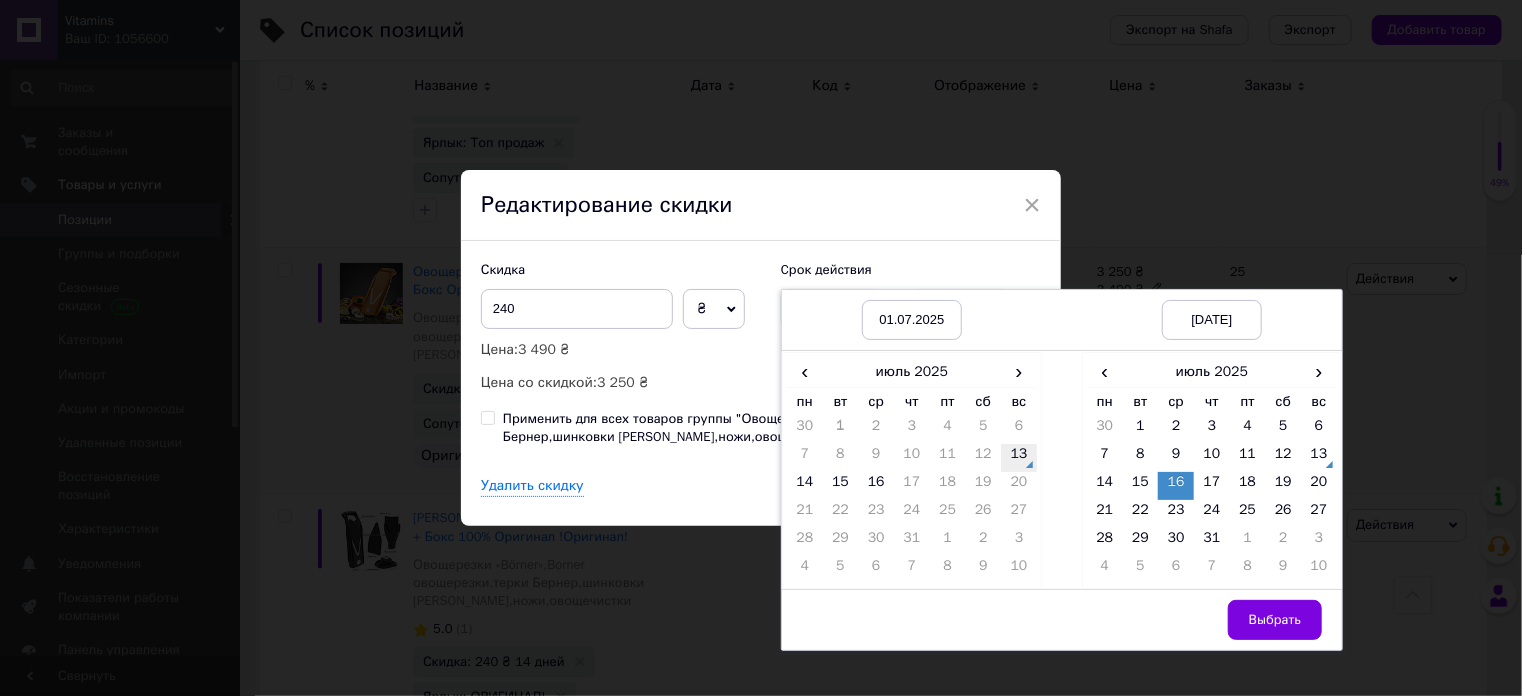 click on "13" at bounding box center [1019, 458] 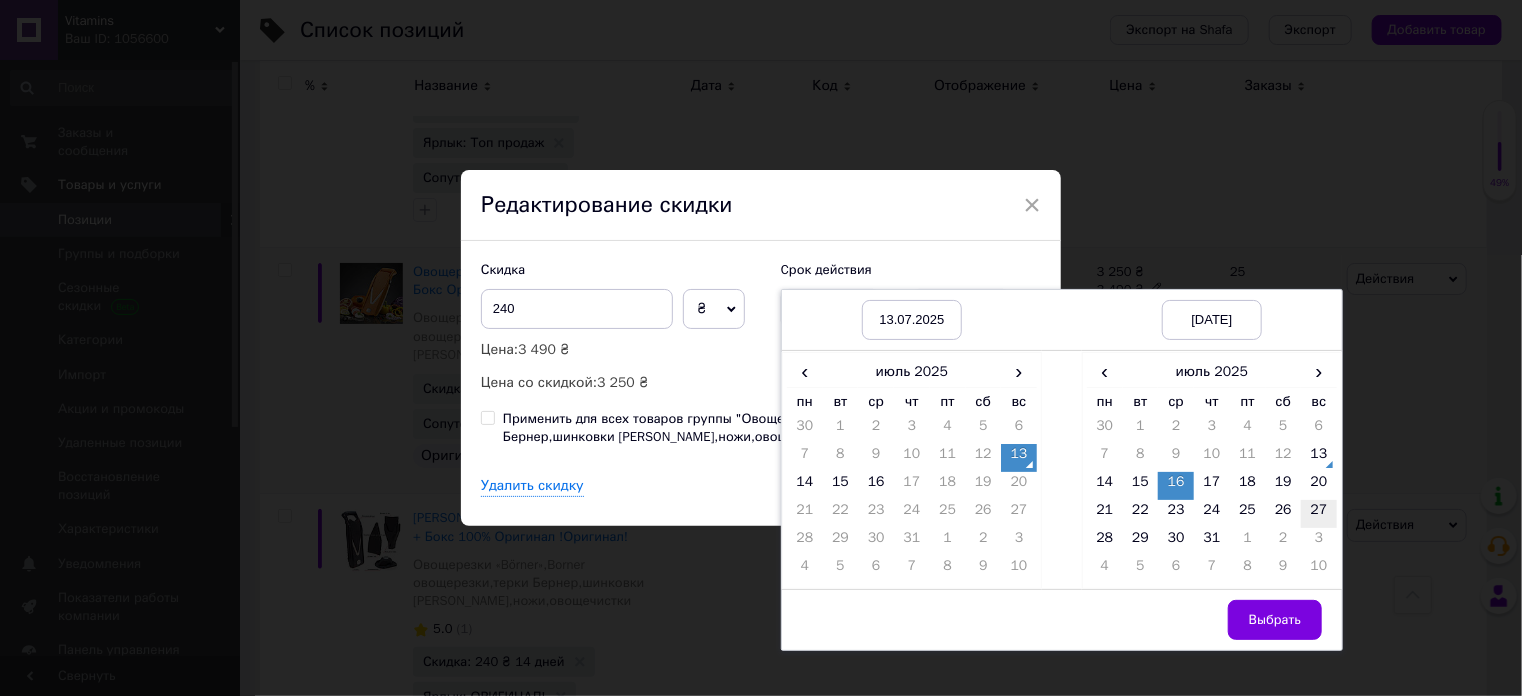 click on "27" at bounding box center (1319, 514) 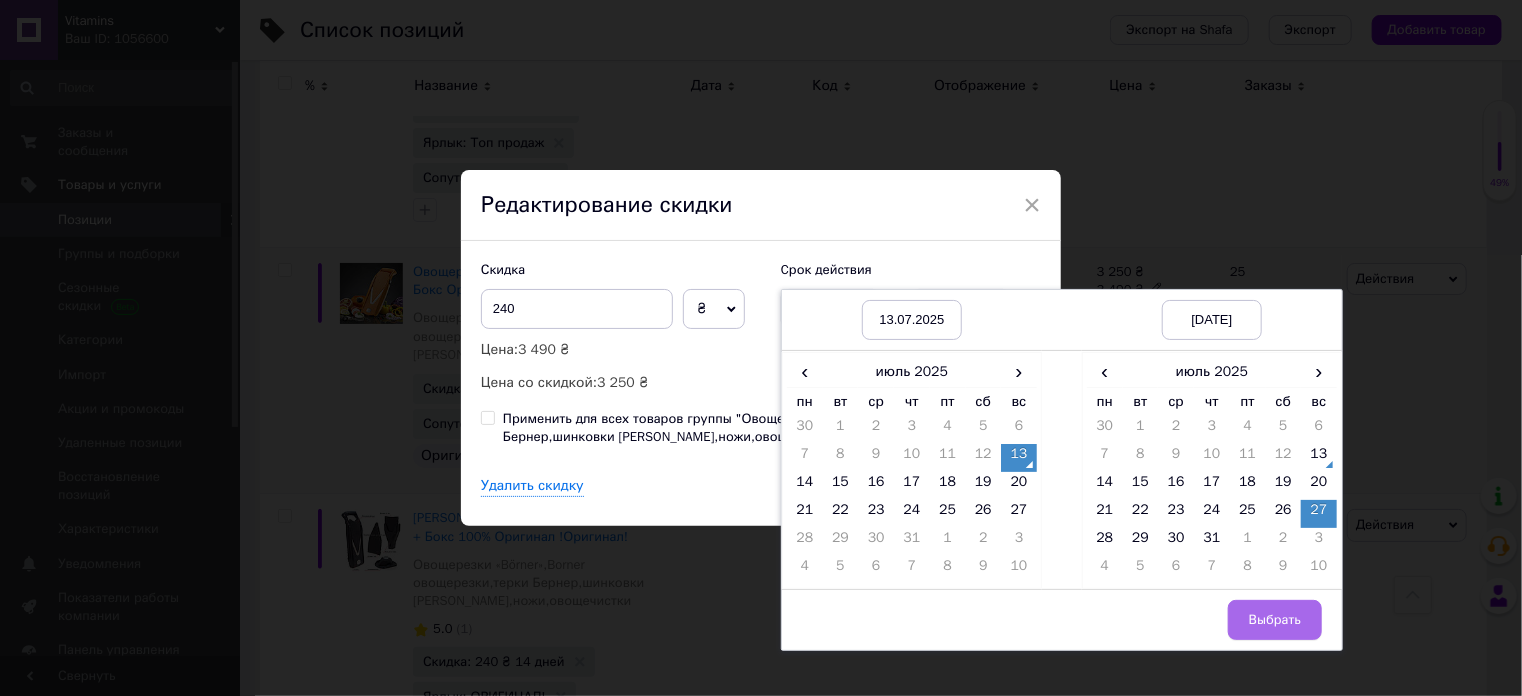 click on "Выбрать" at bounding box center [1275, 620] 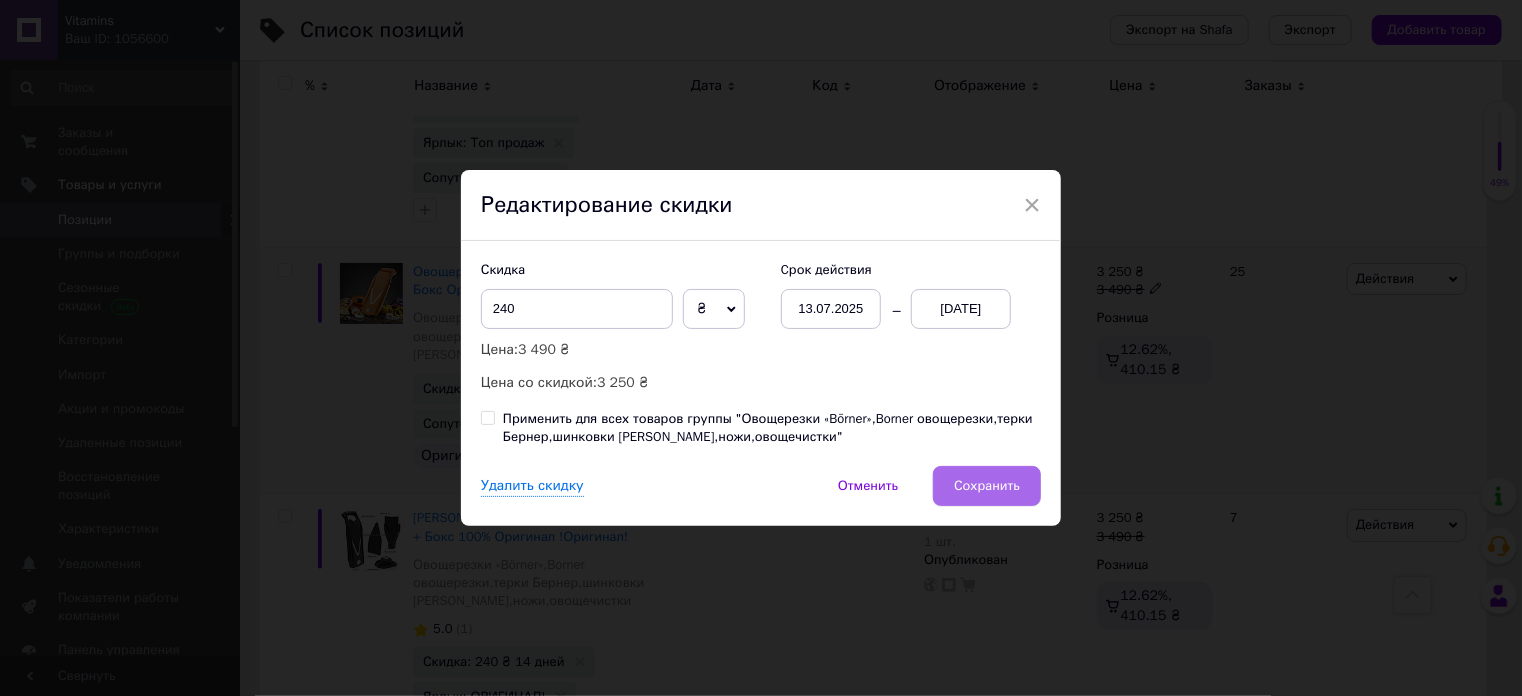 click on "Сохранить" at bounding box center [987, 486] 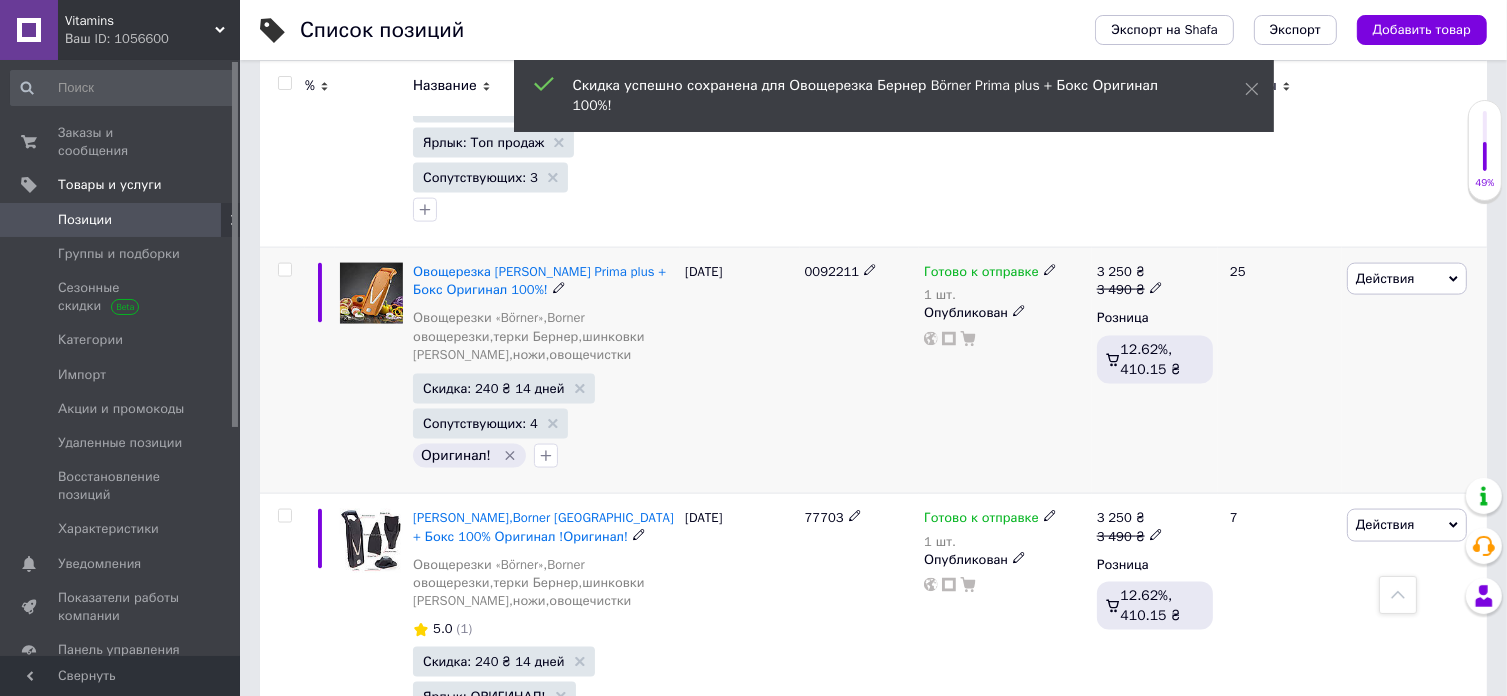scroll, scrollTop: 0, scrollLeft: 1012, axis: horizontal 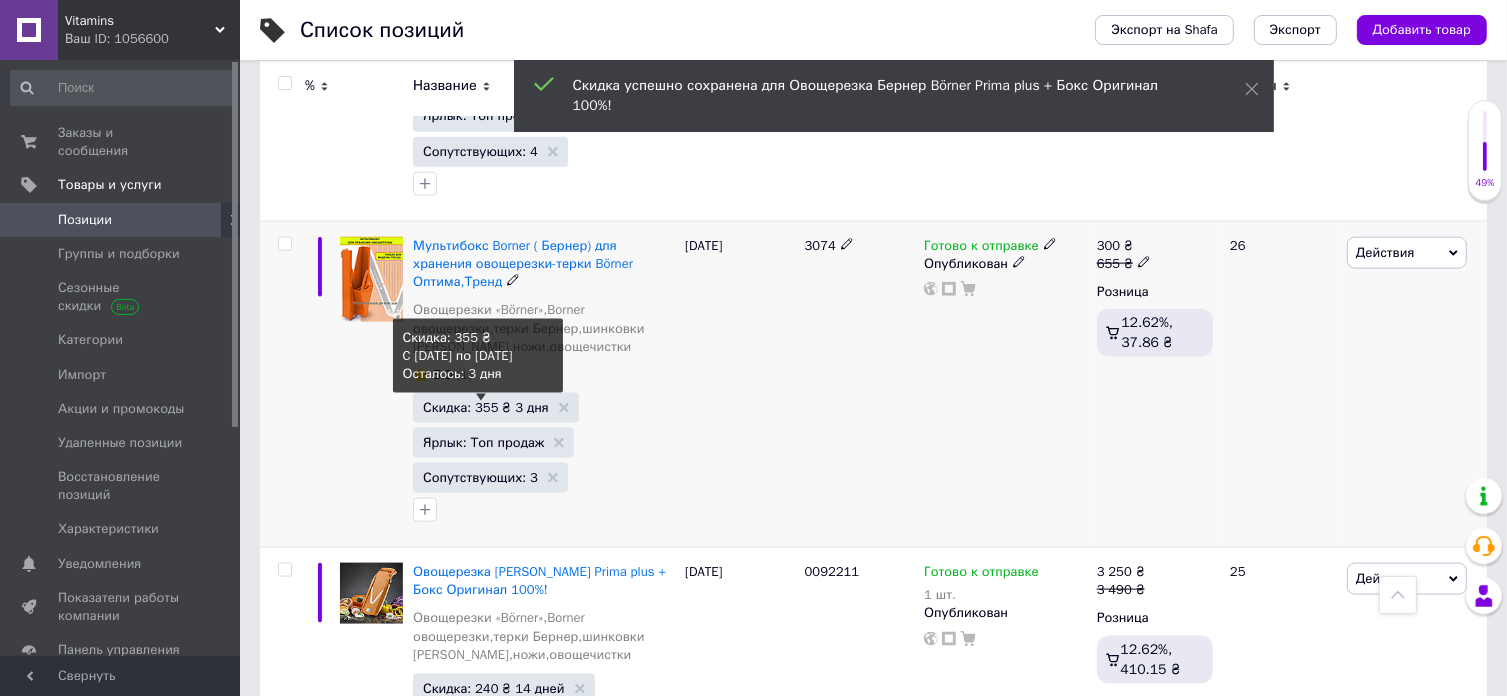 click on "Скидка: 355 ₴ 3 дня" at bounding box center [486, 407] 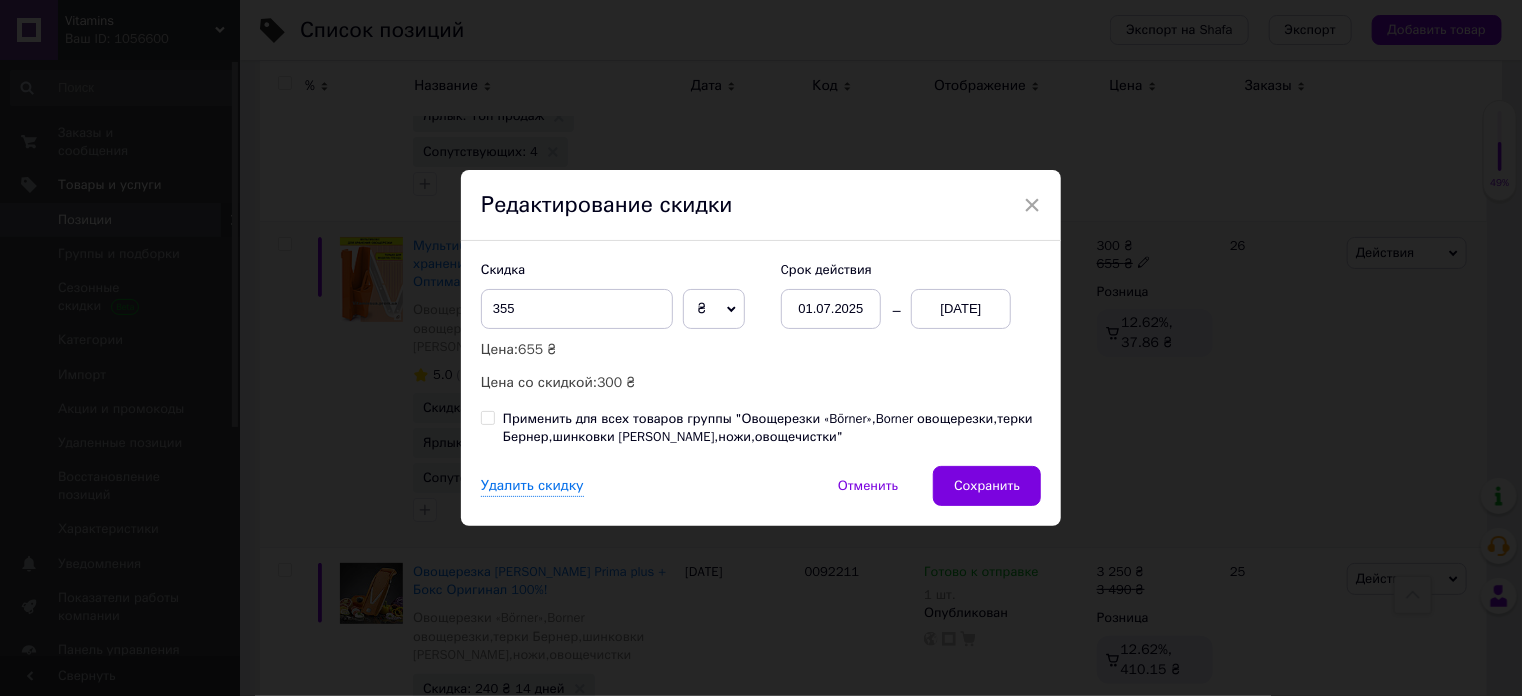 click on "01.07.2025" at bounding box center [831, 309] 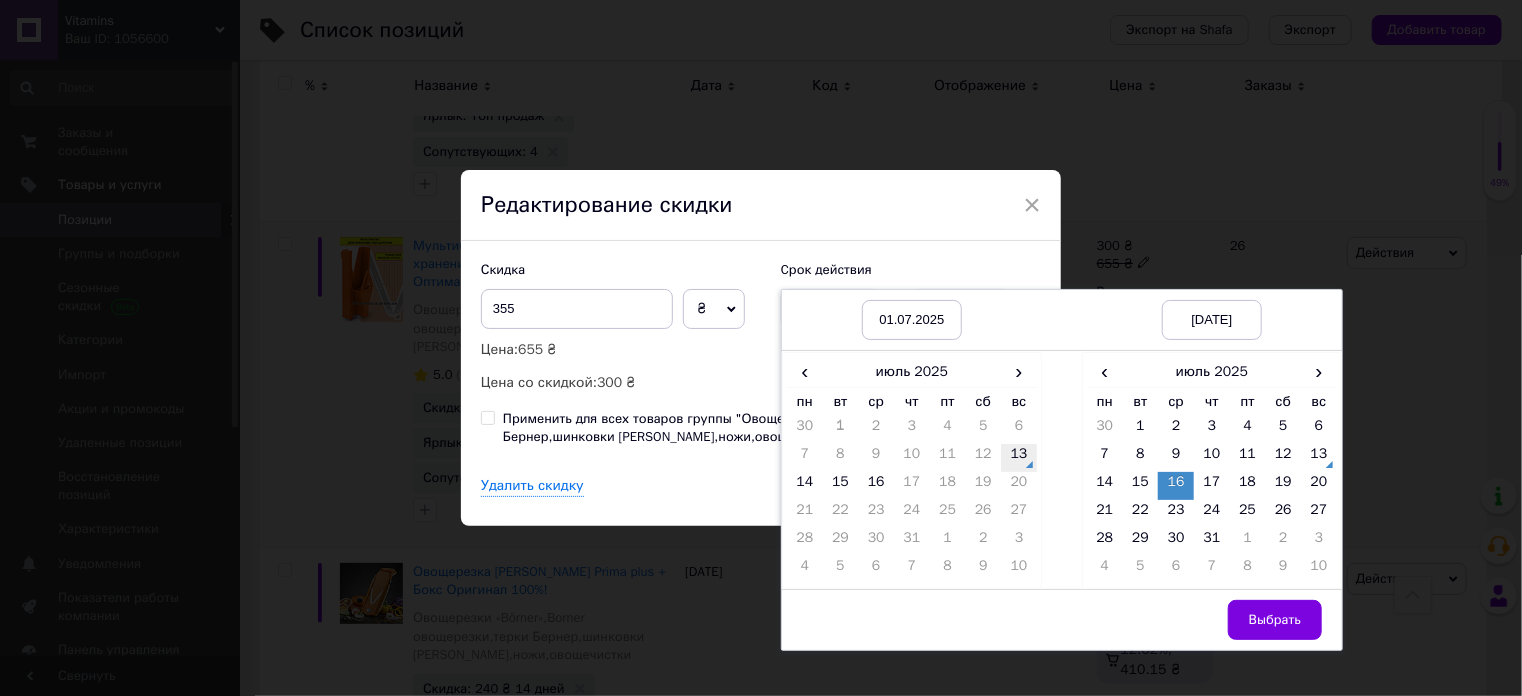 click on "13" at bounding box center (1019, 458) 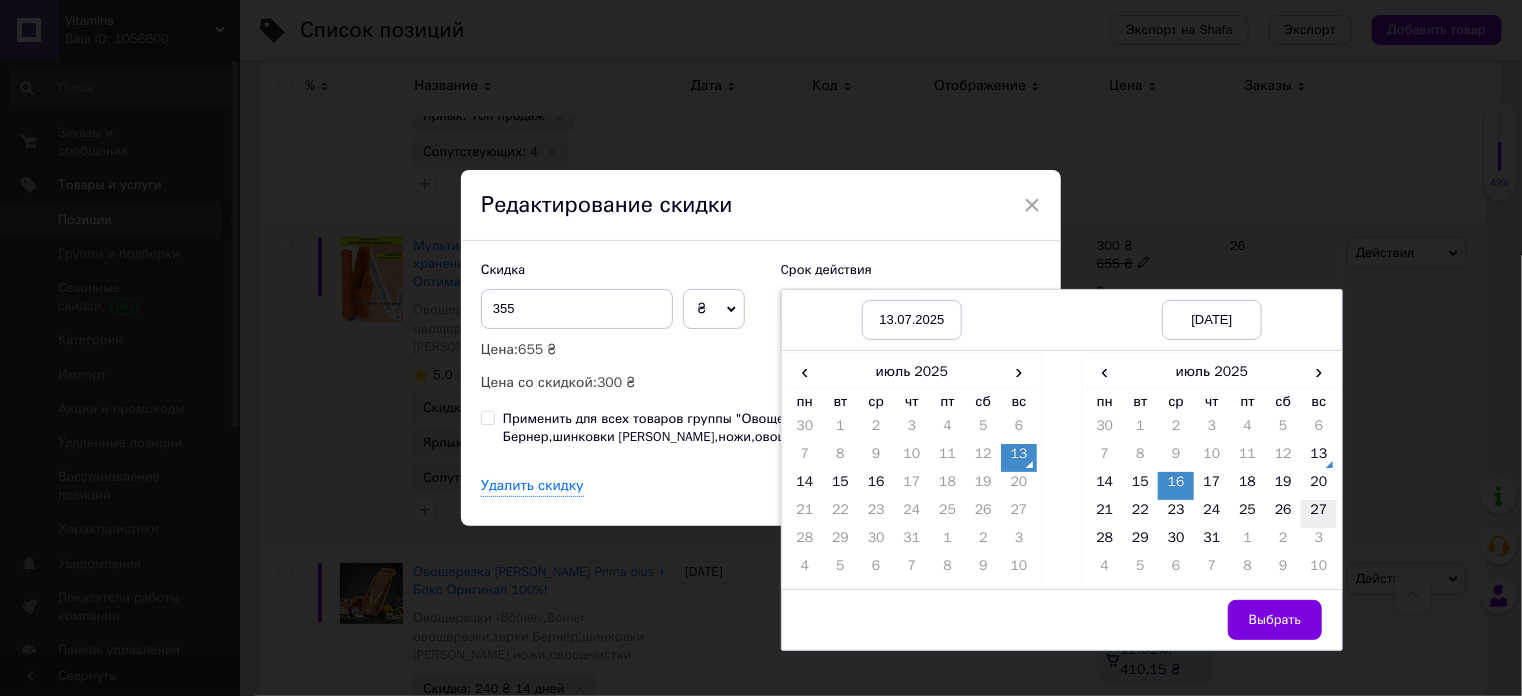 click on "27" at bounding box center [1319, 514] 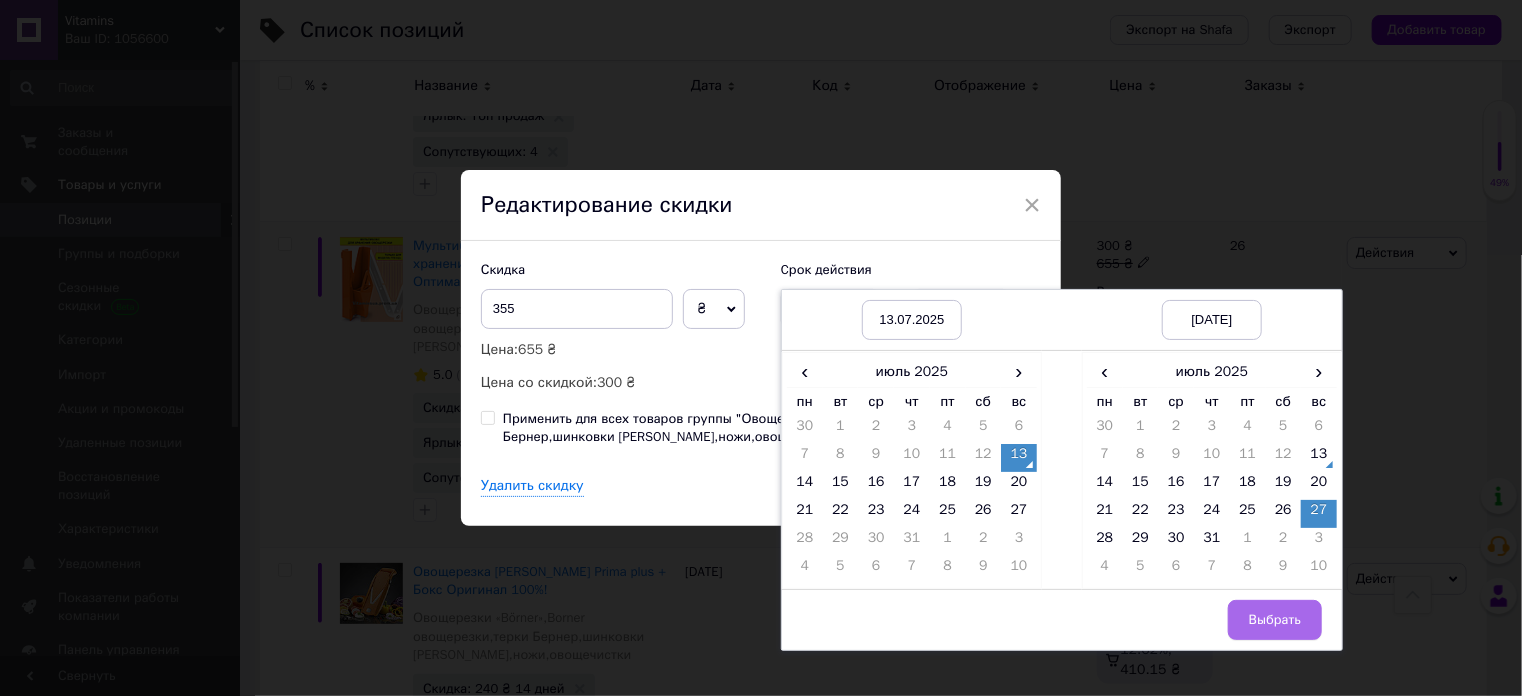click on "Выбрать" at bounding box center [1275, 620] 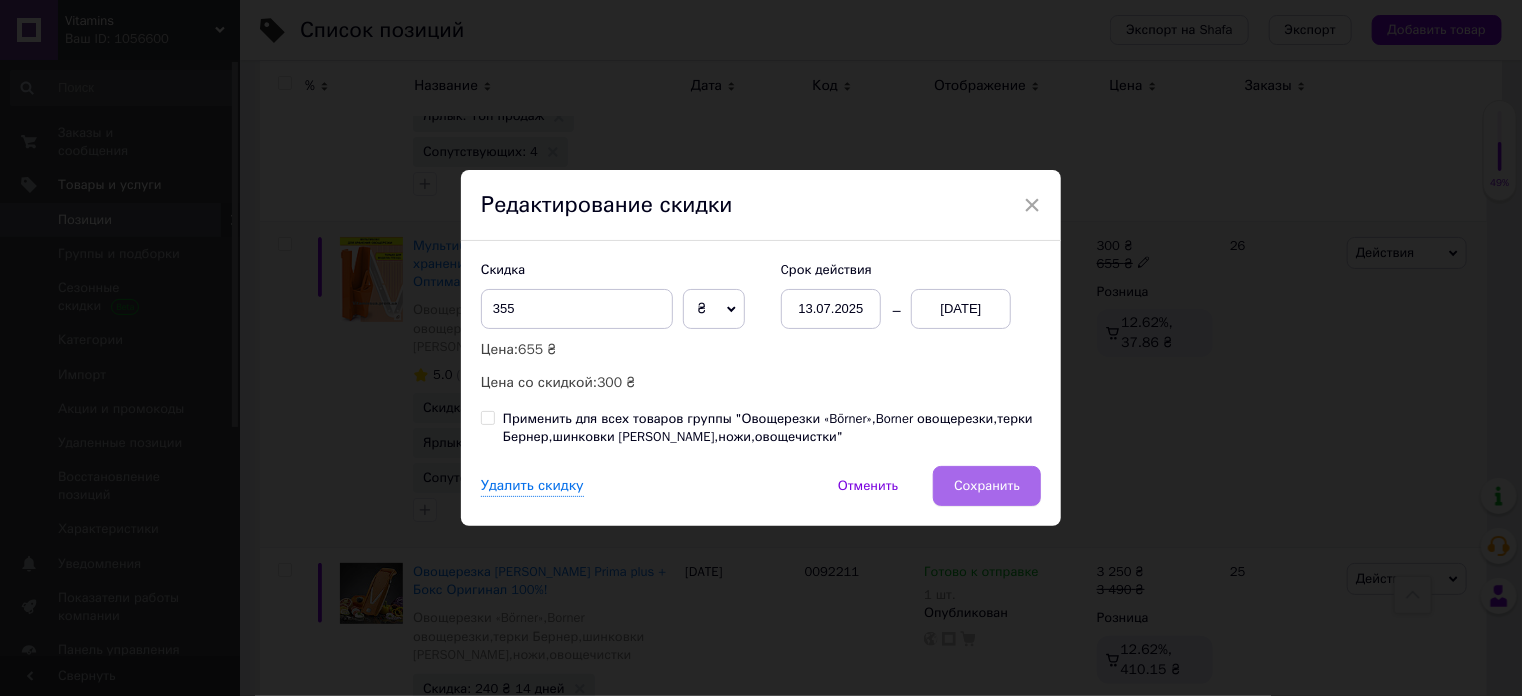 click on "Сохранить" at bounding box center [987, 486] 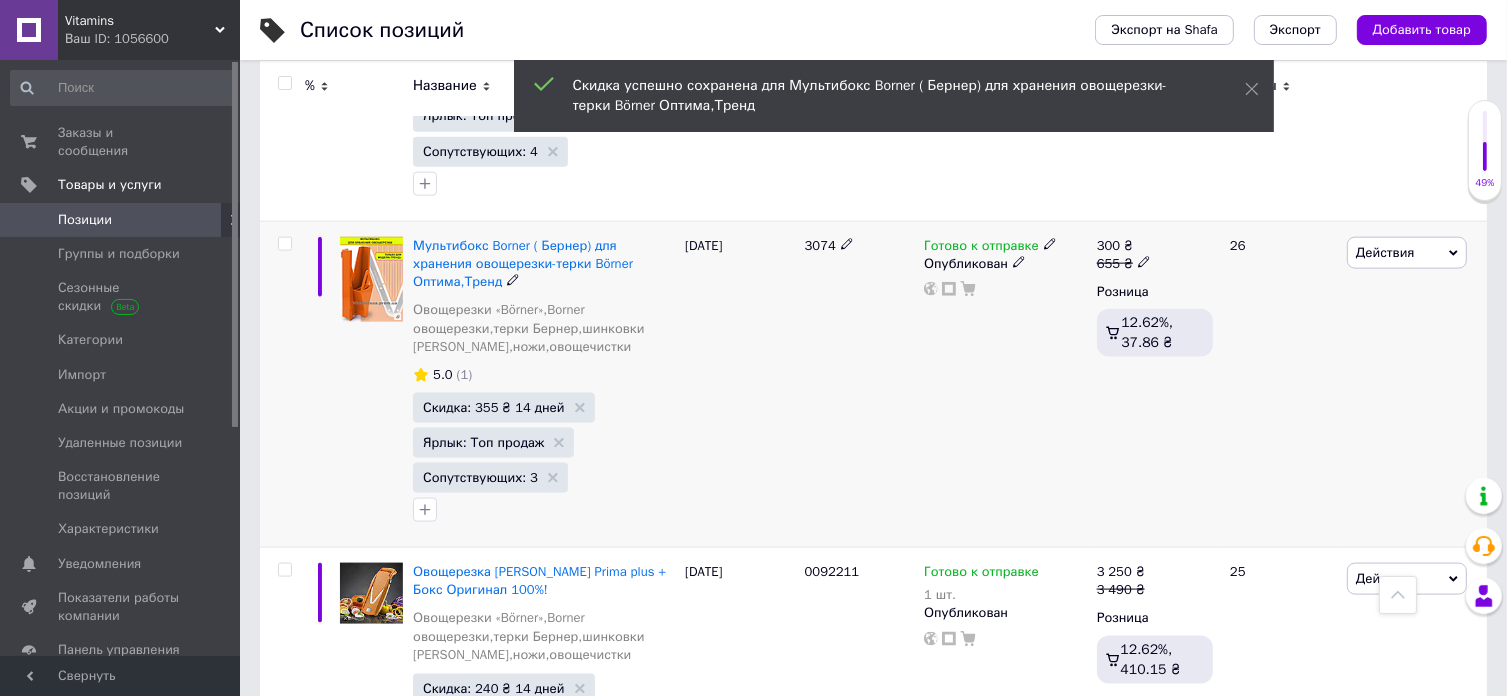 scroll, scrollTop: 0, scrollLeft: 1012, axis: horizontal 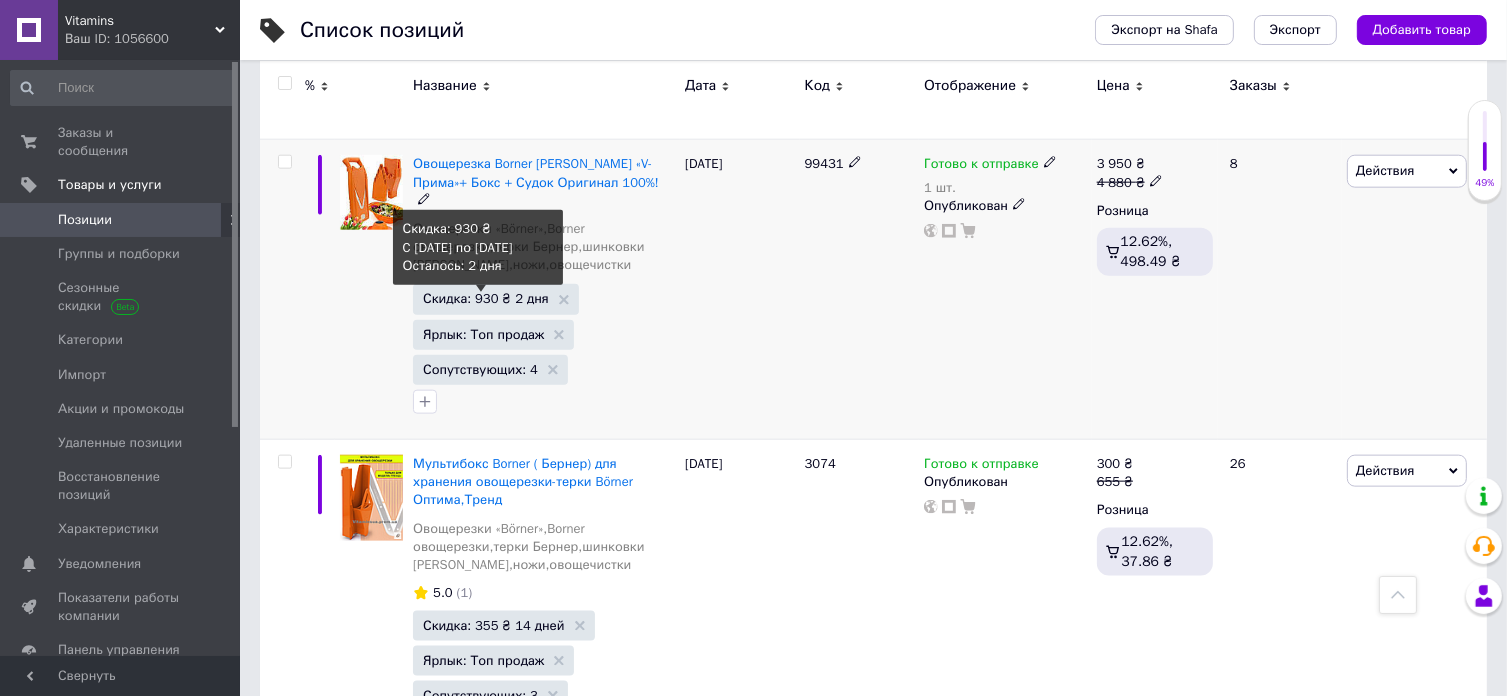 click on "Скидка: 930 ₴ 2 дня" at bounding box center [486, 298] 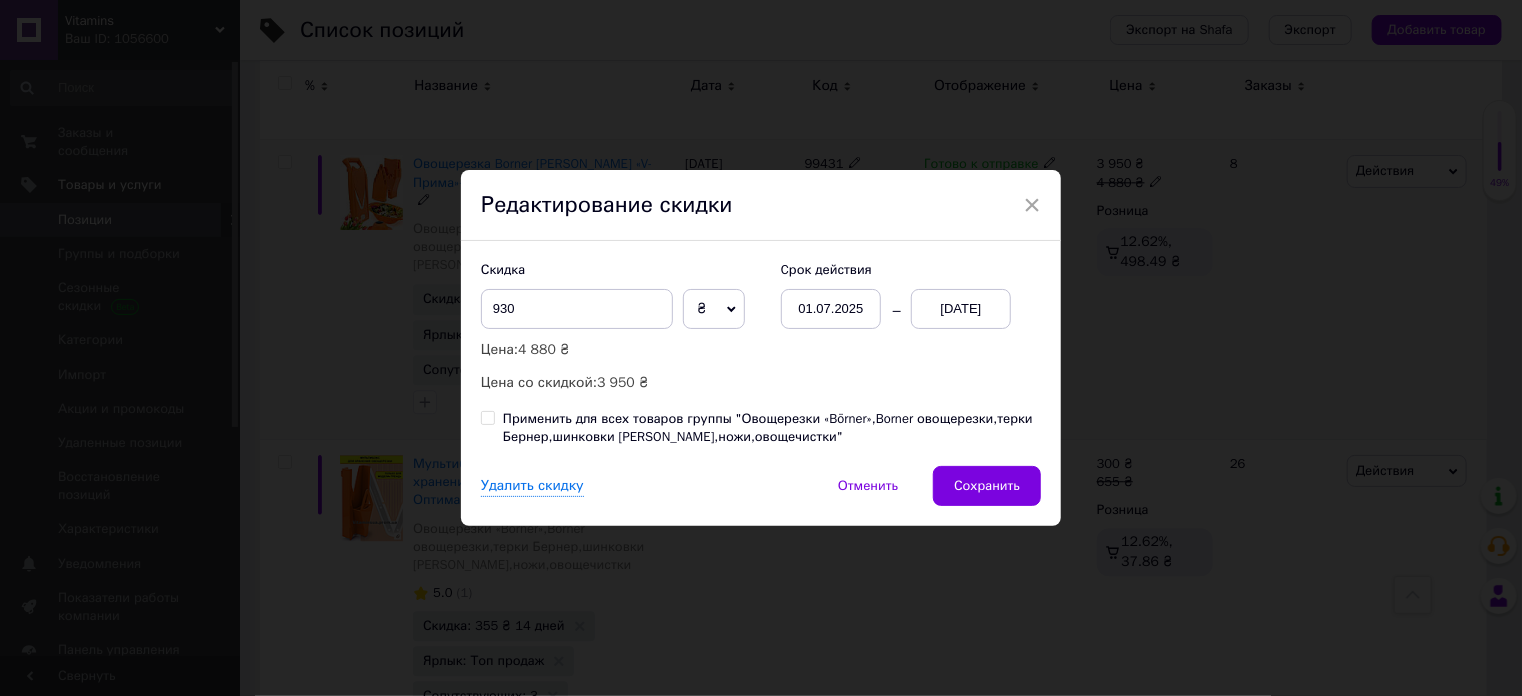 click on "01.07.2025" at bounding box center [831, 309] 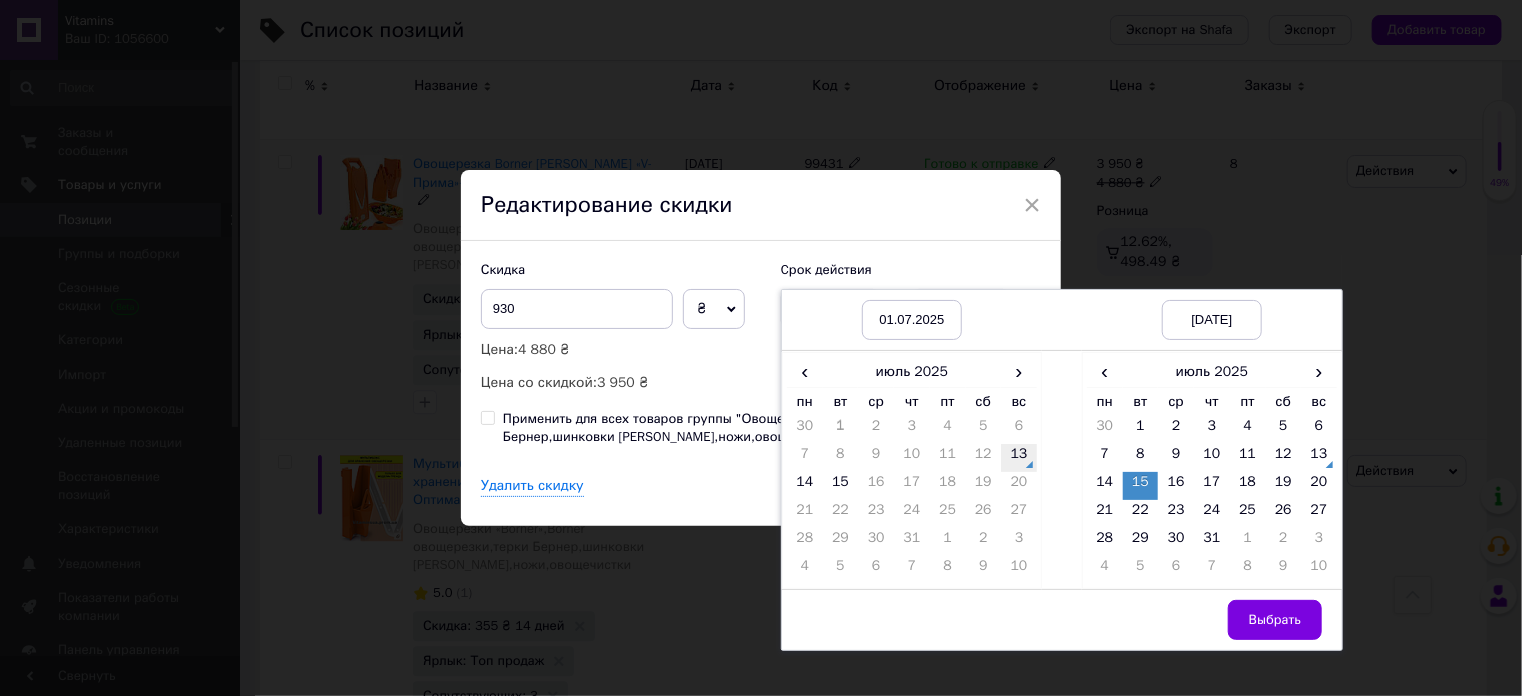 click on "13" at bounding box center [1019, 458] 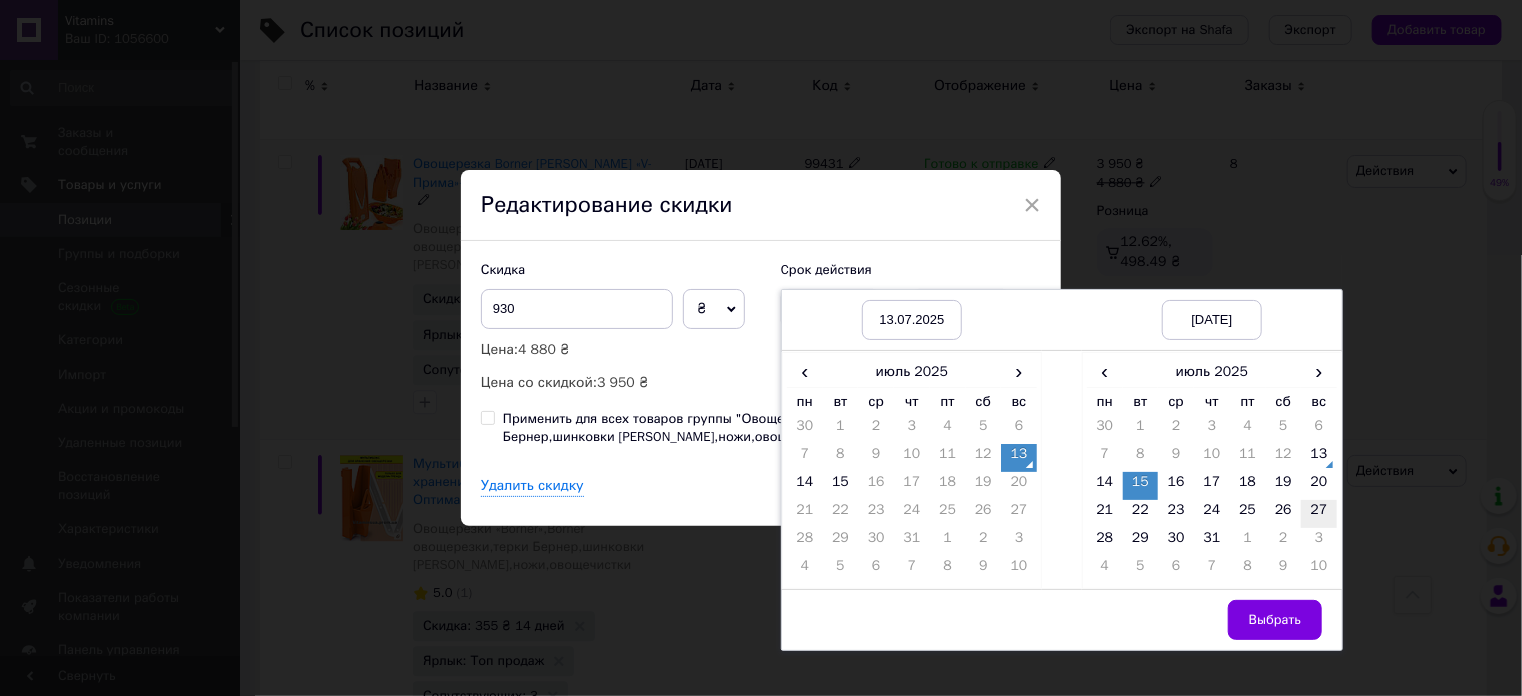 click on "27" at bounding box center (1319, 514) 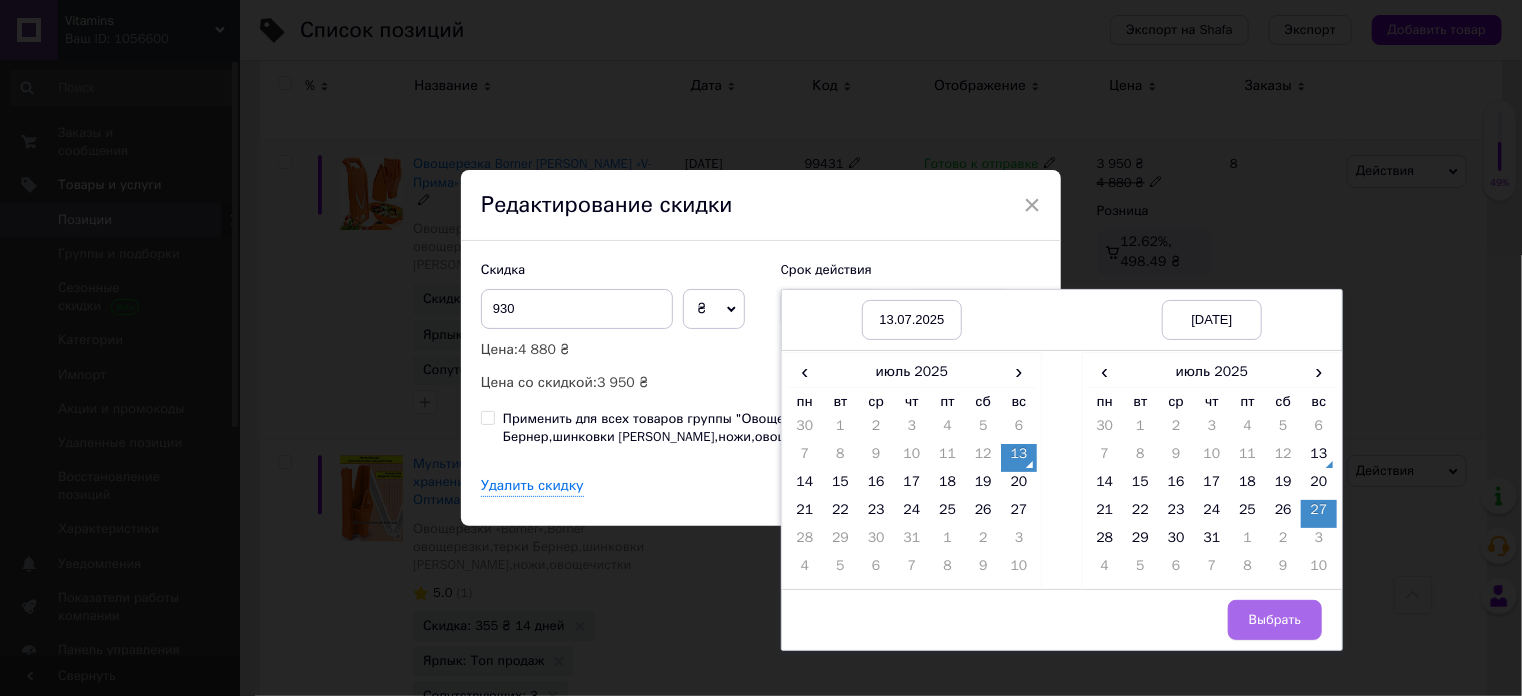 click on "Выбрать" at bounding box center (1275, 620) 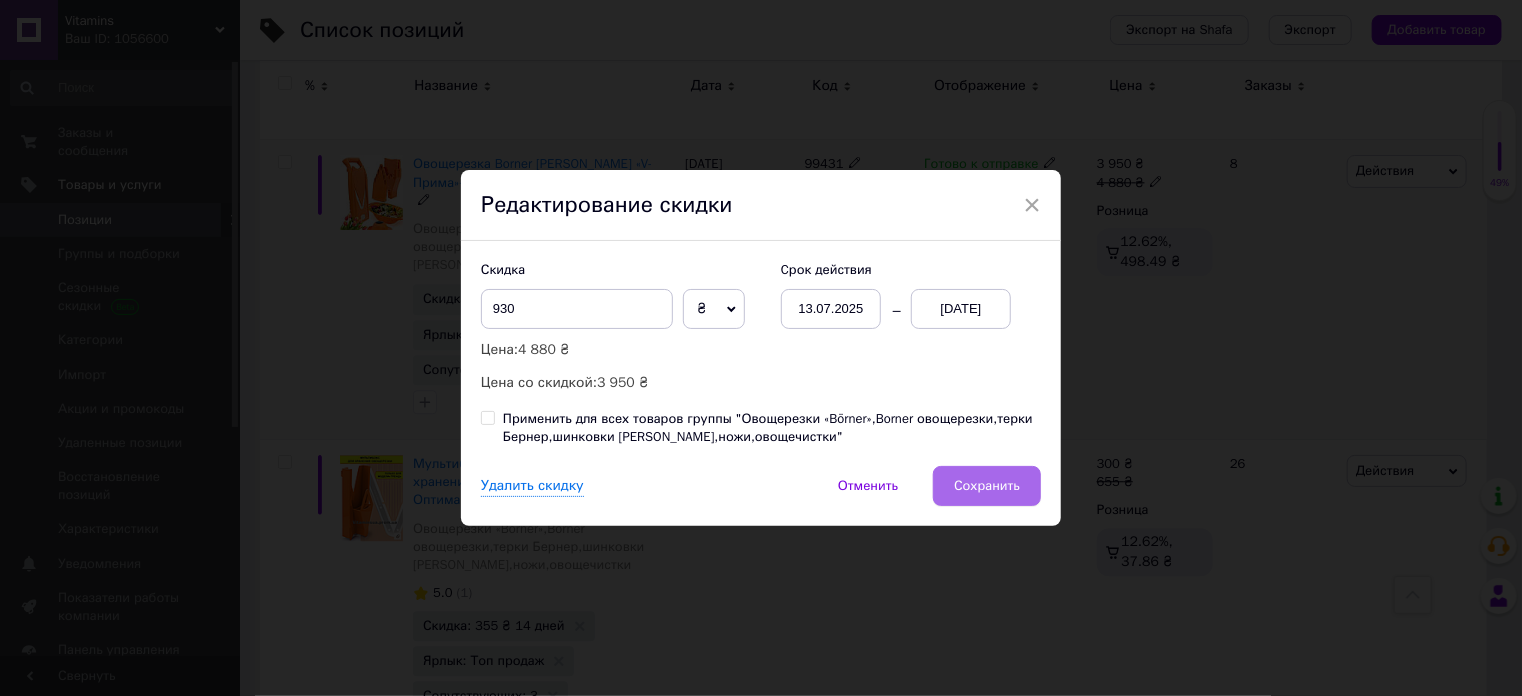 click on "Сохранить" at bounding box center (987, 486) 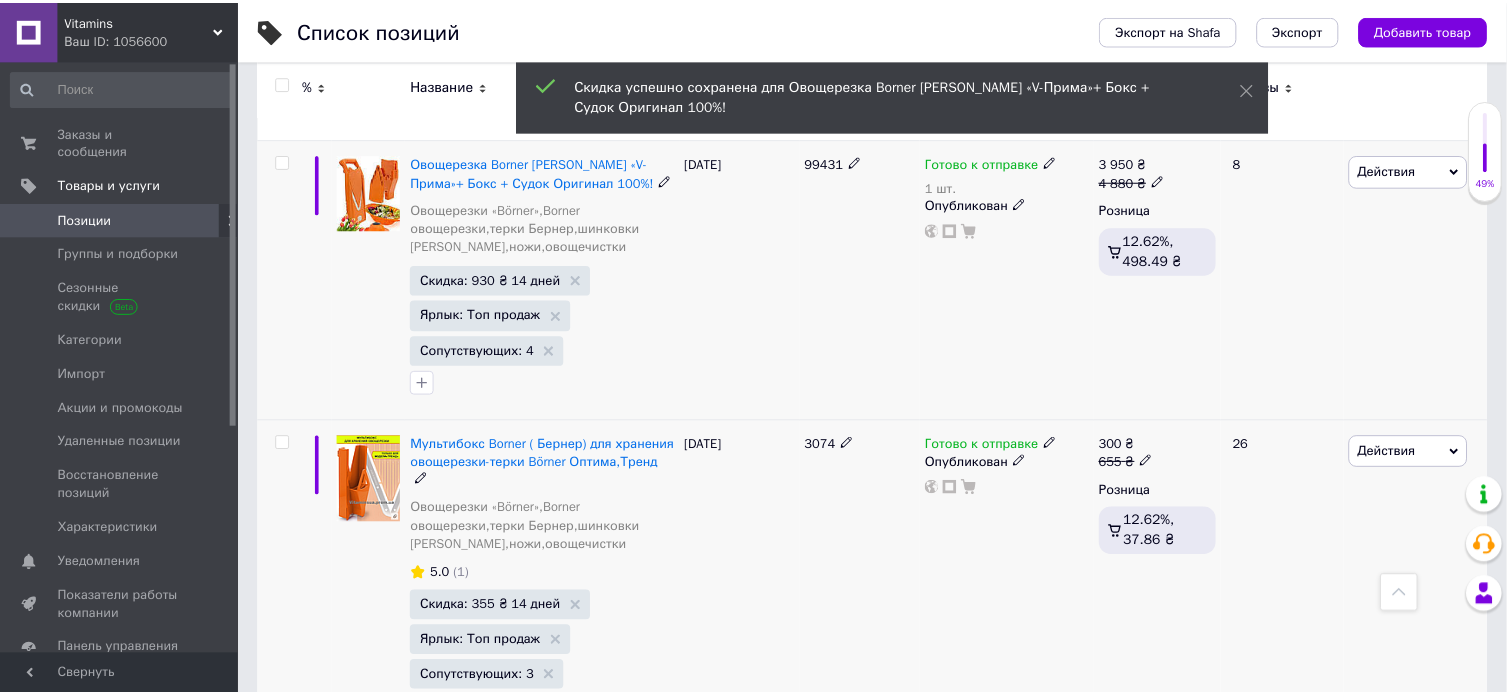 scroll, scrollTop: 0, scrollLeft: 1012, axis: horizontal 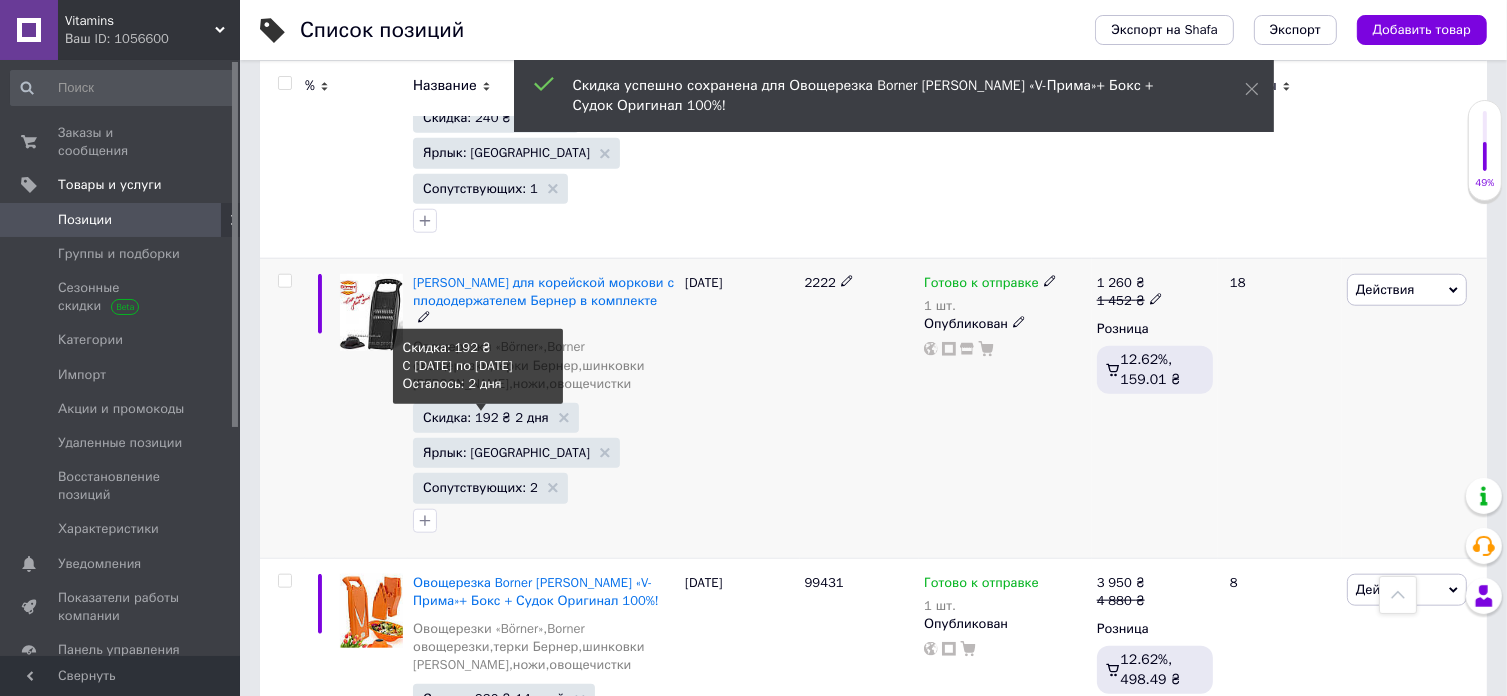 click on "Скидка: 192 ₴ 2 дня" at bounding box center (486, 417) 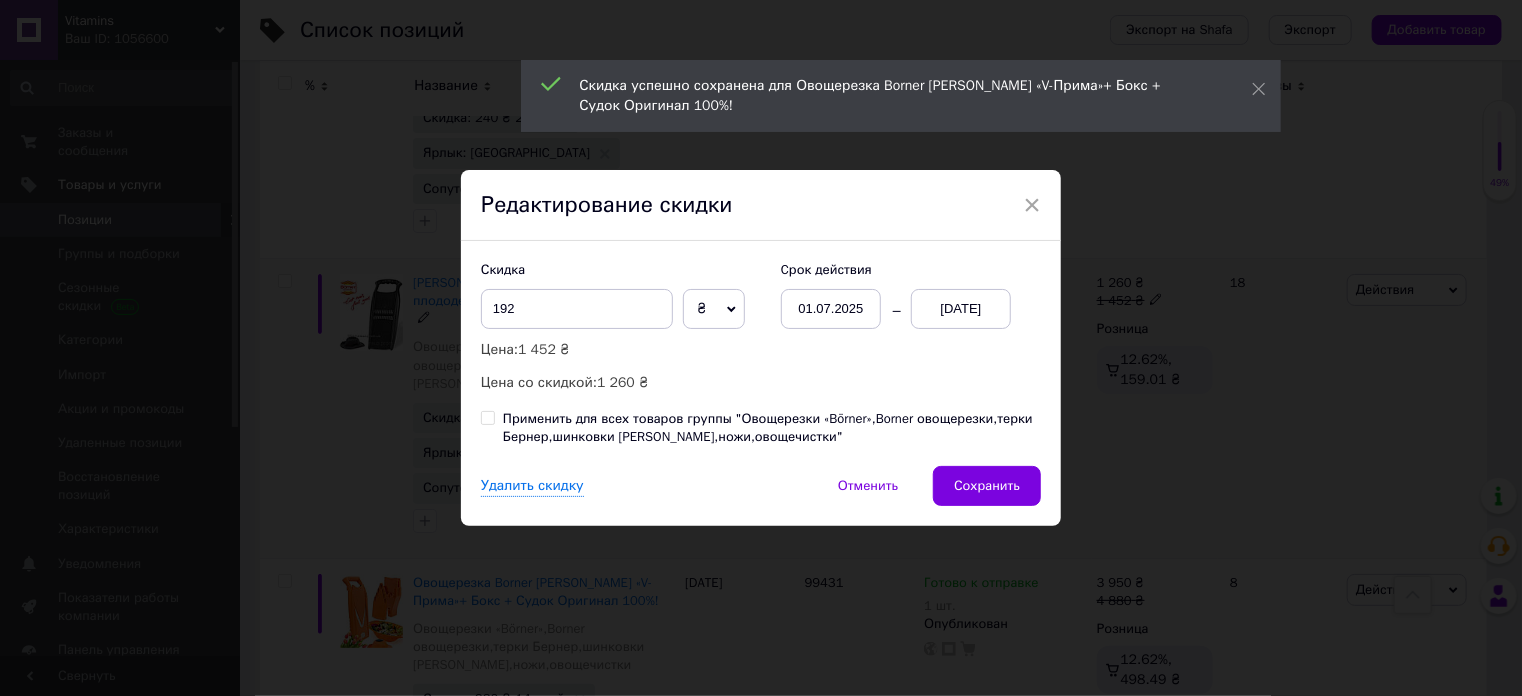 click on "01.07.2025" at bounding box center [831, 309] 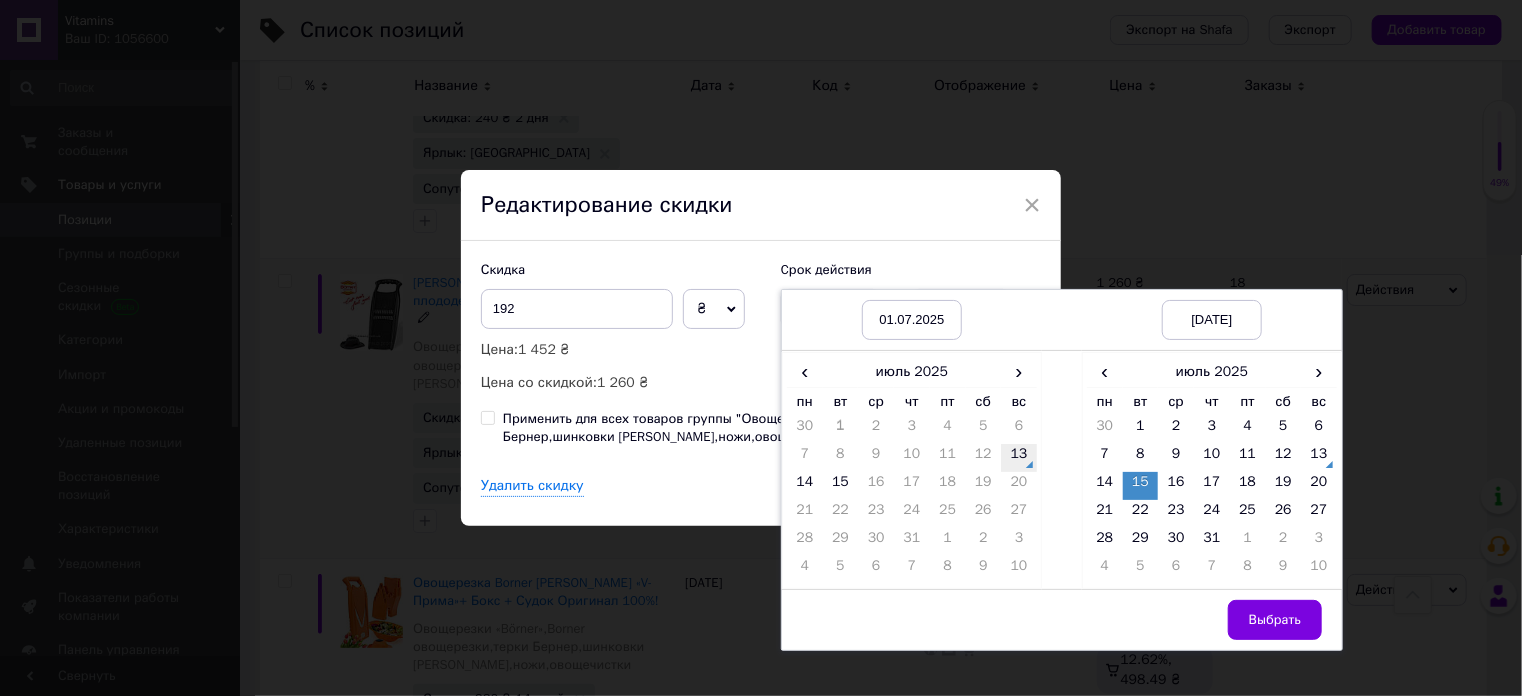 click on "13" at bounding box center (1019, 458) 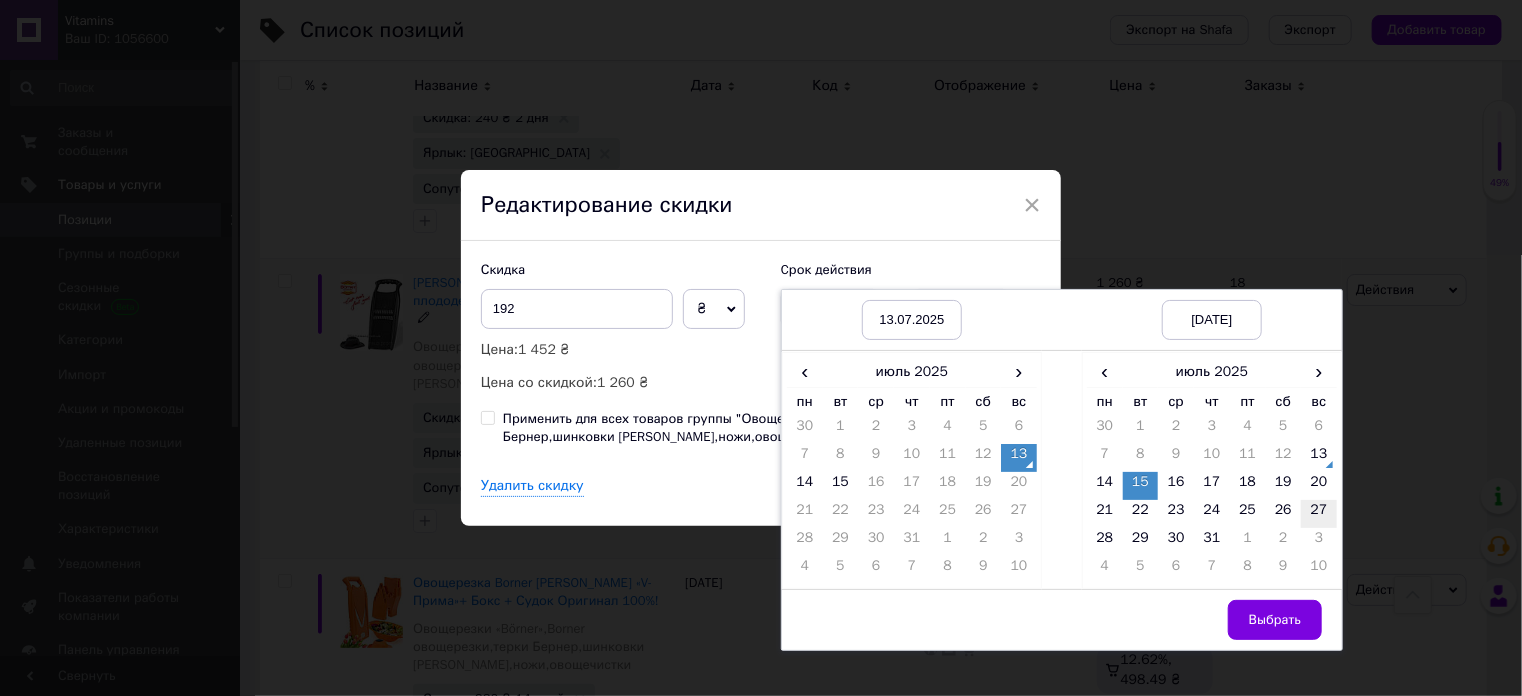 click on "27" at bounding box center [1319, 514] 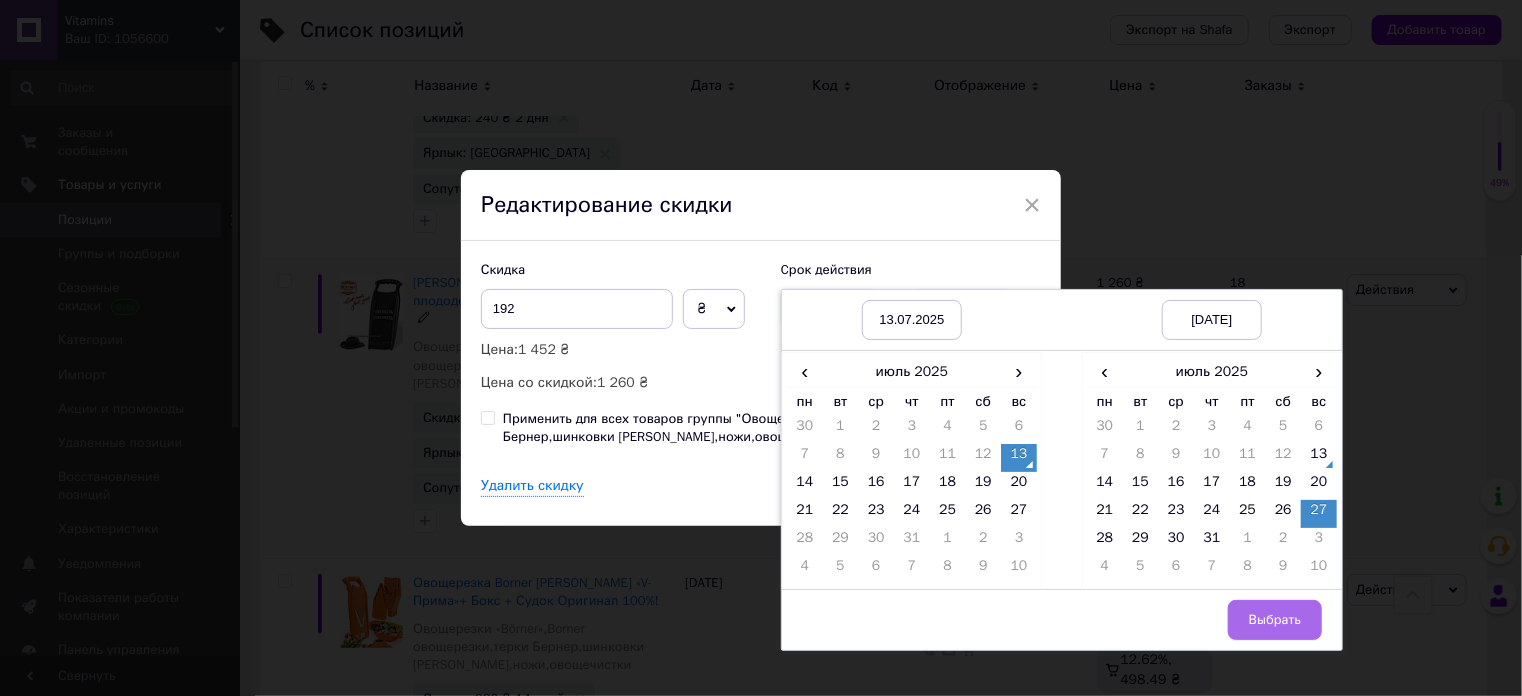 click on "Выбрать" at bounding box center (1275, 620) 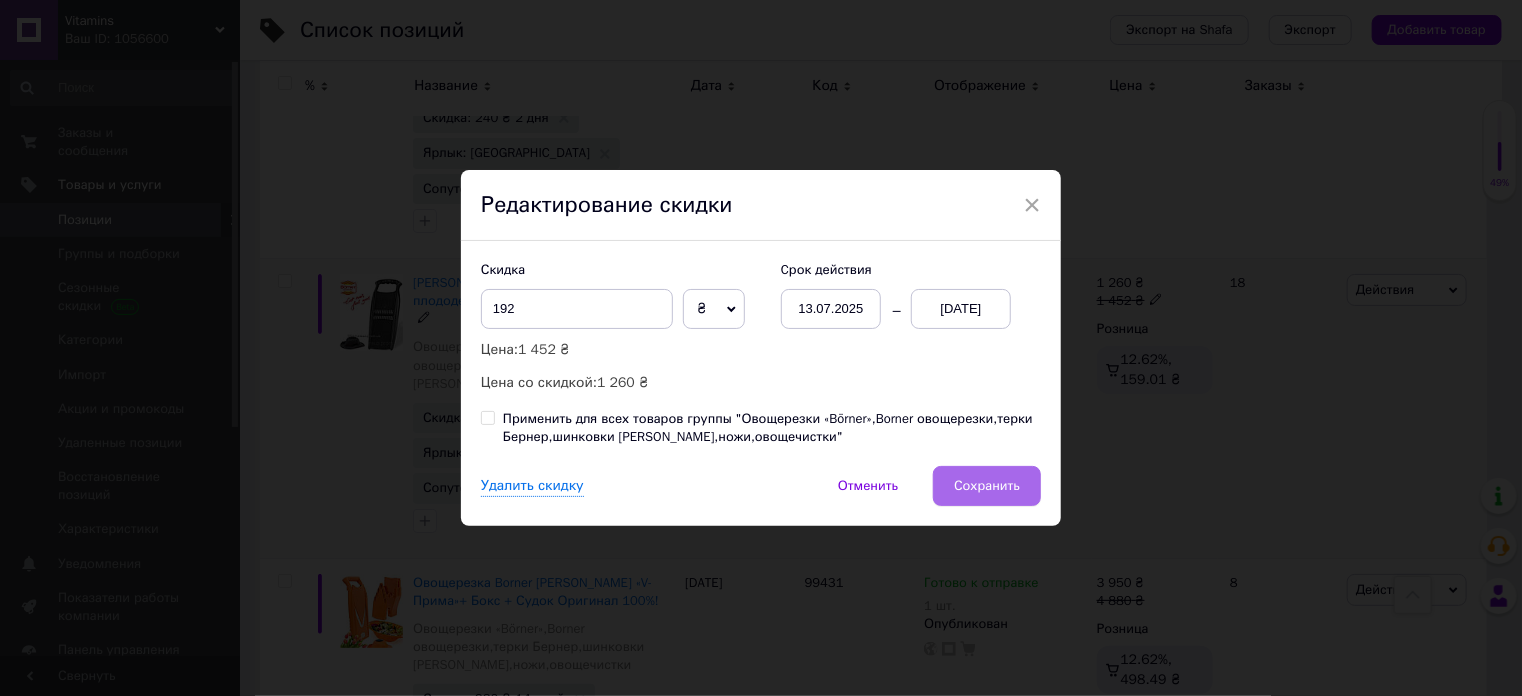 click on "Сохранить" at bounding box center (987, 486) 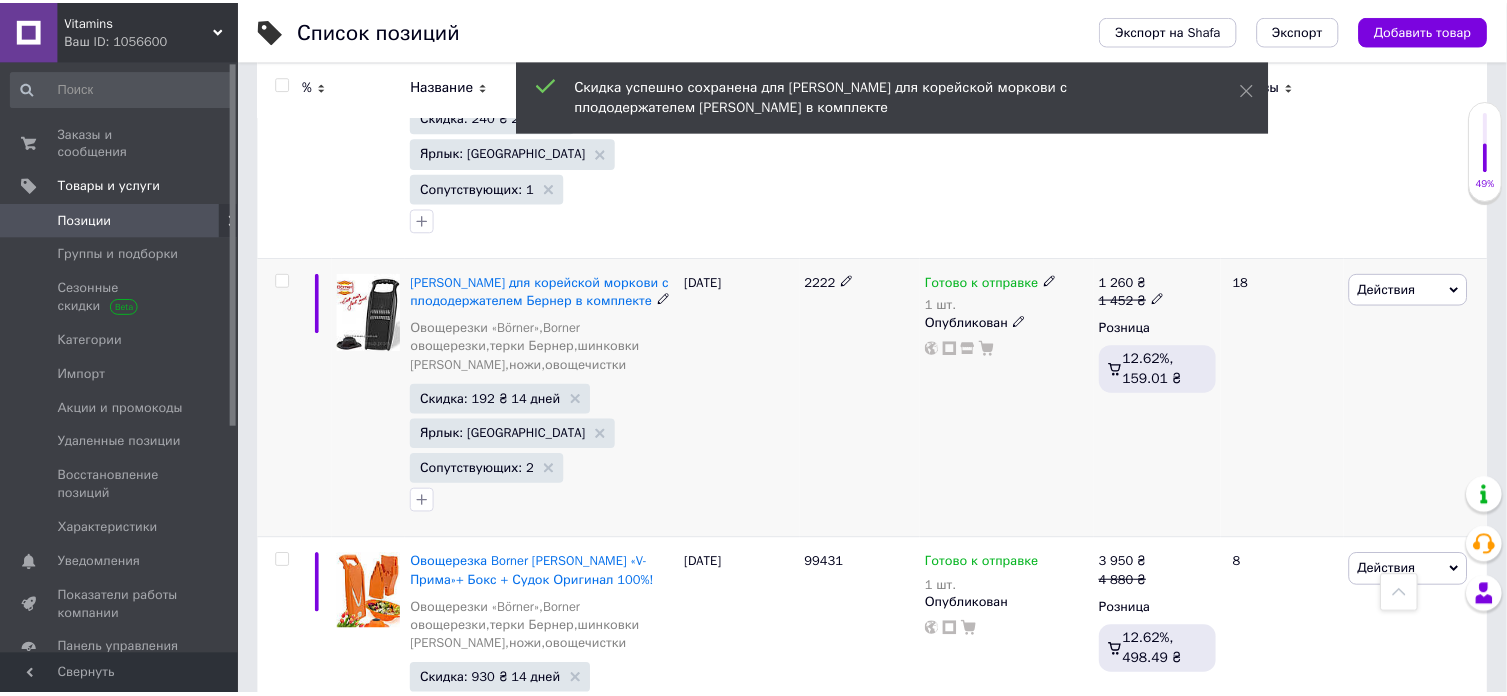 scroll, scrollTop: 0, scrollLeft: 1012, axis: horizontal 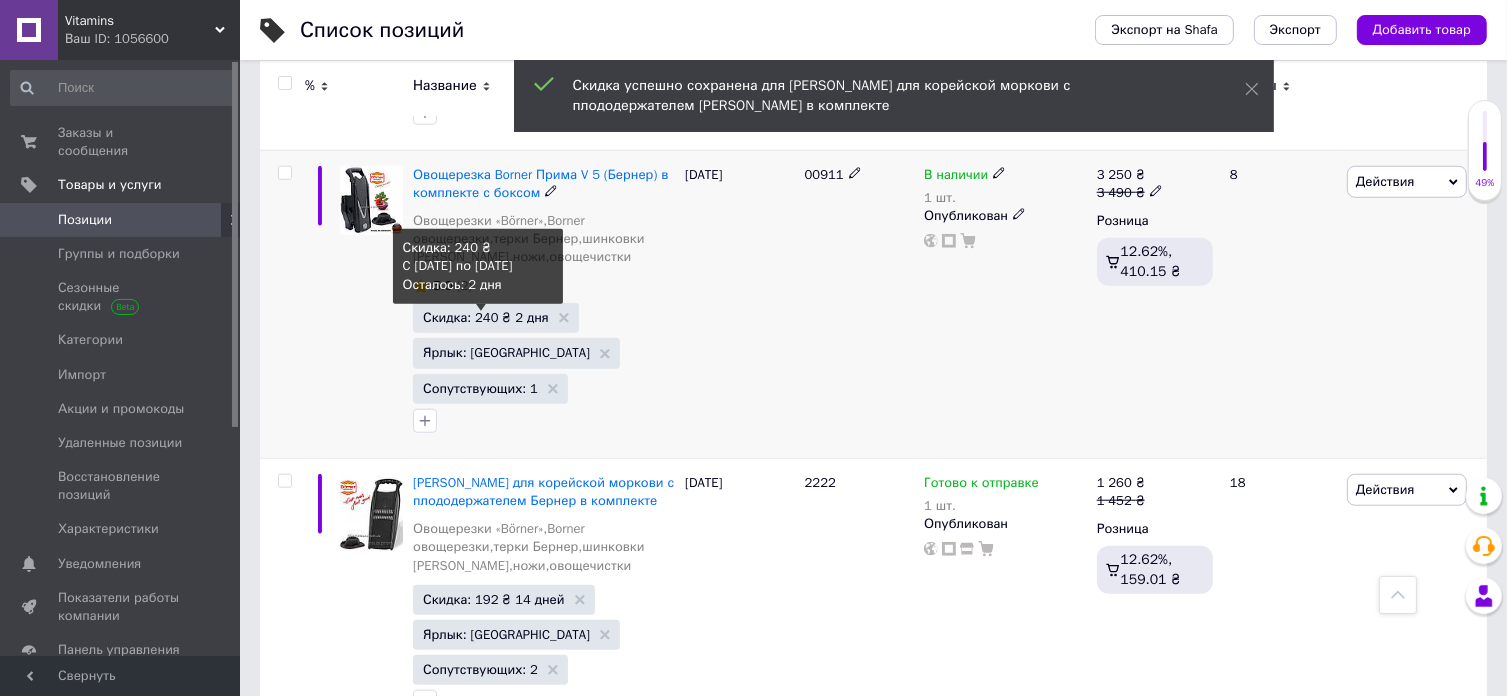 click on "Скидка: 240 ₴ 2 дня" at bounding box center [486, 317] 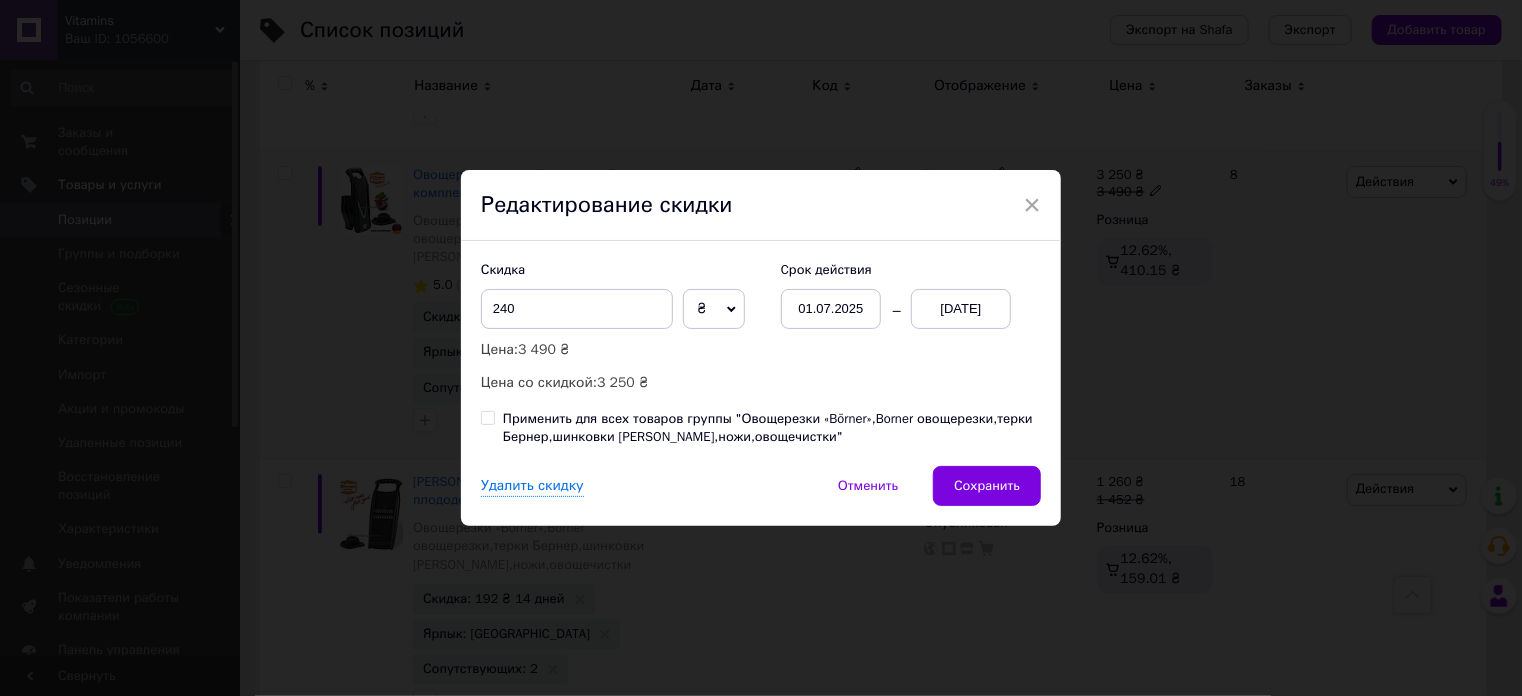 click on "01.07.2025" at bounding box center (831, 309) 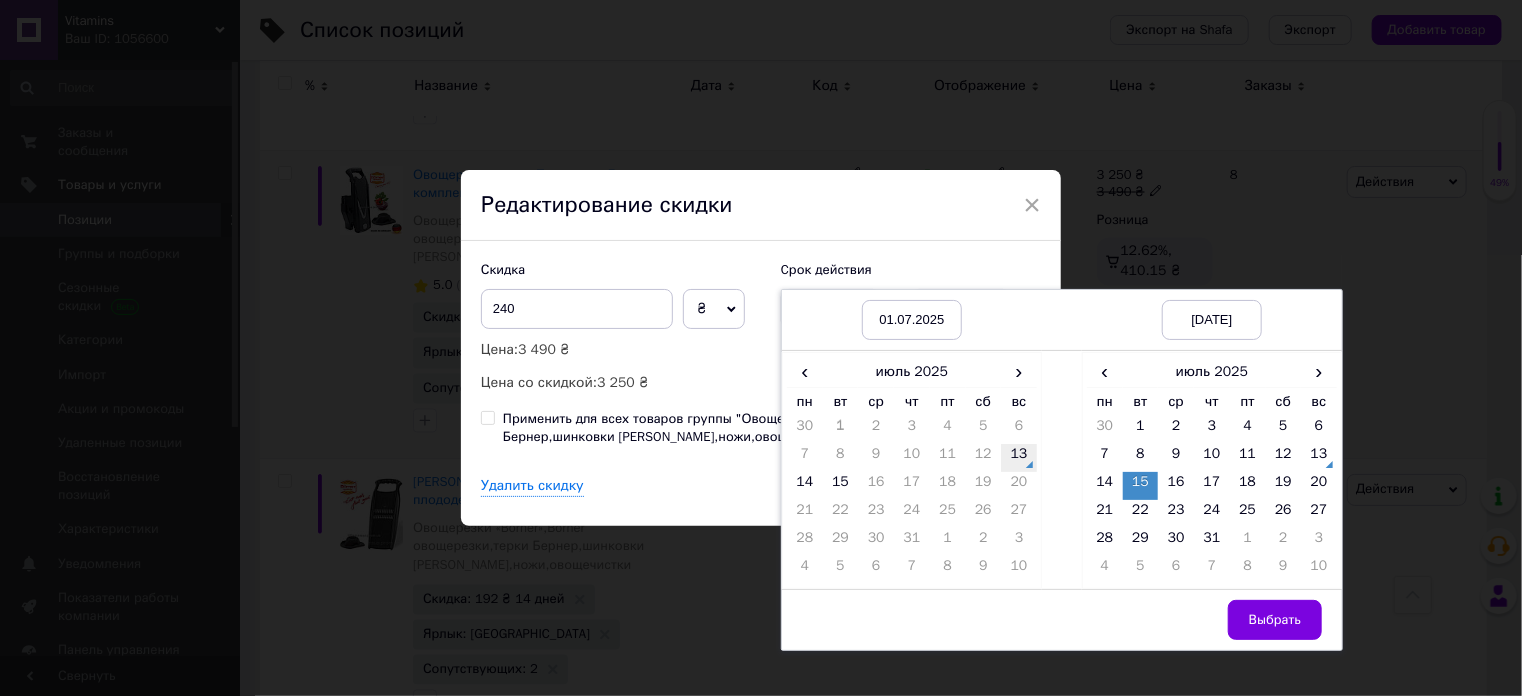 click on "13" at bounding box center (1019, 458) 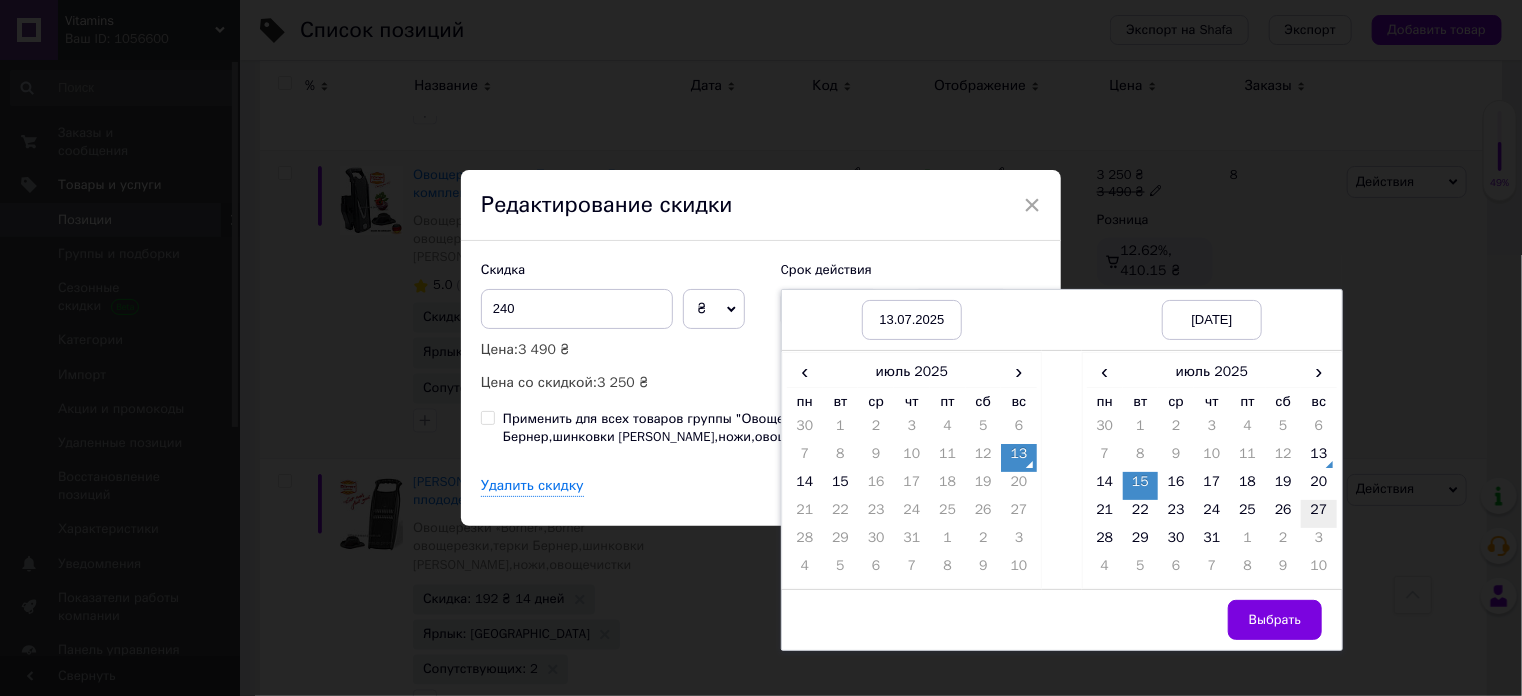 click on "27" at bounding box center [1319, 514] 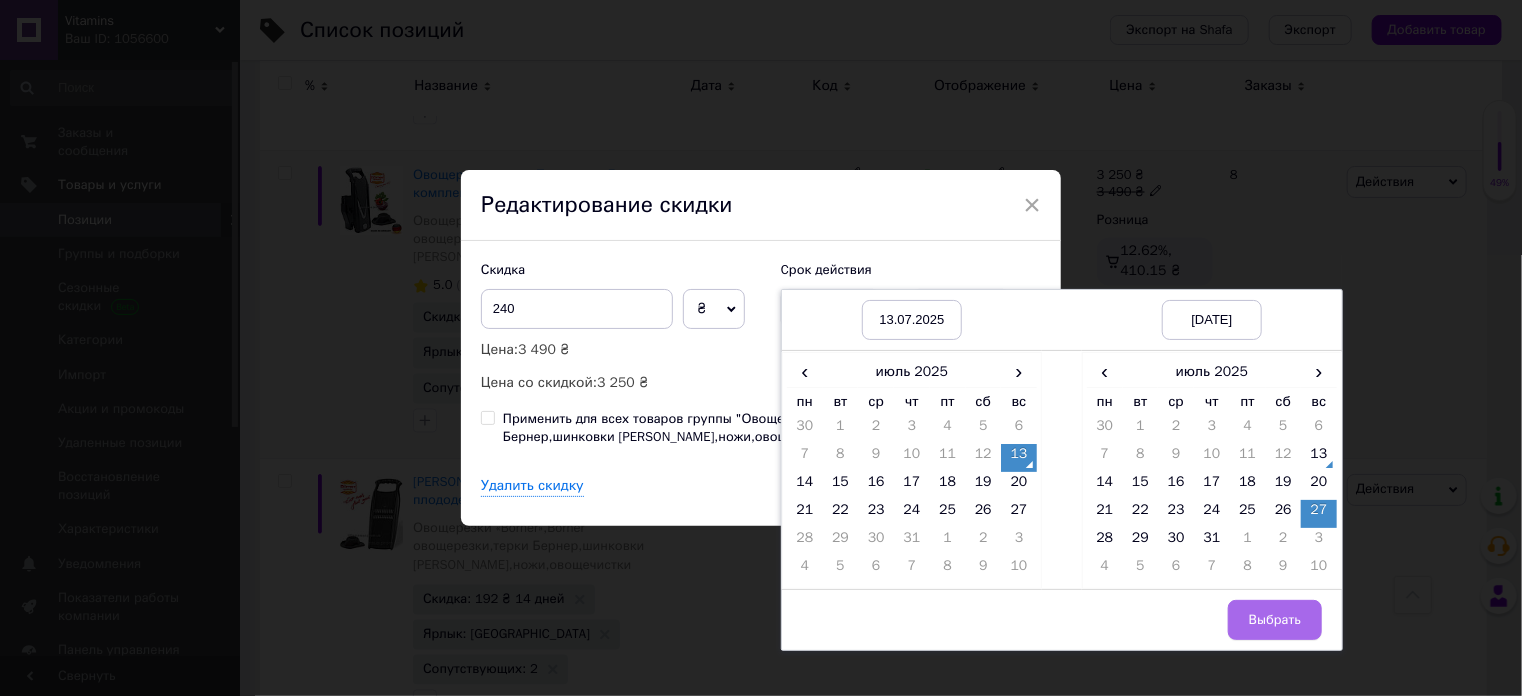 click on "Выбрать" at bounding box center (1275, 620) 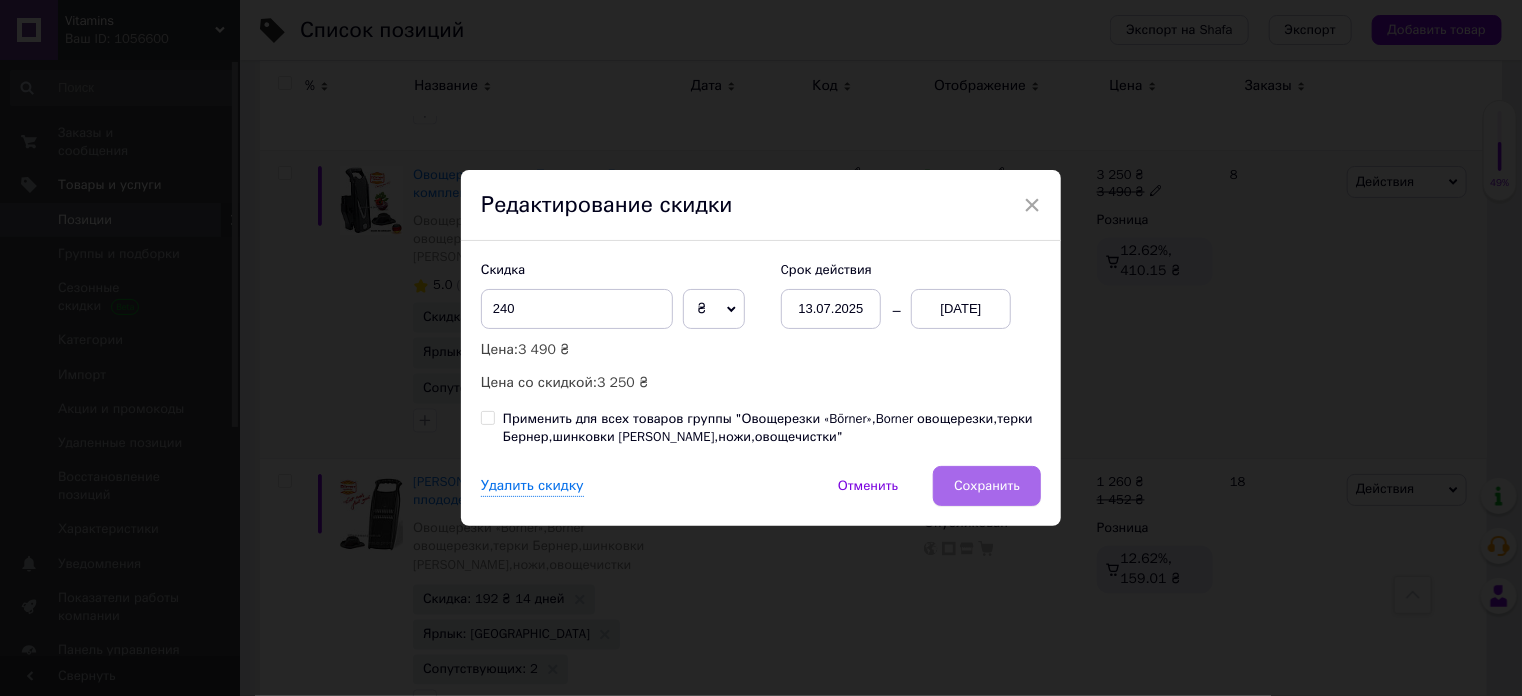 click on "Сохранить" at bounding box center [987, 486] 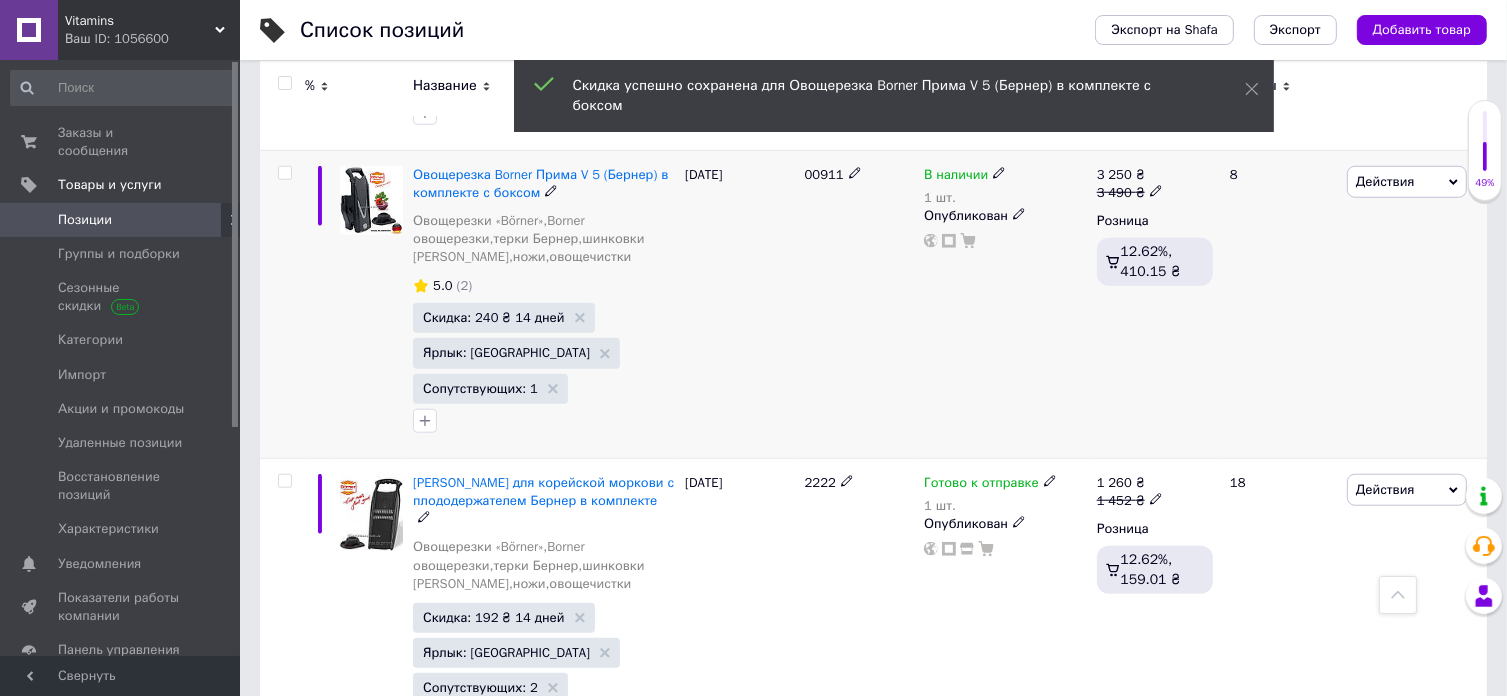 scroll, scrollTop: 0, scrollLeft: 1012, axis: horizontal 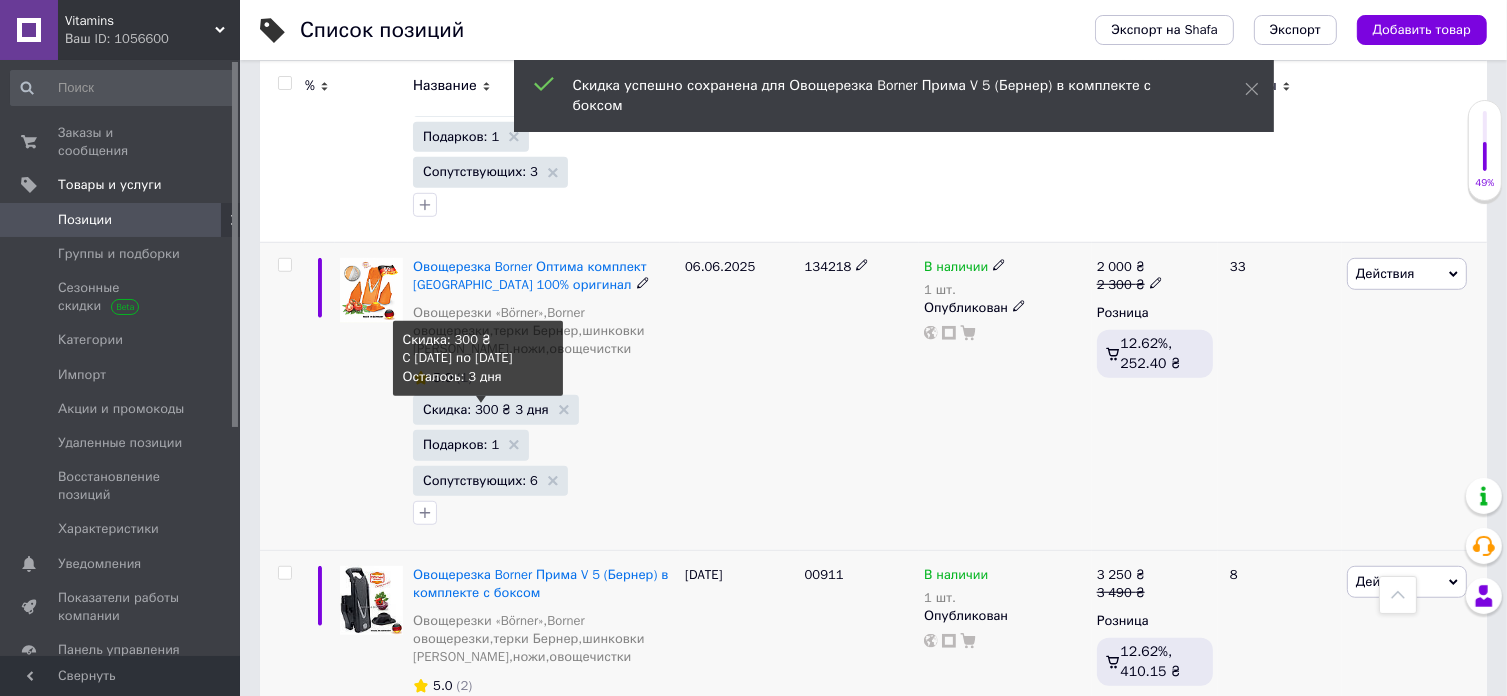 click on "Скидка: 300 ₴ 3 дня" at bounding box center [486, 409] 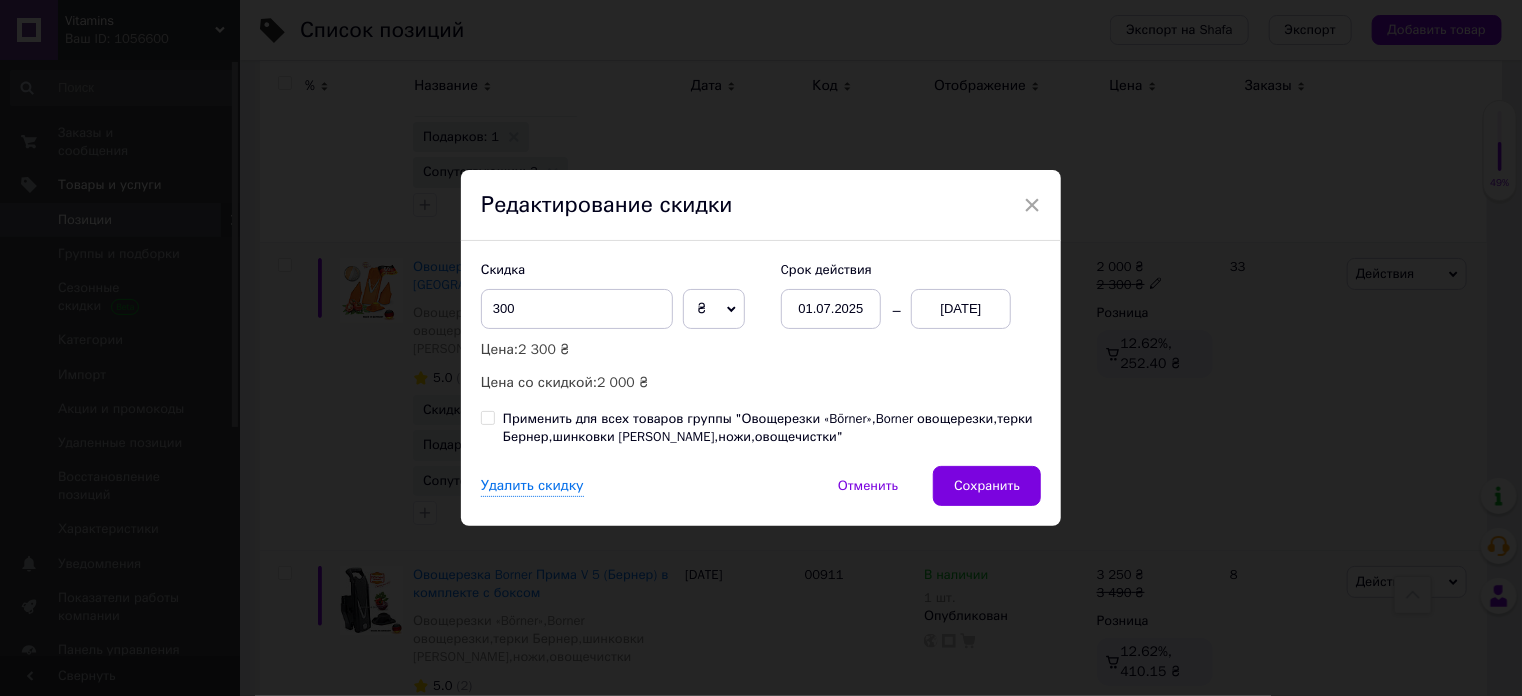click on "01.07.2025" at bounding box center (831, 309) 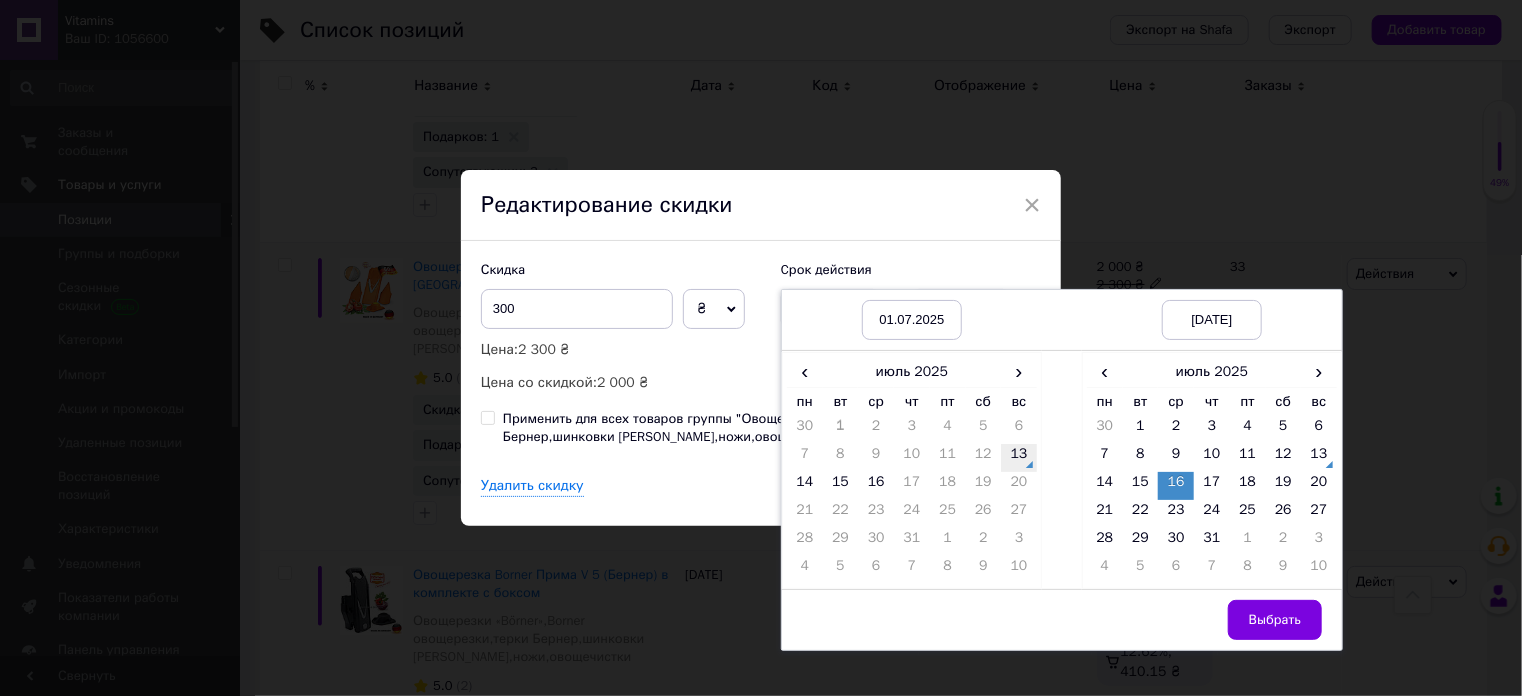 click on "13" at bounding box center [1019, 458] 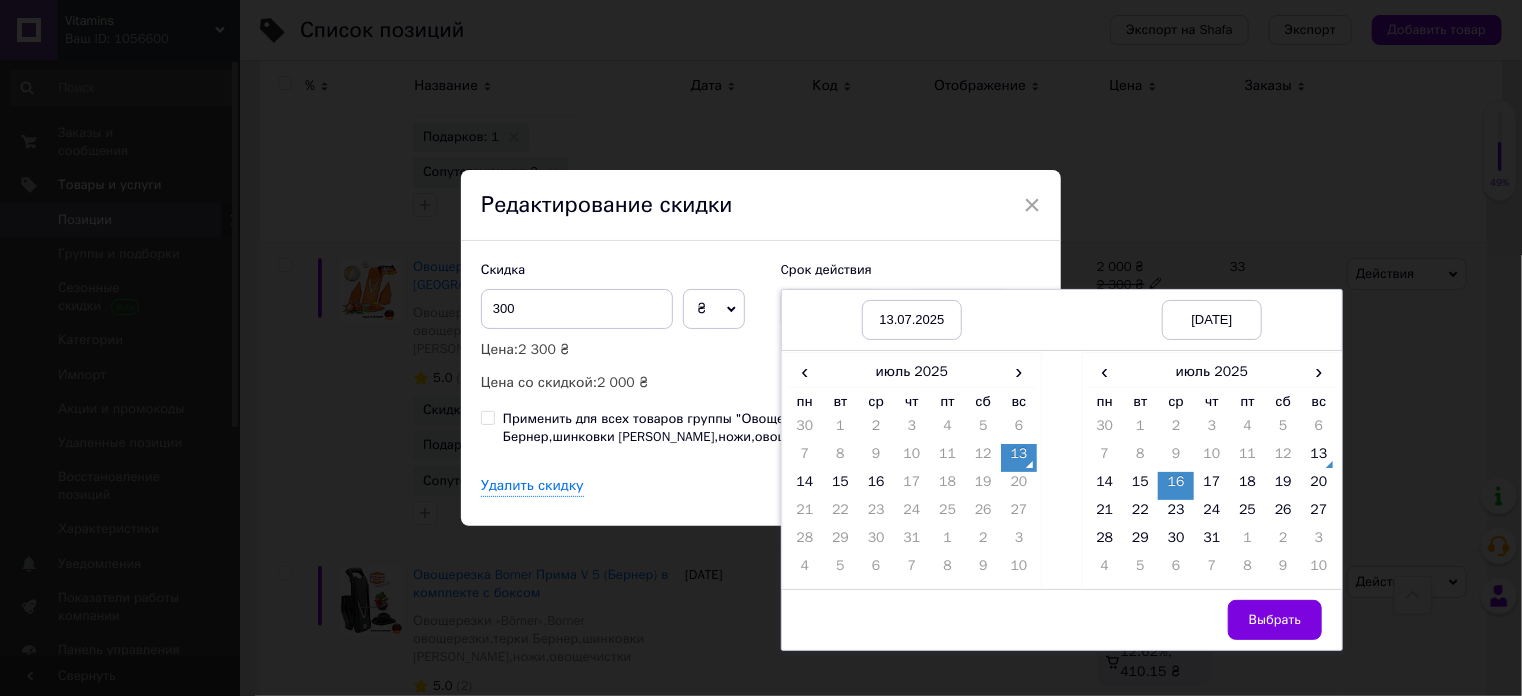 click on "‹ июль 2025 › пн вт ср чт пт сб вс 30 1 2 3 4 5 6 7 8 9 10 11 12 13 14 15 16 17 18 19 20 21 22 23 24 25 26 27 28 29 30 31 1 2 3 4 5 6 7 8 9 10" at bounding box center [1212, 470] 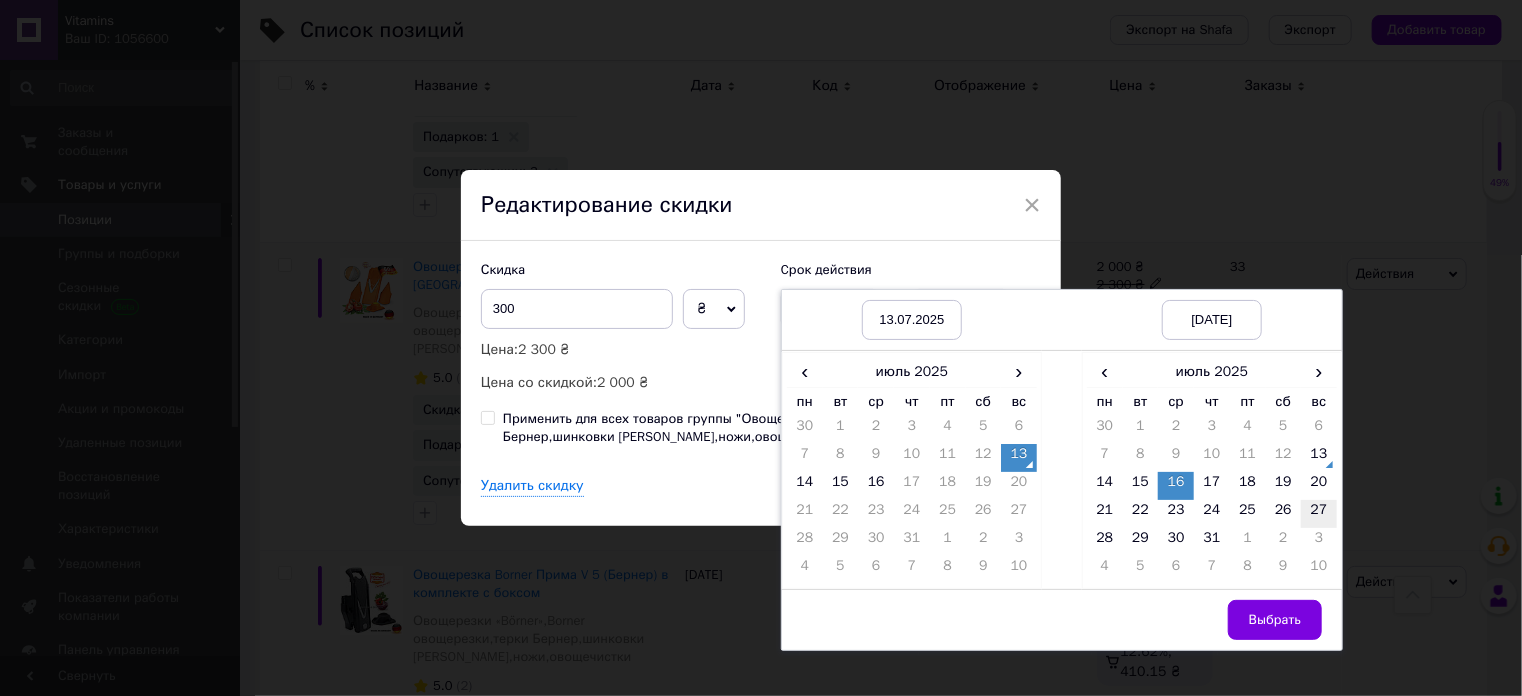 click on "27" at bounding box center (1319, 514) 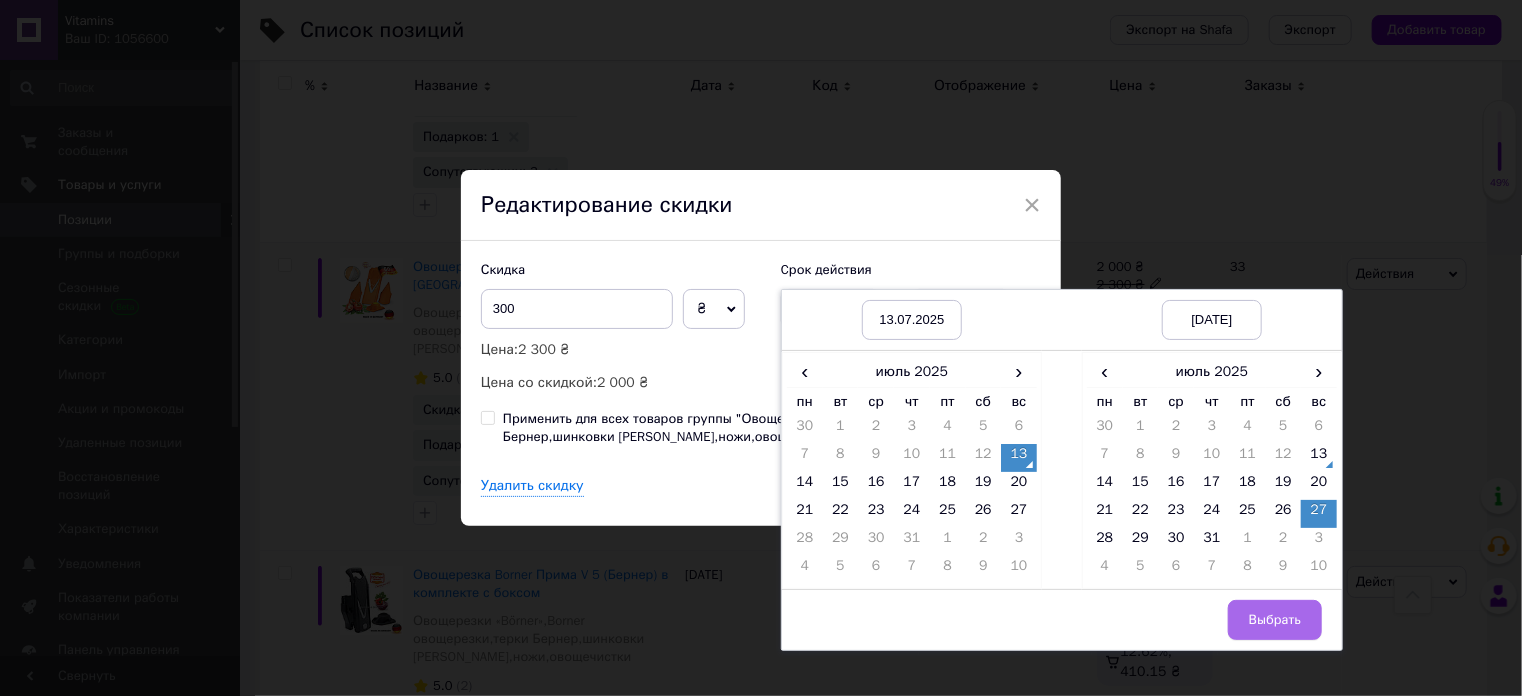 click on "Выбрать" at bounding box center (1275, 620) 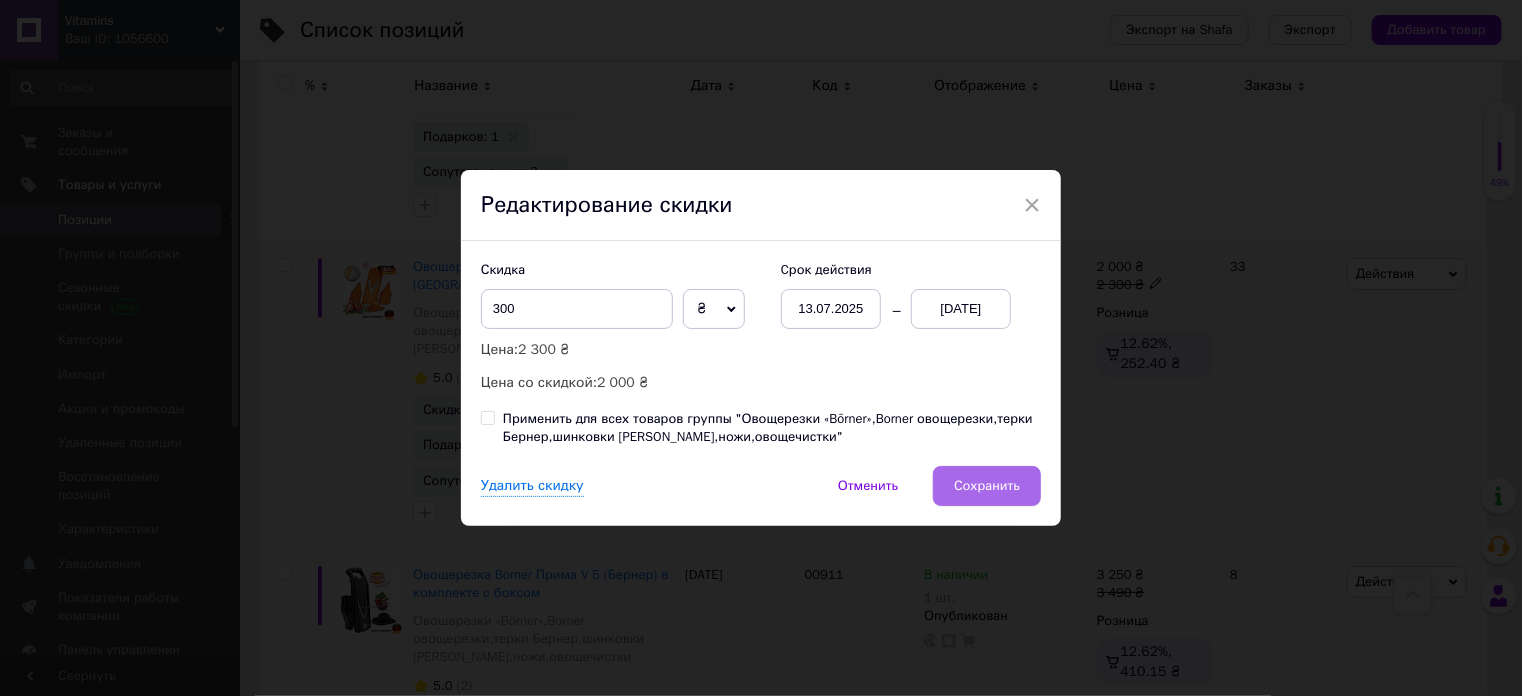 click on "Сохранить" at bounding box center (987, 486) 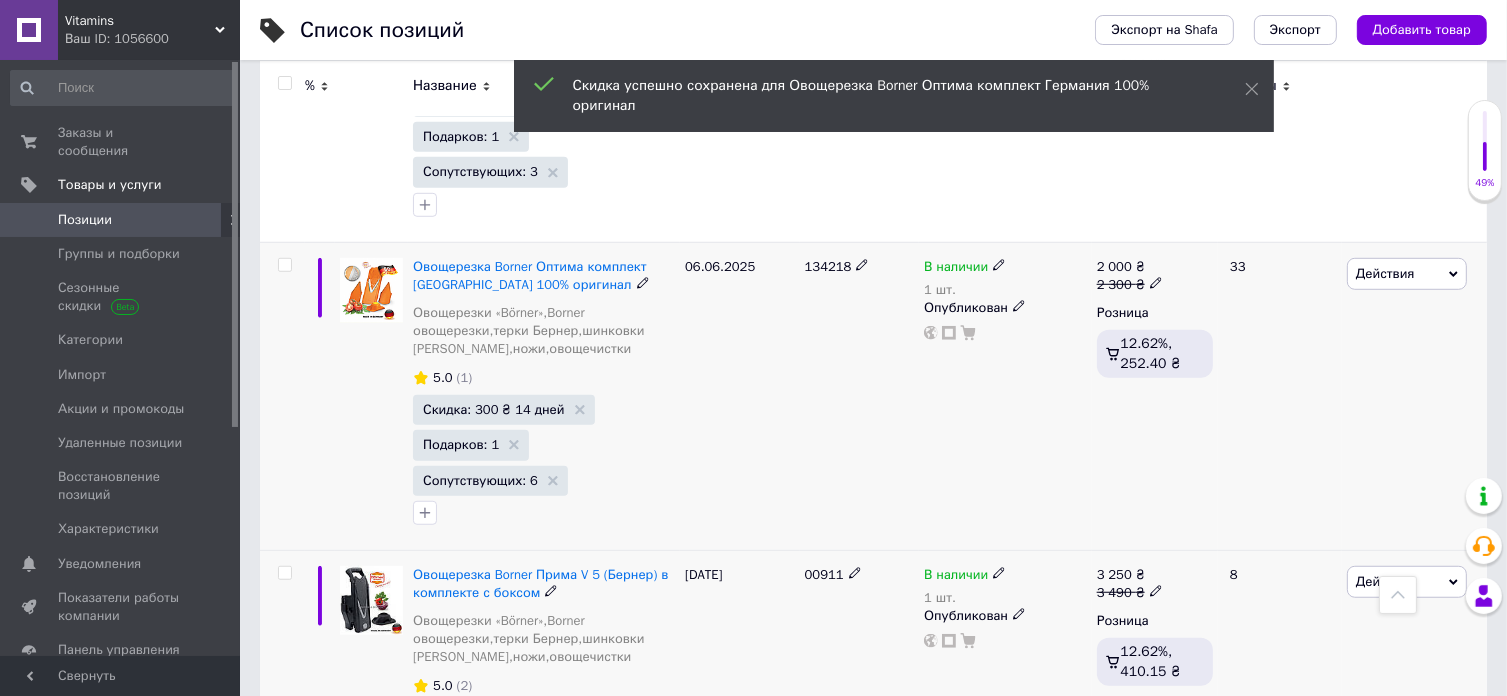 scroll, scrollTop: 0, scrollLeft: 1012, axis: horizontal 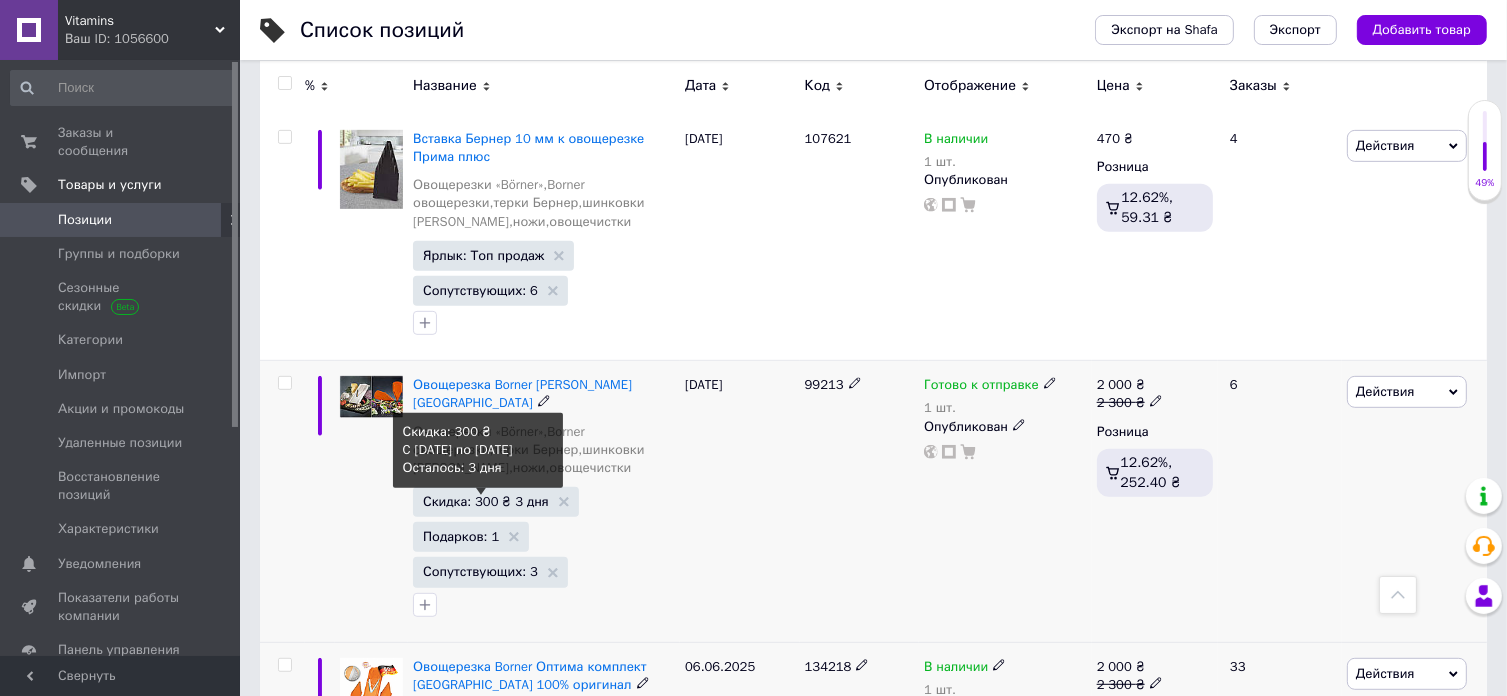 click on "Скидка: 300 ₴ 3 дня" at bounding box center (486, 501) 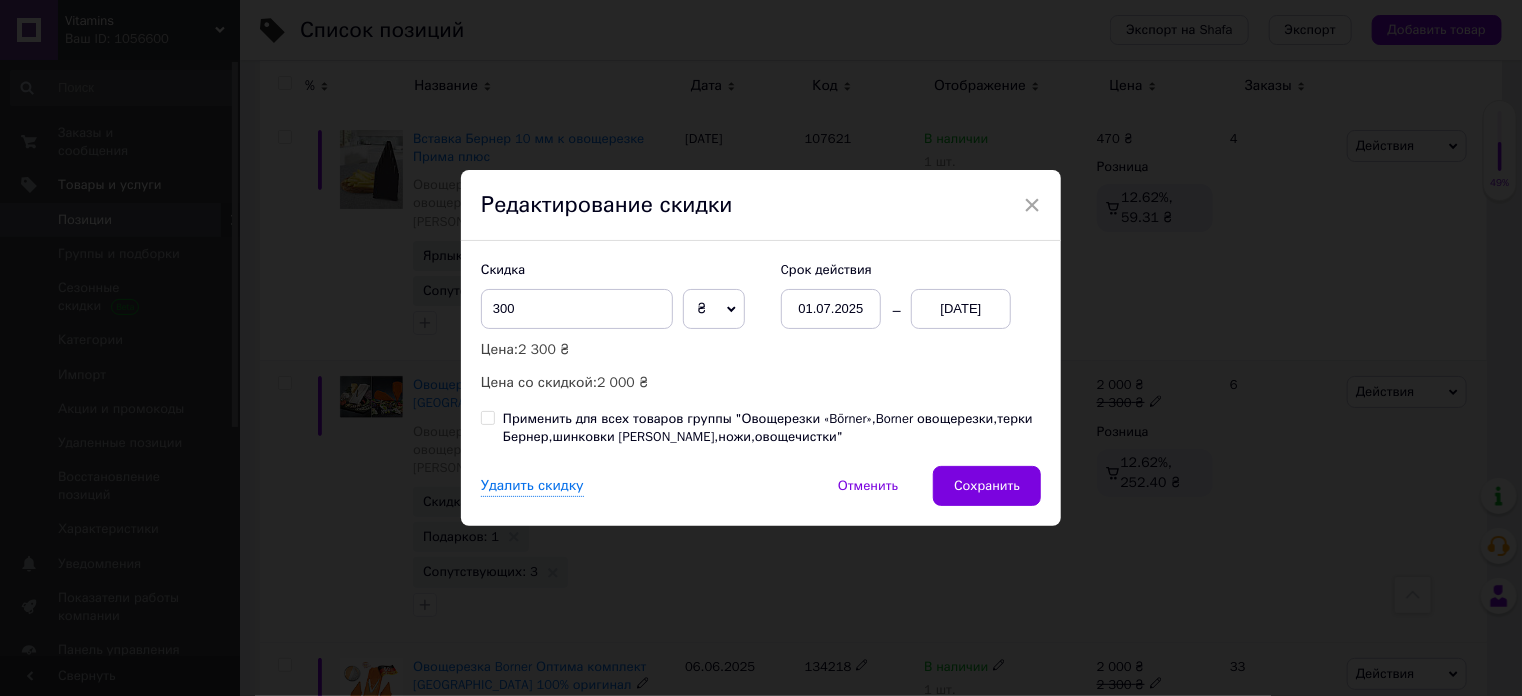 click on "01.07.2025" at bounding box center (831, 309) 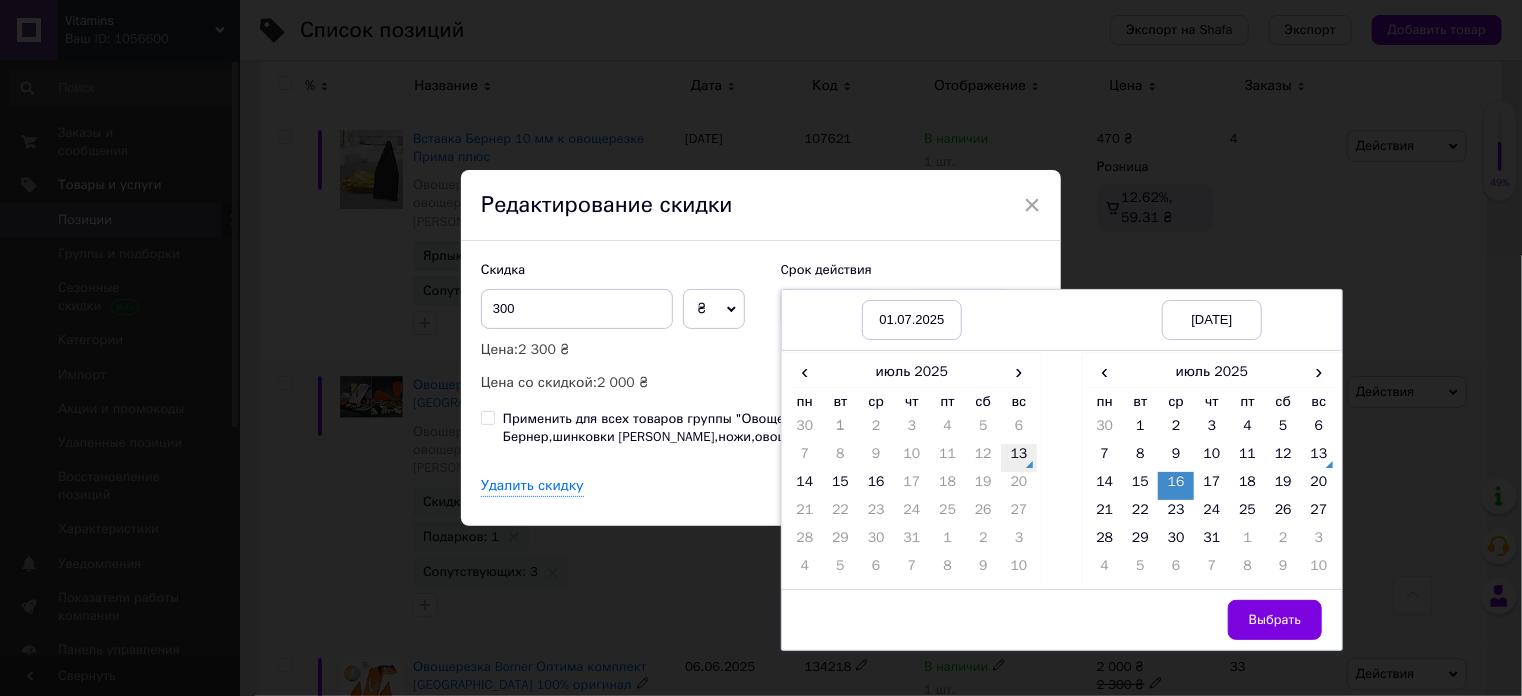 click on "13" at bounding box center [1019, 458] 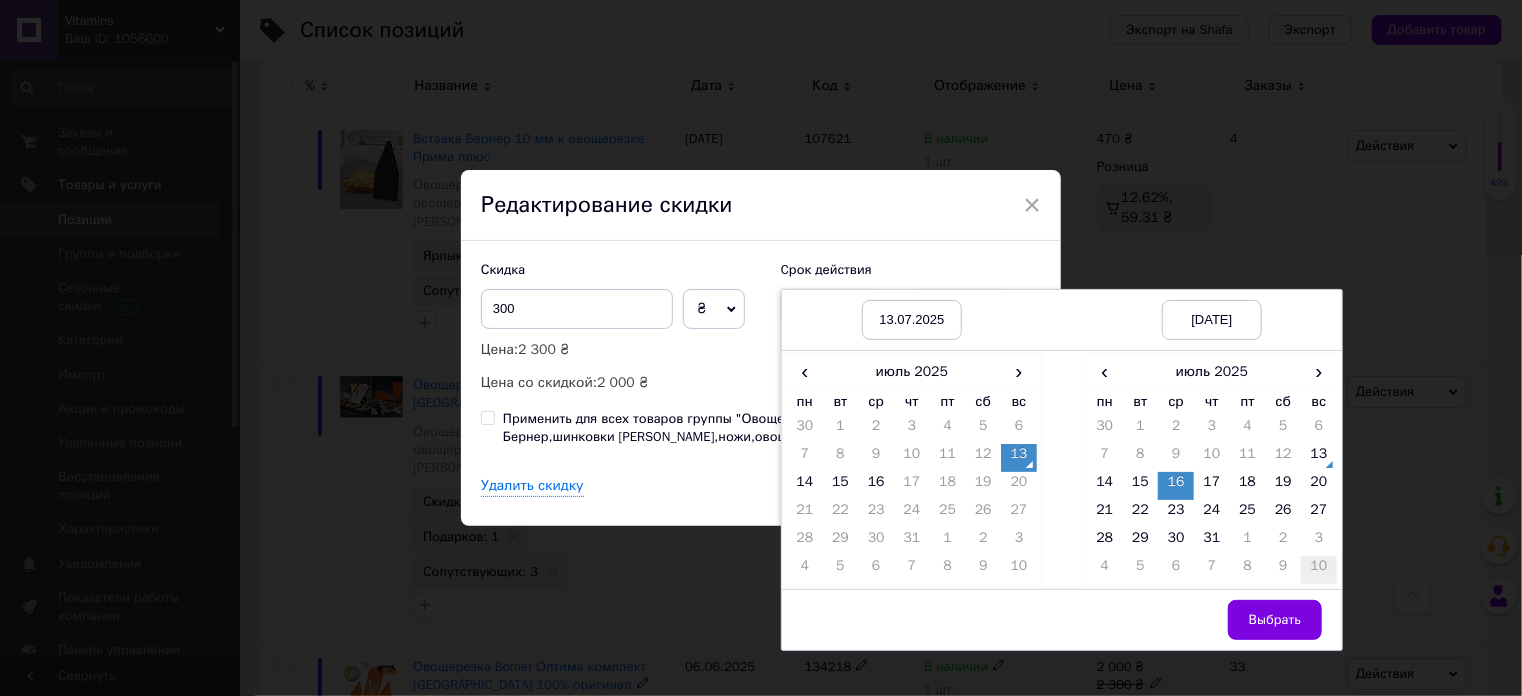 drag, startPoint x: 1319, startPoint y: 516, endPoint x: 1328, endPoint y: 569, distance: 53.75872 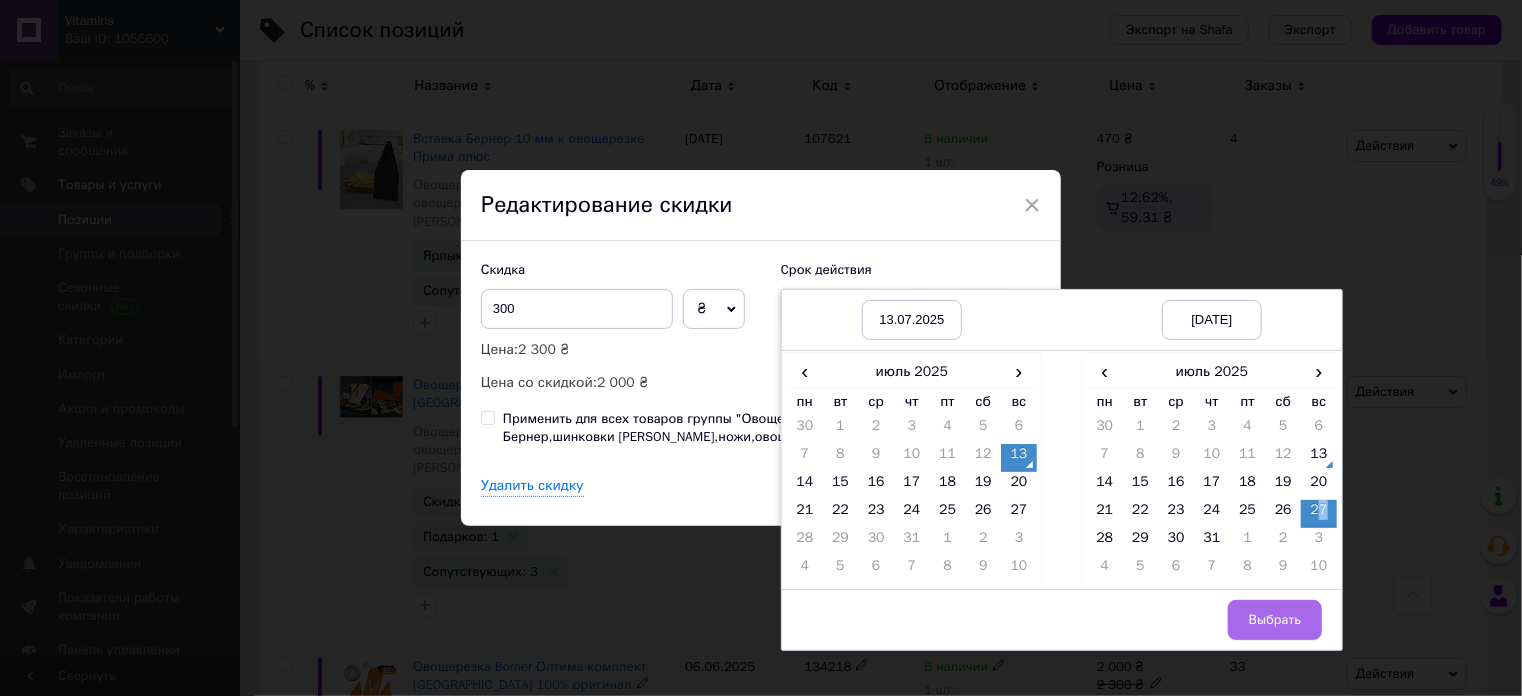 click on "Выбрать" at bounding box center [1275, 620] 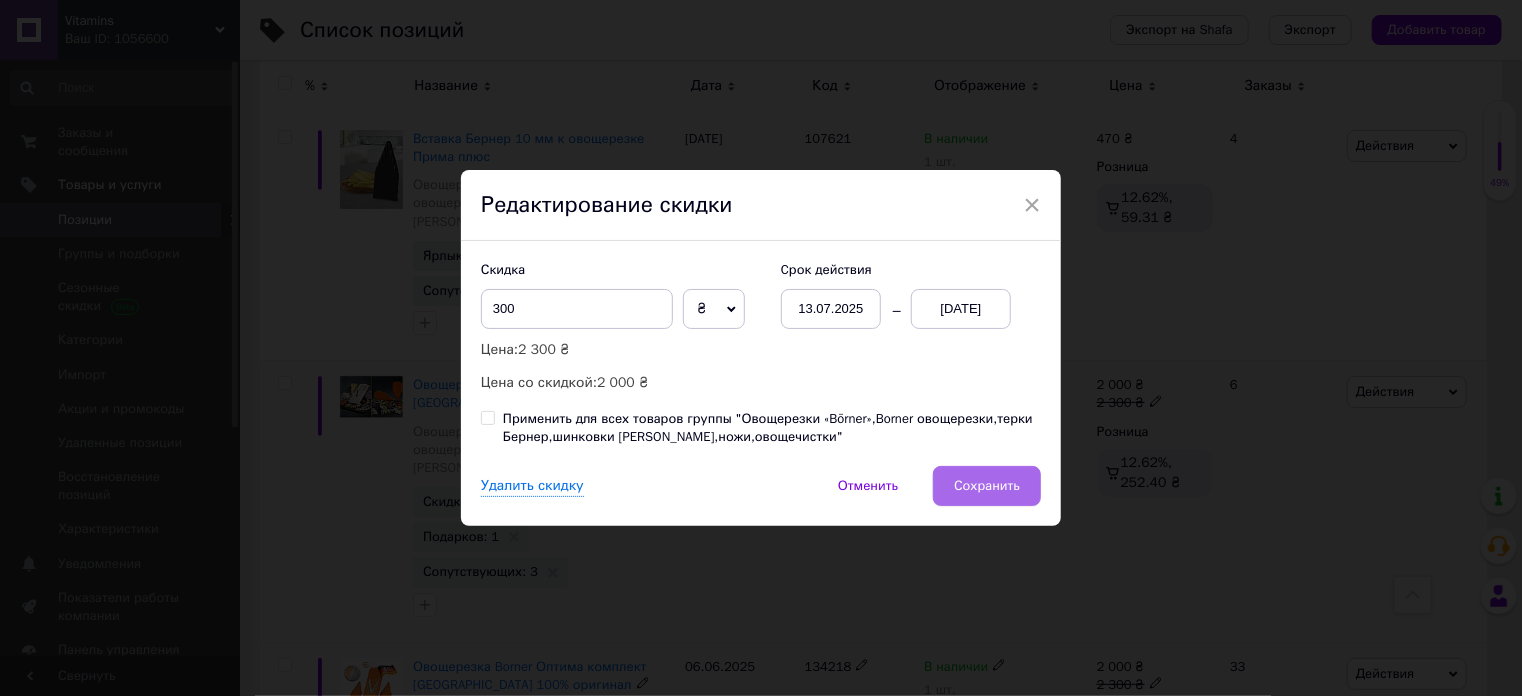 click on "Сохранить" at bounding box center (987, 486) 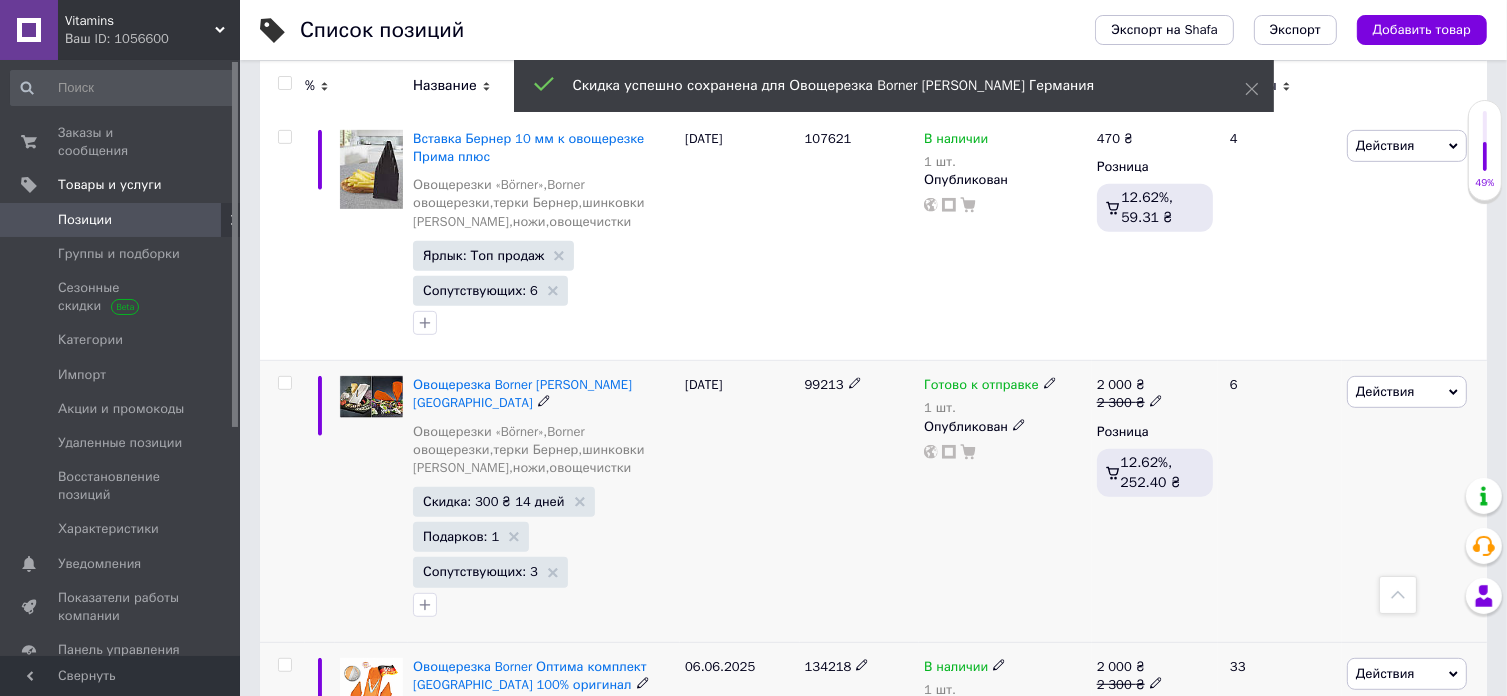 scroll, scrollTop: 0, scrollLeft: 1012, axis: horizontal 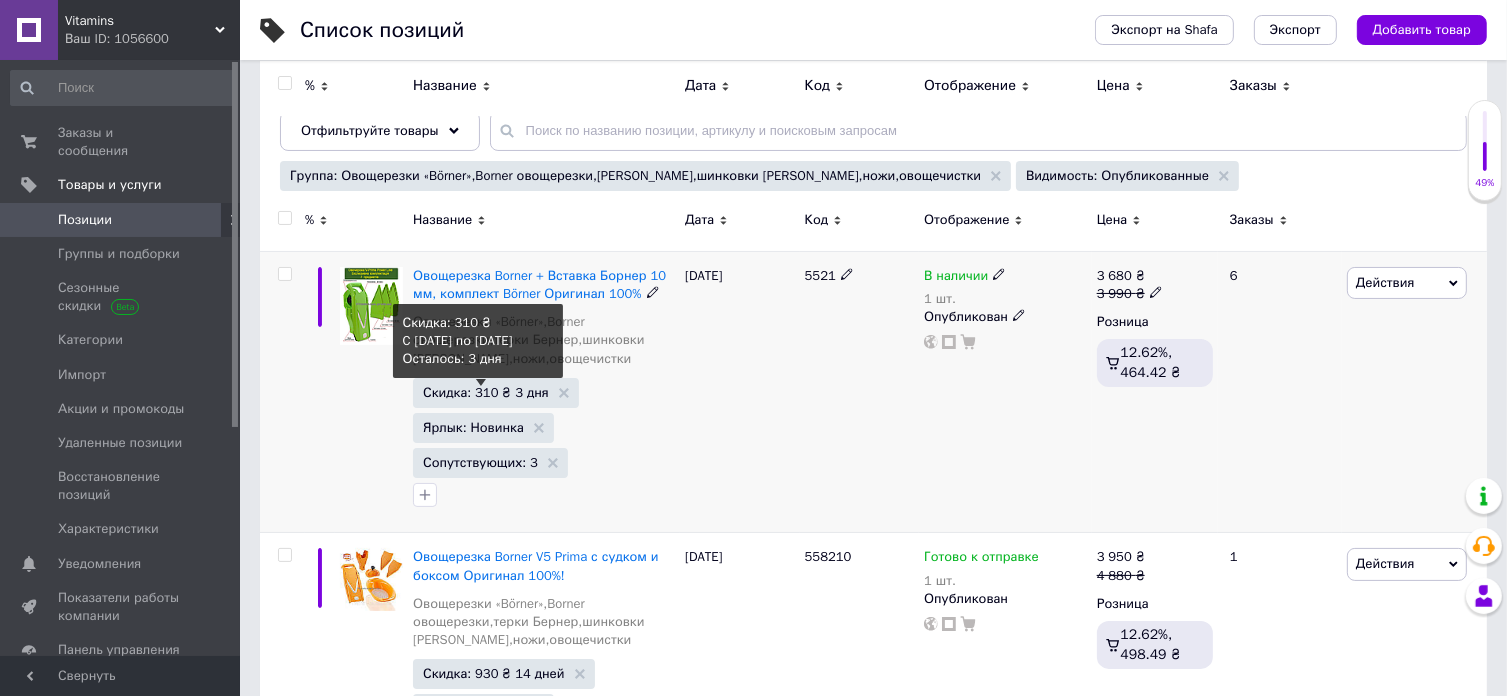 click on "Скидка: 310 ₴ 3 дня" at bounding box center (486, 392) 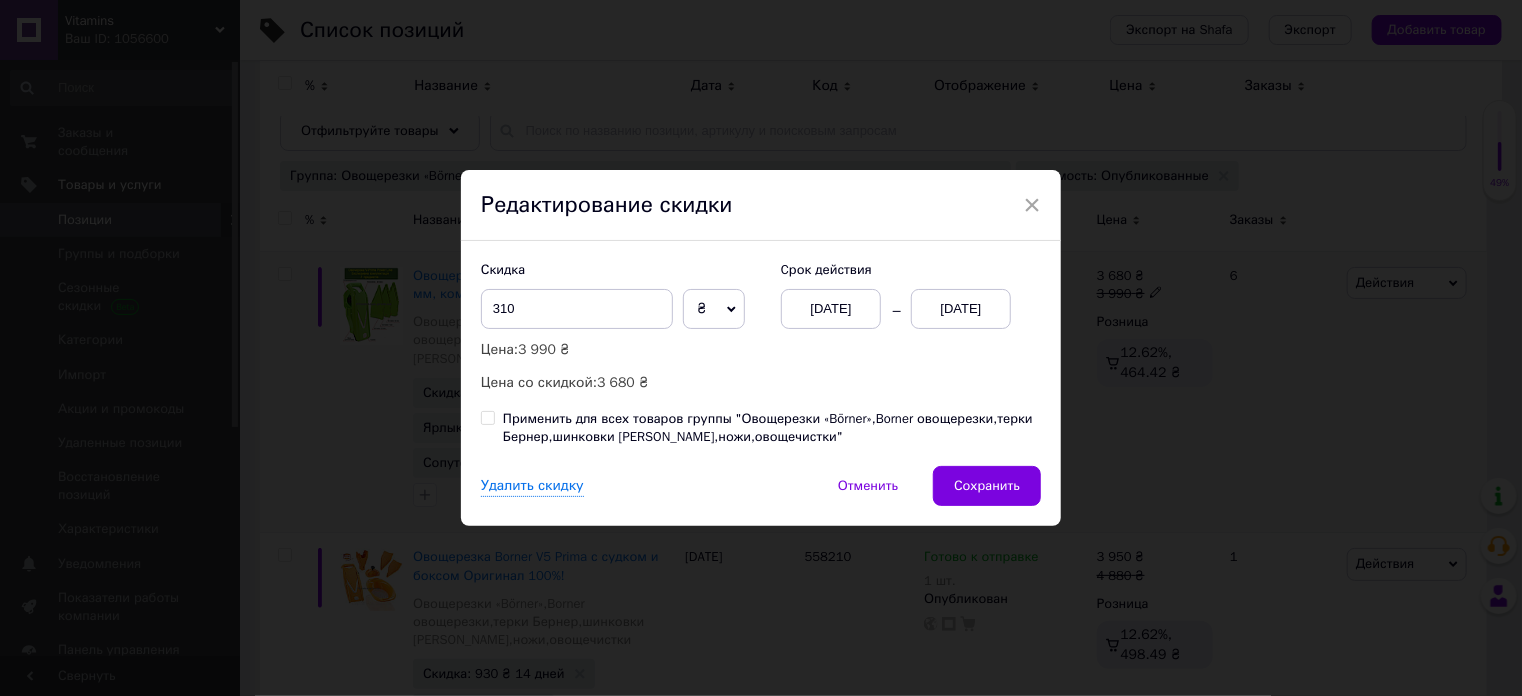 click on "[DATE]" at bounding box center [831, 309] 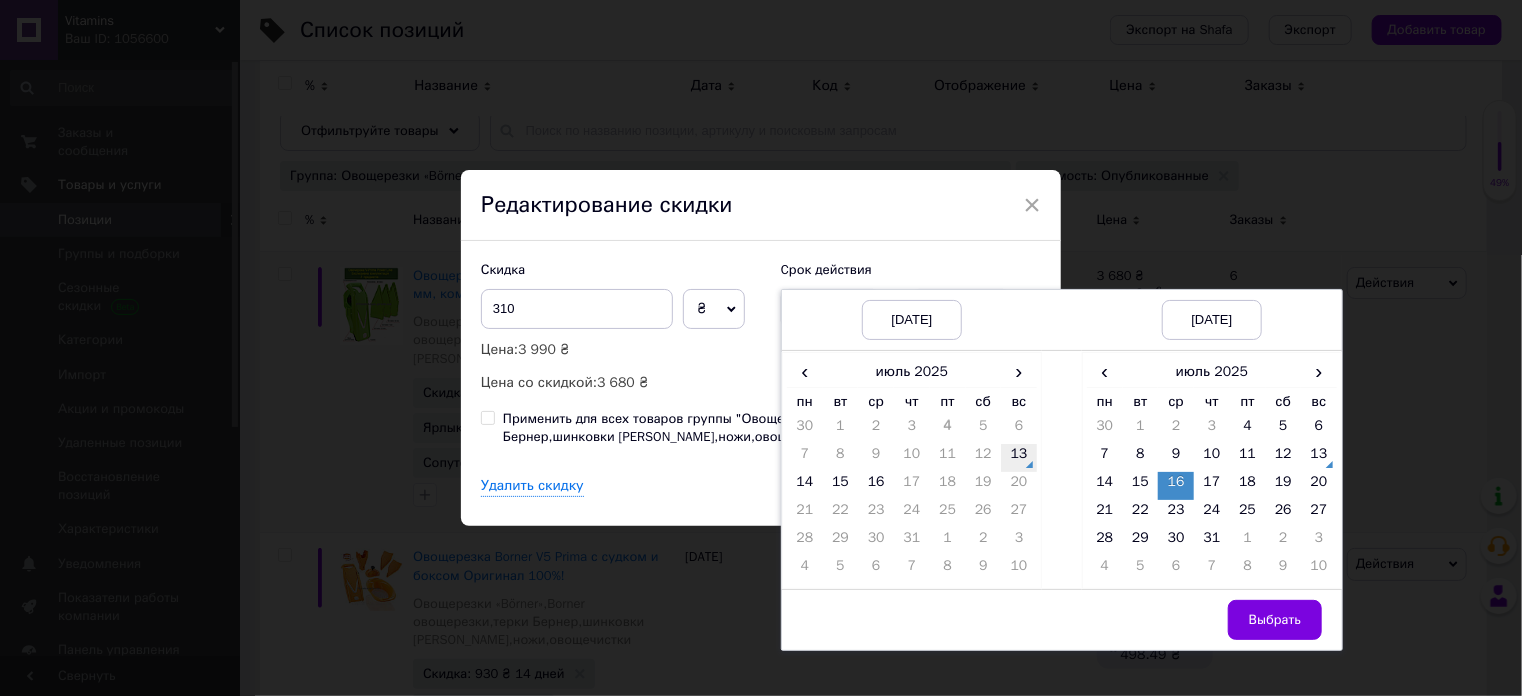 click on "13" at bounding box center [1019, 458] 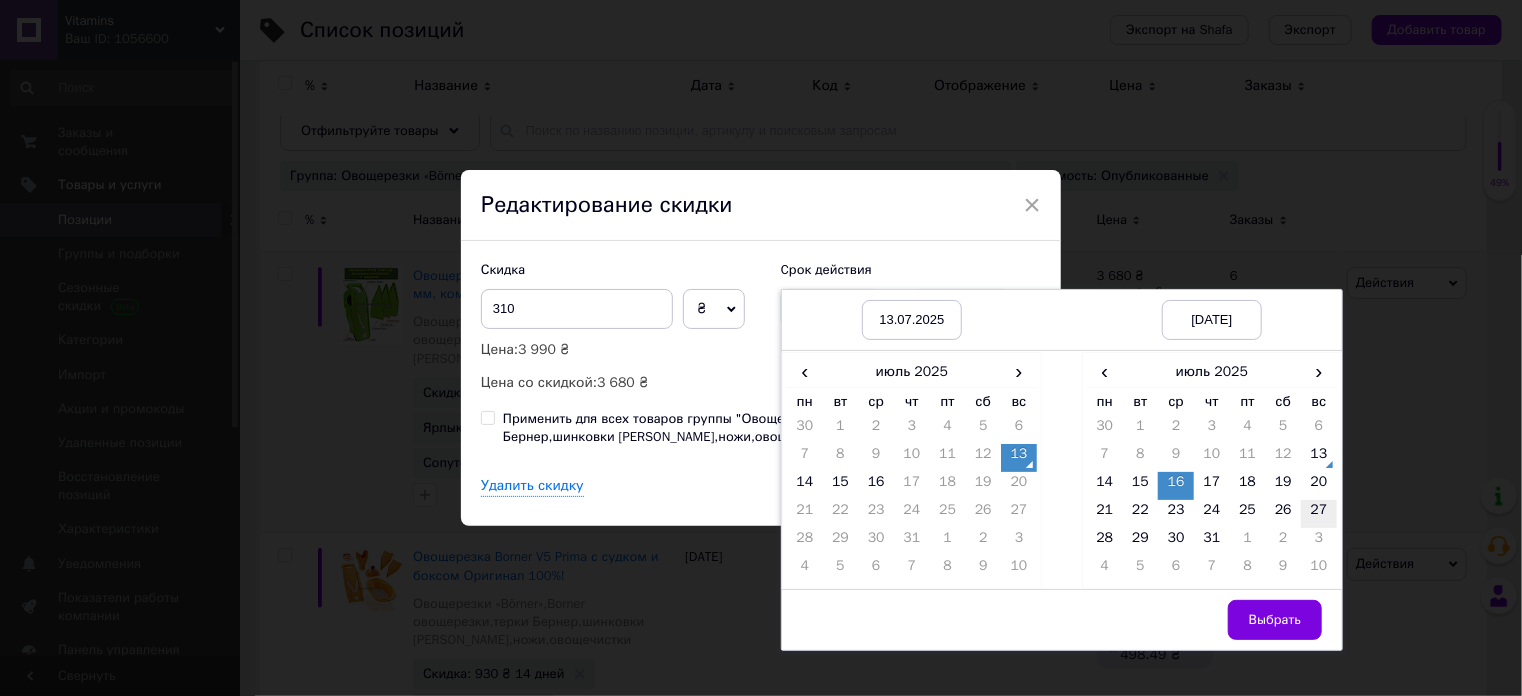 click on "27" at bounding box center (1319, 514) 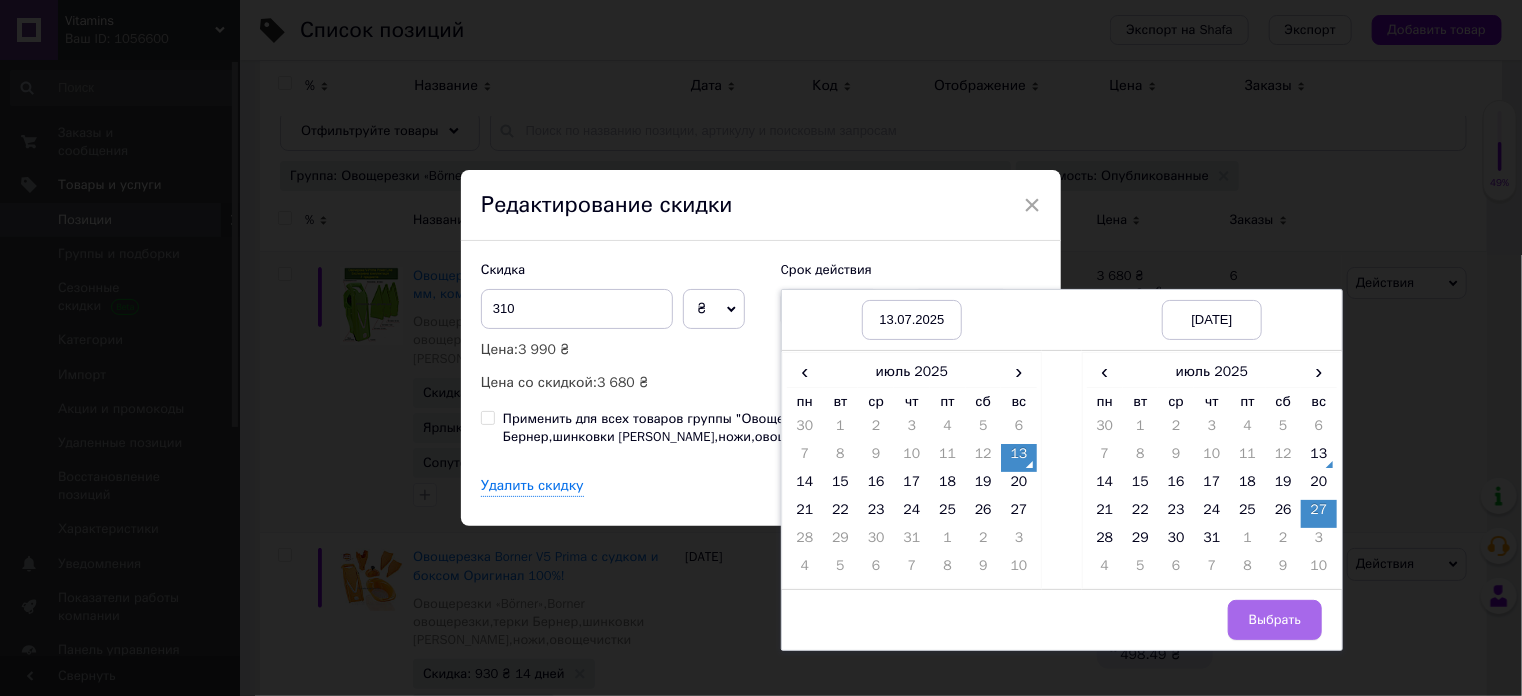 click on "Выбрать" at bounding box center (1275, 620) 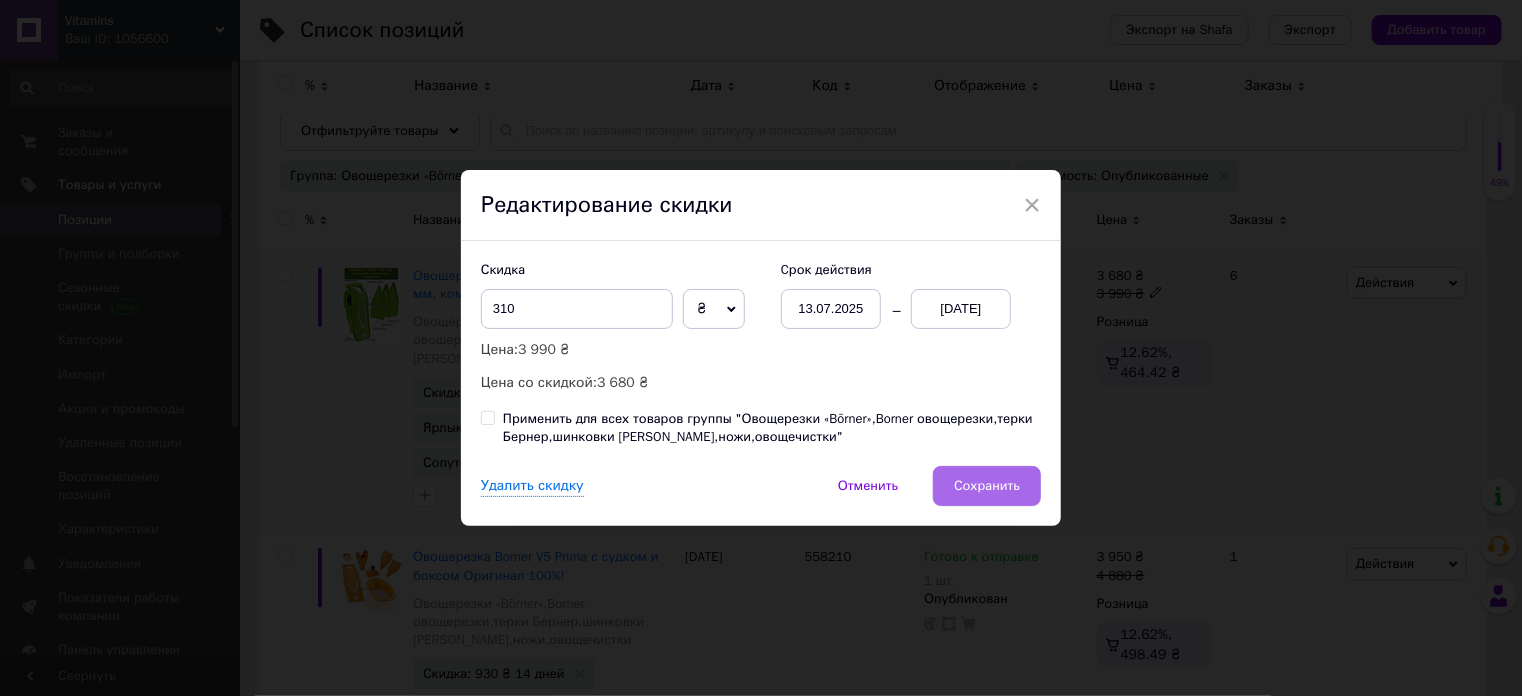 click on "Сохранить" at bounding box center (987, 486) 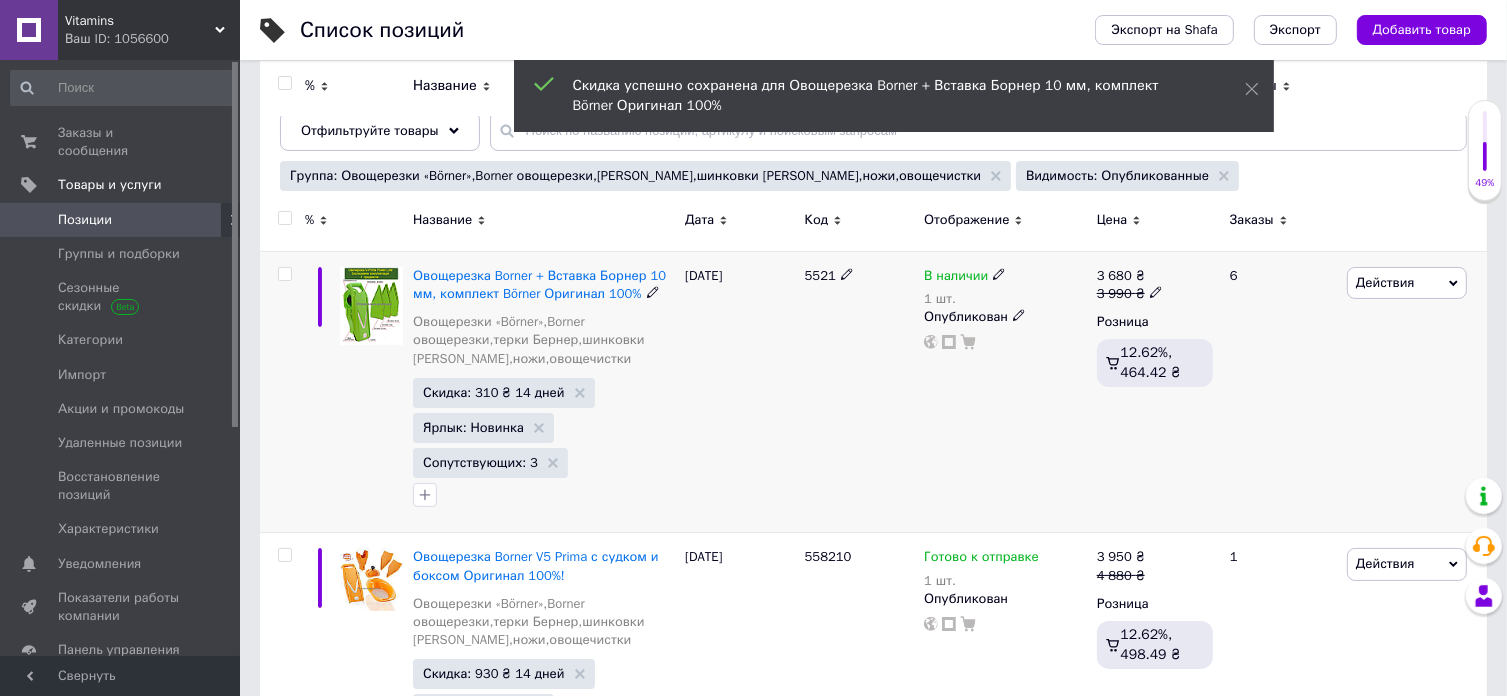 scroll, scrollTop: 0, scrollLeft: 1012, axis: horizontal 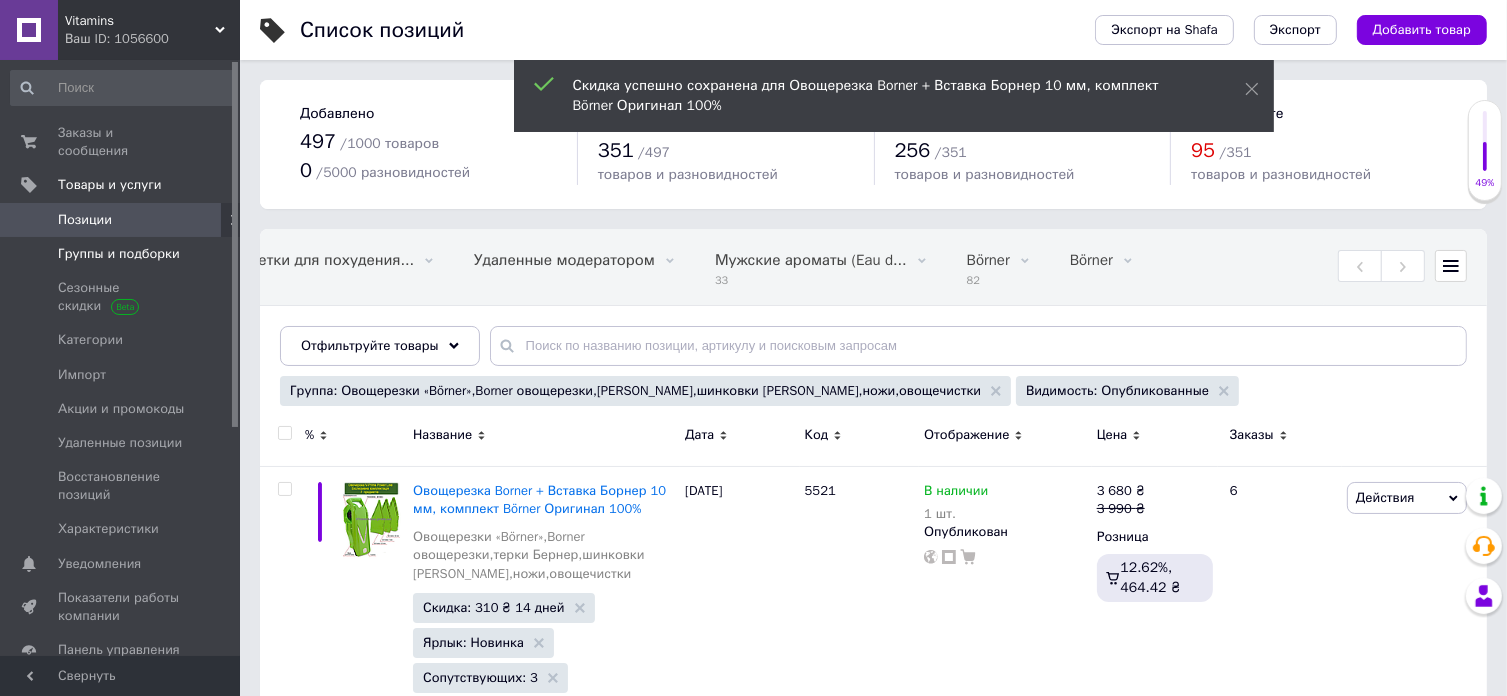 click on "Группы и подборки" at bounding box center (119, 254) 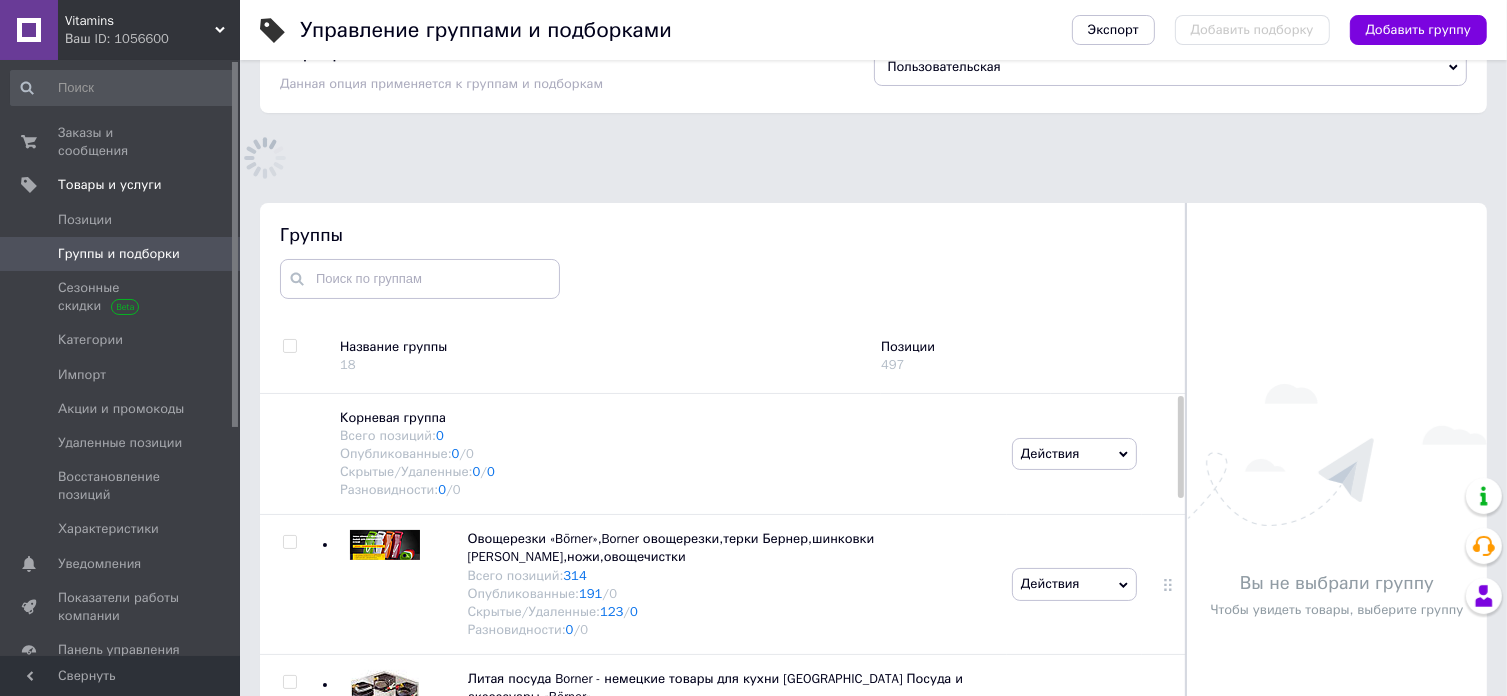 scroll, scrollTop: 113, scrollLeft: 0, axis: vertical 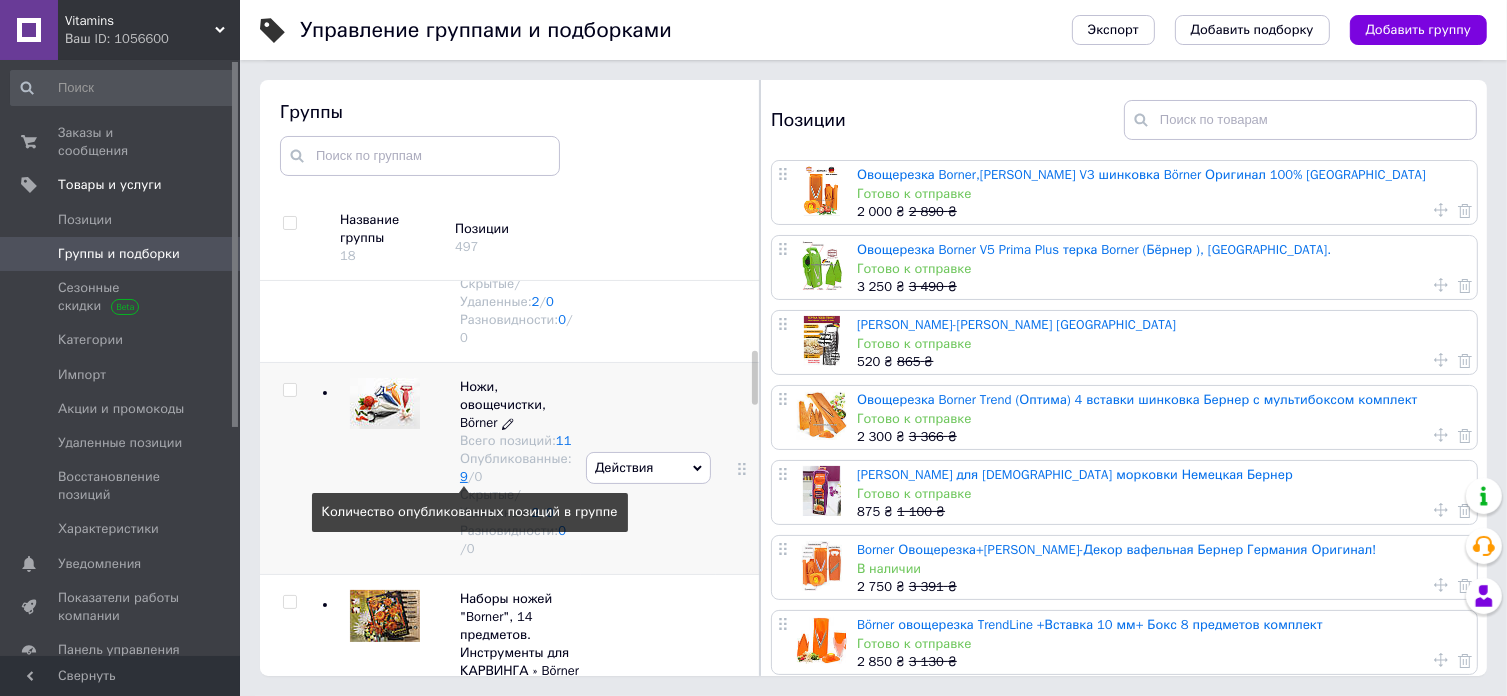 click on "9" at bounding box center (464, 476) 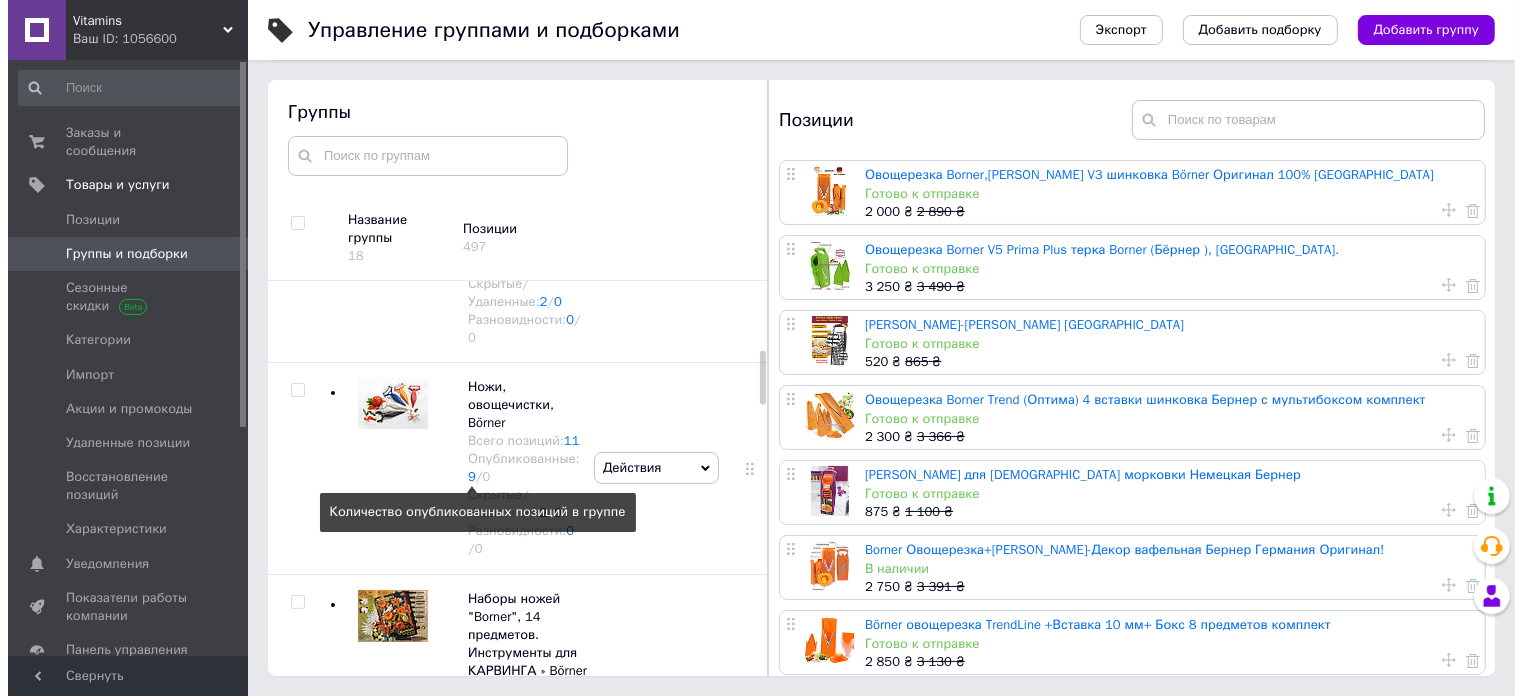 scroll, scrollTop: 0, scrollLeft: 0, axis: both 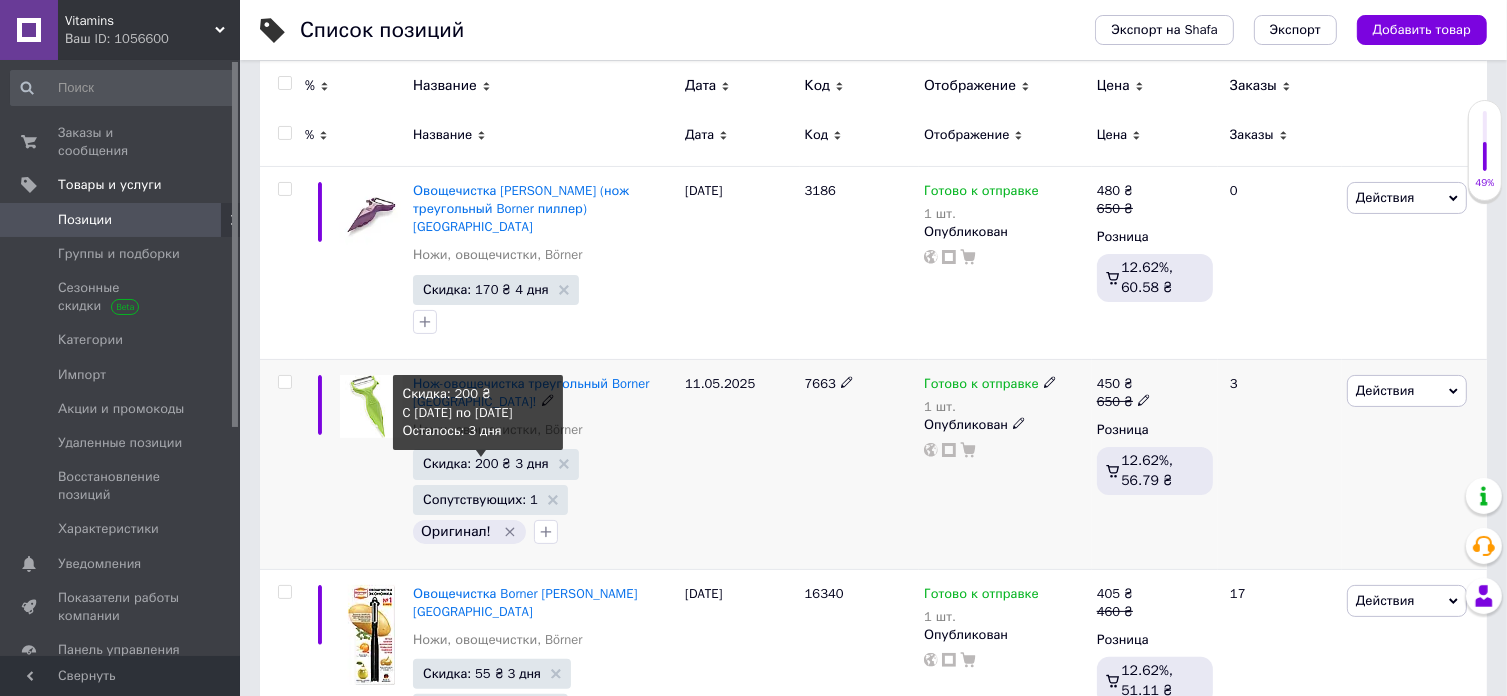 click on "Скидка: 200 ₴ 3 дня" at bounding box center (486, 463) 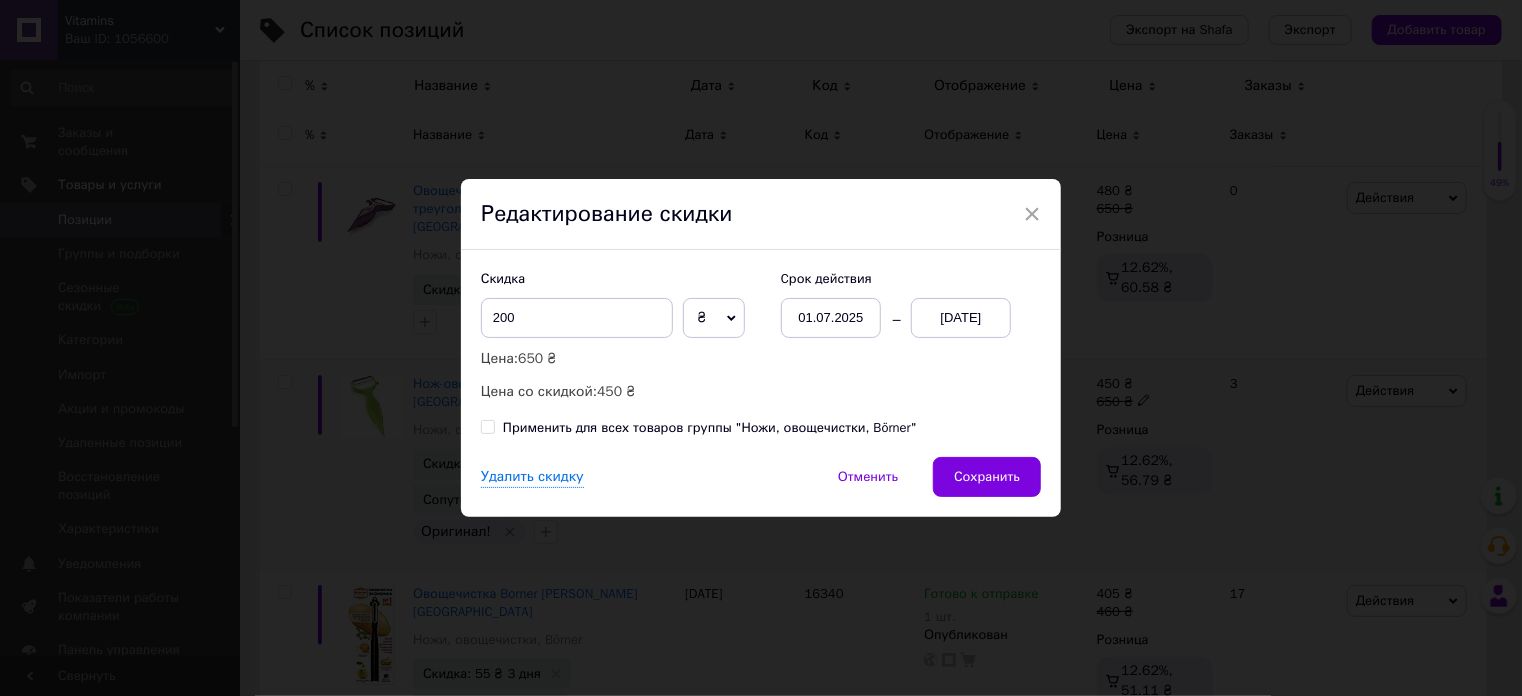 click on "01.07.2025" at bounding box center [831, 318] 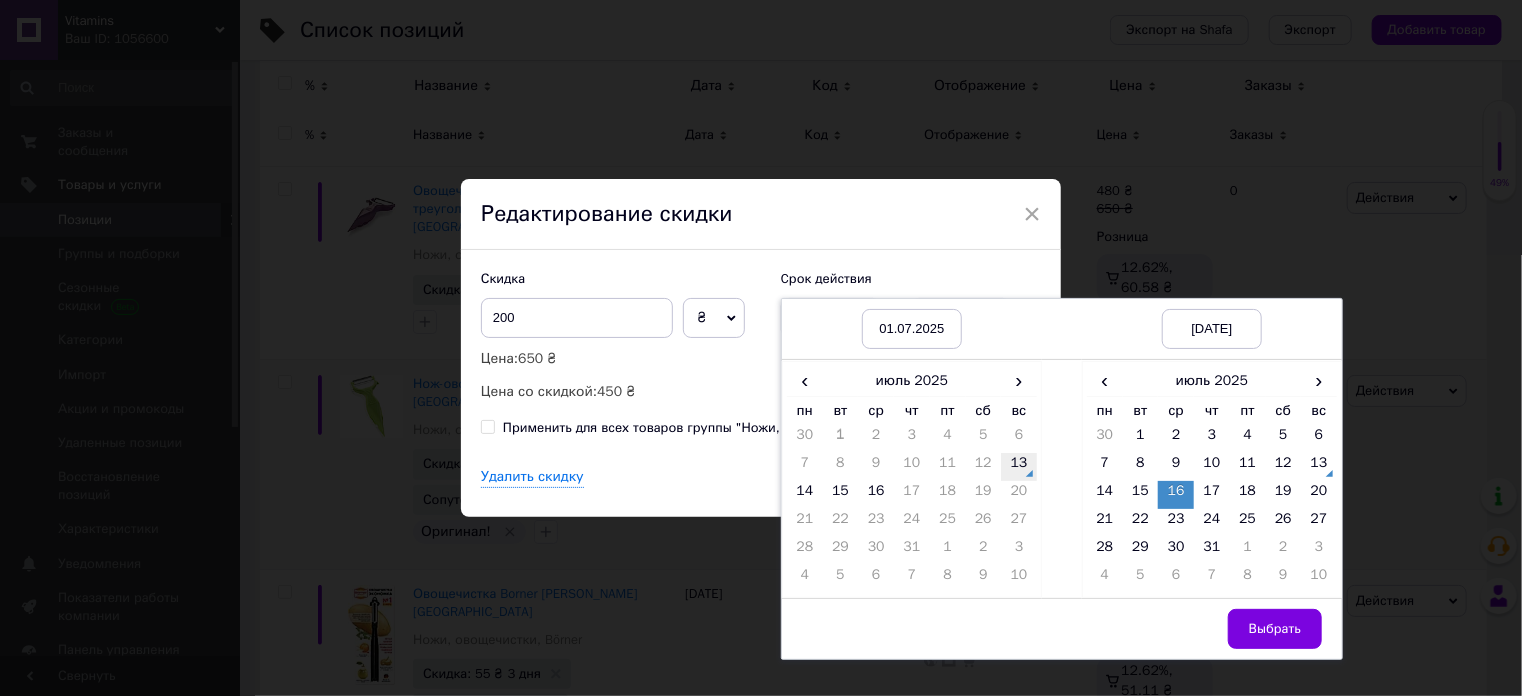 click on "13" at bounding box center (1019, 467) 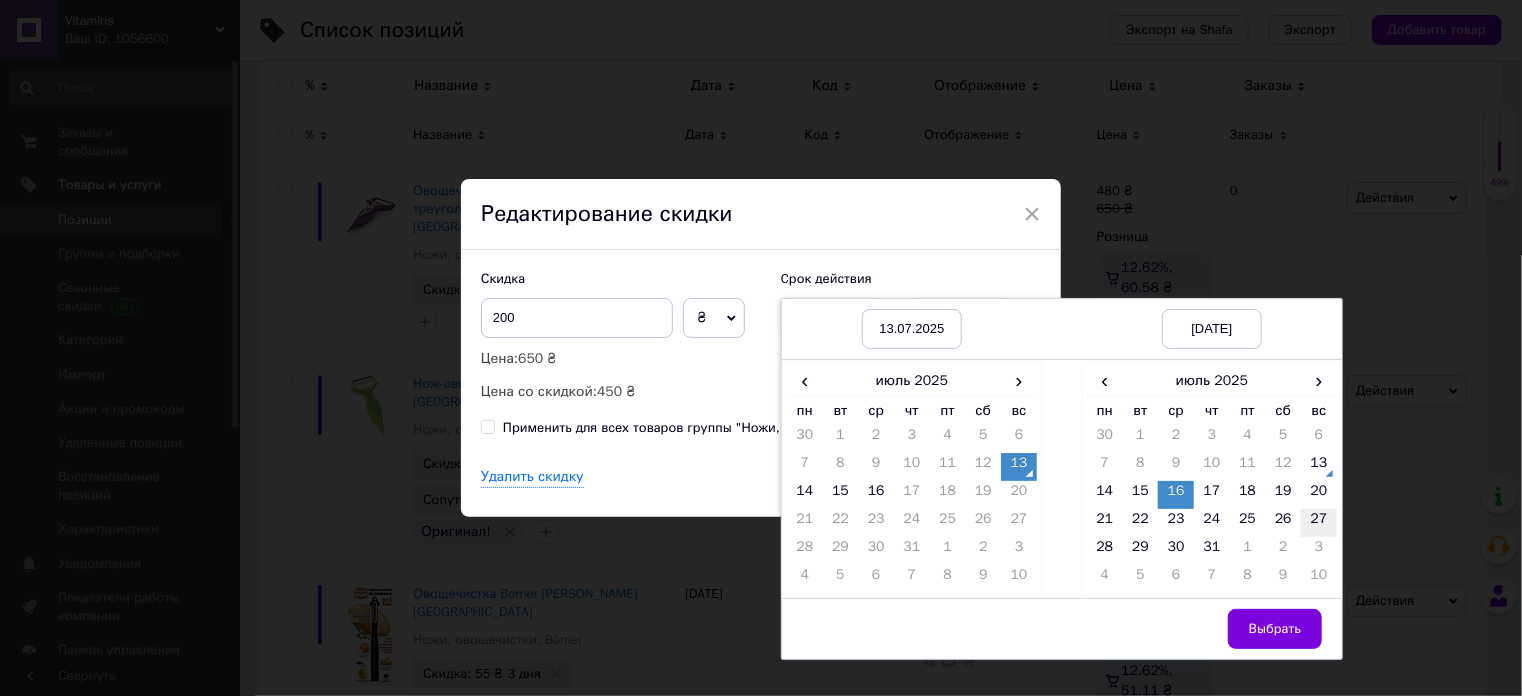 click on "27" at bounding box center [1319, 523] 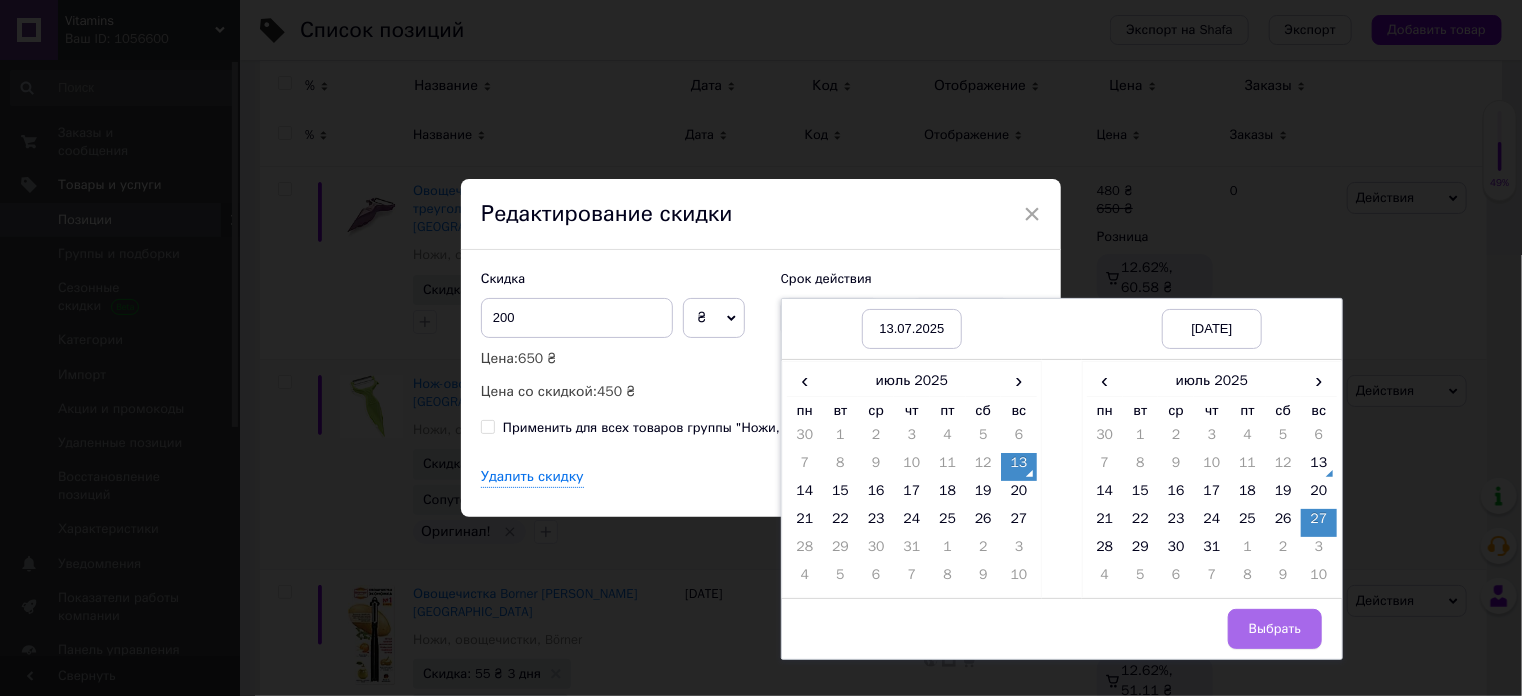 click on "Выбрать" at bounding box center (1275, 629) 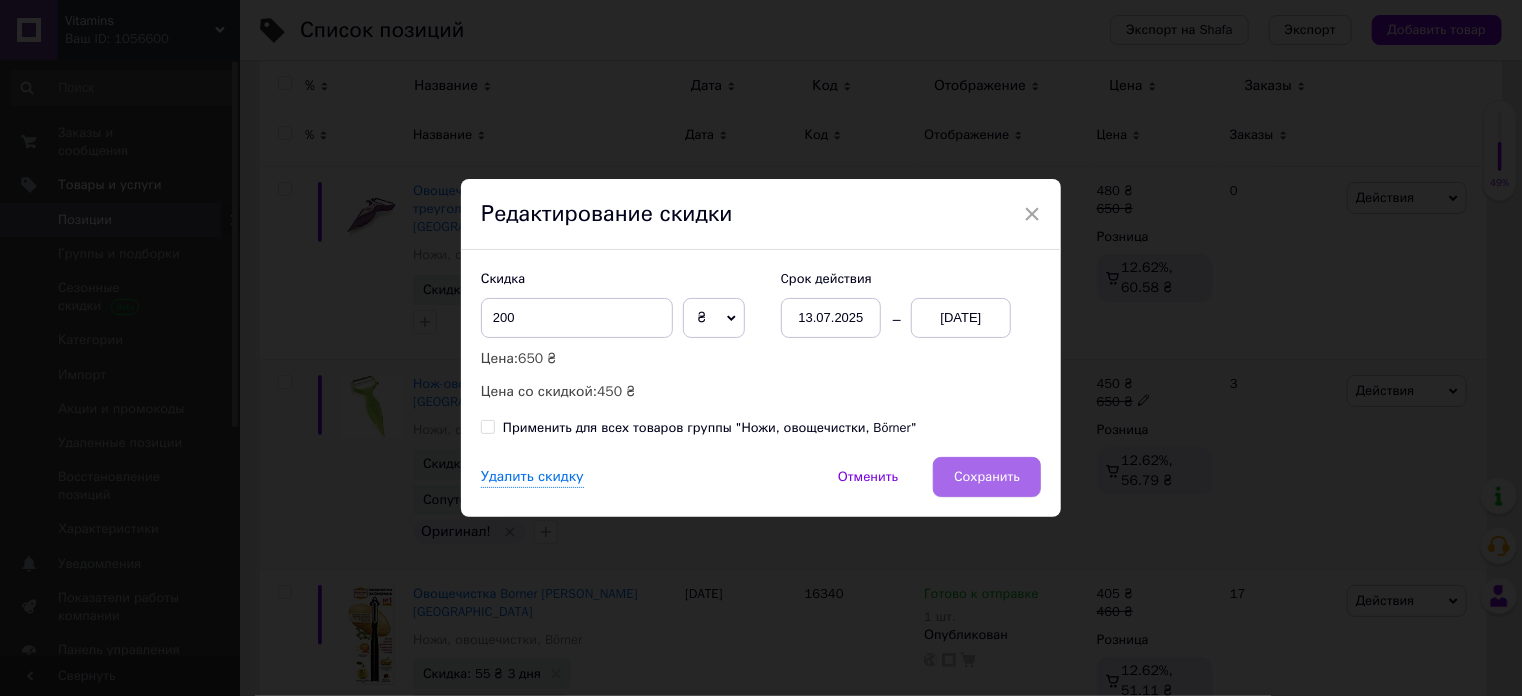 click on "Сохранить" at bounding box center (987, 477) 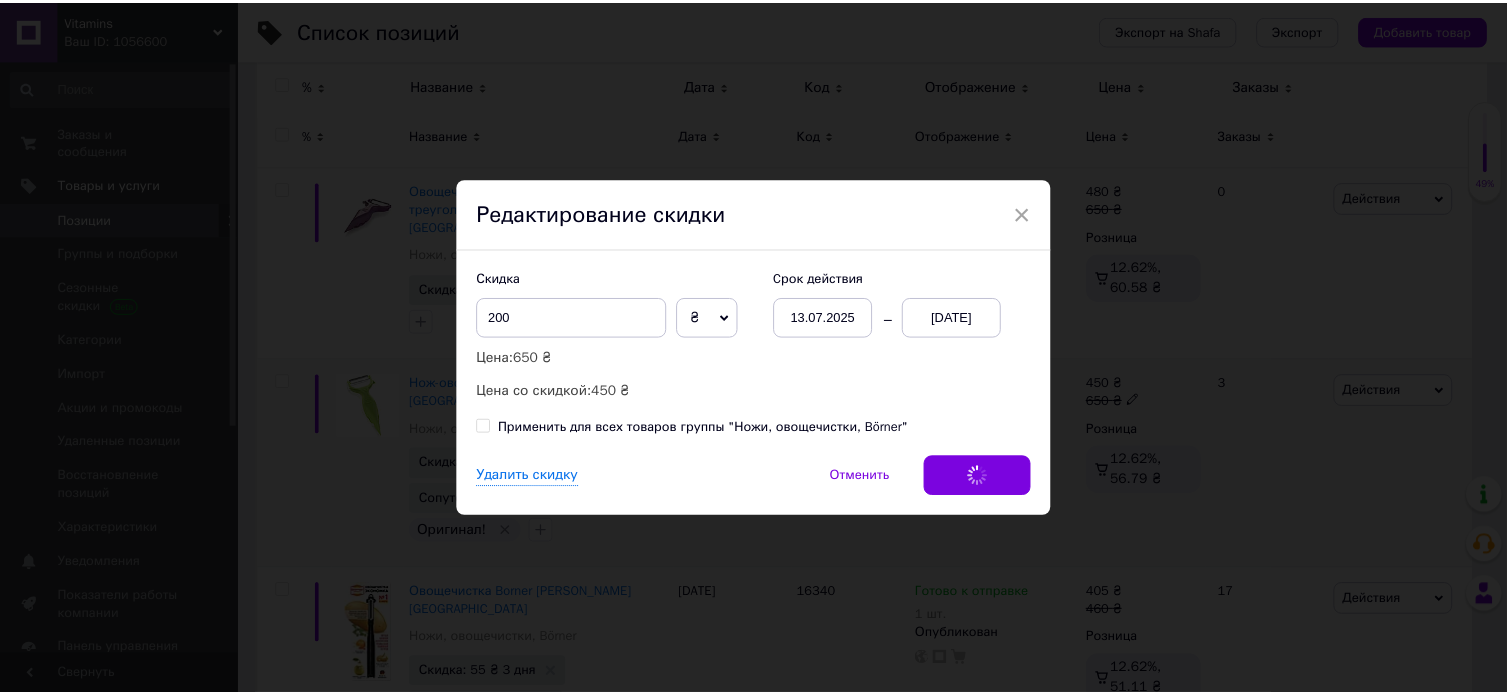 scroll, scrollTop: 0, scrollLeft: 1012, axis: horizontal 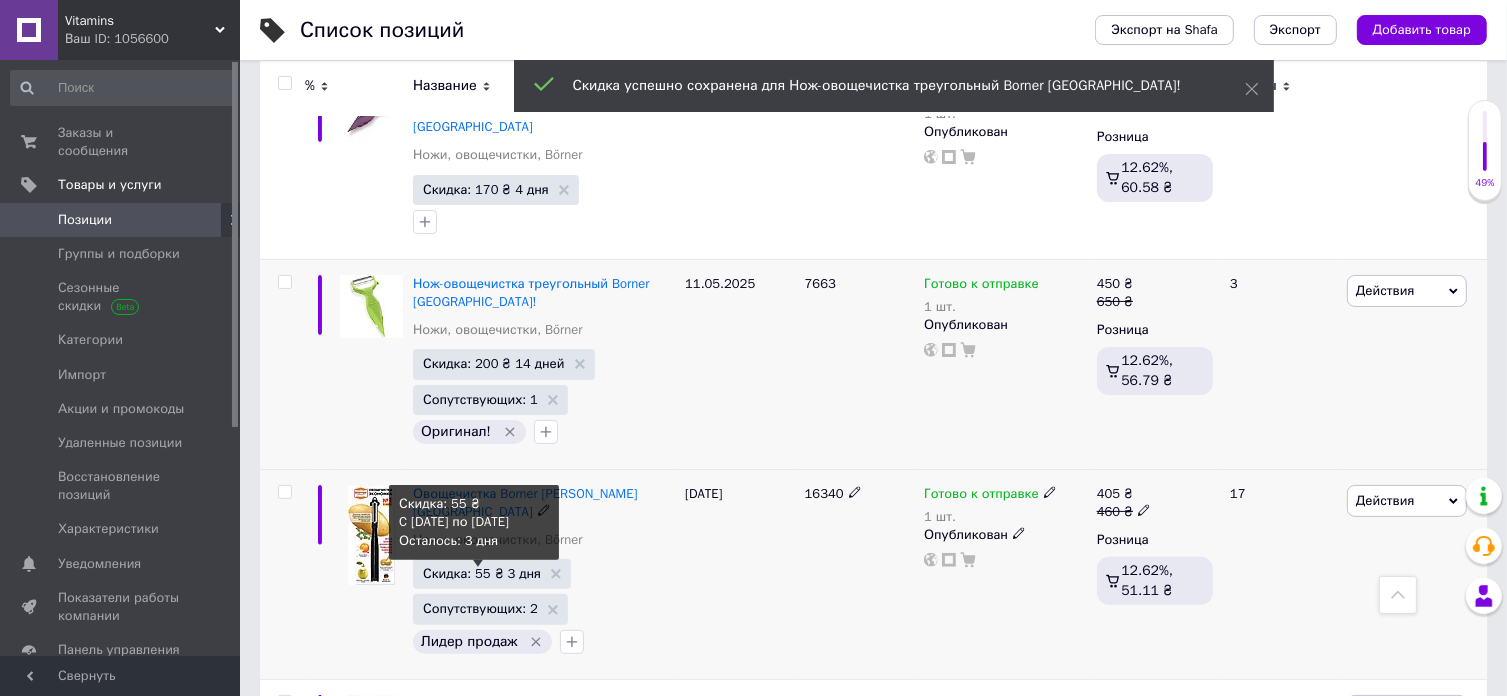 click on "Скидка: 55 ₴ 3 дня" at bounding box center (482, 573) 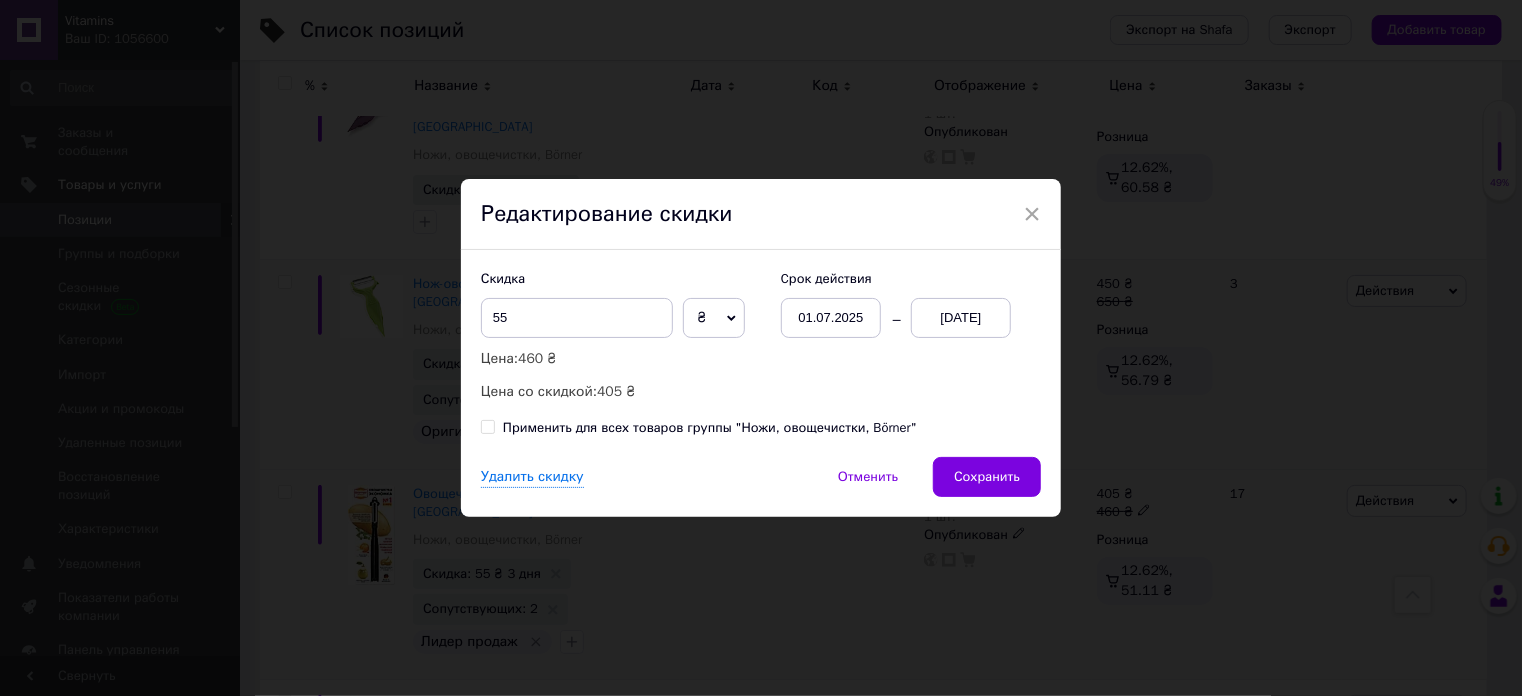 click on "01.07.2025" at bounding box center [831, 318] 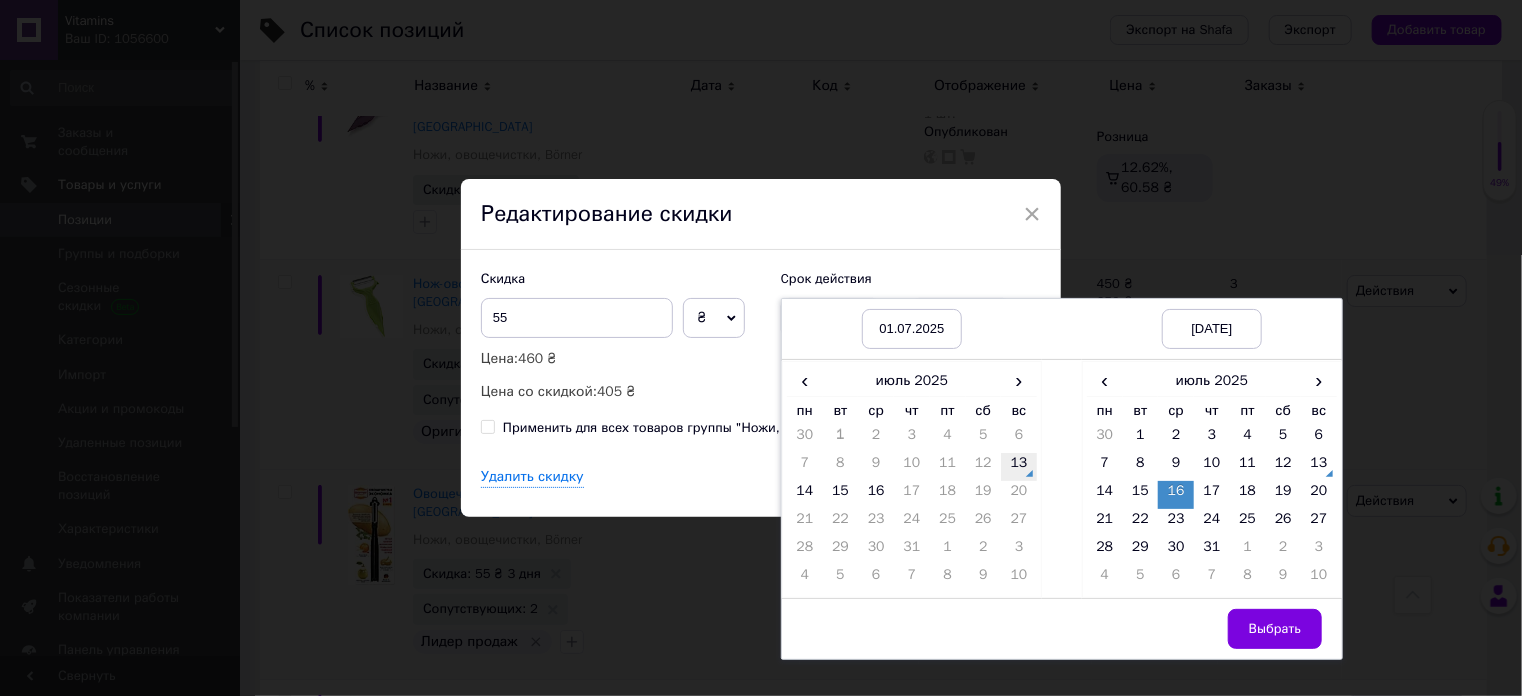 click on "13" at bounding box center [1019, 467] 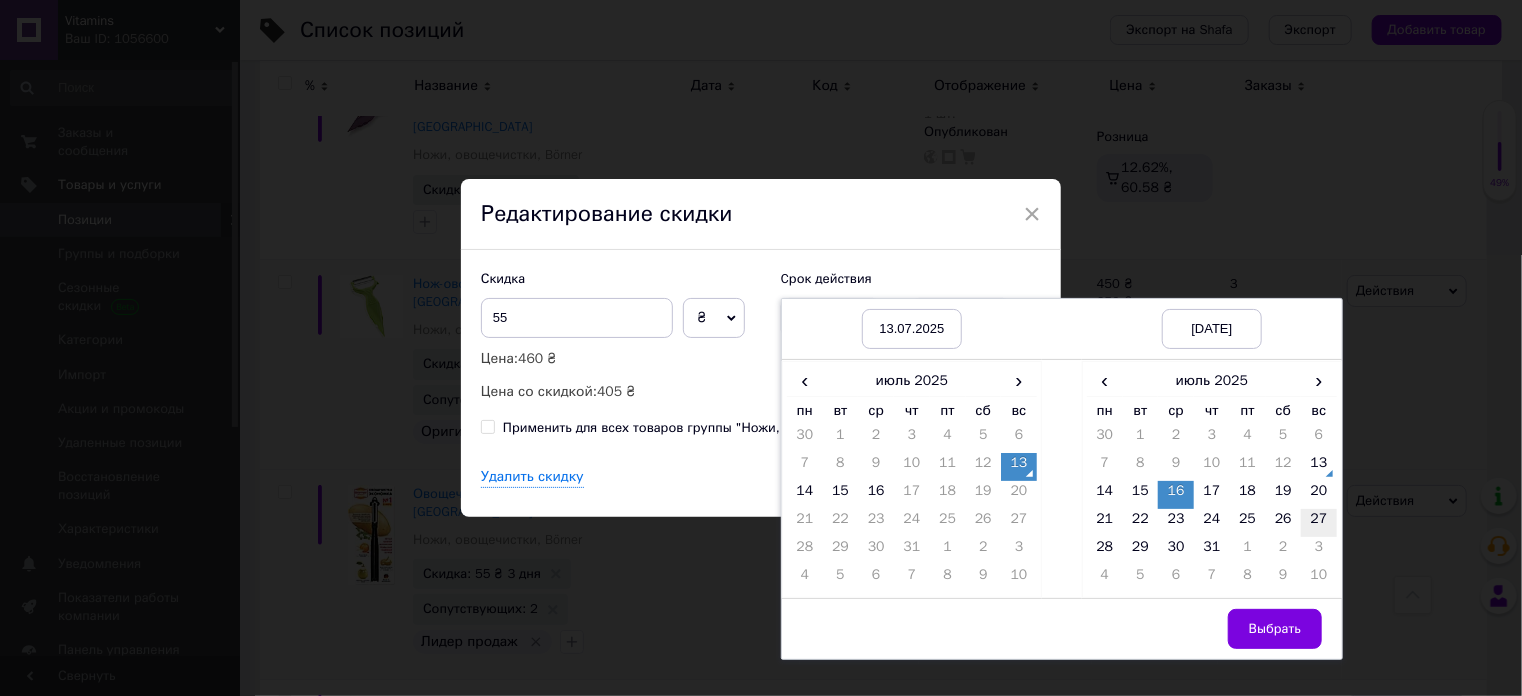 click on "27" at bounding box center (1319, 523) 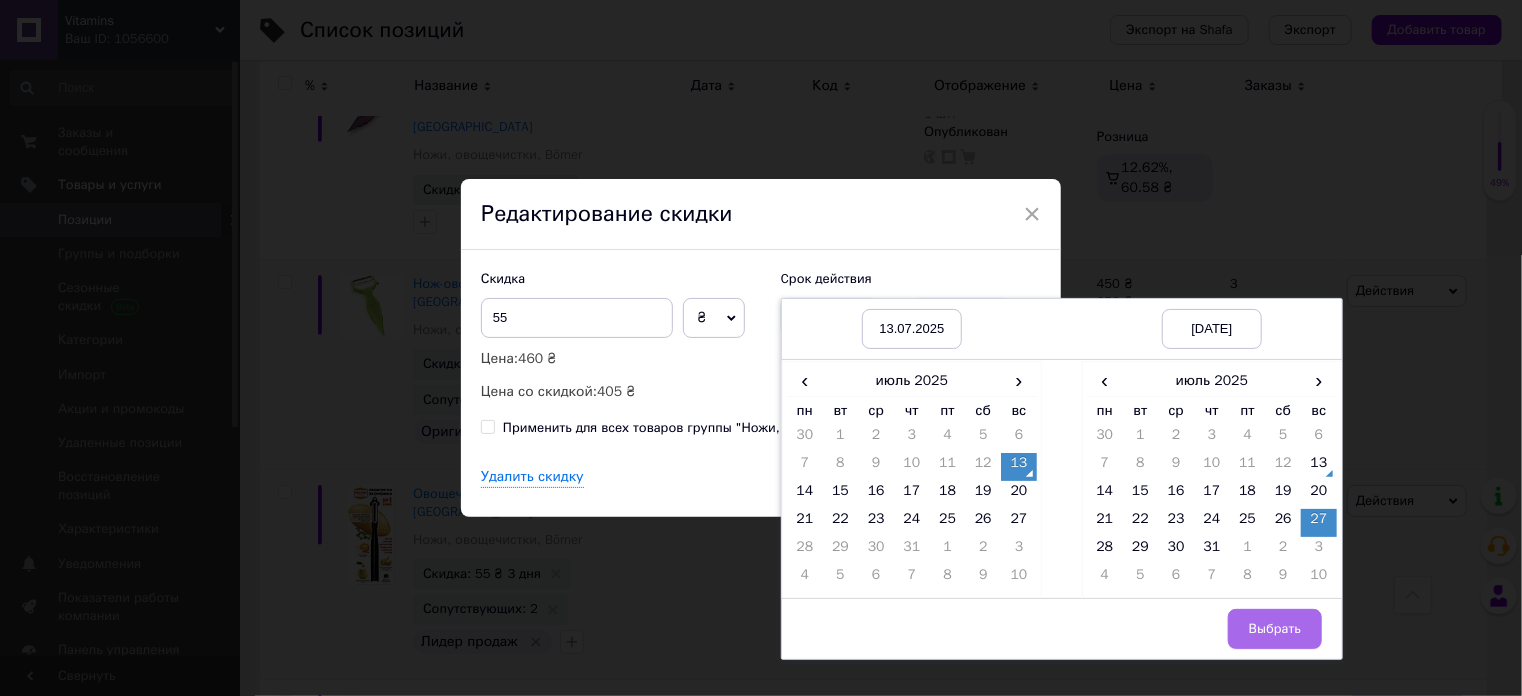 click on "Выбрать" at bounding box center [1275, 629] 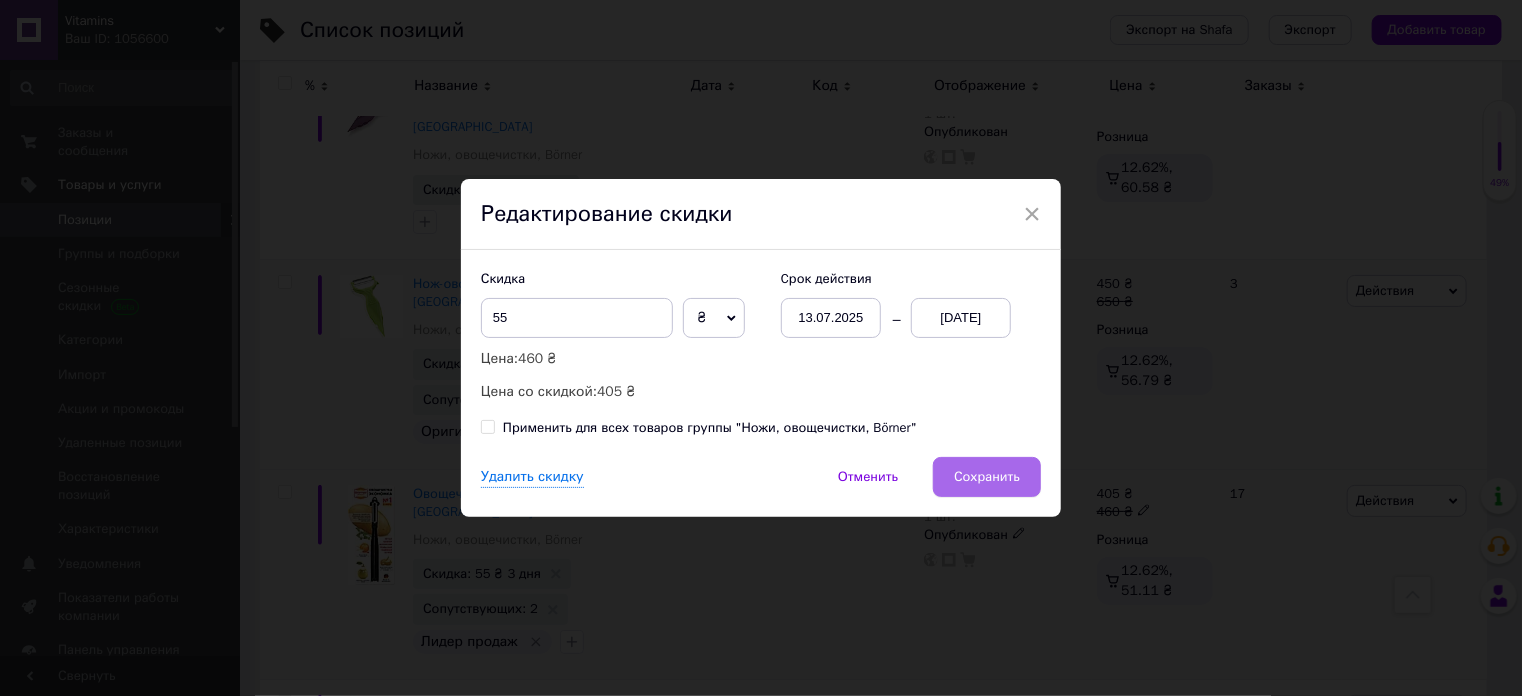 click on "Сохранить" at bounding box center [987, 477] 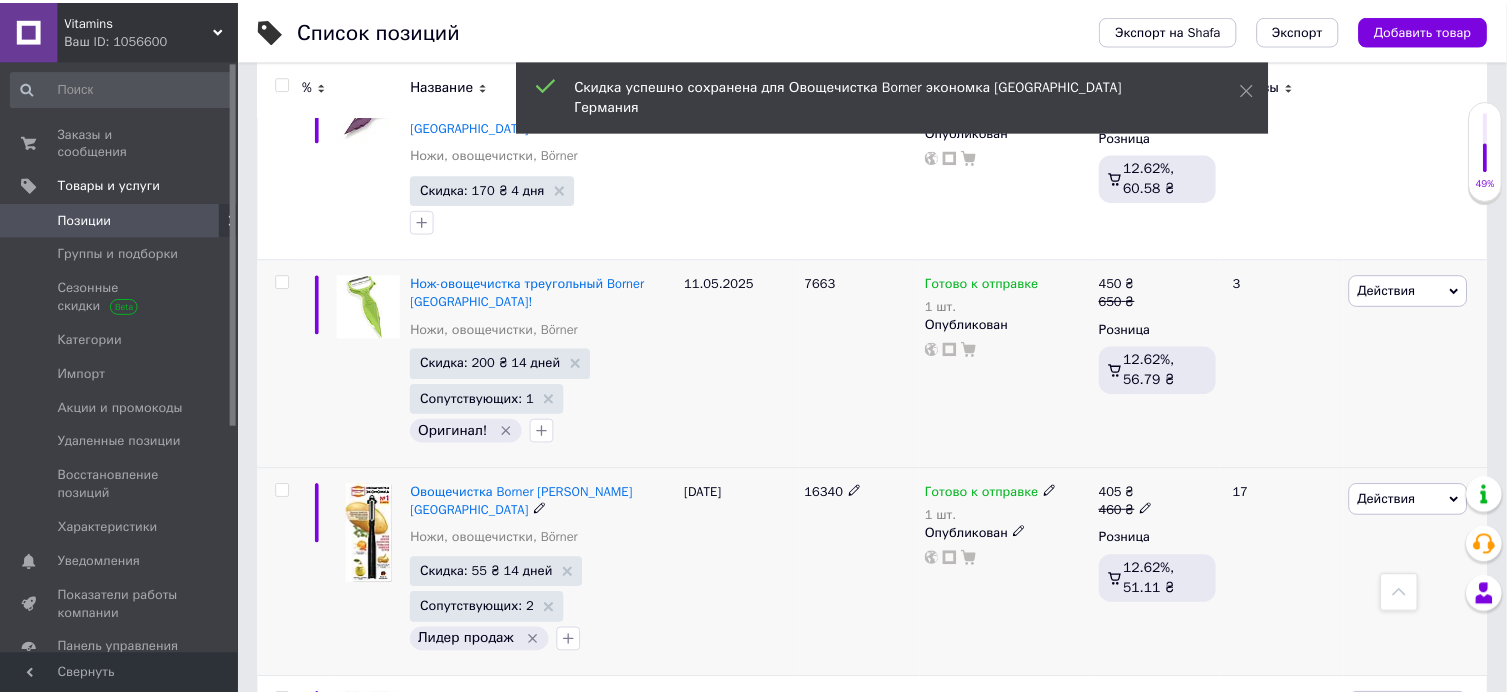 scroll, scrollTop: 0, scrollLeft: 1012, axis: horizontal 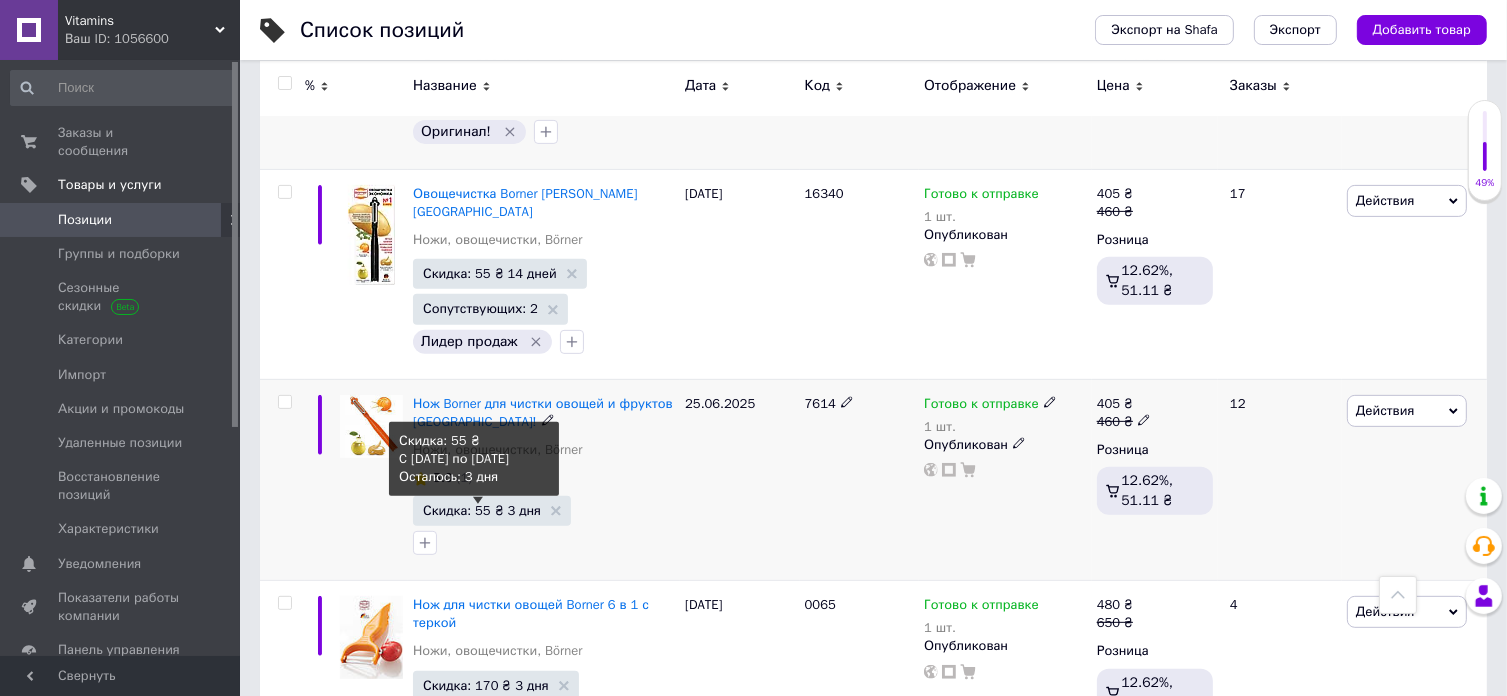 click on "Скидка: 55 ₴ 3 дня" at bounding box center (482, 510) 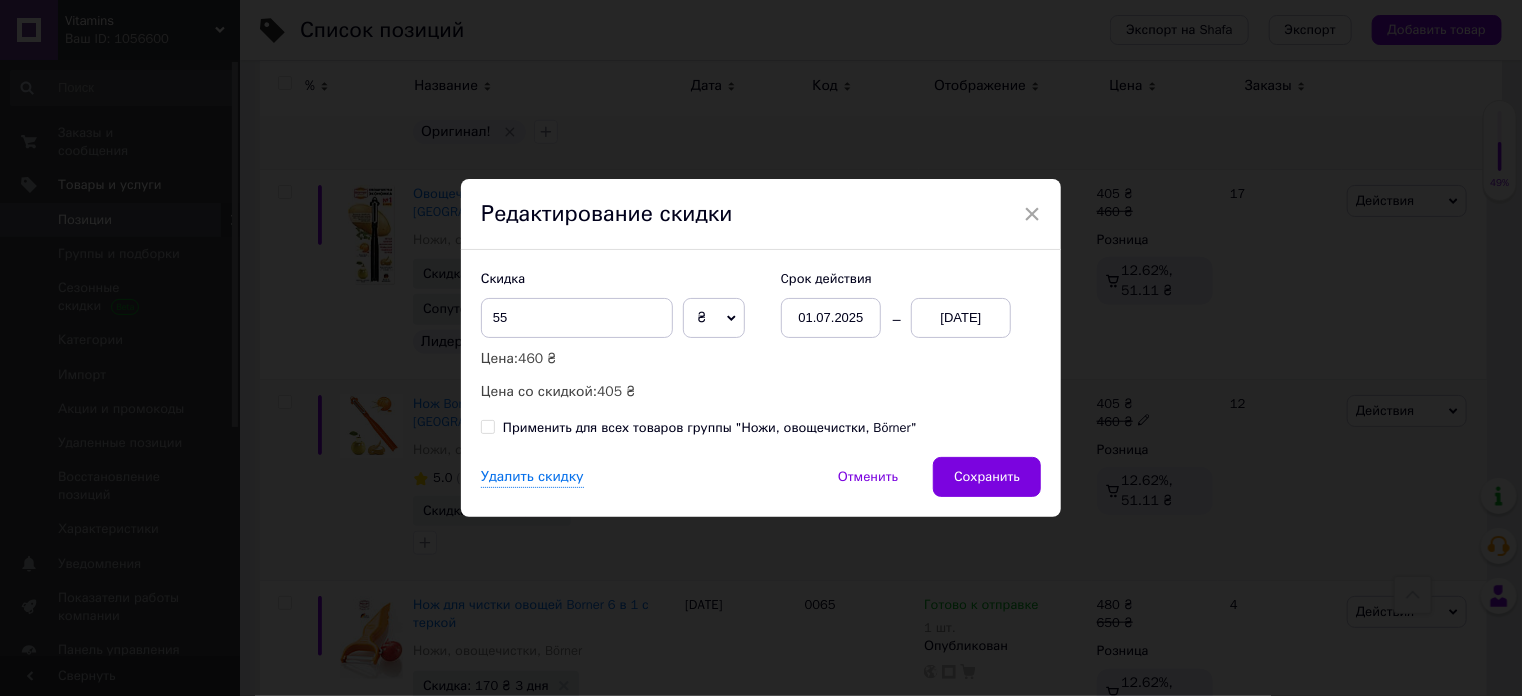 click on "01.07.2025" at bounding box center [831, 318] 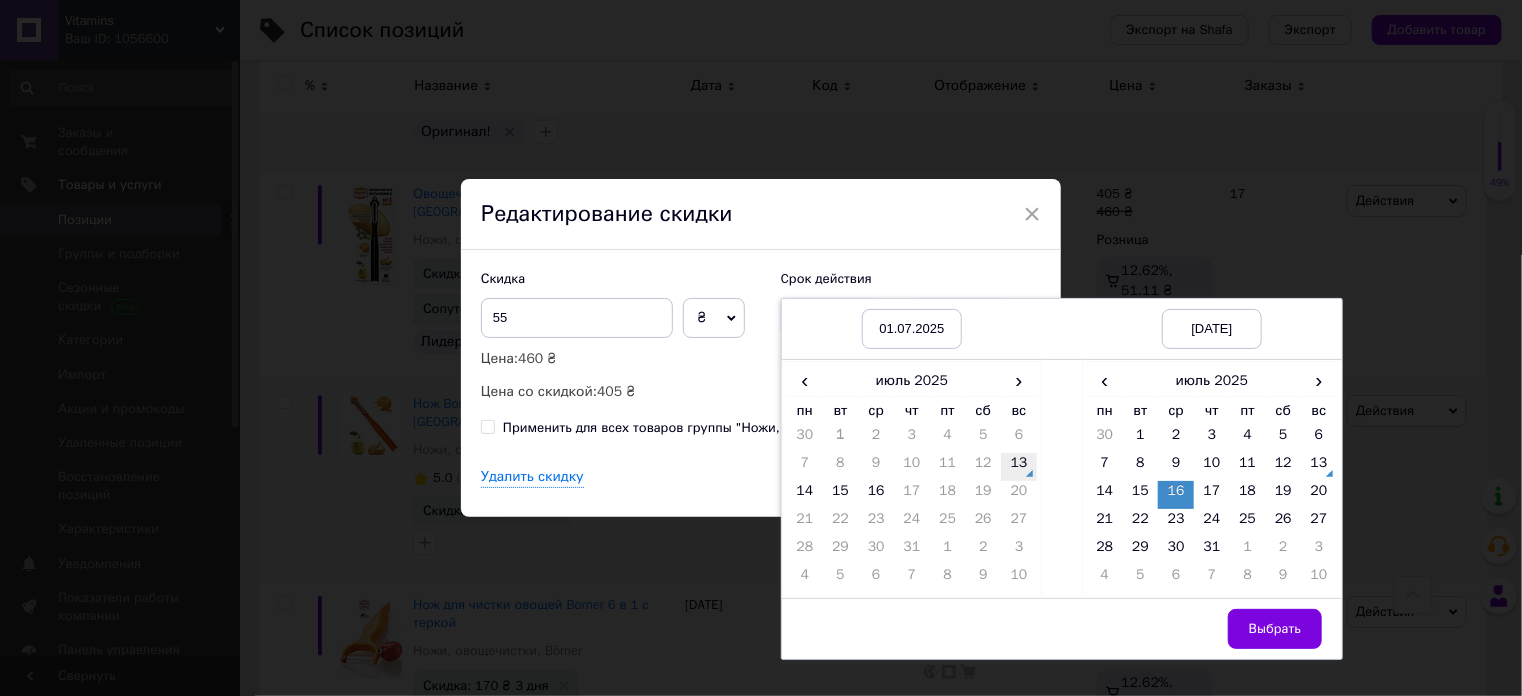 click on "13" at bounding box center (1019, 467) 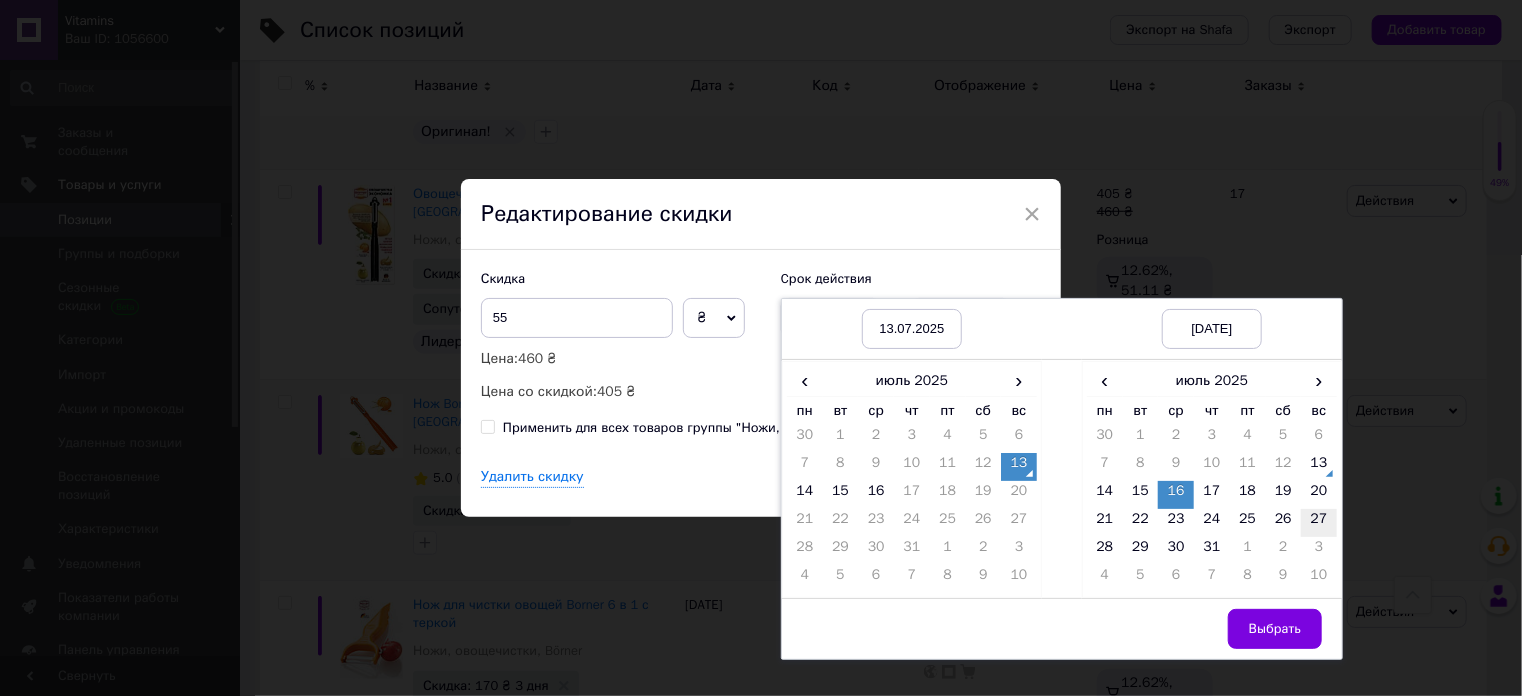click on "27" at bounding box center [1319, 523] 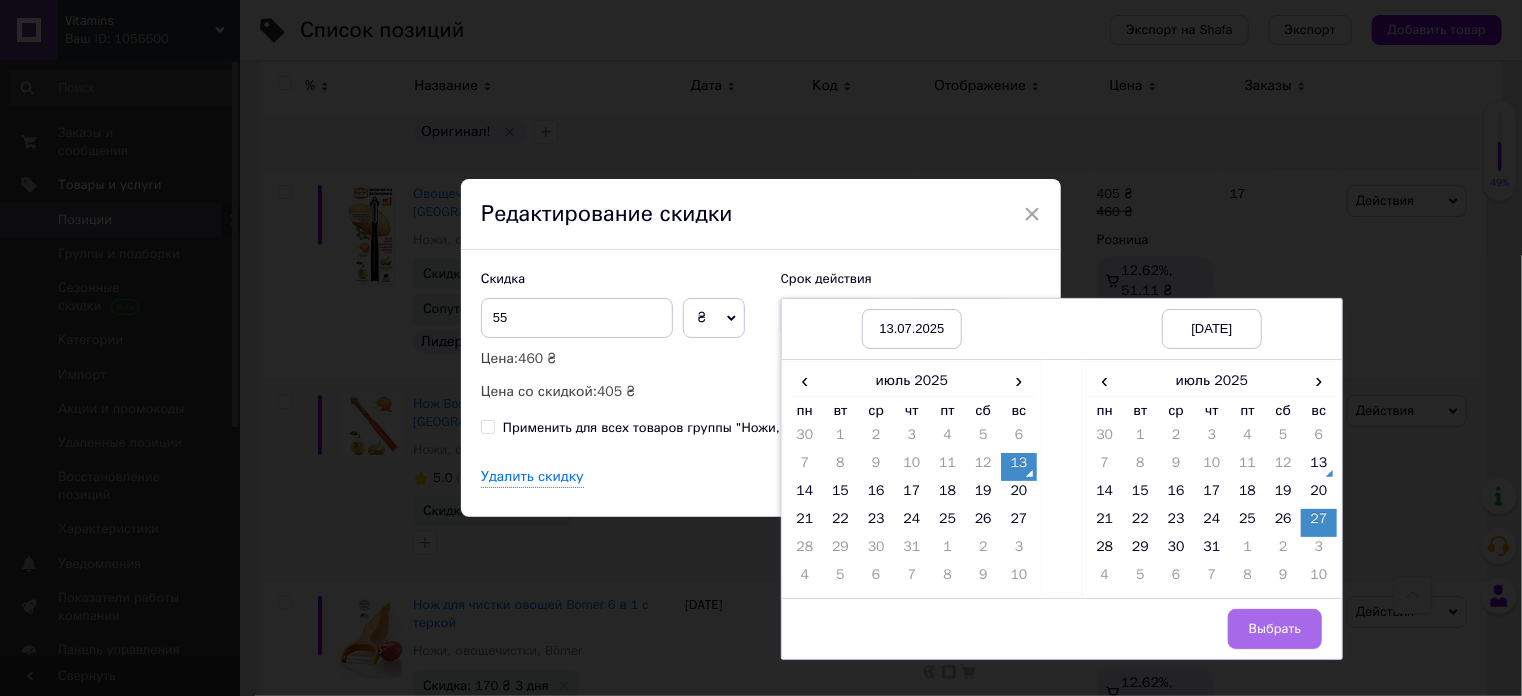 click on "Выбрать" at bounding box center (1275, 629) 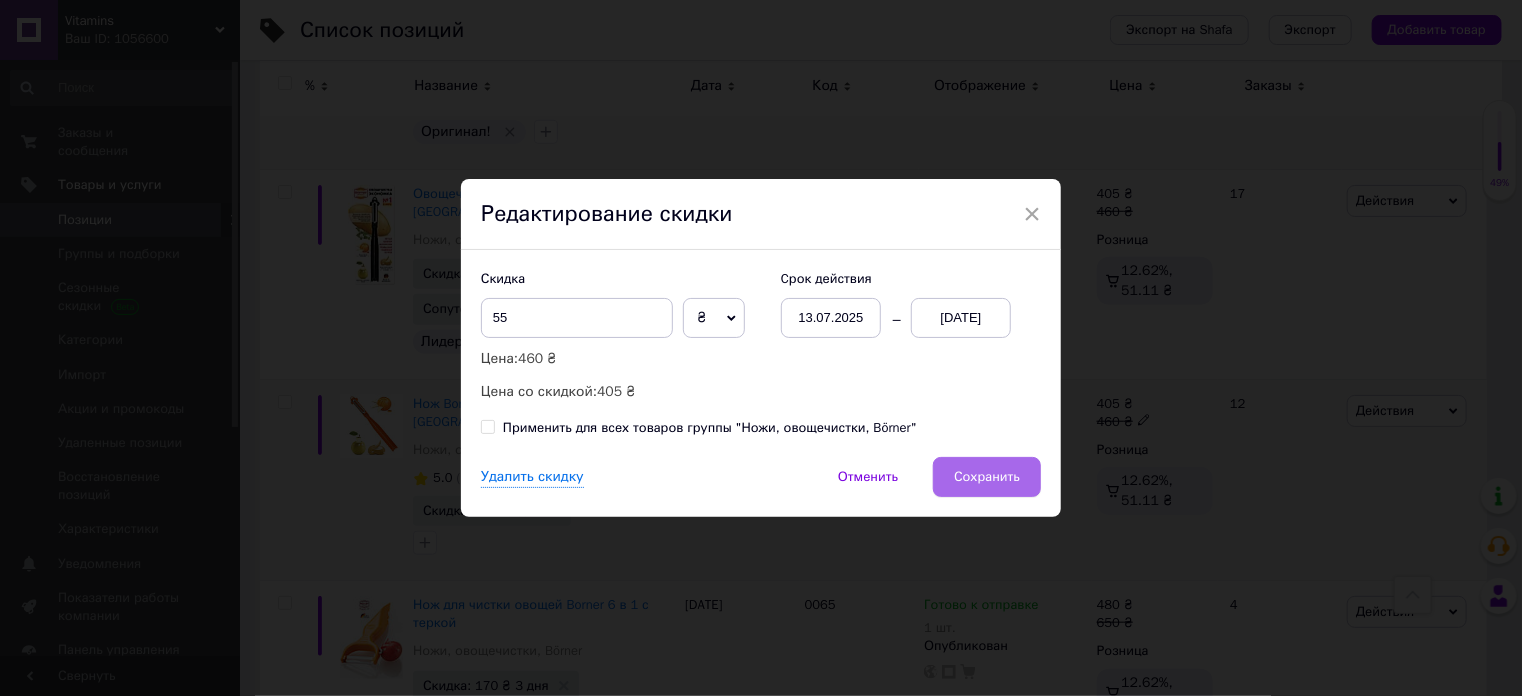 click on "Сохранить" at bounding box center [987, 477] 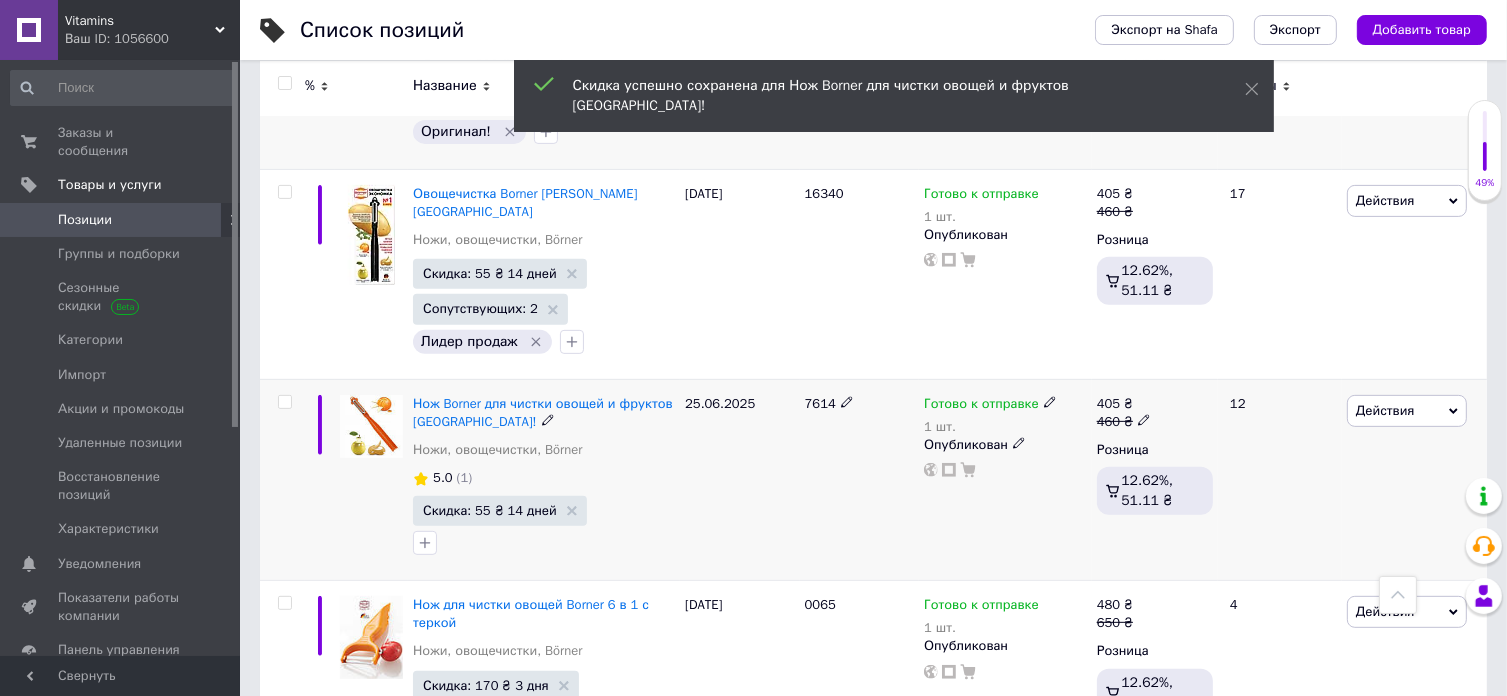 scroll, scrollTop: 0, scrollLeft: 1012, axis: horizontal 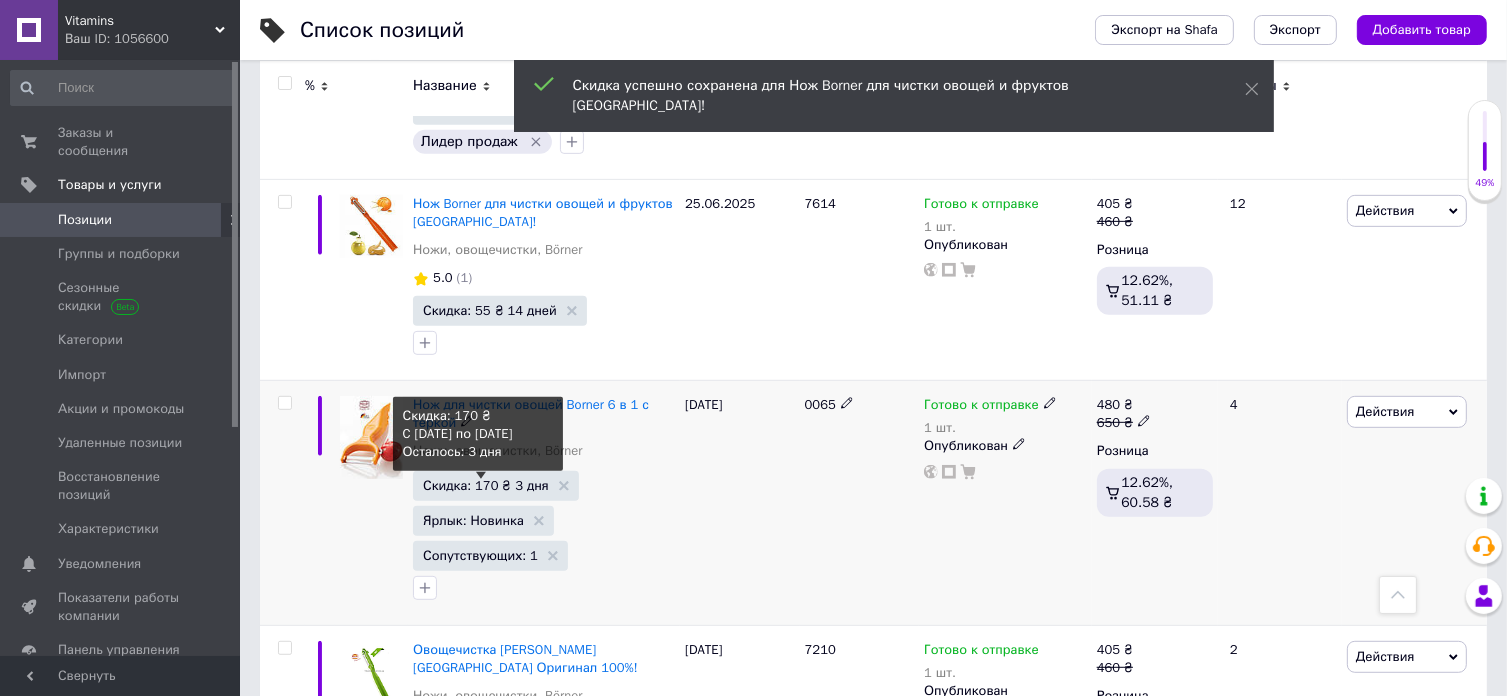 click on "Скидка: 170 ₴ 3 дня" at bounding box center (486, 485) 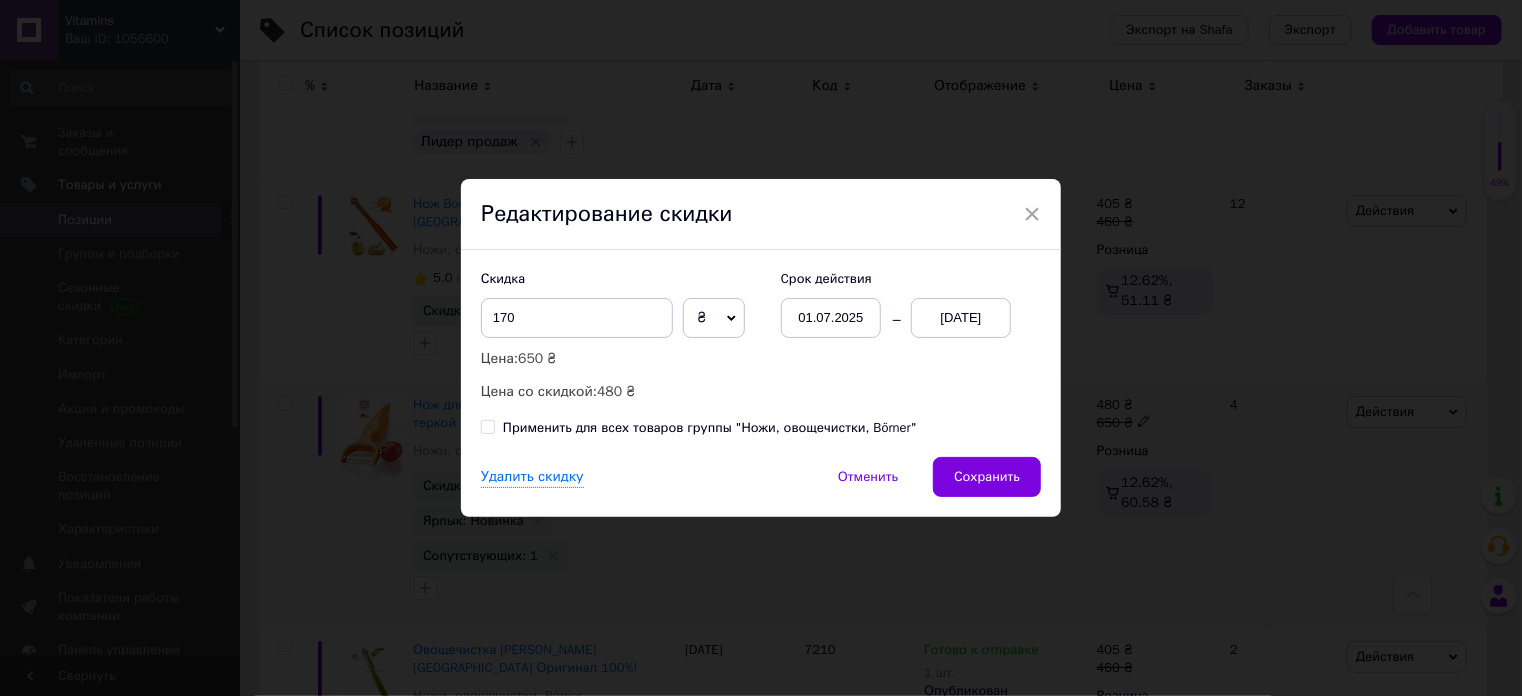 drag, startPoint x: 853, startPoint y: 311, endPoint x: 856, endPoint y: 323, distance: 12.369317 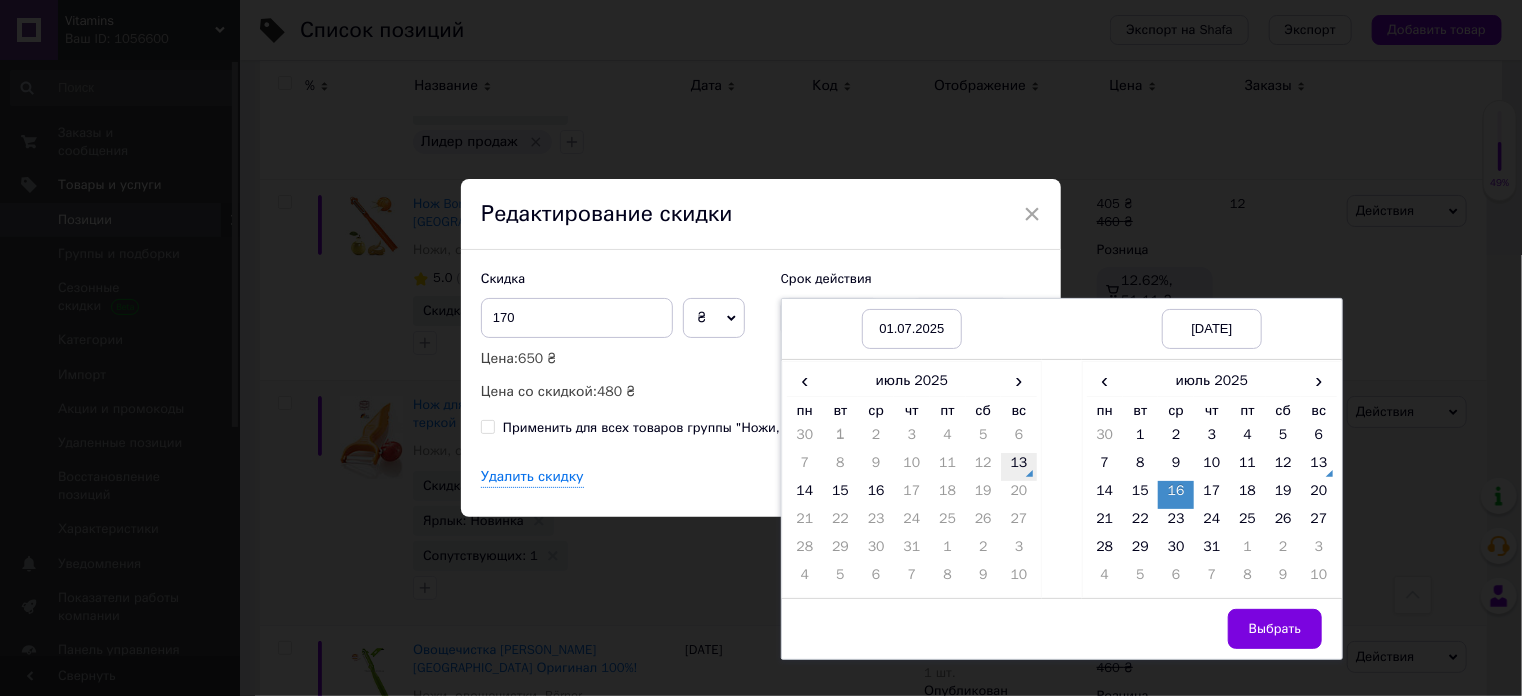 click on "13" at bounding box center [1019, 467] 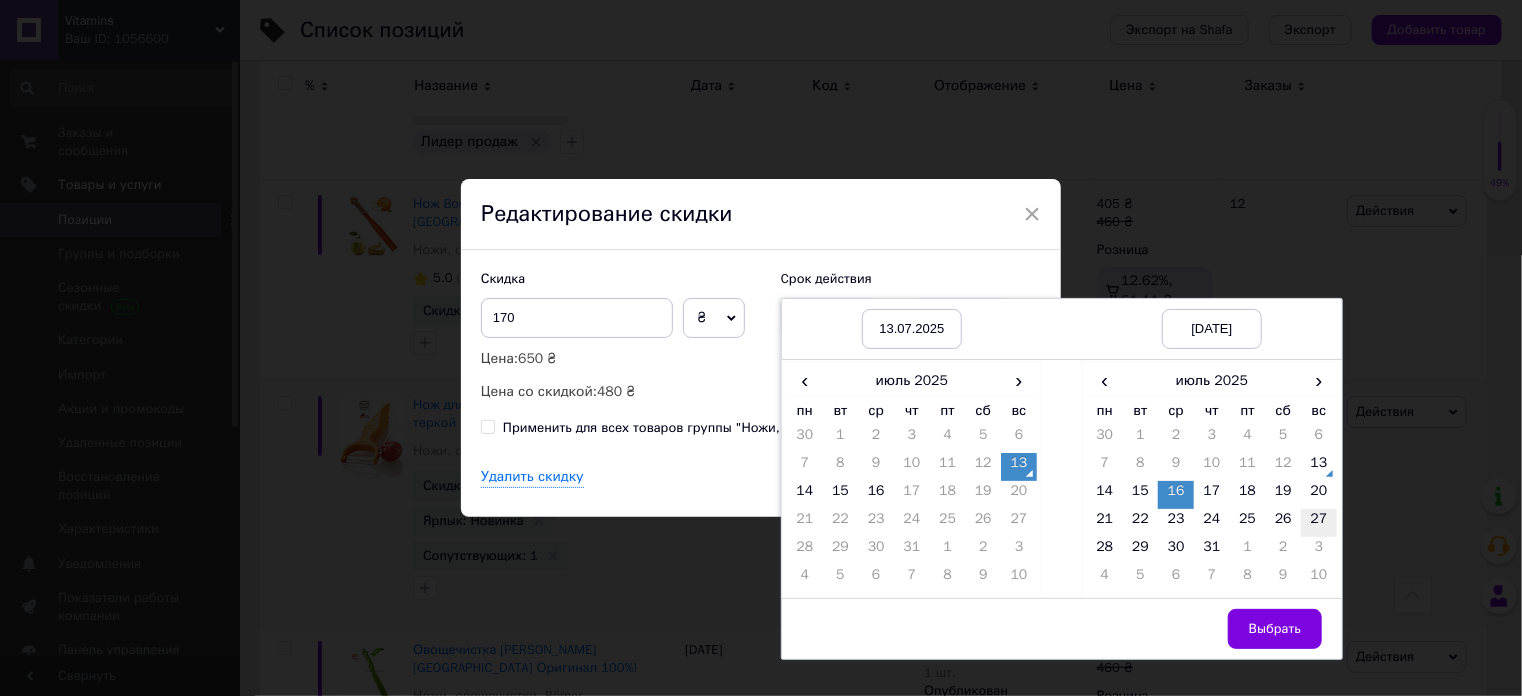 click on "27" at bounding box center (1319, 523) 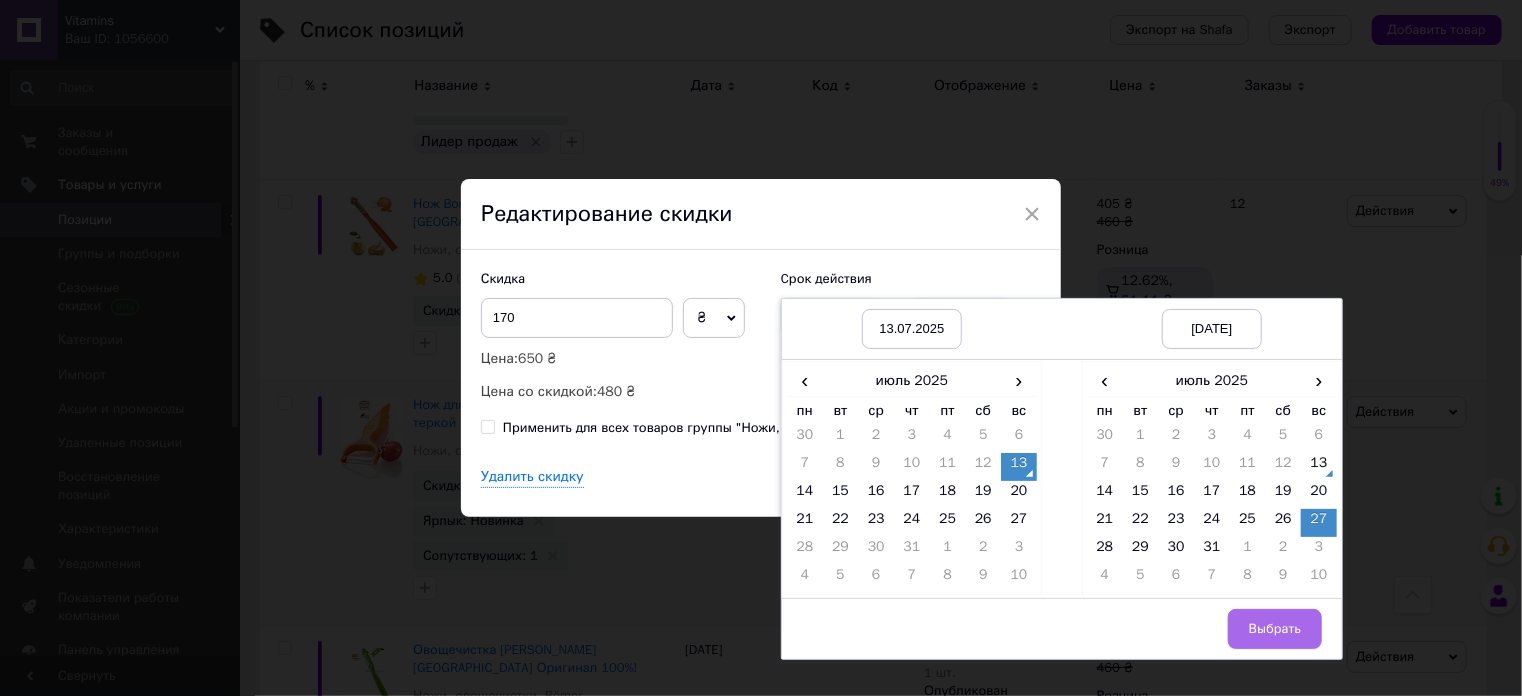 click on "Выбрать" at bounding box center [1275, 629] 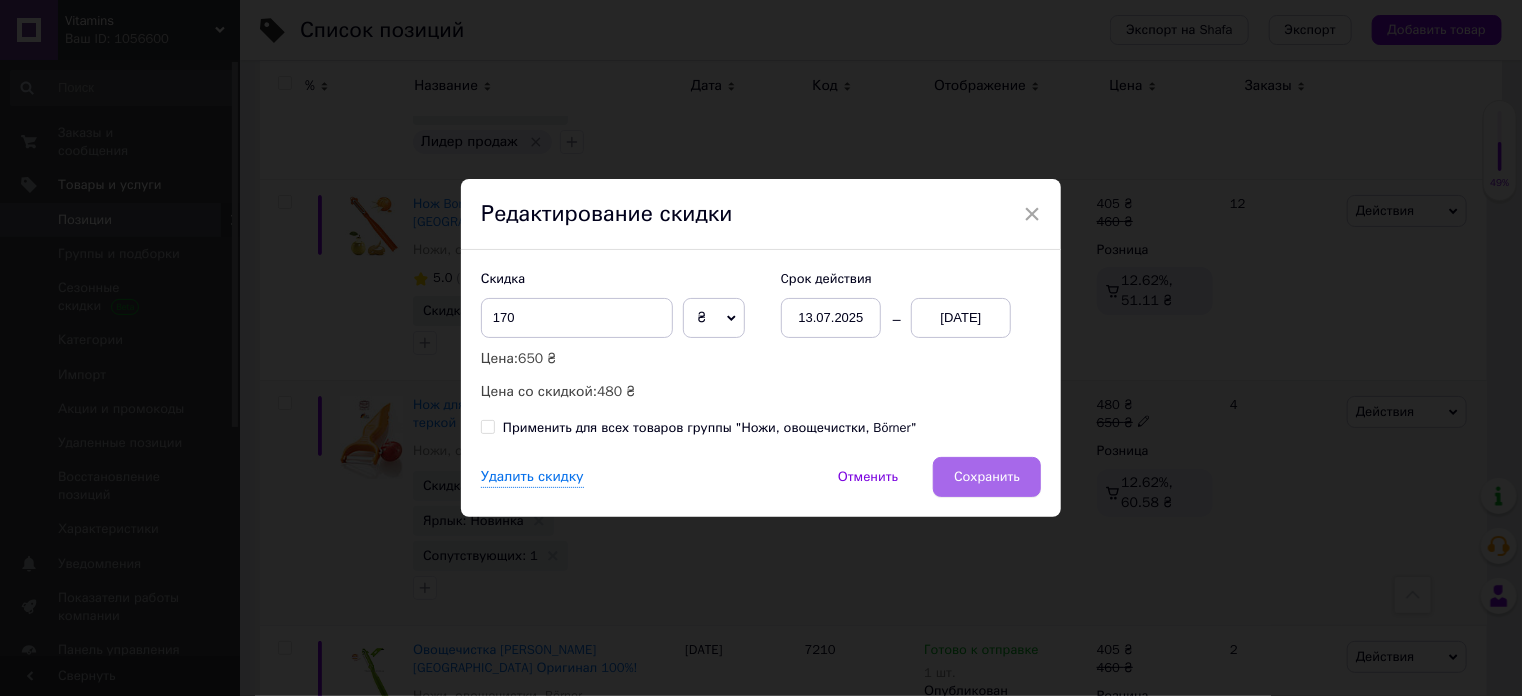 click on "Сохранить" at bounding box center (987, 477) 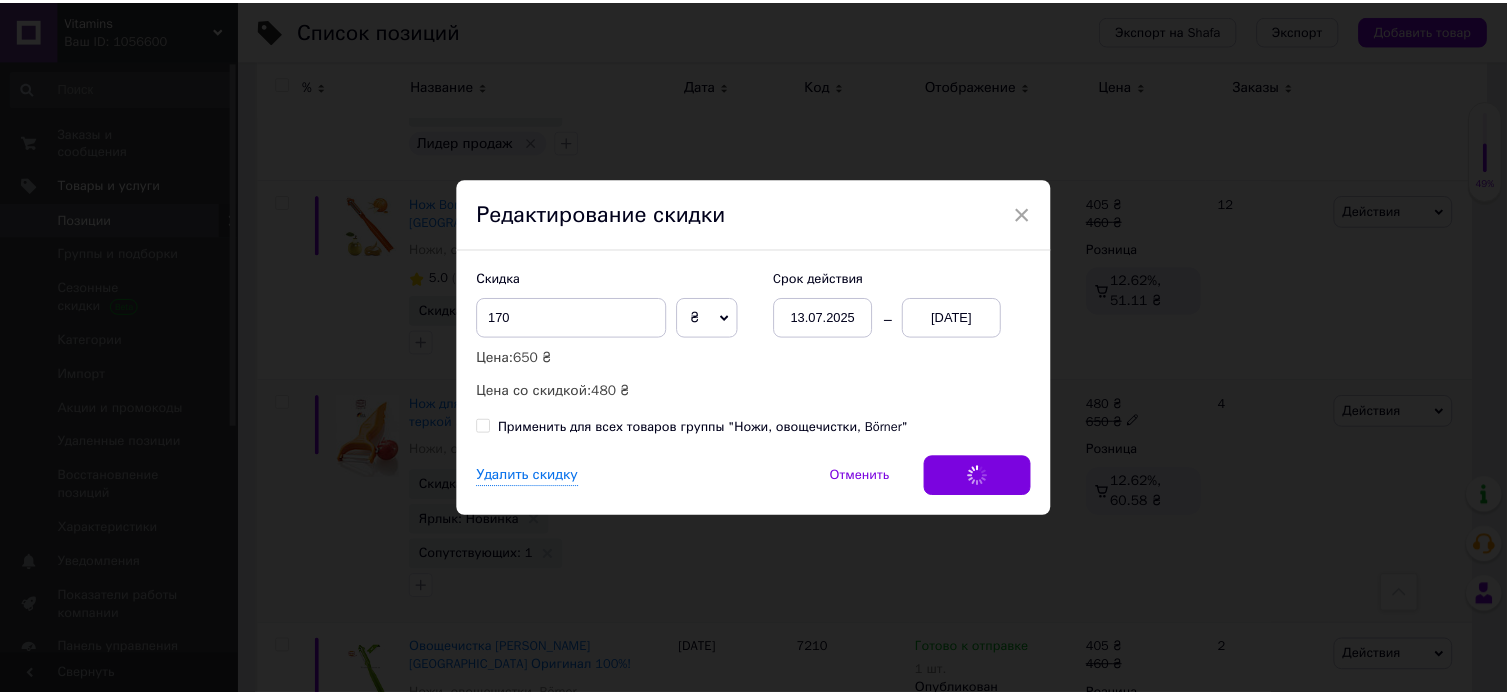 scroll, scrollTop: 0, scrollLeft: 1012, axis: horizontal 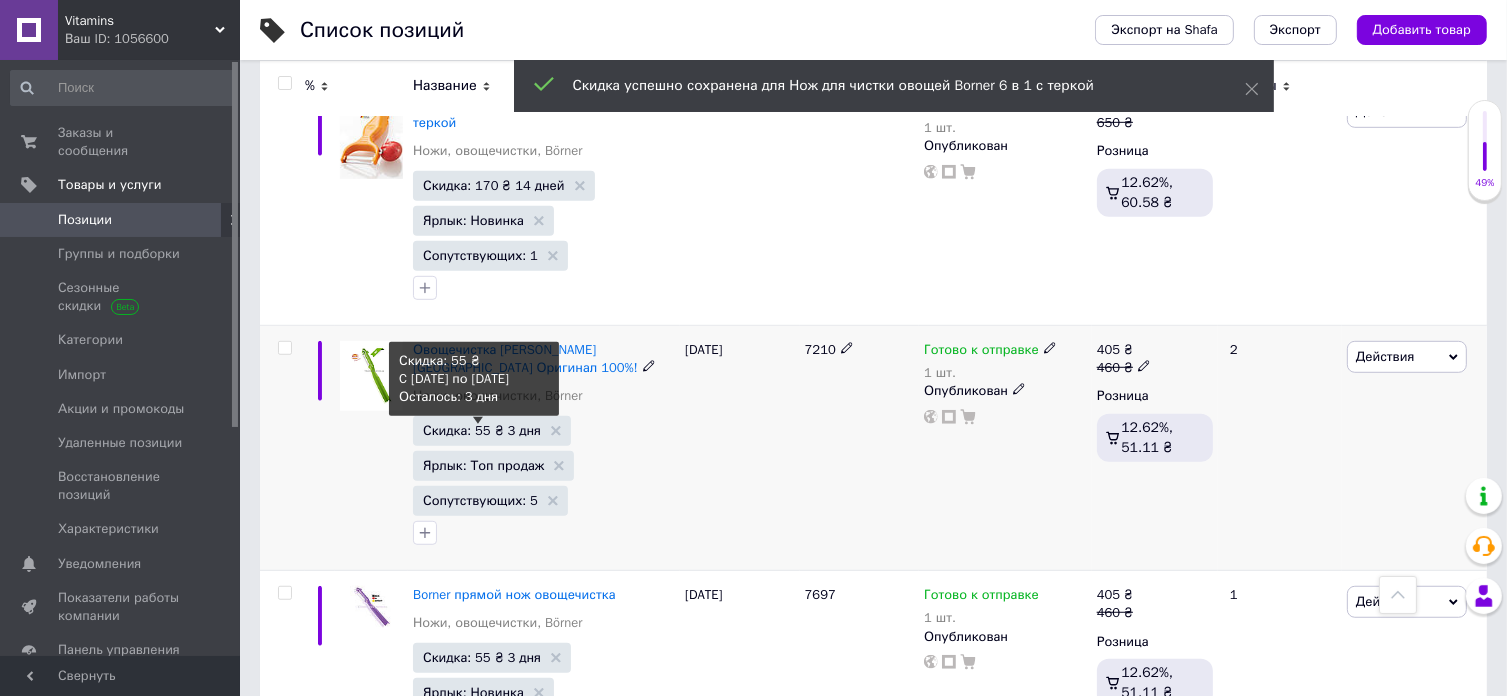click on "Скидка: 55 ₴ 3 дня" at bounding box center [482, 430] 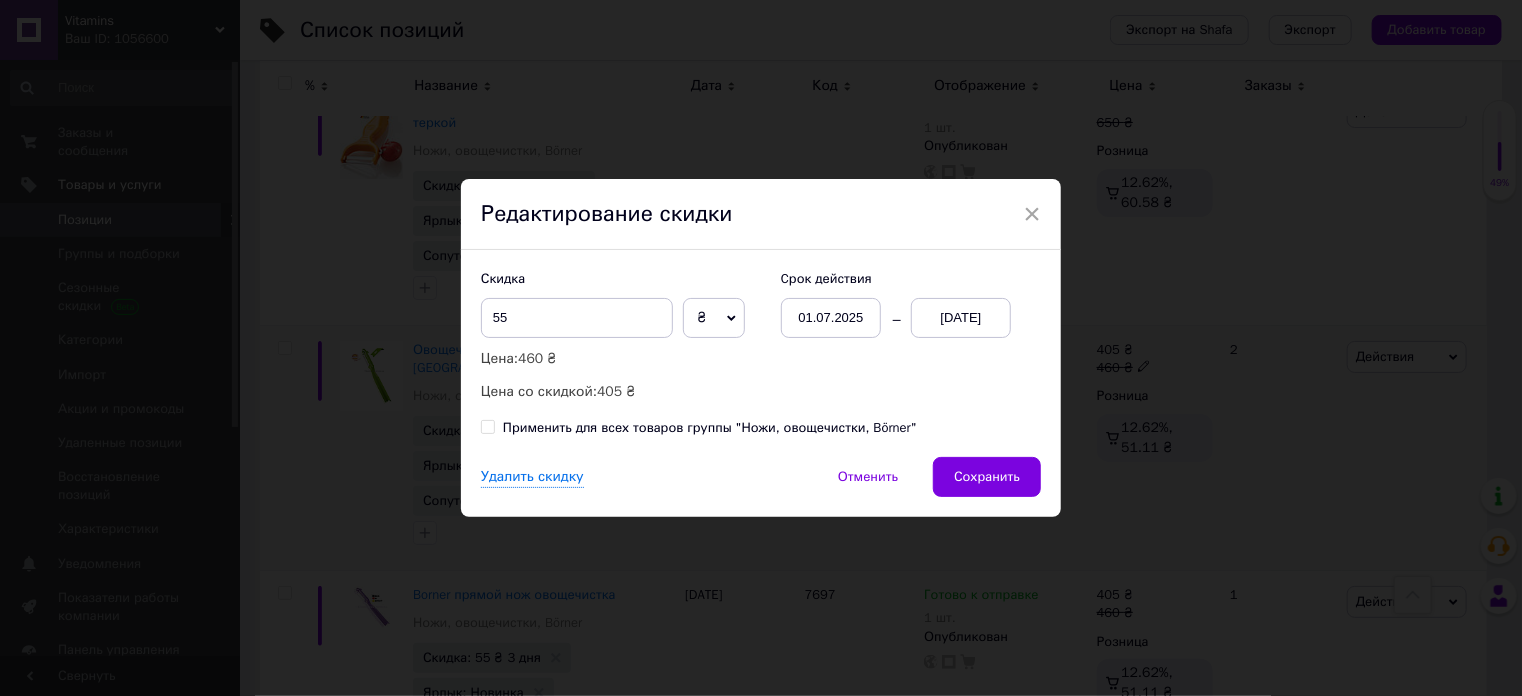 click on "01.07.2025" at bounding box center [831, 318] 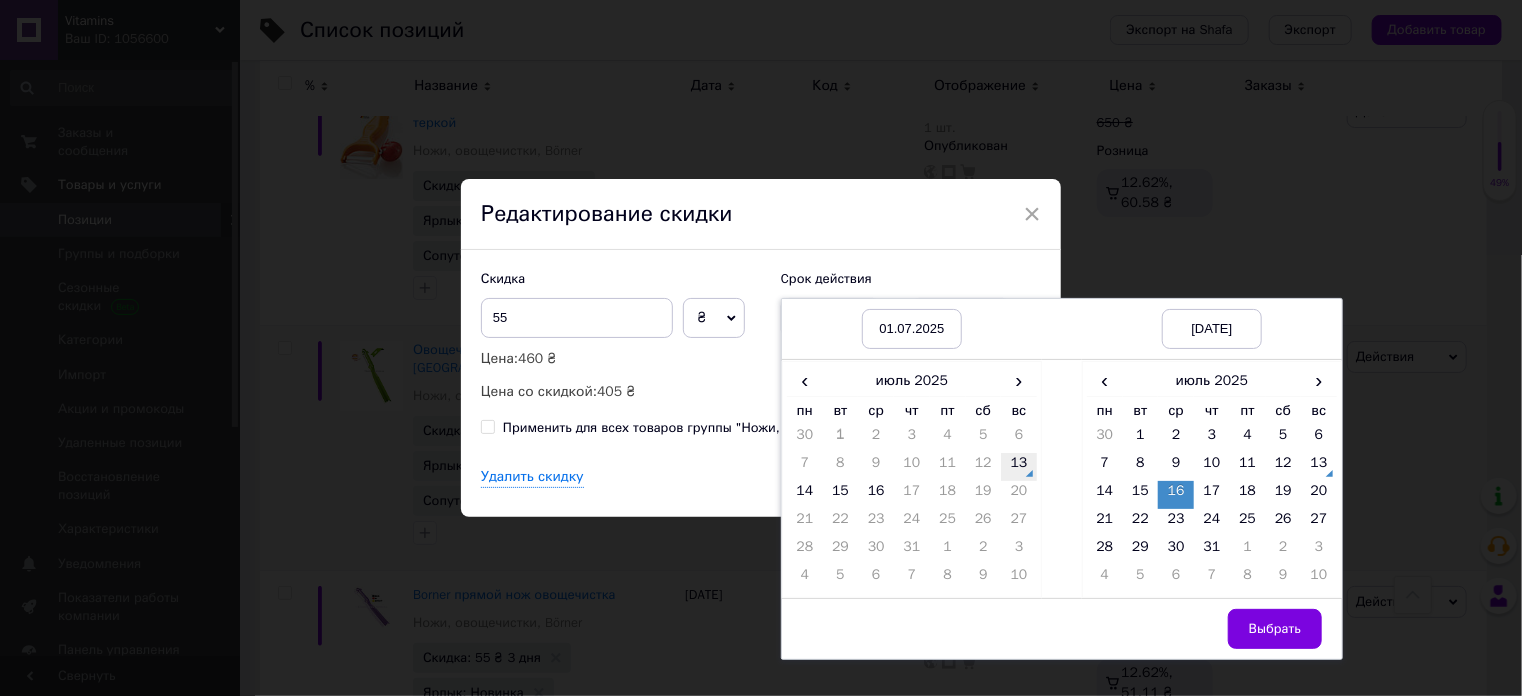 click on "13" at bounding box center [1019, 467] 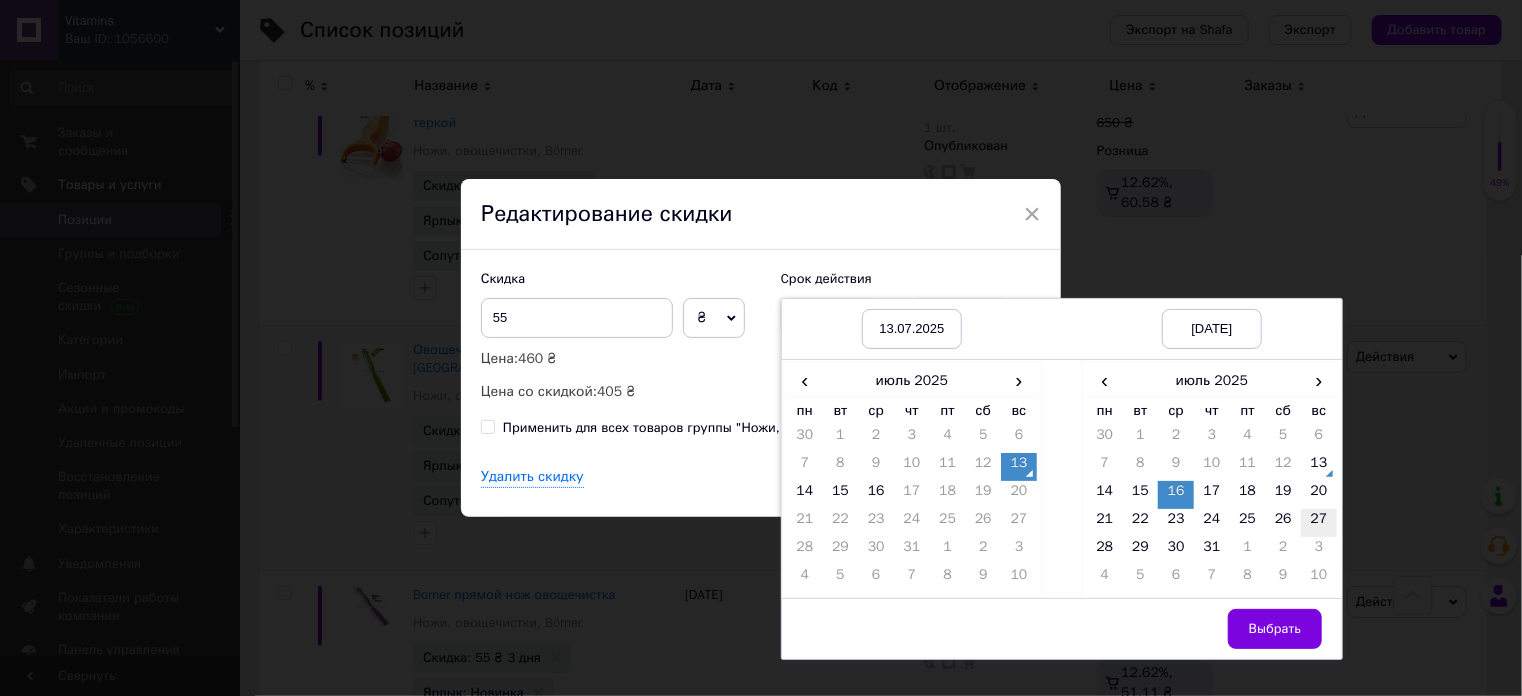 click on "27" at bounding box center [1319, 523] 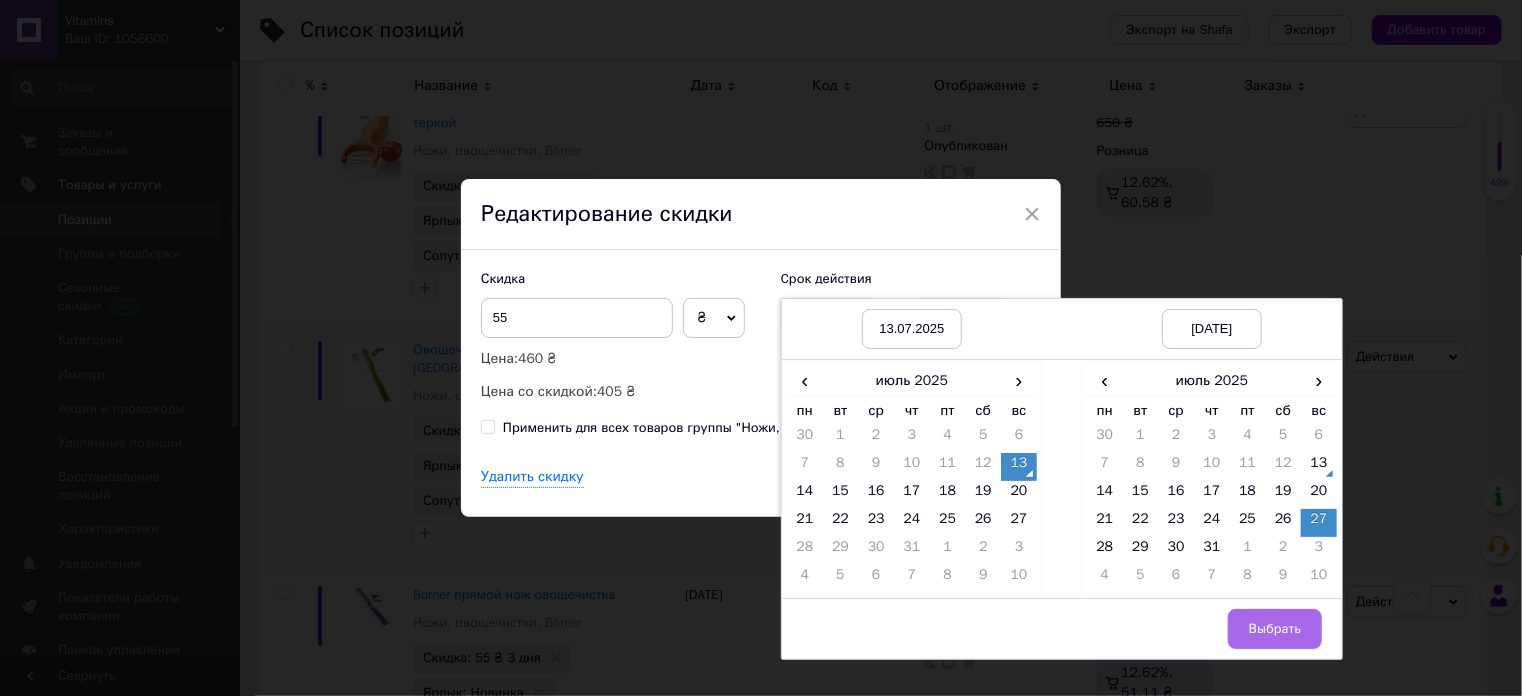 click on "Выбрать" at bounding box center [1275, 629] 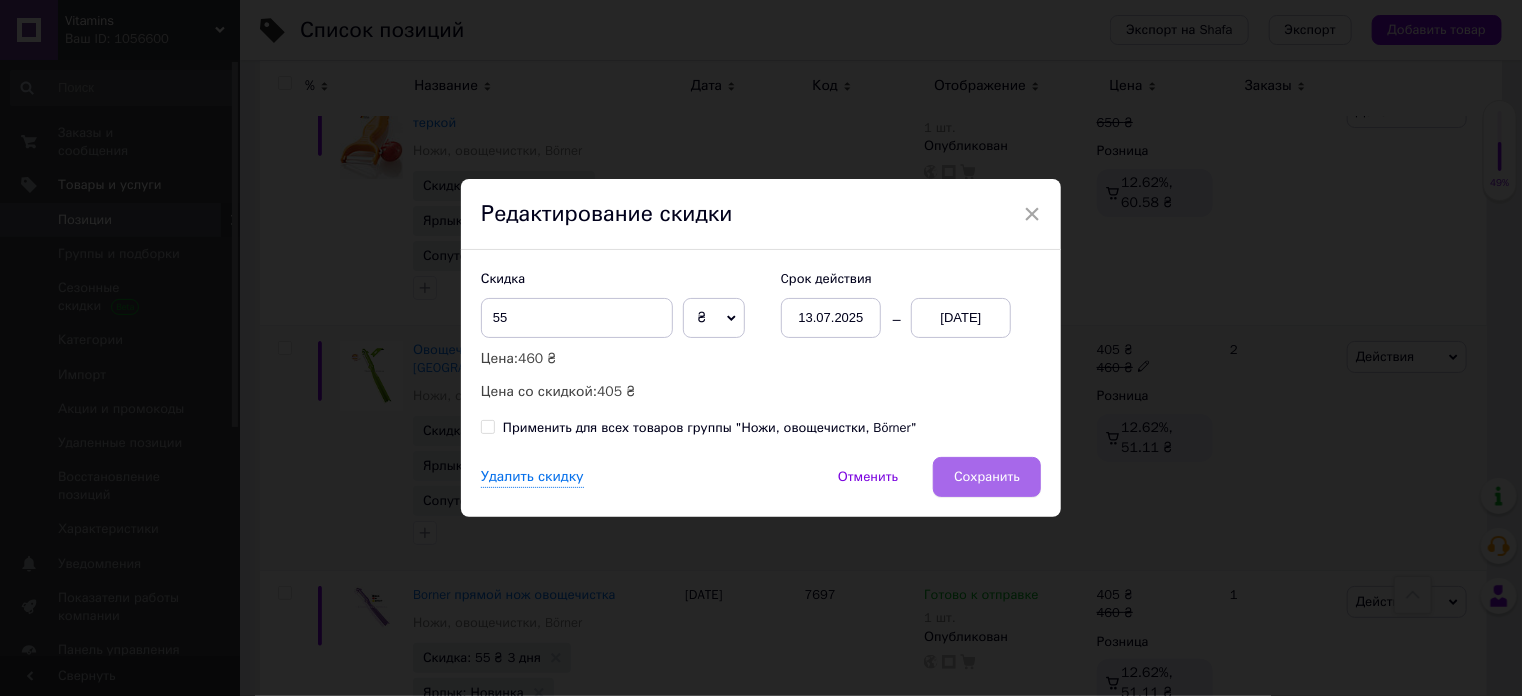 click on "Сохранить" at bounding box center [987, 477] 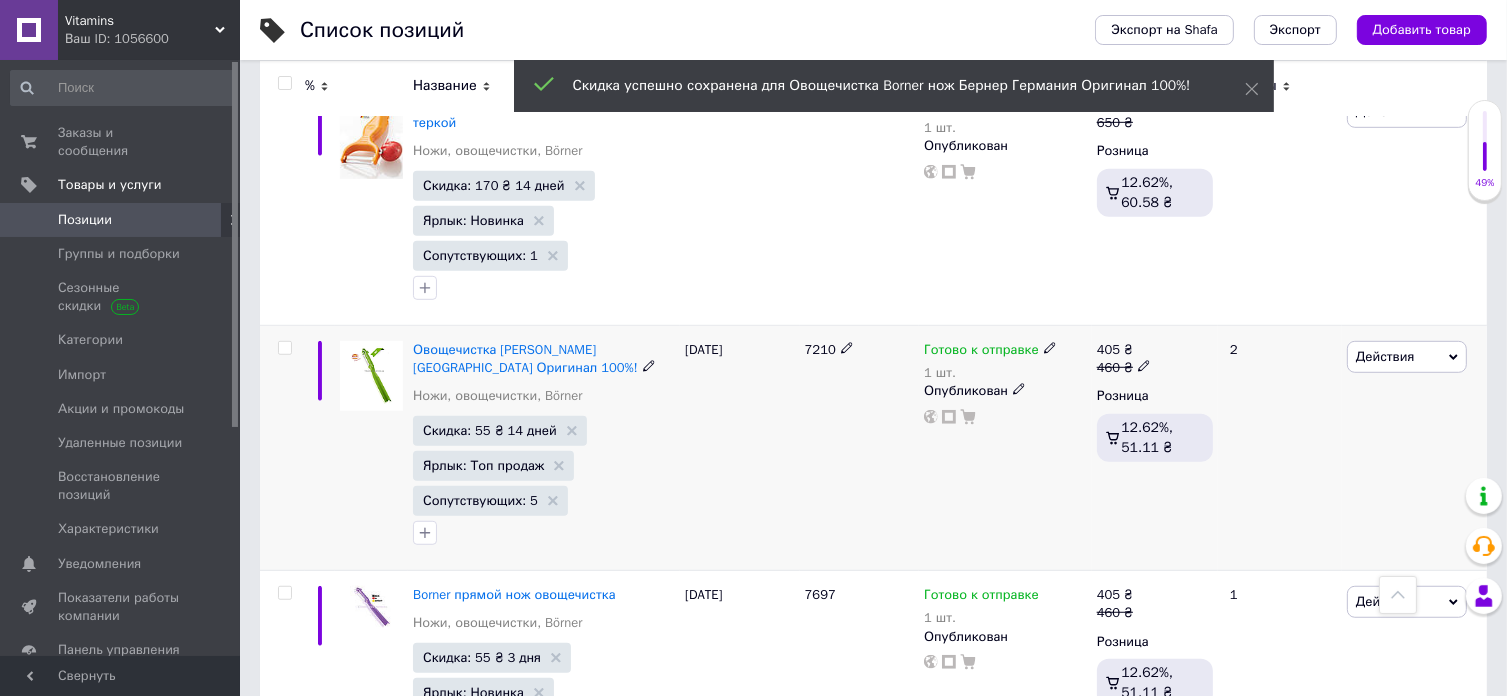 scroll, scrollTop: 0, scrollLeft: 1012, axis: horizontal 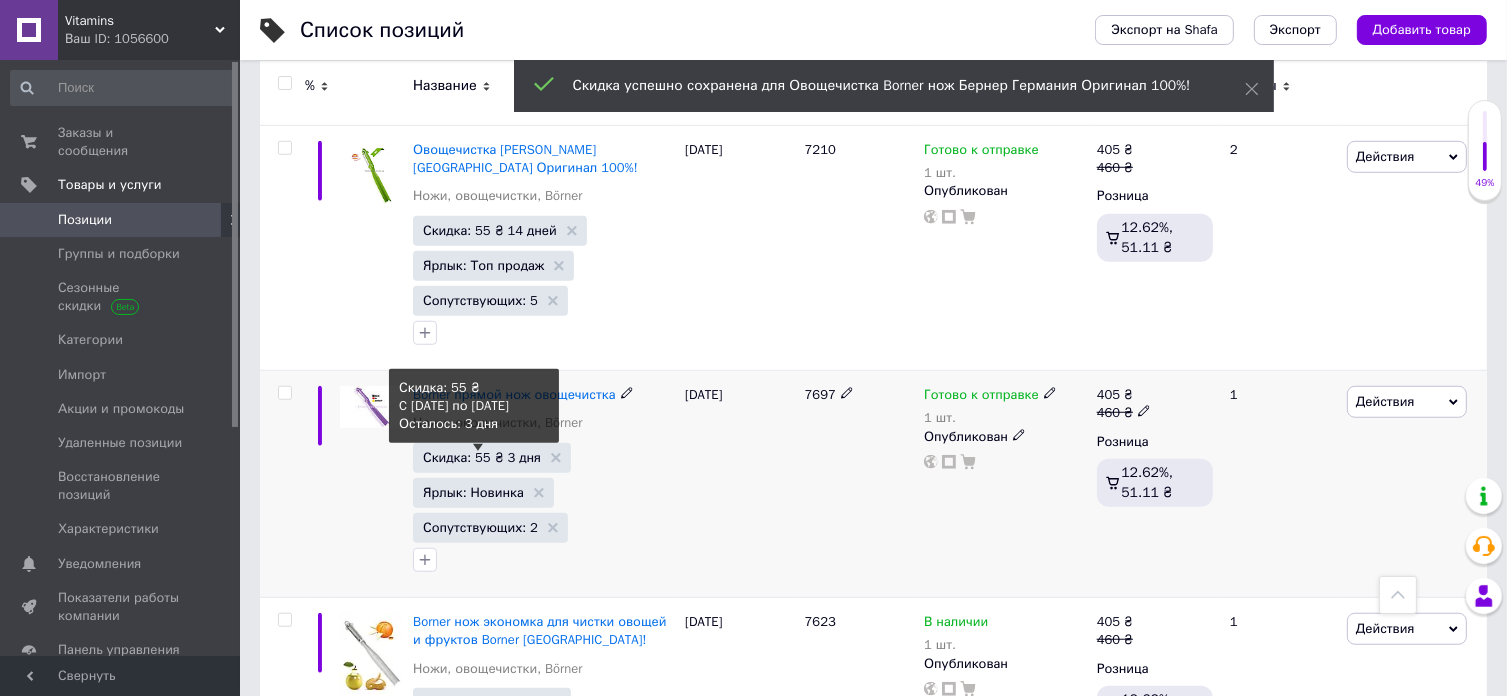click on "Скидка: 55 ₴ 3 дня" at bounding box center (482, 457) 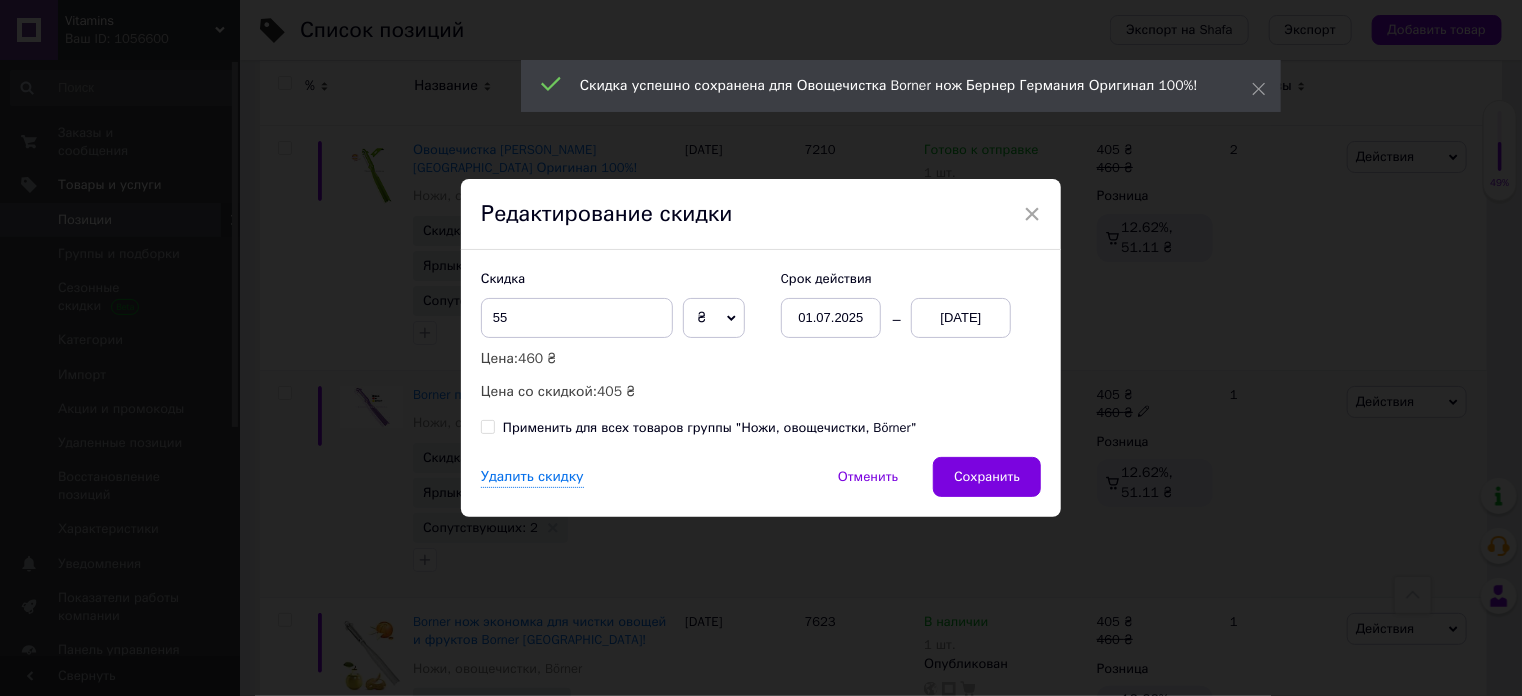 click on "01.07.2025" at bounding box center [831, 318] 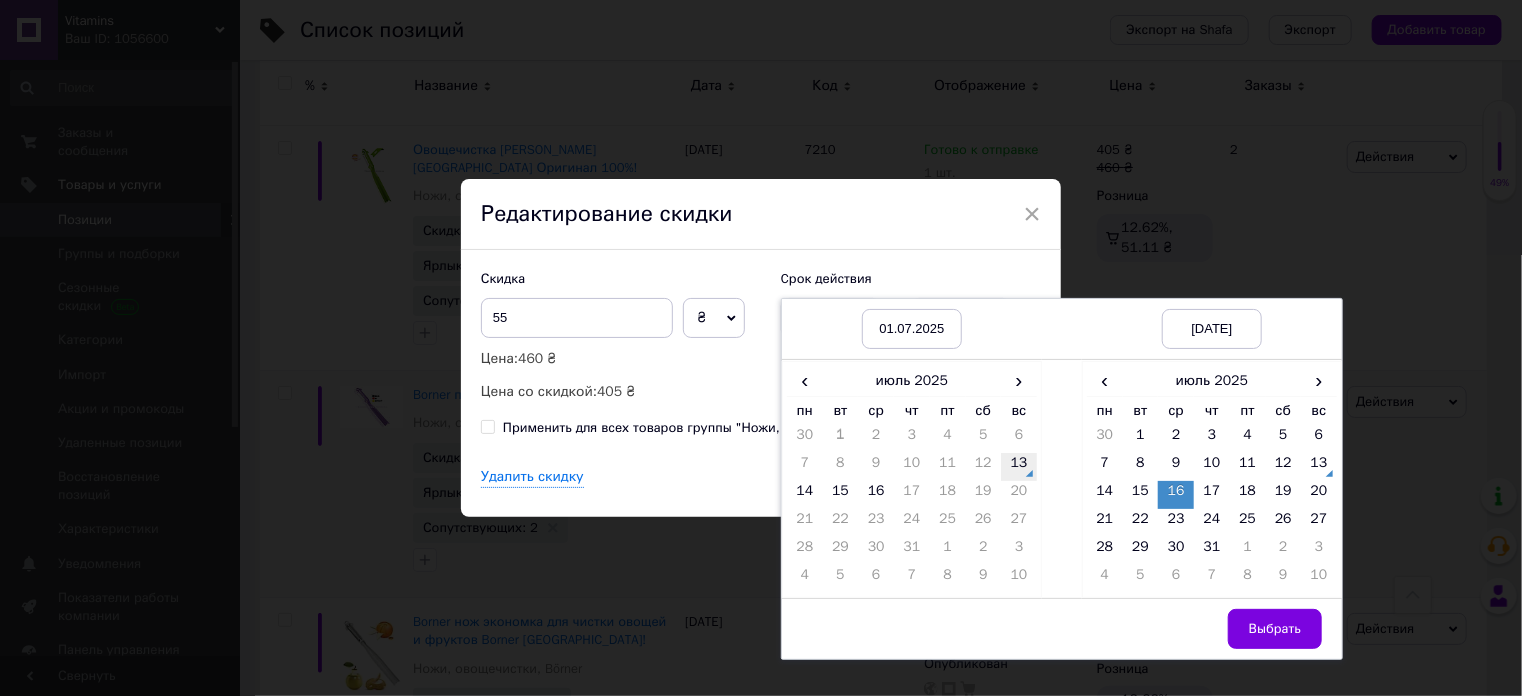 click on "13" at bounding box center (1019, 467) 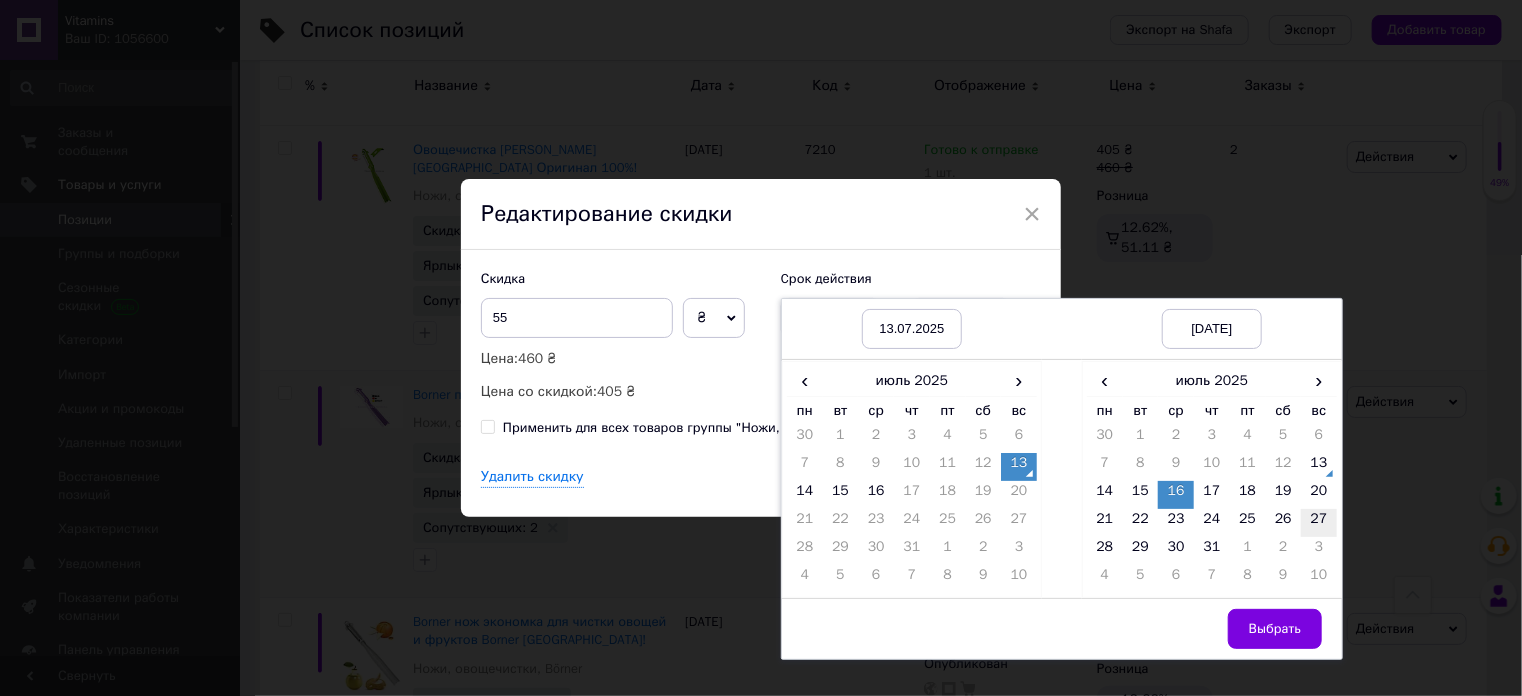 click on "27" at bounding box center (1319, 523) 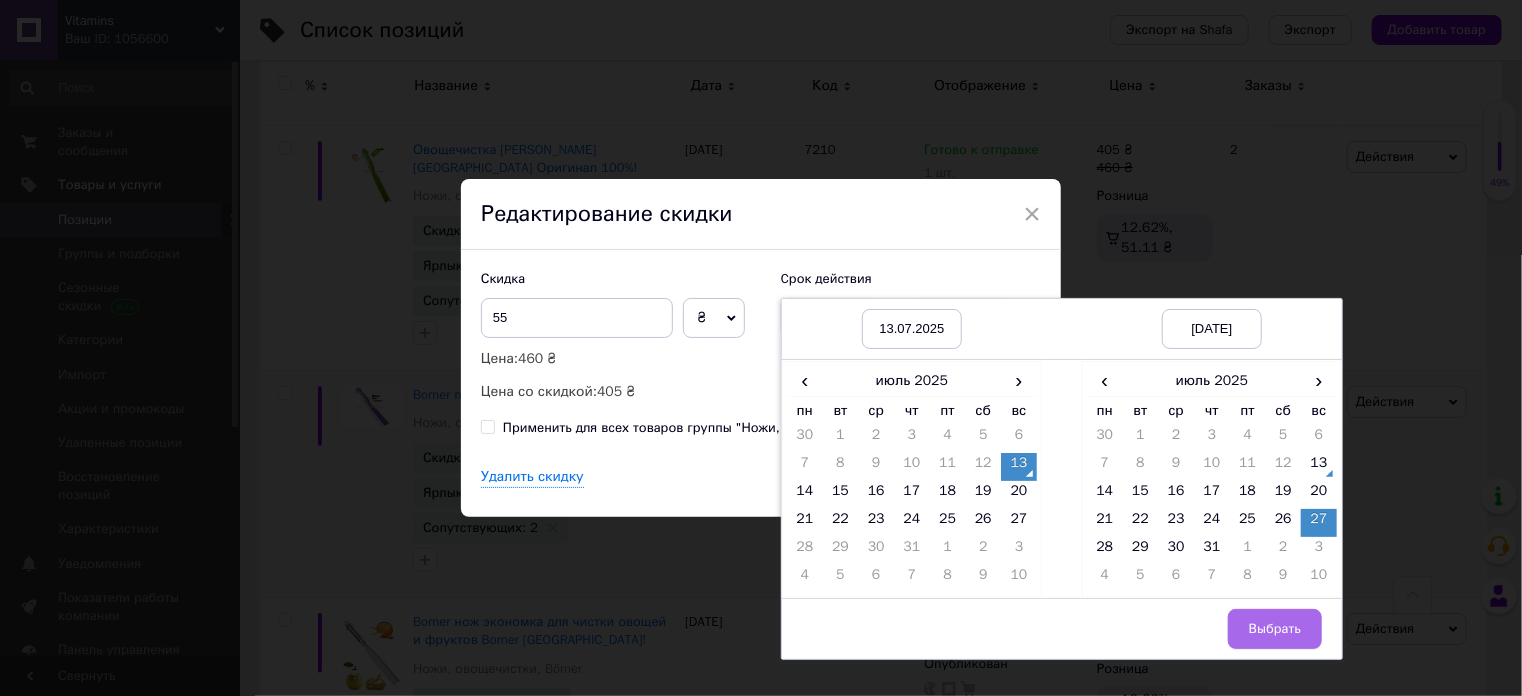click on "Выбрать" at bounding box center (1275, 629) 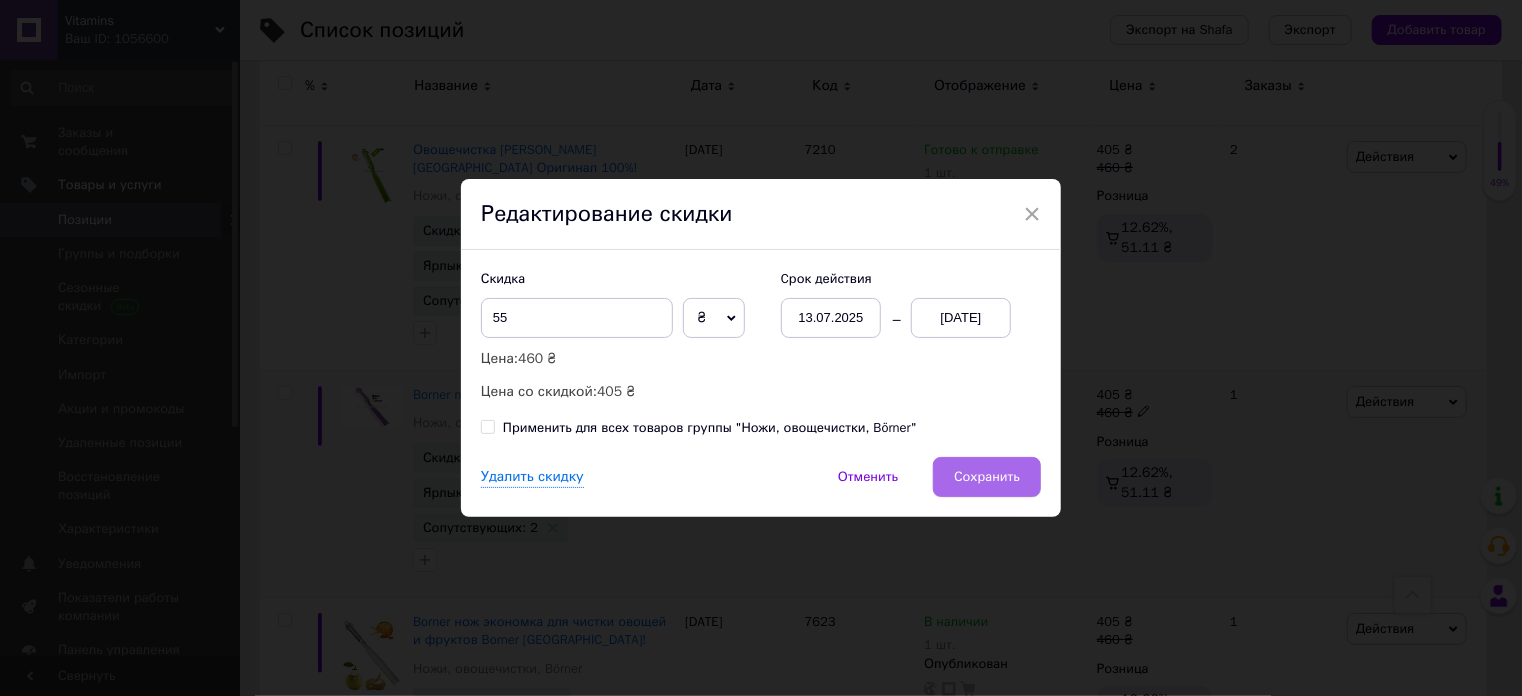 click on "Сохранить" at bounding box center (987, 477) 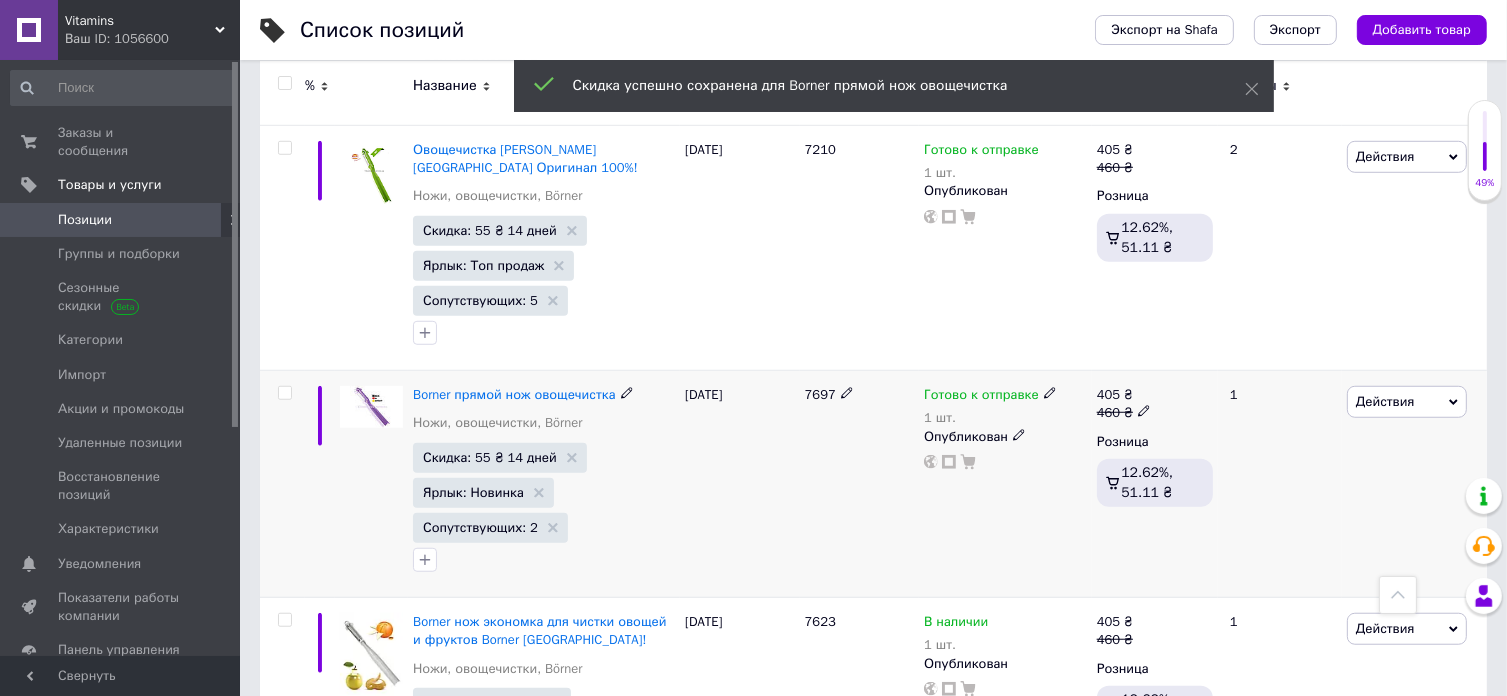 scroll, scrollTop: 0, scrollLeft: 1012, axis: horizontal 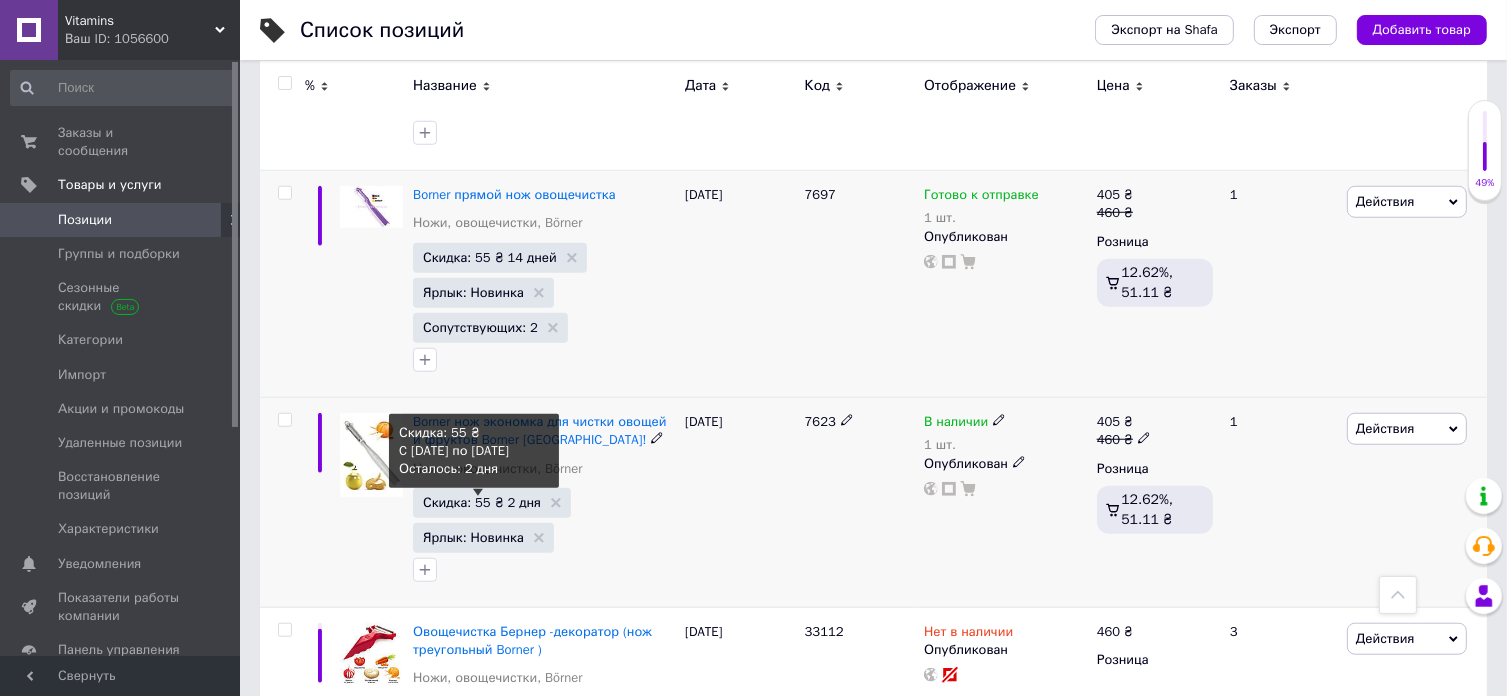click on "Скидка: 55 ₴ 2 дня" at bounding box center [482, 502] 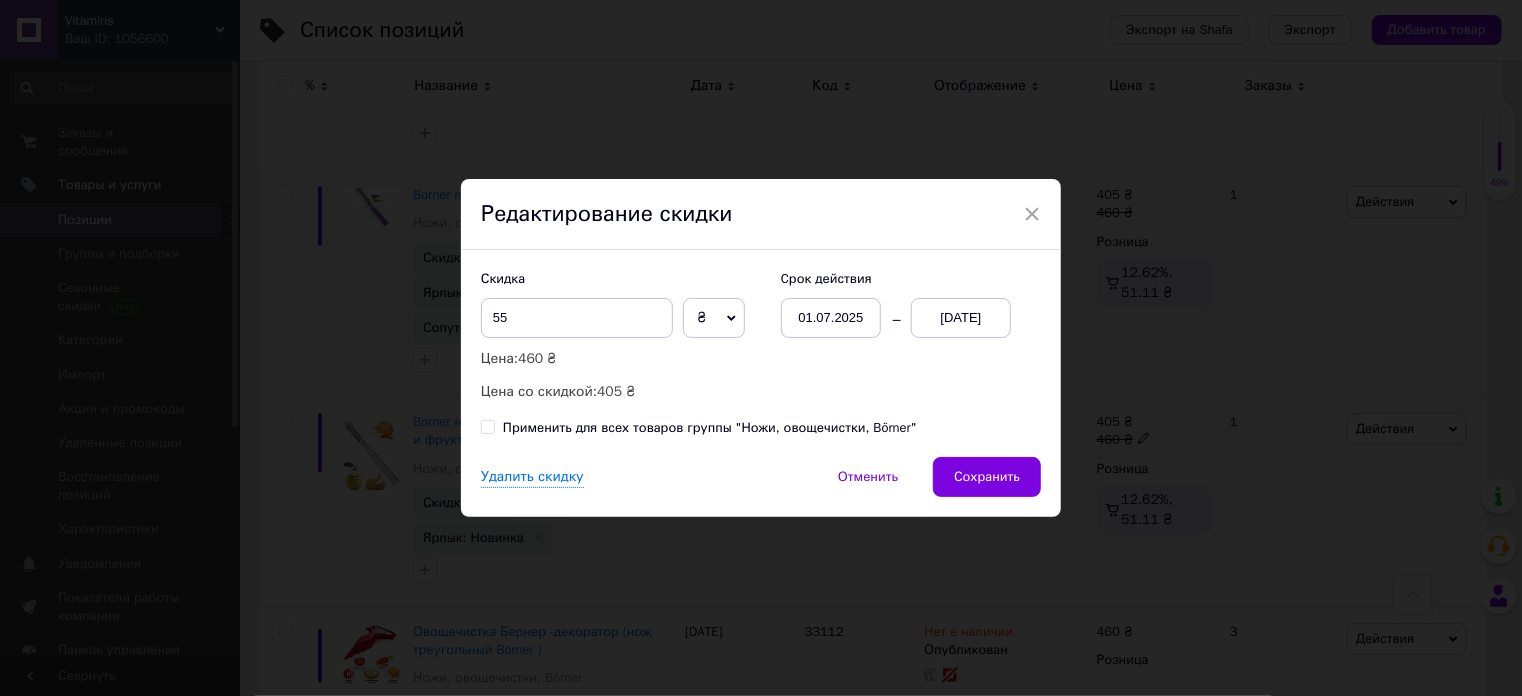click on "01.07.2025" at bounding box center (831, 318) 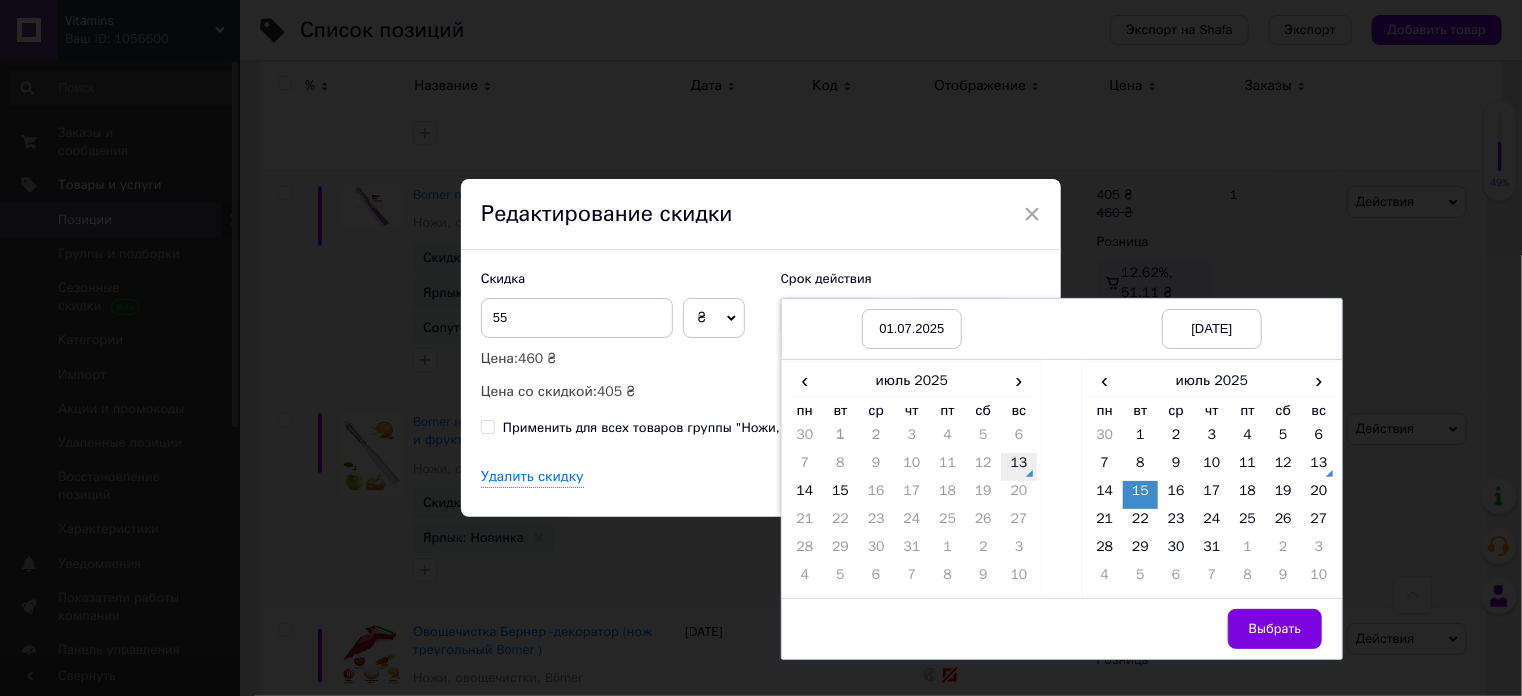 click on "13" at bounding box center (1019, 467) 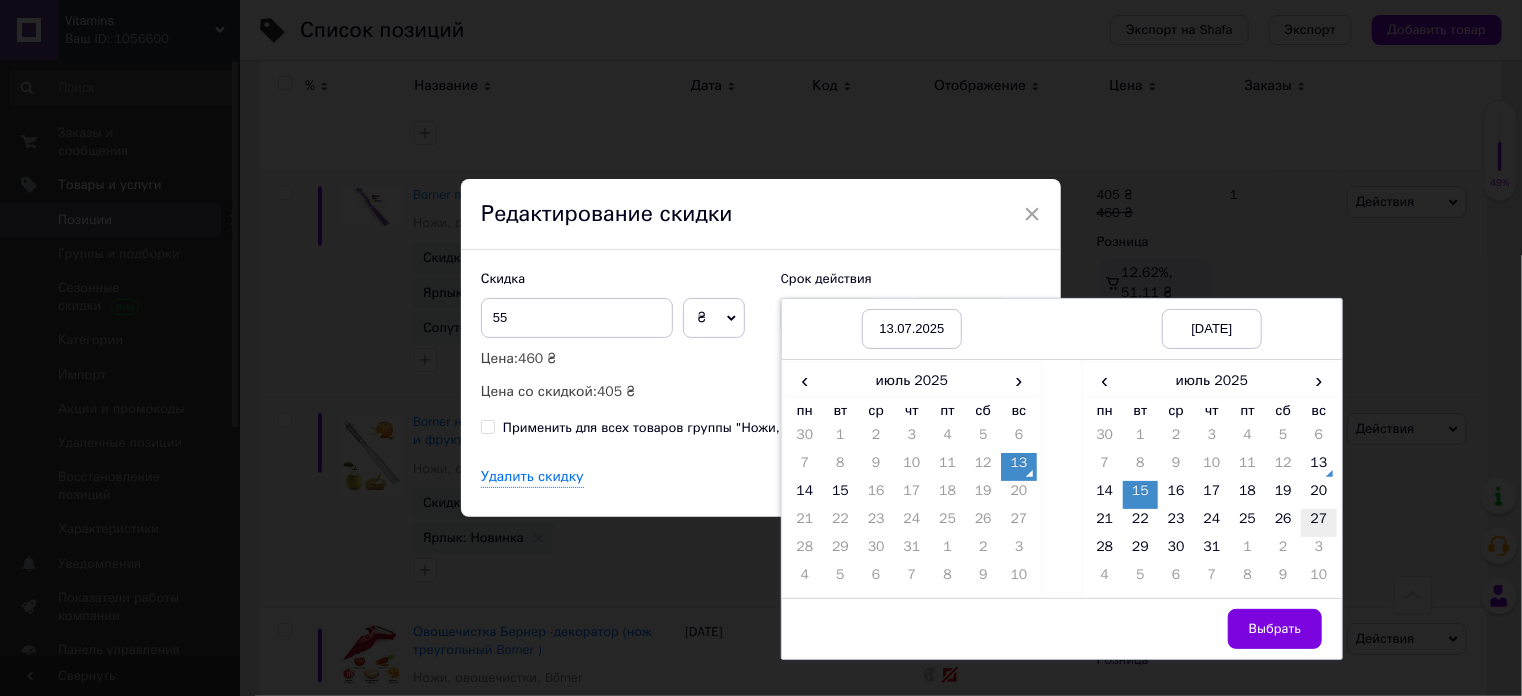 click on "27" at bounding box center [1319, 523] 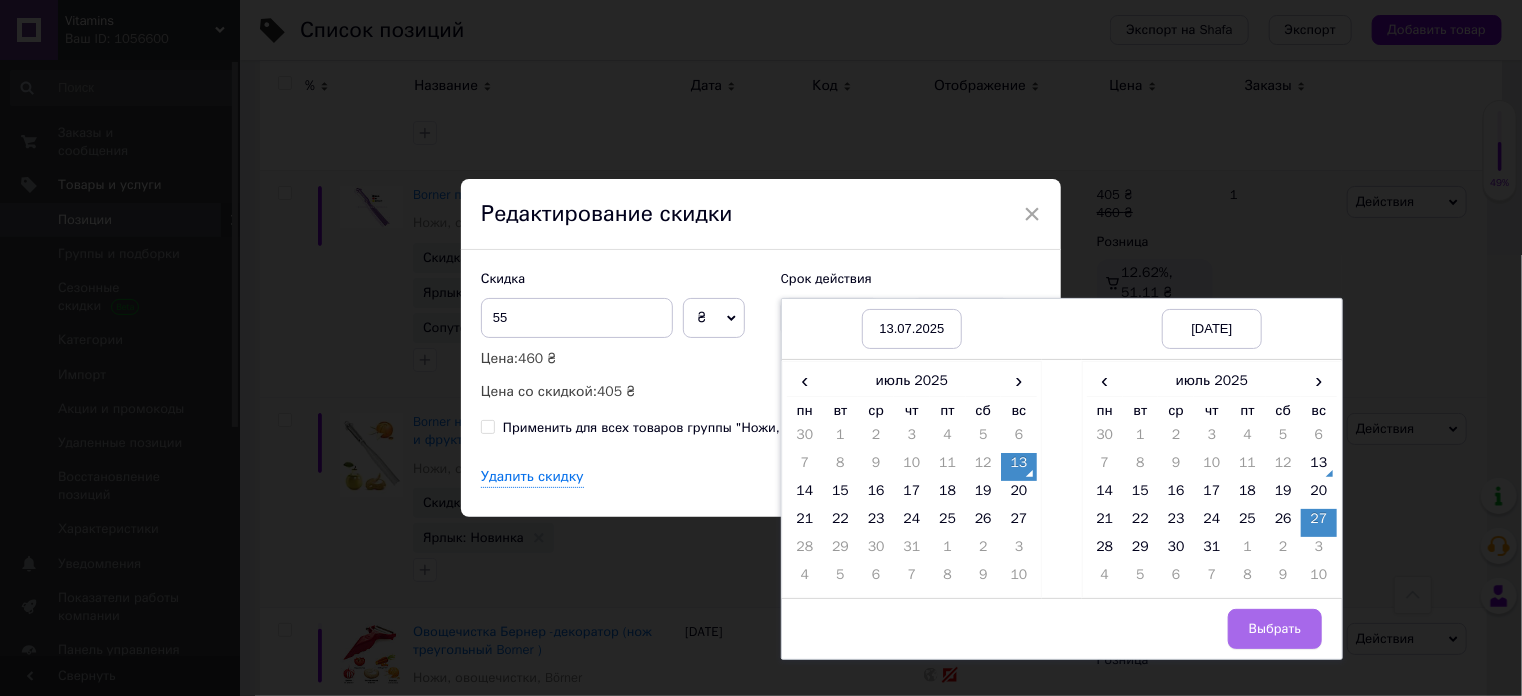 click on "Выбрать" at bounding box center [1275, 629] 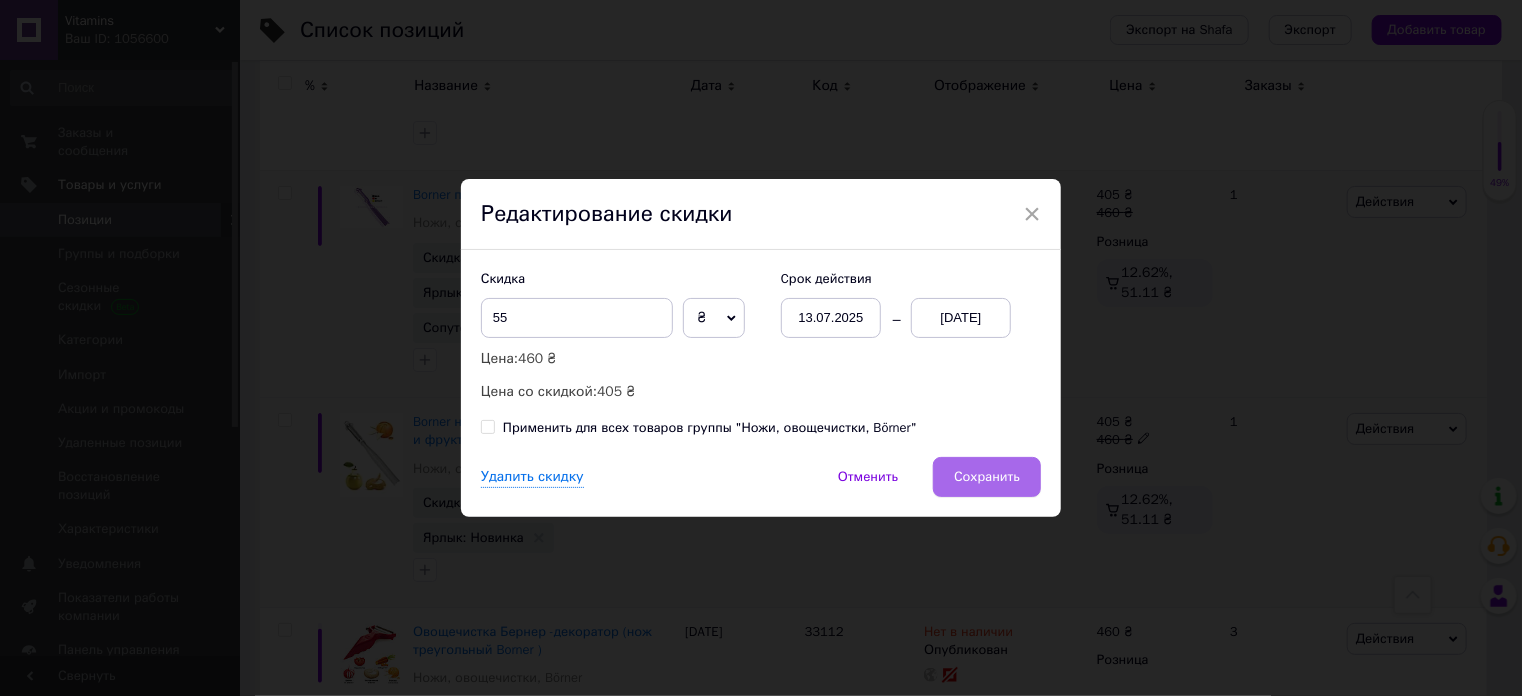 click on "Сохранить" at bounding box center (987, 477) 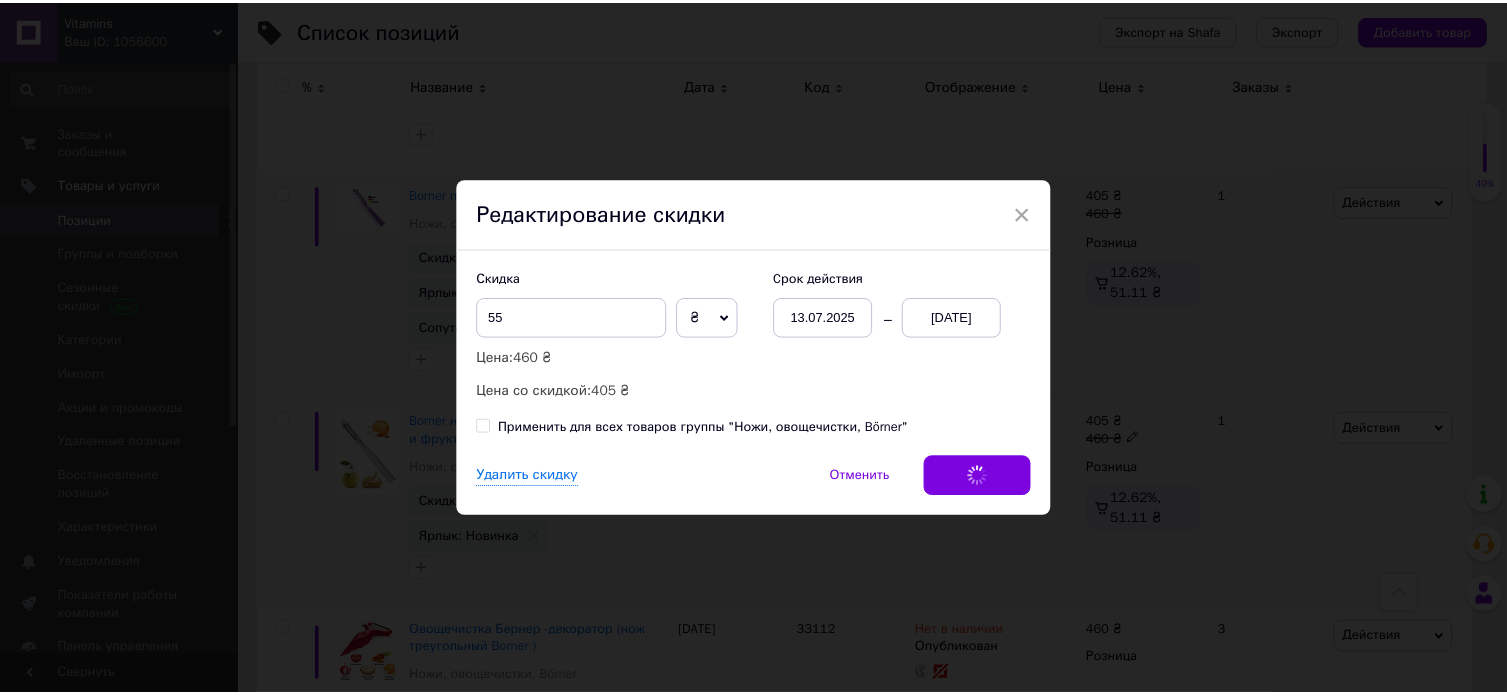 scroll, scrollTop: 0, scrollLeft: 1012, axis: horizontal 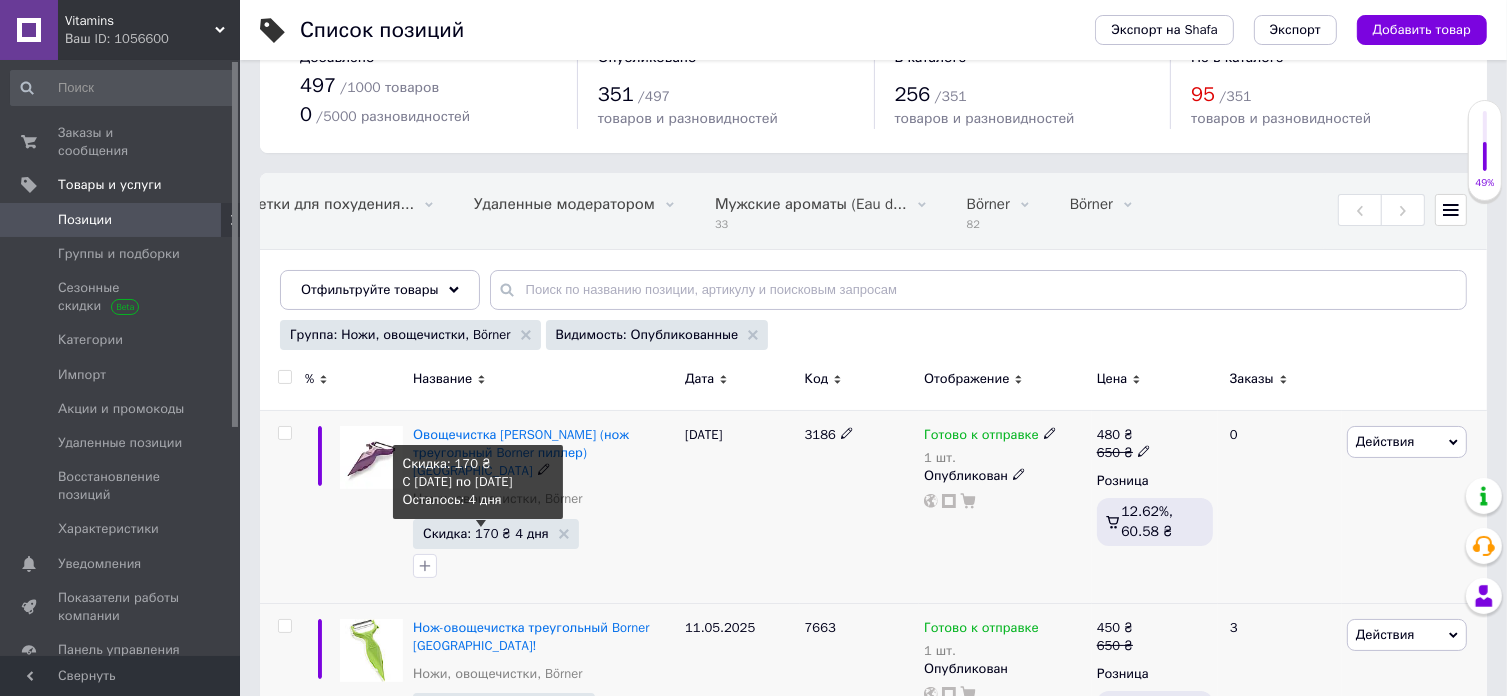 click on "Скидка: 170 ₴ 4 дня" at bounding box center [486, 533] 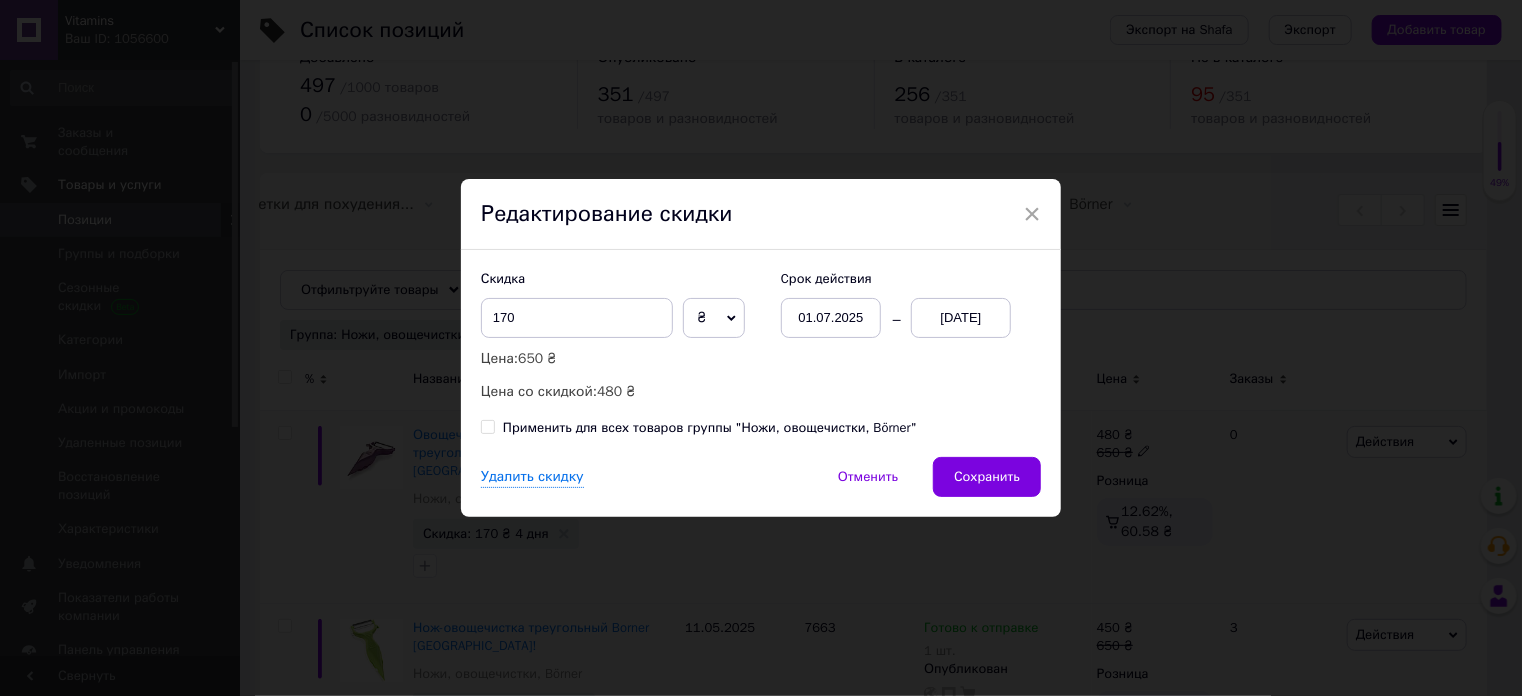click on "01.07.2025" at bounding box center [831, 318] 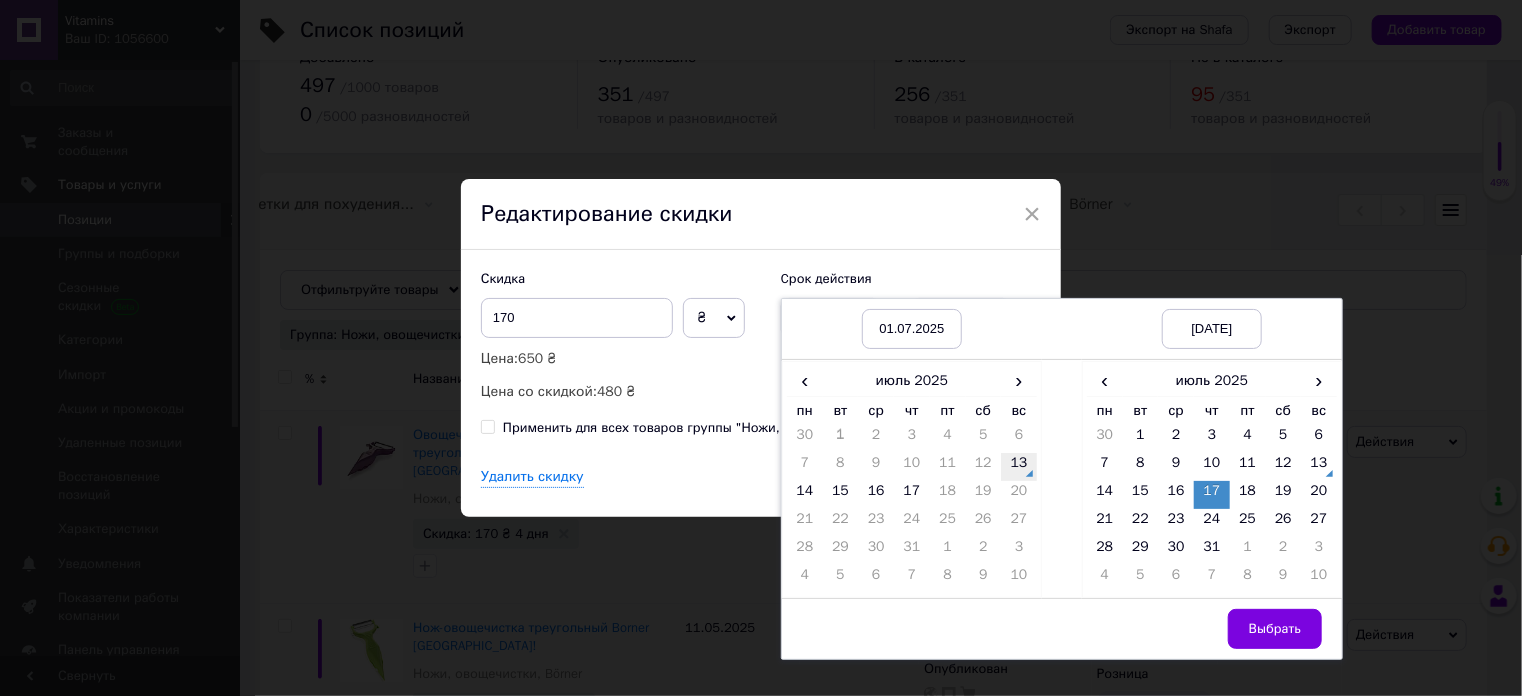 click on "13" at bounding box center (1019, 467) 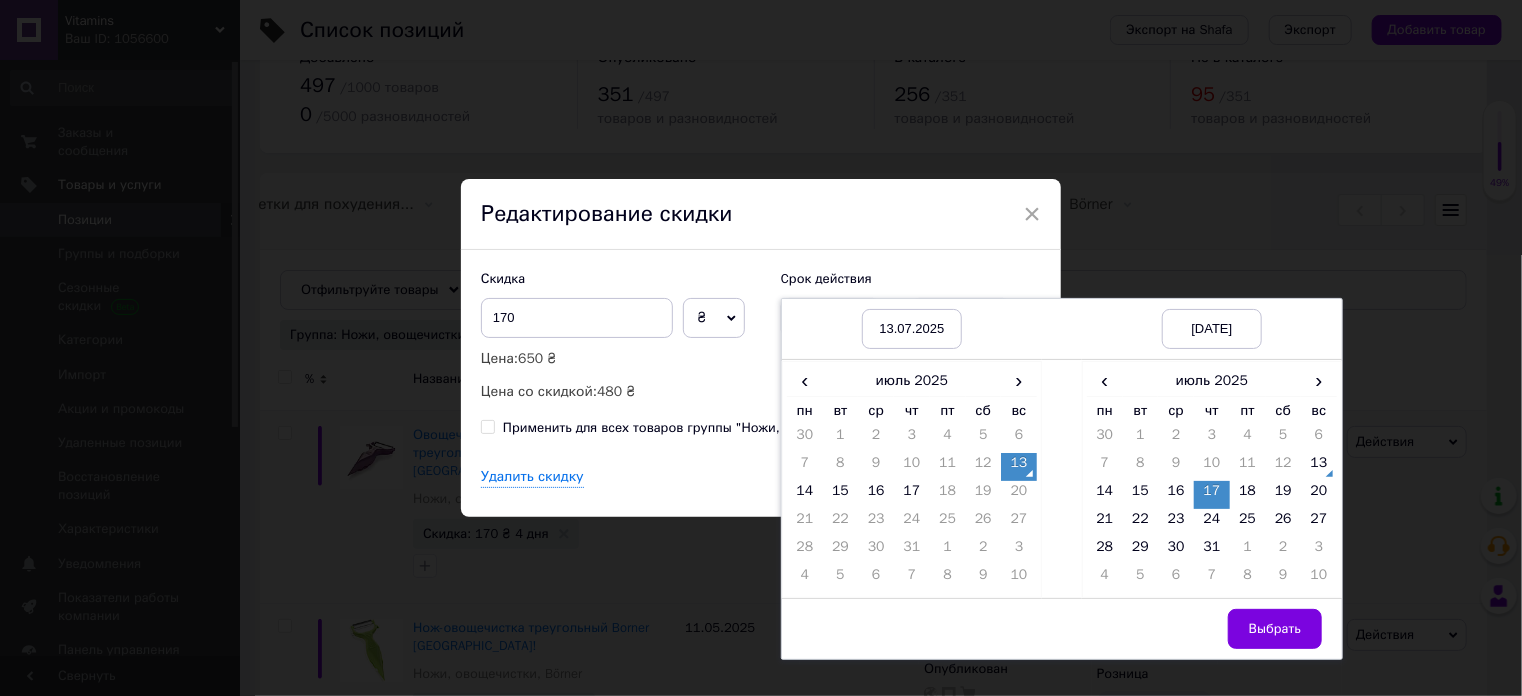 click on "13" at bounding box center (1019, 467) 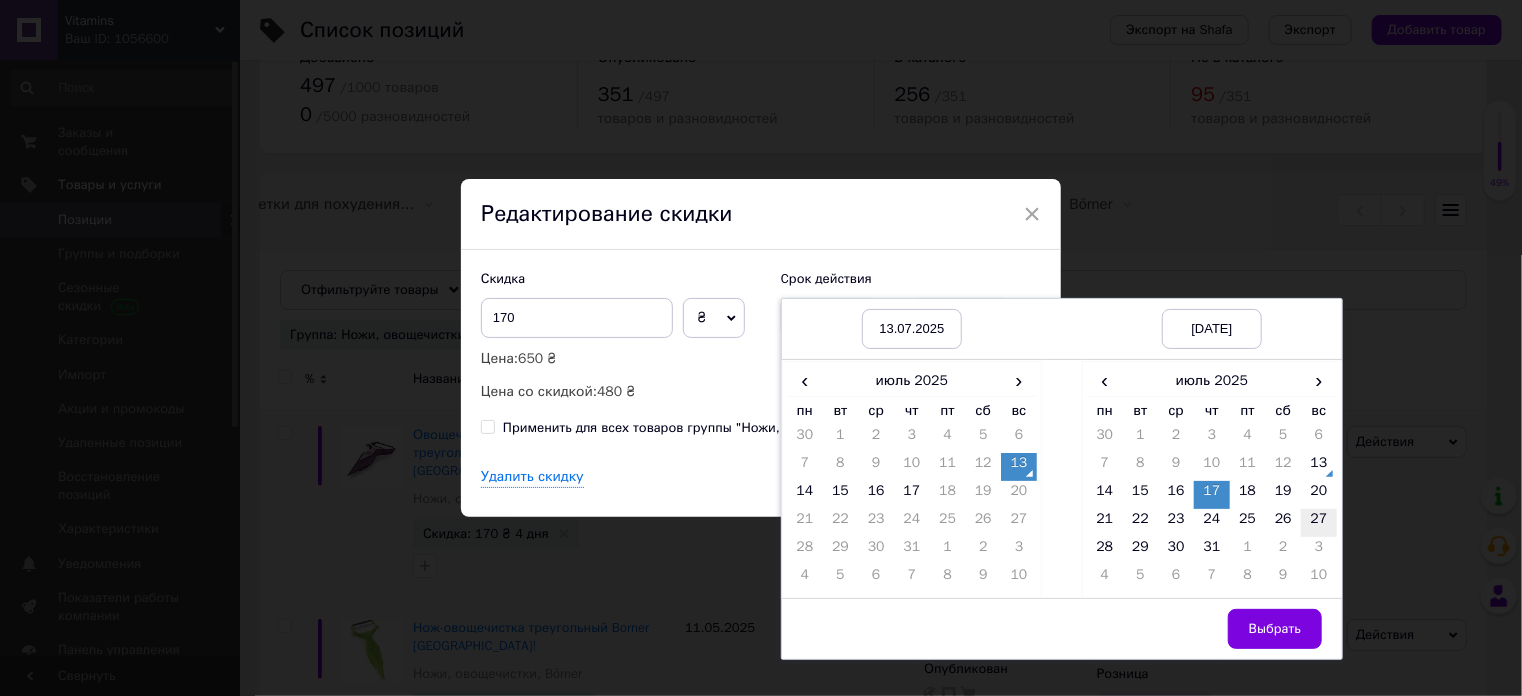 click on "27" at bounding box center (1319, 523) 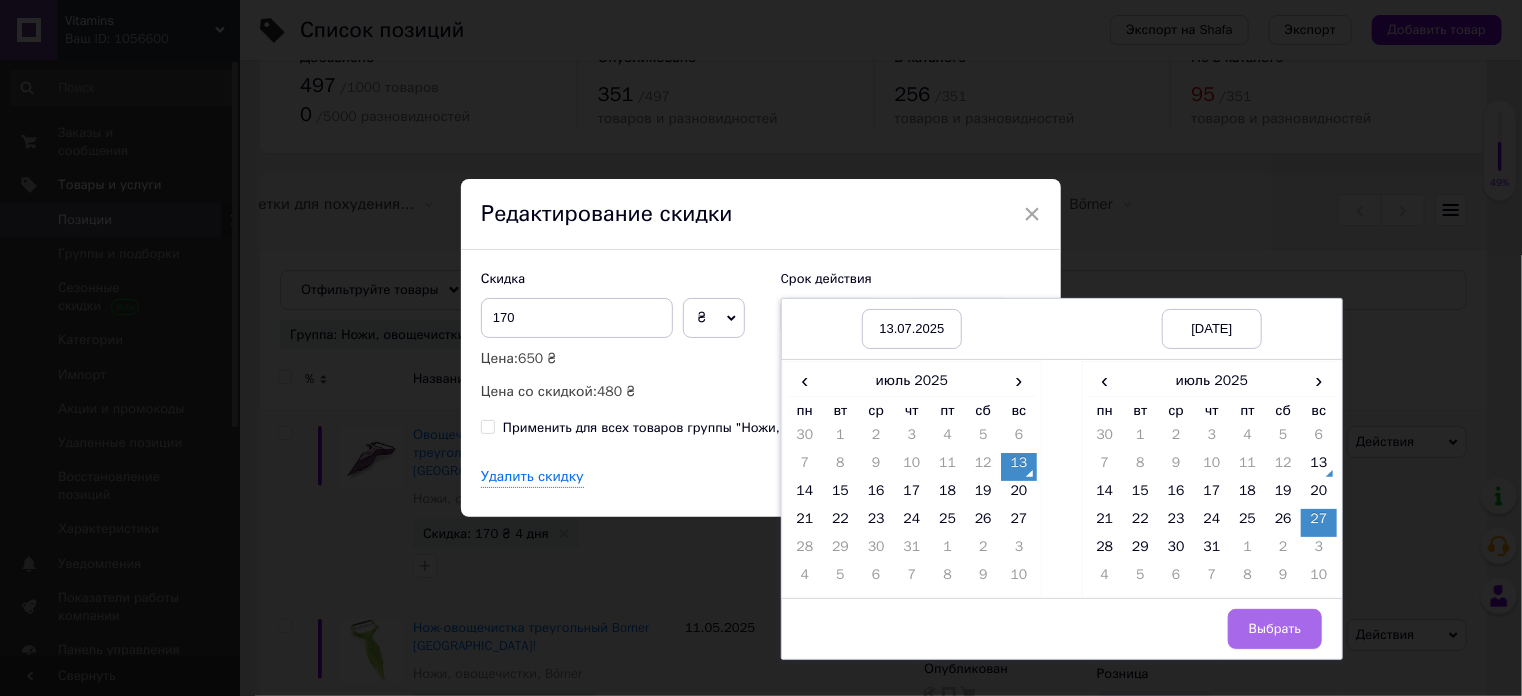 click on "Выбрать" at bounding box center (1275, 629) 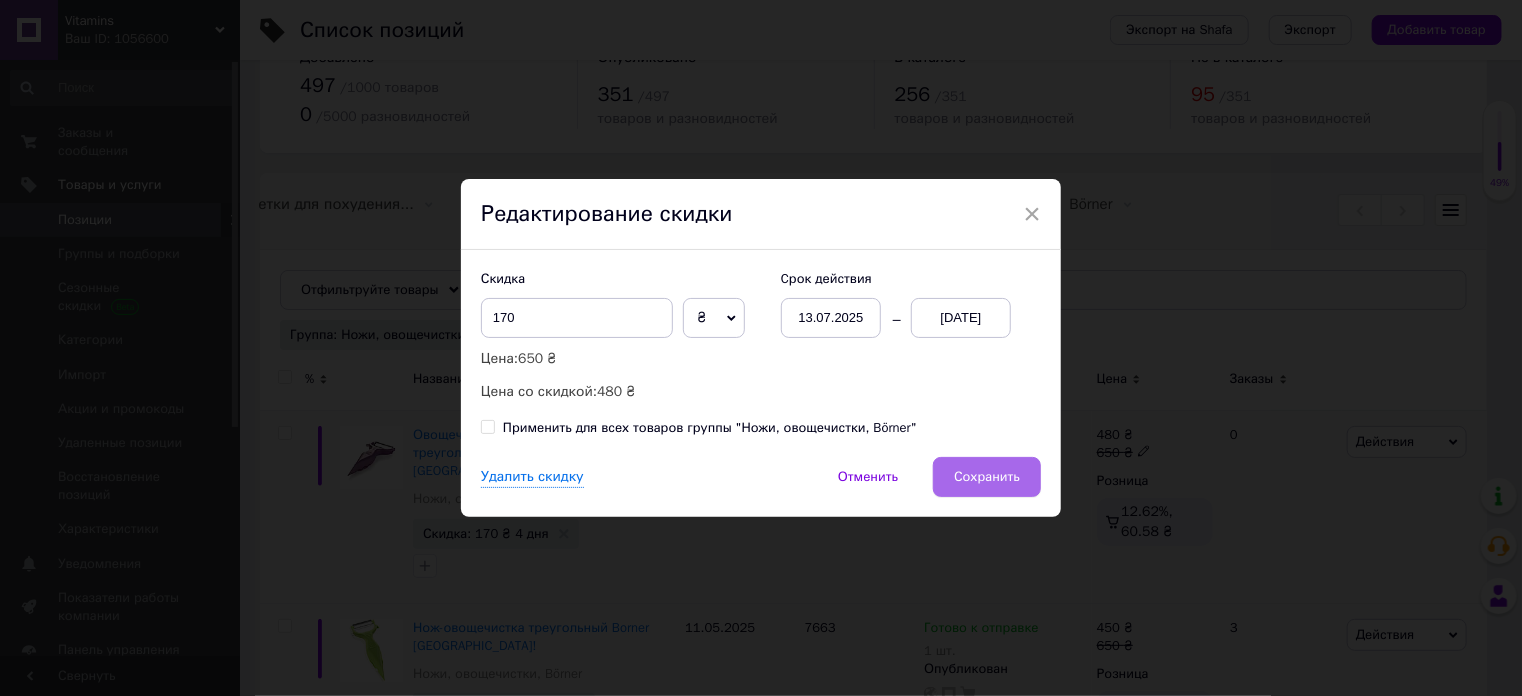 click on "Сохранить" at bounding box center [987, 477] 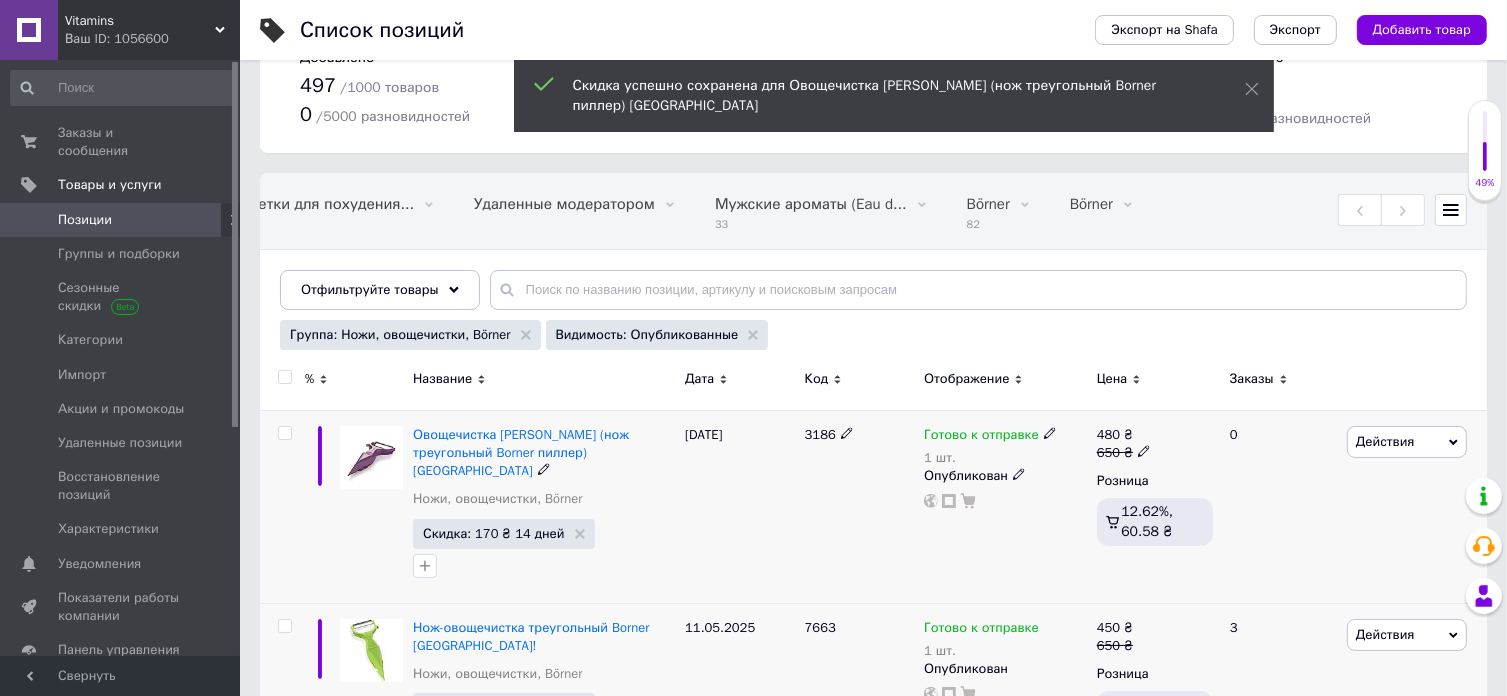 scroll, scrollTop: 0, scrollLeft: 1012, axis: horizontal 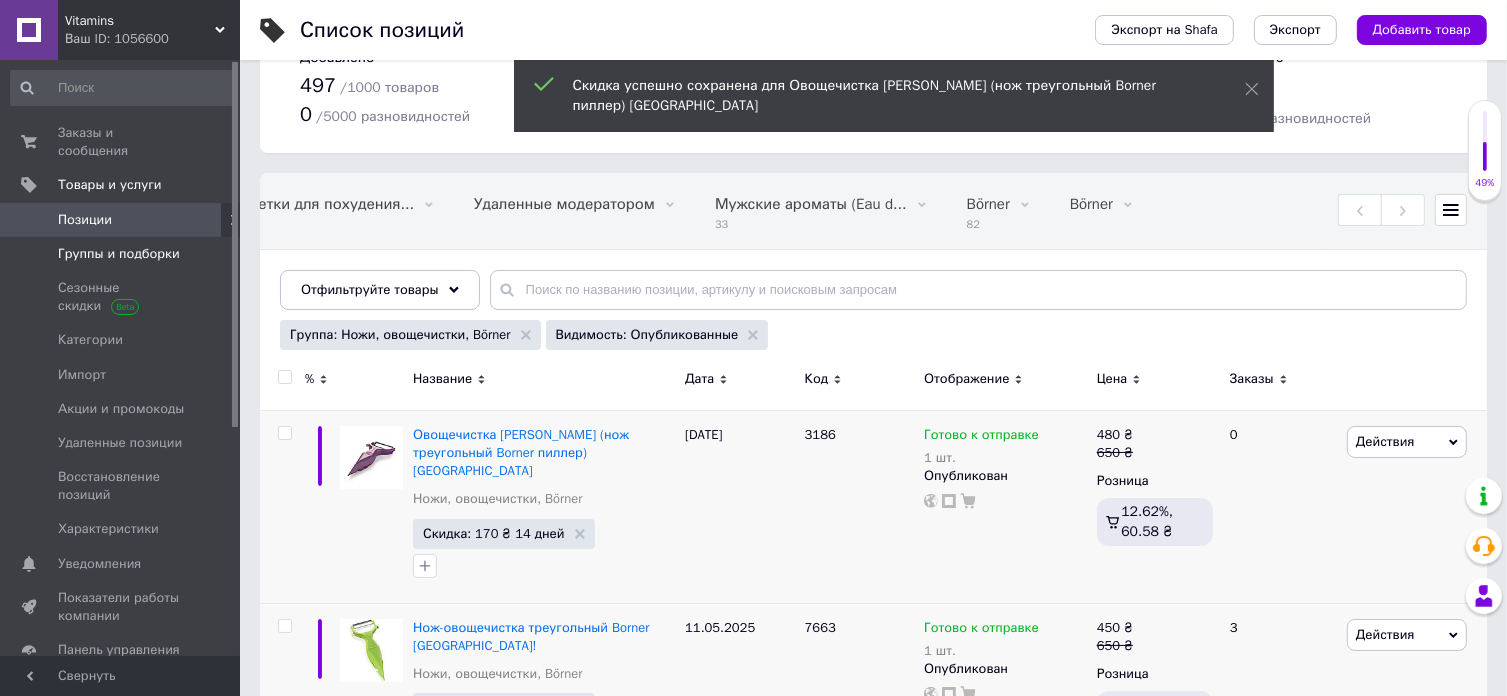 click on "Группы и подборки" at bounding box center (119, 254) 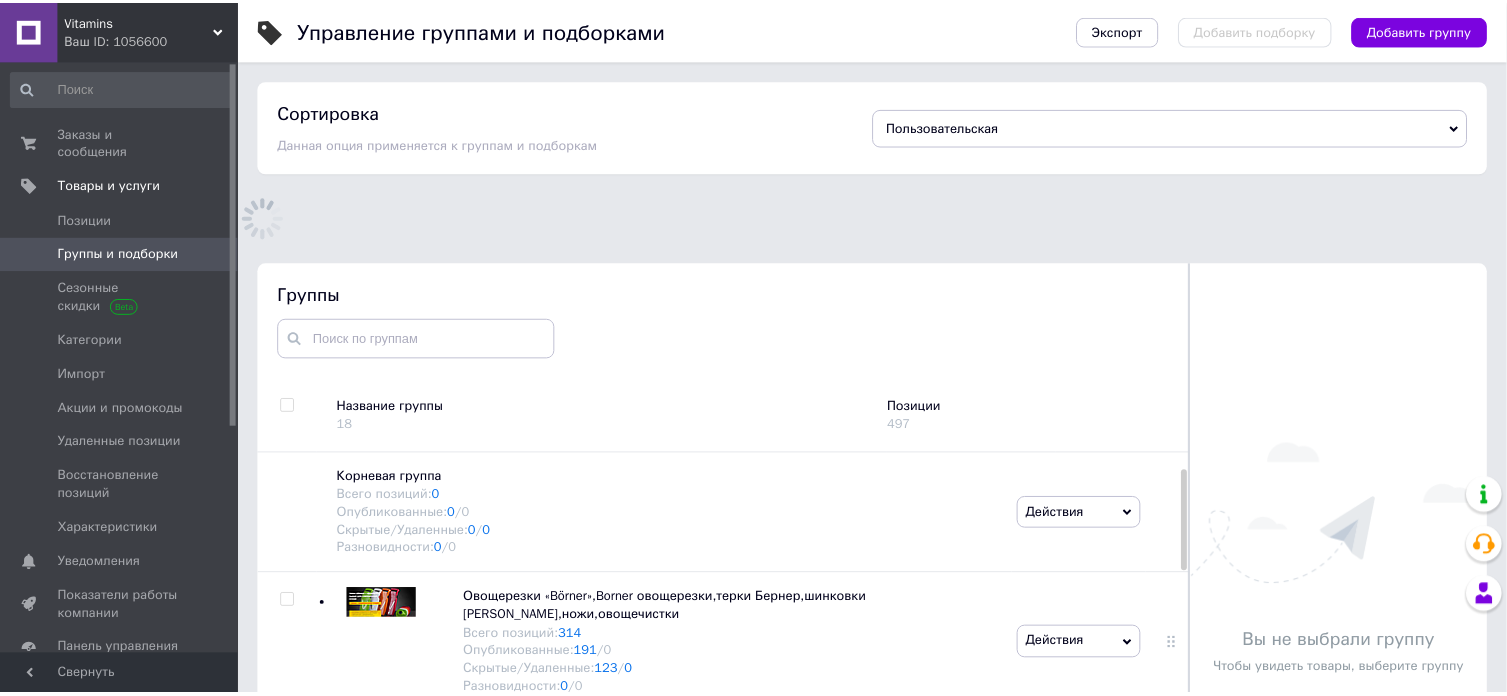 scroll, scrollTop: 113, scrollLeft: 0, axis: vertical 